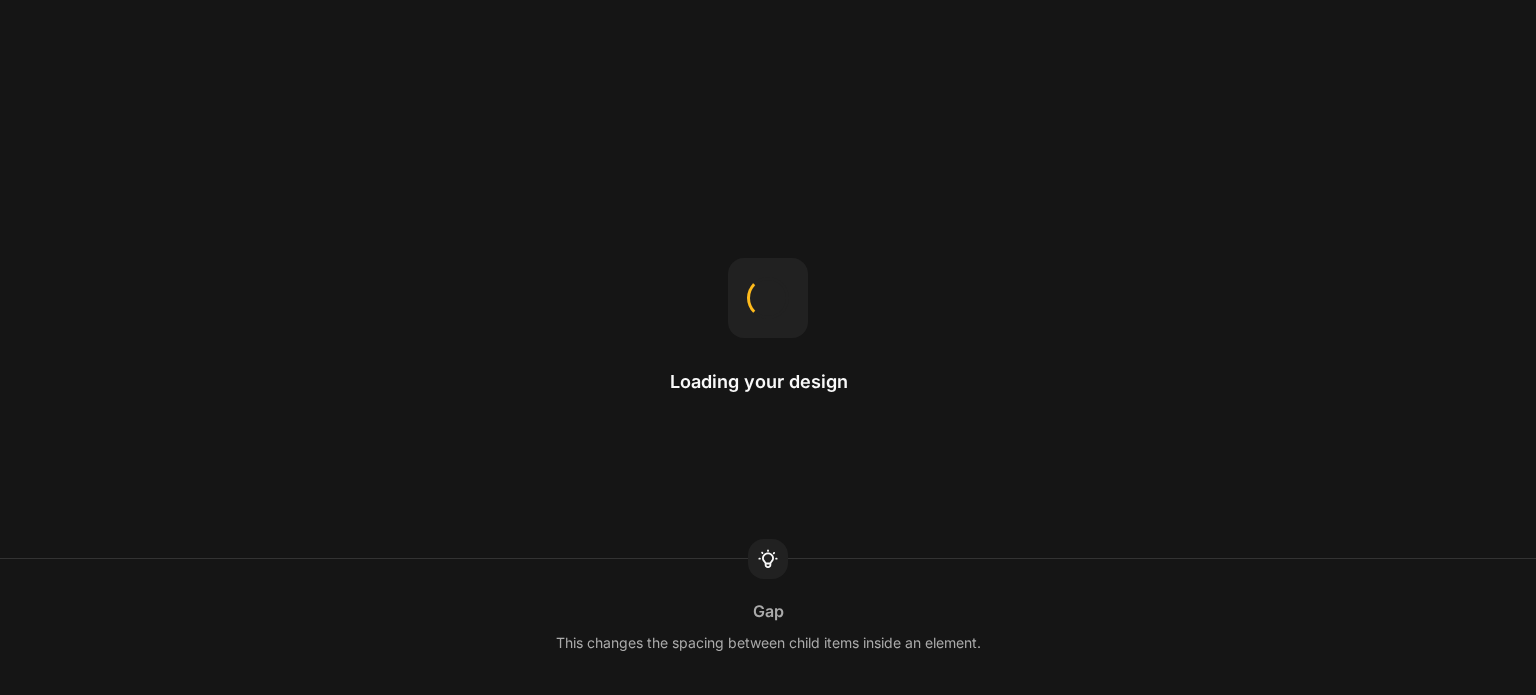 scroll, scrollTop: 0, scrollLeft: 0, axis: both 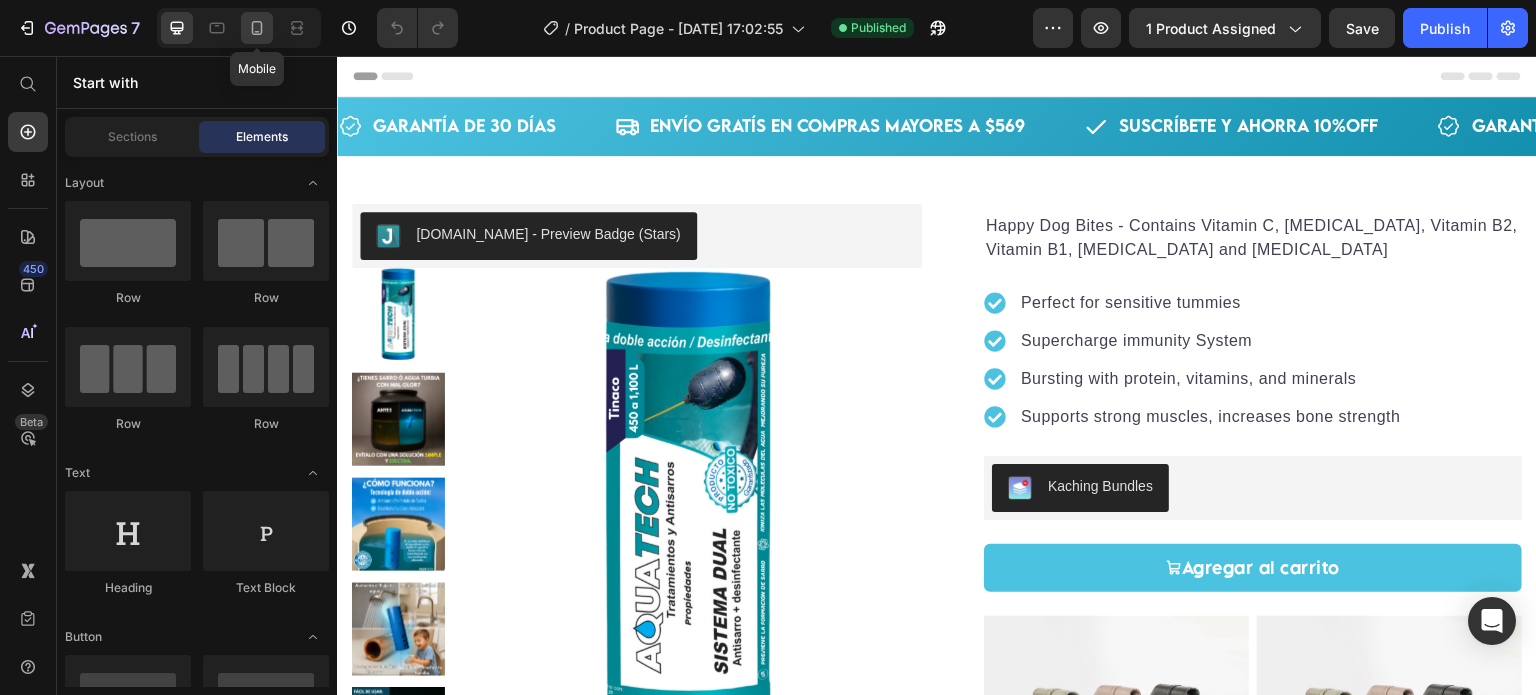 click 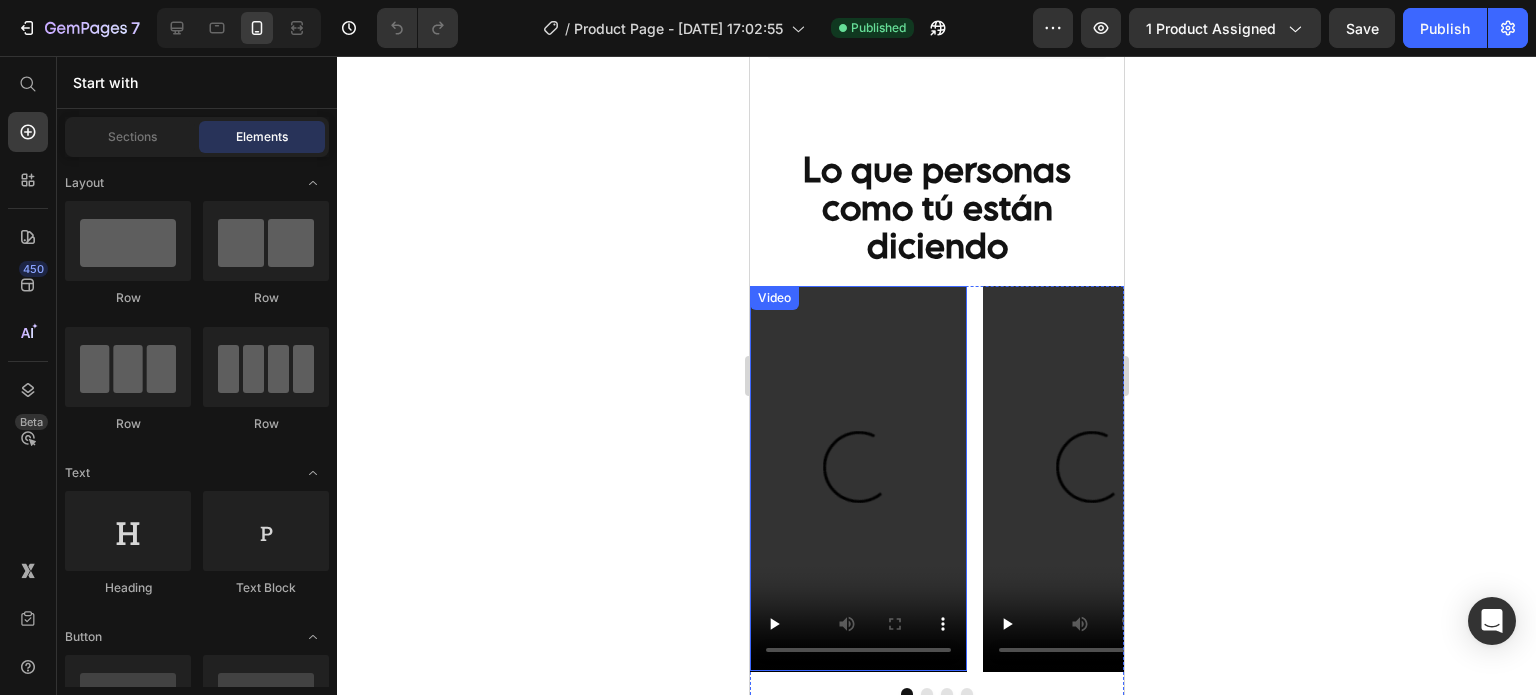 scroll, scrollTop: 1666, scrollLeft: 0, axis: vertical 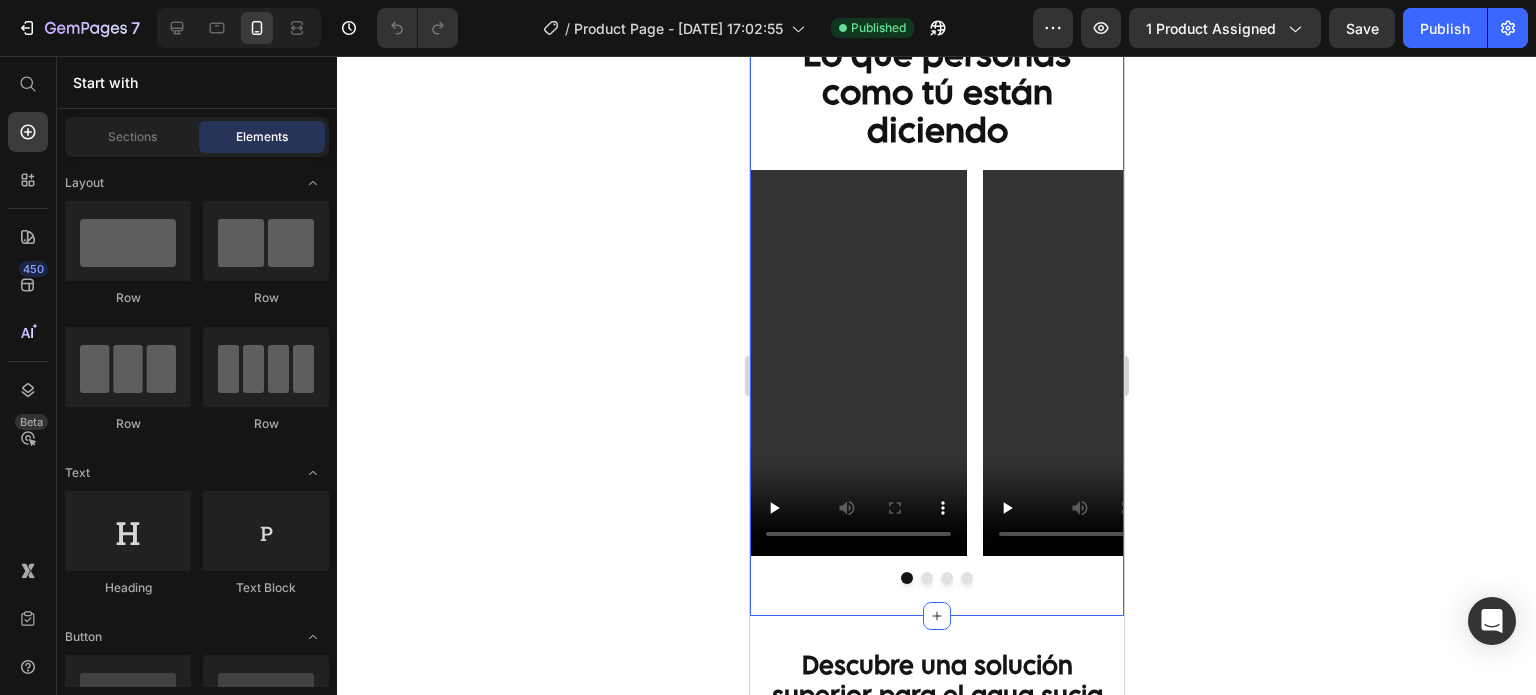 click on "Lo que personas como tú están diciendo Heading Video Video Video Video Carousel UGC" at bounding box center [936, 307] 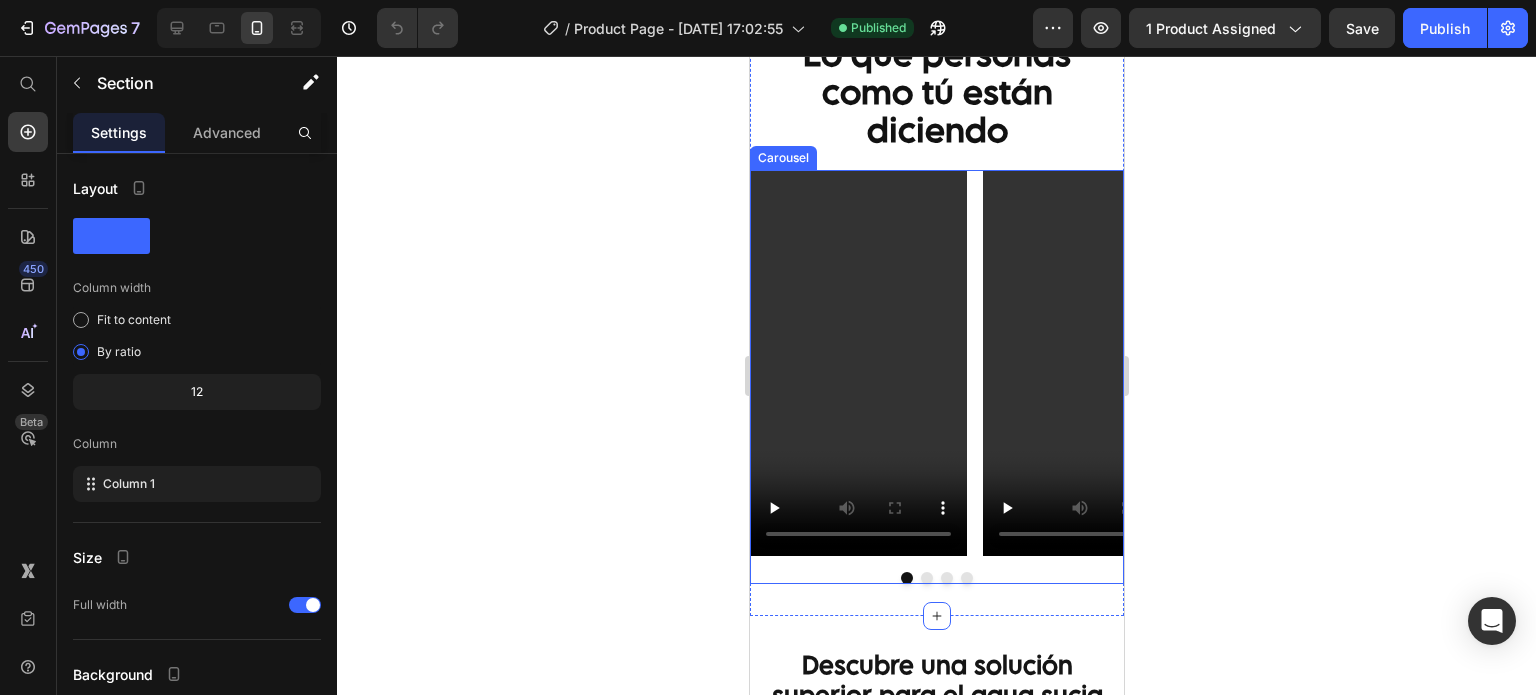 click at bounding box center (966, 578) 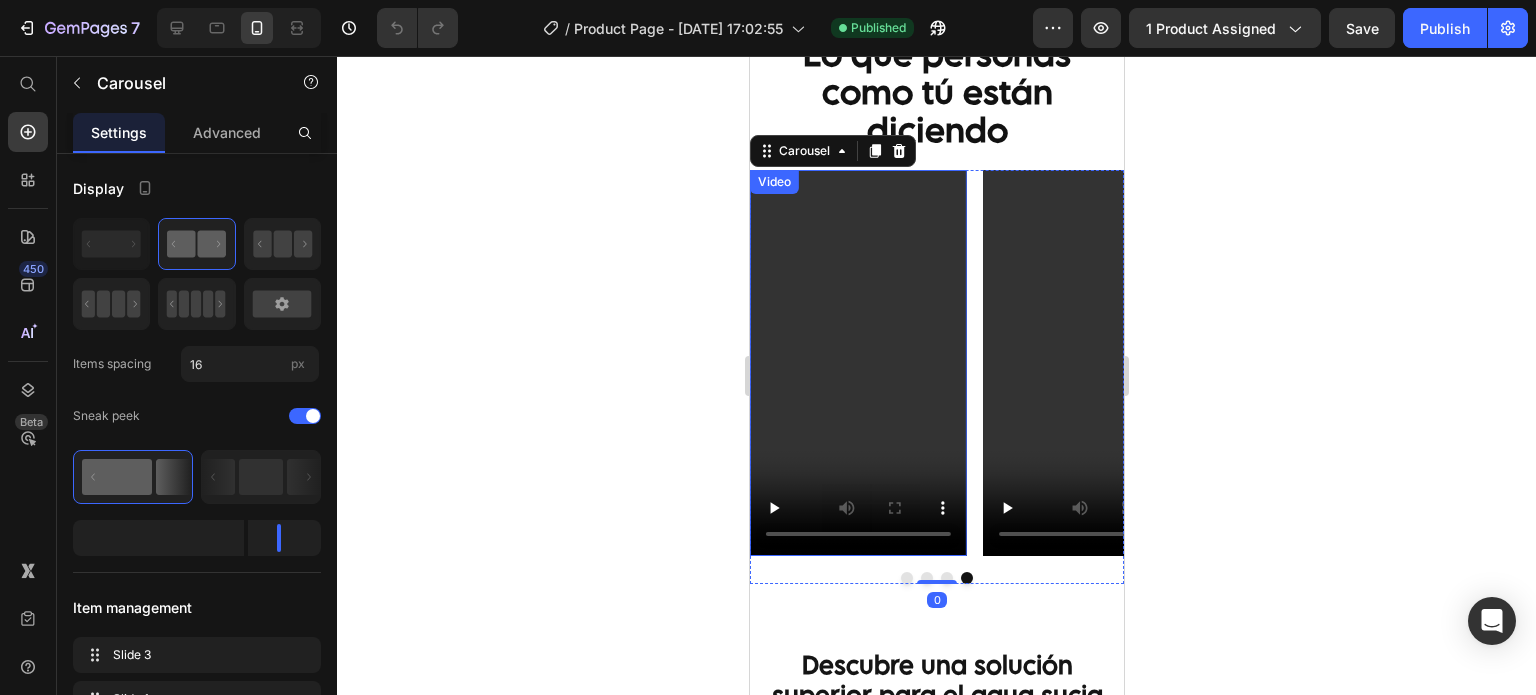 click at bounding box center (857, 363) 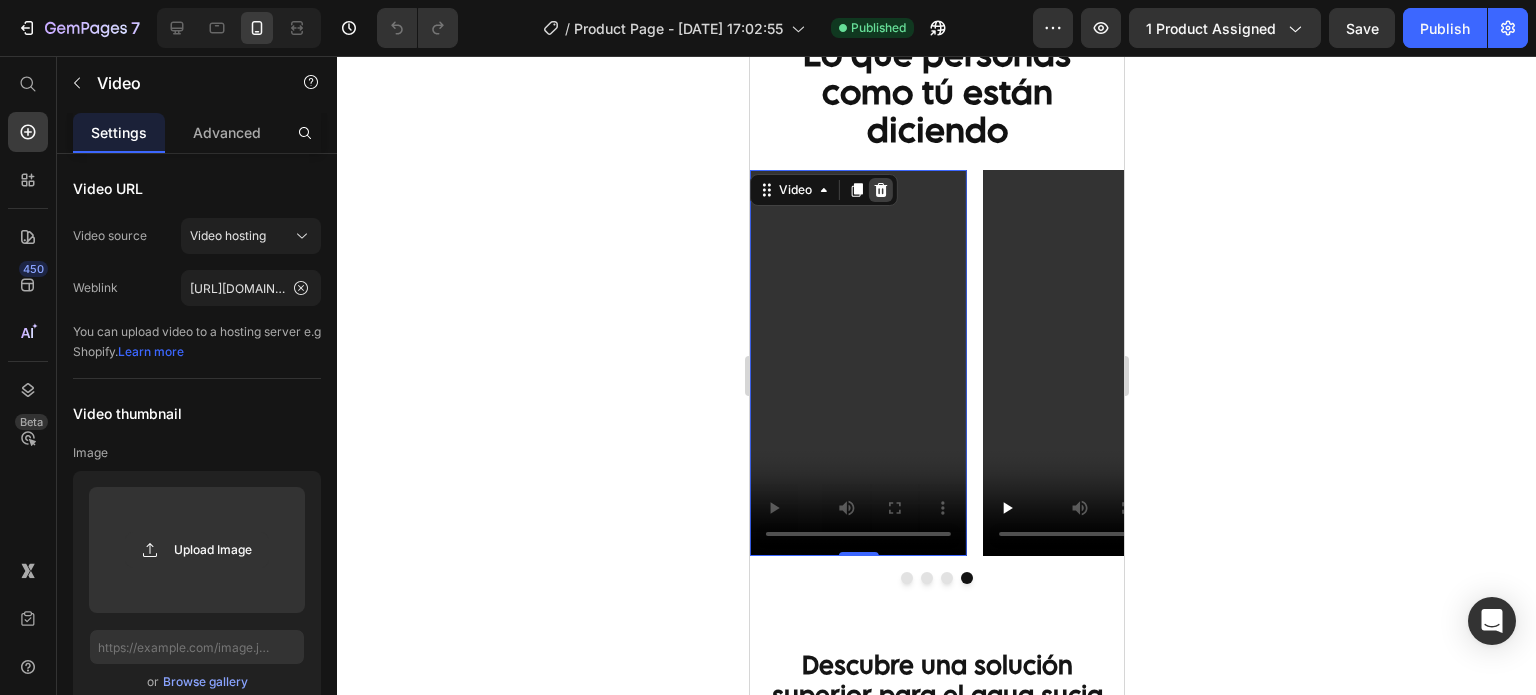 click 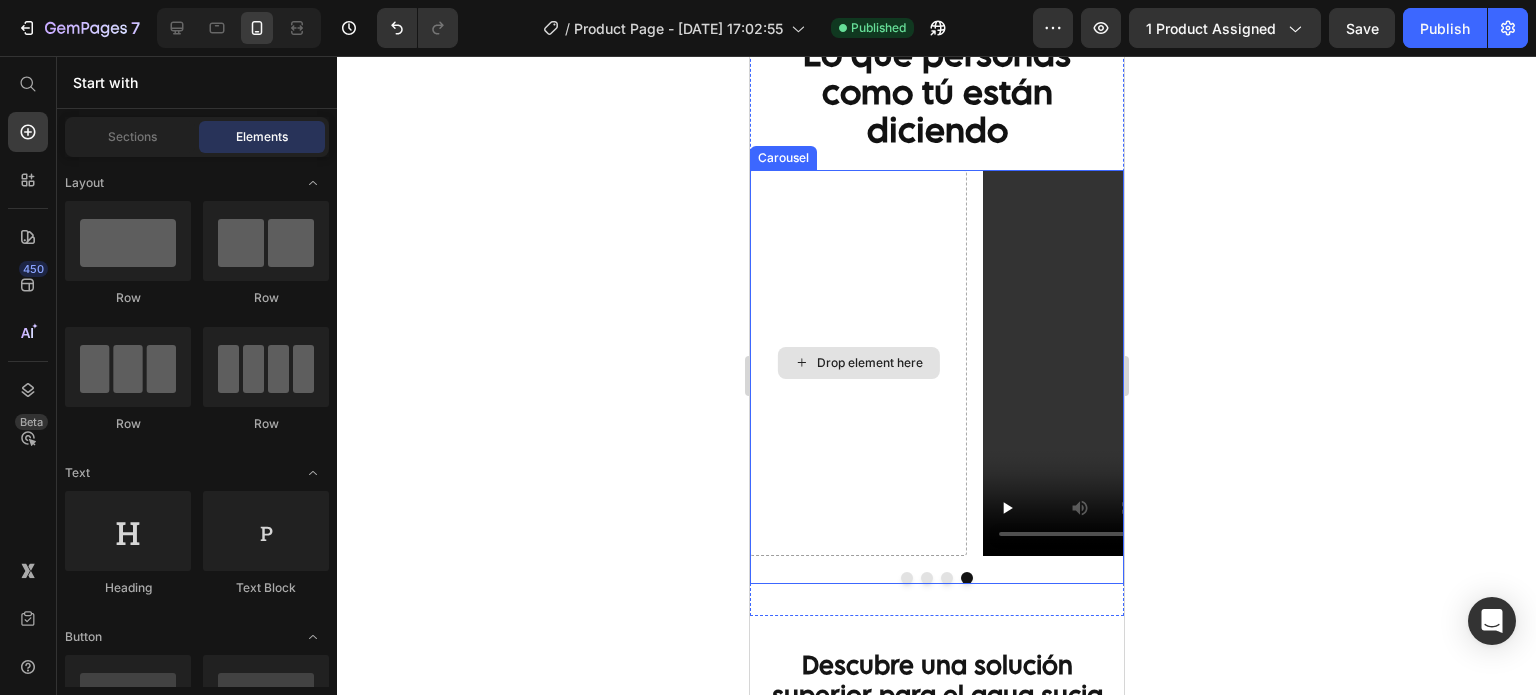 click on "Drop element here" at bounding box center (857, 363) 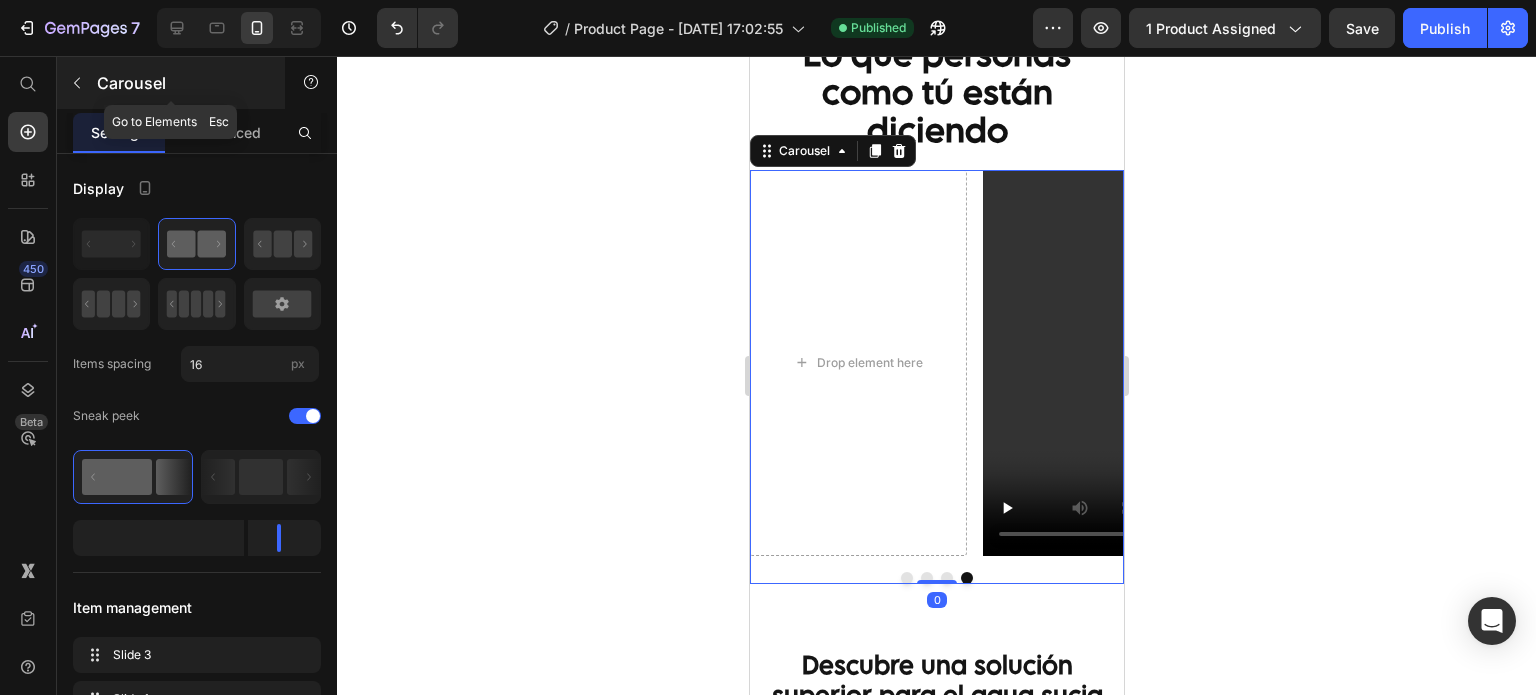 click 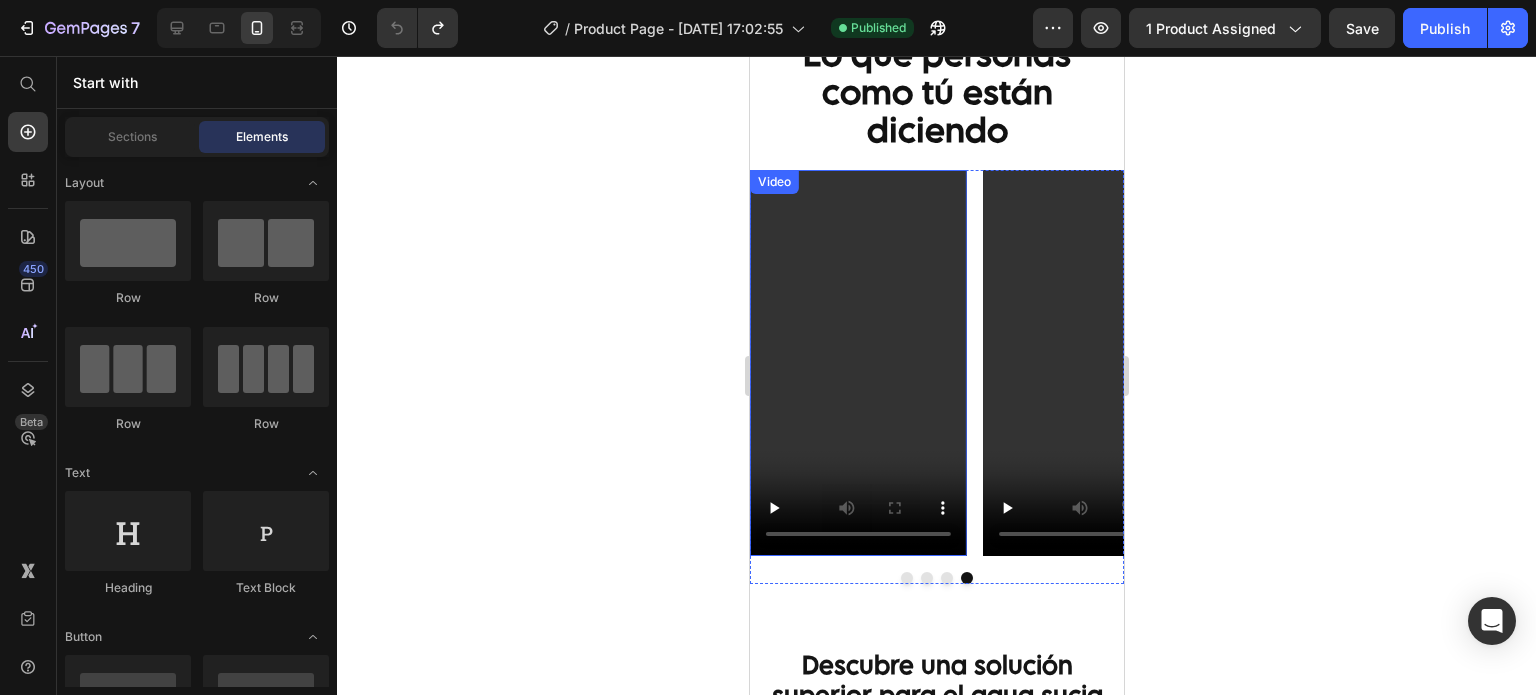 click at bounding box center [857, 363] 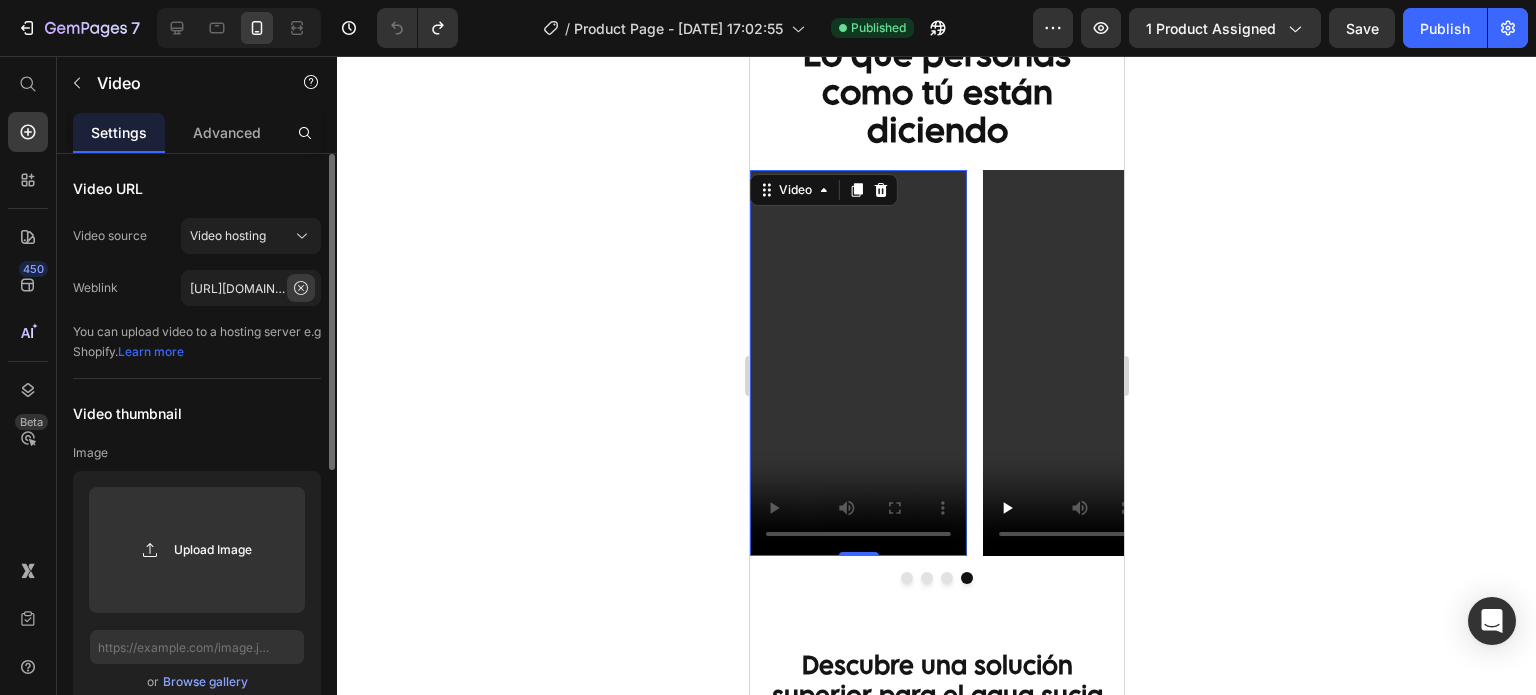 click 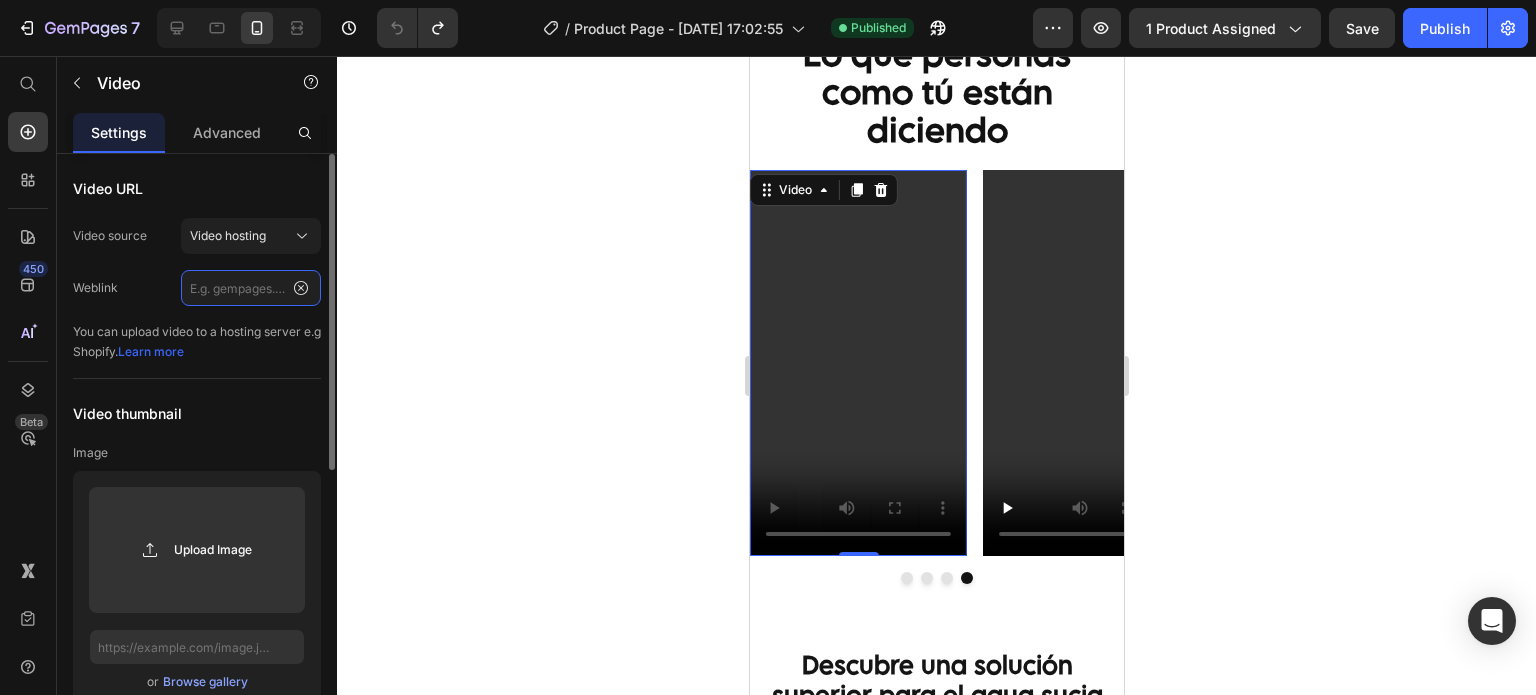 scroll, scrollTop: 0, scrollLeft: 0, axis: both 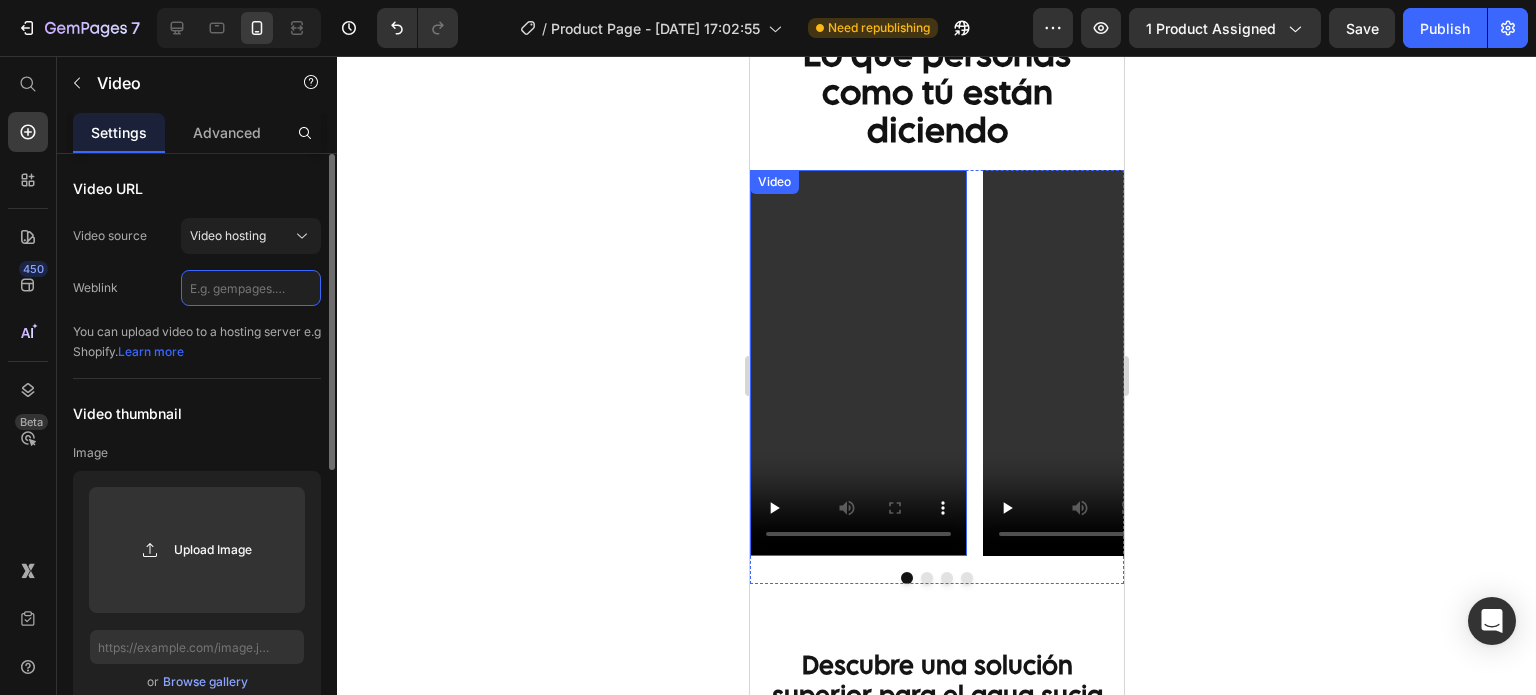 paste on "https://cdn.shopify.com/videos/c/o/v/278f5513b91442a3aeb896f3084d6d06.mp4" 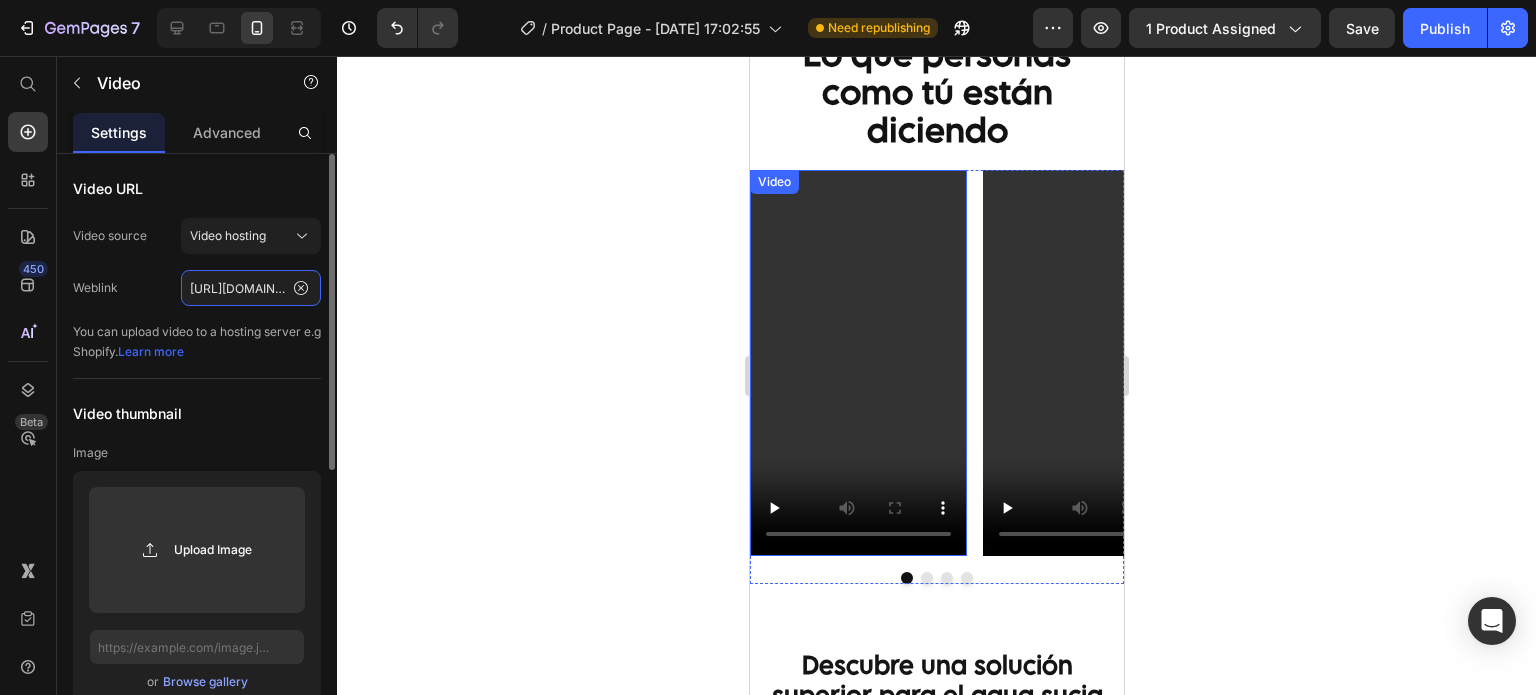 scroll, scrollTop: 0, scrollLeft: 368, axis: horizontal 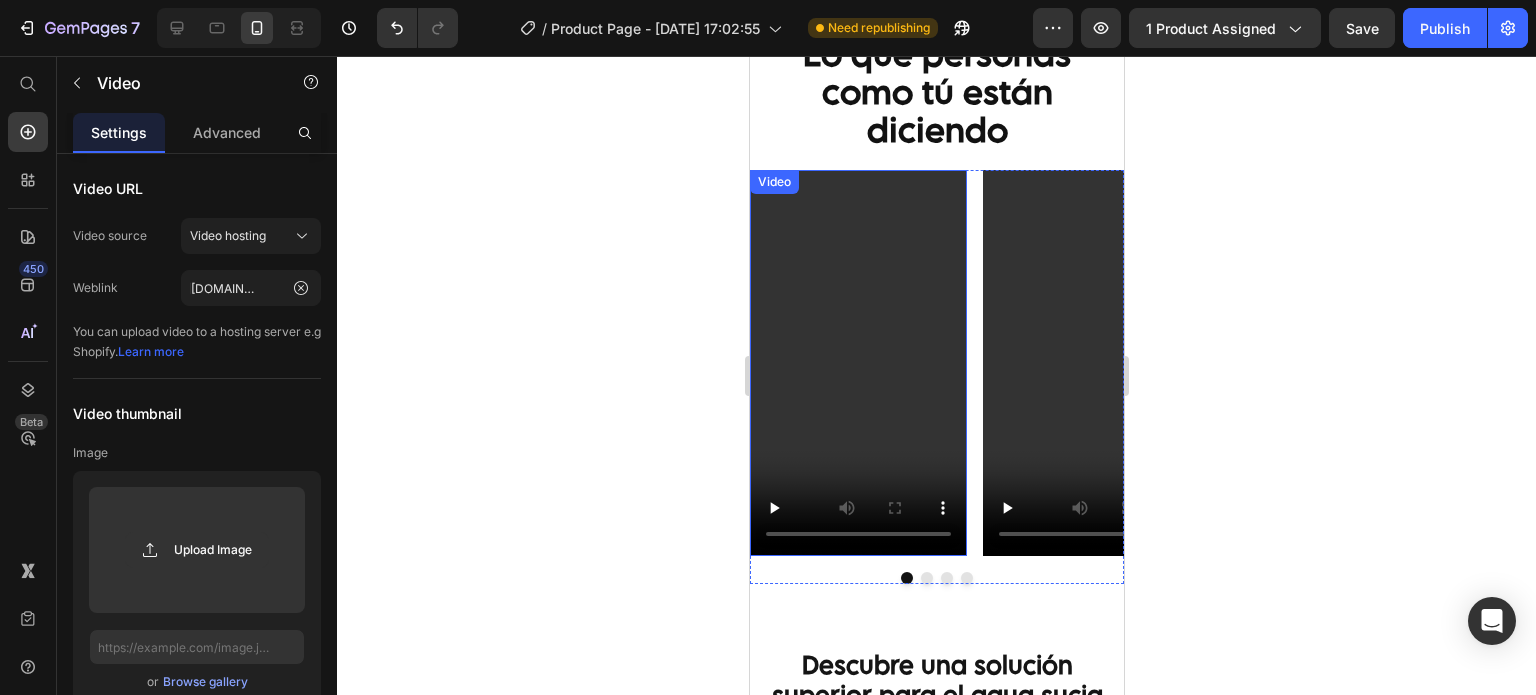click 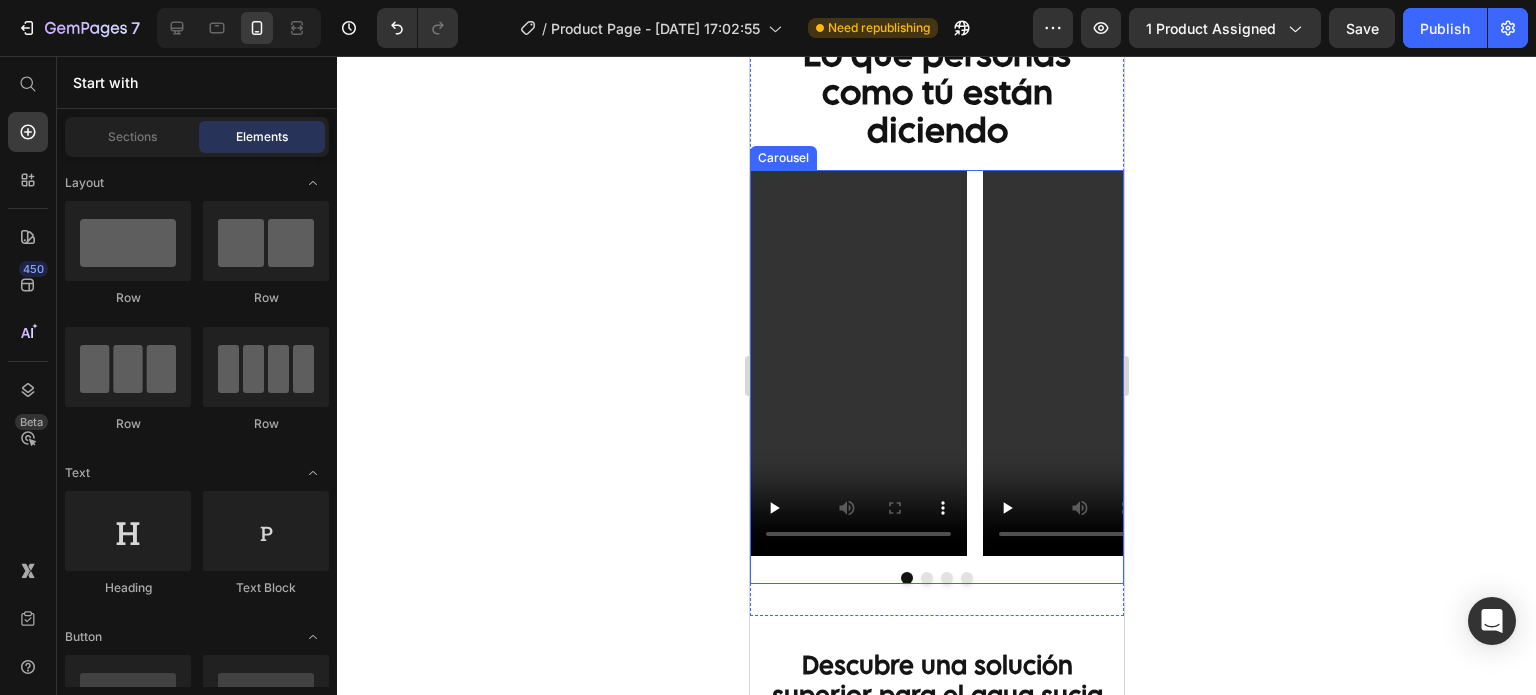 click at bounding box center (926, 578) 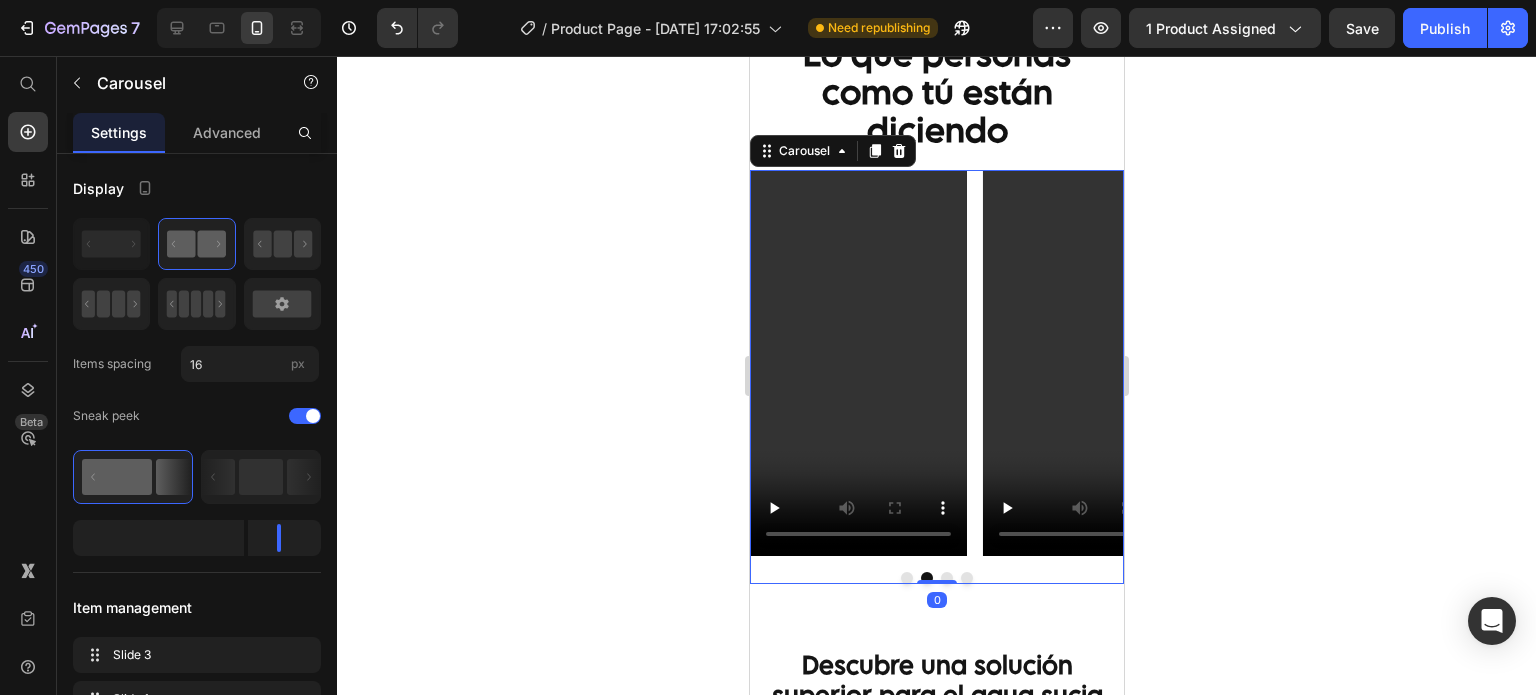 click at bounding box center [946, 578] 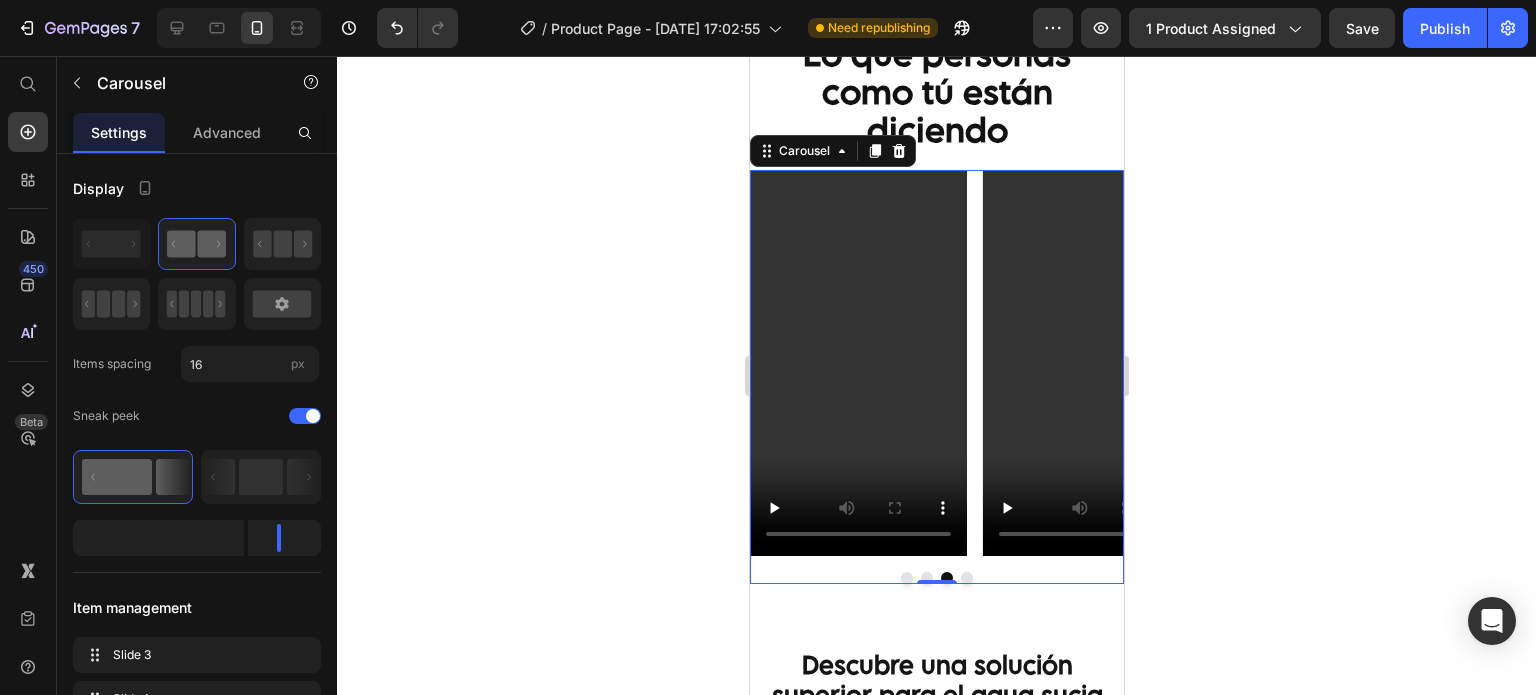 click at bounding box center [936, 578] 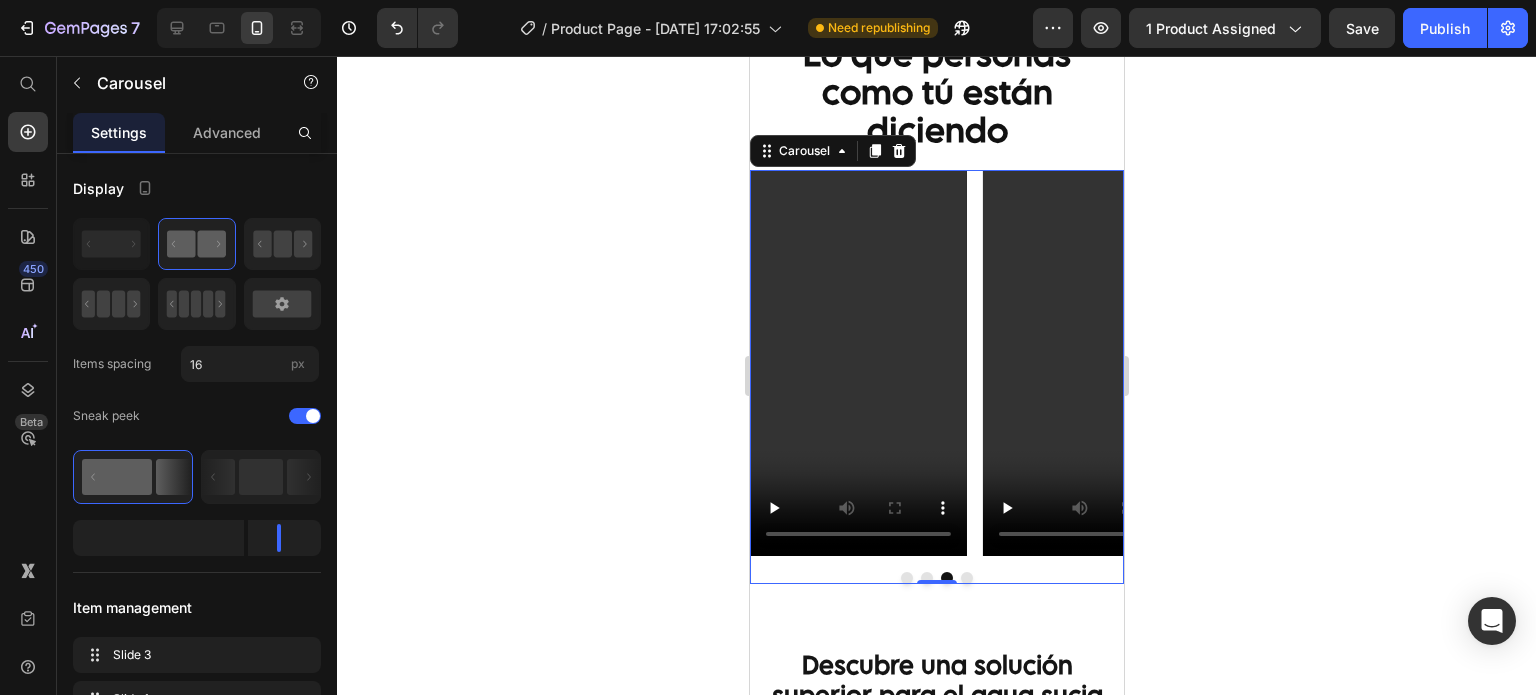 click at bounding box center (966, 578) 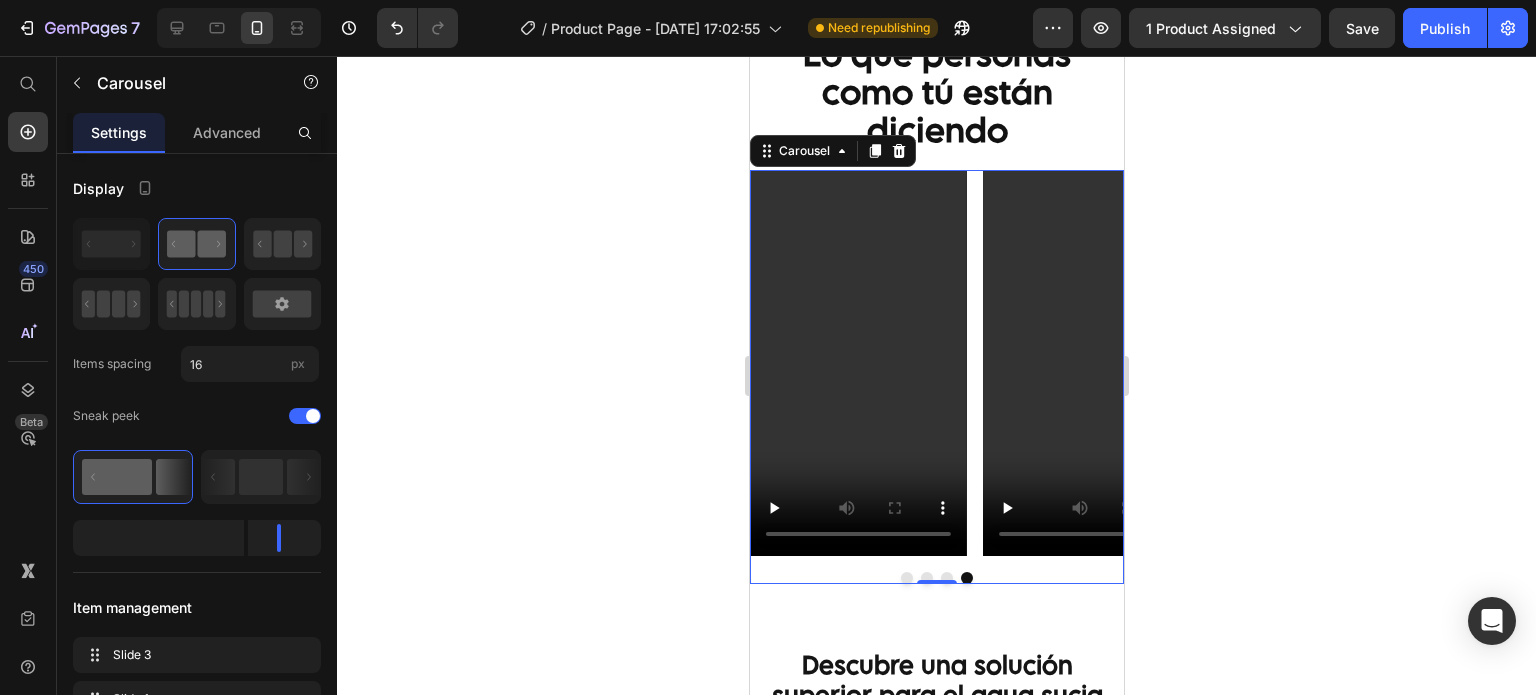 click at bounding box center [906, 578] 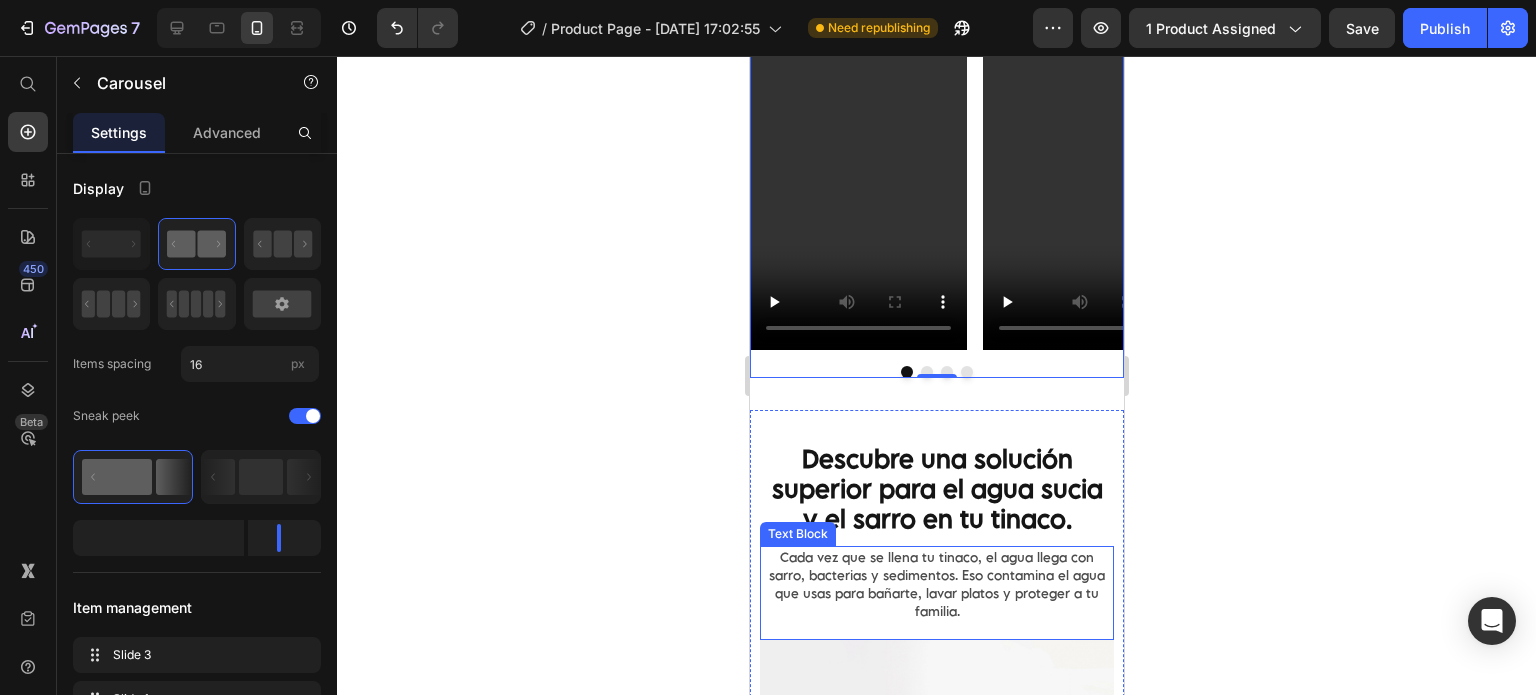 scroll, scrollTop: 1833, scrollLeft: 0, axis: vertical 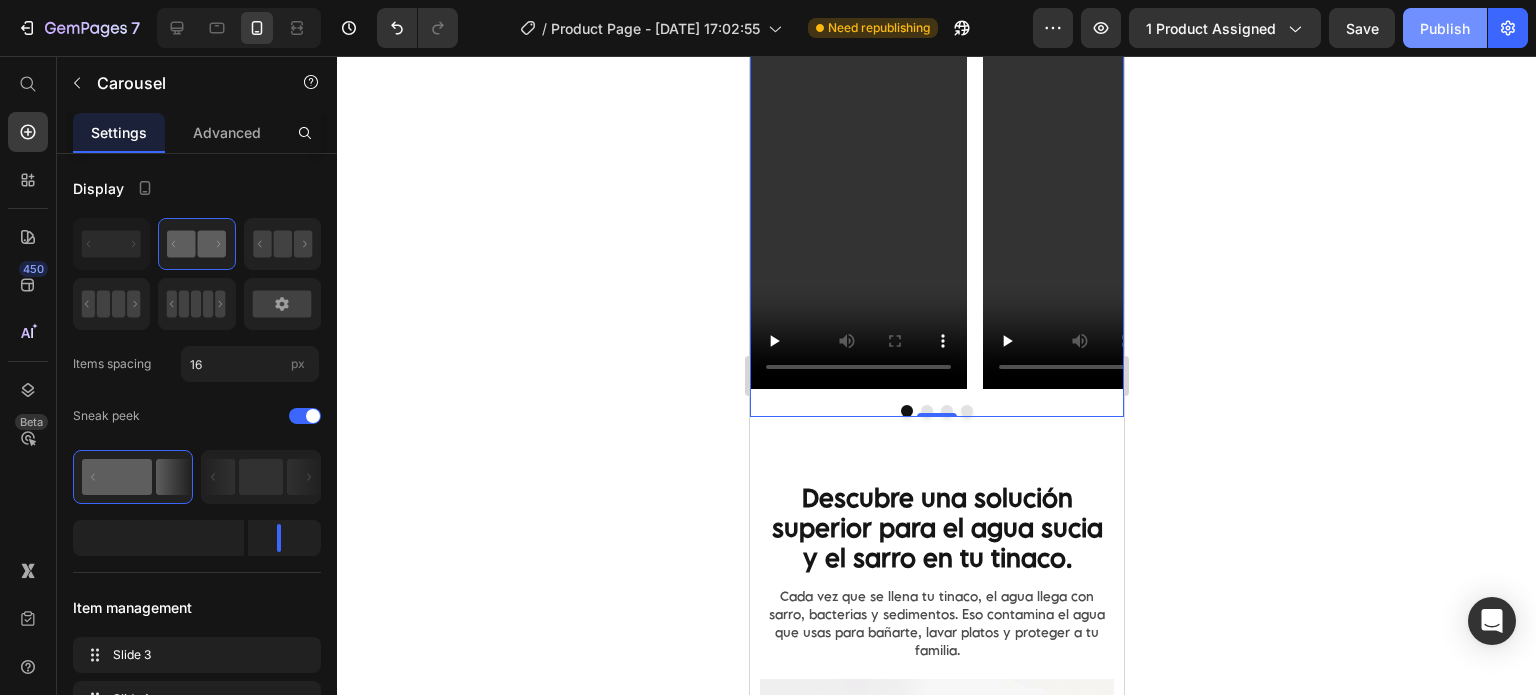 click on "Publish" at bounding box center (1445, 28) 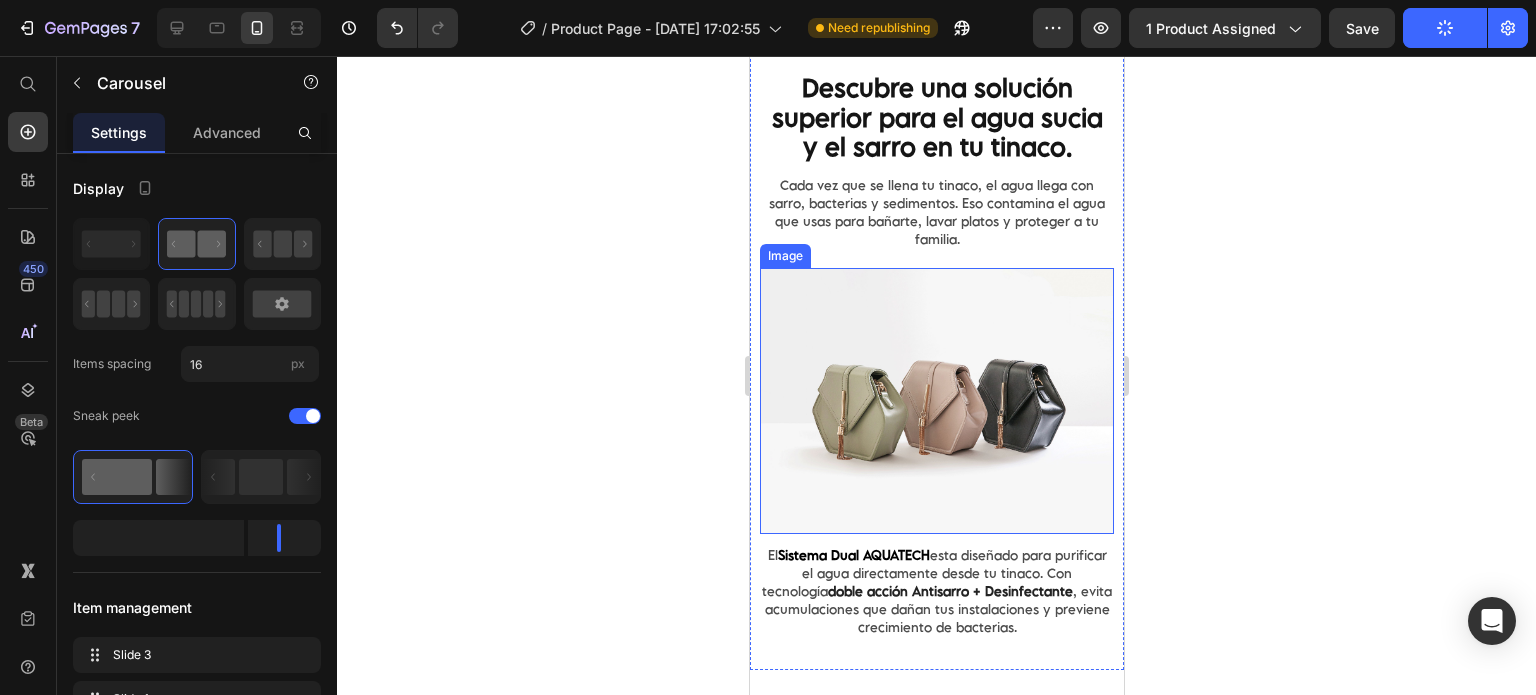 scroll, scrollTop: 2166, scrollLeft: 0, axis: vertical 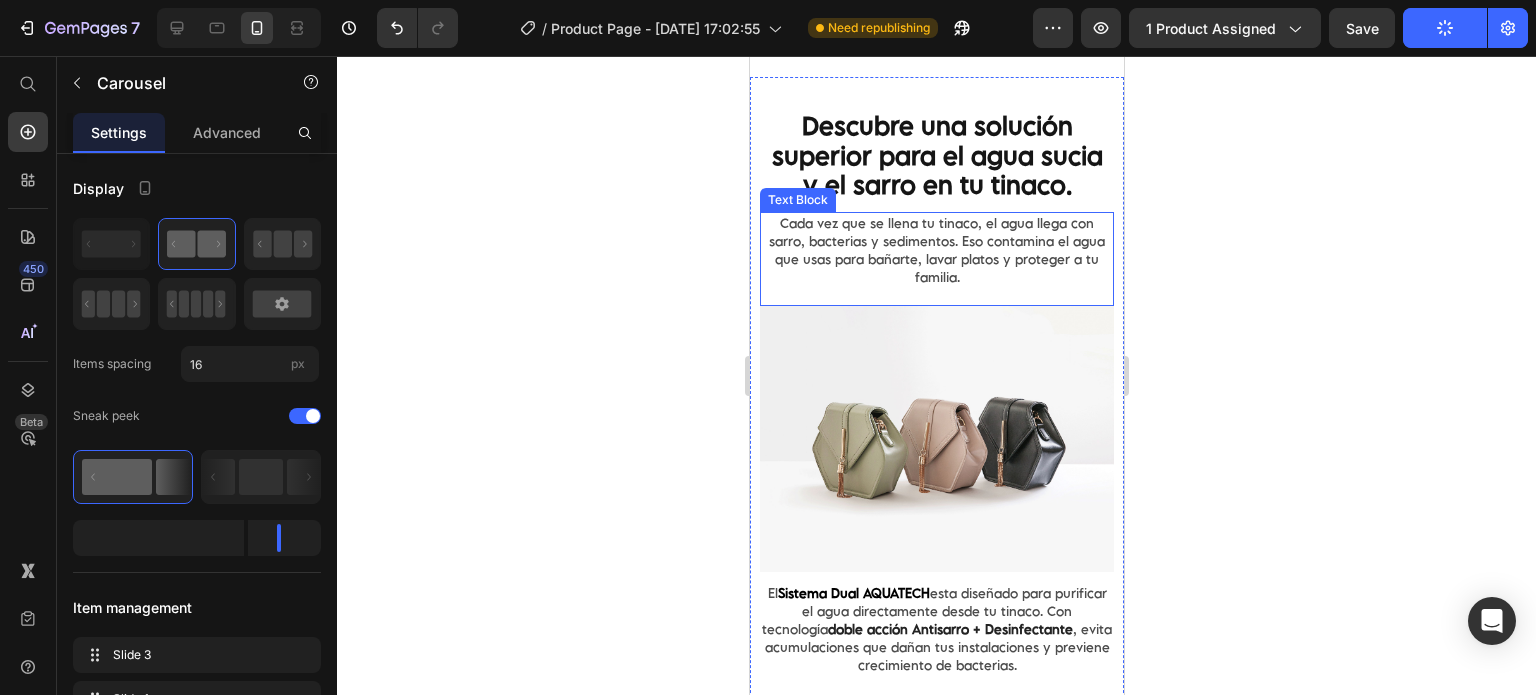 click on "Cada vez que se llena tu tinaco, el agua llega con sarro, bacterias y sedimentos. Eso contamina el agua que usas para bañarte, lavar platos y proteger a tu familia." at bounding box center [936, 250] 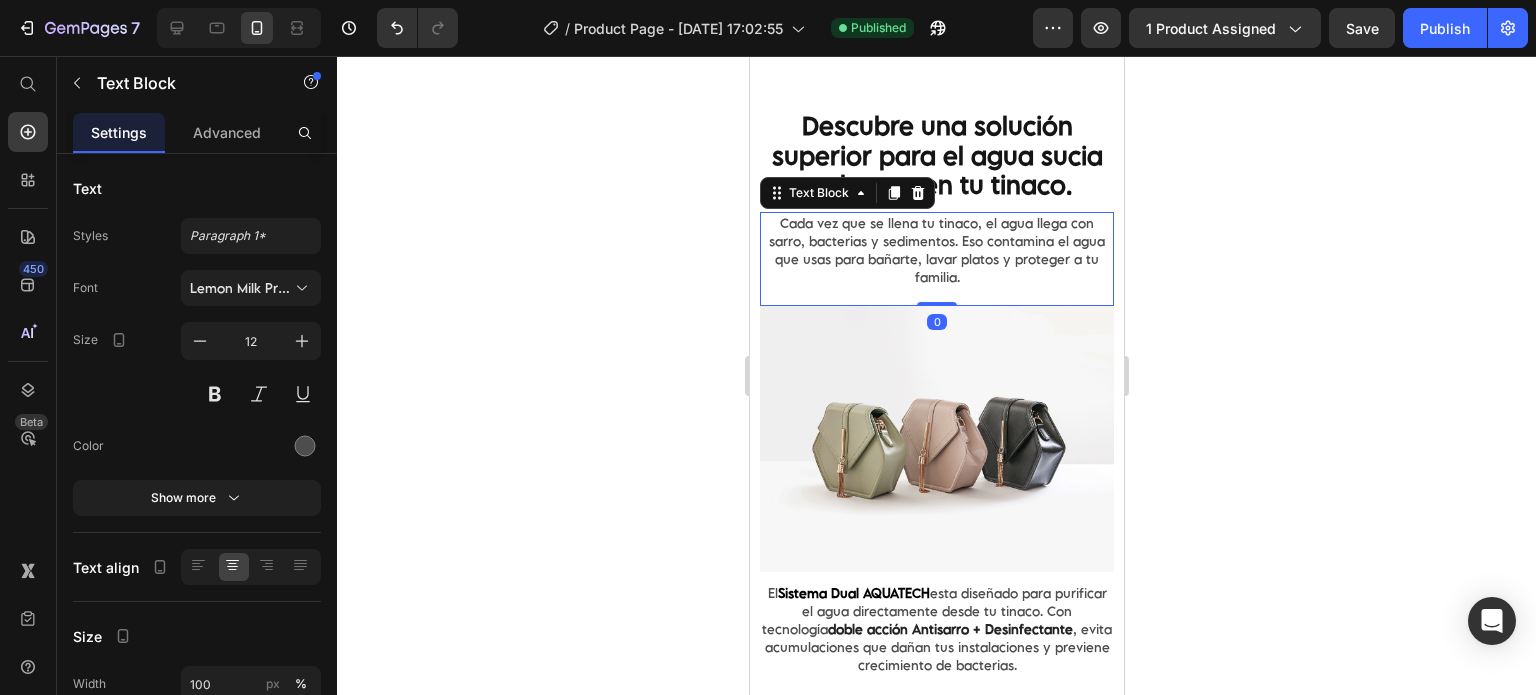 click on "Cada vez que se llena tu tinaco, el agua llega con sarro, bacterias y sedimentos. Eso contamina el agua que usas para bañarte, lavar platos y proteger a tu familia." at bounding box center [936, 250] 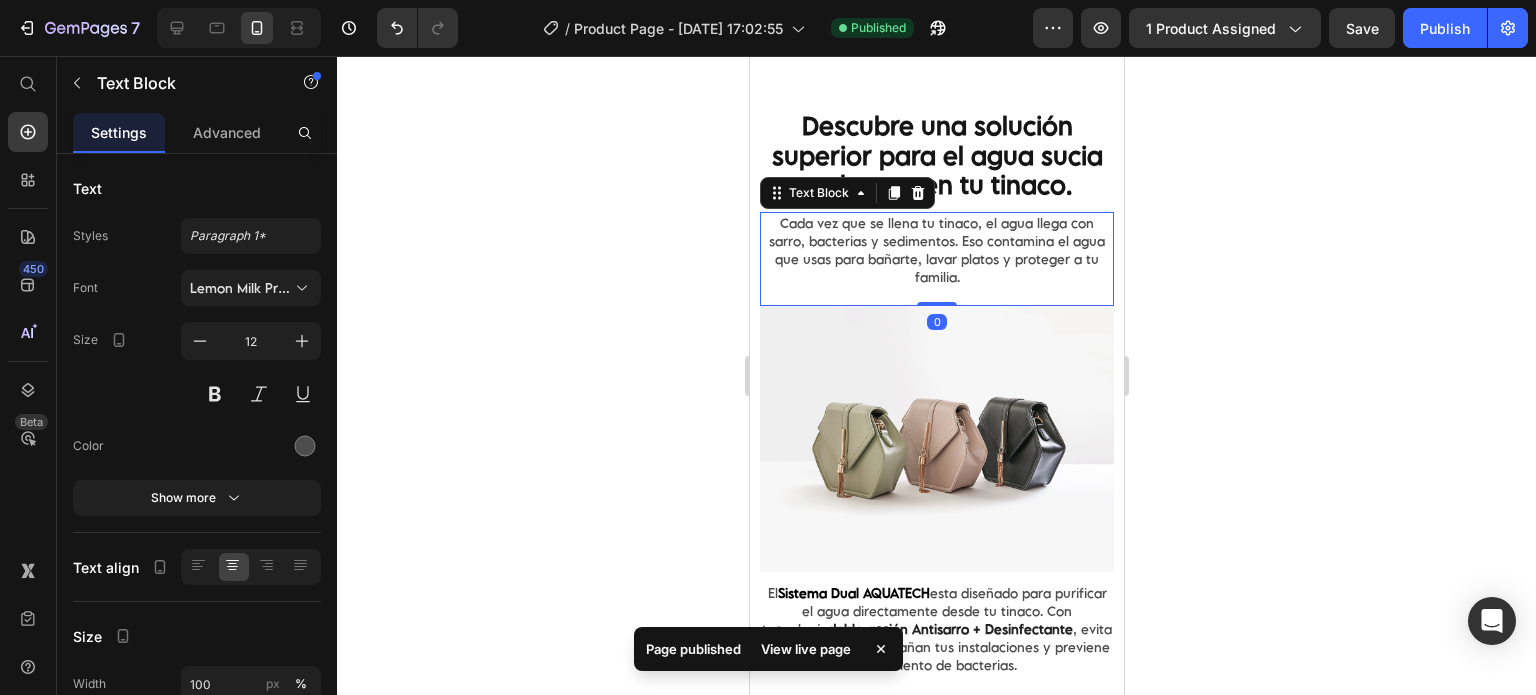 click on "Cada vez que se llena tu tinaco, el agua llega con sarro, bacterias y sedimentos. Eso contamina el agua que usas para bañarte, lavar platos y proteger a tu familia." at bounding box center [936, 250] 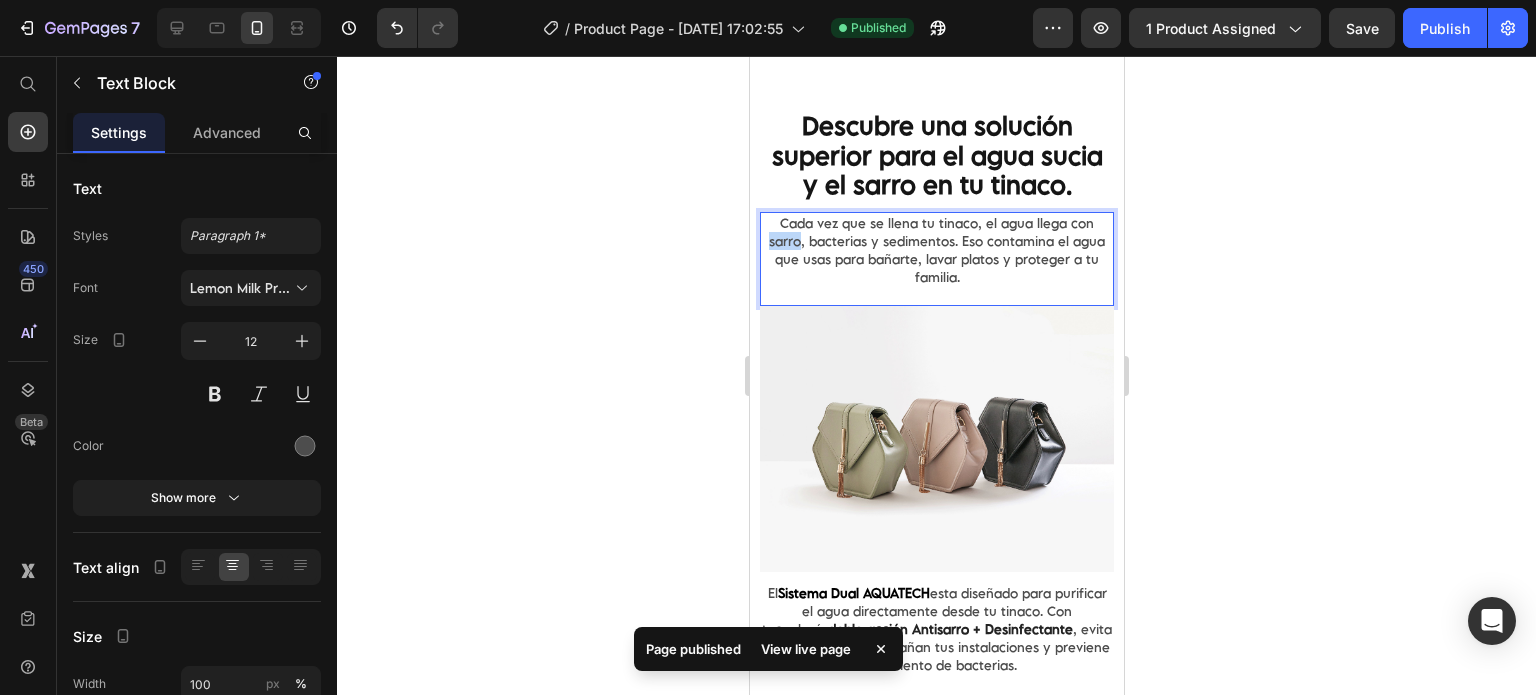 click on "Cada vez que se llena tu tinaco, el agua llega con sarro, bacterias y sedimentos. Eso contamina el agua que usas para bañarte, lavar platos y proteger a tu familia." at bounding box center (936, 250) 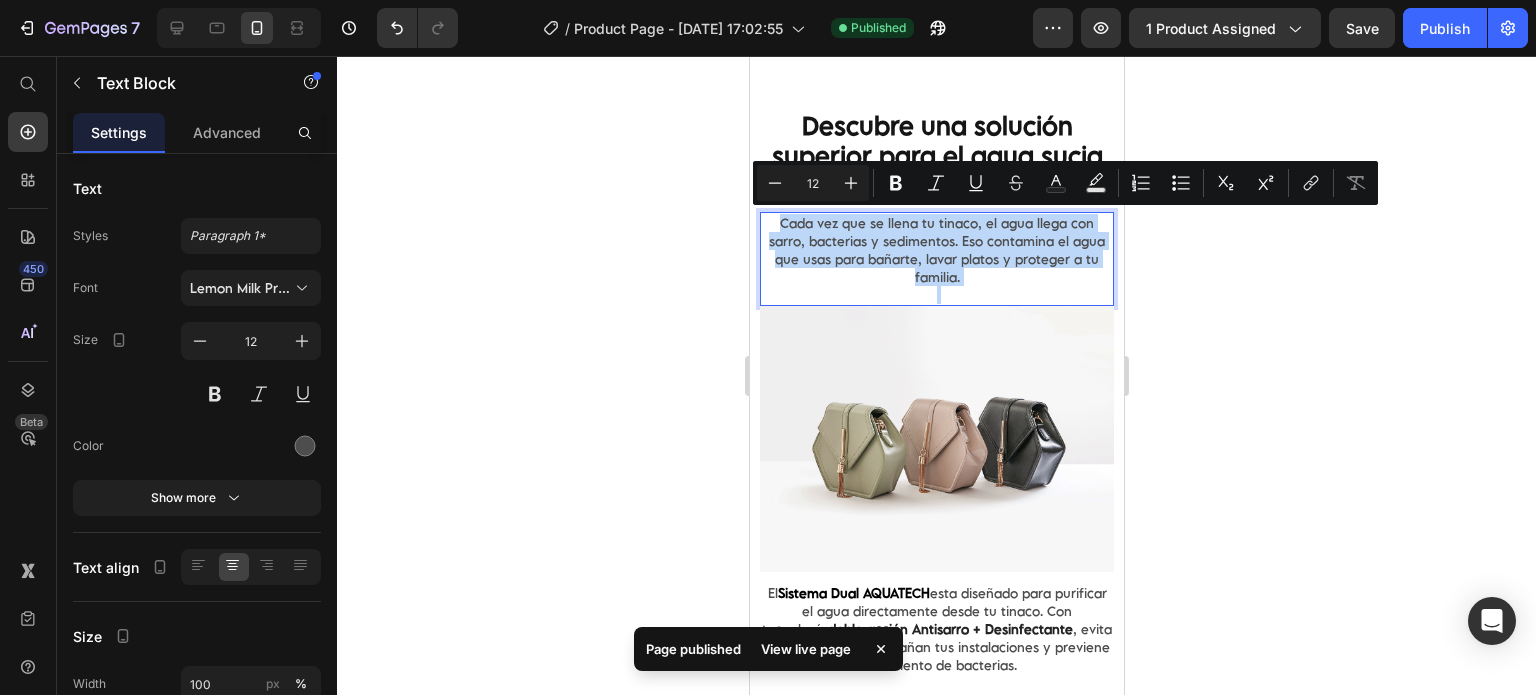 click on "Cada vez que se llena tu tinaco, el agua llega con sarro, bacterias y sedimentos. Eso contamina el agua que usas para bañarte, lavar platos y proteger a tu familia." at bounding box center (936, 250) 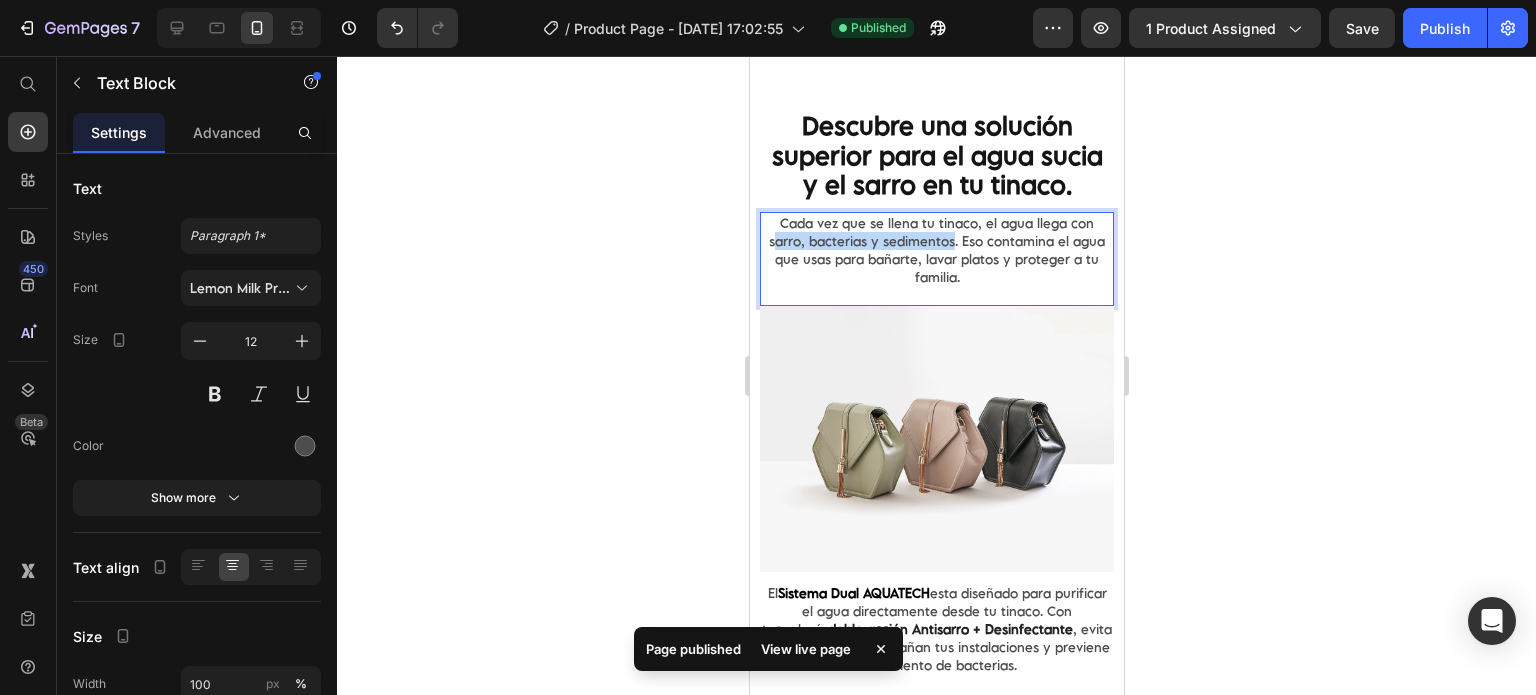 drag, startPoint x: 784, startPoint y: 241, endPoint x: 965, endPoint y: 237, distance: 181.04419 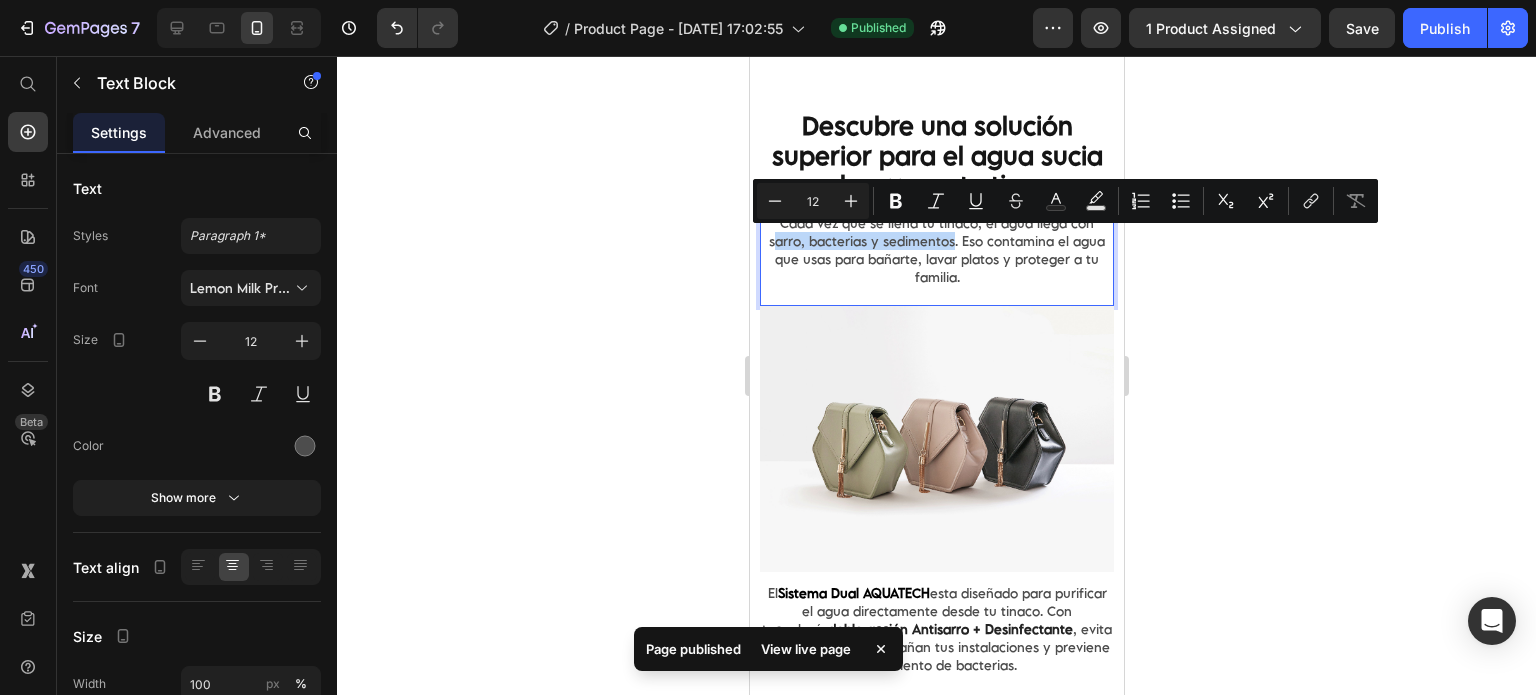 click on "Cada vez que se llena tu tinaco, el agua llega con sarro, bacterias y sedimentos. Eso contamina el agua que usas para bañarte, lavar platos y proteger a tu familia." at bounding box center (936, 250) 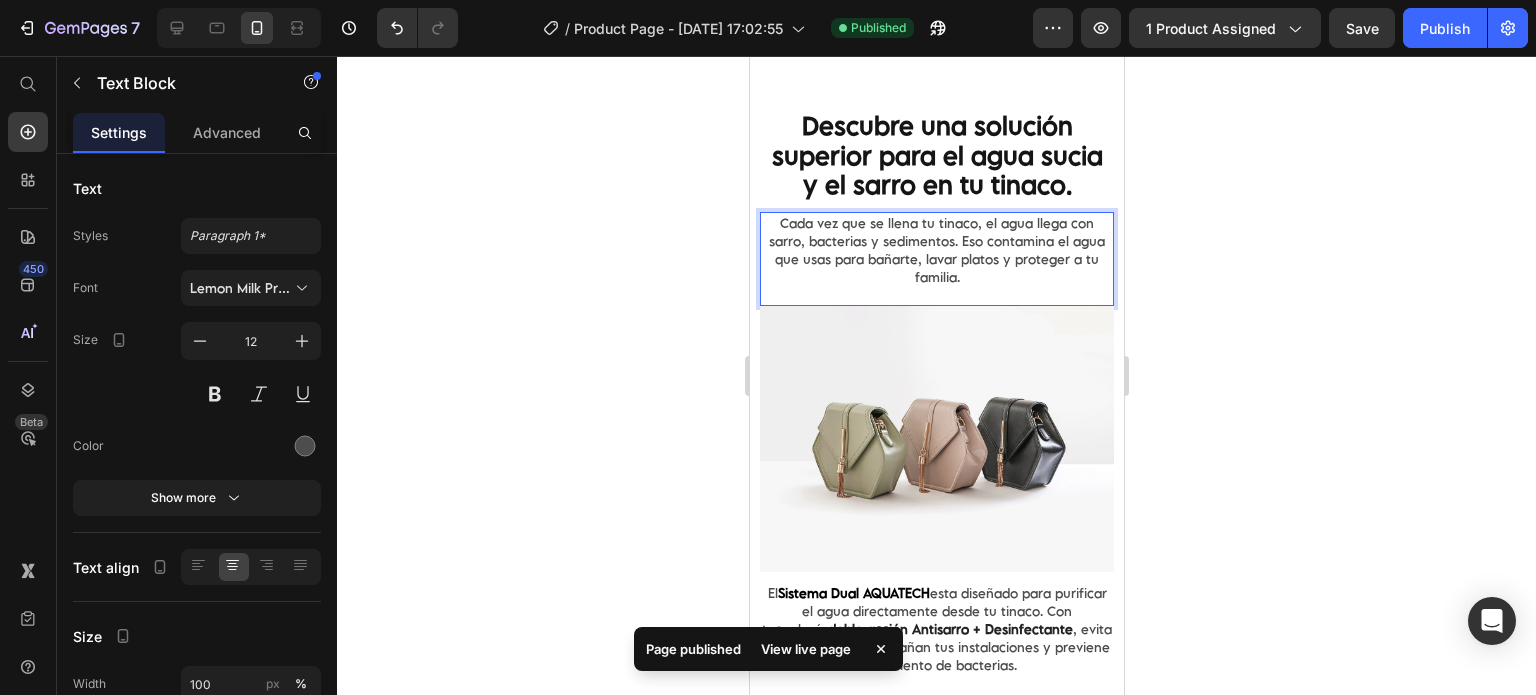 click on "Cada vez que se llena tu tinaco, el agua llega con sarro, bacterias y sedimentos. Eso contamina el agua que usas para bañarte, lavar platos y proteger a tu familia." at bounding box center [936, 250] 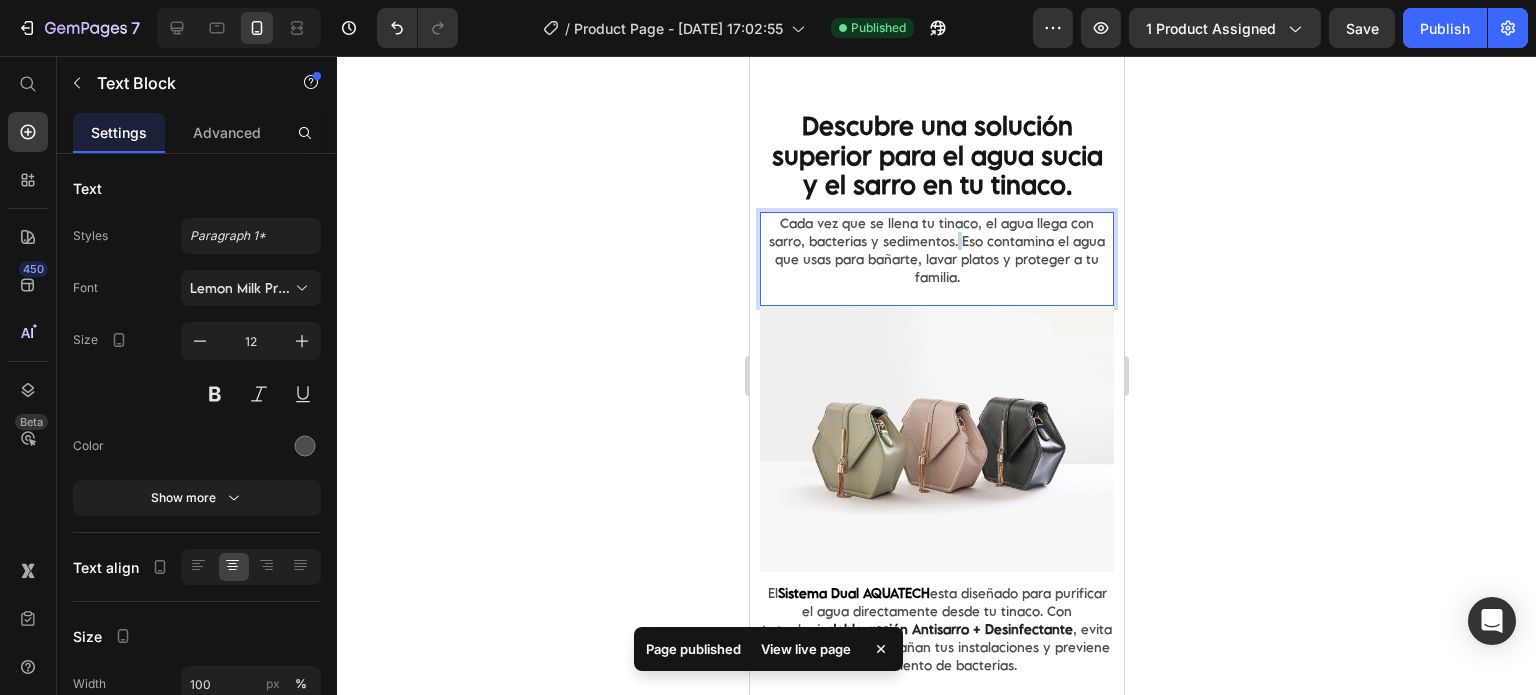 click on "Cada vez que se llena tu tinaco, el agua llega con sarro, bacterias y sedimentos. Eso contamina el agua que usas para bañarte, lavar platos y proteger a tu familia." at bounding box center (936, 250) 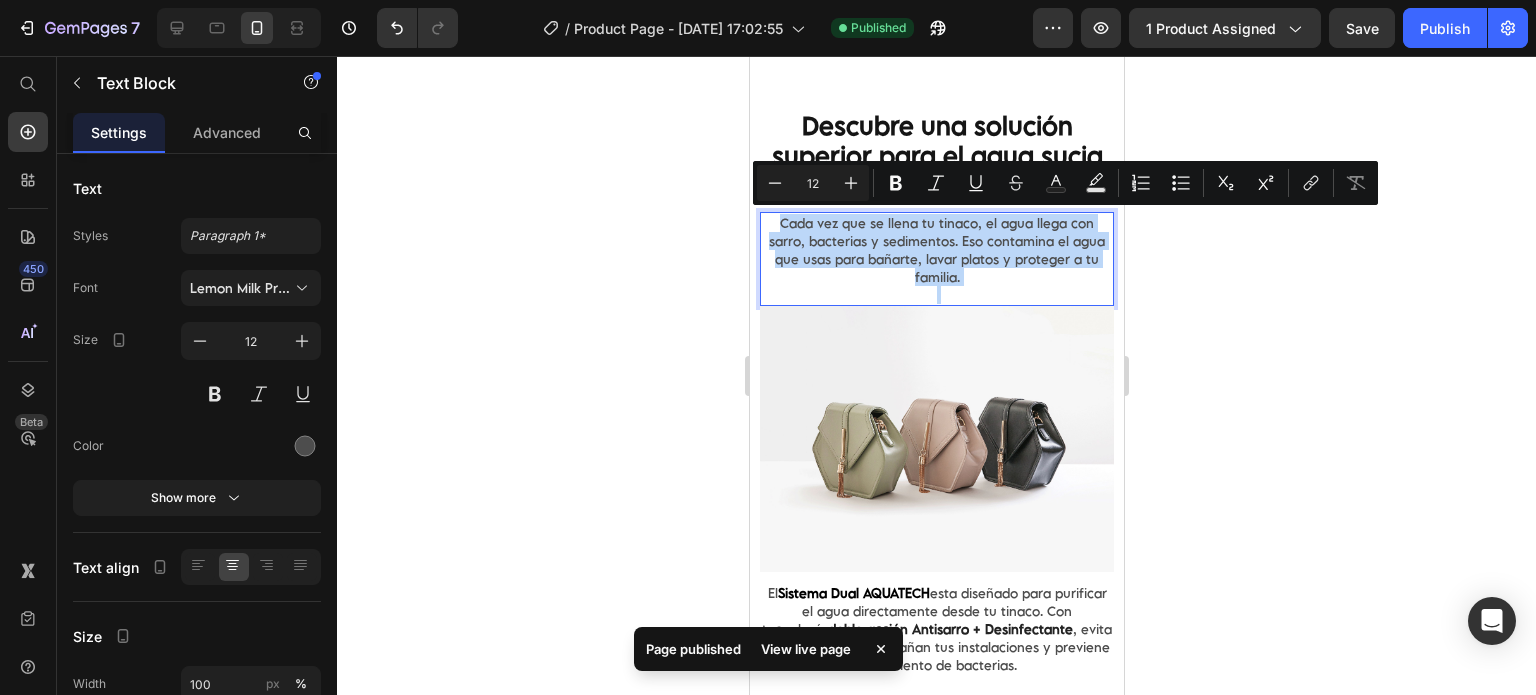 drag, startPoint x: 967, startPoint y: 238, endPoint x: 929, endPoint y: 241, distance: 38.118237 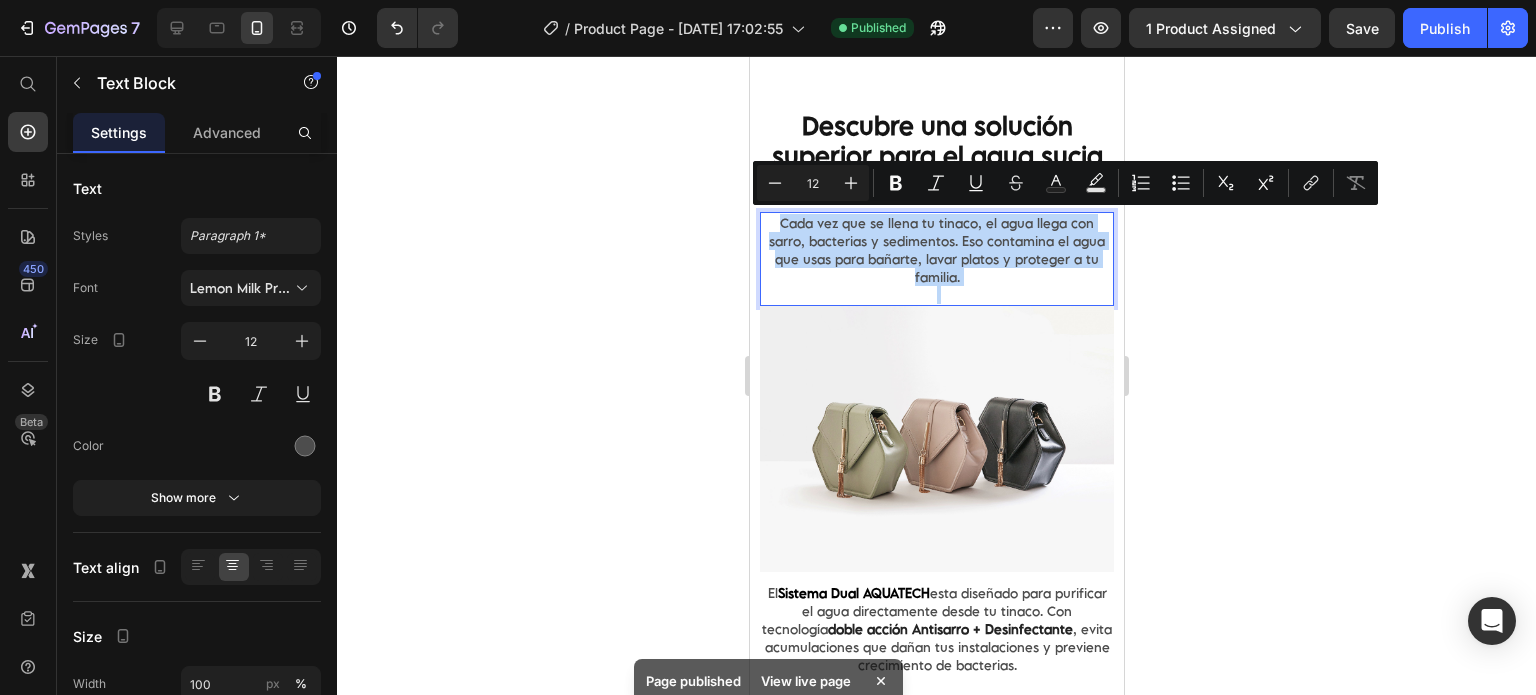 click on "Cada vez que se llena tu tinaco, el agua llega con sarro, bacterias y sedimentos. Eso contamina el agua que usas para bañarte, lavar platos y proteger a tu familia." at bounding box center (936, 250) 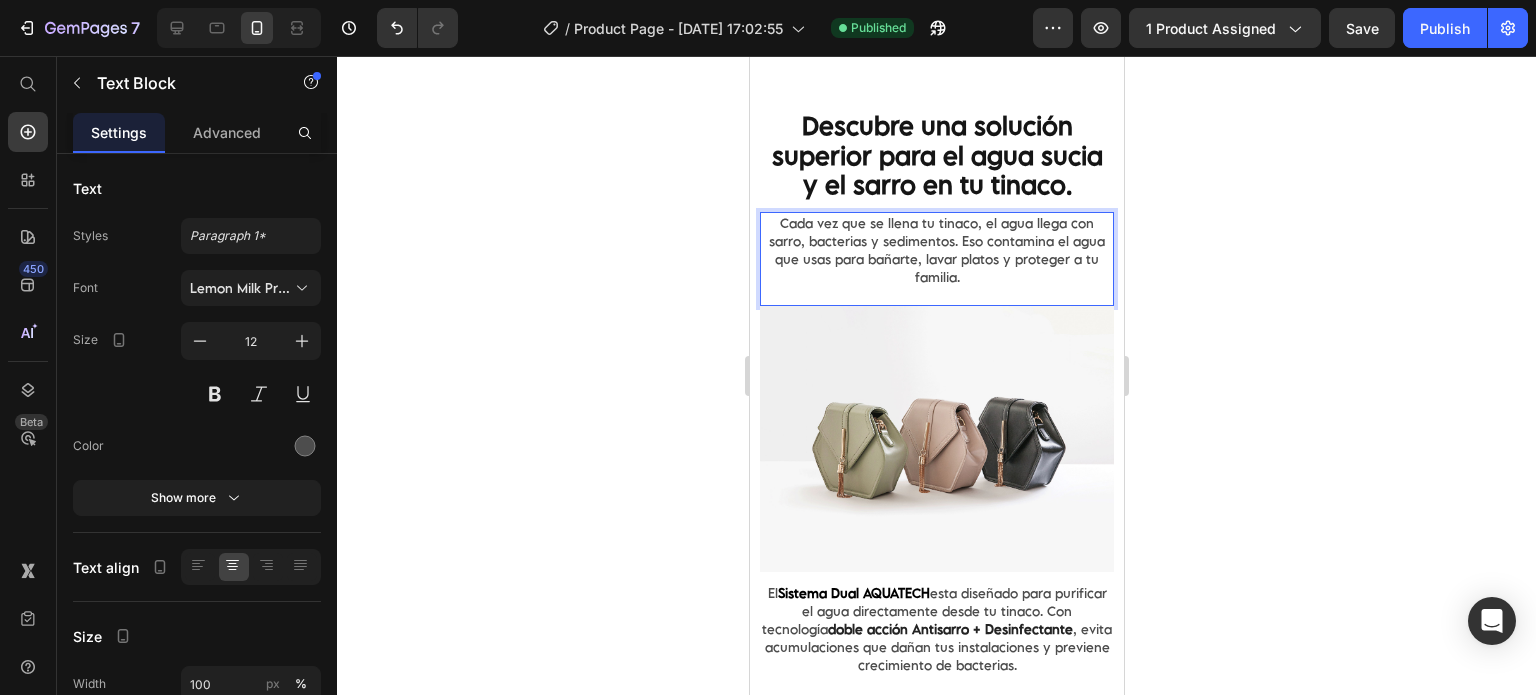 click on "Cada vez que se llena tu tinaco, el agua llega con sarro, bacterias y sedimentos. Eso contamina el agua que usas para bañarte, lavar platos y proteger a tu familia." at bounding box center [936, 250] 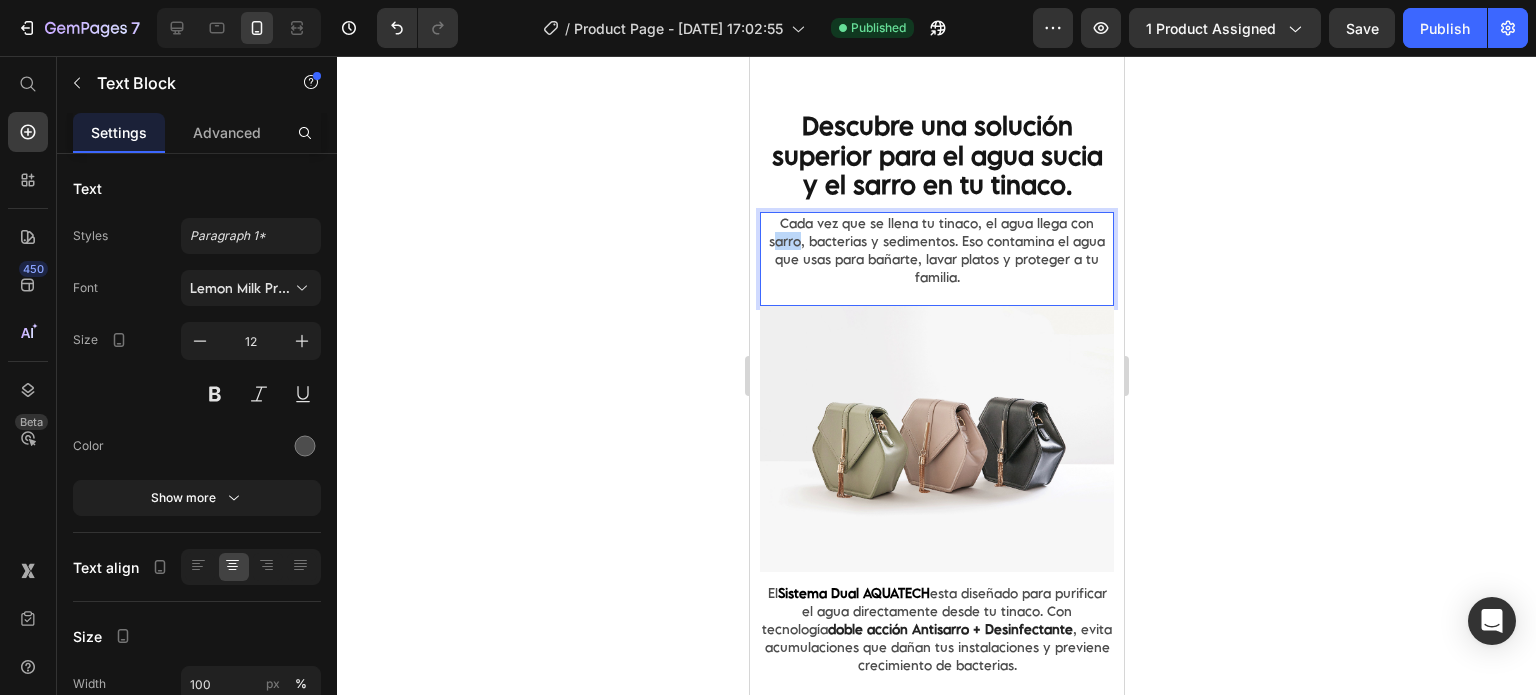 drag, startPoint x: 785, startPoint y: 243, endPoint x: 809, endPoint y: 244, distance: 24.020824 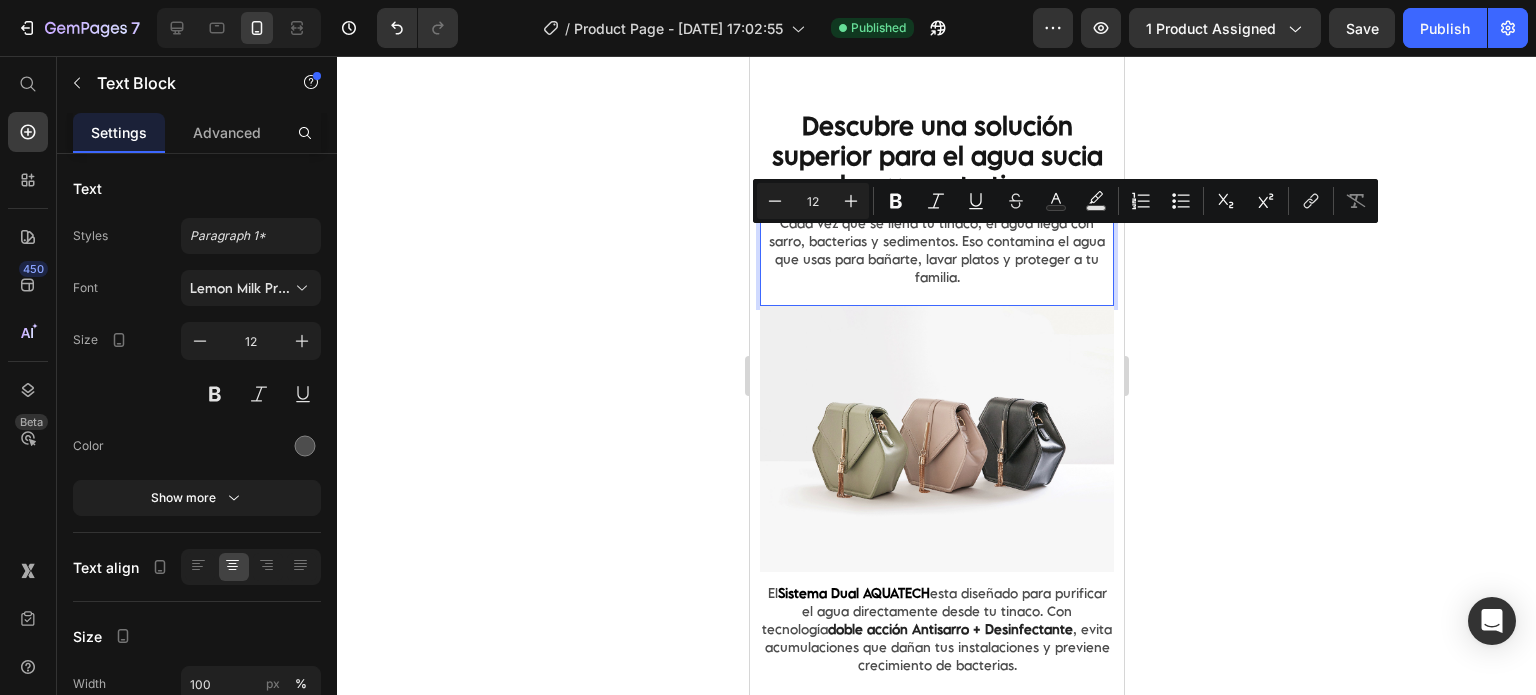 click on "Cada vez que se llena tu tinaco, el agua llega con sarro, bacterias y sedimentos. Eso contamina el agua que usas para bañarte, lavar platos y proteger a tu familia." at bounding box center [936, 250] 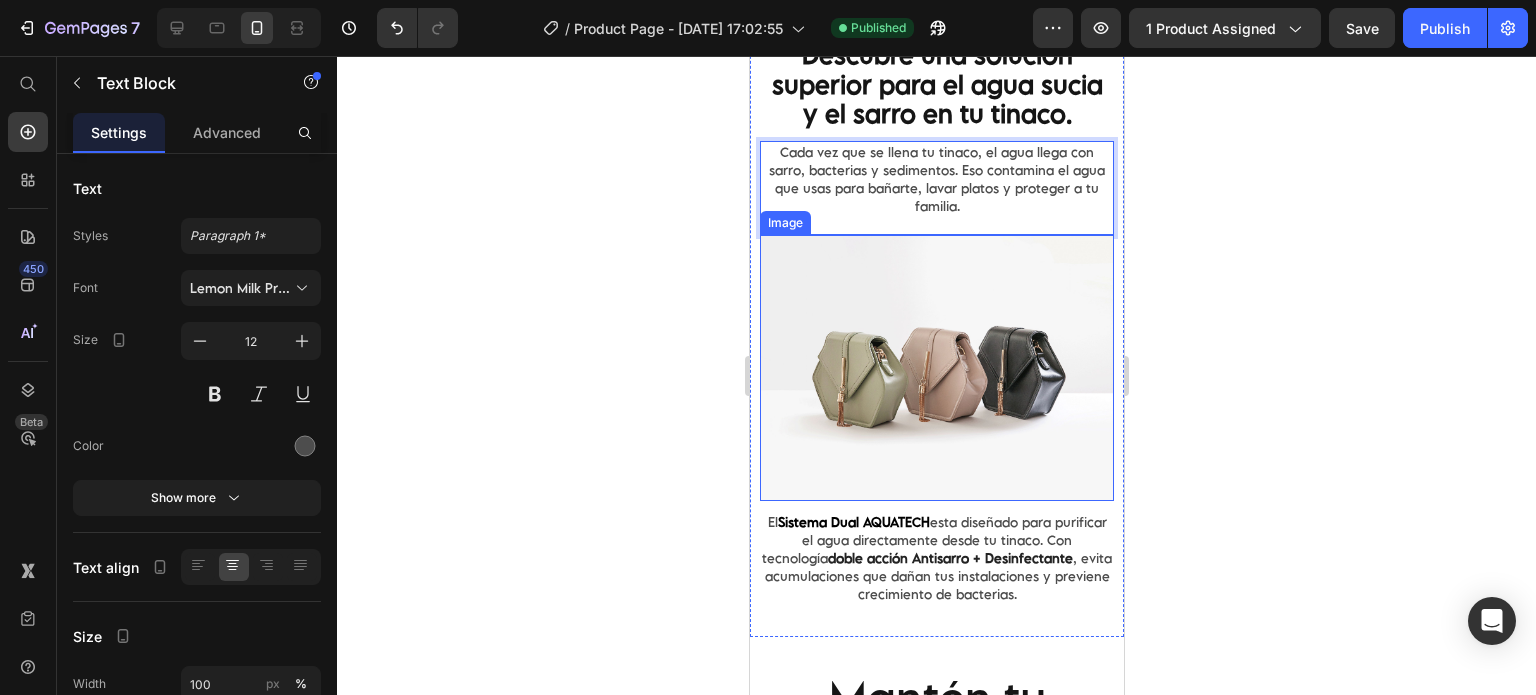 scroll, scrollTop: 2333, scrollLeft: 0, axis: vertical 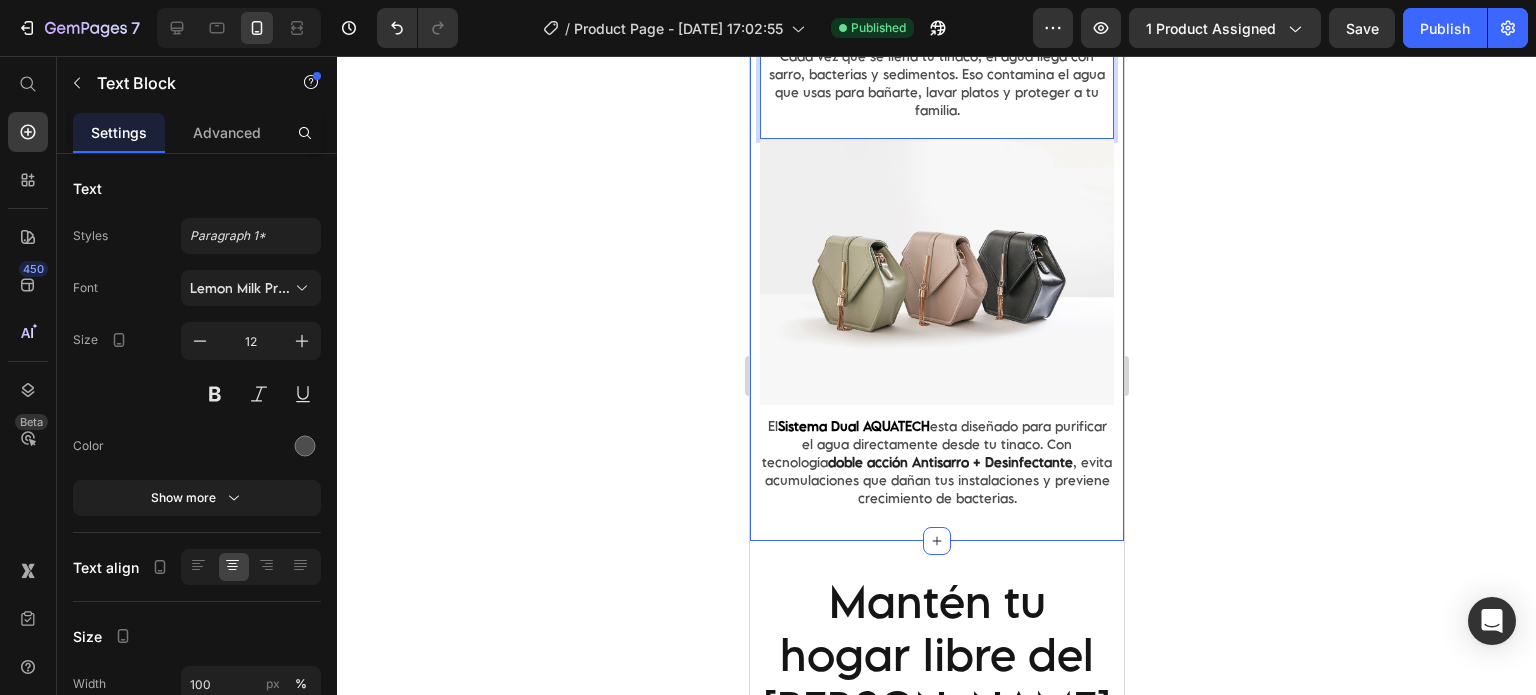 click on "Descubre una solución superior para el agua sucia y el sarro en tu tinaco. Text Block Cada vez que se llena tu tinaco, el agua llega con sarro, bacterias y sedimentos. Eso contamina el agua que usas para bañarte, lavar platos y proteger a tu familia. Text Block   0 Image El  Sistema Dual AQUATECH  esta diseñado para purificar el agua directamente desde tu tinaco. Con tecnología  doble acción Antisarro + Desinfectante , evita acumulaciones que dañan tus instalaciones y previene crecimiento de bacterias. Text Block Value Proposition" at bounding box center (936, 225) 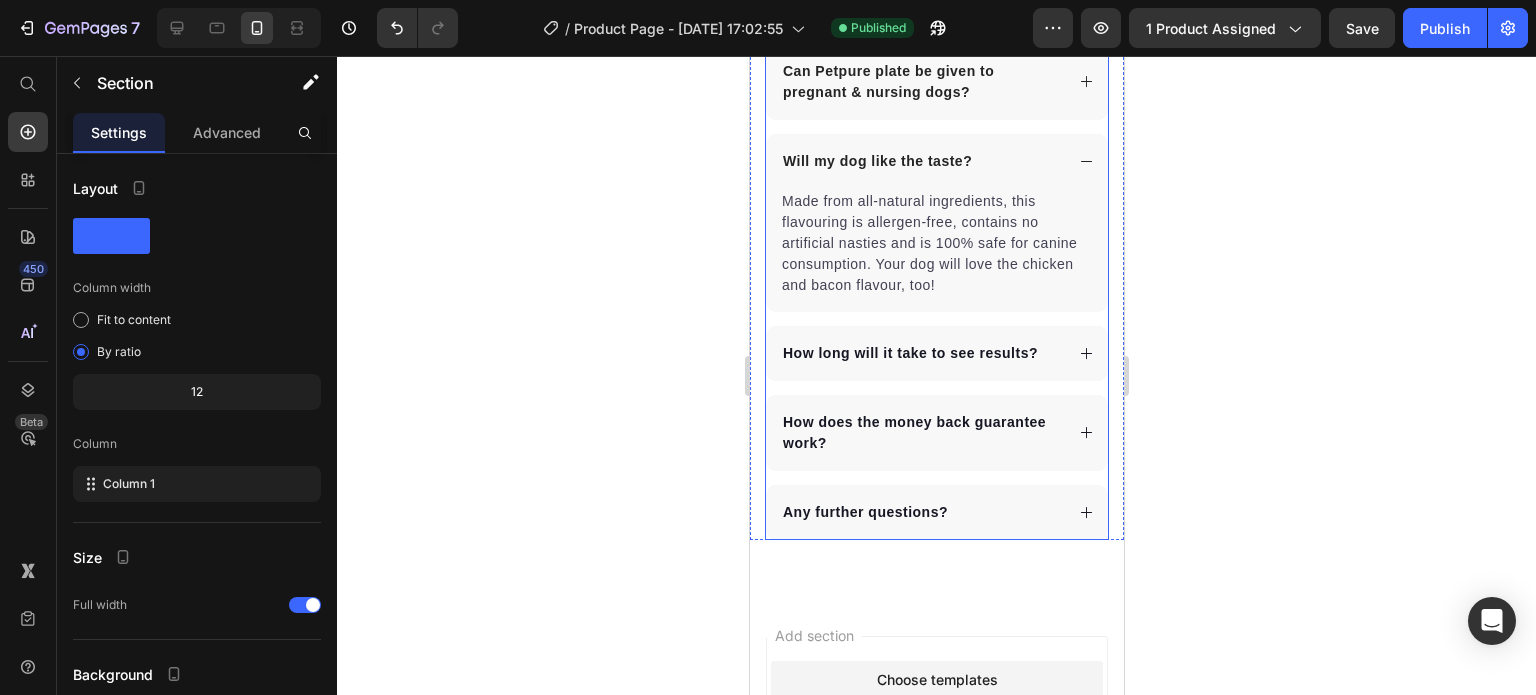 scroll, scrollTop: 4833, scrollLeft: 0, axis: vertical 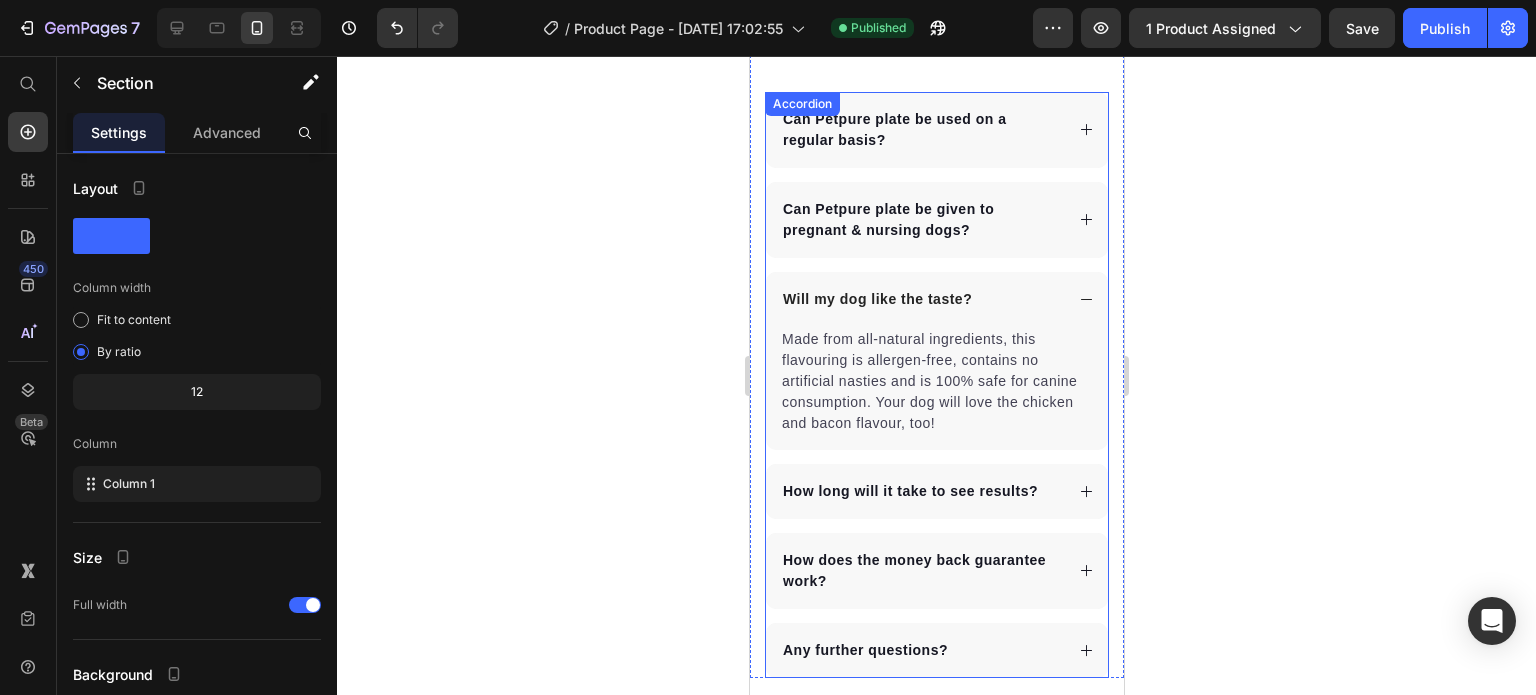click on "Will my dog like the taste?" at bounding box center [936, 299] 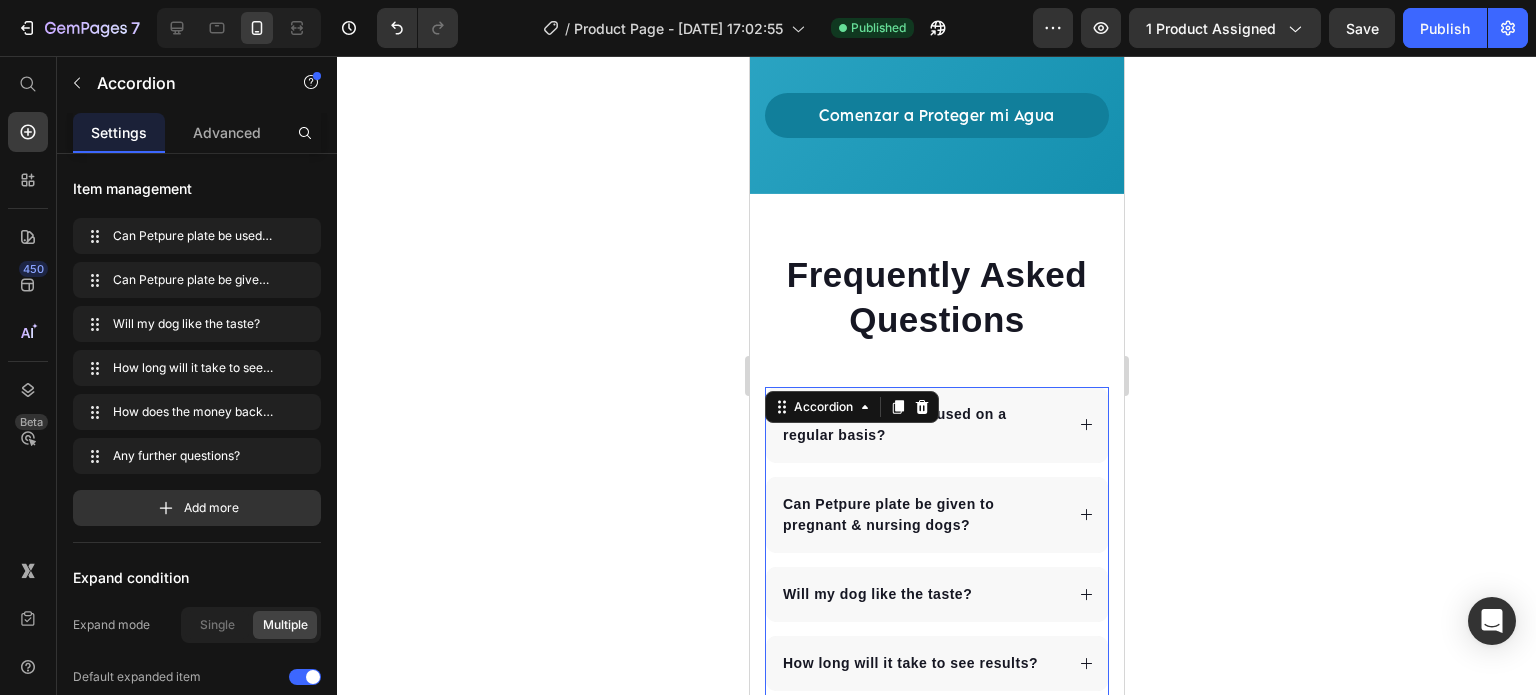 scroll, scrollTop: 4500, scrollLeft: 0, axis: vertical 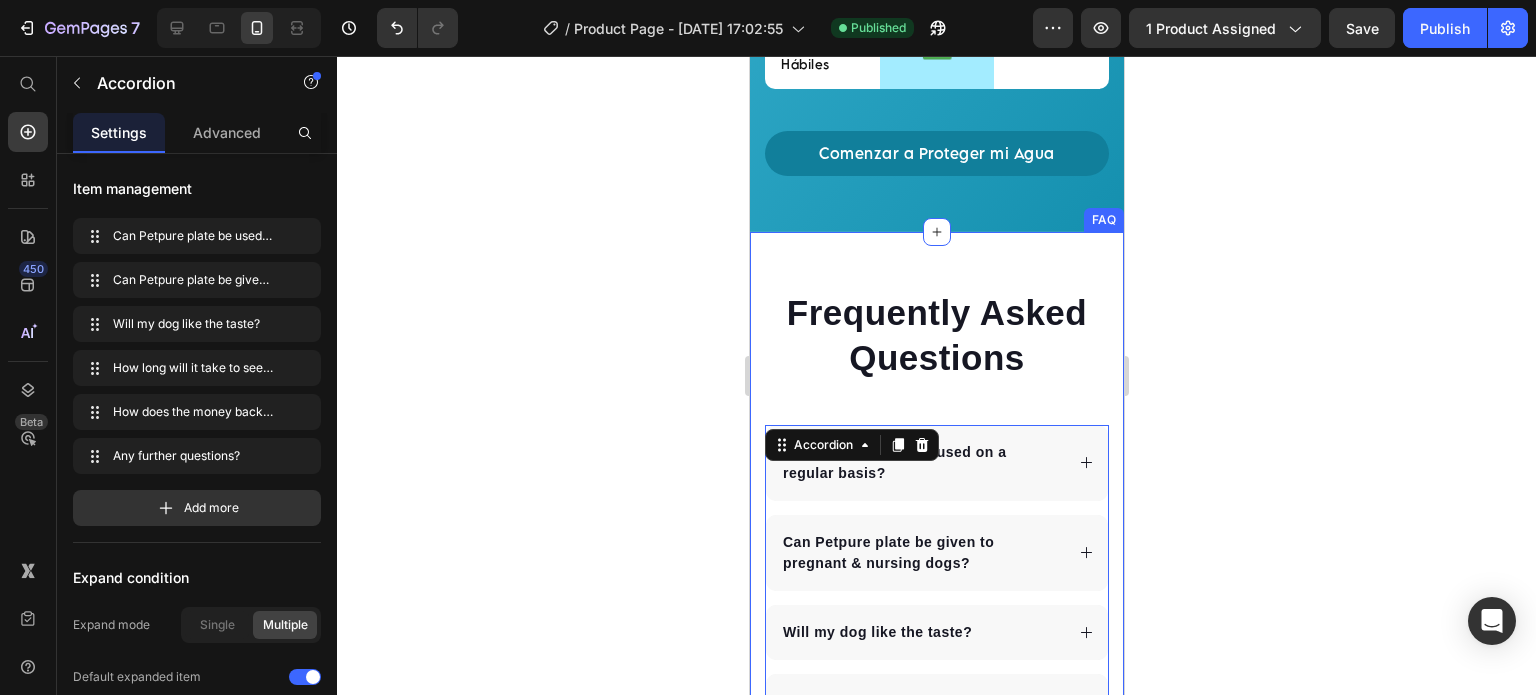 click on "Frequently Asked Questions Heading
Can Petpure plate be used on a regular basis?
Can Petpure plate be given to pregnant & nursing dogs?
Will my dog like the taste?
How long will it take to see results?
How does the money back guarantee work?
Any further questions? Accordion   0 Row FAQ" at bounding box center (936, 588) 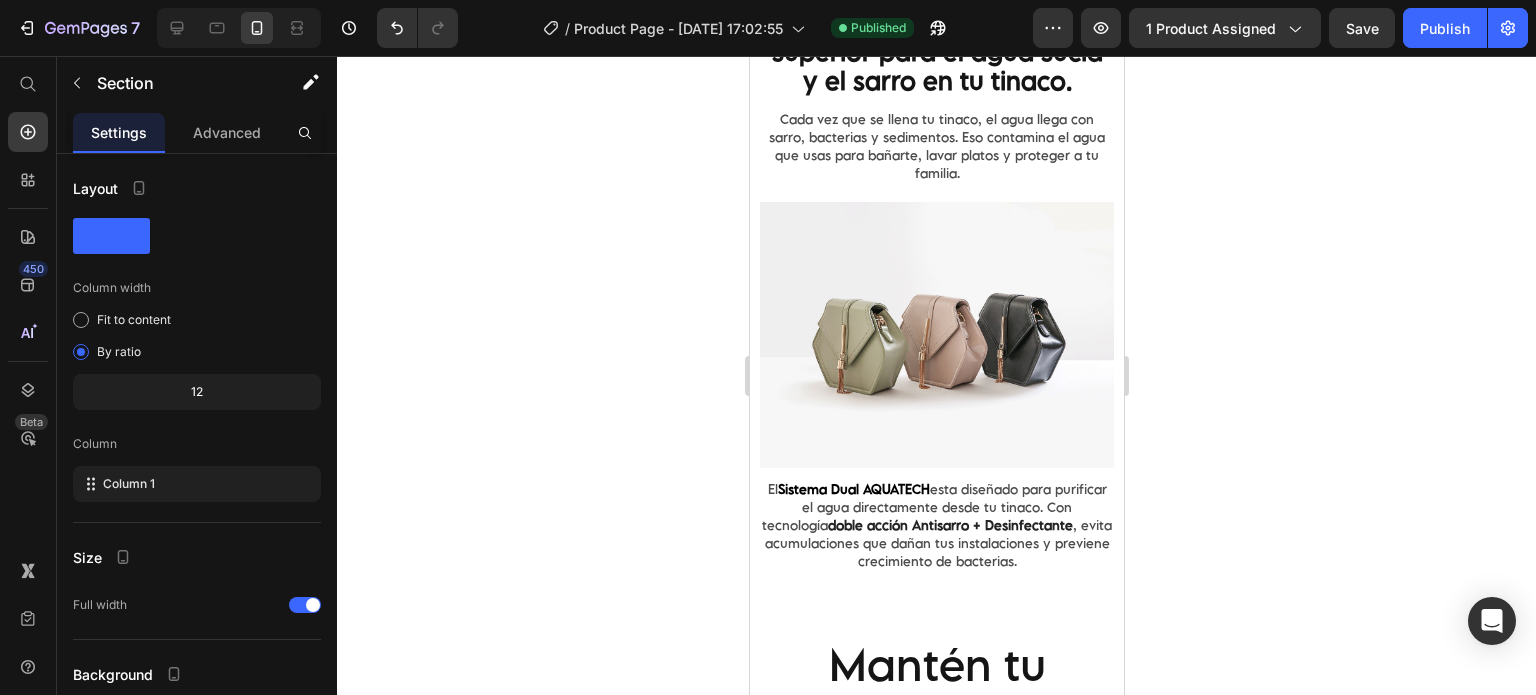 scroll, scrollTop: 2333, scrollLeft: 0, axis: vertical 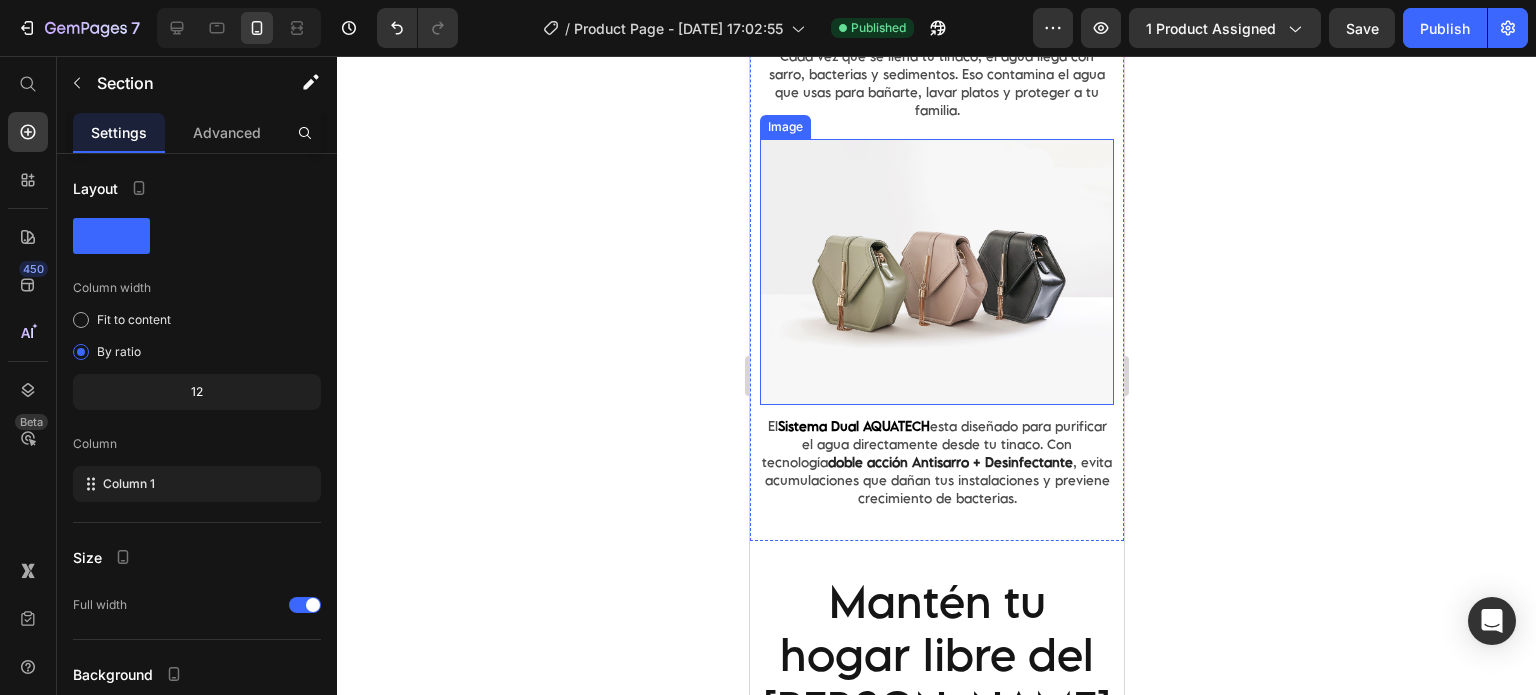 click at bounding box center (936, 272) 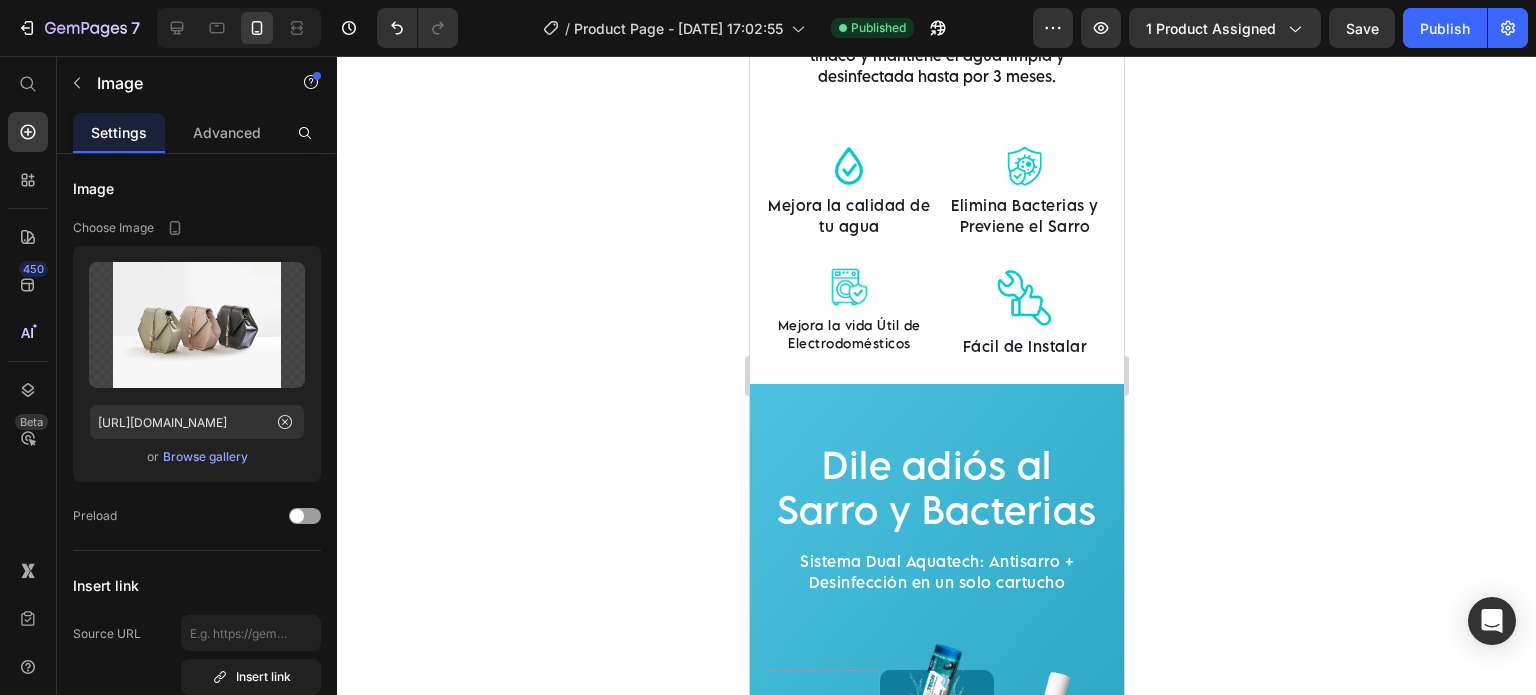scroll, scrollTop: 3333, scrollLeft: 0, axis: vertical 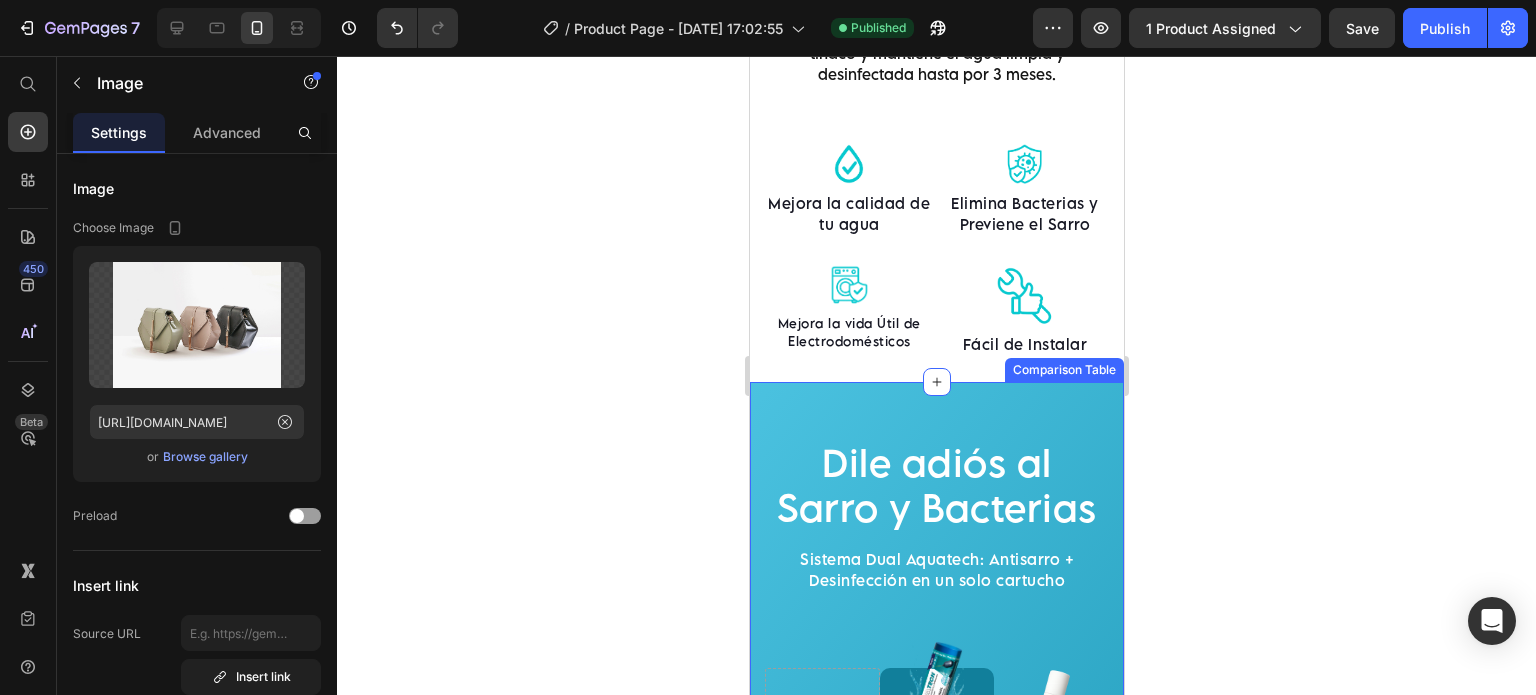 click on "Dile adiós al Sarro y Bacterias Heading Sistema Dual Aquatech: Antisarro + Desinfección en un solo cartucho   Text block Row
Image Sistema Dual AQUATECH® Text block Row Image Otras Opciones Text block Row Previene el Sarro Text block ✅ Text Block Row ✅ Text Block Row NO TÓXICO Text block ✅ Text Block Row ❌ Text Block Row Fácil de Instalar Text block ✅ Text Block Row ❌ Text Block Row Económico Text block ✅ Text Block Row ❌ Text Block Row Cuenta con garantía  Text block ✅ Text Block Row ❌ Text Block Row Entrega en 3-5 Días Hábiles Text block ✅ Text Block Row ❌ Text Block Row Row Comenzar a Proteger mi Agua Button Row Comparison Table" at bounding box center [936, 896] 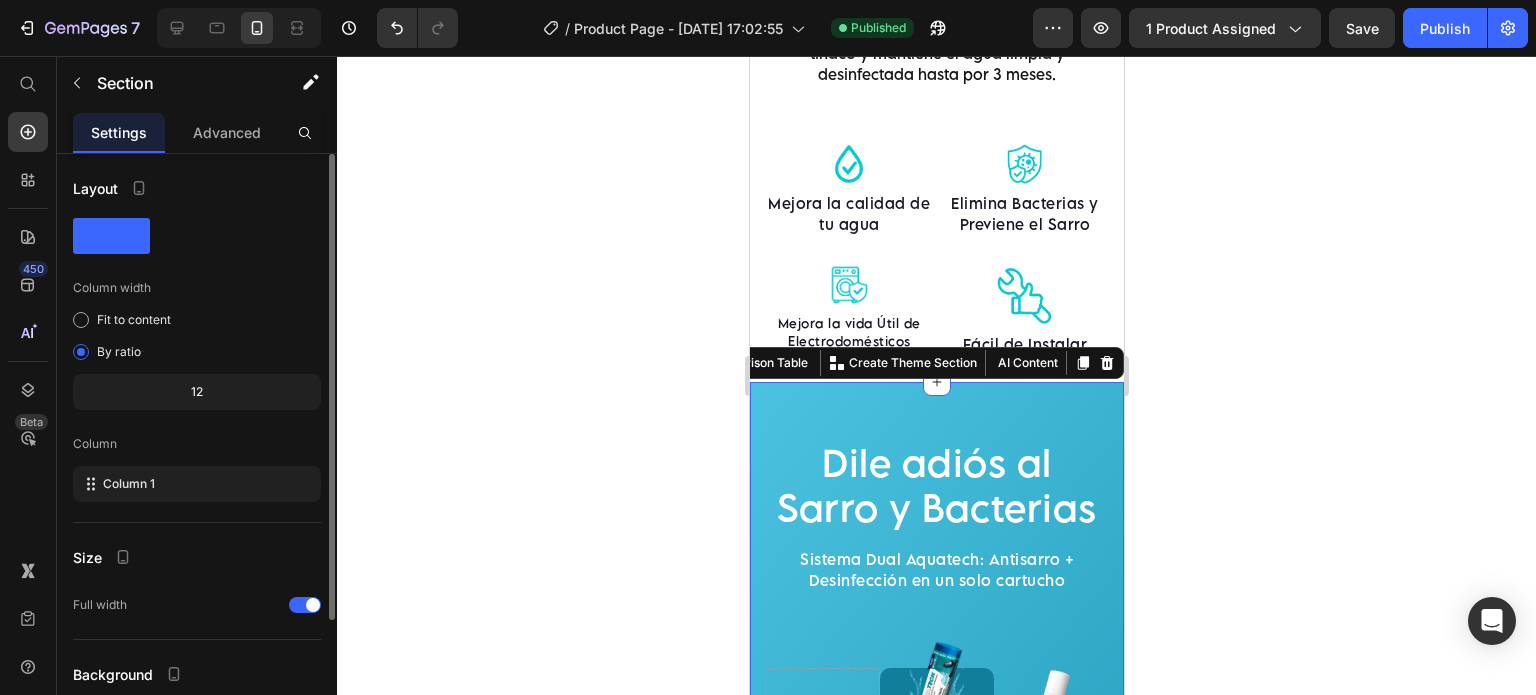 scroll, scrollTop: 164, scrollLeft: 0, axis: vertical 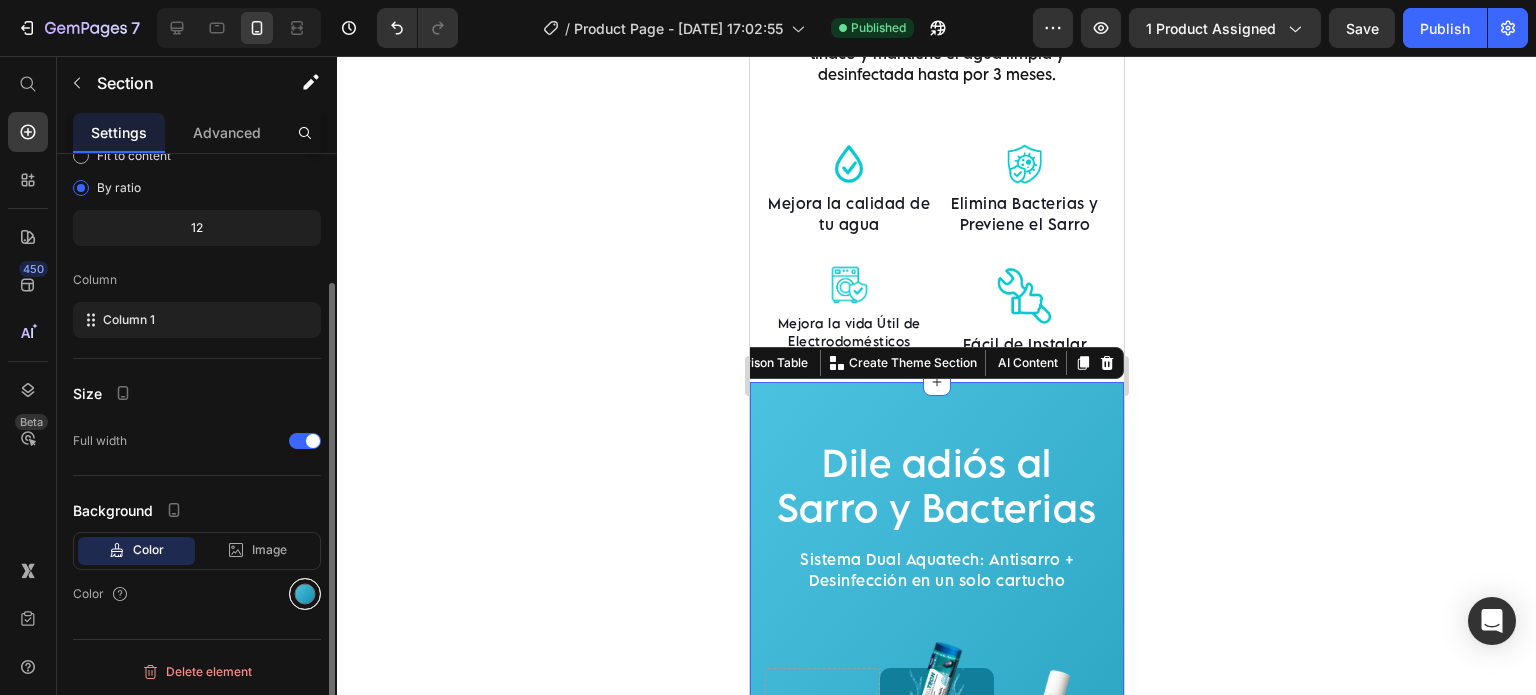 click at bounding box center [305, 594] 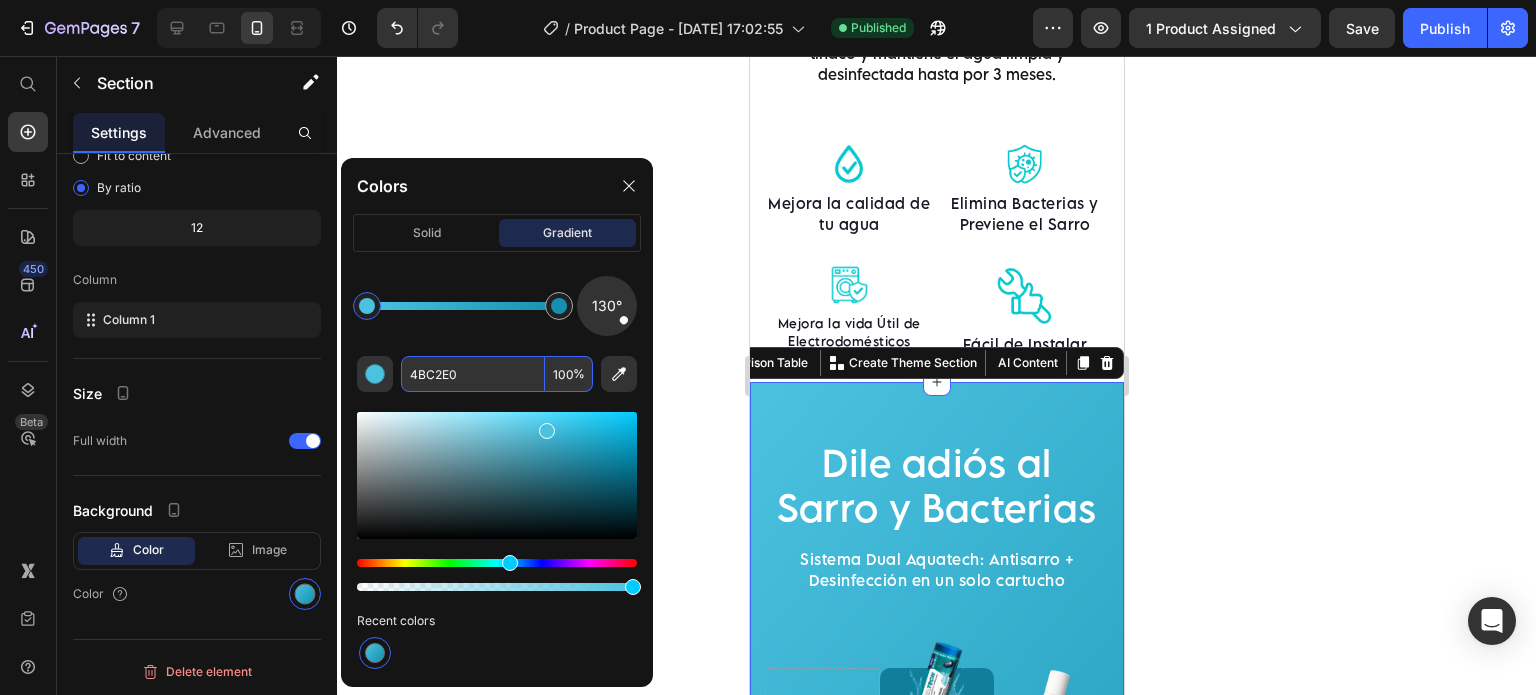 click on "4BC2E0" at bounding box center (473, 374) 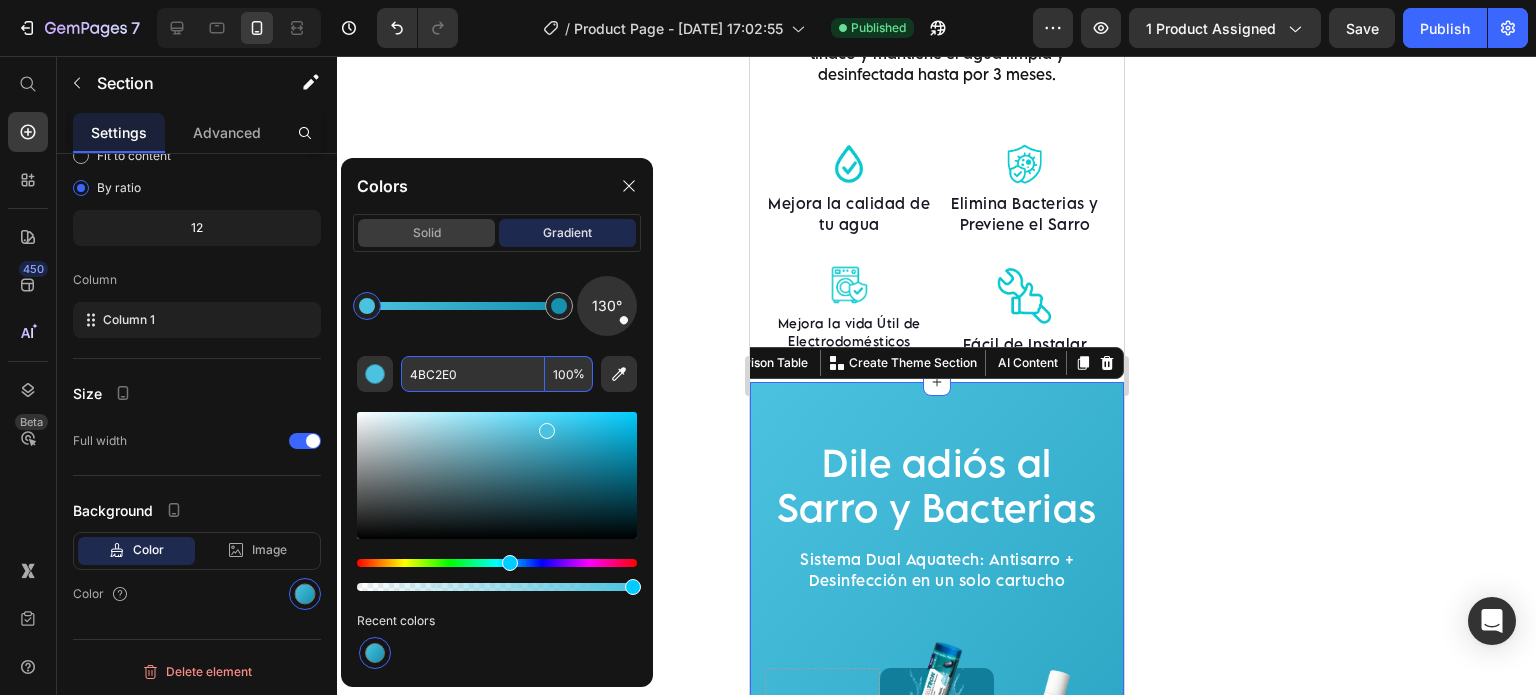 click on "solid" 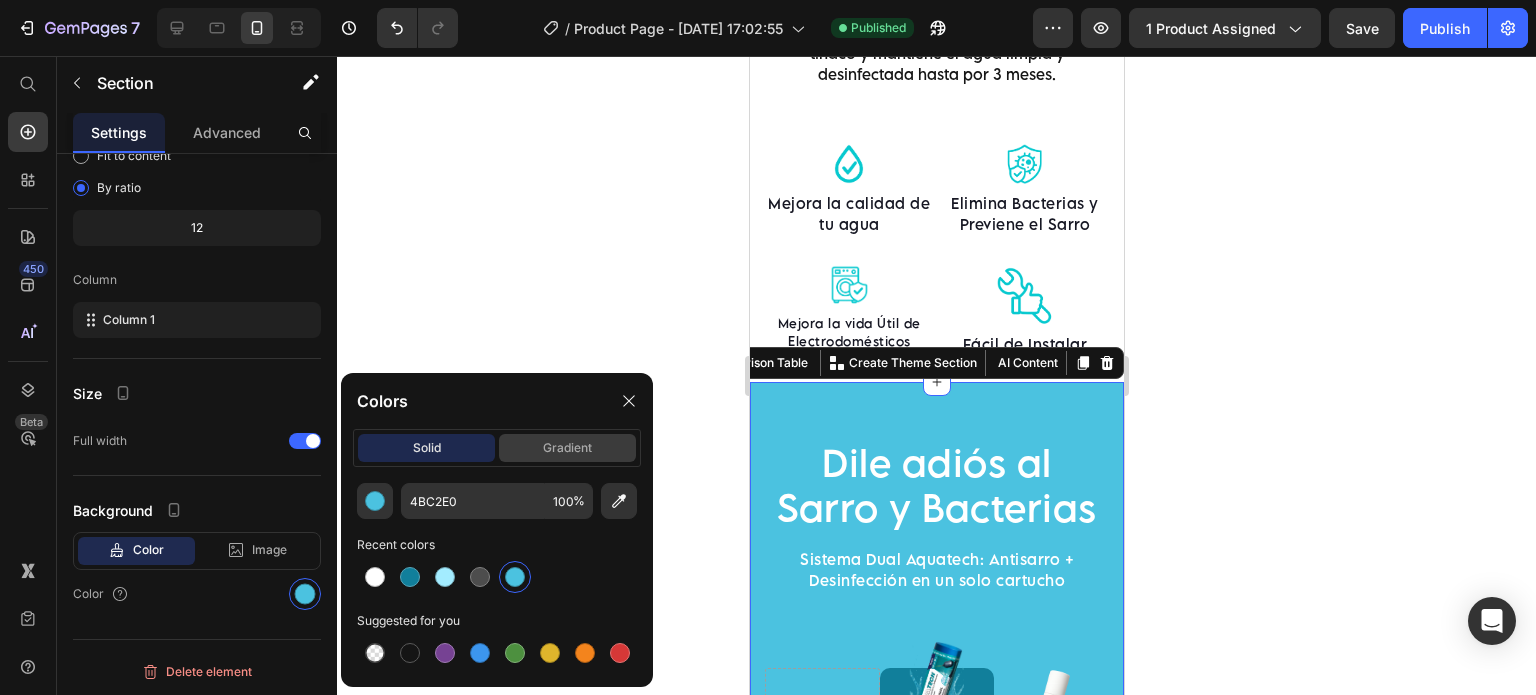 click on "gradient" 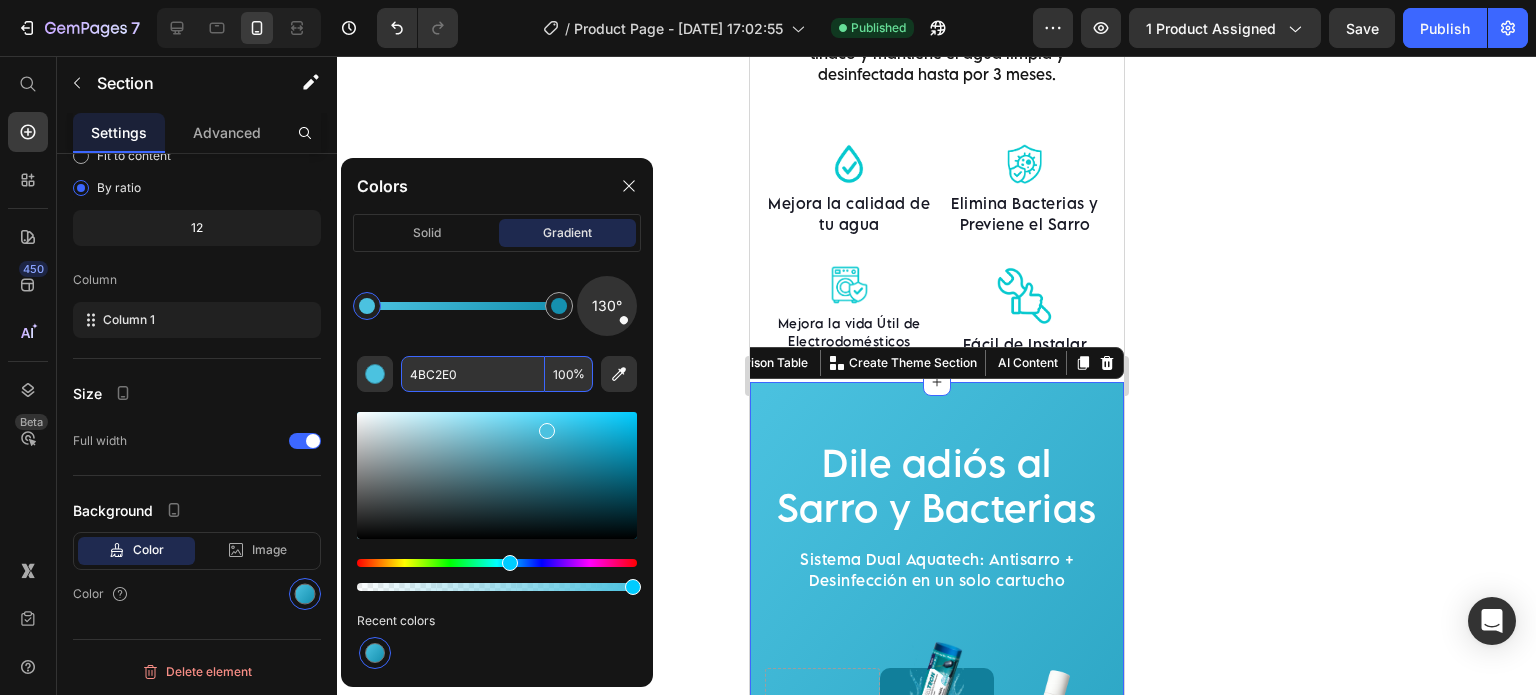 click on "4BC2E0" at bounding box center [473, 374] 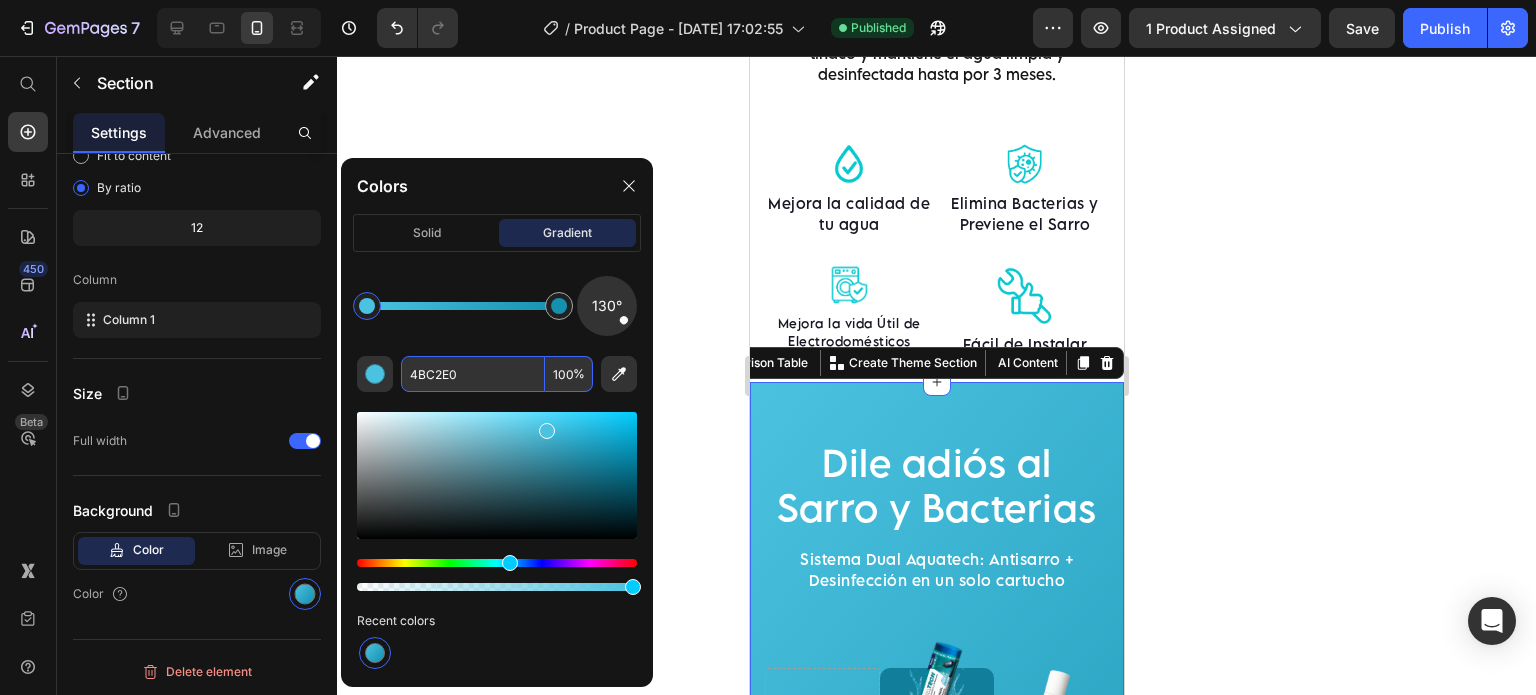 click at bounding box center (497, 653) 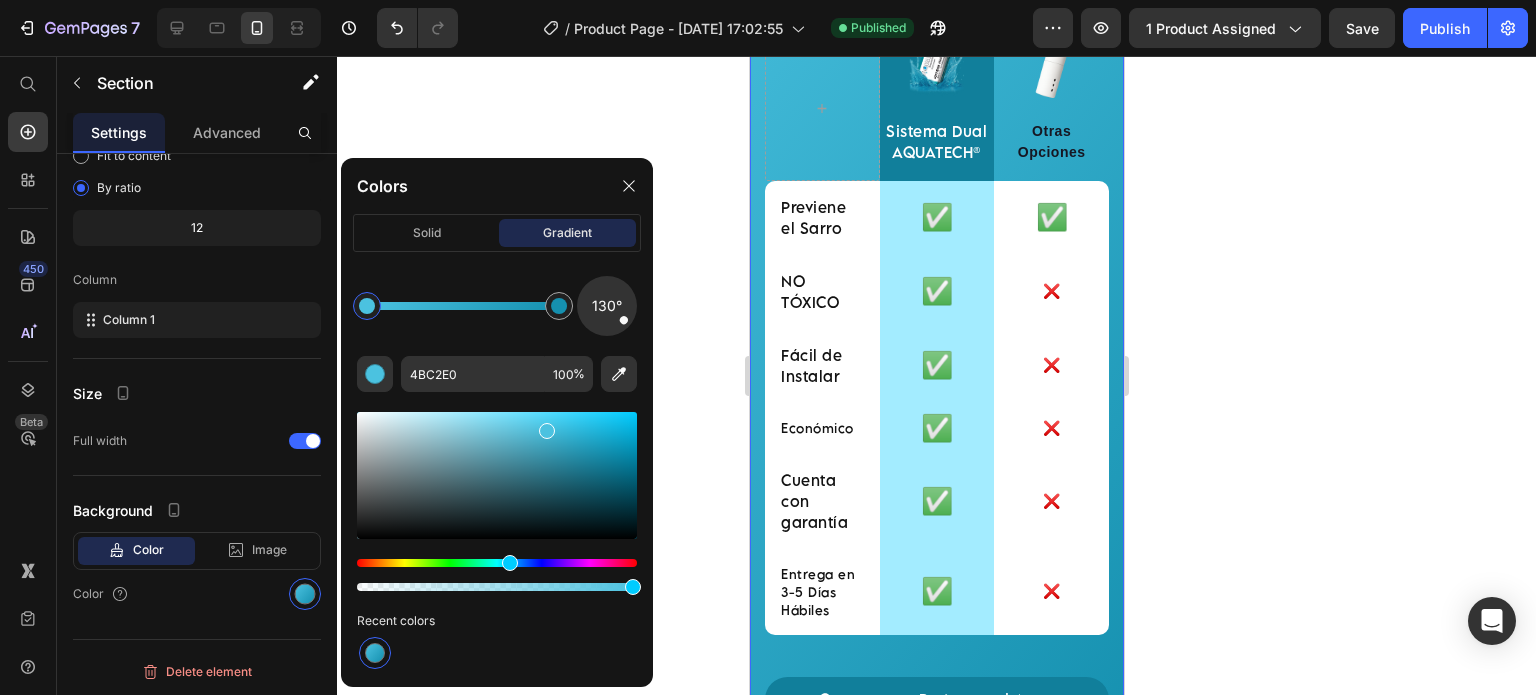 scroll, scrollTop: 4166, scrollLeft: 0, axis: vertical 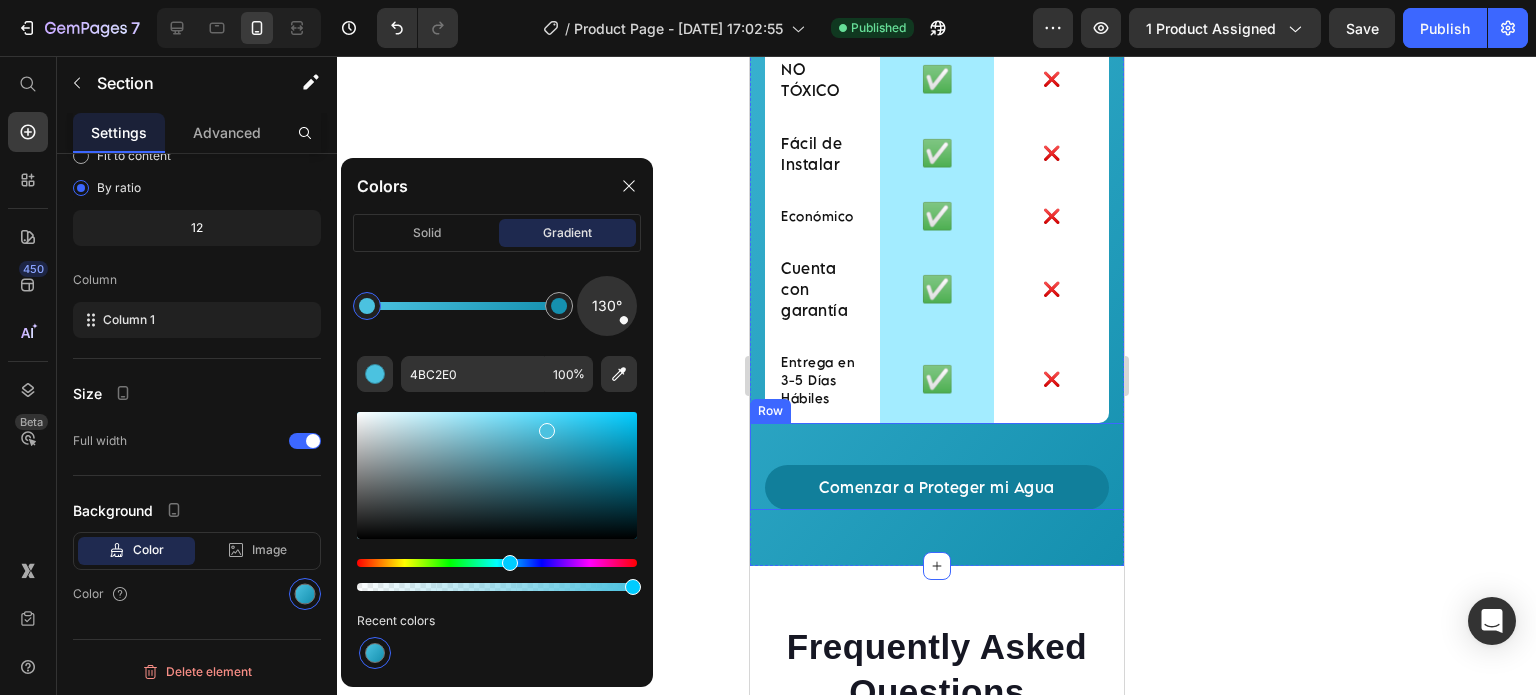click 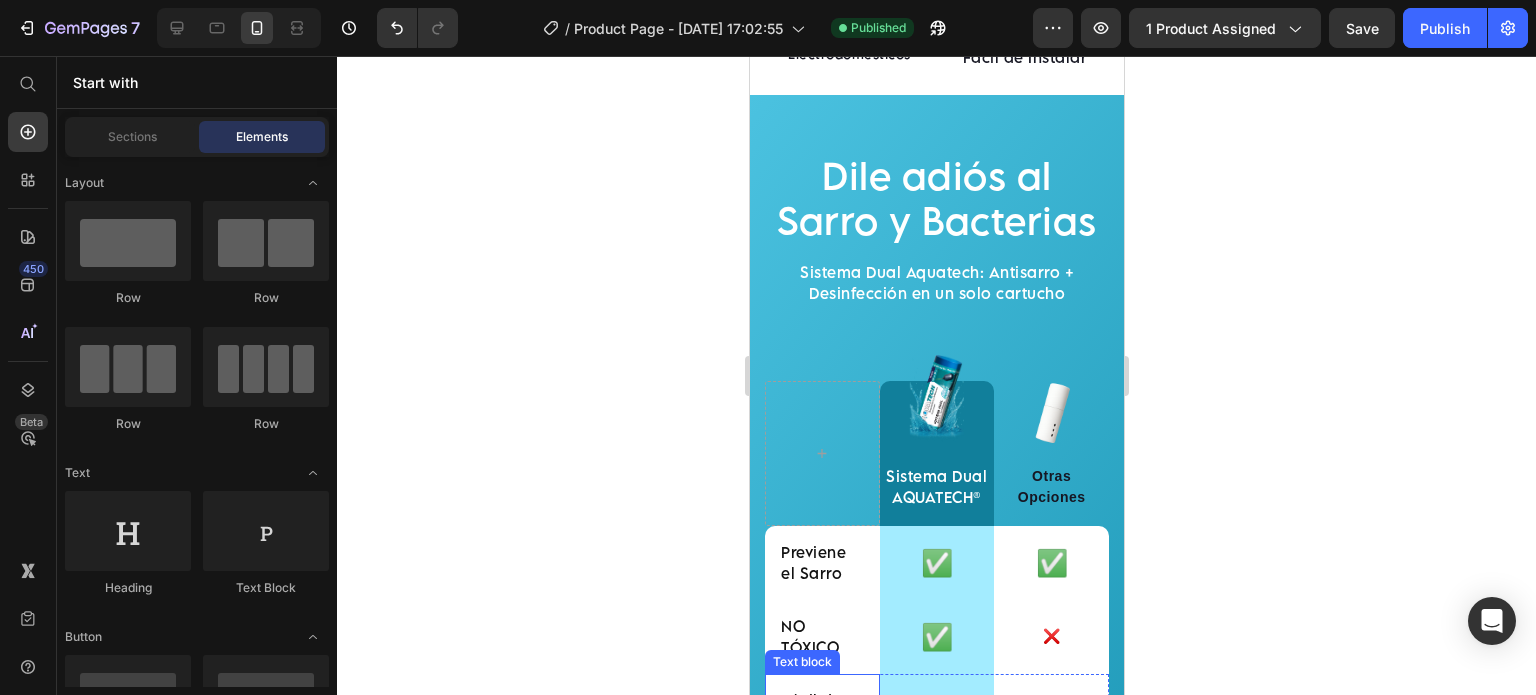 scroll, scrollTop: 3500, scrollLeft: 0, axis: vertical 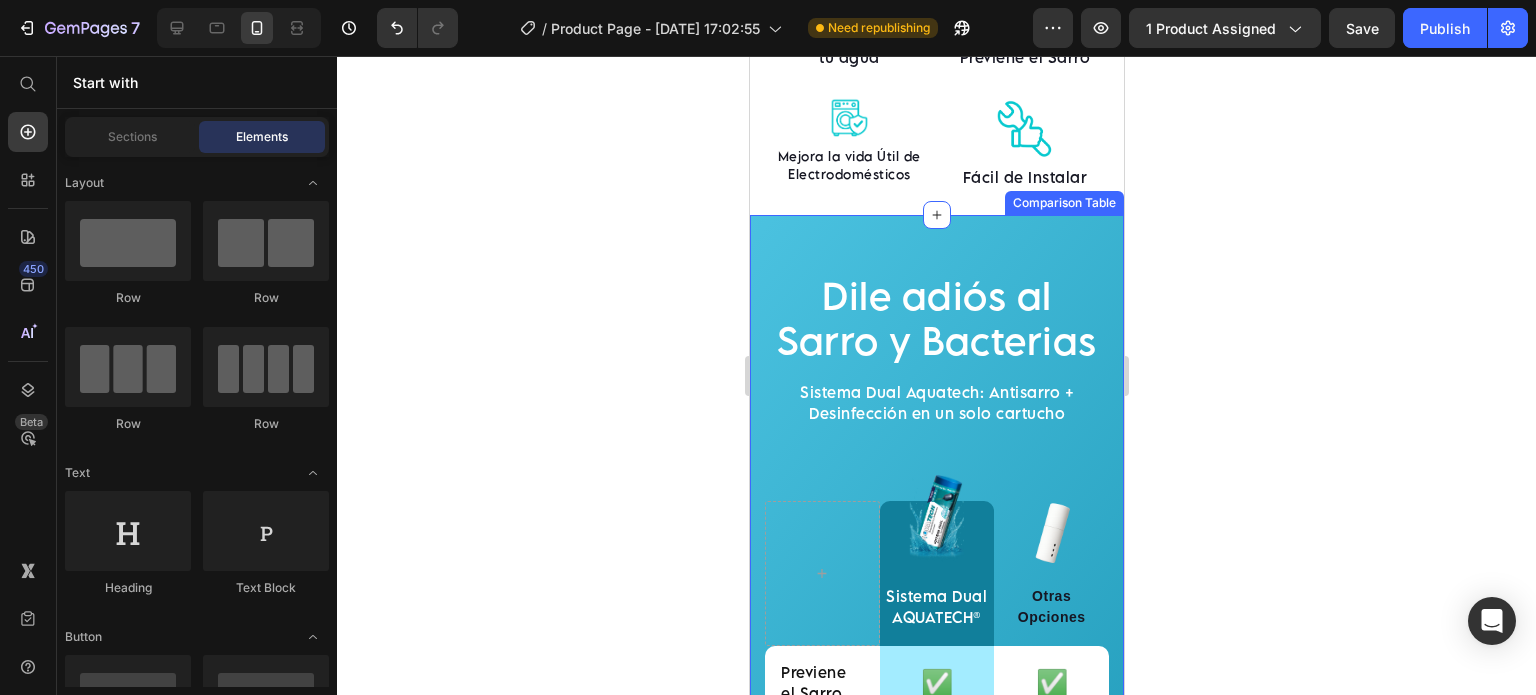 click on "Dile adiós al Sarro y Bacterias Heading Sistema Dual Aquatech: Antisarro + Desinfección en un solo cartucho   Text block Row
Image Sistema Dual AQUATECH® Text block Row Image Otras Opciones Text block Row Previene el Sarro Text block ✅ Text Block Row ✅ Text Block Row NO TÓXICO Text block ✅ Text Block Row ❌ Text Block Row Fácil de Instalar Text block ✅ Text Block Row ❌ Text Block Row Económico Text block ✅ Text Block Row ❌ Text Block Row Cuenta con garantía  Text block ✅ Text Block Row ❌ Text Block Row Entrega en 3-5 Días Hábiles Text block ✅ Text Block Row ❌ Text Block Row Row Comenzar a Proteger mi Agua Button Row Comparison Table" at bounding box center (936, 729) 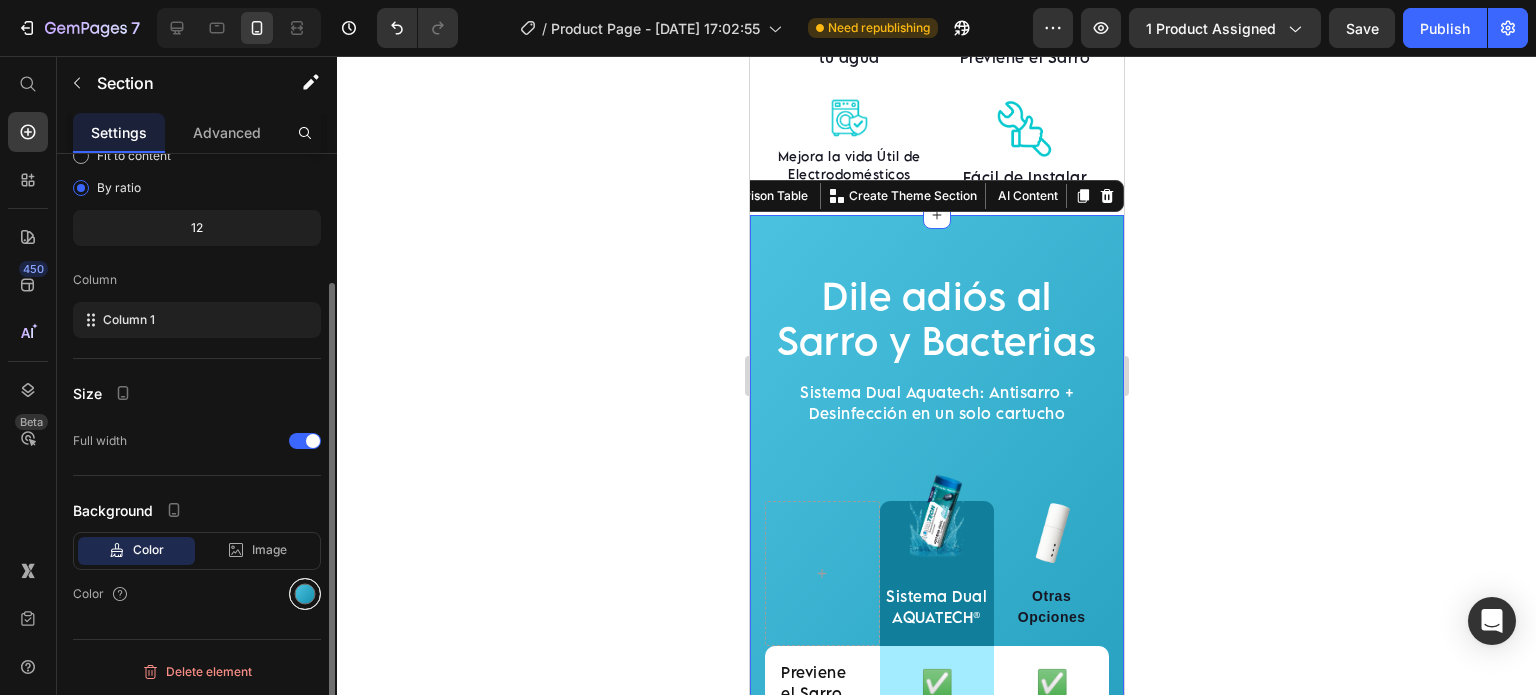 click at bounding box center [305, 594] 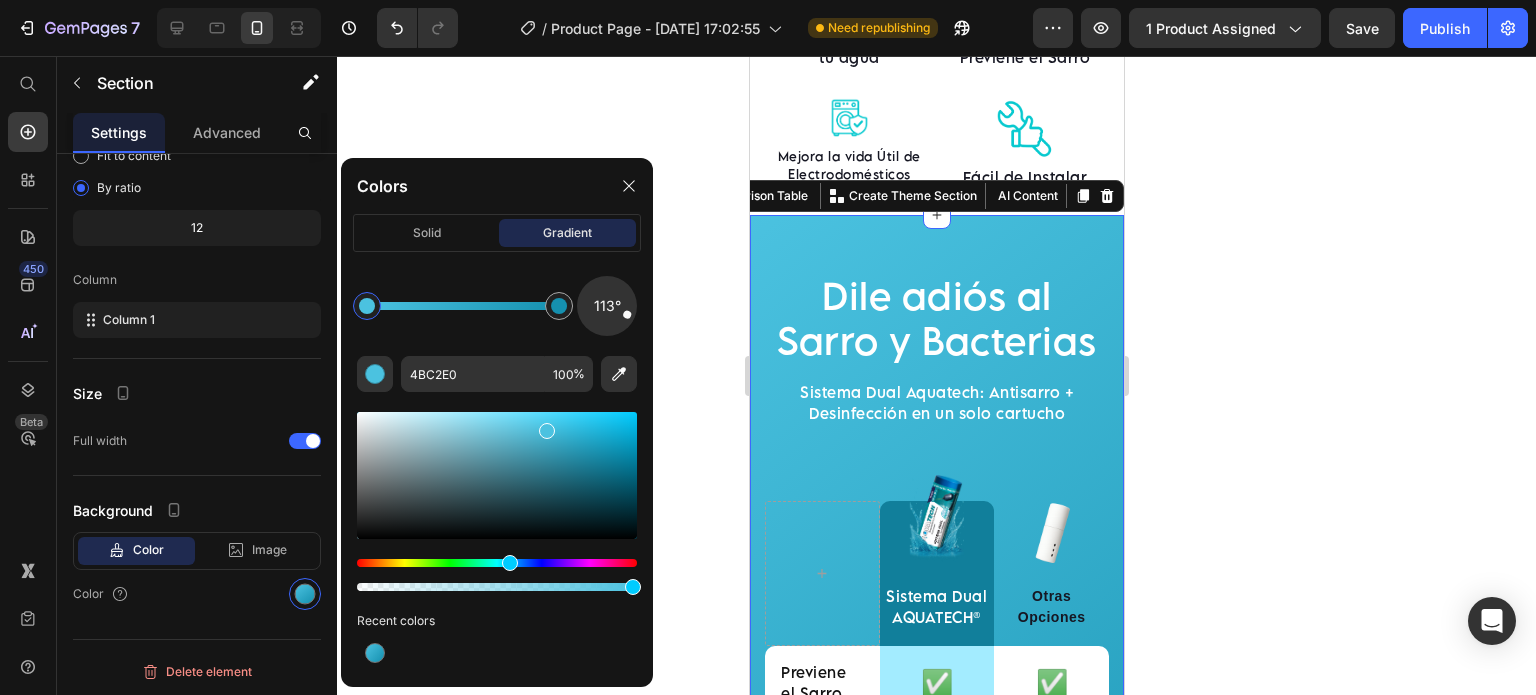 drag, startPoint x: 621, startPoint y: 324, endPoint x: 624, endPoint y: 306, distance: 18.248287 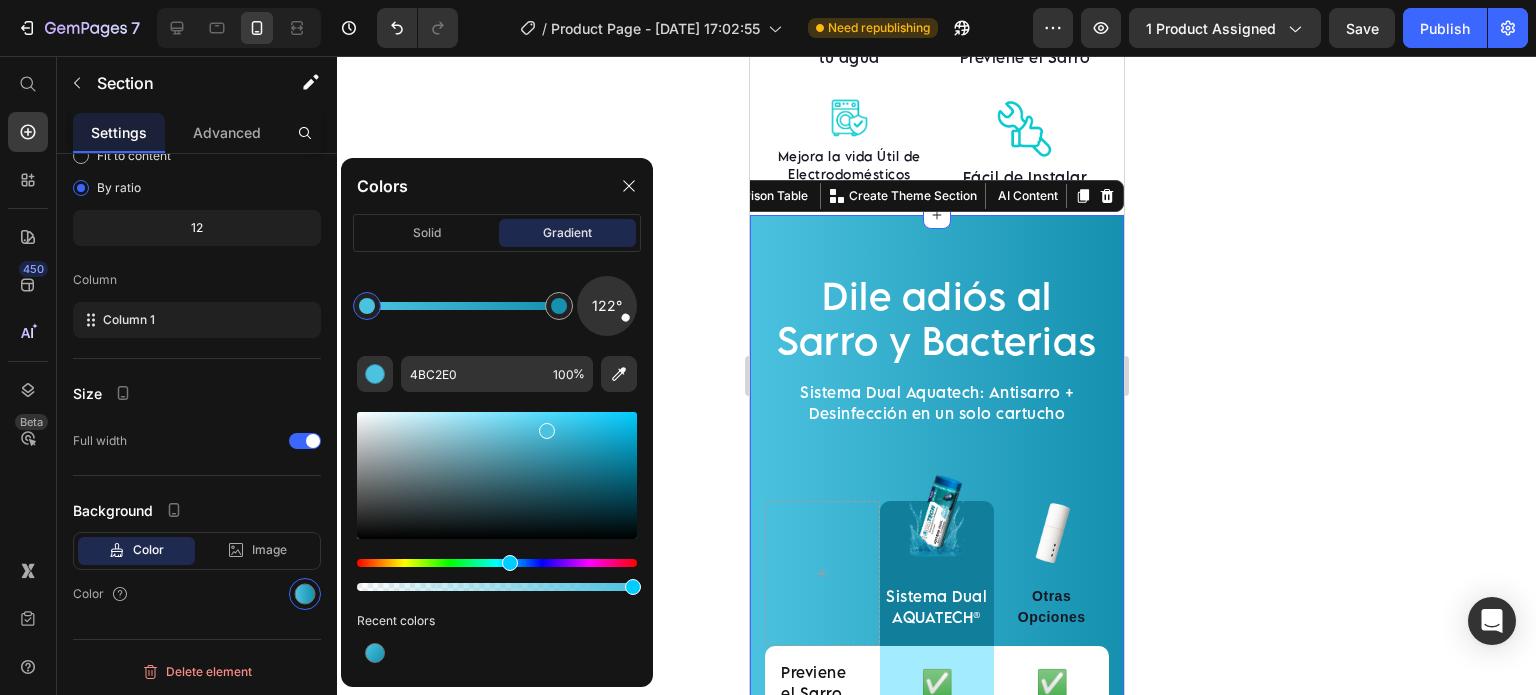 click at bounding box center (607, 306) 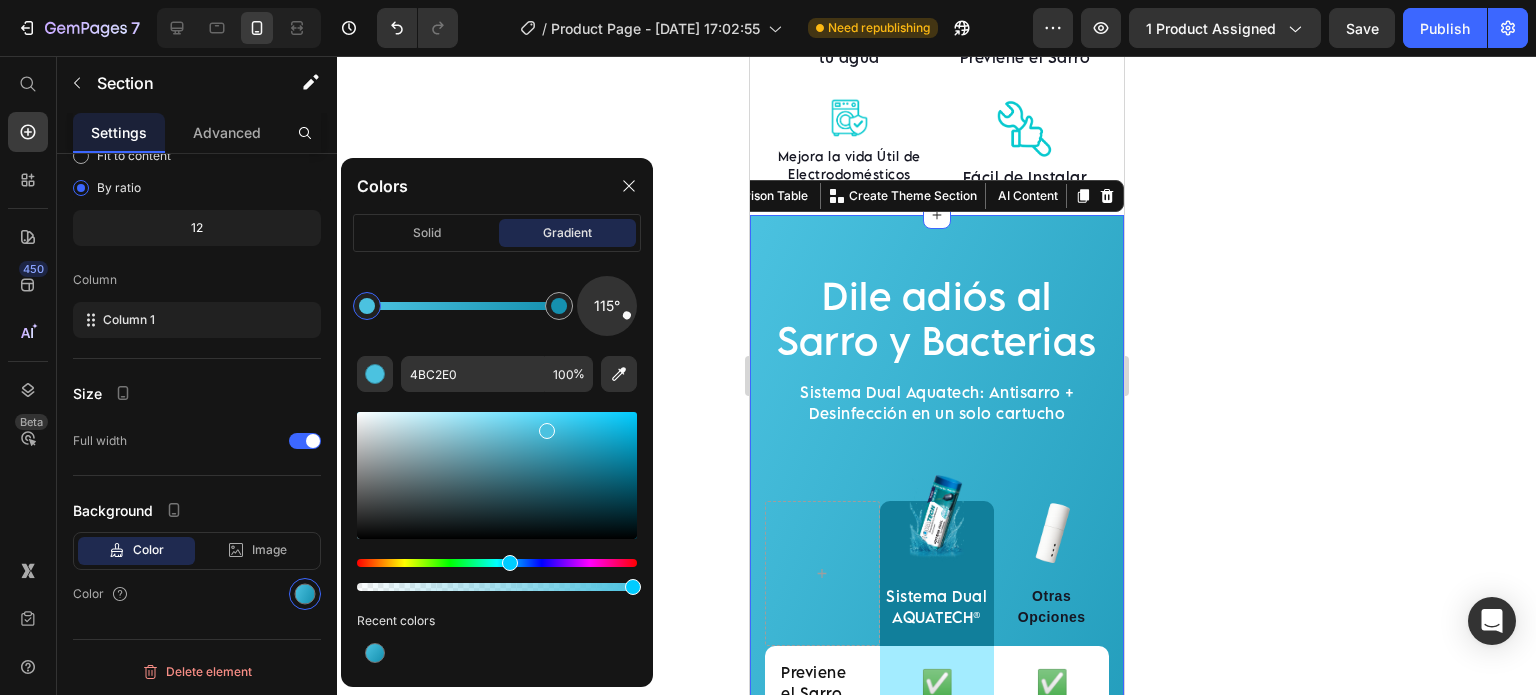 click on "115°" at bounding box center [607, 306] 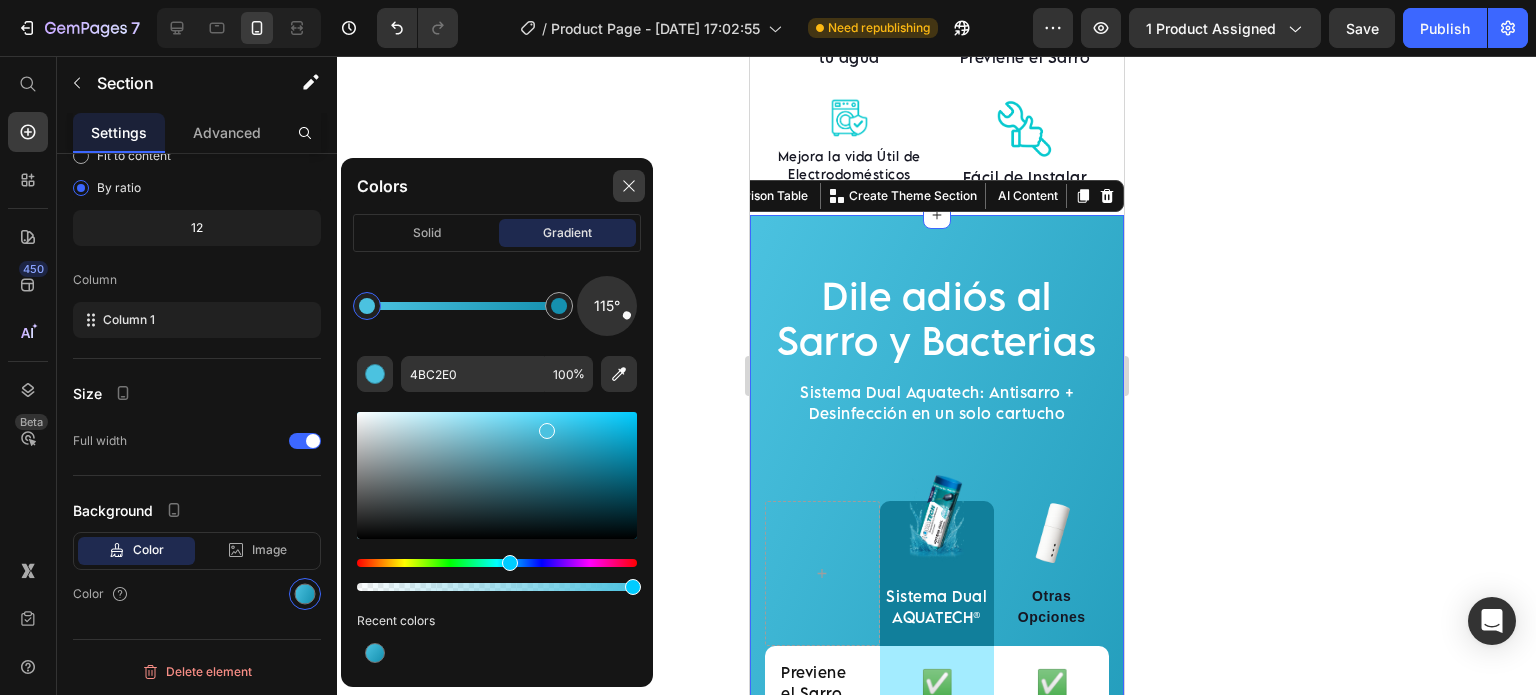 click 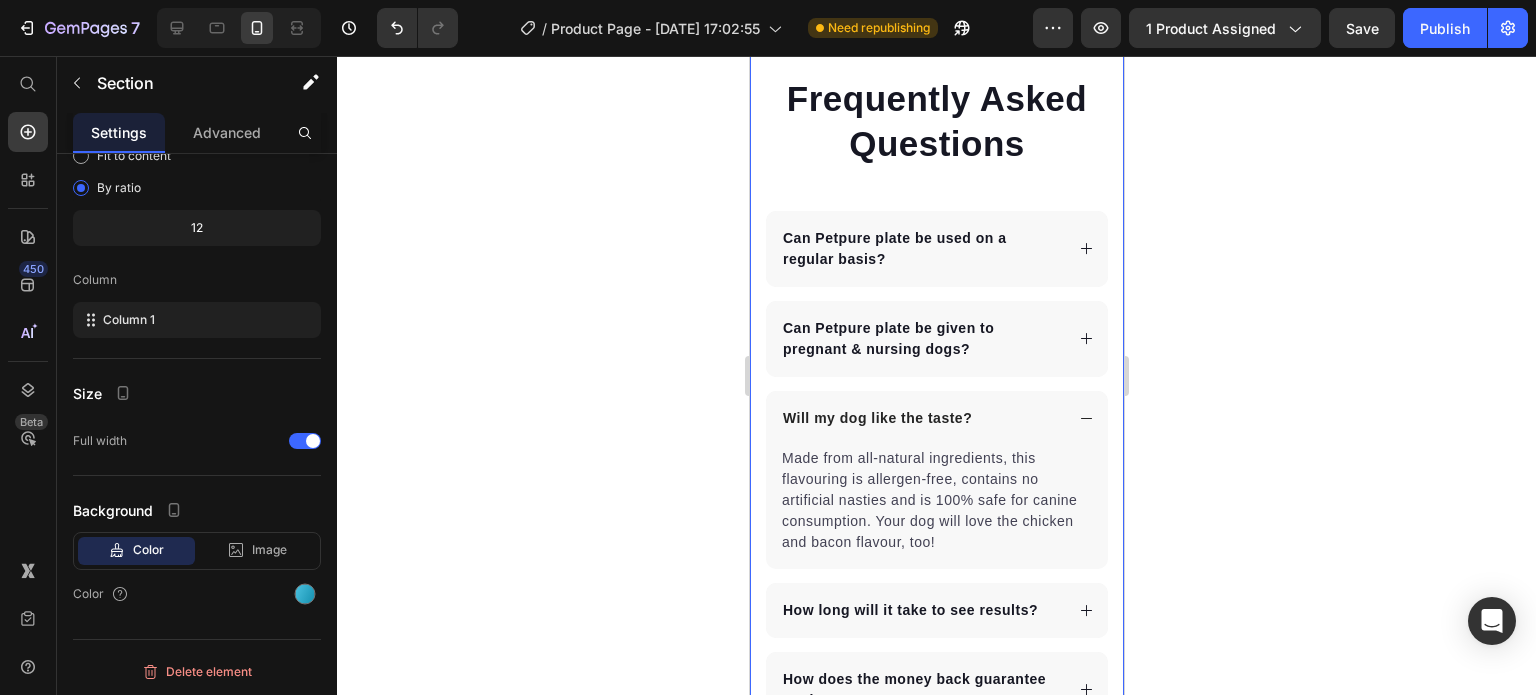 scroll, scrollTop: 4666, scrollLeft: 0, axis: vertical 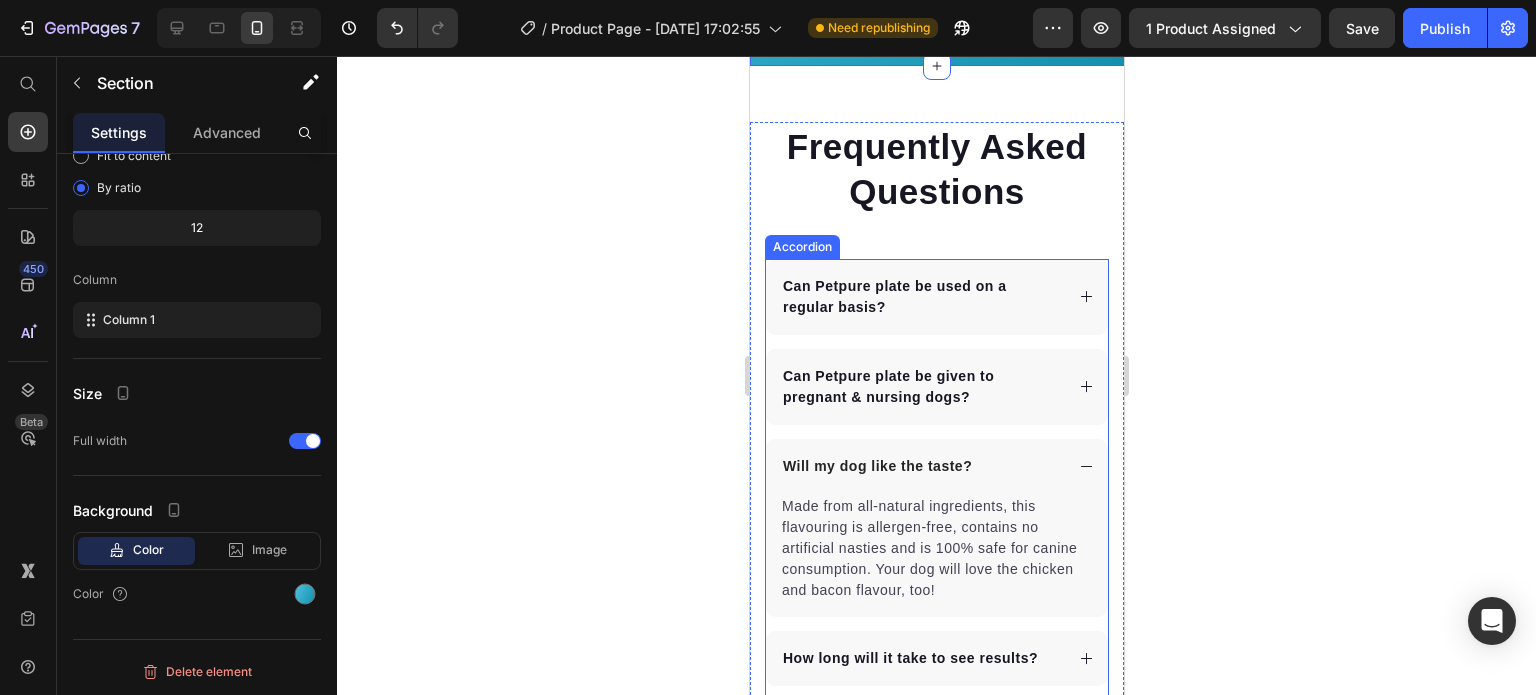 click 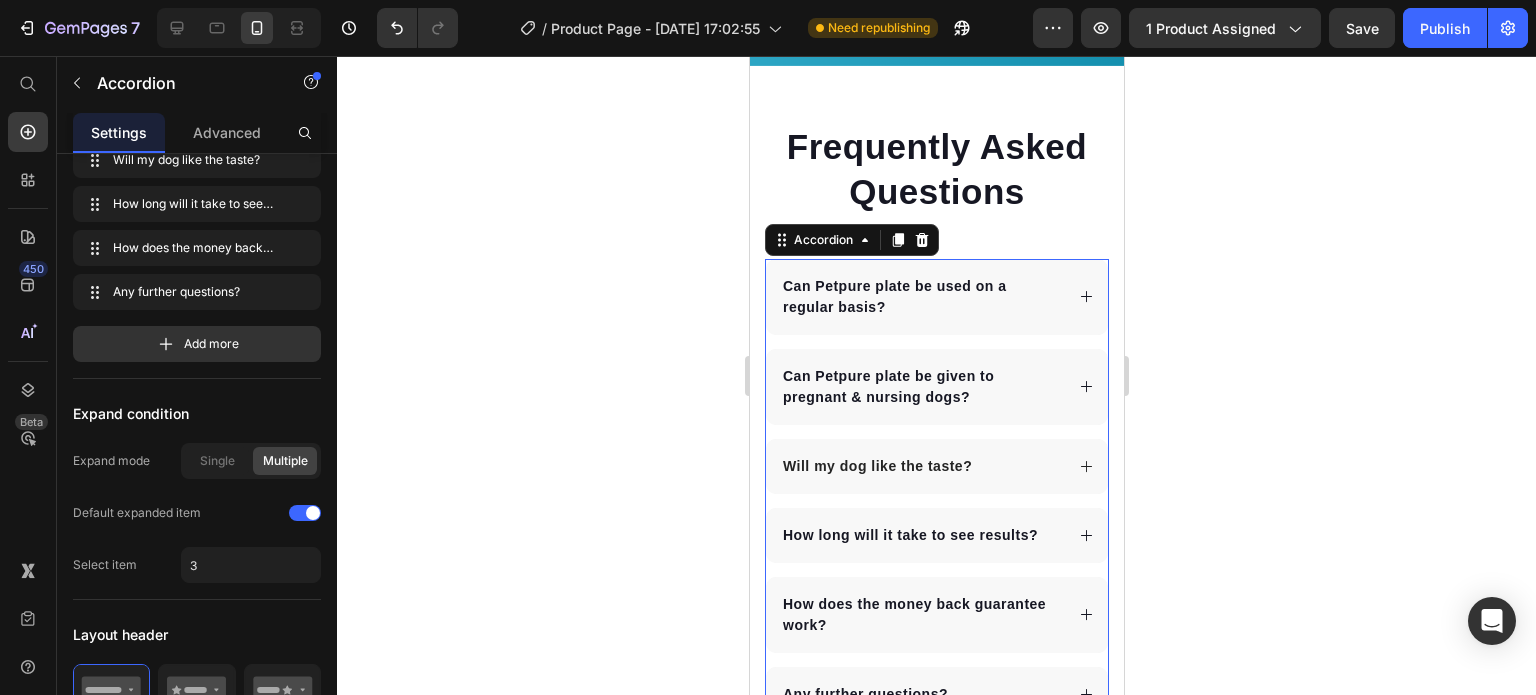 scroll, scrollTop: 0, scrollLeft: 0, axis: both 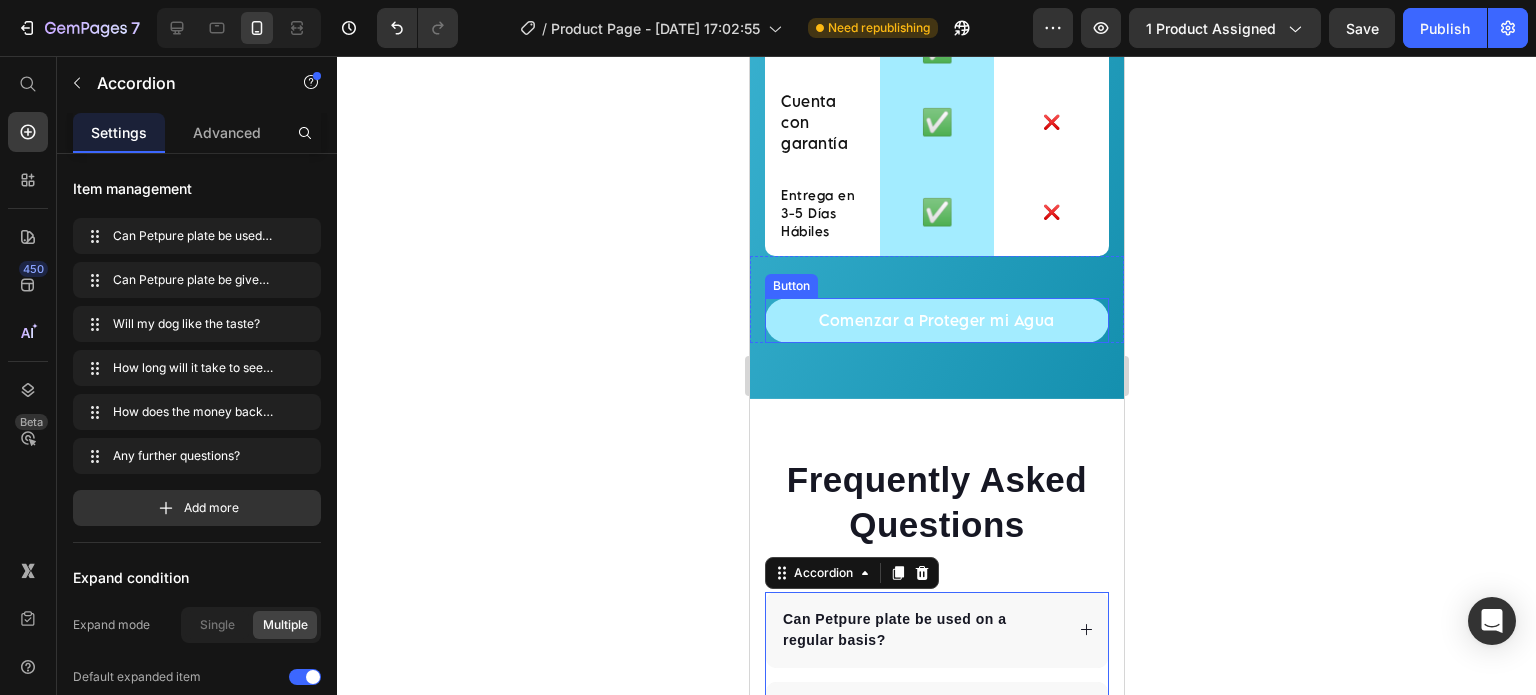 click on "Comenzar a Proteger mi Agua" at bounding box center (936, 320) 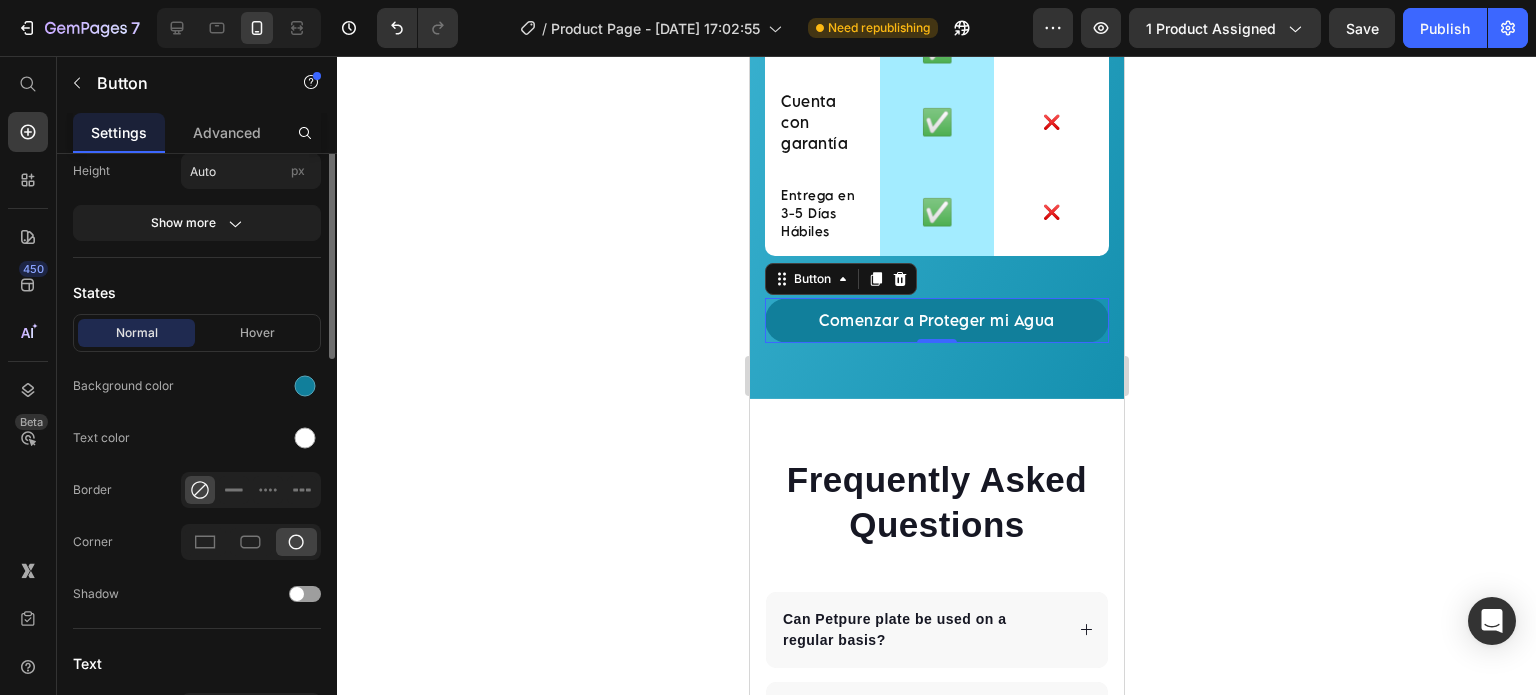 scroll, scrollTop: 228, scrollLeft: 0, axis: vertical 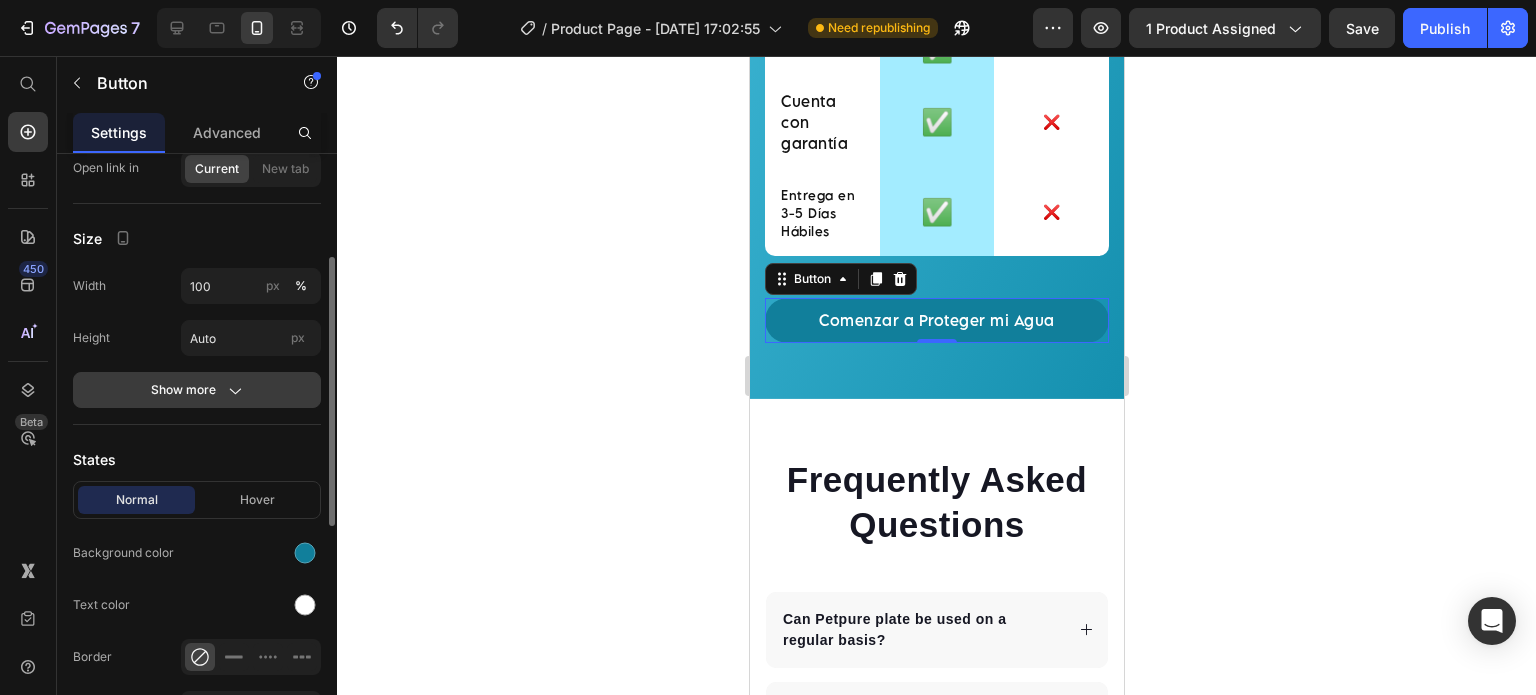 click on "Show more" 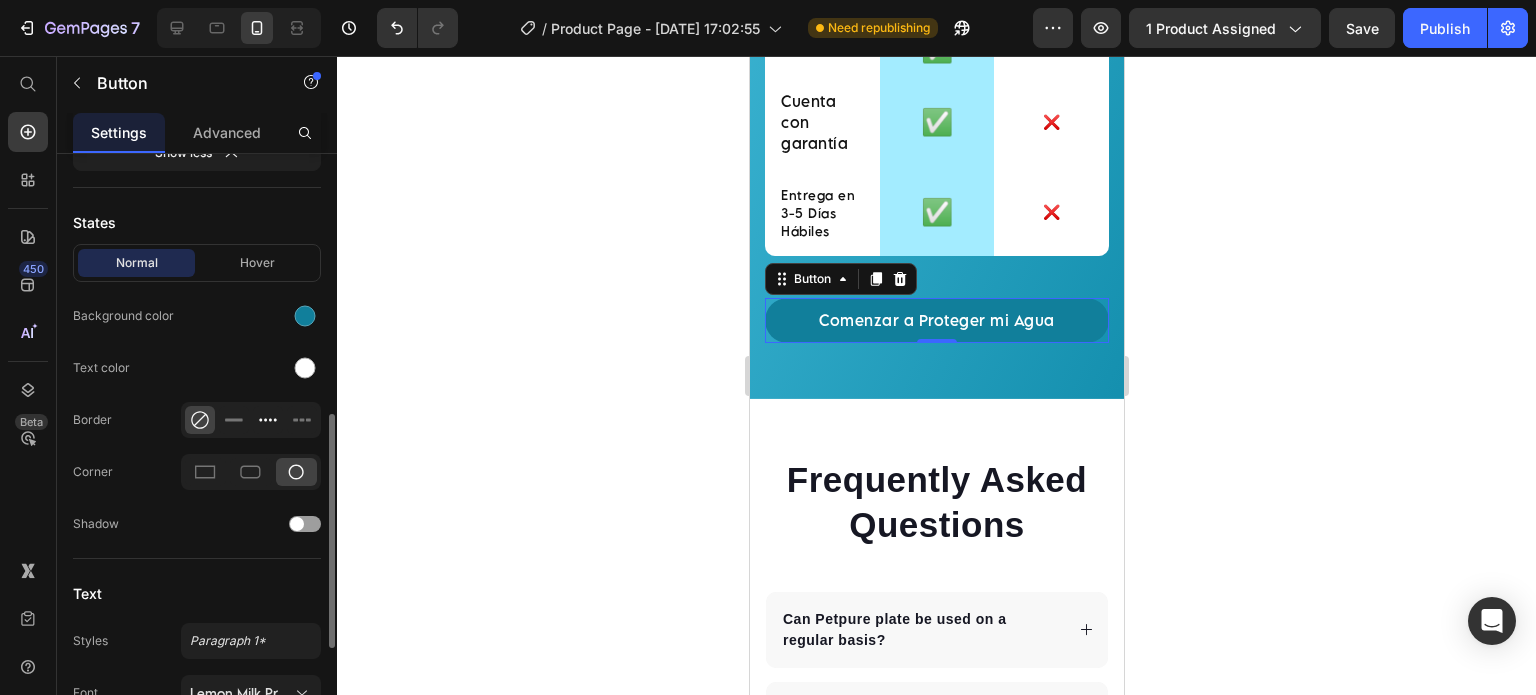 scroll, scrollTop: 499, scrollLeft: 0, axis: vertical 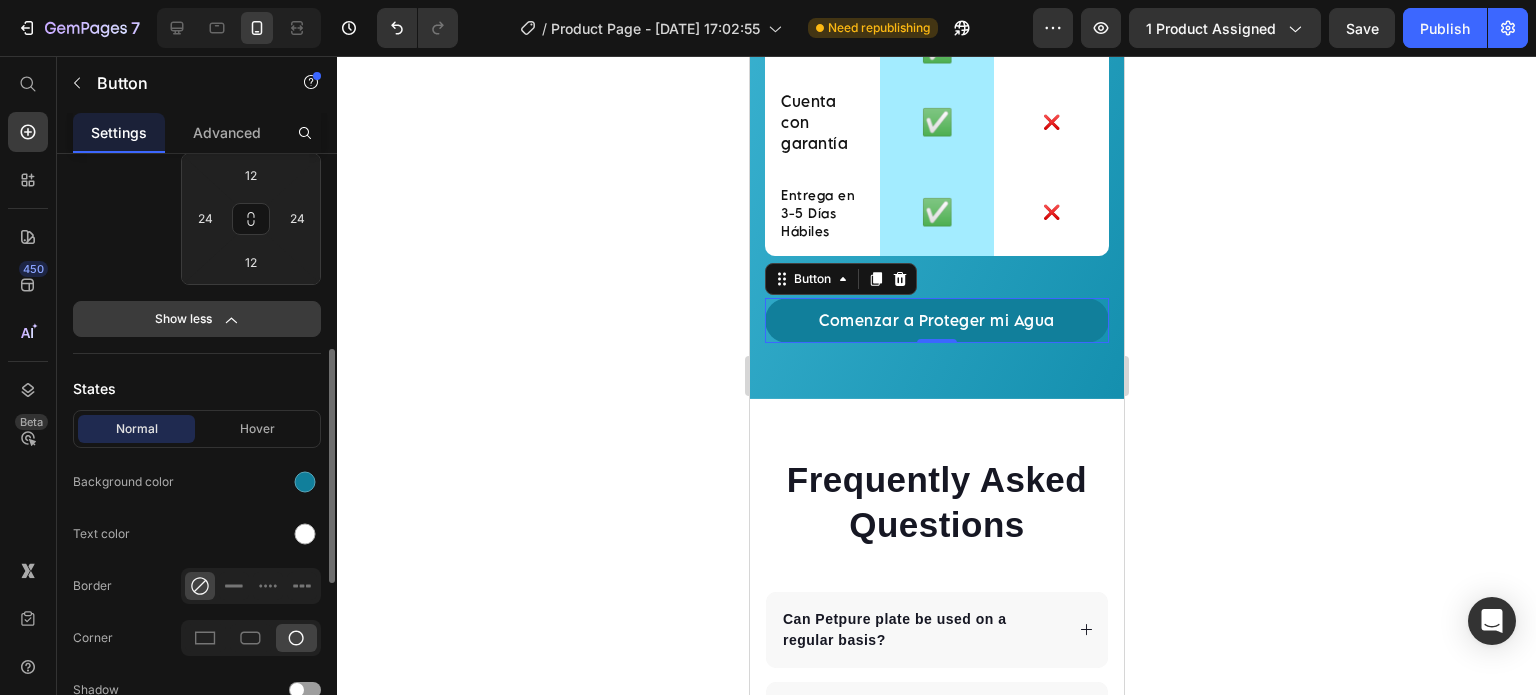 click on "Show less" 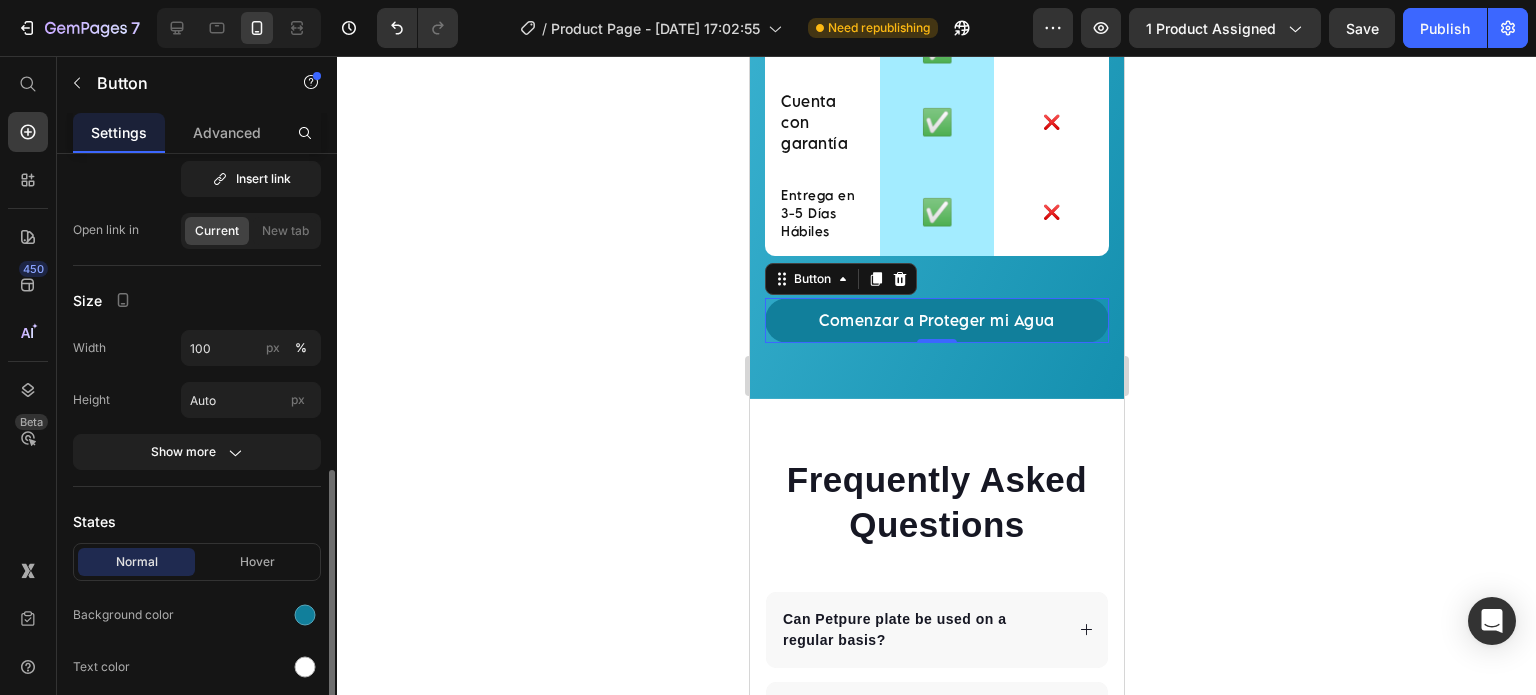 scroll, scrollTop: 0, scrollLeft: 0, axis: both 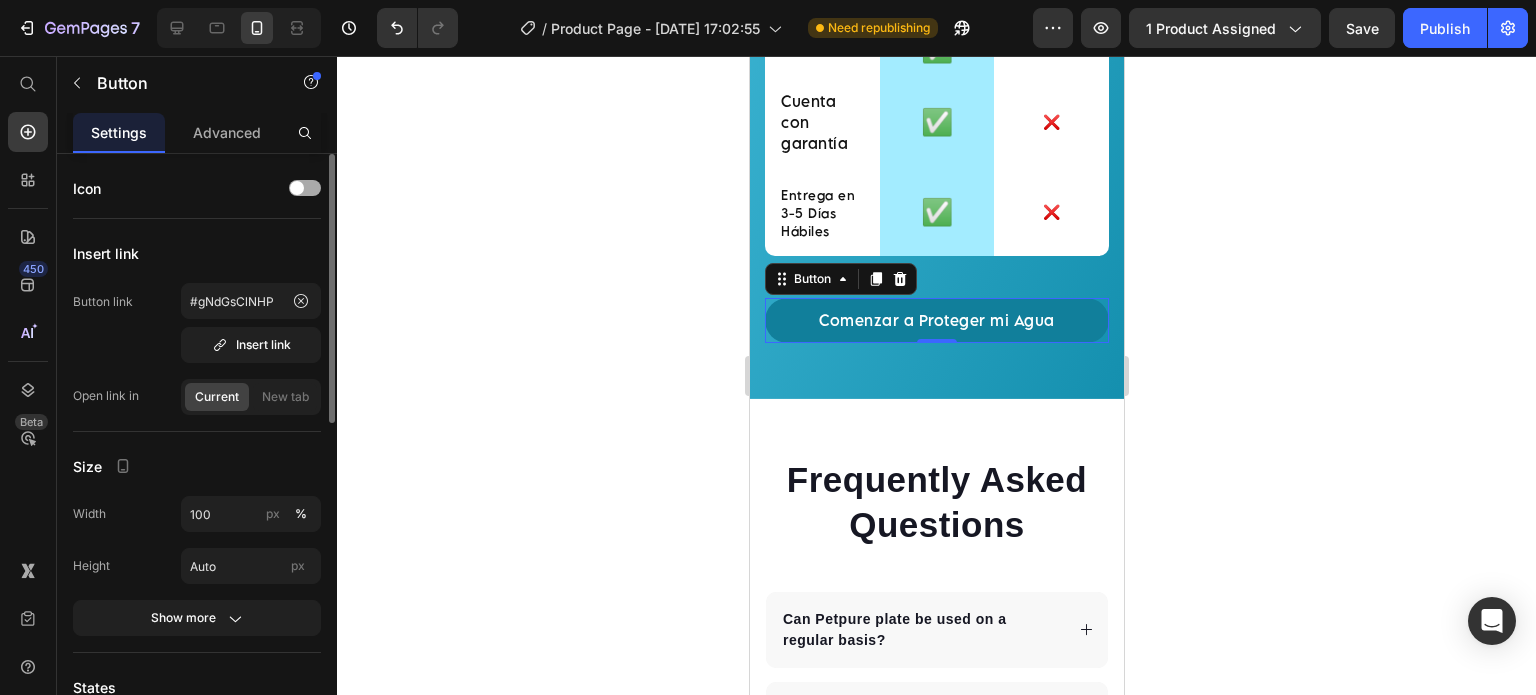 click on "Icon" 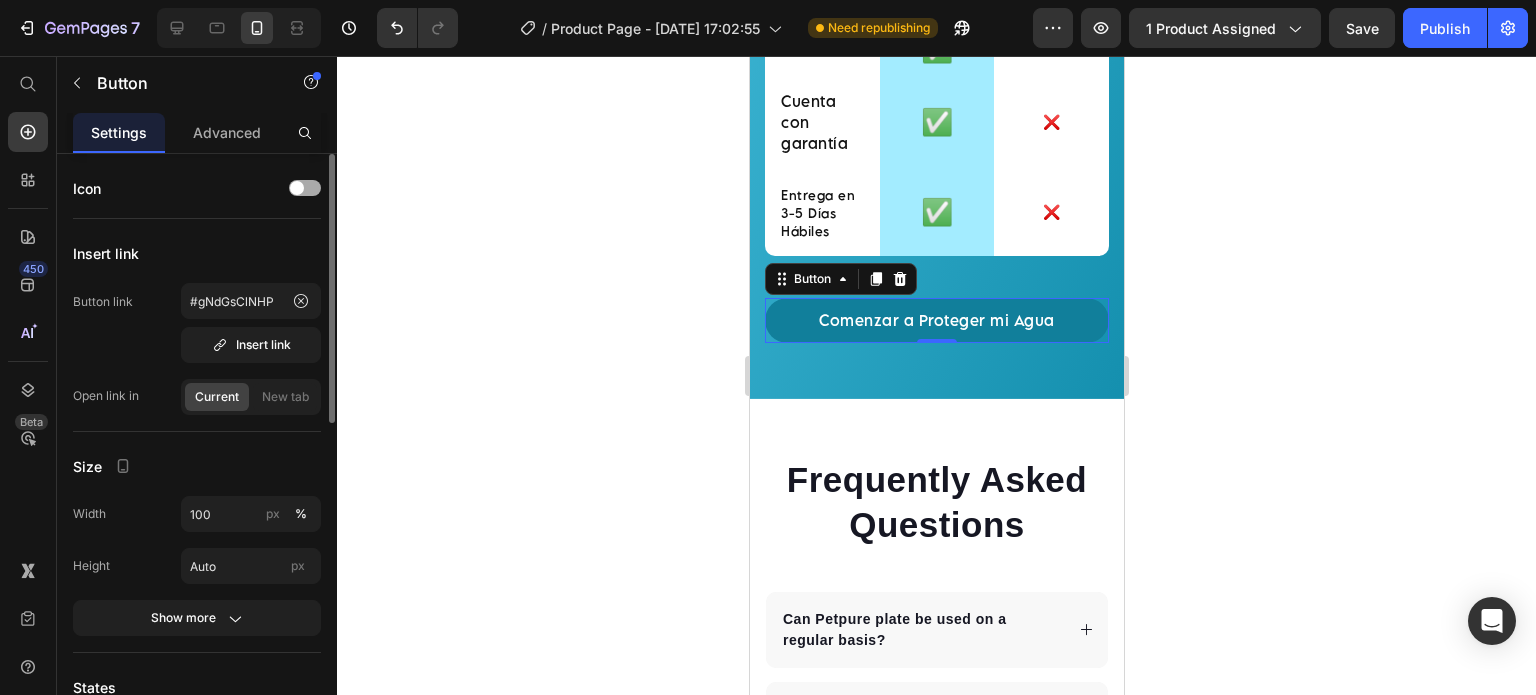 click at bounding box center [305, 188] 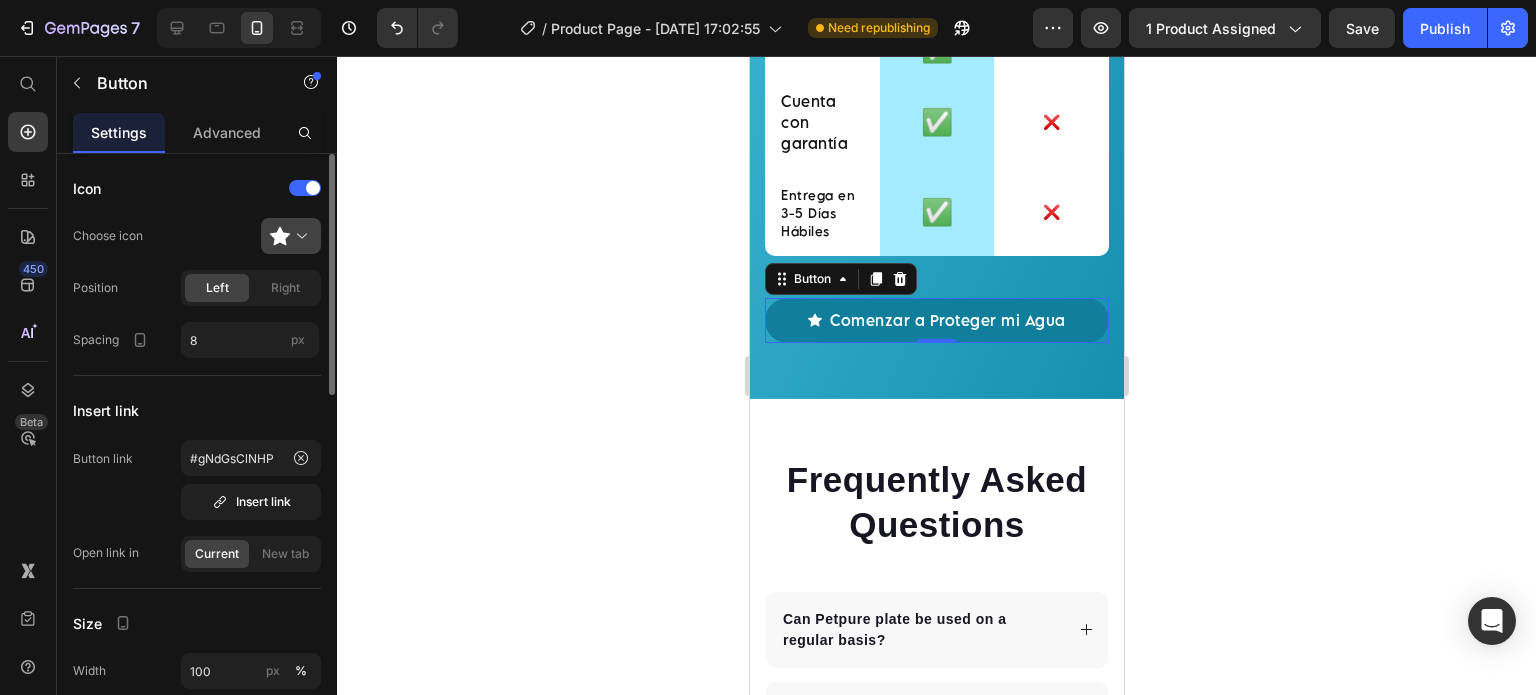 click at bounding box center (299, 236) 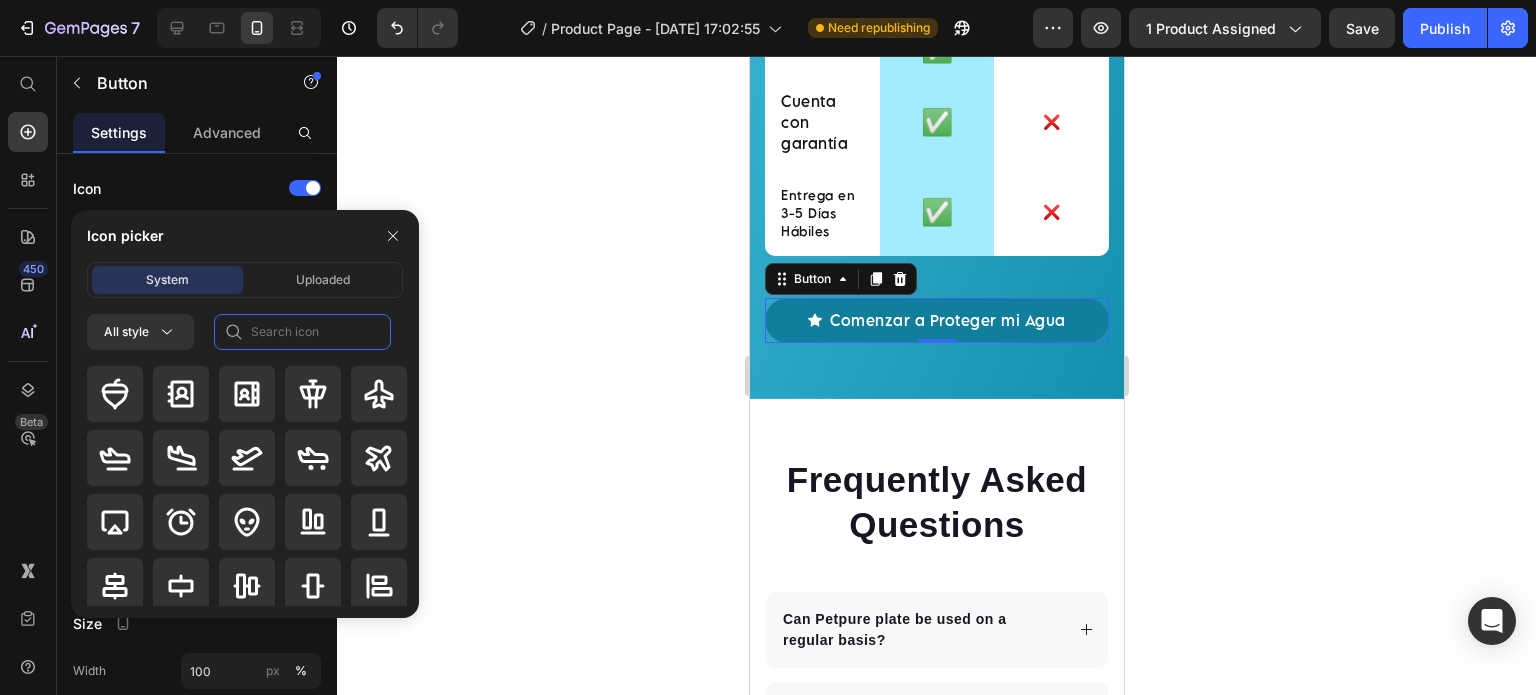 click 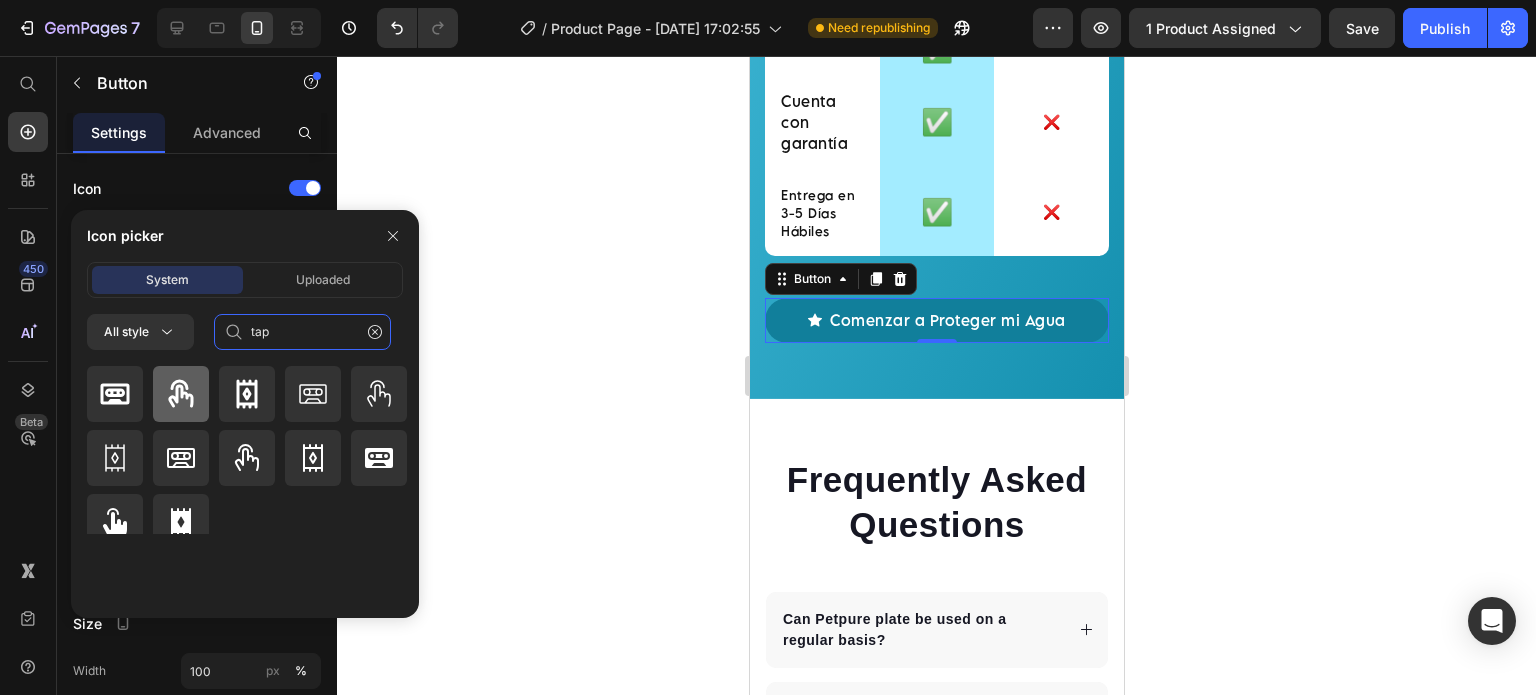 type on "tap" 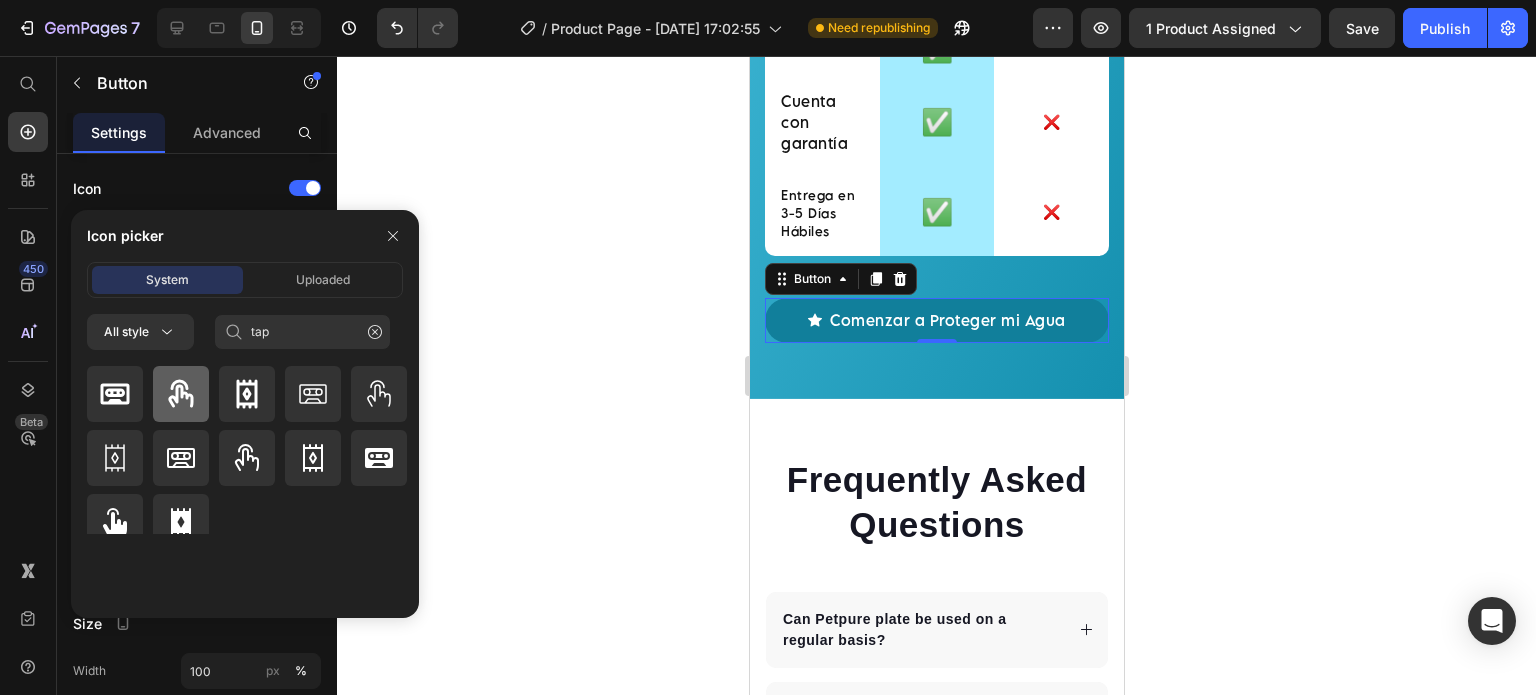 click 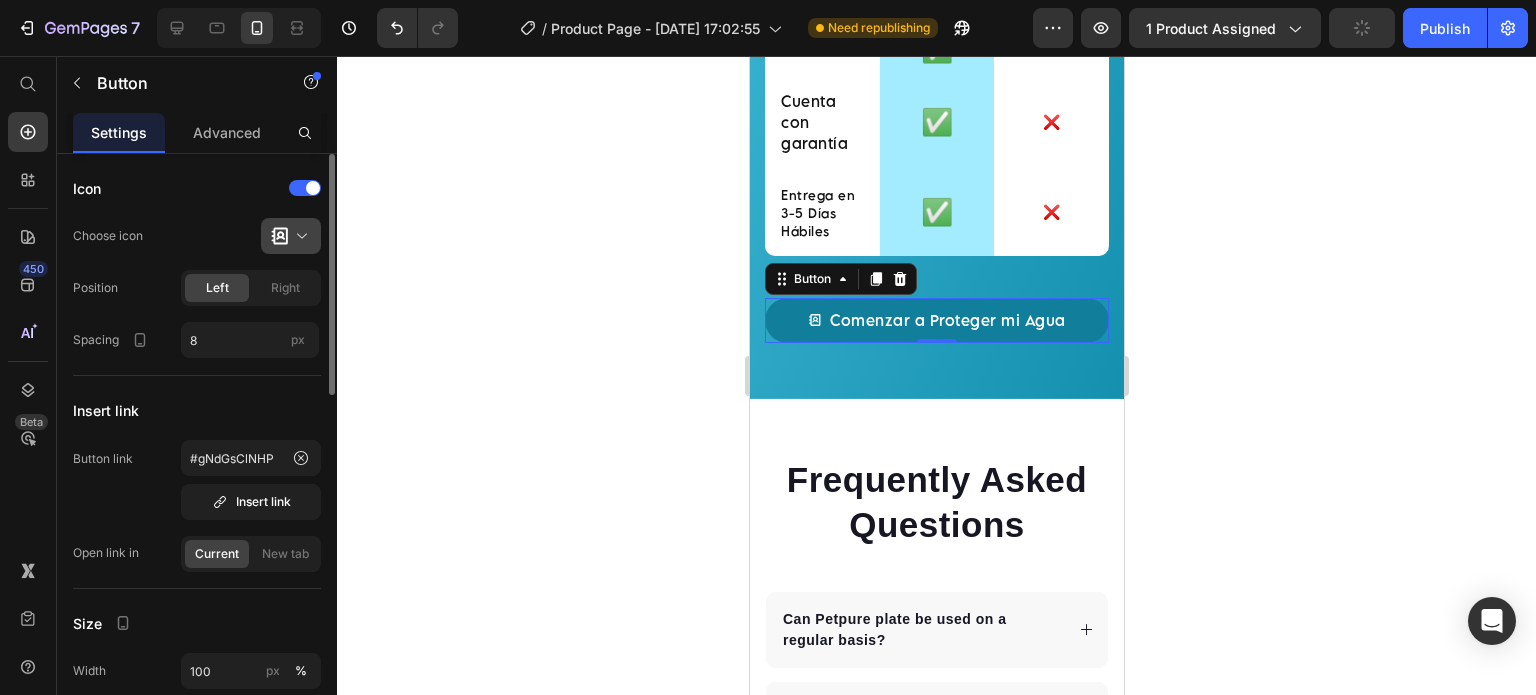 click at bounding box center (299, 236) 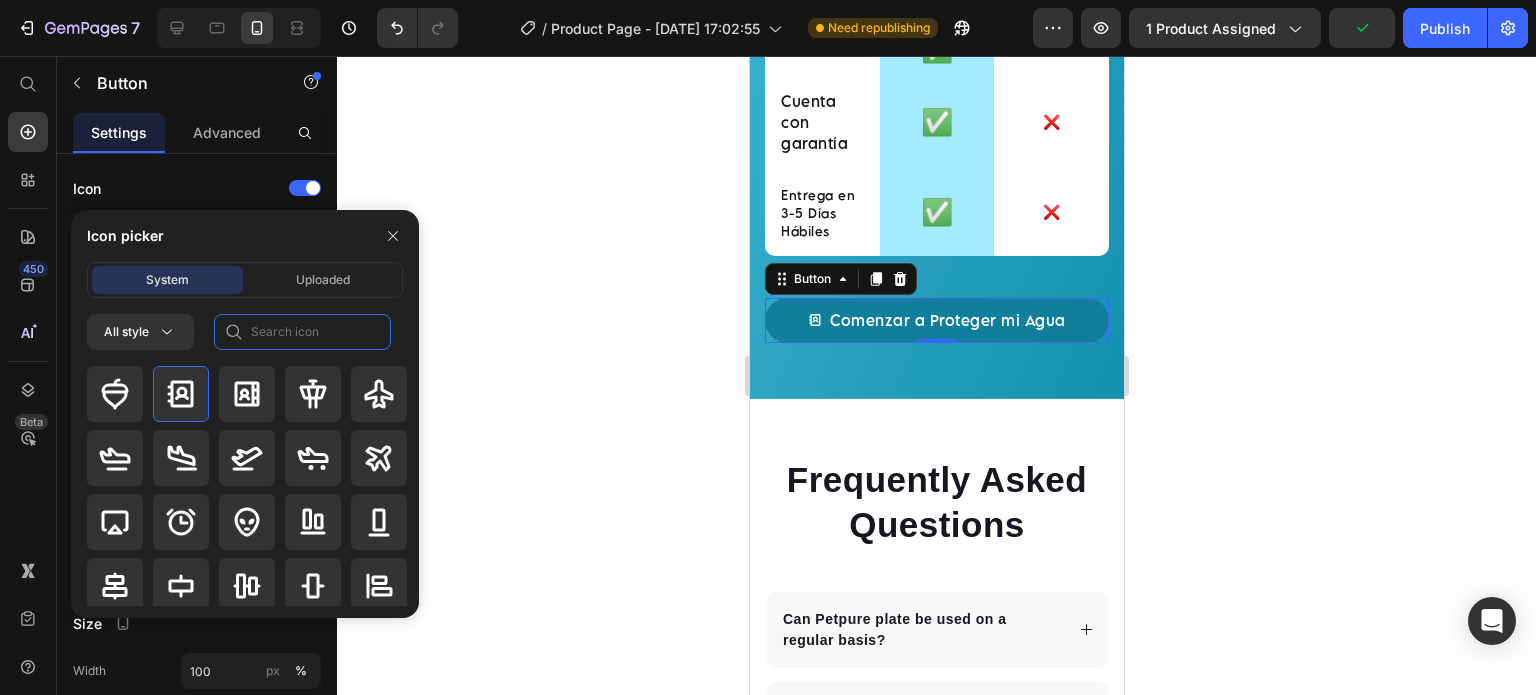 click 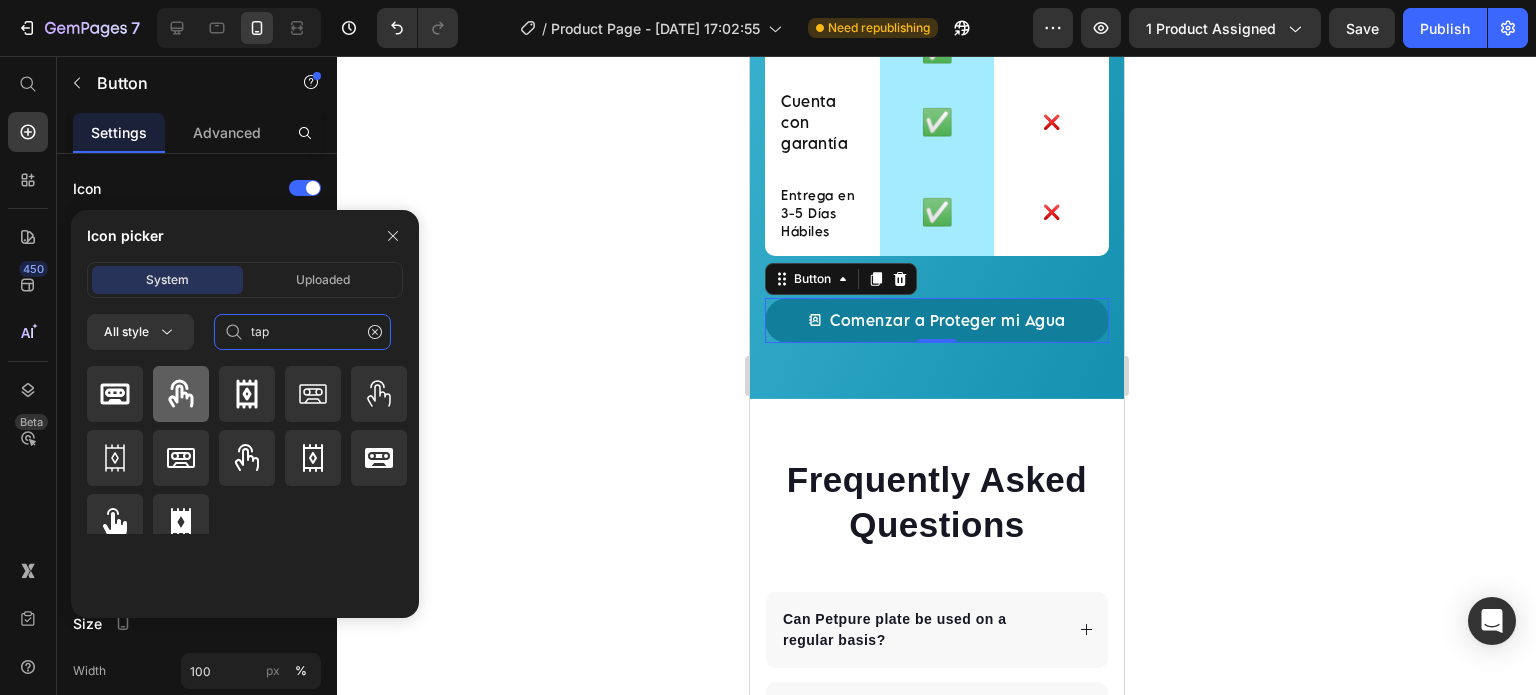 type on "tap" 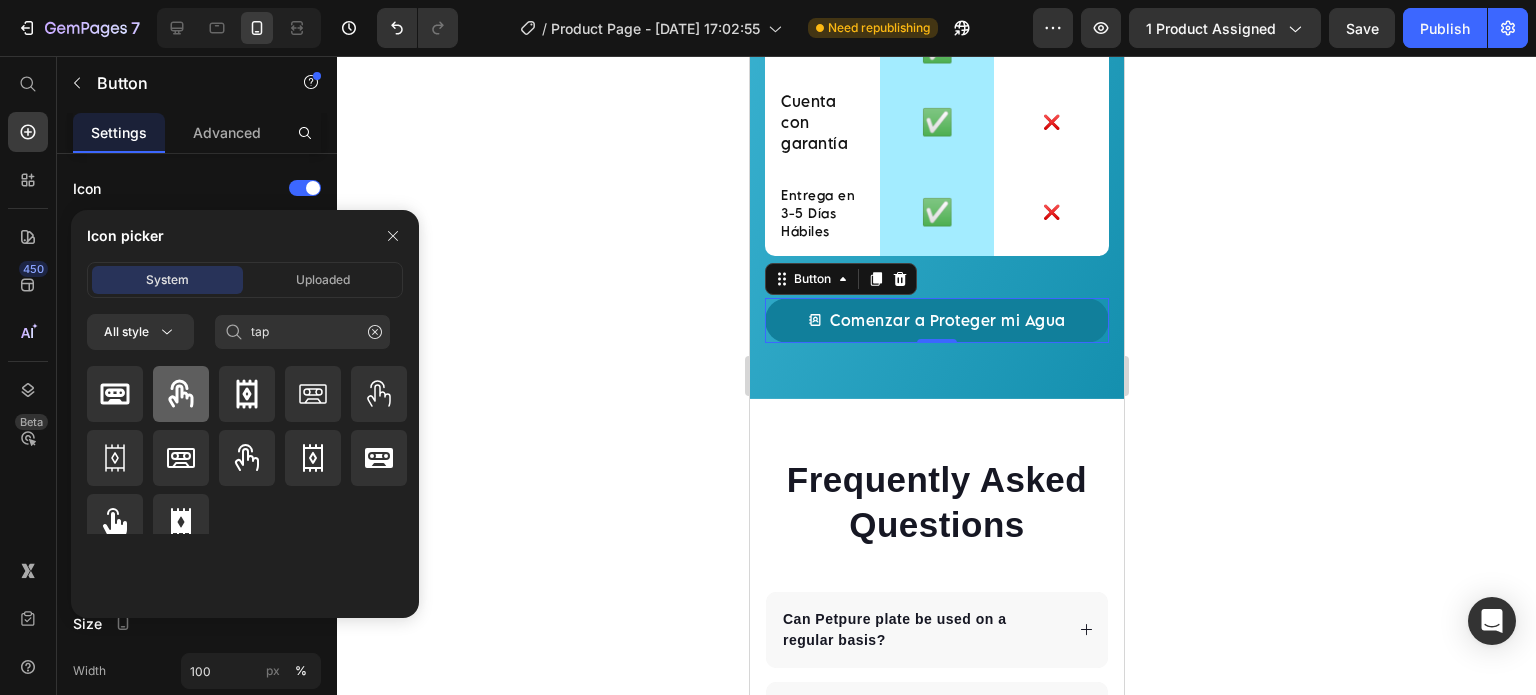 click 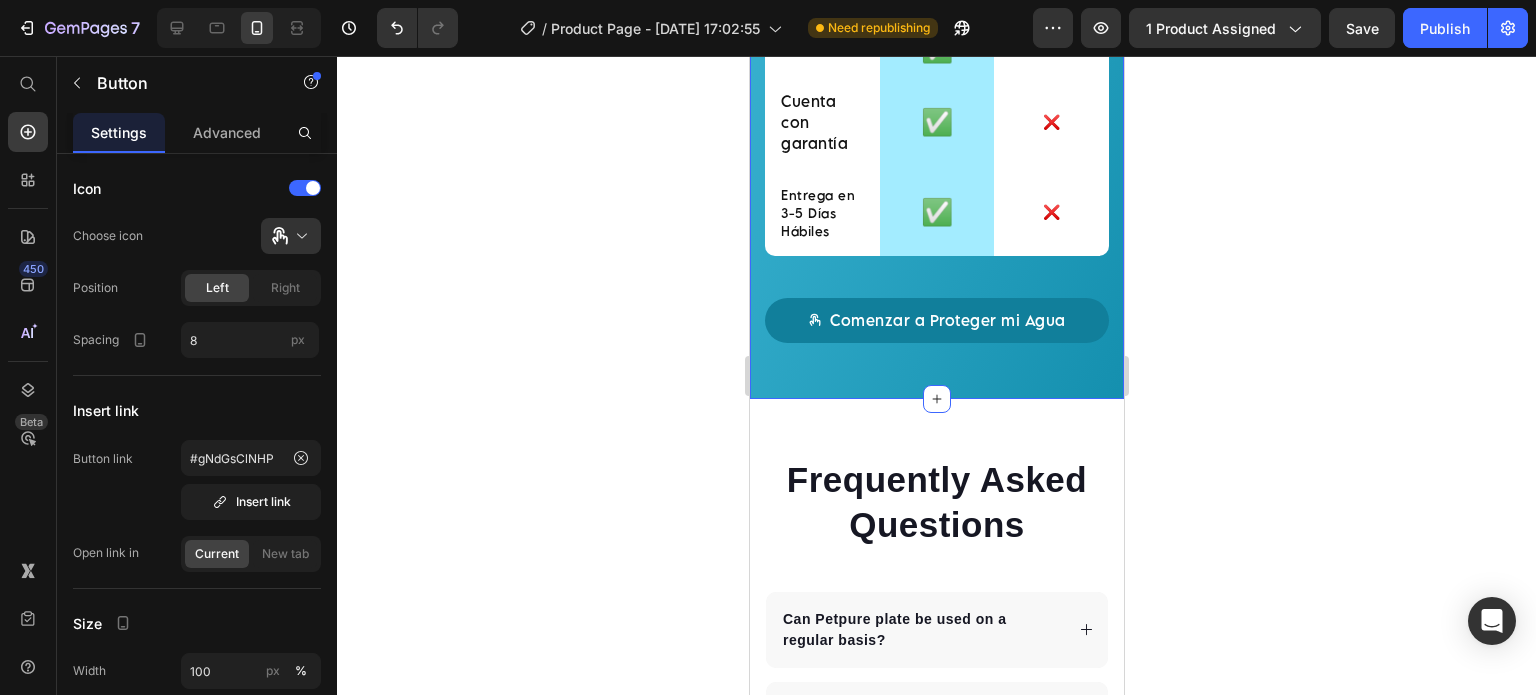 click on "Dile adiós al Sarro y Bacterias Heading Sistema Dual Aquatech: Antisarro + Desinfección en un solo cartucho   Text block Row
Image Sistema Dual AQUATECH® Text block Row Image Otras Opciones Text block Row Previene el Sarro Text block ✅ Text Block Row ✅ Text Block Row NO TÓXICO Text block ✅ Text Block Row ❌ Text Block Row Fácil de Instalar Text block ✅ Text Block Row ❌ Text Block Row Económico Text block ✅ Text Block Row ❌ Text Block Row Cuenta con garantía  Text block ✅ Text Block Row ❌ Text Block Row Entrega en 3-5 Días Hábiles Text block ✅ Text Block Row ❌ Text Block Row Row
Comenzar a Proteger mi Agua Button Row Comparison Table   You can create reusable sections Create Theme Section AI Content Write with GemAI What would you like to describe here? Tone and Voice Persuasive Product A/C Limpio Sistema Antisarro para Aire Lavado Duración 6 meses. Show more Generate" at bounding box center [936, -115] 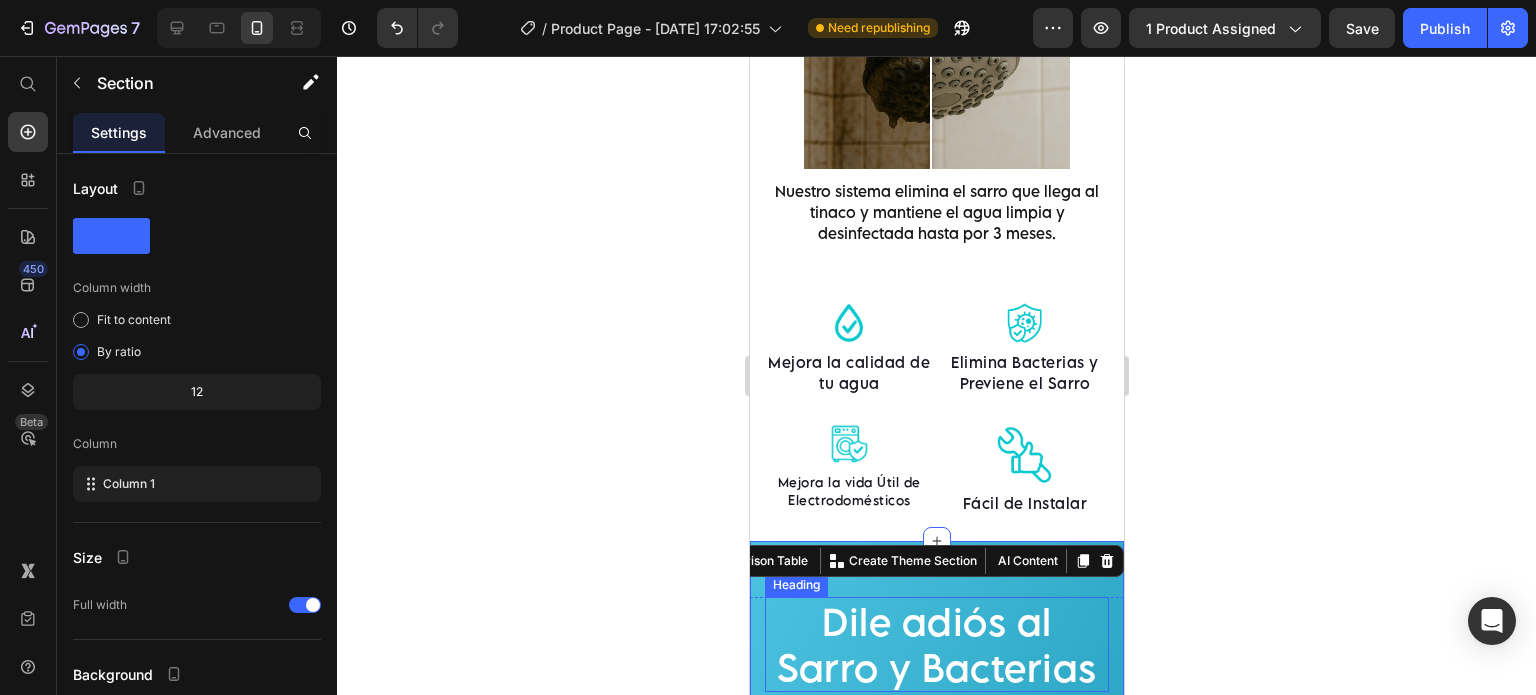 scroll, scrollTop: 3166, scrollLeft: 0, axis: vertical 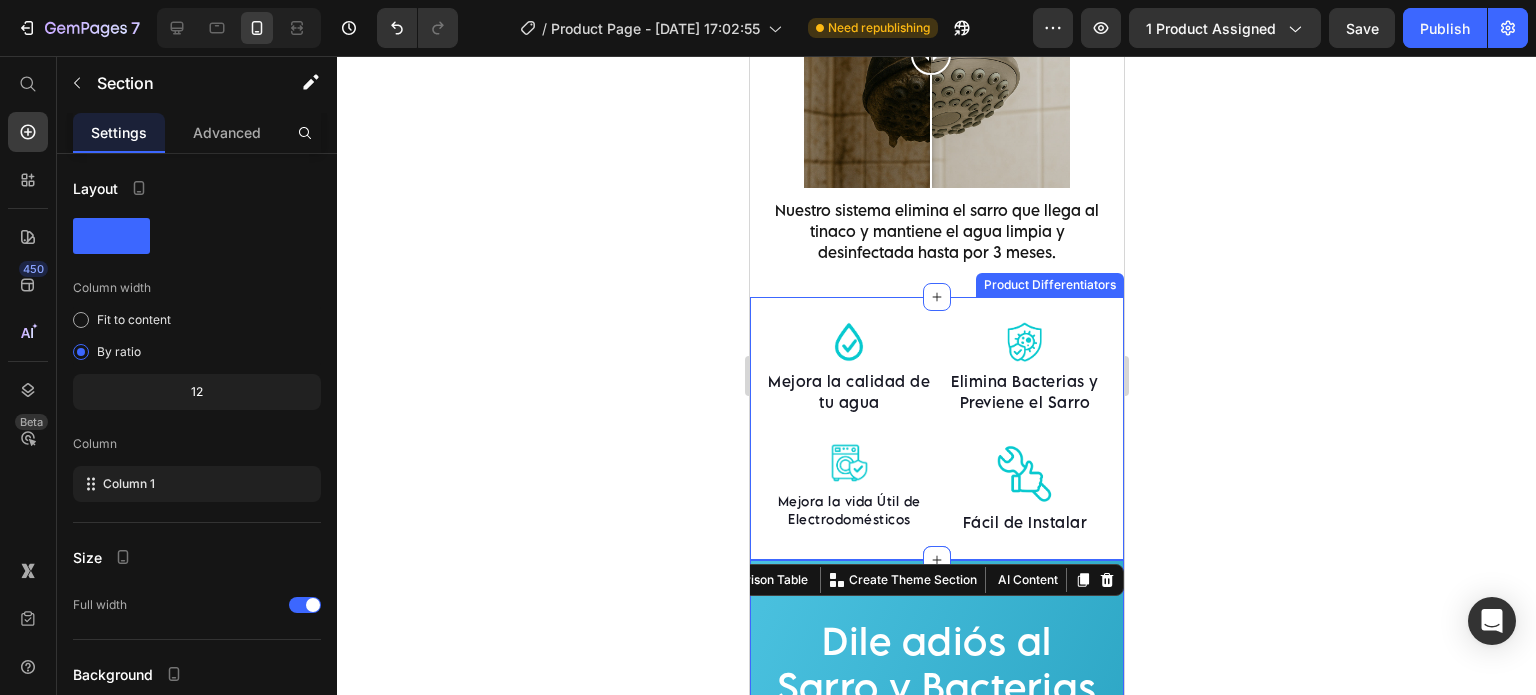 click on "Image Mejora la calidad de tu agua Text block Image Mejora la vida Útil de Electrodomésticos Text block Image Elimina Bacterias y Previene el Sarro Text block Image Fácil de Instalar Text block Row Product Differentiators" at bounding box center (936, 428) 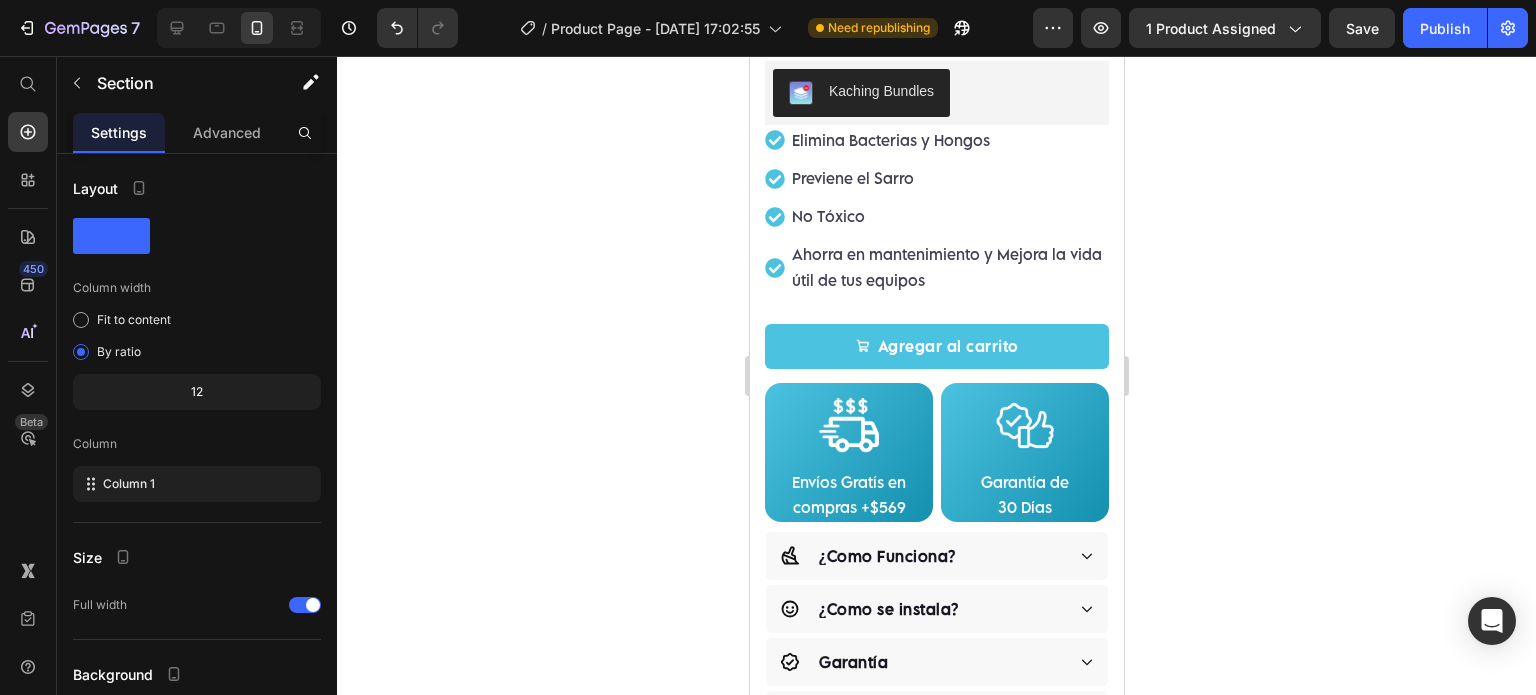 scroll, scrollTop: 833, scrollLeft: 0, axis: vertical 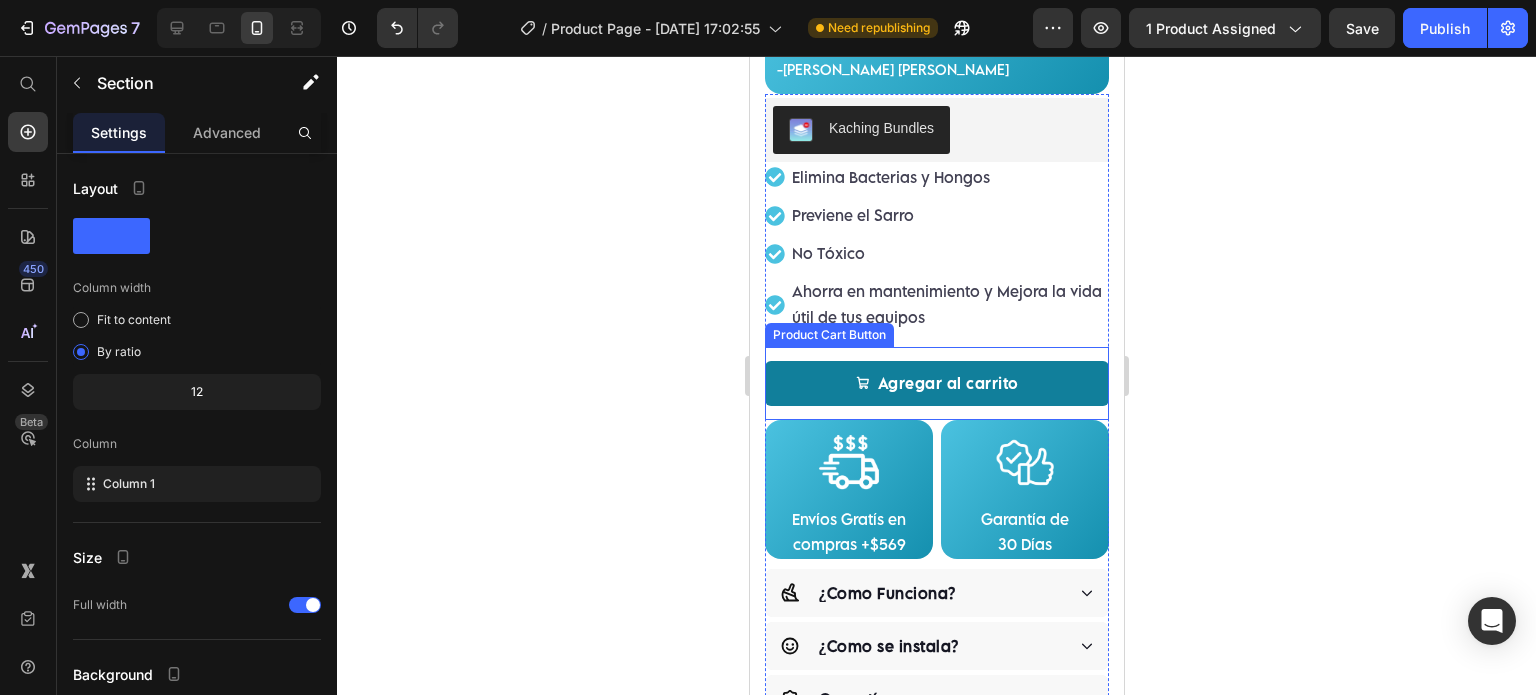 click on "Agregar al carrito" at bounding box center (936, 383) 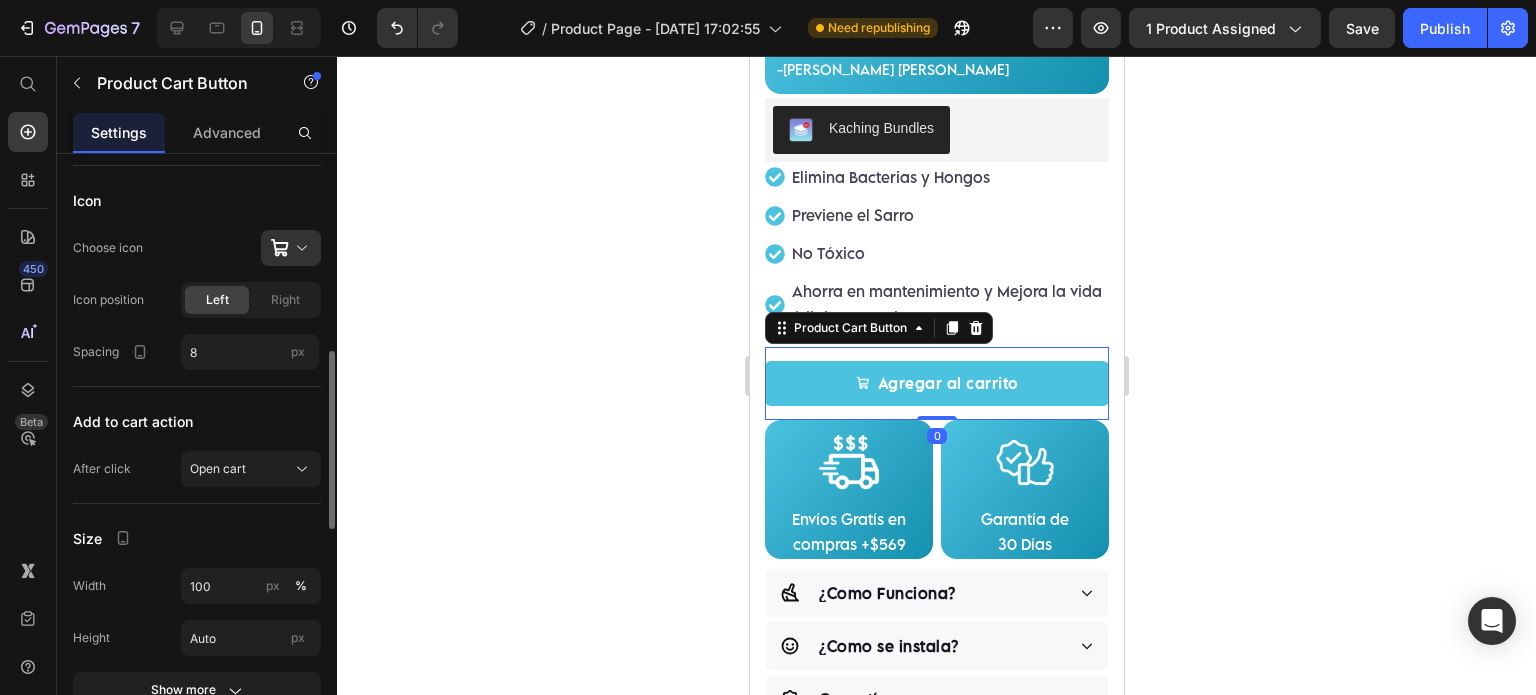 scroll, scrollTop: 1164, scrollLeft: 0, axis: vertical 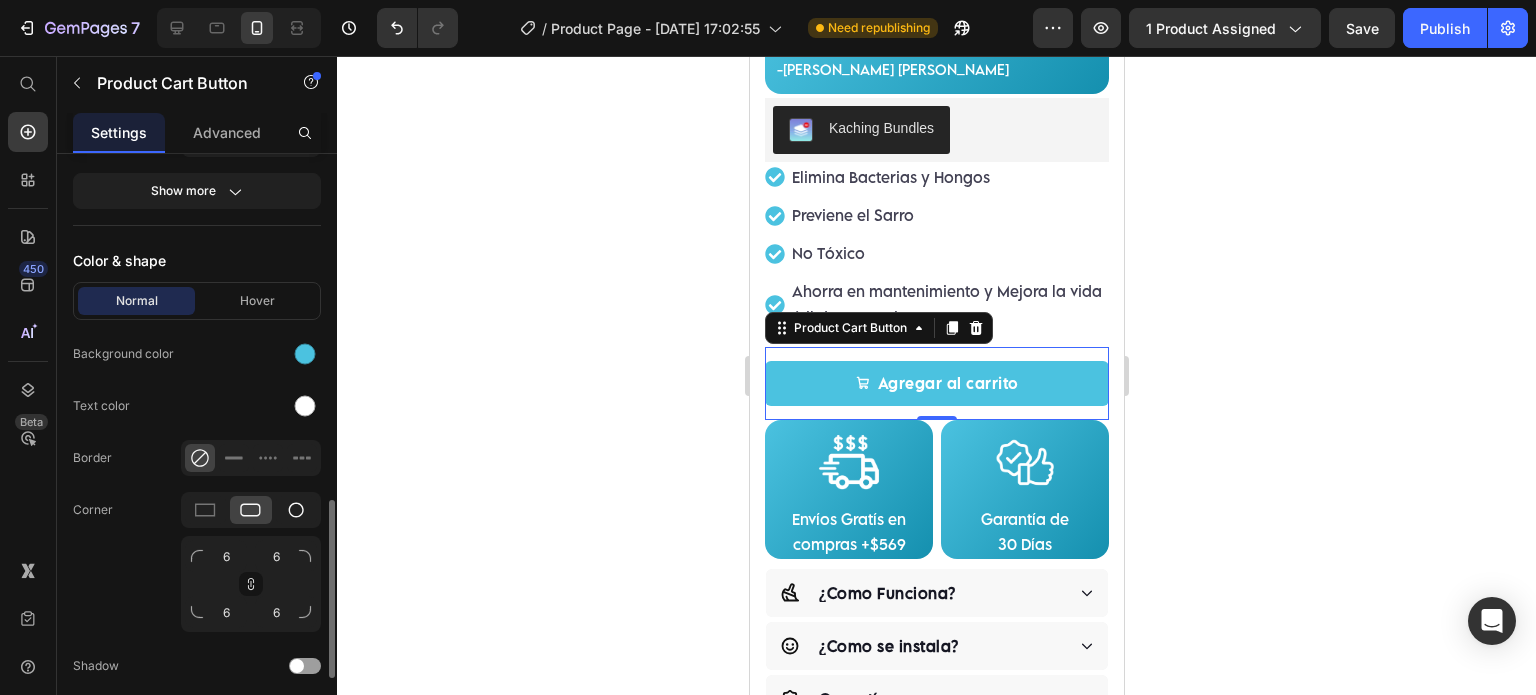 click 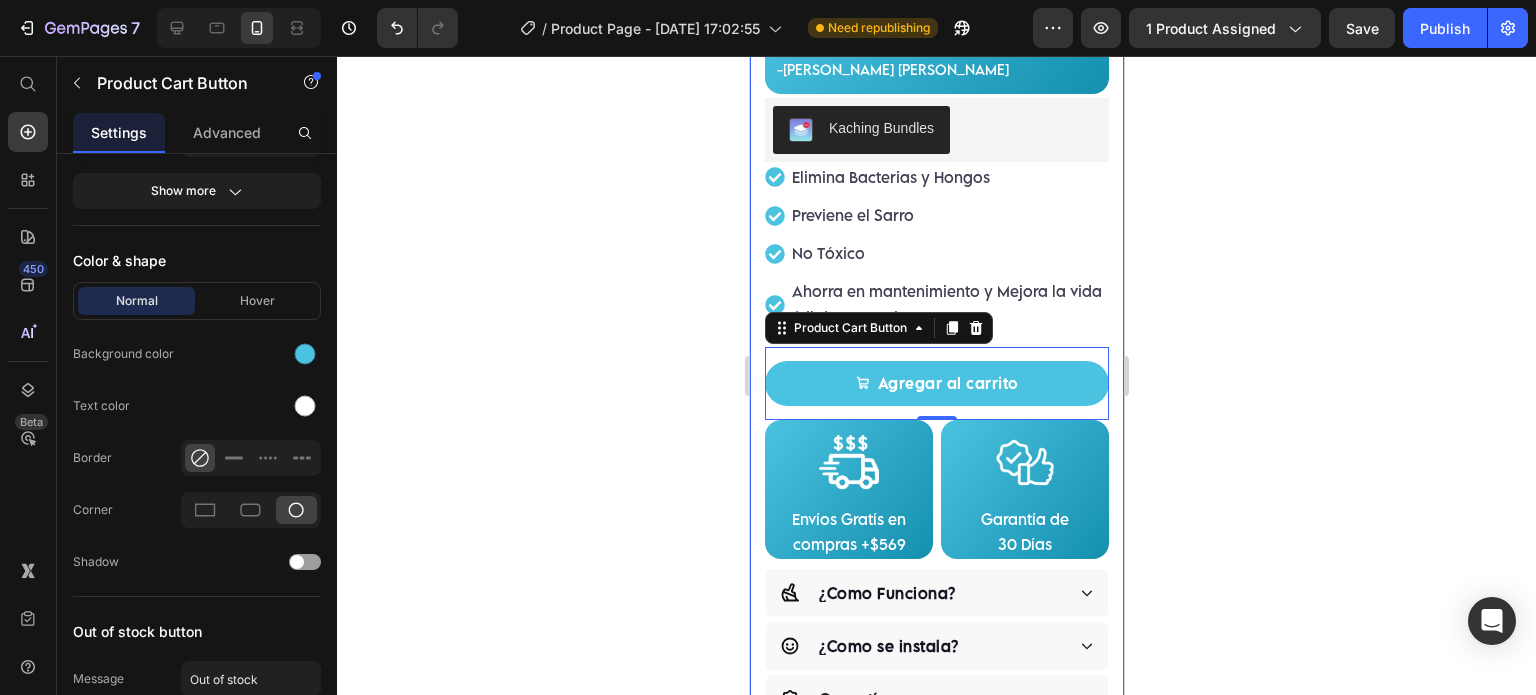 click on "Judge.me - Preview Badge (Stars) Judge.me
Product Images "The transformation in my dog's overall health since switching to this food has been remarkable. Their coat is shinier, their energy levels have increased, and they seem happier than ever before." Text block -Daisy Text block
Verified buyer Item list Row Row Sistema Dual Antisarro y Desinfectante Para Tinacos 450 a 1,100 L Product Title
Función : Desinfectante y Antisarro
Duración : 3 Meses
Capacidad : 450 lts a 1,100 lts Item List "Desde que lo compre el agua está mejor, y va desapareciendo el sarro de las tuberías."  -Jose Antonio Text block Row Row Happy Dog Bites - Contains Vitamin C, Vitamin E, Vitamin B2, Vitamin B1, Vitamin D and Vitamin K Text block Perfect for sensitive tummies Supercharge immunity System Bursting with protein, vitamins, and minerals Supports strong muscles, increases bone strength Item list Kaching Bundles Kaching Bundles Previene el Sarro   0 Row" at bounding box center [936, 49] 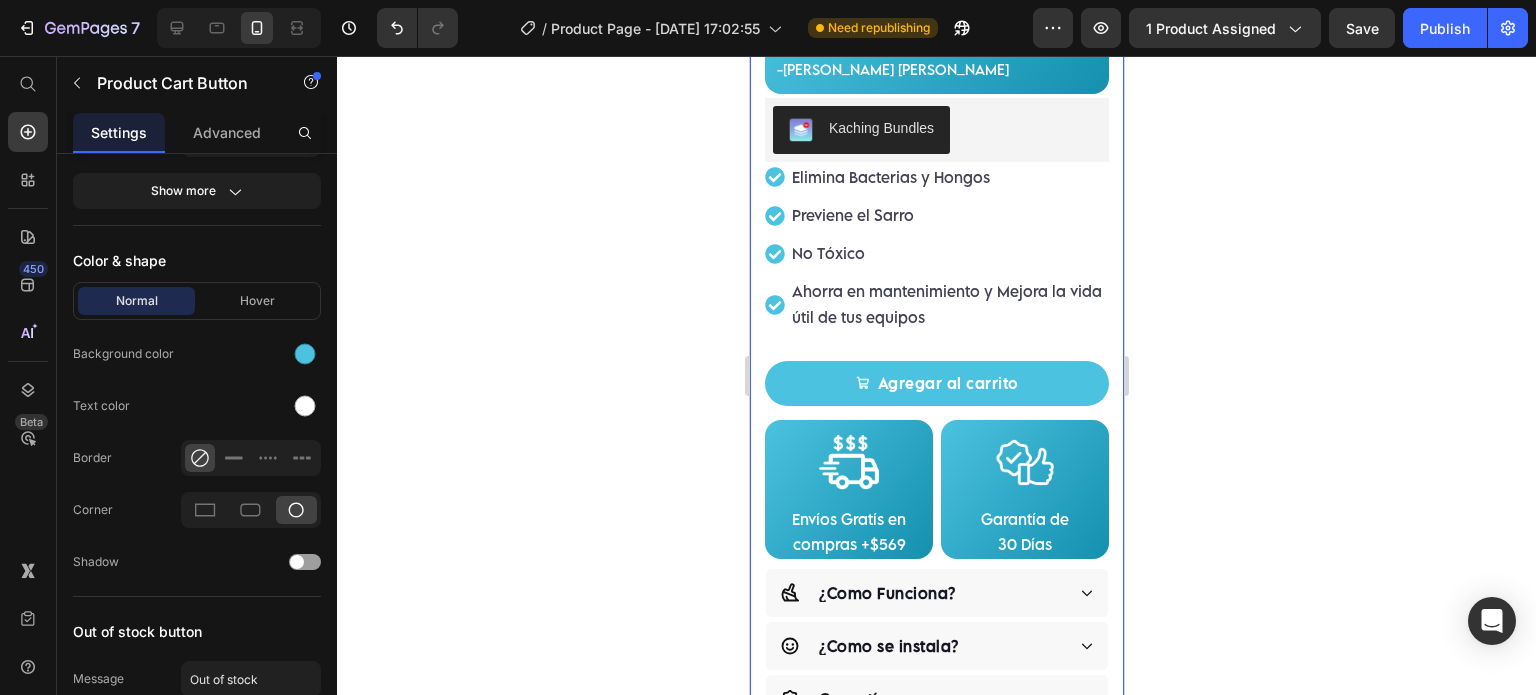 scroll, scrollTop: 0, scrollLeft: 0, axis: both 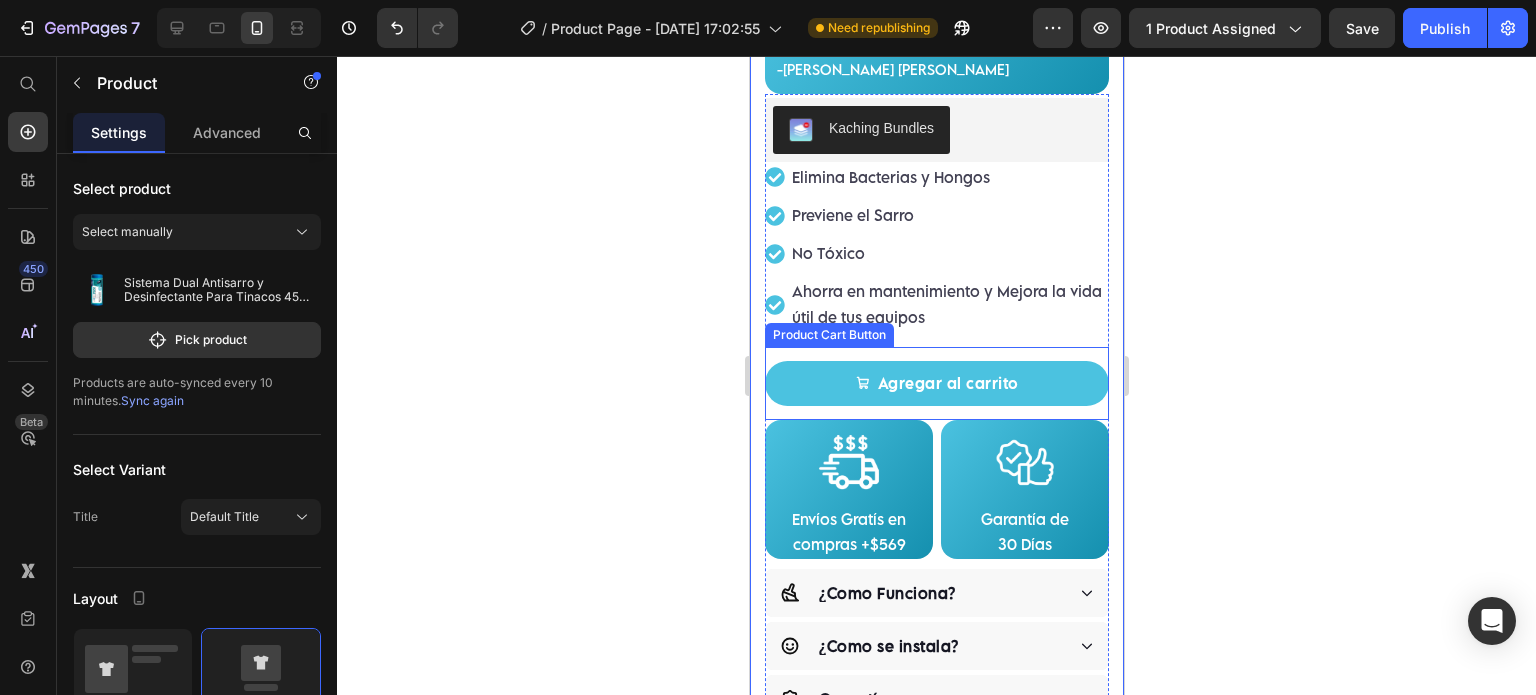 click on "Agregar al carrito" at bounding box center (936, 383) 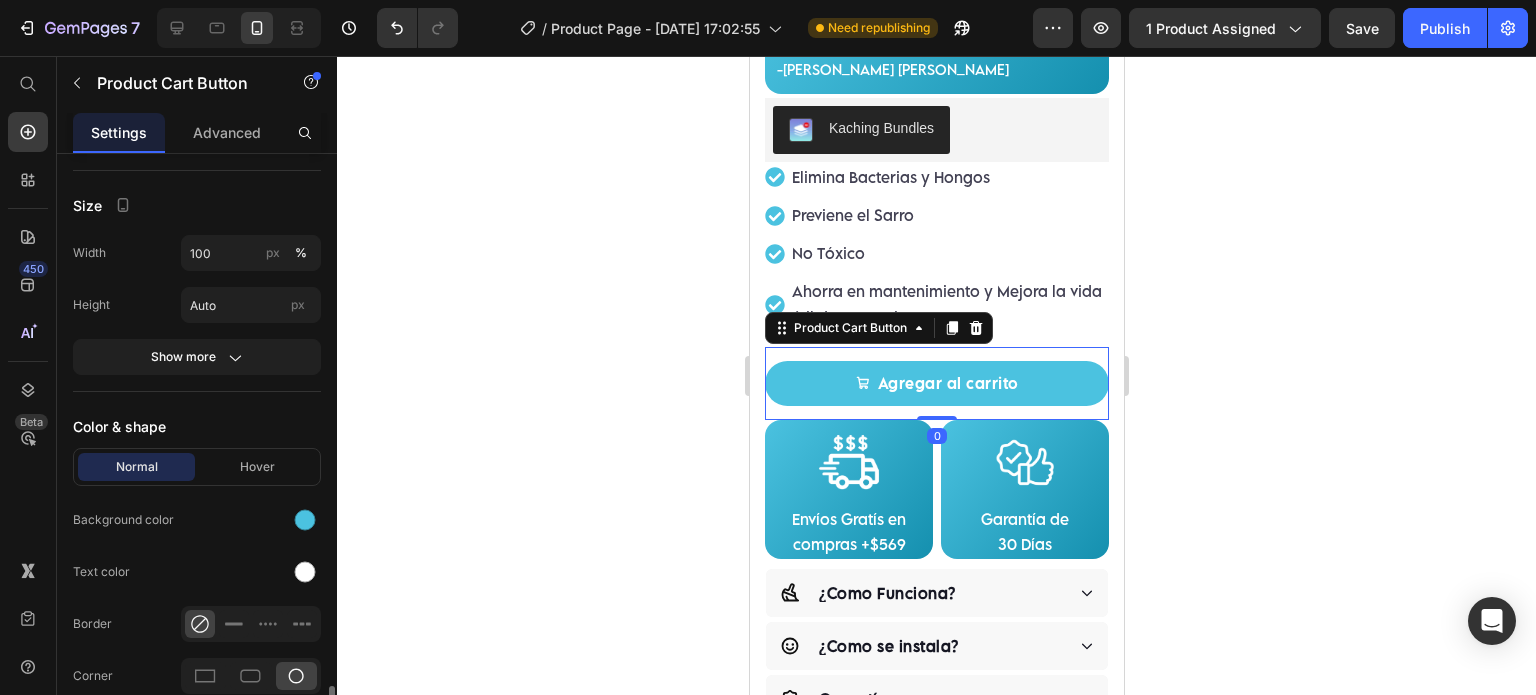 scroll, scrollTop: 1306, scrollLeft: 0, axis: vertical 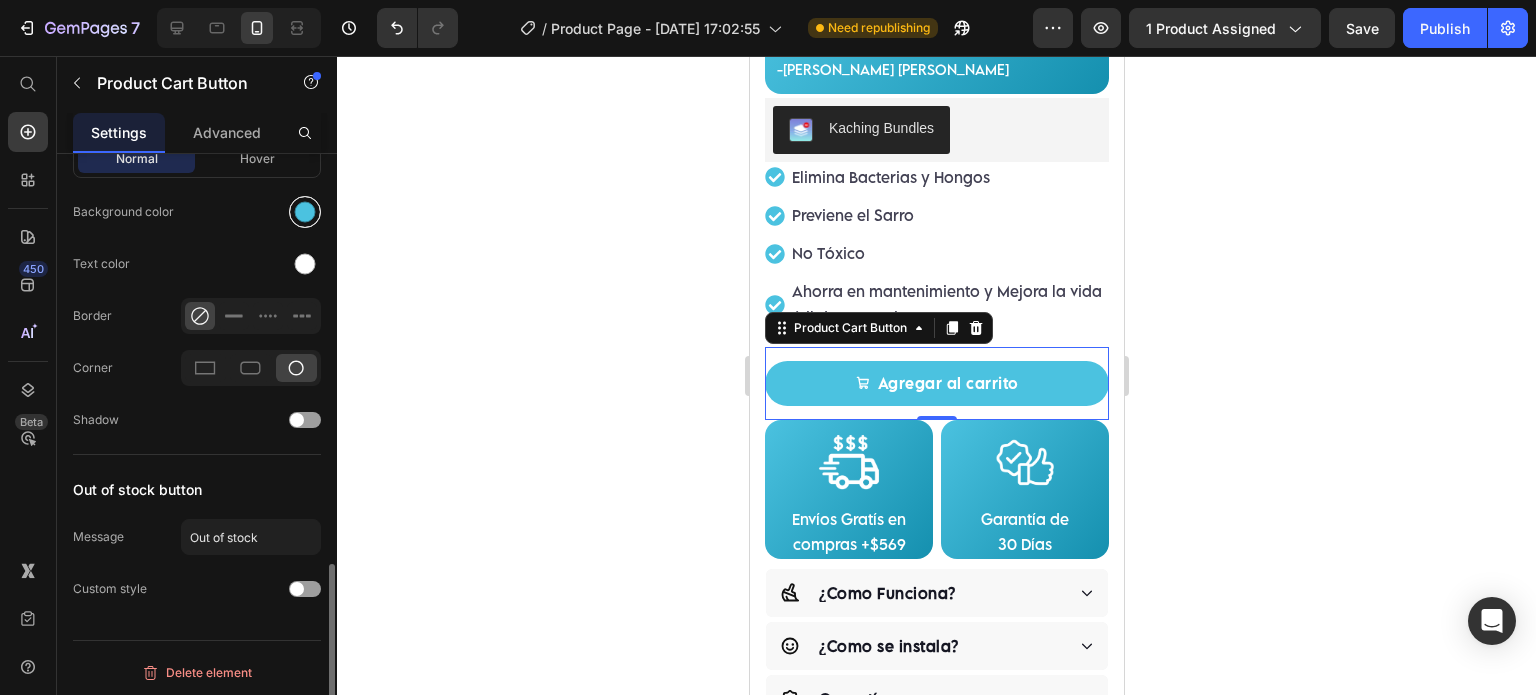 click at bounding box center (305, 212) 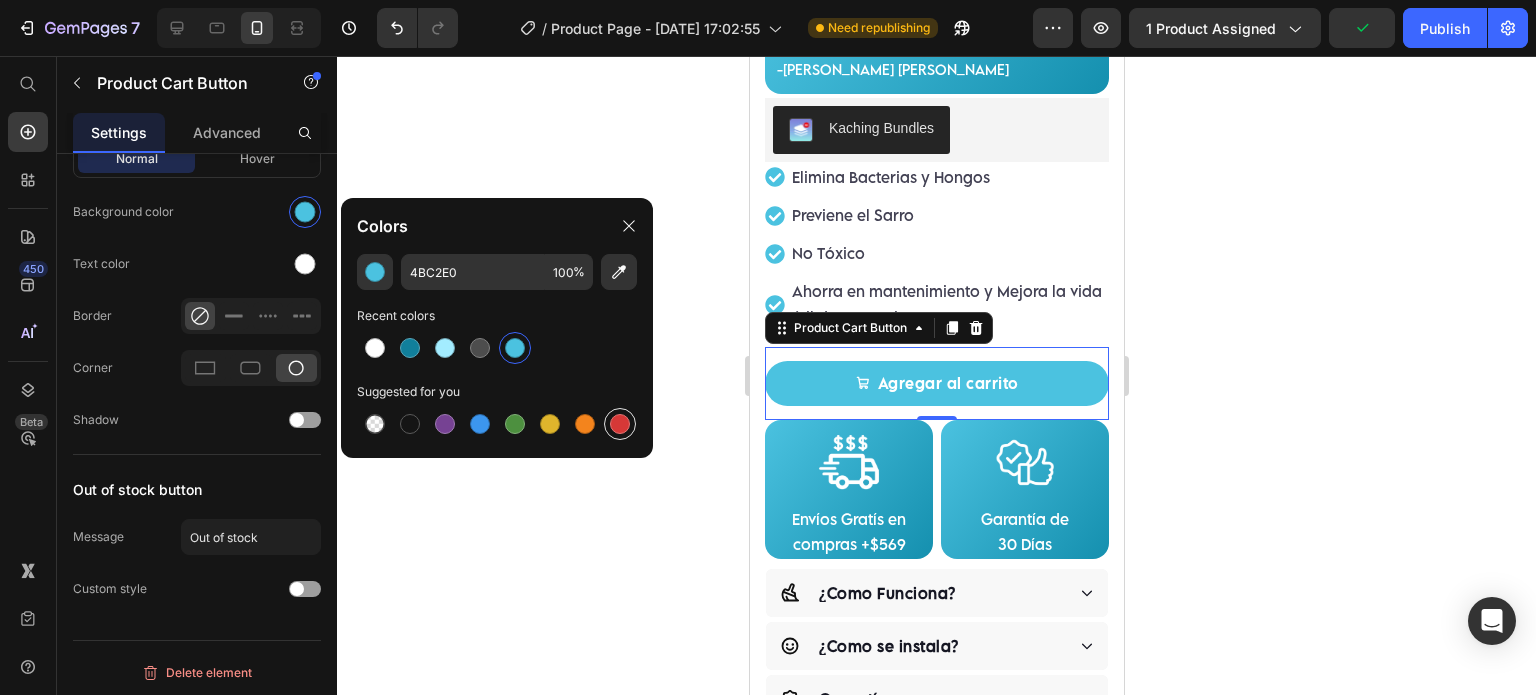 click at bounding box center (620, 424) 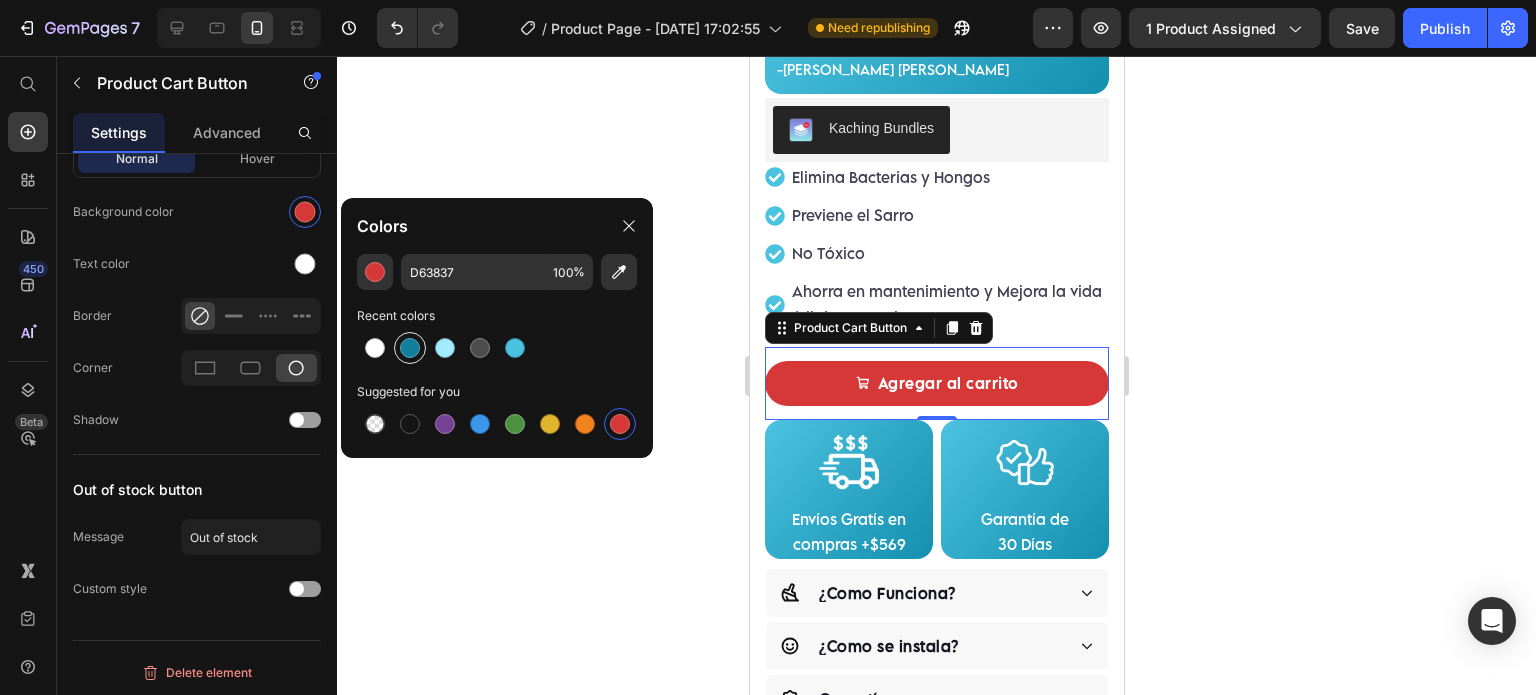click at bounding box center [410, 348] 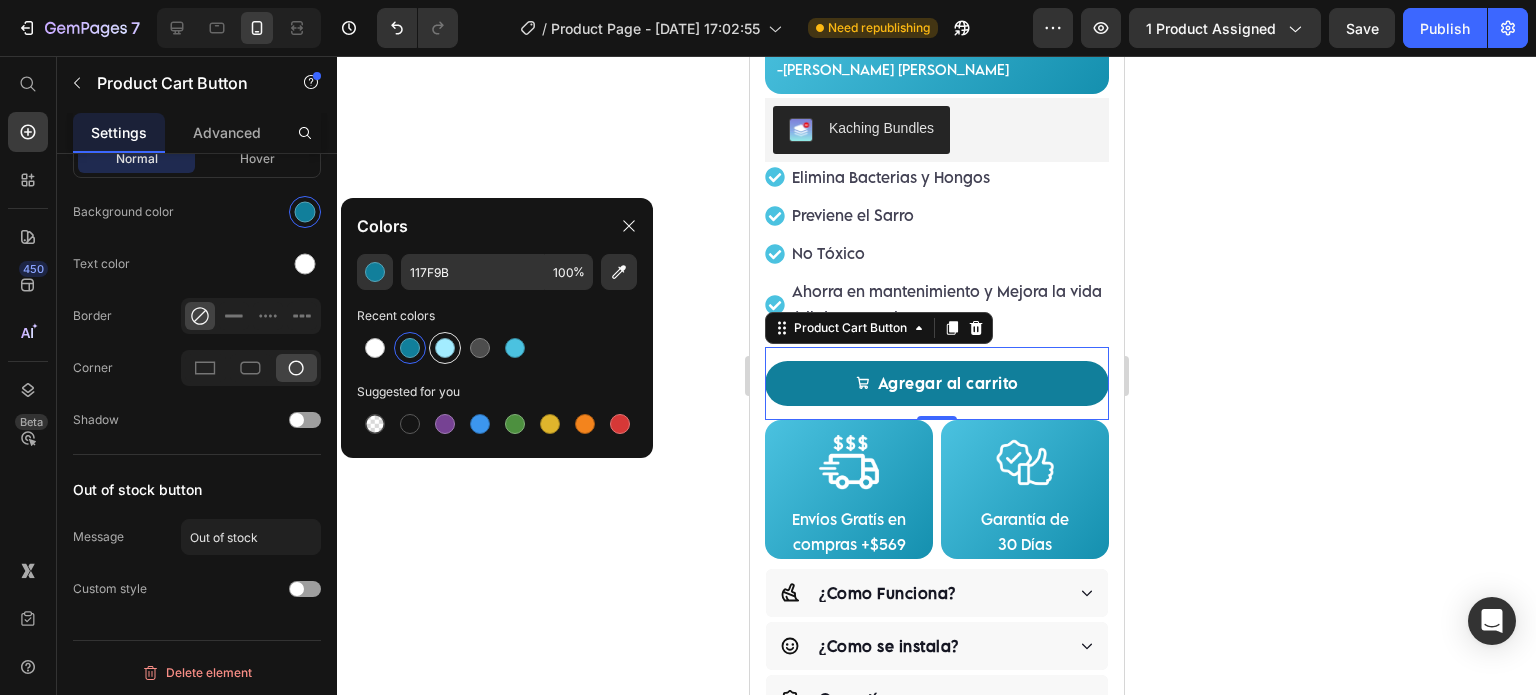 click at bounding box center [445, 348] 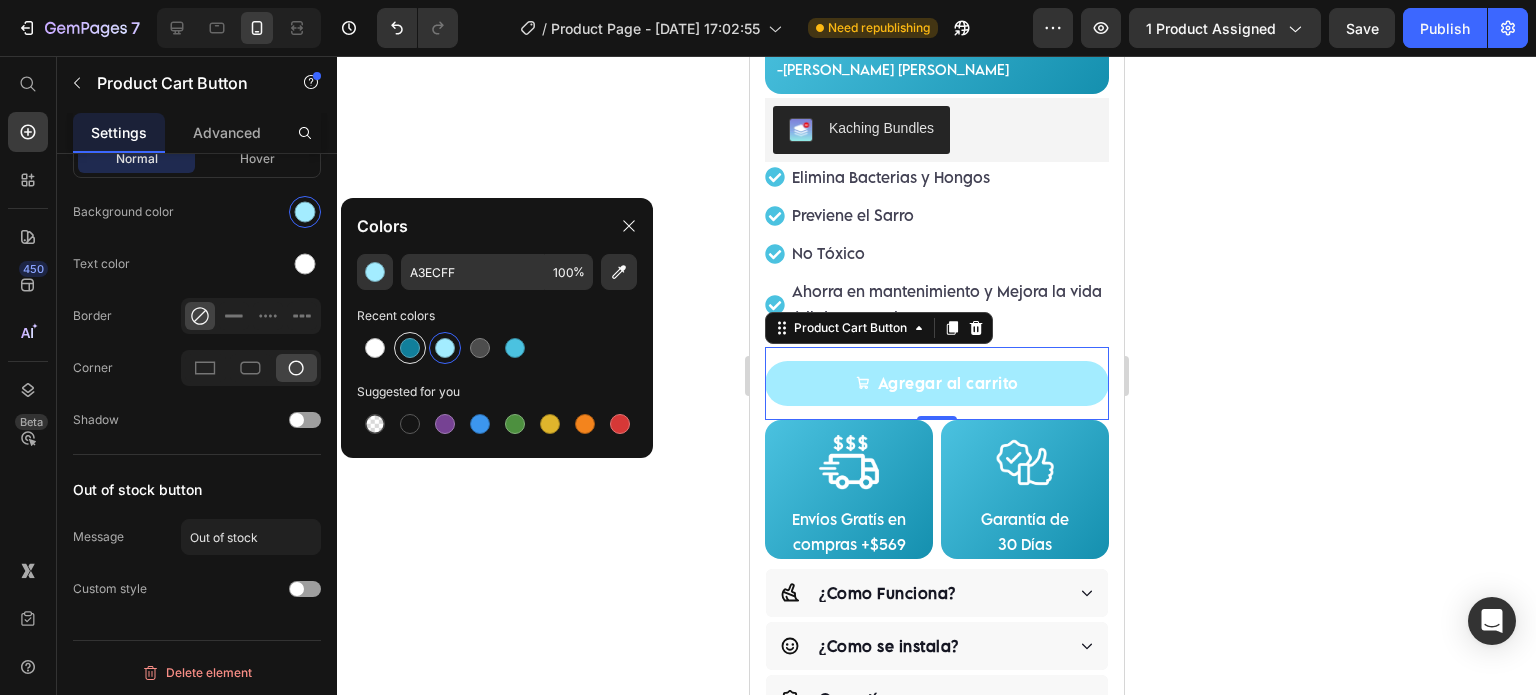 click at bounding box center [410, 348] 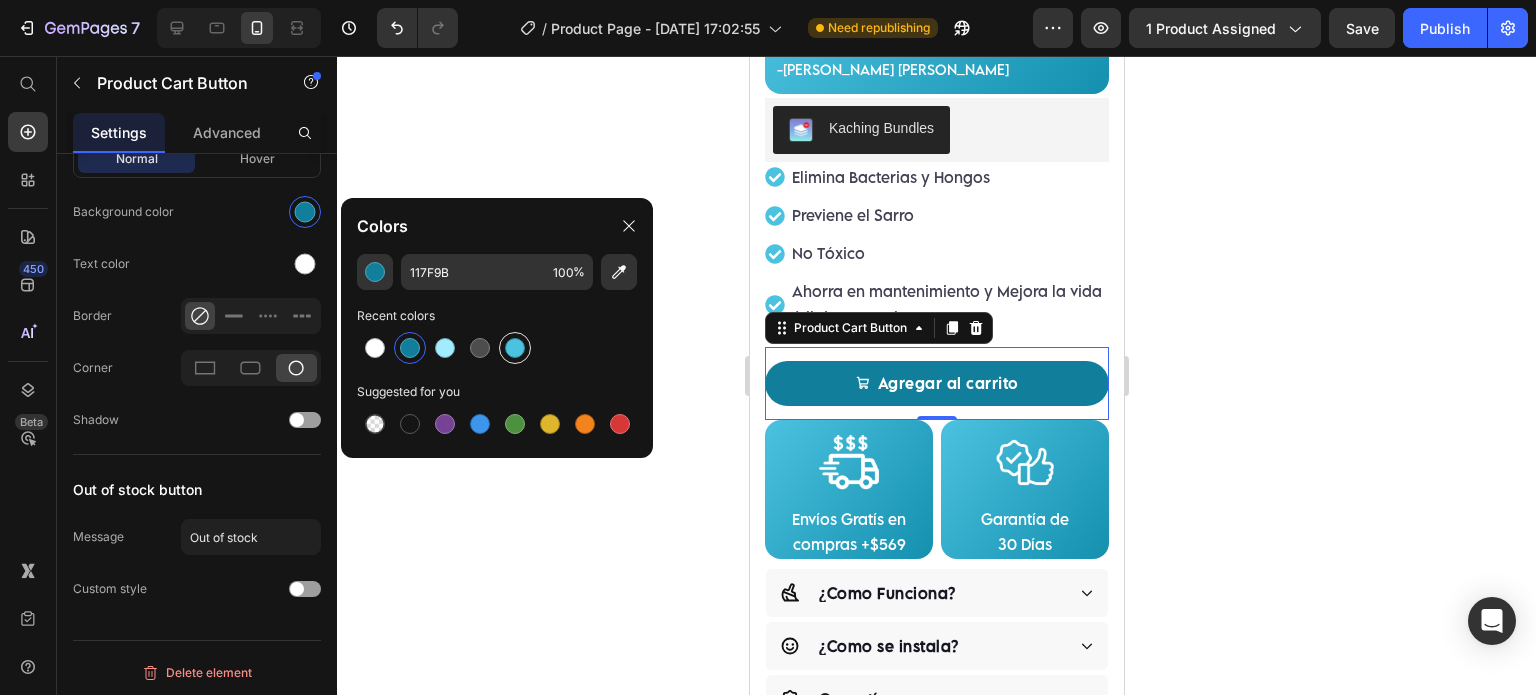 click at bounding box center [515, 348] 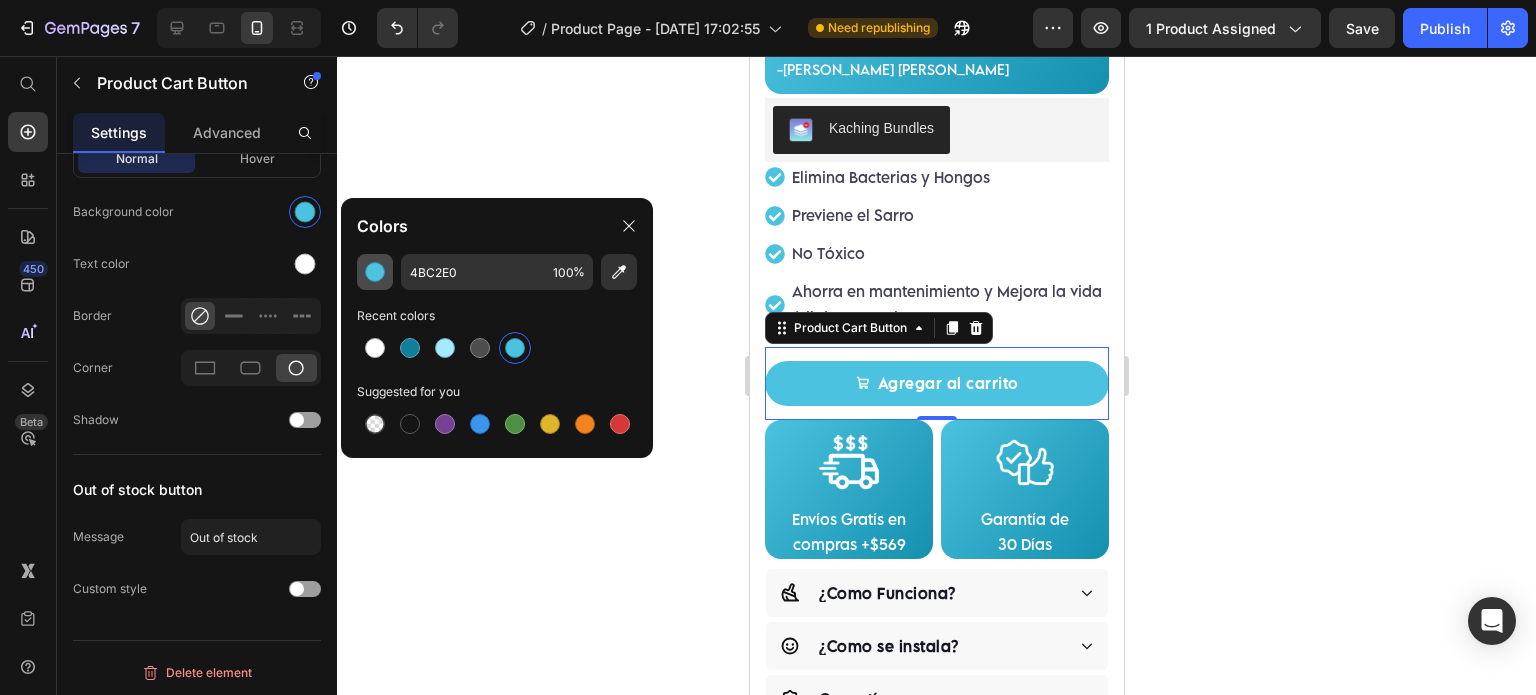 click at bounding box center [375, 272] 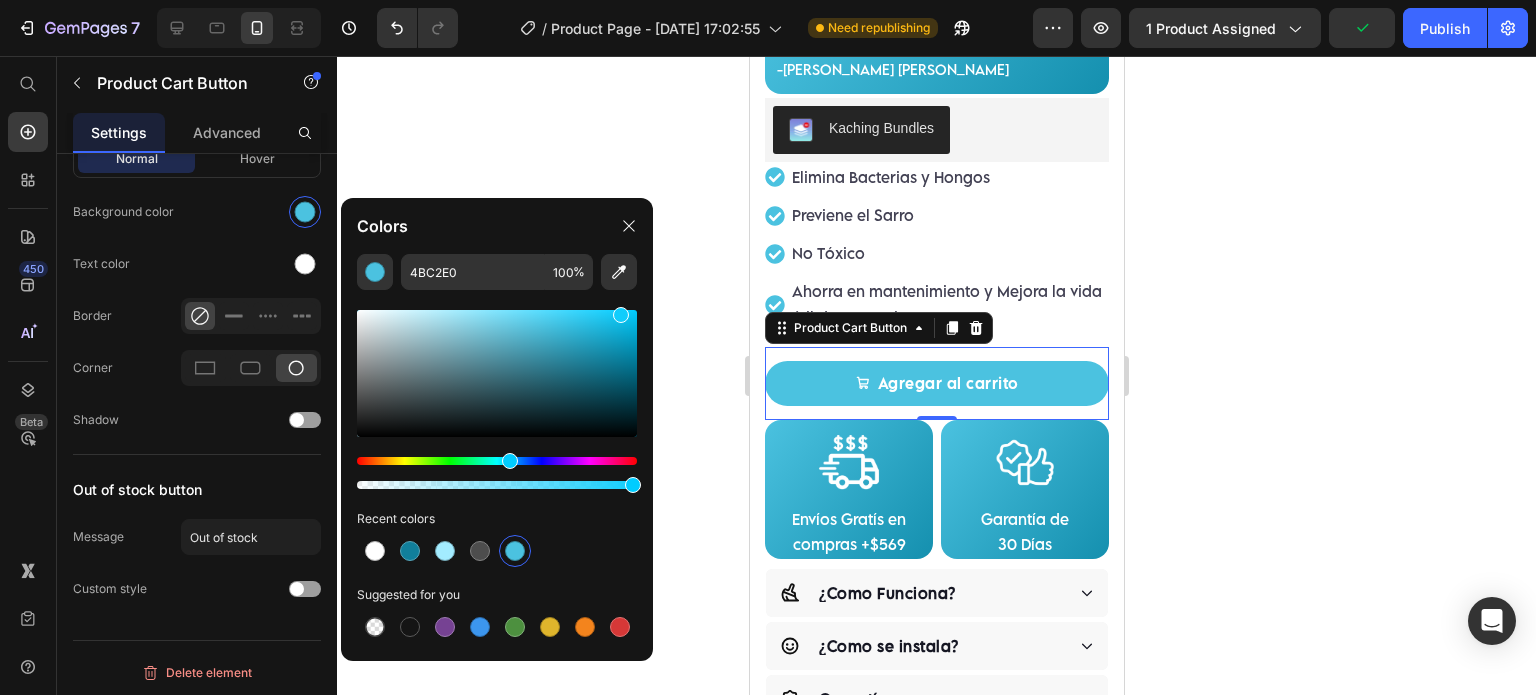 drag, startPoint x: 556, startPoint y: 331, endPoint x: 629, endPoint y: 309, distance: 76.243034 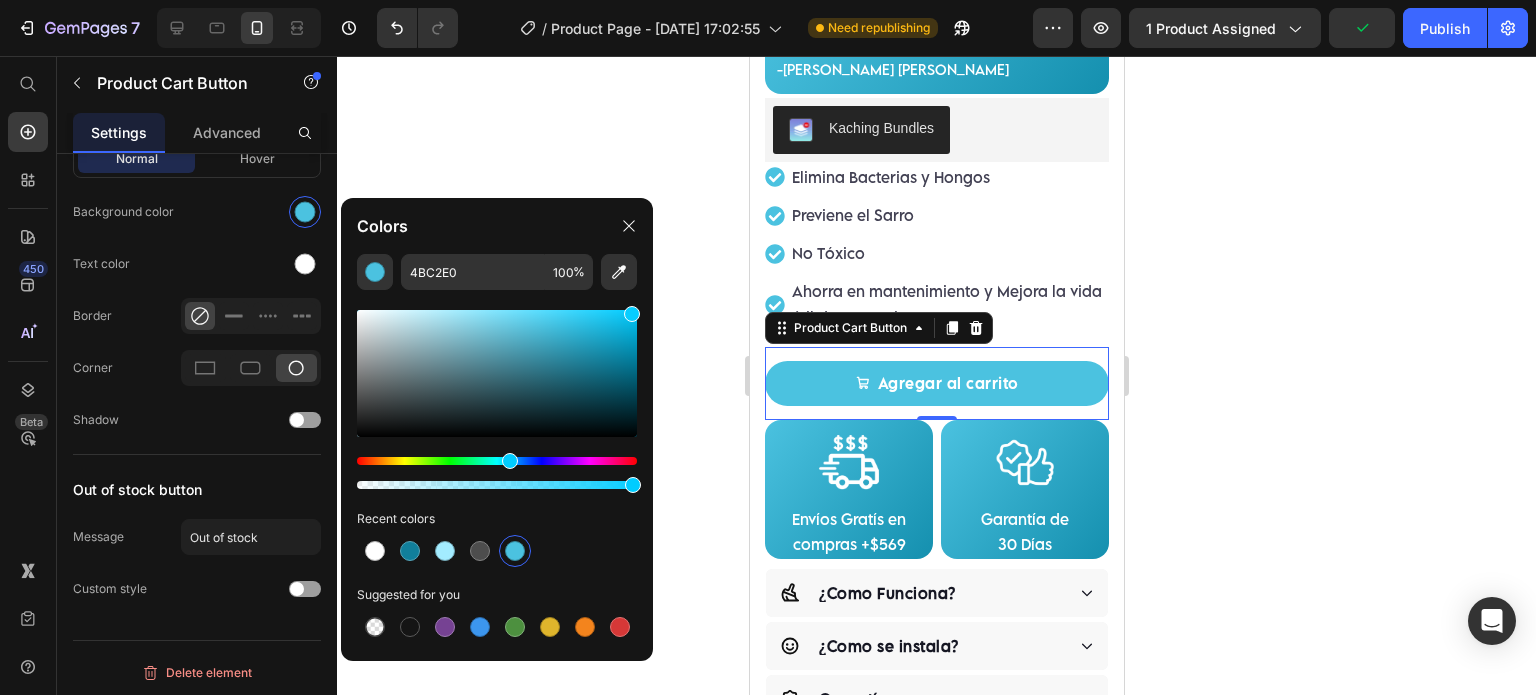 type on "07CDFF" 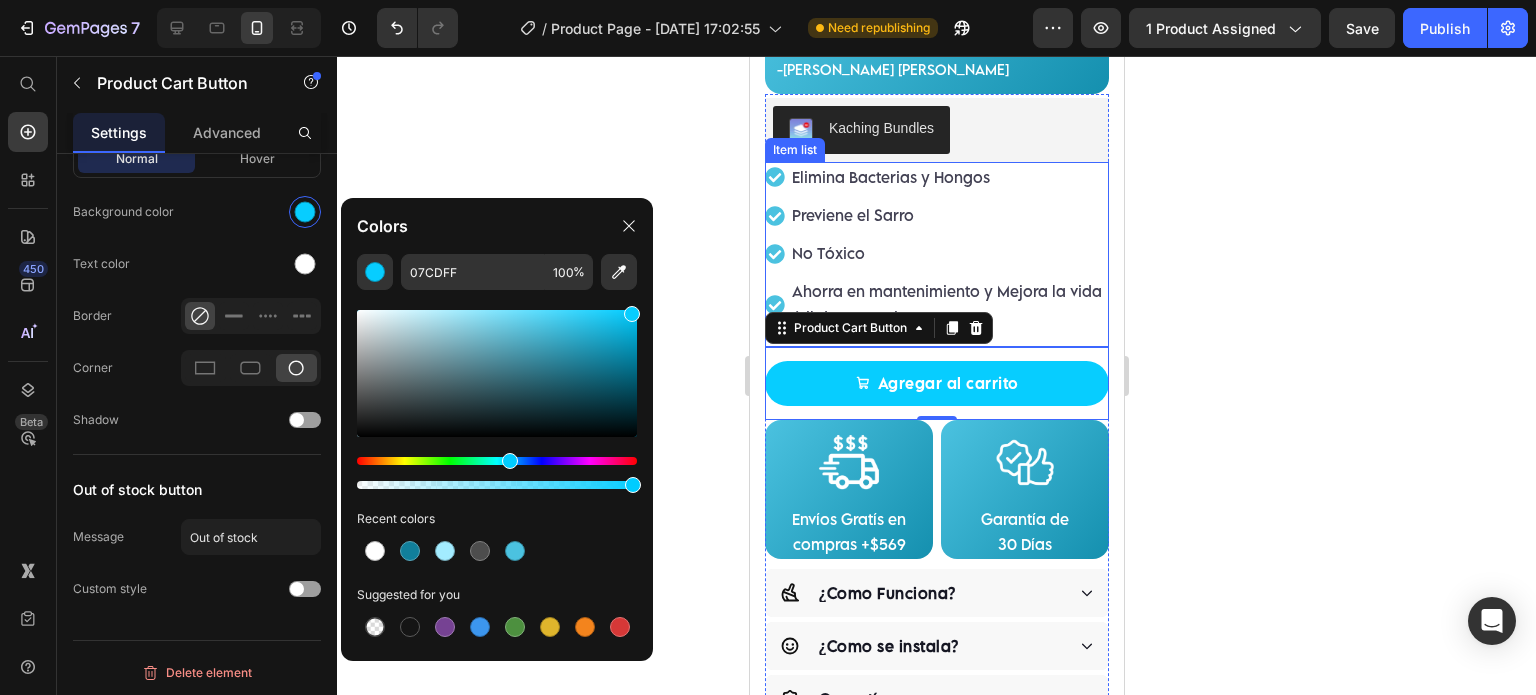 click on "Mobile  ( 374 px) iPhone 13 Mini iPhone 13 Pro iPhone 11 Pro Max iPhone 15 Pro Max Pixel 7 Galaxy S8+ Galaxy S20 Ultra iPad Mini iPad Air iPad Pro Header
GARANTÍA DE 30 DÍAS Item List
ENVÍO GRATÍS EN COMPRAS MAYORES A $569 Item List
SUSCRÍBETE Y AHORRA 10%OFF Item List
GARANTÍA DE 30 DÍAS Item List
ENVÍO GRATÍS EN COMPRAS MAYORES A $569 Item List
SUSCRÍBETE Y AHORRA 10%OFF Item List Marquee Row Judge.me - Preview Badge (Stars) Judge.me
Product Images "The transformation in my dog's overall health since switching to this food has been remarkable. Their coat is shinier, their energy levels have increased, and they seem happier than ever before." Text block -Daisy Text block
Verified buyer Item list Row Row Sistema Dual Antisarro y Desinfectante Para Tinacos 450 a 1,100 L Product Title
Función : Desinfectante y Antisarro
Duración : 3 Meses Row Row" at bounding box center [936, 2158] 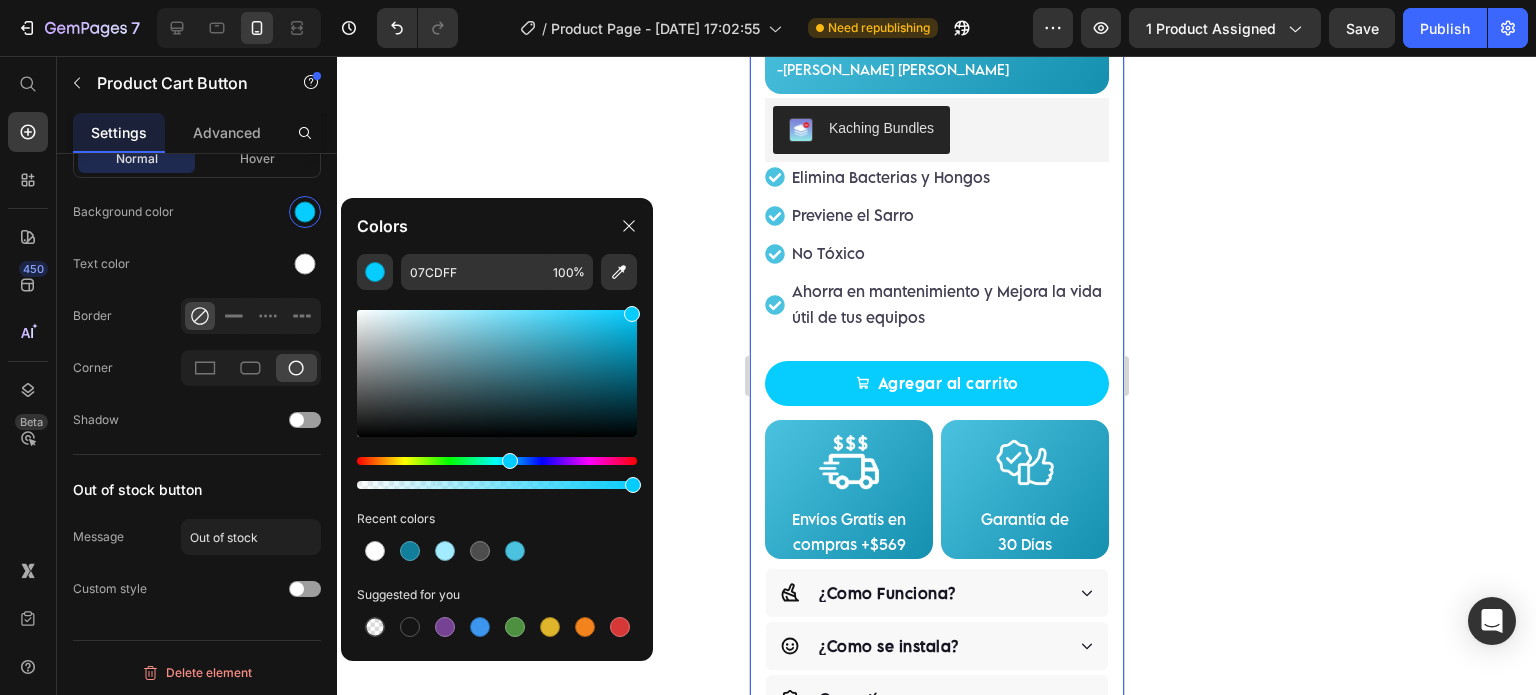 scroll, scrollTop: 0, scrollLeft: 0, axis: both 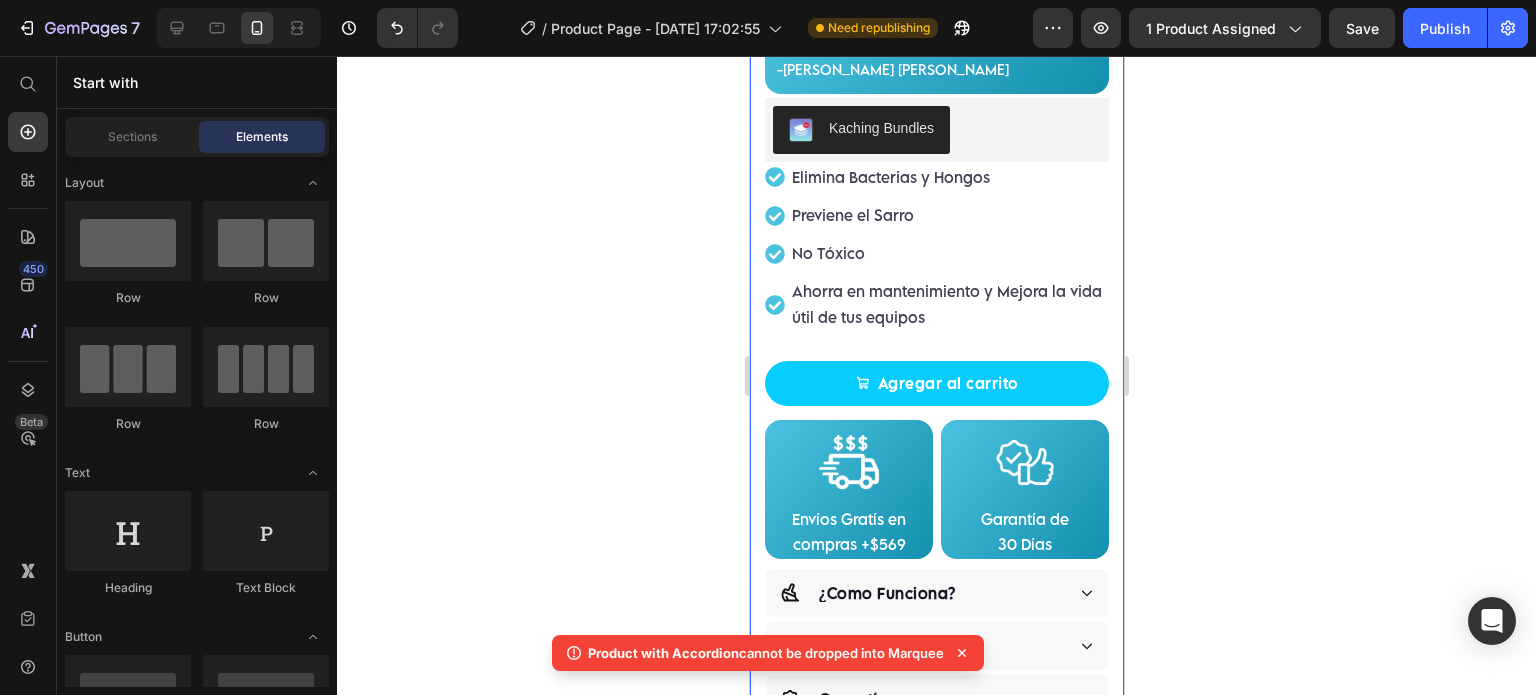 drag, startPoint x: 1100, startPoint y: 274, endPoint x: 966, endPoint y: 228, distance: 141.67569 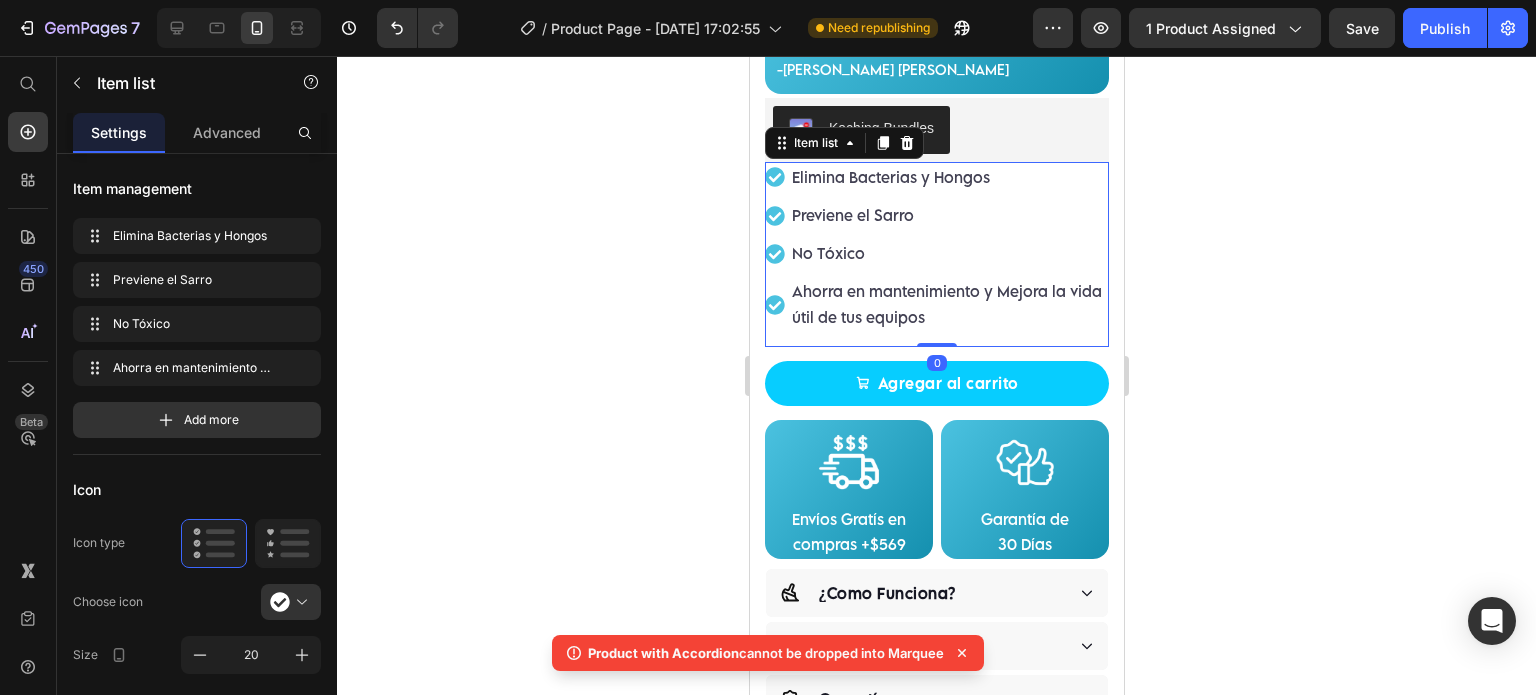 scroll, scrollTop: 666, scrollLeft: 0, axis: vertical 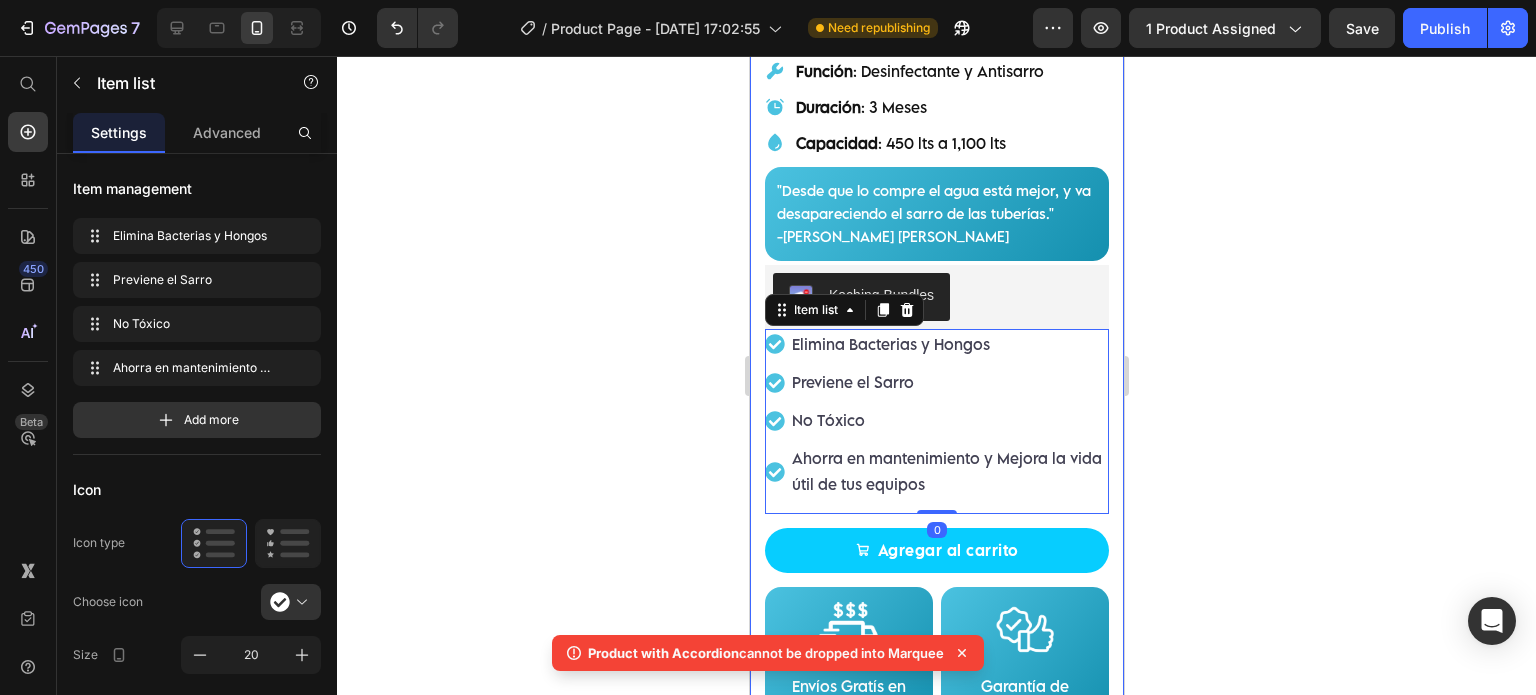 click on "Judge.me - Preview Badge (Stars) Judge.me
Product Images "The transformation in my dog's overall health since switching to this food has been remarkable. Their coat is shinier, their energy levels have increased, and they seem happier than ever before." Text block -Daisy Text block
Verified buyer Item list Row Row Sistema Dual Antisarro y Desinfectante Para Tinacos 450 a 1,100 L Product Title
Función : Desinfectante y Antisarro
Duración : 3 Meses
Capacidad : 450 lts a 1,100 lts Item List "Desde que lo compre el agua está mejor, y va desapareciendo el sarro de las tuberías."  -Jose Antonio Text block Row Row Happy Dog Bites - Contains Vitamin C, Vitamin E, Vitamin B2, Vitamin B1, Vitamin D and Vitamin K Text block Perfect for sensitive tummies Supercharge immunity System Bursting with protein, vitamins, and minerals Supports strong muscles, increases bone strength Item list Kaching Bundles Kaching Bundles Previene el Sarro   0 Row" at bounding box center (936, 216) 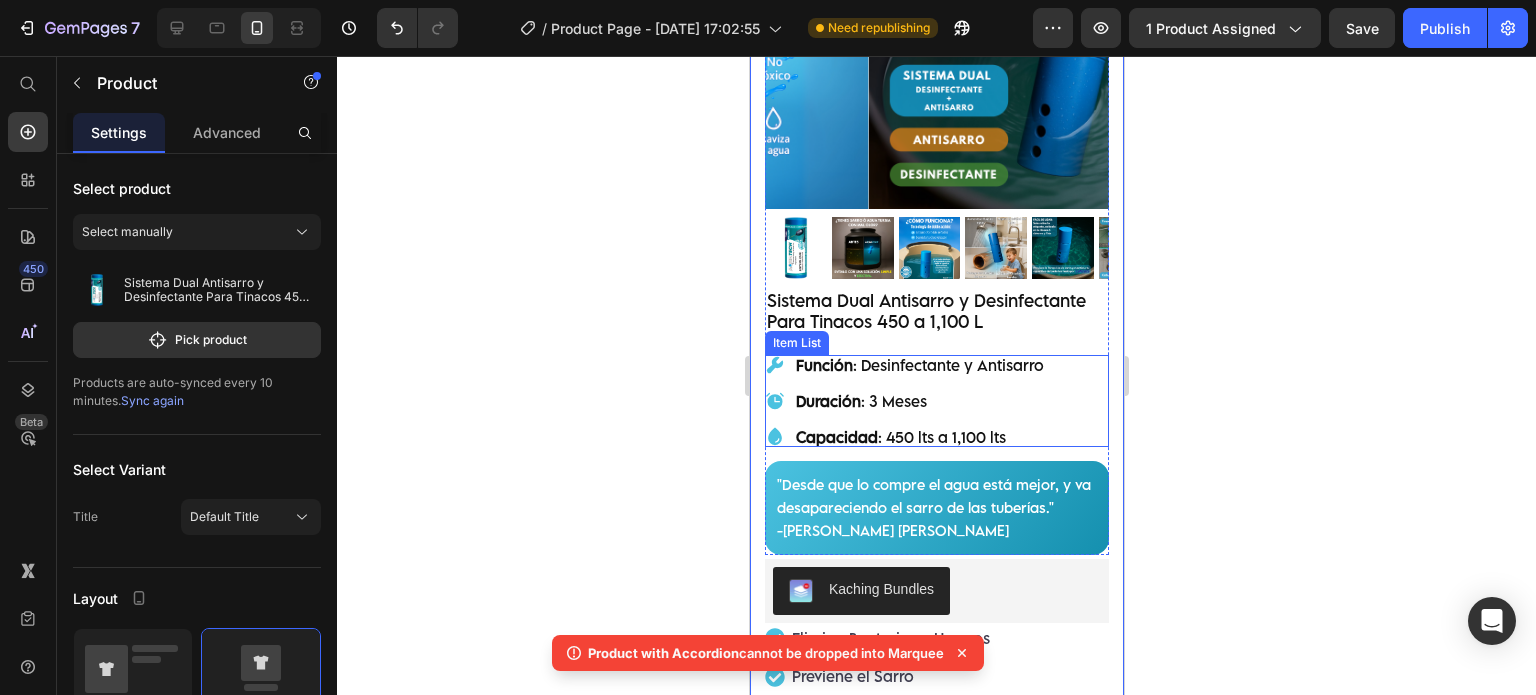 scroll, scrollTop: 333, scrollLeft: 0, axis: vertical 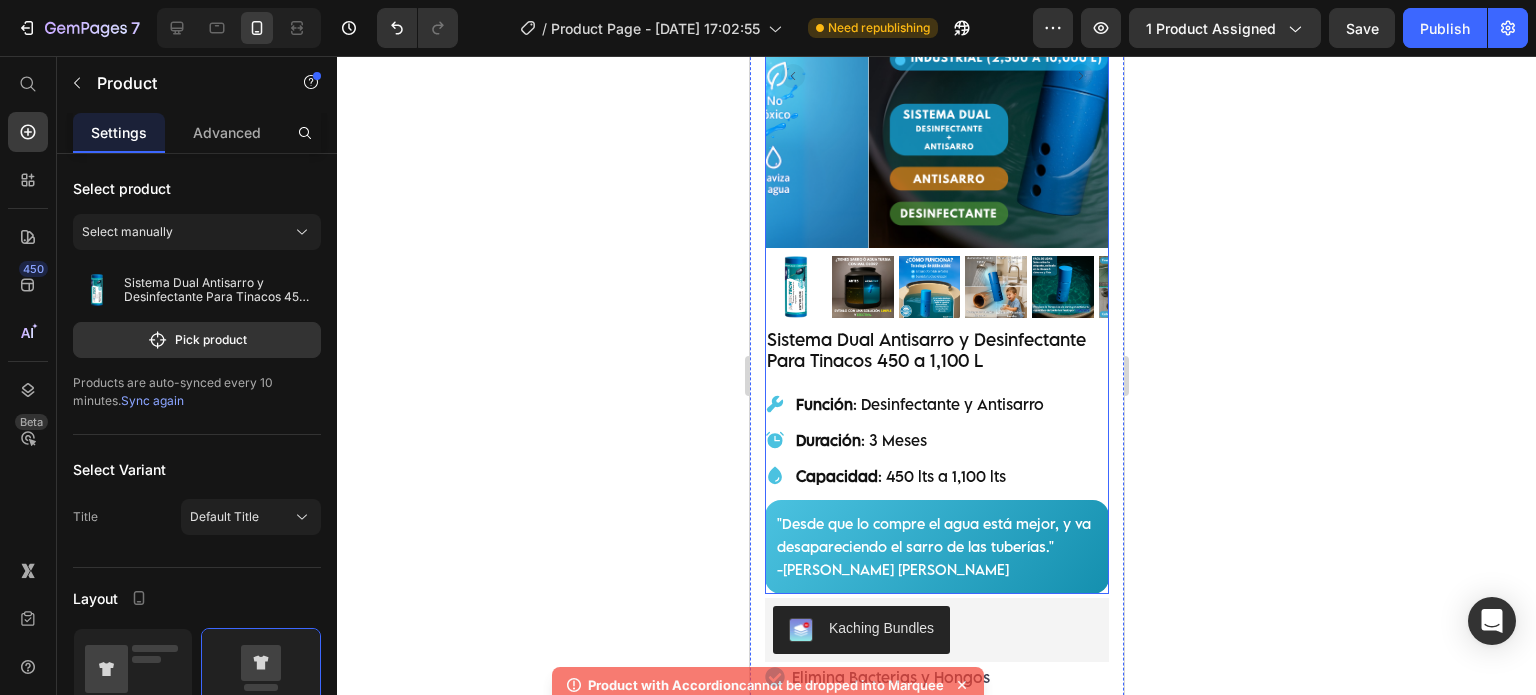 click on "Sistema Dual Antisarro y Desinfectante Para Tinacos 450 a 1,100 L" at bounding box center [936, 351] 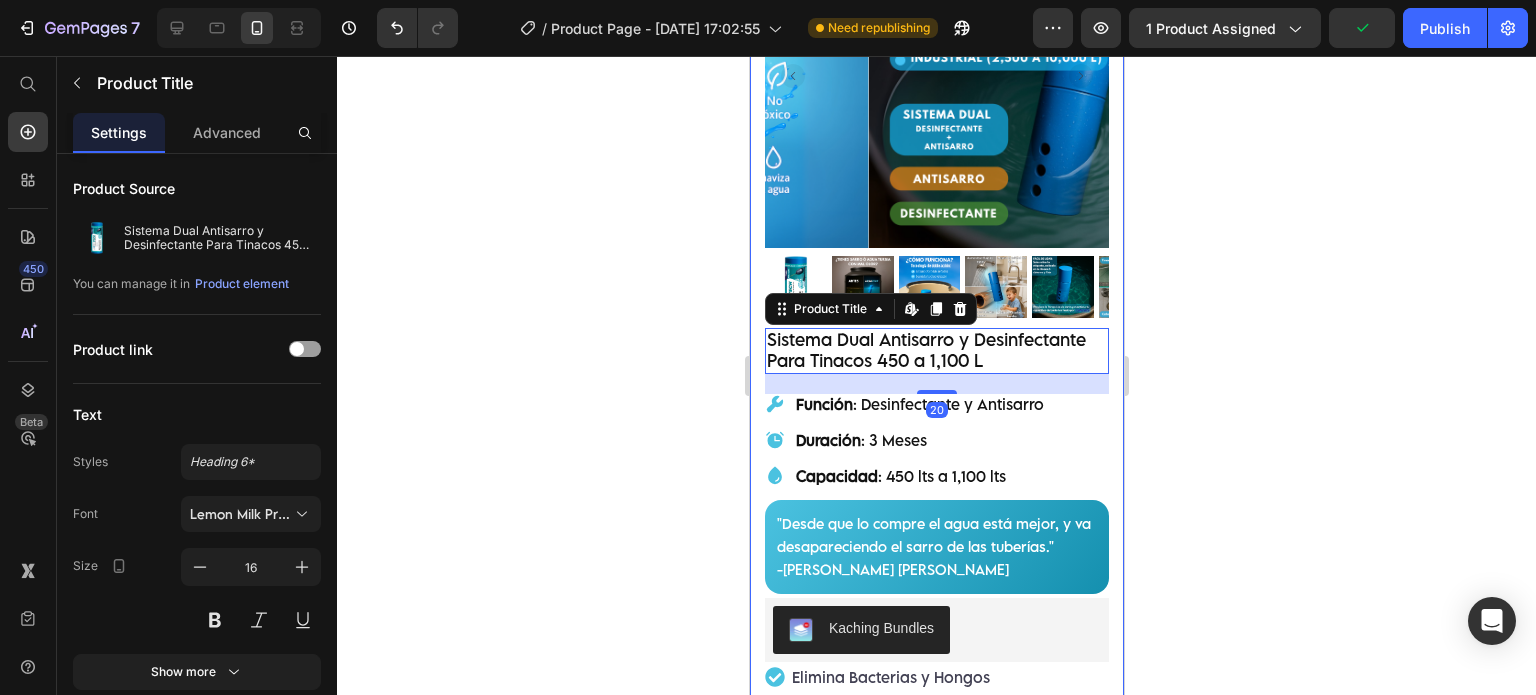 click on "Judge.me - Preview Badge (Stars) Judge.me
Product Images "The transformation in my dog's overall health since switching to this food has been remarkable. Their coat is shinier, their energy levels have increased, and they seem happier than ever before." Text block -Daisy Text block
Verified buyer Item list Row Row Sistema Dual Antisarro y Desinfectante Para Tinacos 450 a 1,100 L Product Title   Edit content in Shopify 20
Función : Desinfectante y Antisarro
Duración : 3 Meses
Capacidad : 450 lts a 1,100 lts Item List "Desde que lo compre el agua está mejor, y va desapareciendo el sarro de las tuberías."  -Jose Antonio Text block Row Row Happy Dog Bites - Contains Vitamin C, Vitamin E, Vitamin B2, Vitamin B1, Vitamin D and Vitamin K Text block Perfect for sensitive tummies Supercharge immunity System Bursting with protein, vitamins, and minerals Supports strong muscles, increases bone strength Item list Kaching Bundles No Tóxico" at bounding box center [936, 549] 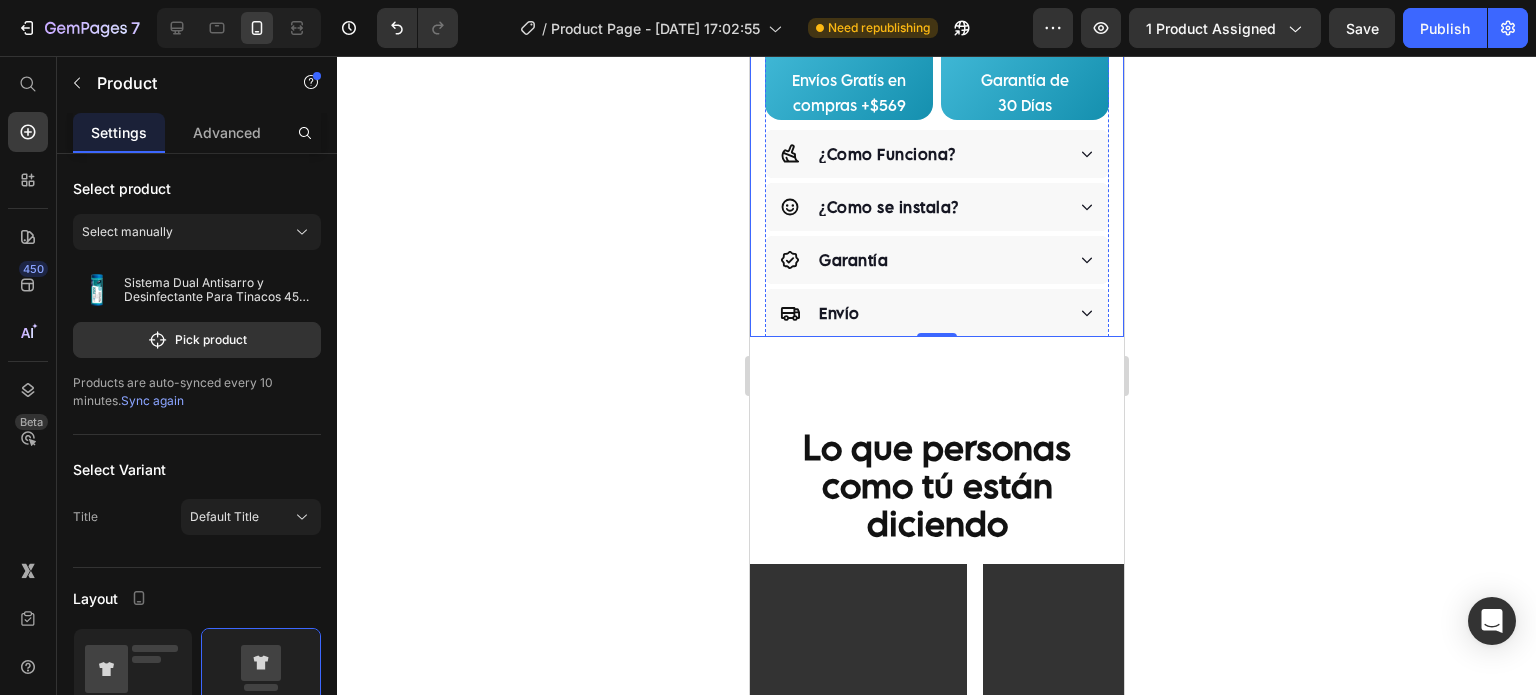 scroll, scrollTop: 1333, scrollLeft: 0, axis: vertical 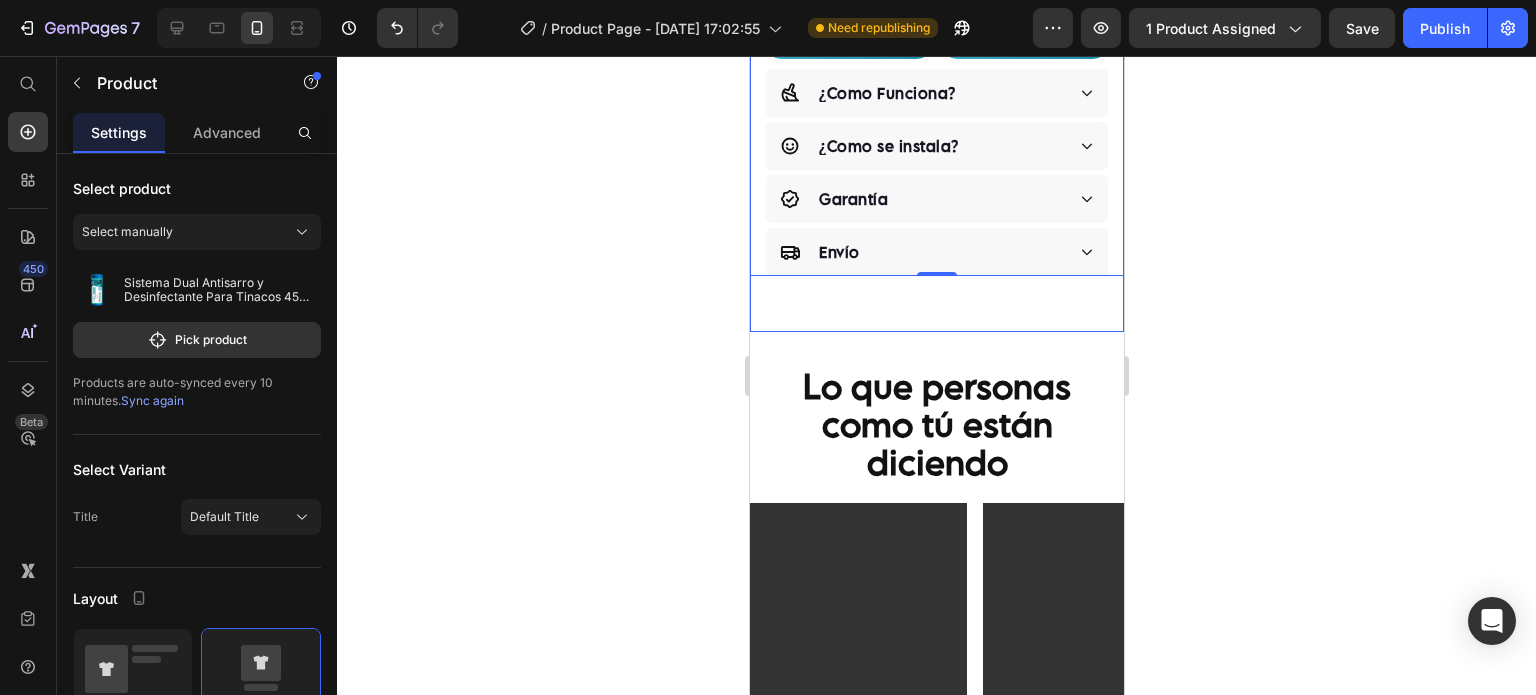 click on "Judge.me - Preview Badge (Stars) Judge.me
Product Images "The transformation in my dog's overall health since switching to this food has been remarkable. Their coat is shinier, their energy levels have increased, and they seem happier than ever before." Text block -Daisy Text block
Verified buyer Item list Row Row Sistema Dual Antisarro y Desinfectante Para Tinacos 450 a 1,100 L Product Title
Función : Desinfectante y Antisarro
Duración : 3 Meses
Capacidad : 450 lts a 1,100 lts Item List "Desde que lo compre el agua está mejor, y va desapareciendo el sarro de las tuberías."  -Jose Antonio Text block Row Row Happy Dog Bites - Contains Vitamin C, Vitamin E, Vitamin B2, Vitamin B1, Vitamin D and Vitamin K Text block Perfect for sensitive tummies Supercharge immunity System Bursting with protein, vitamins, and minerals Supports strong muscles, increases bone strength Item list Kaching Bundles Kaching Bundles Previene el Sarro Image" at bounding box center (936, -427) 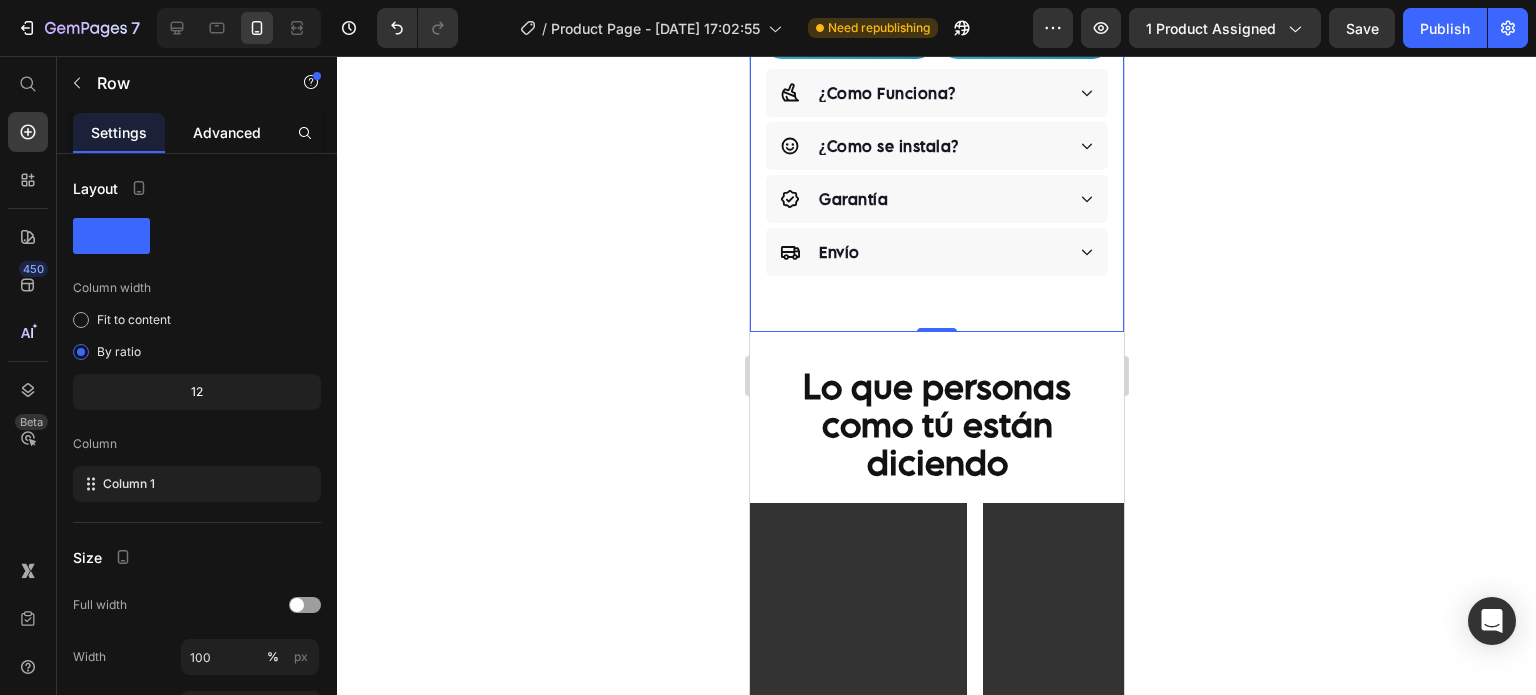 click on "Advanced" 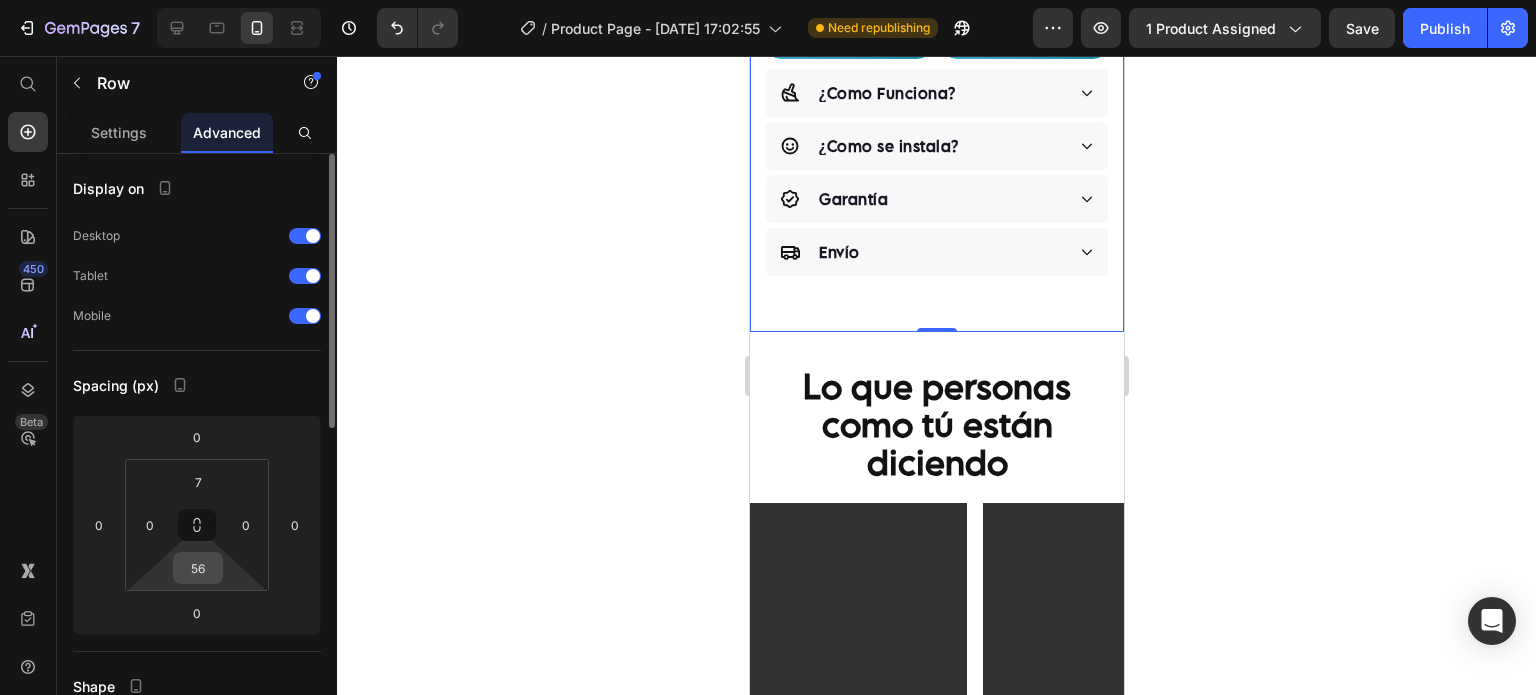 click on "56" at bounding box center (198, 568) 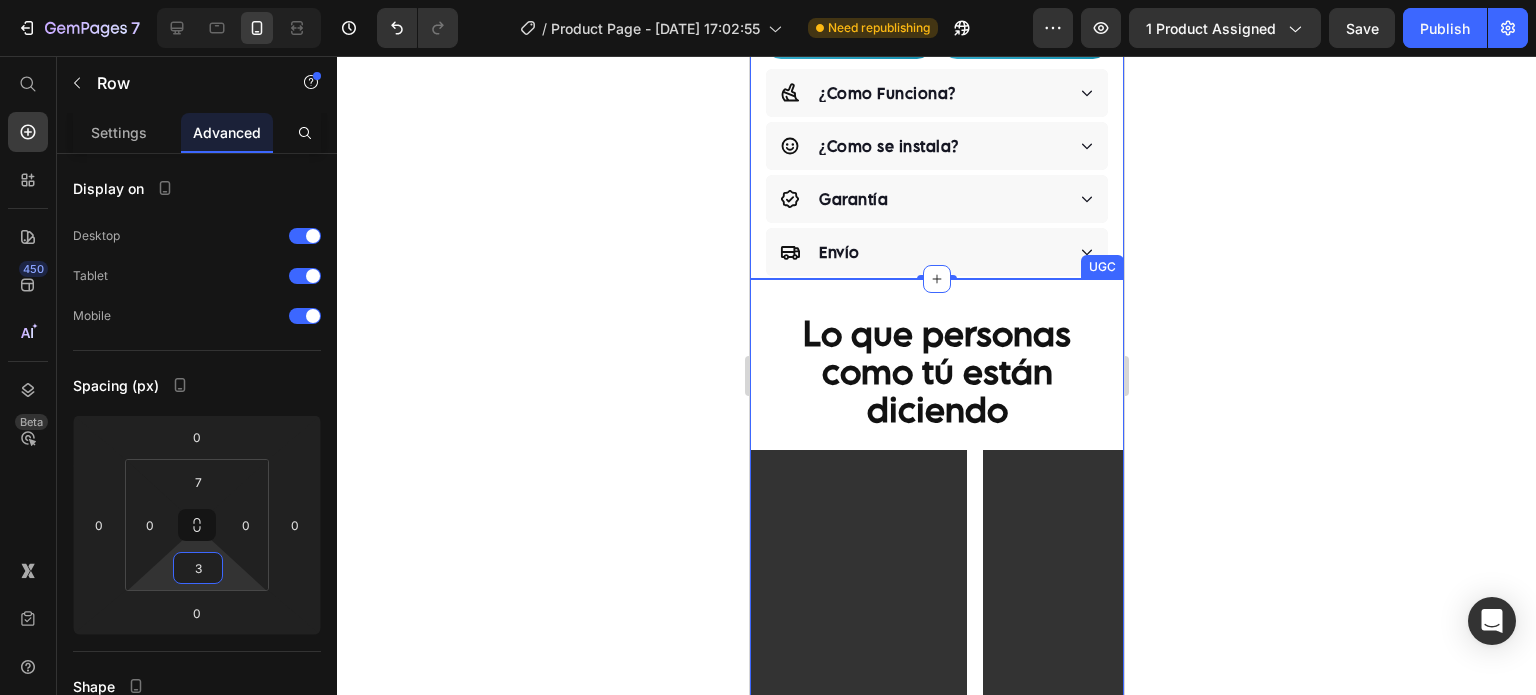 type on "30" 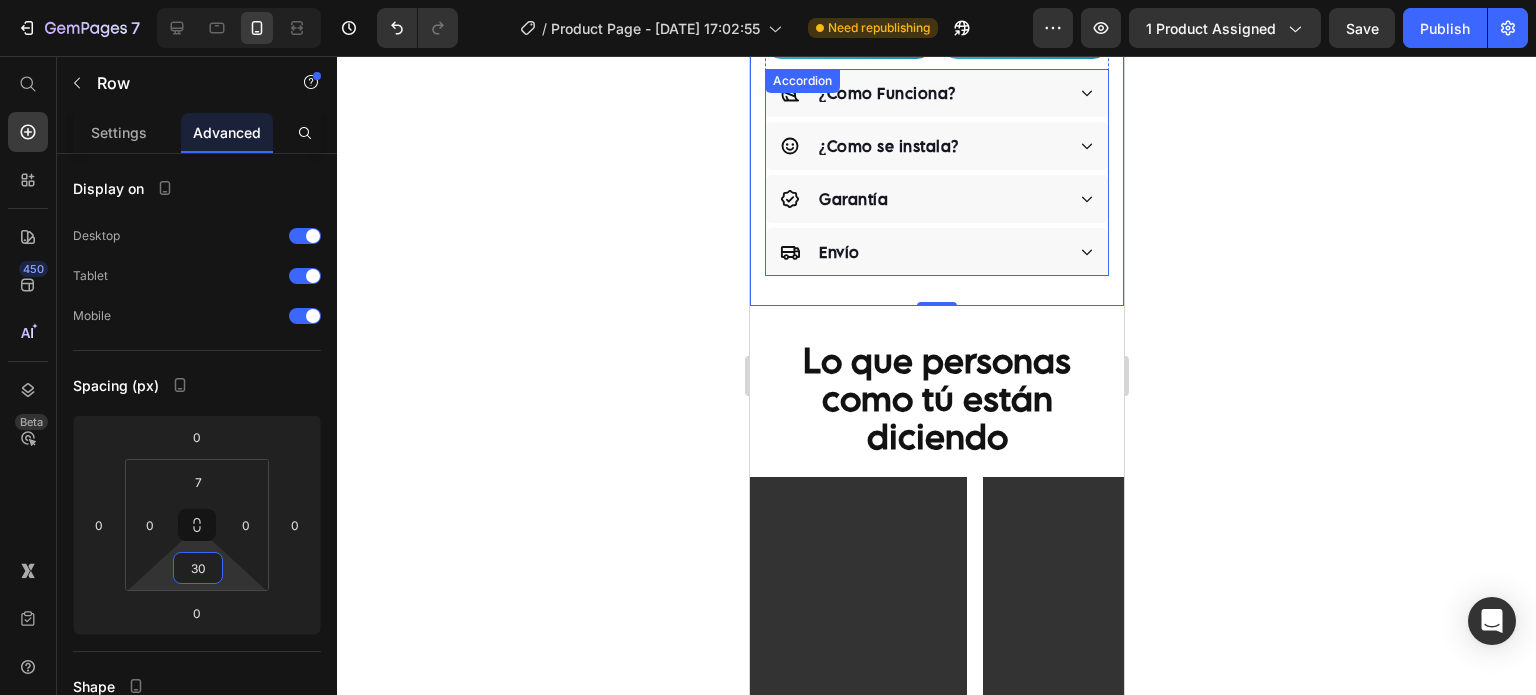 click on "Envío" at bounding box center (936, 252) 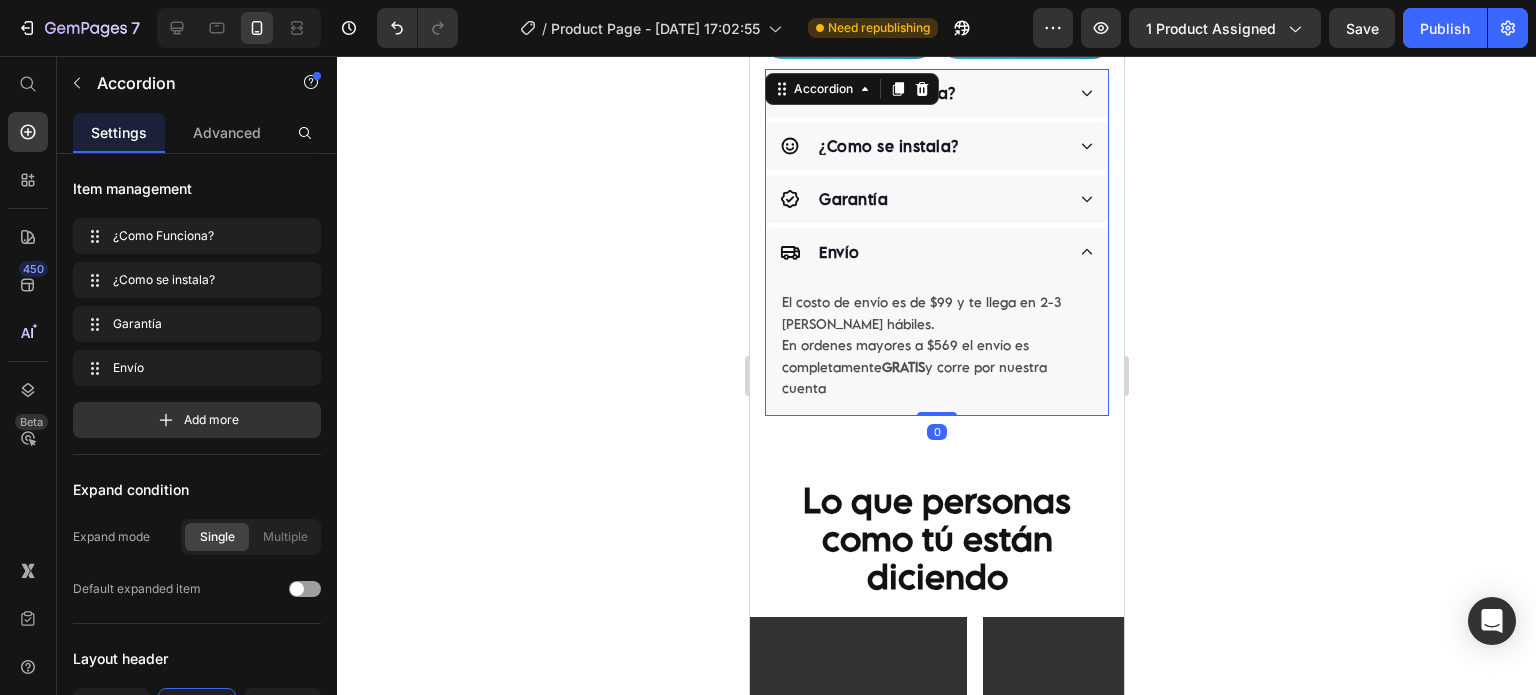 click on "Envío" at bounding box center (921, 252) 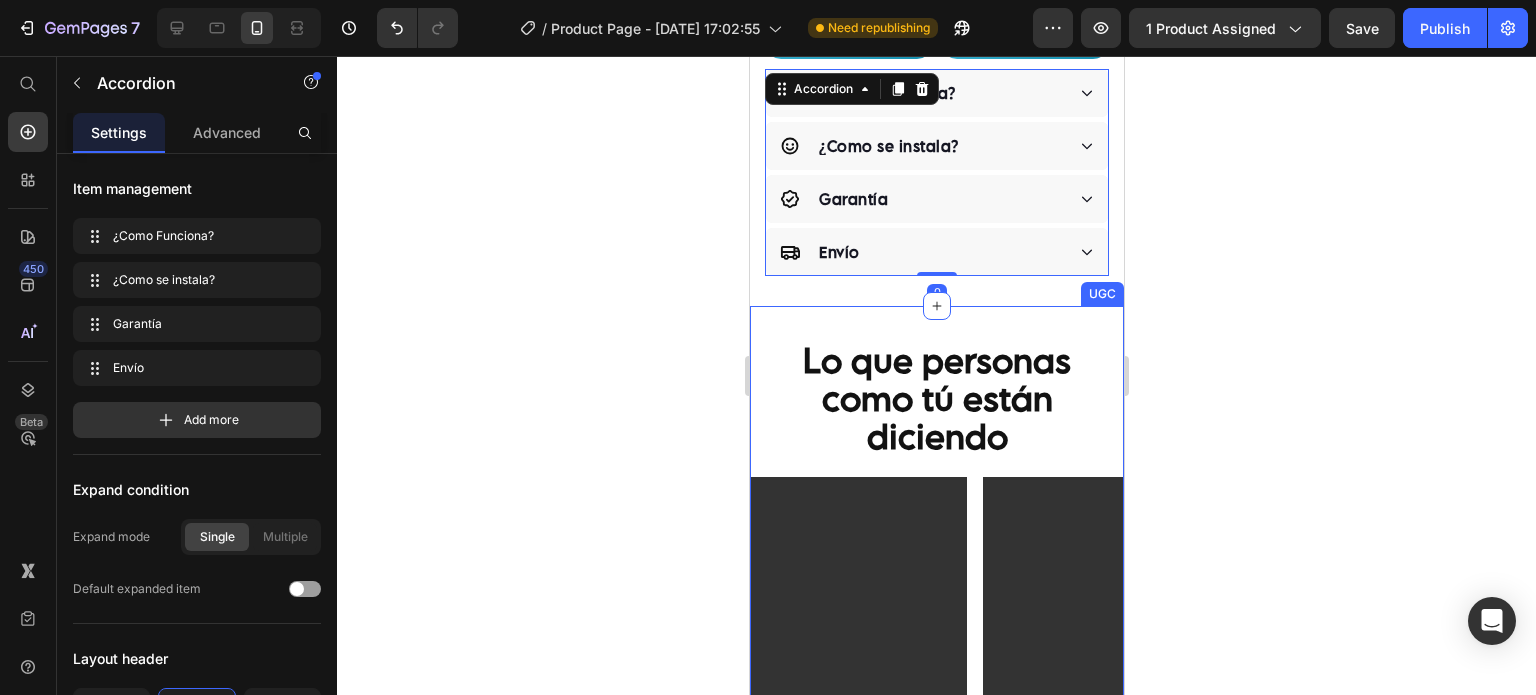 click on "Lo que personas como tú están diciendo Heading Video Video Video Video Carousel UGC" at bounding box center [936, 614] 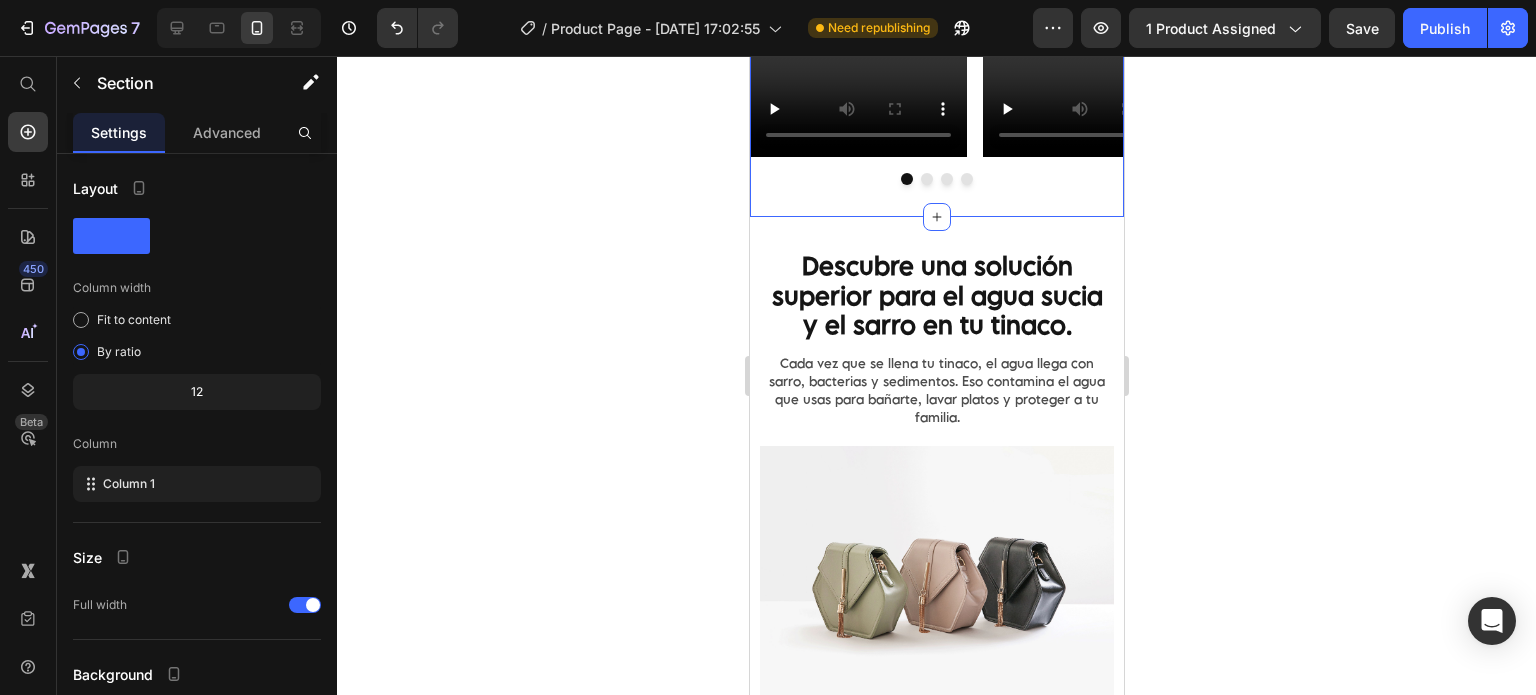 scroll, scrollTop: 2166, scrollLeft: 0, axis: vertical 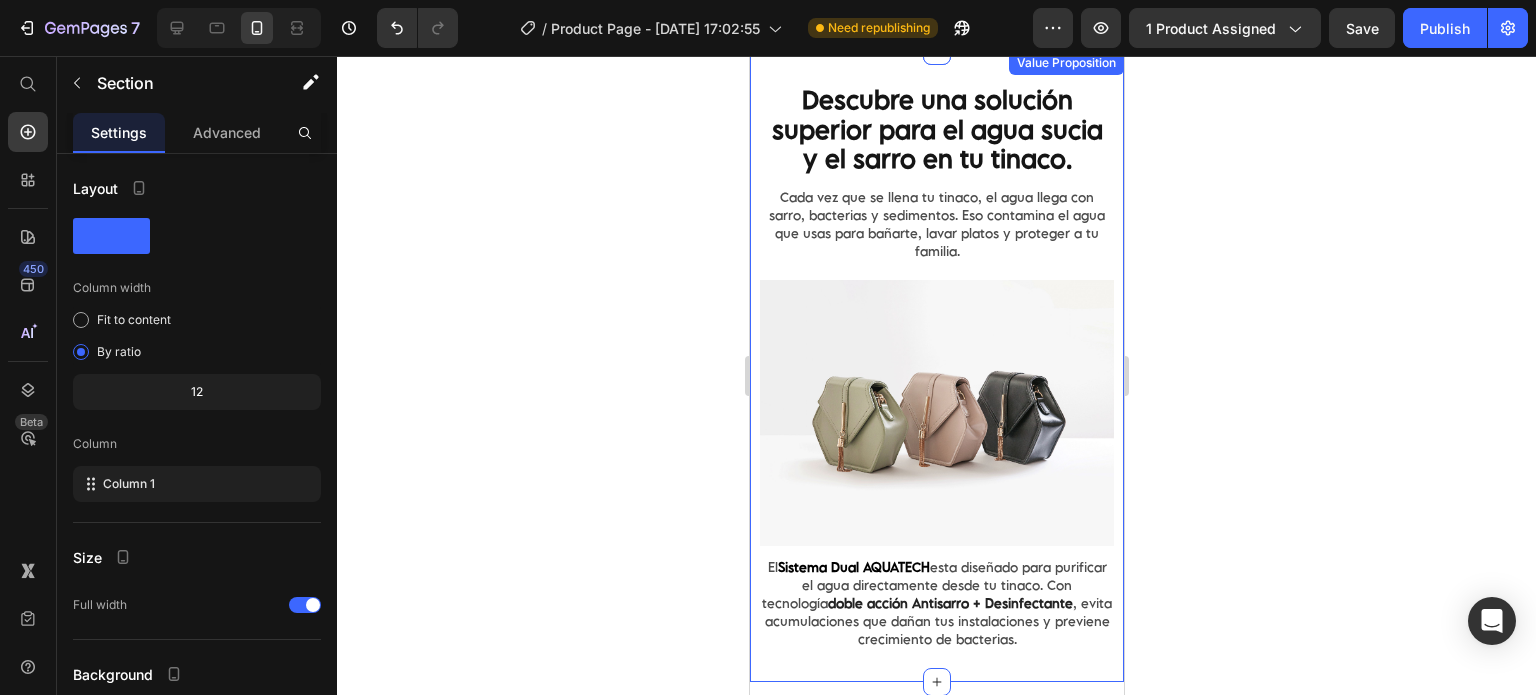 click on "Descubre una solución superior para el agua sucia y el sarro en tu tinaco. Text Block Cada vez que se llena tu tinaco, el agua llega con sarro, bacterias y sedimentos. Eso contamina el agua que usas para bañarte, lavar platos y proteger a tu familia.   Text Block Image El  Sistema Dual AQUATECH  esta diseñado para purificar el agua directamente desde tu tinaco. Con tecnología  doble acción Antisarro + Desinfectante , evita acumulaciones que dañan tus instalaciones y previene crecimiento de bacterias. Text Block Value Proposition" at bounding box center [936, 366] 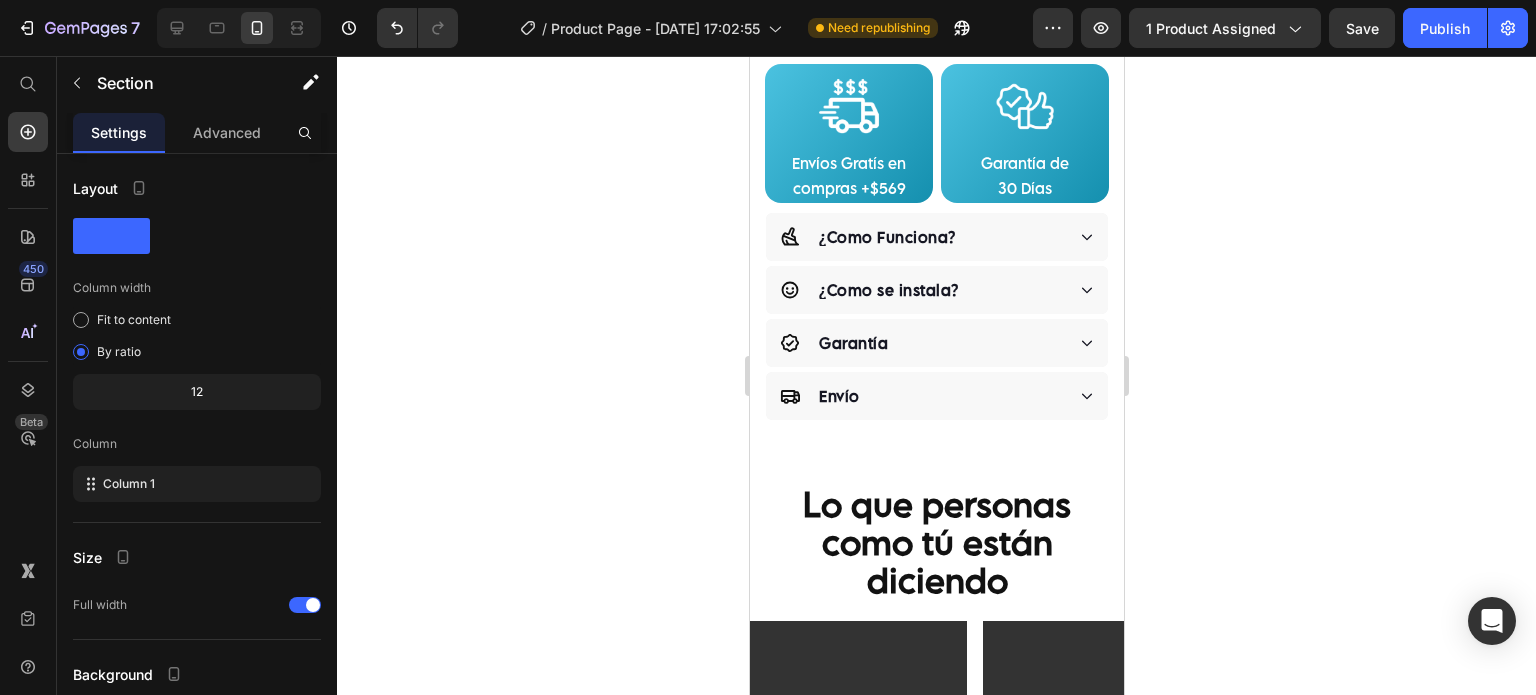 scroll, scrollTop: 1000, scrollLeft: 0, axis: vertical 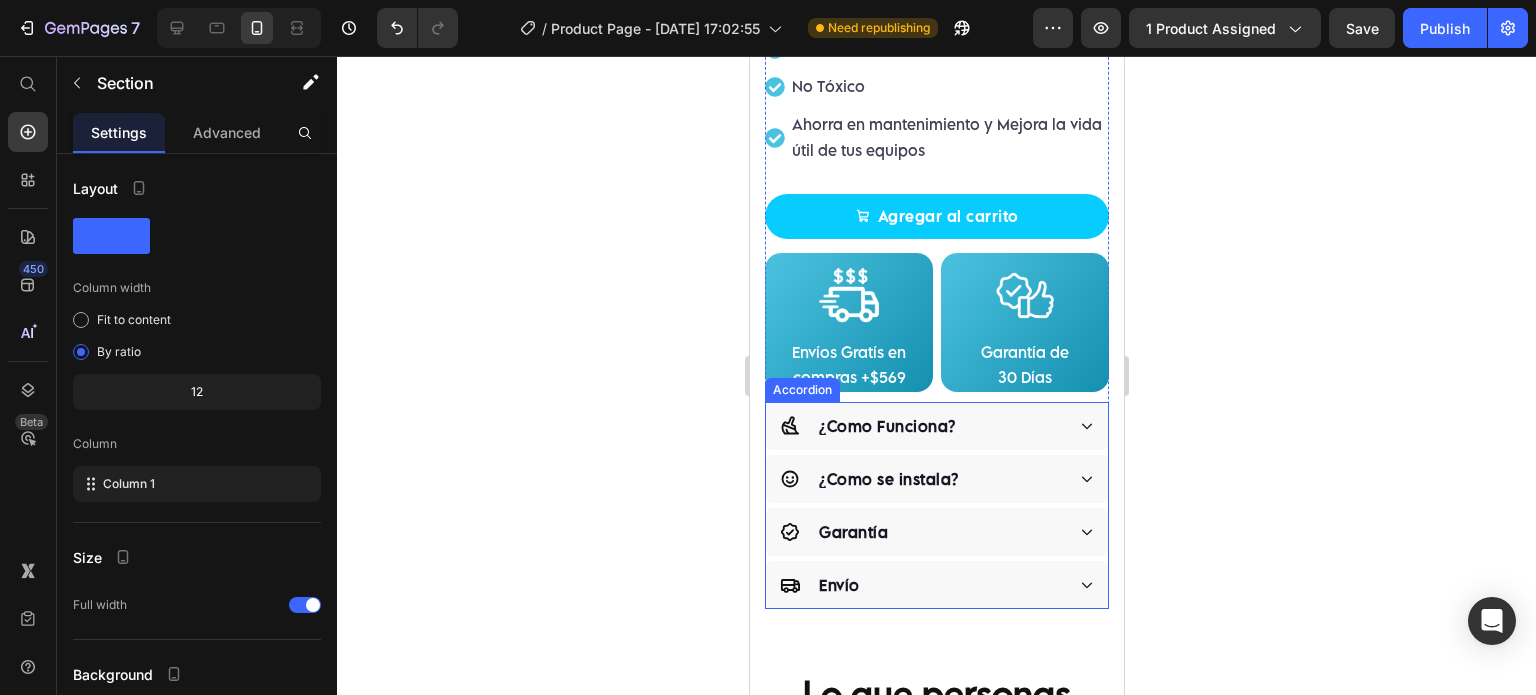 click on "¿Como Funciona?" at bounding box center [936, 426] 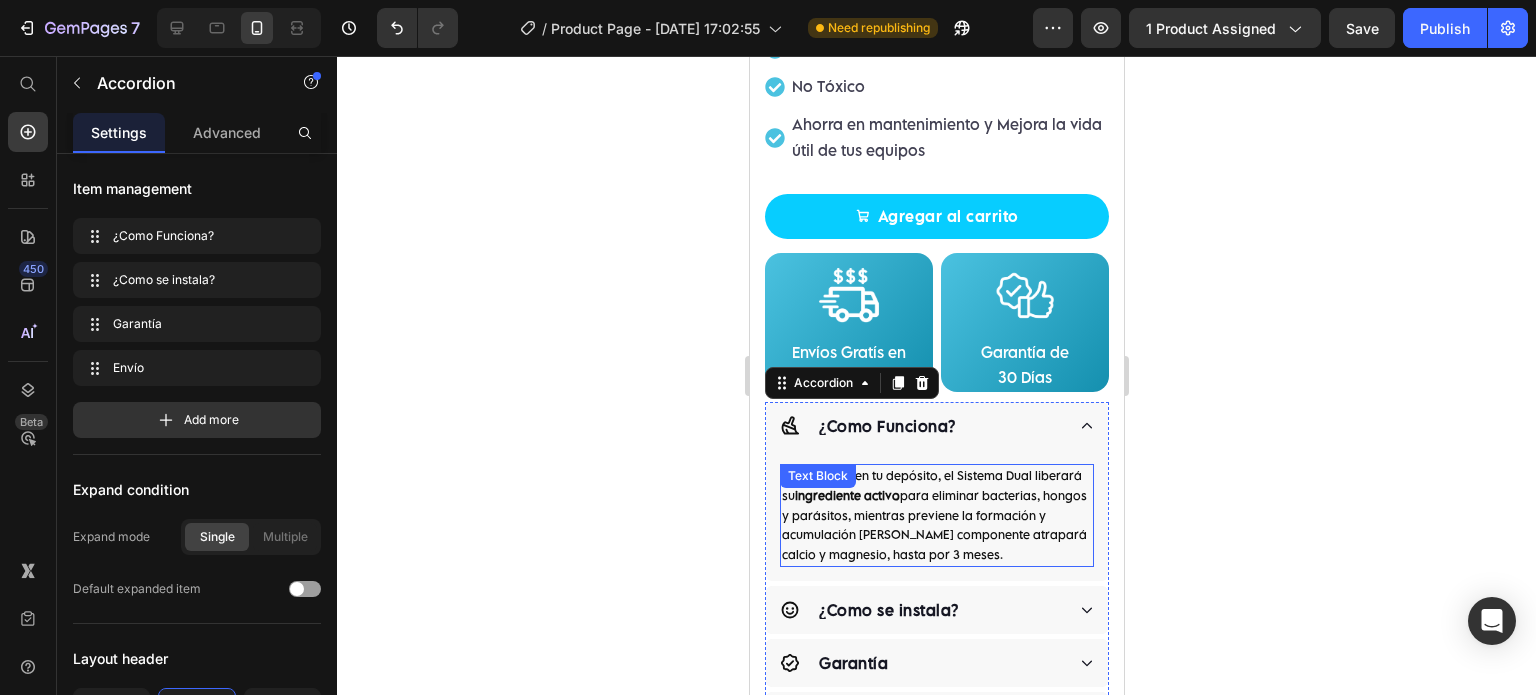click on "Al insertarlo en tu depósito, el Sistema Dual liberará su  ingrediente activo  para eliminar bacterias, hongos y parásitos, mientras previene la formación y acumulación de sarro, su componente atrapará calcio y magnesio, hasta por 3 meses." at bounding box center (936, 515) 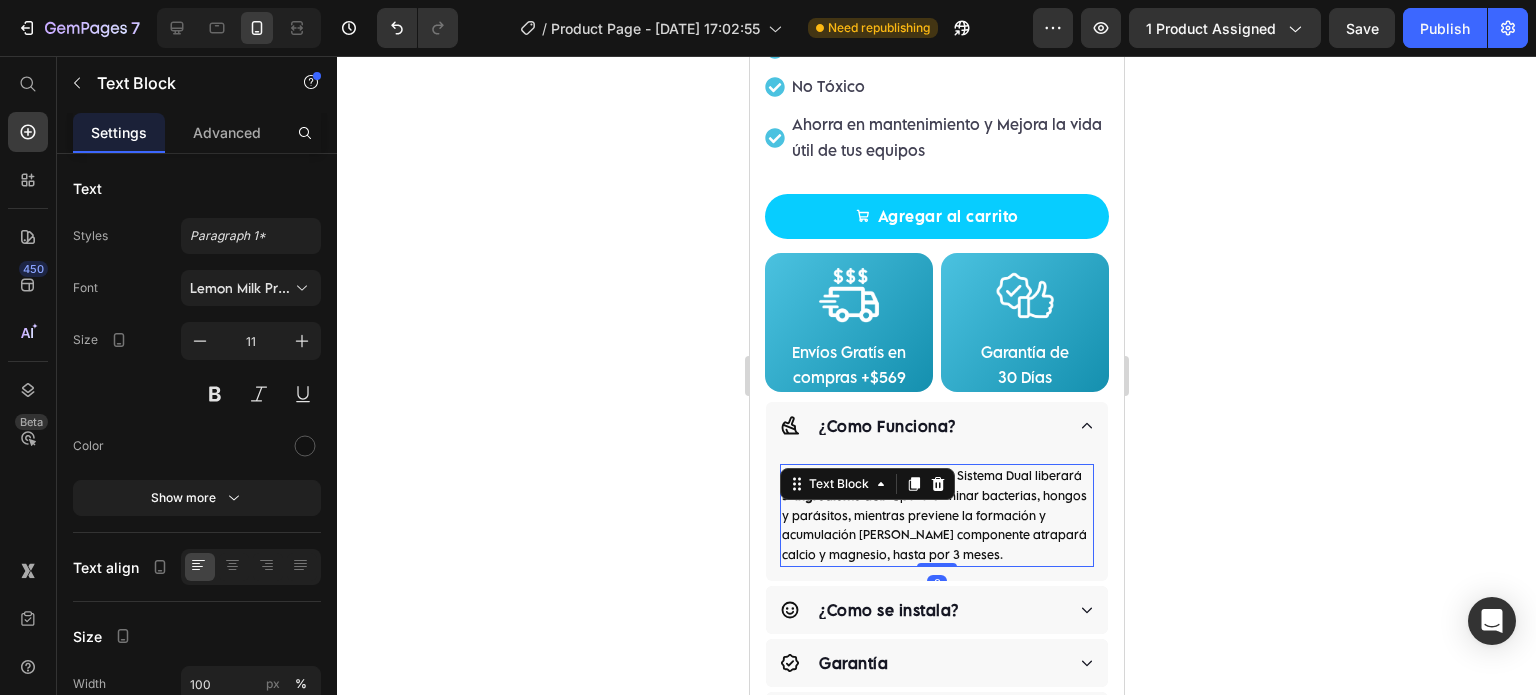 click on "Al insertarlo en tu depósito, el Sistema Dual liberará su  ingrediente activo  para eliminar bacterias, hongos y parásitos, mientras previene la formación y acumulación de sarro, su componente atrapará calcio y magnesio, hasta por 3 meses." at bounding box center (936, 515) 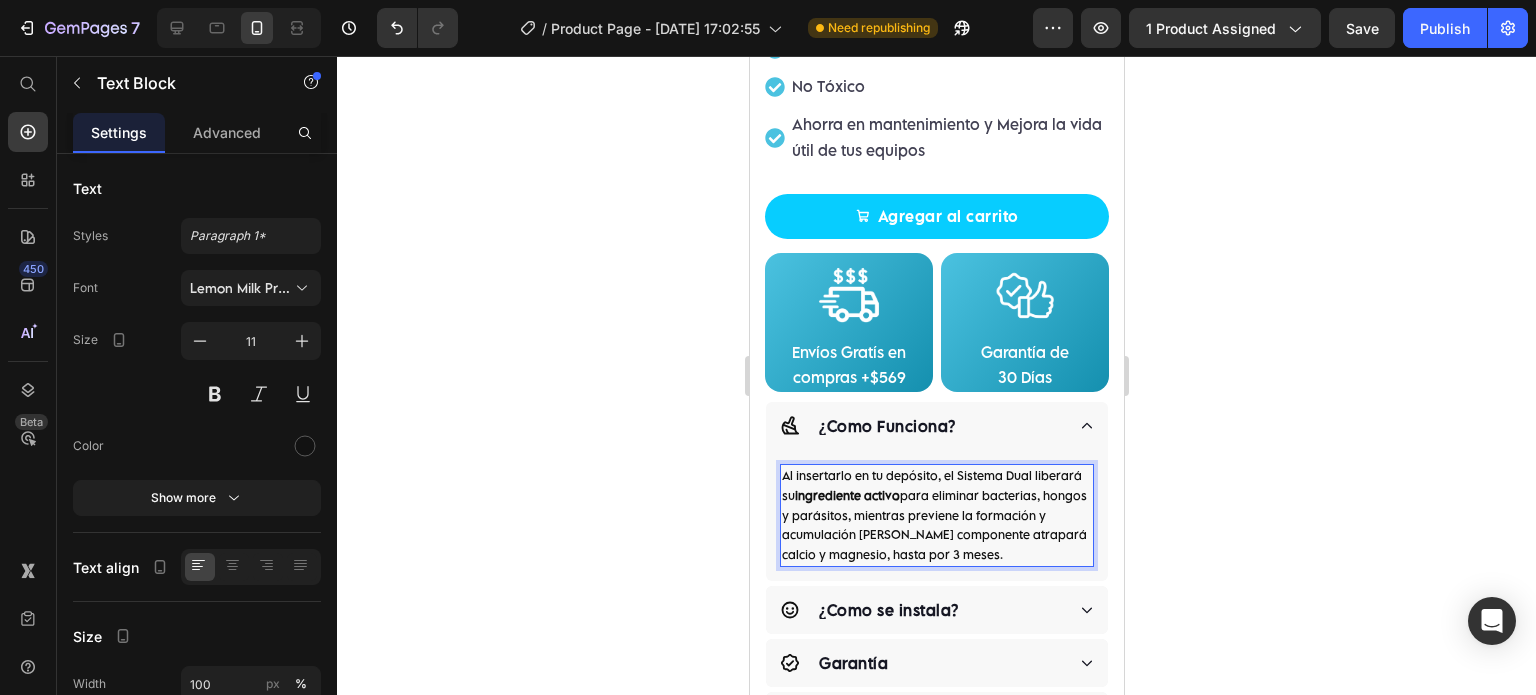 click on "Al insertarlo en tu depósito, el Sistema Dual liberará su  ingrediente activo  para eliminar bacterias, hongos y parásitos, mientras previene la formación y acumulación de sarro, su componente atrapará calcio y magnesio, hasta por 3 meses." at bounding box center [936, 515] 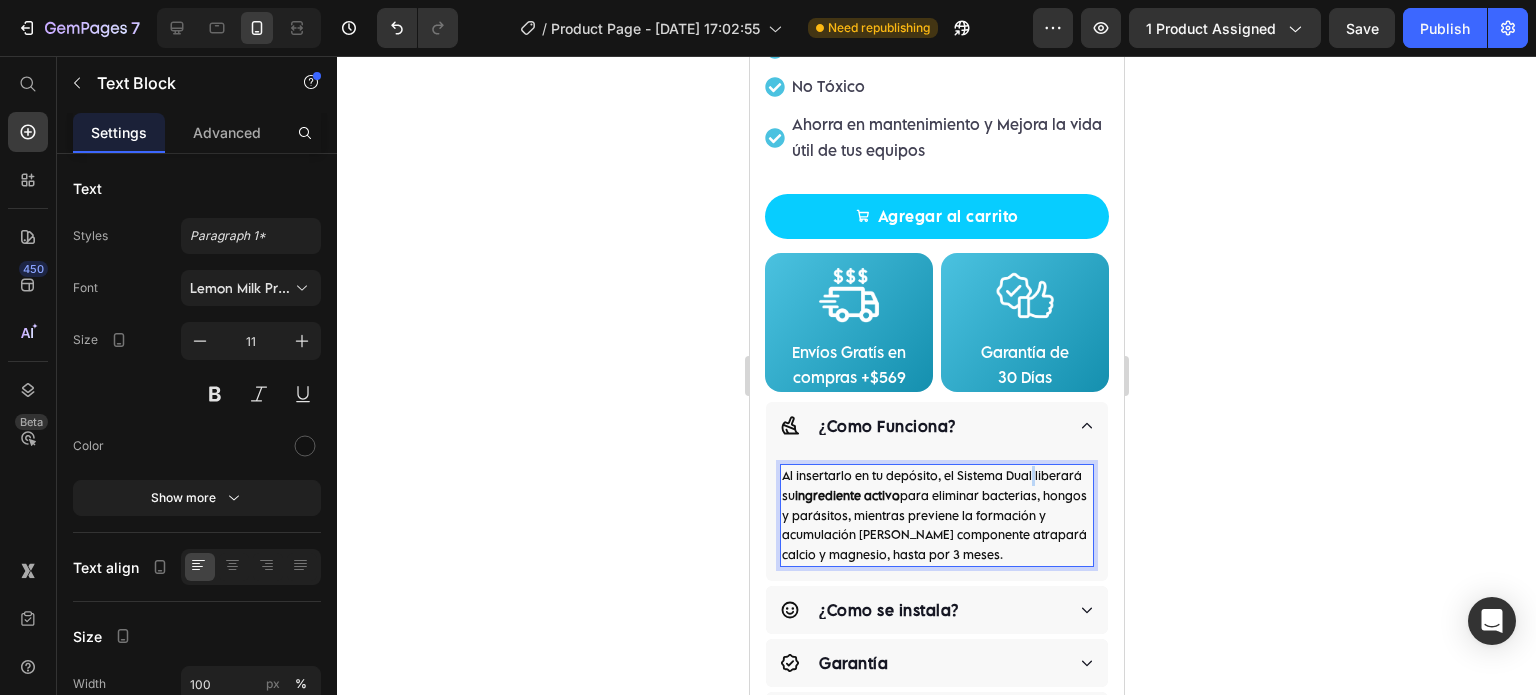 click on "Al insertarlo en tu depósito, el Sistema Dual liberará su  ingrediente activo  para eliminar bacterias, hongos y parásitos, mientras previene la formación y acumulación de sarro, su componente atrapará calcio y magnesio, hasta por 3 meses." at bounding box center [936, 515] 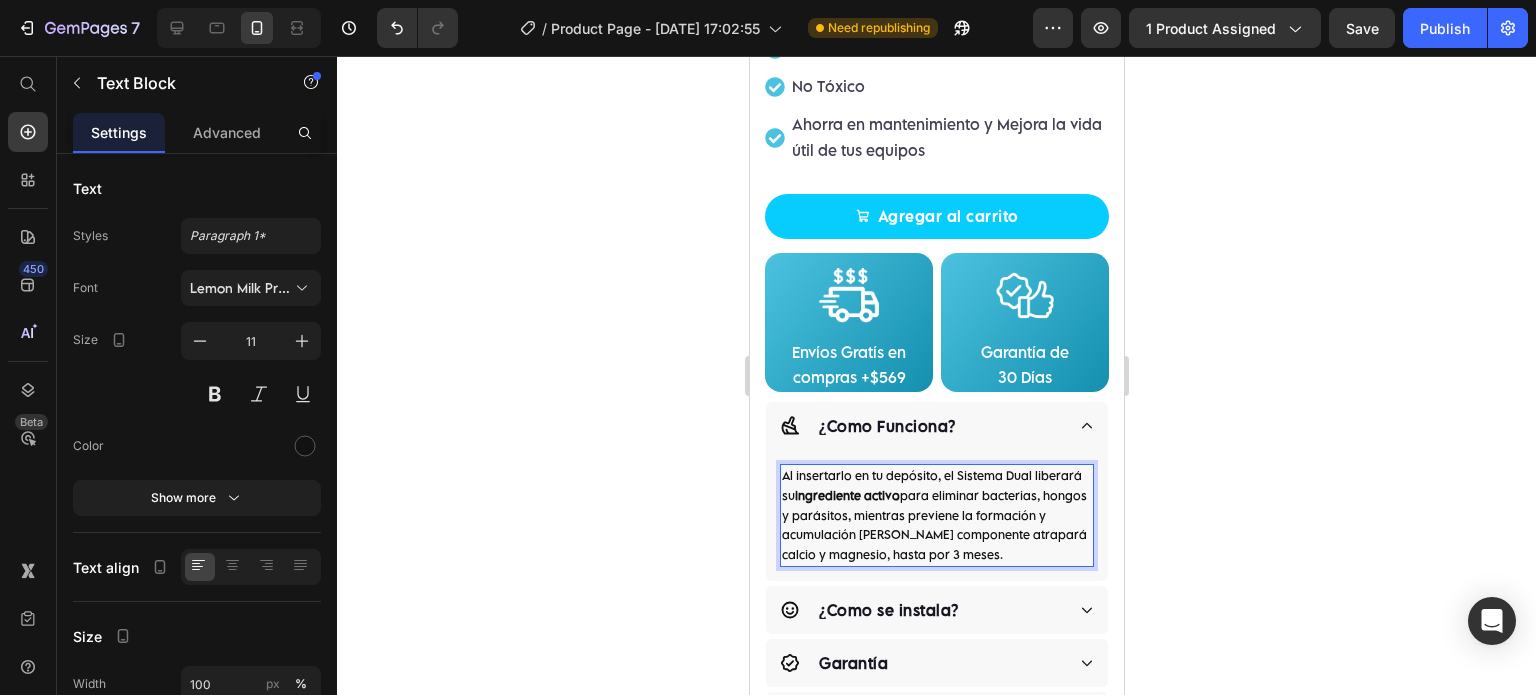 drag, startPoint x: 1033, startPoint y: 435, endPoint x: 953, endPoint y: 441, distance: 80.224686 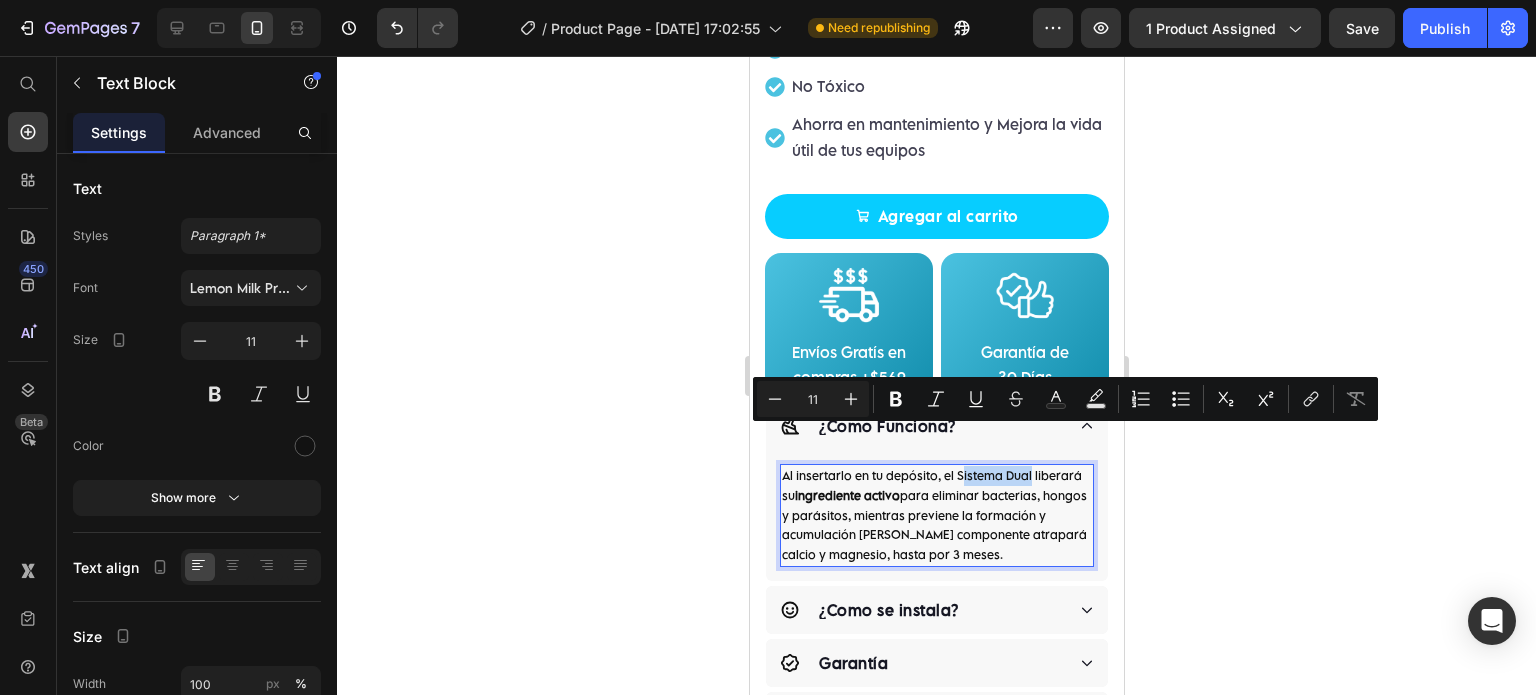 drag, startPoint x: 961, startPoint y: 439, endPoint x: 1036, endPoint y: 443, distance: 75.10659 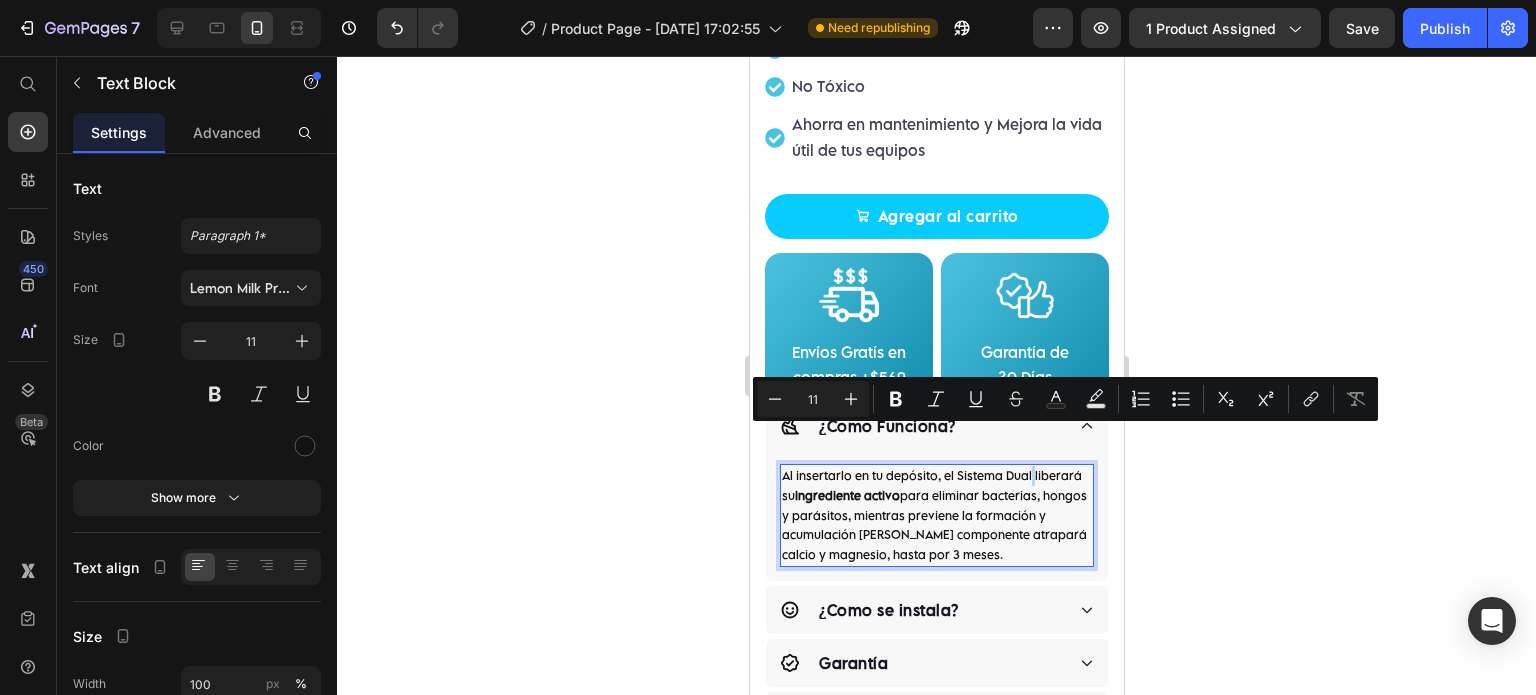 click on "Al insertarlo en tu depósito, el Sistema Dual liberará su  ingrediente activo  para eliminar bacterias, hongos y parásitos, mientras previene la formación y acumulación de sarro, su componente atrapará calcio y magnesio, hasta por 3 meses." at bounding box center (936, 515) 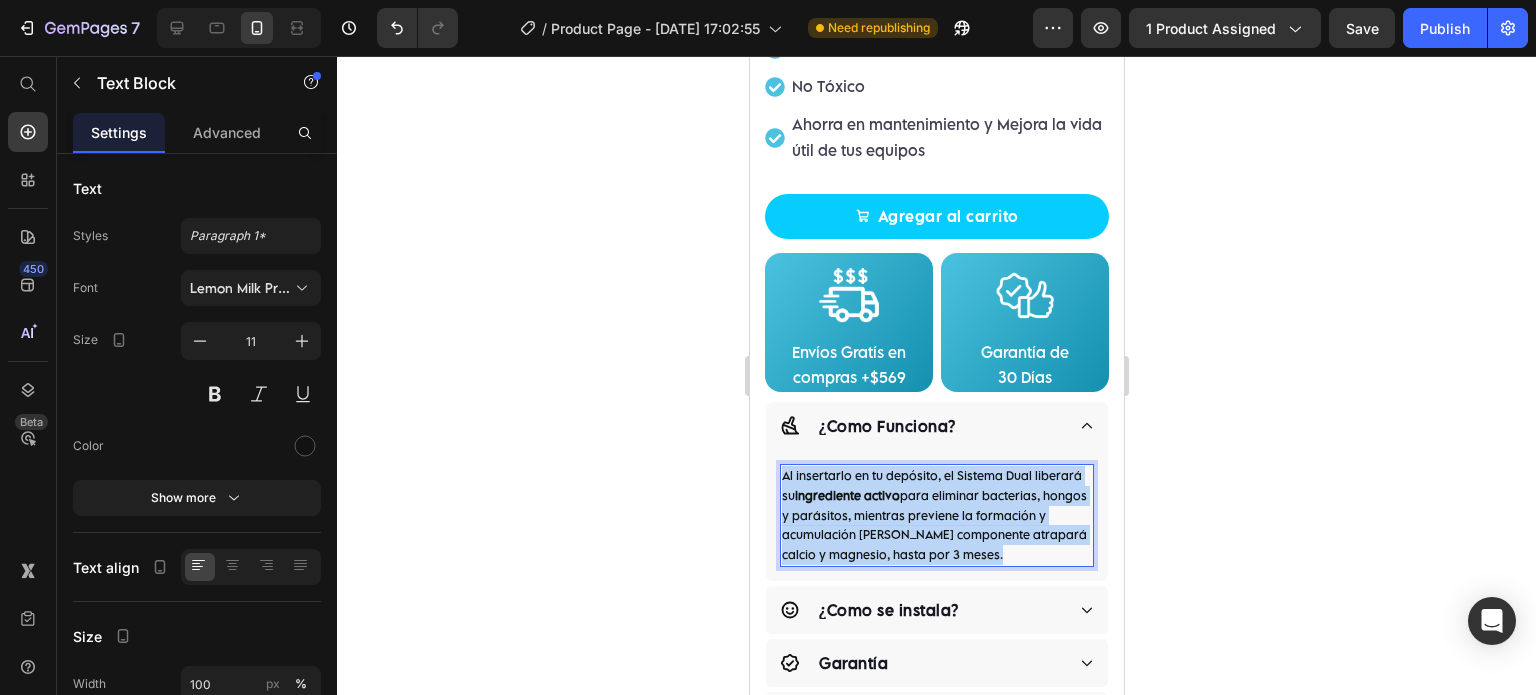 click on "Al insertarlo en tu depósito, el Sistema Dual liberará su  ingrediente activo  para eliminar bacterias, hongos y parásitos, mientras previene la formación y acumulación de sarro, su componente atrapará calcio y magnesio, hasta por 3 meses." at bounding box center [936, 515] 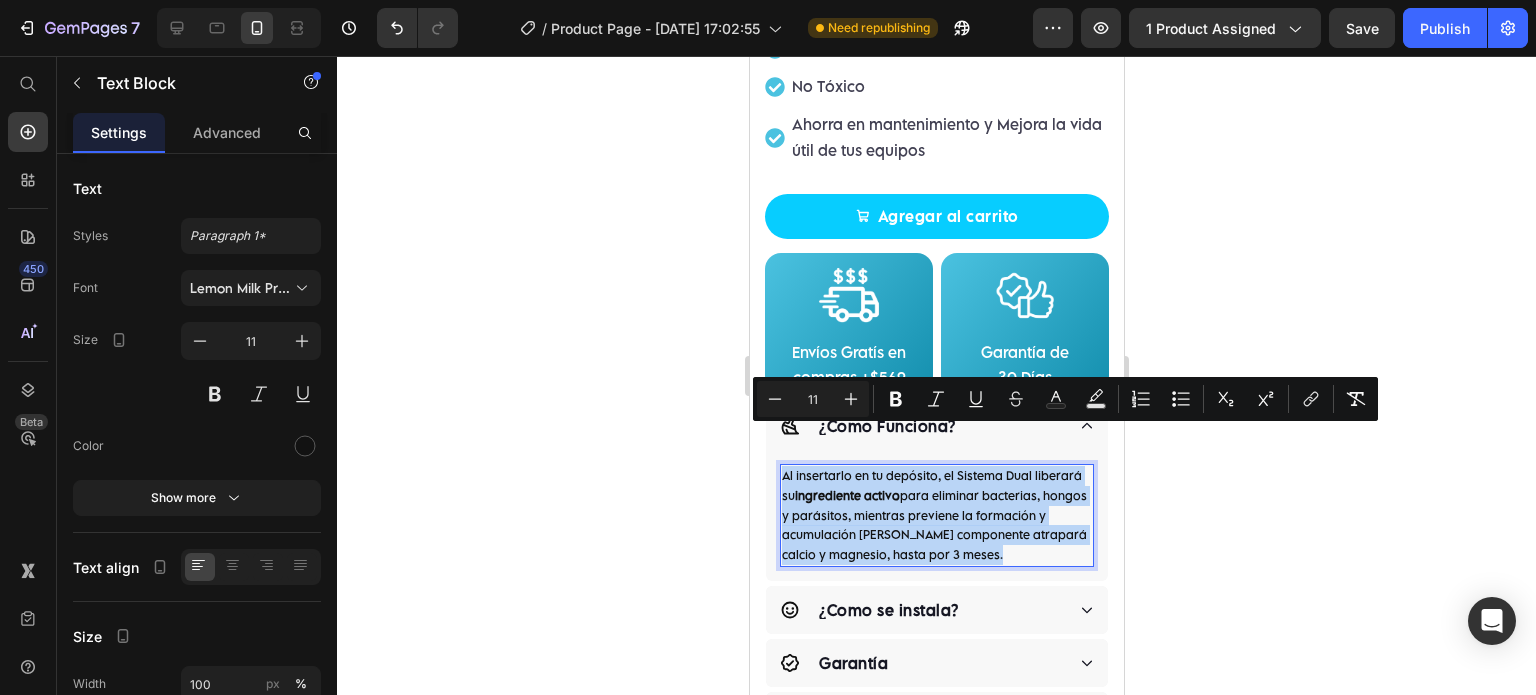 click on "Al insertarlo en tu depósito, el Sistema Dual liberará su  ingrediente activo  para eliminar bacterias, hongos y parásitos, mientras previene la formación y acumulación de sarro, su componente atrapará calcio y magnesio, hasta por 3 meses." at bounding box center [936, 515] 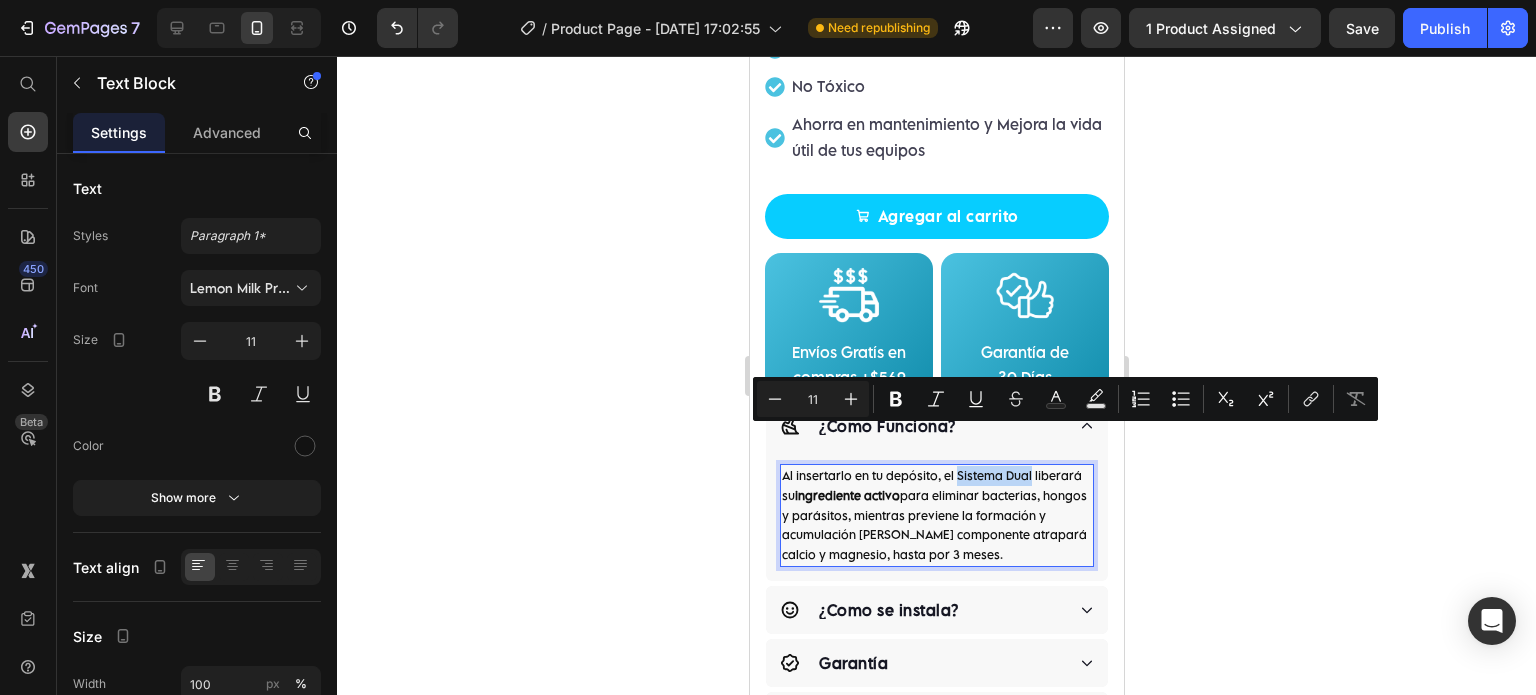 drag, startPoint x: 1039, startPoint y: 439, endPoint x: 958, endPoint y: 441, distance: 81.02469 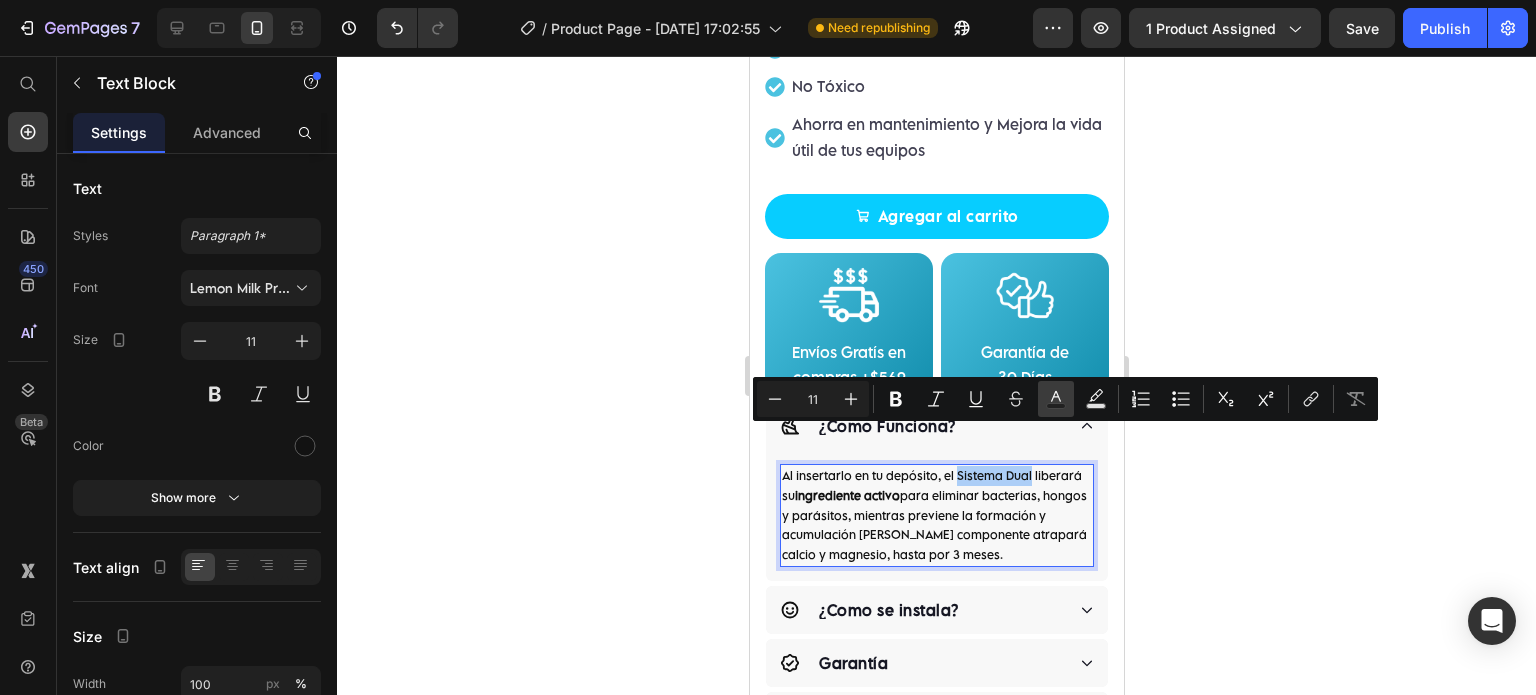 click on "Text Color" at bounding box center [1056, 399] 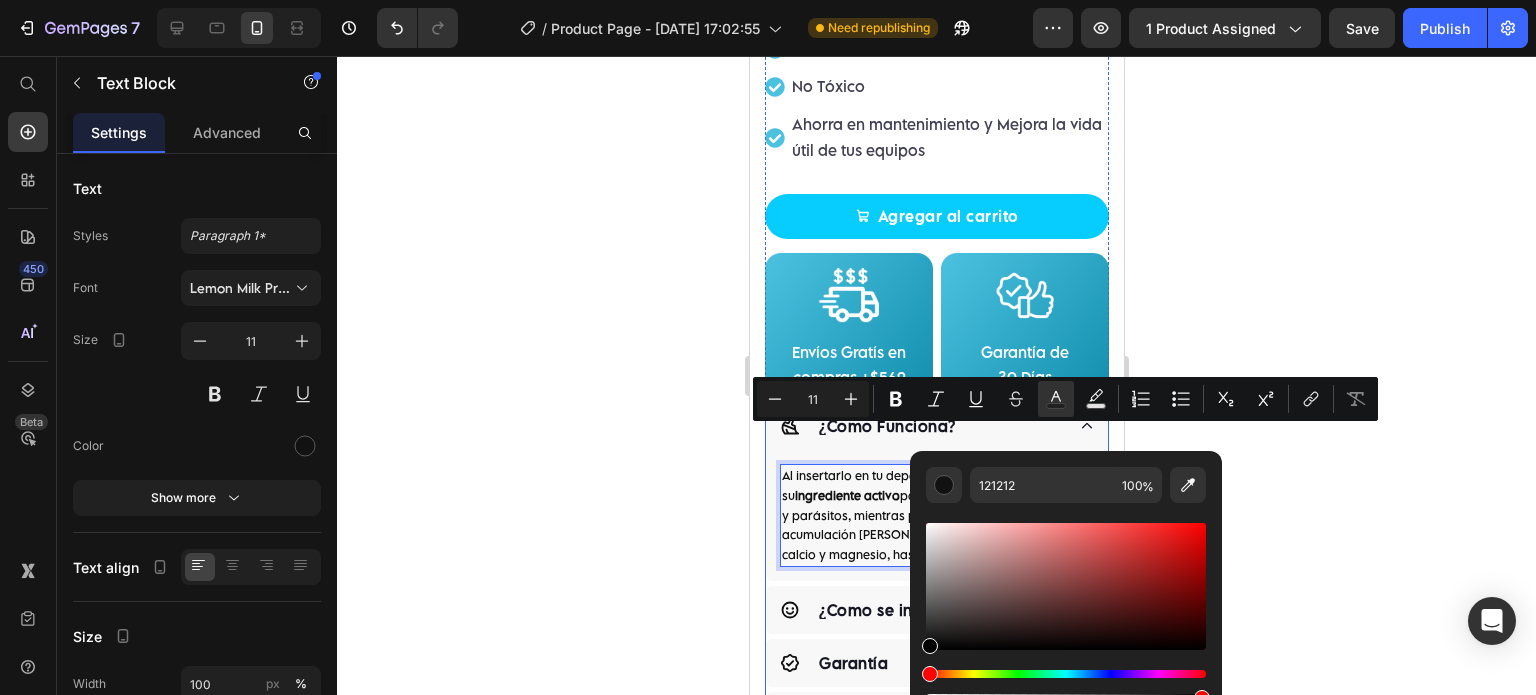 drag, startPoint x: 1691, startPoint y: 652, endPoint x: 889, endPoint y: 686, distance: 802.7204 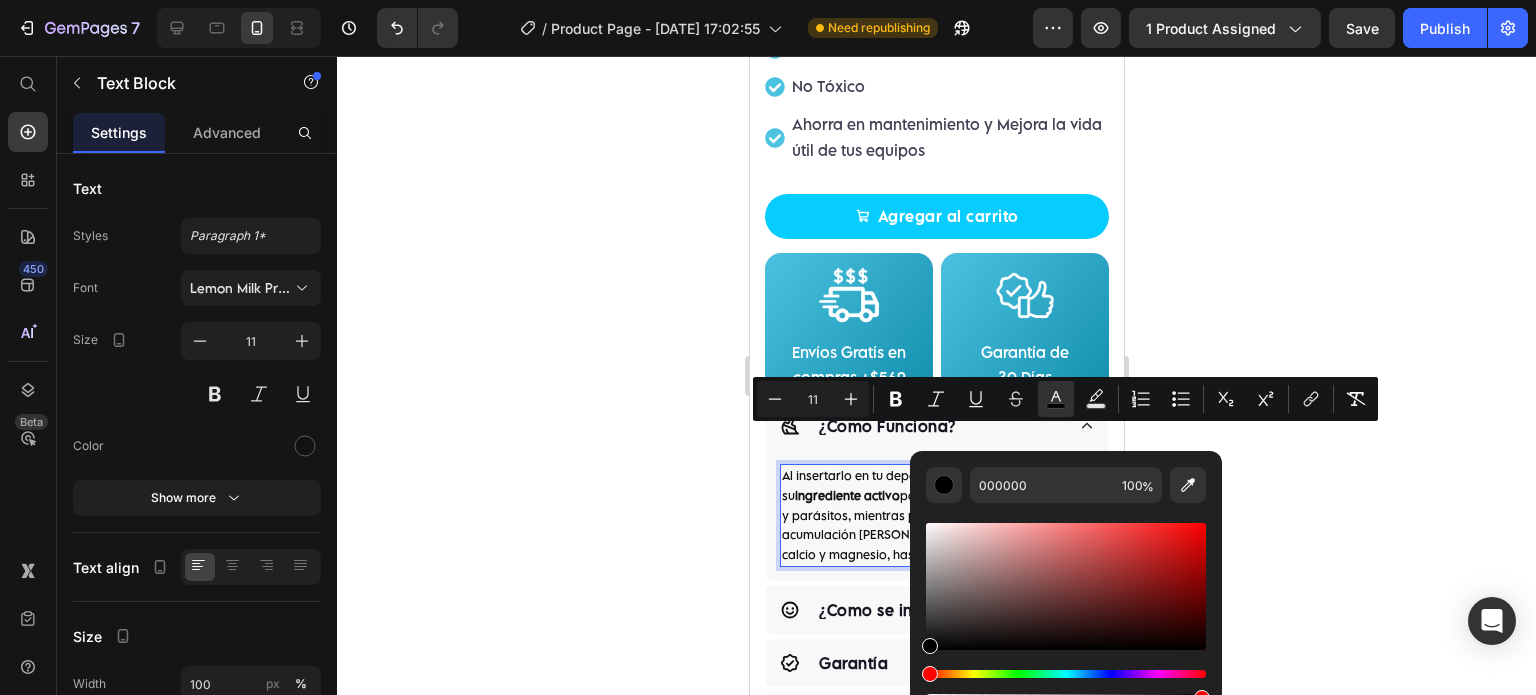 click on "Al insertarlo en tu depósito, el  Sistema Dual  liberará su  ingrediente activo  para eliminar bacterias, hongos y parásitos, mientras previene la formación y acumulación de sarro, su componente atrapará calcio y magnesio, hasta por 3 meses." at bounding box center (936, 515) 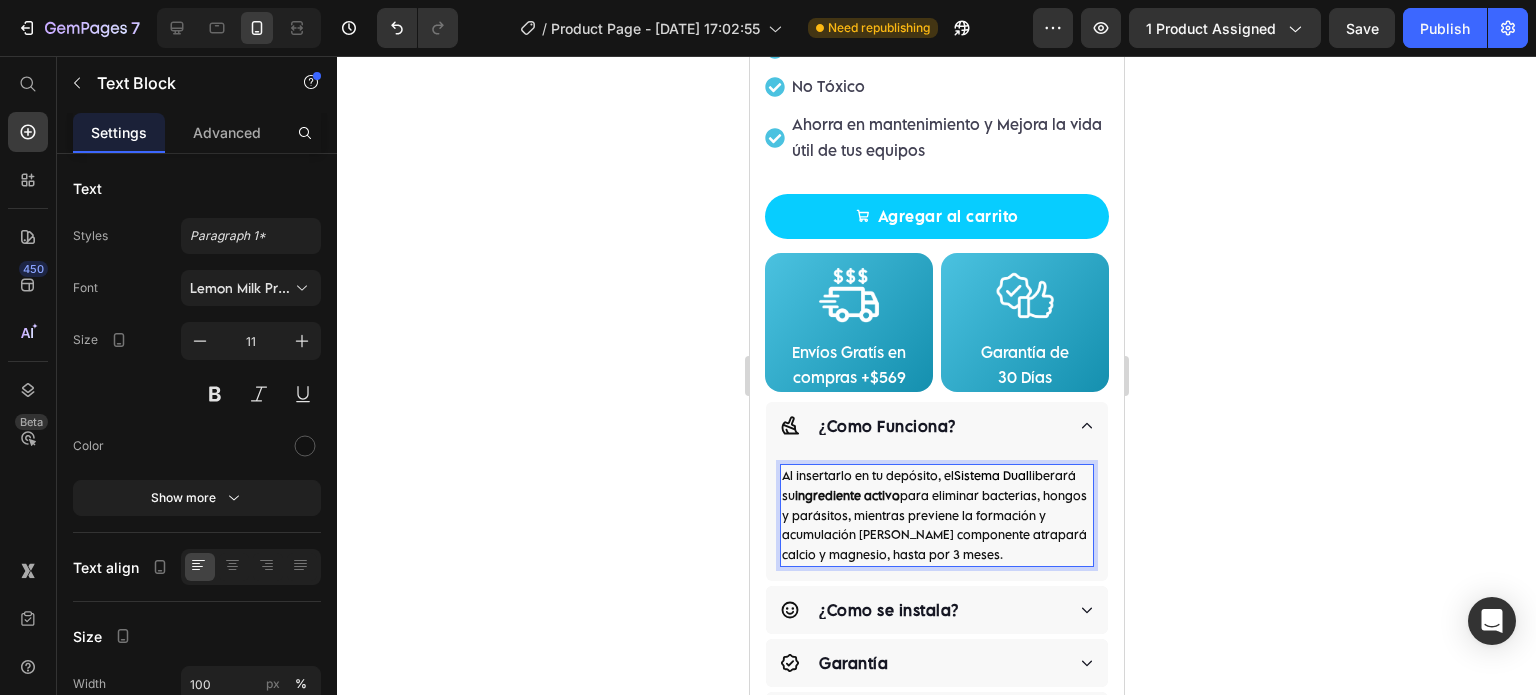 click on "Al insertarlo en tu depósito, el  Sistema Dual  liberará su  ingrediente activo  para eliminar bacterias, hongos y parásitos, mientras previene la formación y acumulación de sarro, su componente atrapará calcio y magnesio, hasta por 3 meses." at bounding box center (936, 515) 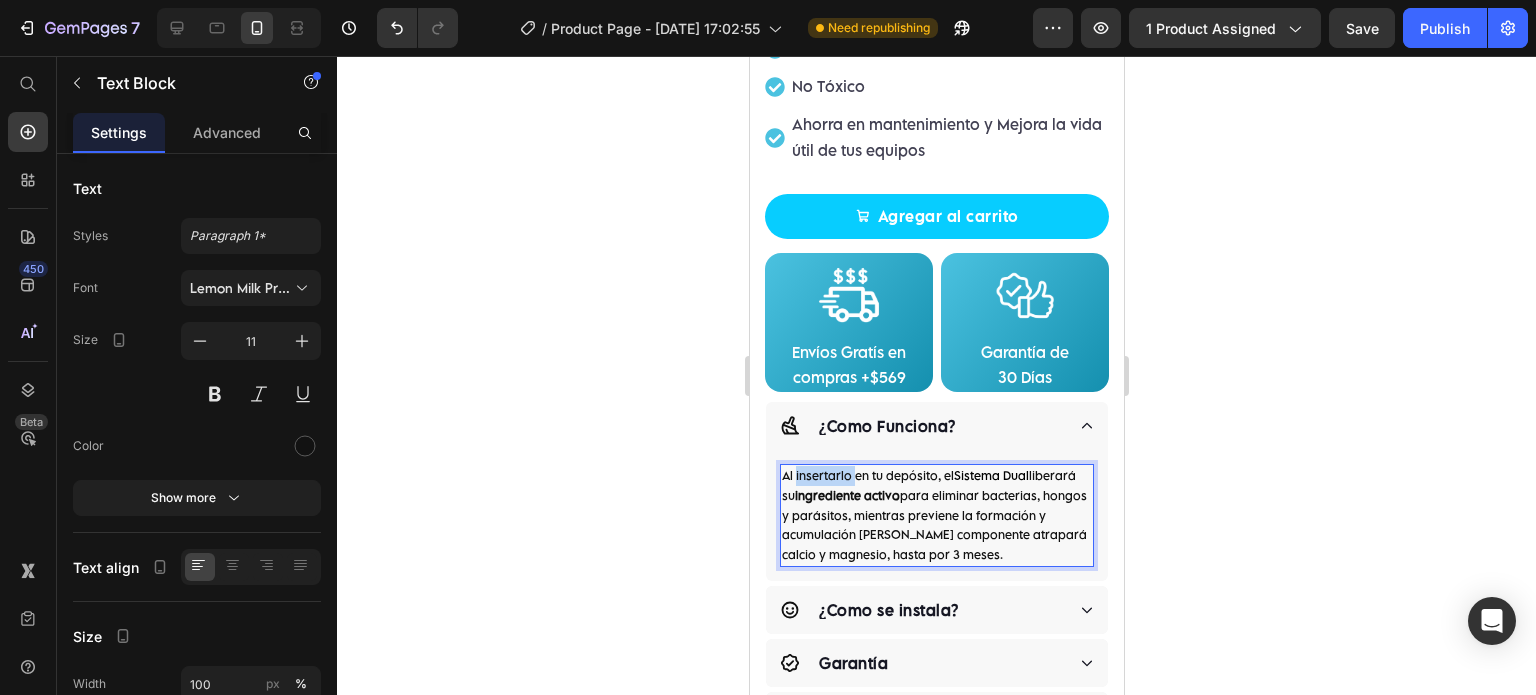 click on "Al insertarlo en tu depósito, el  Sistema Dual  liberará su  ingrediente activo  para eliminar bacterias, hongos y parásitos, mientras previene la formación y acumulación de sarro, su componente atrapará calcio y magnesio, hasta por 3 meses." at bounding box center [936, 515] 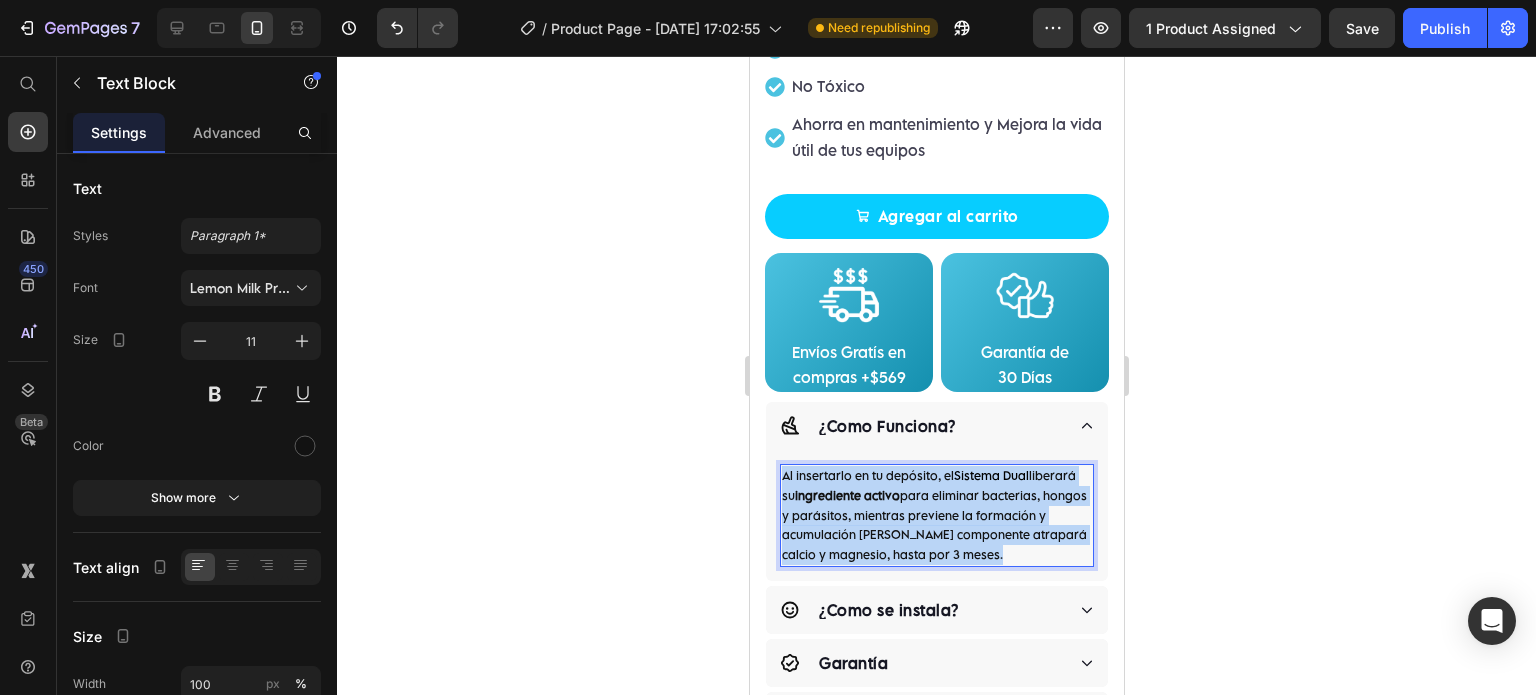 click on "Al insertarlo en tu depósito, el  Sistema Dual  liberará su  ingrediente activo  para eliminar bacterias, hongos y parásitos, mientras previene la formación y acumulación de sarro, su componente atrapará calcio y magnesio, hasta por 3 meses." at bounding box center [936, 515] 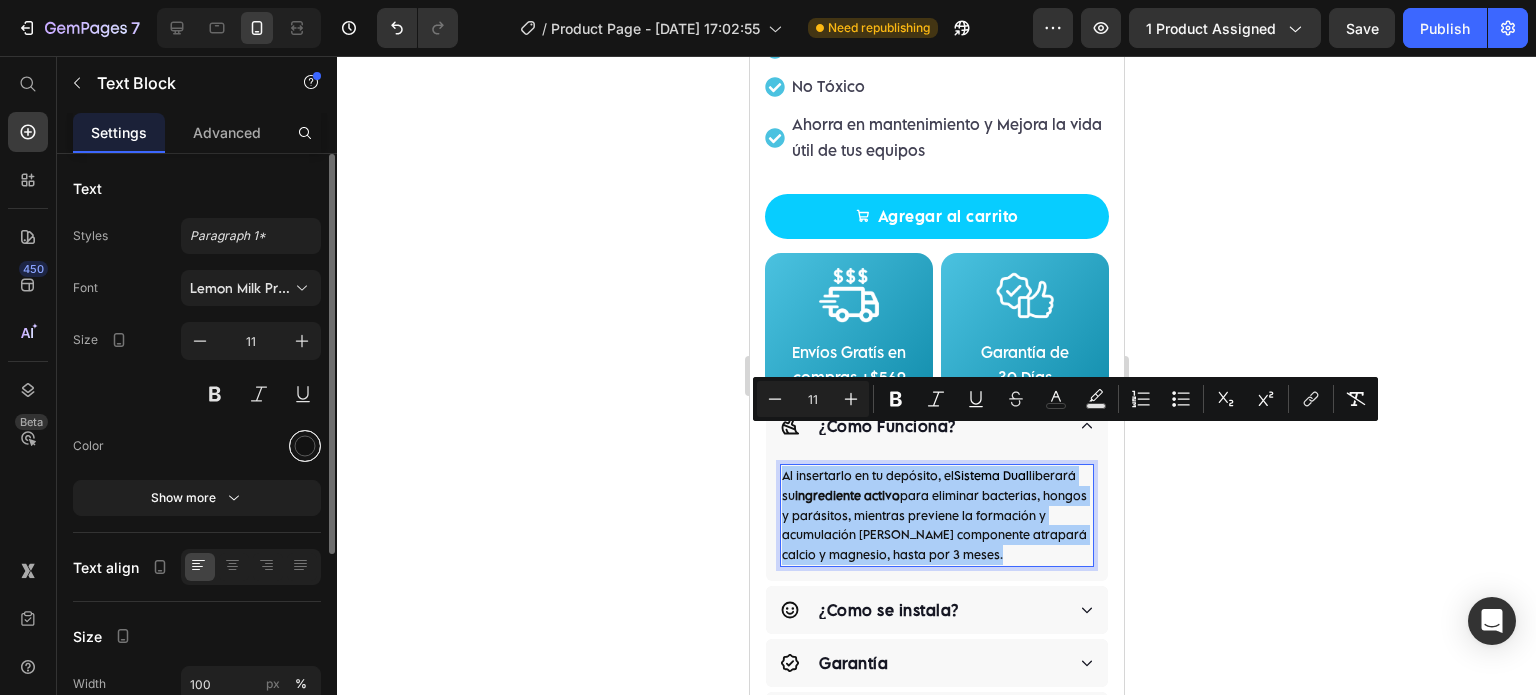 click at bounding box center [305, 446] 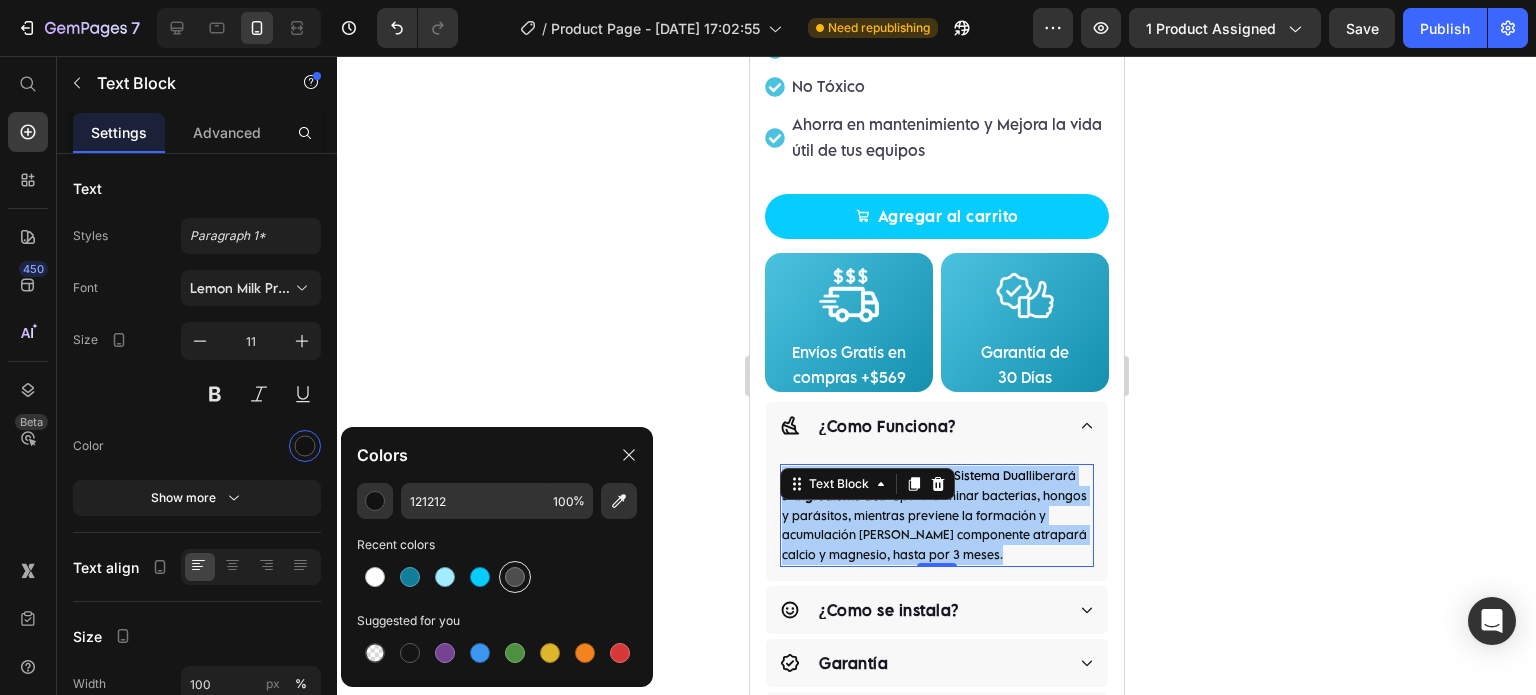 click at bounding box center (515, 577) 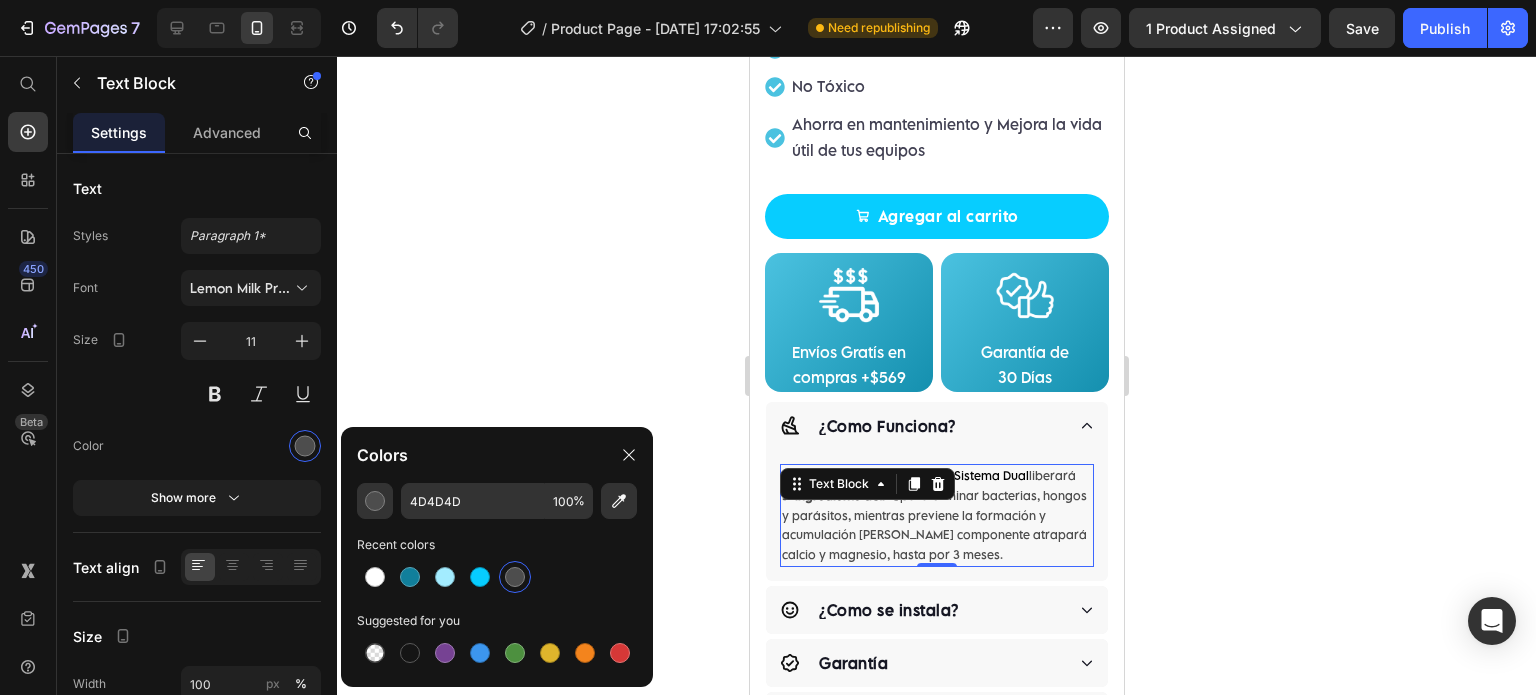 click on "Al insertarlo en tu depósito, el  Sistema Dual  liberará su  ingrediente activo  para eliminar bacterias, hongos y parásitos, mientras previene la formación y acumulación de sarro, su componente atrapará calcio y magnesio, hasta por 3 meses." at bounding box center [936, 515] 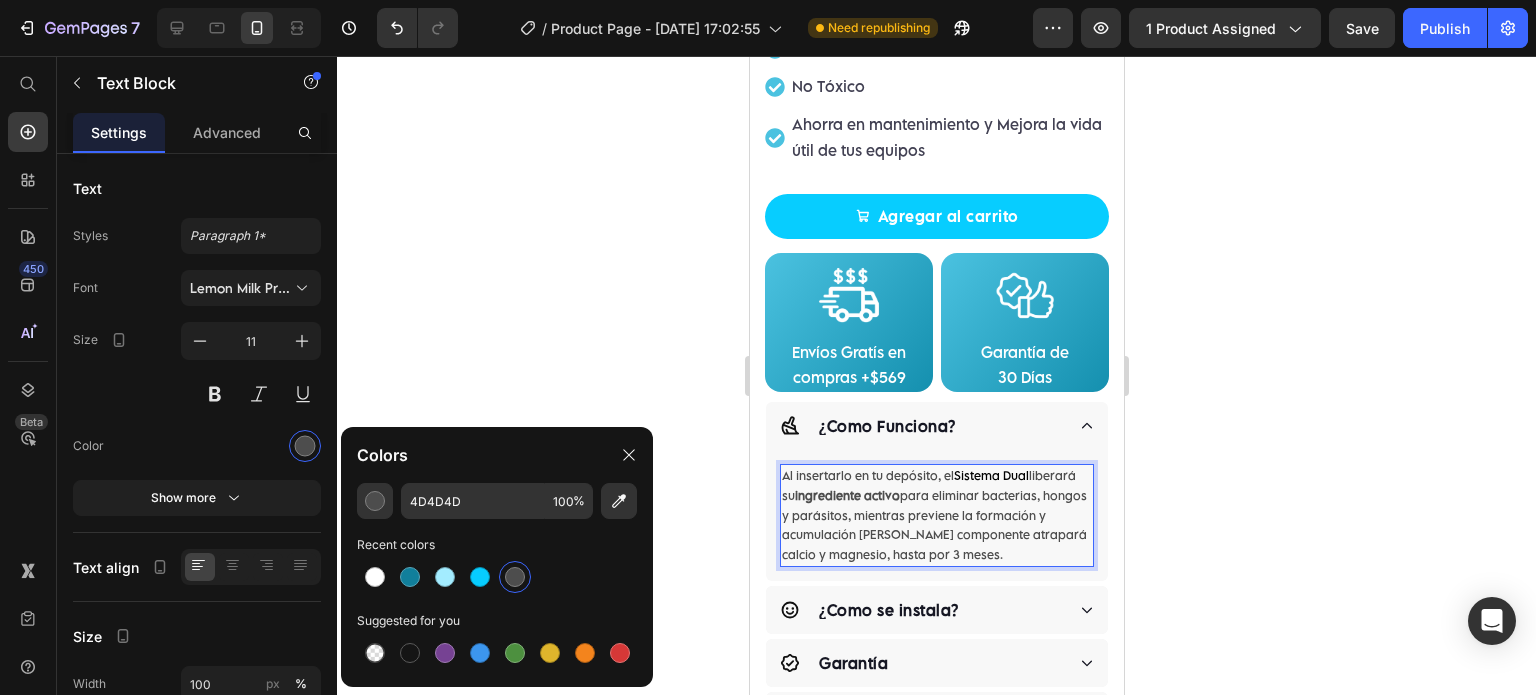 click on "Al insertarlo en tu depósito, el  Sistema Dual  liberará su  ingrediente activo  para eliminar bacterias, hongos y parásitos, mientras previene la formación y acumulación de sarro, su componente atrapará calcio y magnesio, hasta por 3 meses." at bounding box center (936, 515) 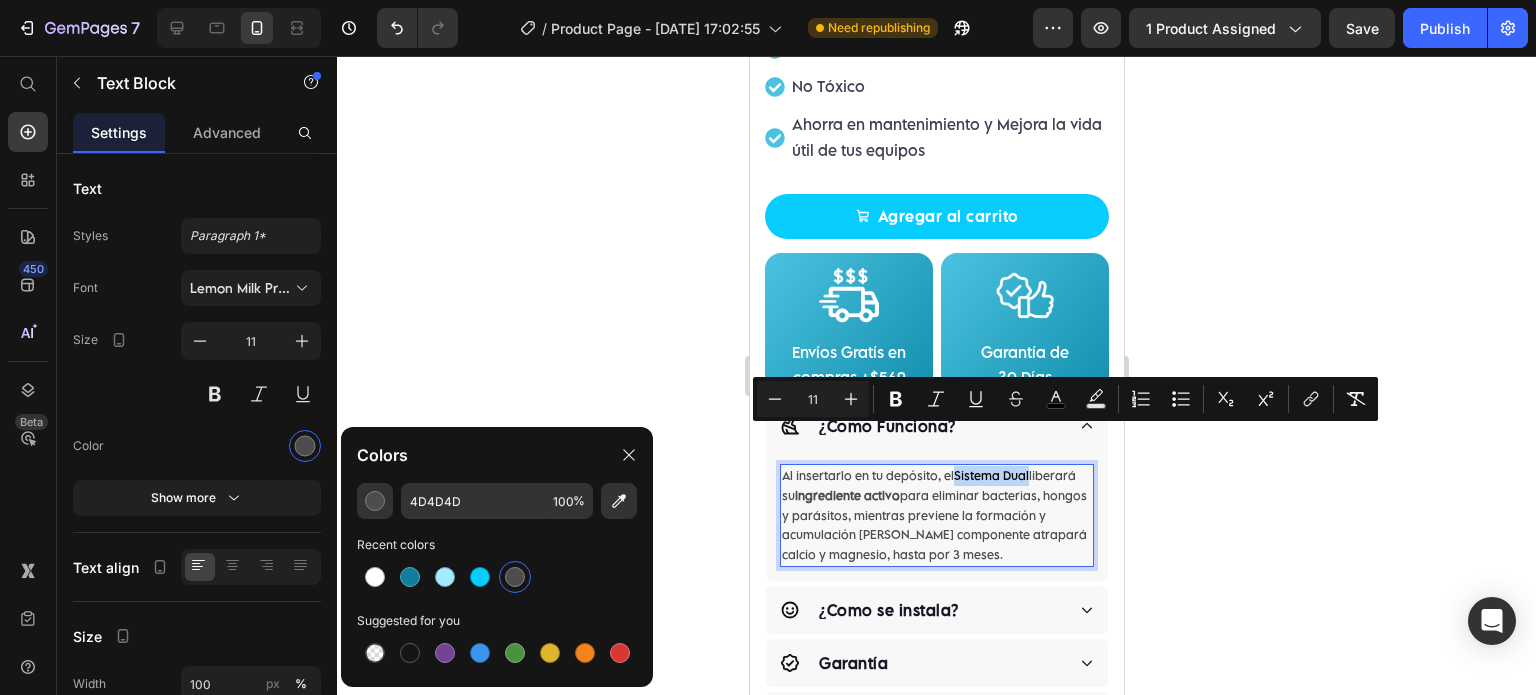 drag, startPoint x: 956, startPoint y: 443, endPoint x: 1033, endPoint y: 443, distance: 77 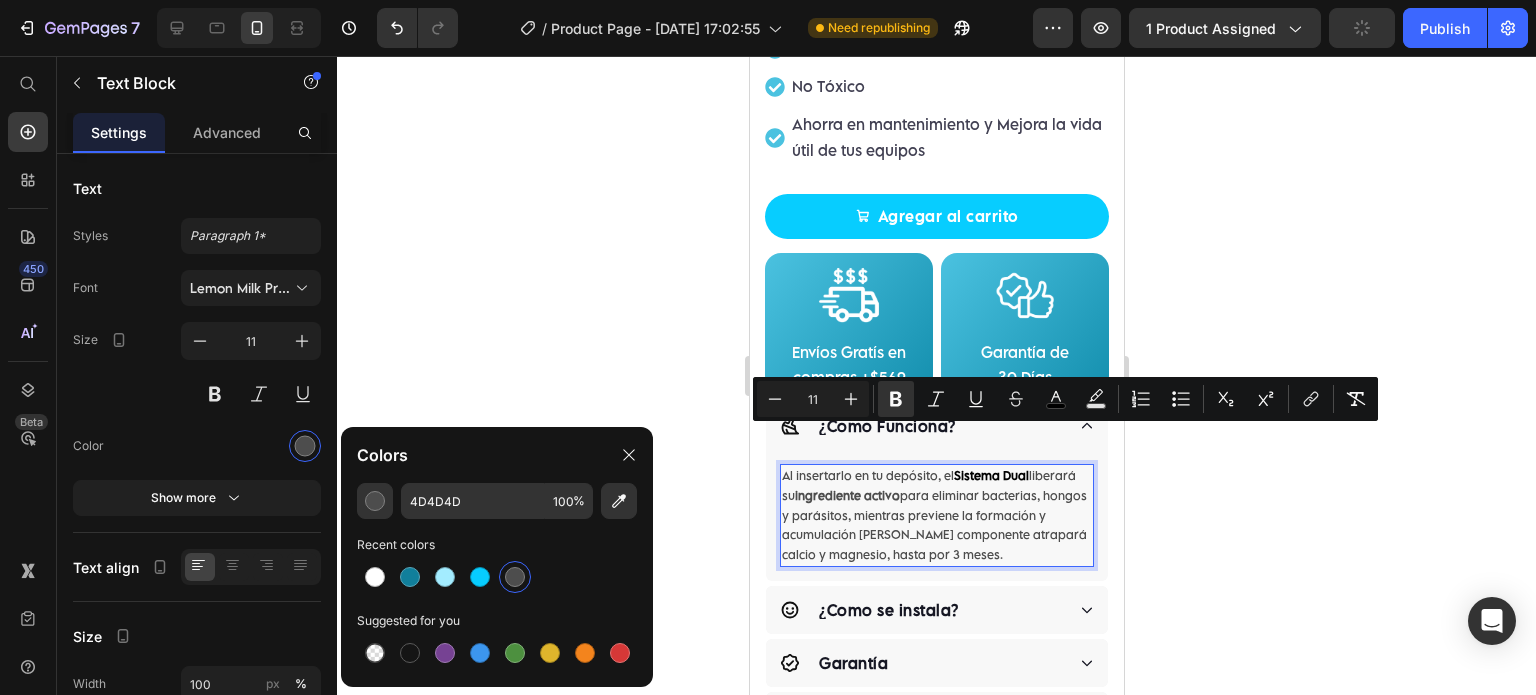 click on "ingrediente activo" at bounding box center (846, 495) 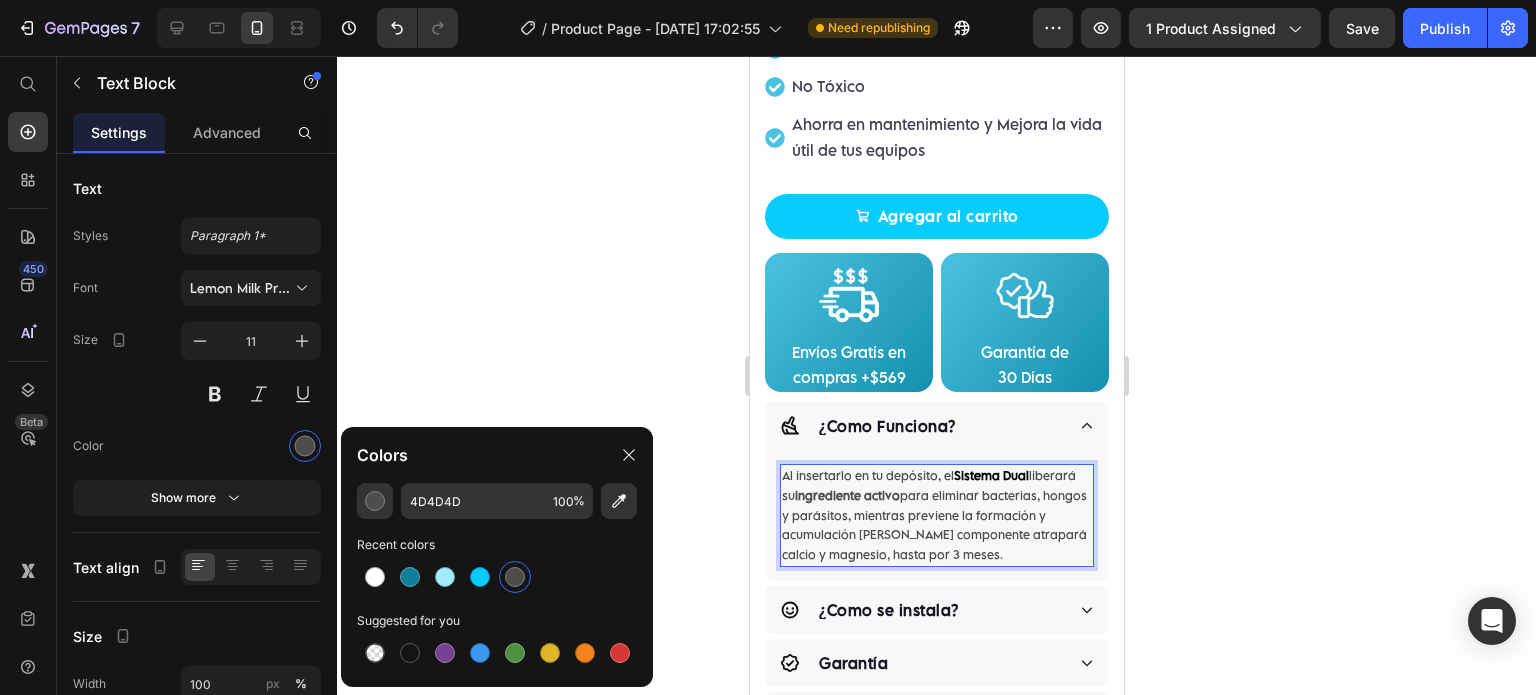 drag, startPoint x: 952, startPoint y: 459, endPoint x: 843, endPoint y: 459, distance: 109 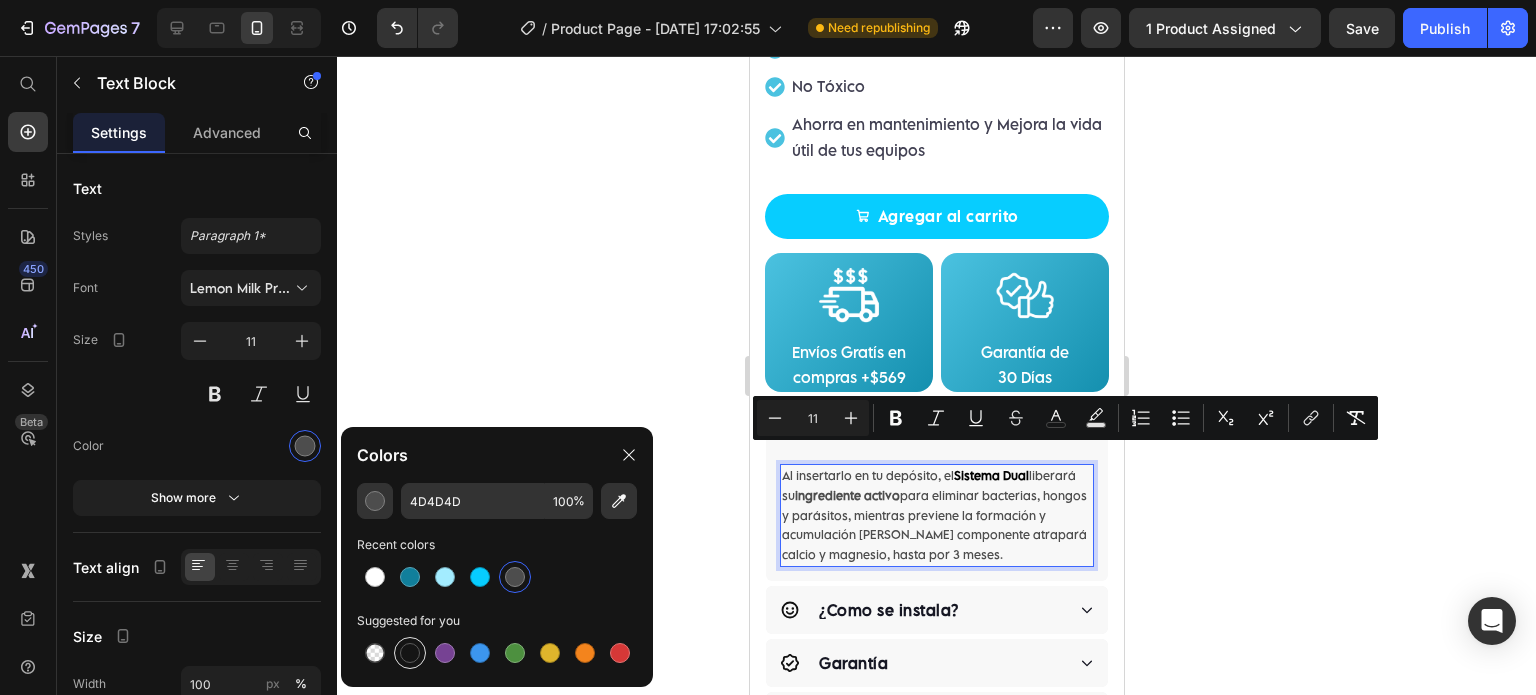 click at bounding box center (410, 653) 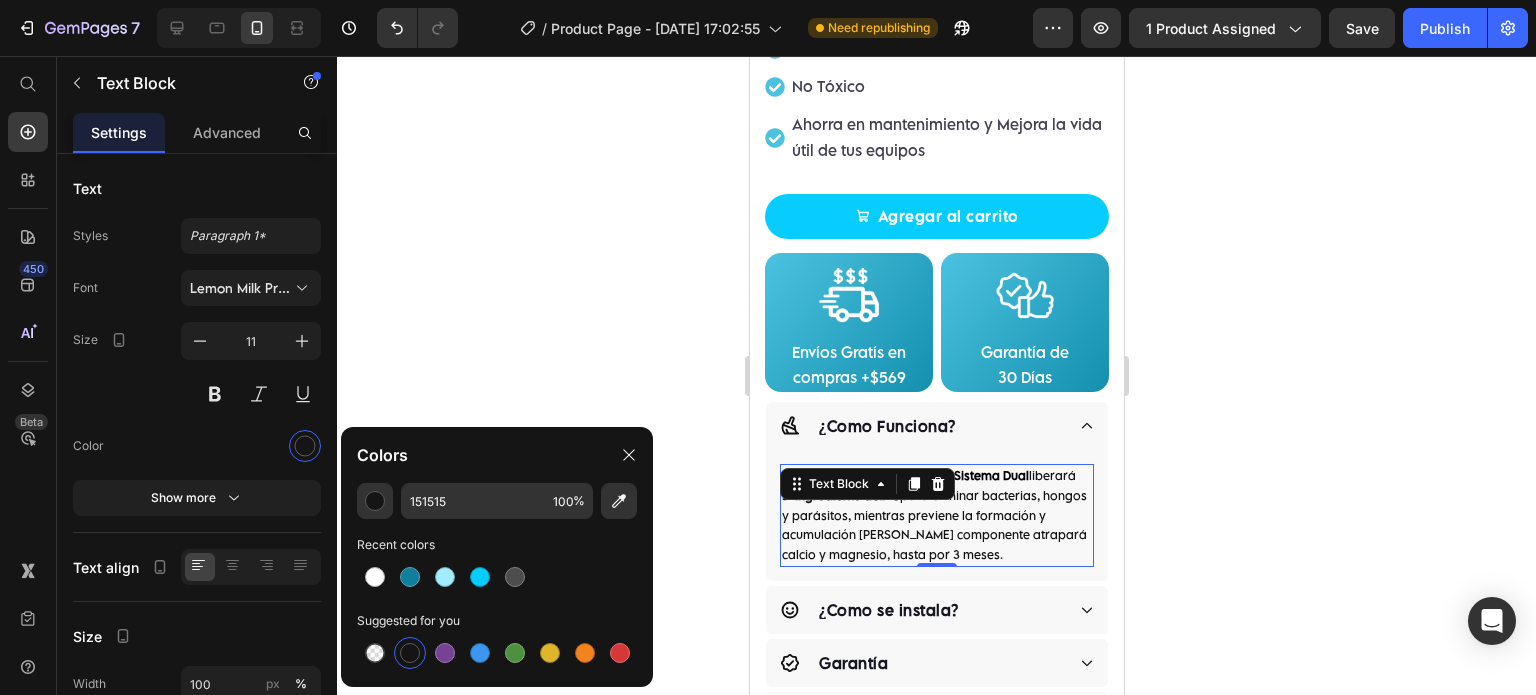 click on "Al insertarlo en tu depósito, el  Sistema Dual  liberará su  ingrediente activo  para eliminar bacterias, hongos y parásitos, mientras previene la formación y acumulación de sarro, su componente atrapará calcio y magnesio, hasta por 3 meses." at bounding box center (936, 515) 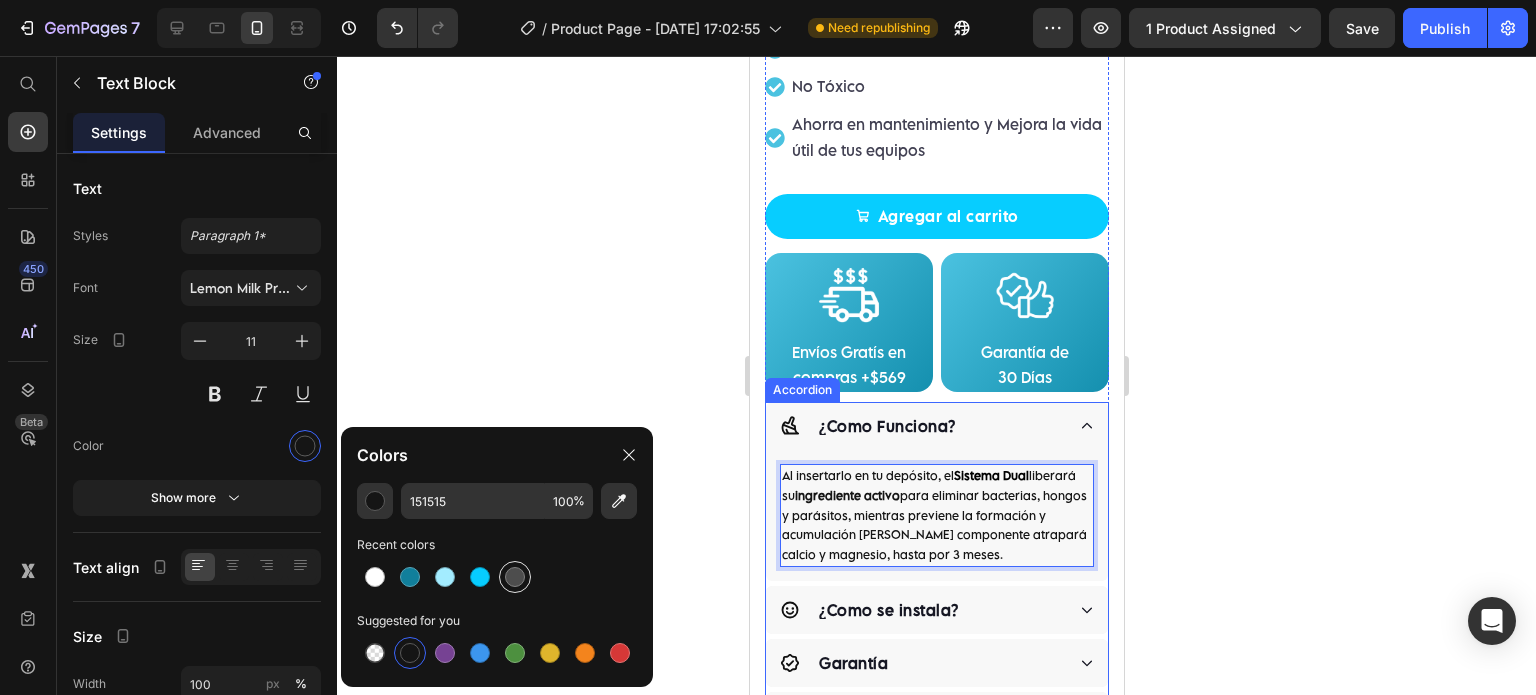 click at bounding box center (515, 577) 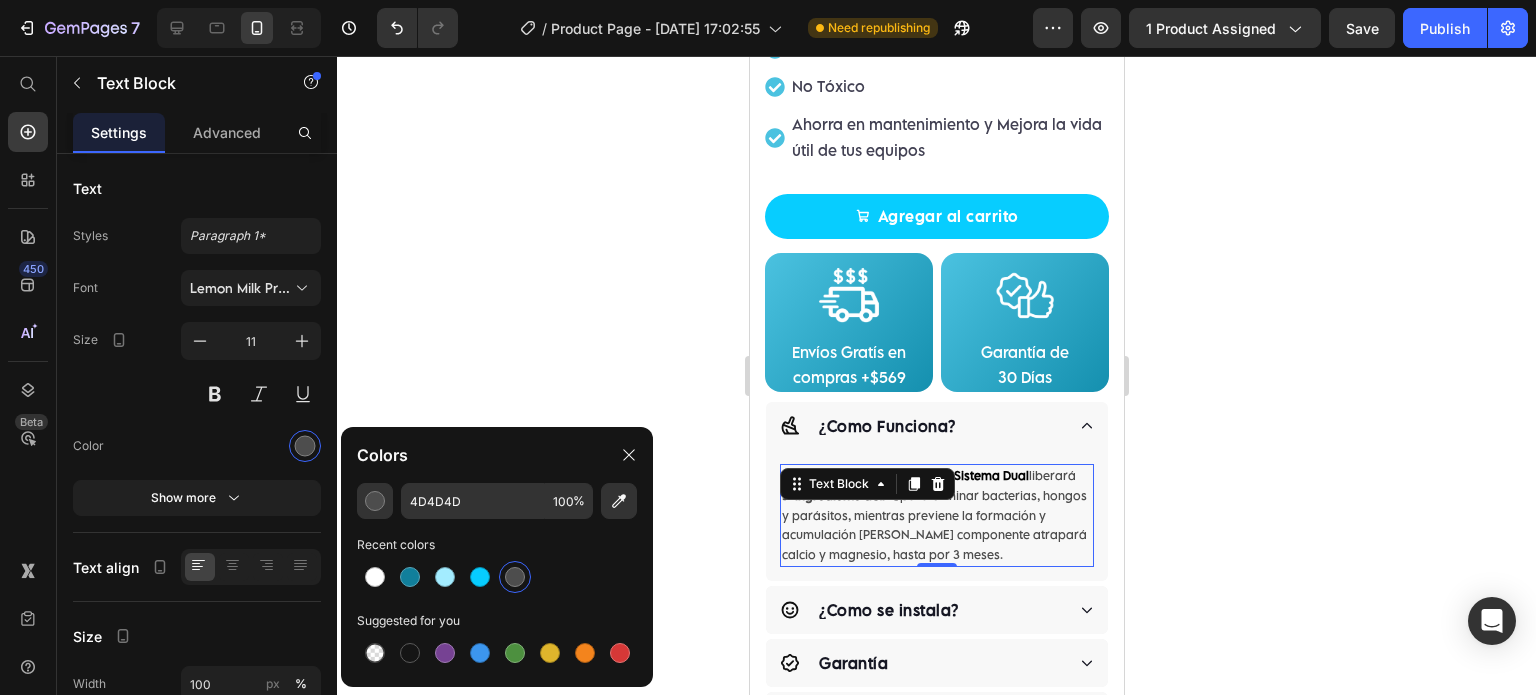 click on "Al insertarlo en tu depósito, el  Sistema Dual  liberará su  ingrediente activo  para eliminar bacterias, hongos y parásitos, mientras previene la formación y acumulación de sarro, su componente atrapará calcio y magnesio, hasta por 3 meses." at bounding box center [936, 515] 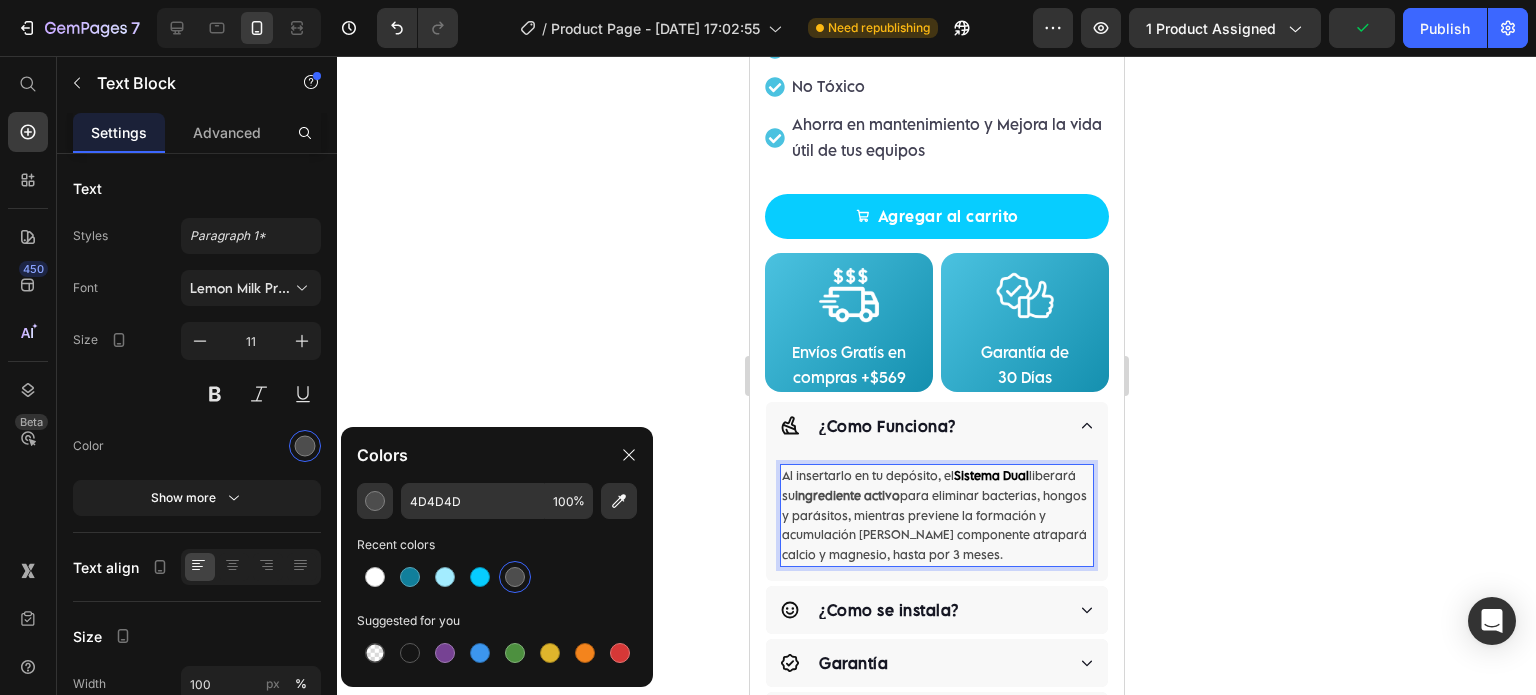 drag, startPoint x: 951, startPoint y: 458, endPoint x: 842, endPoint y: 462, distance: 109.07337 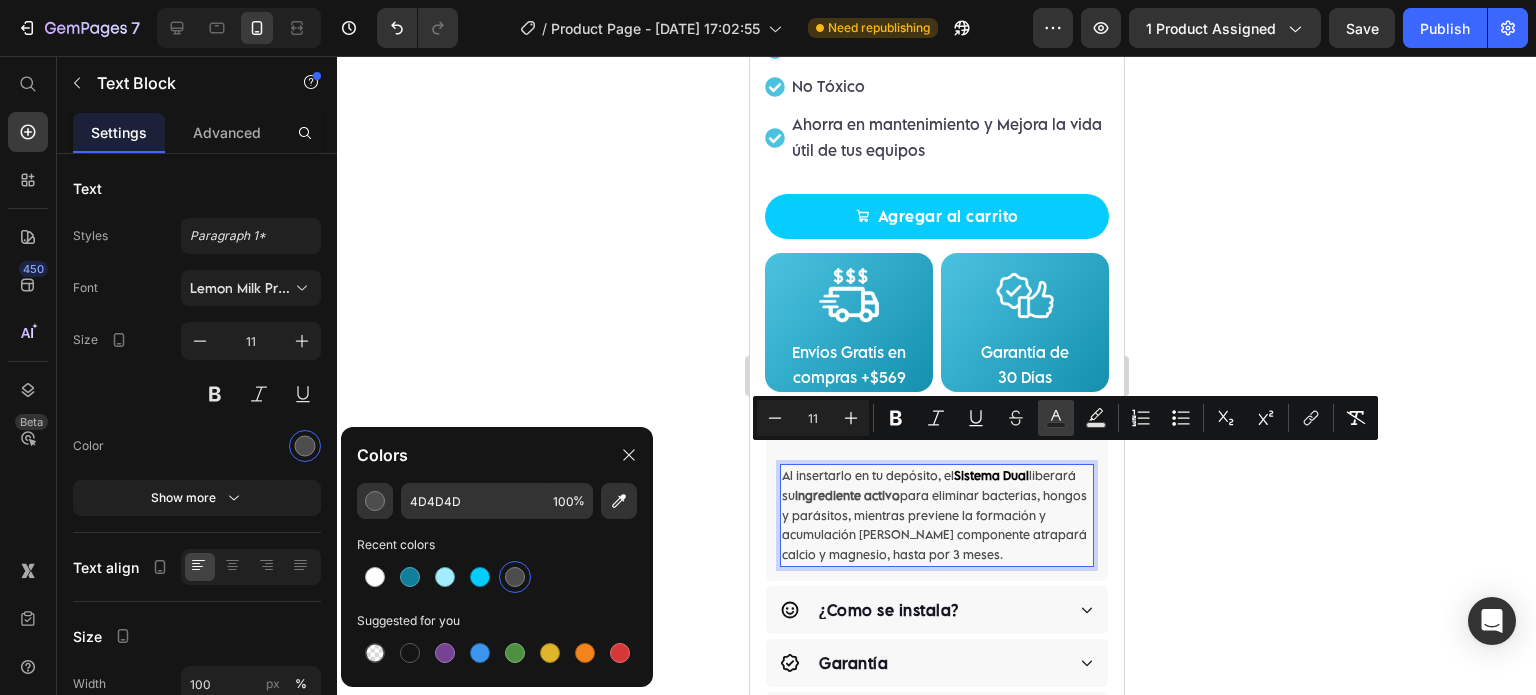 click 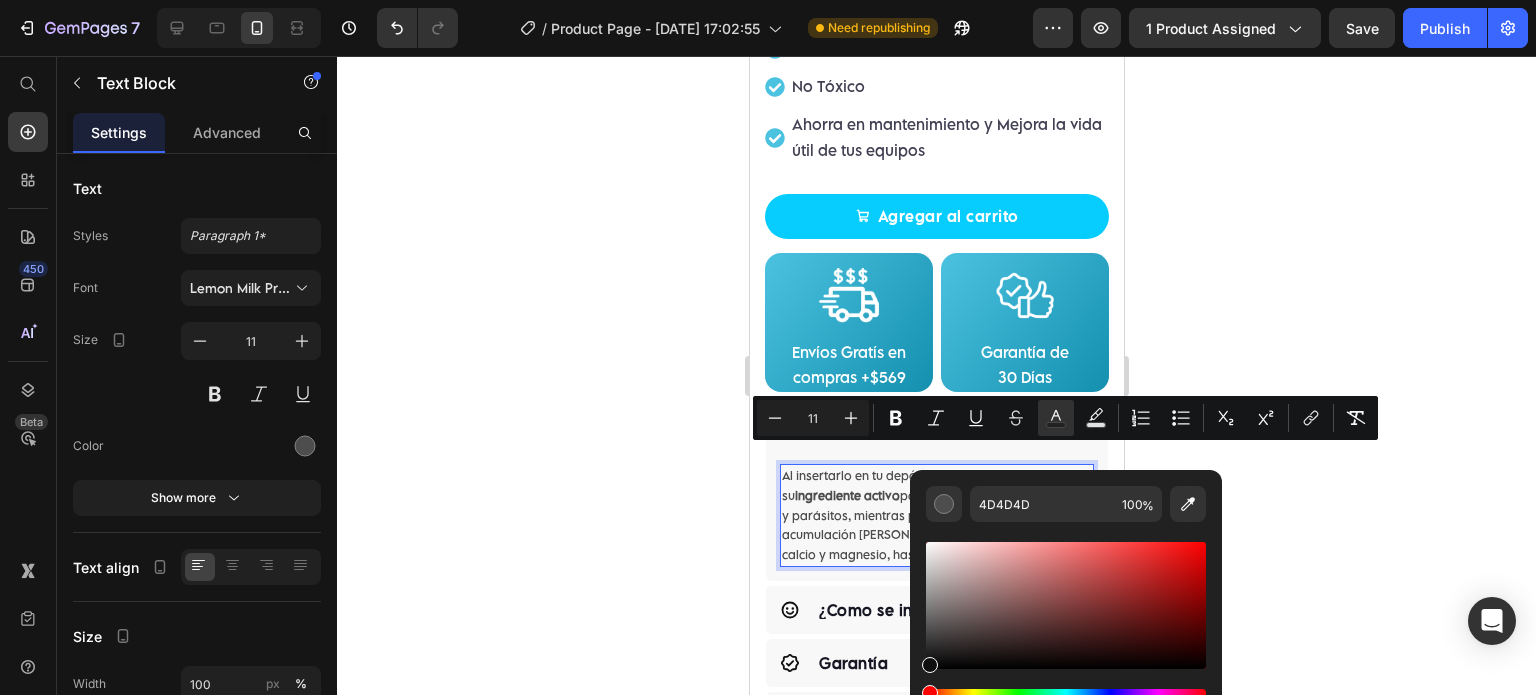 drag, startPoint x: 937, startPoint y: 619, endPoint x: 928, endPoint y: 661, distance: 42.953465 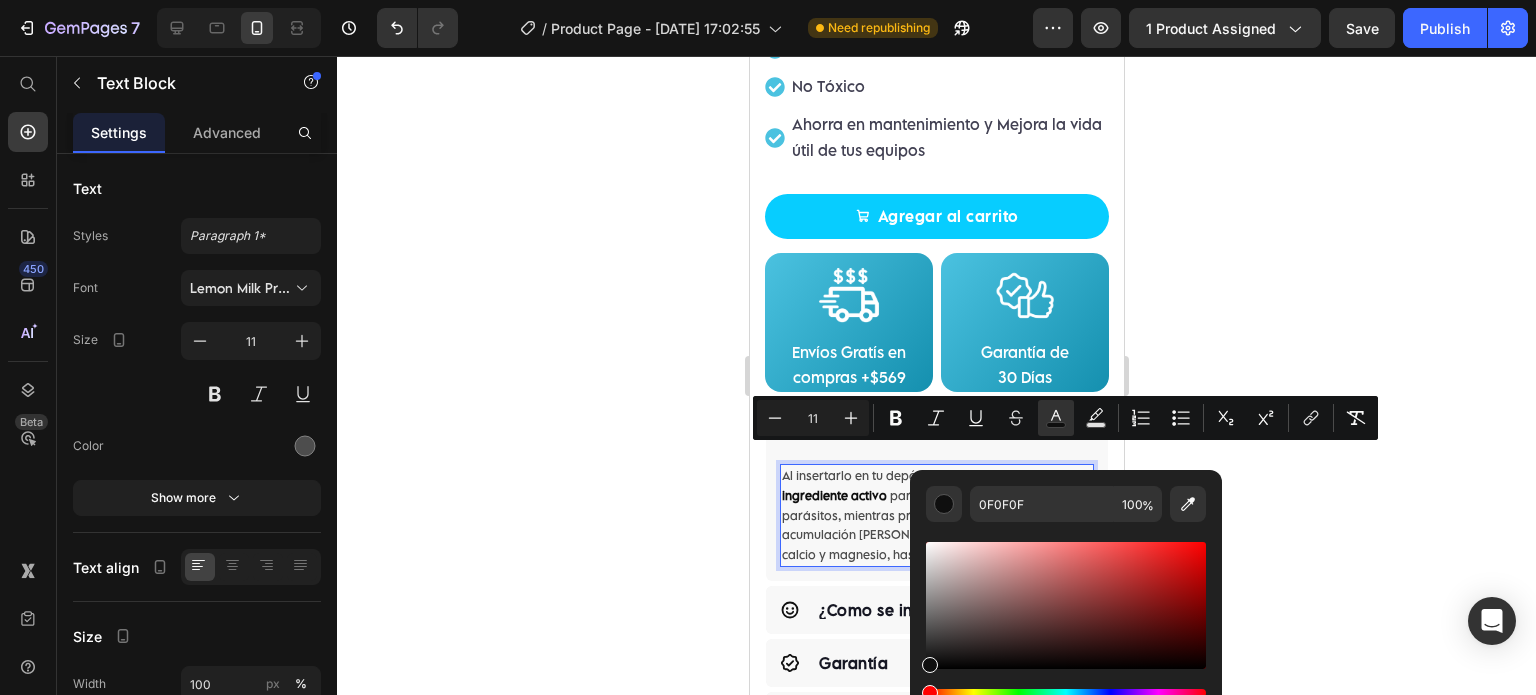 click on "Al insertarlo en tu depósito, el  Sistema Dual  liberará su   ingrediente activo   para eliminar bacterias, hongos y parásitos, mientras previene la formación y acumulación de sarro, su componente atrapará calcio y magnesio, hasta por 3 meses." at bounding box center [936, 515] 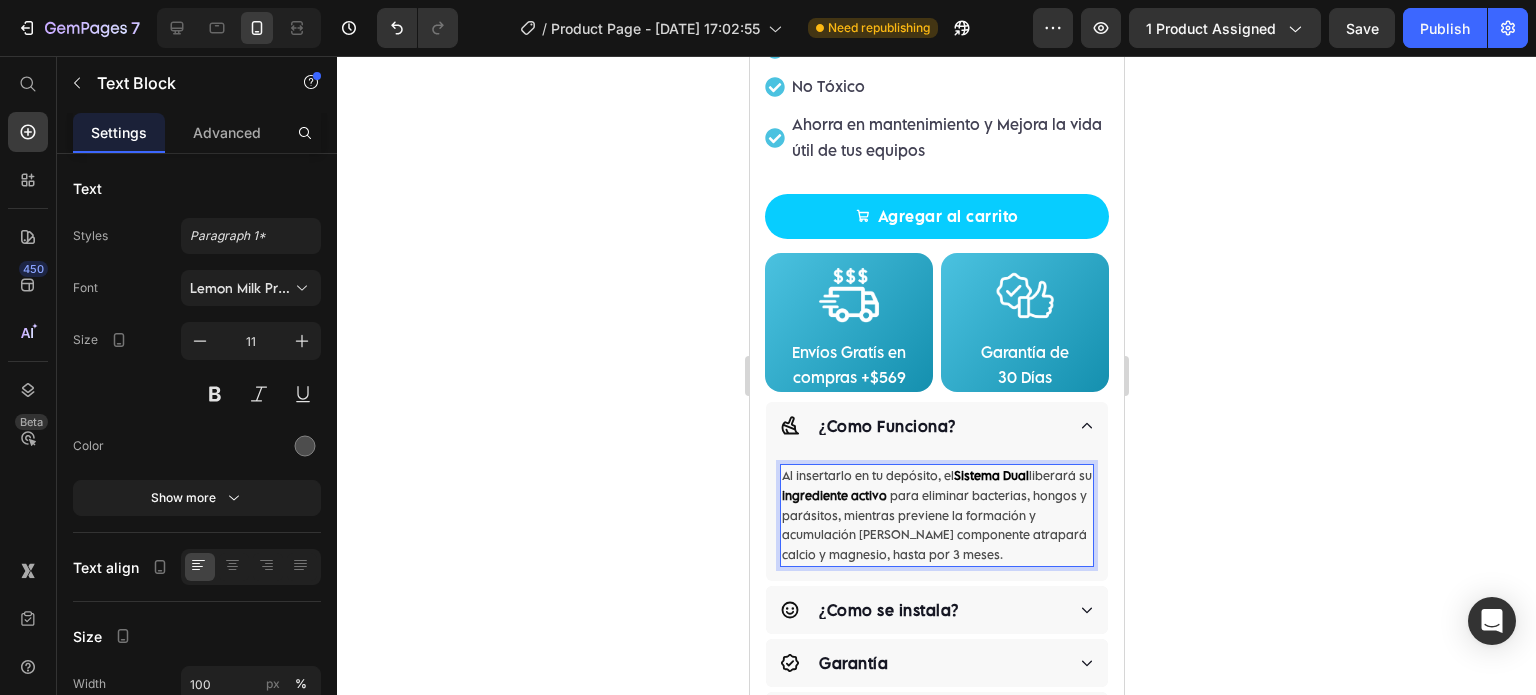 click on "Al insertarlo en tu depósito, el  Sistema Dual  liberará su   ingrediente activo   para eliminar bacterias, hongos y parásitos, mientras previene la formación y acumulación de sarro, su componente atrapará calcio y magnesio, hasta por 3 meses." at bounding box center [936, 515] 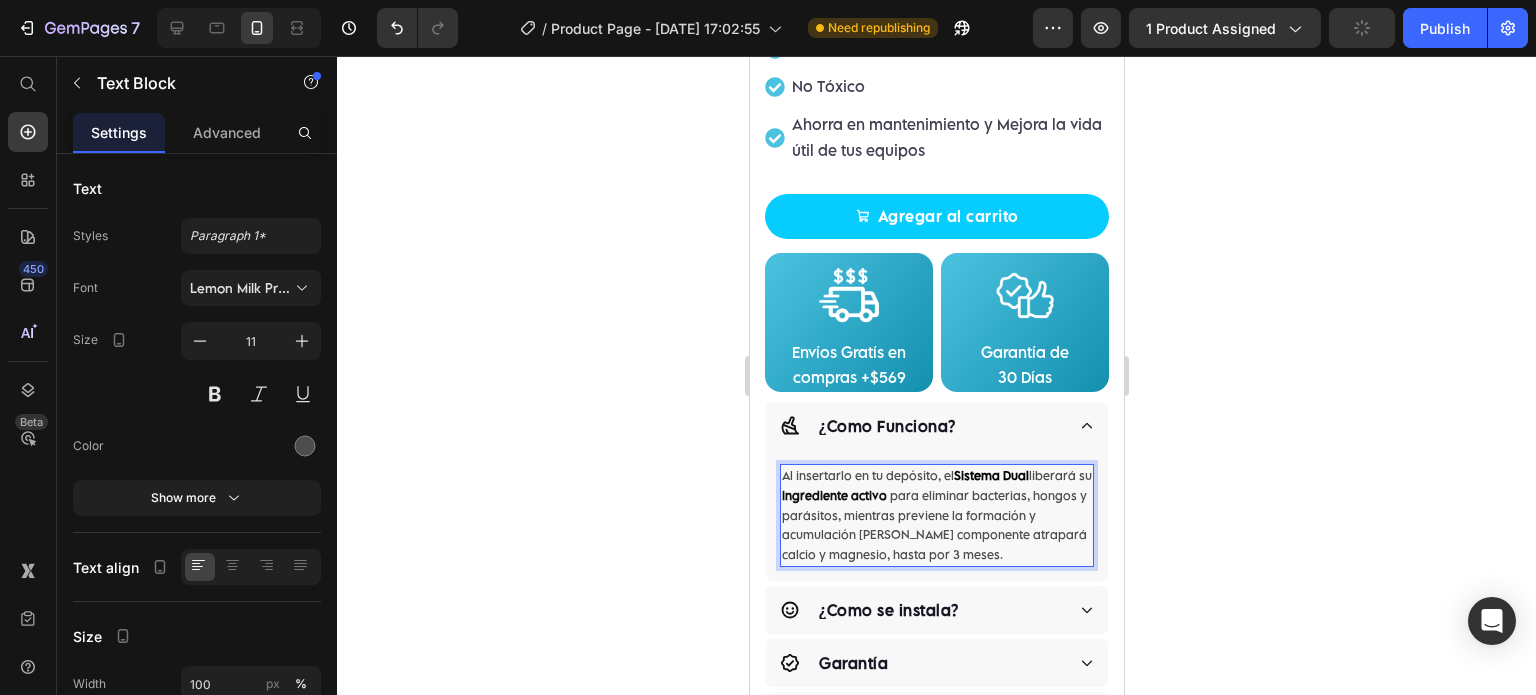click on "Al insertarlo en tu depósito, el  Sistema Dual  liberará su   ingrediente activo   para eliminar bacterias, hongos y parásitos, mientras previene la formación y acumulación de sarro, su componente atrapará calcio y magnesio, hasta por 3 meses." at bounding box center [936, 515] 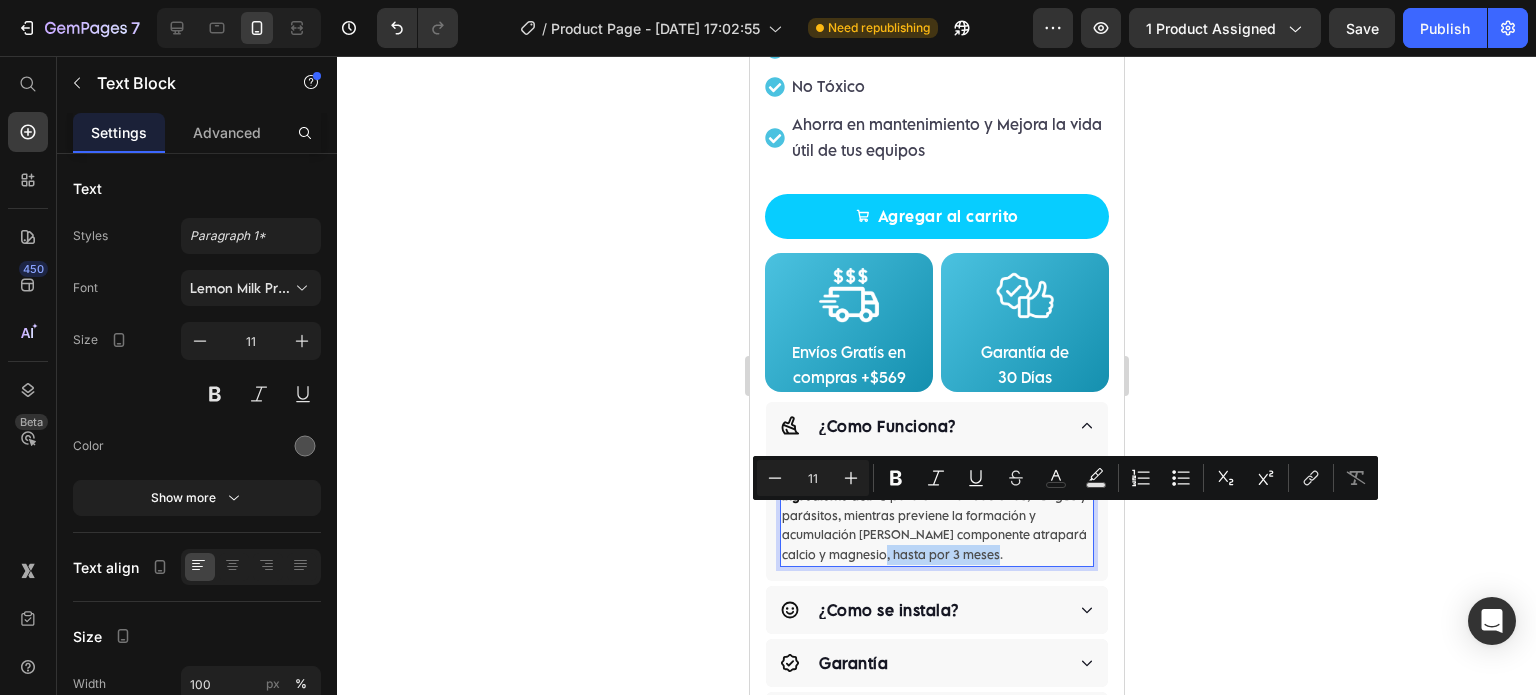 drag, startPoint x: 943, startPoint y: 517, endPoint x: 1060, endPoint y: 511, distance: 117.15375 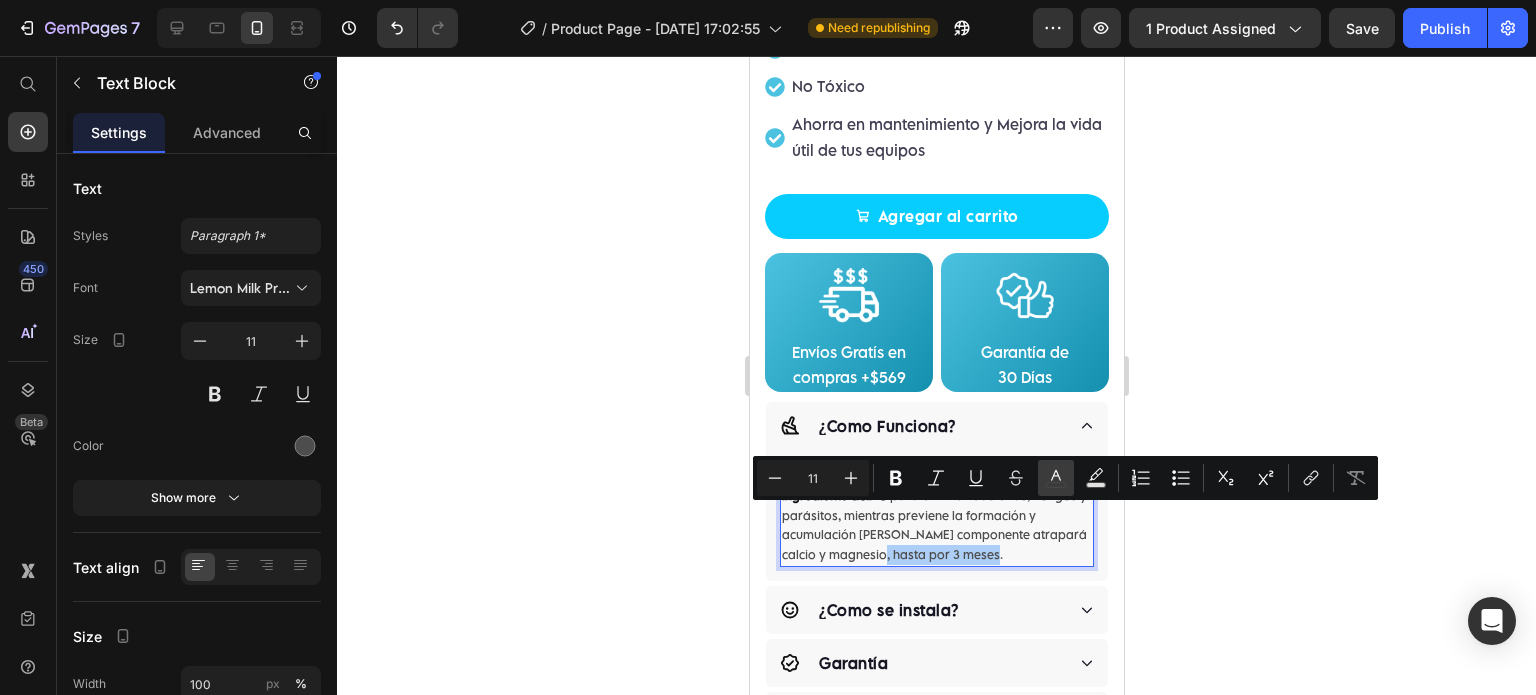 click 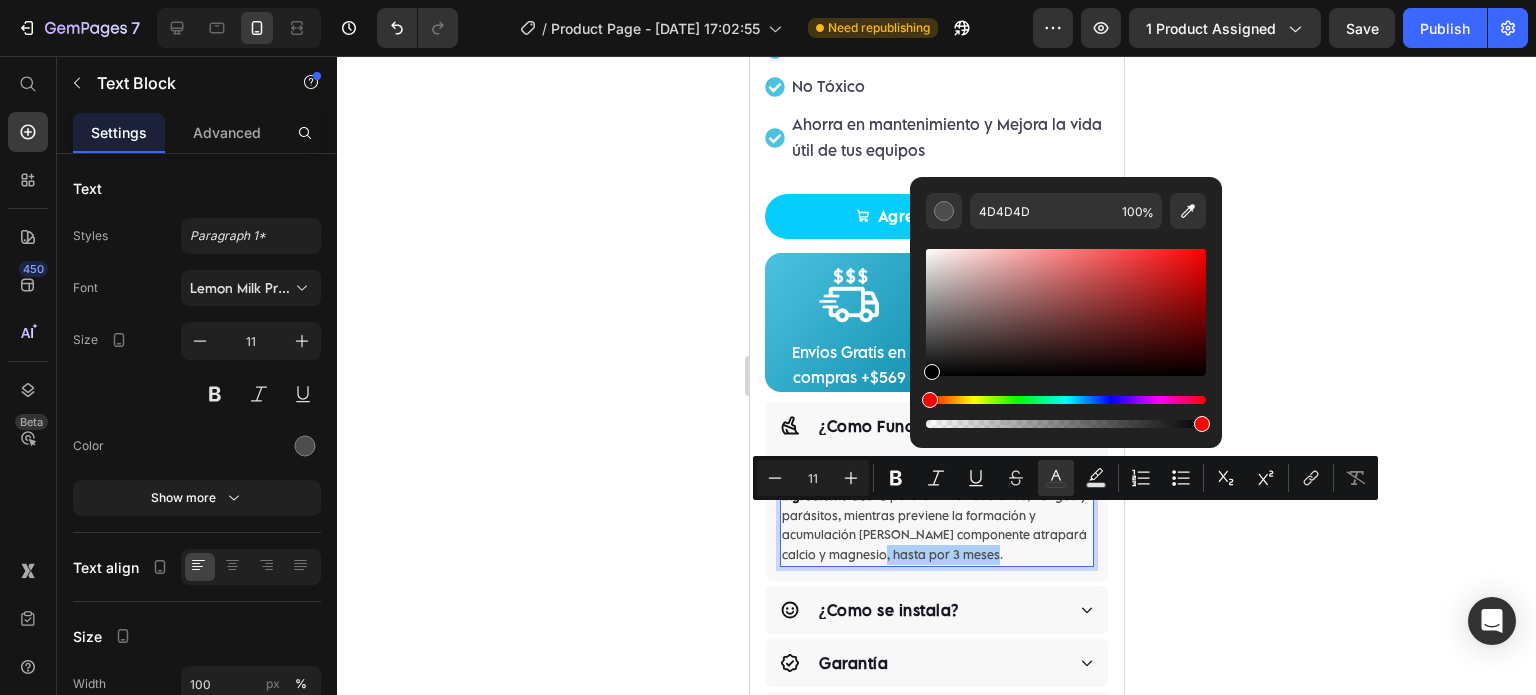 drag, startPoint x: 955, startPoint y: 343, endPoint x: 931, endPoint y: 374, distance: 39.20459 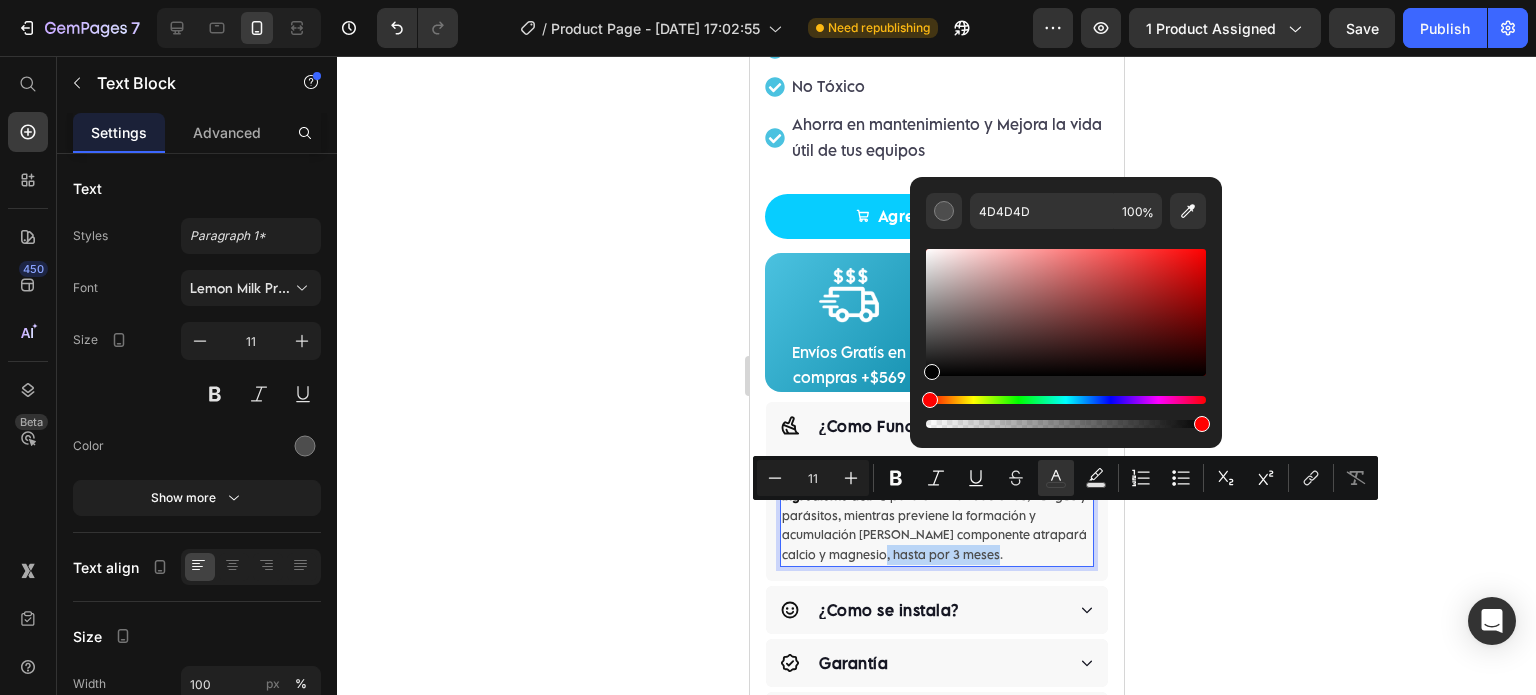 type on "020202" 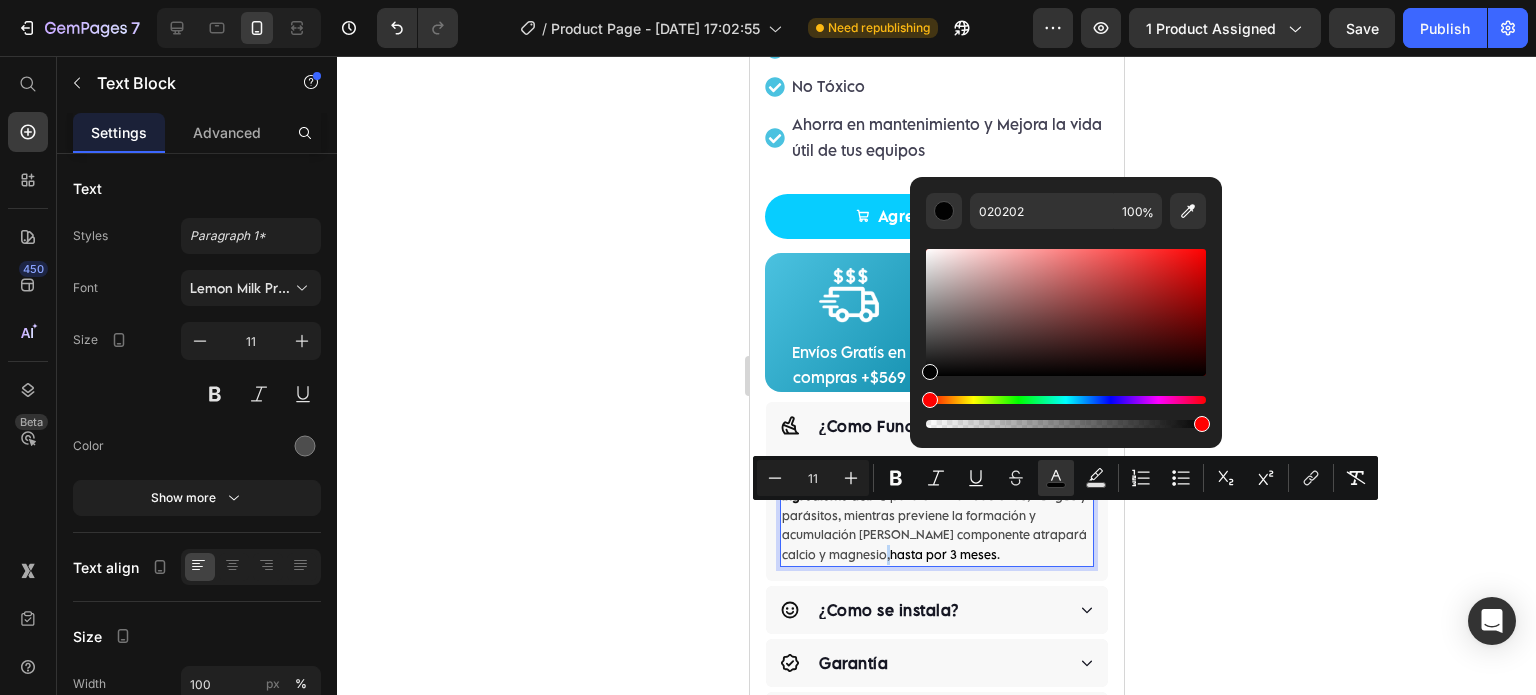 click on "Al insertarlo en tu depósito, el  Sistema Dual  liberará su   ingrediente activo   para eliminar bacterias, hongos y parásitos, mientras previene la formación y acumulación de sarro, su componente atrapará calcio y magnesio,  hasta por 3 meses. Text Block   0" at bounding box center (936, 515) 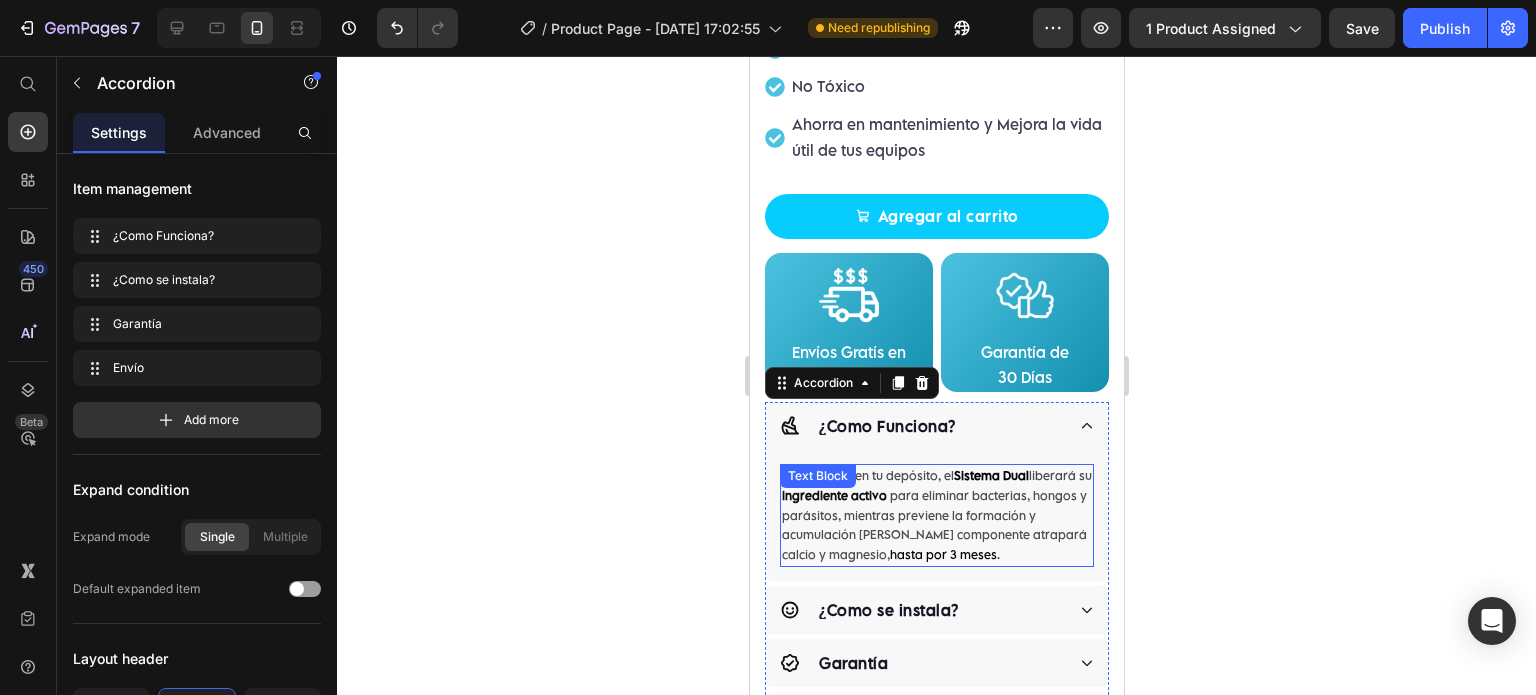 scroll, scrollTop: 1166, scrollLeft: 0, axis: vertical 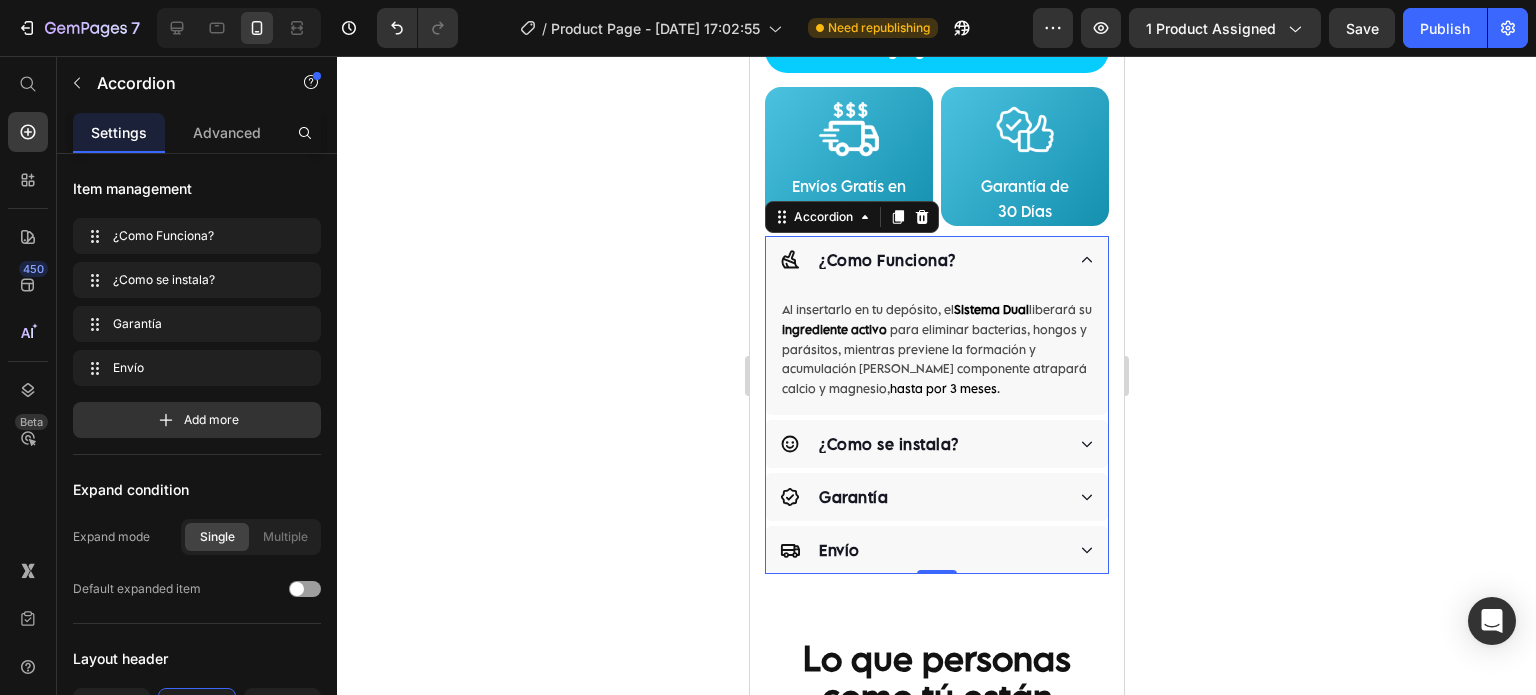 click 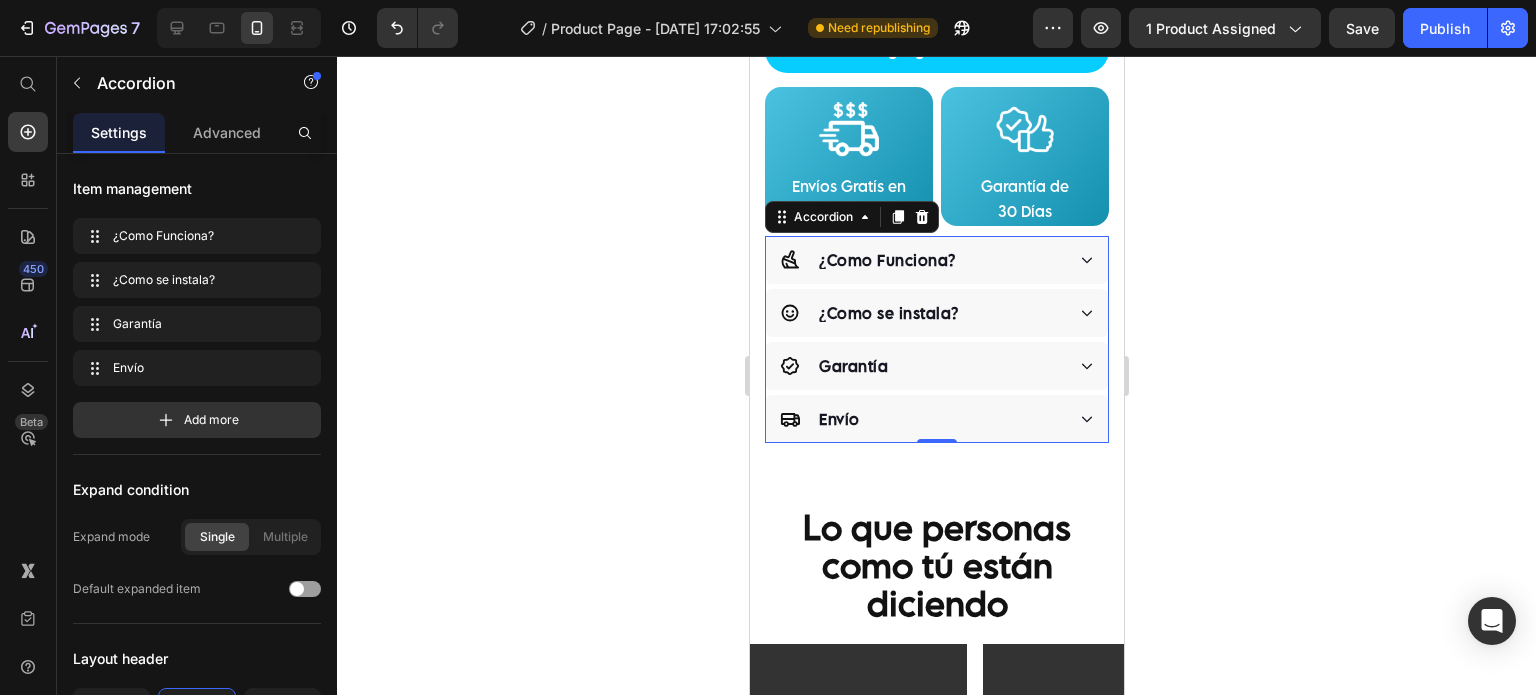 click on "¿Como se instala?" at bounding box center (936, 313) 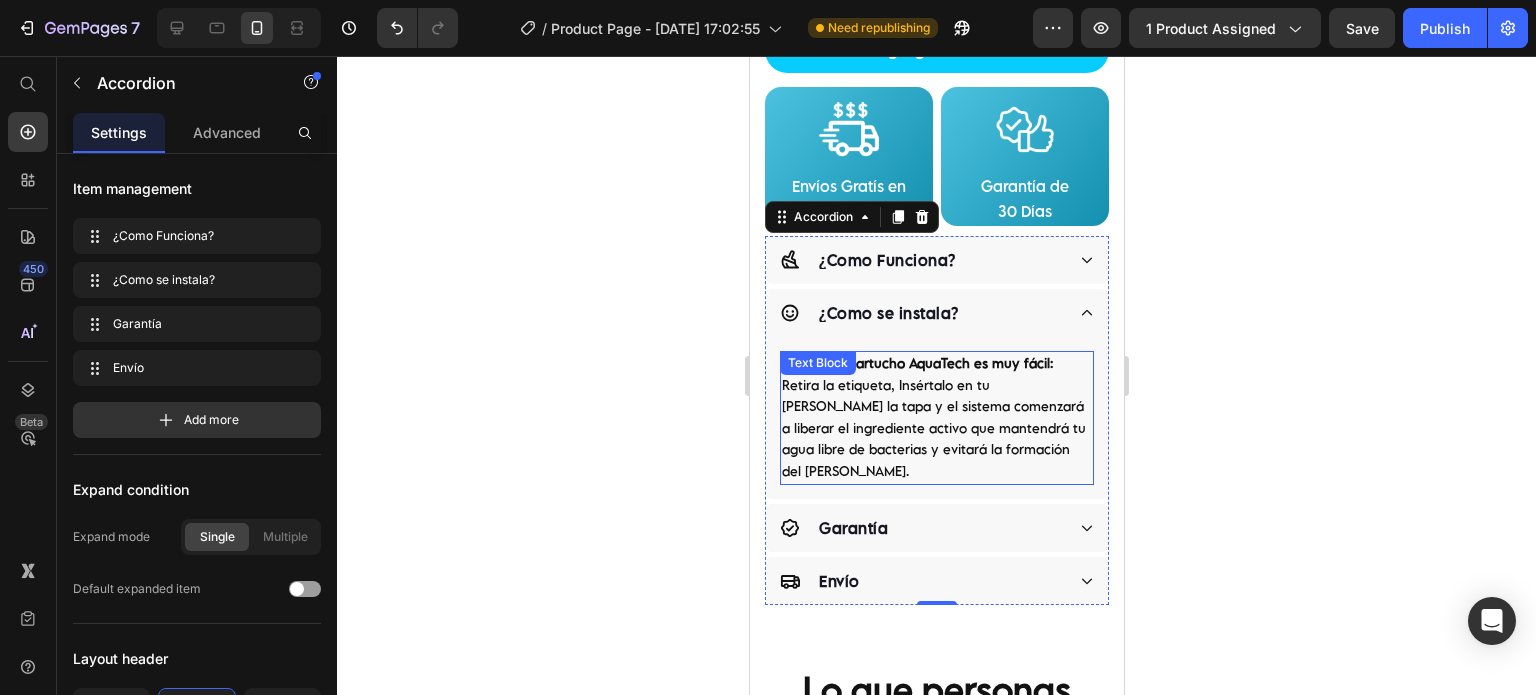click on "Instalar tu cartucho AquaTech es muy fácil: Retira la etiqueta, Insértalo en tu tinaco, cierra la tapa y el sistema comenzará a liberar el ingrediente activo que mantendrá tu agua libre de bacterias y evitará la formación del sarro." at bounding box center (936, 418) 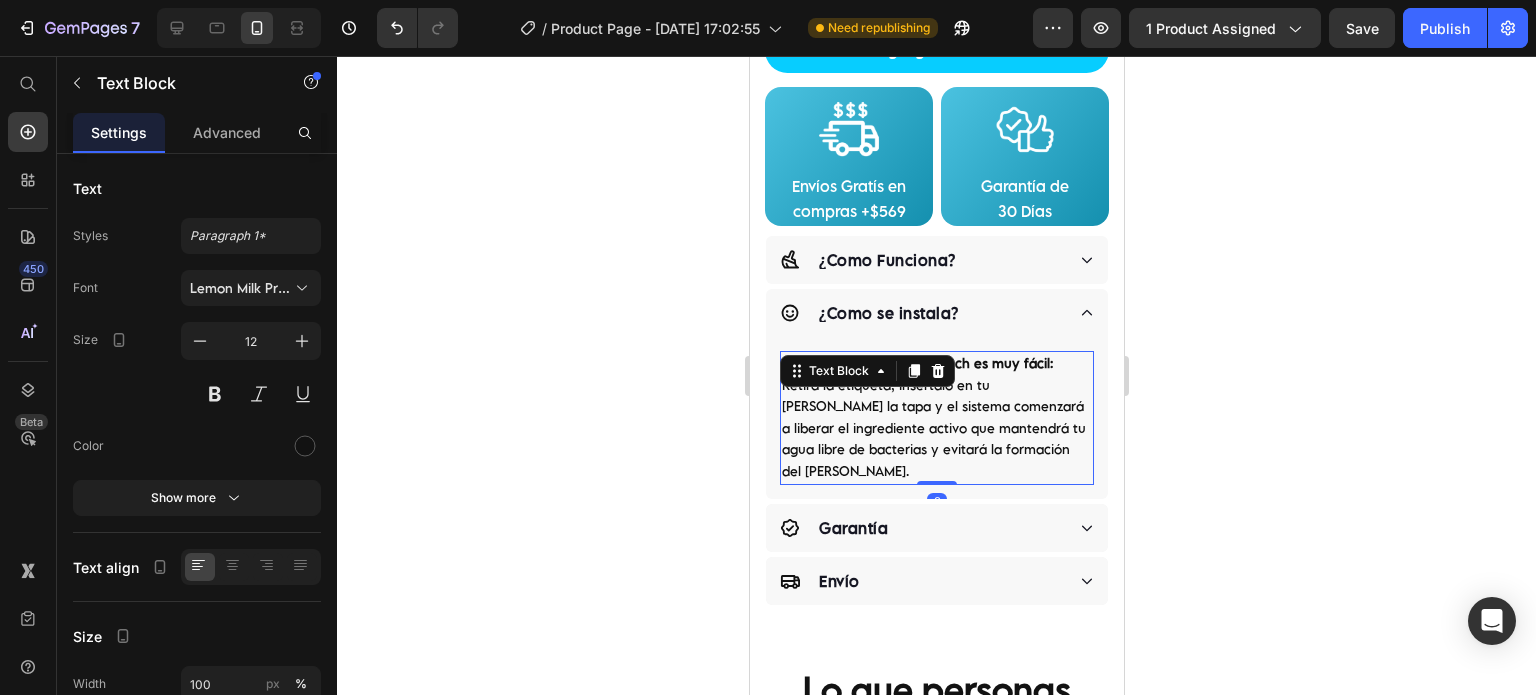 click on "Instalar tu cartucho AquaTech es muy fácil: Retira la etiqueta, Insértalo en tu tinaco, cierra la tapa y el sistema comenzará a liberar el ingrediente activo que mantendrá tu agua libre de bacterias y evitará la formación del sarro." at bounding box center (936, 418) 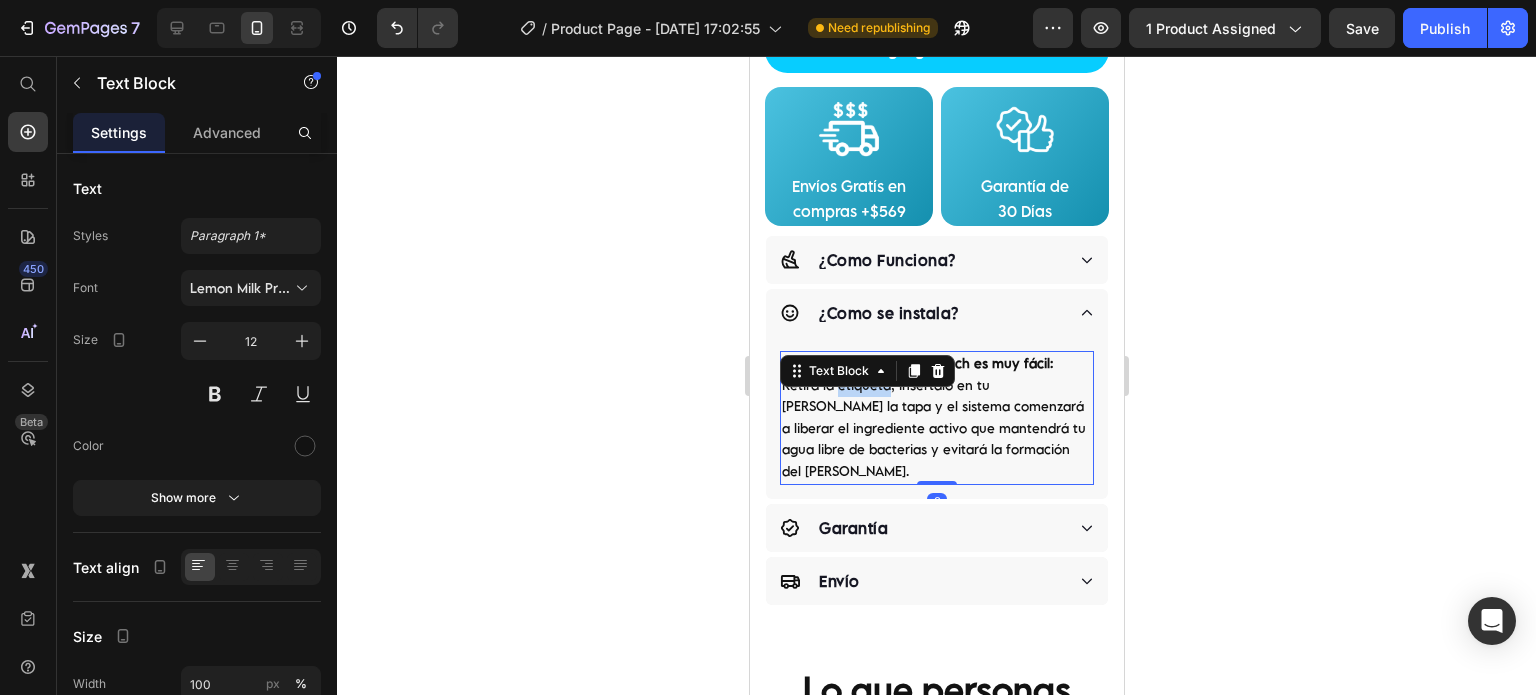 click on "Instalar tu cartucho AquaTech es muy fácil: Retira la etiqueta, Insértalo en tu tinaco, cierra la tapa y el sistema comenzará a liberar el ingrediente activo que mantendrá tu agua libre de bacterias y evitará la formación del sarro." at bounding box center (936, 418) 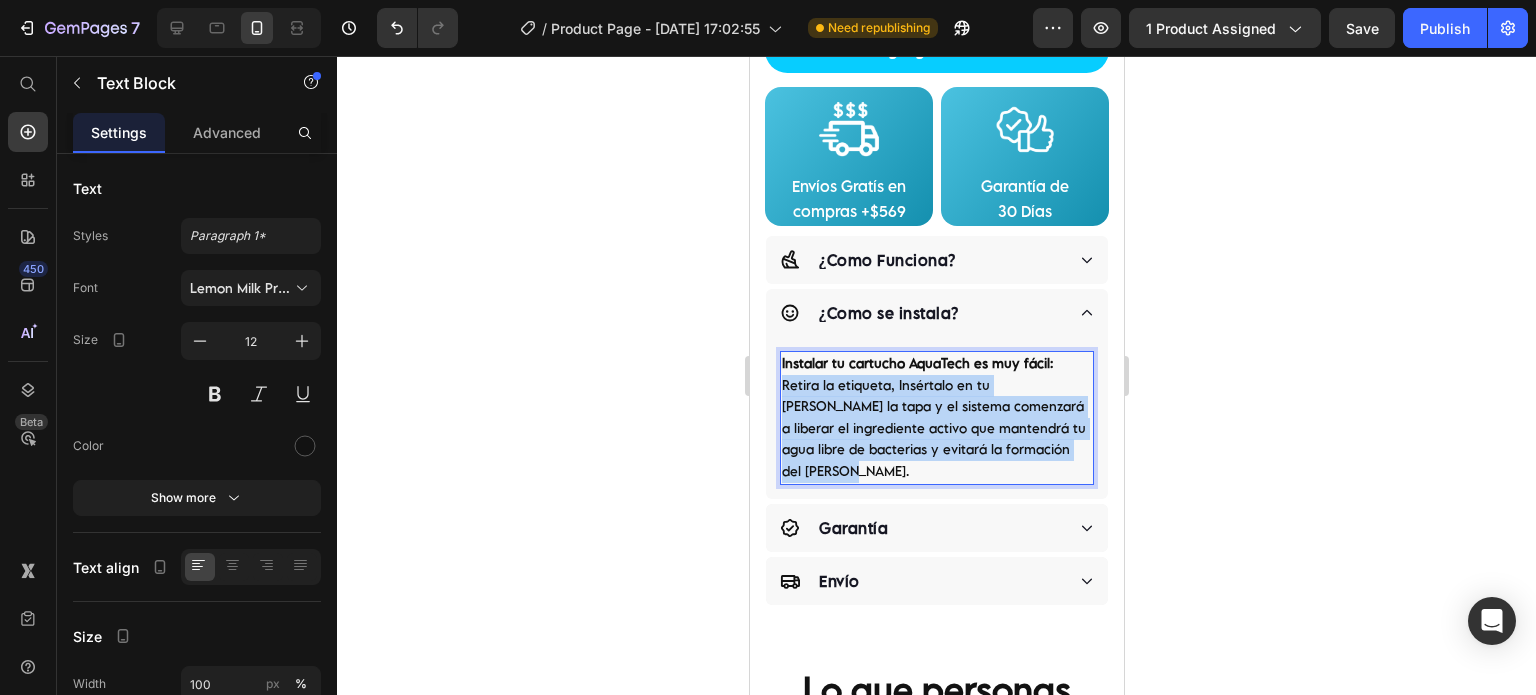 click on "Instalar tu cartucho AquaTech es muy fácil: Retira la etiqueta, Insértalo en tu tinaco, cierra la tapa y el sistema comenzará a liberar el ingrediente activo que mantendrá tu agua libre de bacterias y evitará la formación del sarro." at bounding box center (936, 418) 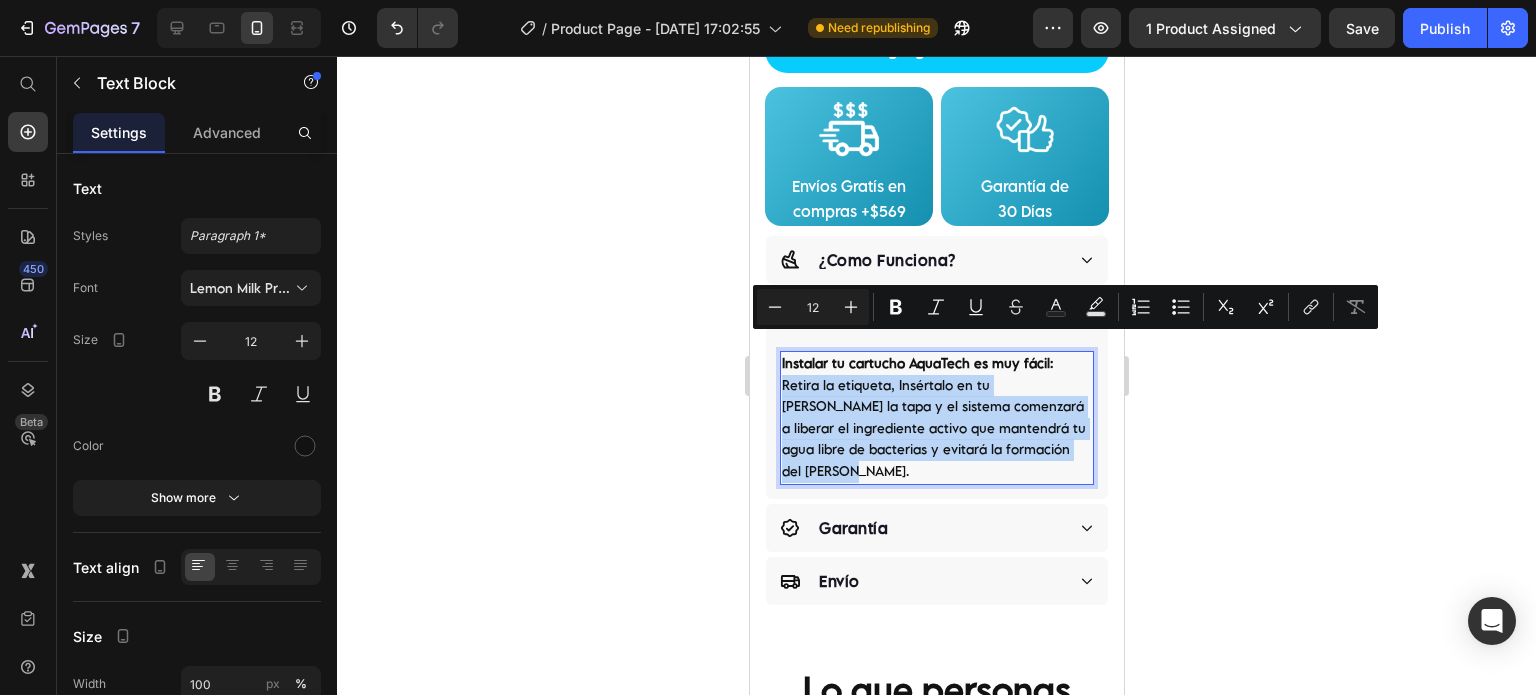 click on "Instalar tu cartucho AquaTech es muy fácil: Retira la etiqueta, Insértalo en tu tinaco, cierra la tapa y el sistema comenzará a liberar el ingrediente activo que mantendrá tu agua libre de bacterias y evitará la formación del sarro." at bounding box center [936, 418] 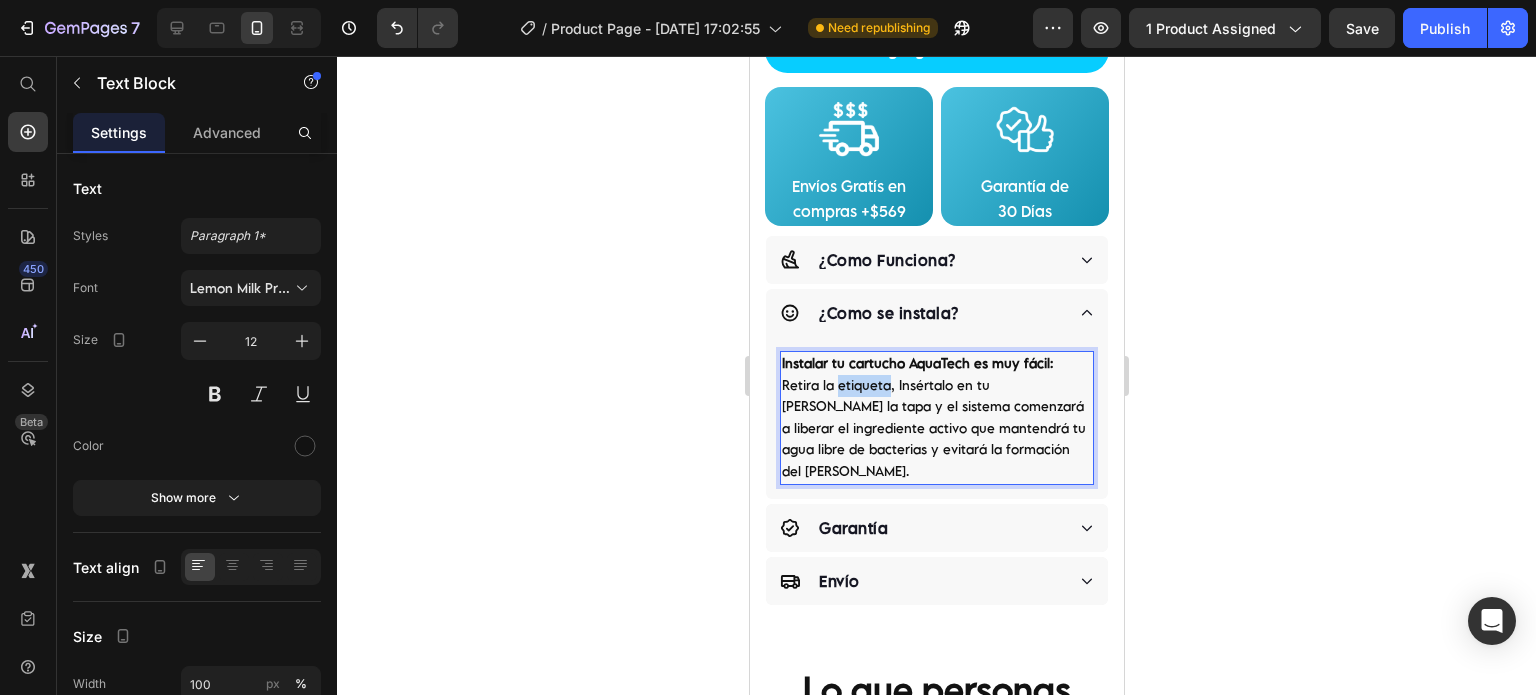 click on "Instalar tu cartucho AquaTech es muy fácil: Retira la etiqueta, Insértalo en tu tinaco, cierra la tapa y el sistema comenzará a liberar el ingrediente activo que mantendrá tu agua libre de bacterias y evitará la formación del sarro." at bounding box center [936, 418] 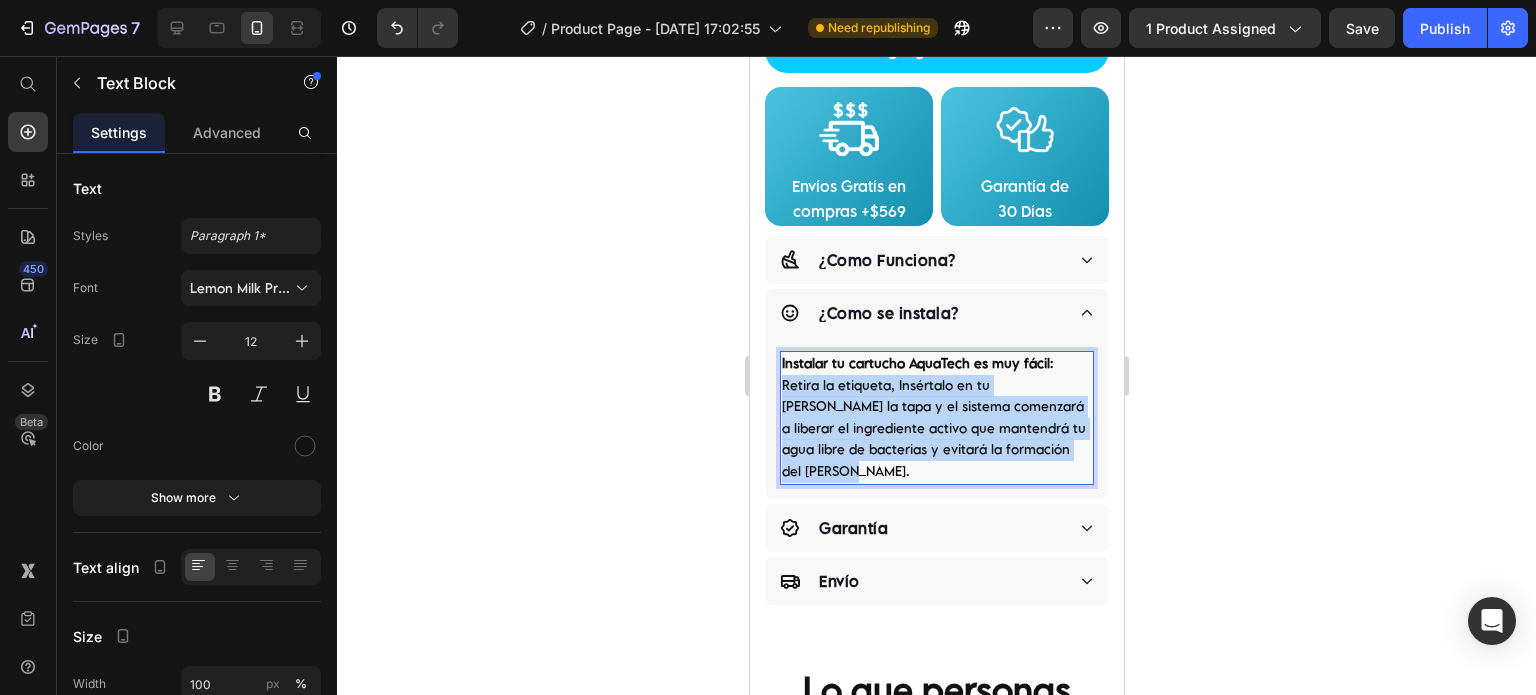click on "Instalar tu cartucho AquaTech es muy fácil: Retira la etiqueta, Insértalo en tu tinaco, cierra la tapa y el sistema comenzará a liberar el ingrediente activo que mantendrá tu agua libre de bacterias y evitará la formación del sarro." at bounding box center [936, 418] 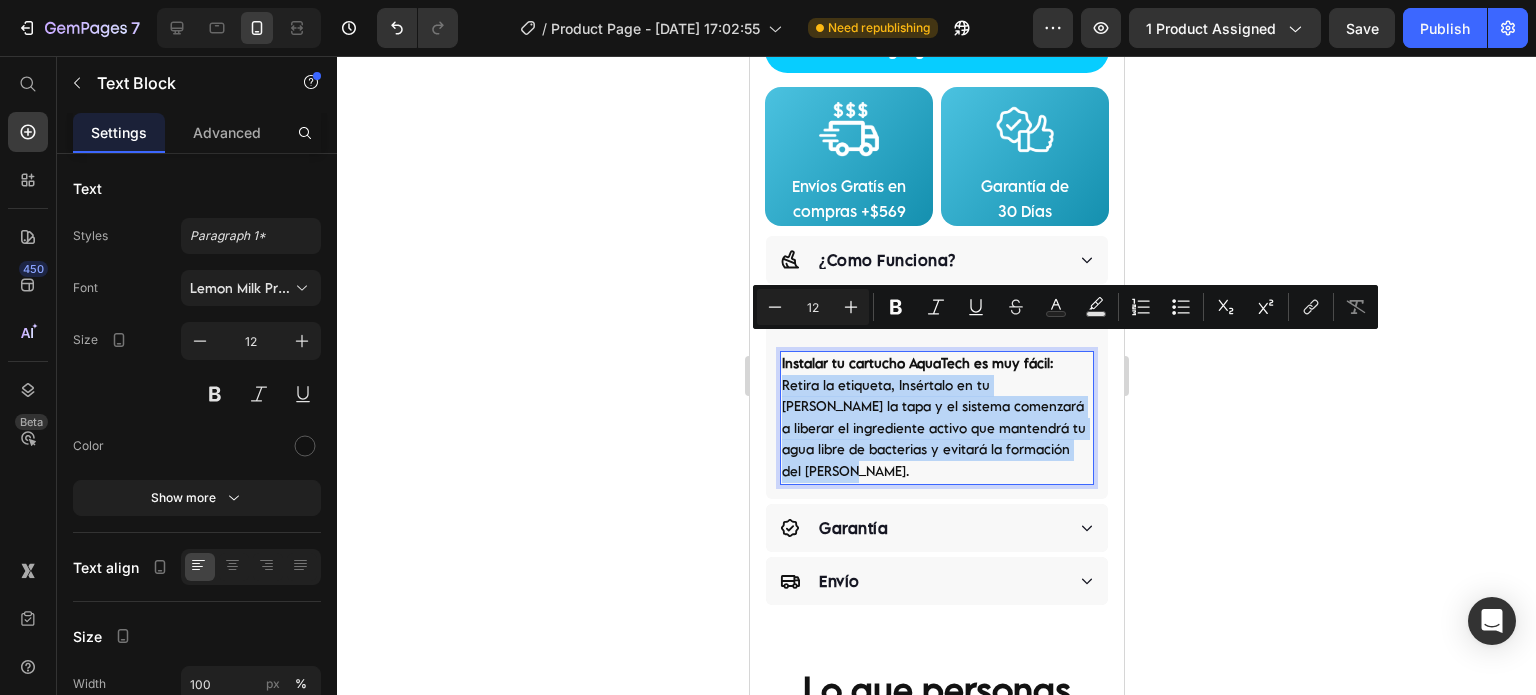 drag, startPoint x: 851, startPoint y: 349, endPoint x: 797, endPoint y: 380, distance: 62.26556 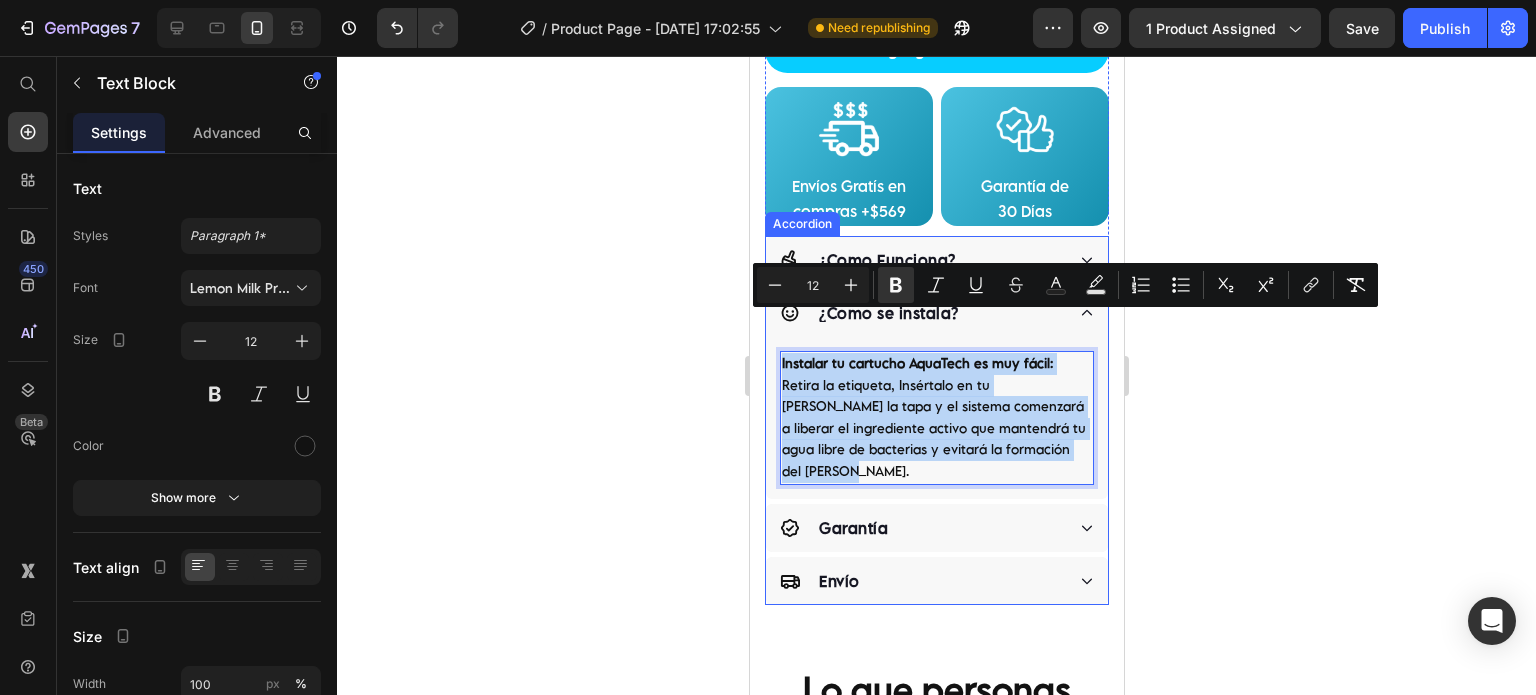 drag, startPoint x: 836, startPoint y: 428, endPoint x: 768, endPoint y: 319, distance: 128.47179 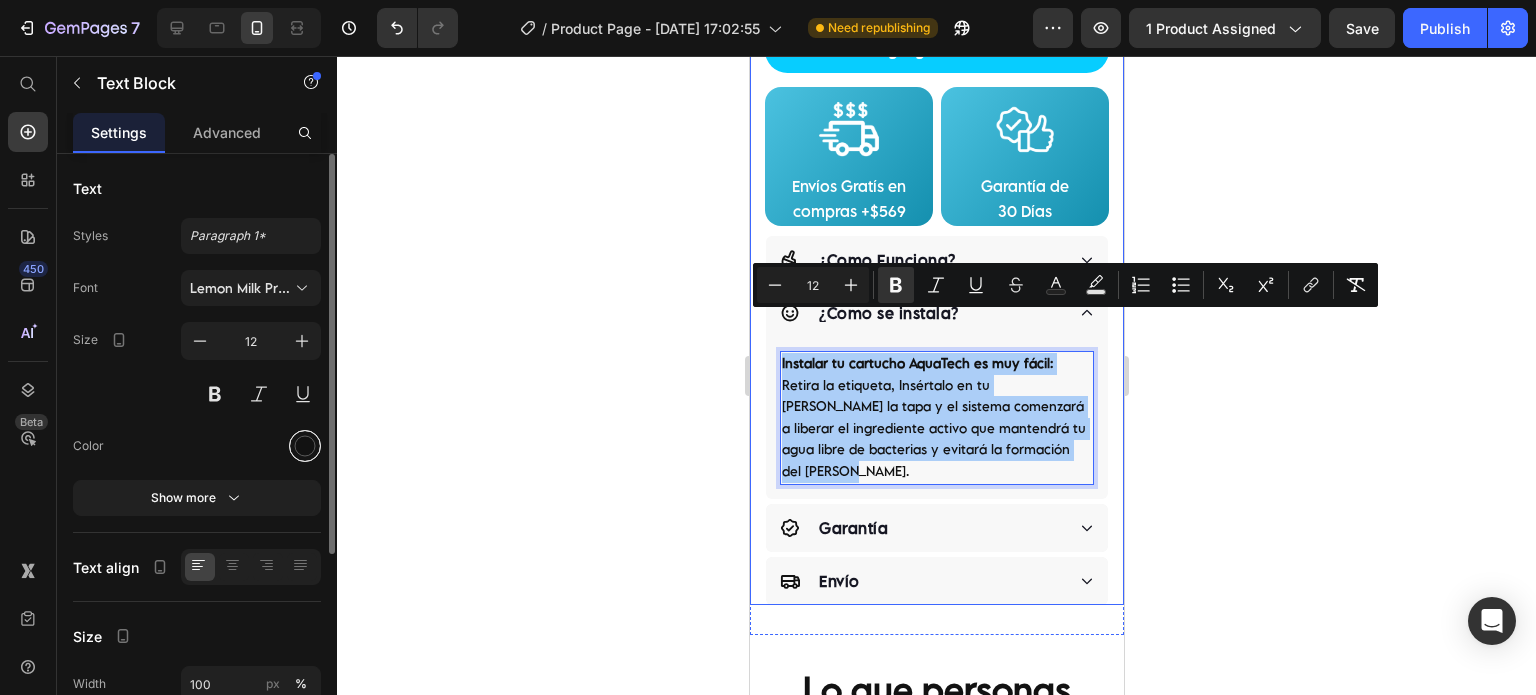 click at bounding box center (305, 446) 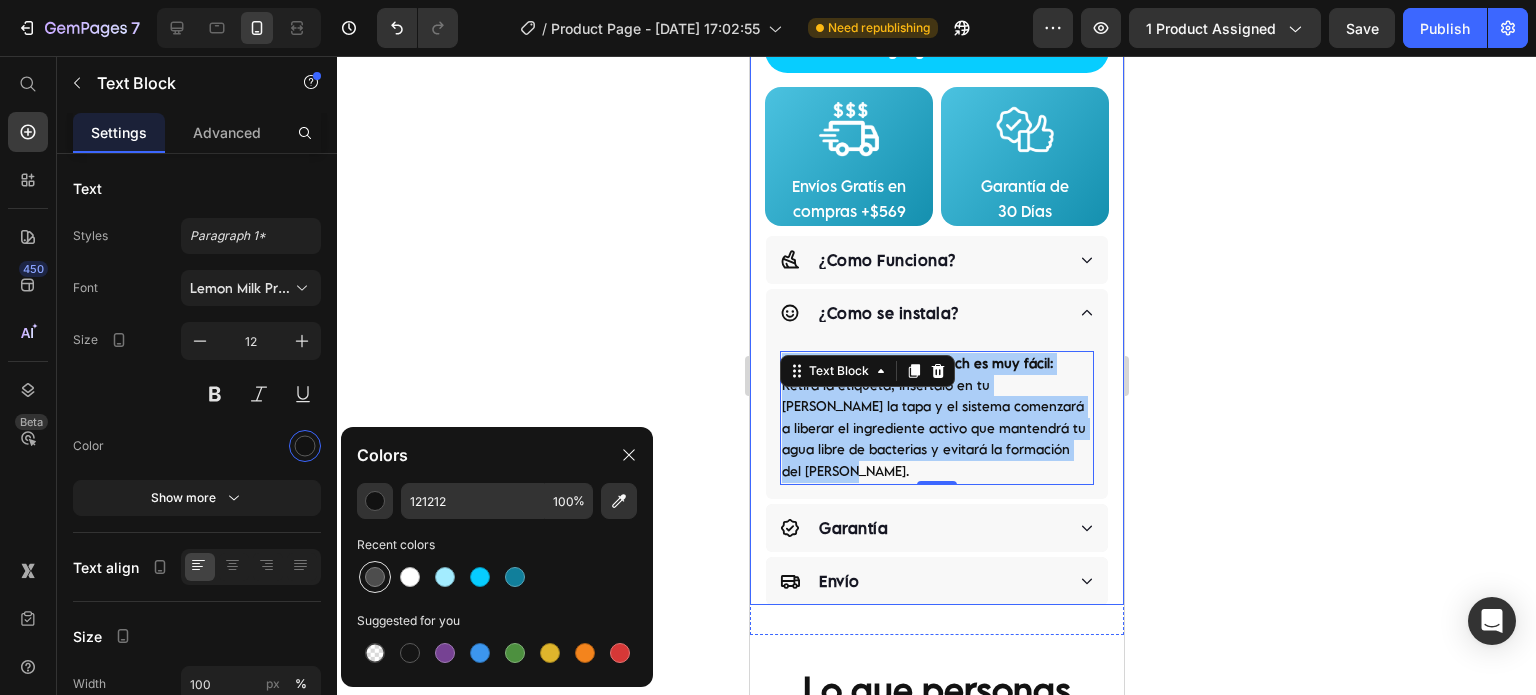 click at bounding box center (375, 577) 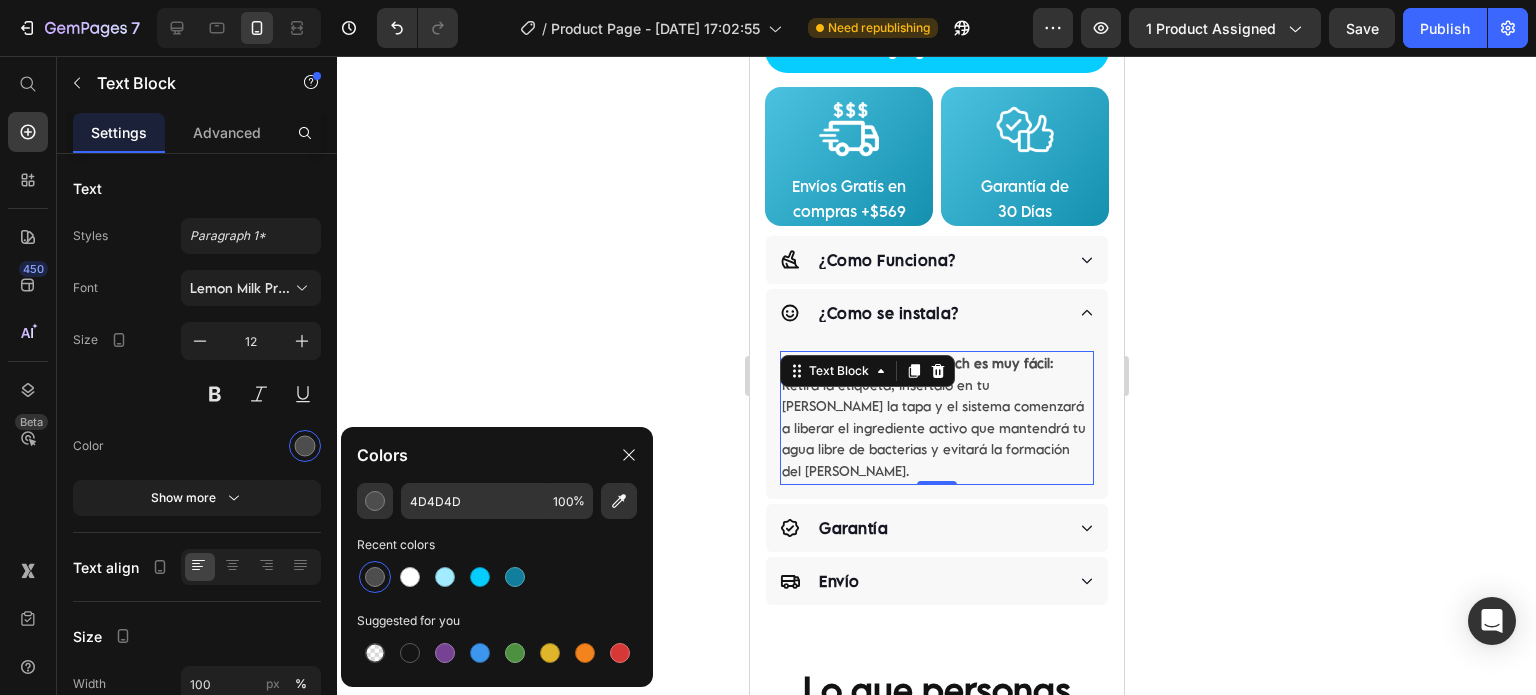 click on "Instalar tu cartucho AquaTech es muy fácil: Retira la etiqueta, Insértalo en tu tinaco, cierra la tapa y el sistema comenzará a liberar el ingrediente activo que mantendrá tu agua libre de bacterias y evitará la formación del sarro." at bounding box center (936, 418) 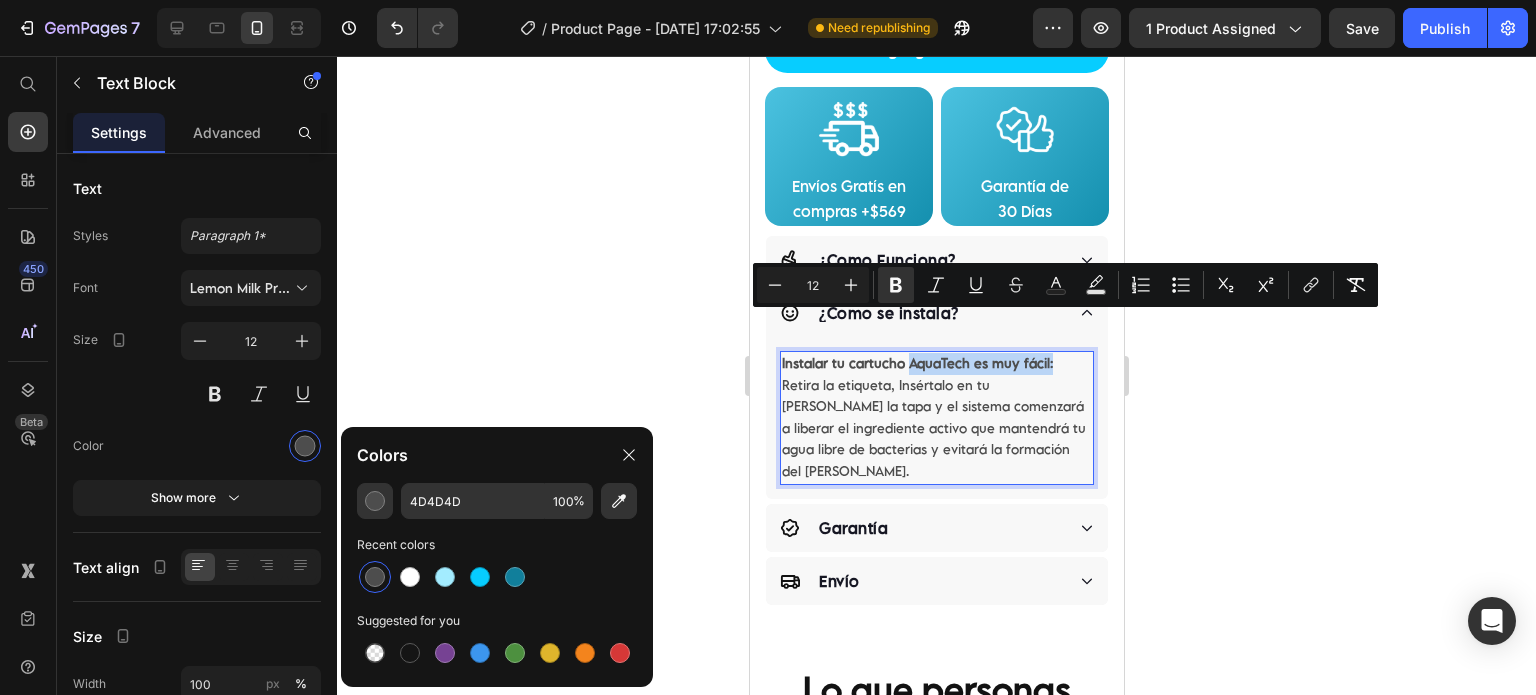 drag, startPoint x: 909, startPoint y: 319, endPoint x: 1049, endPoint y: 332, distance: 140.60228 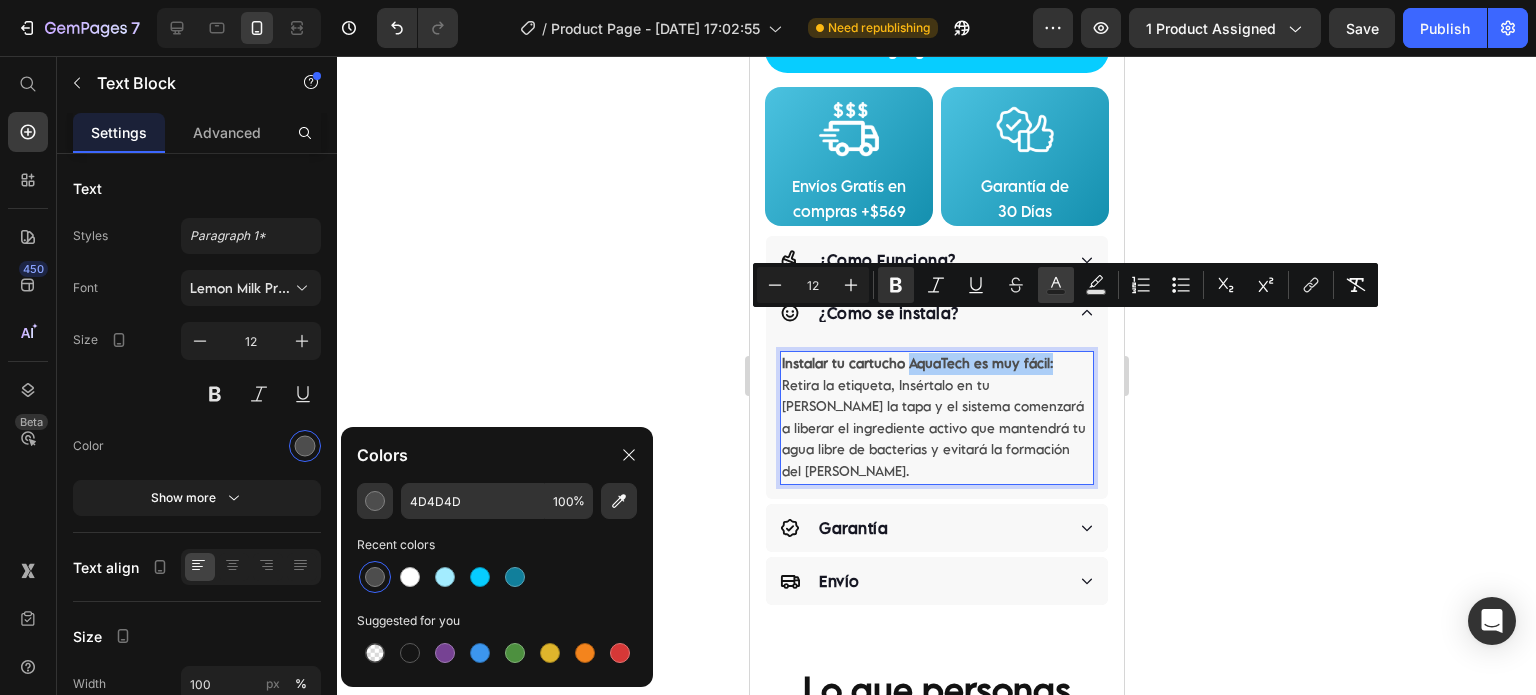 click on "Text Color" at bounding box center [1056, 285] 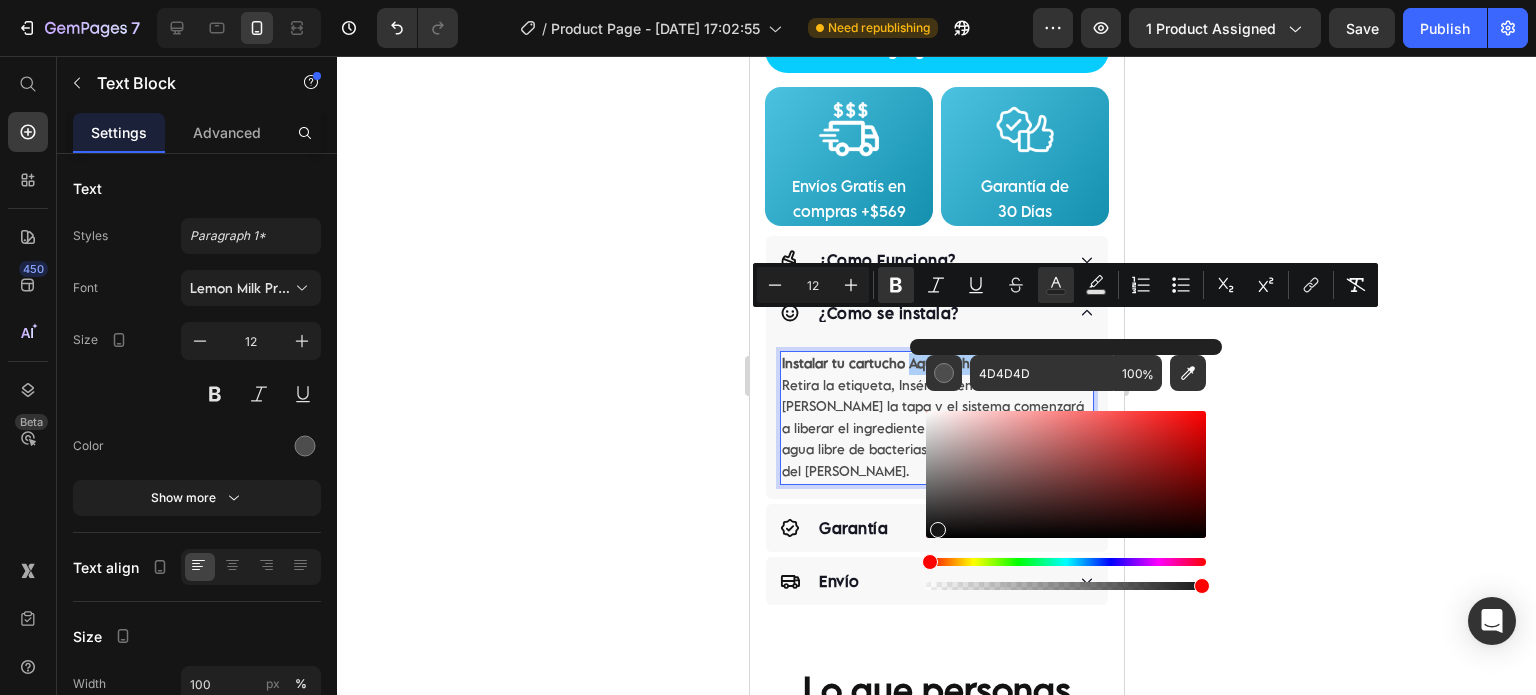 drag, startPoint x: 943, startPoint y: 515, endPoint x: 929, endPoint y: 536, distance: 25.23886 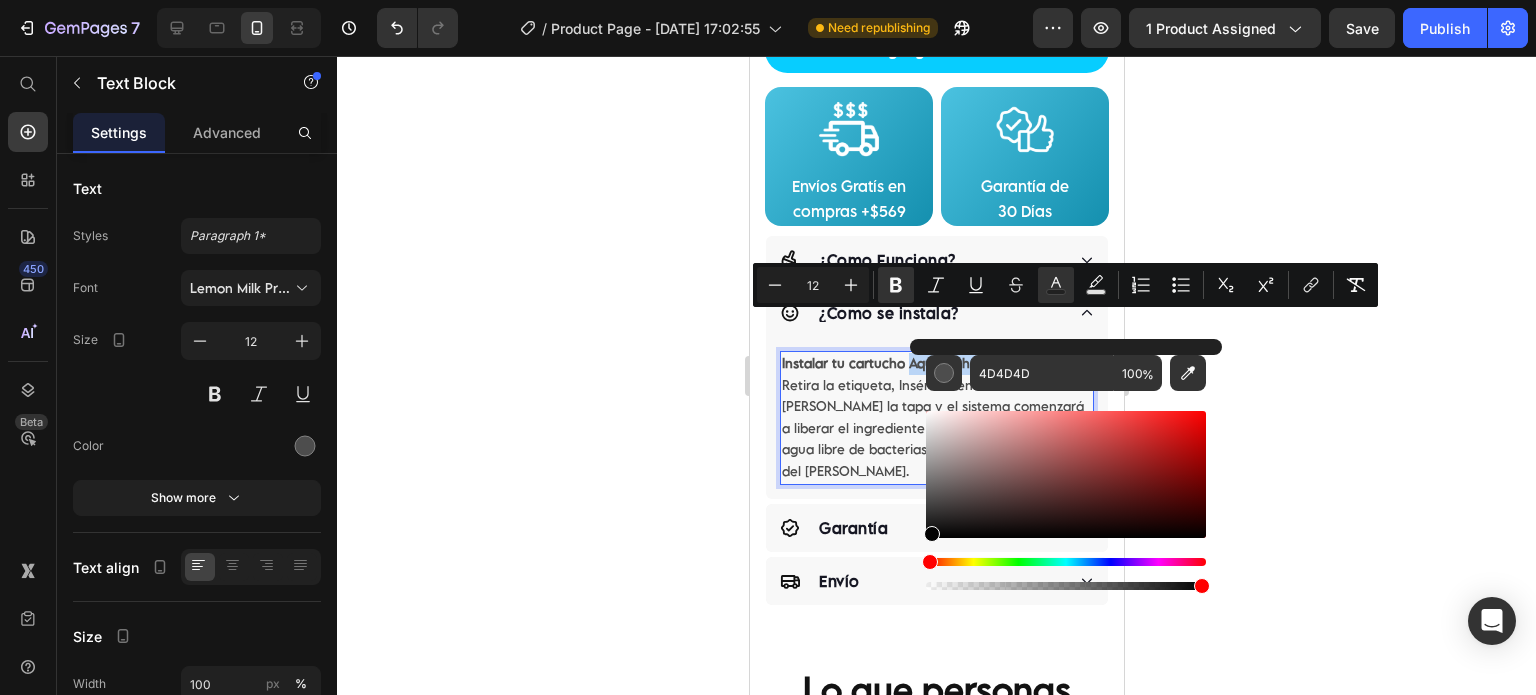 type on "020202" 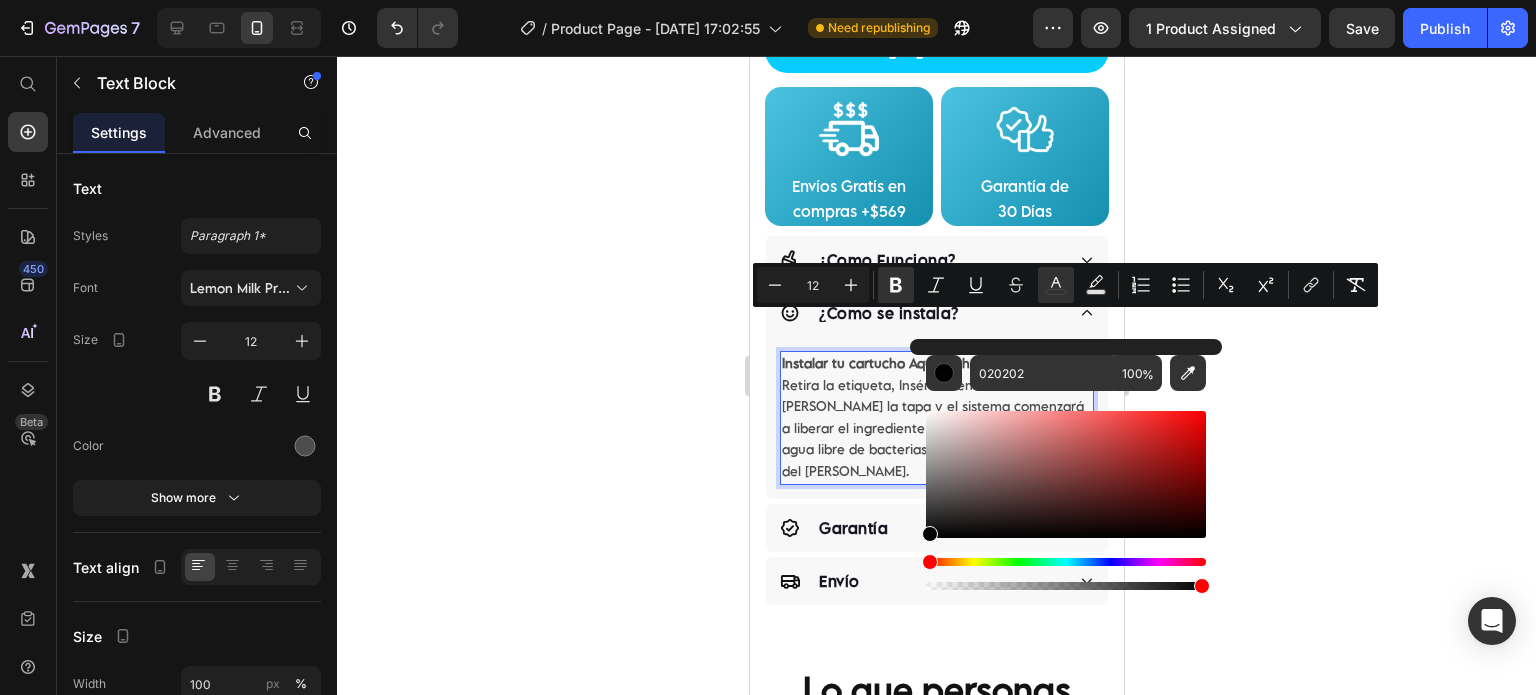 click on "Instalar tu cartucho AquaTech es muy fácil: Retira la etiqueta, Insértalo en tu tinaco, cierra la tapa y el sistema comenzará a liberar el ingrediente activo que mantendrá tu agua libre de bacterias y evitará la formación del sarro." at bounding box center [936, 418] 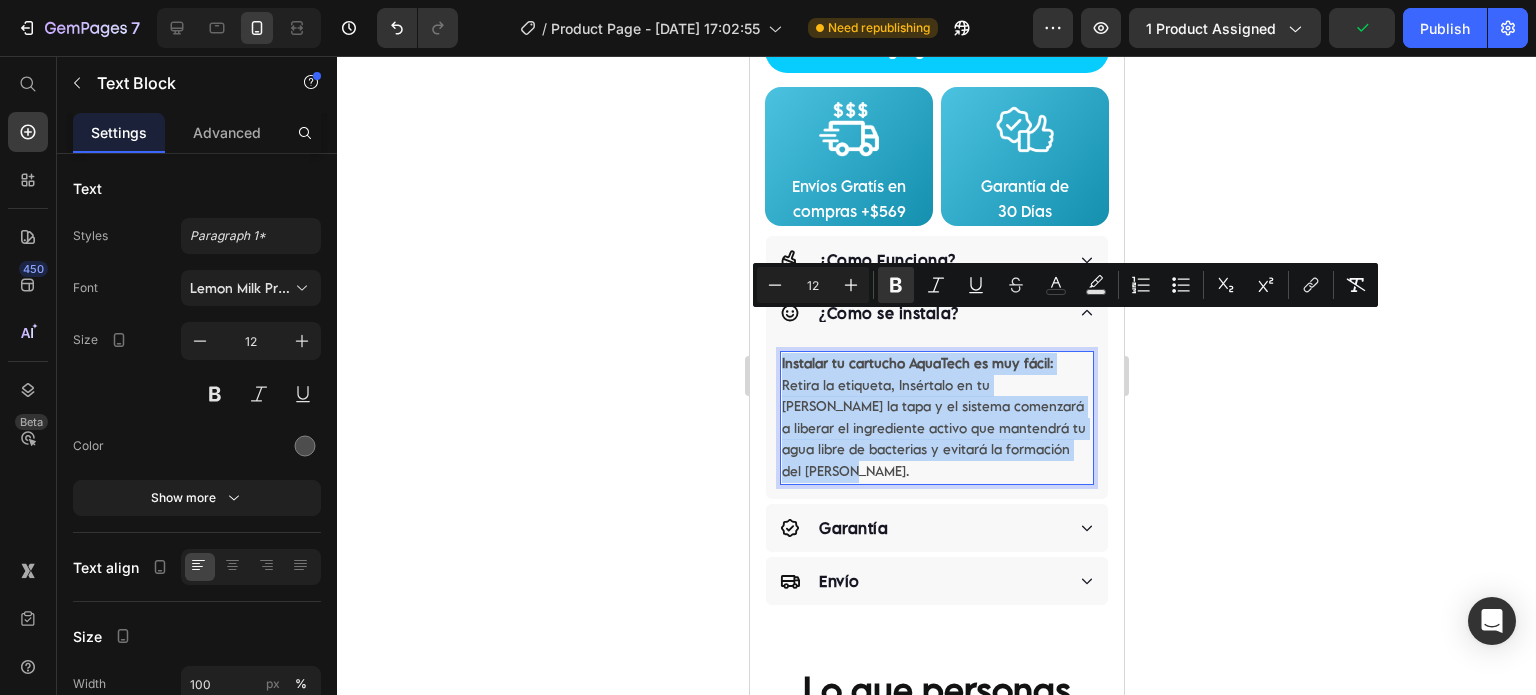 drag, startPoint x: 897, startPoint y: 429, endPoint x: 745, endPoint y: 314, distance: 190.60168 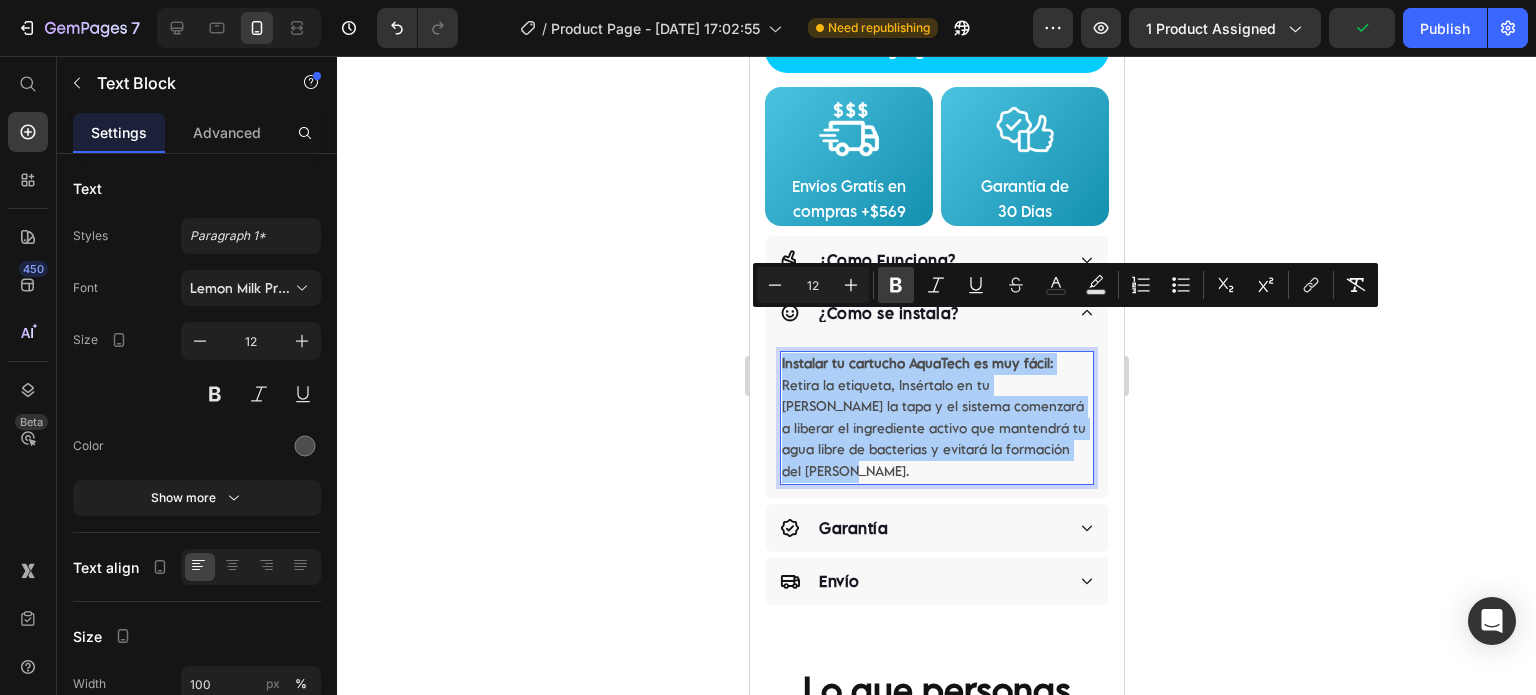 click 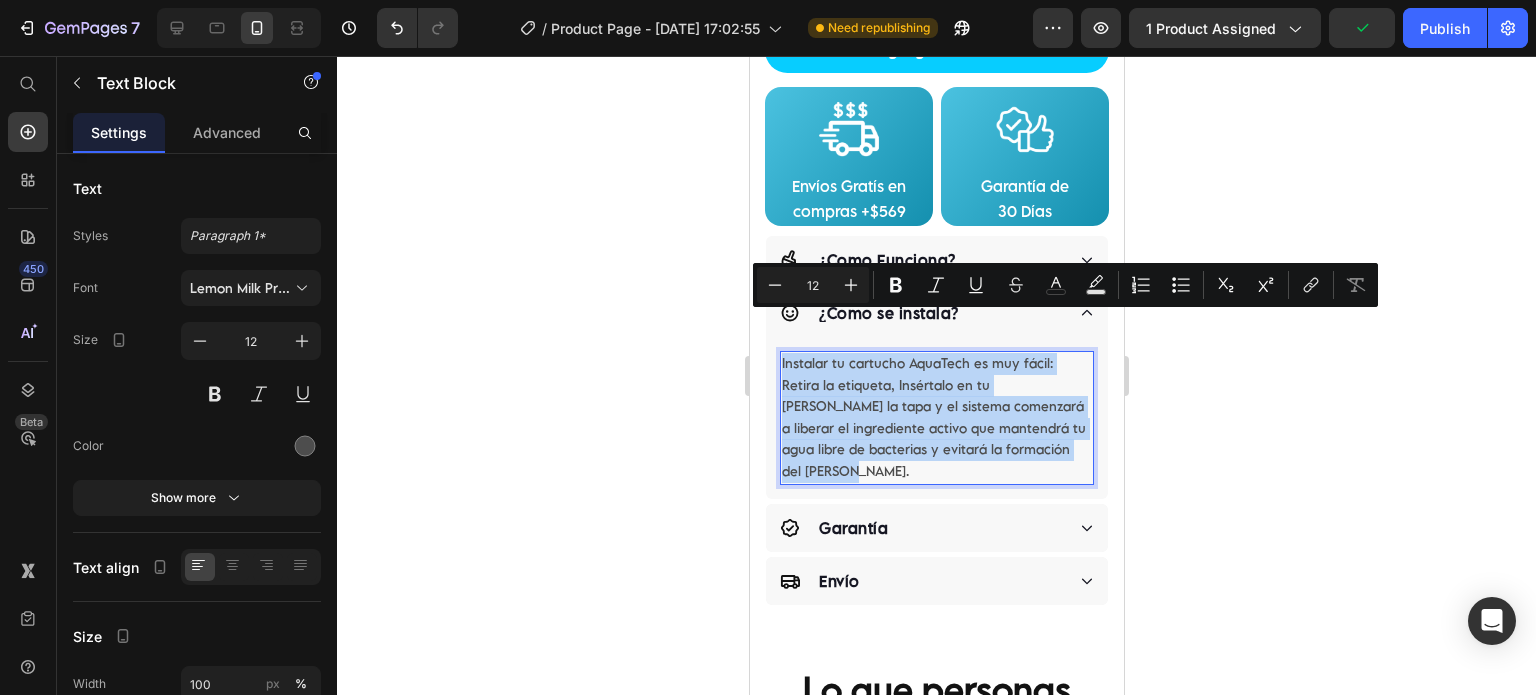 click on "Instalar tu cartucho AquaTech es muy fácil: Retira la etiqueta, Insértalo en tu tinaco, cierra la tapa y el sistema comenzará a liberar el ingrediente activo que mantendrá tu agua libre de bacterias y evitará la formación del sarro." at bounding box center (936, 418) 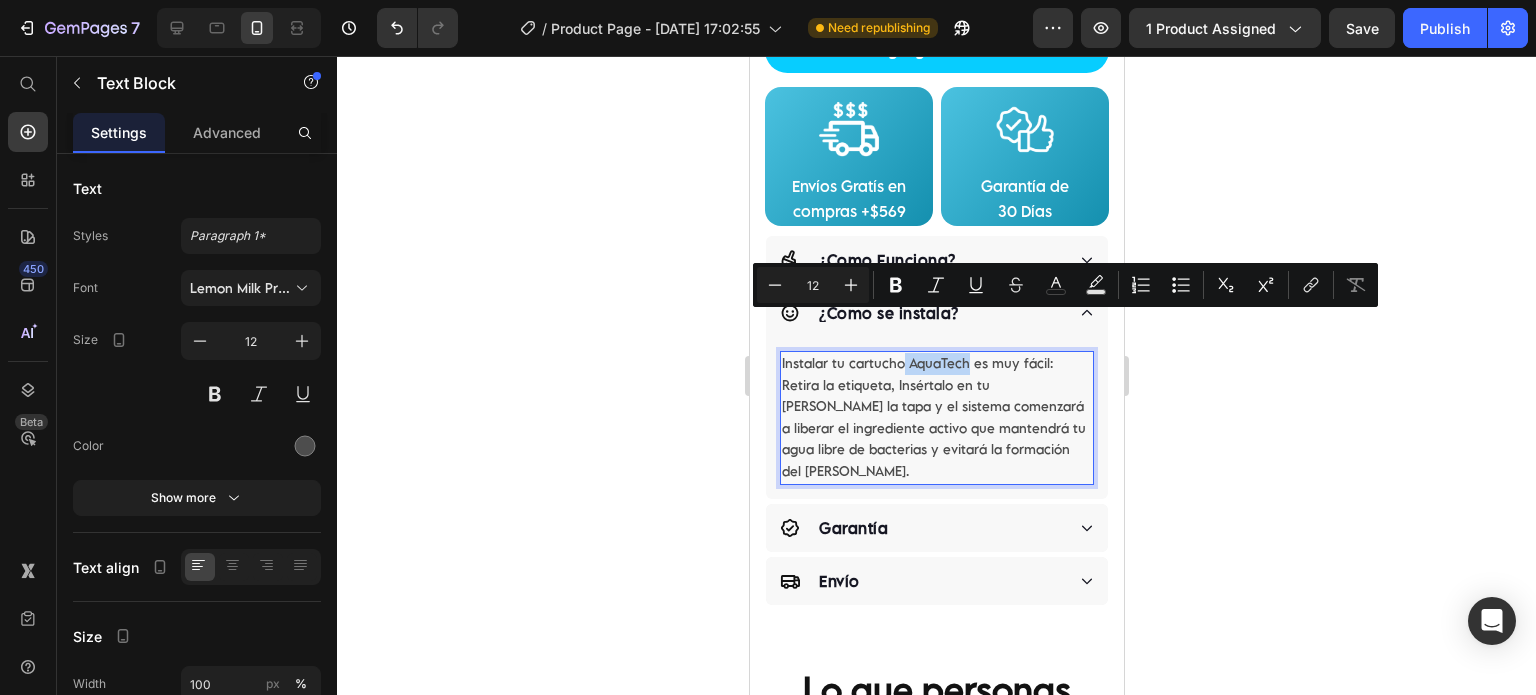 drag, startPoint x: 904, startPoint y: 327, endPoint x: 966, endPoint y: 327, distance: 62 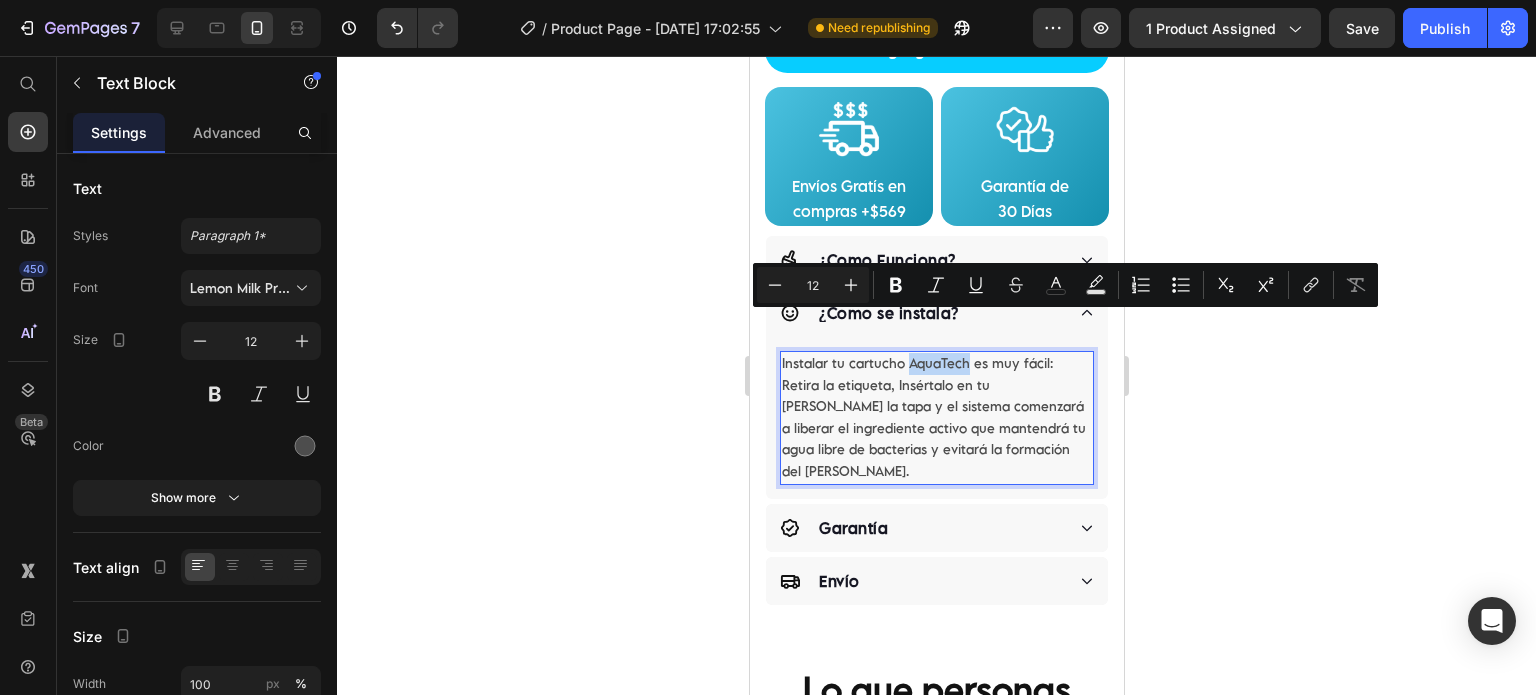 drag, startPoint x: 968, startPoint y: 322, endPoint x: 905, endPoint y: 330, distance: 63.505905 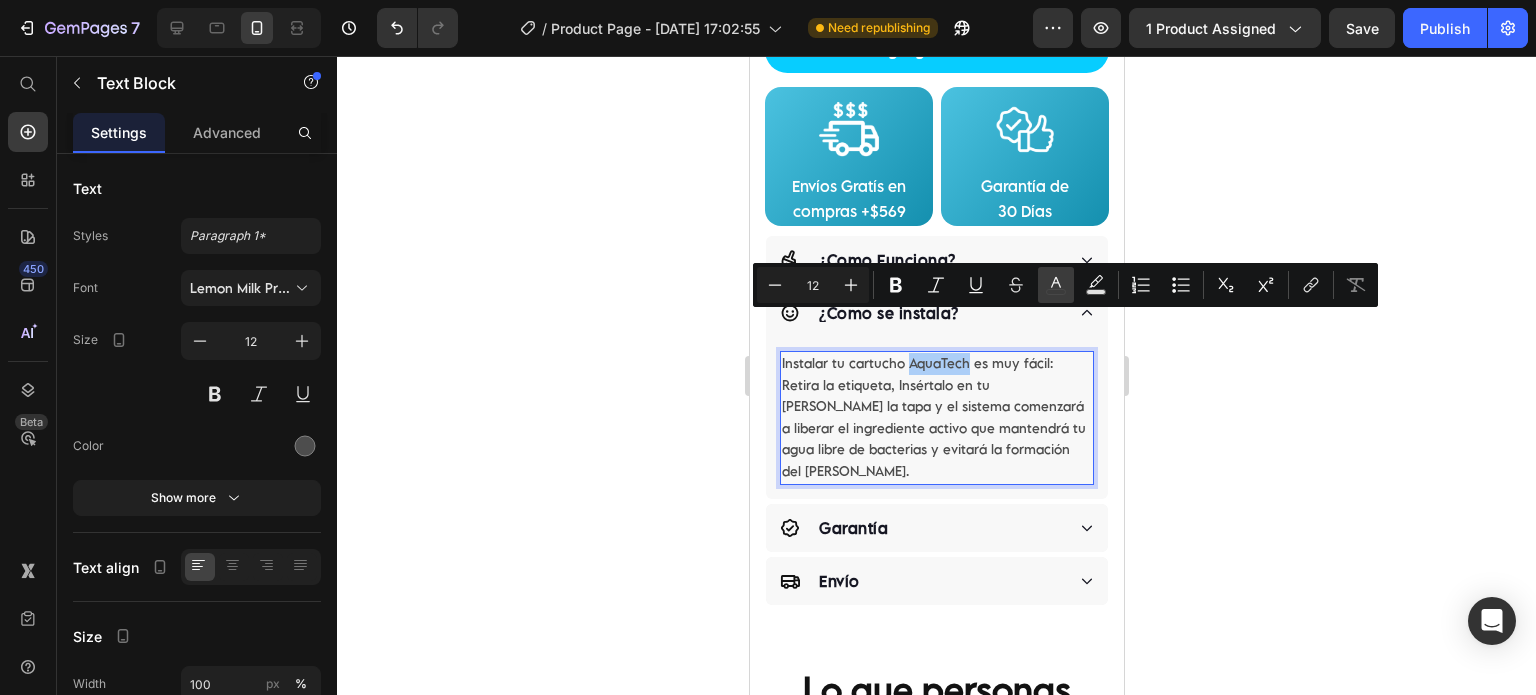 click 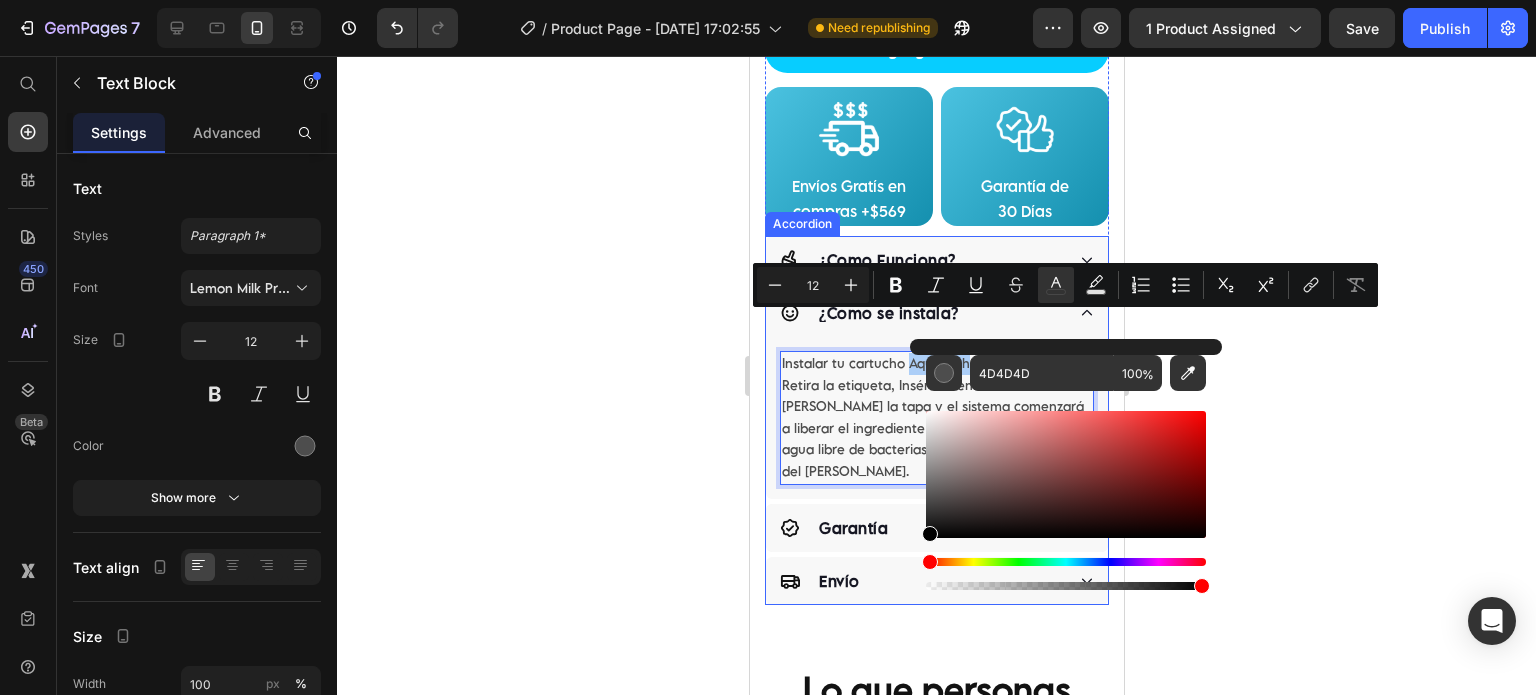 drag, startPoint x: 1673, startPoint y: 582, endPoint x: 907, endPoint y: 547, distance: 766.7992 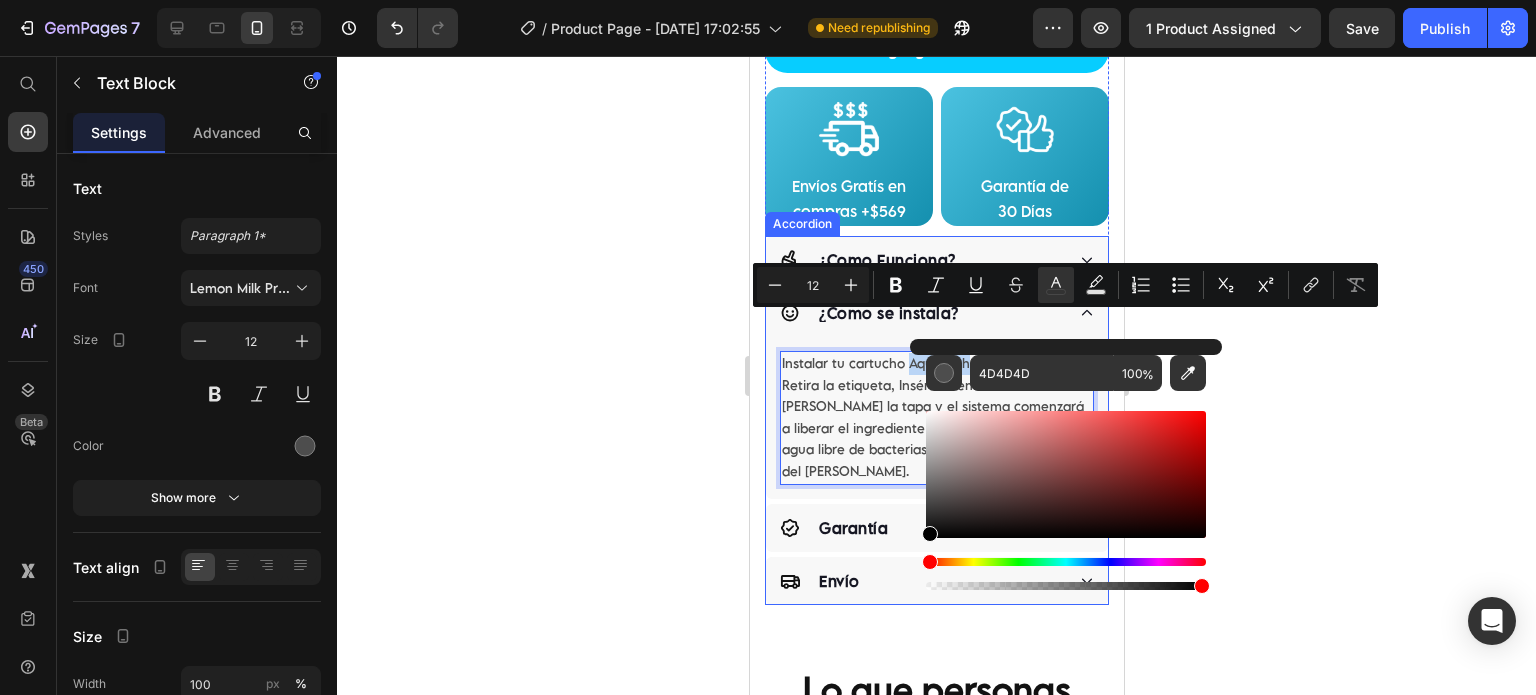 type on "000000" 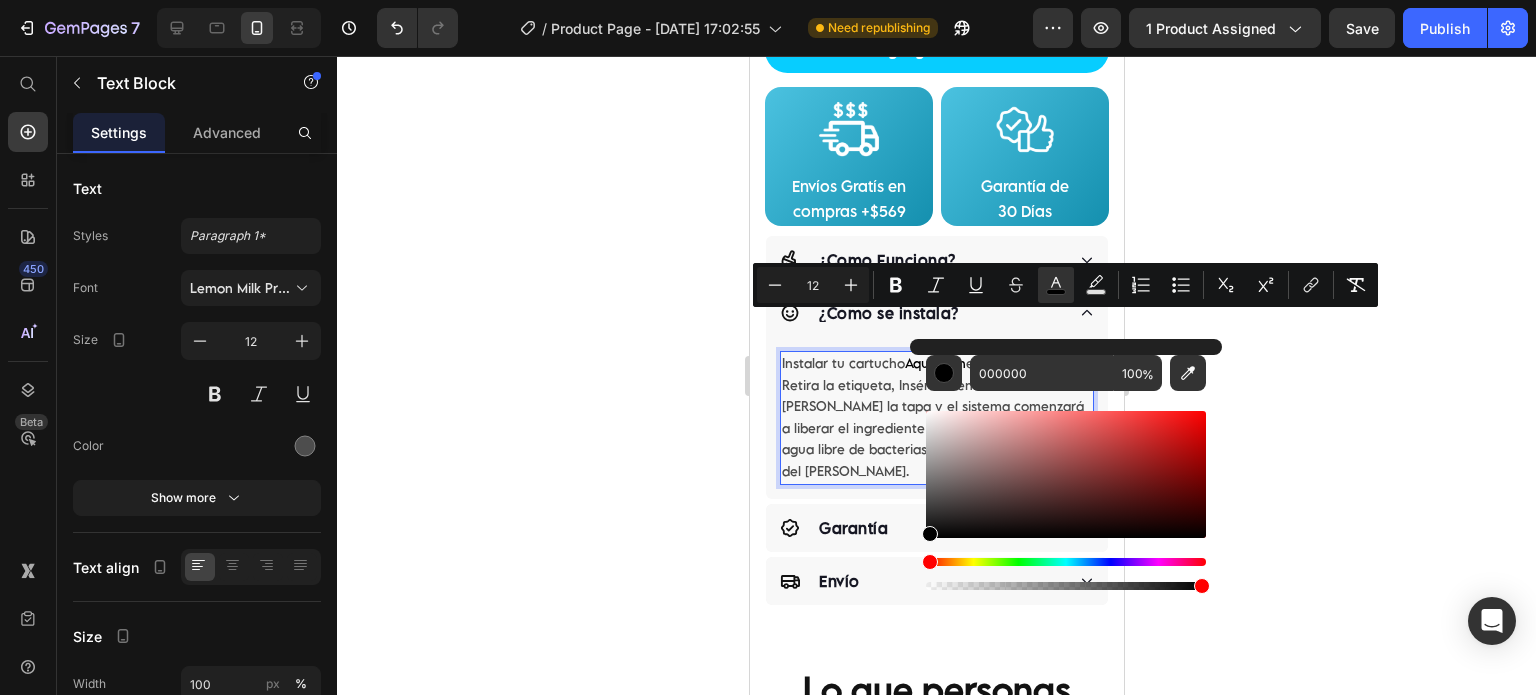 click on "Instalar tu cartucho  AquaTech  es muy fácil: Retira la etiqueta, Insértalo en tu tinaco, cierra la tapa y el sistema comenzará a liberar el ingrediente activo que mantendrá tu agua libre de bacterias y evitará la formación del sarro." at bounding box center [936, 418] 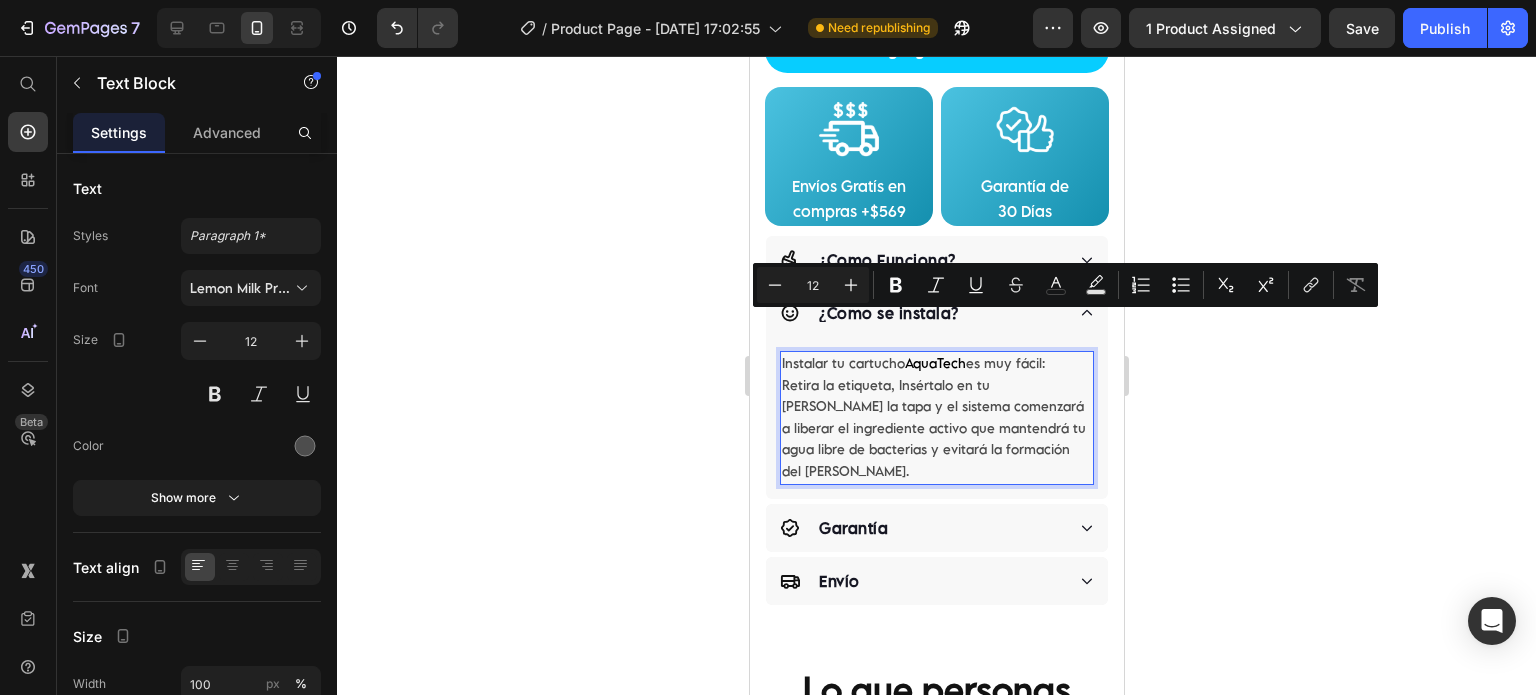 drag, startPoint x: 1014, startPoint y: 321, endPoint x: 1057, endPoint y: 330, distance: 43.931767 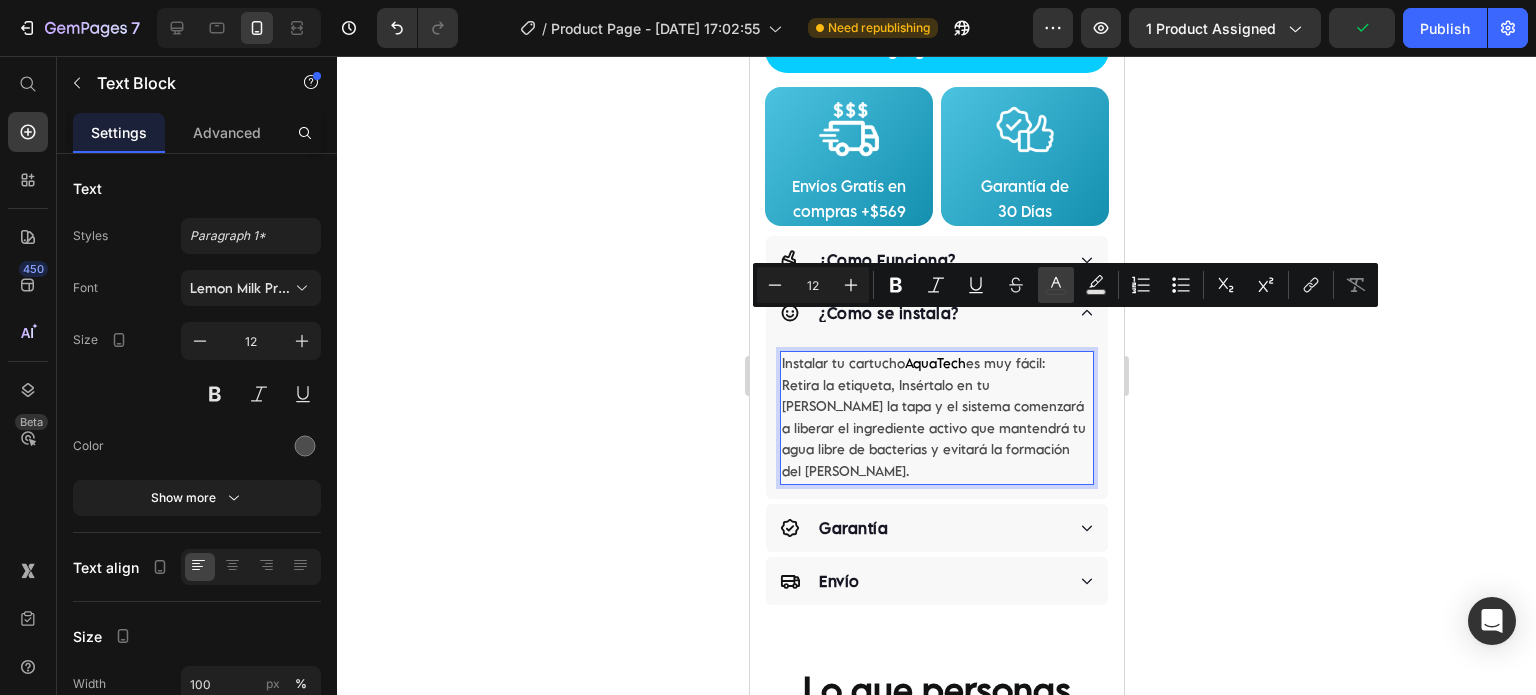 click 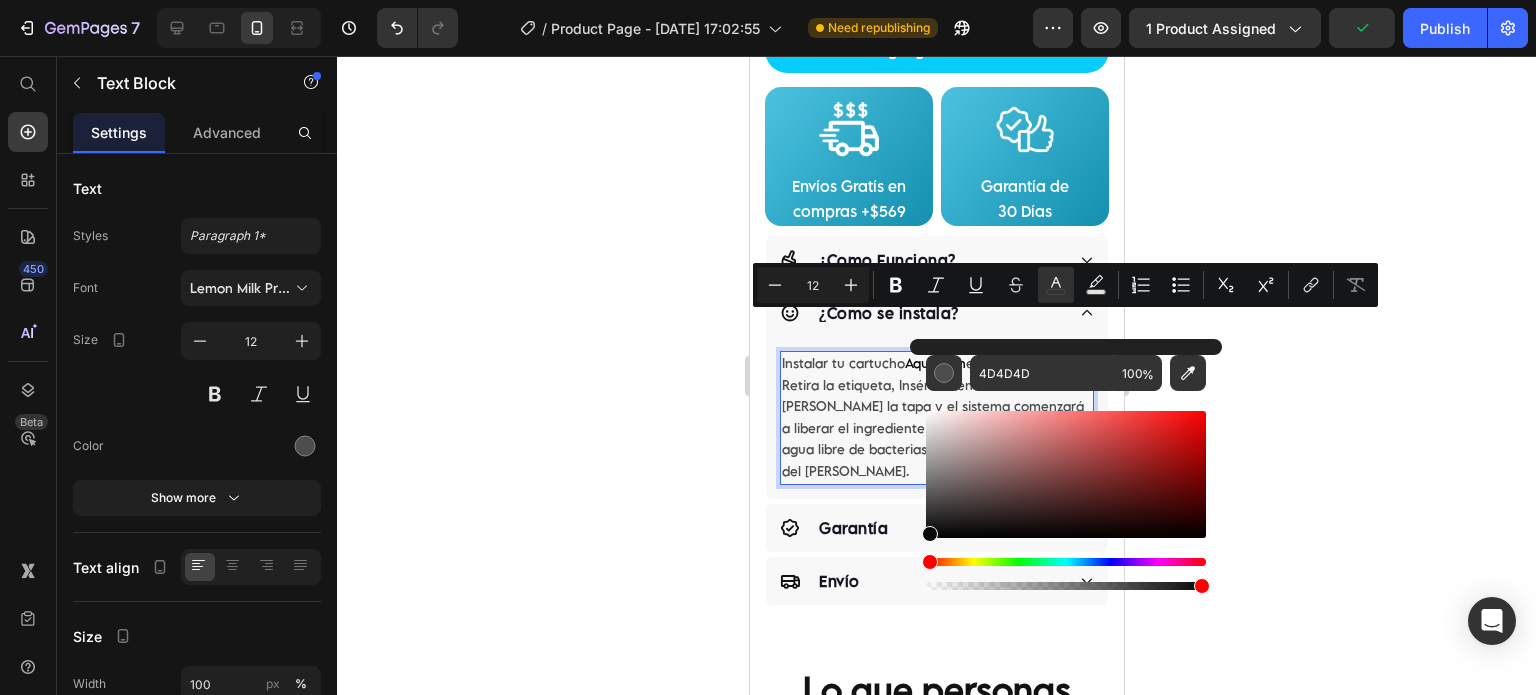 drag, startPoint x: 940, startPoint y: 497, endPoint x: 912, endPoint y: 547, distance: 57.306194 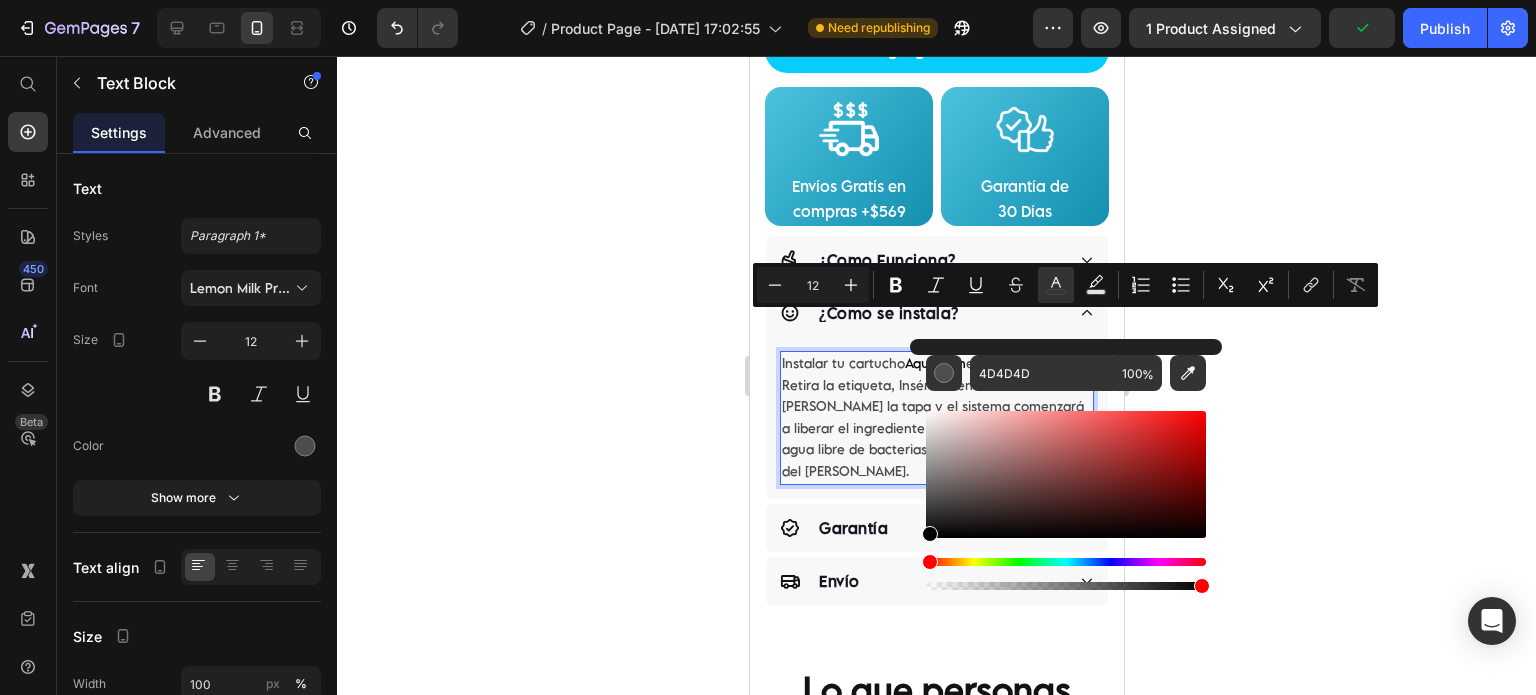 type on "000000" 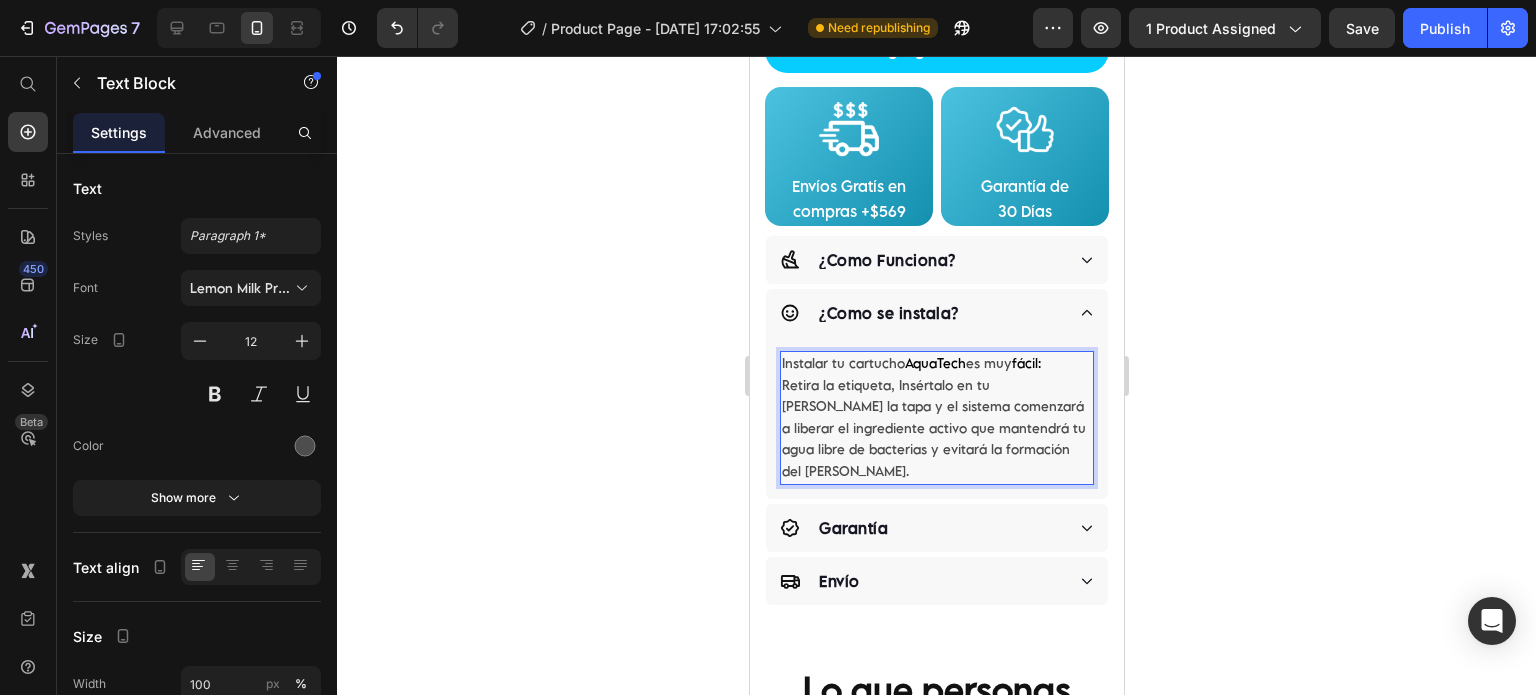 click on "Instalar tu cartucho  AquaTech  es muy  fácil: Retira la etiqueta, Insértalo en tu tinaco, cierra la tapa y el sistema comenzará a liberar el ingrediente activo que mantendrá tu agua libre de bacterias y evitará la formación del sarro." at bounding box center (936, 418) 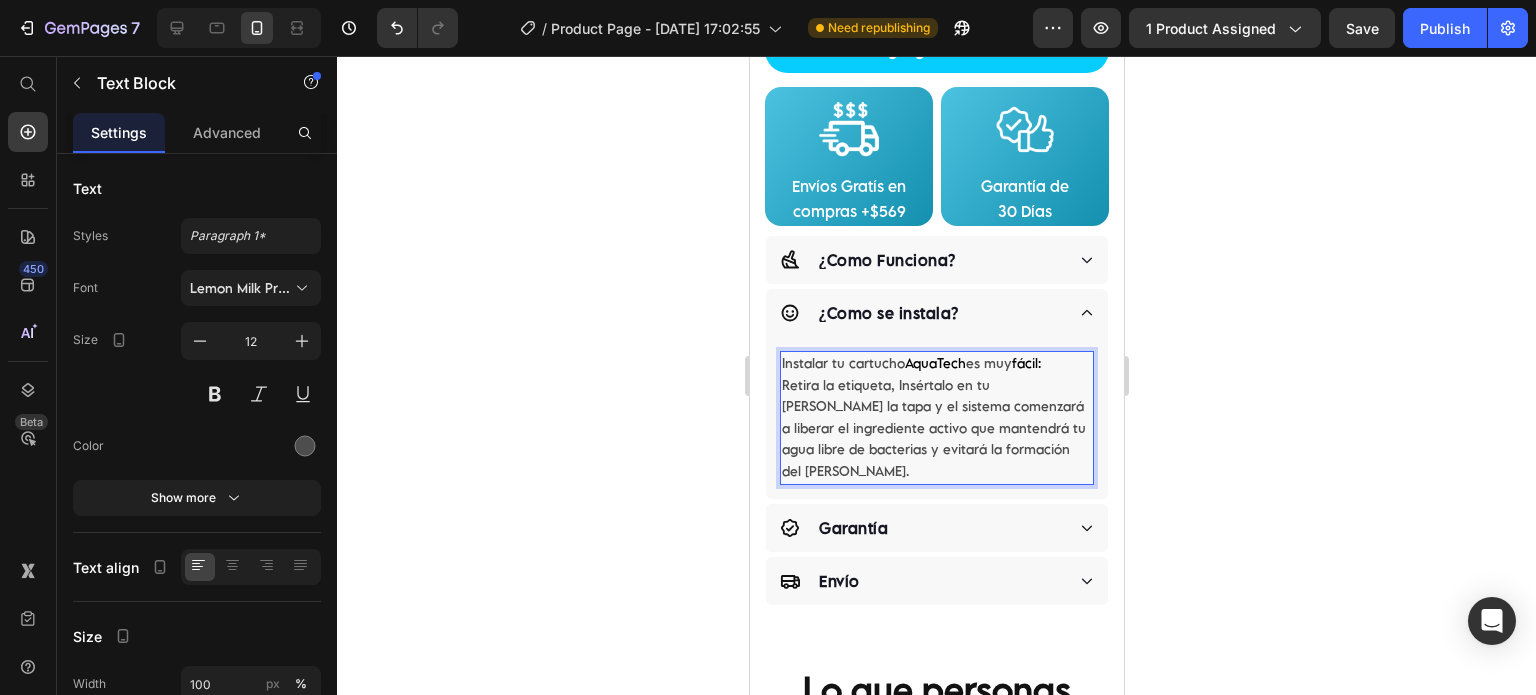click on "Instalar tu cartucho  AquaTech  es muy  fácil: Retira la etiqueta, Insértalo en tu tinaco, cierra la tapa y el sistema comenzará a liberar el ingrediente activo que mantendrá tu agua libre de bacterias y evitará la formación del sarro." at bounding box center [936, 418] 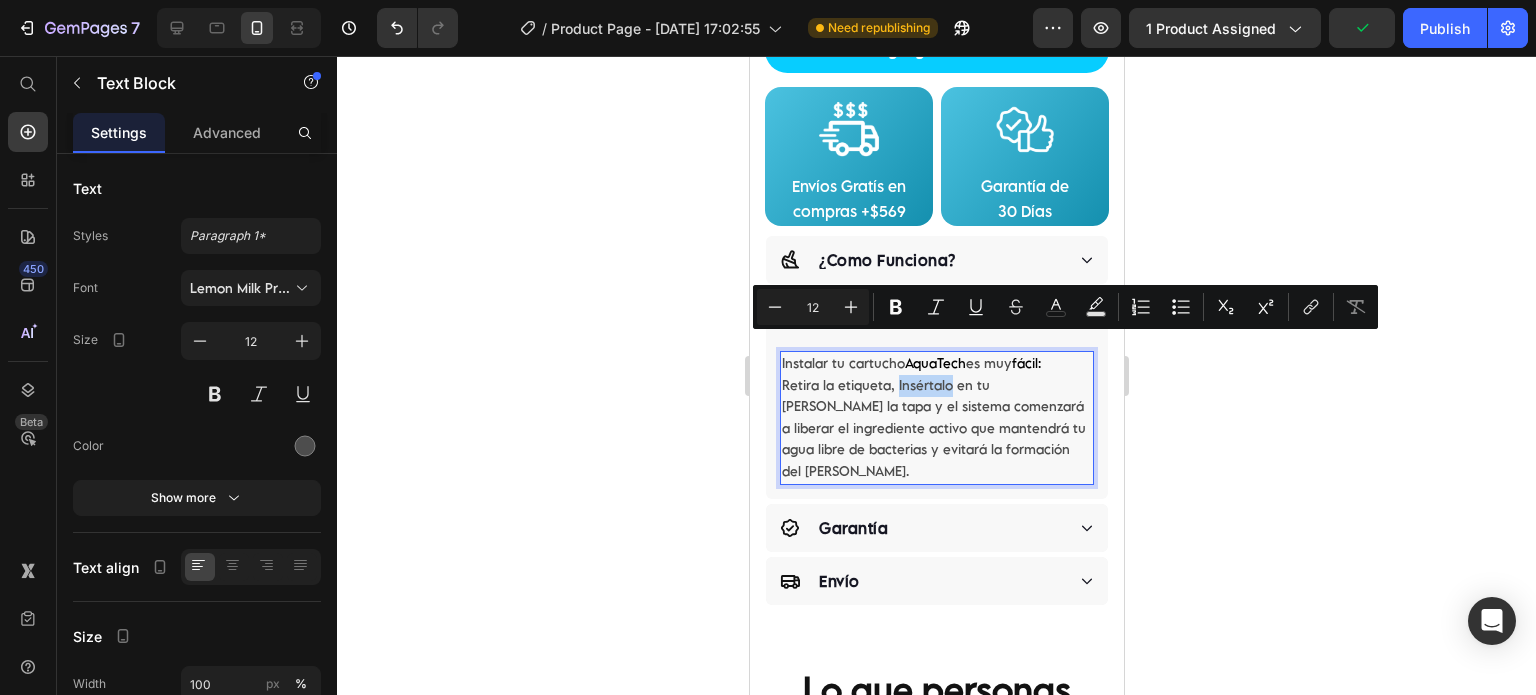 drag, startPoint x: 896, startPoint y: 348, endPoint x: 951, endPoint y: 352, distance: 55.145264 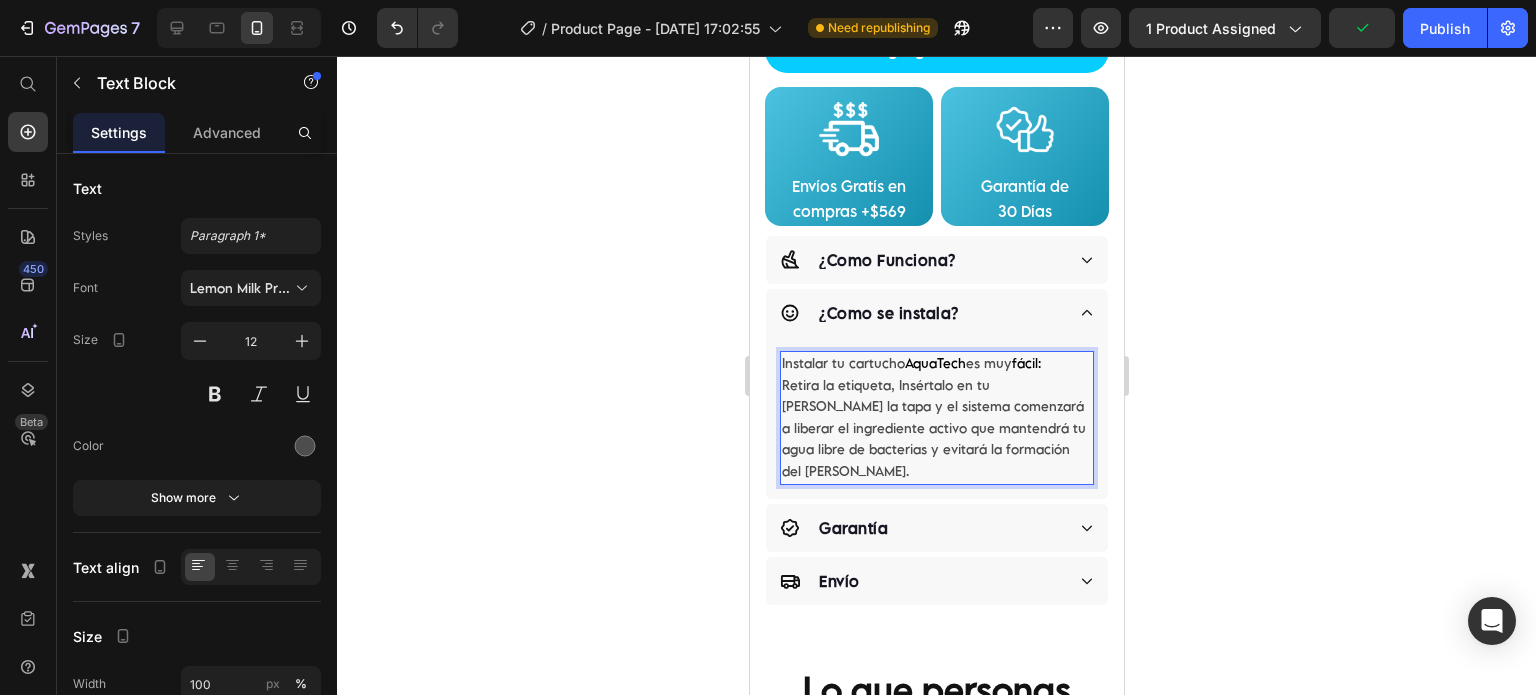 click on "Instalar tu cartucho  AquaTech  es muy  fácil: Retira la etiqueta, Insértalo en tu tinaco, cierra la tapa y el sistema comenzará a liberar el ingrediente activo que mantendrá tu agua libre de bacterias y evitará la formación del sarro." at bounding box center (936, 418) 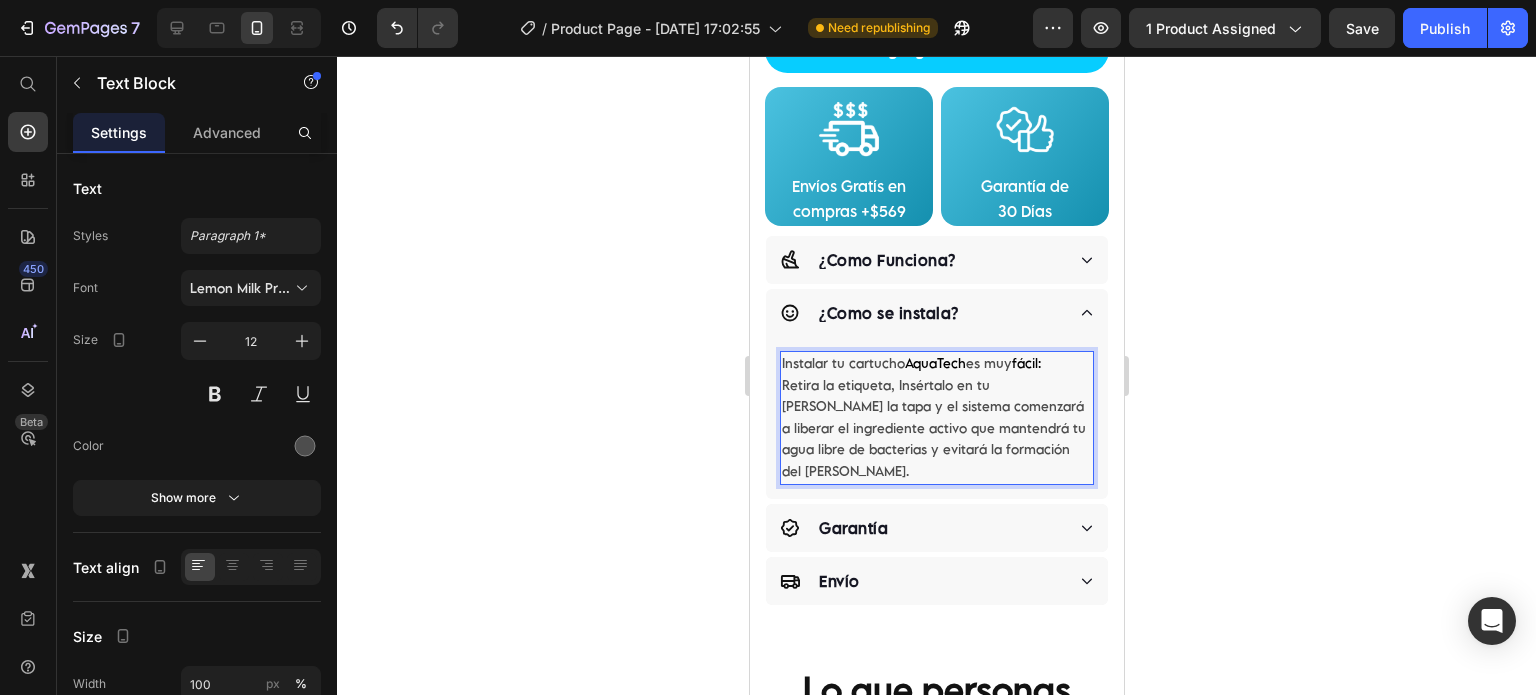click on "Instalar tu cartucho  AquaTech  es muy  fácil: Retira la etiqueta, Insértalo en tu tinaco, cierra la tapa y el sistema comenzará a liberar el ingrediente activo que mantendrá tu agua libre de bacterias y evitará la formación del sarro." at bounding box center [936, 418] 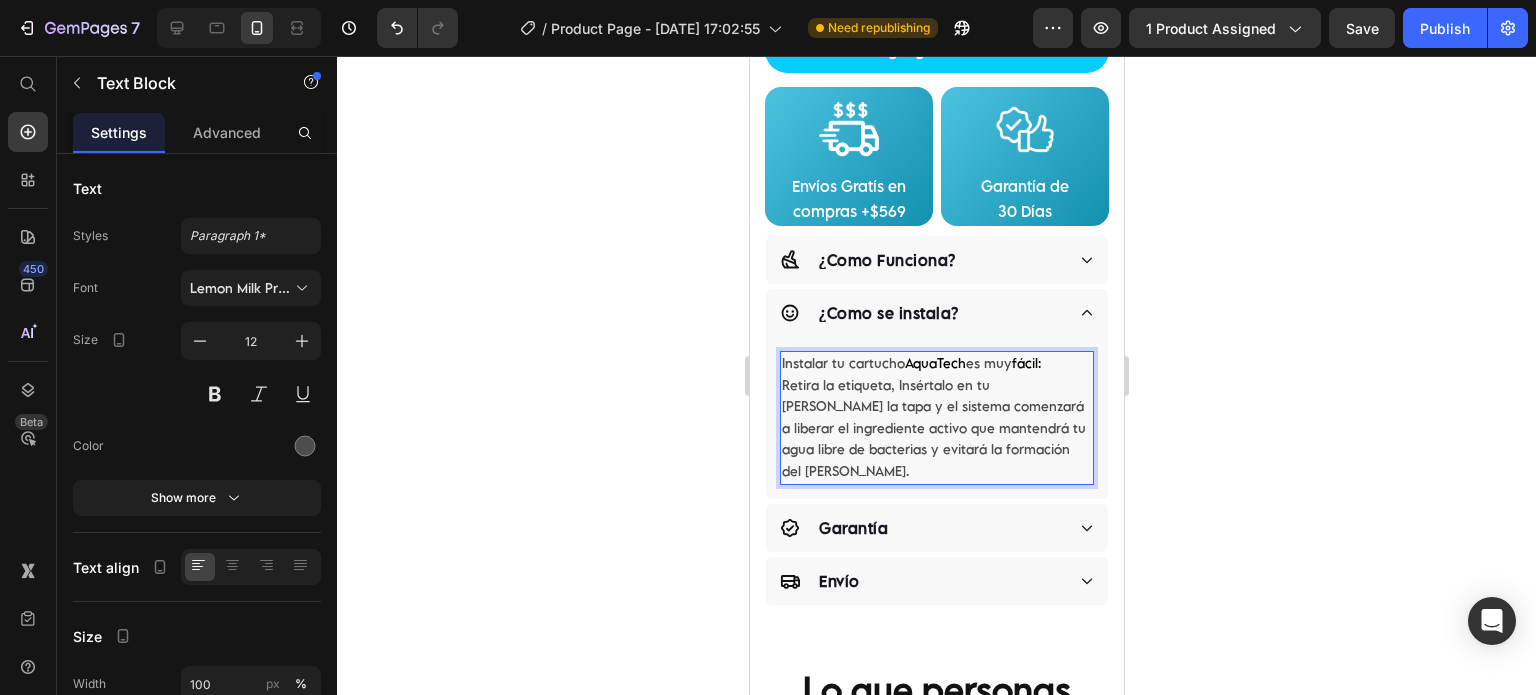 click on "Instalar tu cartucho  AquaTech  es muy  fácil: Retira la etiqueta, Insértalo en tu tinaco, cierra la tapa y el sistema comenzará a liberar el ingrediente activo que mantendrá tu agua libre de bacterias y evitará la formación del sarro." at bounding box center [936, 418] 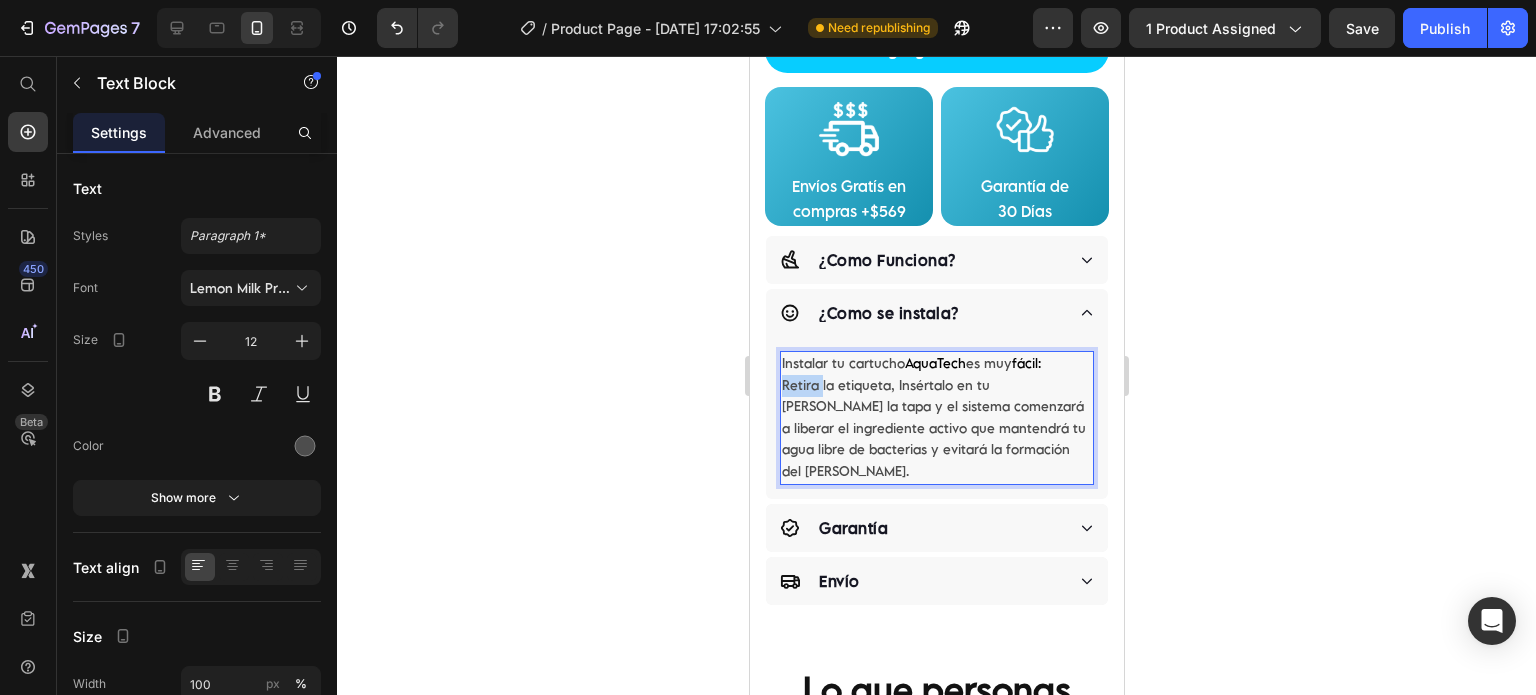 click on "Instalar tu cartucho  AquaTech  es muy  fácil: Retira la etiqueta, Insértalo en tu tinaco, cierra la tapa y el sistema comenzará a liberar el ingrediente activo que mantendrá tu agua libre de bacterias y evitará la formación del sarro." at bounding box center (936, 418) 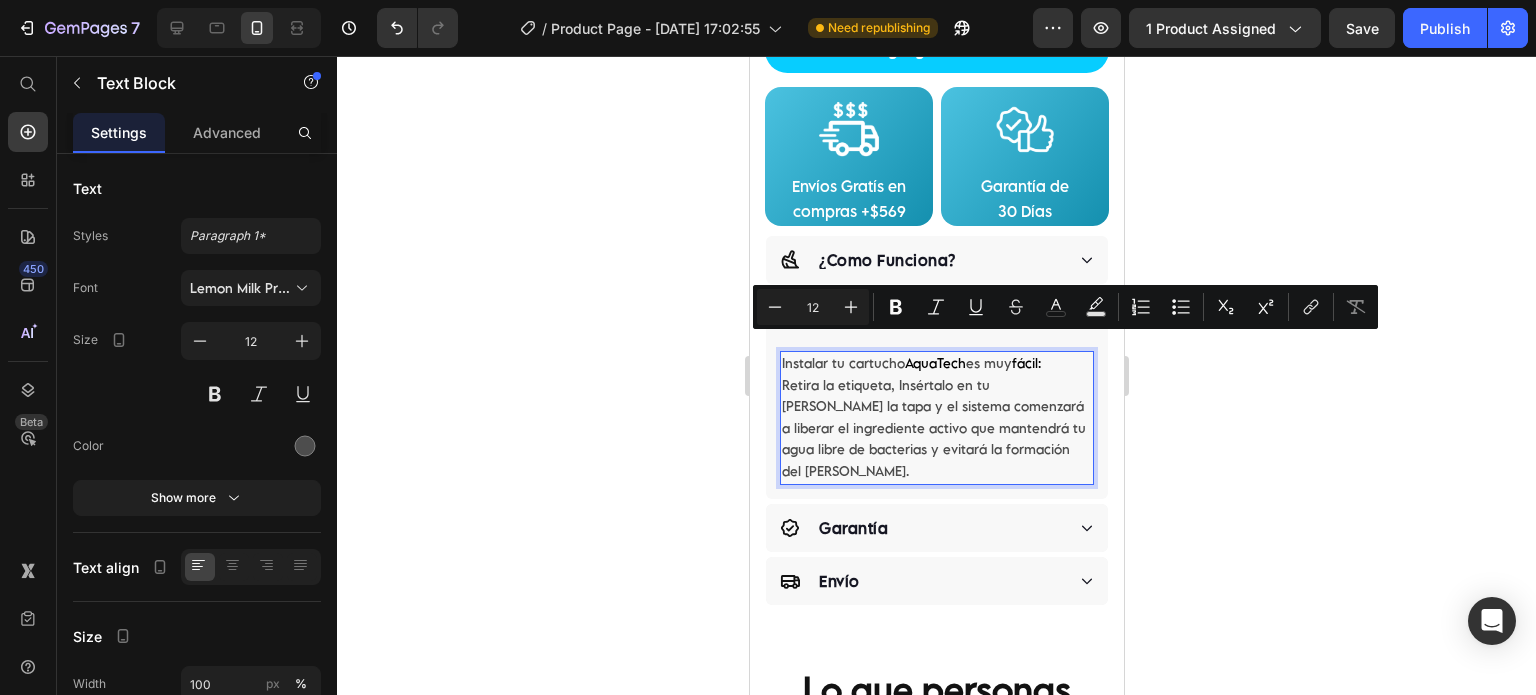 click on "Instalar tu cartucho  AquaTech  es muy  fácil: Retira la etiqueta, Insértalo en tu tinaco, cierra la tapa y el sistema comenzará a liberar el ingrediente activo que mantendrá tu agua libre de bacterias y evitará la formación del sarro." at bounding box center (936, 418) 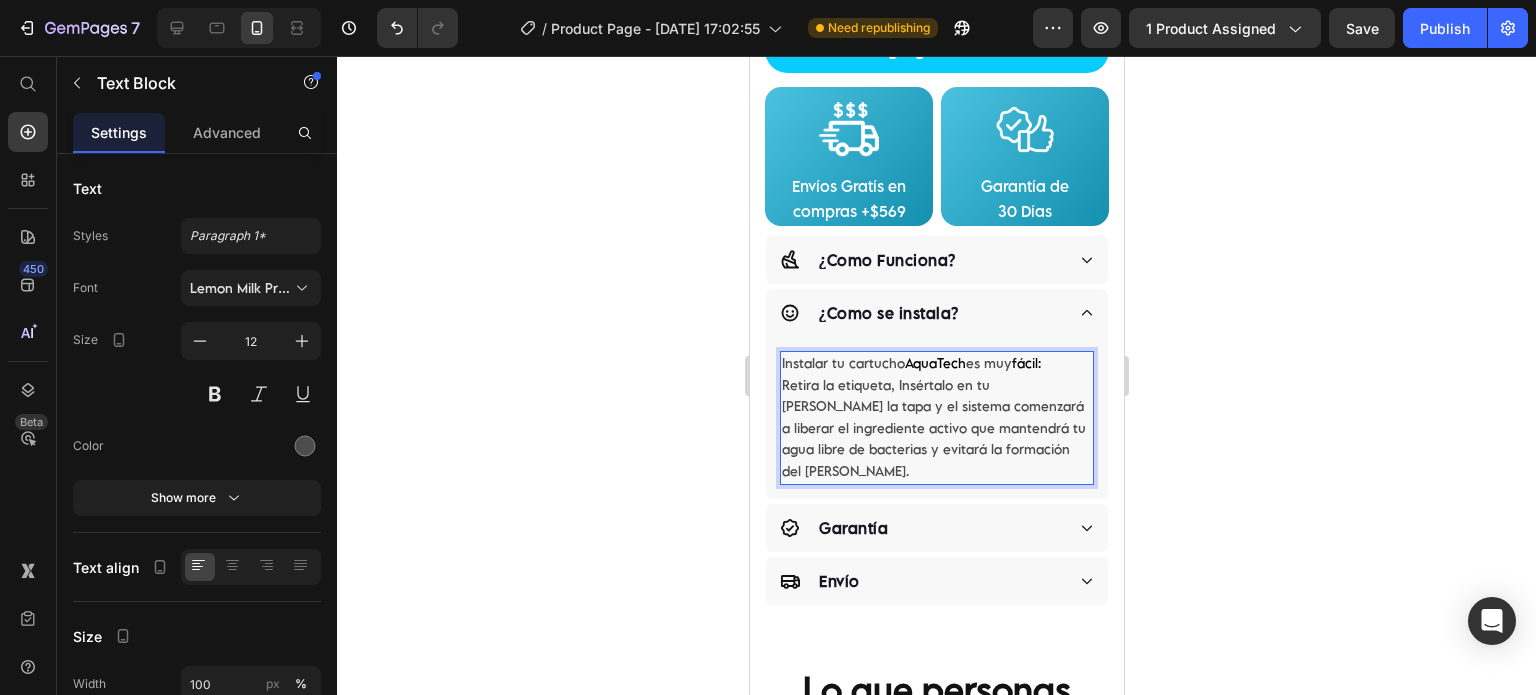 click on "Instalar tu cartucho  AquaTech  es muy  fácil: Retira la etiqueta, Insértalo en tu tinaco, cierra la tapa y el sistema comenzará a liberar el ingrediente activo que mantendrá tu agua libre de bacterias y evitará la formación del sarro." at bounding box center [936, 418] 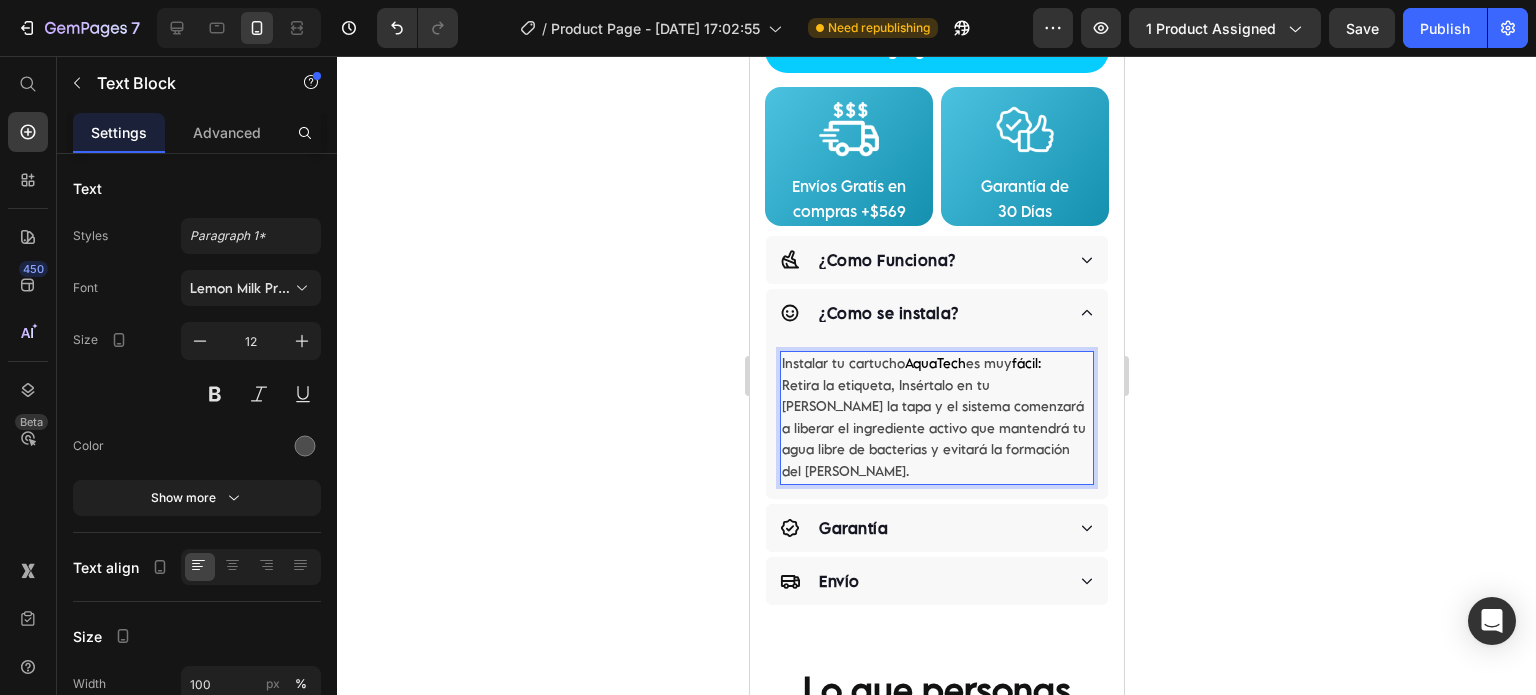 click on "Instalar tu cartucho  AquaTech  es muy  fácil: Retira la etiqueta, Insértalo en tu tinaco, cierra la tapa y el sistema comenzará a liberar el ingrediente activo que mantendrá tu agua libre de bacterias y evitará la formación del sarro." at bounding box center (936, 418) 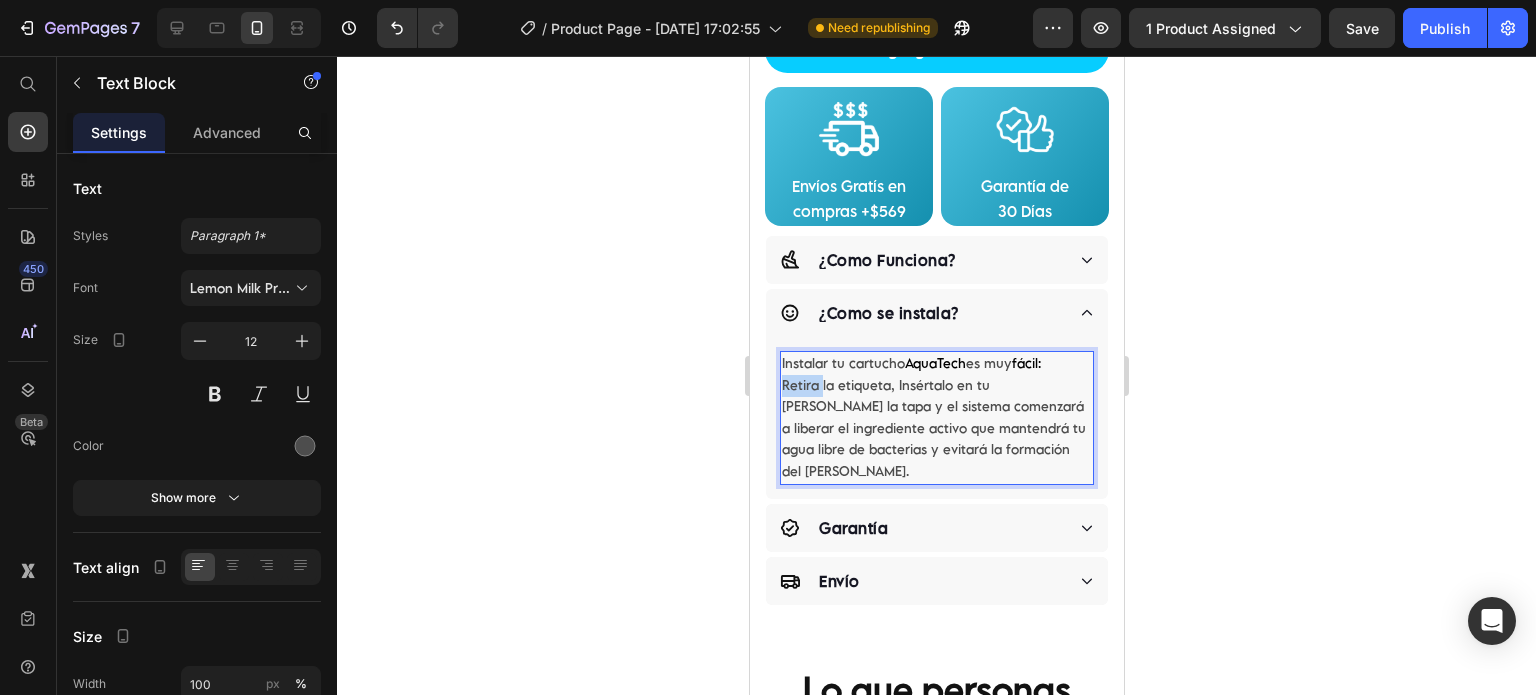 click on "Instalar tu cartucho  AquaTech  es muy  fácil: Retira la etiqueta, Insértalo en tu tinaco, cierra la tapa y el sistema comenzará a liberar el ingrediente activo que mantendrá tu agua libre de bacterias y evitará la formación del sarro." at bounding box center (936, 418) 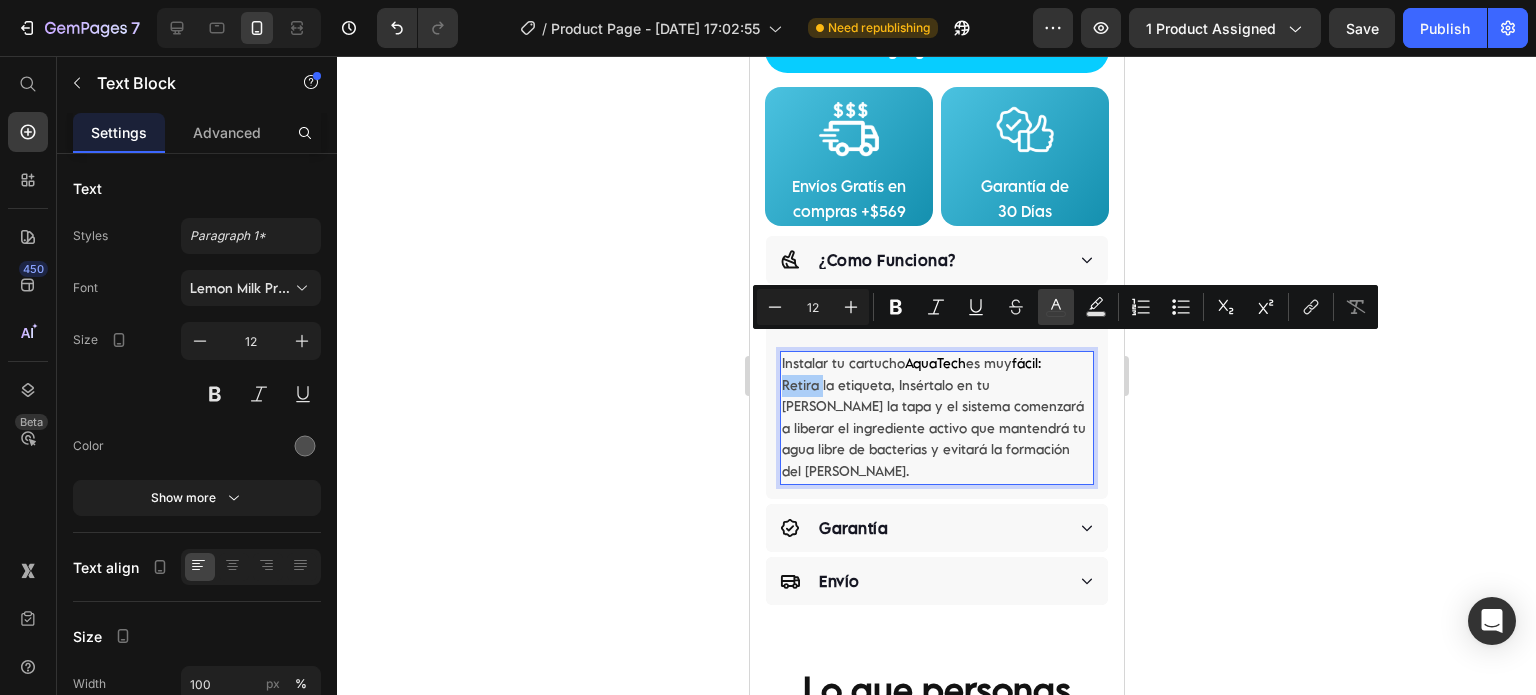 click 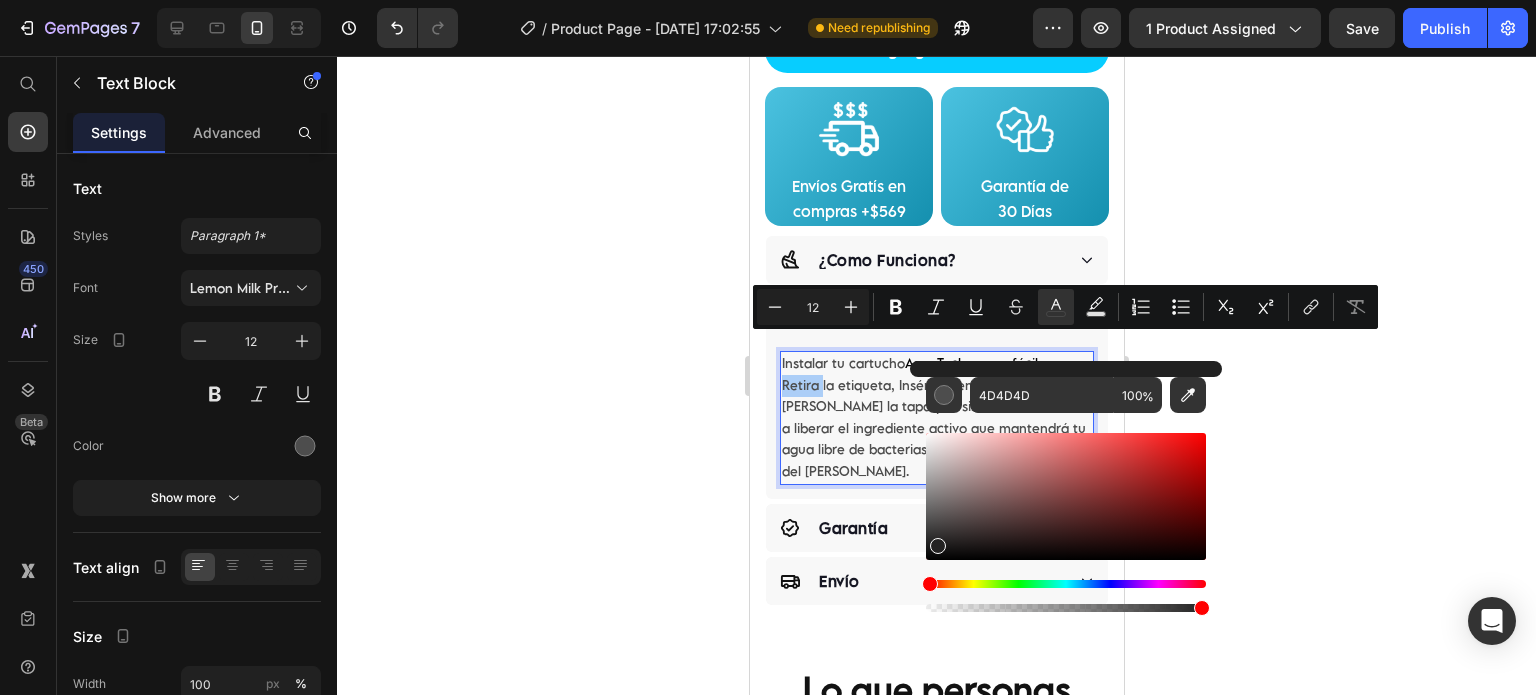 drag, startPoint x: 957, startPoint y: 504, endPoint x: 924, endPoint y: 557, distance: 62.433964 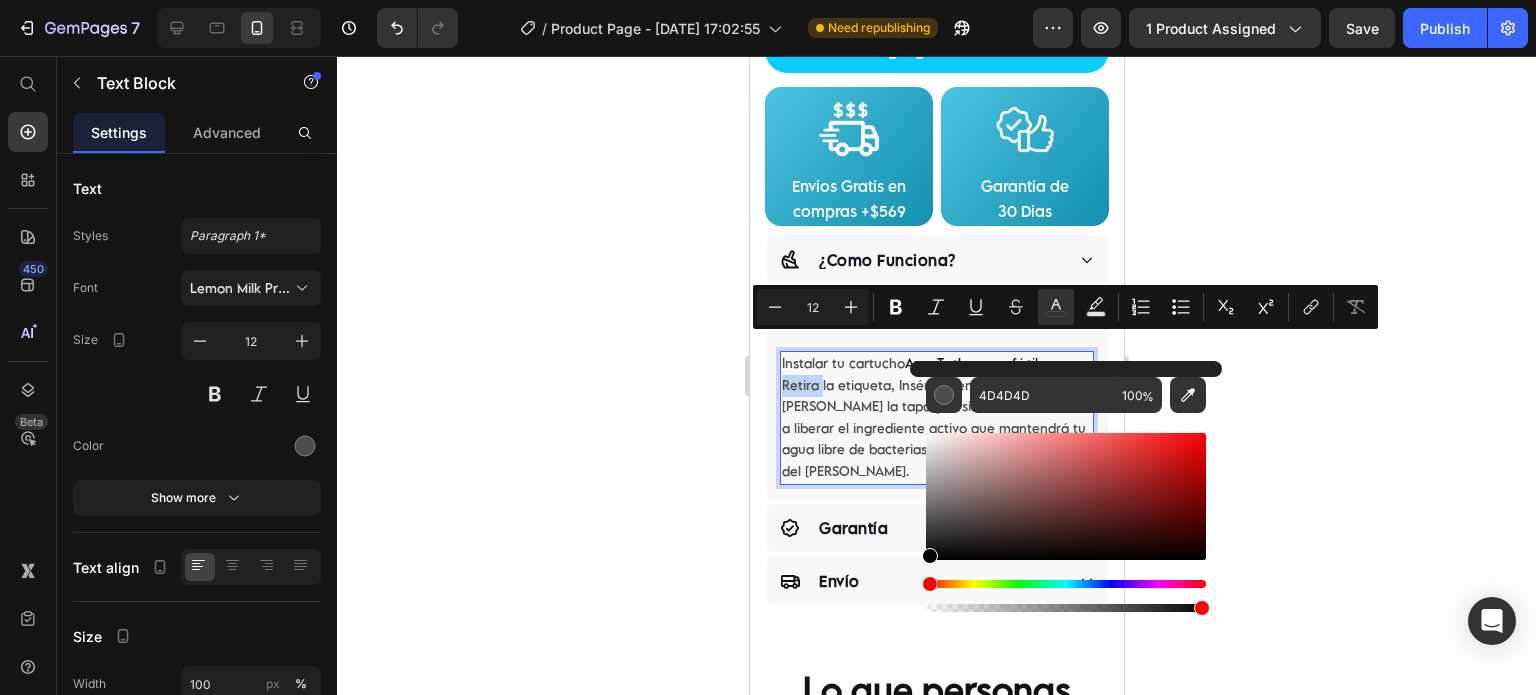 type on "050505" 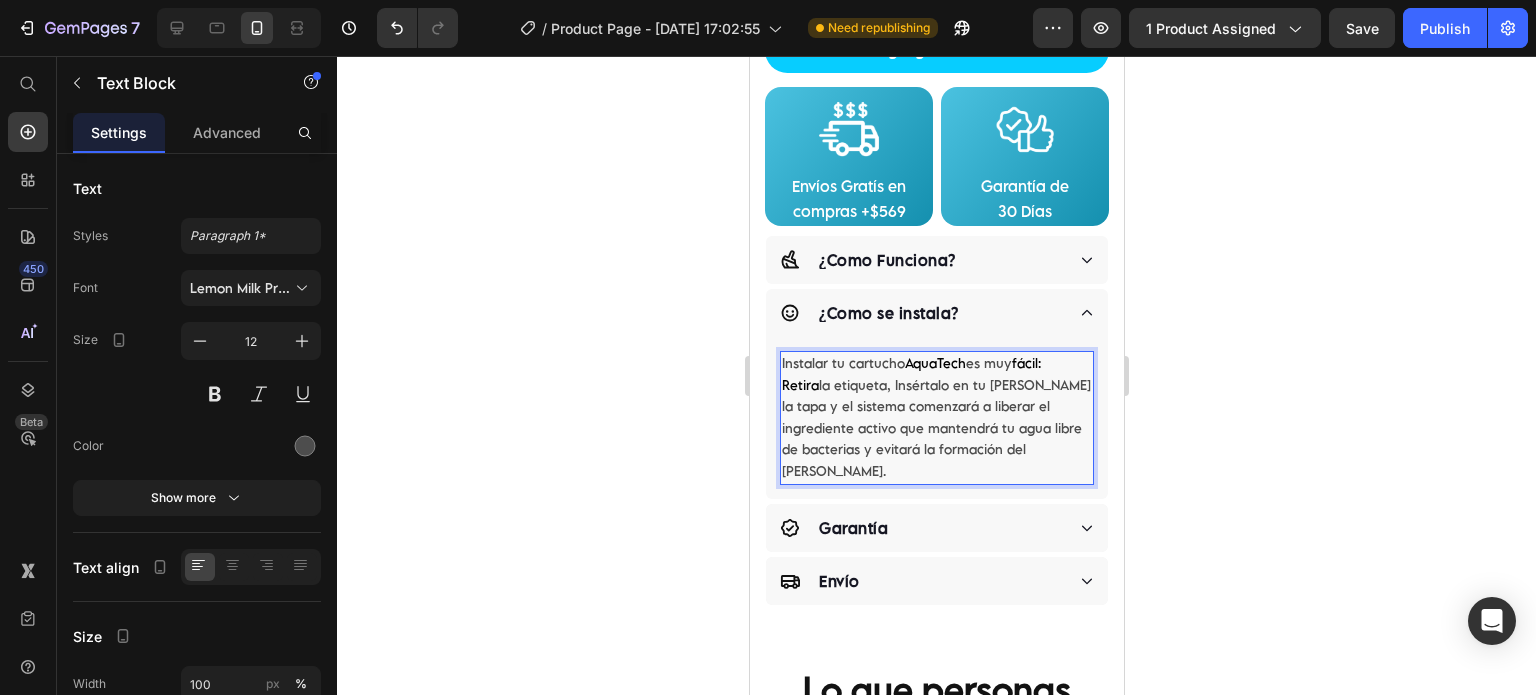 click on "Instalar tu cartucho  AquaTech  es muy  fácil: Retira  la etiqueta, Insértalo en tu tinaco, cierra la tapa y el sistema comenzará a liberar el ingrediente activo que mantendrá tu agua libre de bacterias y evitará la formación del sarro." at bounding box center (936, 418) 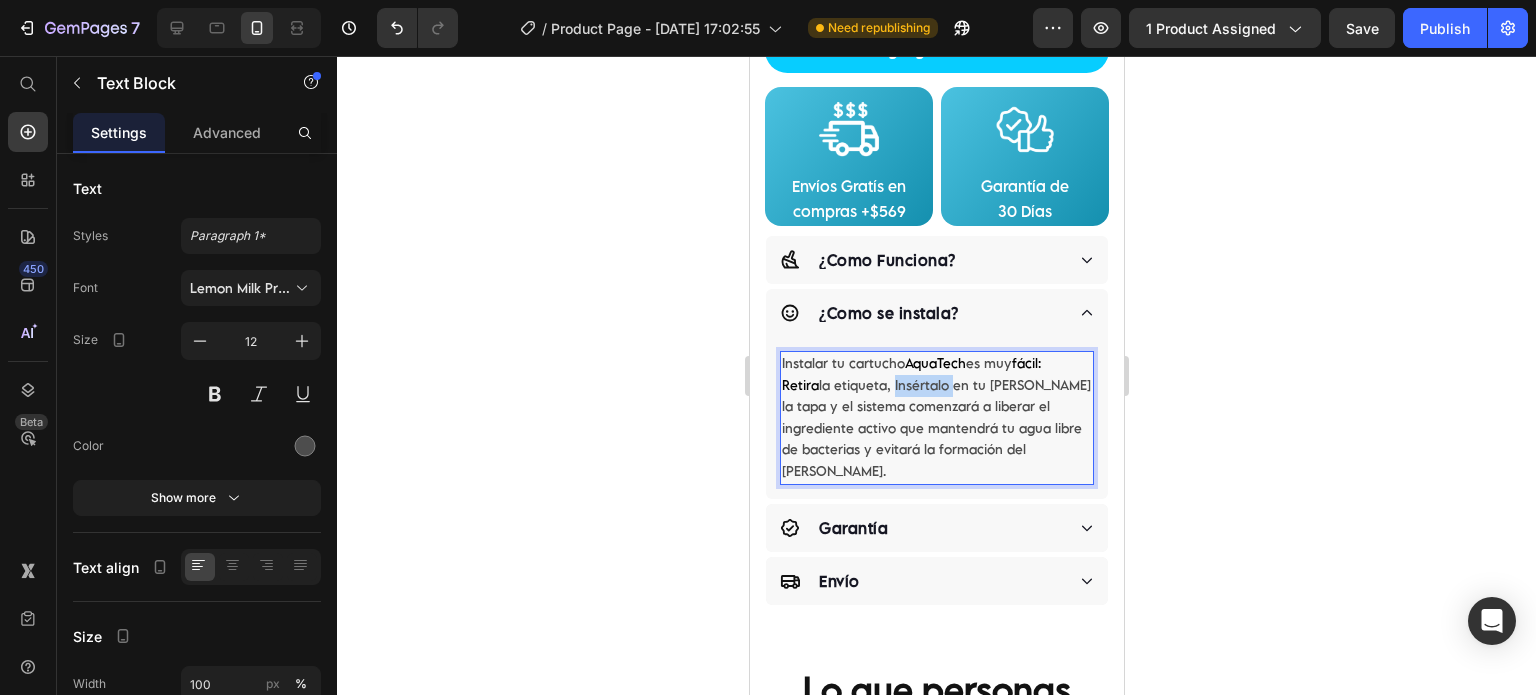 click on "Instalar tu cartucho  AquaTech  es muy  fácil: Retira  la etiqueta, Insértalo en tu tinaco, cierra la tapa y el sistema comenzará a liberar el ingrediente activo que mantendrá tu agua libre de bacterias y evitará la formación del sarro." at bounding box center [936, 418] 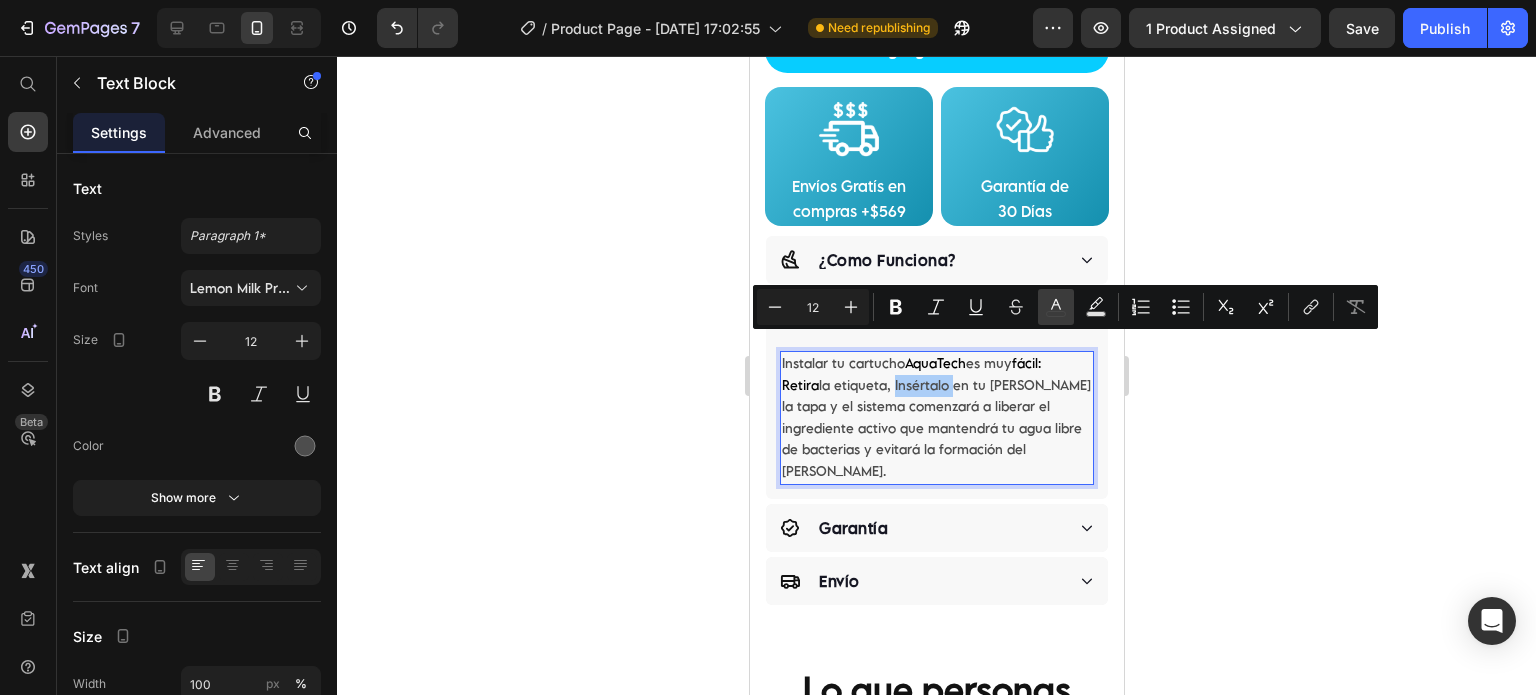click on "color" at bounding box center [1056, 307] 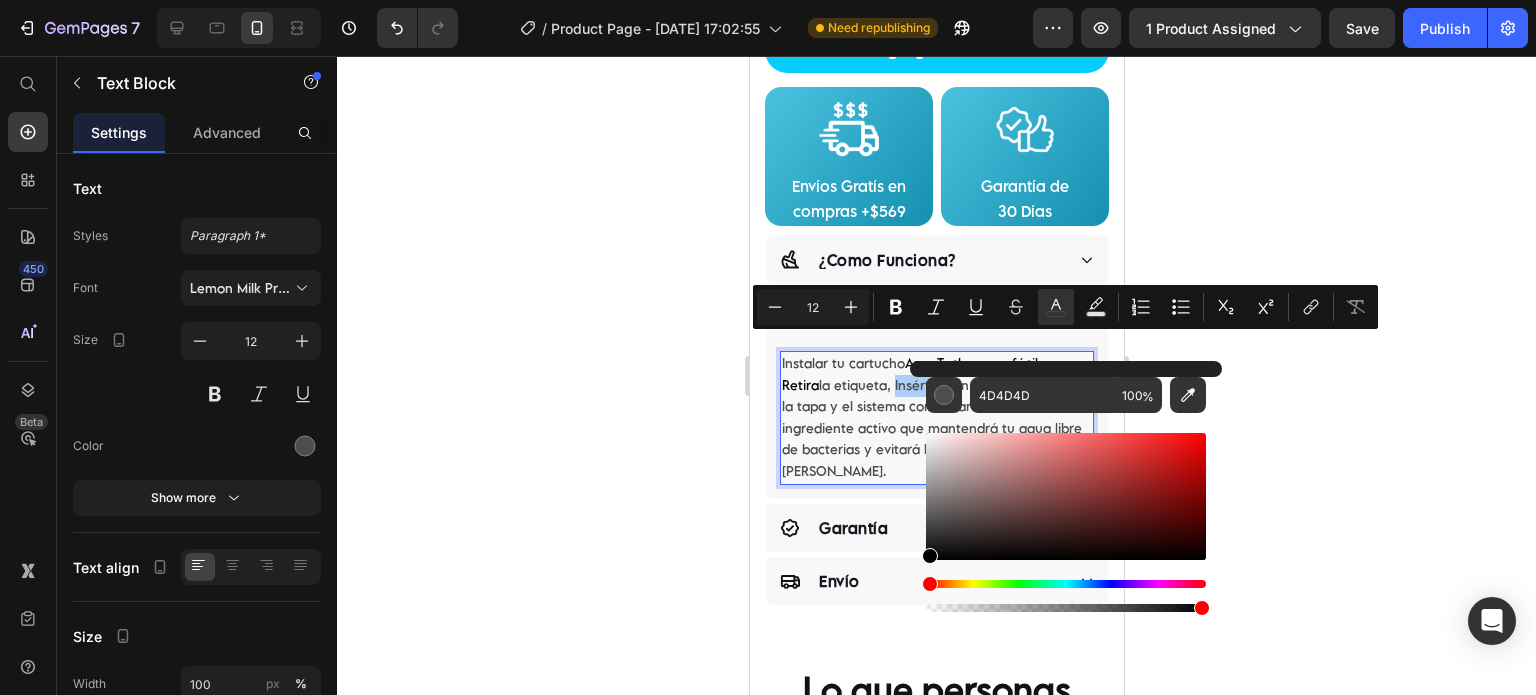 drag, startPoint x: 1749, startPoint y: 551, endPoint x: 902, endPoint y: 577, distance: 847.399 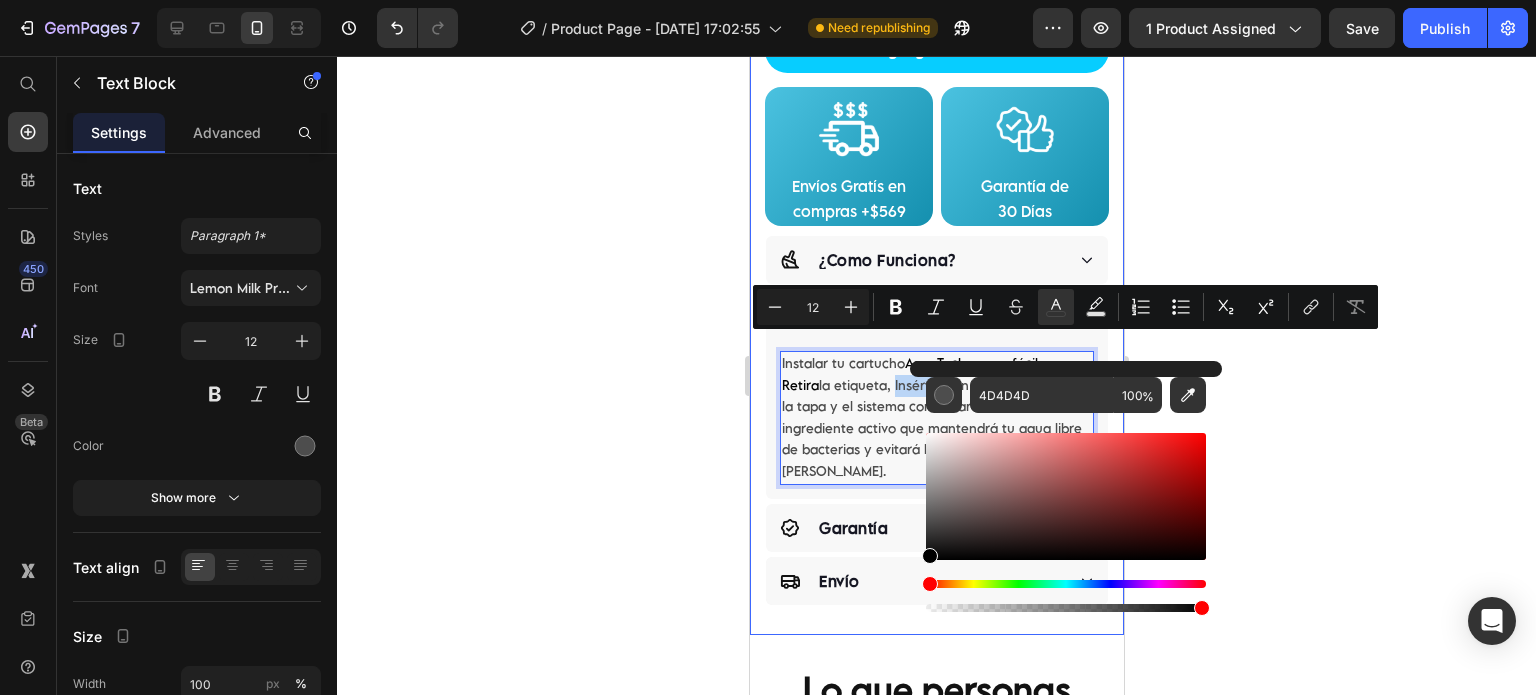 type on "000000" 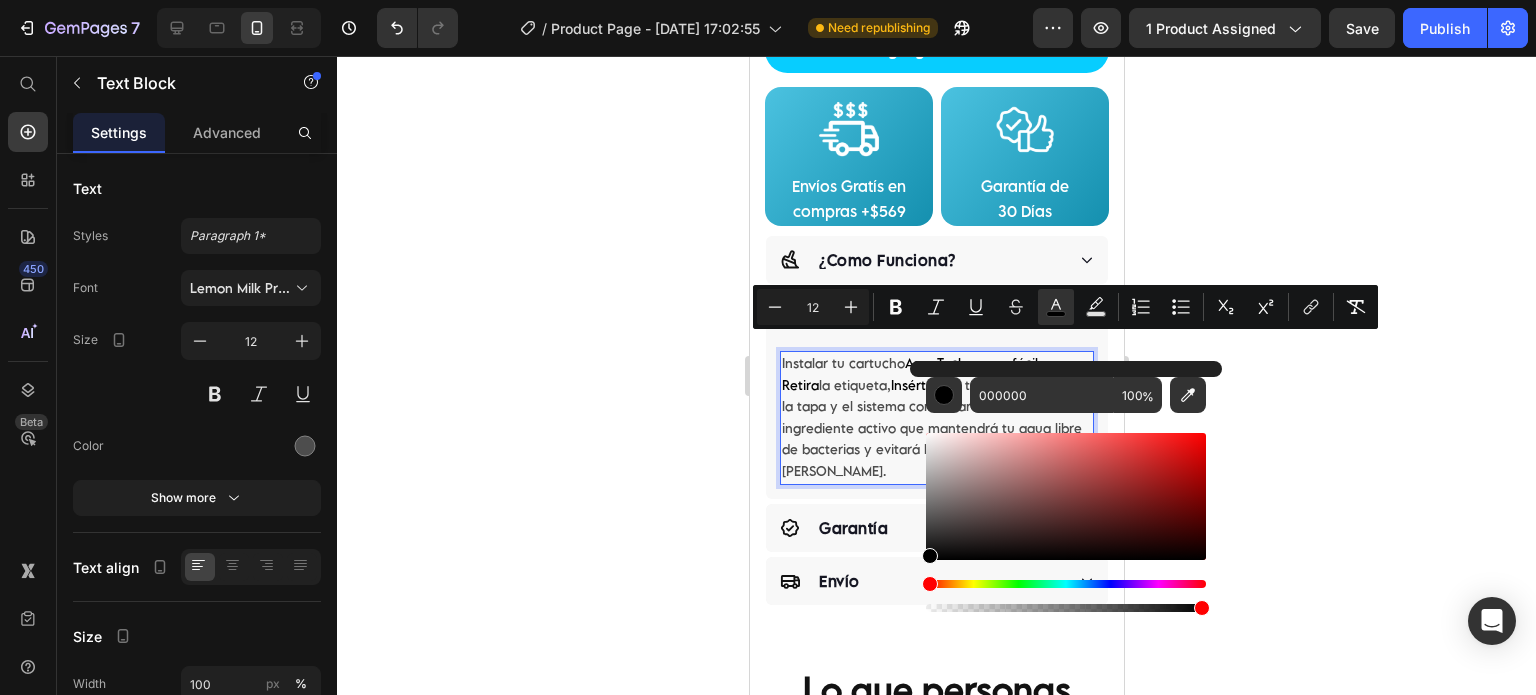 click on "Instalar tu cartucho  AquaTech  es muy  fácil: Retira  la etiqueta,  Insértalo  en tu tinaco, cierra la tapa y el sistema comenzará a liberar el ingrediente activo que mantendrá tu agua libre de bacterias y evitará la formación del sarro." at bounding box center [936, 418] 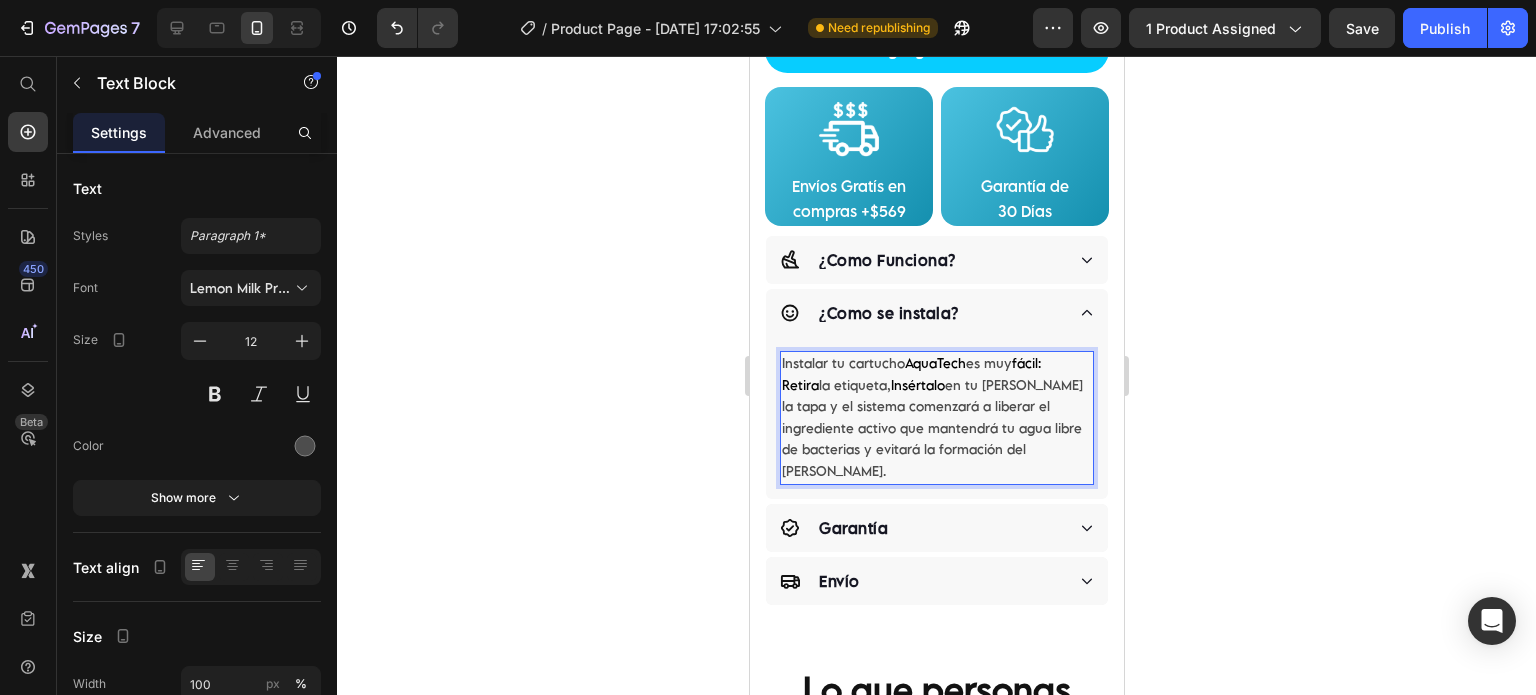 click on "Instalar tu cartucho  AquaTech  es muy  fácil: Retira  la etiqueta,  Insértalo  en tu tinaco, cierra la tapa y el sistema comenzará a liberar el ingrediente activo que mantendrá tu agua libre de bacterias y evitará la formación del sarro." at bounding box center [936, 418] 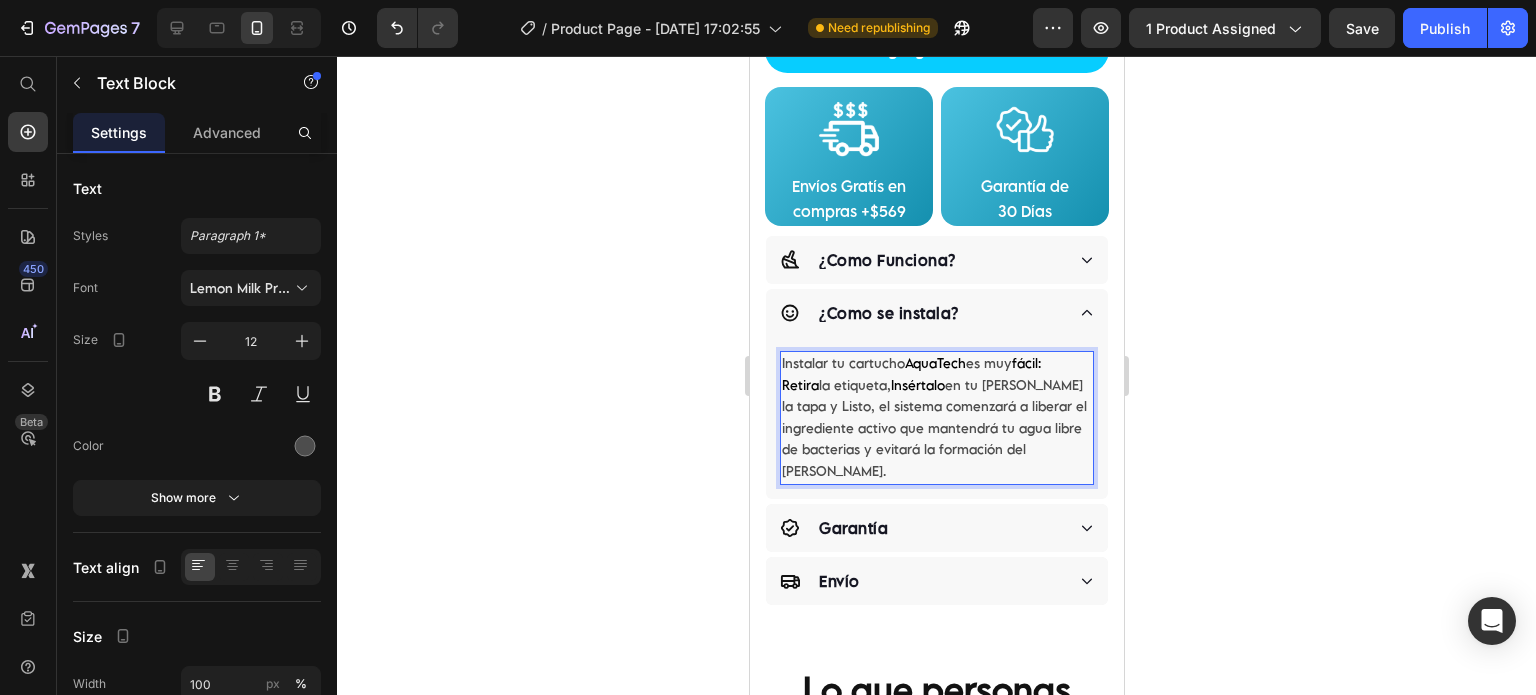 click on "Instalar tu cartucho  AquaTech  es muy  fácil: Retira  la etiqueta,  Insértalo  en tu tinaco, cierra la tapa y Listo, el sistema comenzará a liberar el ingrediente activo que mantendrá tu agua libre de bacterias y evitará la formación del sarro." at bounding box center (936, 418) 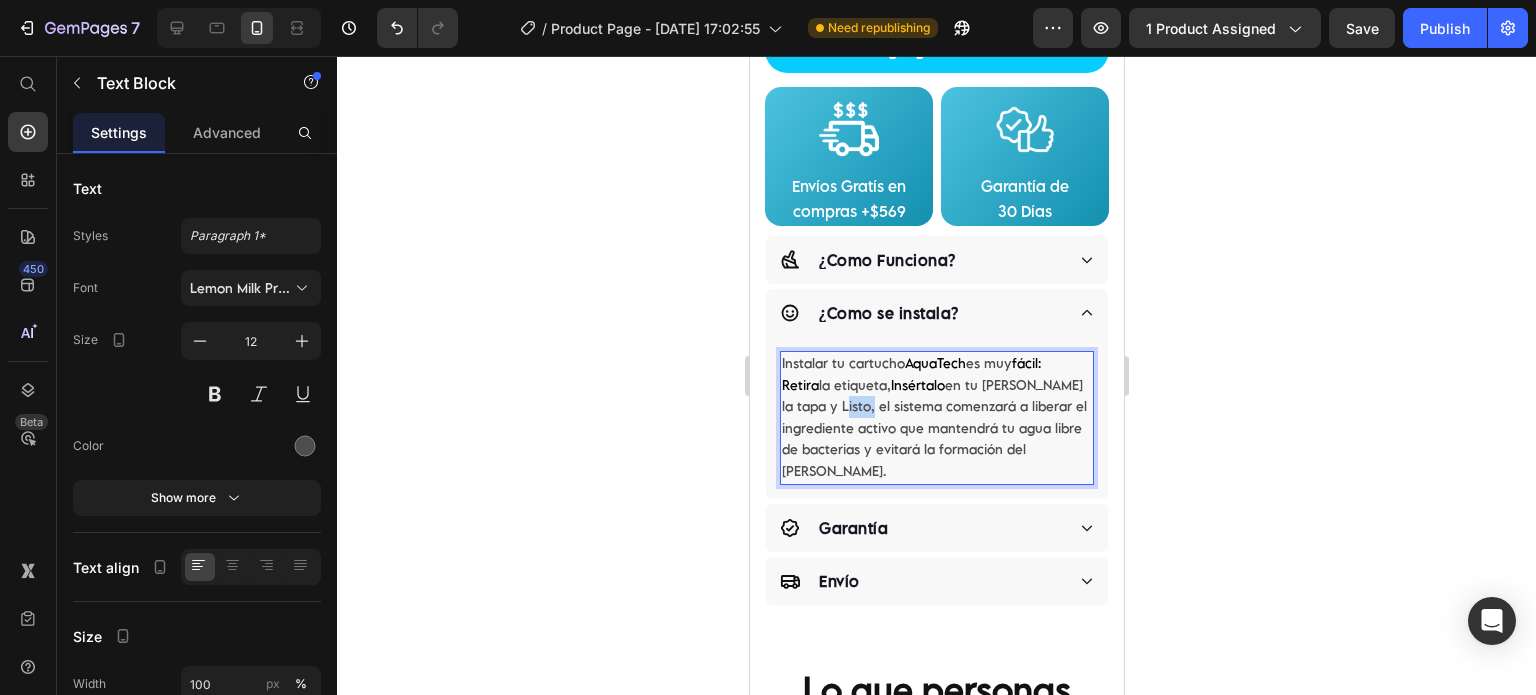 click on "Instalar tu cartucho  AquaTech  es muy  fácil: Retira  la etiqueta,  Insértalo  en tu tinaco, cierra la tapa y Listo, el sistema comenzará a liberar el ingrediente activo que mantendrá tu agua libre de bacterias y evitará la formación del sarro." at bounding box center [936, 418] 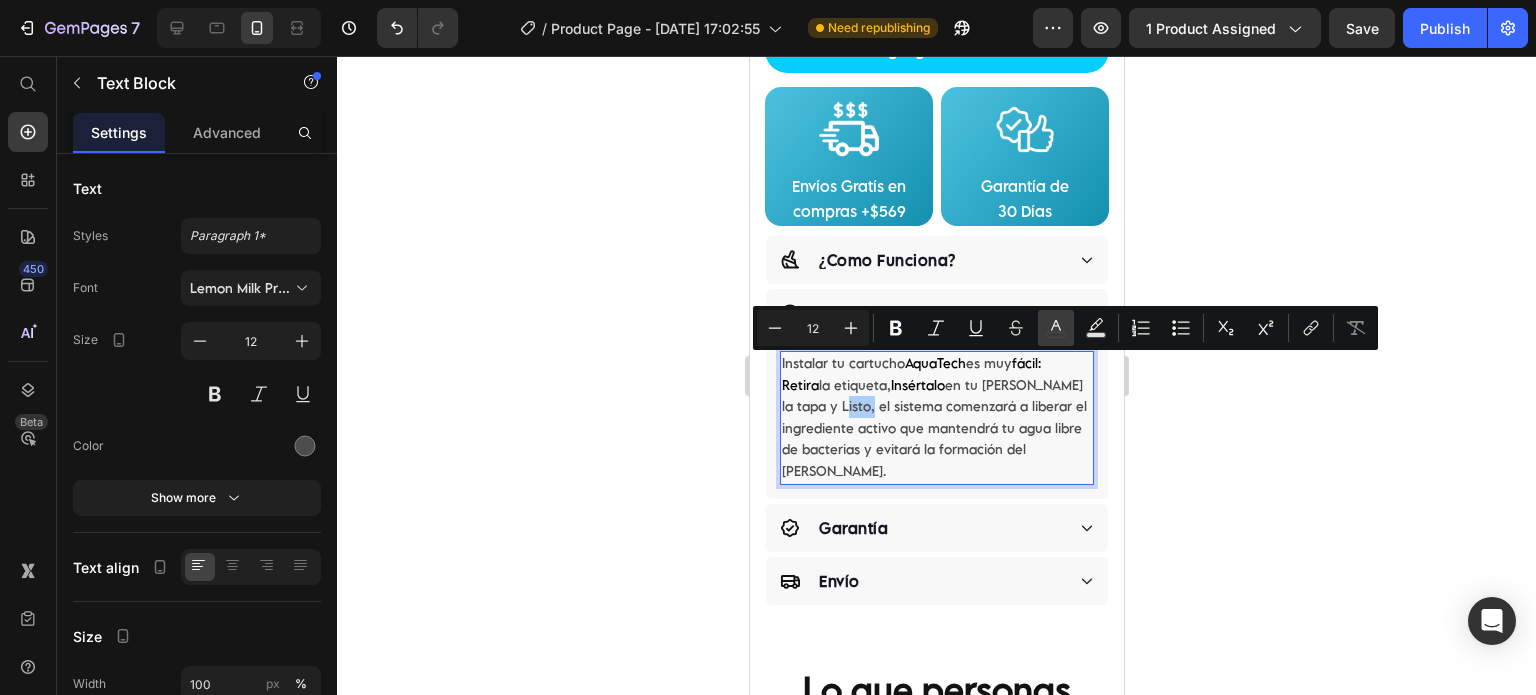 click 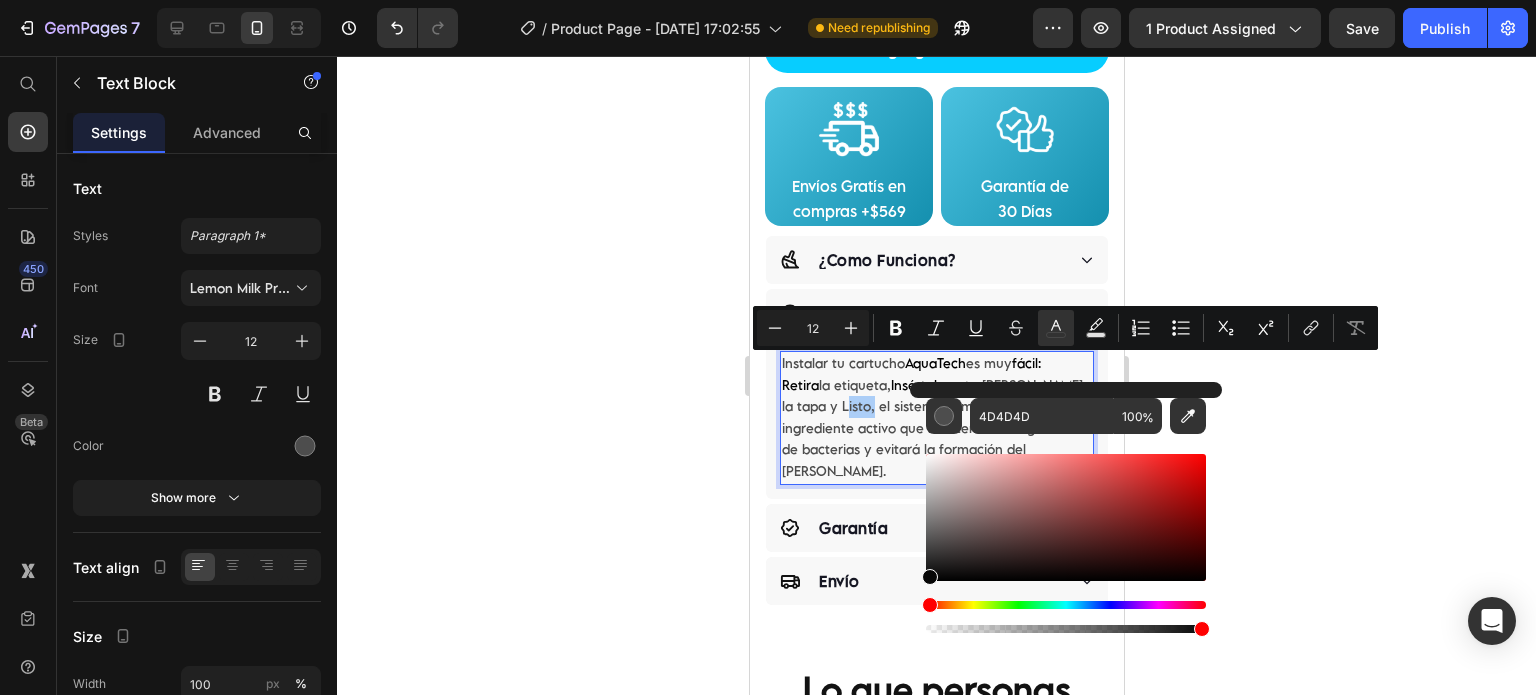 drag, startPoint x: 943, startPoint y: 535, endPoint x: 114, endPoint y: 448, distance: 833.5526 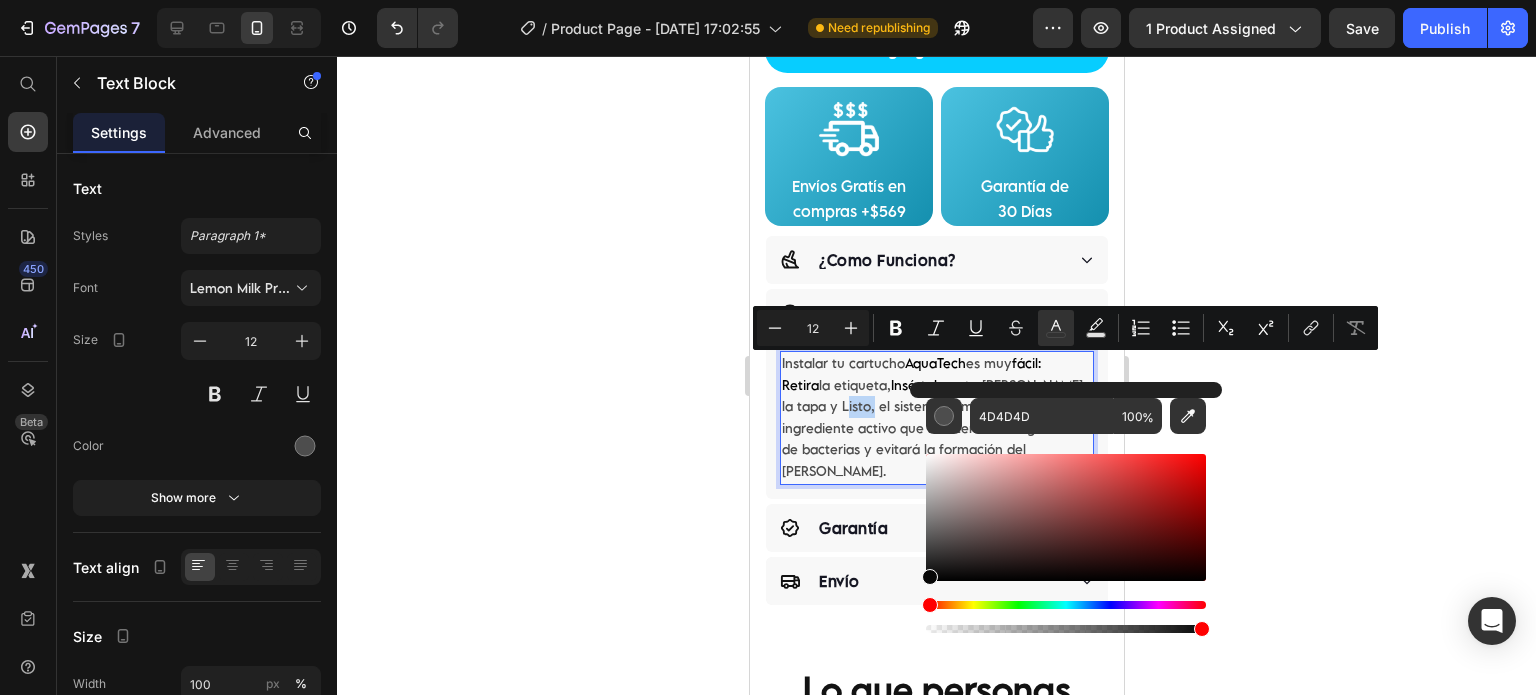 type on "070707" 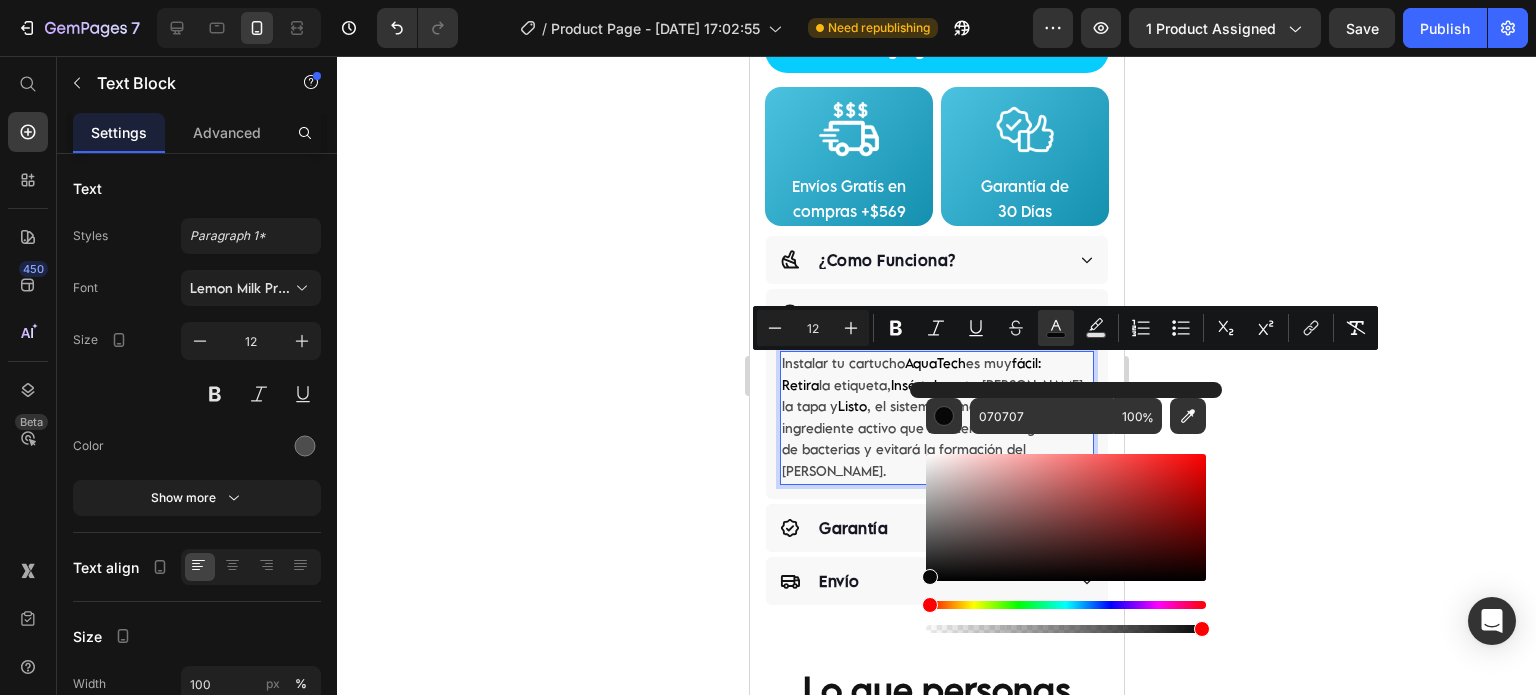 click on "Instalar tu cartucho  AquaTech  es muy  fácil: Retira  la etiqueta,  Insértalo  en tu tinaco, cierra la tapa y  Listo , el sistema comenzará a liberar el ingrediente activo que mantendrá tu agua libre de bacterias y evitará la formación del sarro." at bounding box center (936, 418) 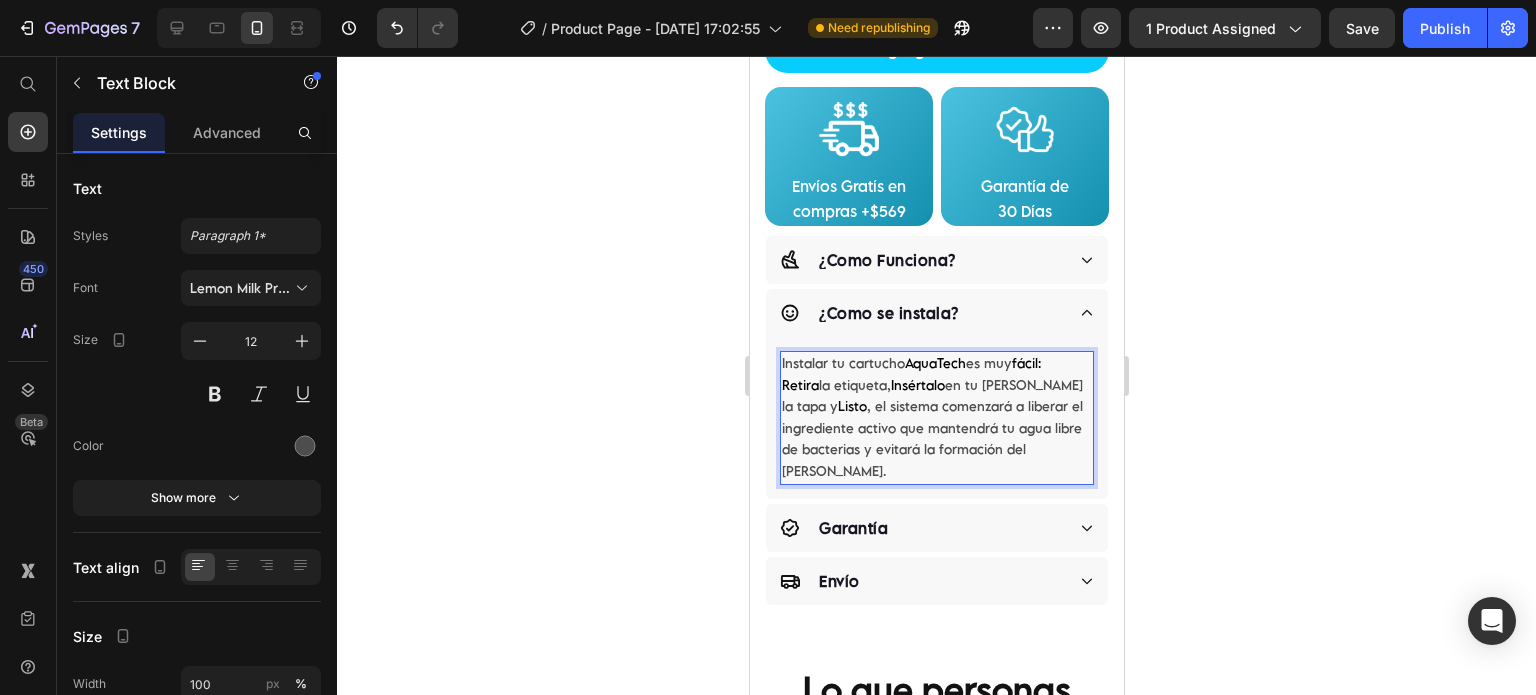 click on "Listo" at bounding box center [851, 406] 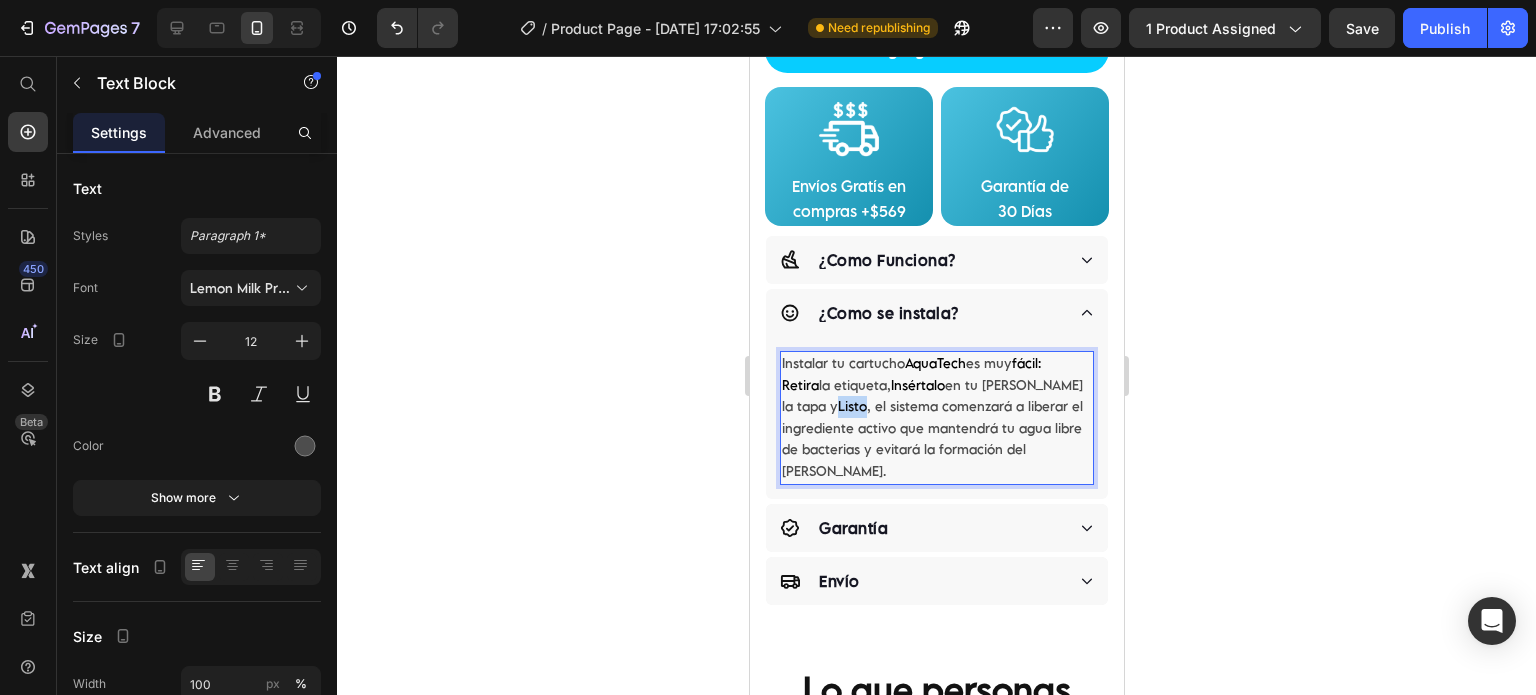 click on "Listo" at bounding box center [851, 406] 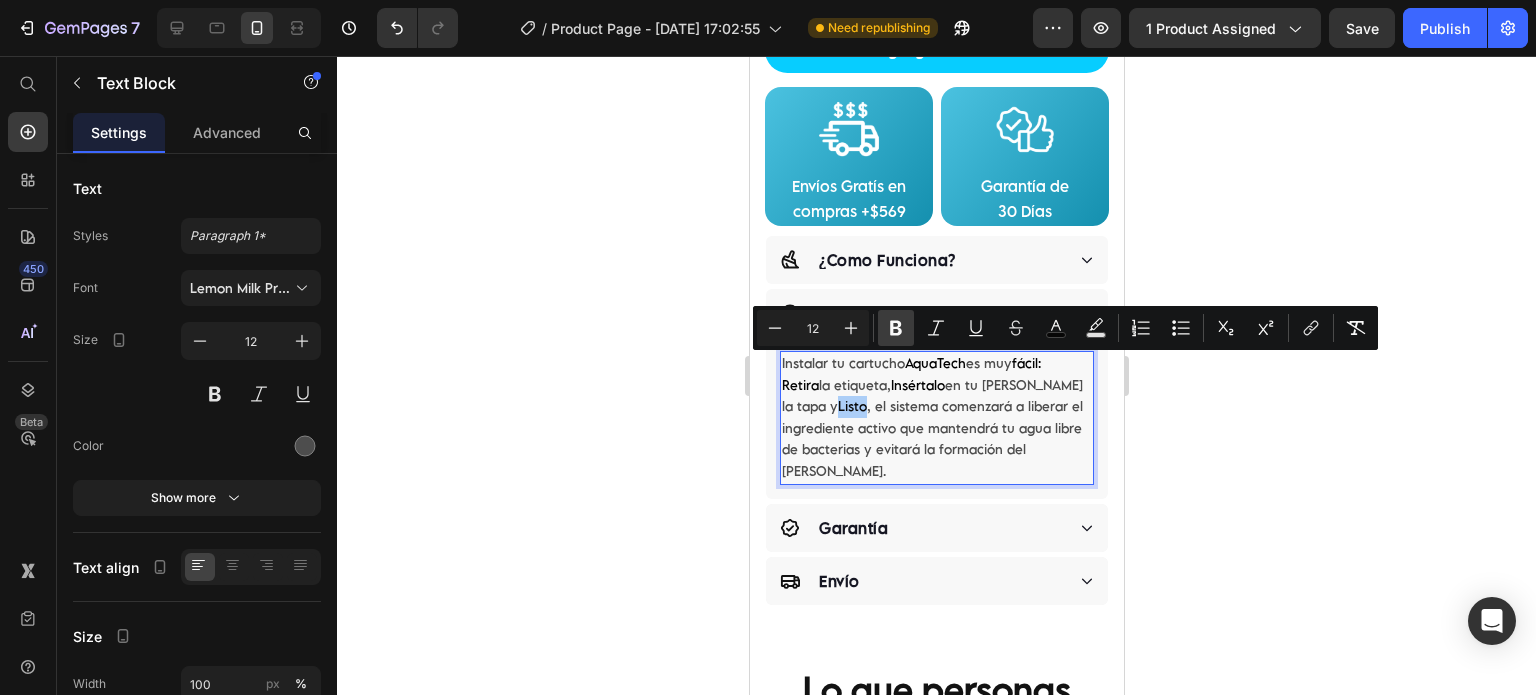 click 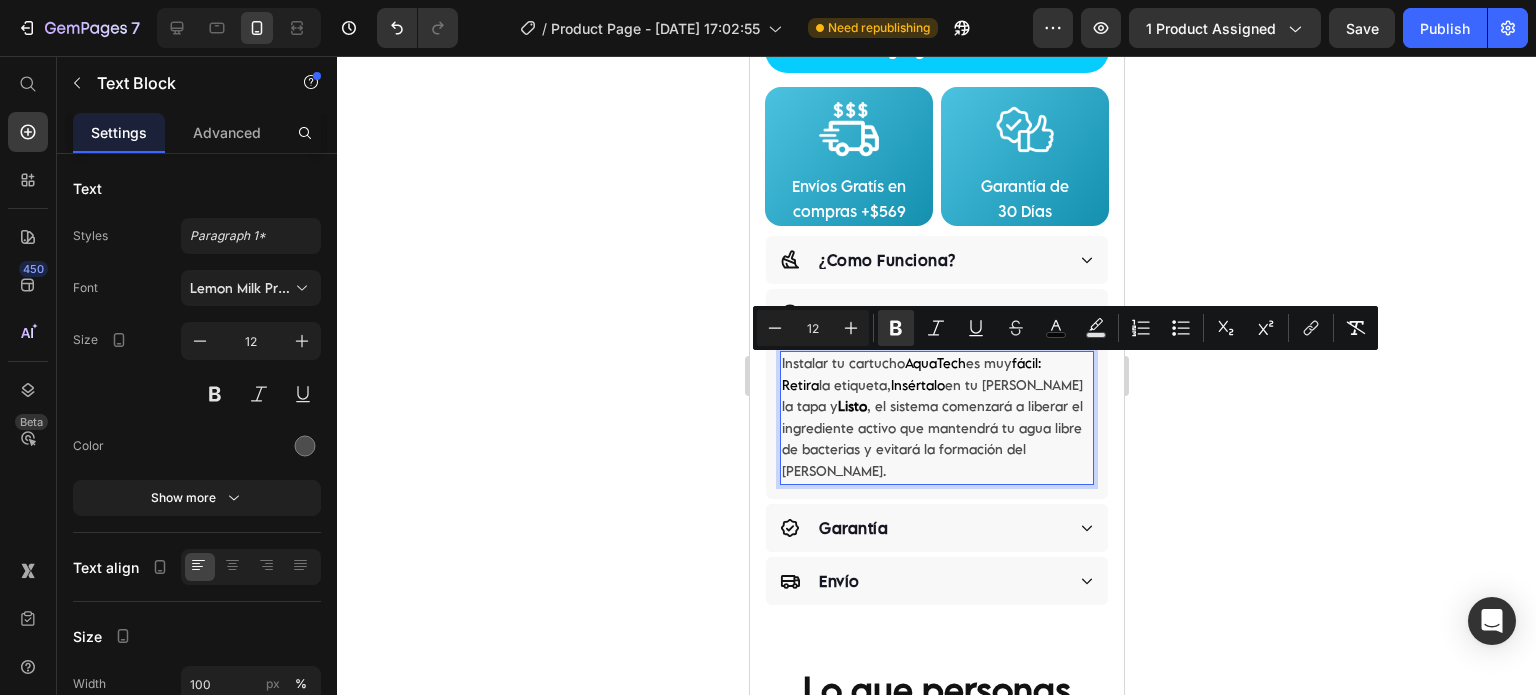 click on "Instalar tu cartucho  AquaTech  es muy  fácil: Retira  la etiqueta,  Insértalo  en tu tinaco, cierra la tapa y  Listo , el sistema comenzará a liberar el ingrediente activo que mantendrá tu agua libre de bacterias y evitará la formación del sarro." at bounding box center [936, 418] 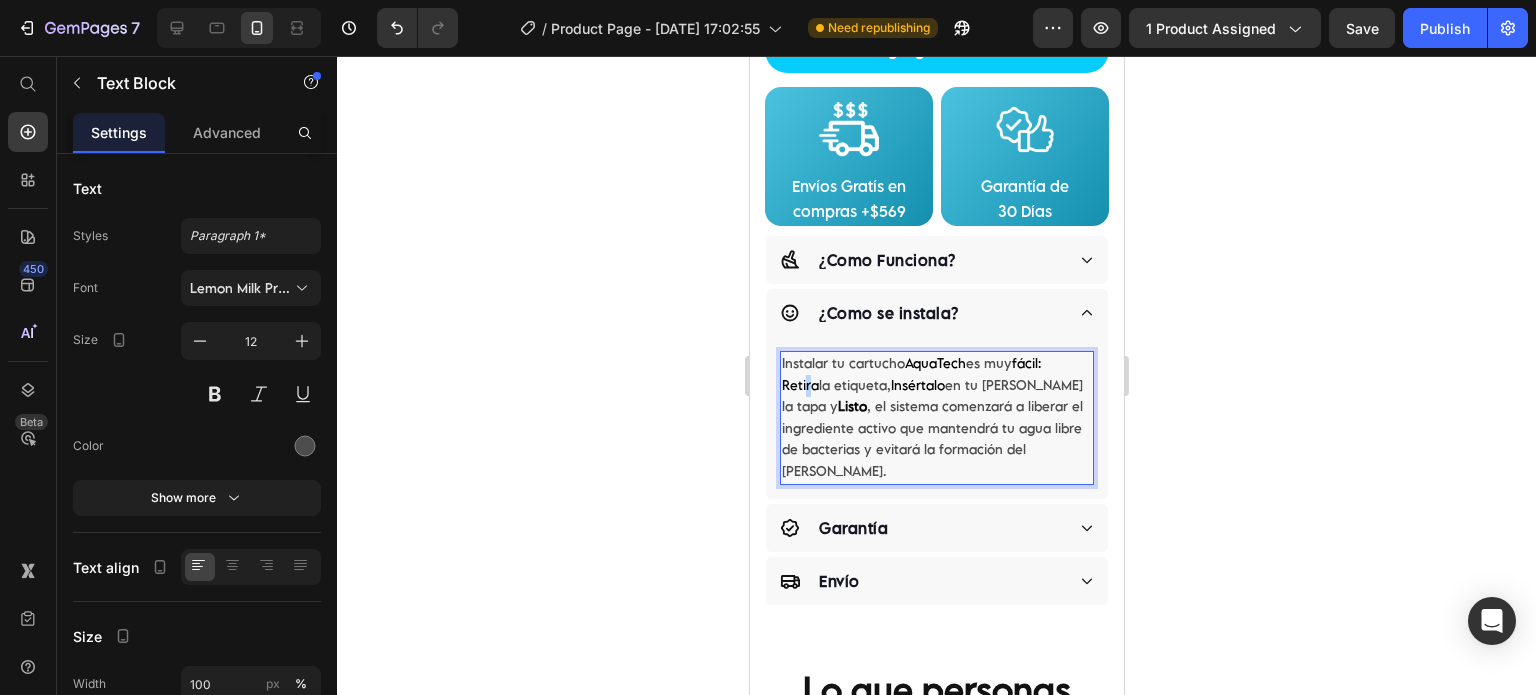 click on "Retira" at bounding box center (799, 385) 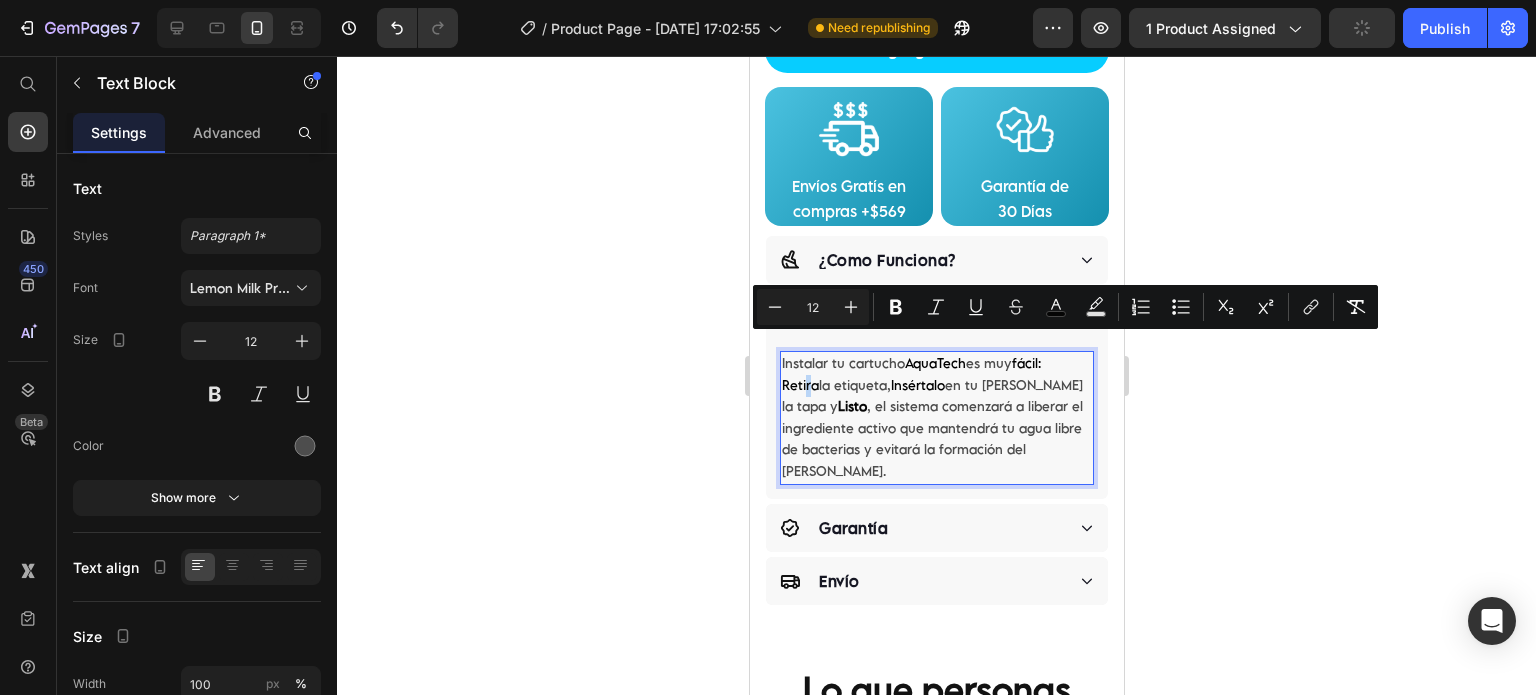 click on "Retira" at bounding box center [799, 385] 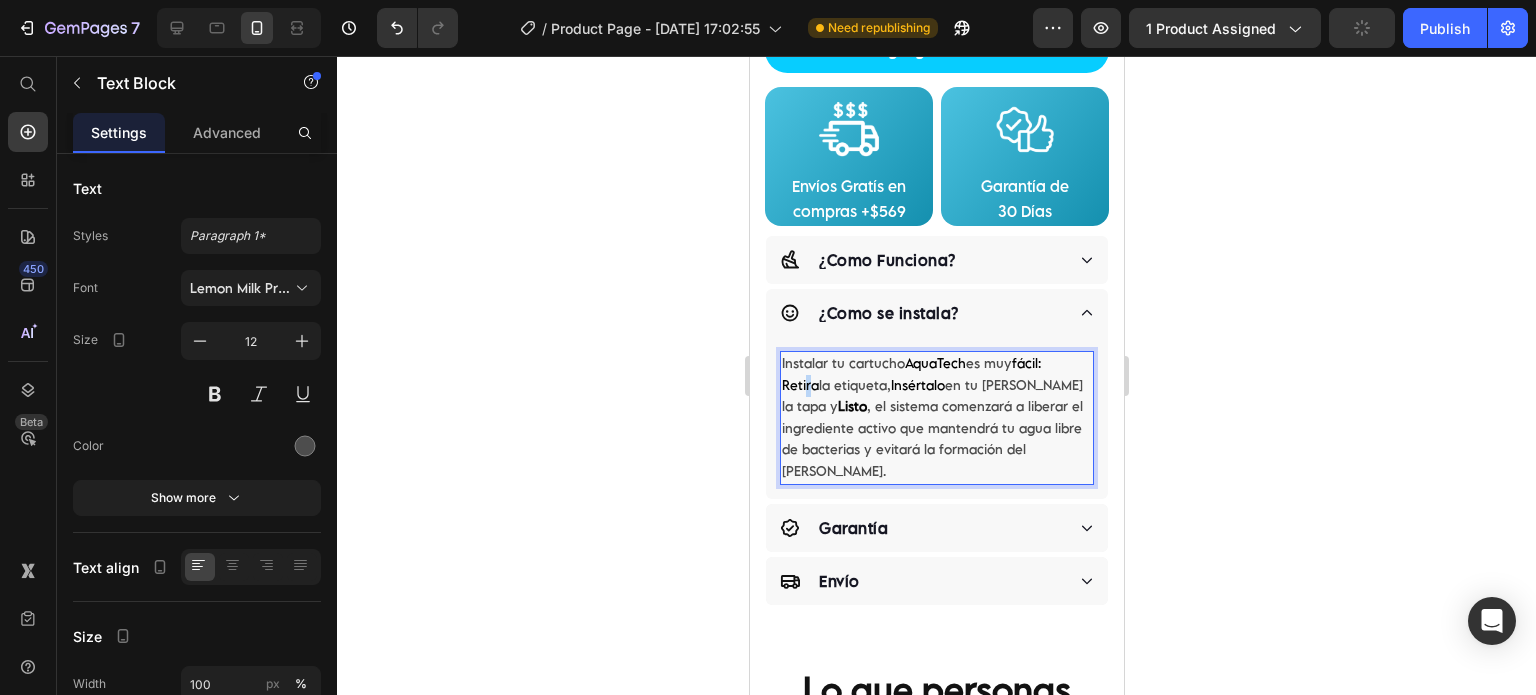 click on "Retira" at bounding box center [799, 385] 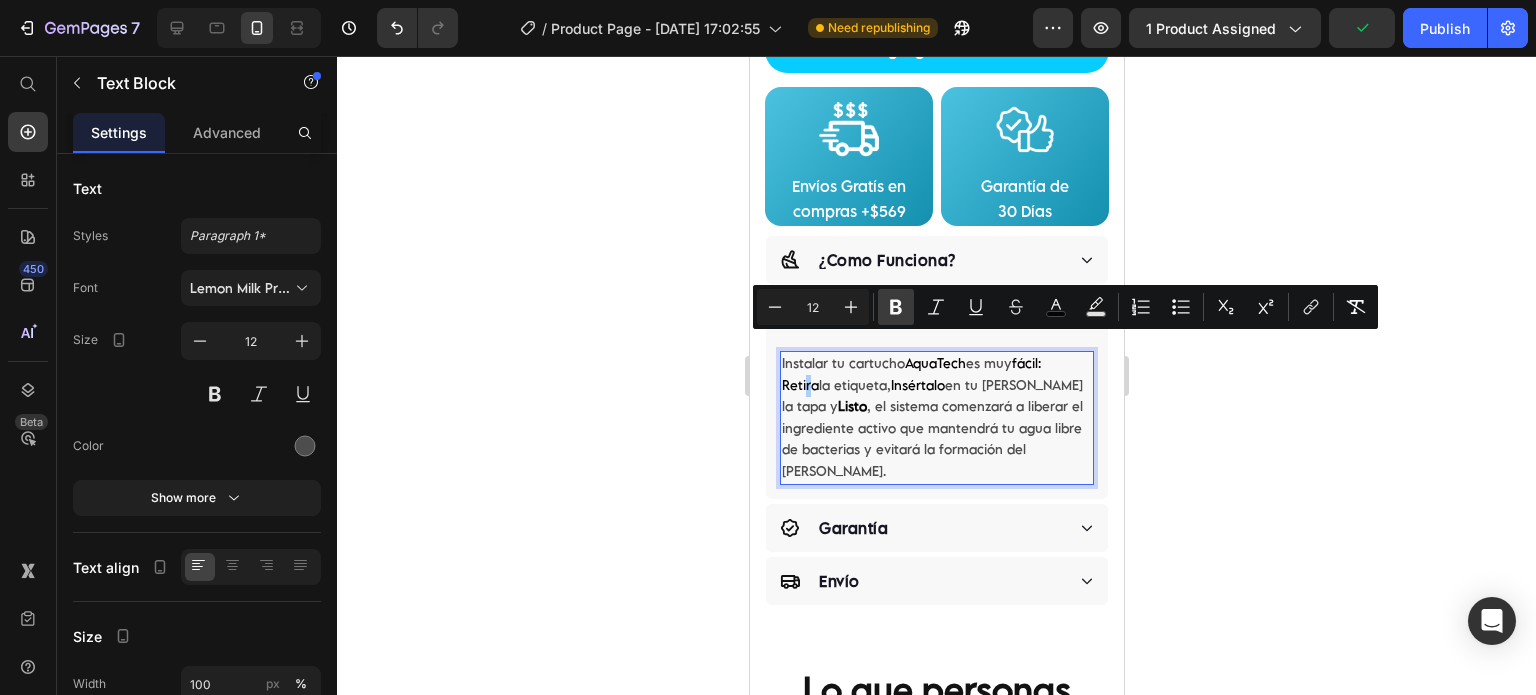 click 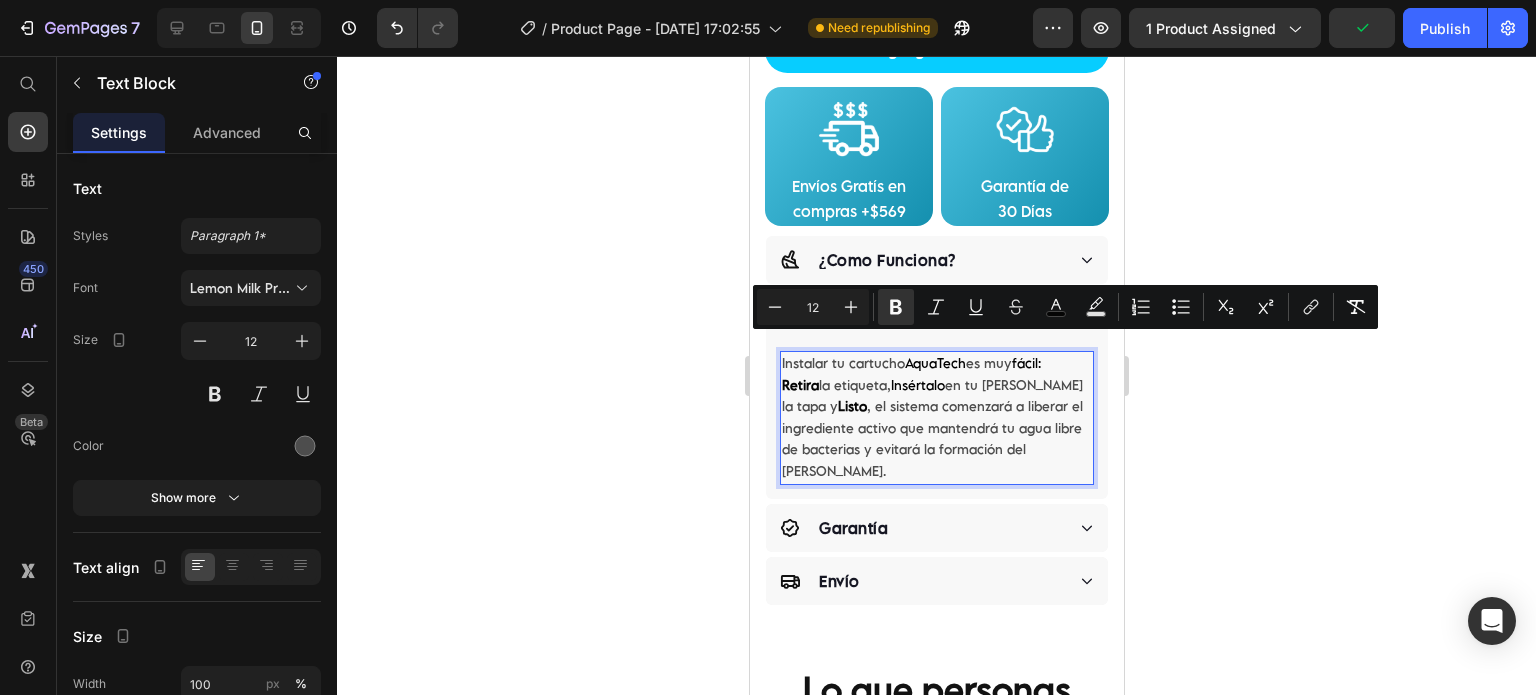 click on "Insértalo" at bounding box center [917, 385] 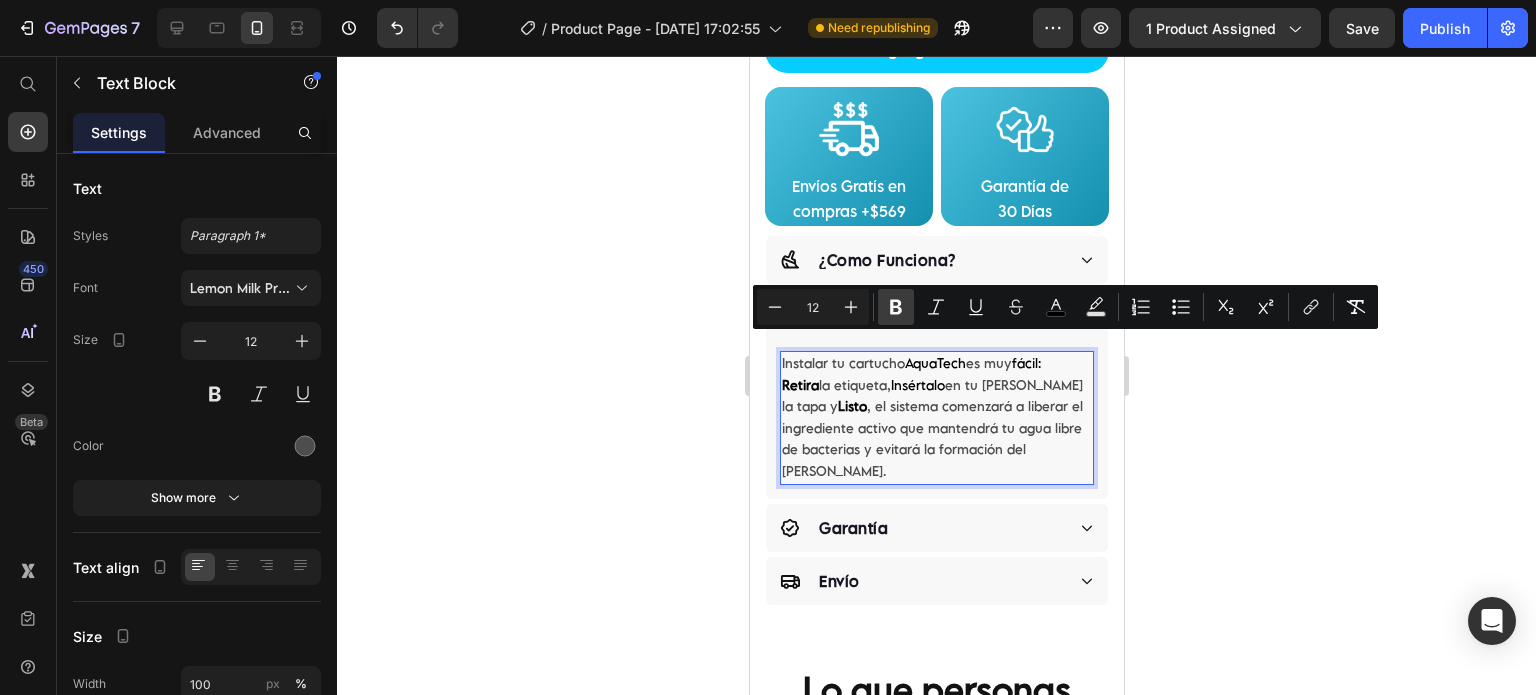 click 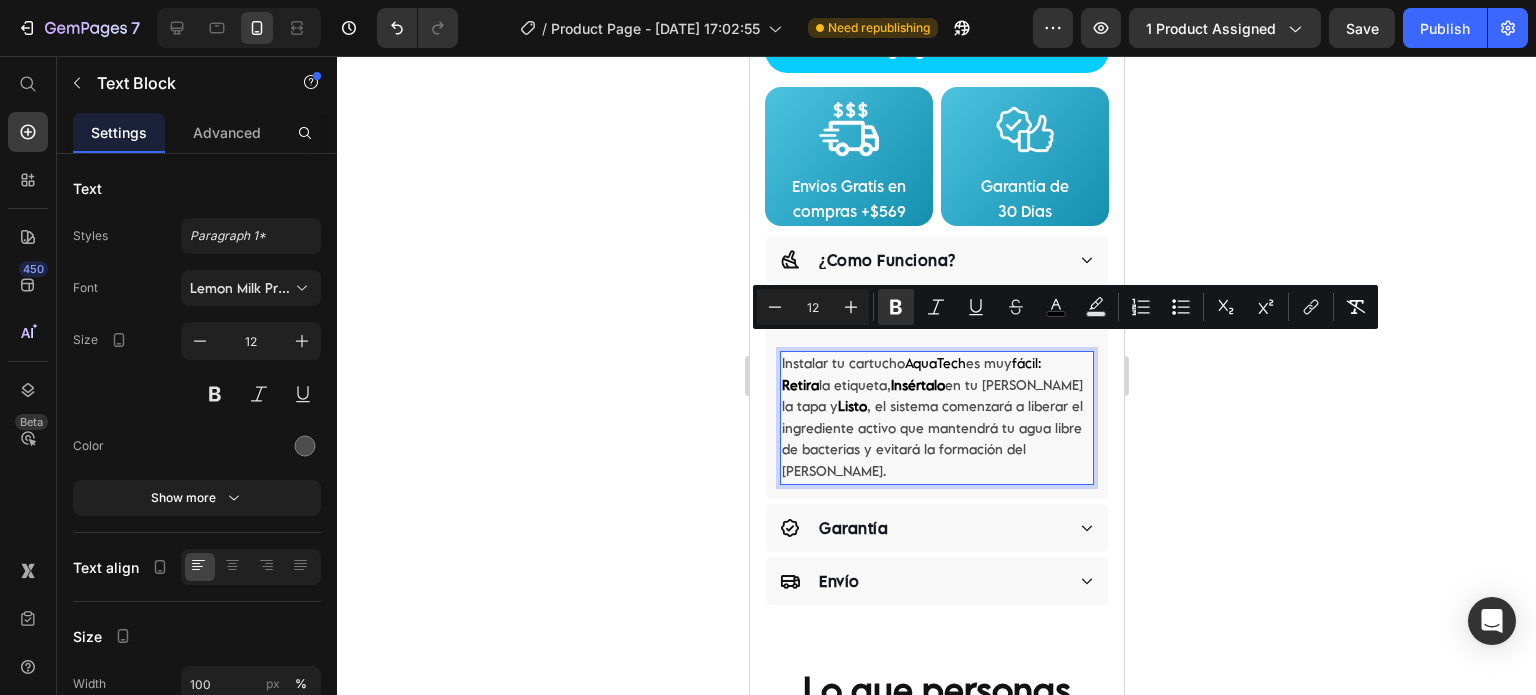 click on "Instalar tu cartucho  AquaTech  es muy  fácil: Retira  la etiqueta,  Insértalo  en tu tinaco, cierra la tapa y  Listo , el sistema comenzará a liberar el ingrediente activo que mantendrá tu agua libre de bacterias y evitará la formación del sarro." at bounding box center [936, 418] 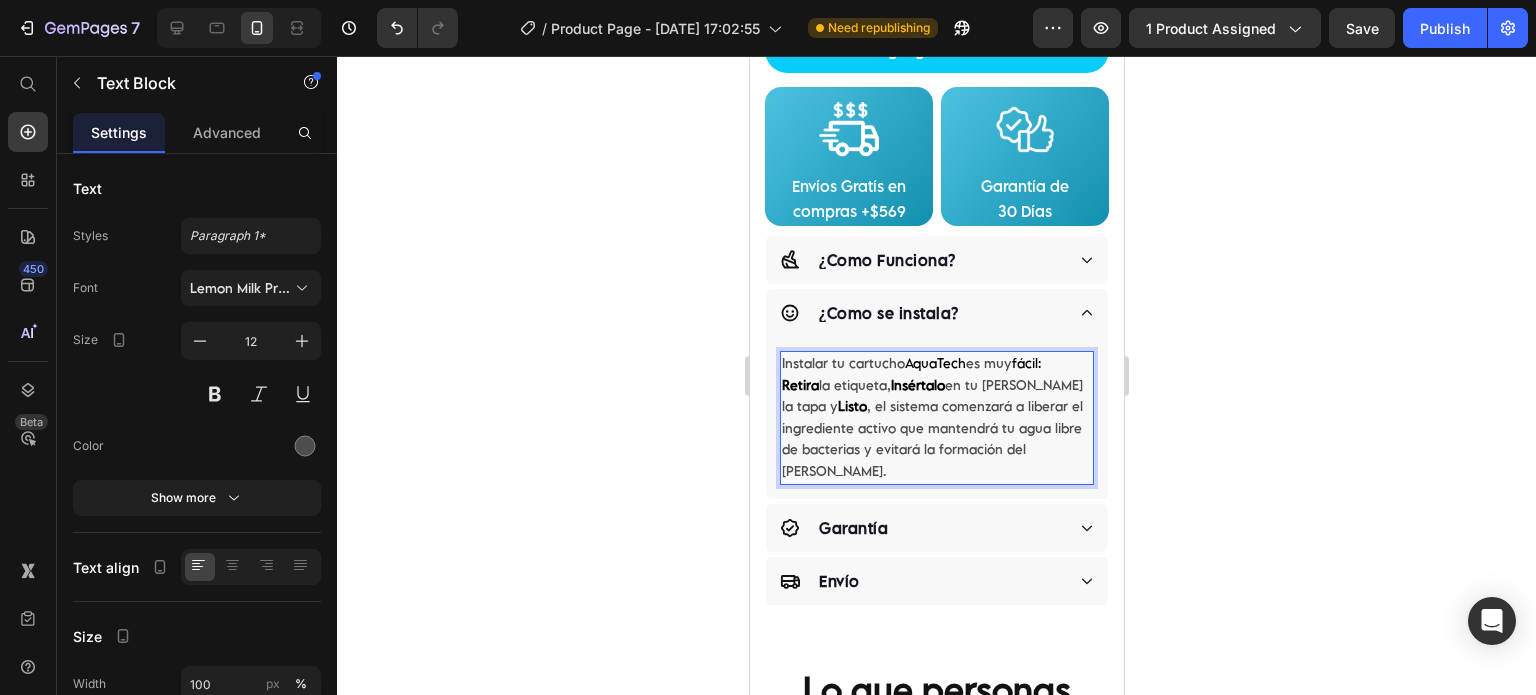 click on "AquaTech" at bounding box center [934, 363] 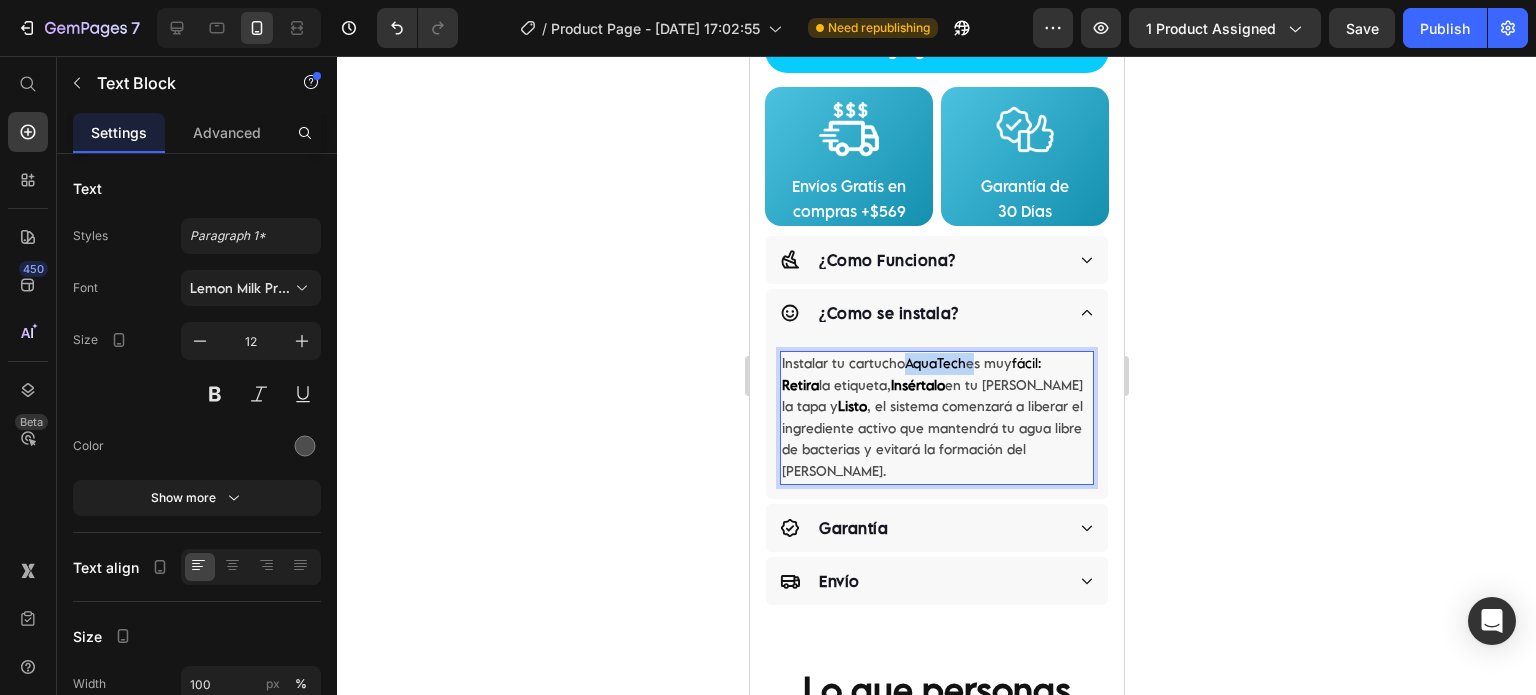 click on "AquaTech" at bounding box center (934, 363) 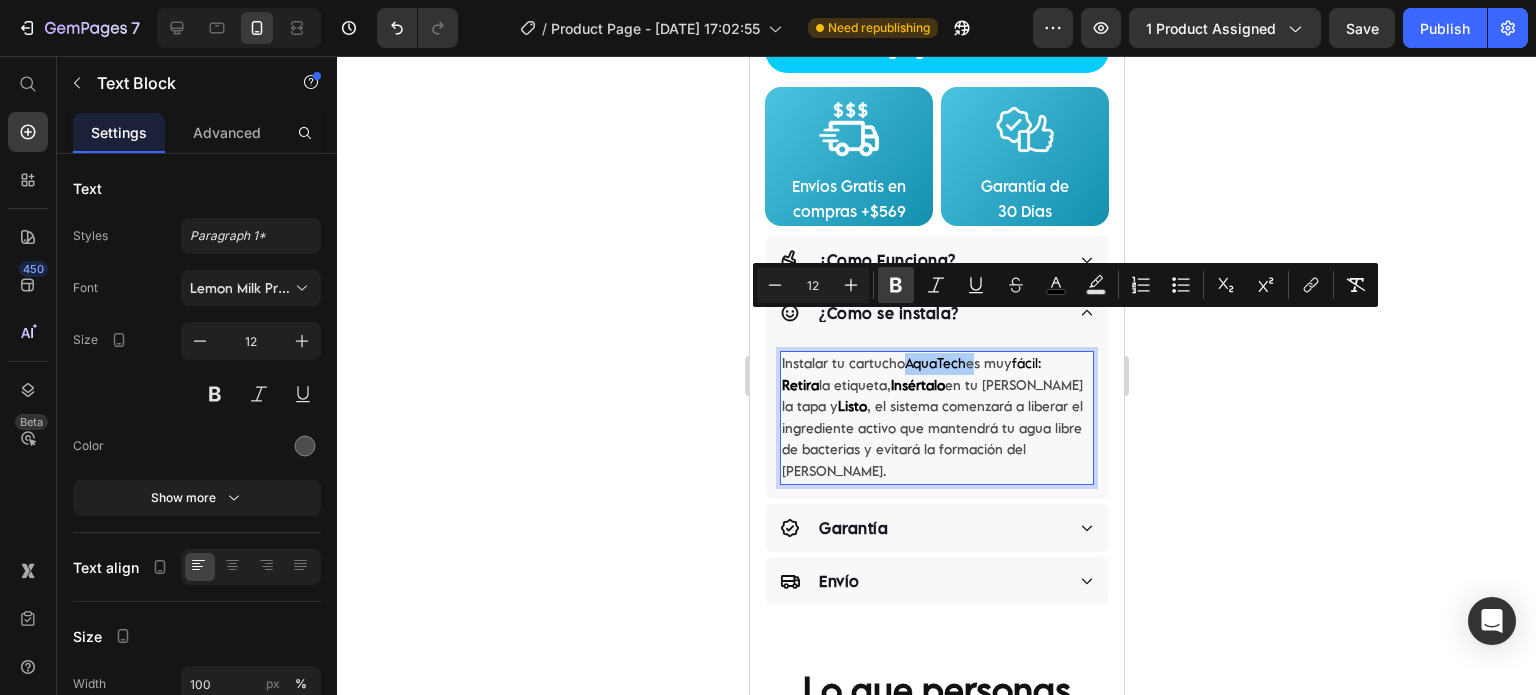 click 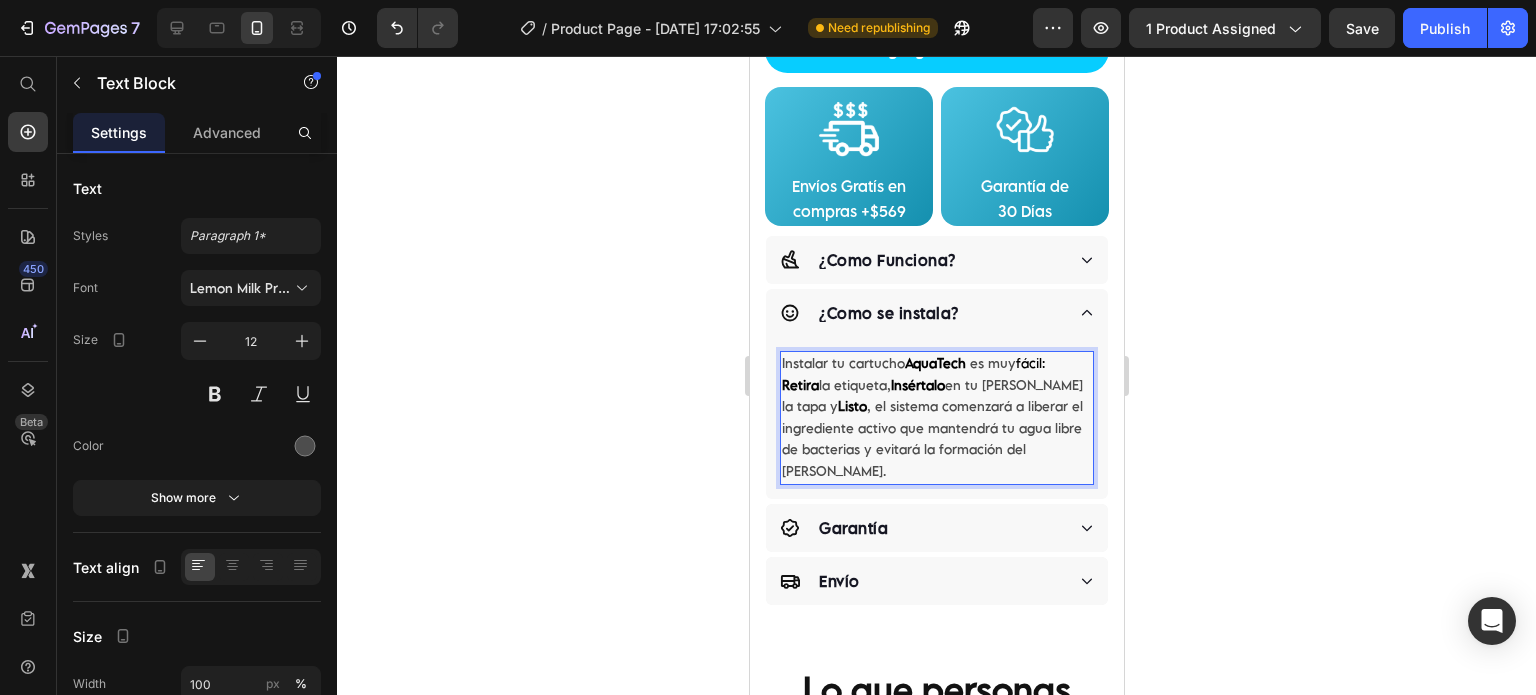 click on "Instalar tu cartucho  AquaTech   es muy  fácil: Retira  la etiqueta,  Insértalo  en tu tinaco, cierra la tapa y  Listo , el sistema comenzará a liberar el ingrediente activo que mantendrá tu agua libre de bacterias y evitará la formación del sarro." at bounding box center (936, 418) 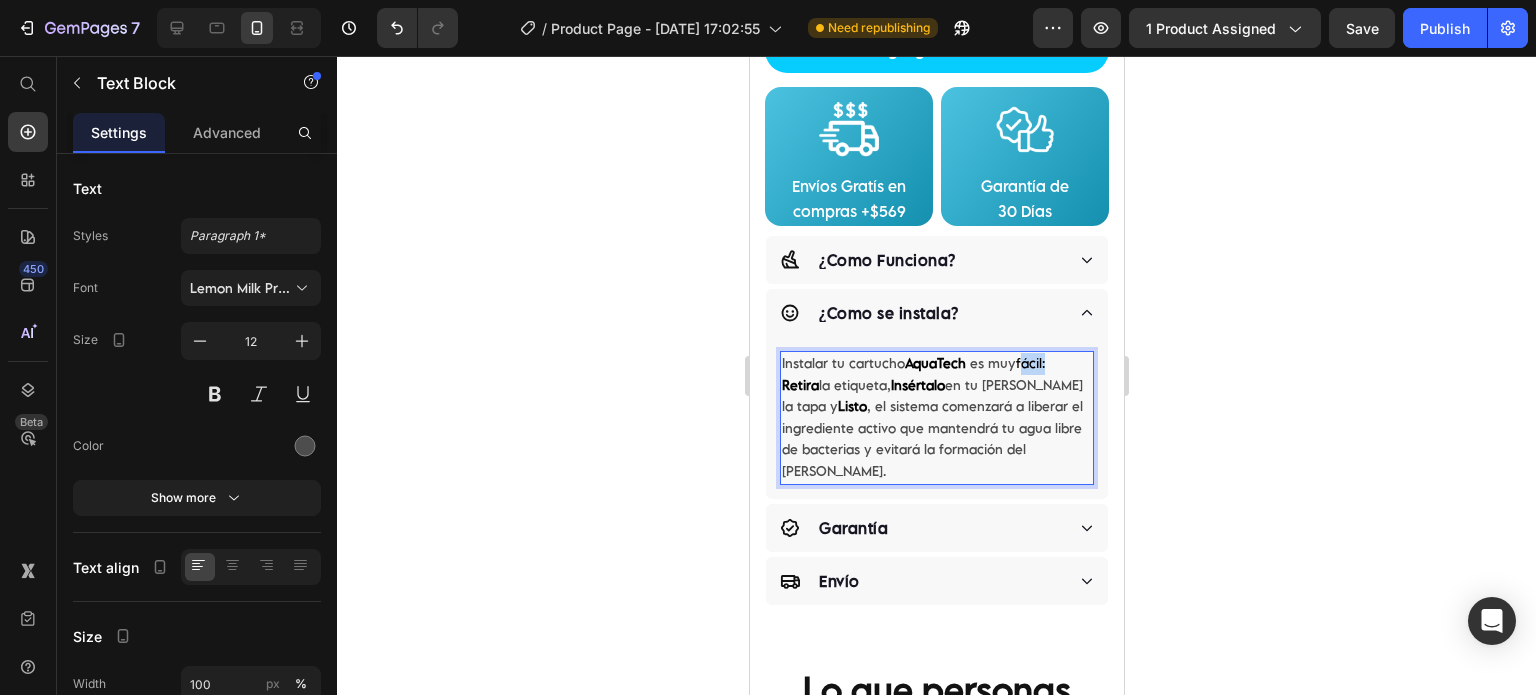 click on "fácil:" at bounding box center [1029, 363] 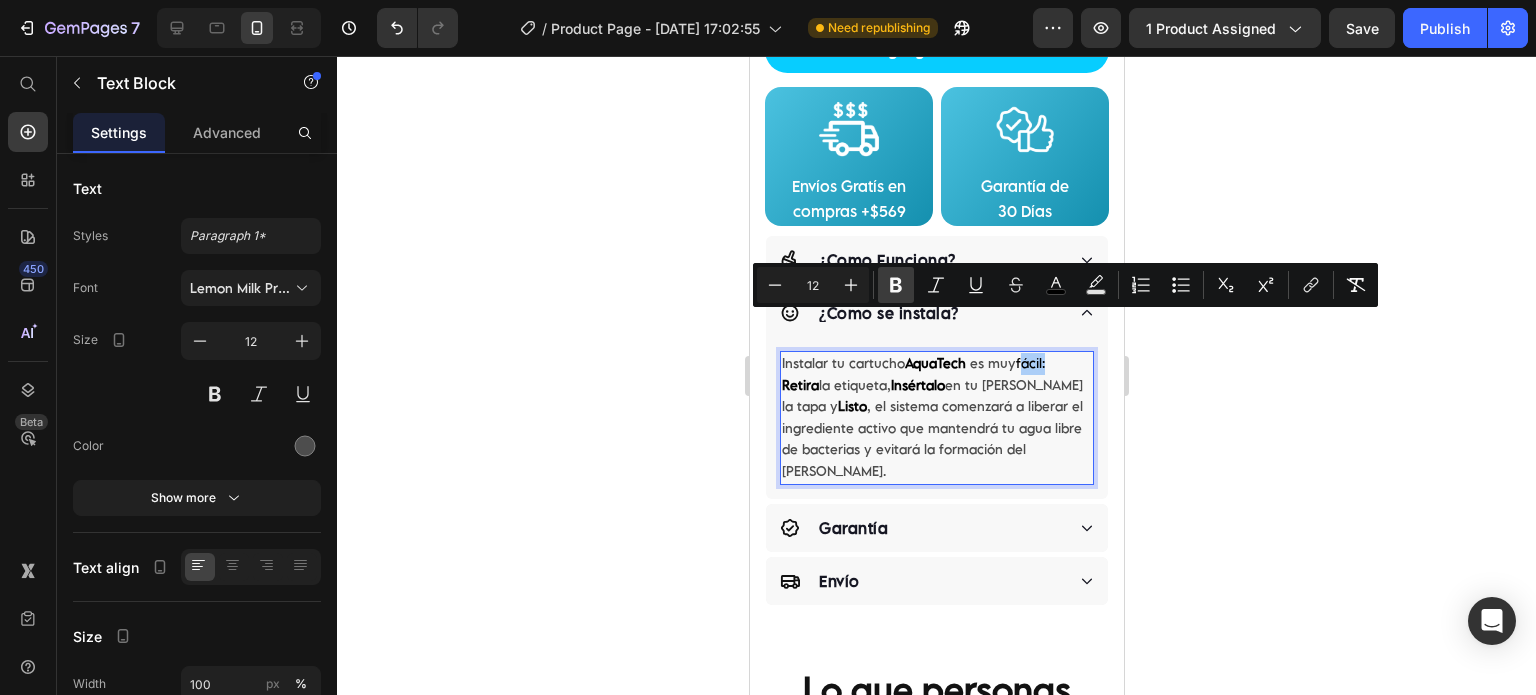 click 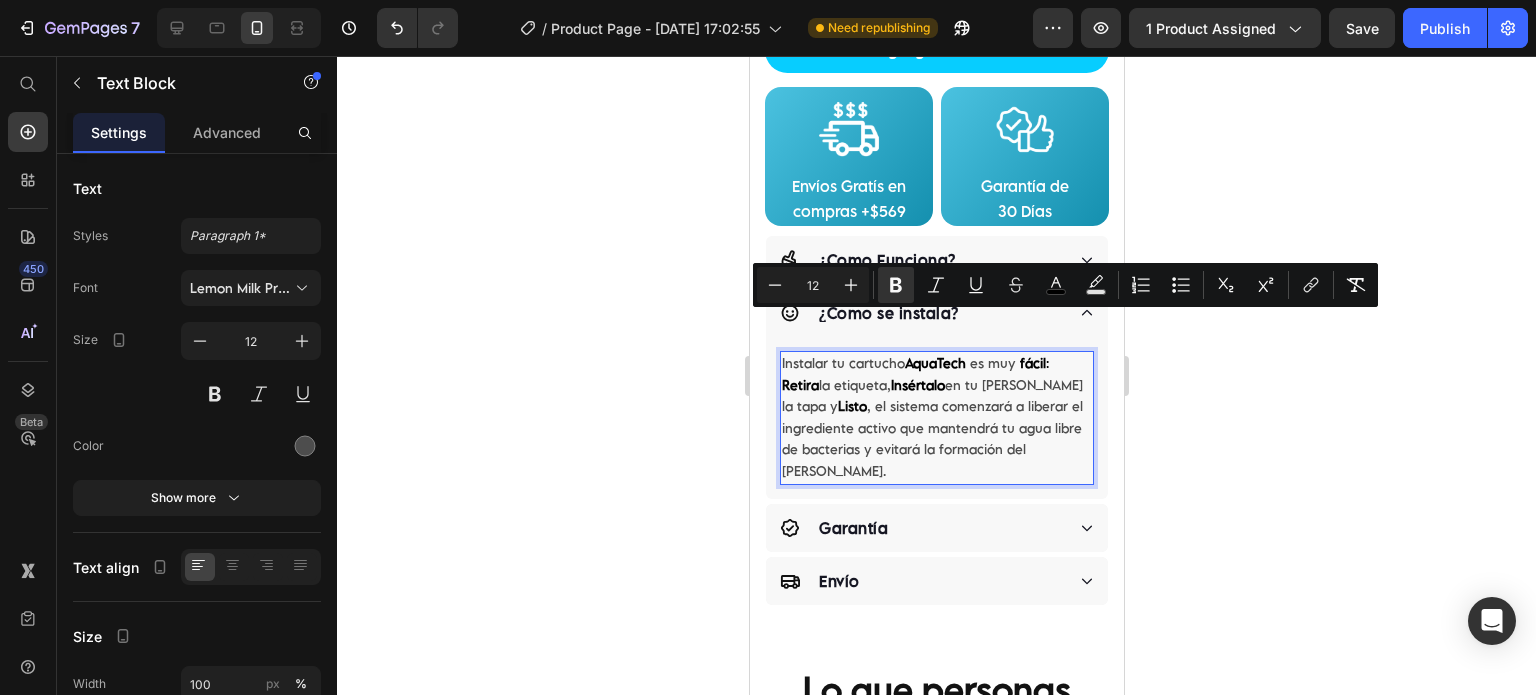 click on "Instalar tu cartucho  AquaTech   es muy   fácil : Retira  la etiqueta,  Insértalo  en tu tinaco, cierra la tapa y  Listo , el sistema comenzará a liberar el ingrediente activo que mantendrá tu agua libre de bacterias y evitará la formación del sarro." at bounding box center (936, 418) 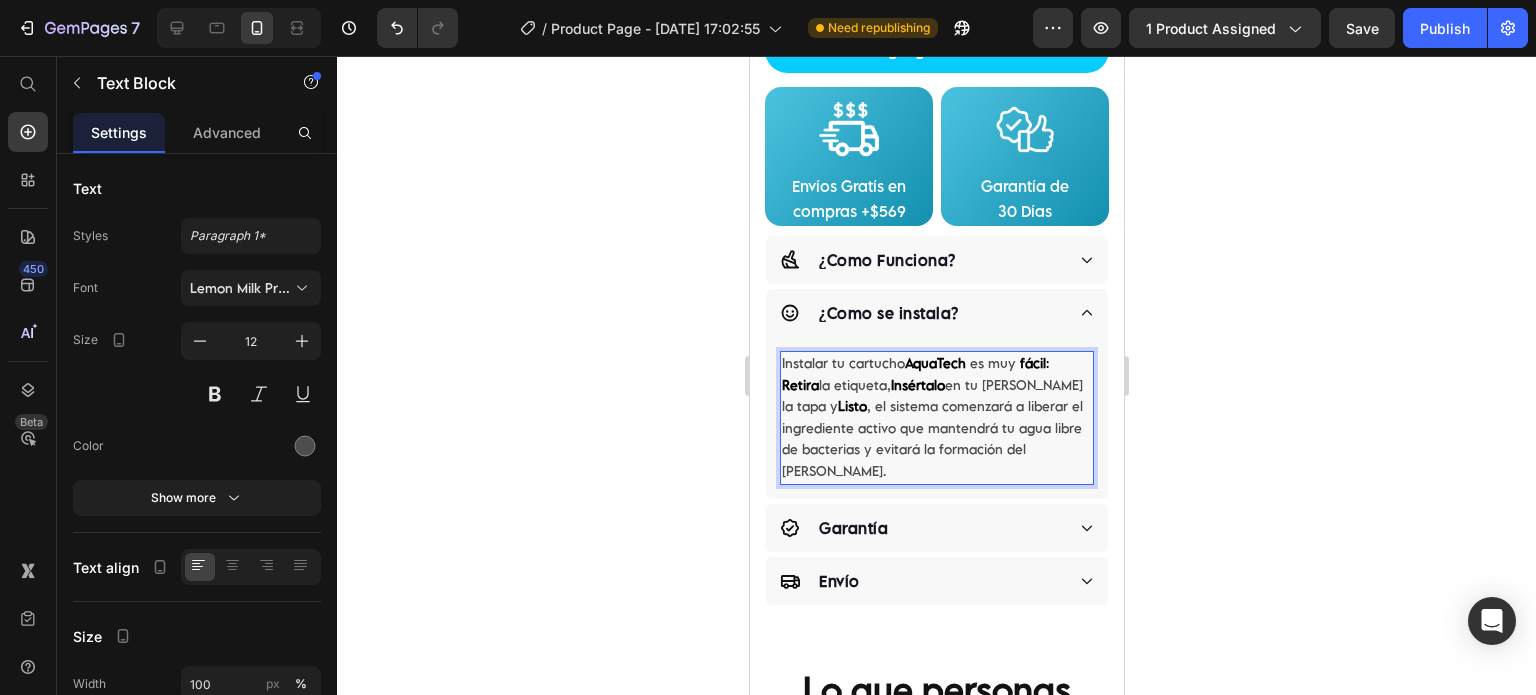 click on "Instalar tu cartucho  AquaTech   es muy   fácil : Retira  la etiqueta,  Insértalo  en tu tinaco, cierra la tapa y  Listo , el sistema comenzará a liberar el ingrediente activo que mantendrá tu agua libre de bacterias y evitará la formación del sarro." at bounding box center [936, 418] 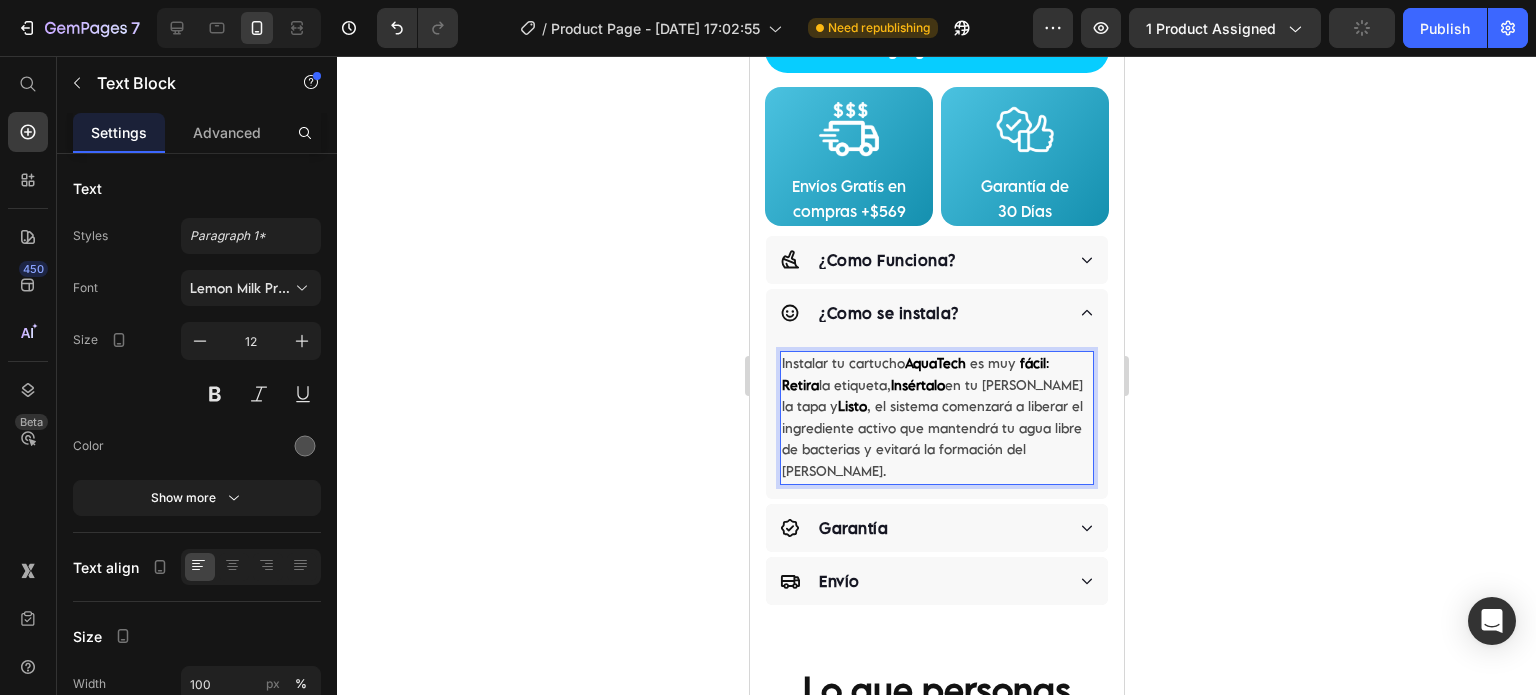 click on "Instalar tu cartucho  AquaTech   es muy   fácil : Retira  la etiqueta,  Insértalo  en tu tinaco, cierra la tapa y  Listo , el sistema comenzará a liberar el ingrediente activo que mantendrá tu agua libre de bacterias y evitará la formación del sarro." at bounding box center (936, 418) 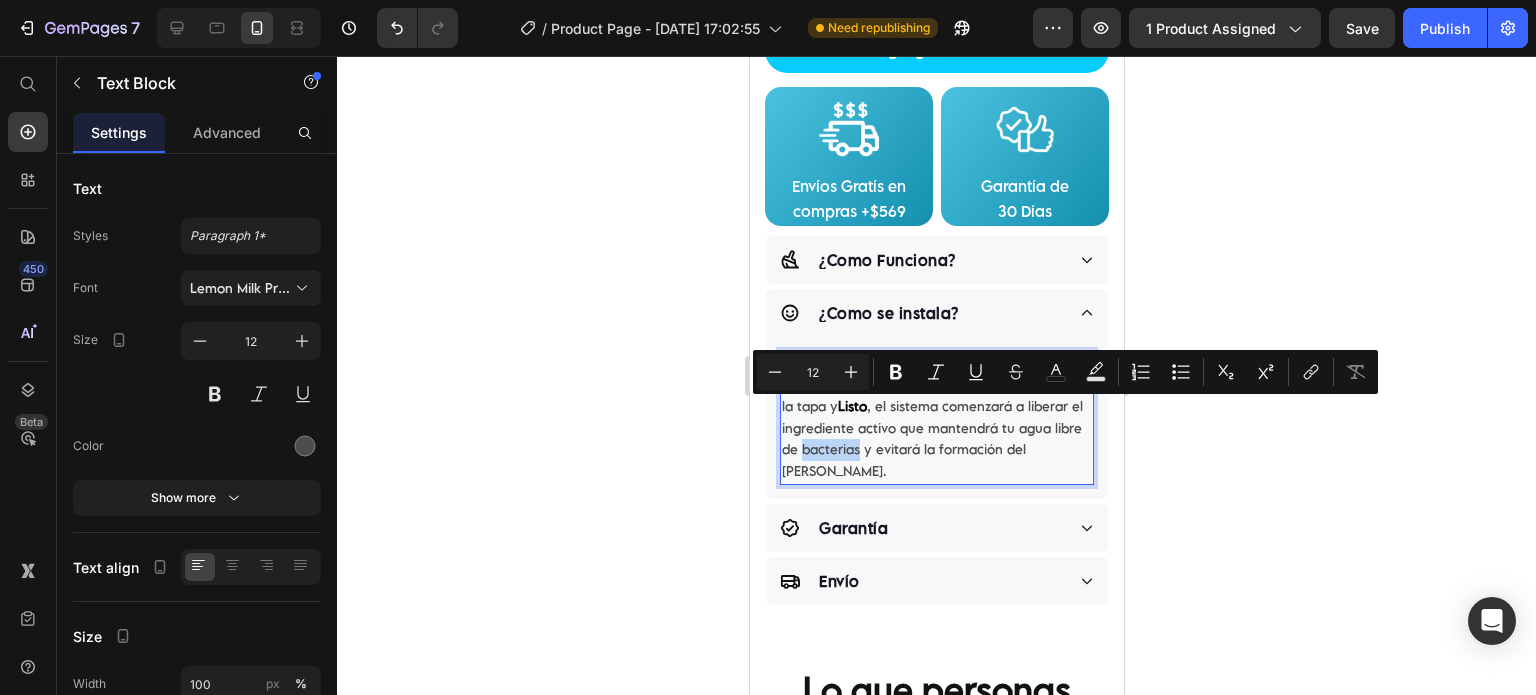 drag, startPoint x: 831, startPoint y: 411, endPoint x: 891, endPoint y: 414, distance: 60.074955 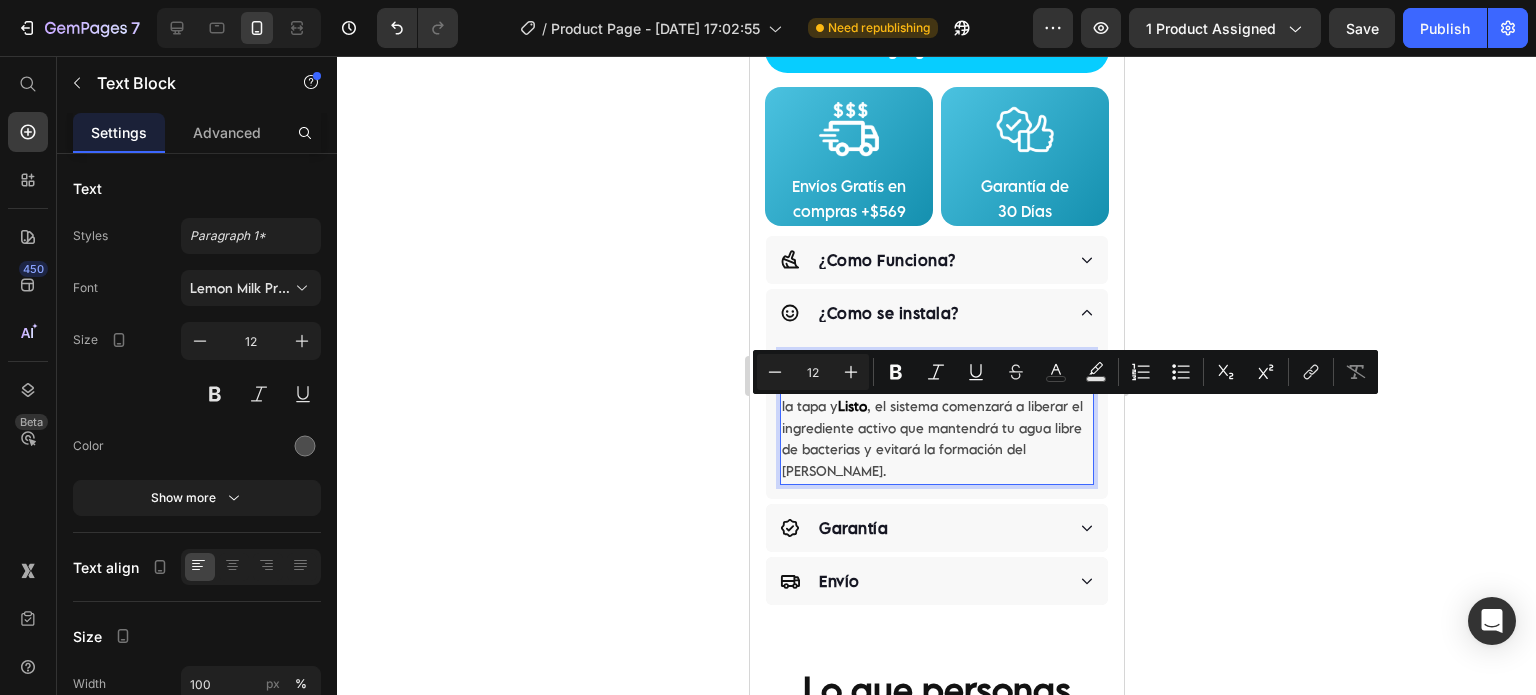 click on "Instalar tu cartucho  AquaTech   es muy   fácil : Retira  la etiqueta,  Insértalo  en tu tinaco, cierra la tapa y  Listo , el sistema comenzará a liberar el ingrediente activo que mantendrá tu agua libre de bacterias y evitará la formación del sarro." at bounding box center (936, 418) 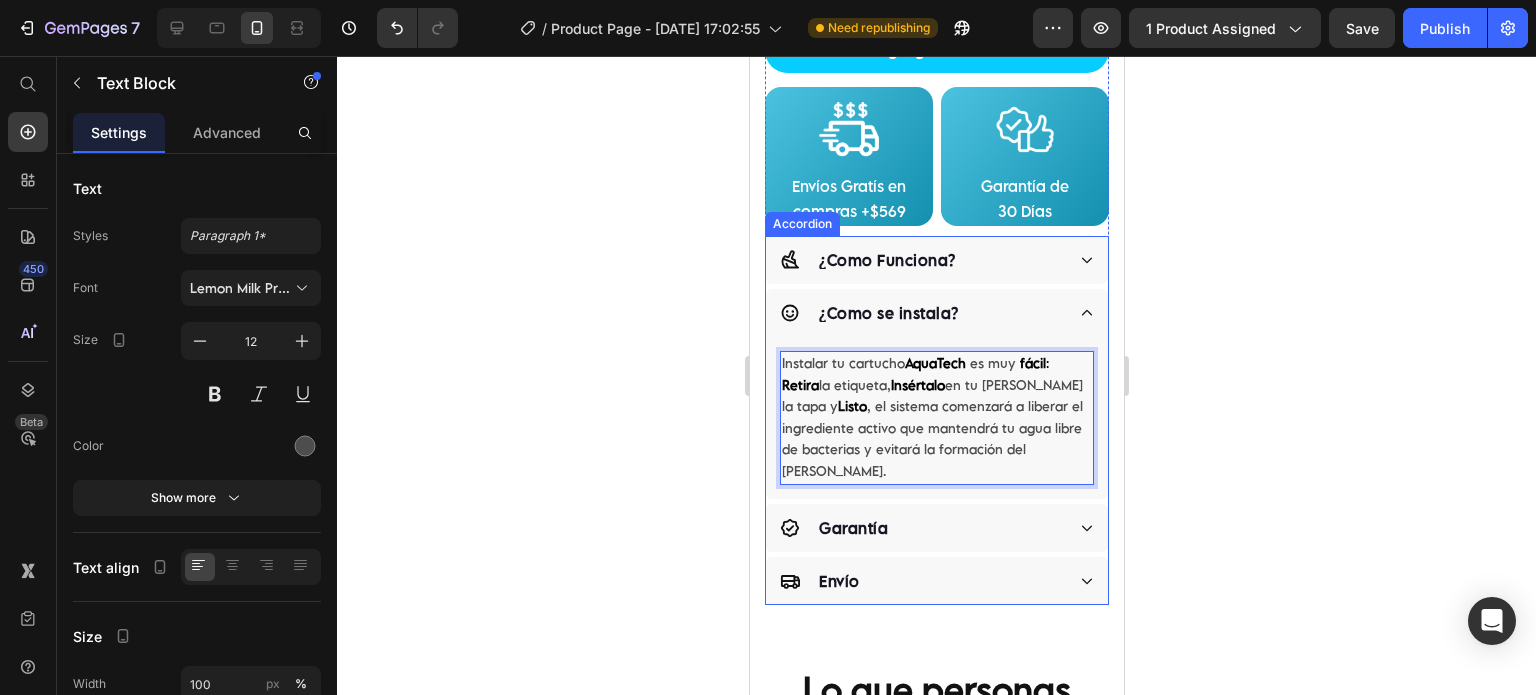 click on "¿Como se instala?" at bounding box center (936, 313) 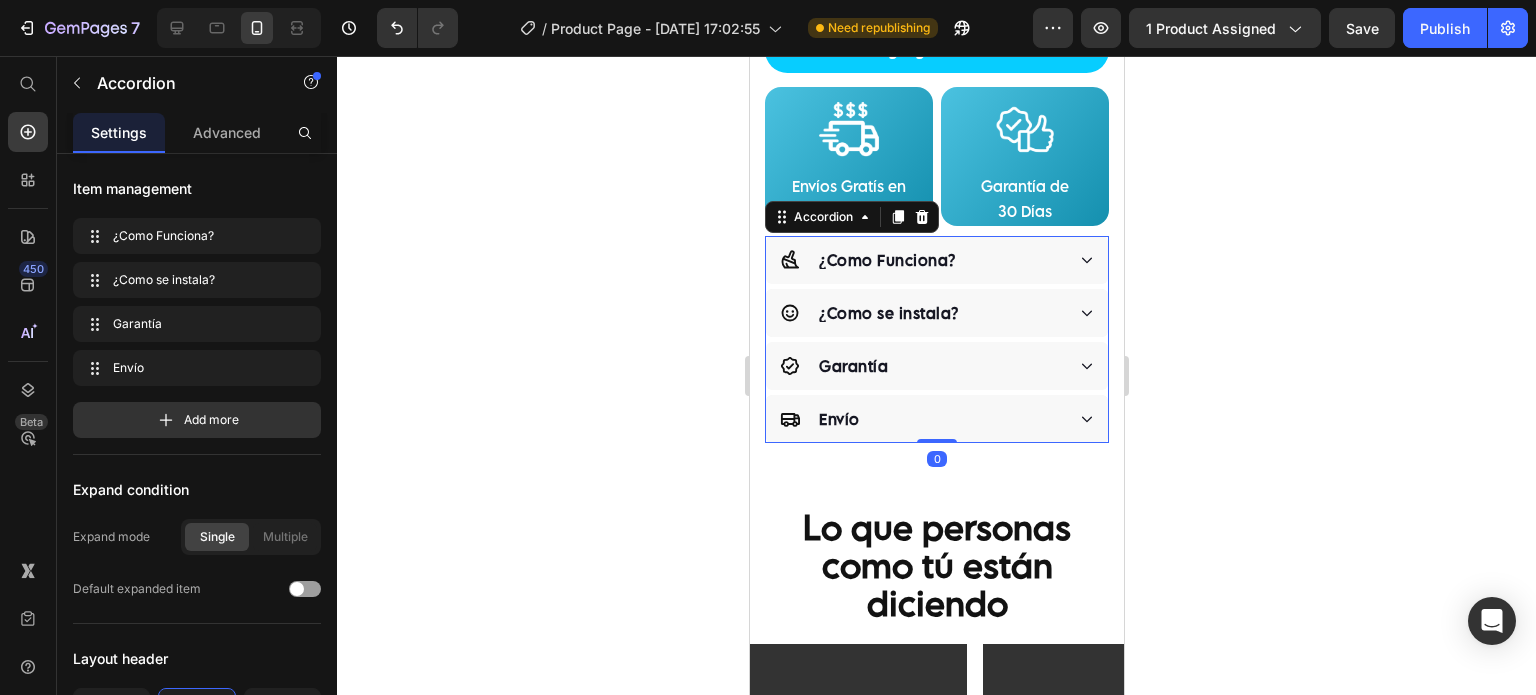 click on "Garantía" at bounding box center (936, 366) 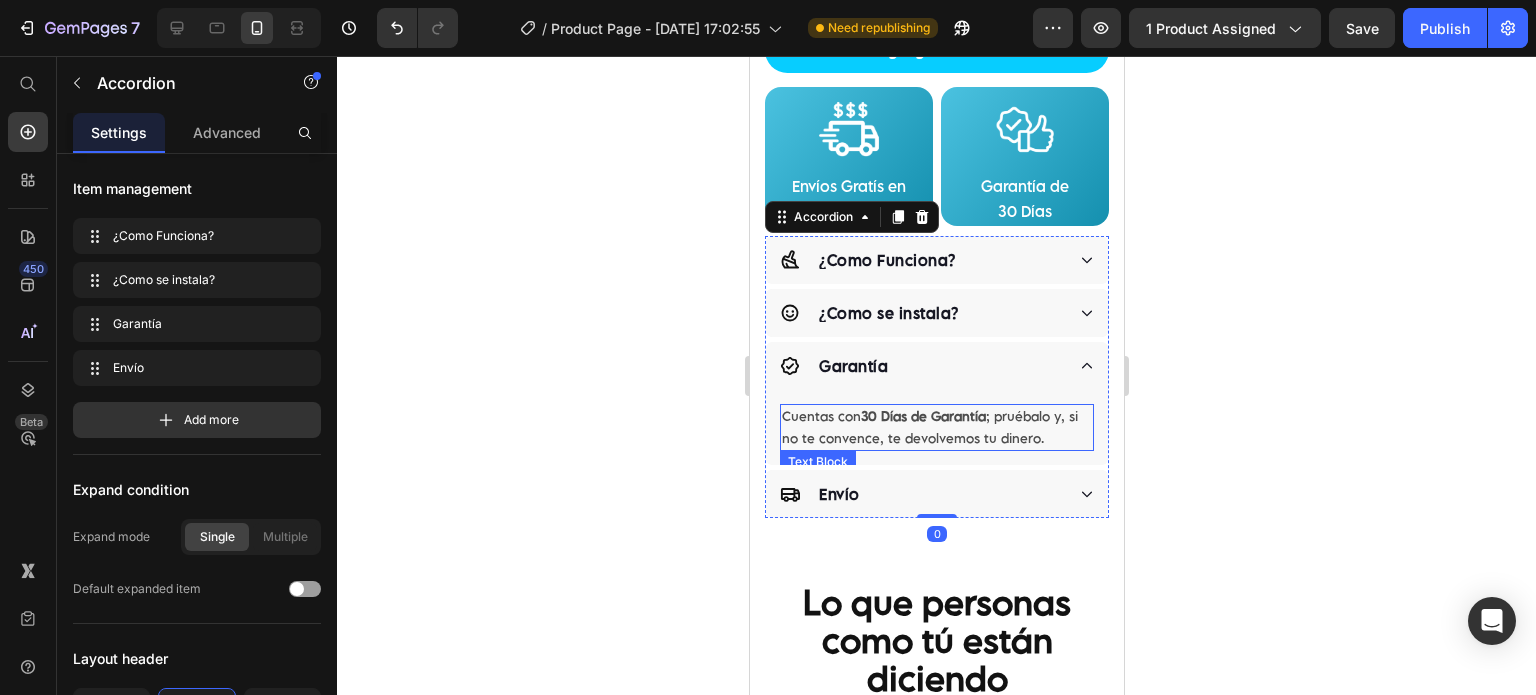 click on "30 Días de Garantía" at bounding box center (922, 416) 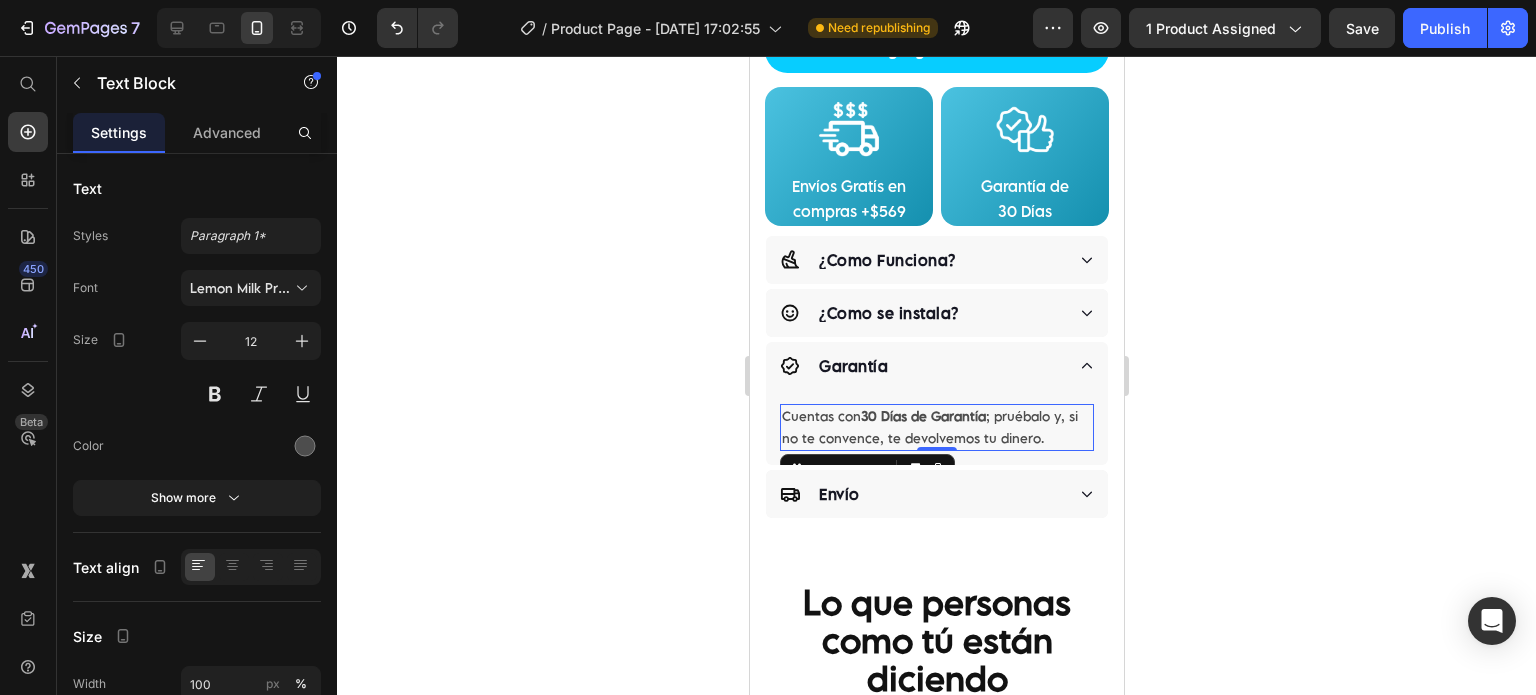 click on "30 Días de Garantía" at bounding box center (922, 416) 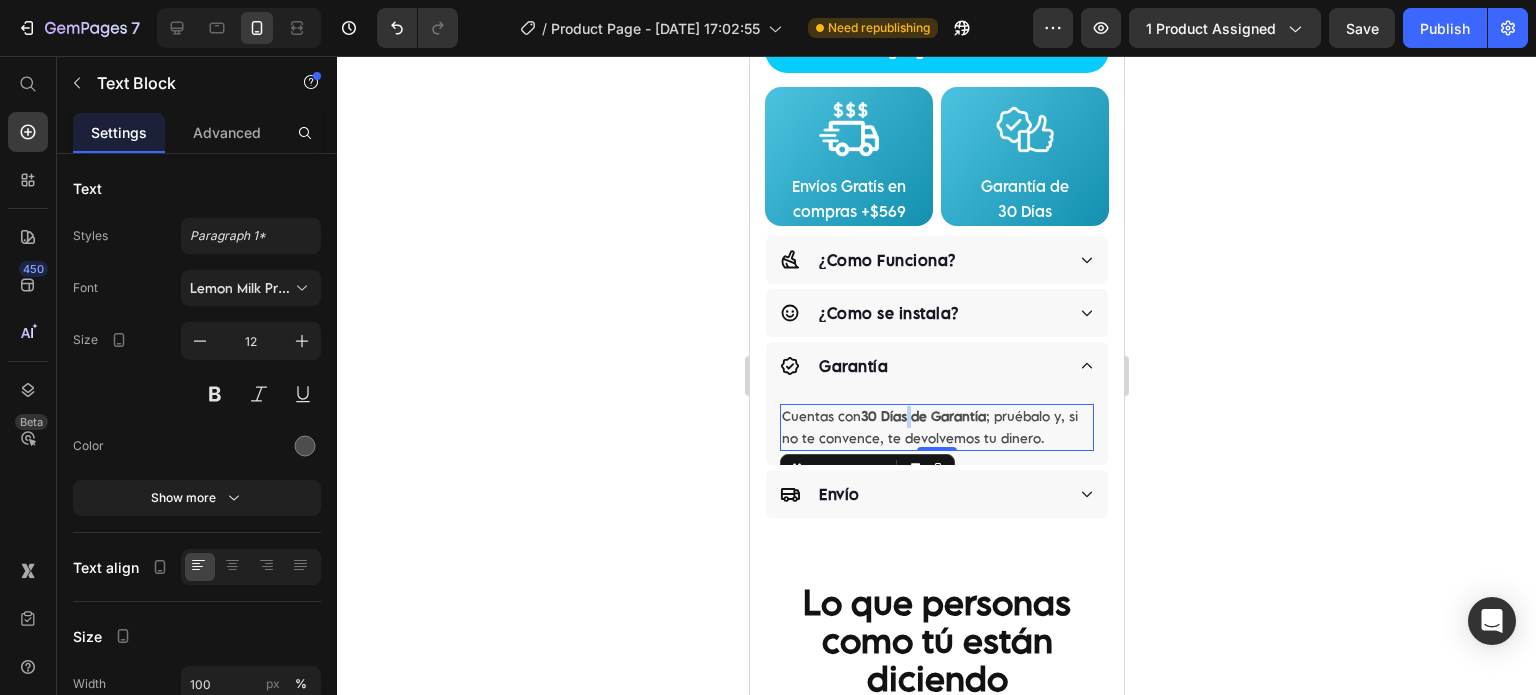 click on "30 Días de Garantía" at bounding box center (922, 416) 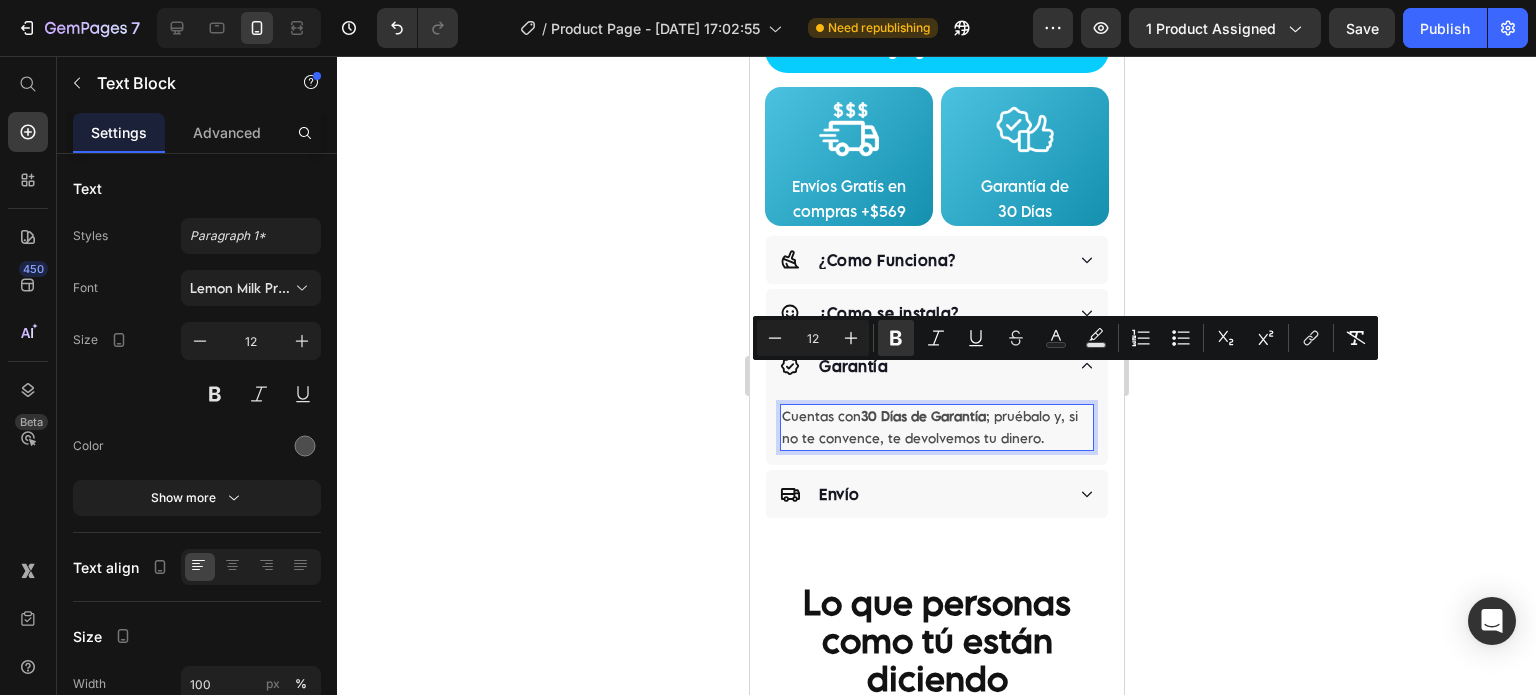 click on "Cuentas con  30 Días de Garantía ; pruébalo y, si no te convence, te devolvemos tu dinero." at bounding box center [936, 427] 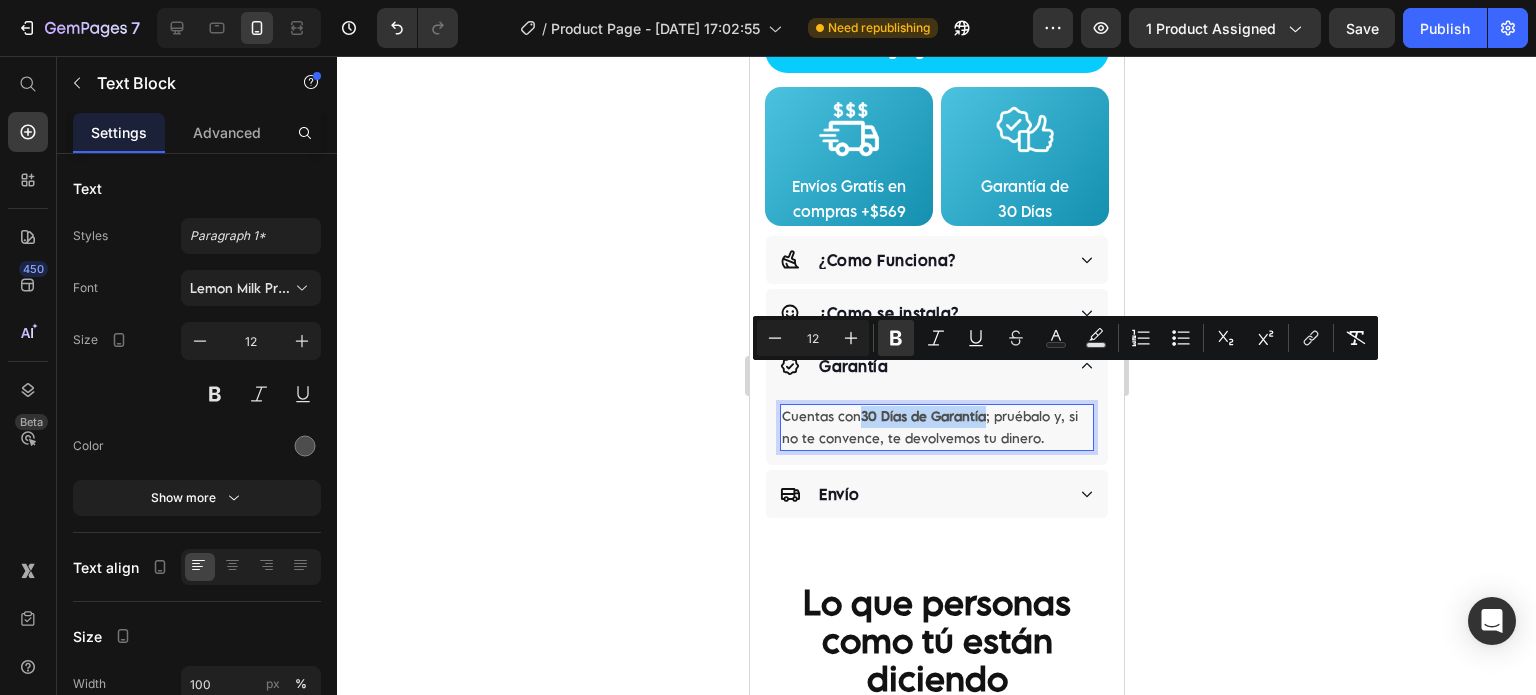 drag, startPoint x: 864, startPoint y: 376, endPoint x: 989, endPoint y: 376, distance: 125 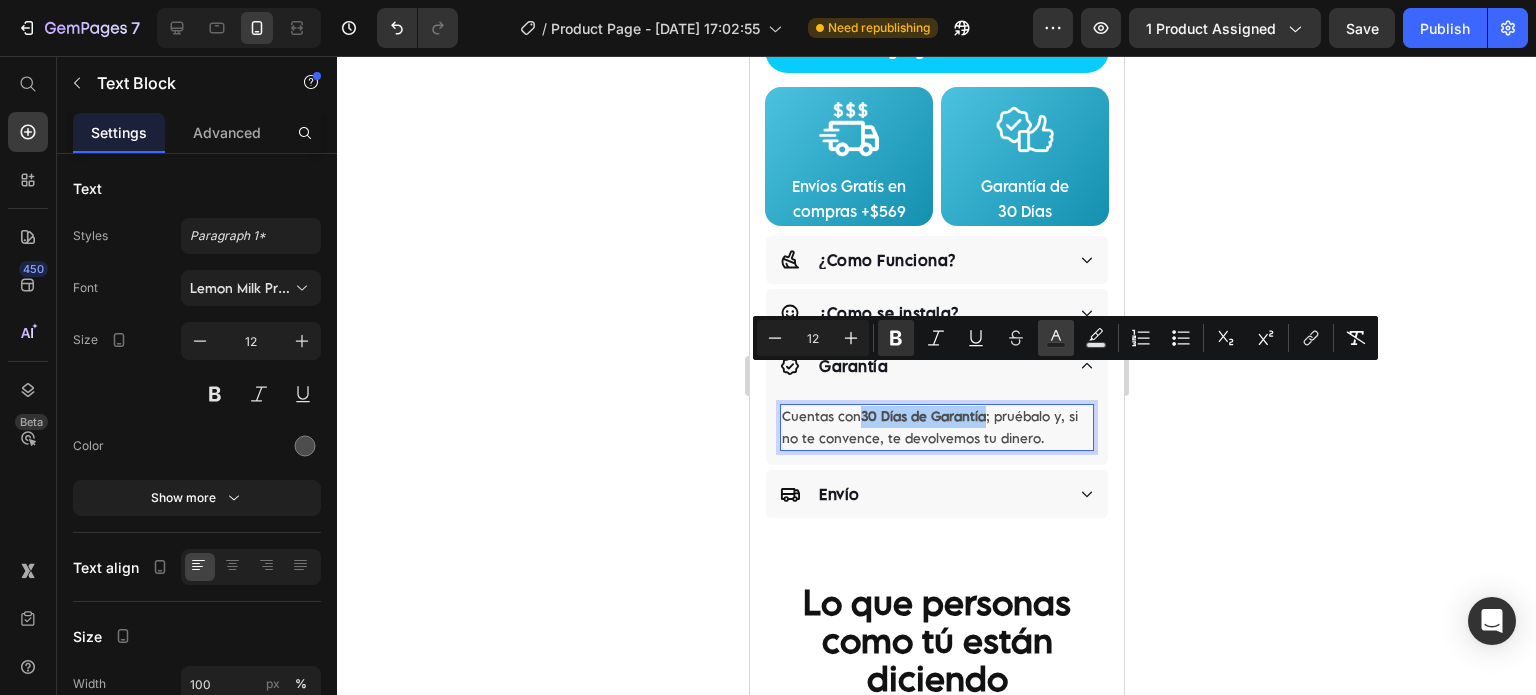 click 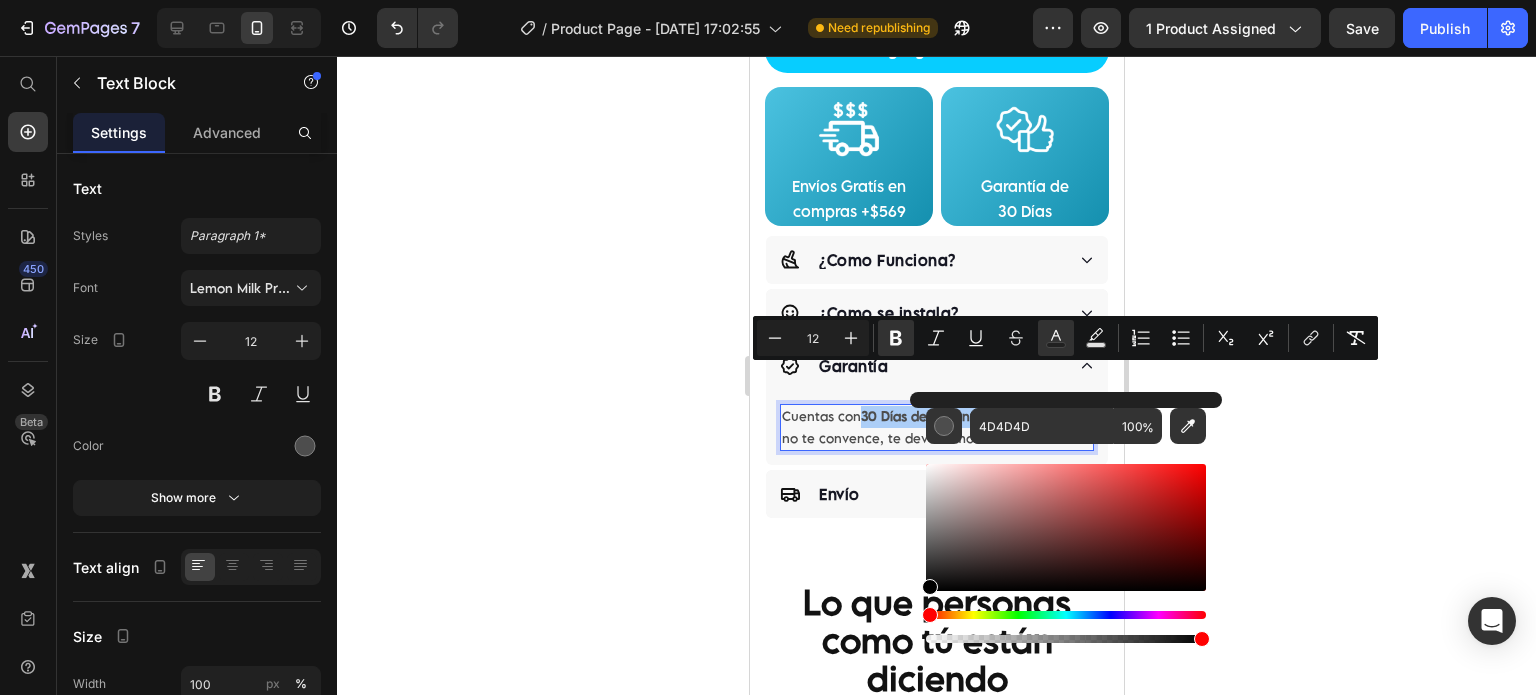 drag, startPoint x: 923, startPoint y: 601, endPoint x: 916, endPoint y: 619, distance: 19.313208 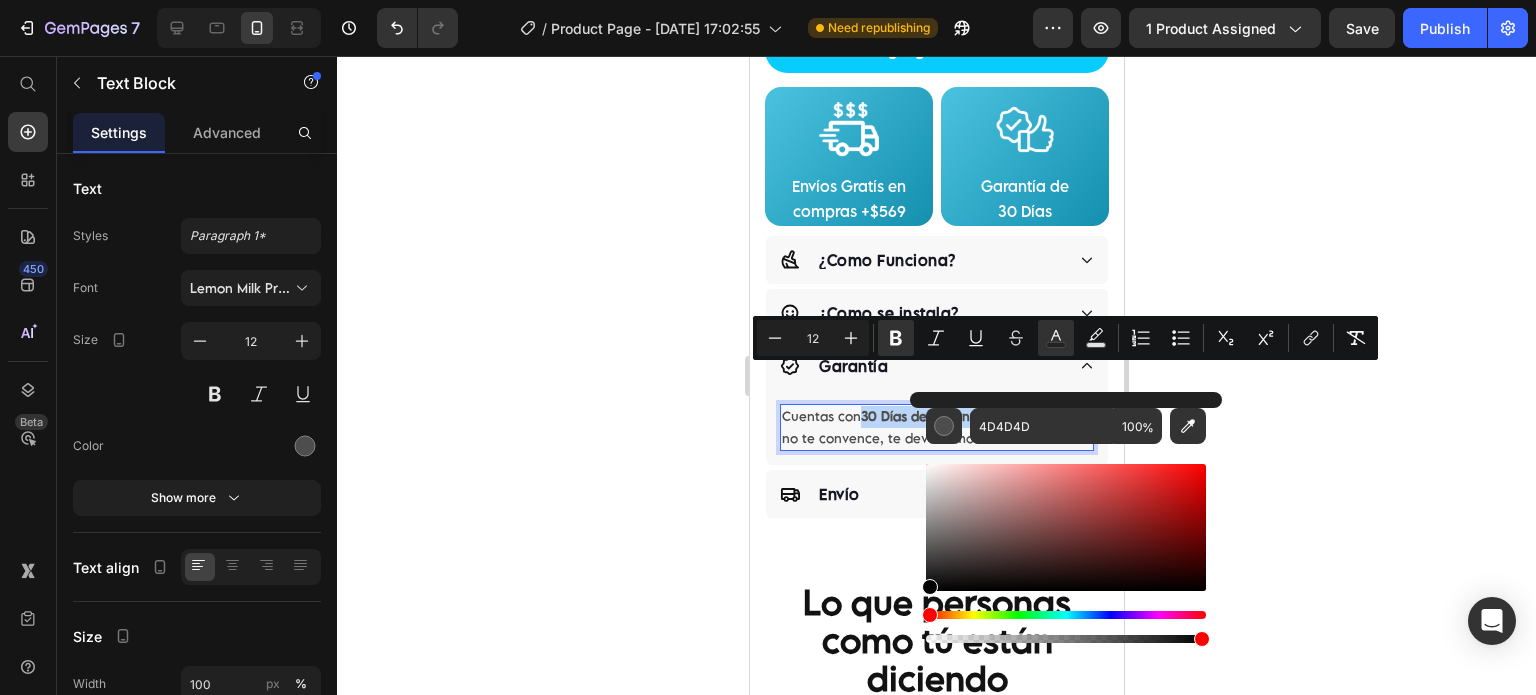 type on "000000" 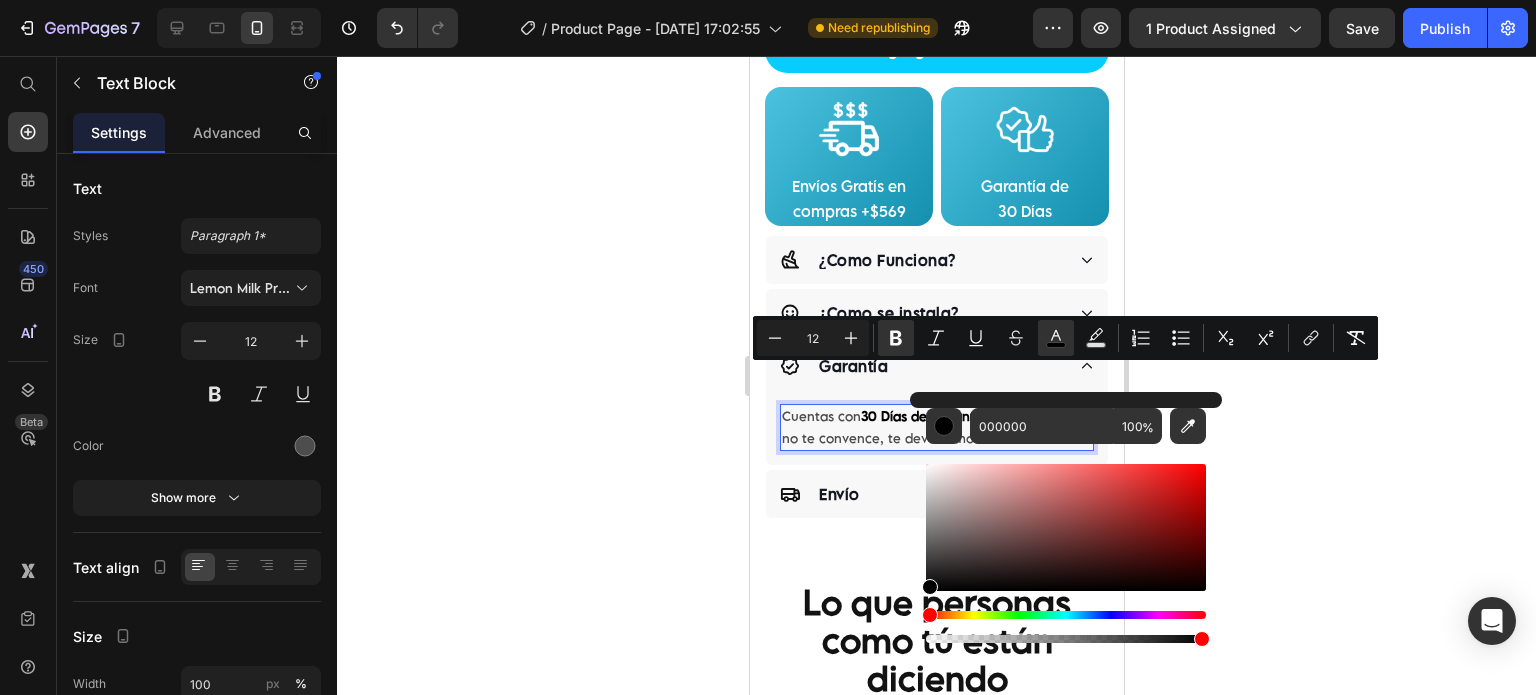 click on "Cuentas con  30 Días de Garantía ; pruébalo y, si no te convence, te devolvemos tu dinero." at bounding box center [936, 427] 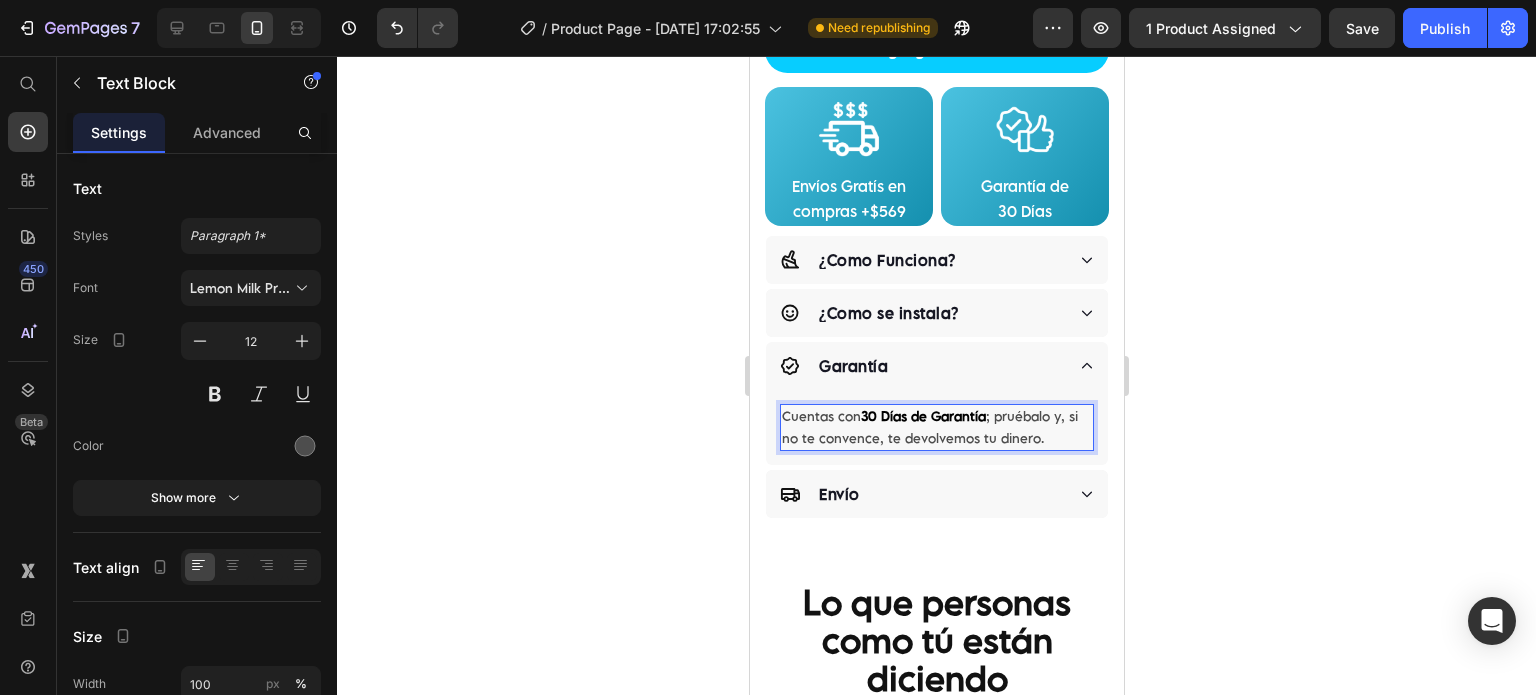 click on "Cuentas con  30 Días de Garantía ; pruébalo y, si no te convence, te devolvemos tu dinero." at bounding box center (936, 427) 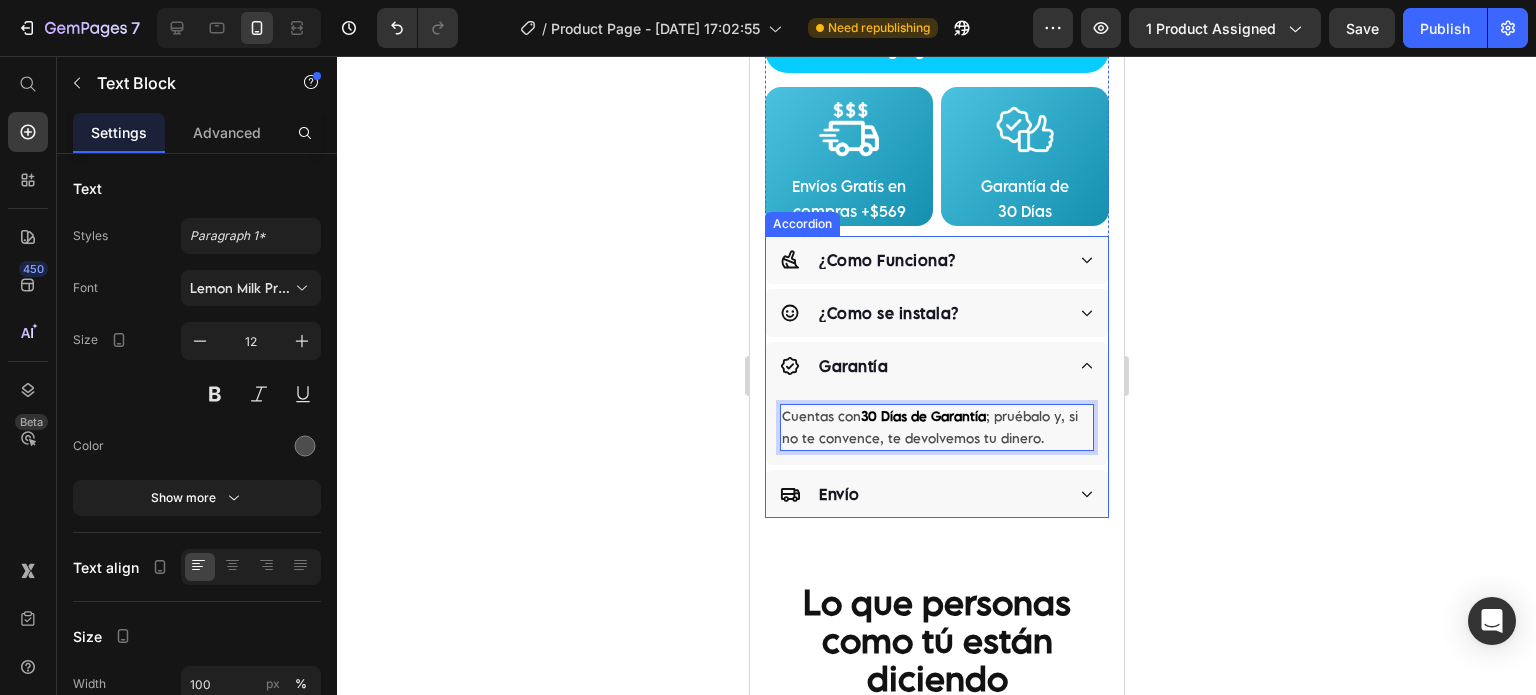 click on "Garantía" at bounding box center [936, 366] 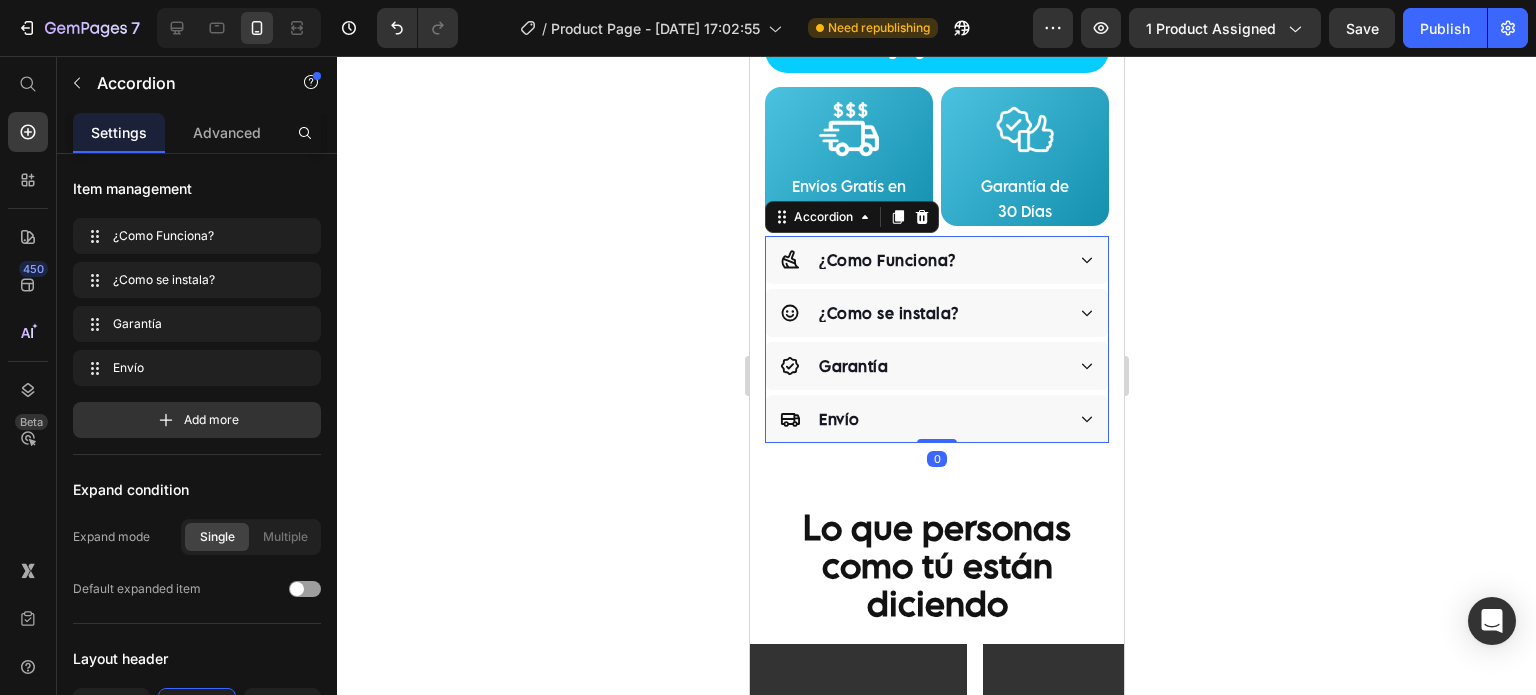 click on "Envío" at bounding box center (921, 419) 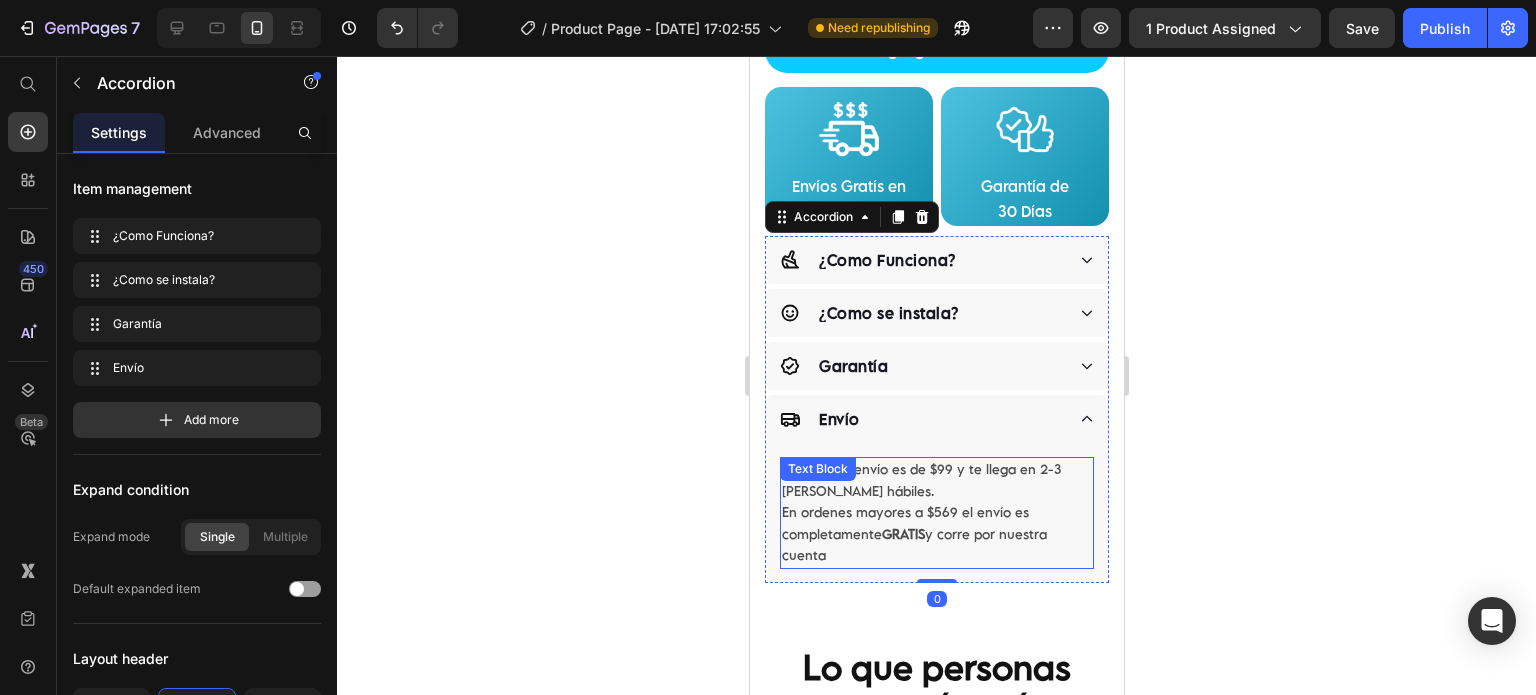 click on "El costo de envío es de $99 y te llega en 2-3 días hábiles." at bounding box center [936, 480] 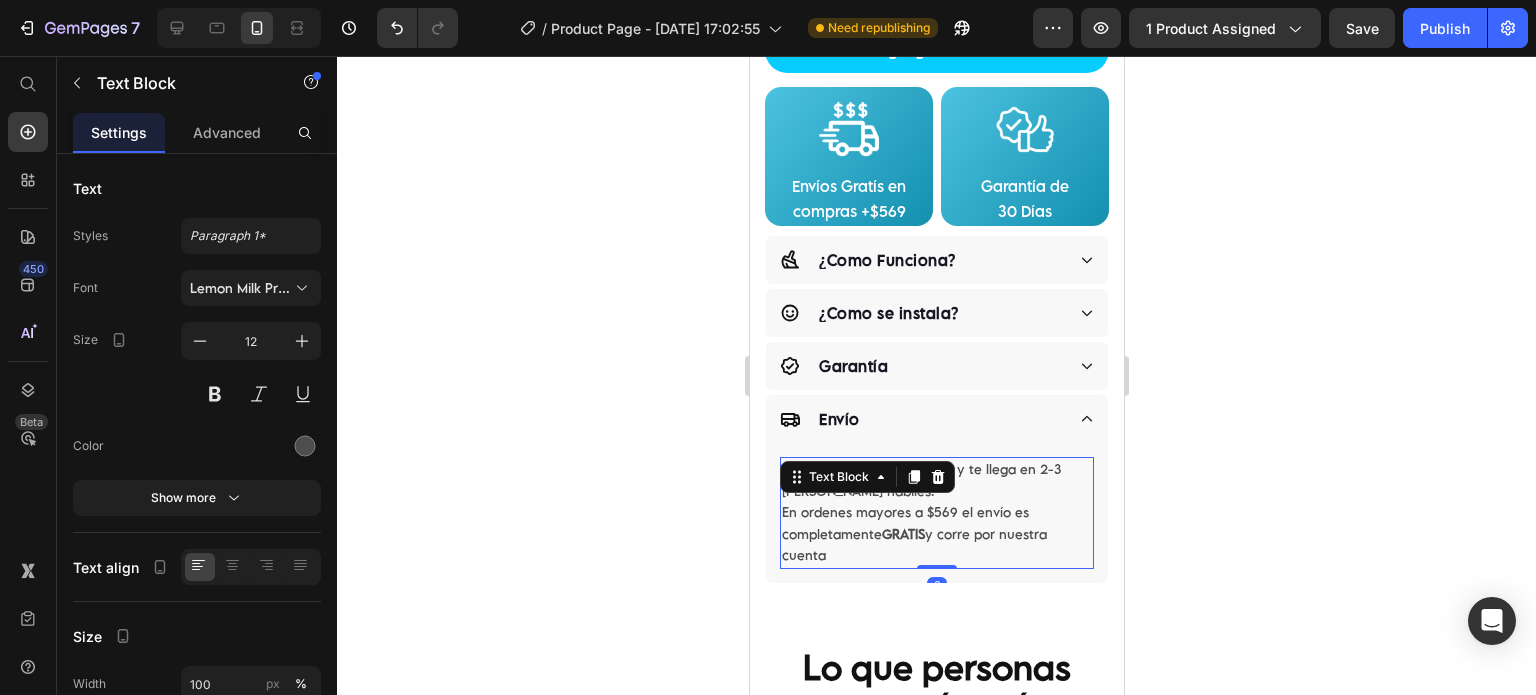 click on "El costo de envío es de $99 y te llega en 2-3 días hábiles." at bounding box center (936, 480) 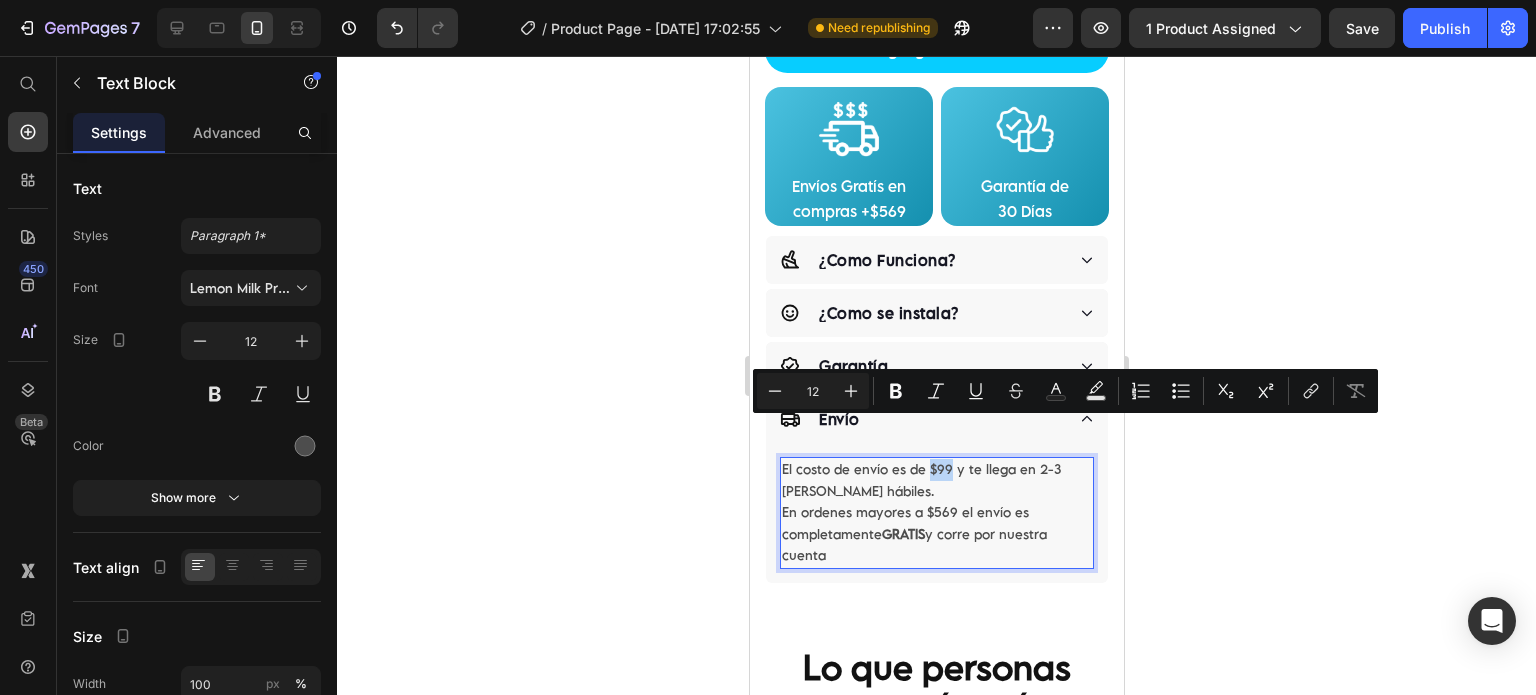 drag, startPoint x: 927, startPoint y: 428, endPoint x: 947, endPoint y: 437, distance: 21.931713 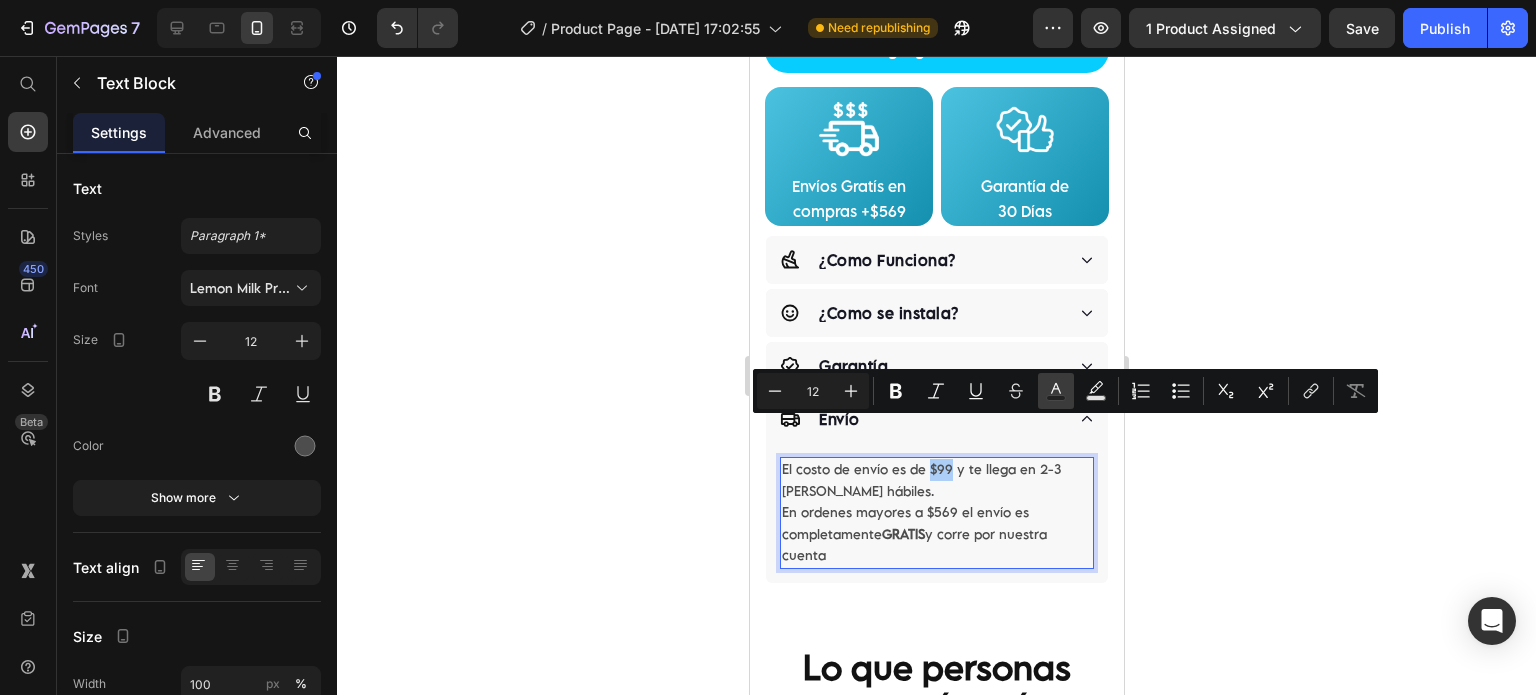 click 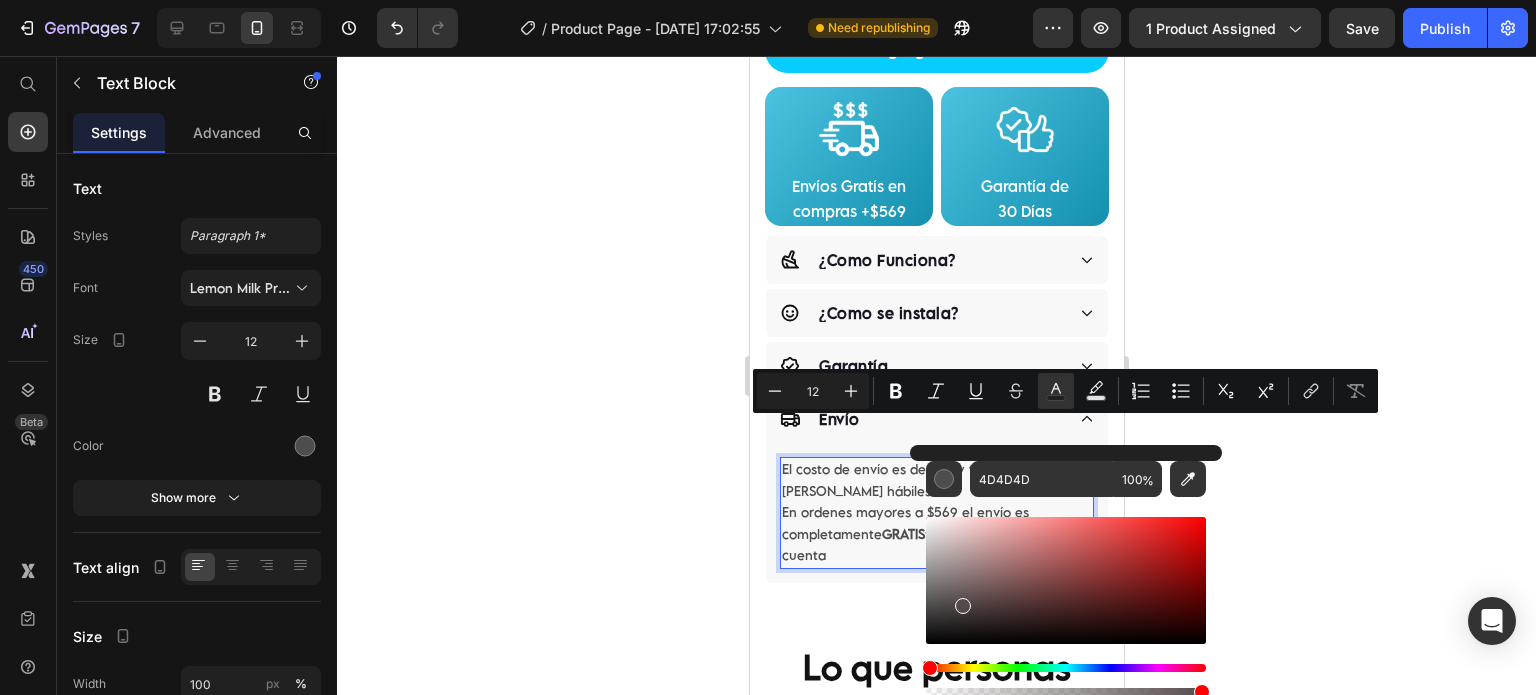 drag, startPoint x: 960, startPoint y: 601, endPoint x: 932, endPoint y: 667, distance: 71.693794 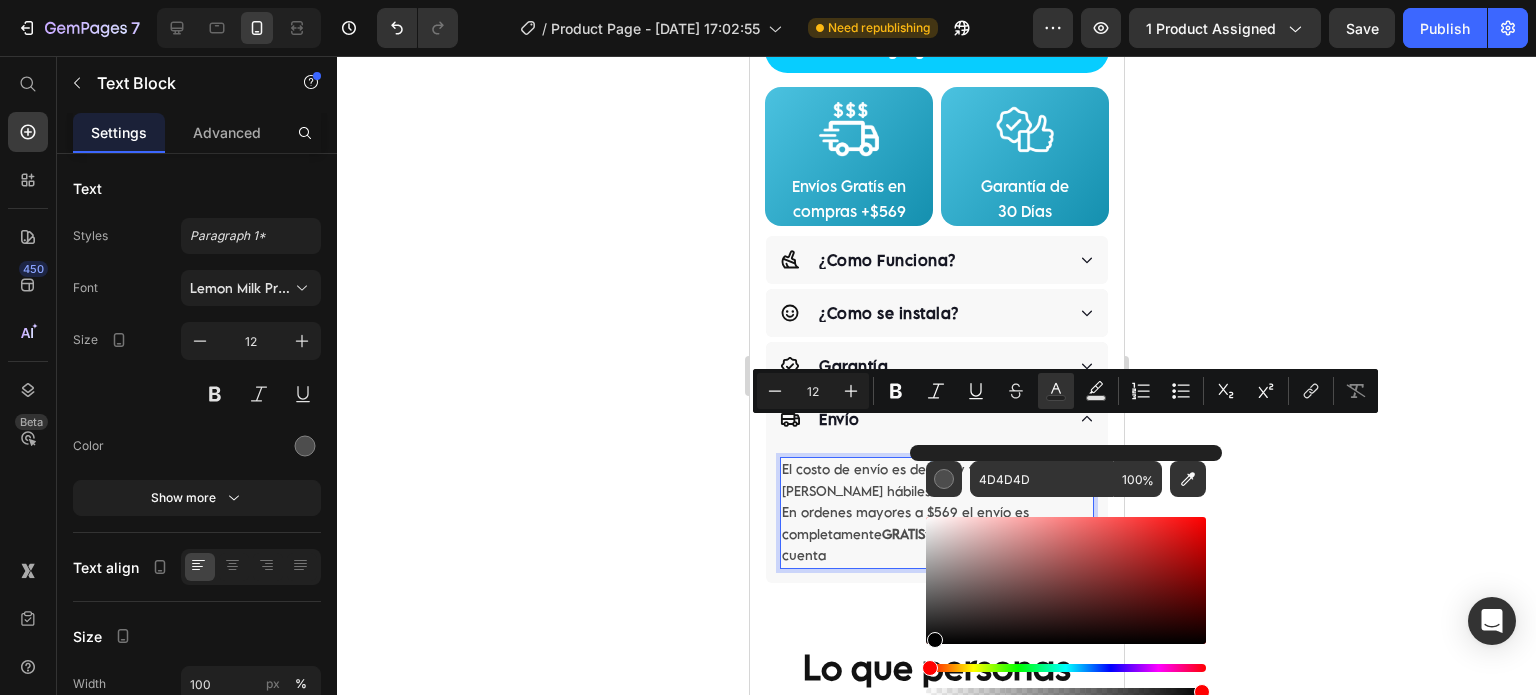 type on "000000" 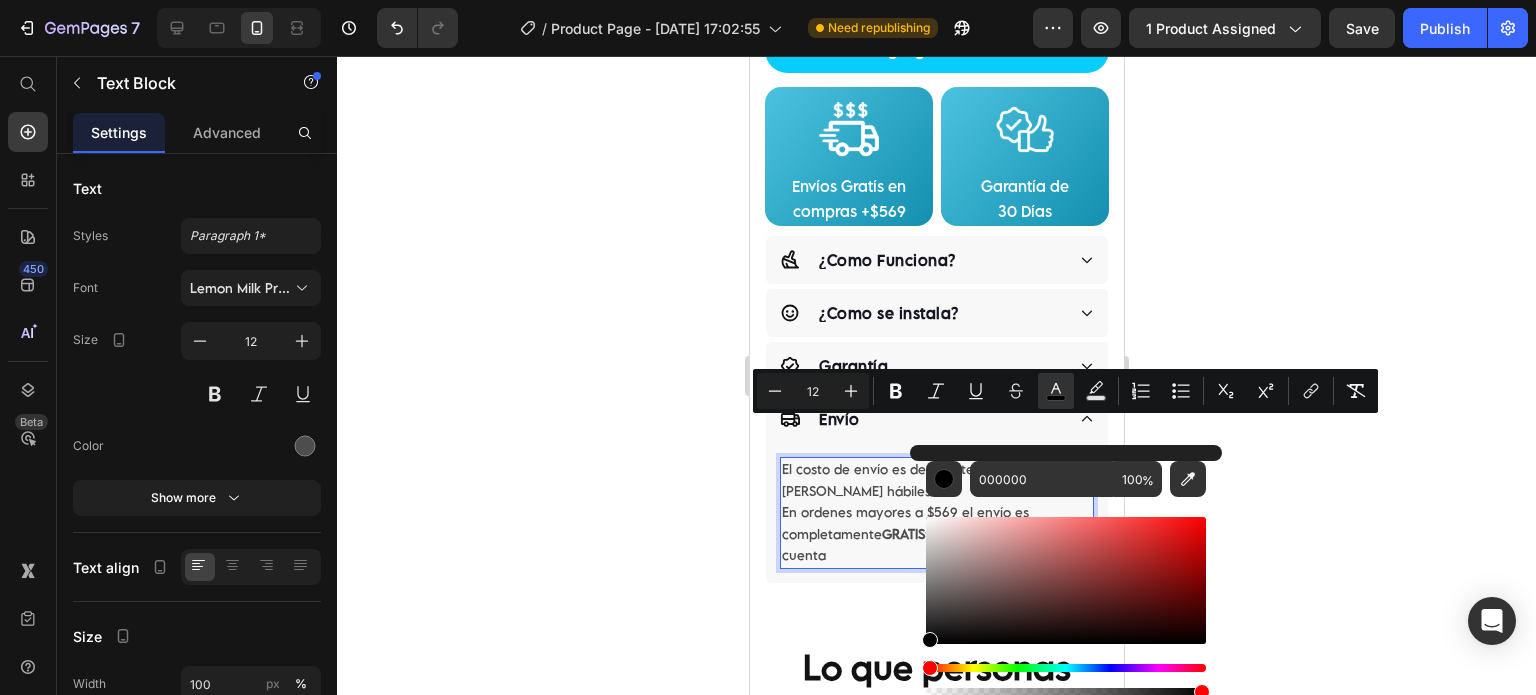 click on "En ordenes mayores a $569 el envío es completamente  GRATIS  y corre por nuestra cuenta" at bounding box center (936, 534) 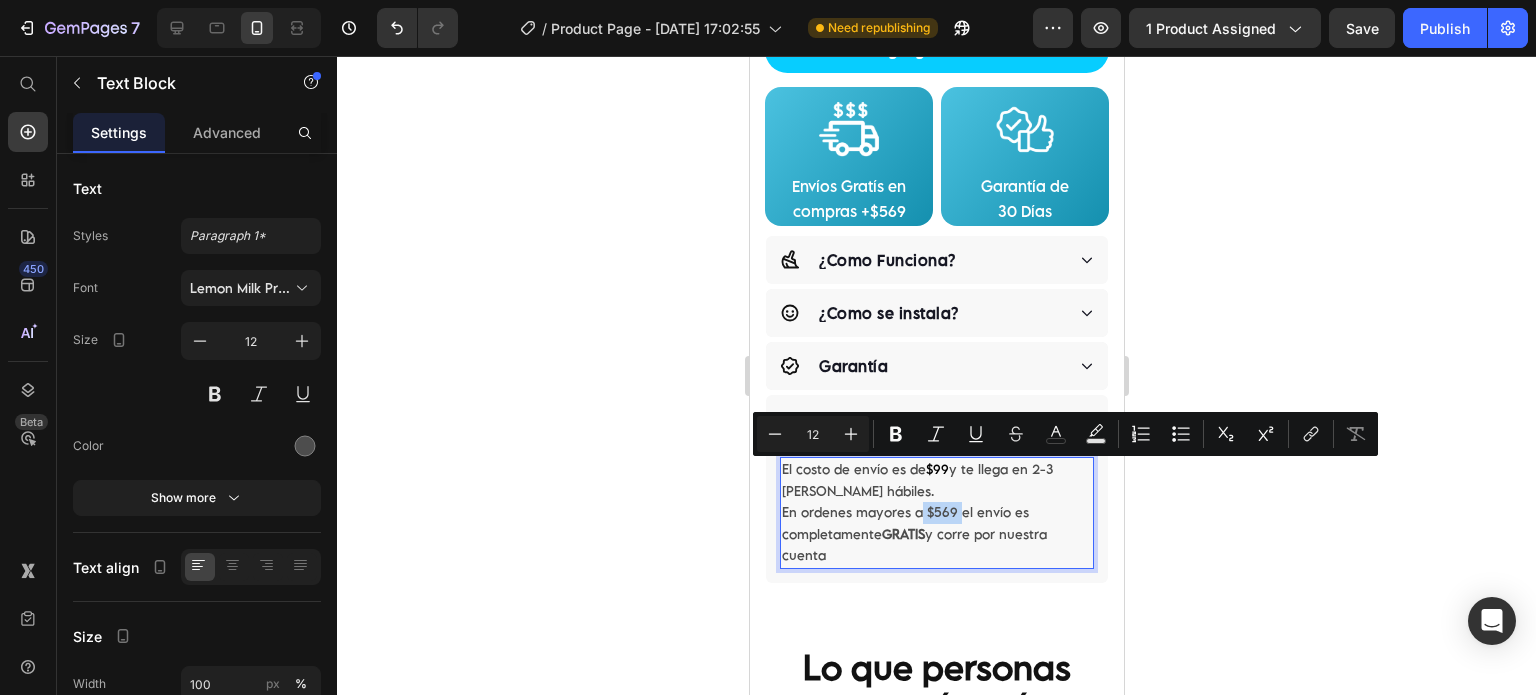 drag, startPoint x: 921, startPoint y: 476, endPoint x: 956, endPoint y: 479, distance: 35.128338 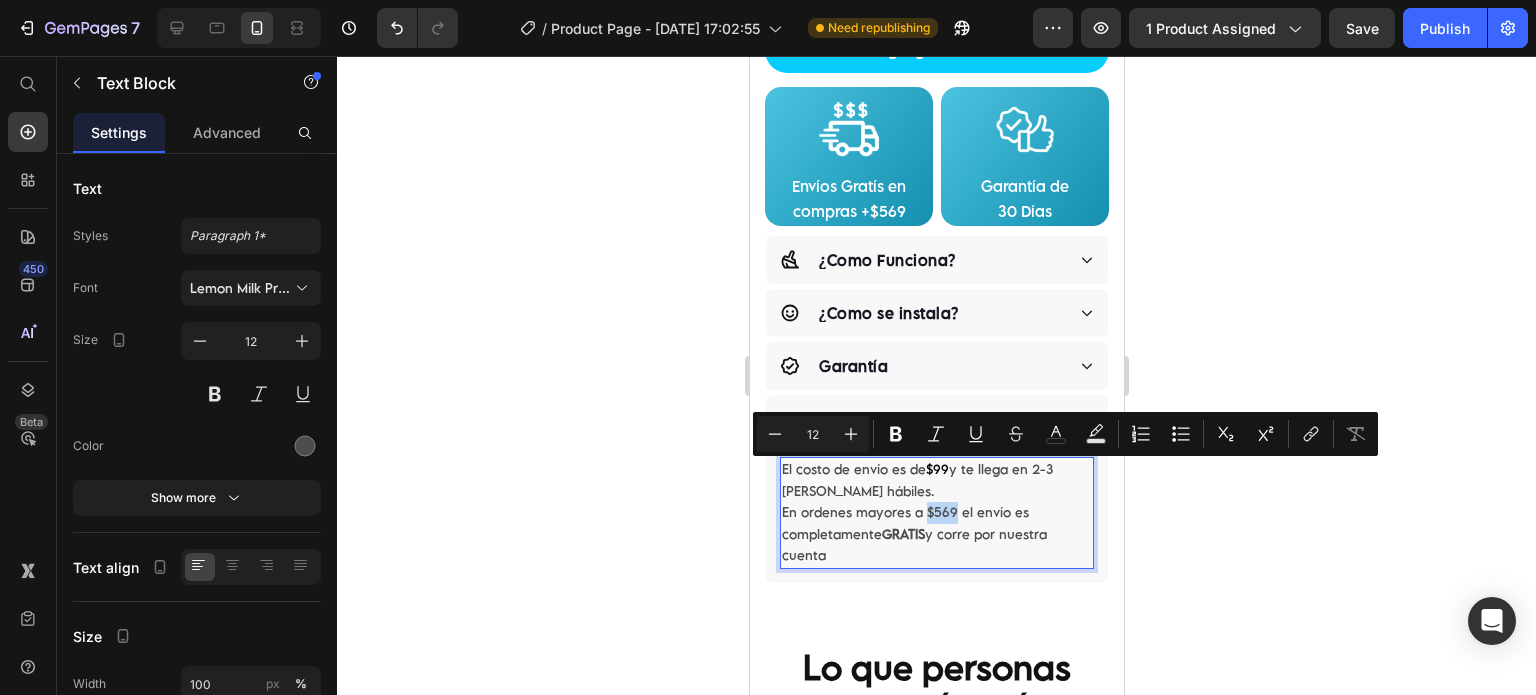 drag, startPoint x: 951, startPoint y: 474, endPoint x: 925, endPoint y: 470, distance: 26.305893 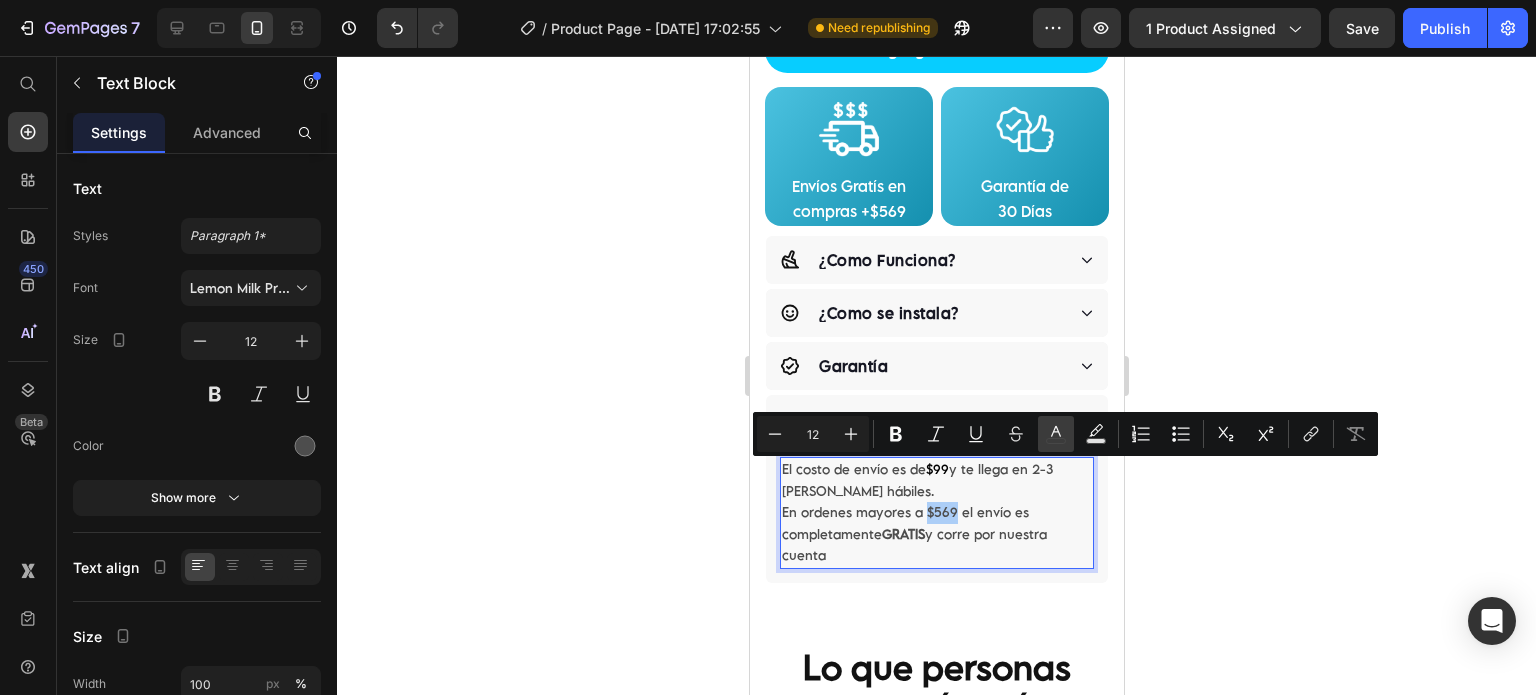 click on "color" at bounding box center (1056, 434) 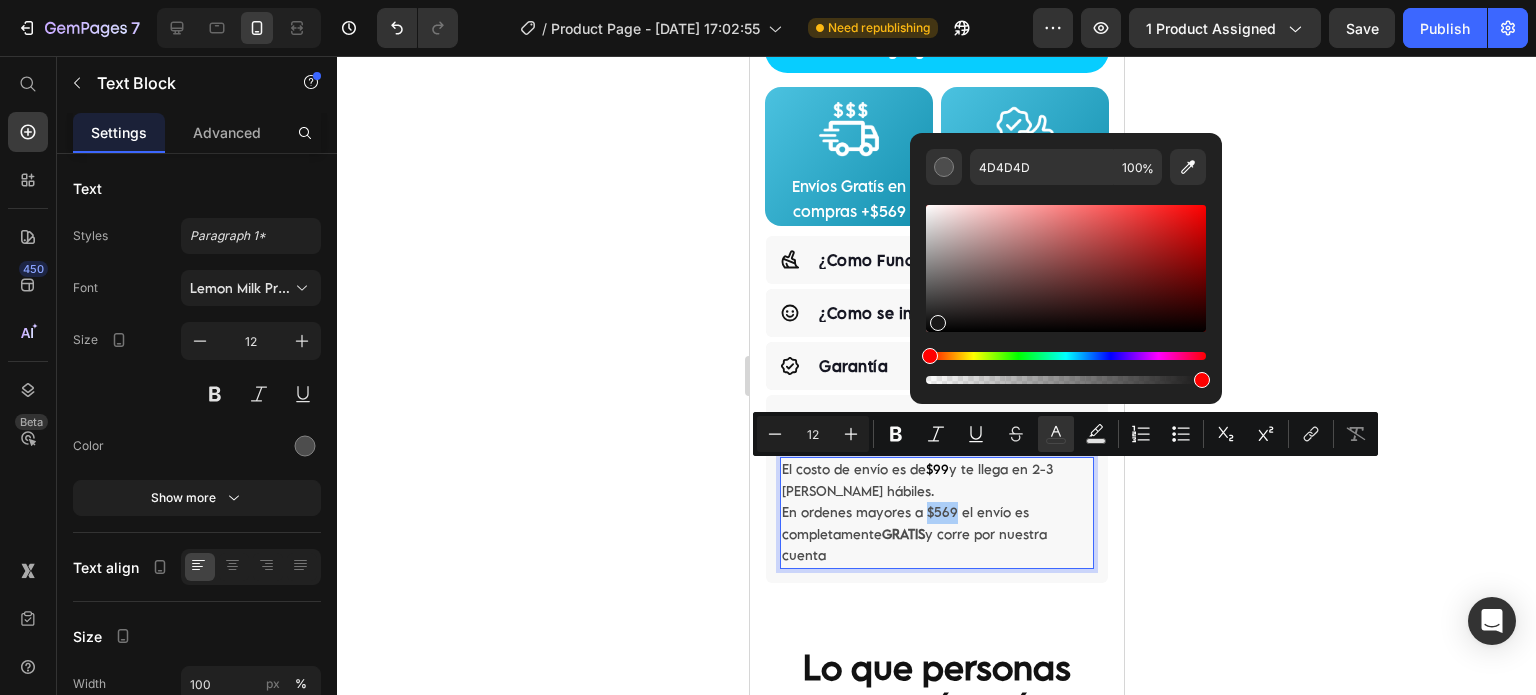 drag, startPoint x: 936, startPoint y: 319, endPoint x: 929, endPoint y: 333, distance: 15.652476 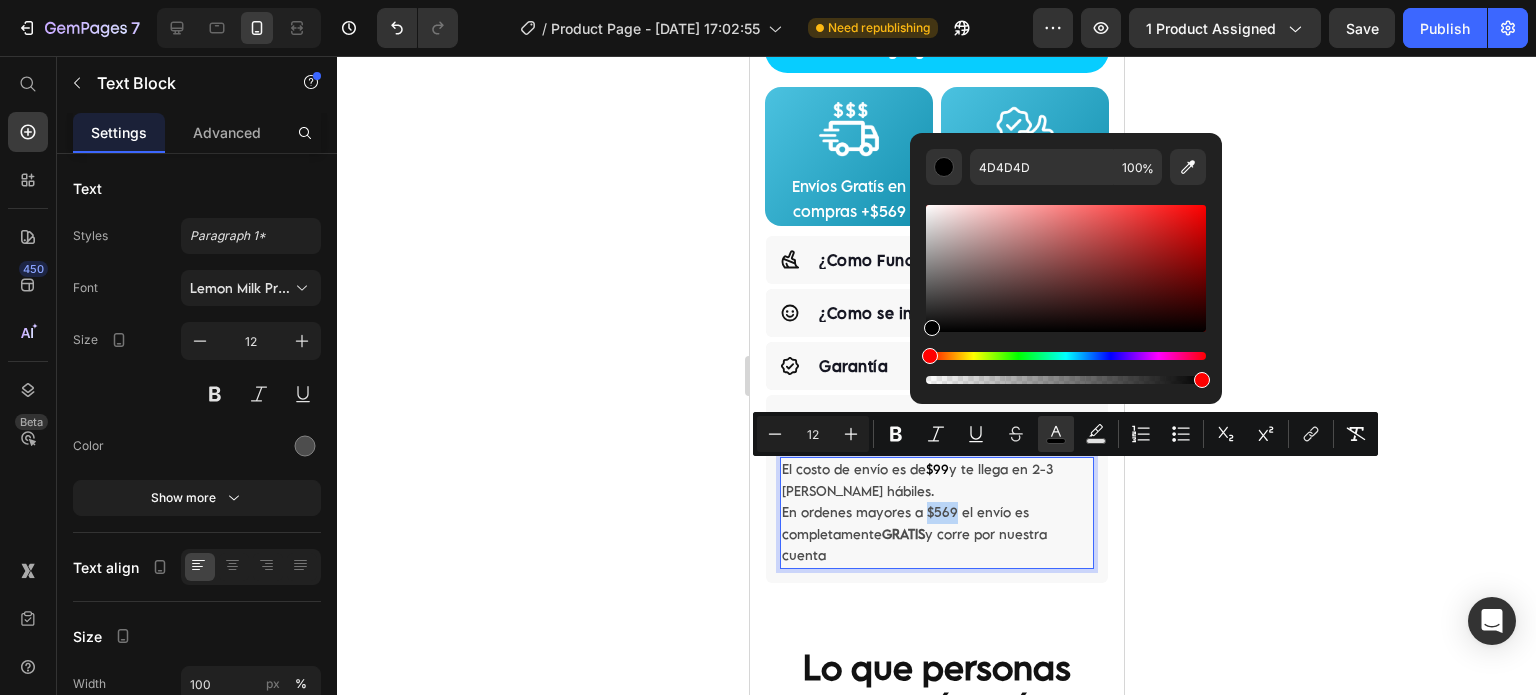 type on "000000" 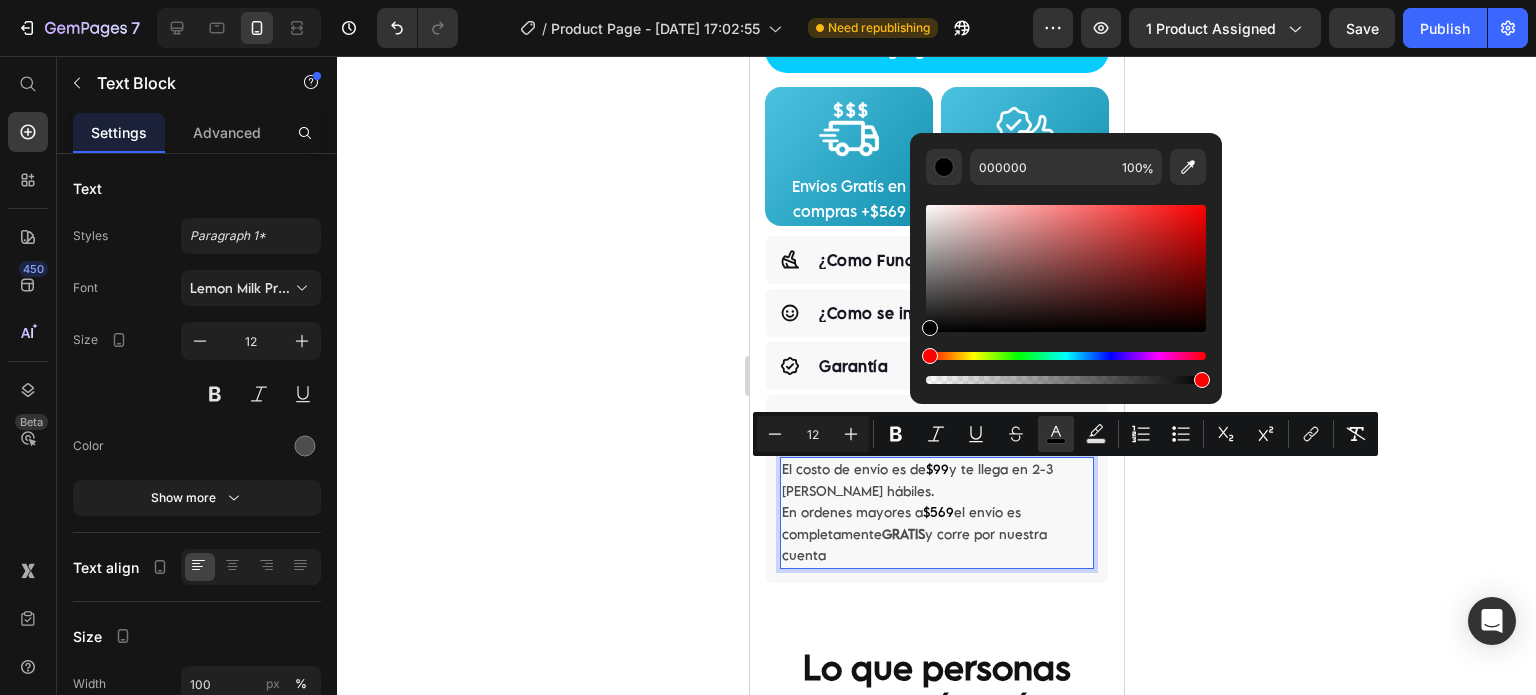 click on "En ordenes mayores a  $569  el envío es completamente  GRATIS  y corre por nuestra cuenta" at bounding box center [936, 534] 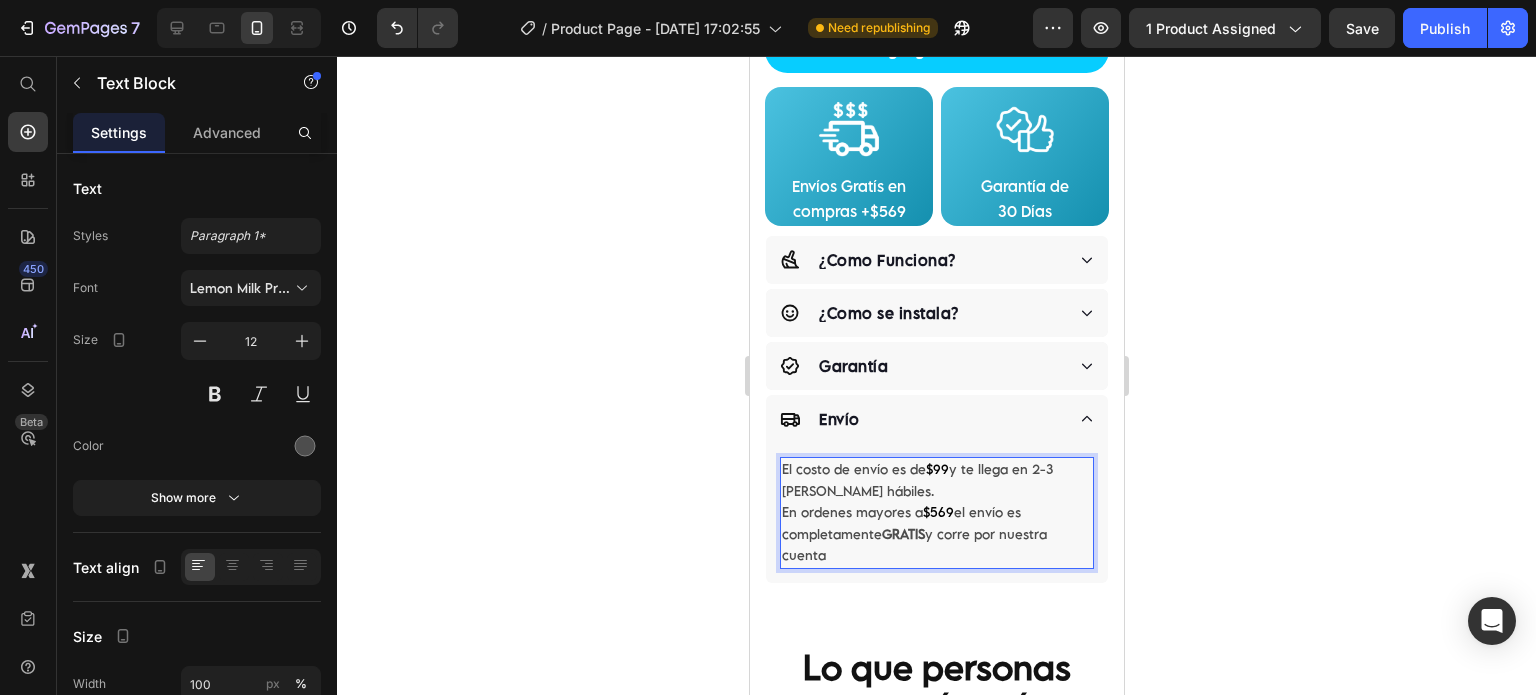 click on "GRATIS" at bounding box center [902, 534] 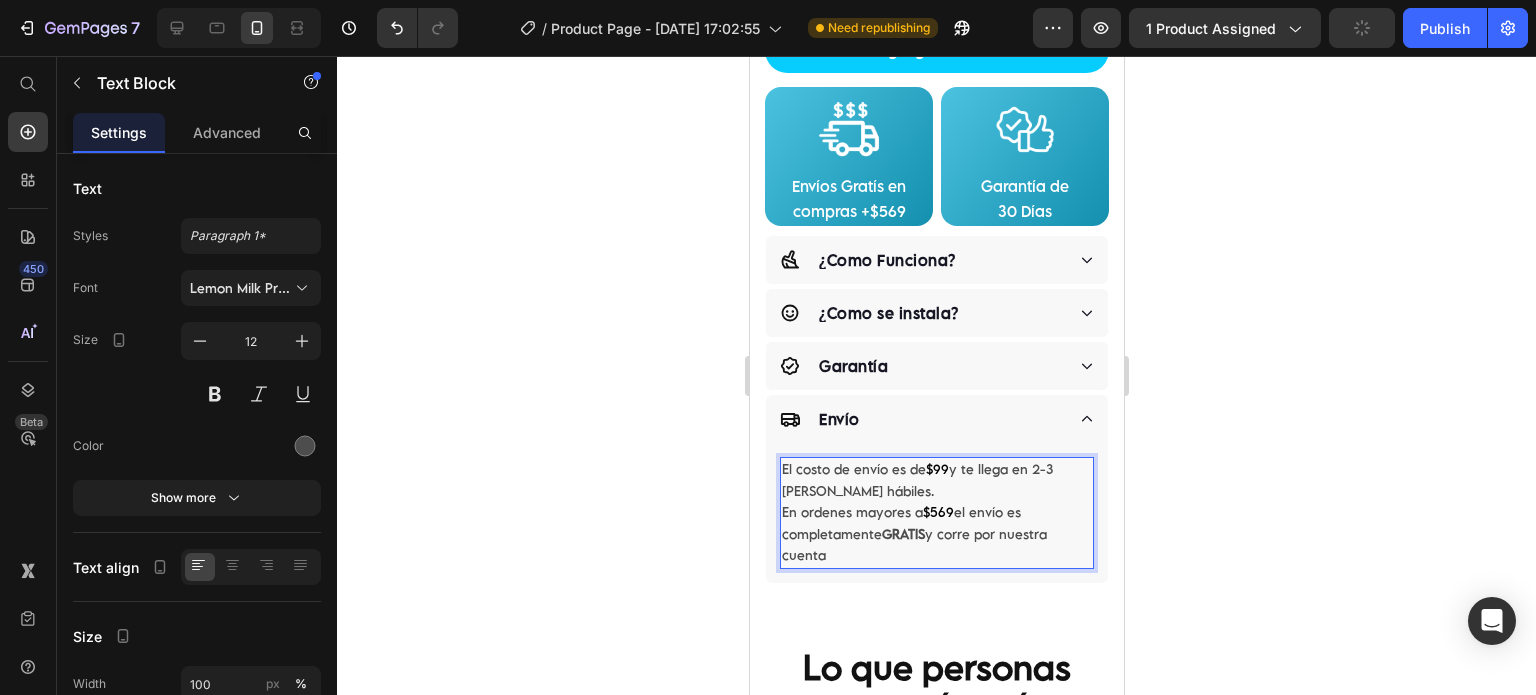 click on "GRATIS" at bounding box center [902, 534] 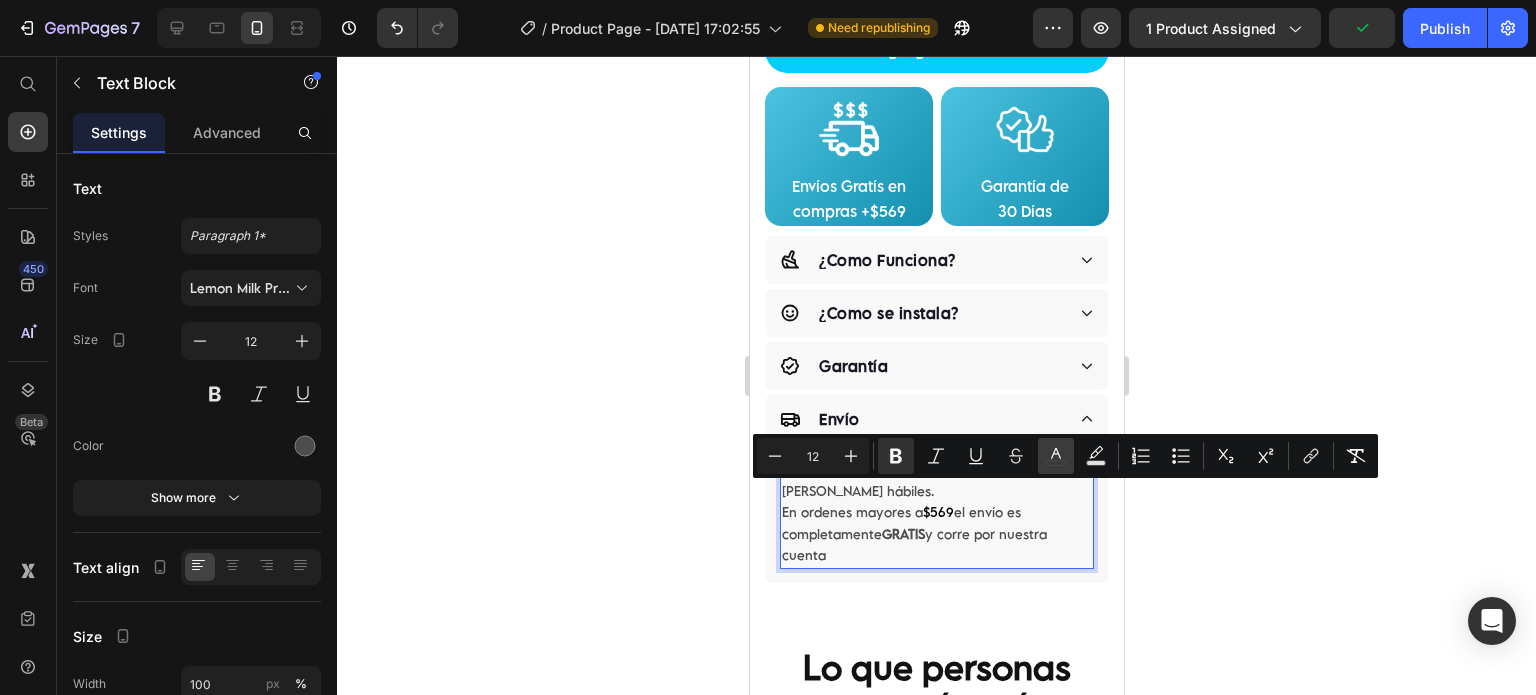 click on "color" at bounding box center (1056, 456) 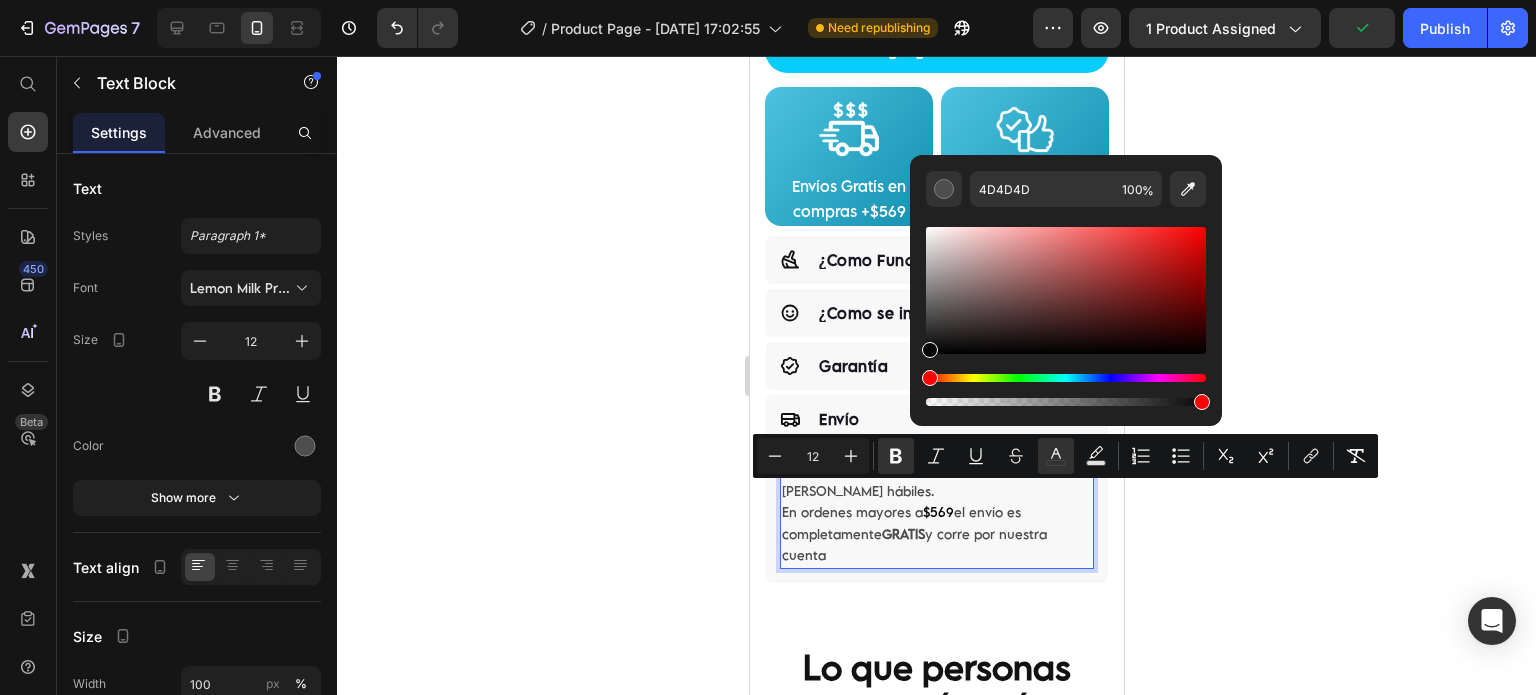 drag, startPoint x: 968, startPoint y: 331, endPoint x: 928, endPoint y: 351, distance: 44.72136 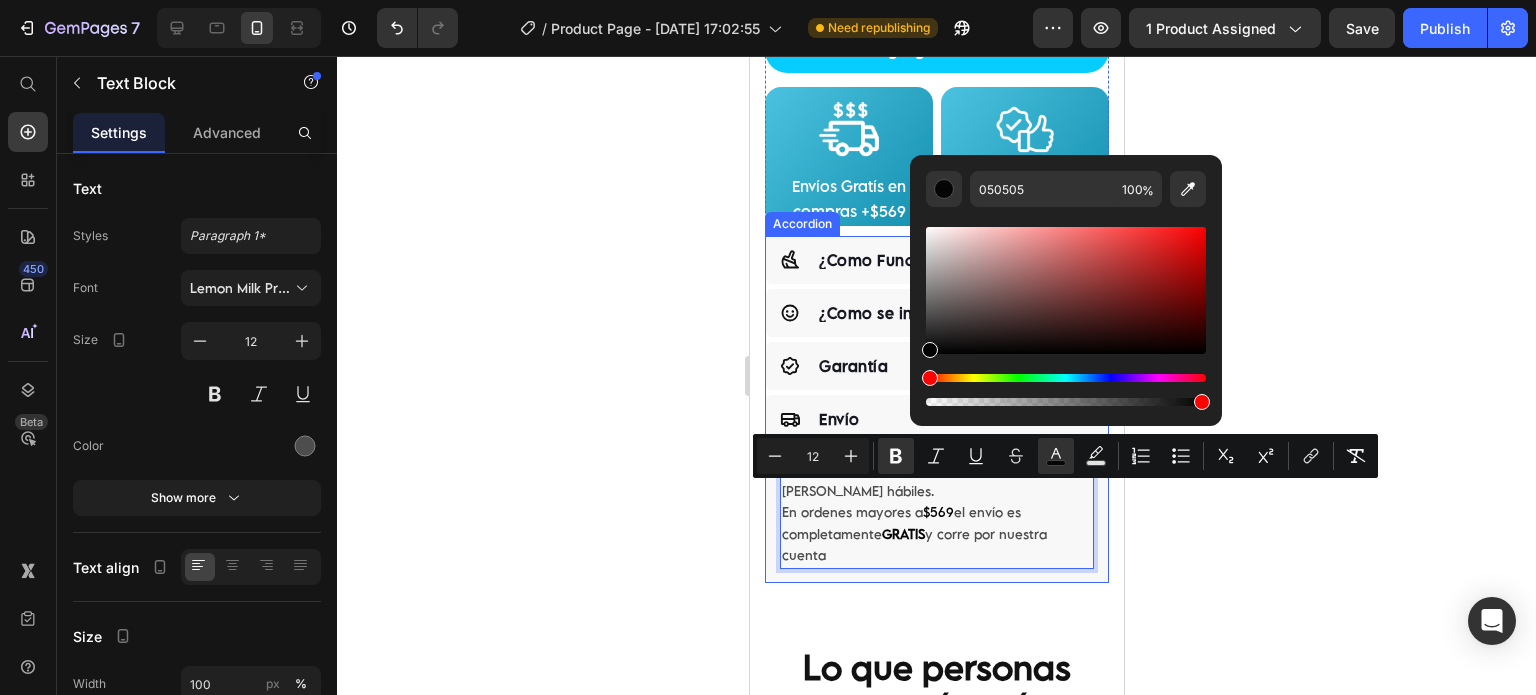 type on "000000" 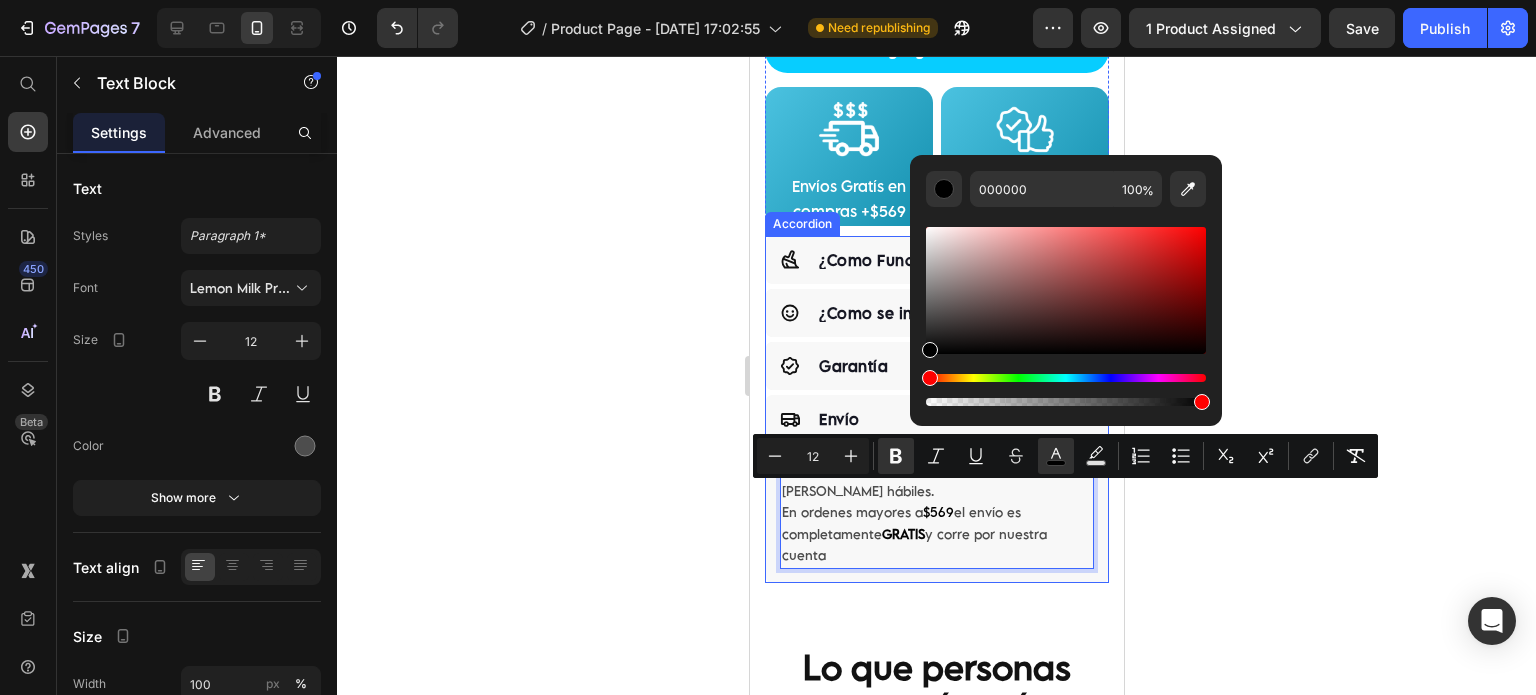 drag, startPoint x: 1685, startPoint y: 396, endPoint x: 904, endPoint y: 357, distance: 781.97314 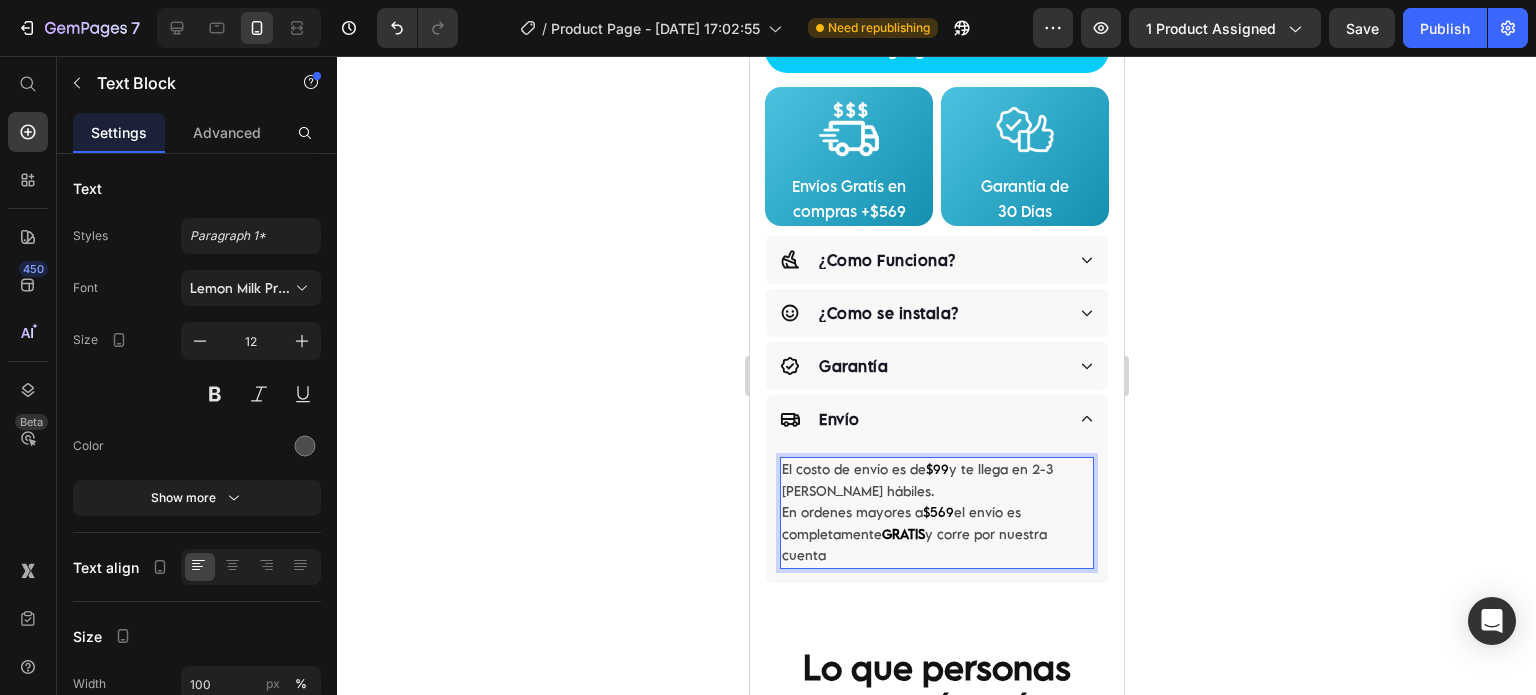 click on "En ordenes mayores a  $569  el envío es completamente  GRATIS  y corre por nuestra cuenta" at bounding box center [936, 534] 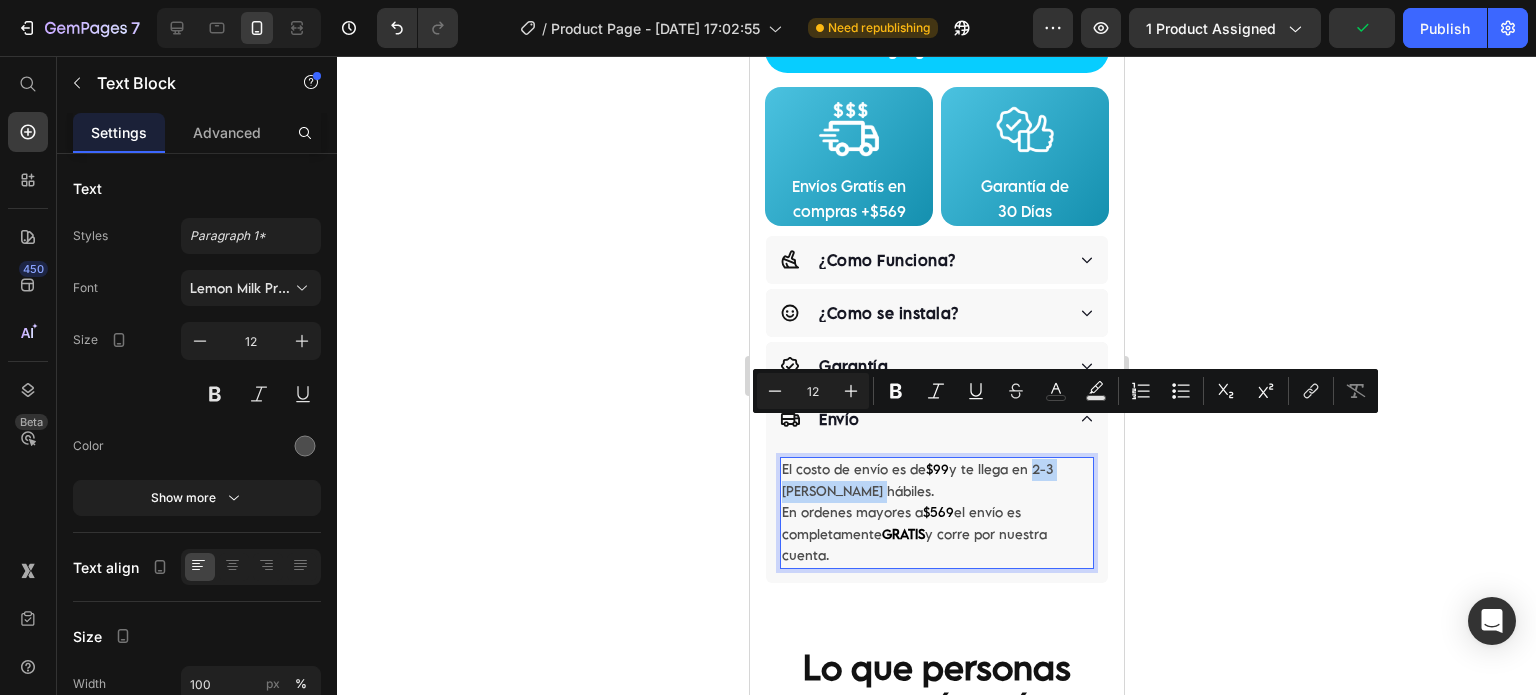 drag, startPoint x: 1030, startPoint y: 435, endPoint x: 1027, endPoint y: 452, distance: 17.262676 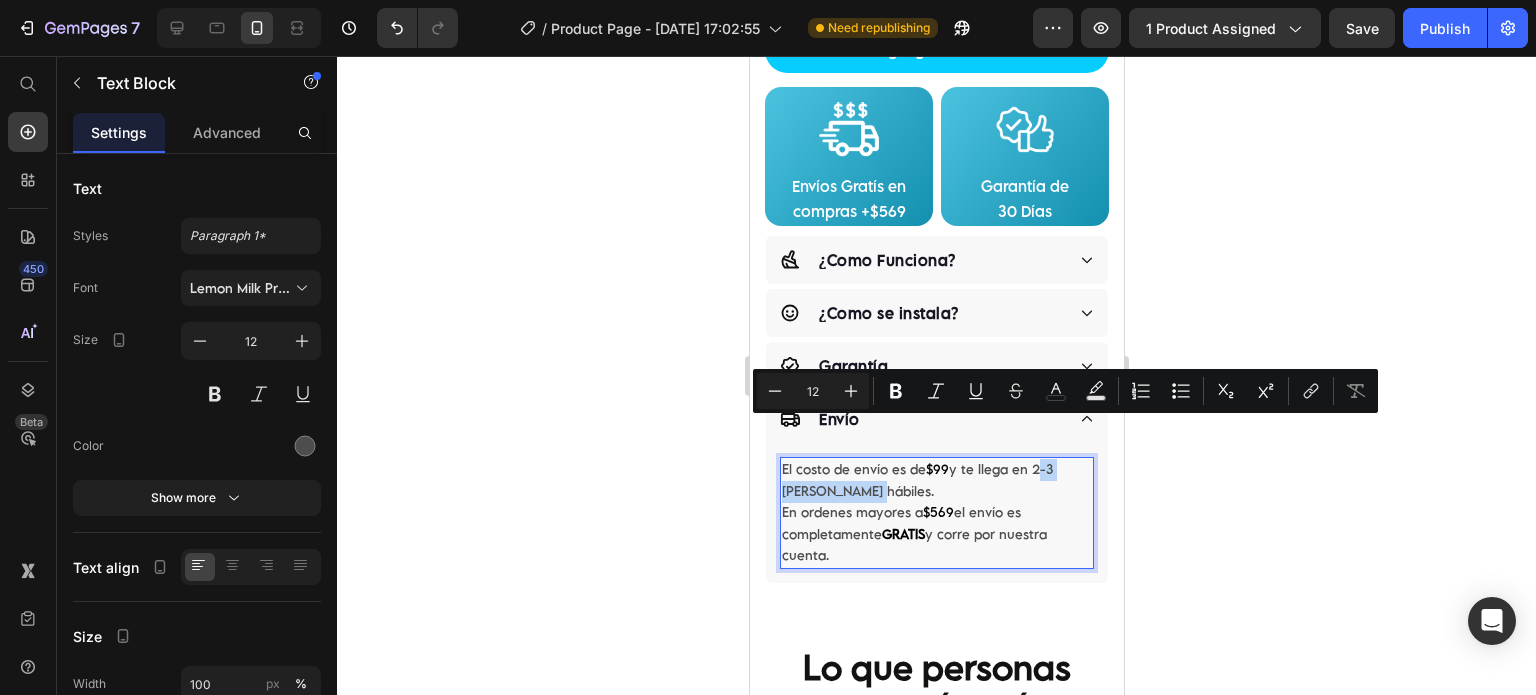 drag, startPoint x: 1030, startPoint y: 432, endPoint x: 1048, endPoint y: 451, distance: 26.172504 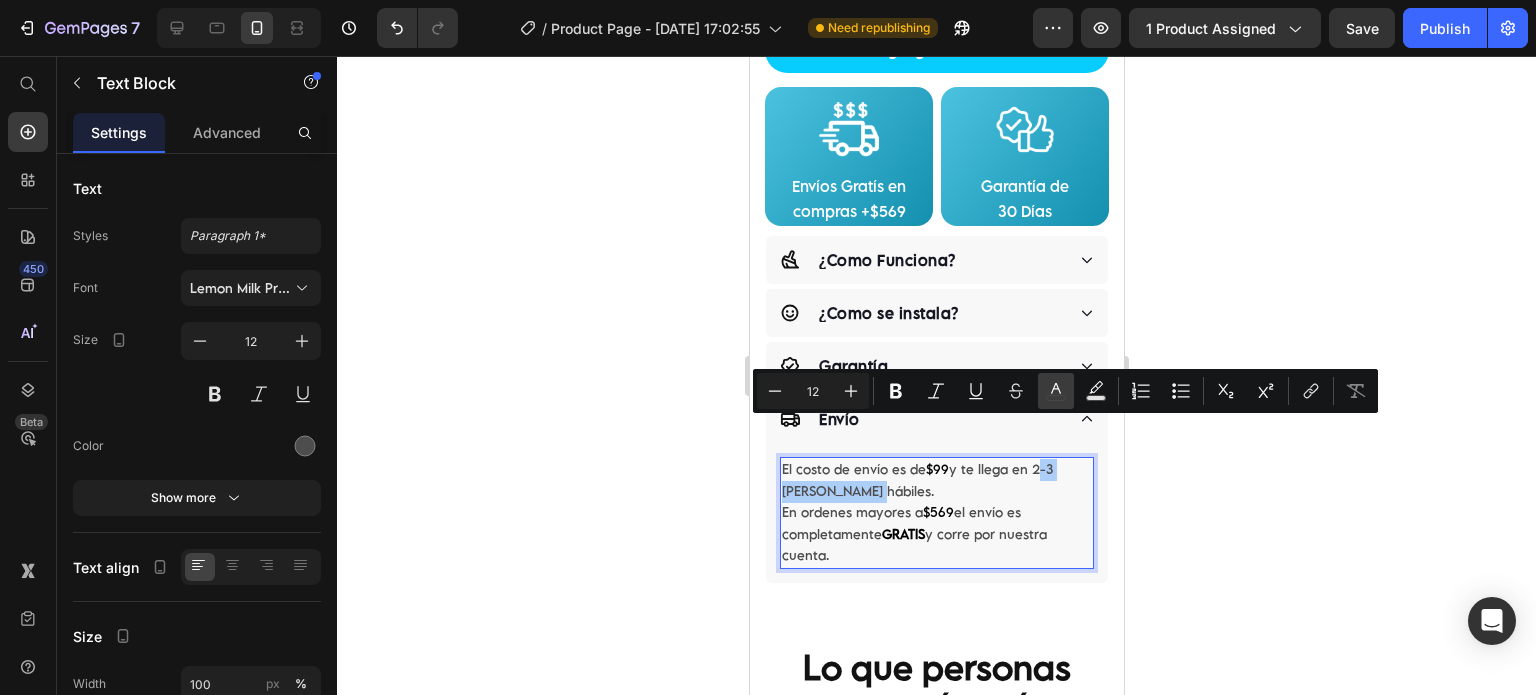 click 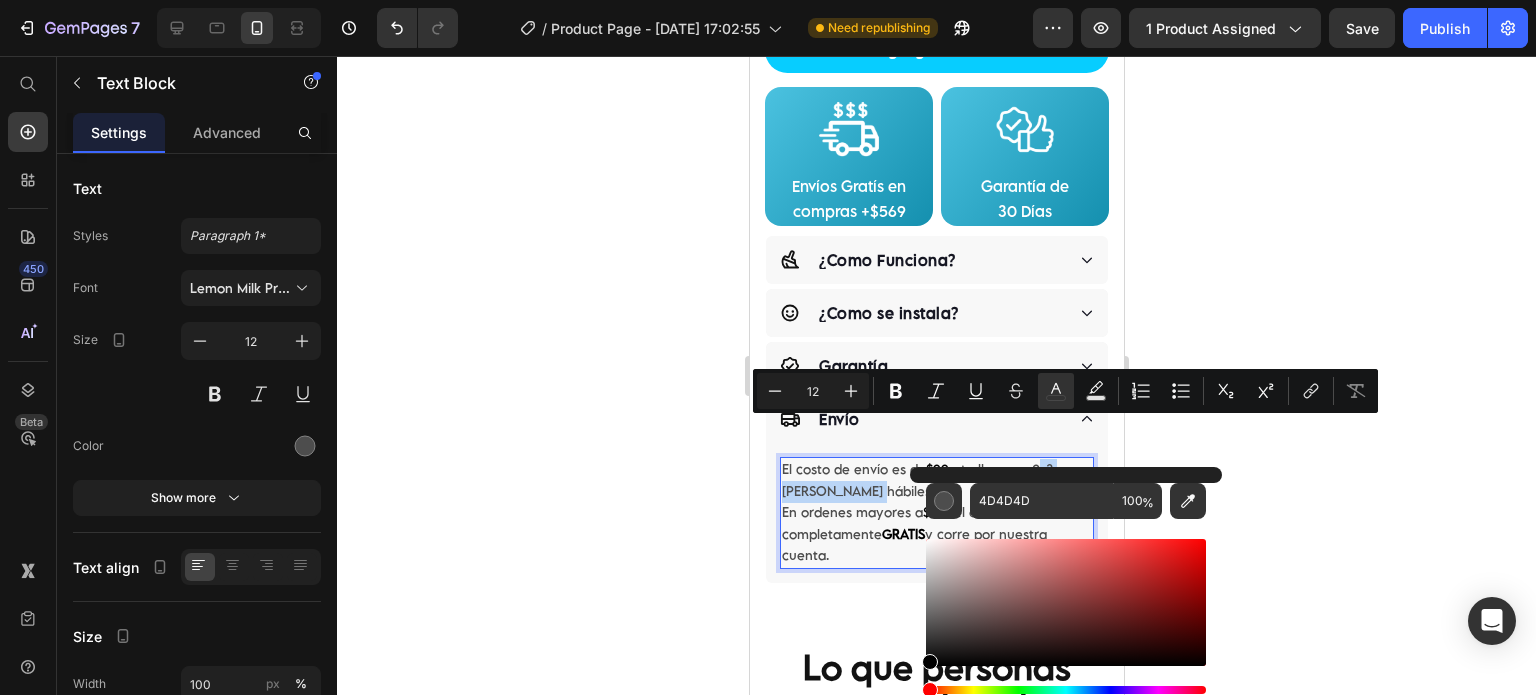 drag, startPoint x: 964, startPoint y: 641, endPoint x: 921, endPoint y: 681, distance: 58.728188 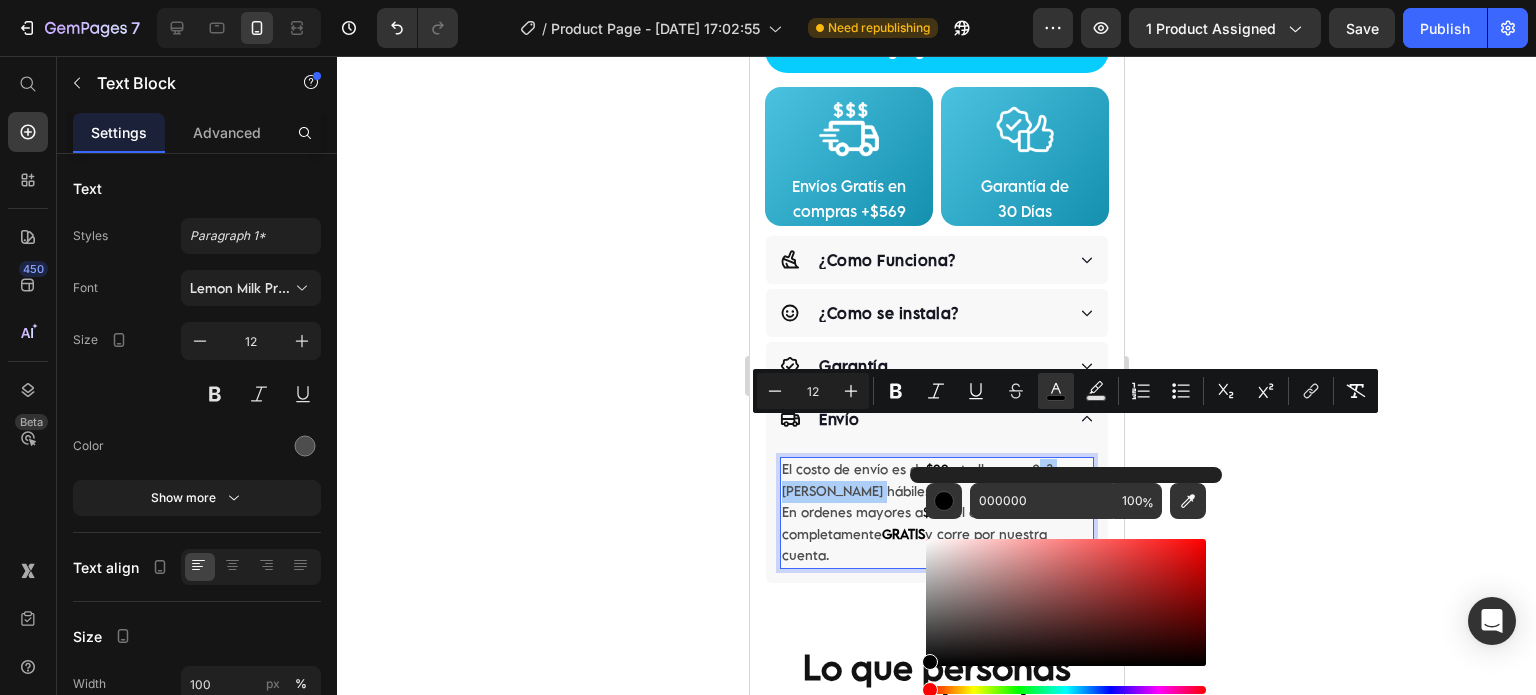 click on "000000 100 %" at bounding box center [1066, 594] 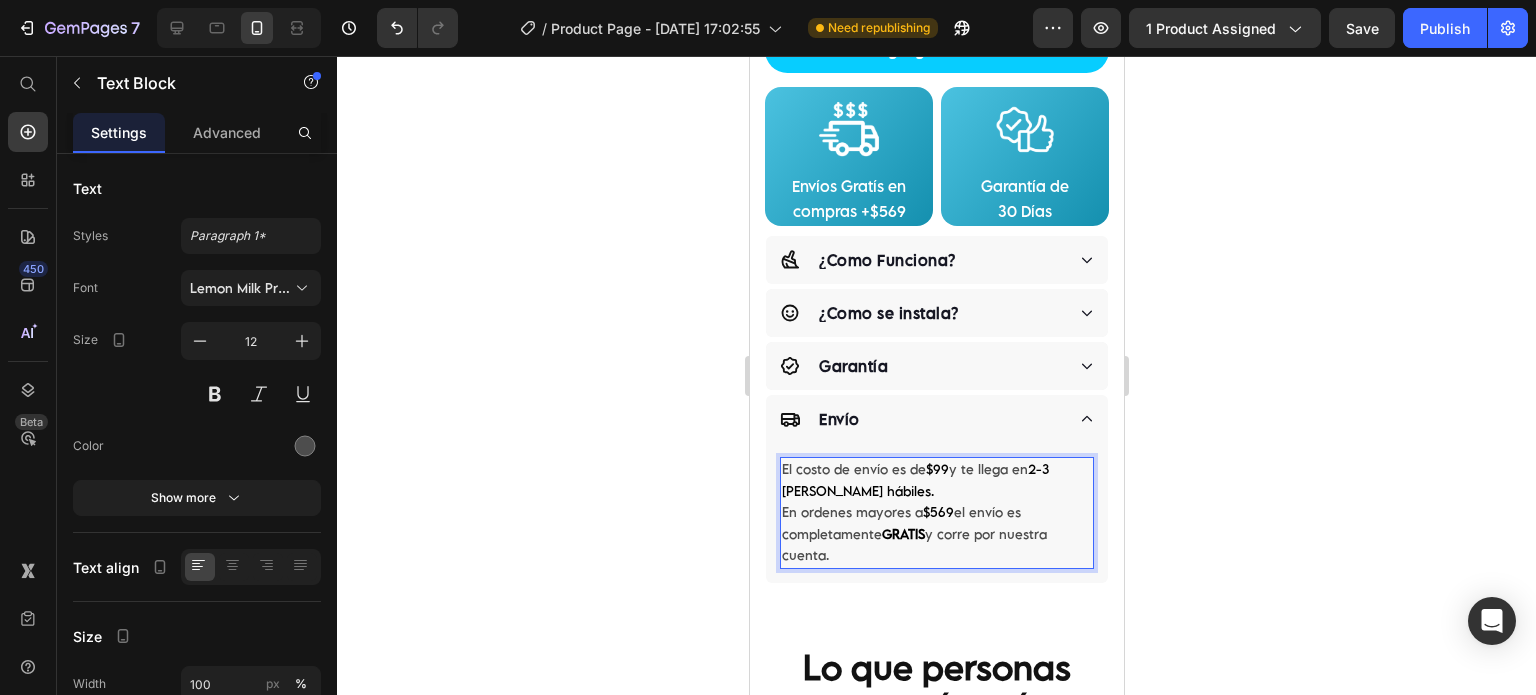 click on "En ordenes mayores a  $569  el envío es completamente  GRATIS  y corre por nuestra cuenta." at bounding box center (936, 534) 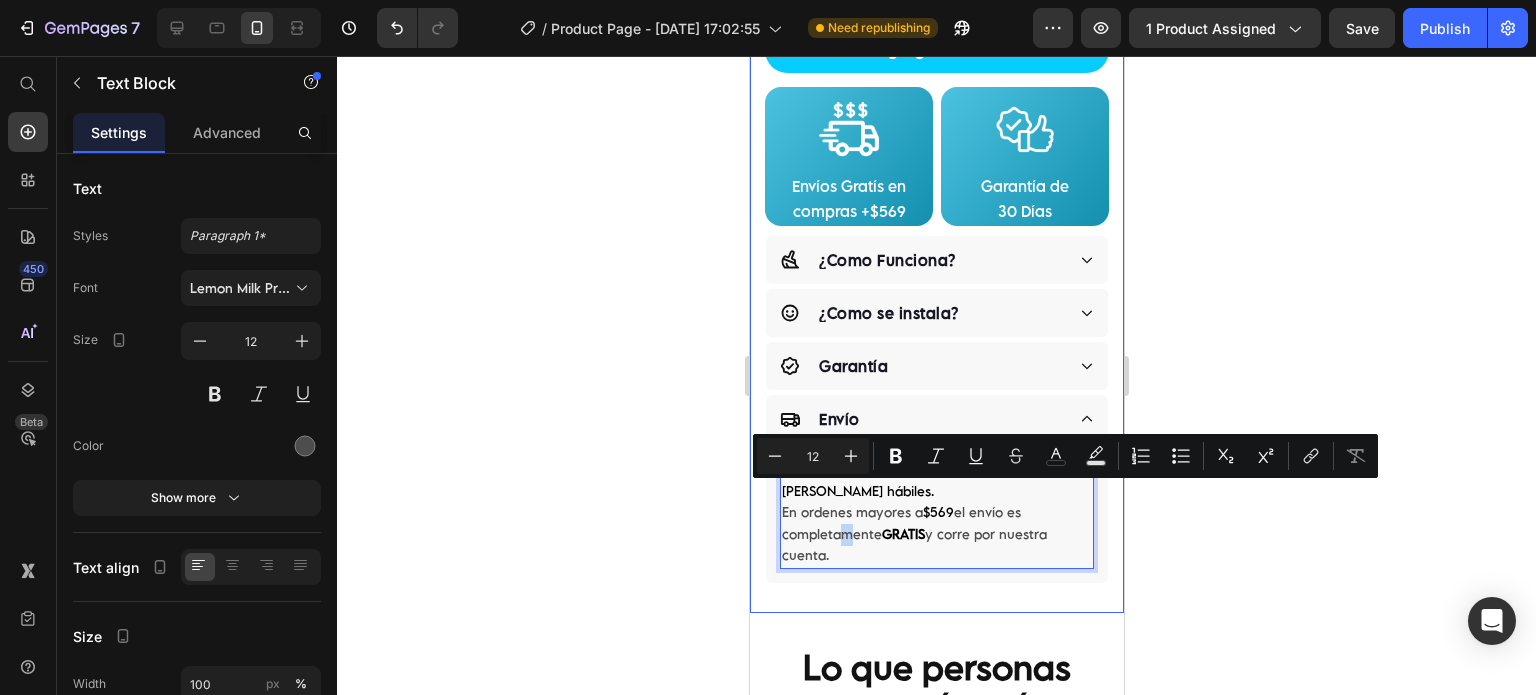 click on "Judge.me - Preview Badge (Stars) Judge.me
Product Images "The transformation in my dog's overall health since switching to this food has been remarkable. Their coat is shinier, their energy levels have increased, and they seem happier than ever before." Text block -Daisy Text block
Verified buyer Item list Row Row Sistema Dual Antisarro y Desinfectante Para Tinacos 450 a 1,100 L Product Title
Función : Desinfectante y Antisarro
Duración : 3 Meses
Capacidad : 450 lts a 1,100 lts Item List "Desde que lo compre el agua está mejor, y va desapareciendo el sarro de las tuberías."  -Jose Antonio Text block Row Row Happy Dog Bites - Contains Vitamin C, Vitamin E, Vitamin B2, Vitamin B1, Vitamin D and Vitamin K Text block Perfect for sensitive tummies Supercharge immunity System Bursting with protein, vitamins, and minerals Supports strong muscles, increases bone strength Item list Kaching Bundles Kaching Bundles Previene el Sarro Image" at bounding box center (936, -203) 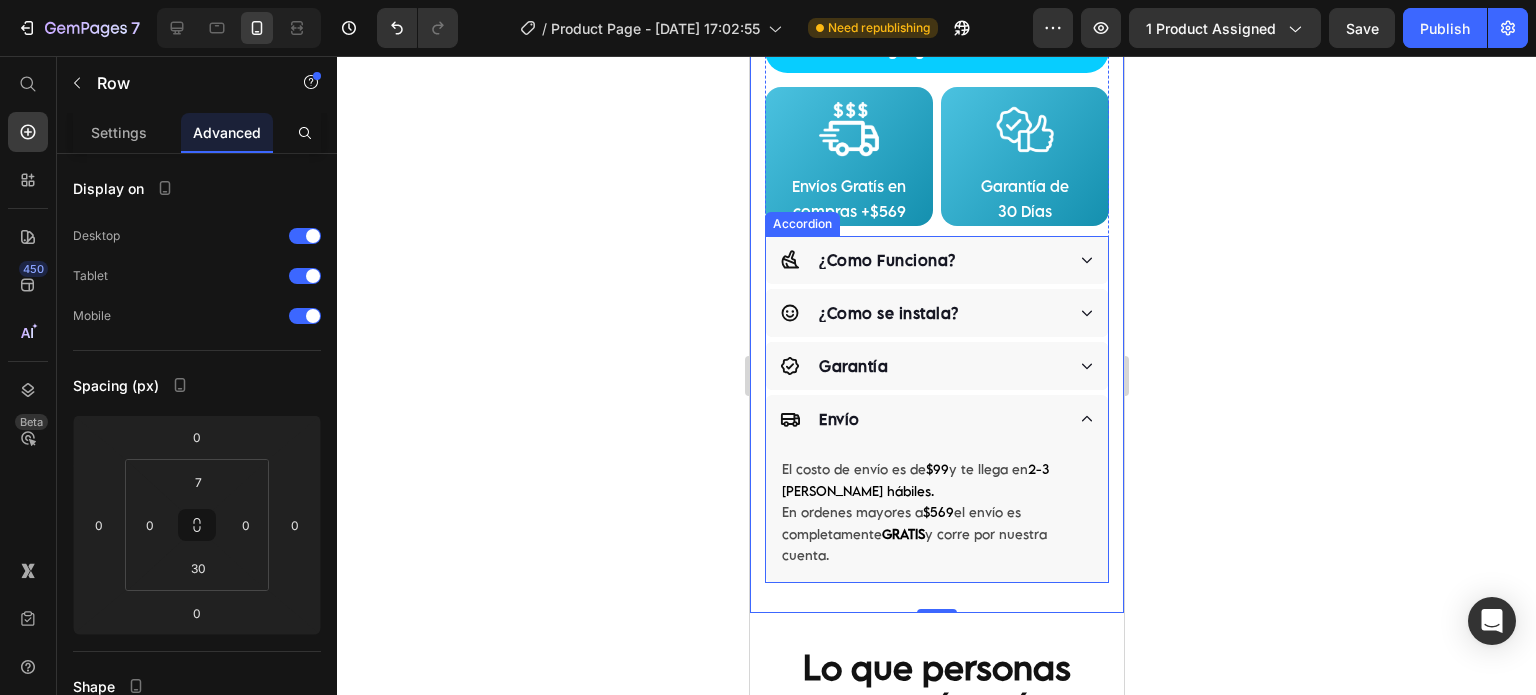click 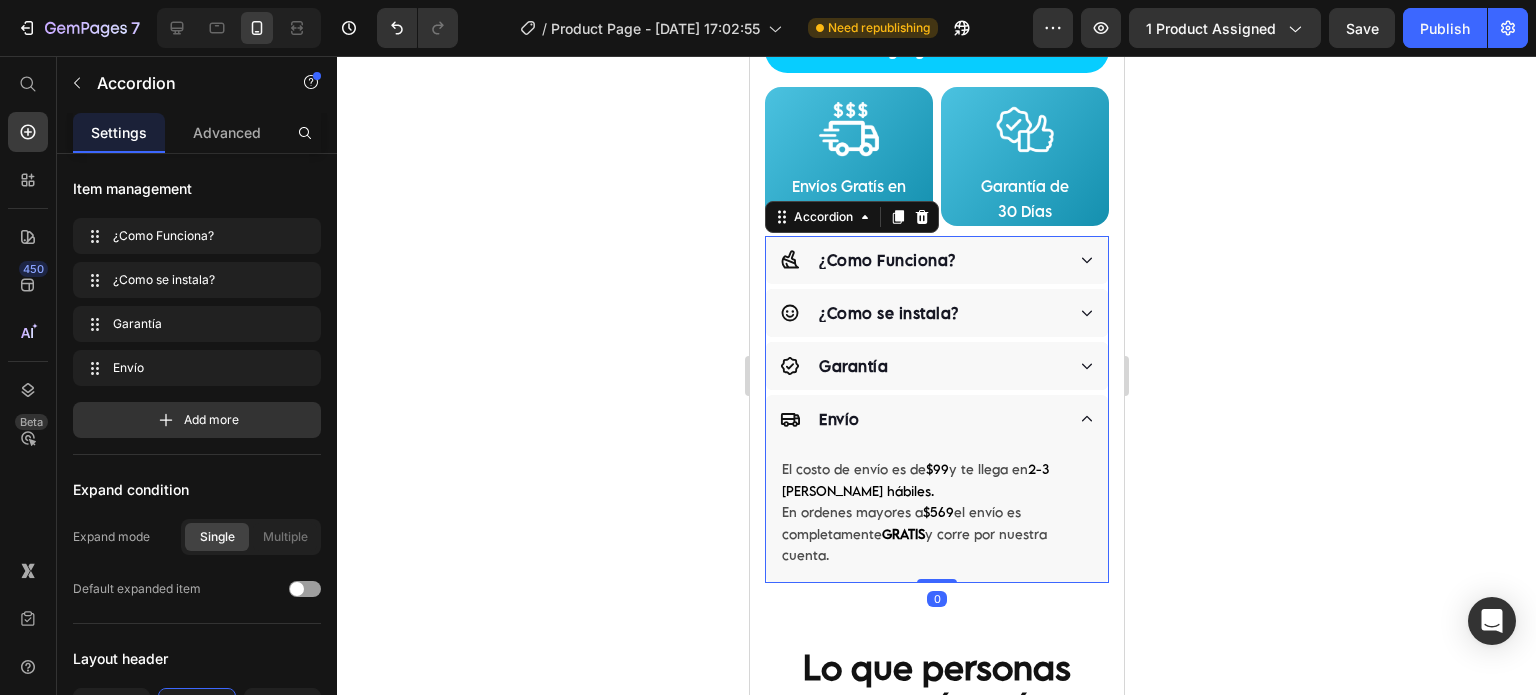 click on "Envío" at bounding box center (936, 419) 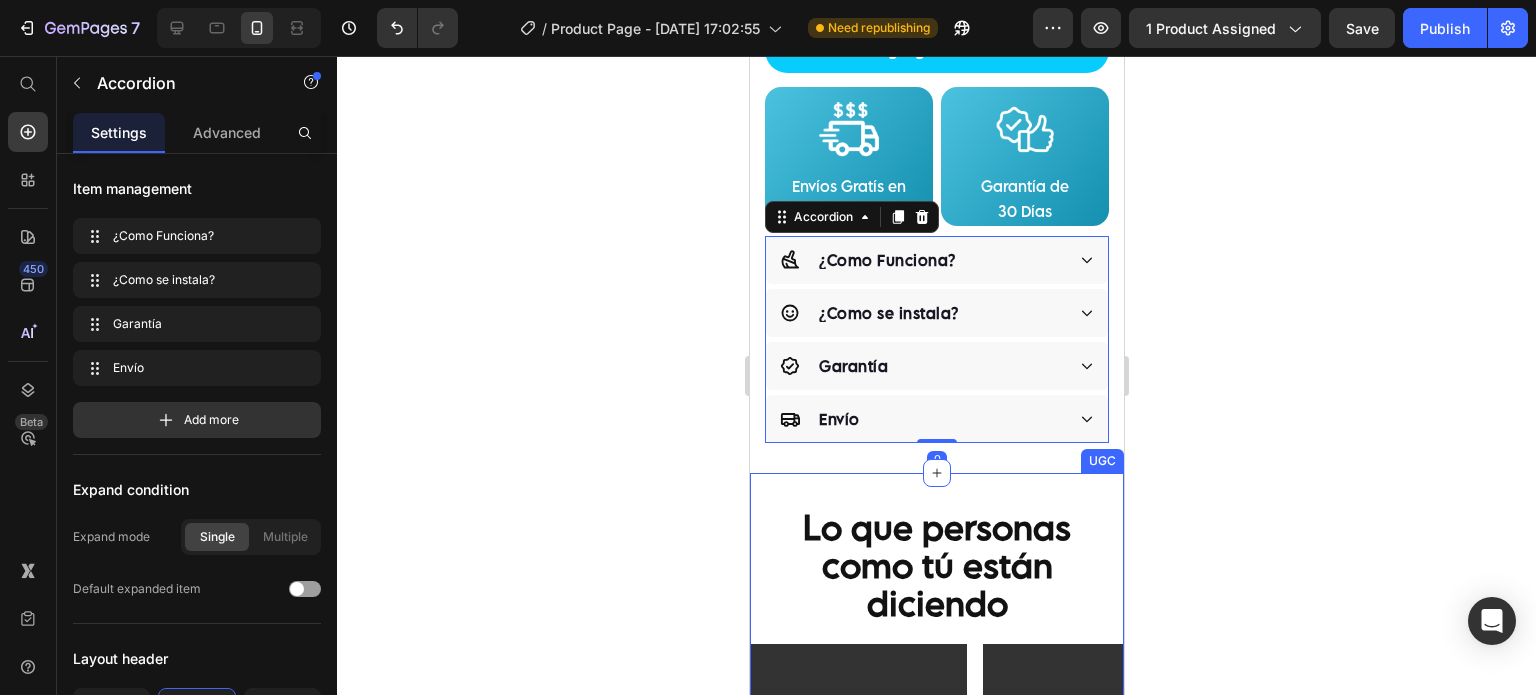 click on "Lo que personas como tú están diciendo Heading Video Video Video Video Carousel UGC" at bounding box center (936, 781) 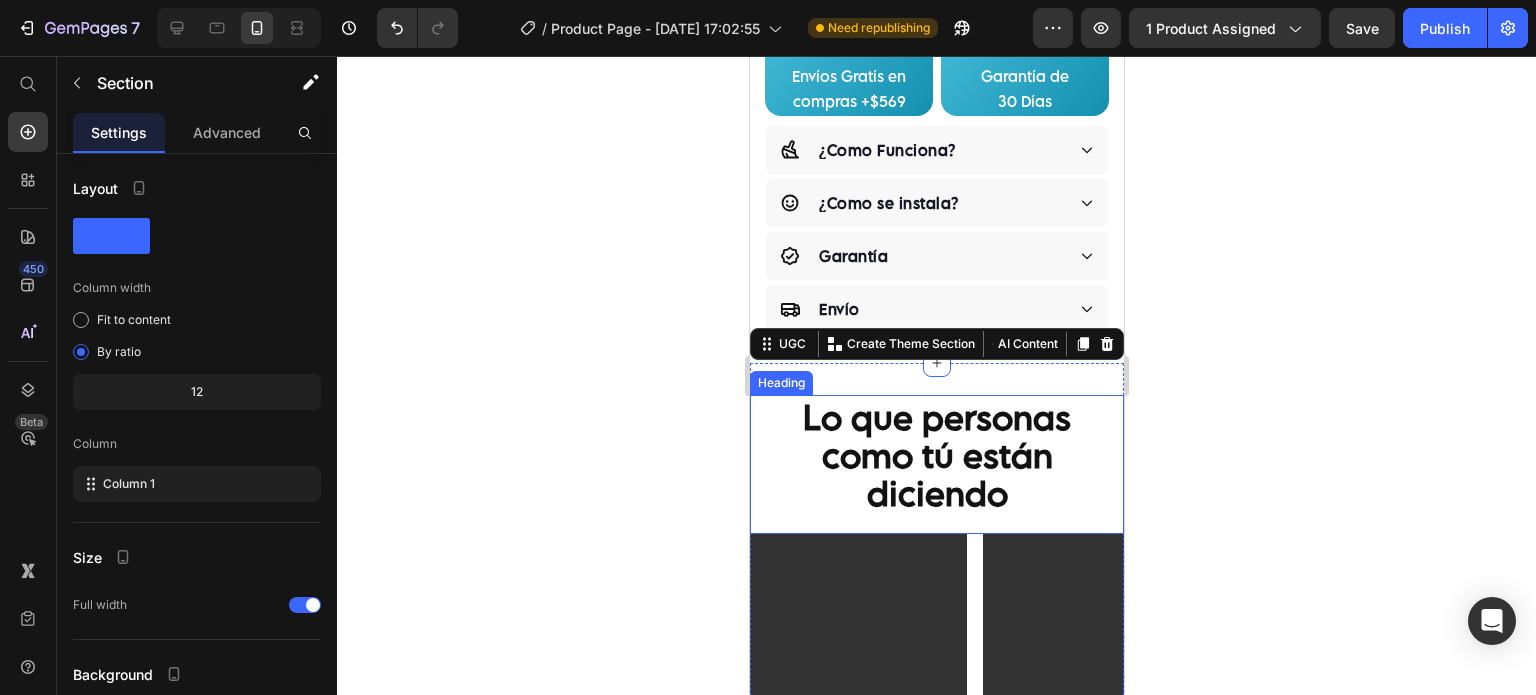 scroll, scrollTop: 1333, scrollLeft: 0, axis: vertical 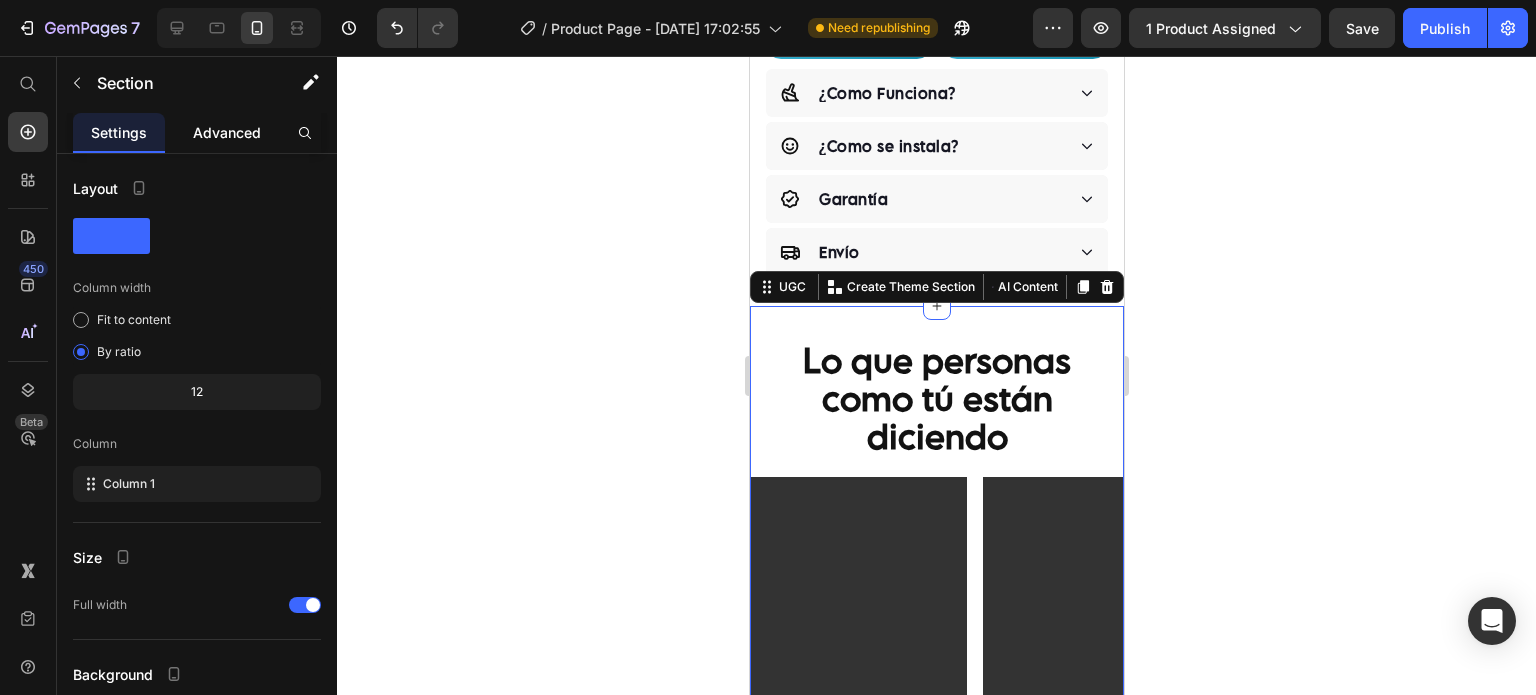 click on "Advanced" at bounding box center (227, 132) 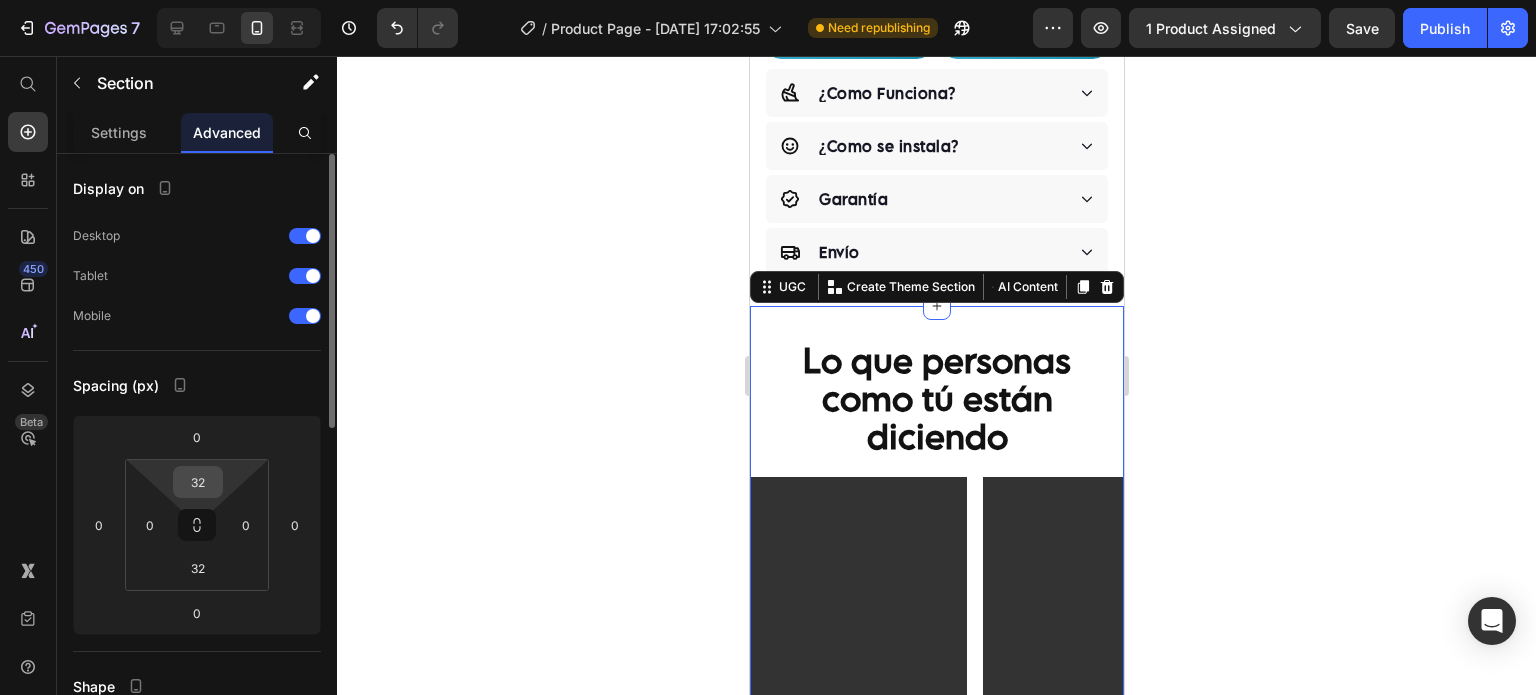 click on "32" at bounding box center [198, 482] 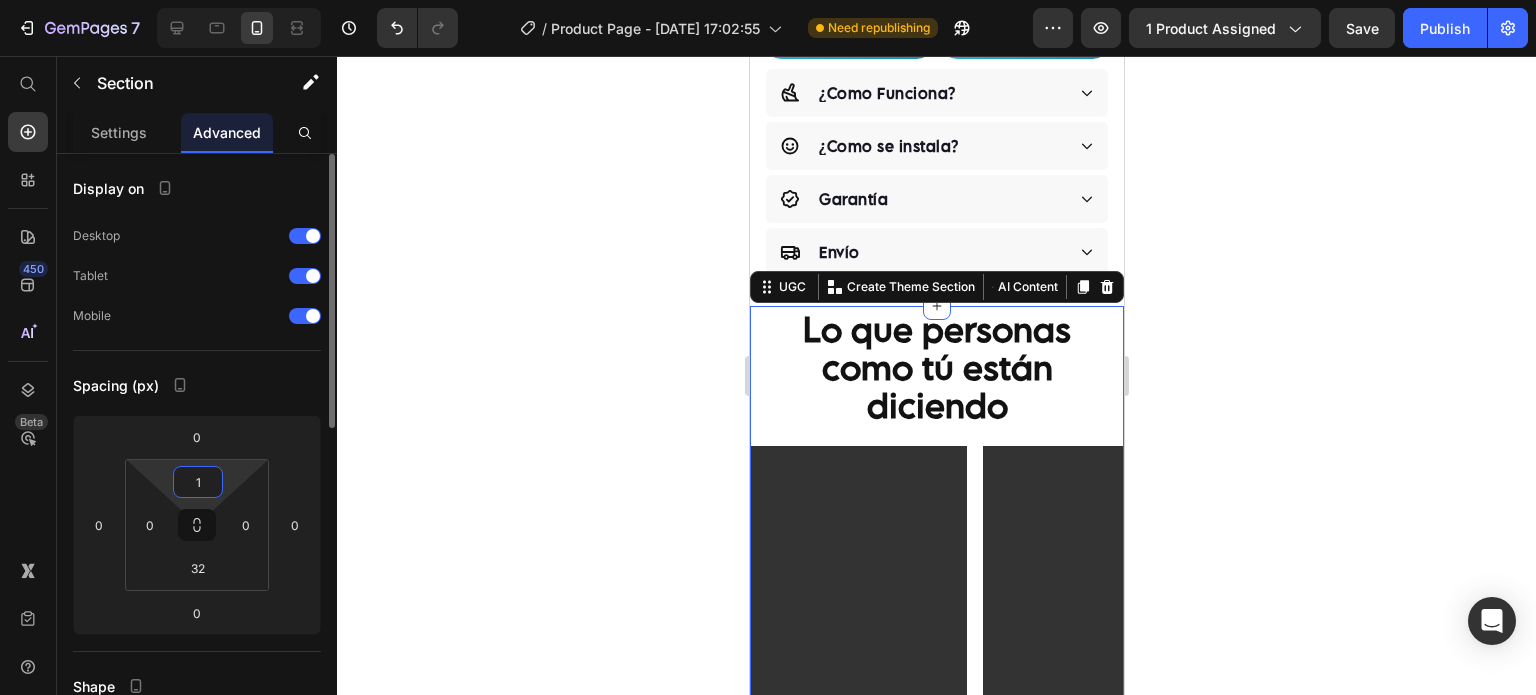 type on "16" 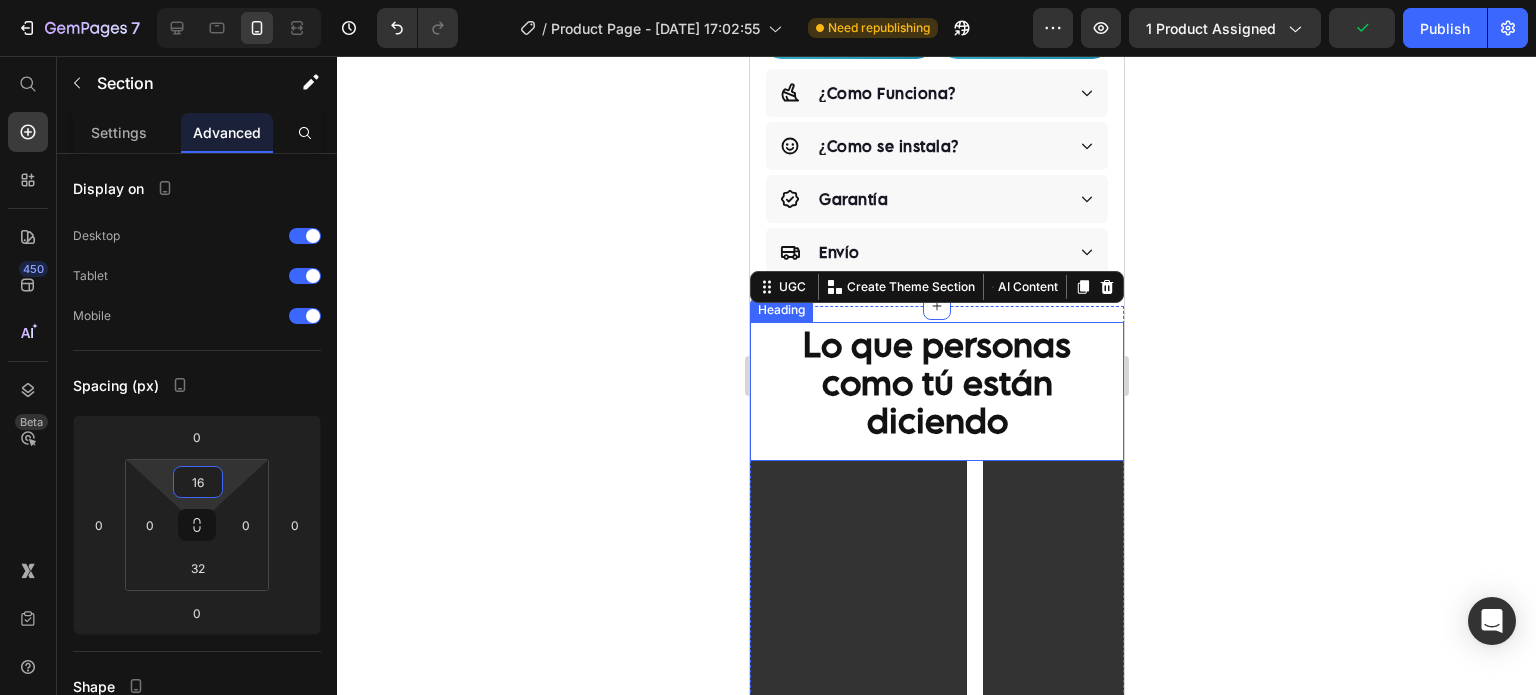 click on "Lo que personas como tú están diciendo Heading" at bounding box center [936, 391] 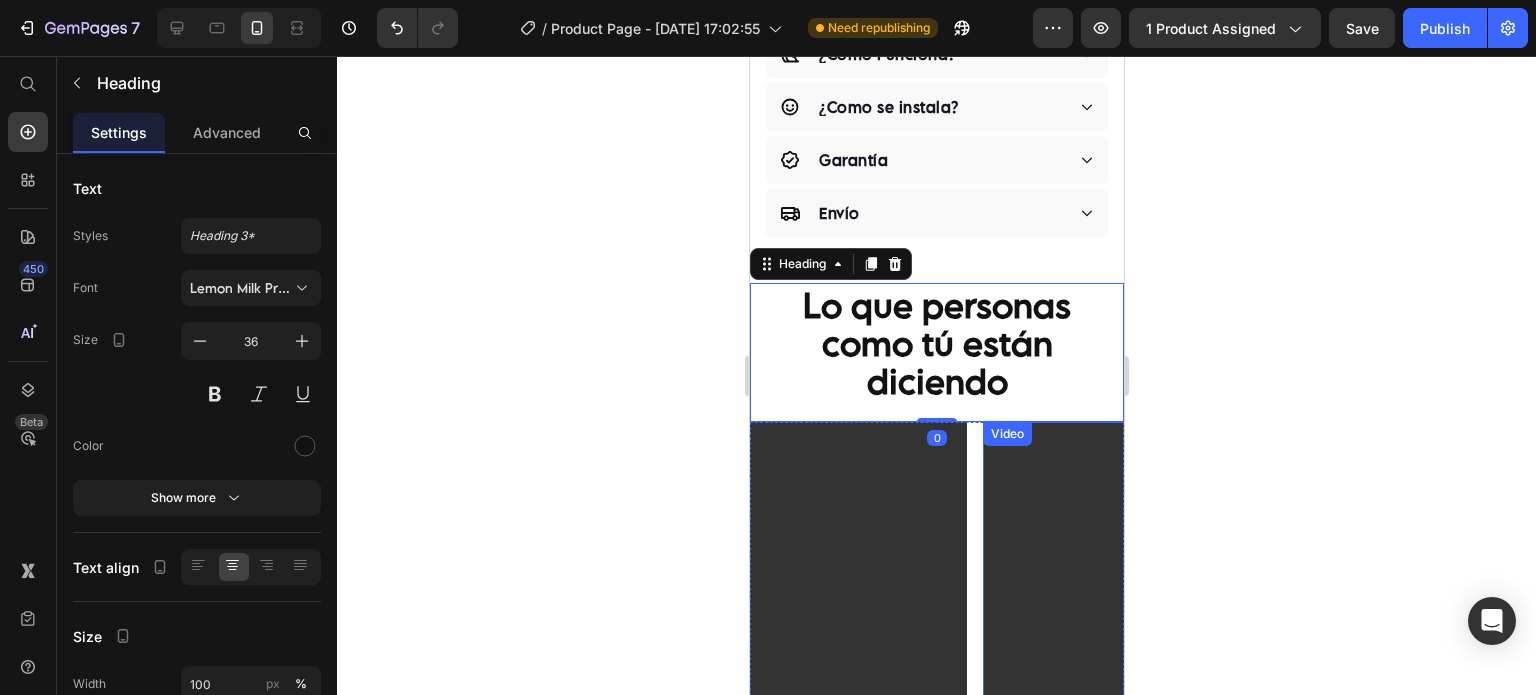 scroll, scrollTop: 1333, scrollLeft: 0, axis: vertical 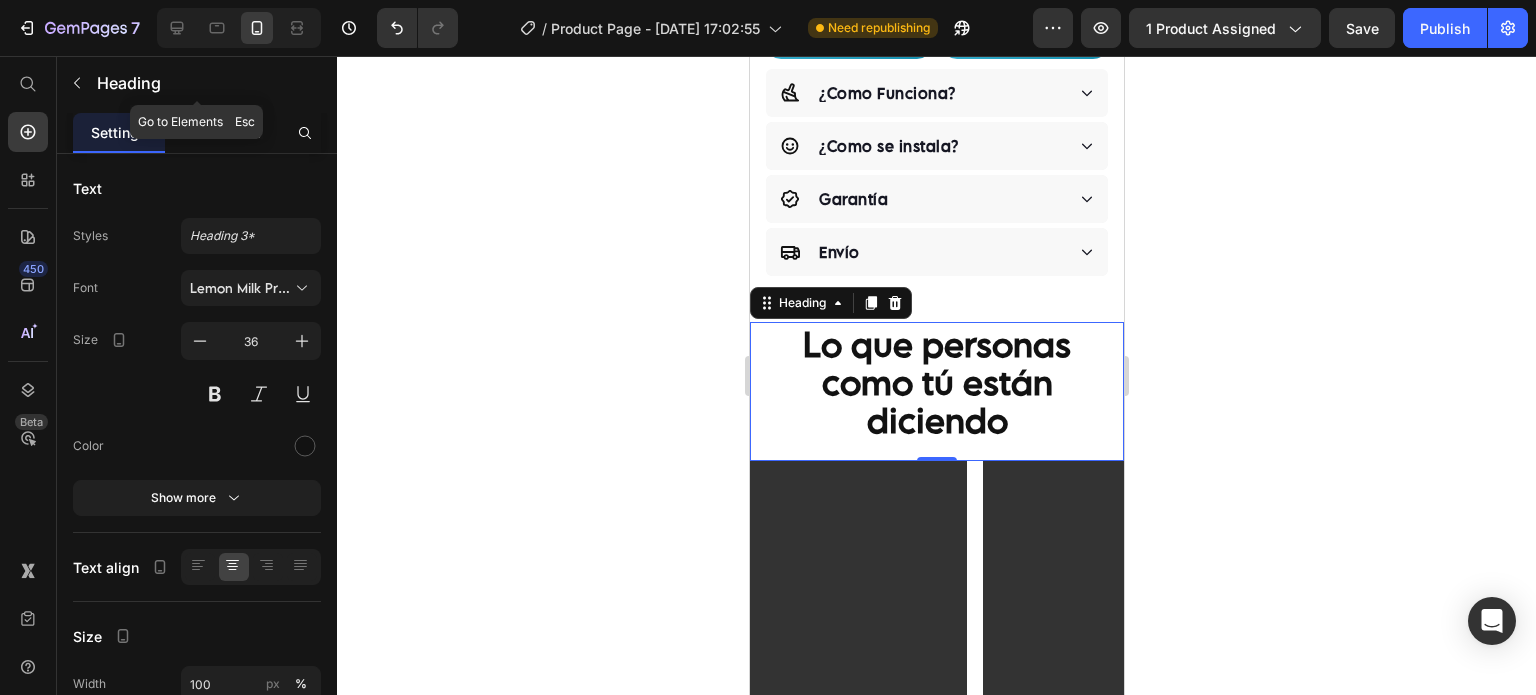 click on "Heading" 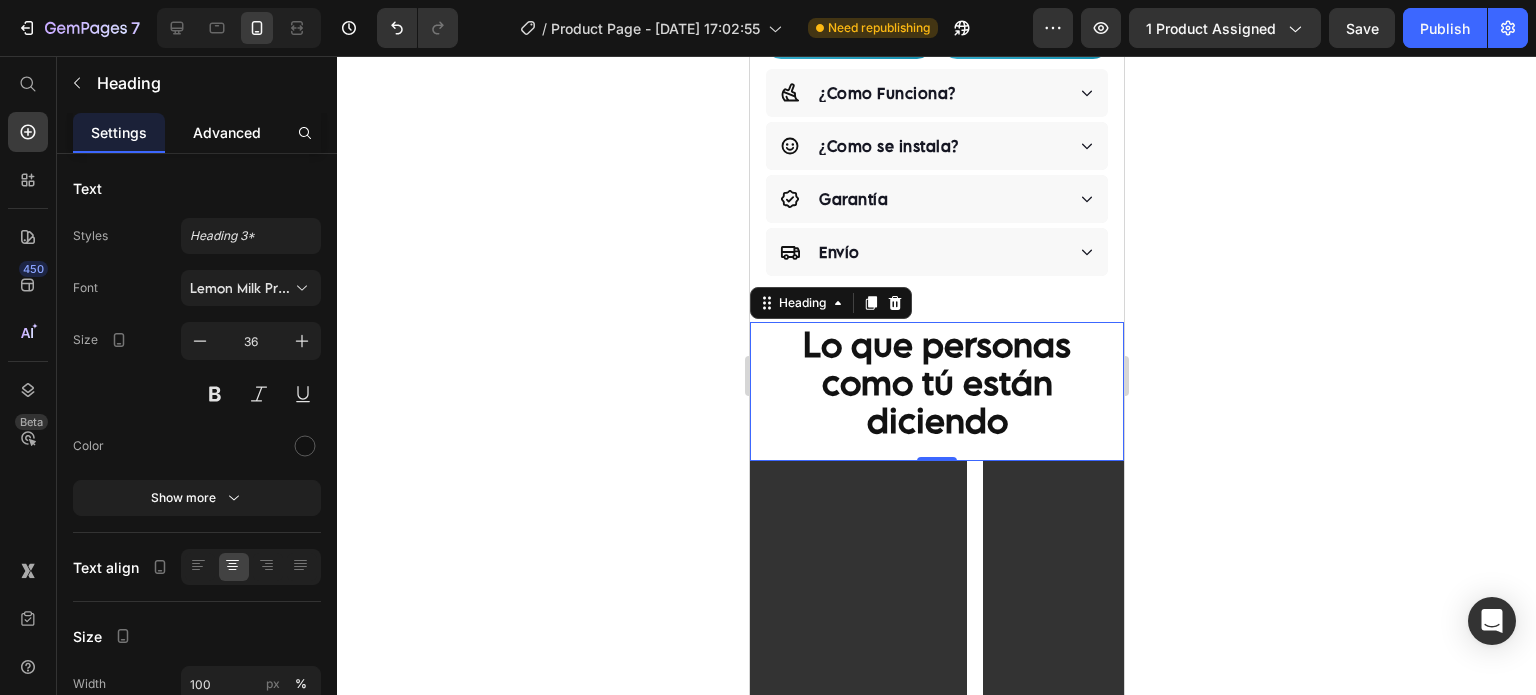 click on "Advanced" at bounding box center (227, 132) 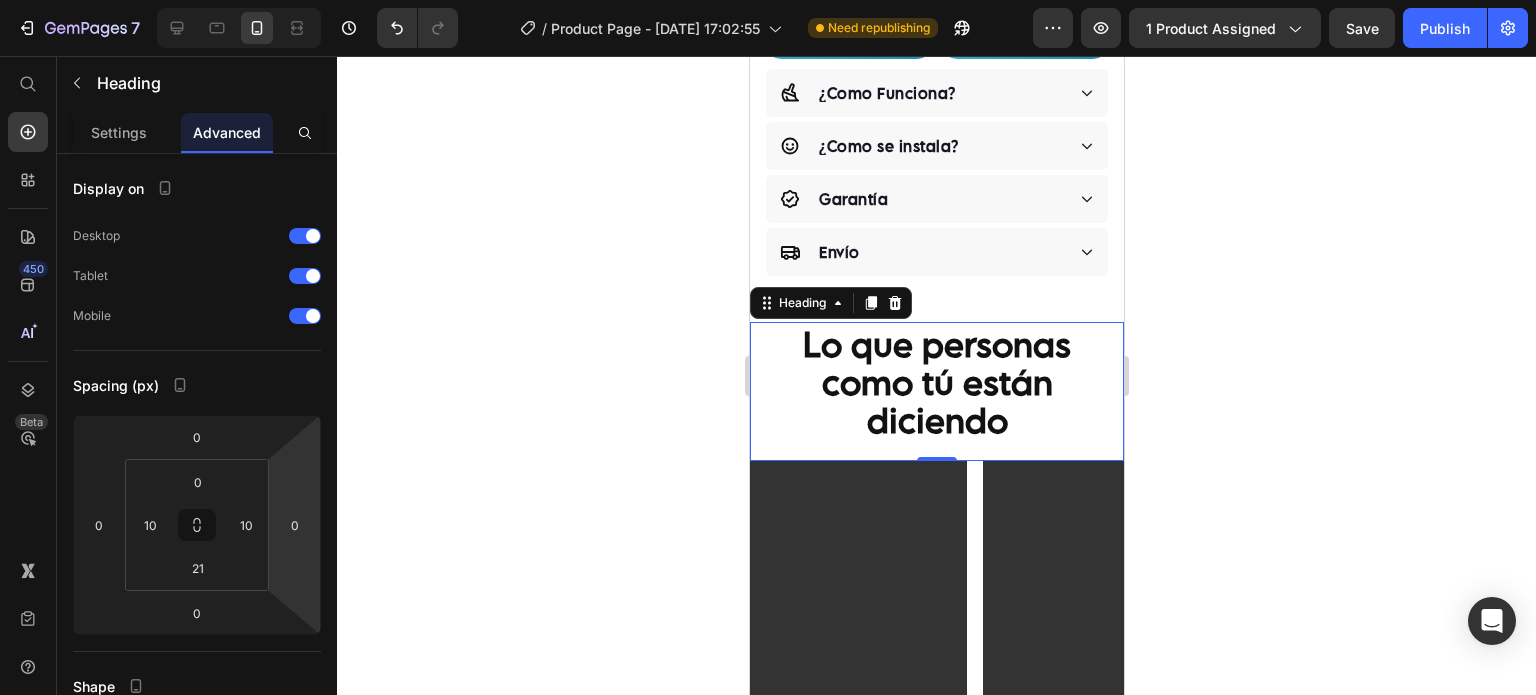click on "Lo que personas como tú están diciendo" at bounding box center (936, 381) 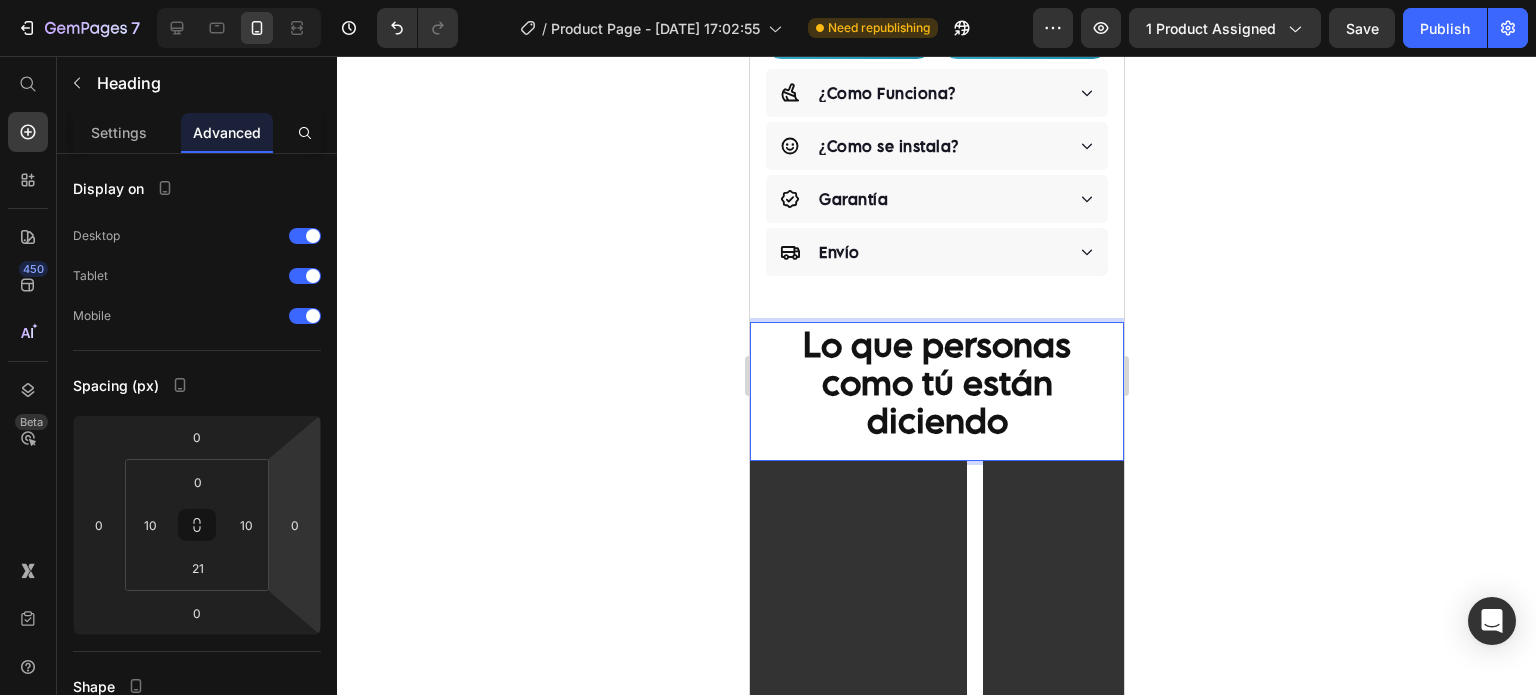 click on "Judge.me - Preview Badge (Stars) Judge.me
Product Images "The transformation in my dog's overall health since switching to this food has been remarkable. Their coat is shinier, their energy levels have increased, and they seem happier than ever before." Text block -Daisy Text block
Verified buyer Item list Row Row Sistema Dual Antisarro y Desinfectante Para Tinacos 450 a 1,100 L Product Title
Función : Desinfectante y Antisarro
Duración : 3 Meses
Capacidad : 450 lts a 1,100 lts Item List "Desde que lo compre el agua está mejor, y va desapareciendo el sarro de las tuberías."  -Jose Antonio Text block Row Row Happy Dog Bites - Contains Vitamin C, Vitamin E, Vitamin B2, Vitamin B1, Vitamin D and Vitamin K Text block Perfect for sensitive tummies Supercharge immunity System Bursting with protein, vitamins, and minerals Supports strong muscles, increases bone strength Item list Kaching Bundles Kaching Bundles Previene el Sarro Image" at bounding box center [936, -440] 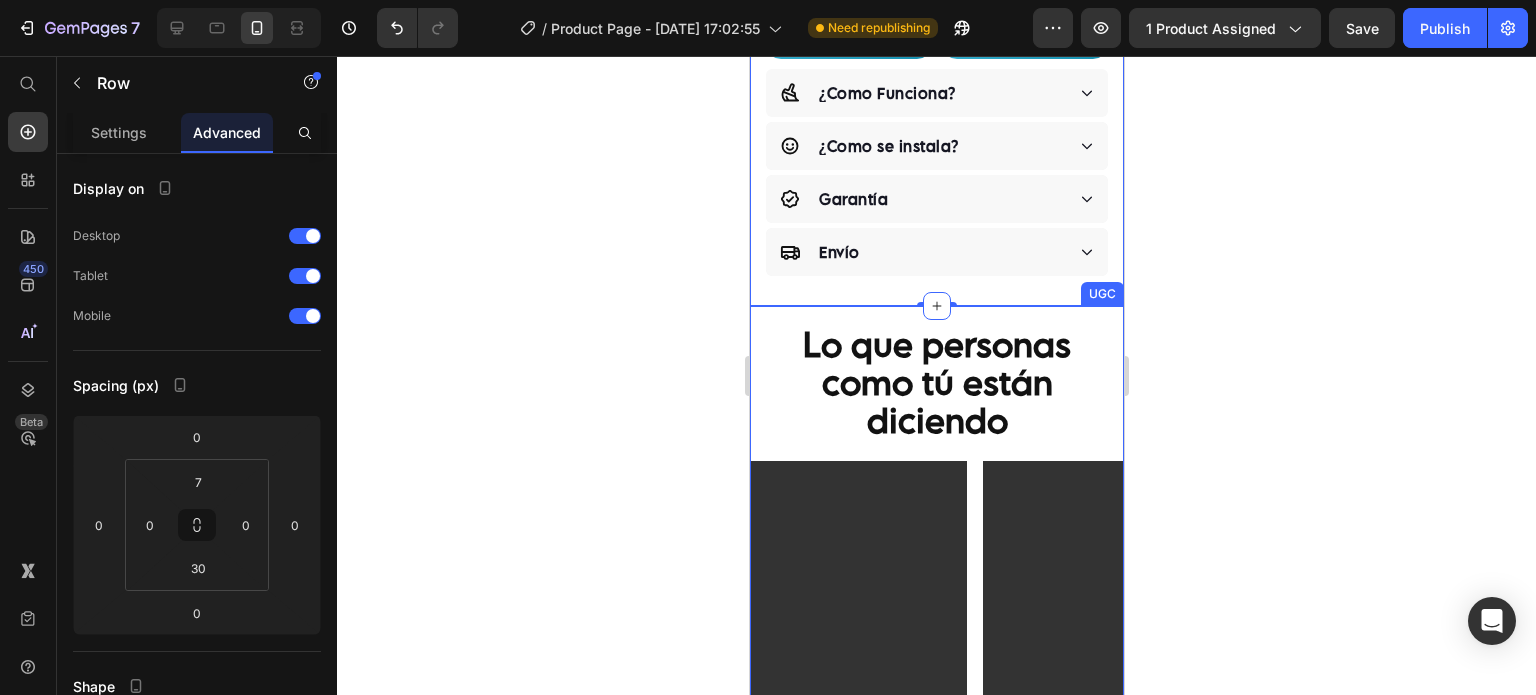 click on "⁠⁠⁠⁠⁠⁠⁠ Lo que personas como tú están diciendo Heading Video Video Video Video Carousel UGC" at bounding box center (936, 606) 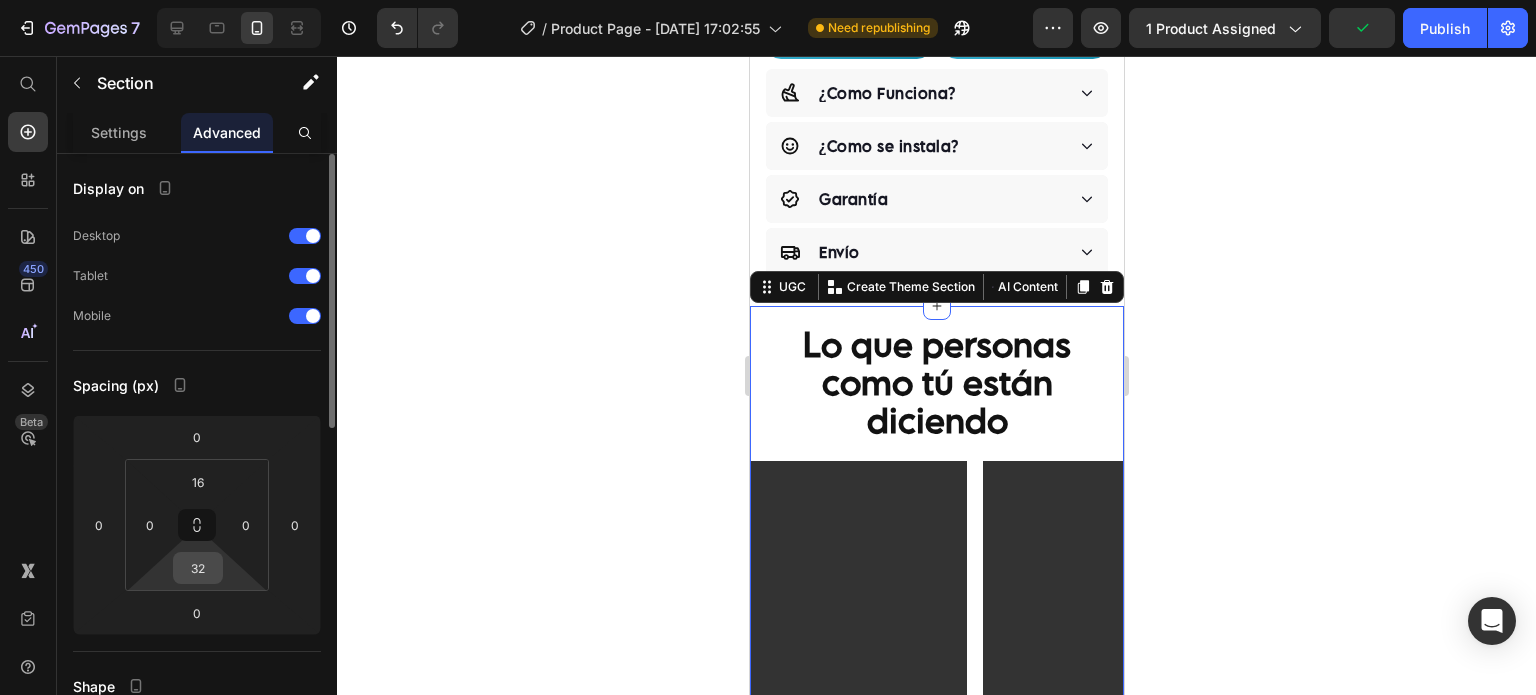 click on "32" at bounding box center [198, 568] 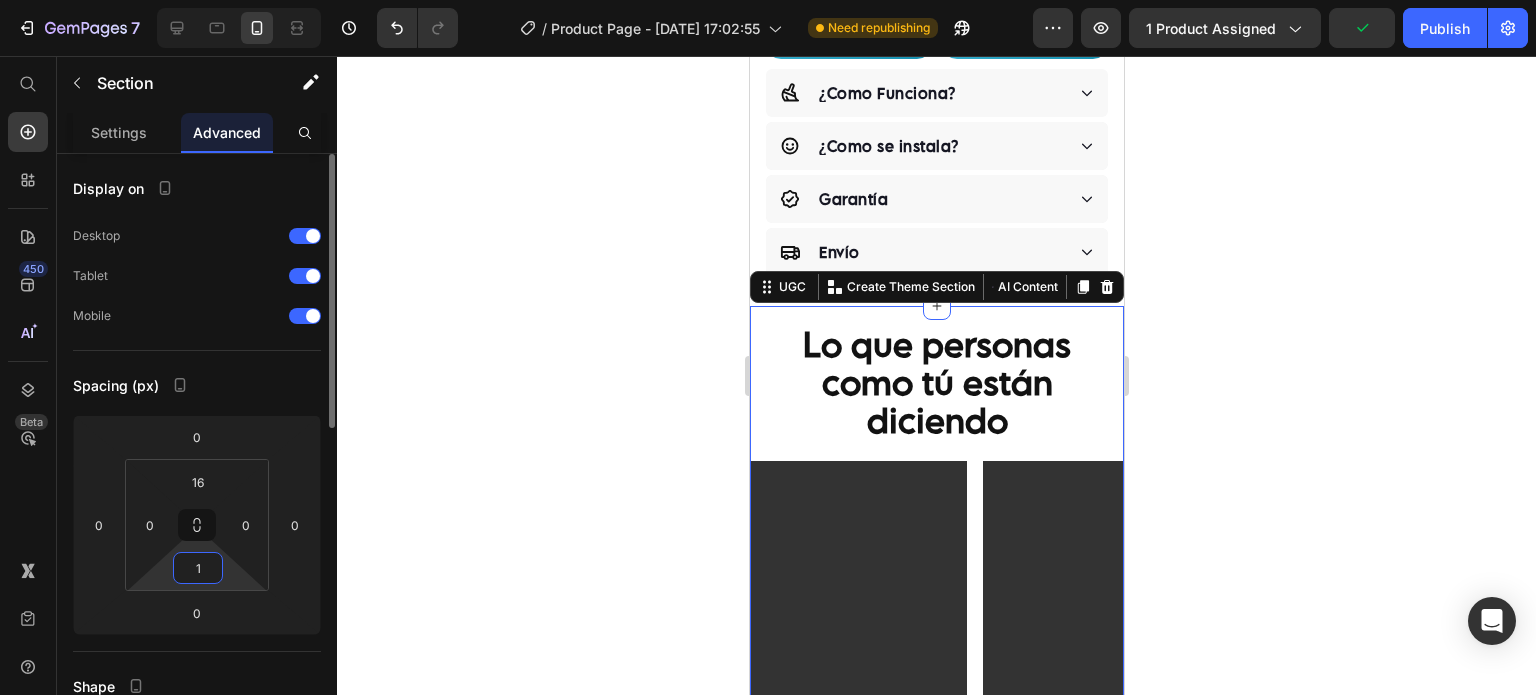 type on "16" 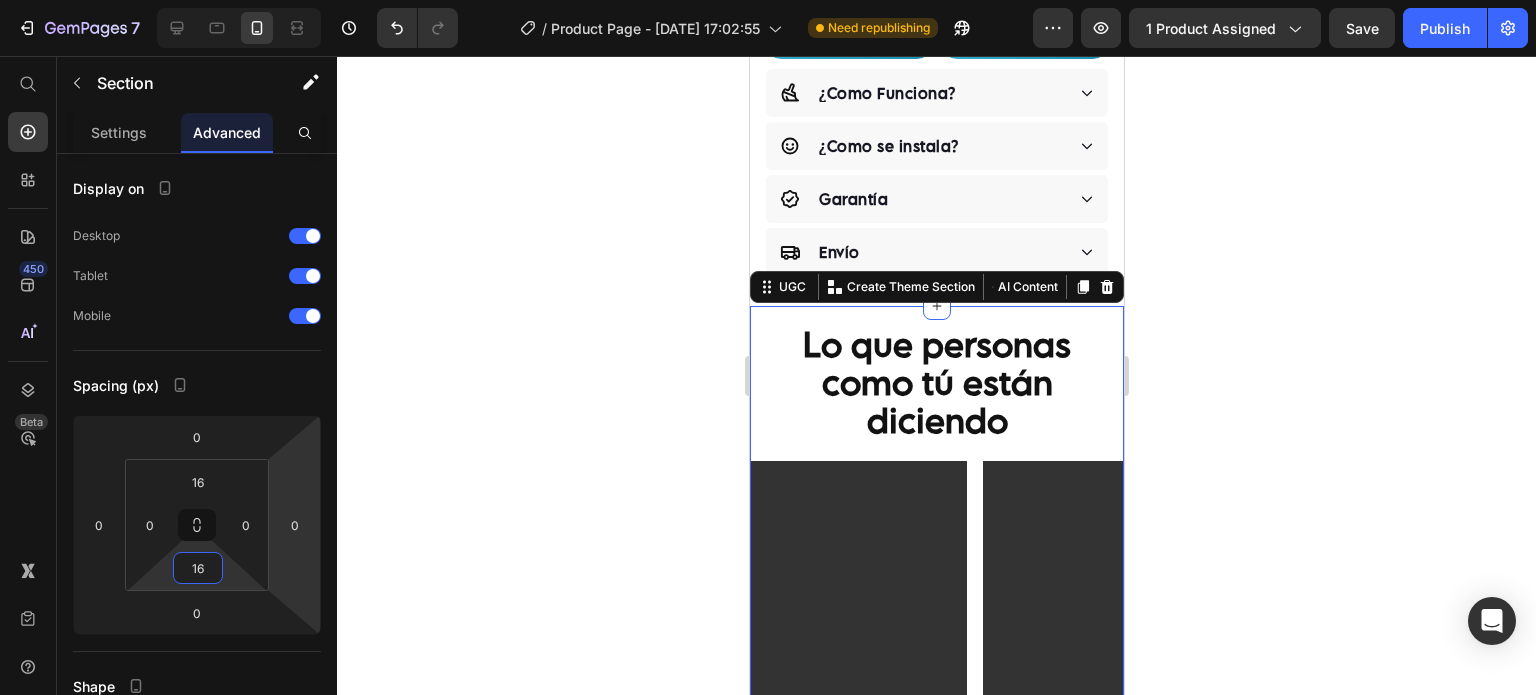 click 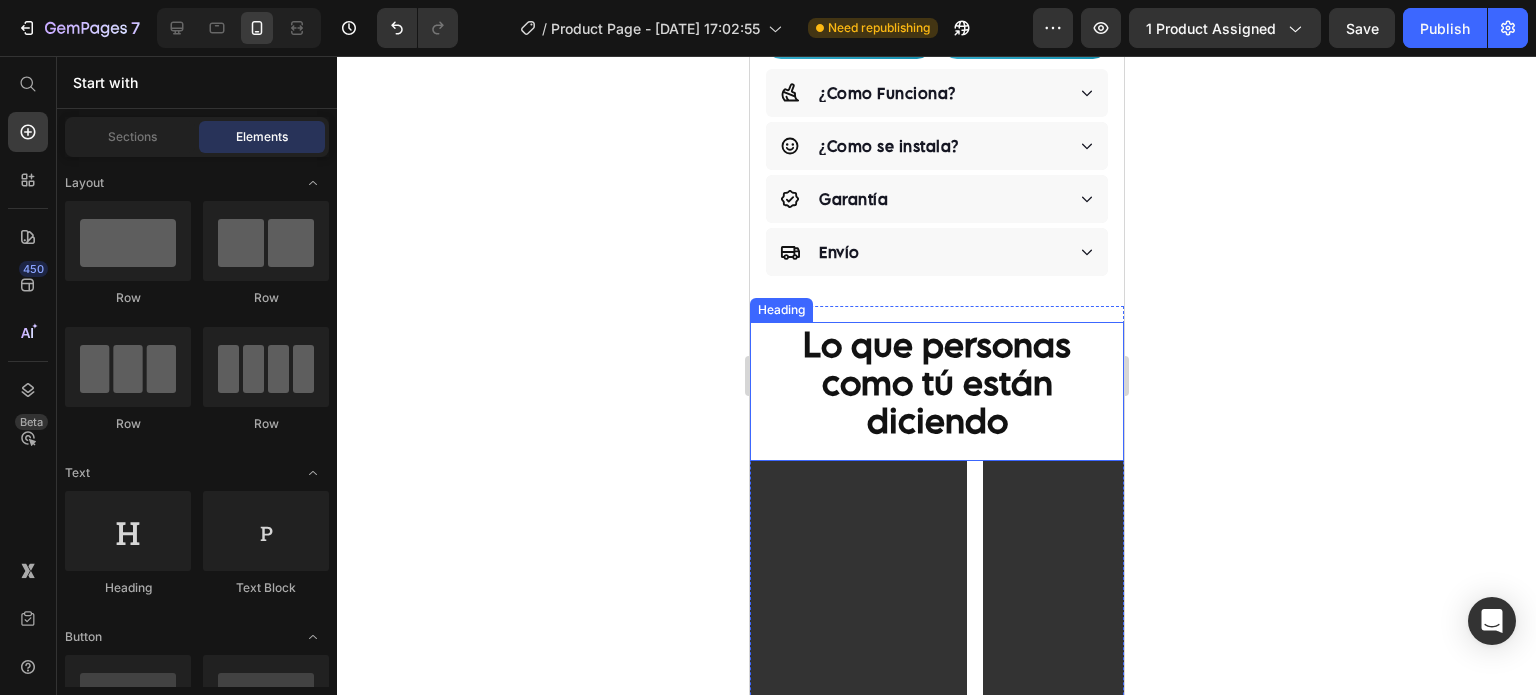 click on "Lo que personas como tú están diciendo" at bounding box center (936, 382) 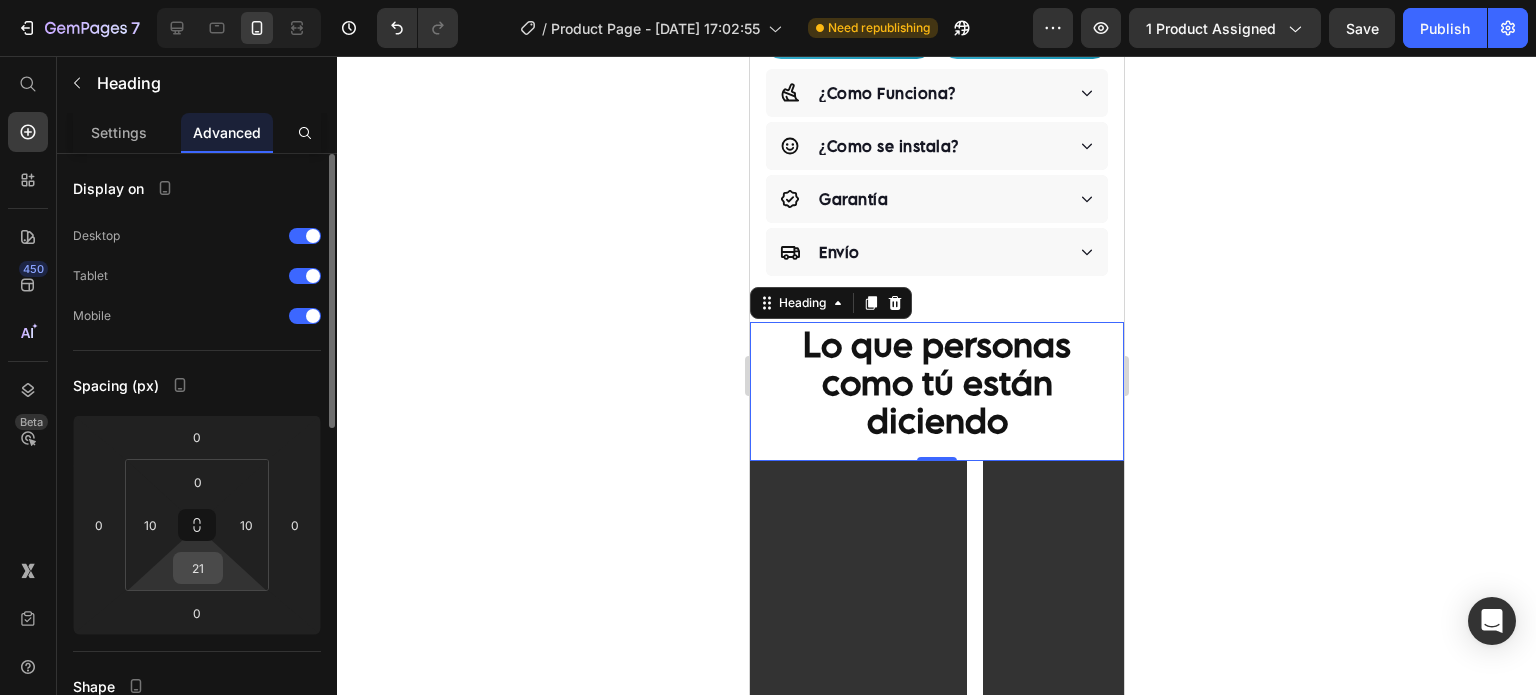 click on "21" at bounding box center [198, 568] 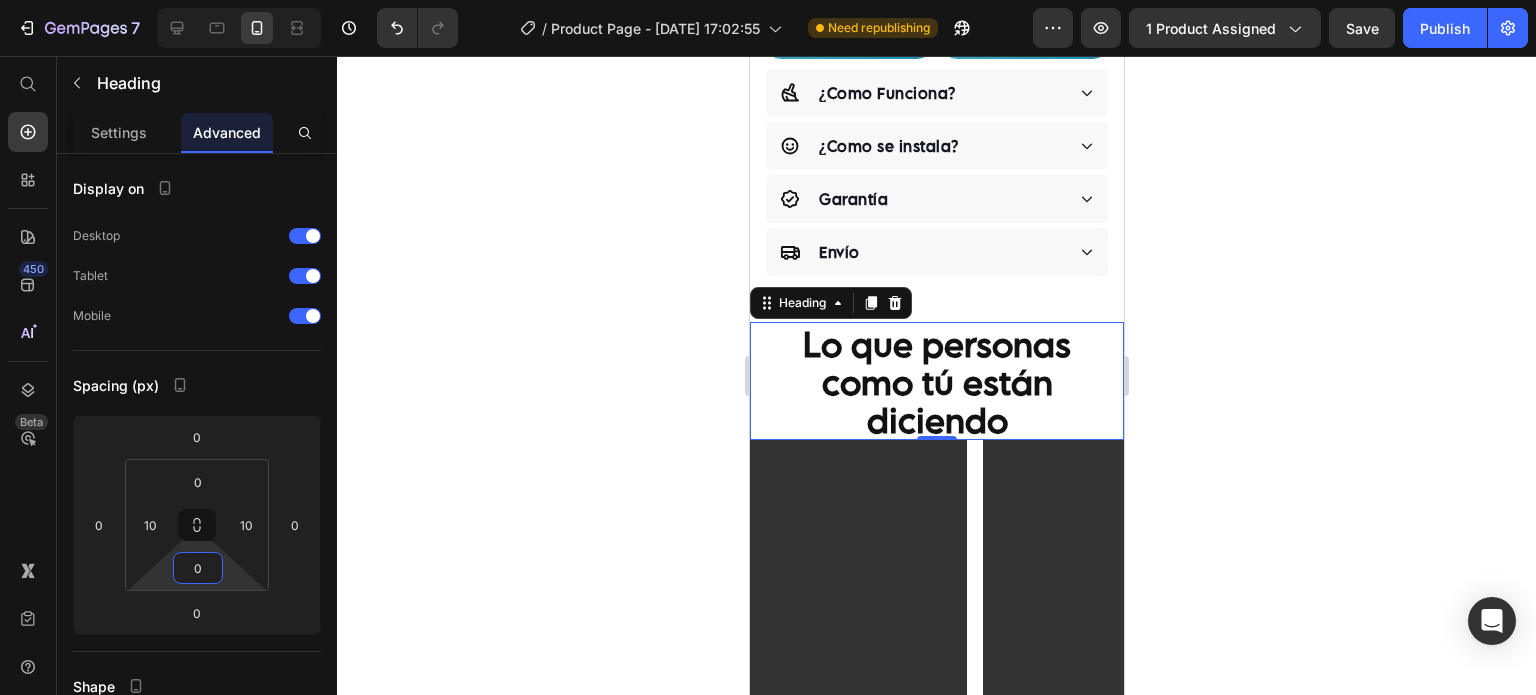 type on "0" 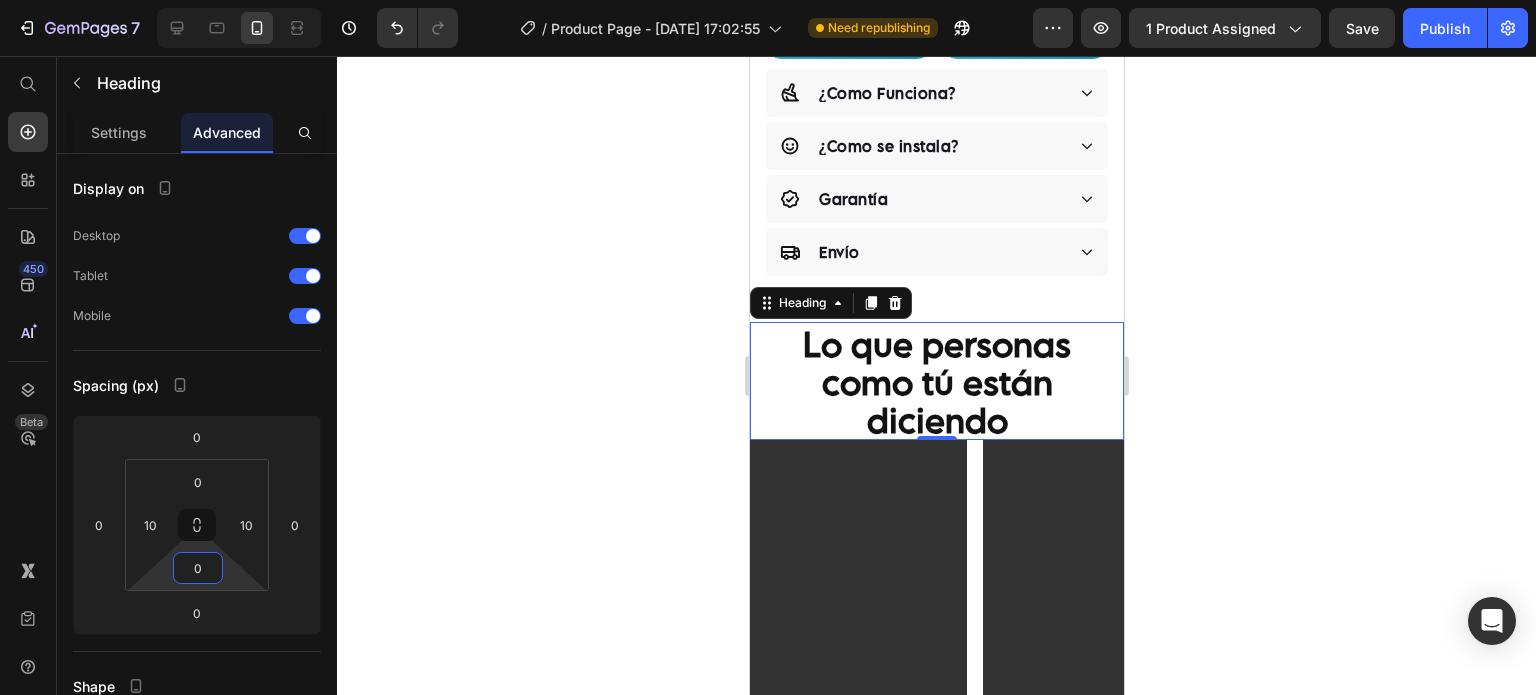 click 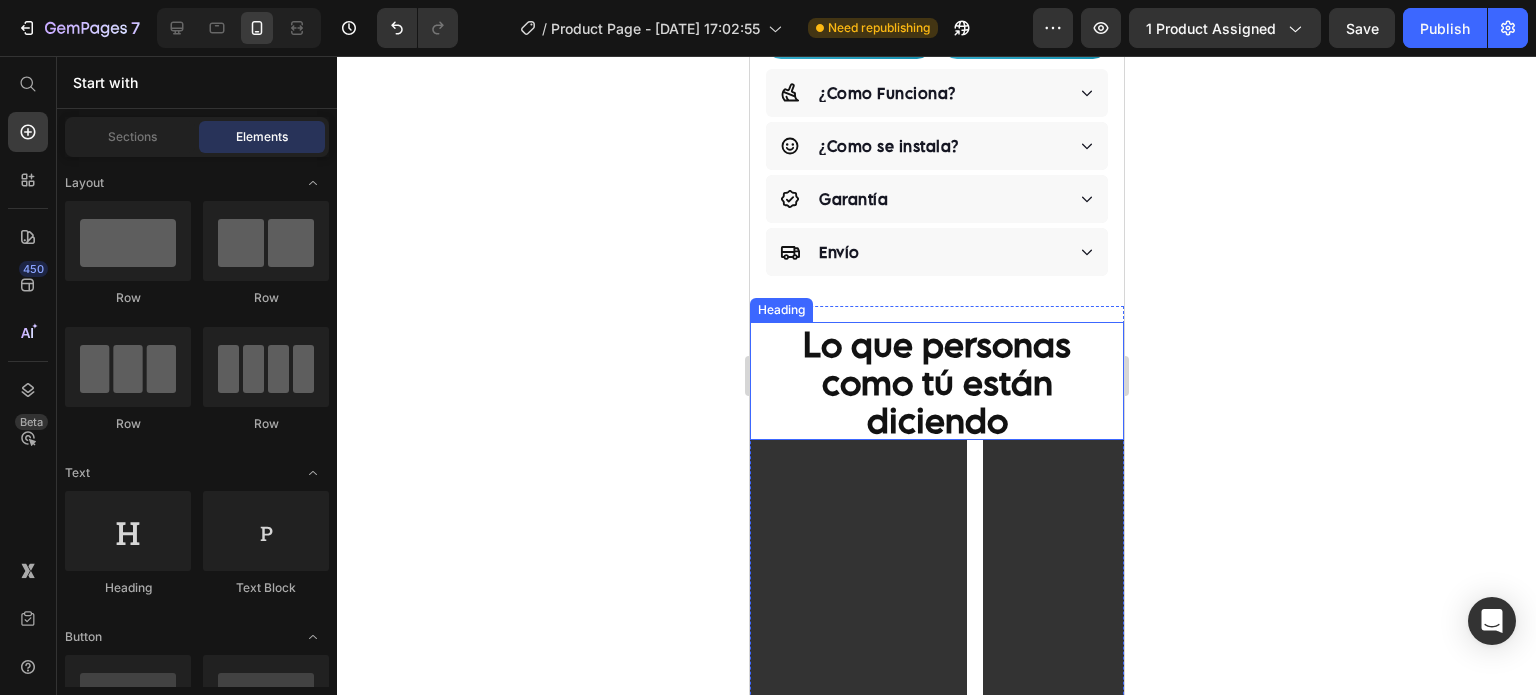 click on "⁠⁠⁠⁠⁠⁠⁠ Lo que personas como tú están diciendo" at bounding box center (936, 381) 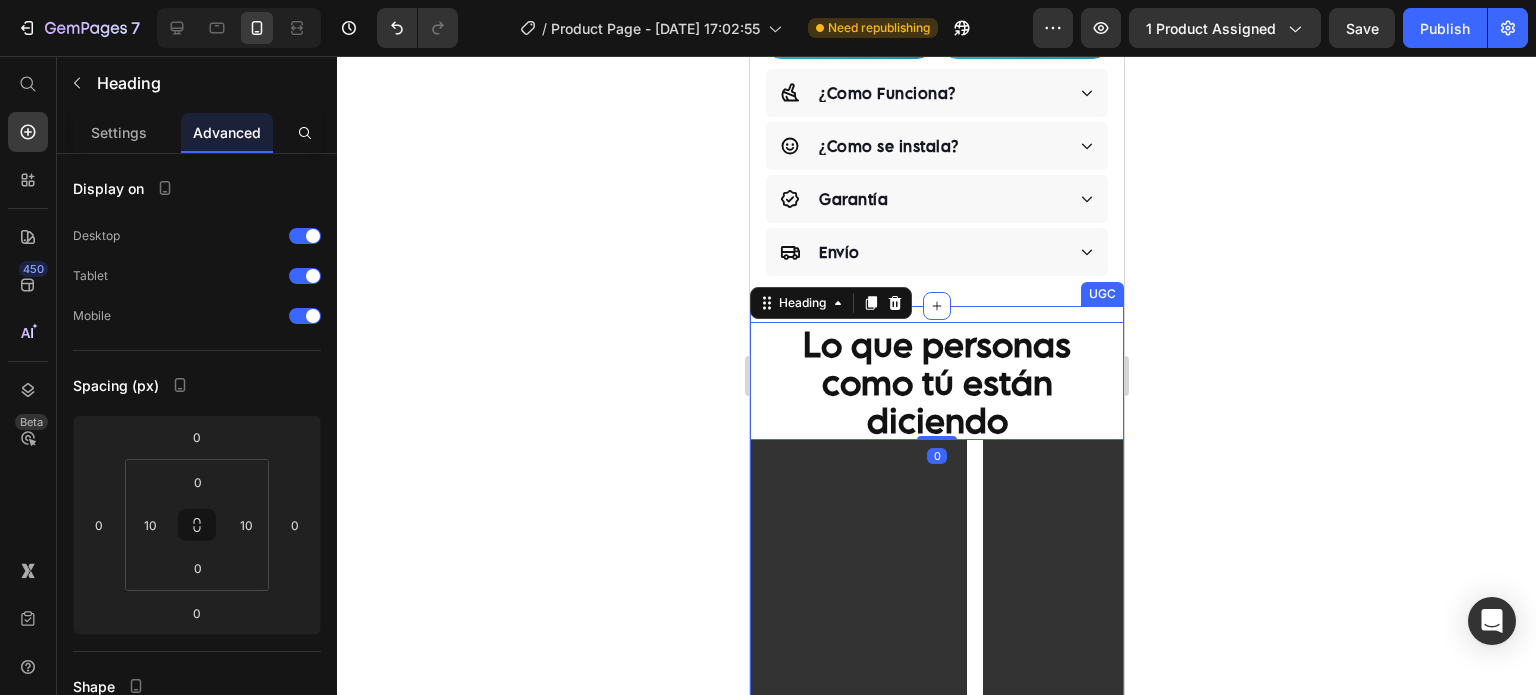 click on "⁠⁠⁠⁠⁠⁠⁠ Lo que personas como tú están diciendo Heading   0 Video Video Video Video Carousel UGC" at bounding box center (936, 588) 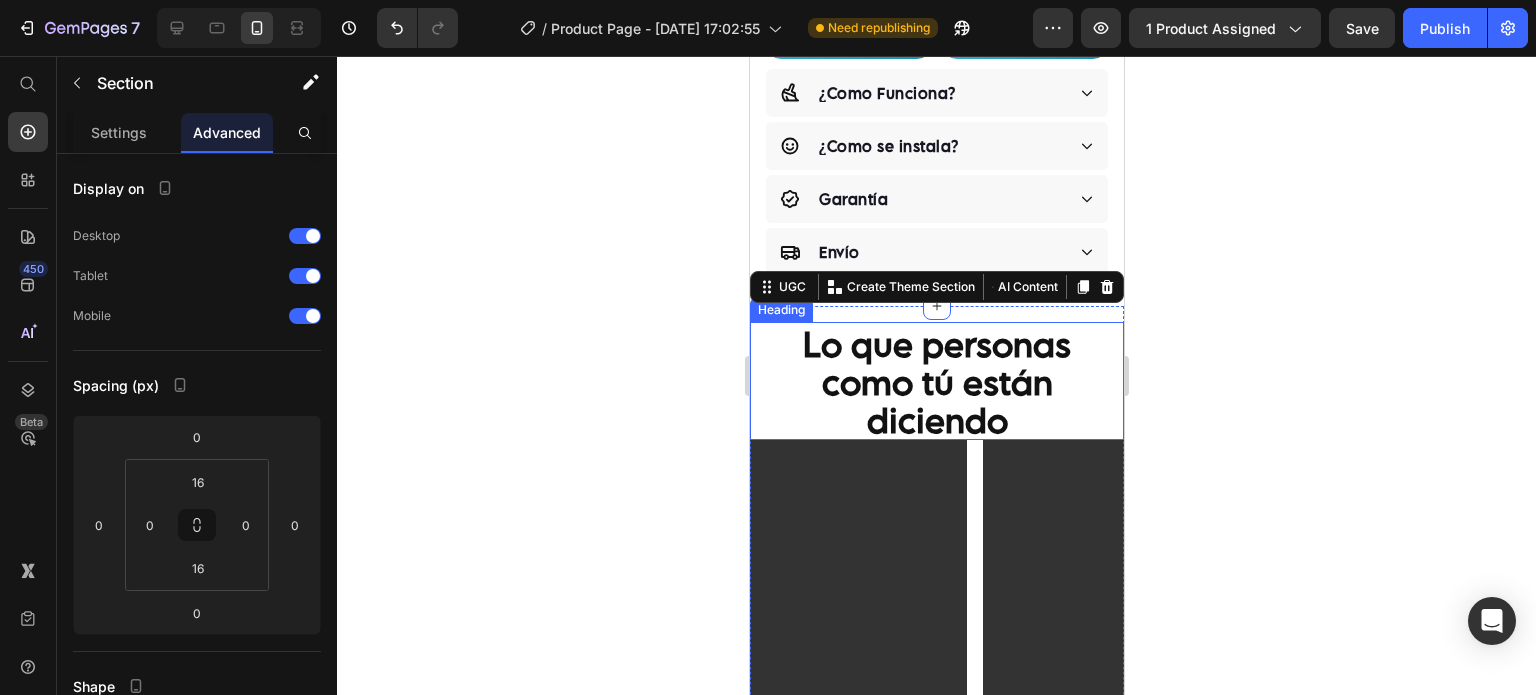 click on "⁠⁠⁠⁠⁠⁠⁠ Lo que personas como tú están diciendo" at bounding box center [936, 381] 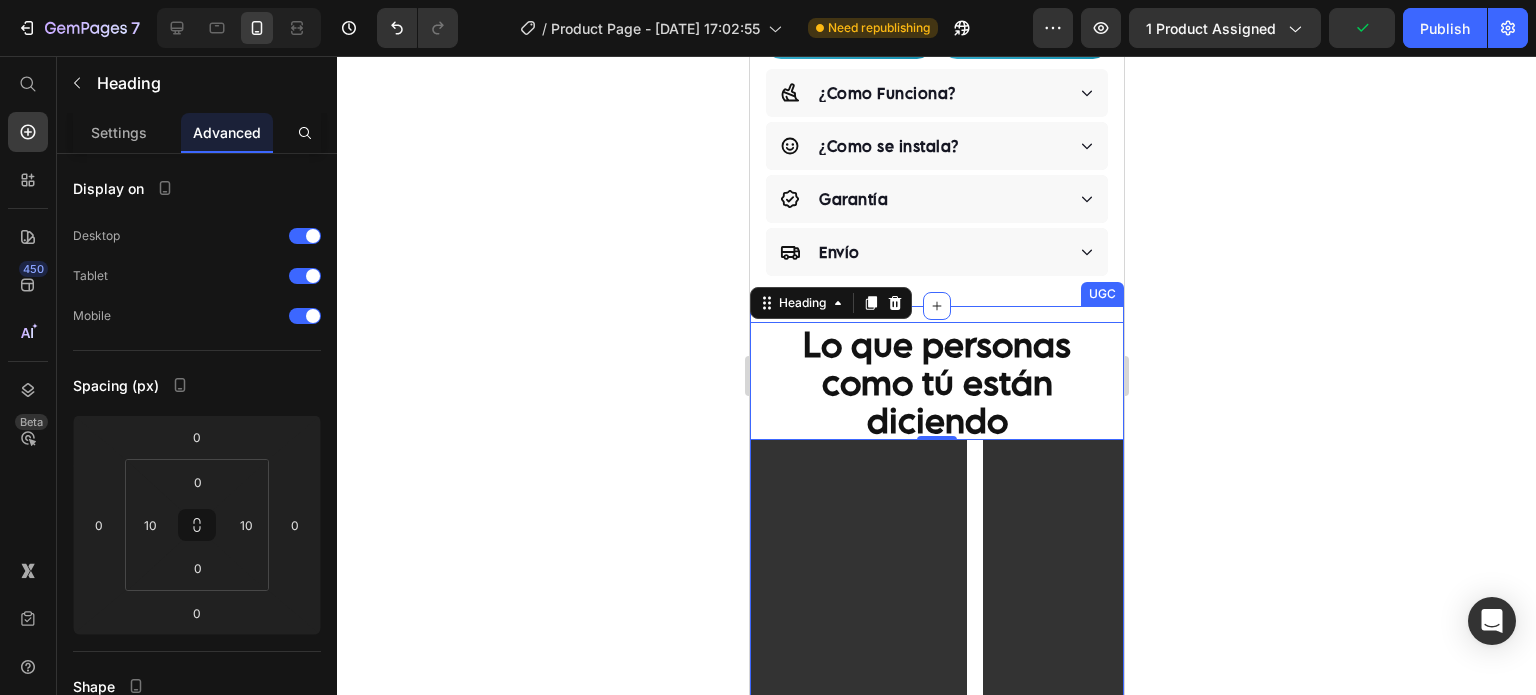click on "⁠⁠⁠⁠⁠⁠⁠ Lo que personas como tú están diciendo Heading   0 Video Video Video Video Carousel UGC" at bounding box center [936, 588] 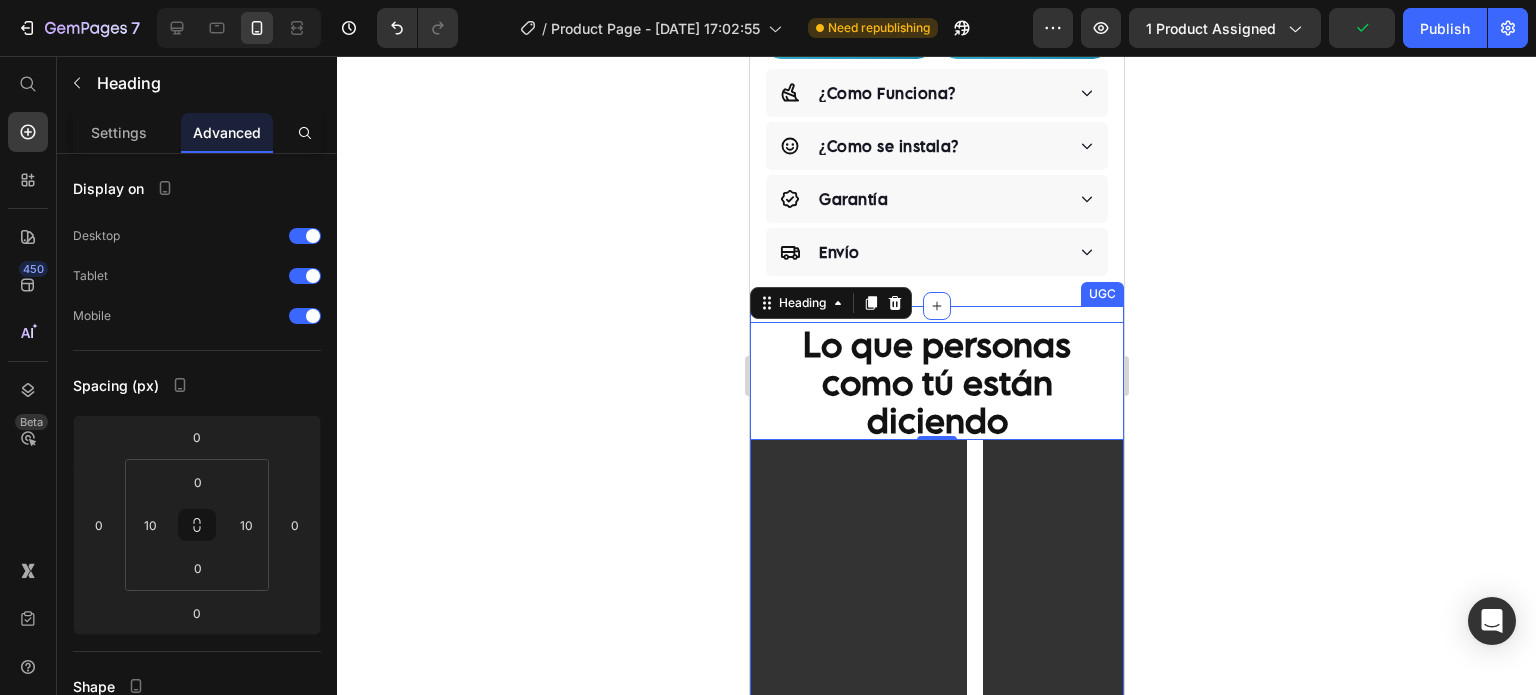 click on "⁠⁠⁠⁠⁠⁠⁠ Lo que personas como tú están diciendo Heading   0 Video Video Video Video Carousel UGC" at bounding box center (936, 588) 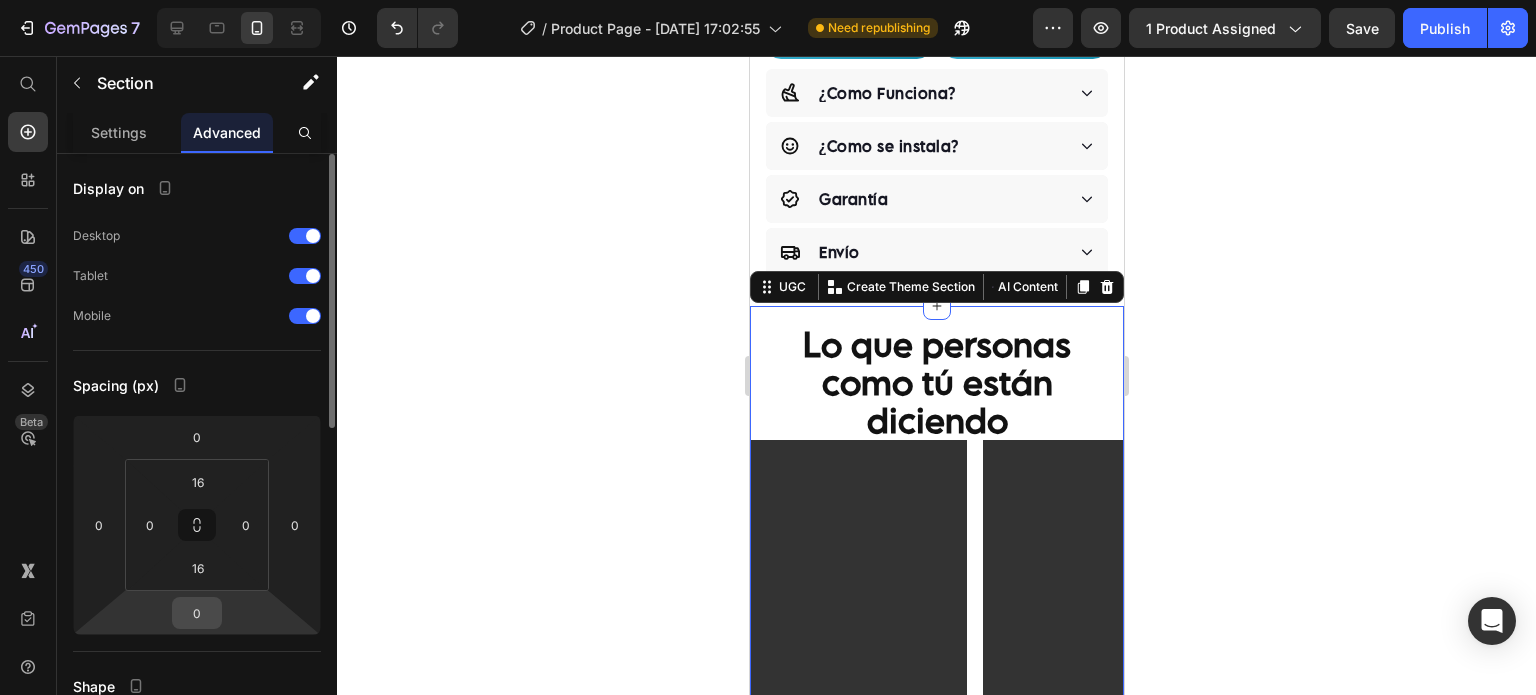click on "0" at bounding box center (197, 613) 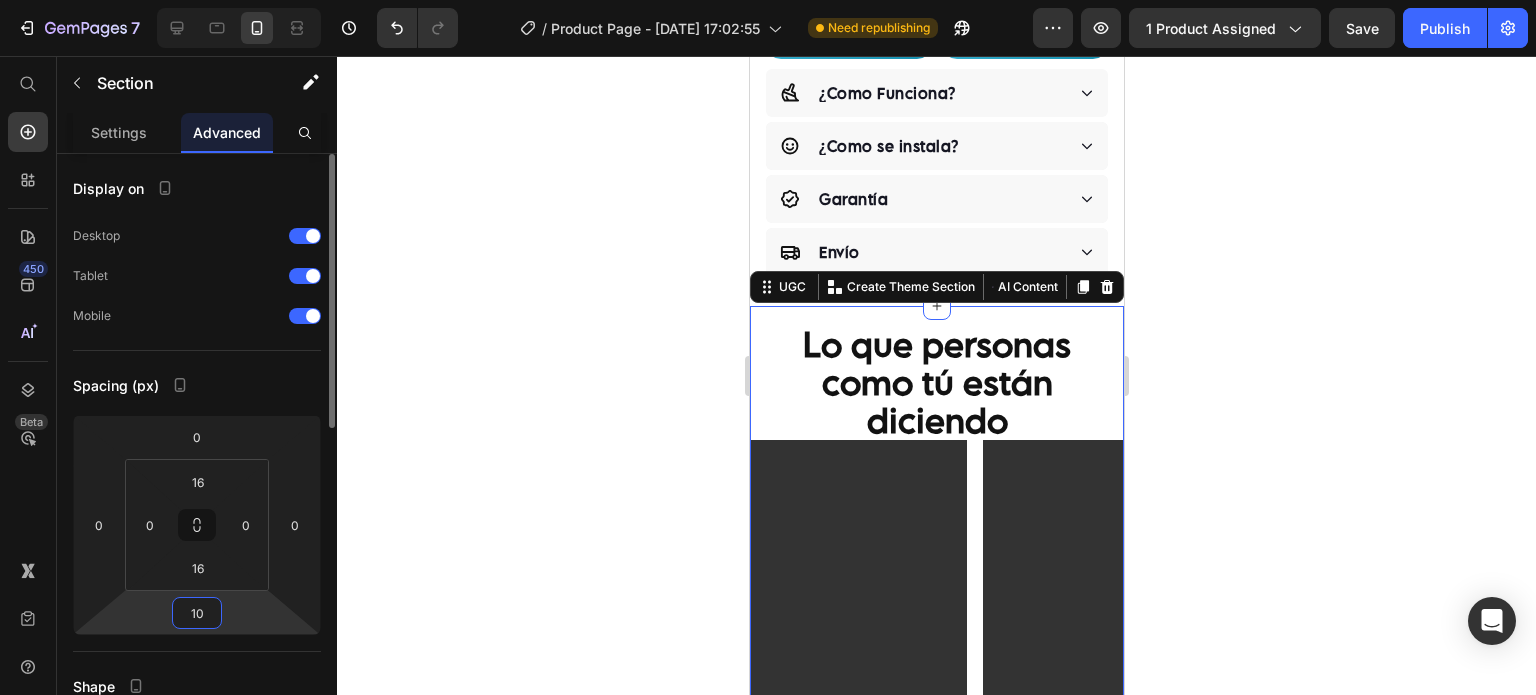 type on "1" 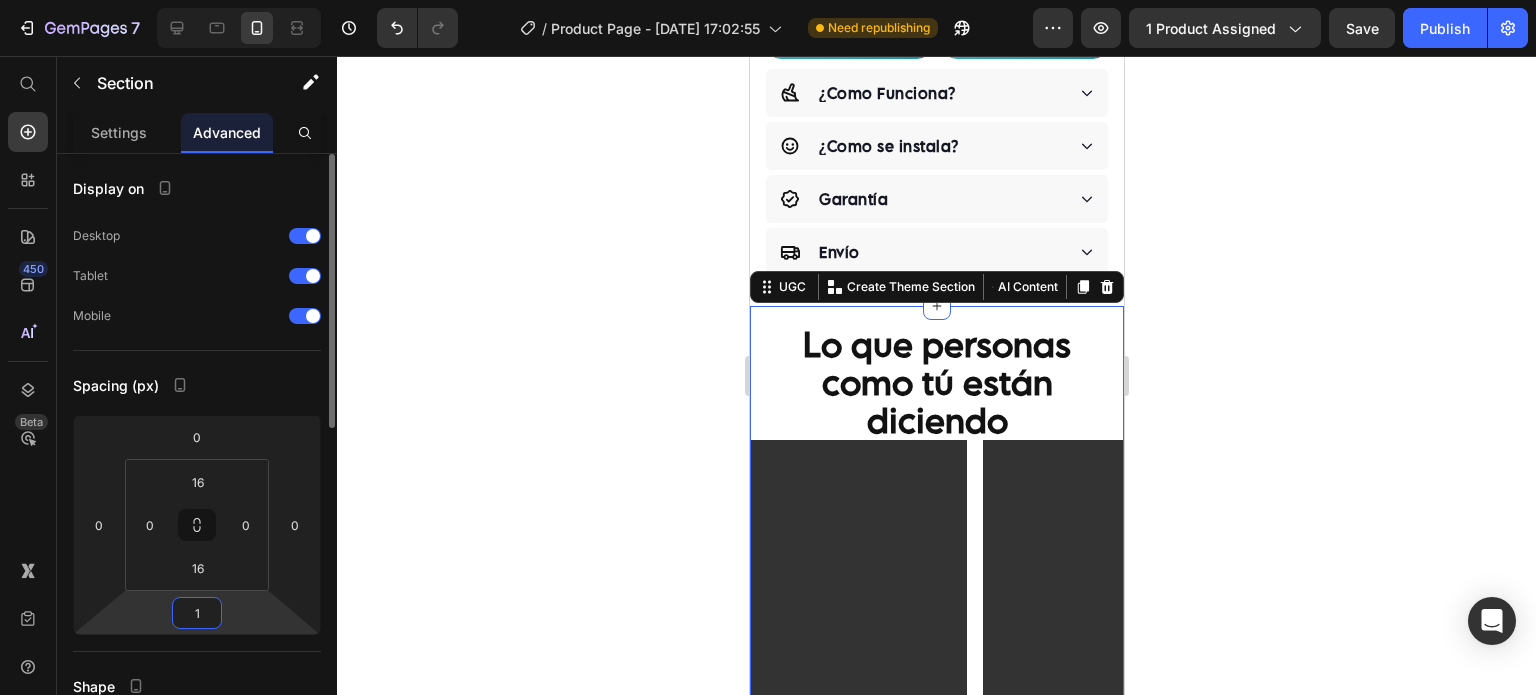 type 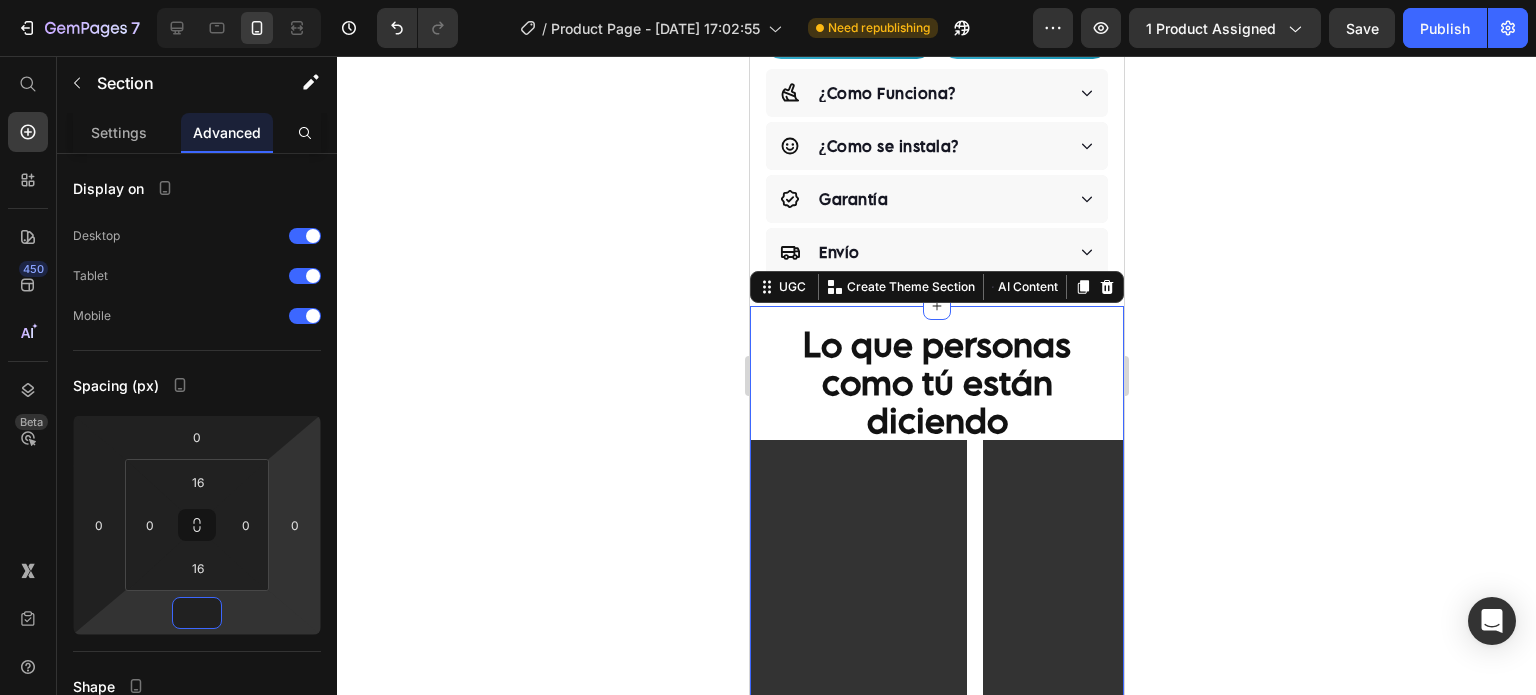 click 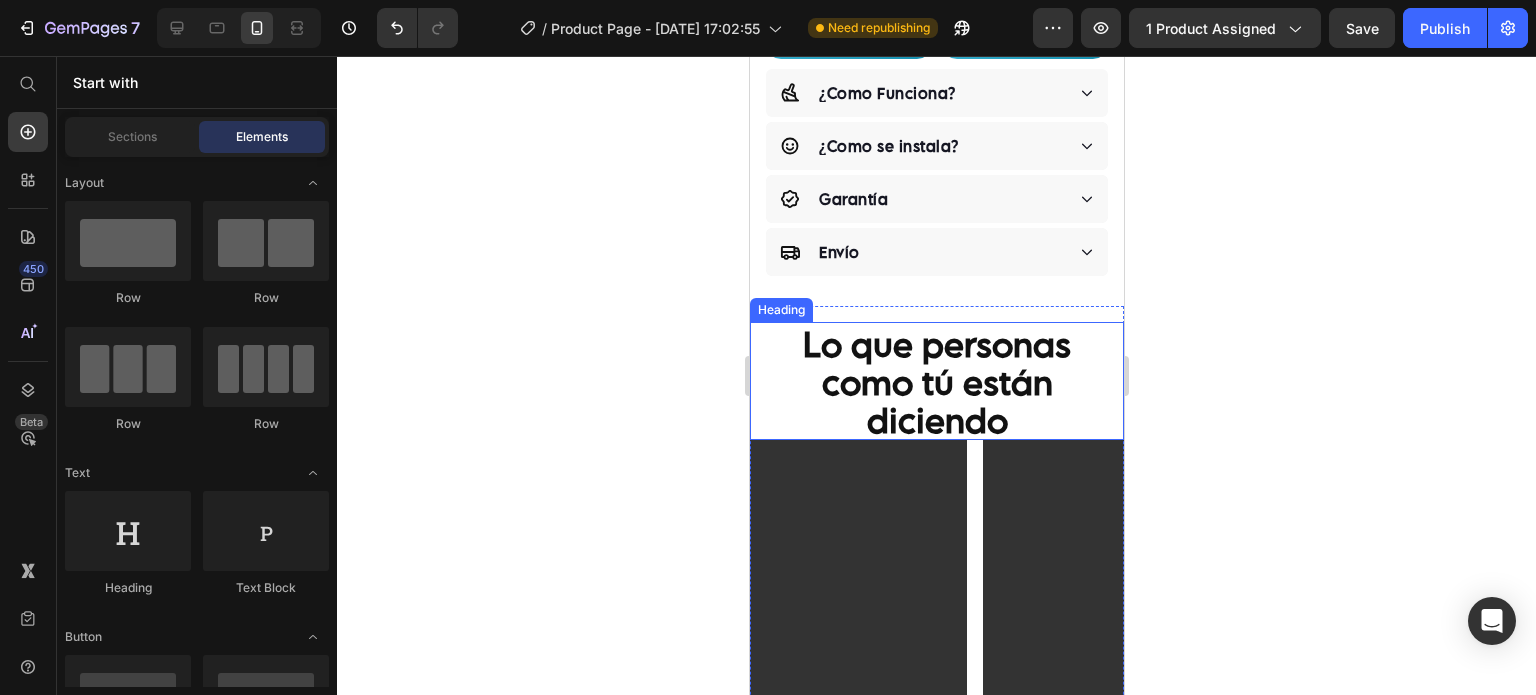 click on "Lo que personas como tú están diciendo" at bounding box center (936, 382) 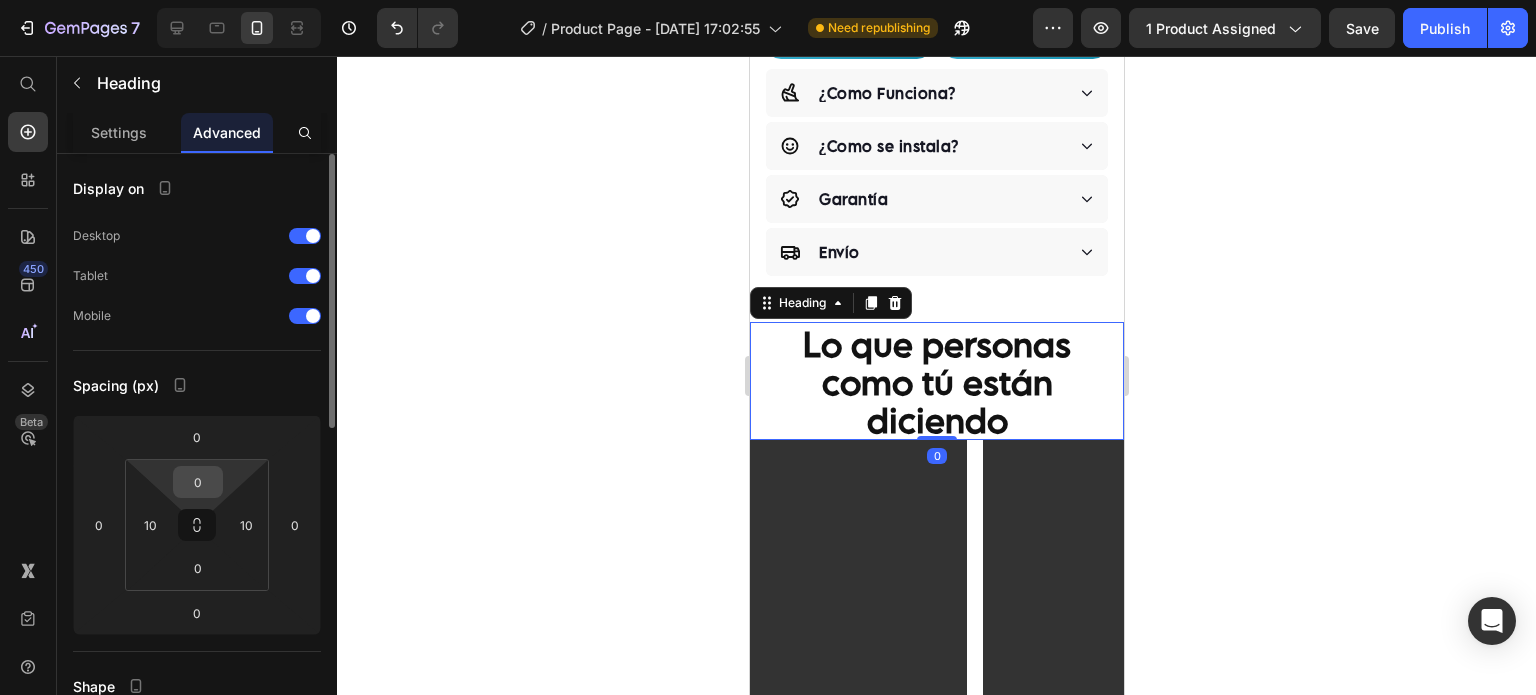 click on "0" at bounding box center (198, 482) 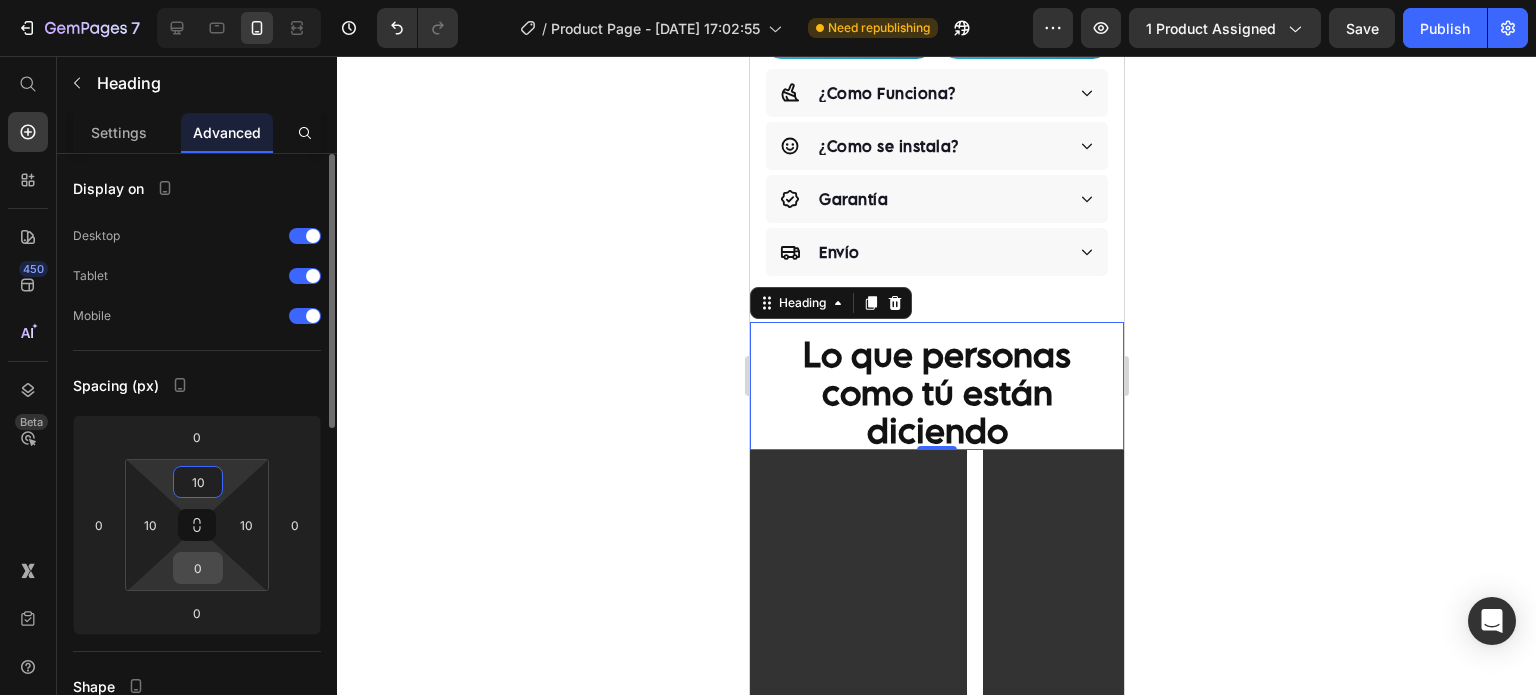 type on "10" 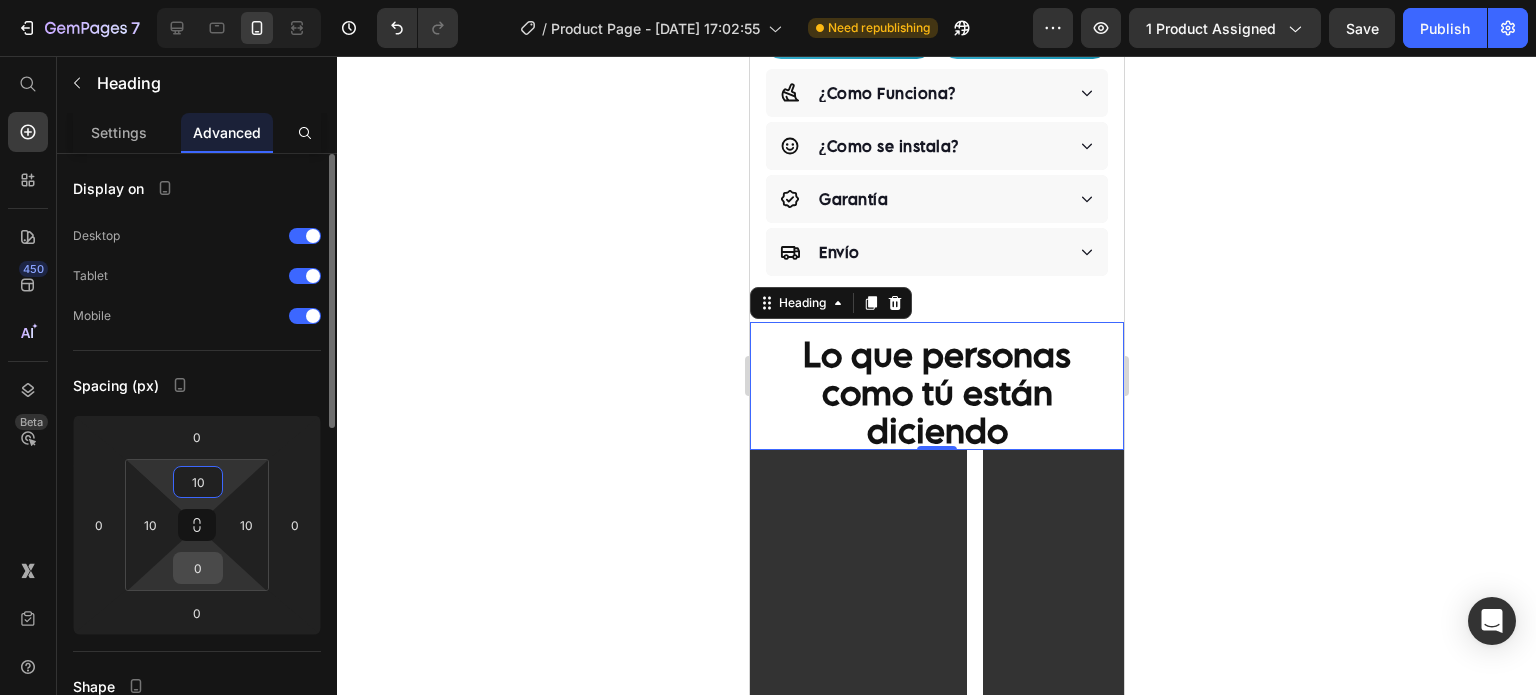 click on "0" at bounding box center [198, 568] 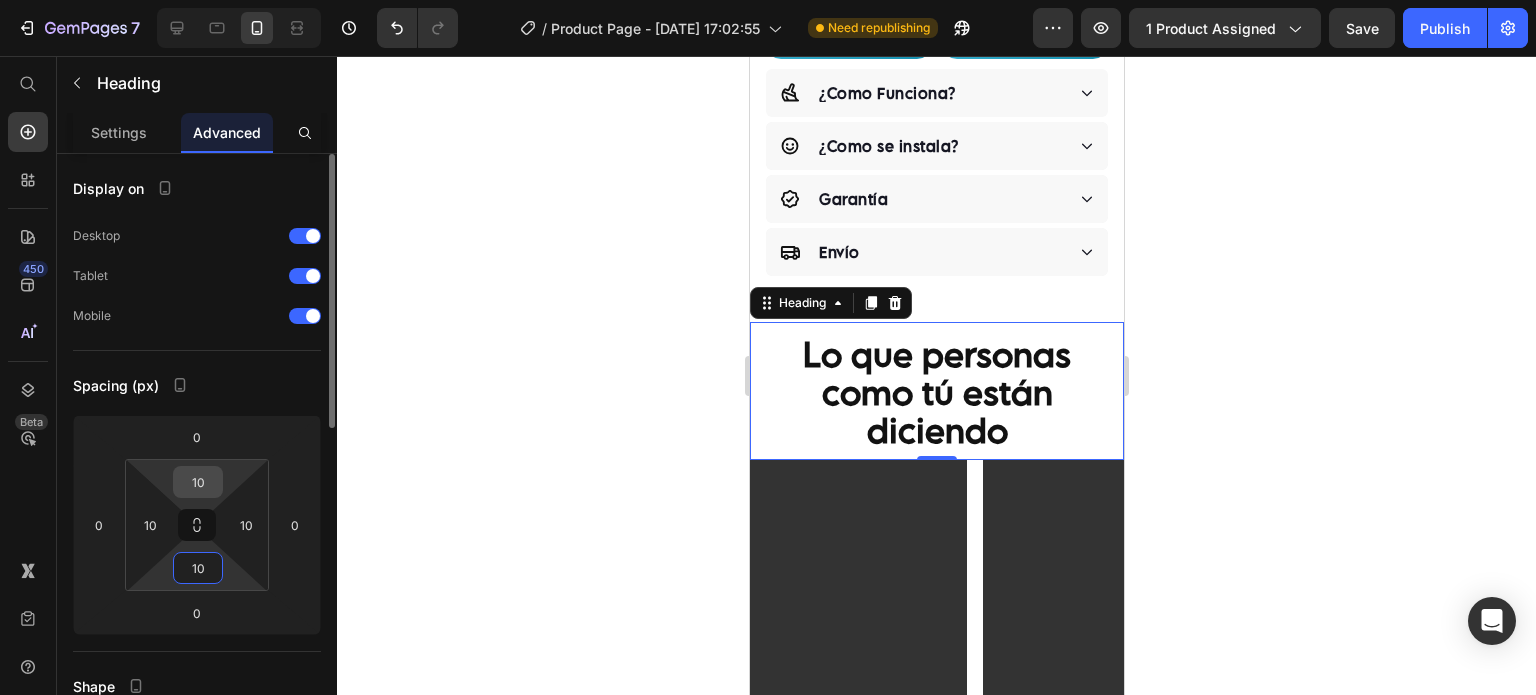 type on "10" 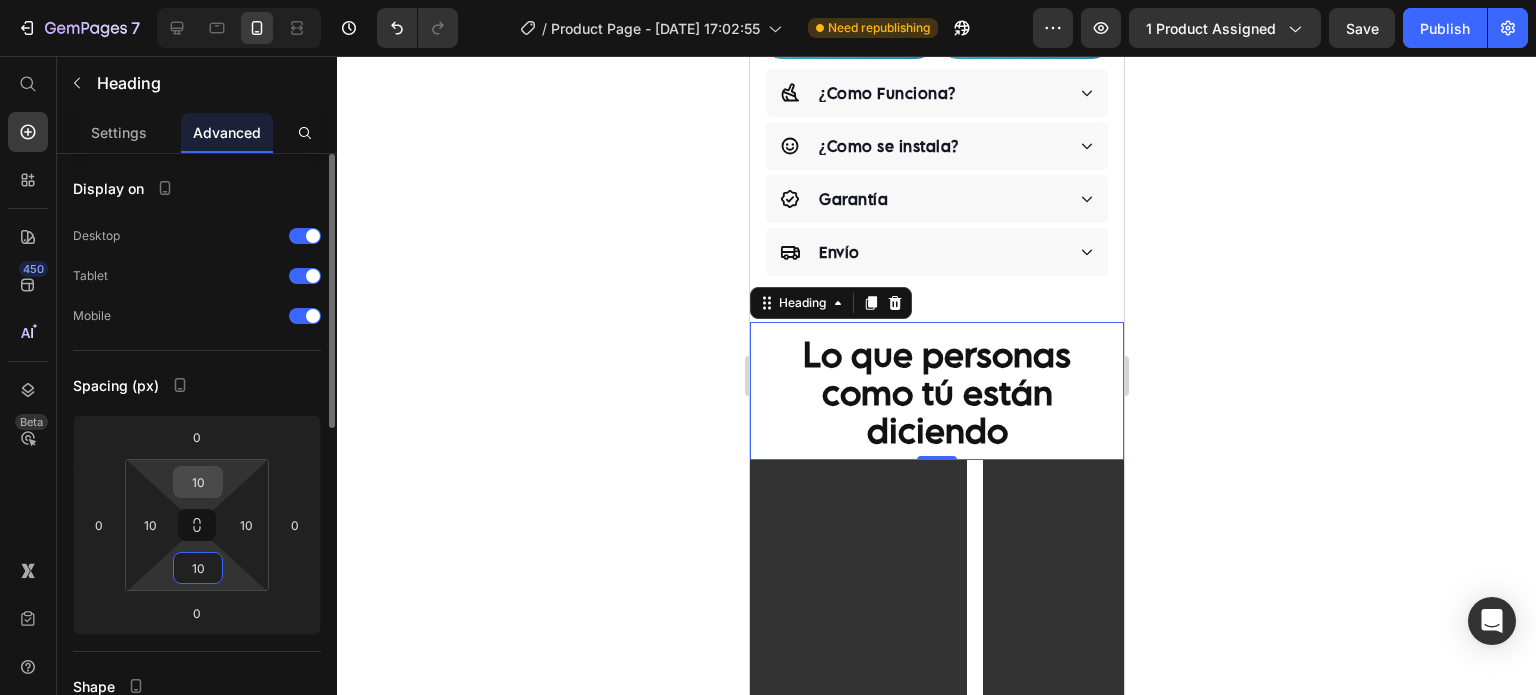 click on "10" at bounding box center (198, 482) 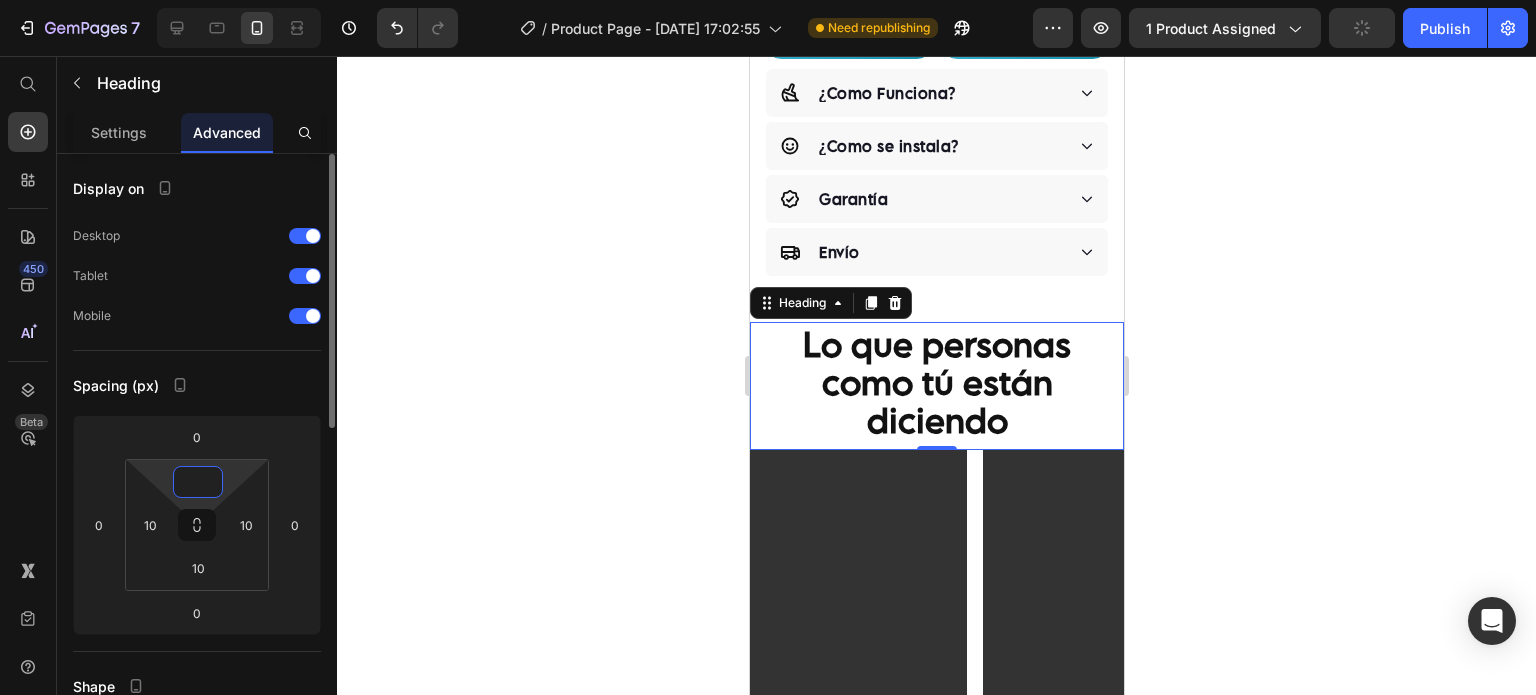 type on "0" 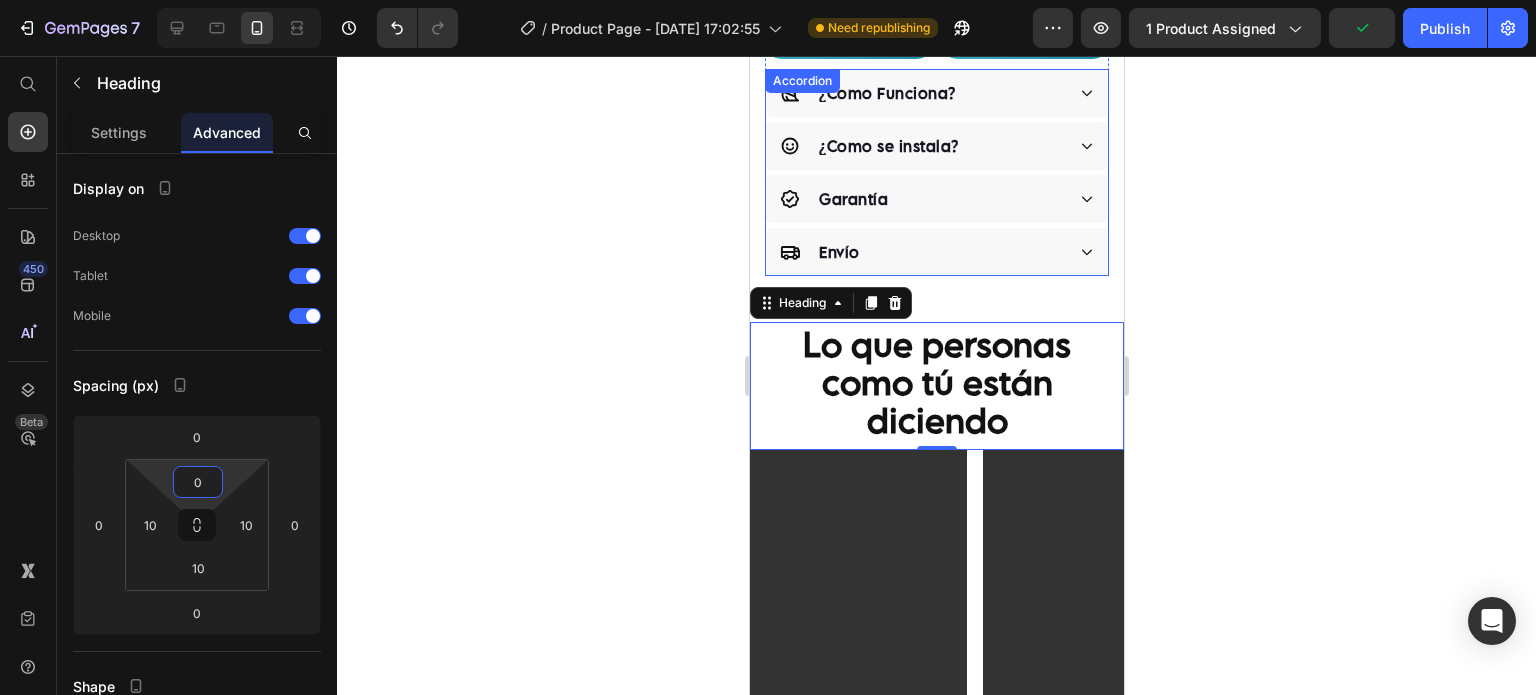 click on "Envío" at bounding box center (936, 252) 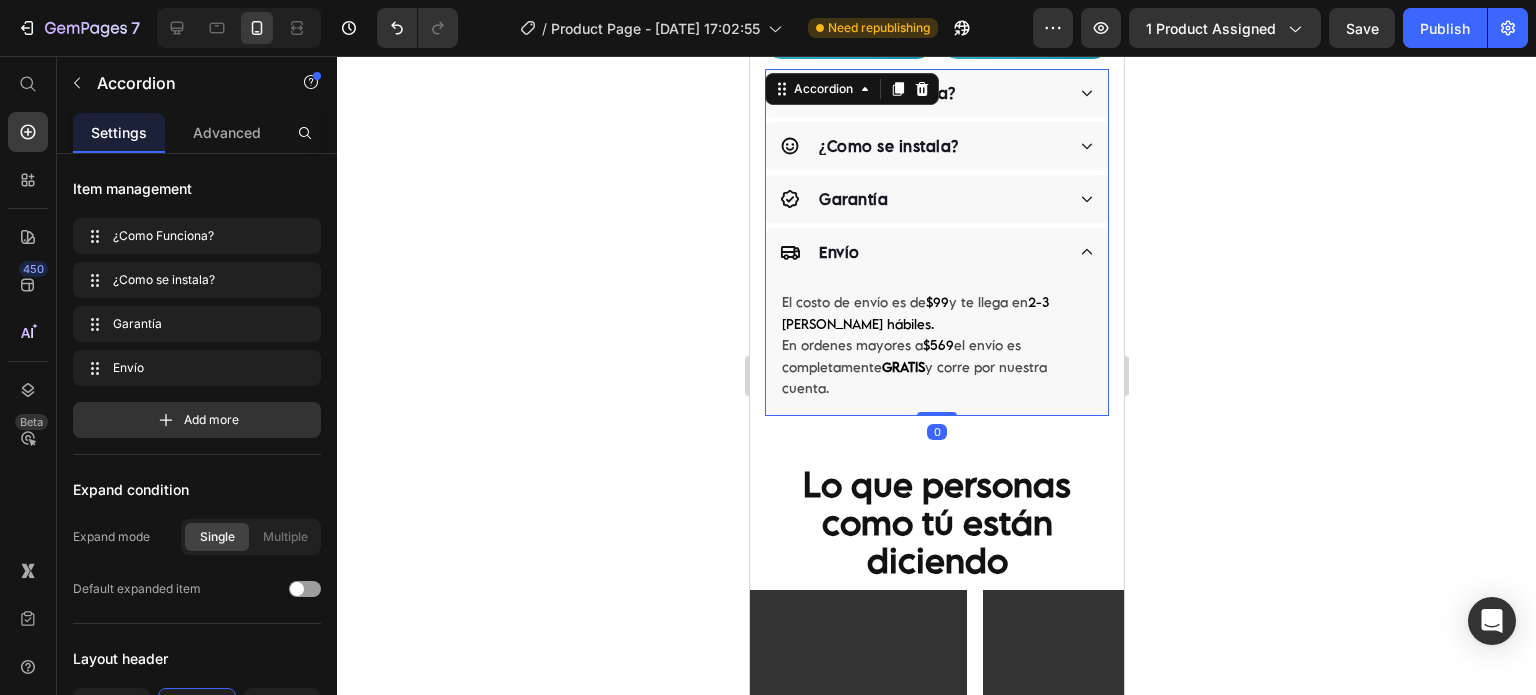 click on "Envío" at bounding box center [936, 252] 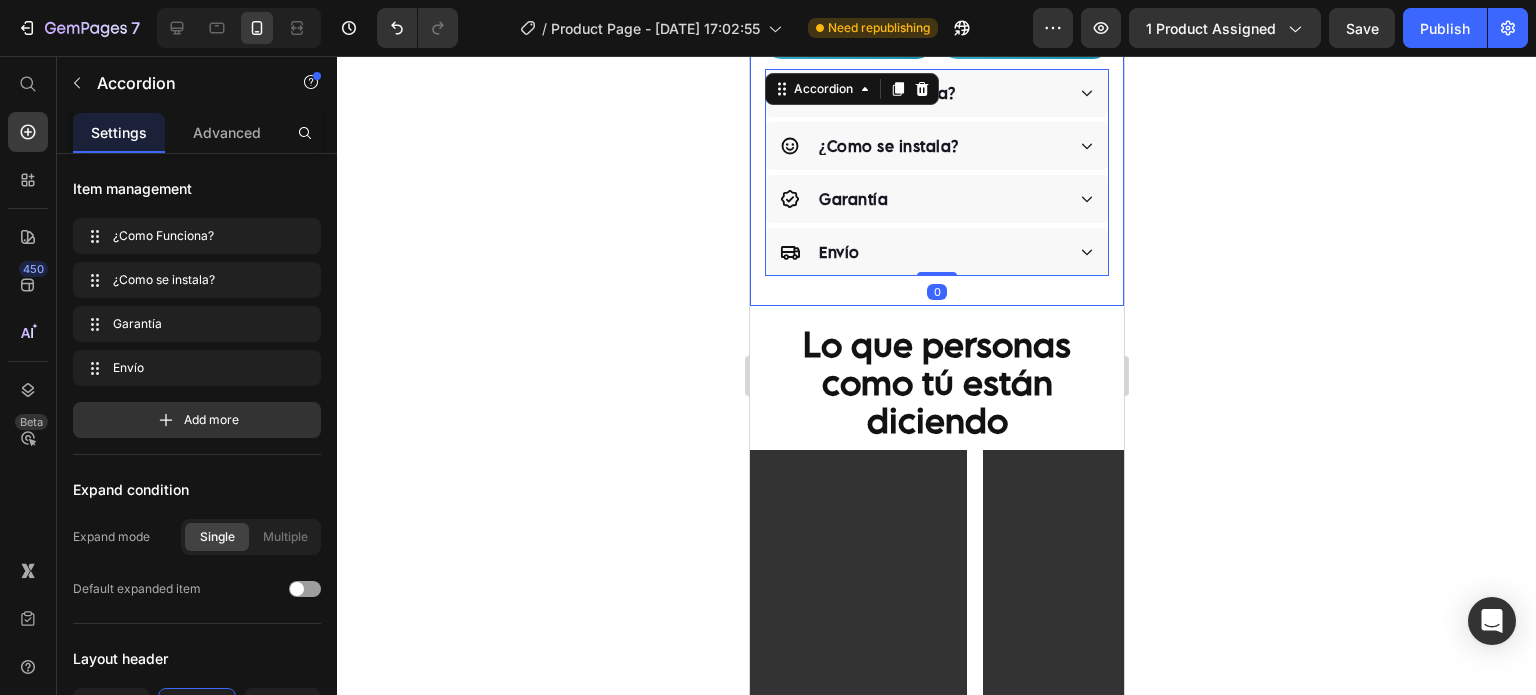 click on "Judge.me - Preview Badge (Stars) Judge.me
Product Images "The transformation in my dog's overall health since switching to this food has been remarkable. Their coat is shinier, their energy levels have increased, and they seem happier than ever before." Text block -Daisy Text block
Verified buyer Item list Row Row Sistema Dual Antisarro y Desinfectante Para Tinacos 450 a 1,100 L Product Title
Función : Desinfectante y Antisarro
Duración : 3 Meses
Capacidad : 450 lts a 1,100 lts Item List "Desde que lo compre el agua está mejor, y va desapareciendo el sarro de las tuberías."  -Jose Antonio Text block Row Row Happy Dog Bites - Contains Vitamin C, Vitamin E, Vitamin B2, Vitamin B1, Vitamin D and Vitamin K Text block Perfect for sensitive tummies Supercharge immunity System Bursting with protein, vitamins, and minerals Supports strong muscles, increases bone strength Item list Kaching Bundles Kaching Bundles Previene el Sarro Image" at bounding box center (936, -440) 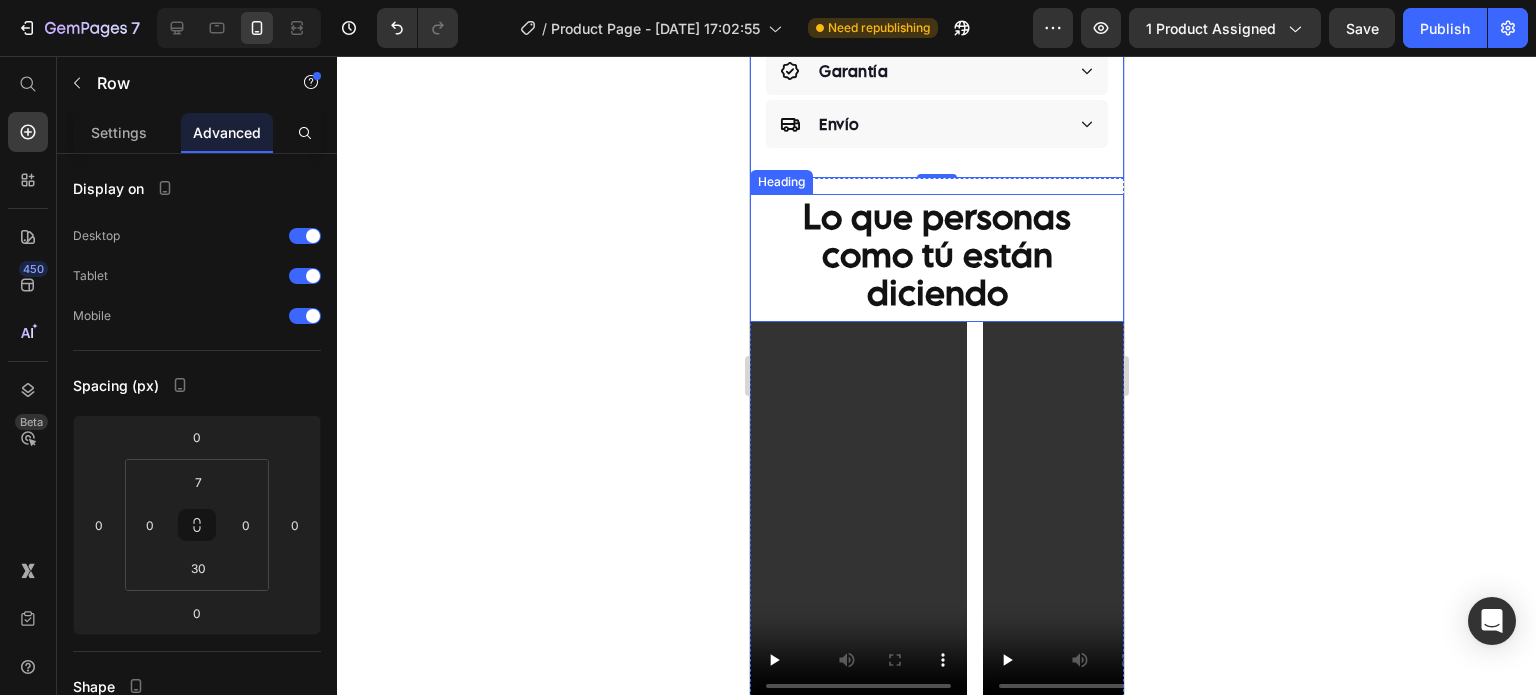 scroll, scrollTop: 1500, scrollLeft: 0, axis: vertical 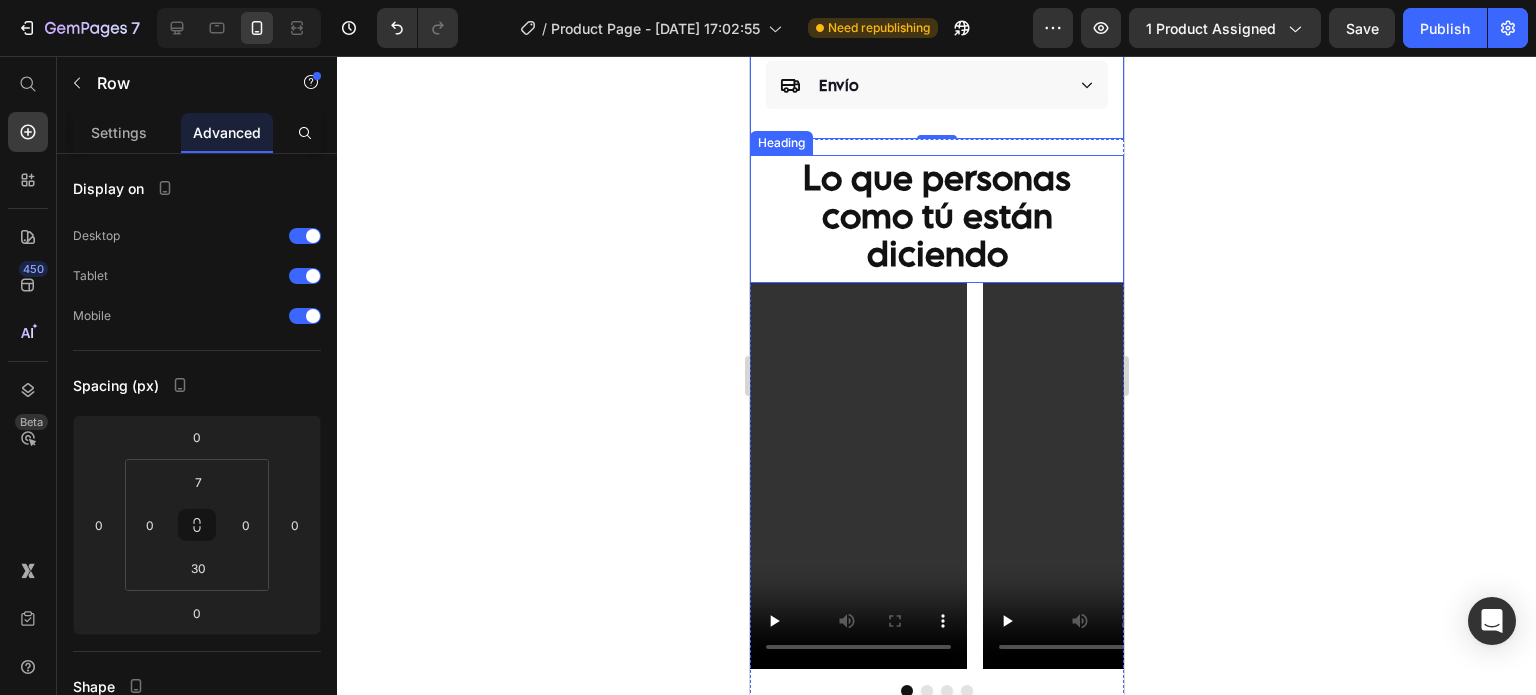 click on "Lo que personas como tú están diciendo" at bounding box center (936, 215) 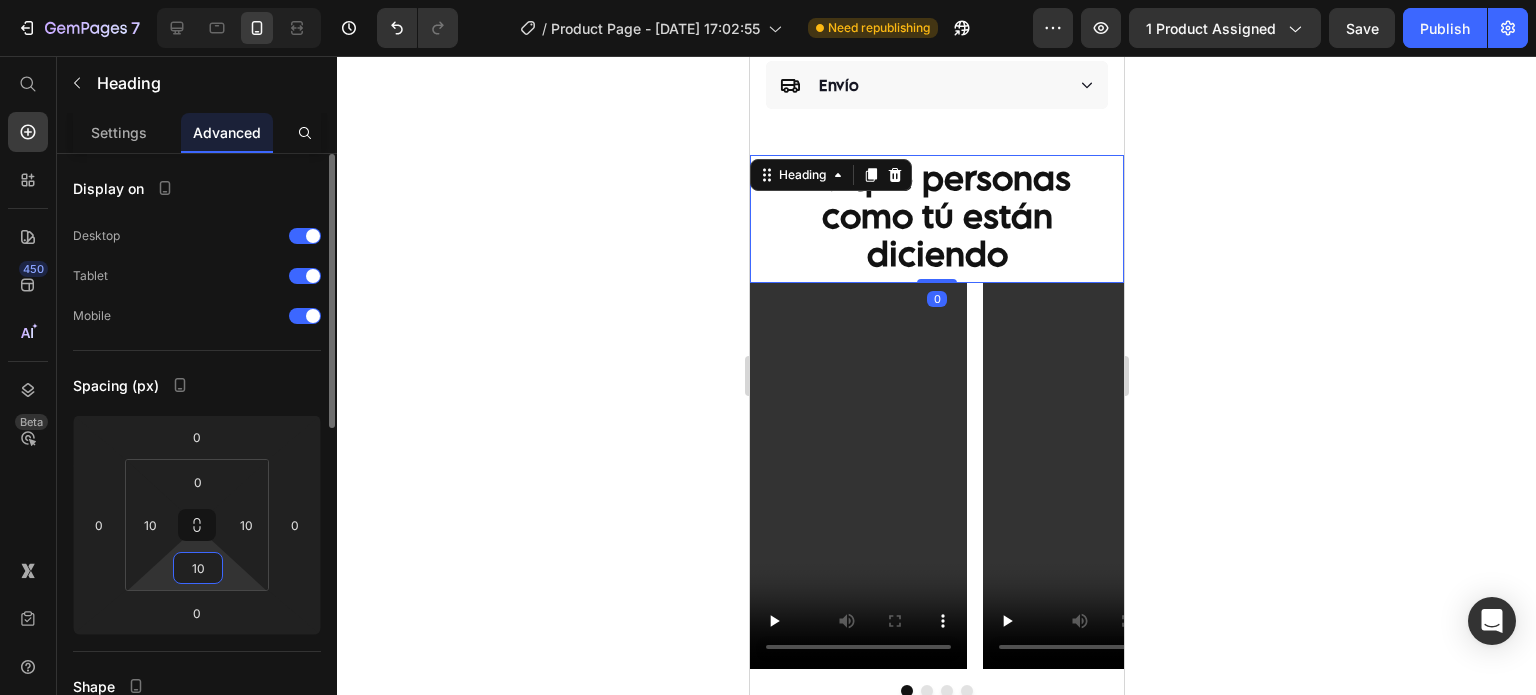 click on "10" at bounding box center [198, 568] 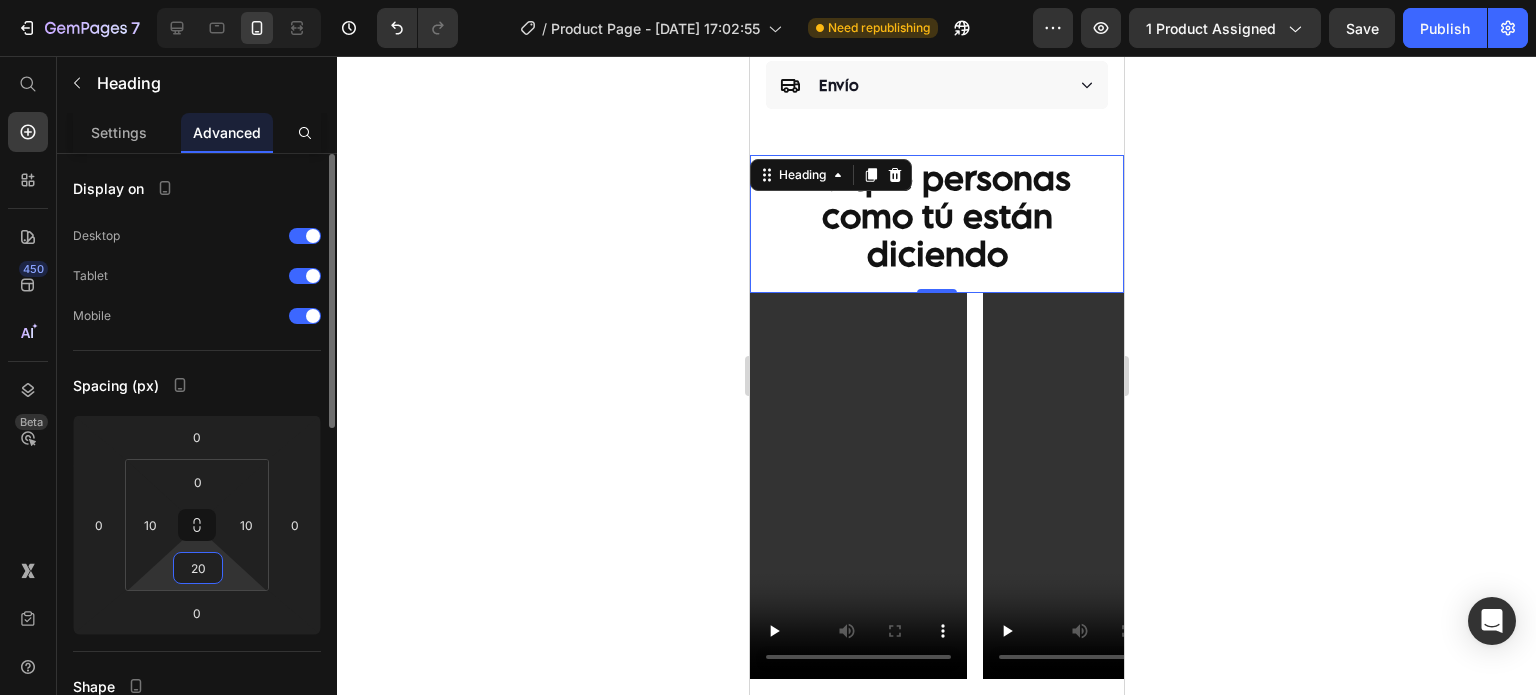 type on "2" 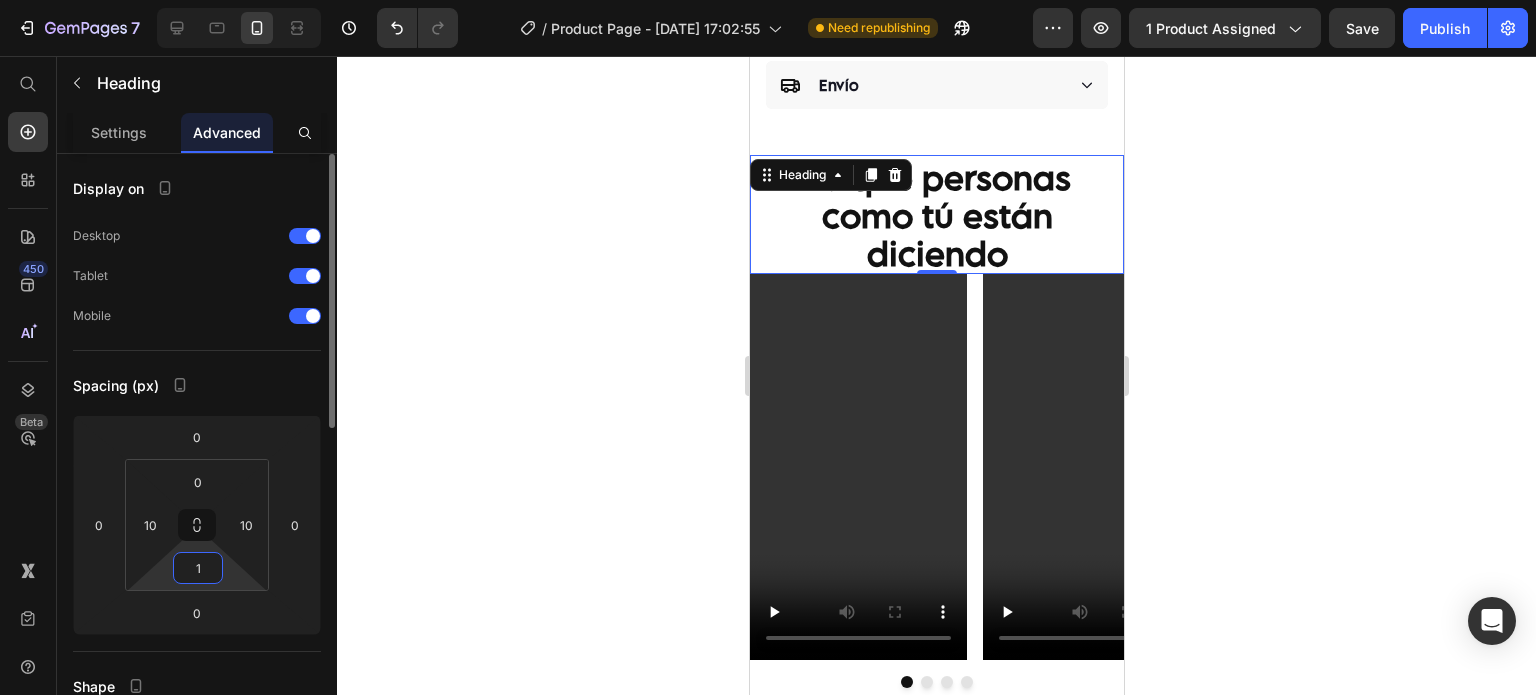 type on "15" 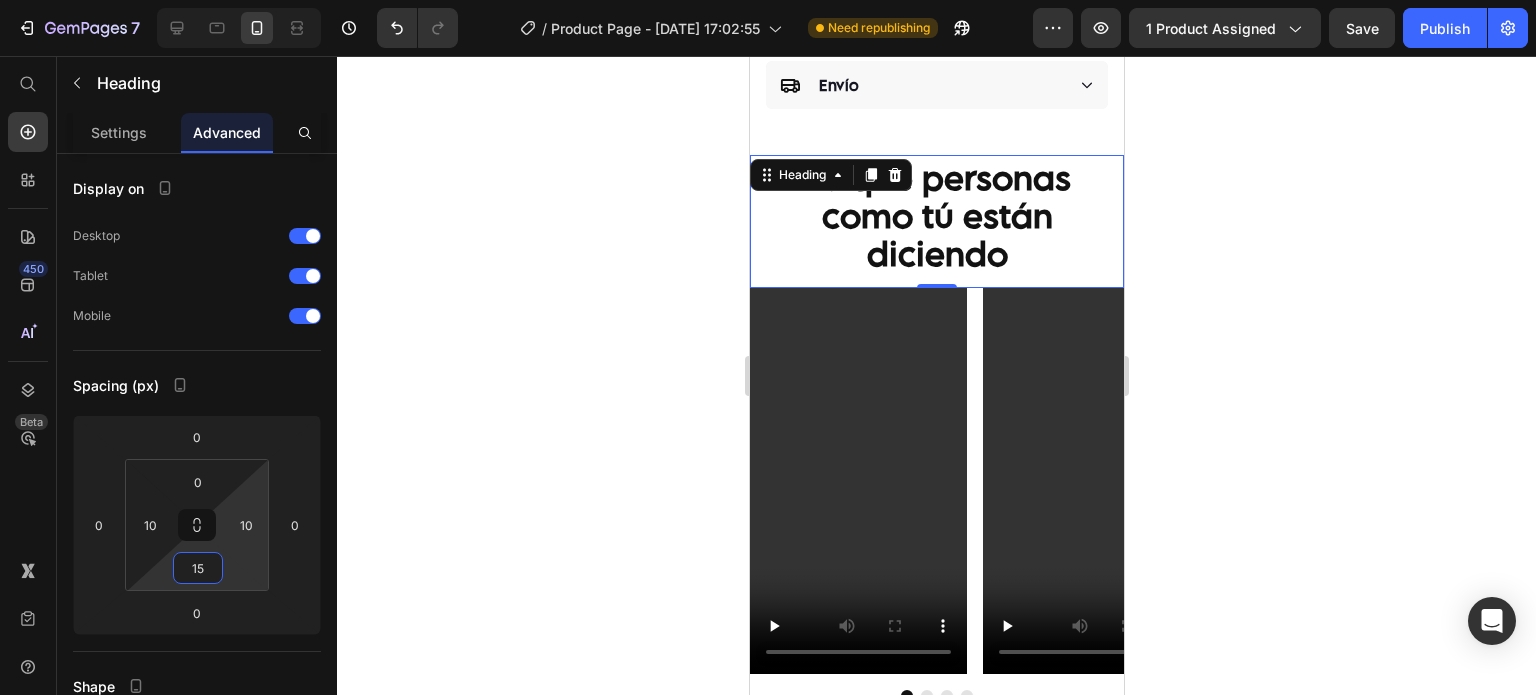 click 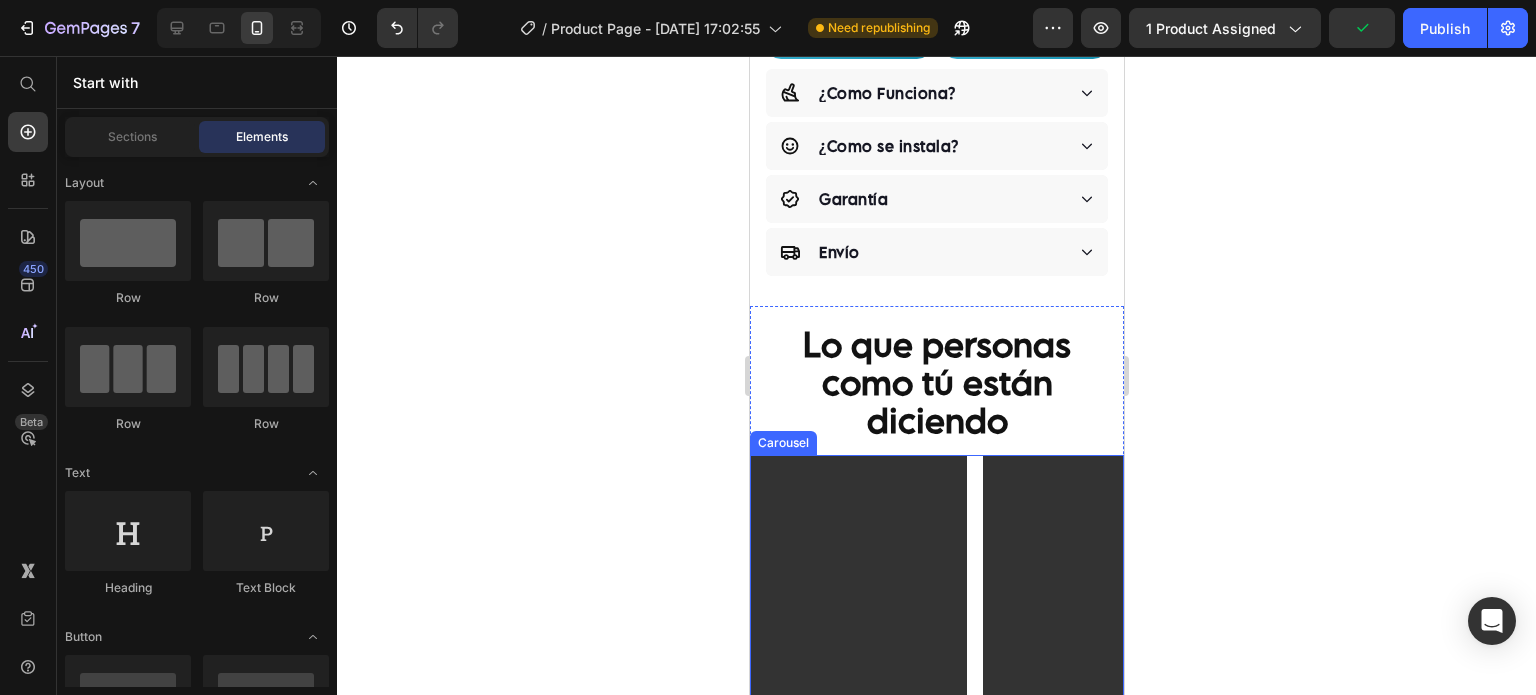 scroll, scrollTop: 1500, scrollLeft: 0, axis: vertical 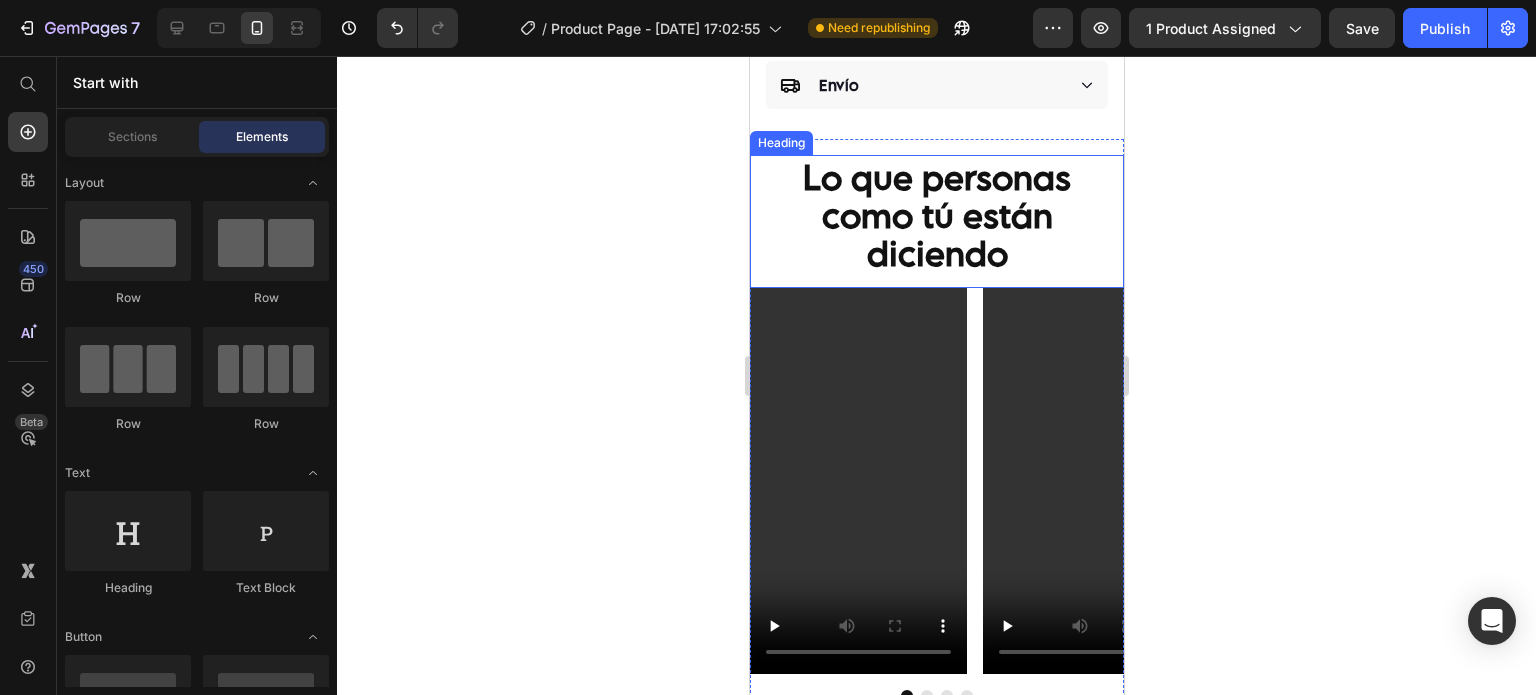 click on "Lo que personas como tú están diciendo" at bounding box center [936, 215] 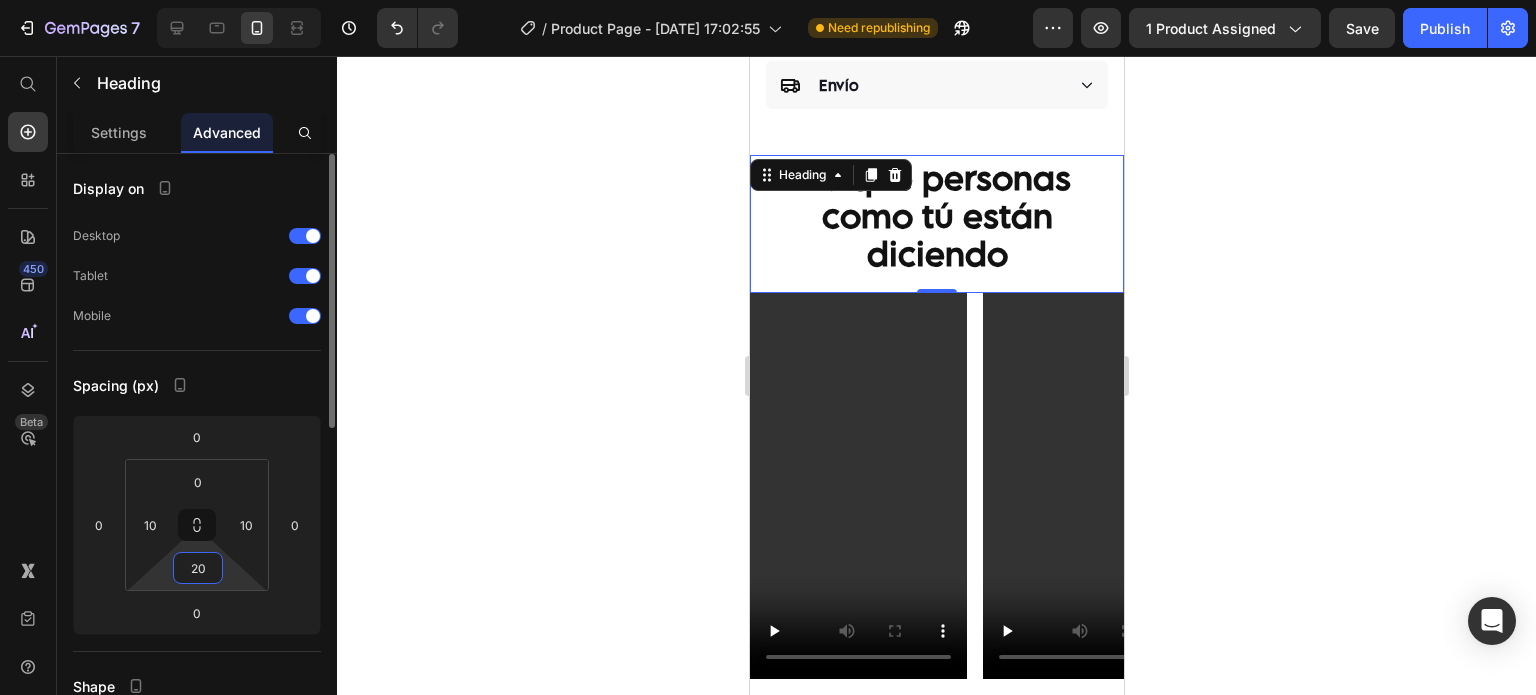 drag, startPoint x: 202, startPoint y: 572, endPoint x: 457, endPoint y: 467, distance: 275.77164 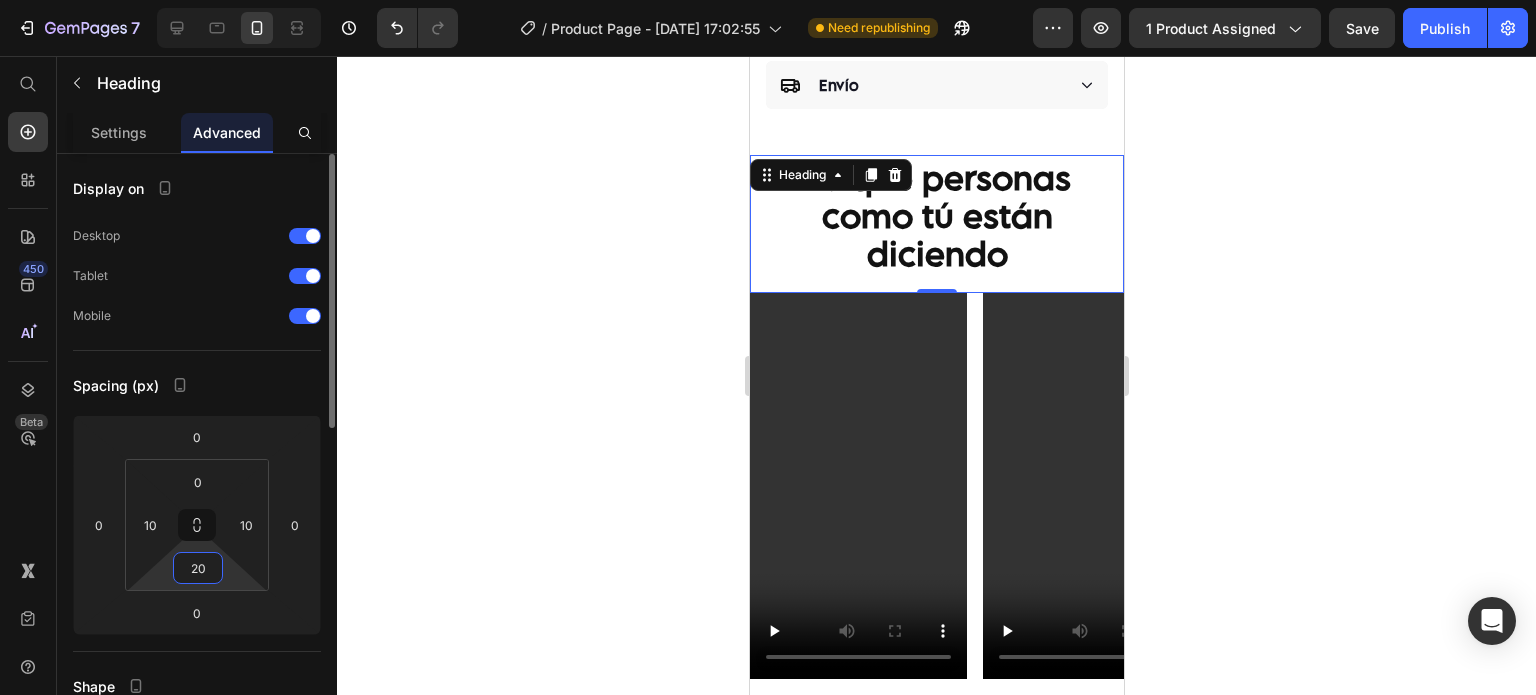 click on "20" at bounding box center (198, 568) 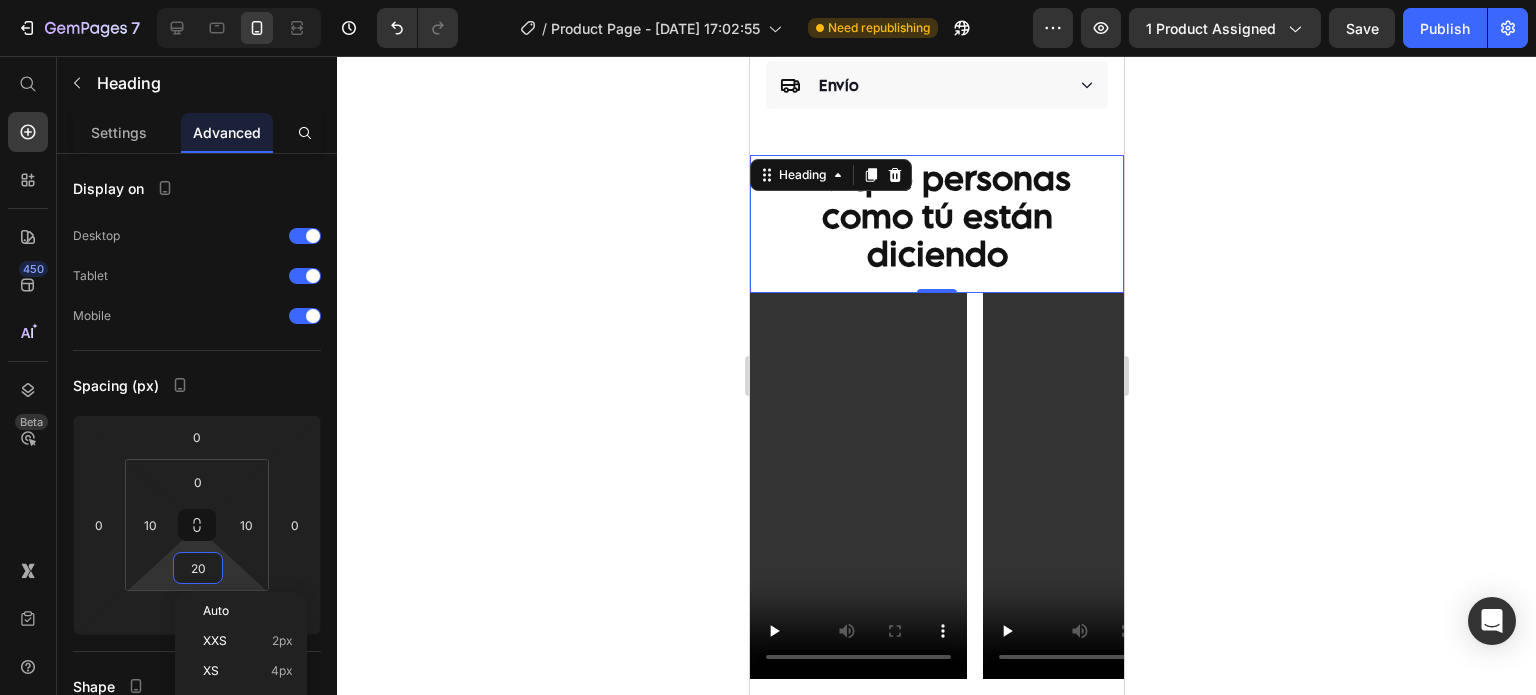 type on "20" 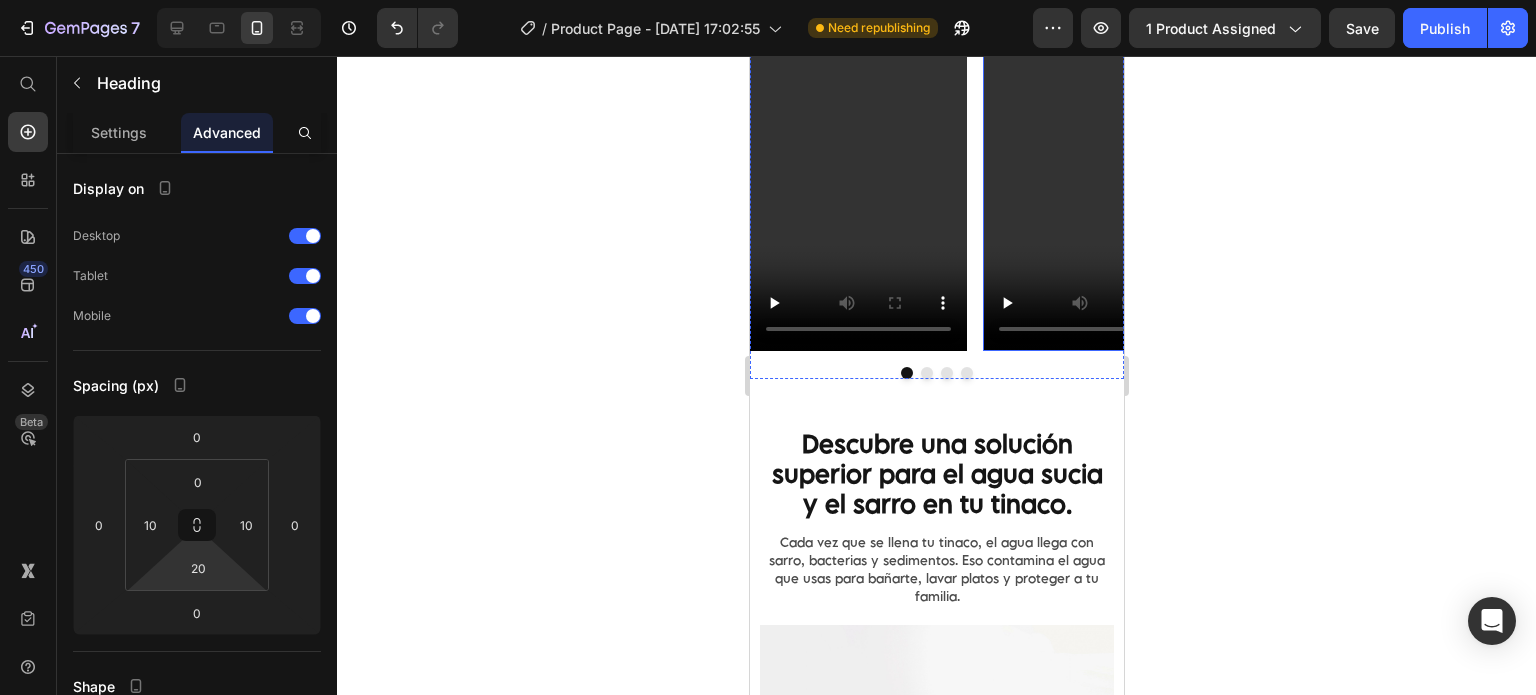 scroll, scrollTop: 1833, scrollLeft: 0, axis: vertical 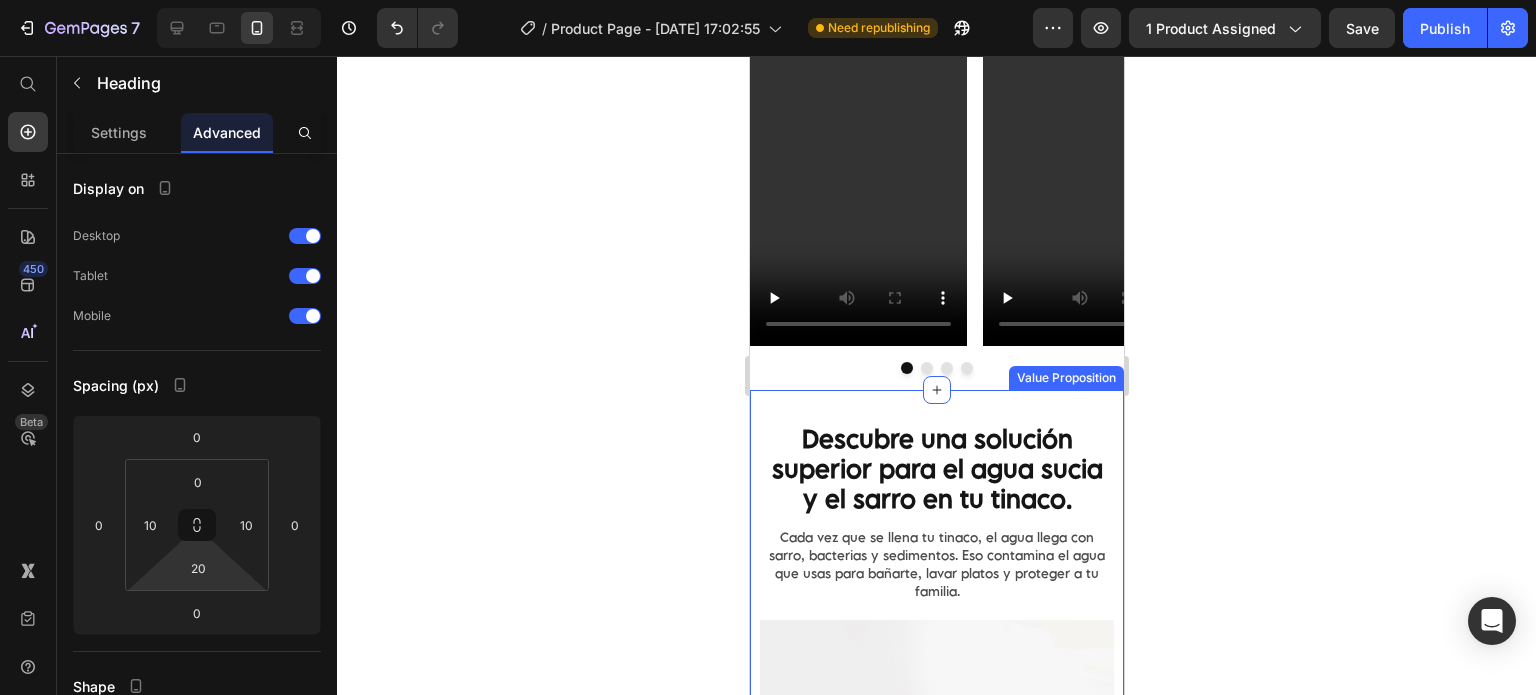 click on "Descubre una solución superior para el agua sucia y el sarro en tu tinaco. Text Block Cada vez que se llena tu tinaco, el agua llega con sarro, bacterias y sedimentos. Eso contamina el agua que usas para bañarte, lavar platos y proteger a tu familia.   Text Block Image El  Sistema Dual AQUATECH  esta diseñado para purificar el agua directamente desde tu tinaco. Con tecnología  doble acción Antisarro + Desinfectante , evita acumulaciones que dañan tus instalaciones y previene crecimiento de bacterias. Text Block Value Proposition" at bounding box center [936, 705] 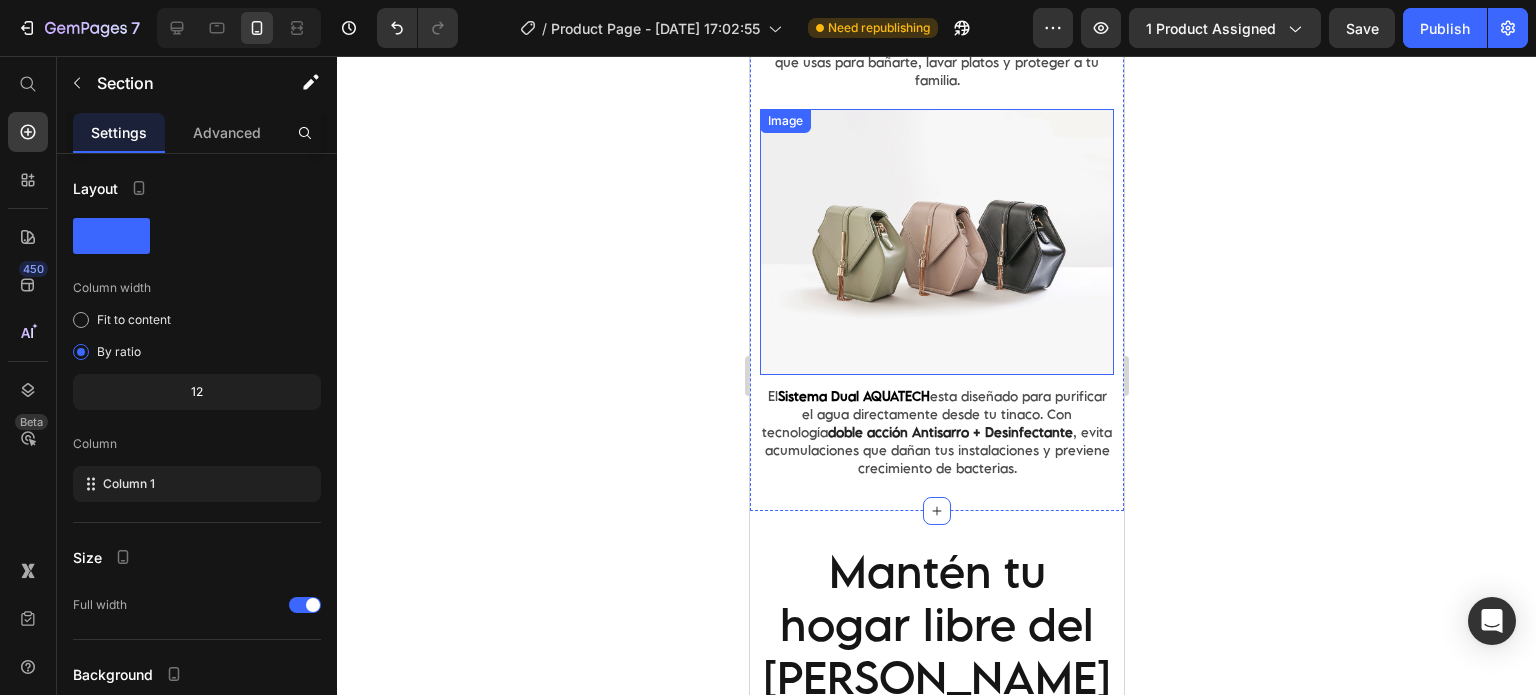 scroll, scrollTop: 2166, scrollLeft: 0, axis: vertical 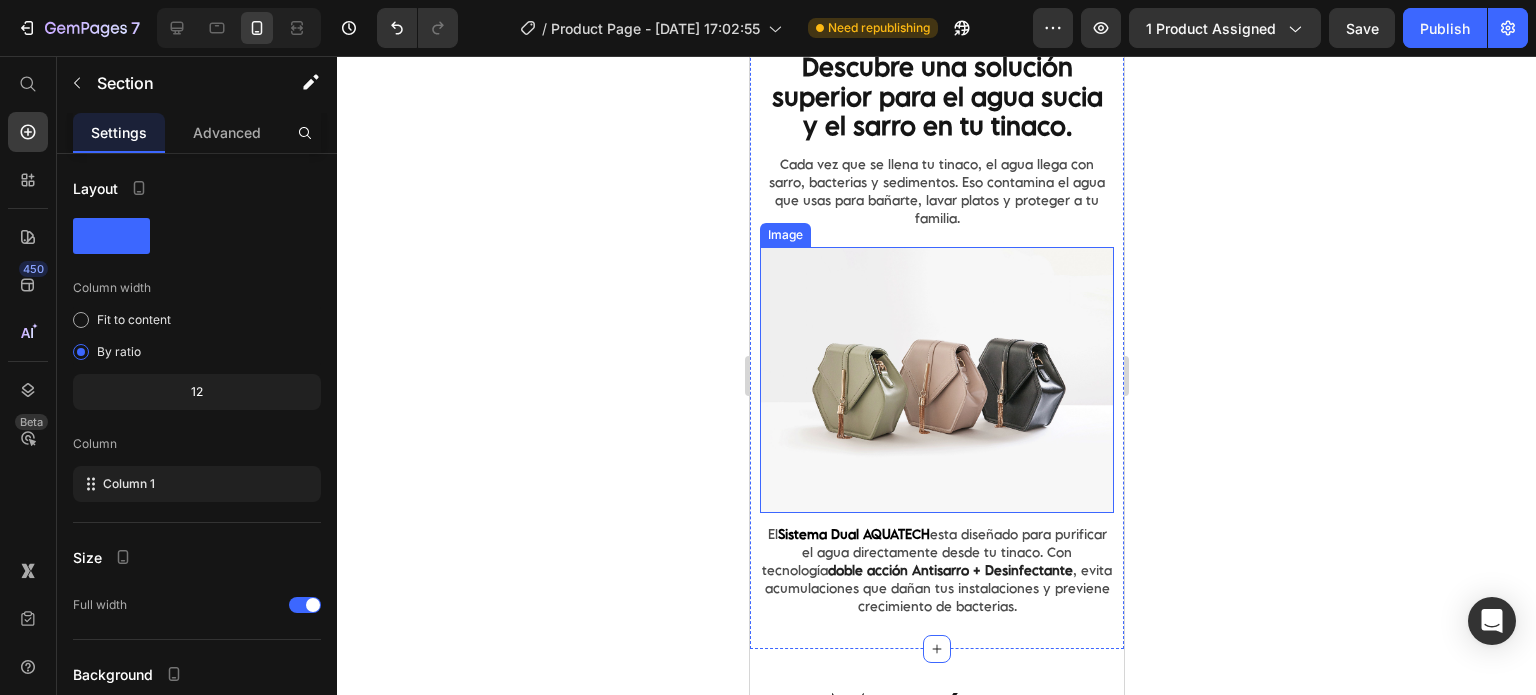 click at bounding box center [936, 380] 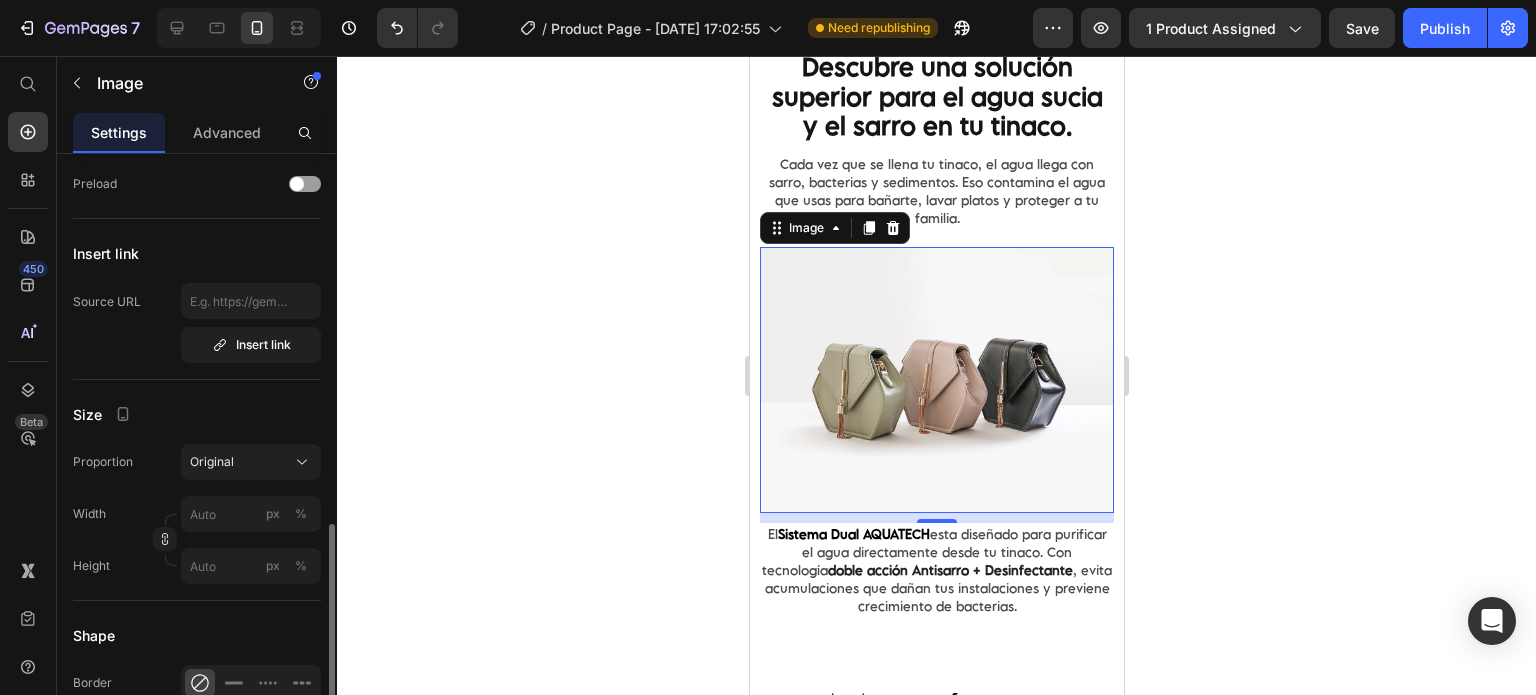 scroll, scrollTop: 499, scrollLeft: 0, axis: vertical 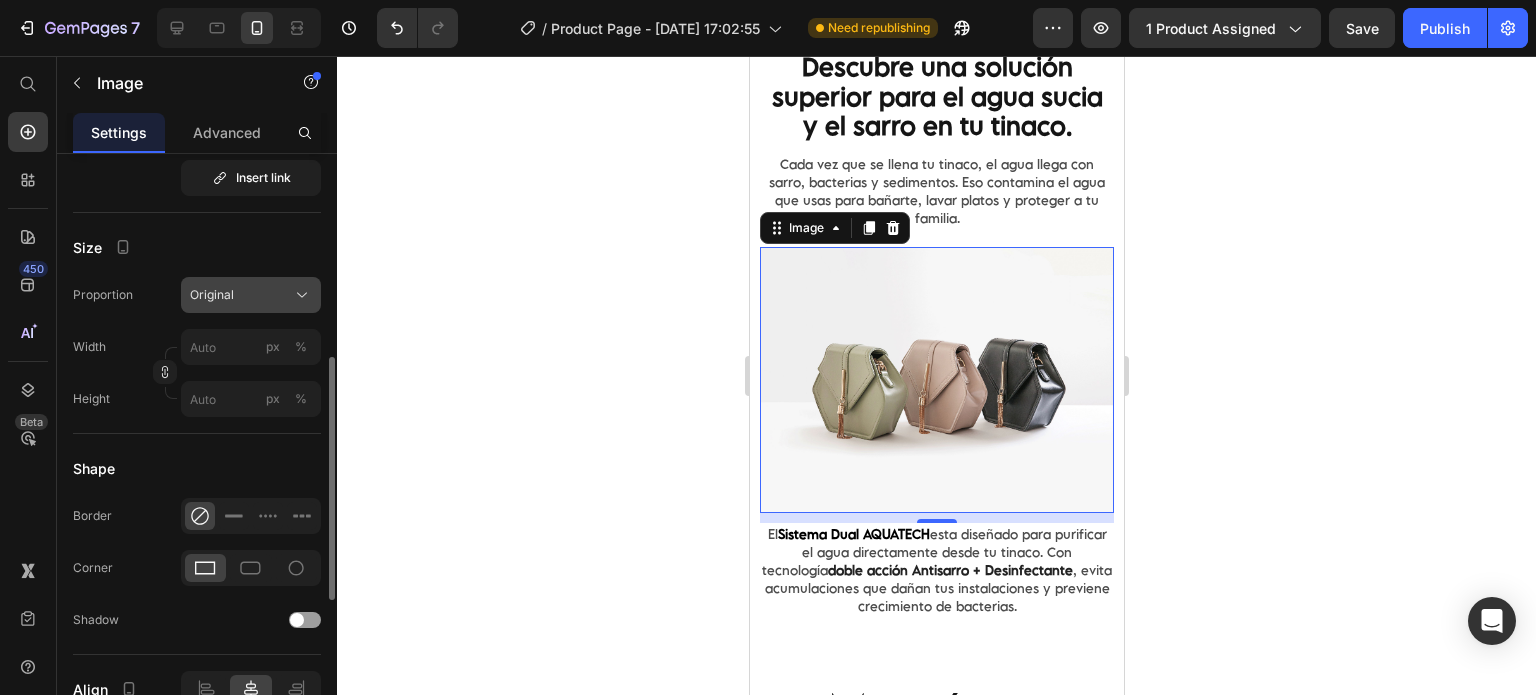 click on "Original" at bounding box center [251, 295] 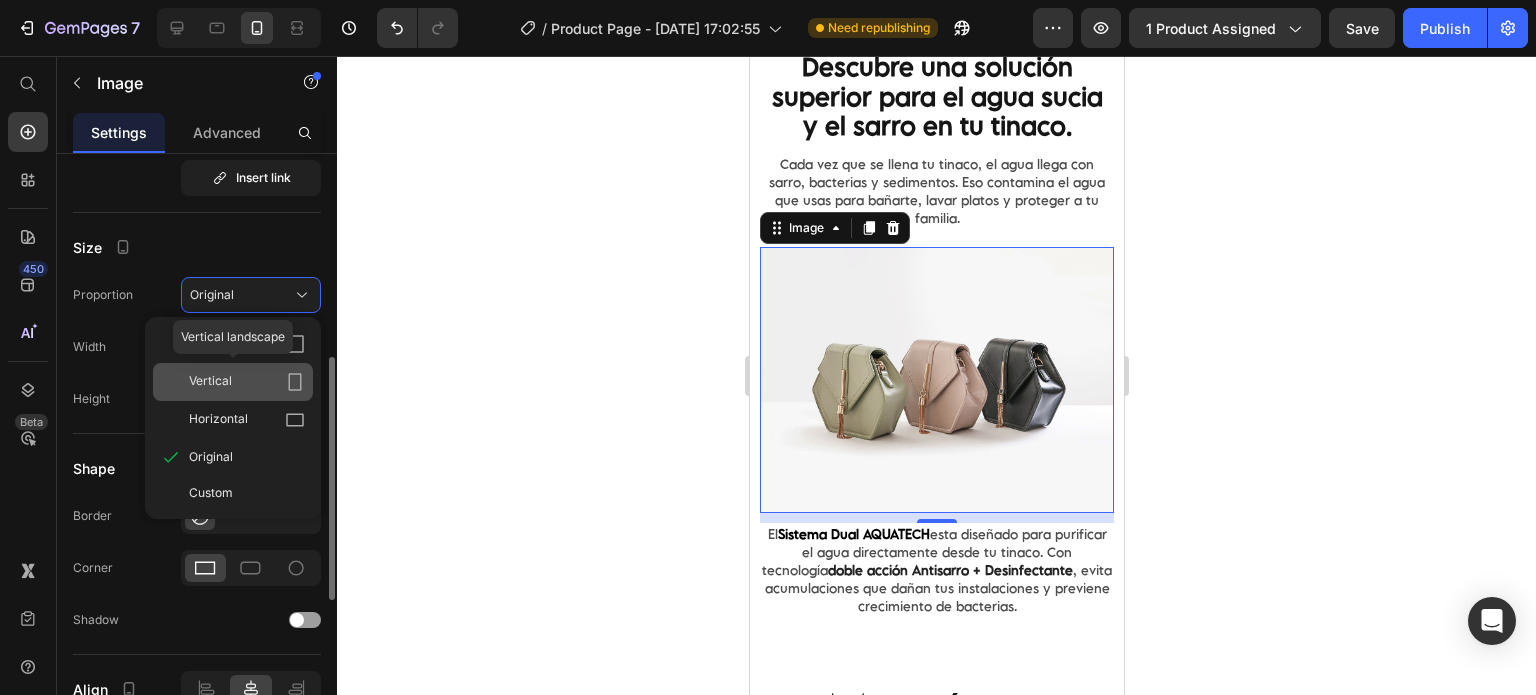 click on "Vertical" at bounding box center (247, 382) 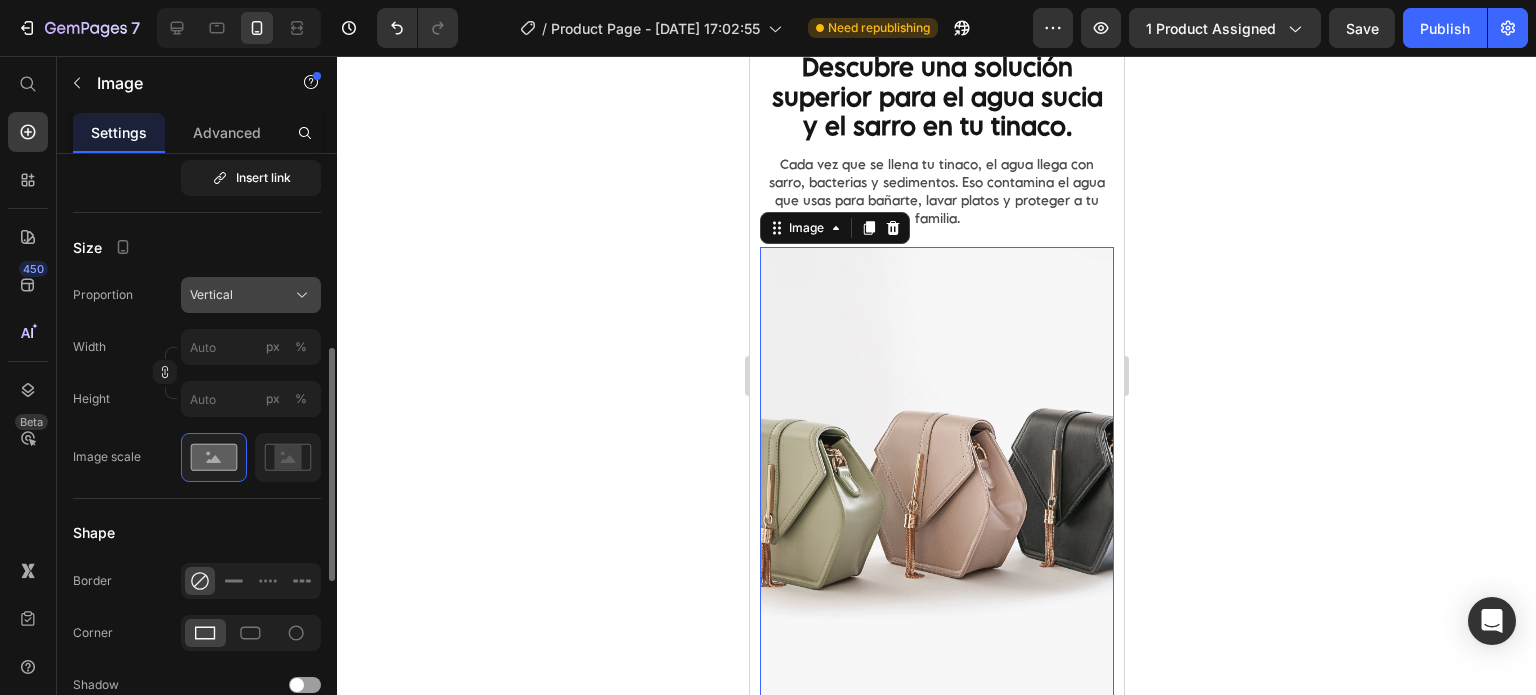 click 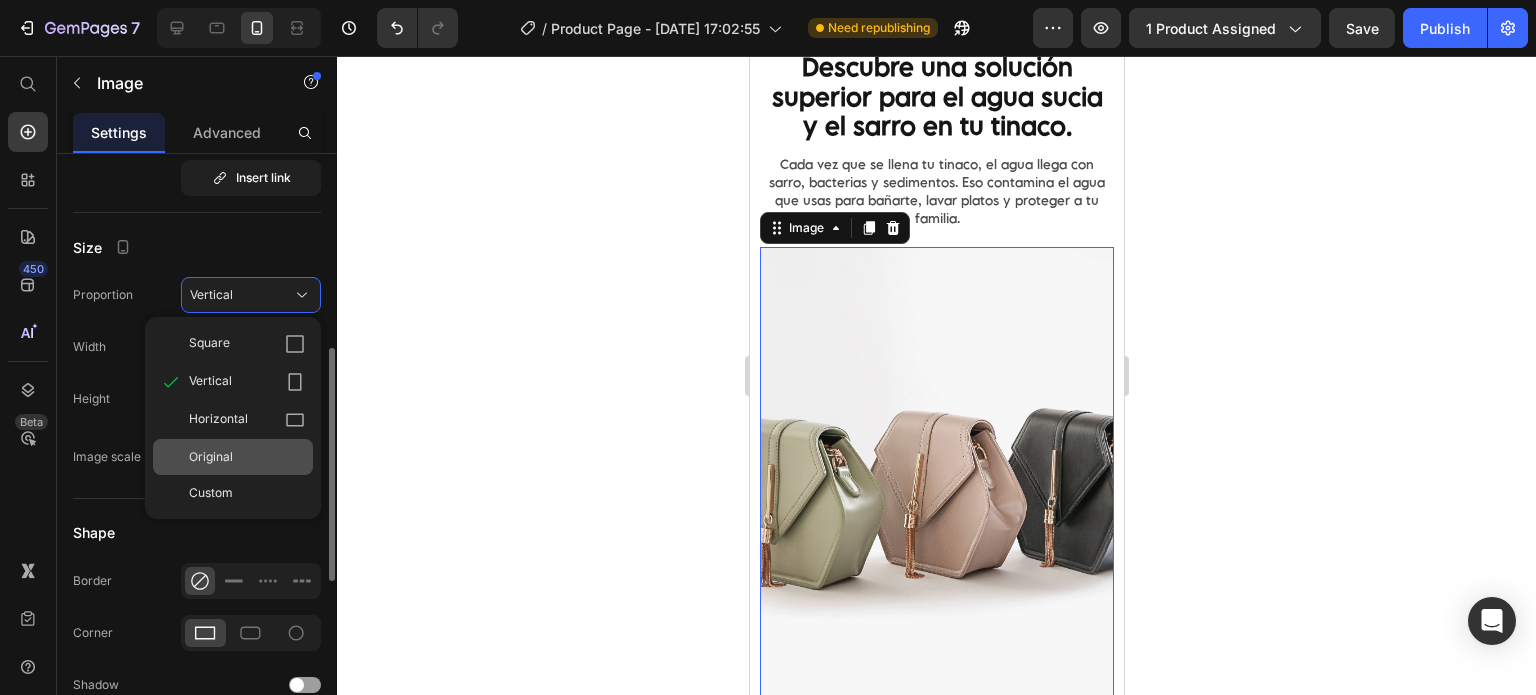 click on "Original" at bounding box center [247, 457] 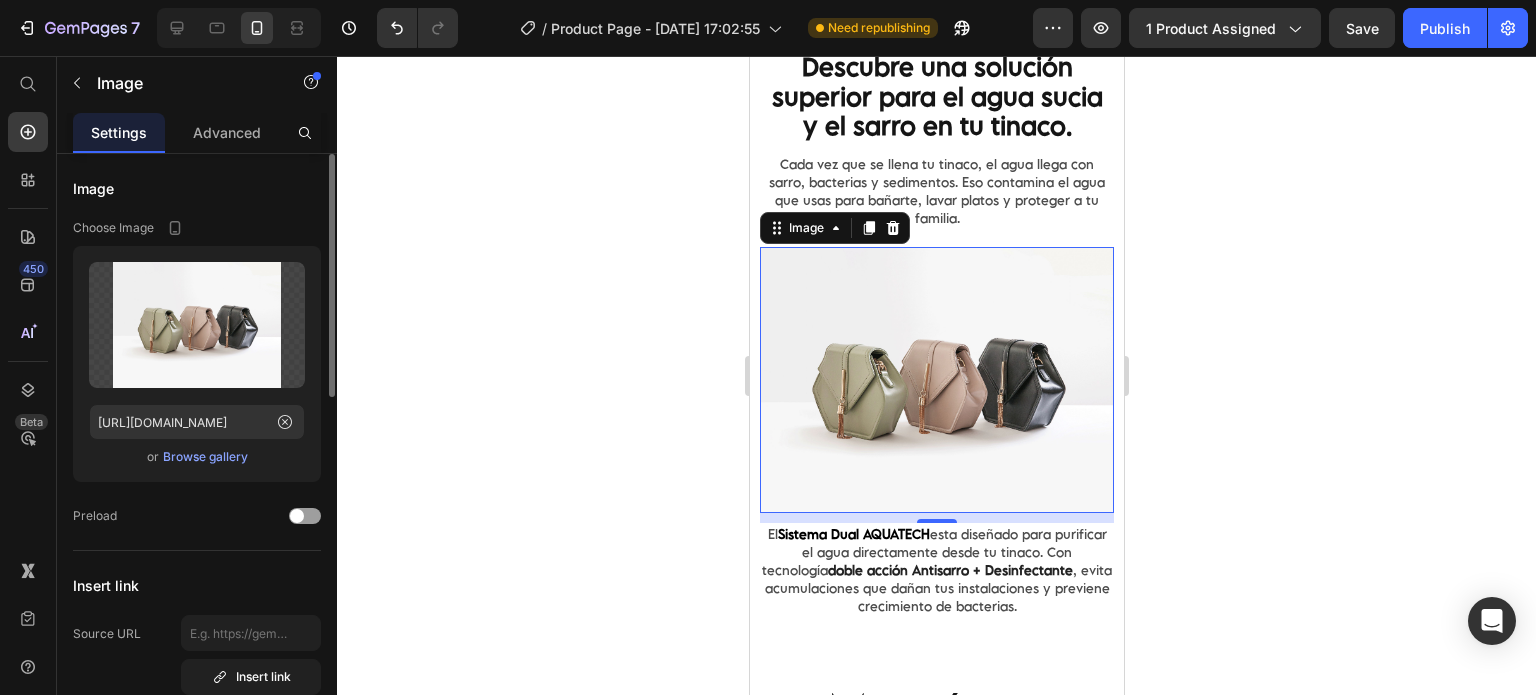 scroll, scrollTop: 166, scrollLeft: 0, axis: vertical 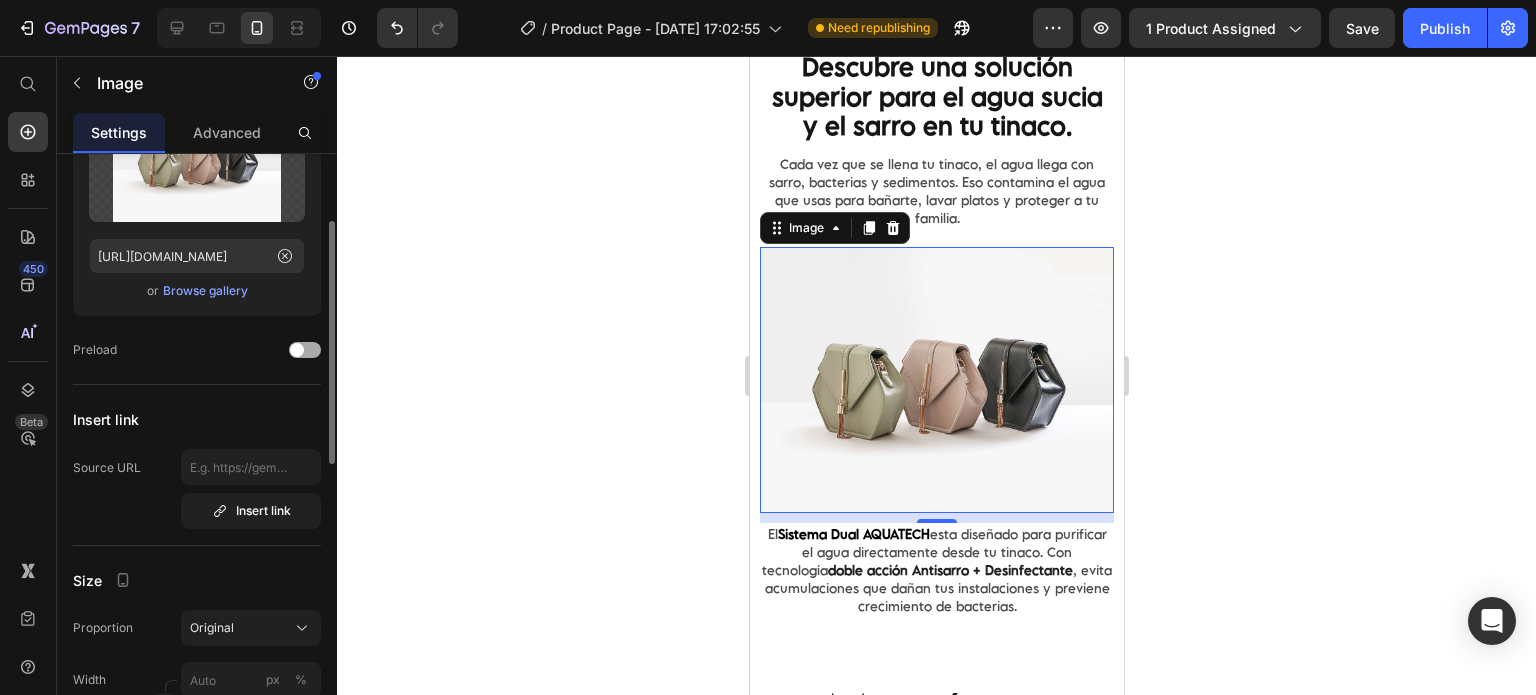 click at bounding box center [305, 350] 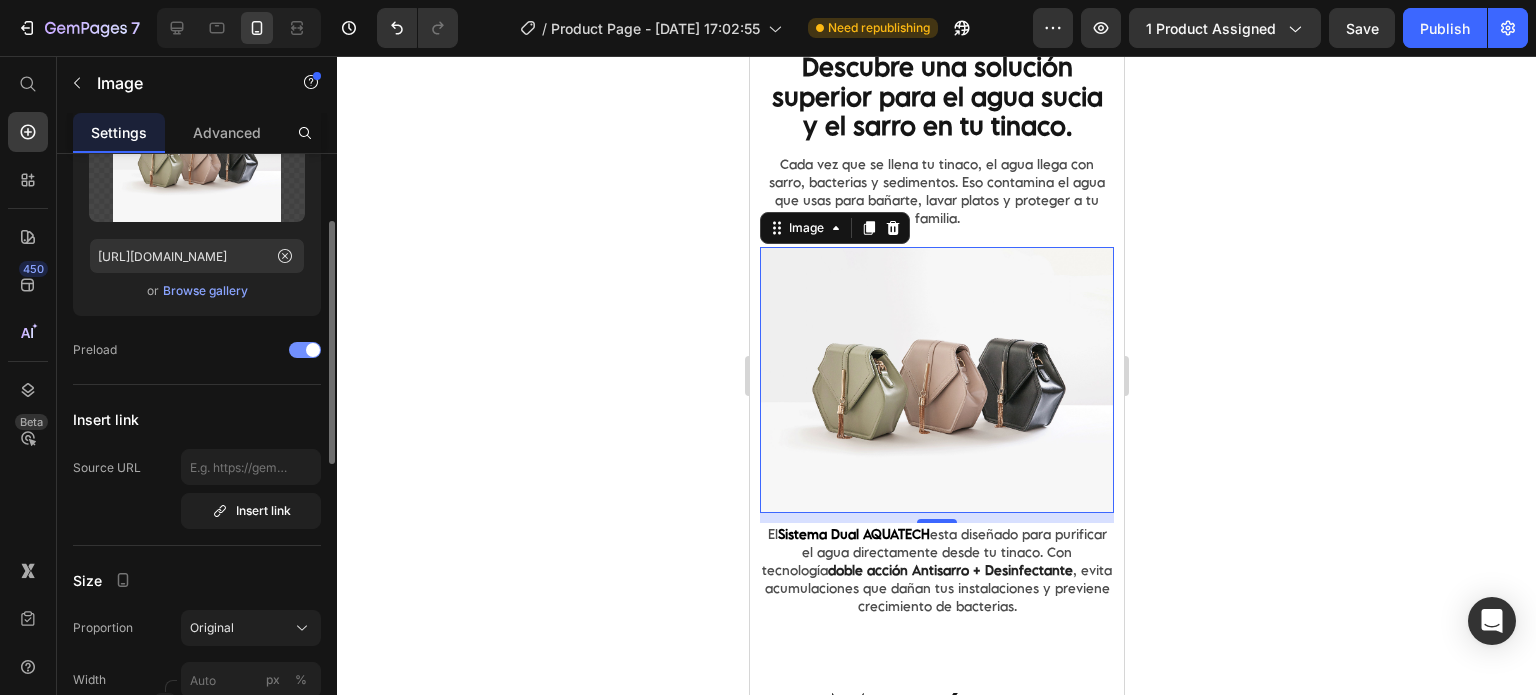 click at bounding box center [305, 350] 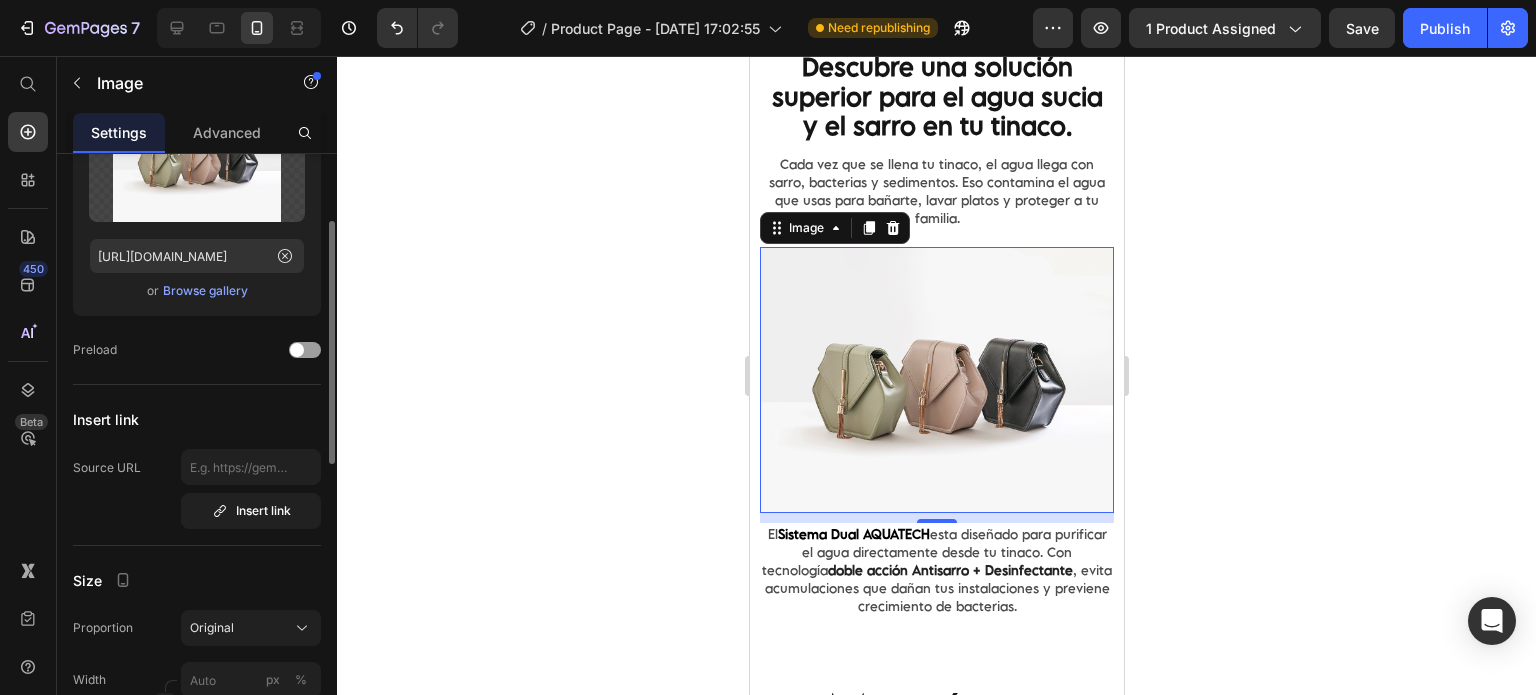 scroll, scrollTop: 332, scrollLeft: 0, axis: vertical 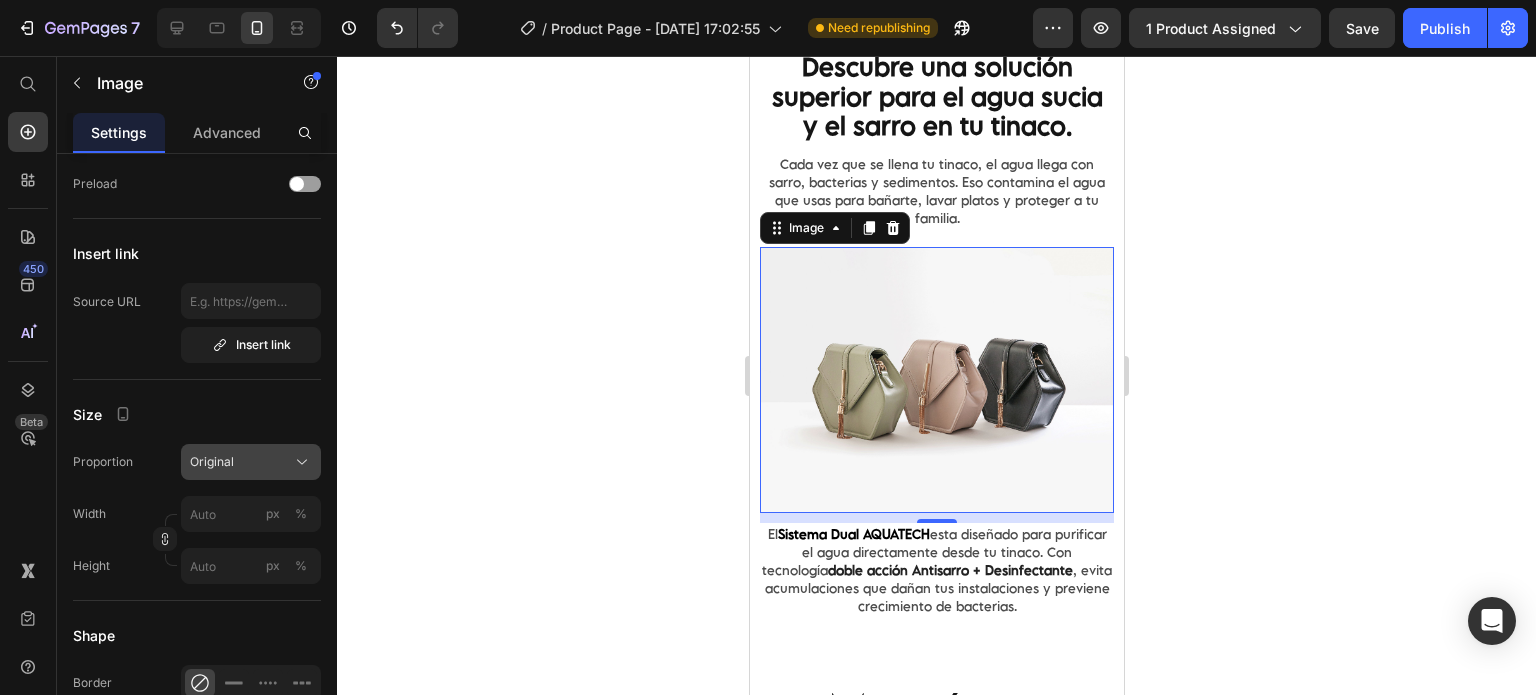 click on "Original" at bounding box center [251, 462] 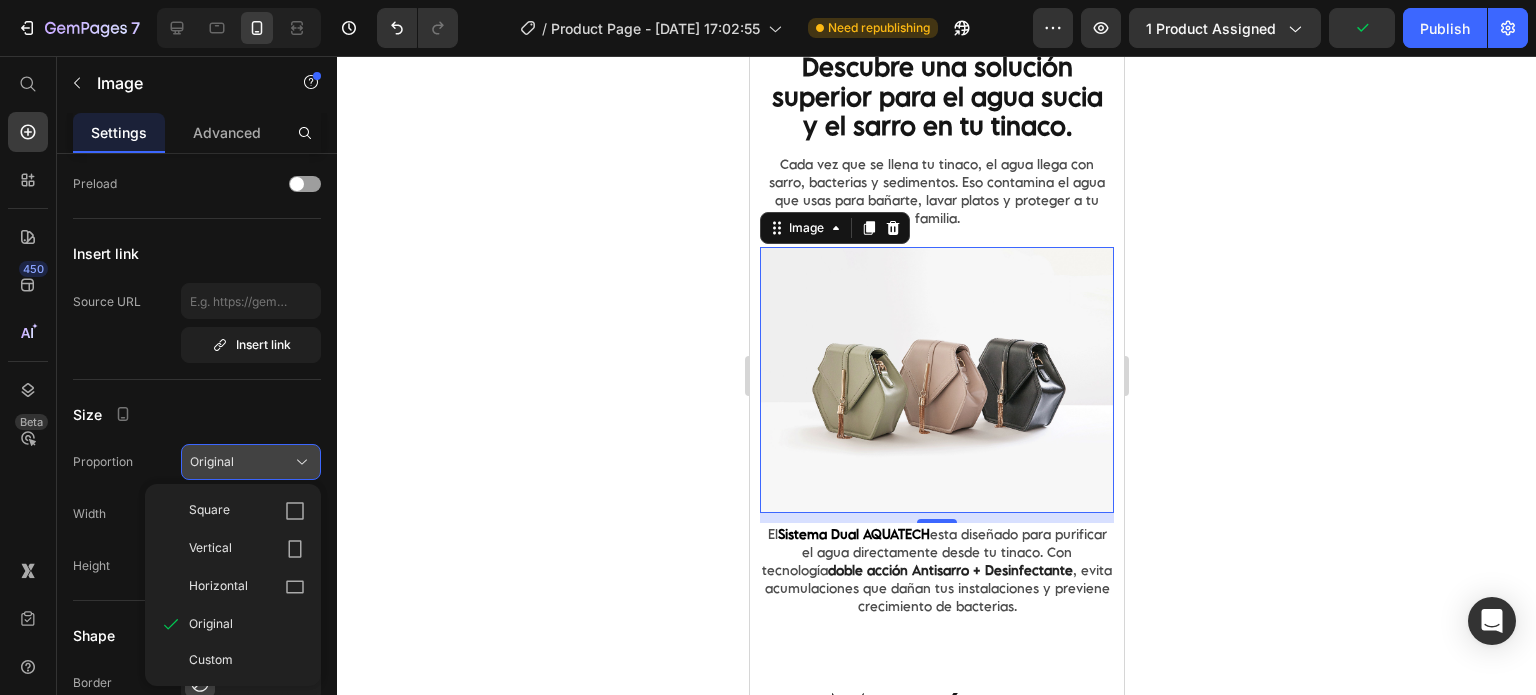 click on "Original" at bounding box center (251, 462) 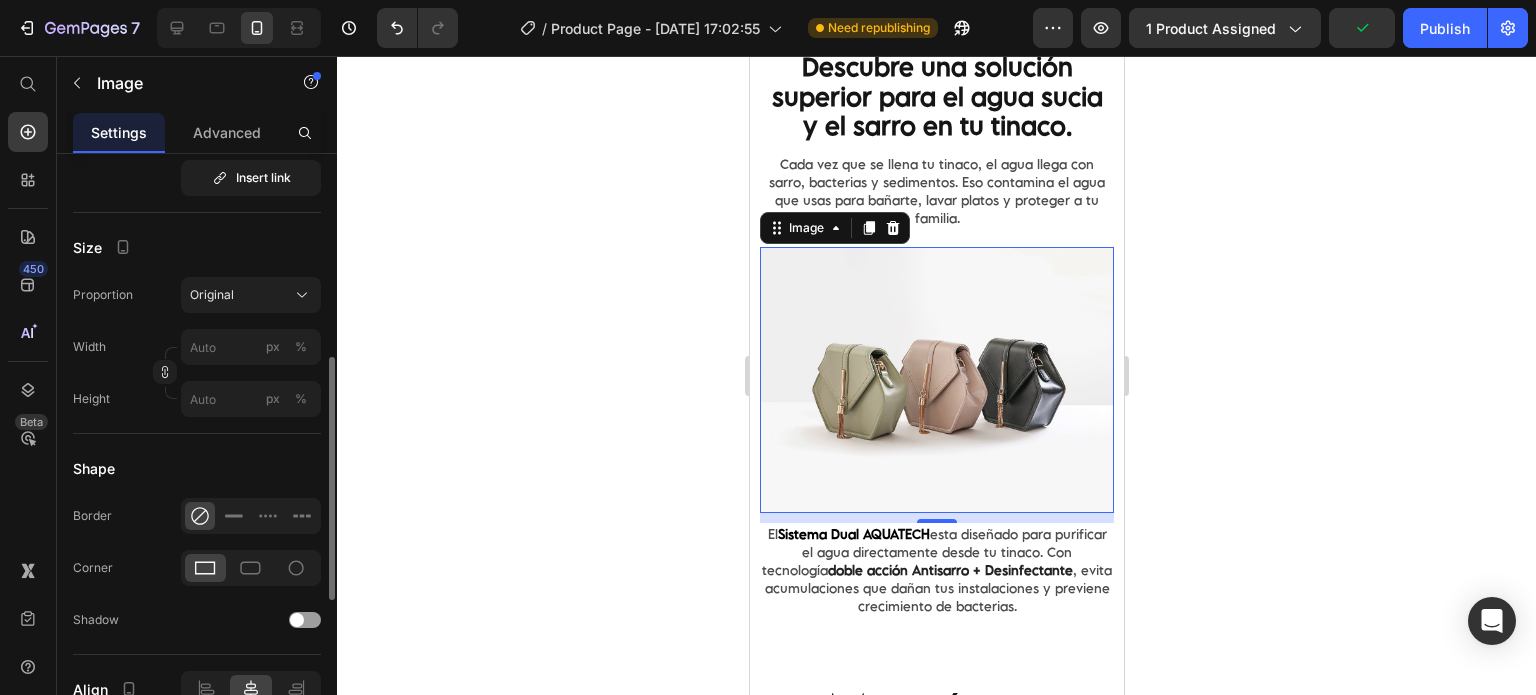 click on "Size Proportion Original Width px % Height px %" 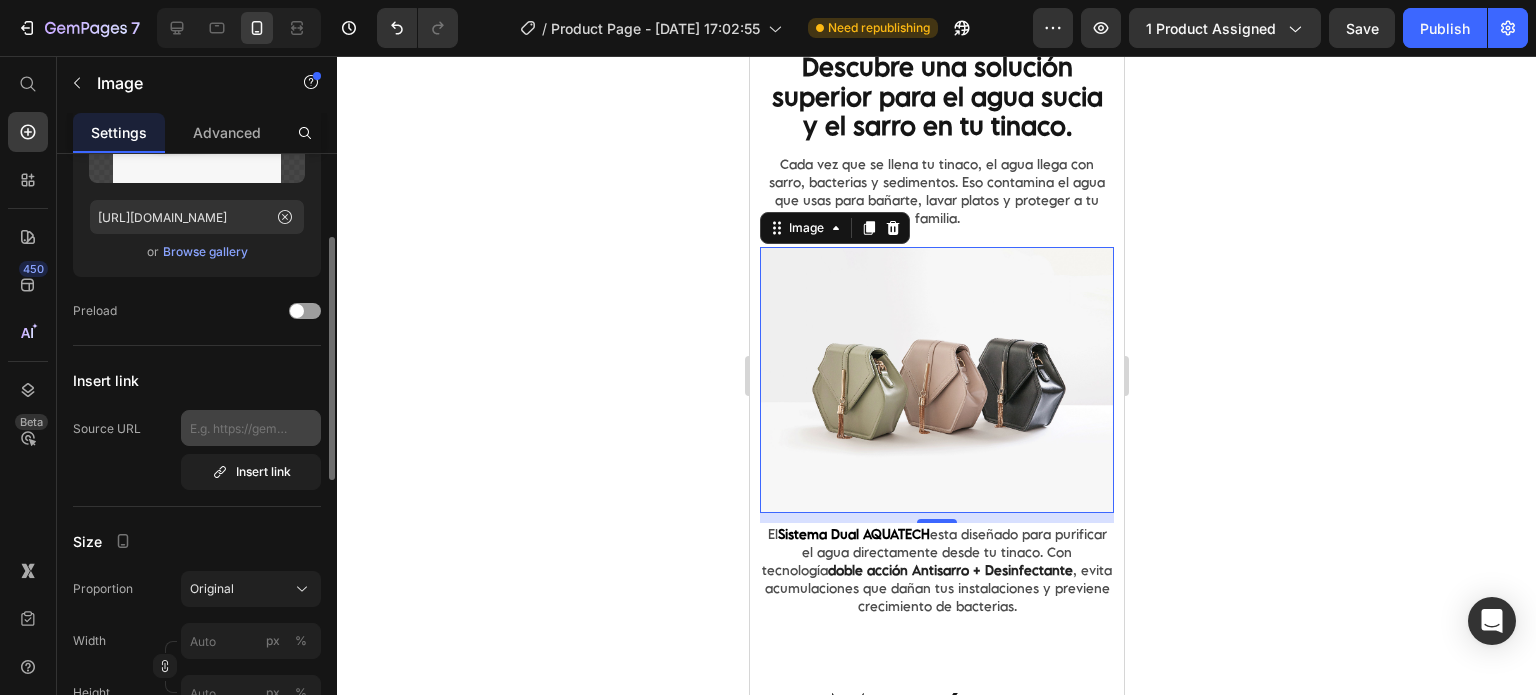 scroll, scrollTop: 39, scrollLeft: 0, axis: vertical 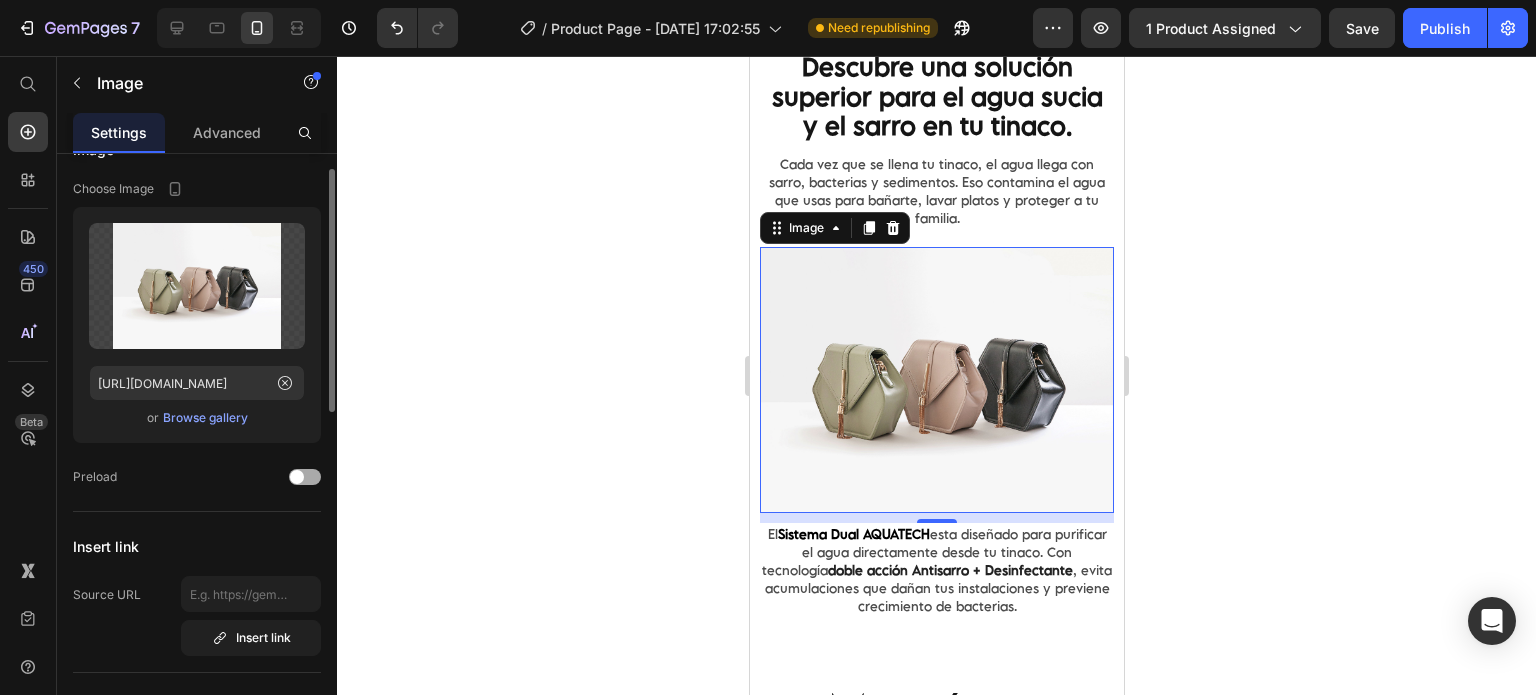 click at bounding box center (305, 477) 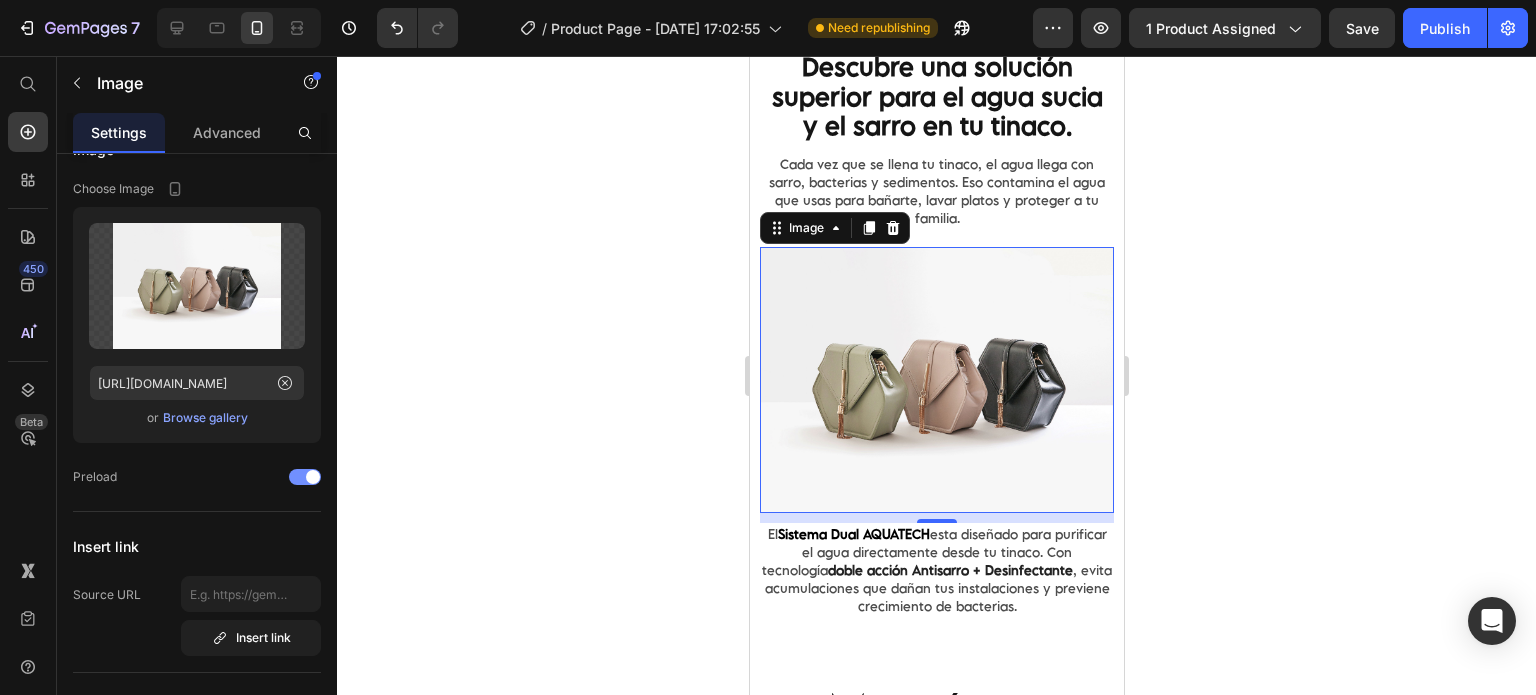 click at bounding box center [305, 477] 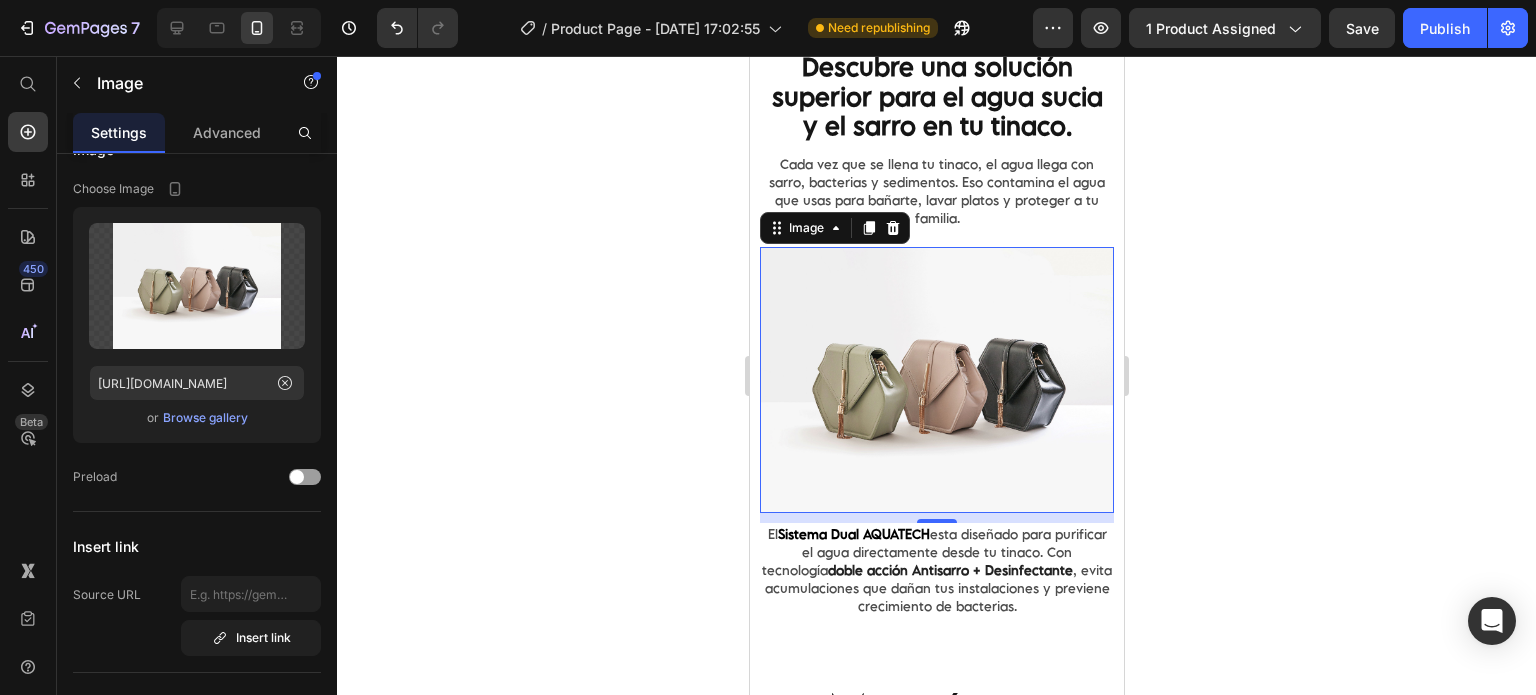 click 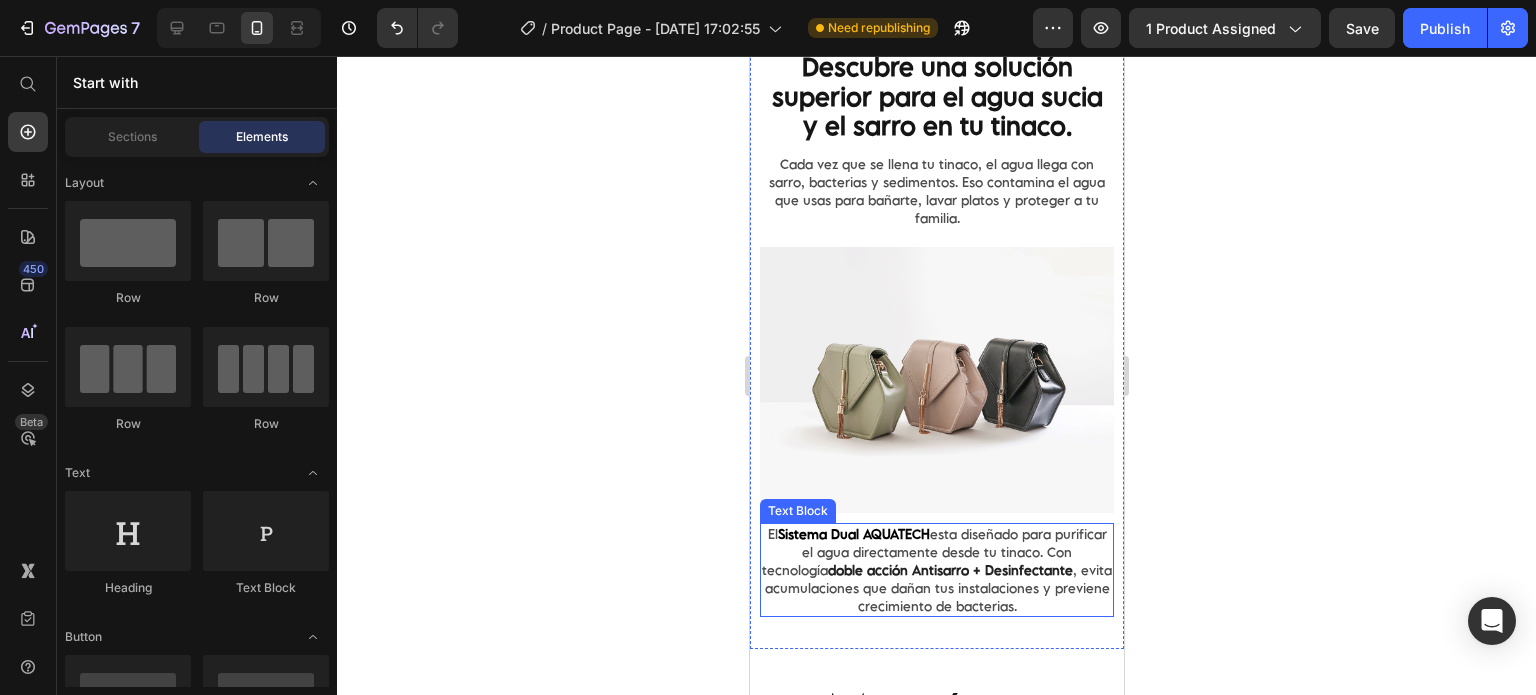 click on "El  Sistema Dual AQUATECH  esta diseñado para purificar el agua directamente desde tu tinaco. Con tecnología  doble acción Antisarro + Desinfectante , evita acumulaciones que dañan tus instalaciones y previene crecimiento de bacterias." at bounding box center (936, 570) 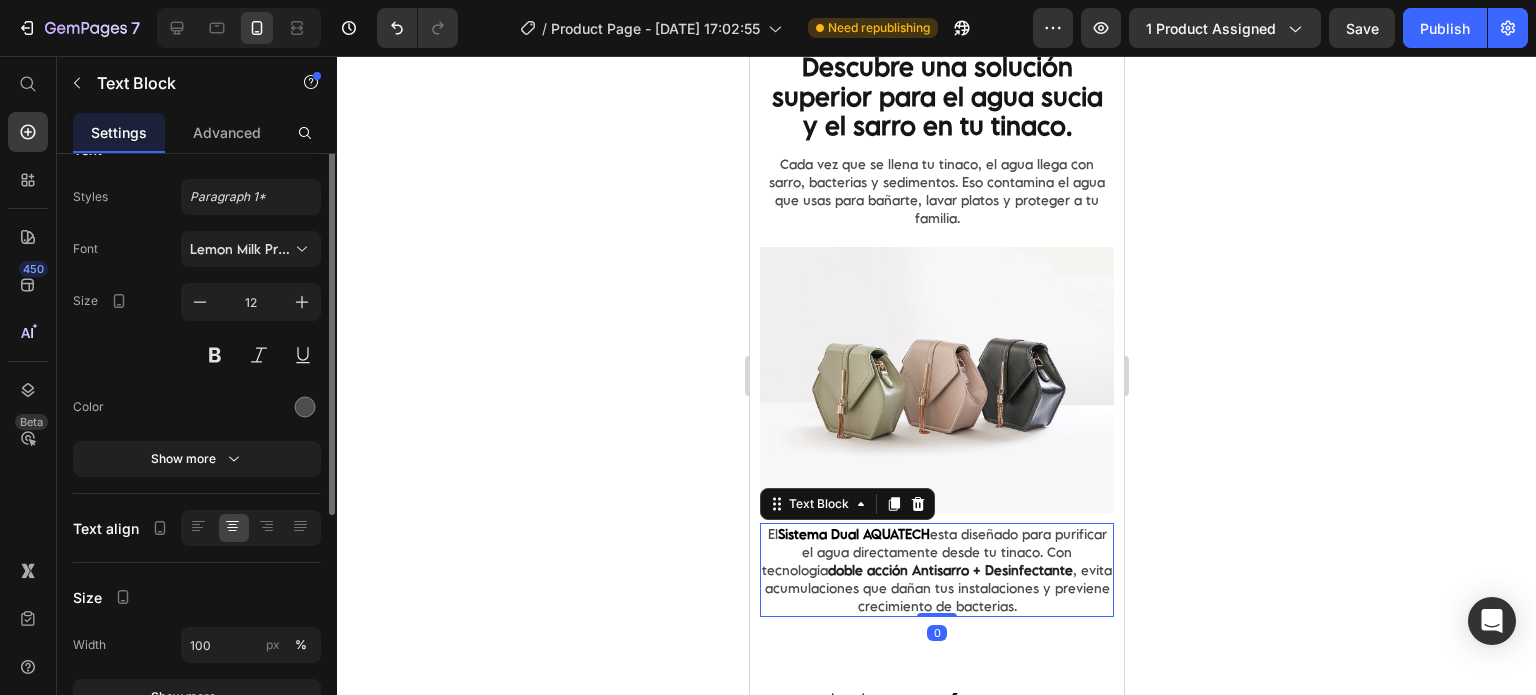 scroll, scrollTop: 0, scrollLeft: 0, axis: both 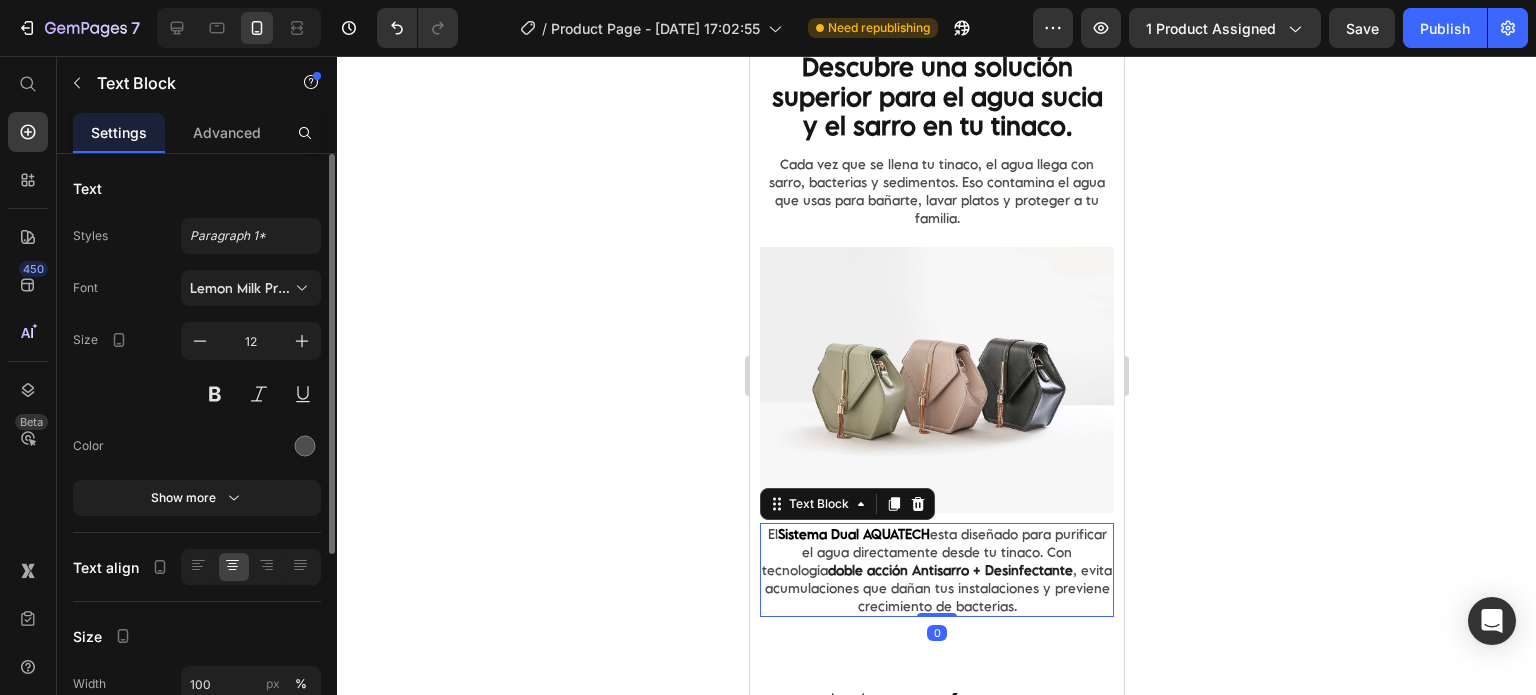 click on "El  Sistema Dual AQUATECH  esta diseñado para purificar el agua directamente desde tu tinaco. Con tecnología  doble acción Antisarro + Desinfectante , evita acumulaciones que dañan tus instalaciones y previene crecimiento de bacterias." at bounding box center [936, 570] 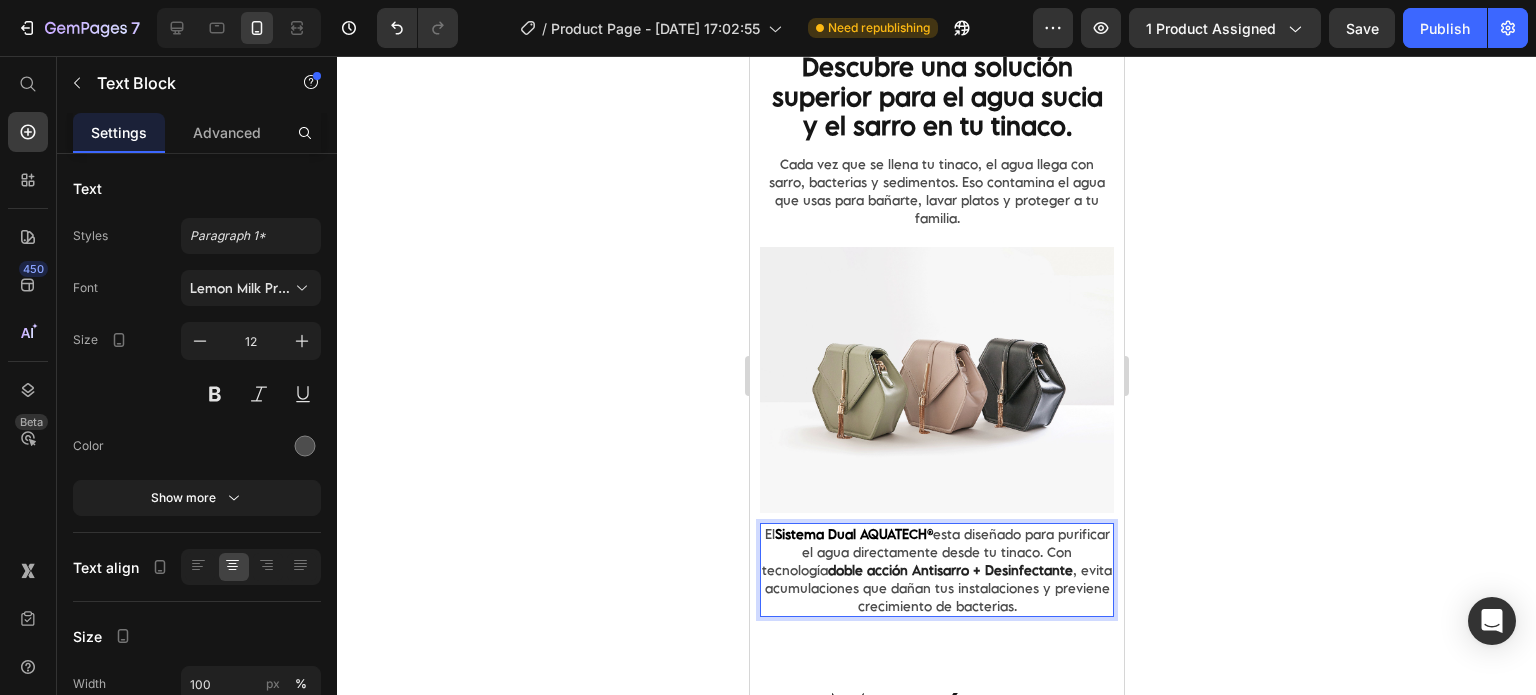 click on "El  Sistema Dual AQUATECH®  esta diseñado para purificar el agua directamente desde tu tinaco. Con tecnología  doble acción Antisarro + Desinfectante , evita acumulaciones que dañan tus instalaciones y previene crecimiento de bacterias." at bounding box center (936, 570) 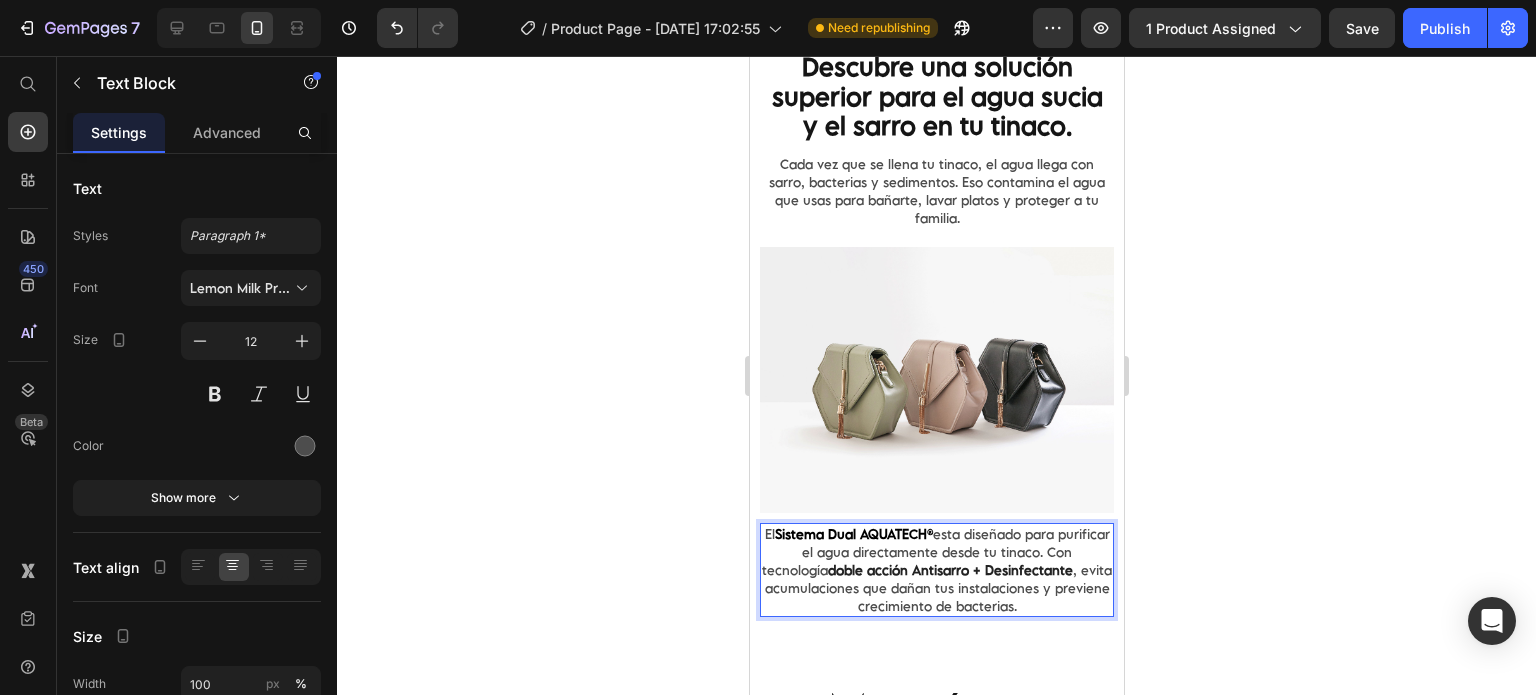 click on "El  Sistema Dual AQUATECH®  esta diseñado para purificar el agua directamente desde tu tinaco. Con tecnología  doble acción Antisarro + Desinfectante , evita acumulaciones que dañan tus instalaciones y previene crecimiento de bacterias." at bounding box center (936, 570) 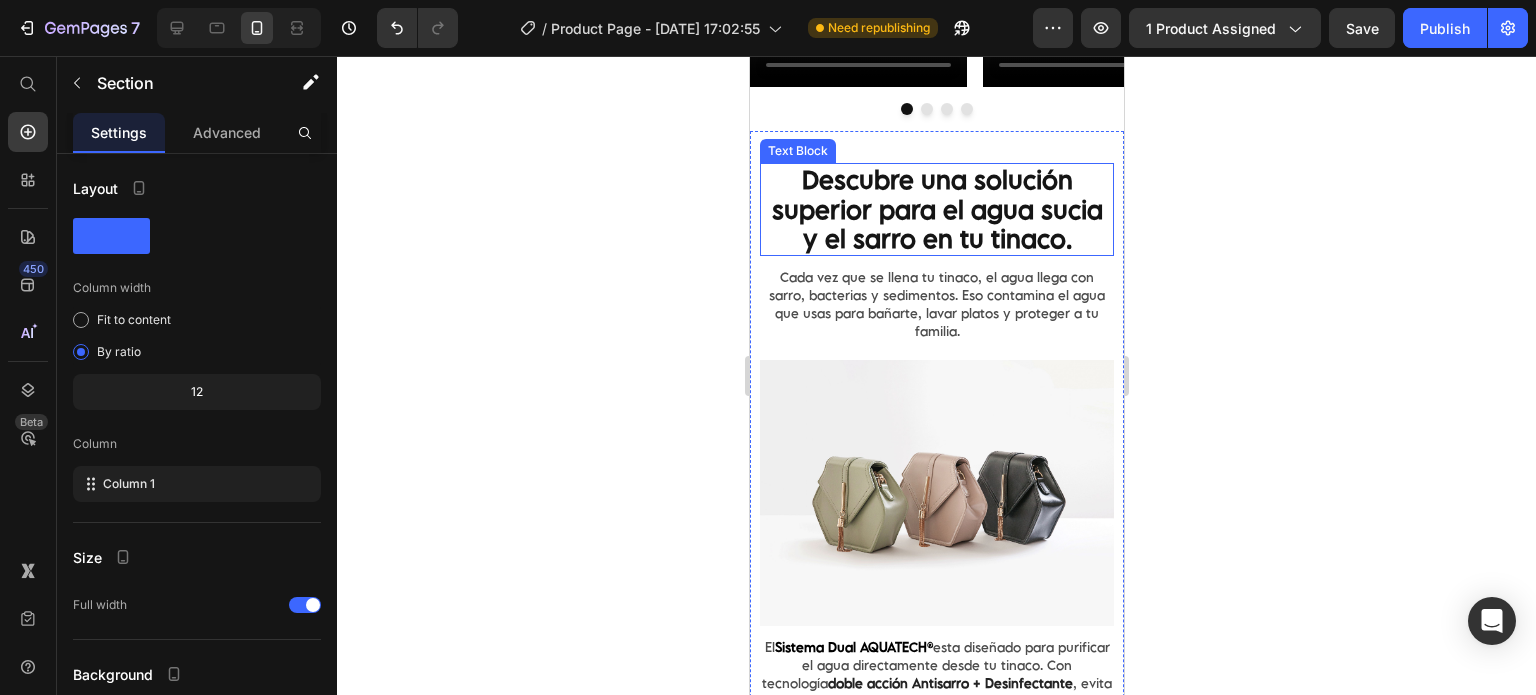scroll, scrollTop: 2166, scrollLeft: 0, axis: vertical 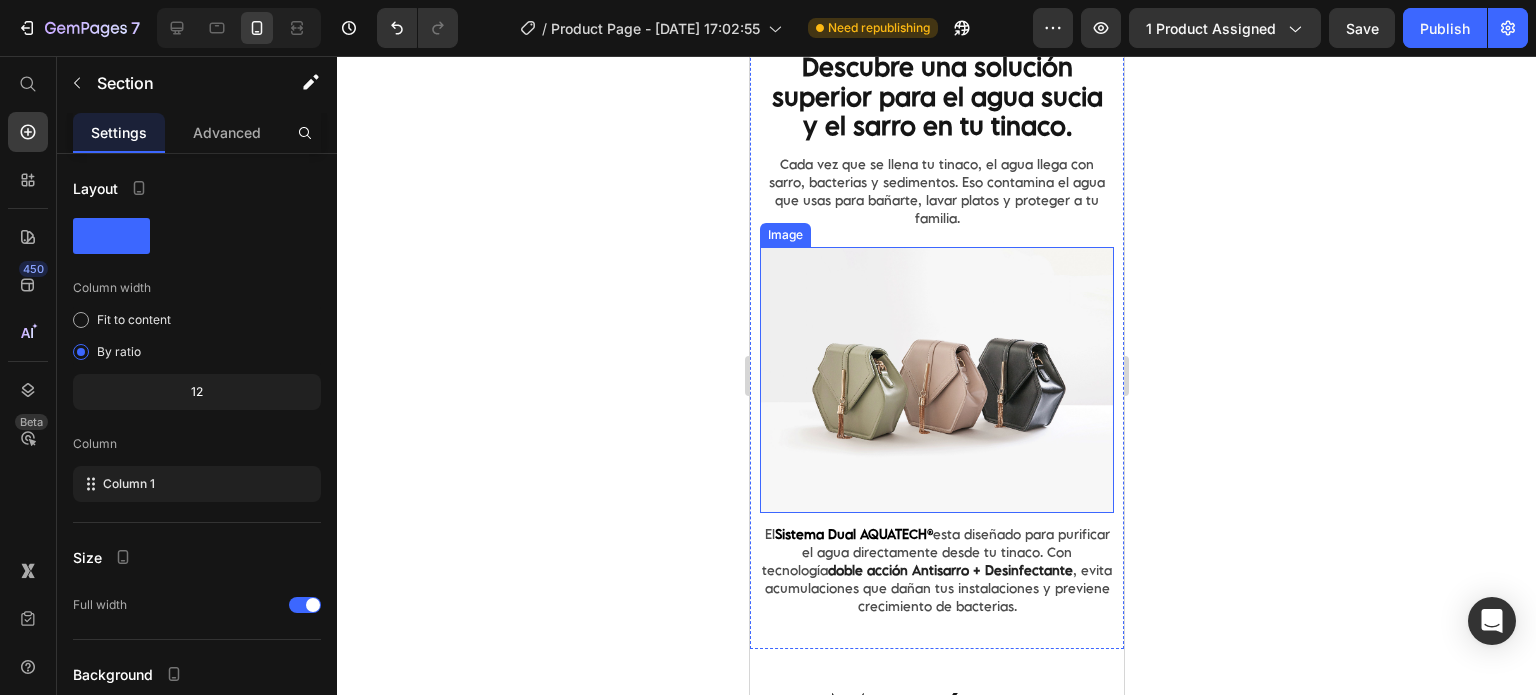 click at bounding box center (936, 380) 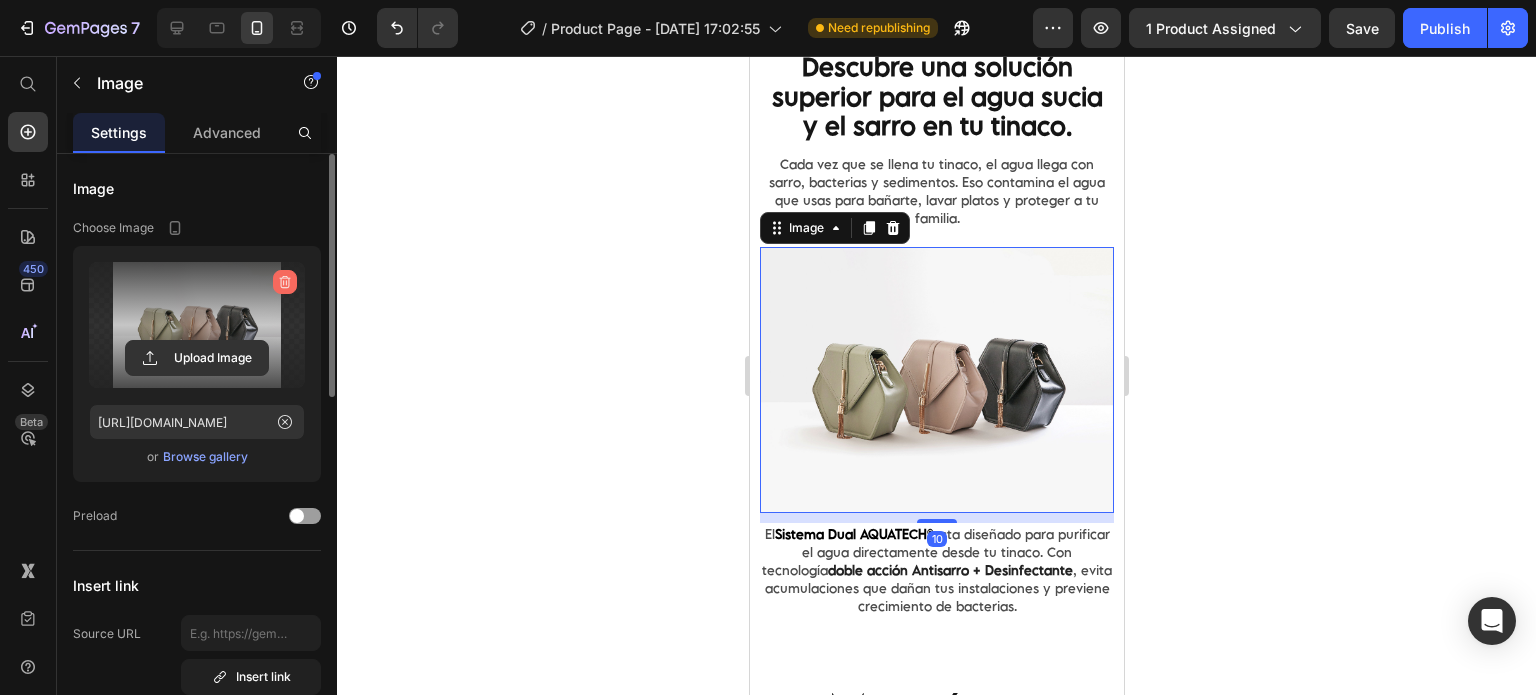 click 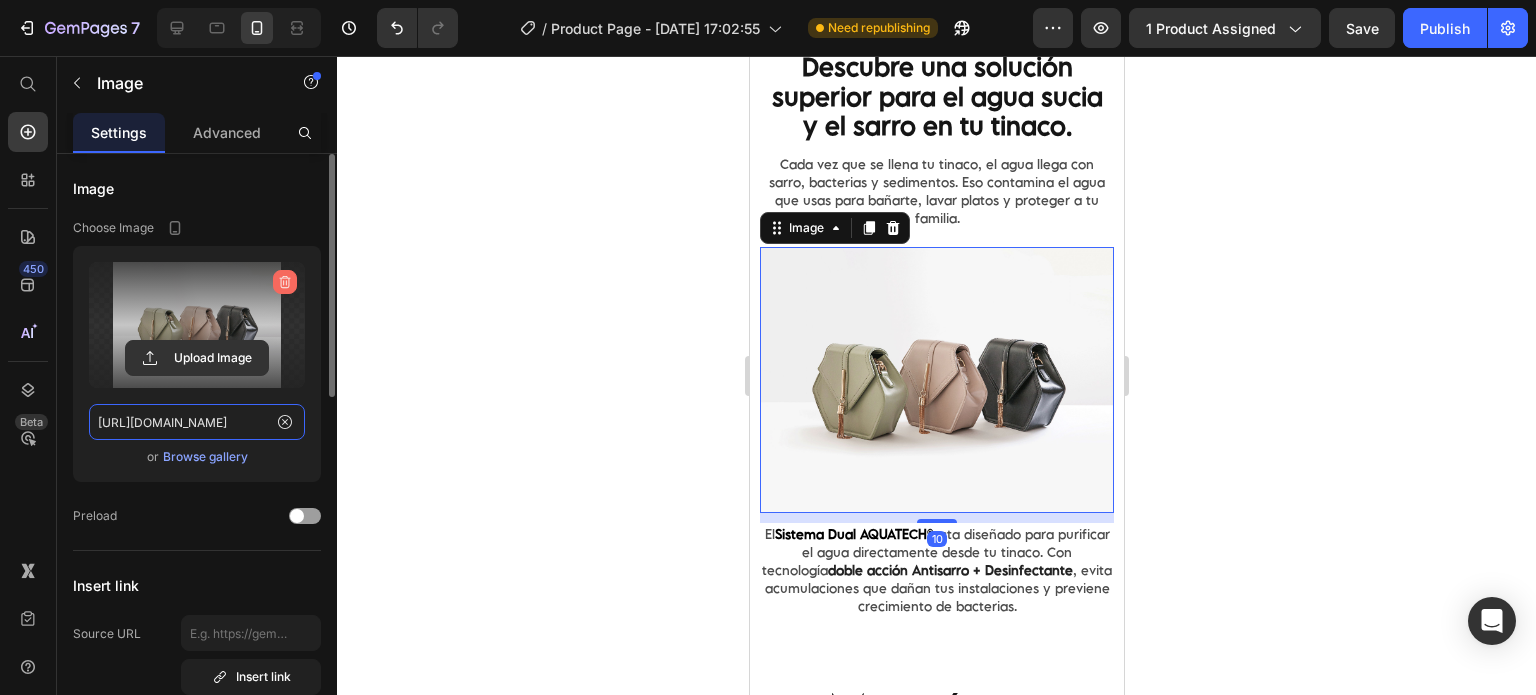 type 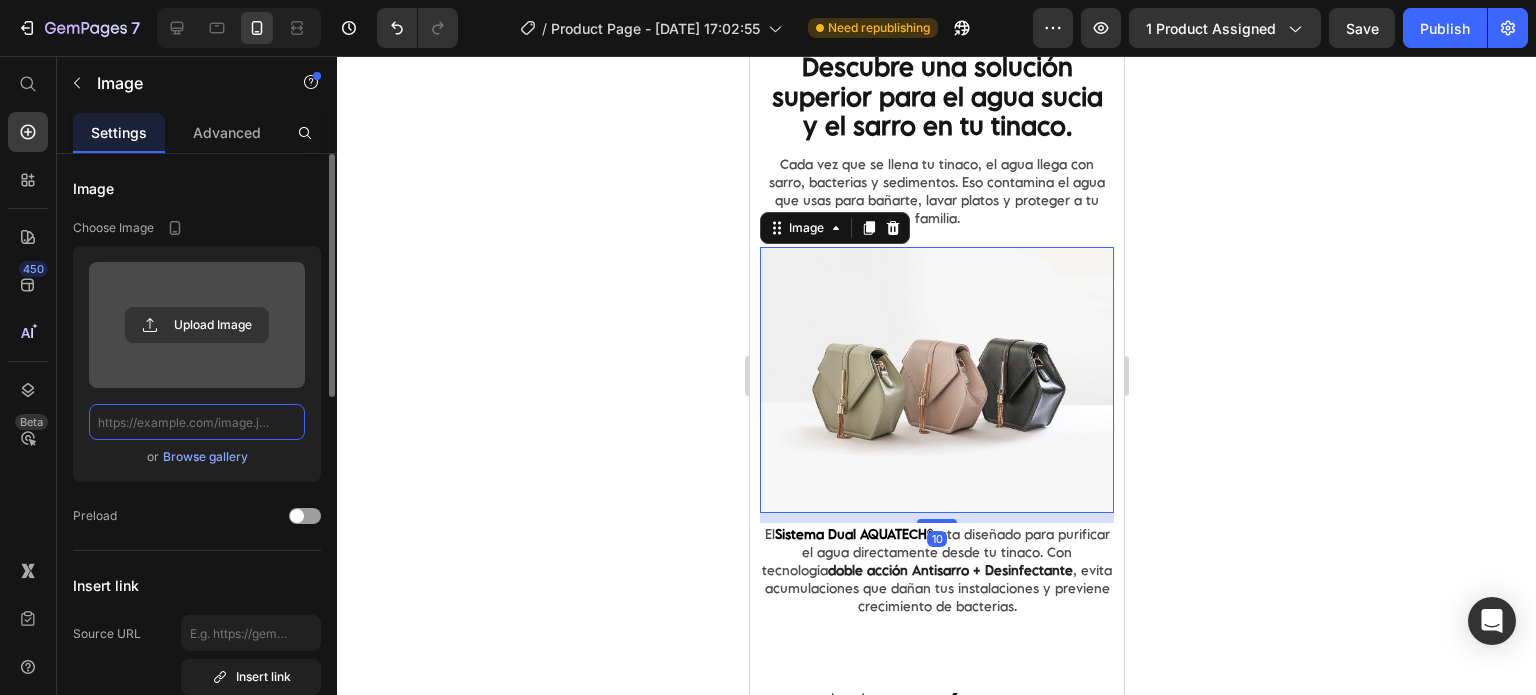 scroll, scrollTop: 0, scrollLeft: 0, axis: both 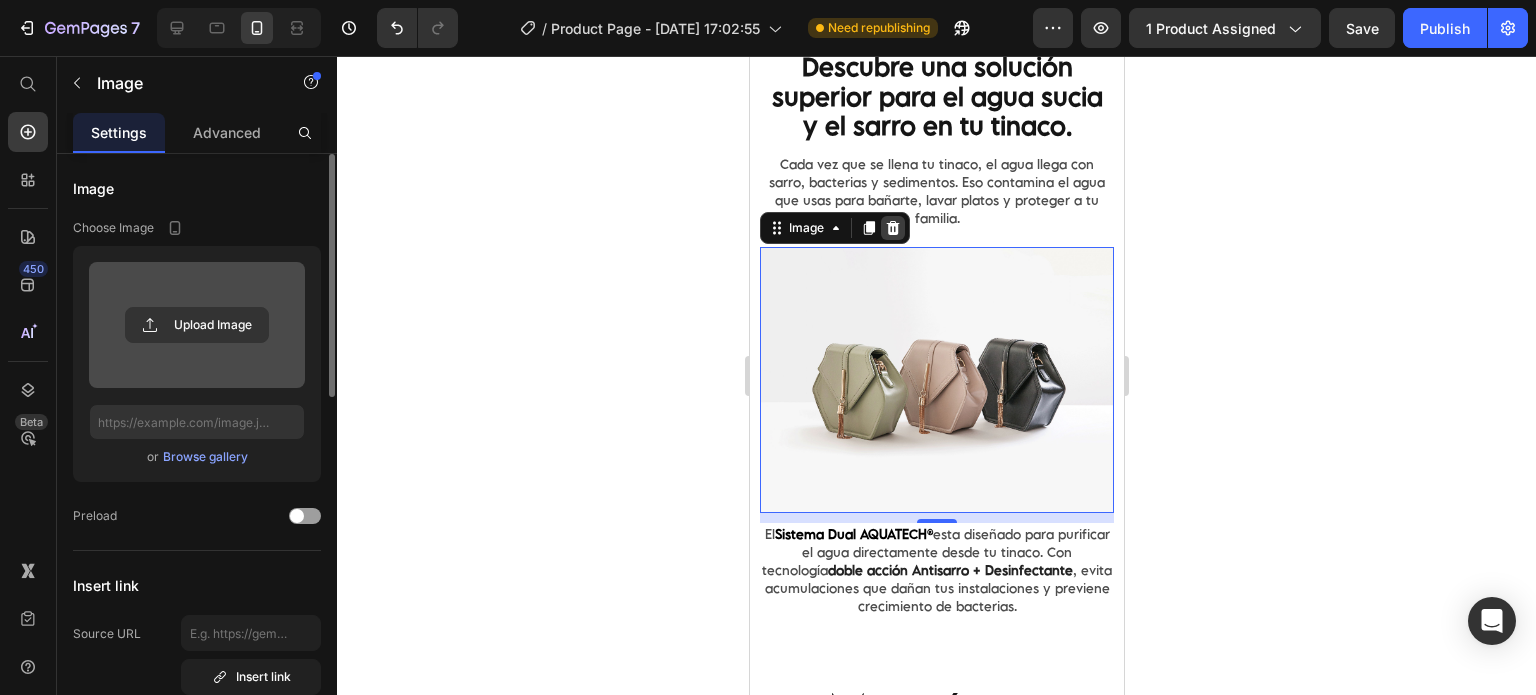 click 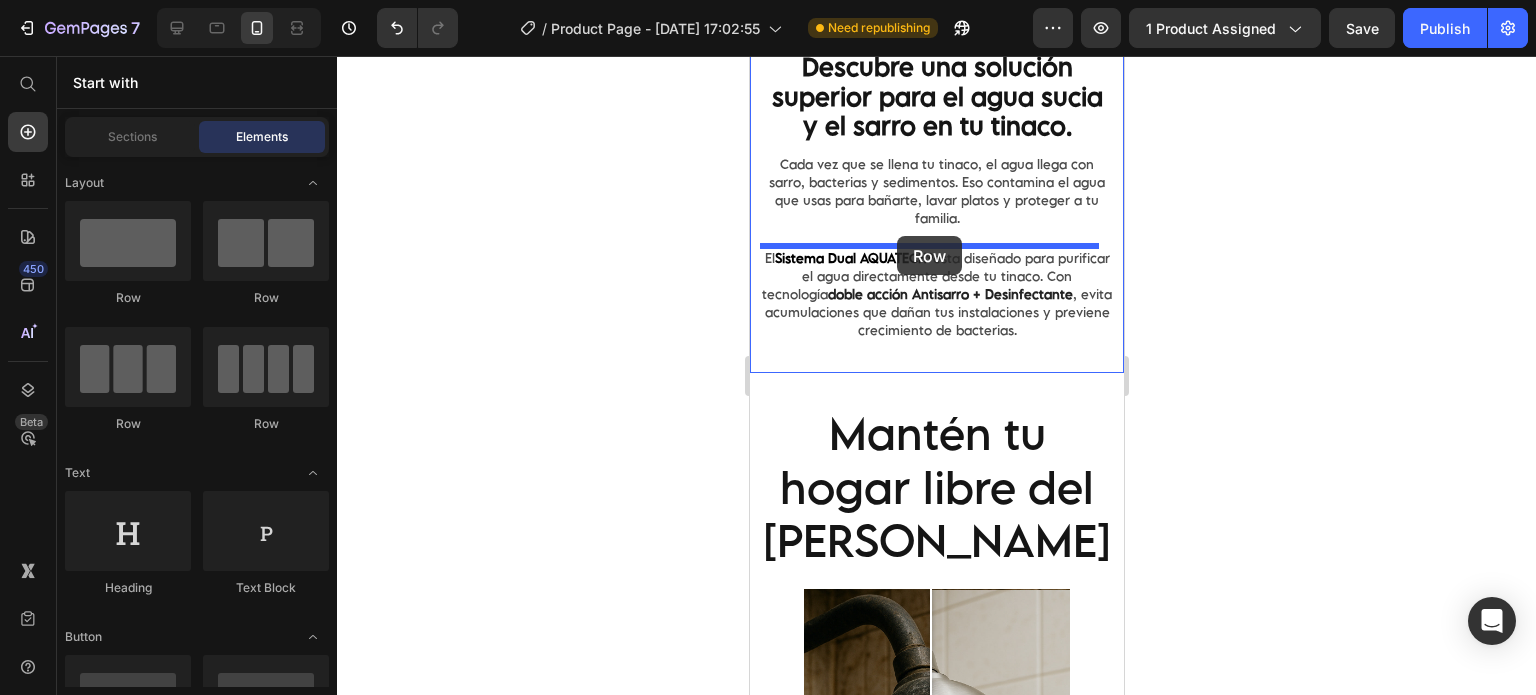 drag, startPoint x: 917, startPoint y: 320, endPoint x: 896, endPoint y: 236, distance: 86.58522 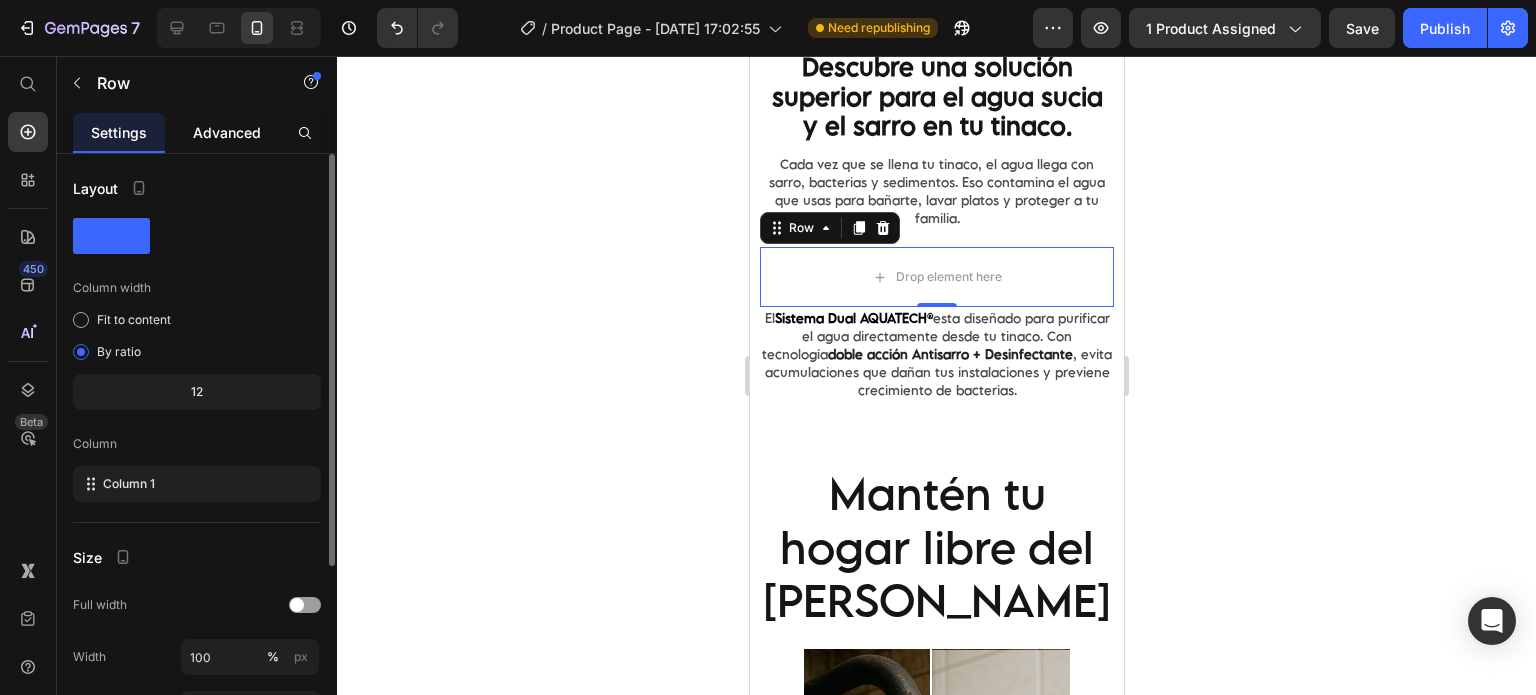 click on "Advanced" at bounding box center [227, 132] 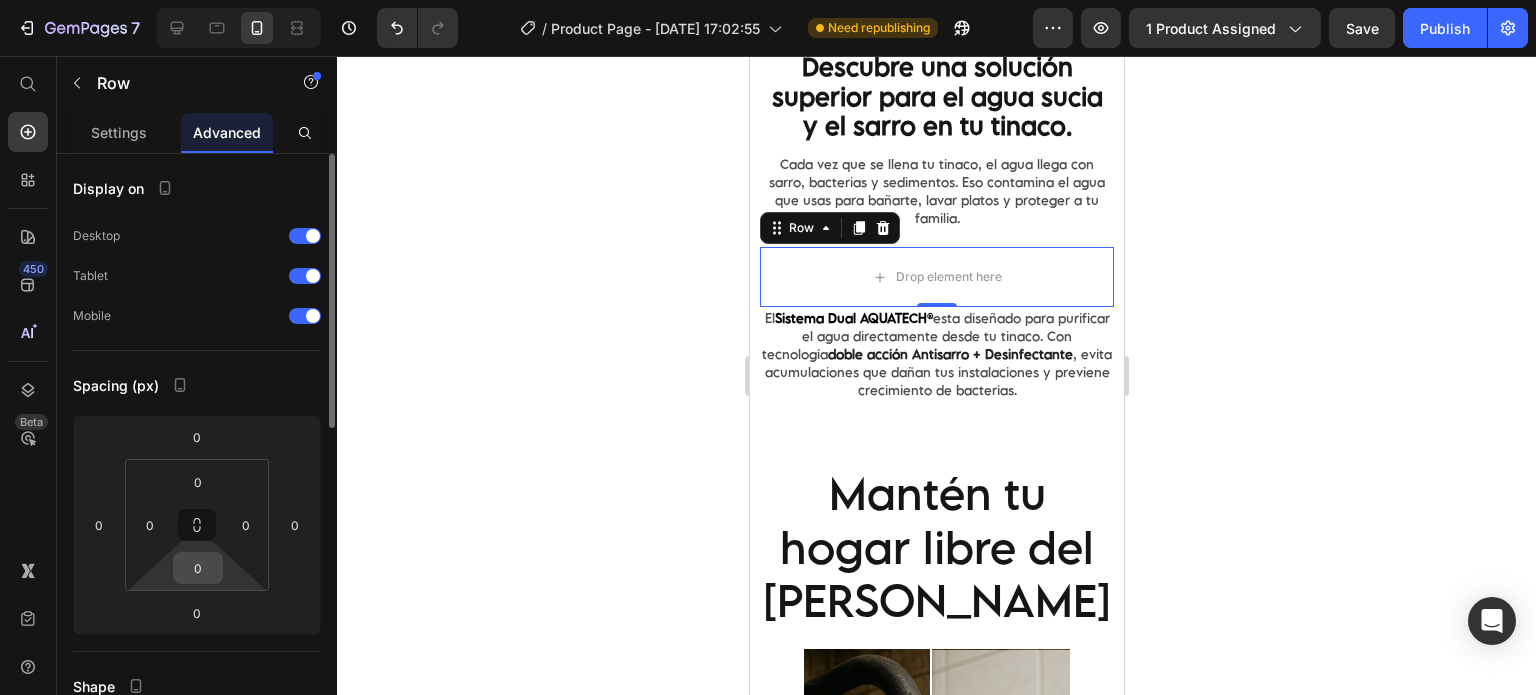 click on "0" at bounding box center (198, 568) 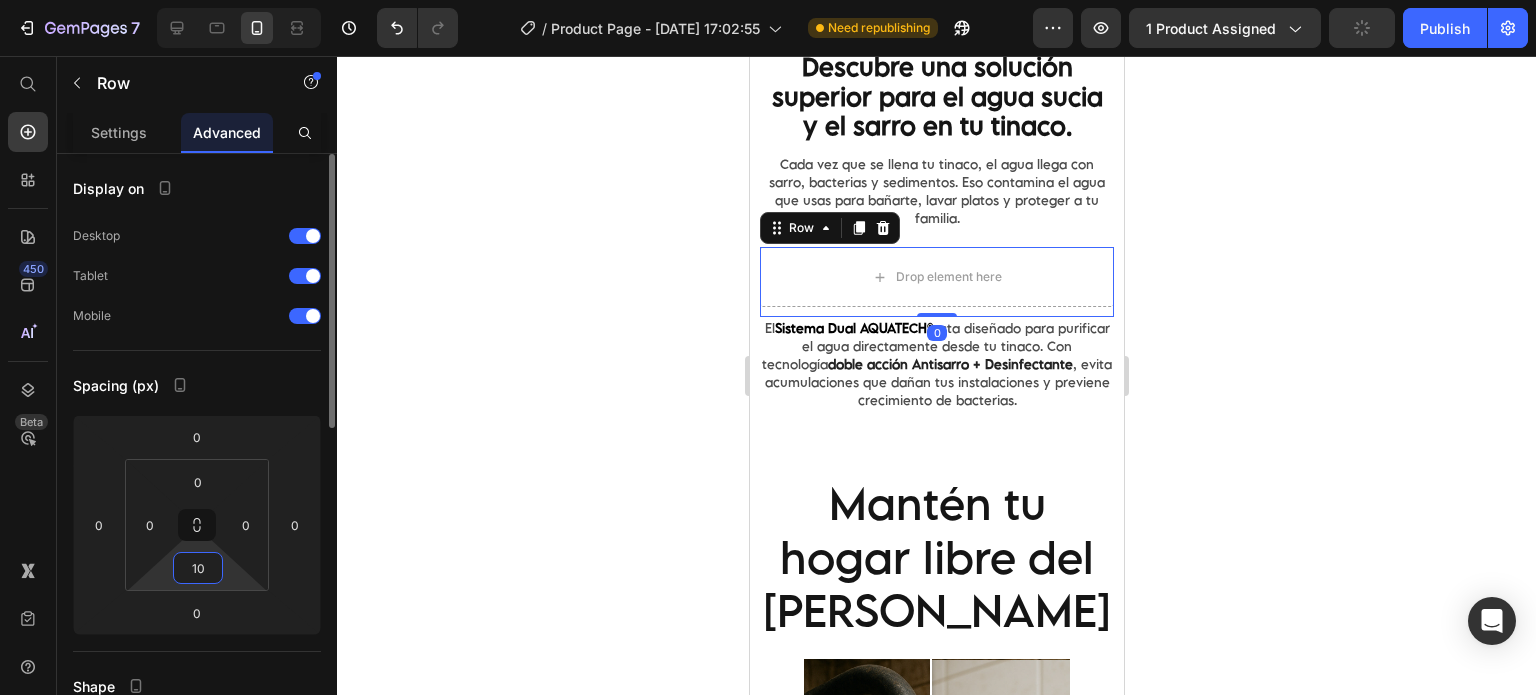 type on "1" 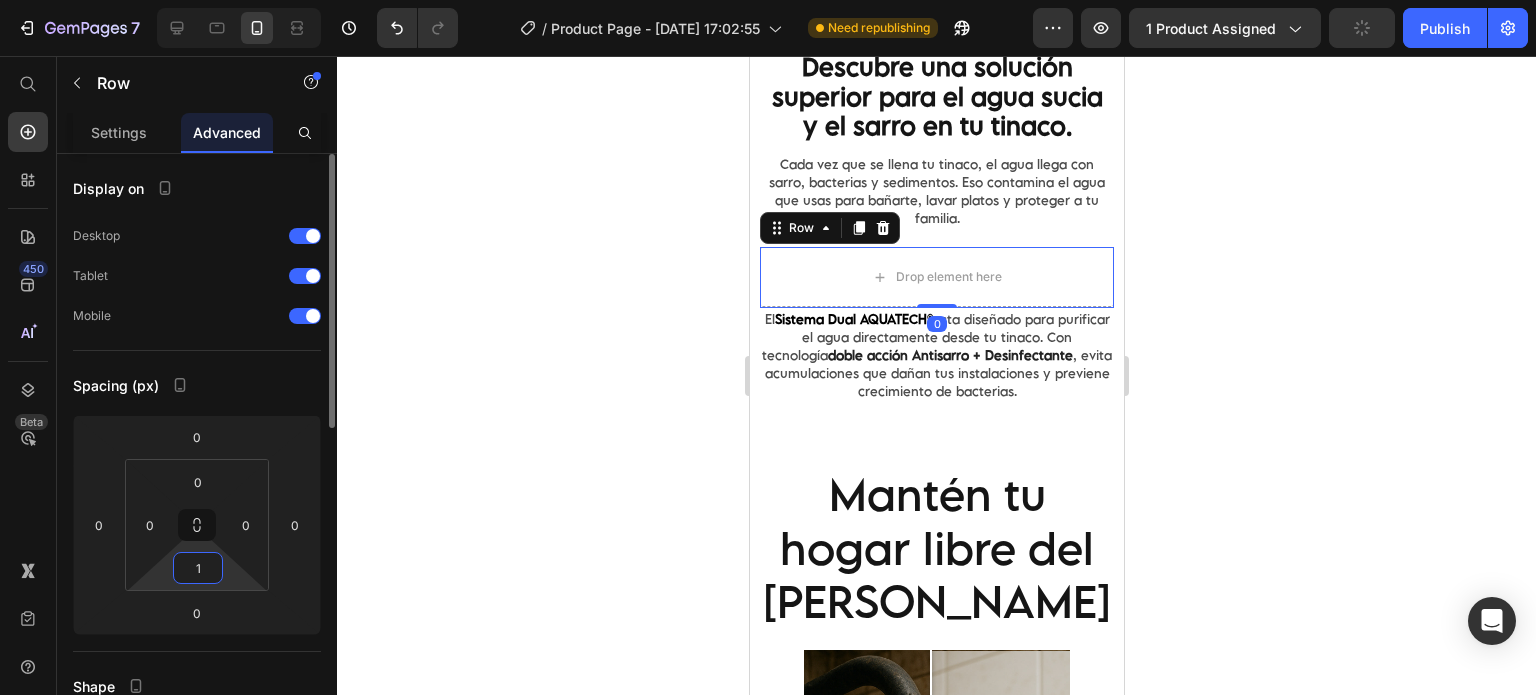 type 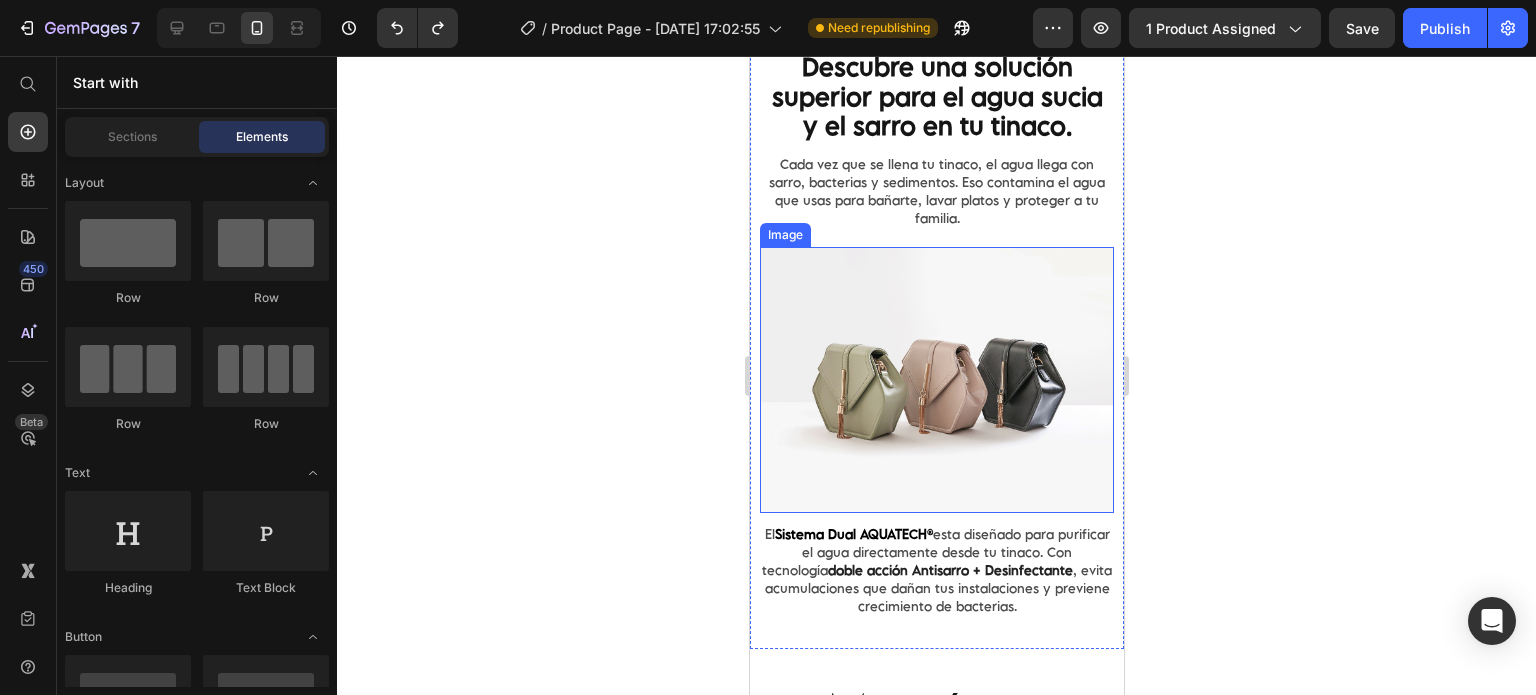 click at bounding box center [936, 380] 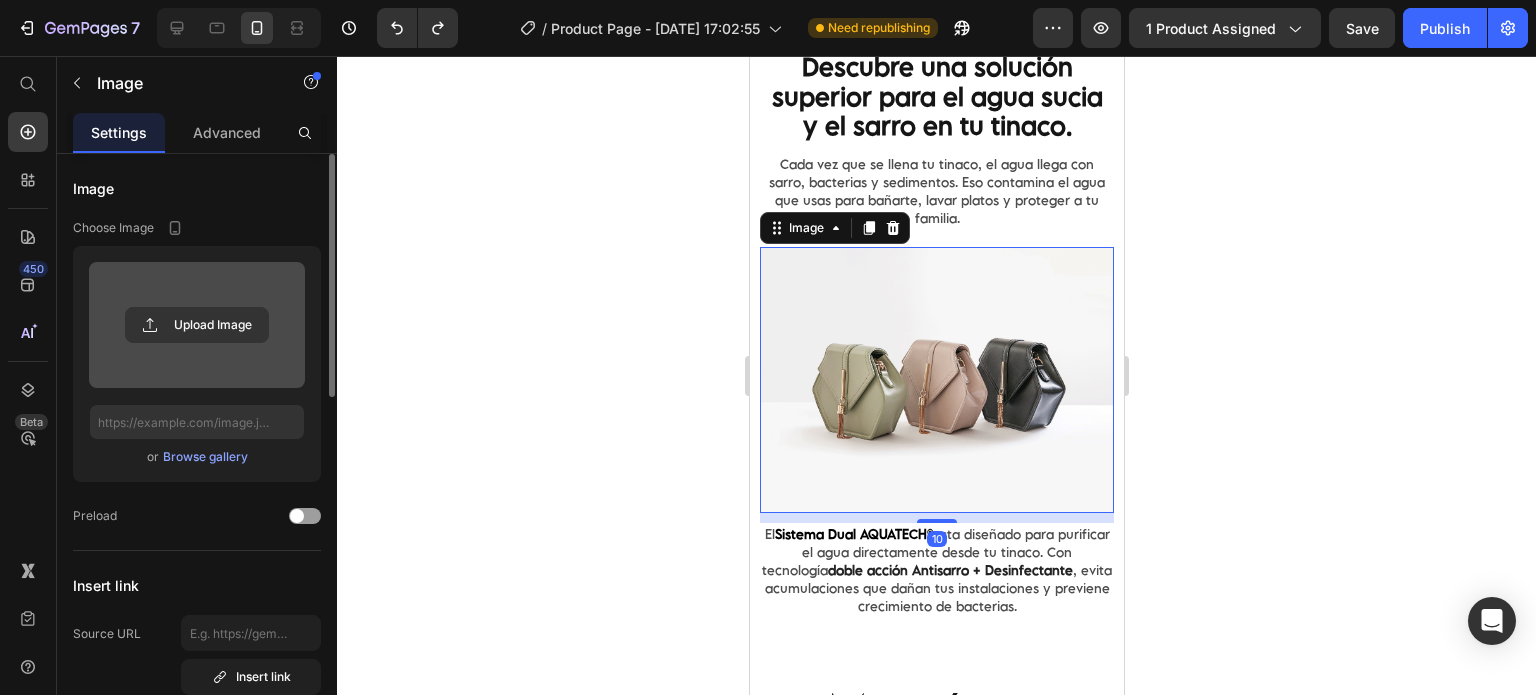click at bounding box center [197, 325] 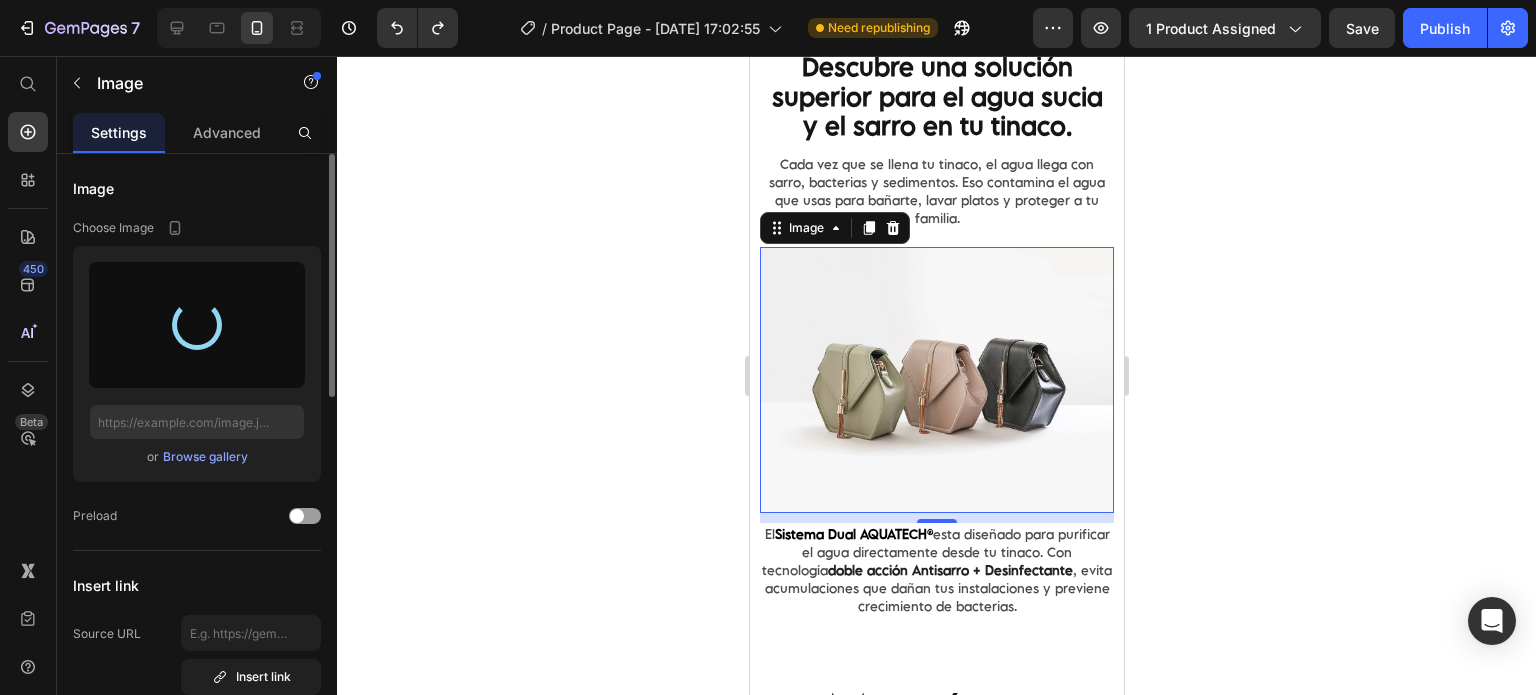 type on "https://cdn.shopify.com/s/files/1/0854/1496/9628/files/gempages_574451301086135525-6bac5abf-73b9-47a3-bd15-37689d55fdcd.png" 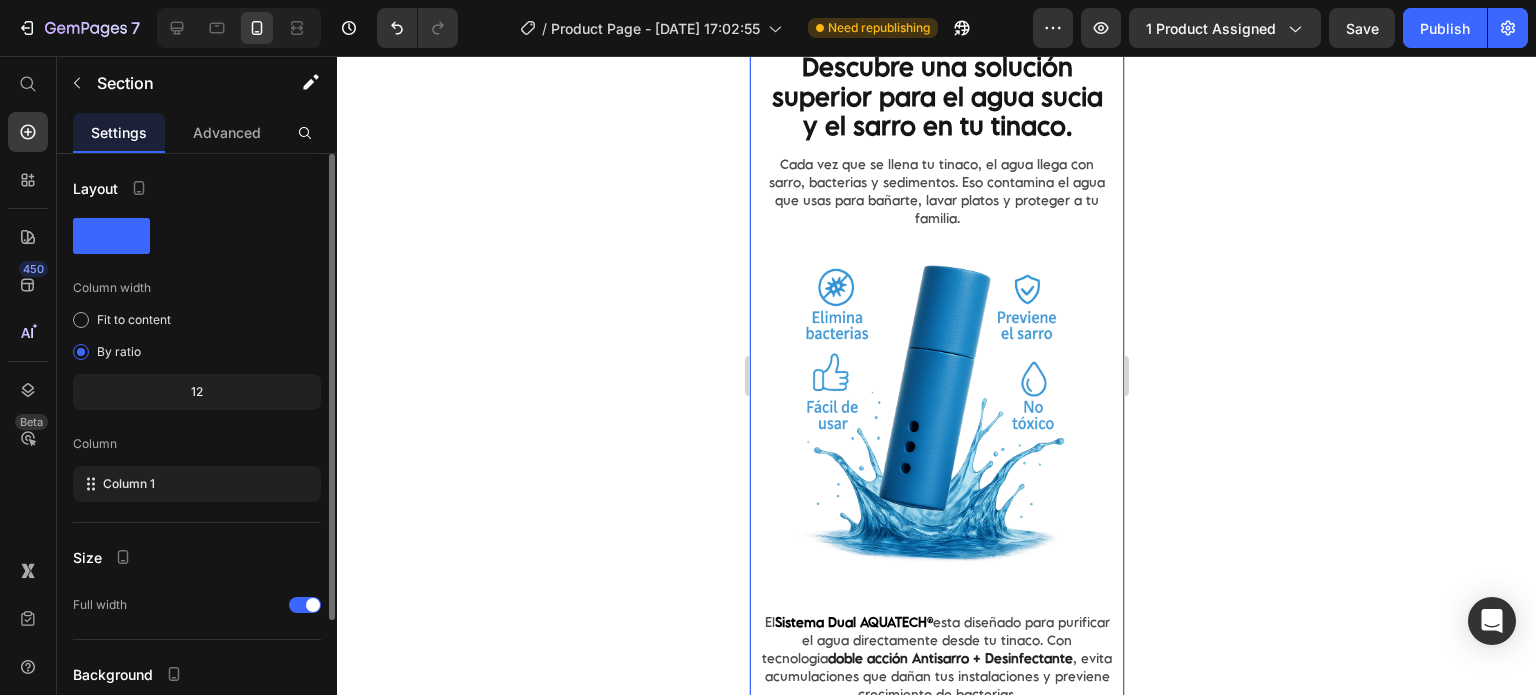 click on "Descubre una solución superior para el agua sucia y el sarro en tu tinaco. Text Block Cada vez que se llena tu tinaco, el agua llega con sarro, bacterias y sedimentos. Eso contamina el agua que usas para bañarte, lavar platos y proteger a tu familia.   Text Block Image El  Sistema Dual AQUATECH®  esta diseñado para purificar el agua directamente desde tu tinaco. Con tecnología  doble acción Antisarro + Desinfectante , evita acumulaciones que dañan tus instalaciones y previene crecimiento de bacterias. Text Block Value Proposition   You can create reusable sections Create Theme Section AI Content Write with GemAI What would you like to describe here? Tone and Voice Persuasive Product A/C Limpio Sistema Antisarro para Aire Lavado Duración 6 meses. Show more Generate" at bounding box center [936, 378] 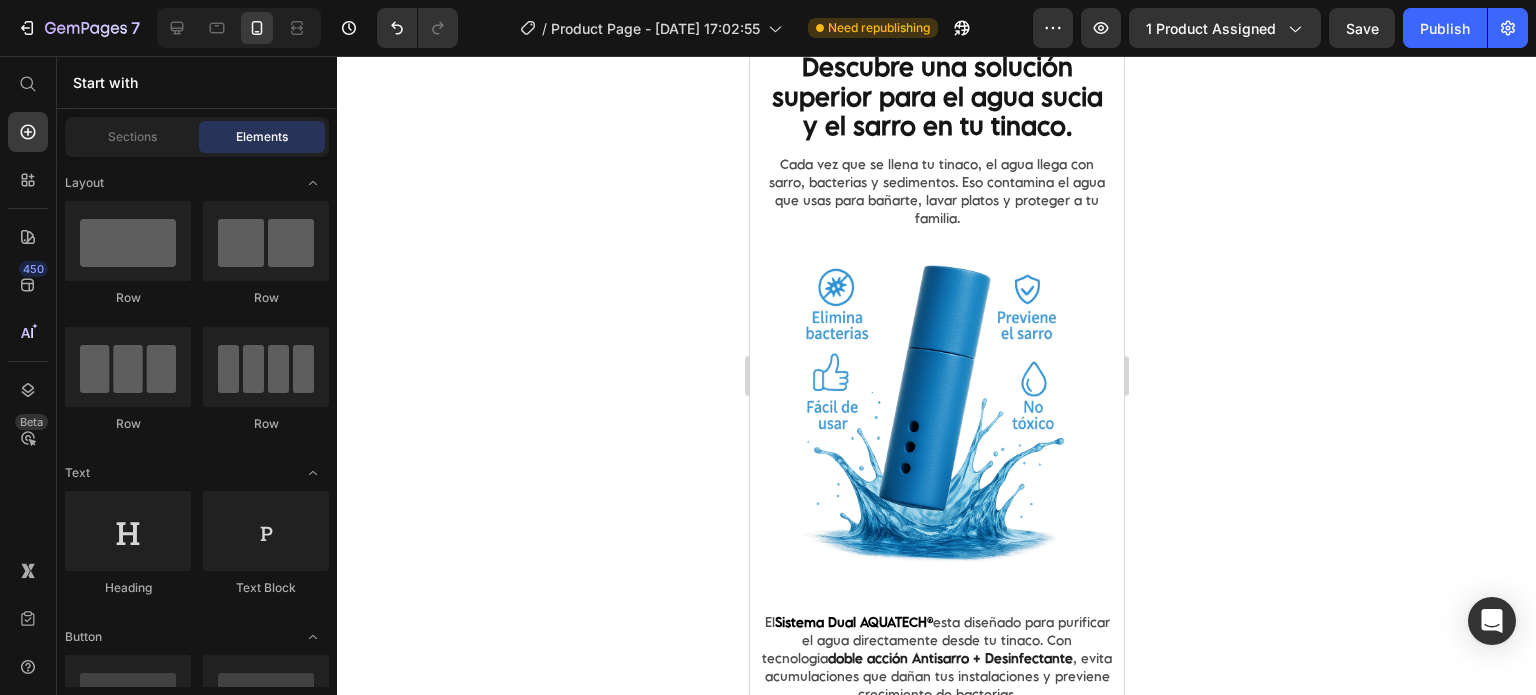 click 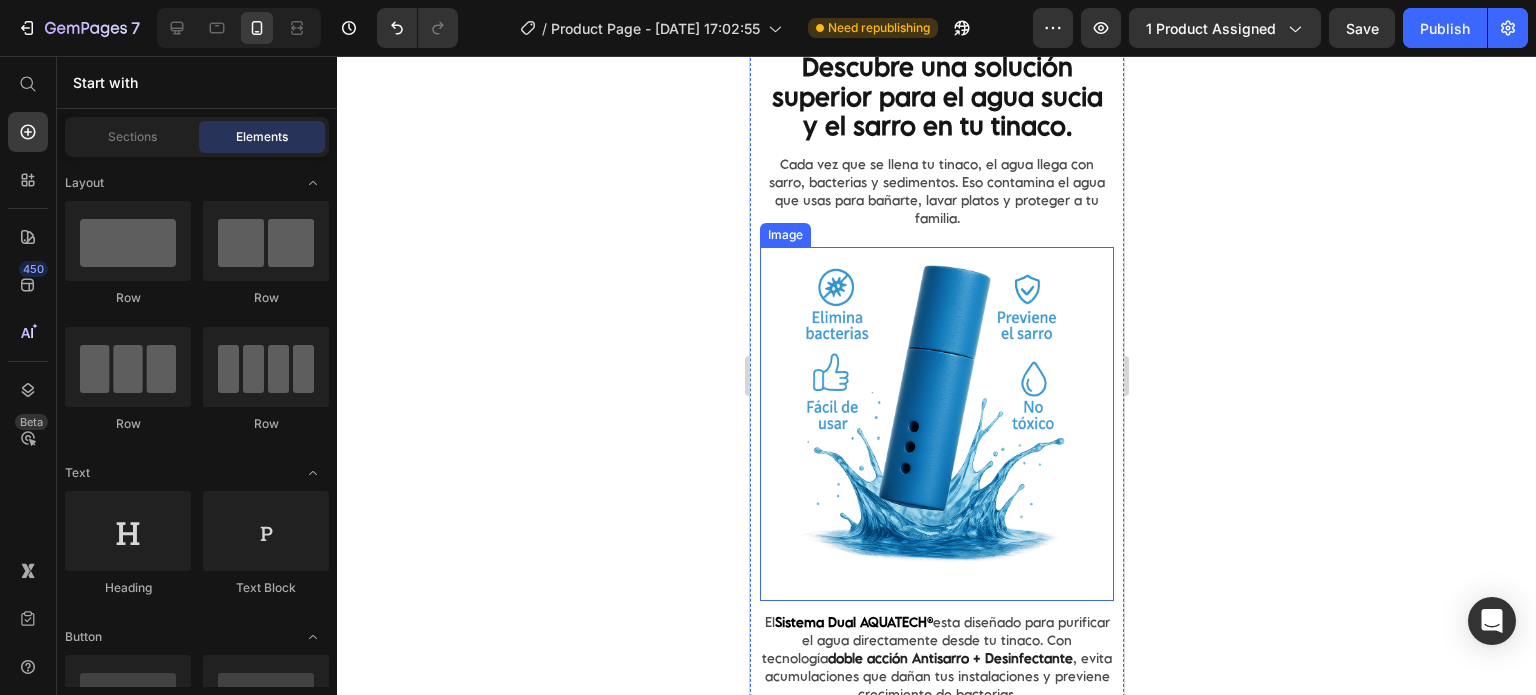 click at bounding box center [936, 424] 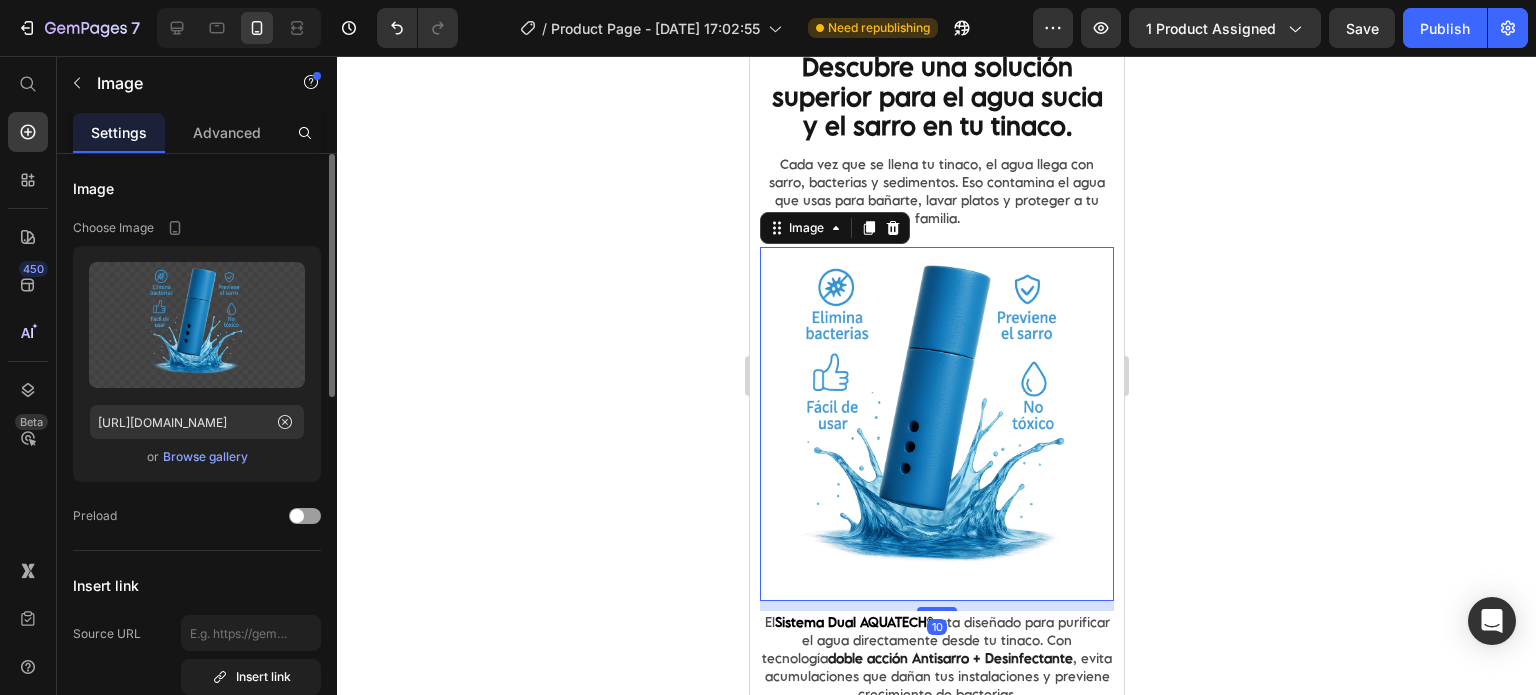 click on "Browse gallery" at bounding box center (205, 457) 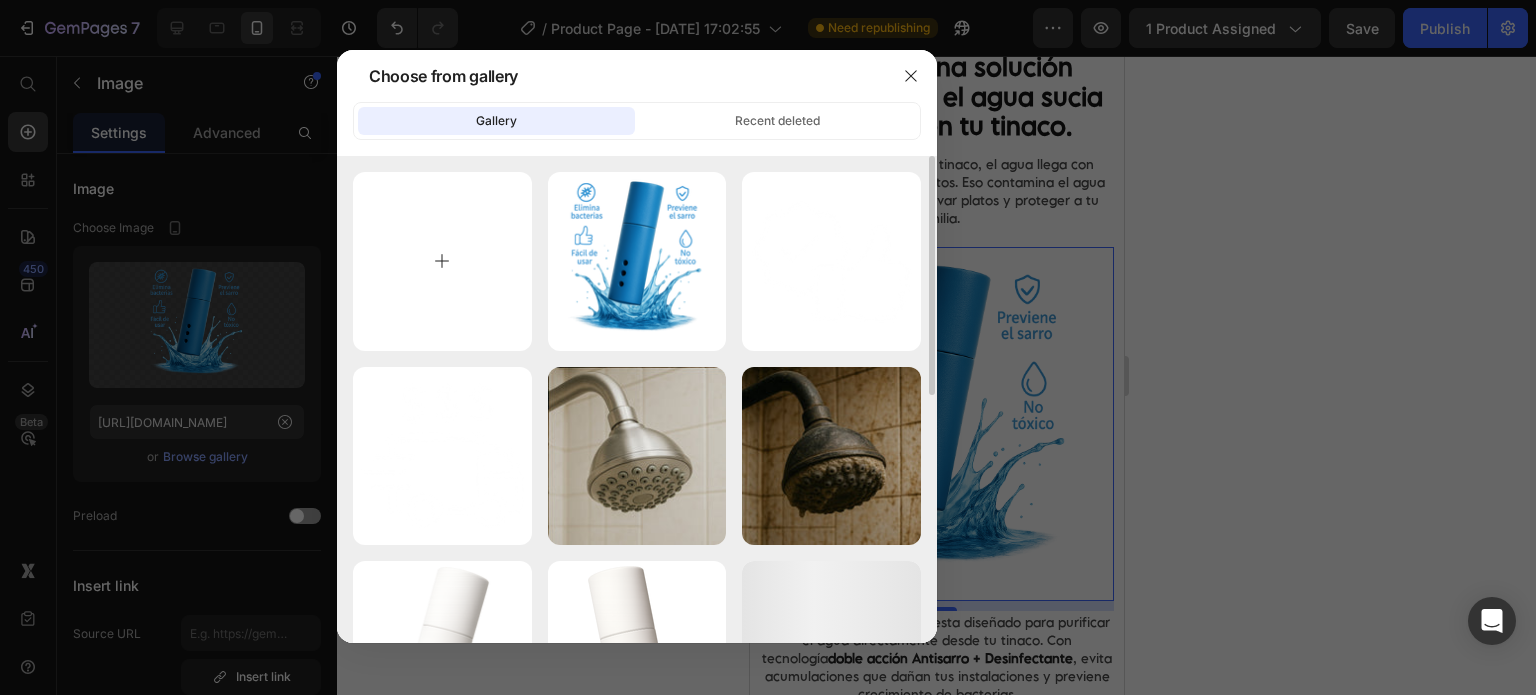 click at bounding box center [442, 261] 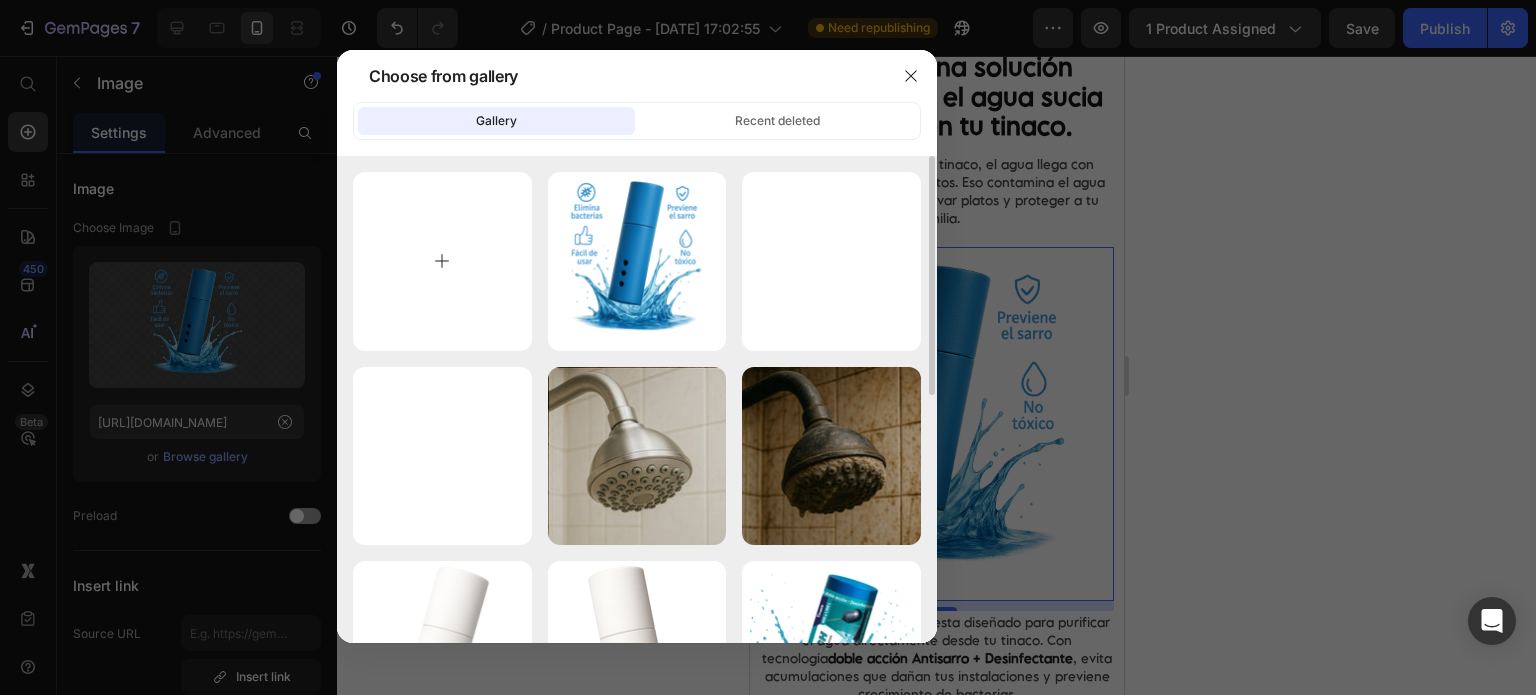type on "C:\fakepath\93BD28A0-3C51-4437-BD41-36EB8C184C27.png" 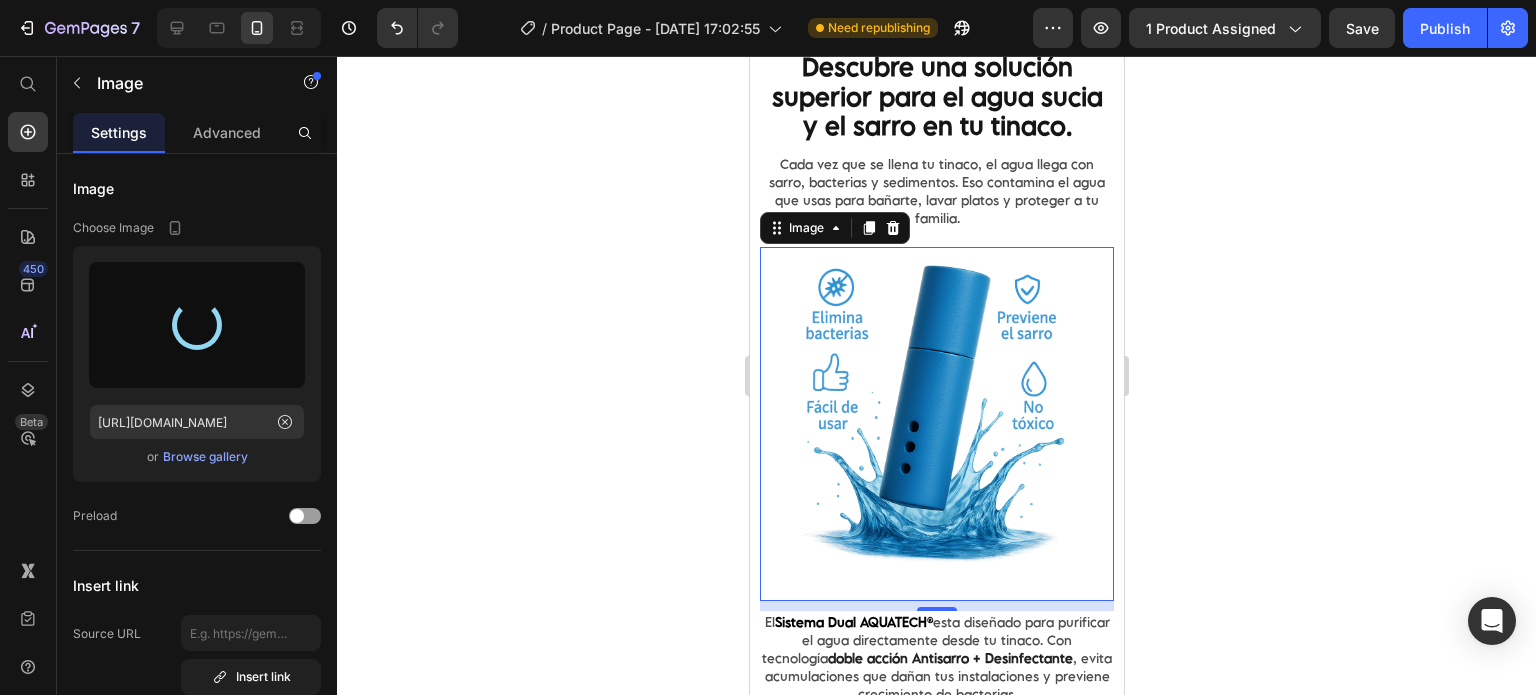 type on "https://cdn.shopify.com/s/files/1/0854/1496/9628/files/gempages_574451301086135525-6893ae94-3a75-4772-a5fe-b12b5d8d152a.png" 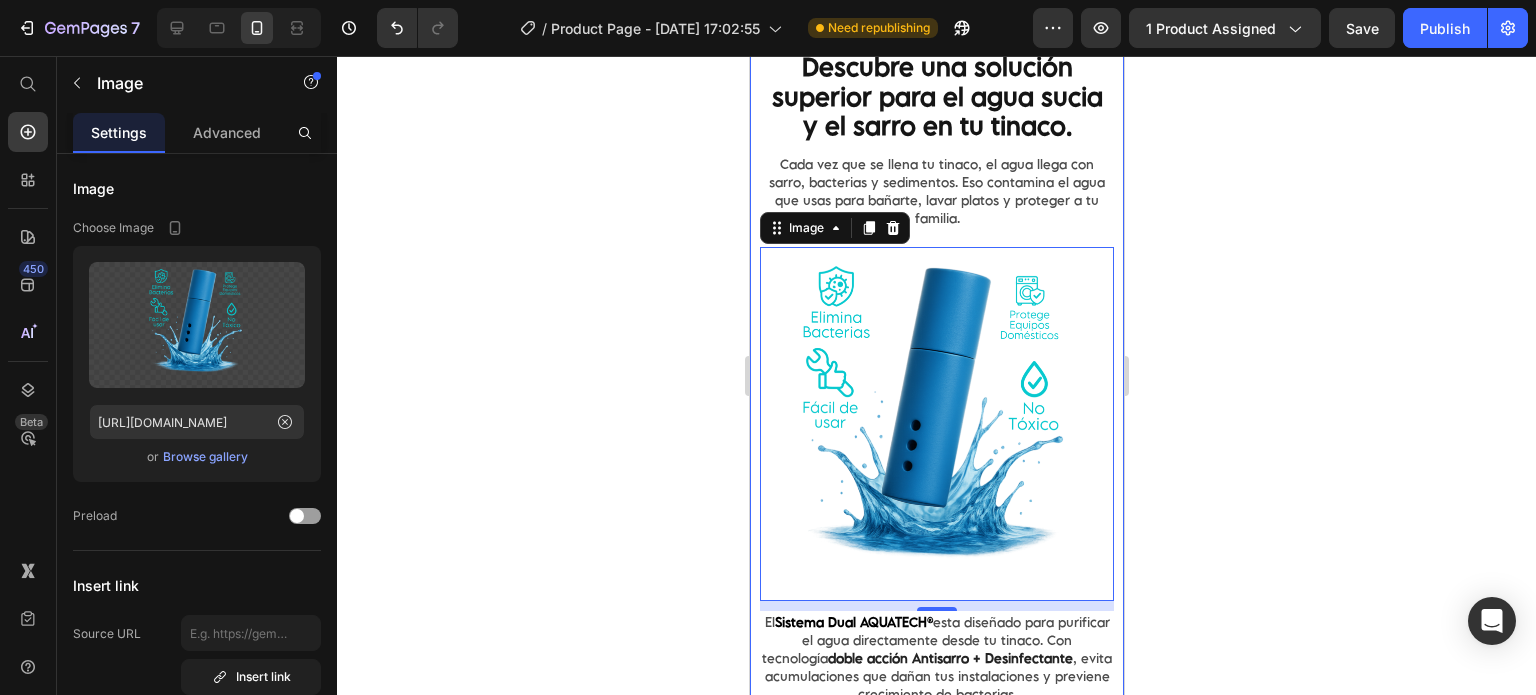 click on "Descubre una solución superior para el agua sucia y el sarro en tu tinaco. Text Block Cada vez que se llena tu tinaco, el agua llega con sarro, bacterias y sedimentos. Eso contamina el agua que usas para bañarte, lavar platos y proteger a tu familia.   Text Block Image   10 El  Sistema Dual AQUATECH®  esta diseñado para purificar el agua directamente desde tu tinaco. Con tecnología  doble acción Antisarro + Desinfectante , evita acumulaciones que dañan tus instalaciones y previene crecimiento de bacterias. Text Block Value Proposition" at bounding box center [936, 378] 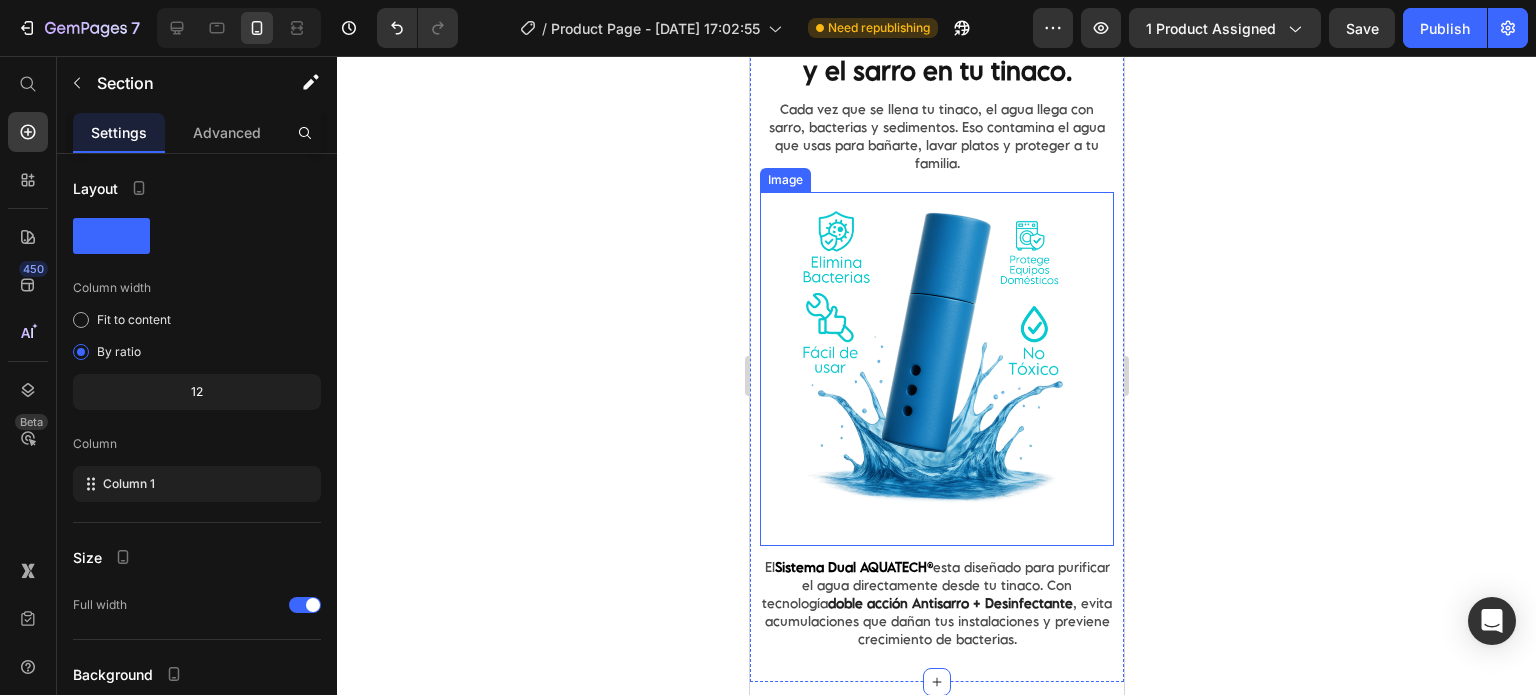 scroll, scrollTop: 2166, scrollLeft: 0, axis: vertical 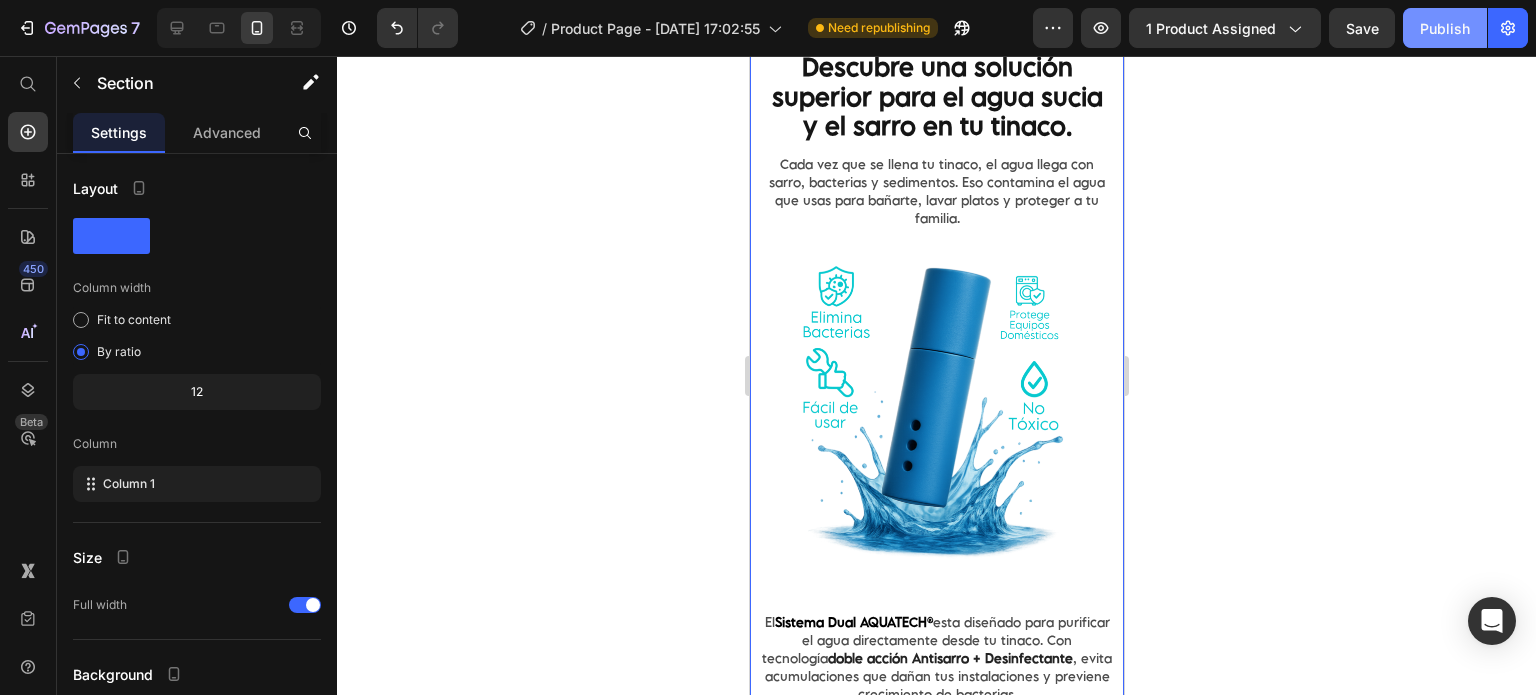 click on "Publish" at bounding box center [1445, 28] 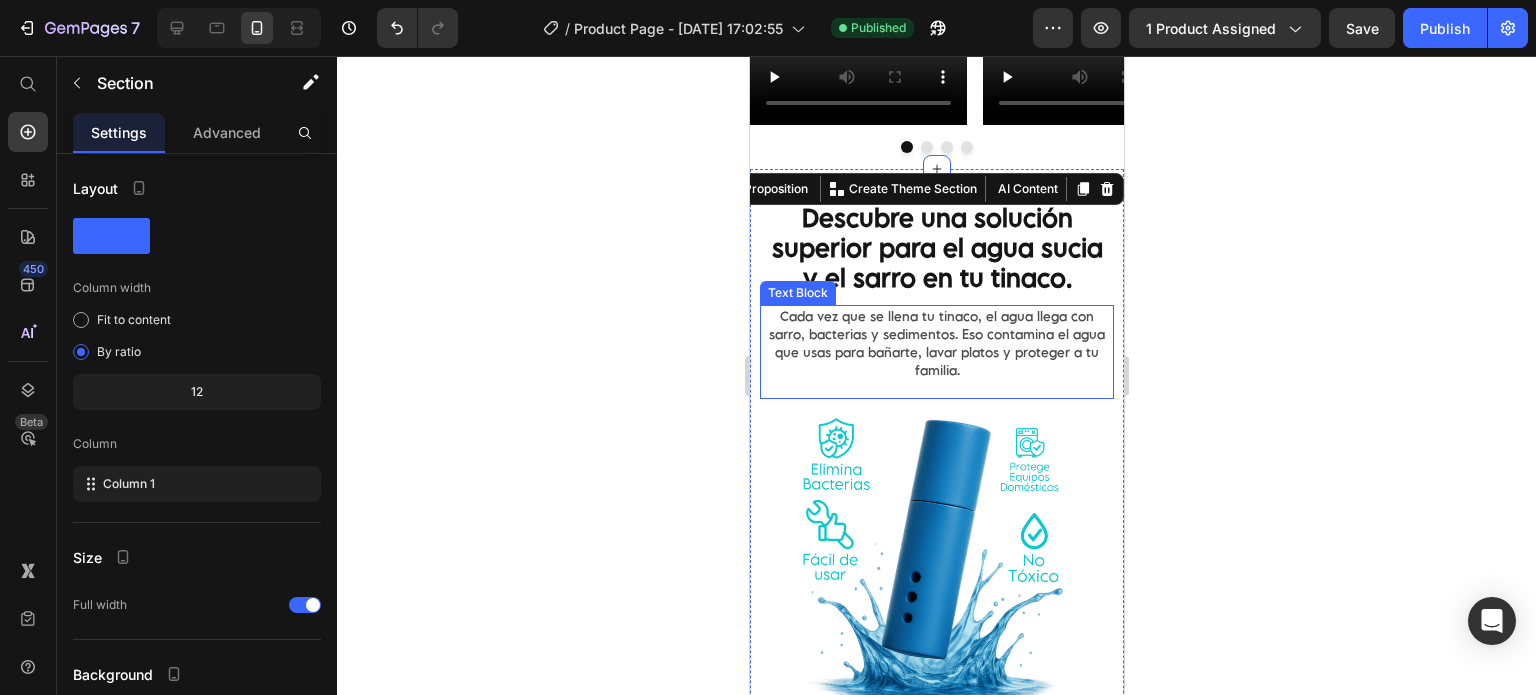 scroll, scrollTop: 1666, scrollLeft: 0, axis: vertical 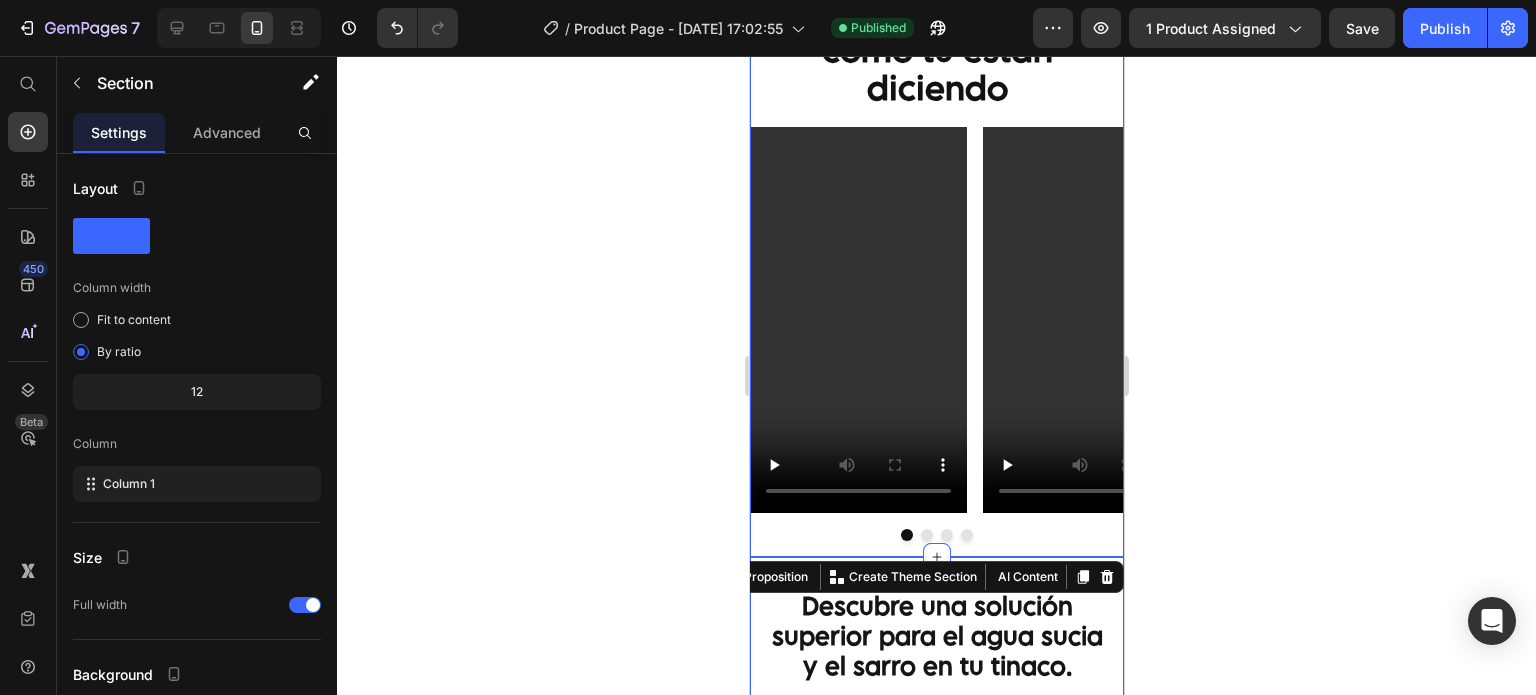 click on "Lo que personas como tú están diciendo Heading Video Video Video Video Carousel UGC" at bounding box center [936, 265] 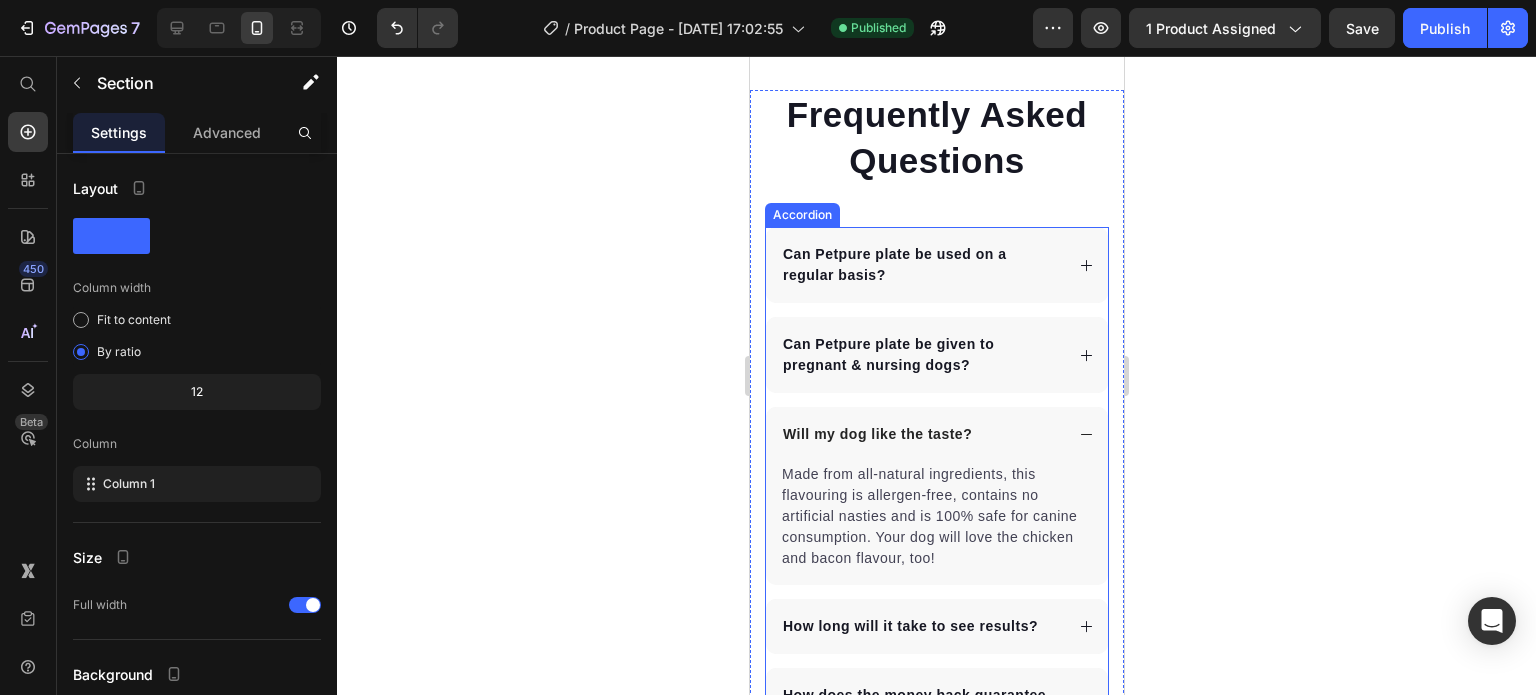 scroll, scrollTop: 4666, scrollLeft: 0, axis: vertical 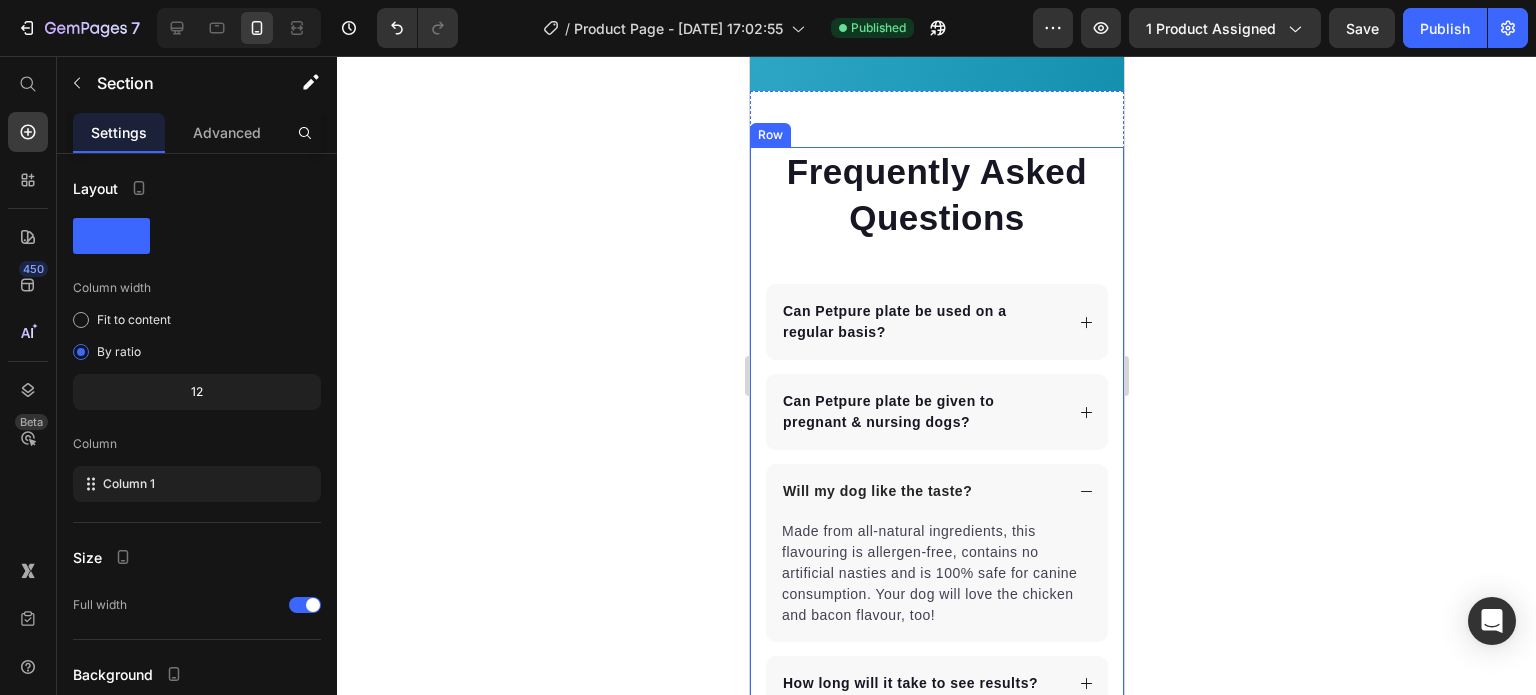 click on "Frequently Asked Questions Heading
Can Petpure plate be used on a regular basis?
Can Petpure plate be given to pregnant & nursing dogs?
Will my dog like the taste? Made from all-natural ingredients, this flavouring is allergen-free, contains no artificial nasties and is 100% safe for canine consumption. Your dog will love the chicken and bacon flavour, too! Text block
How long will it take to see results?
How does the money back guarantee work?
Any further questions? Accordion Row" at bounding box center [936, 508] 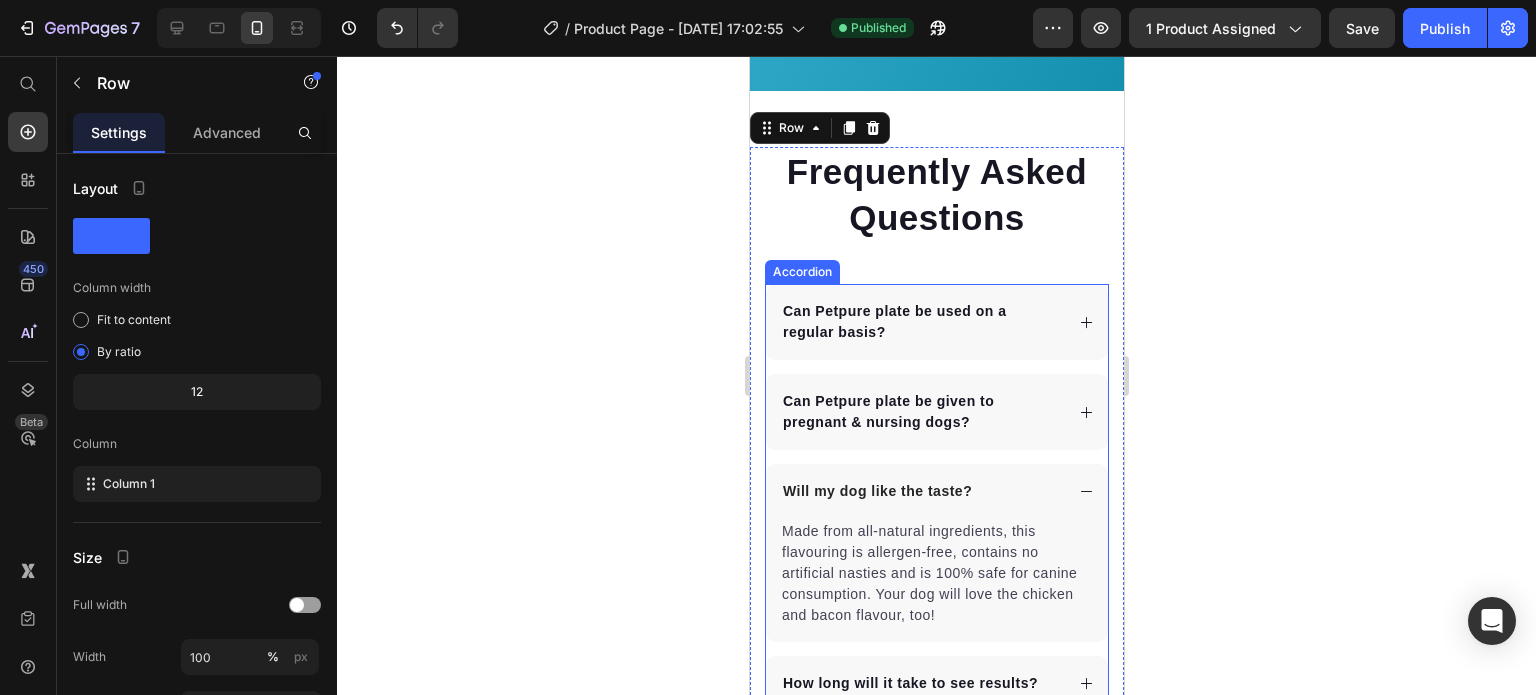 click on "Can Petpure plate be used on a regular basis?
Can Petpure plate be given to pregnant & nursing dogs?
Will my dog like the taste? Made from all-natural ingredients, this flavouring is allergen-free, contains no artificial nasties and is 100% safe for canine consumption. Your dog will love the chicken and bacon flavour, too! Text block
How long will it take to see results?
How does the money back guarantee work?
Any further questions?" at bounding box center (936, 577) 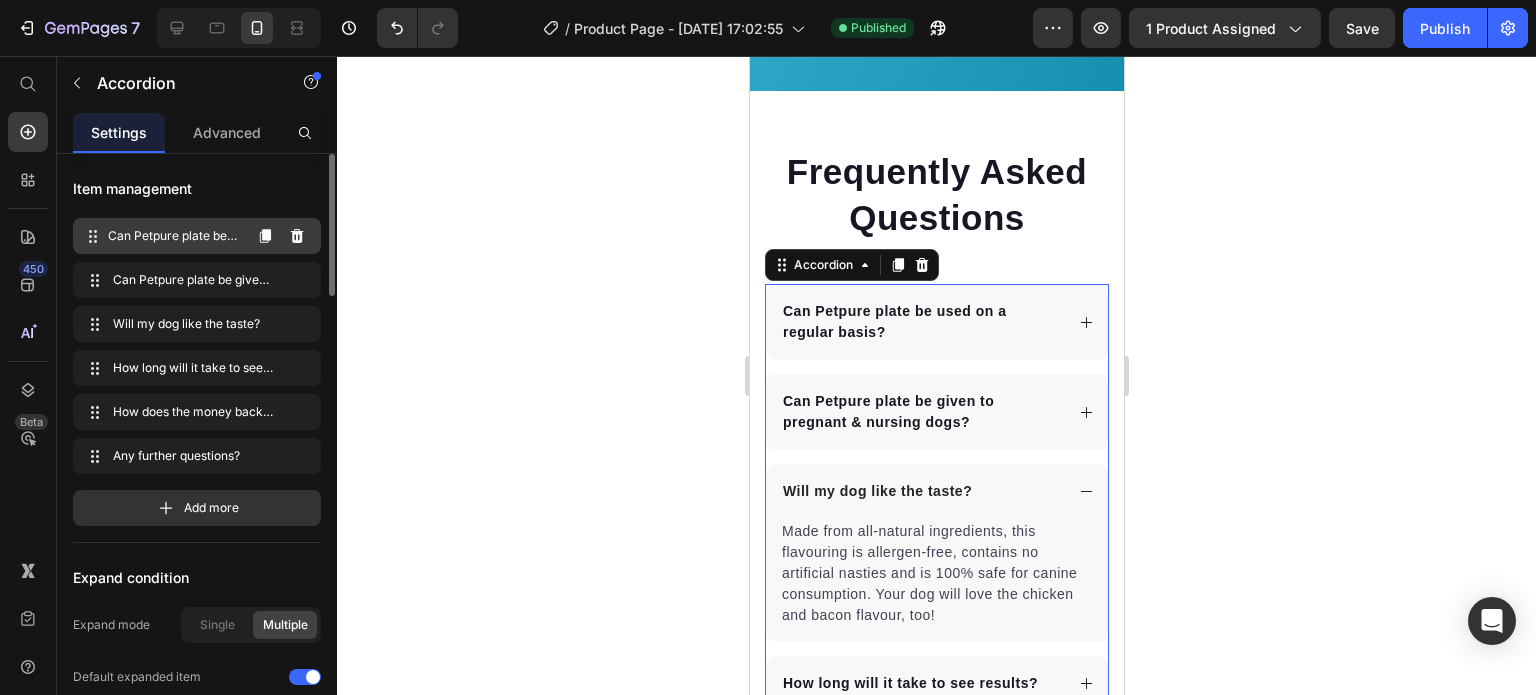 click on "Can Petpure plate be used on a regular basis?" at bounding box center (174, 236) 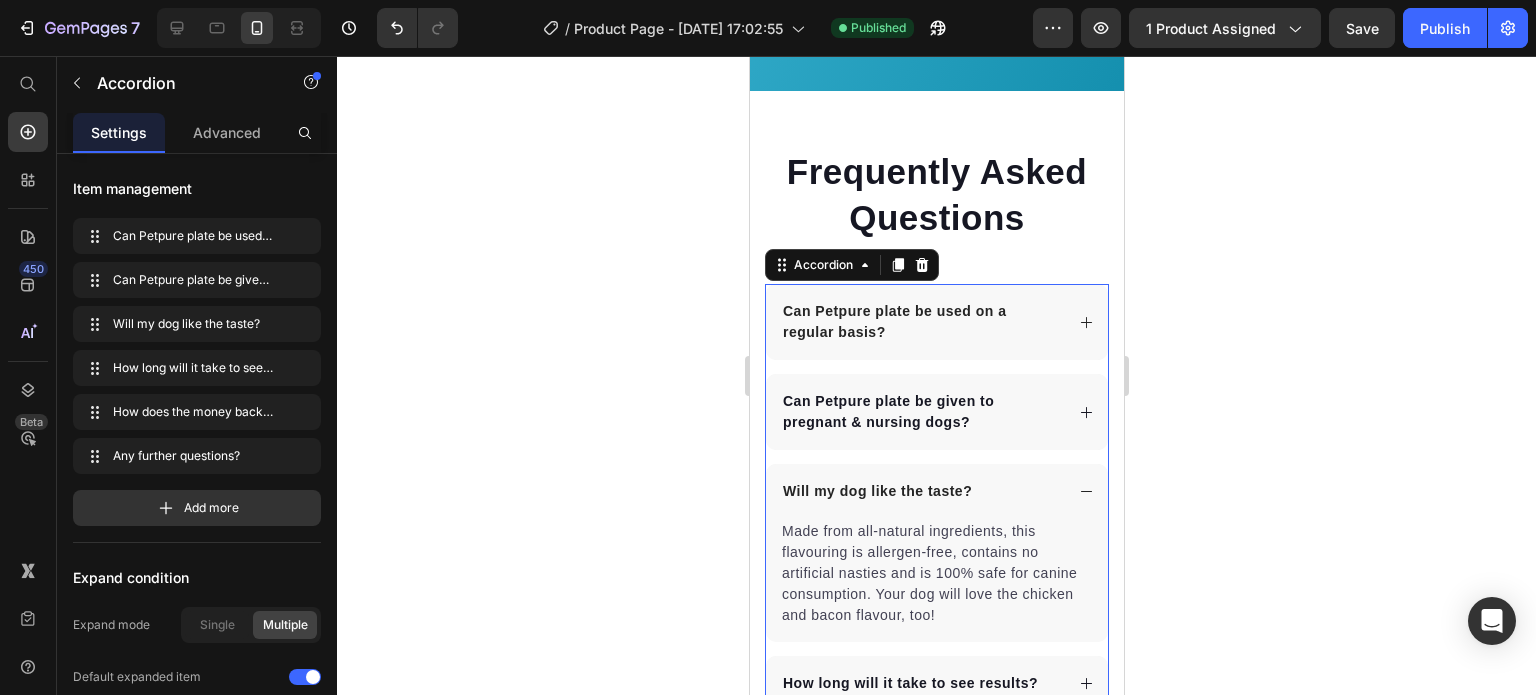 click on "Can Petpure plate be used on a regular basis?" at bounding box center [920, 322] 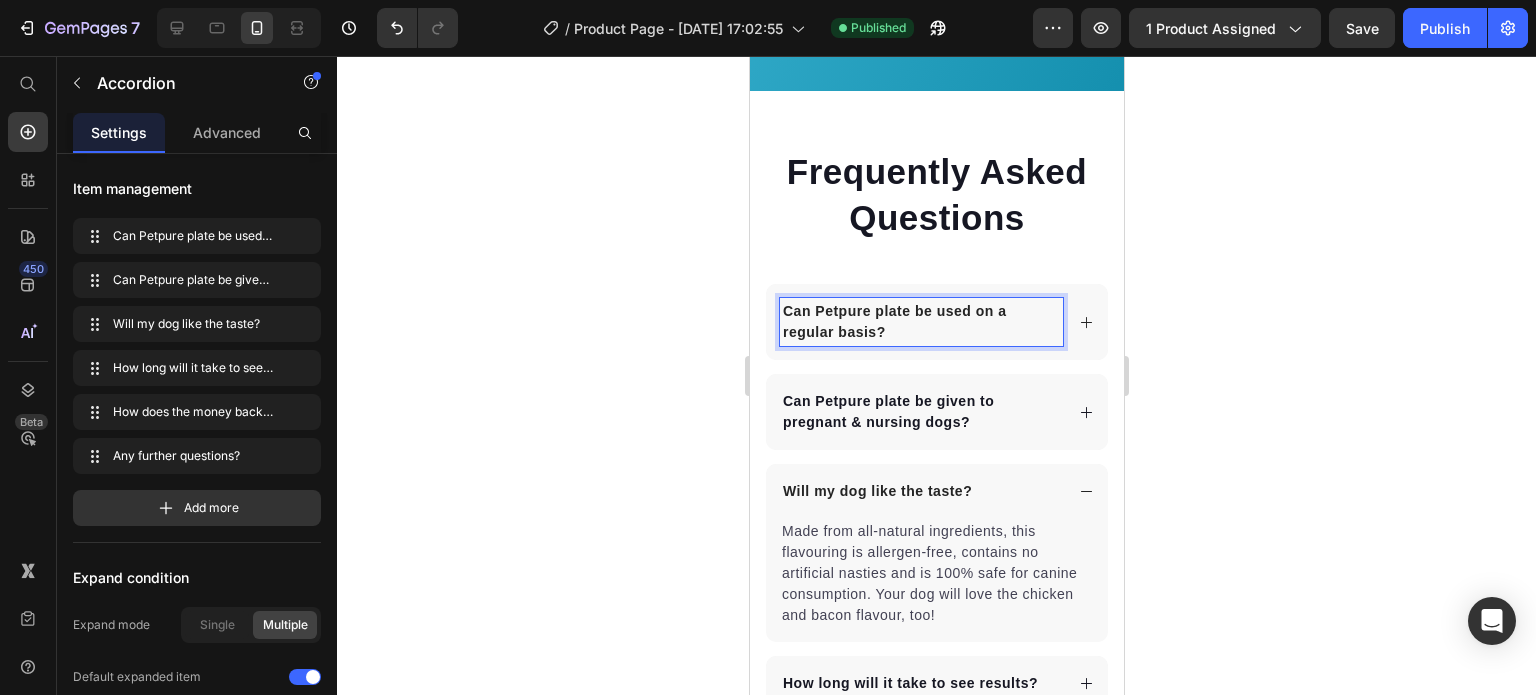 click on "Can Petpure plate be used on a regular basis?" at bounding box center [920, 322] 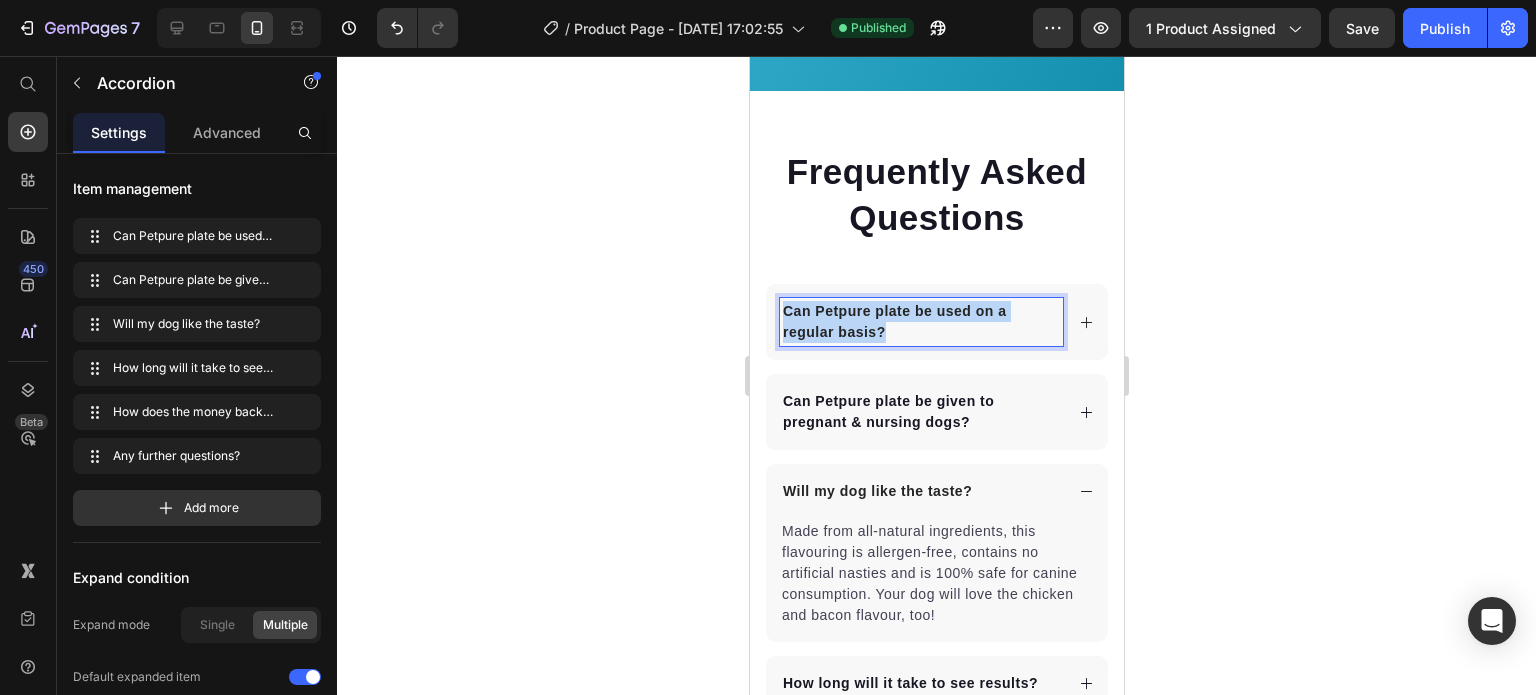 click on "Can Petpure plate be used on a regular basis?" at bounding box center [920, 322] 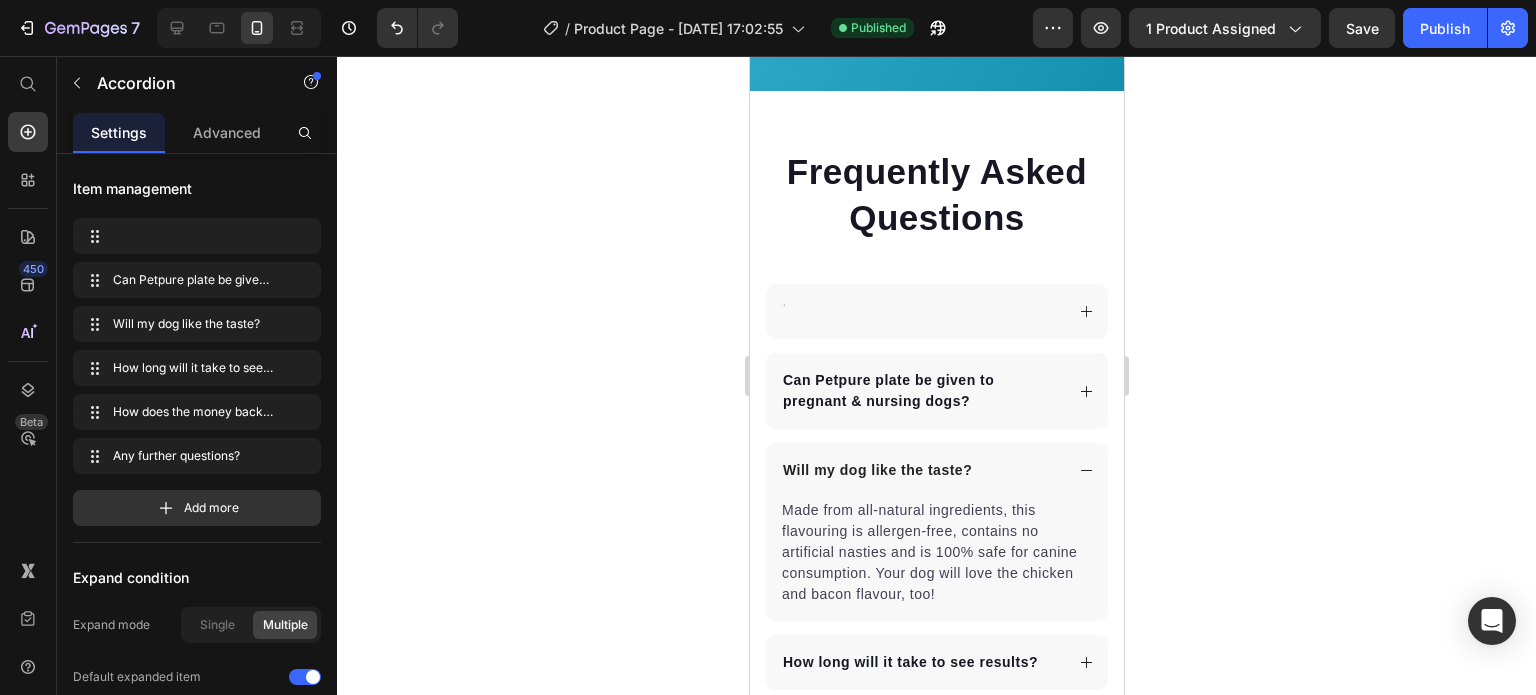 scroll, scrollTop: 4662, scrollLeft: 0, axis: vertical 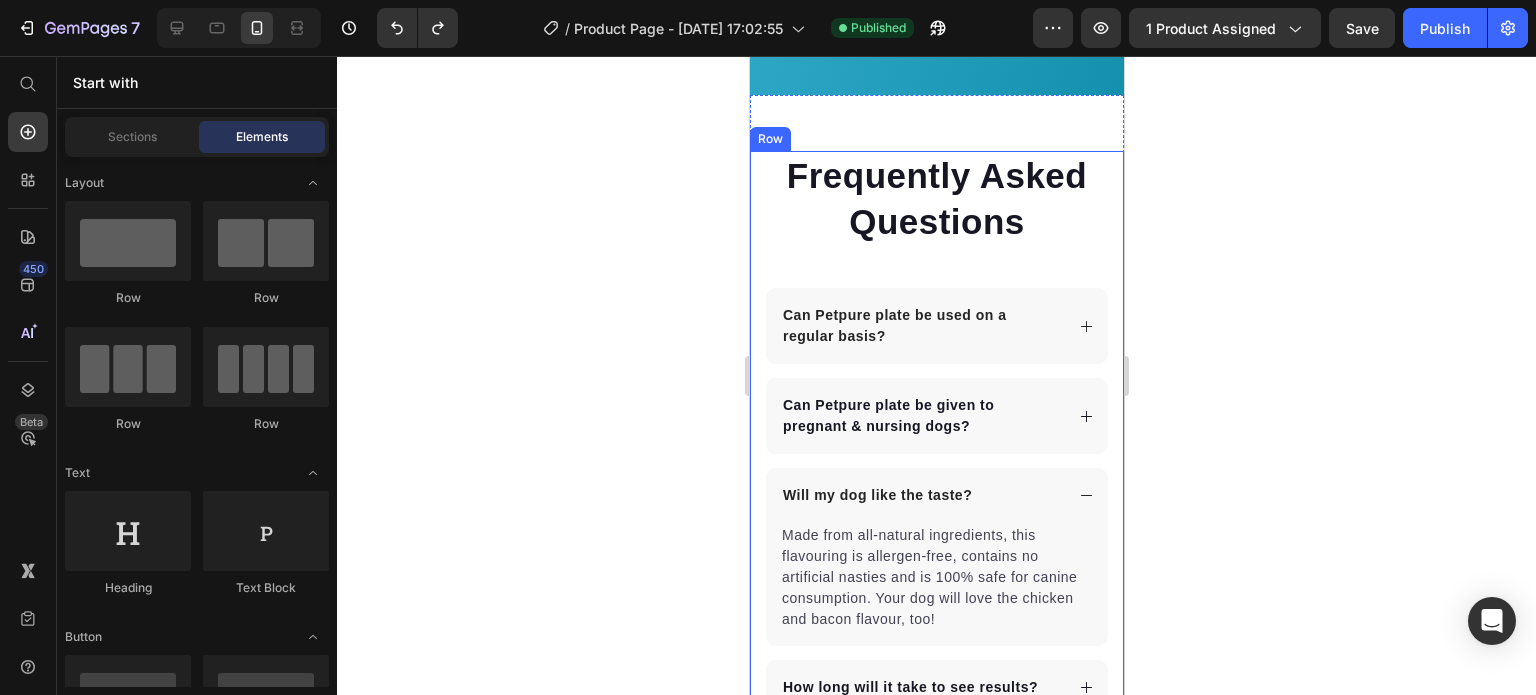 click on "Frequently Asked Questions Heading
Can Petpure plate be used on a regular basis?
Can Petpure plate be given to pregnant & nursing dogs?
Will my dog like the taste? Made from all-natural ingredients, this flavouring is allergen-free, contains no artificial nasties and is 100% safe for canine consumption. Your dog will love the chicken and bacon flavour, too! Text block
How long will it take to see results?
How does the money back guarantee work?
Any further questions? Accordion Row" at bounding box center [936, 512] 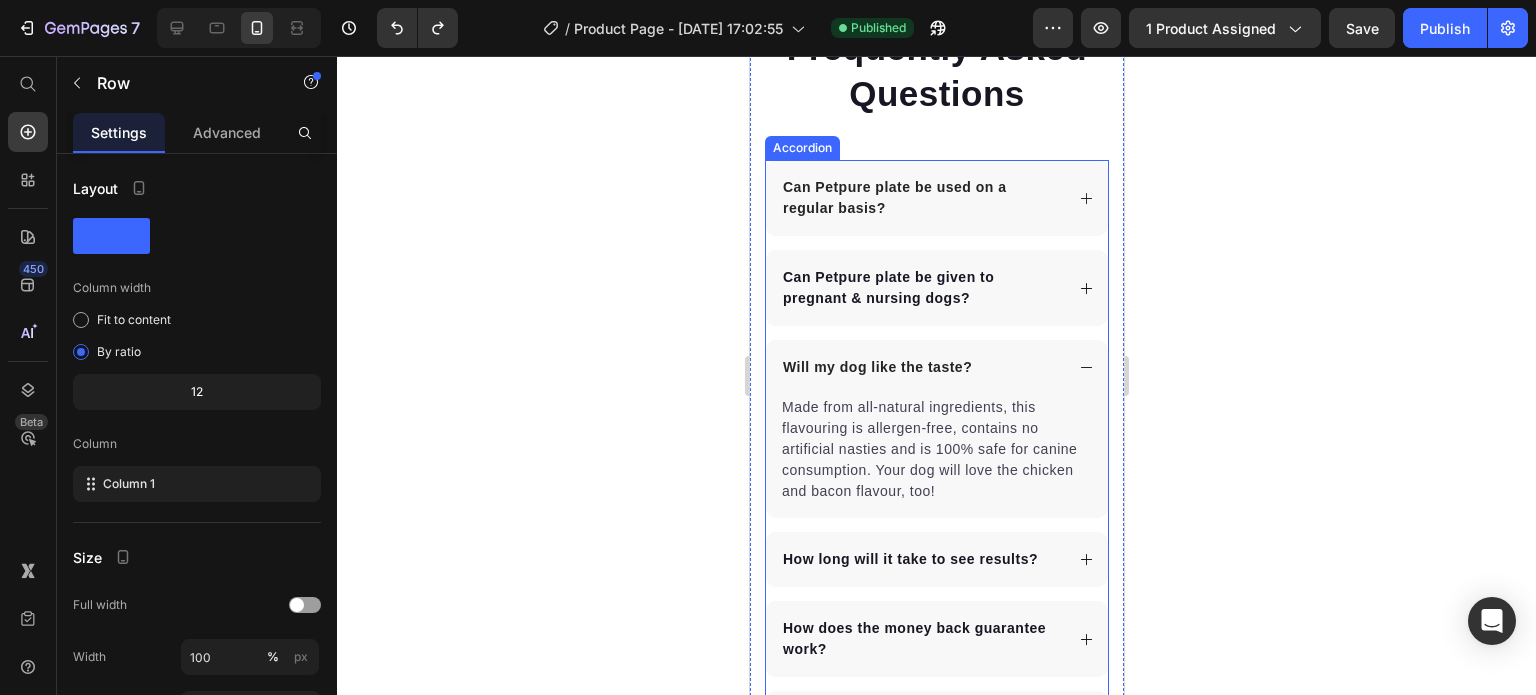 scroll, scrollTop: 4829, scrollLeft: 0, axis: vertical 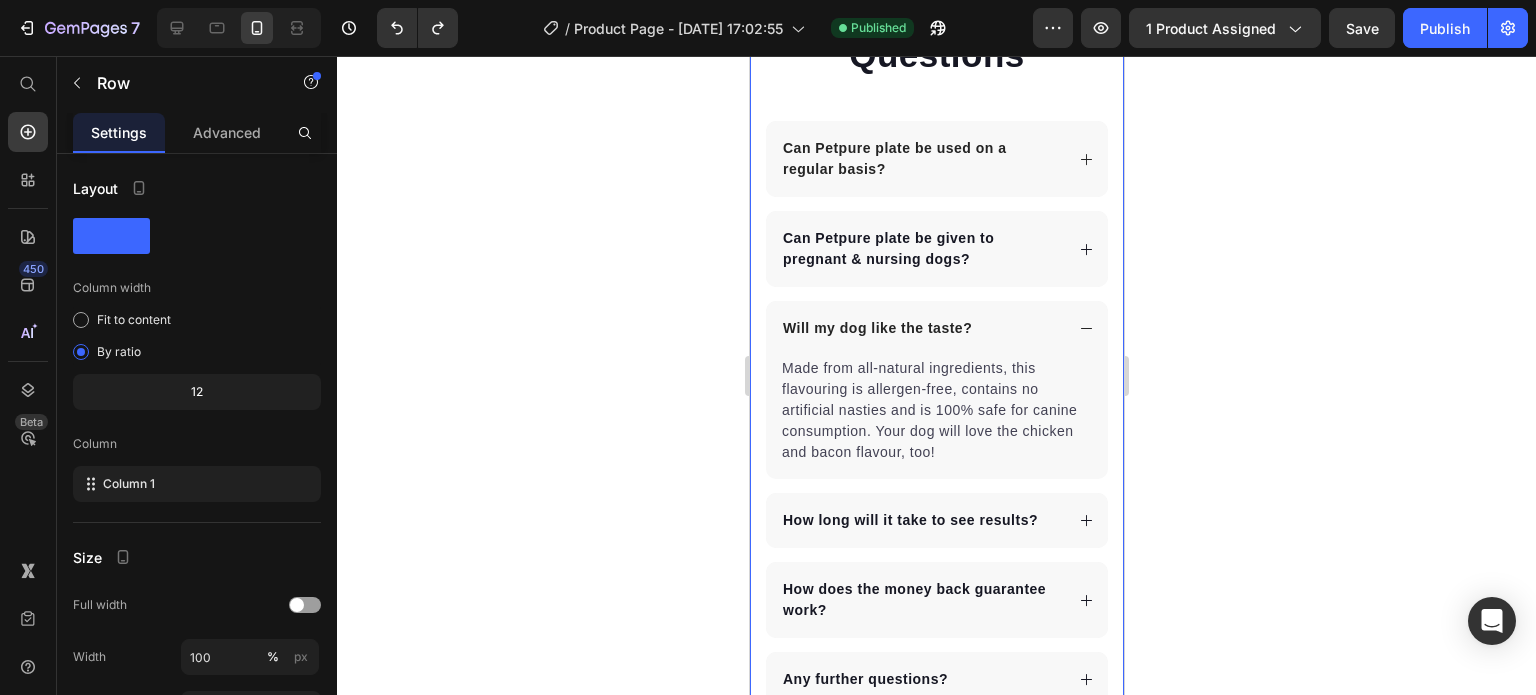 click on "Frequently Asked Questions Heading
Can Petpure plate be used on a regular basis?
Can Petpure plate be given to pregnant & nursing dogs?
Will my dog like the taste? Made from all-natural ingredients, this flavouring is allergen-free, contains no artificial nasties and is 100% safe for canine consumption. Your dog will love the chicken and bacon flavour, too! Text block
How long will it take to see results?
How does the money back guarantee work?
Any further questions? Accordion Row   0" at bounding box center [936, 345] 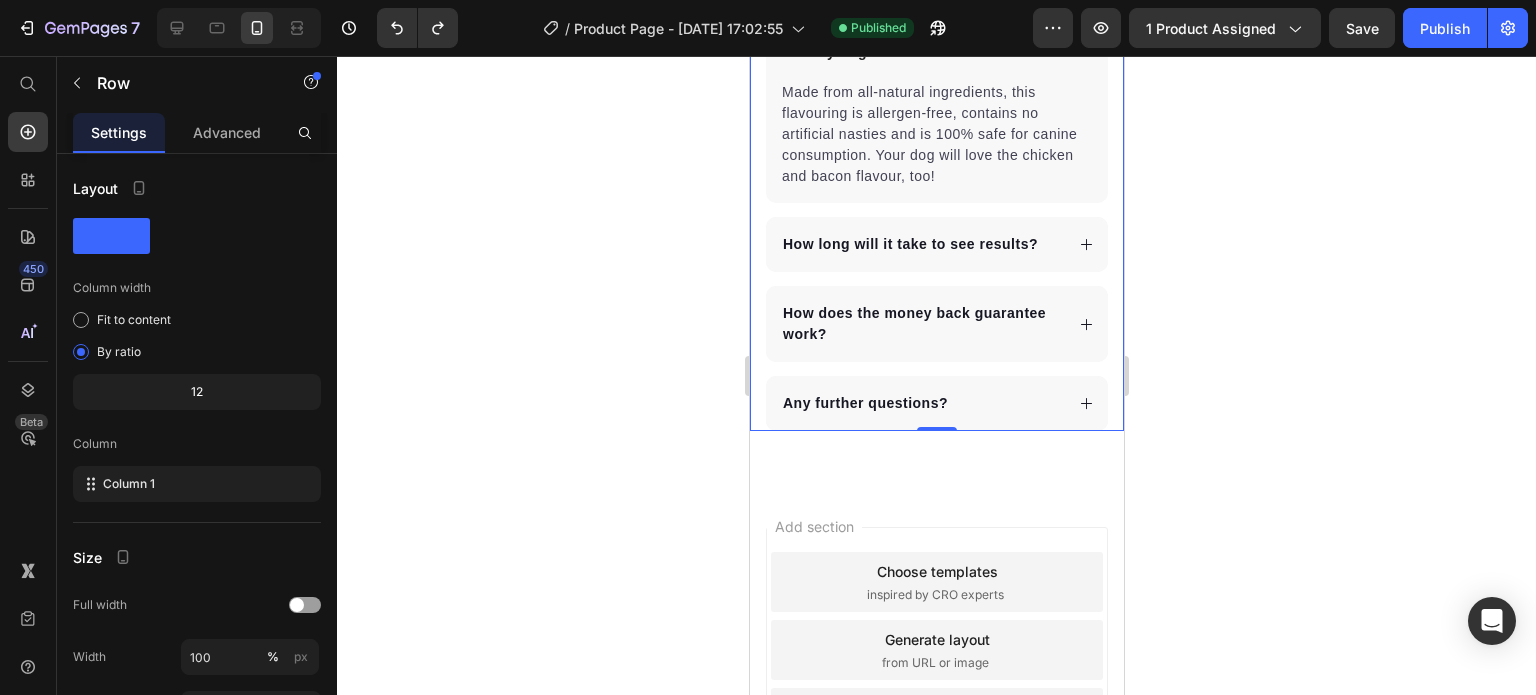 scroll, scrollTop: 5162, scrollLeft: 0, axis: vertical 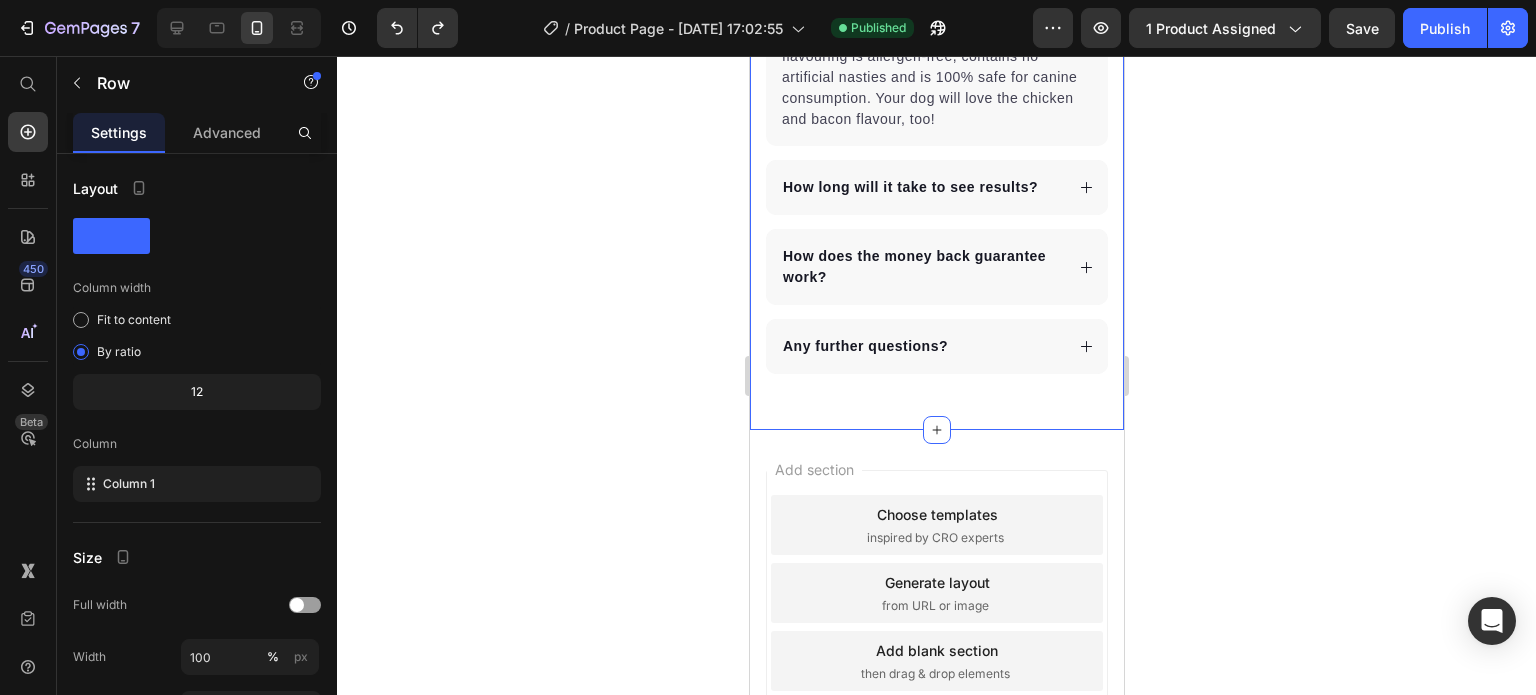 click on "Frequently Asked Questions Heading
Can Petpure plate be used on a regular basis?
Can Petpure plate be given to pregnant & nursing dogs?
Will my dog like the taste? Made from all-natural ingredients, this flavouring is allergen-free, contains no artificial nasties and is 100% safe for canine consumption. Your dog will love the chicken and bacon flavour, too! Text block
How long will it take to see results?
How does the money back guarantee work?
Any further questions? Accordion Row FAQ   You can create reusable sections Create Theme Section AI Content Write with GemAI What would you like to describe here? Tone and Voice Persuasive Product Show more Generate" at bounding box center [936, 12] 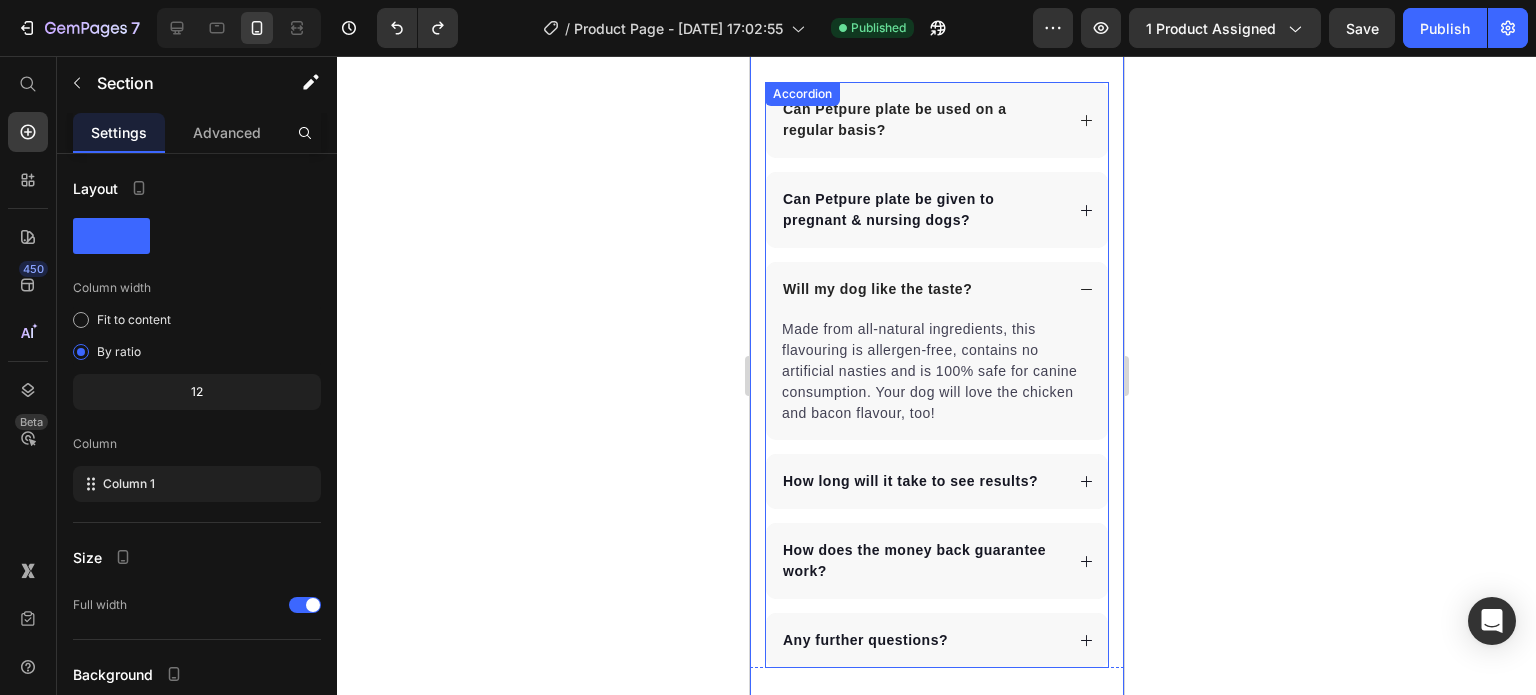 scroll, scrollTop: 4829, scrollLeft: 0, axis: vertical 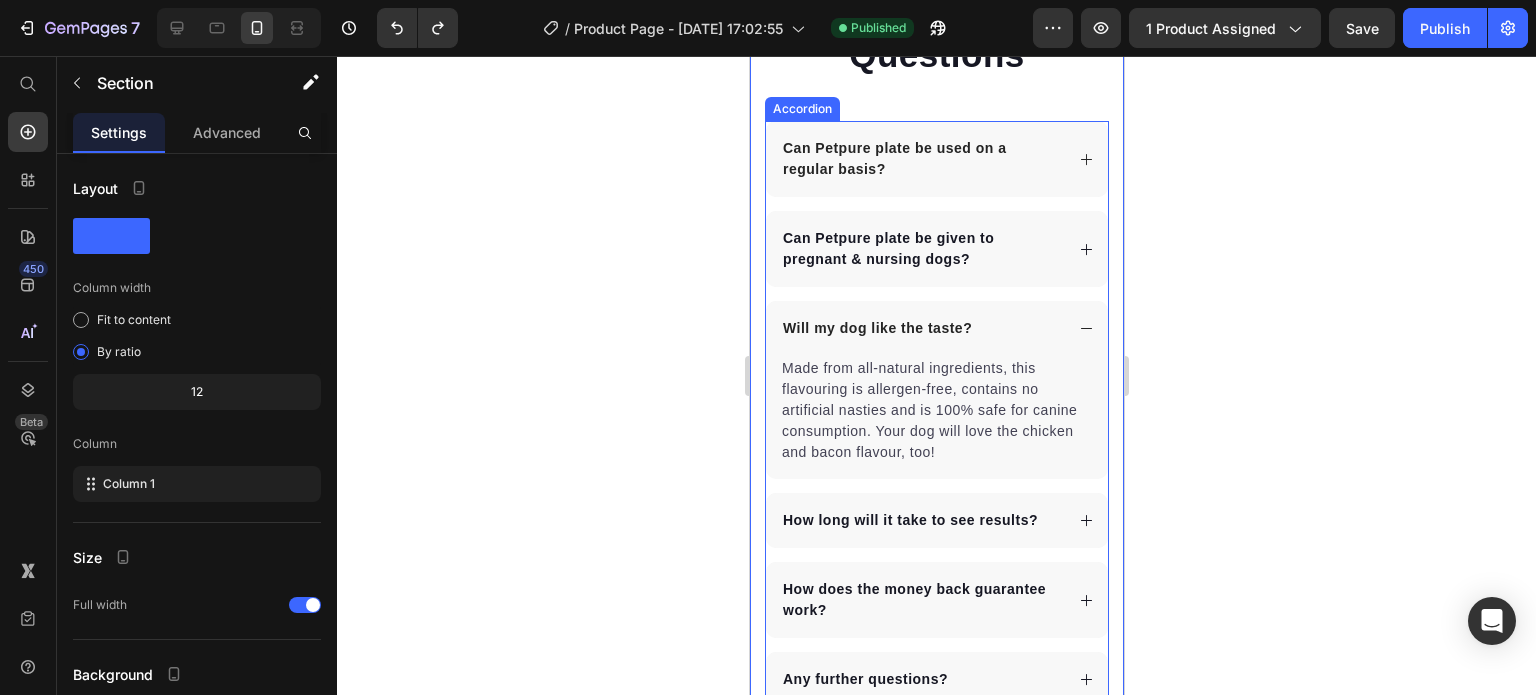 click 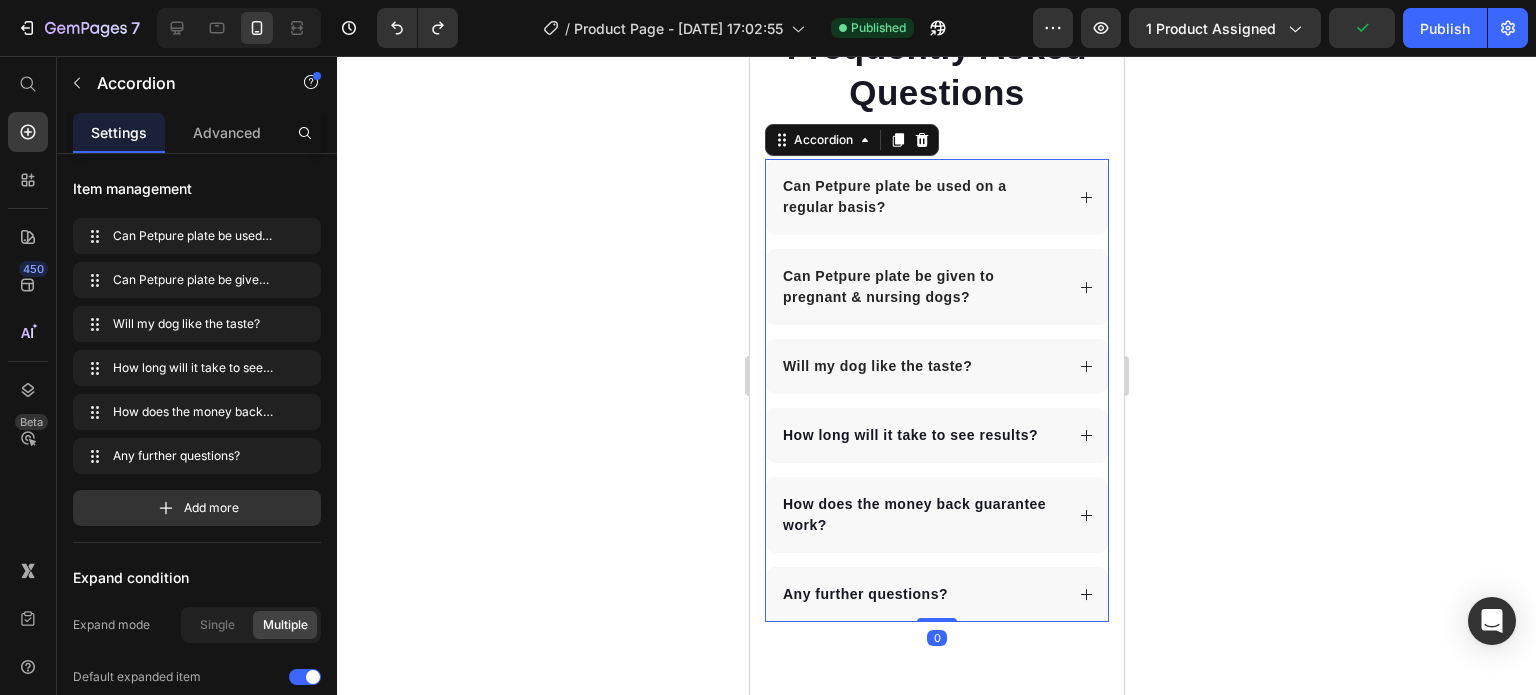 scroll, scrollTop: 4829, scrollLeft: 0, axis: vertical 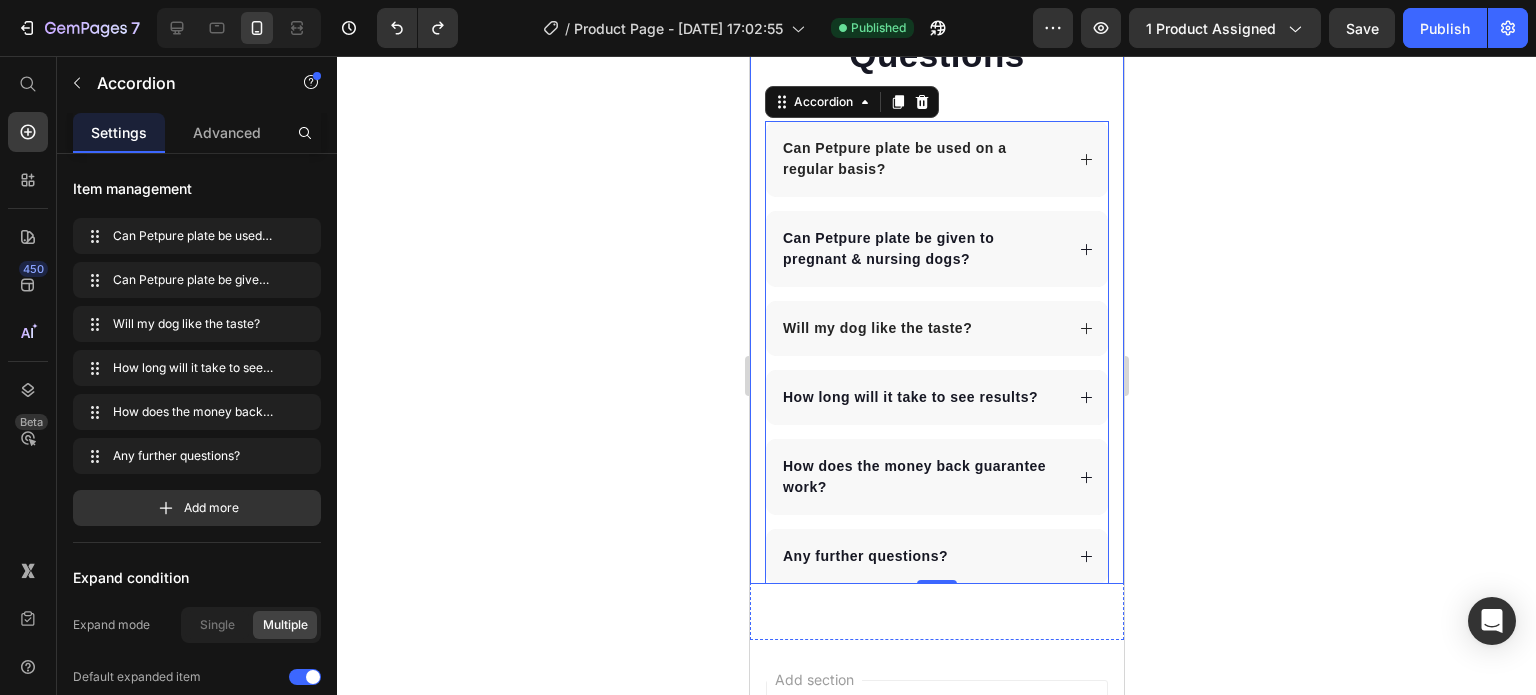 click on "Frequently Asked Questions Heading
Can Petpure plate be used on a regular basis?
Can Petpure plate be given to pregnant & nursing dogs?
Will my dog like the taste?
How long will it take to see results?
How does the money back guarantee work?
Any further questions? Accordion   0 Row" at bounding box center [936, 284] 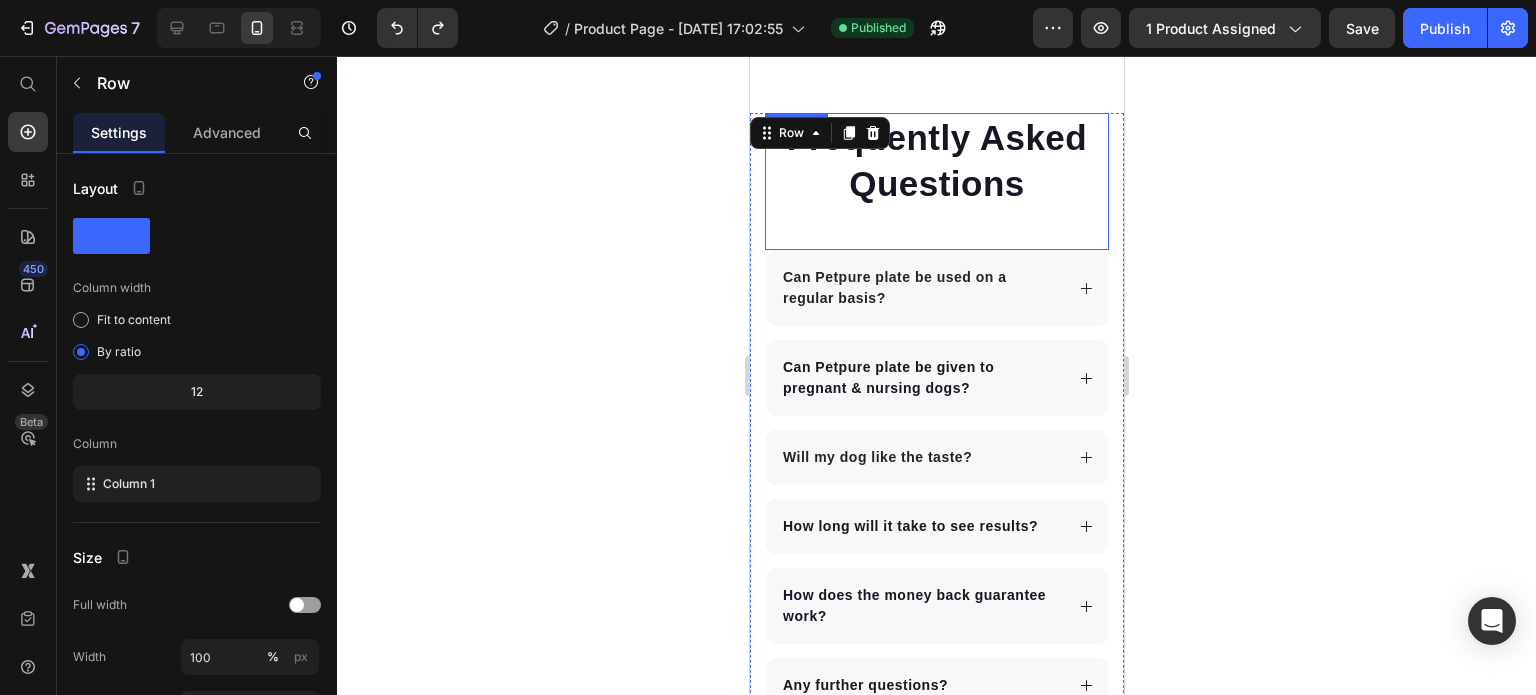 scroll, scrollTop: 4662, scrollLeft: 0, axis: vertical 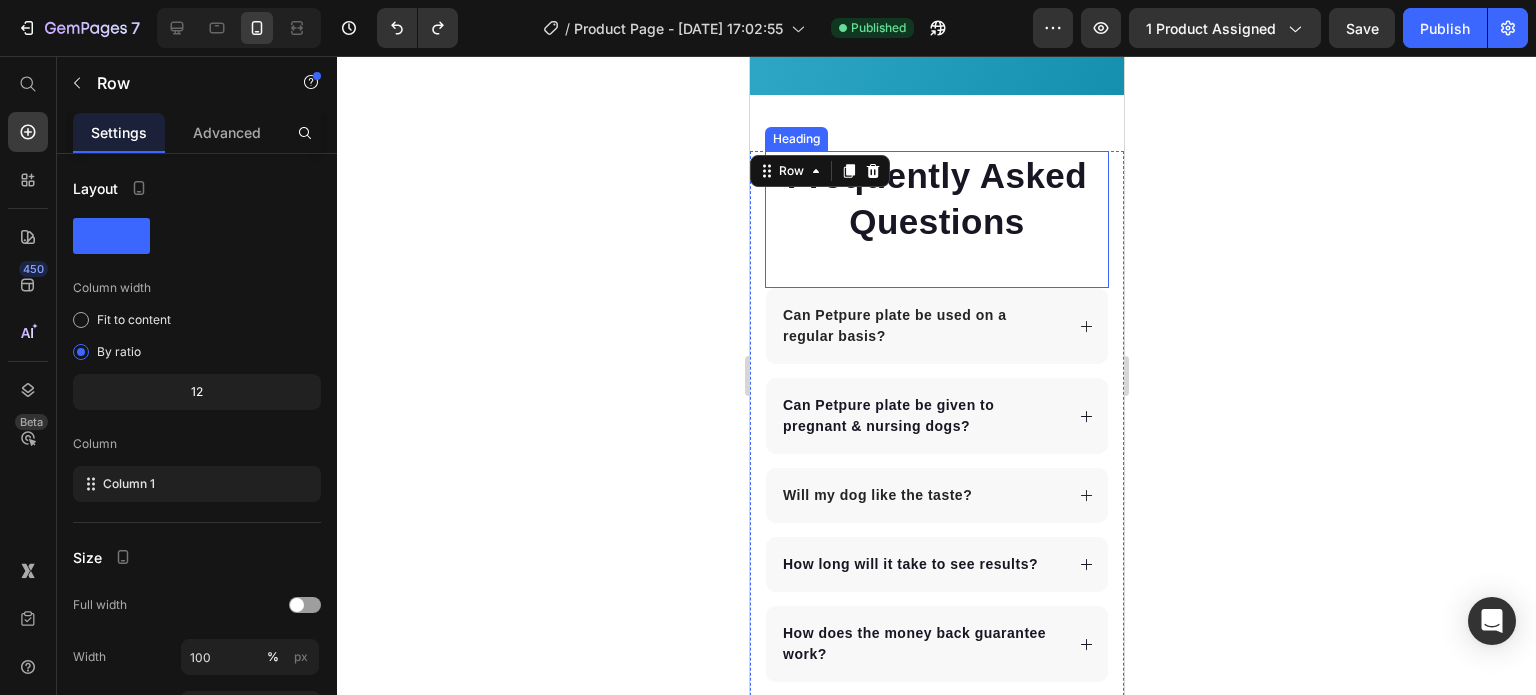 click on "Frequently Asked Questions" at bounding box center (936, 198) 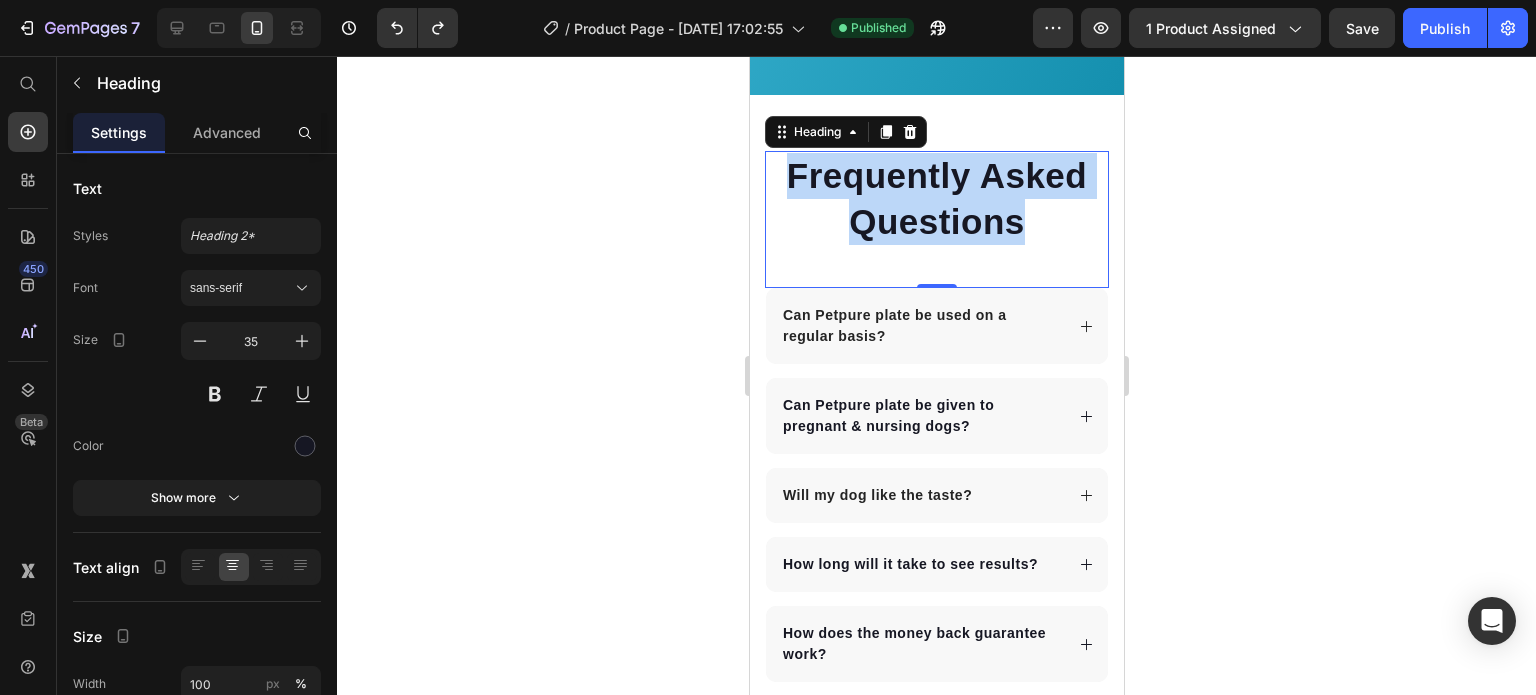 click on "Frequently Asked Questions" at bounding box center [936, 198] 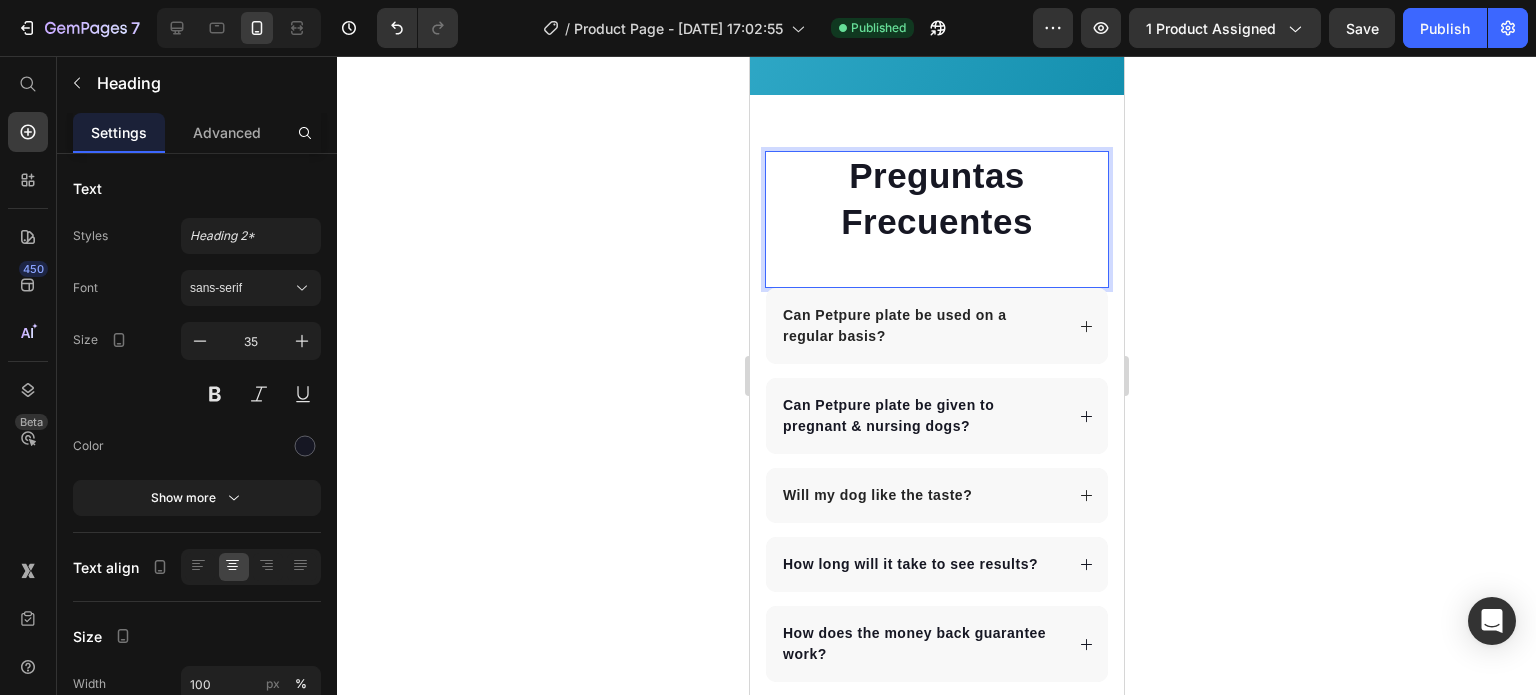 click on "Preguntas Frecuentes Heading   0" at bounding box center [936, 219] 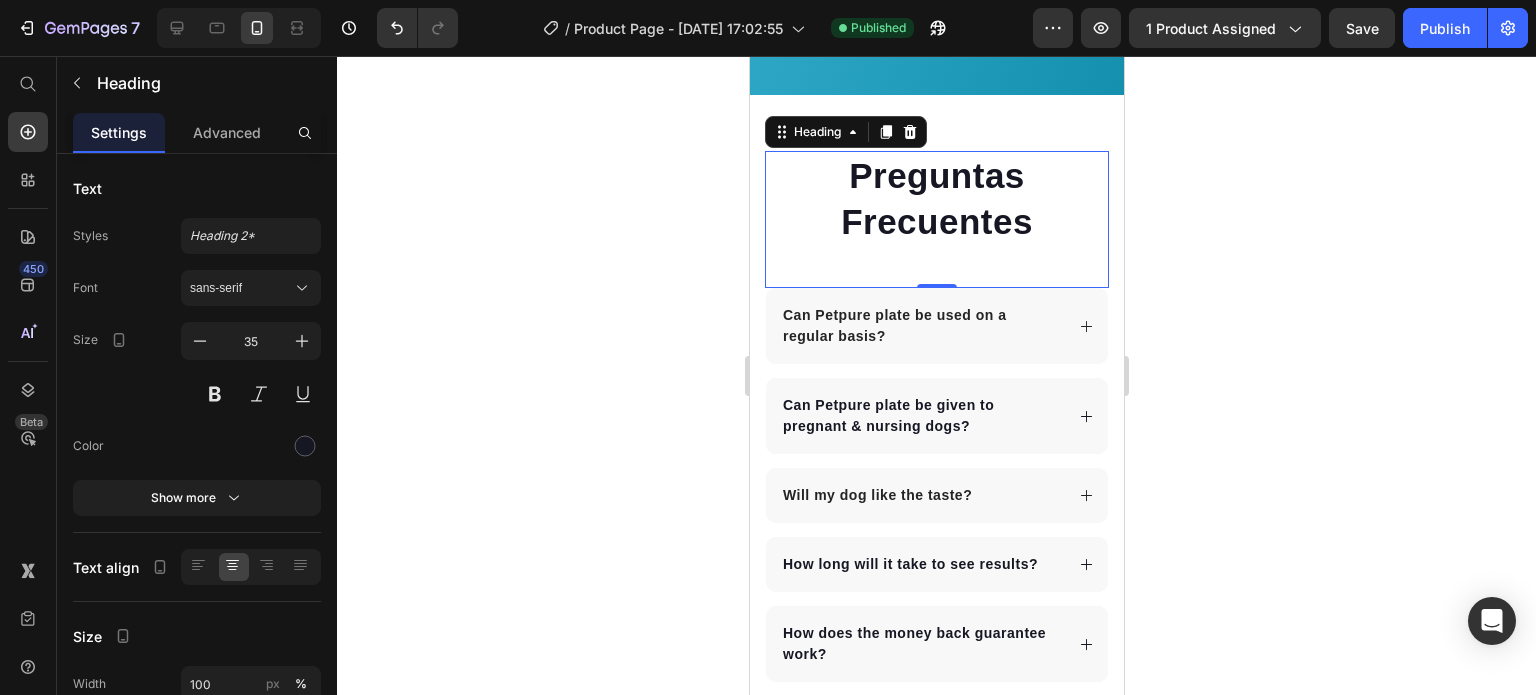 click on "Preguntas Frecuentes Heading   0" at bounding box center (936, 219) 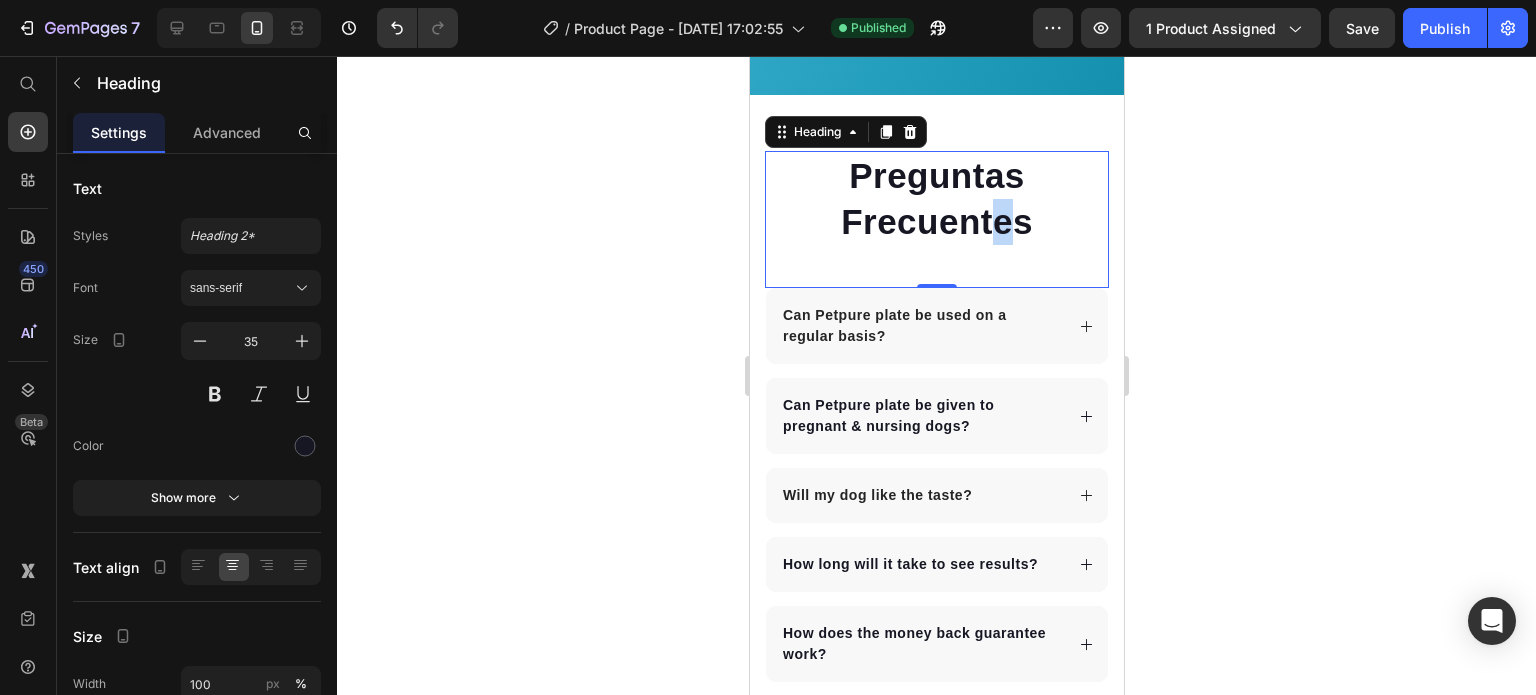 click on "Preguntas Frecuentes" at bounding box center [936, 198] 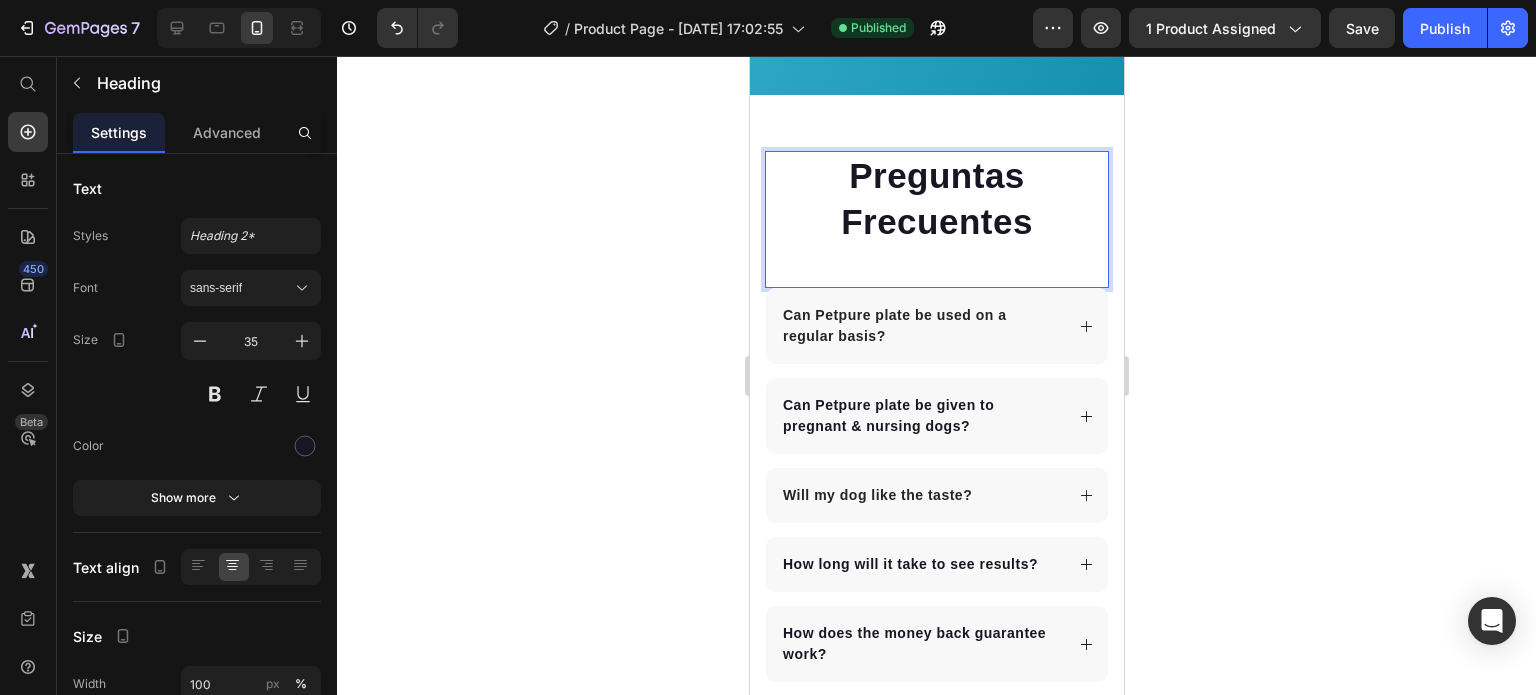 click on "Preguntas Frecuentes" at bounding box center [936, 198] 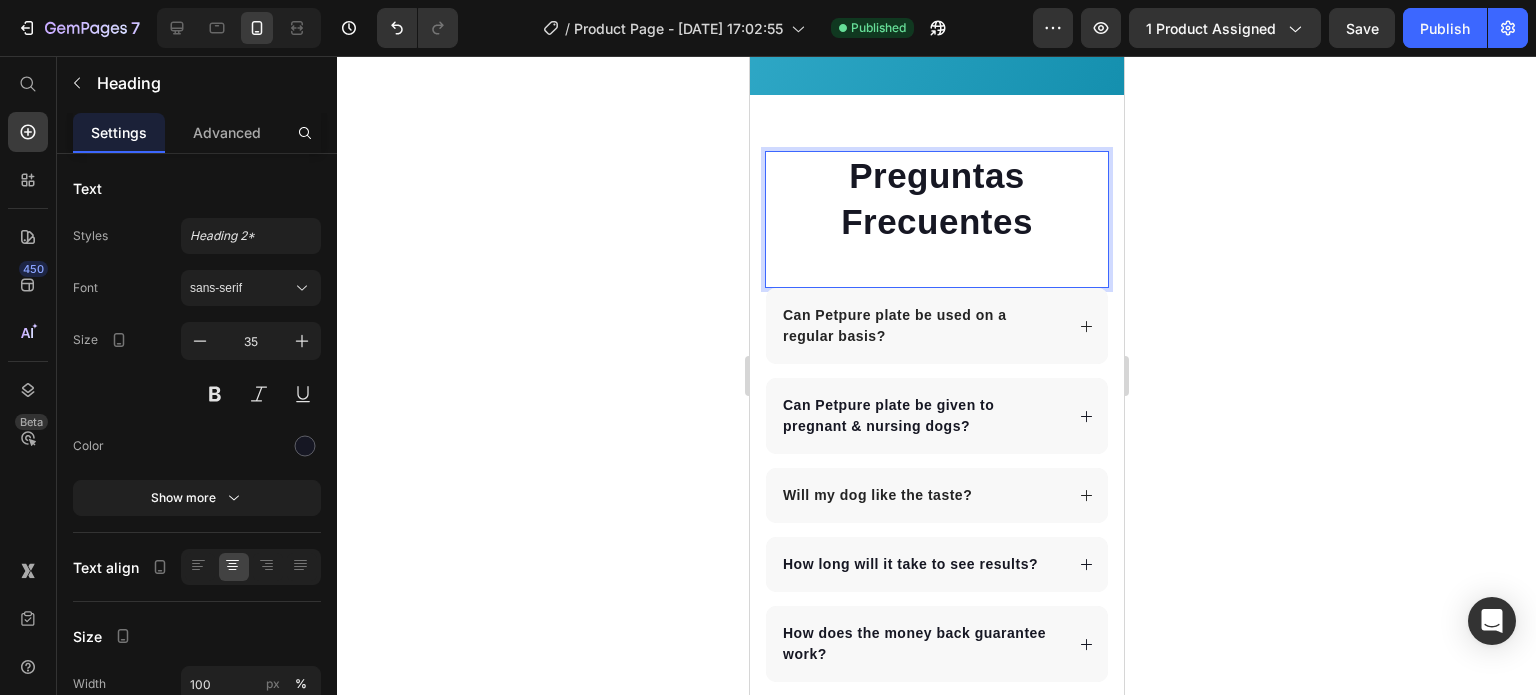 click on "Preguntas Frecuentes Heading   0" at bounding box center (936, 219) 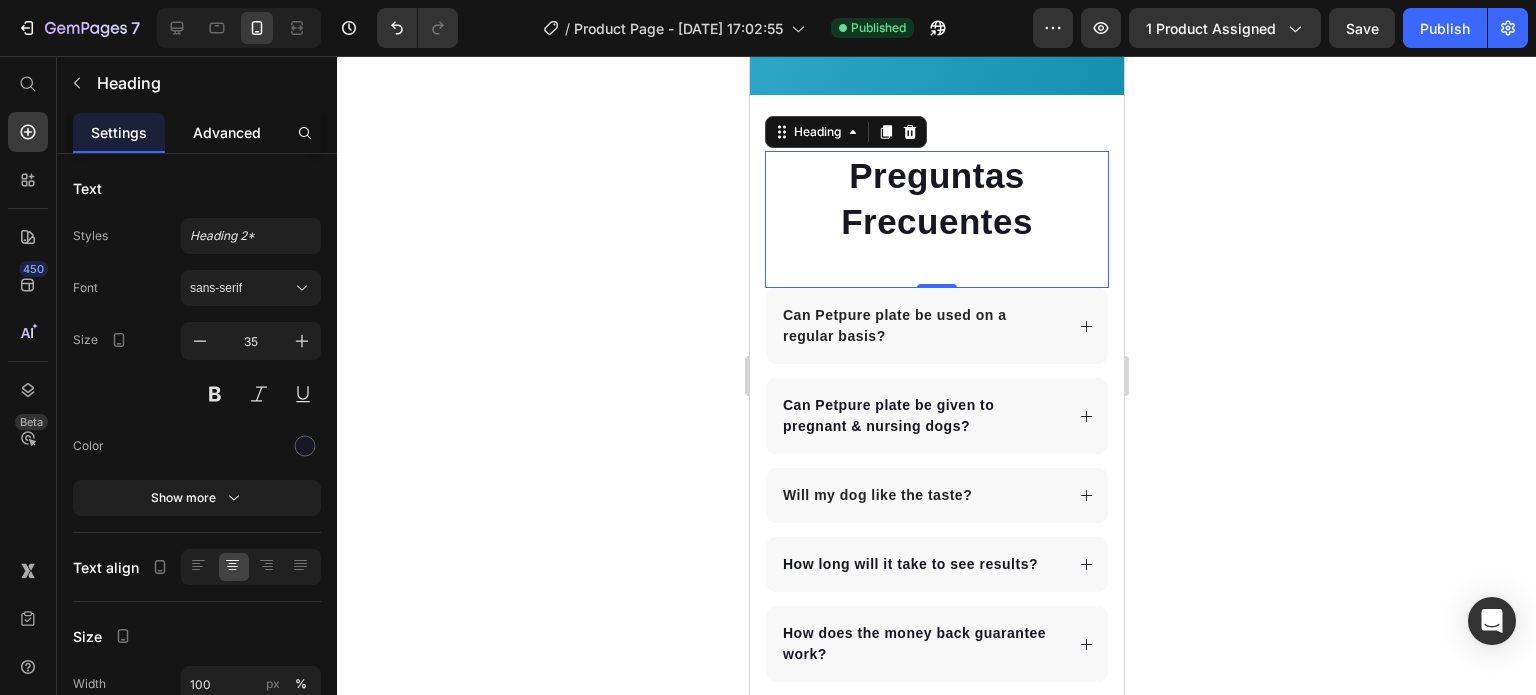 click on "Advanced" 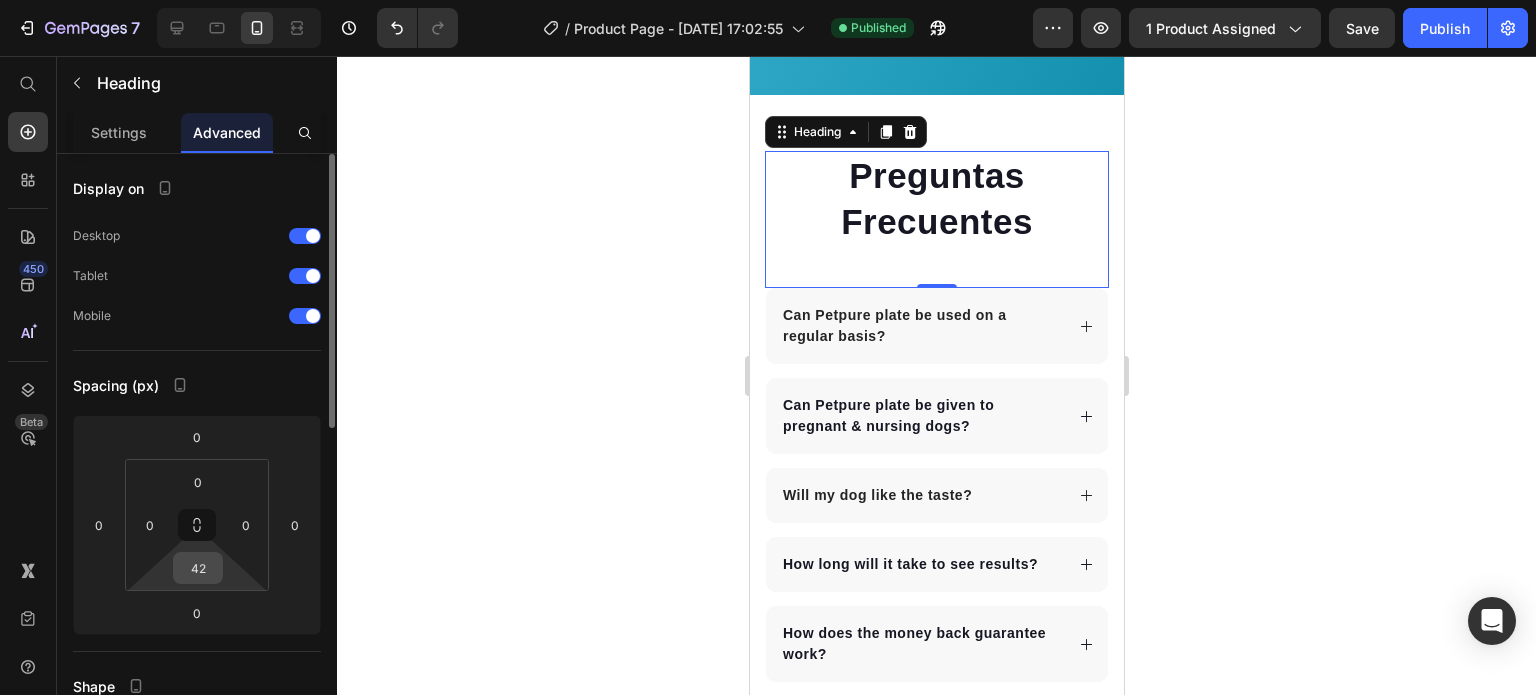 click on "42" at bounding box center (198, 568) 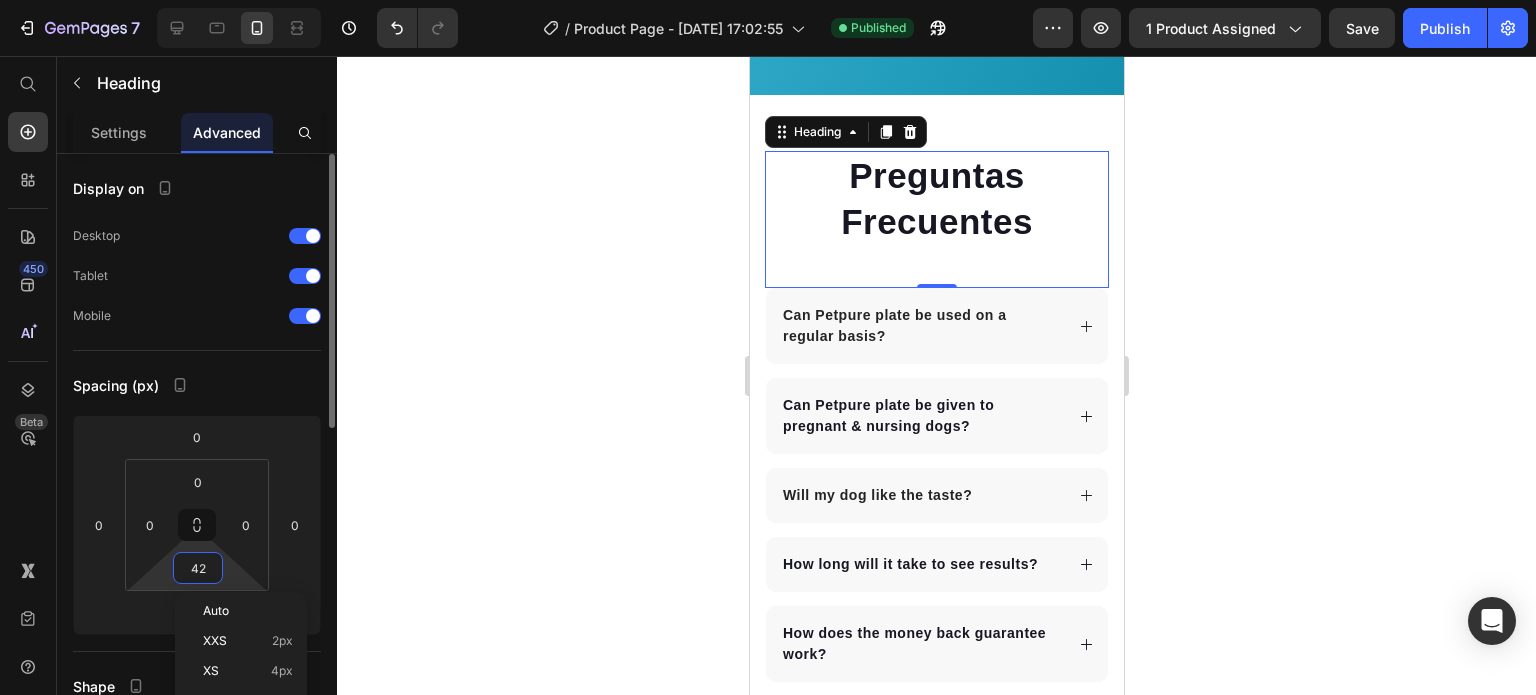 type 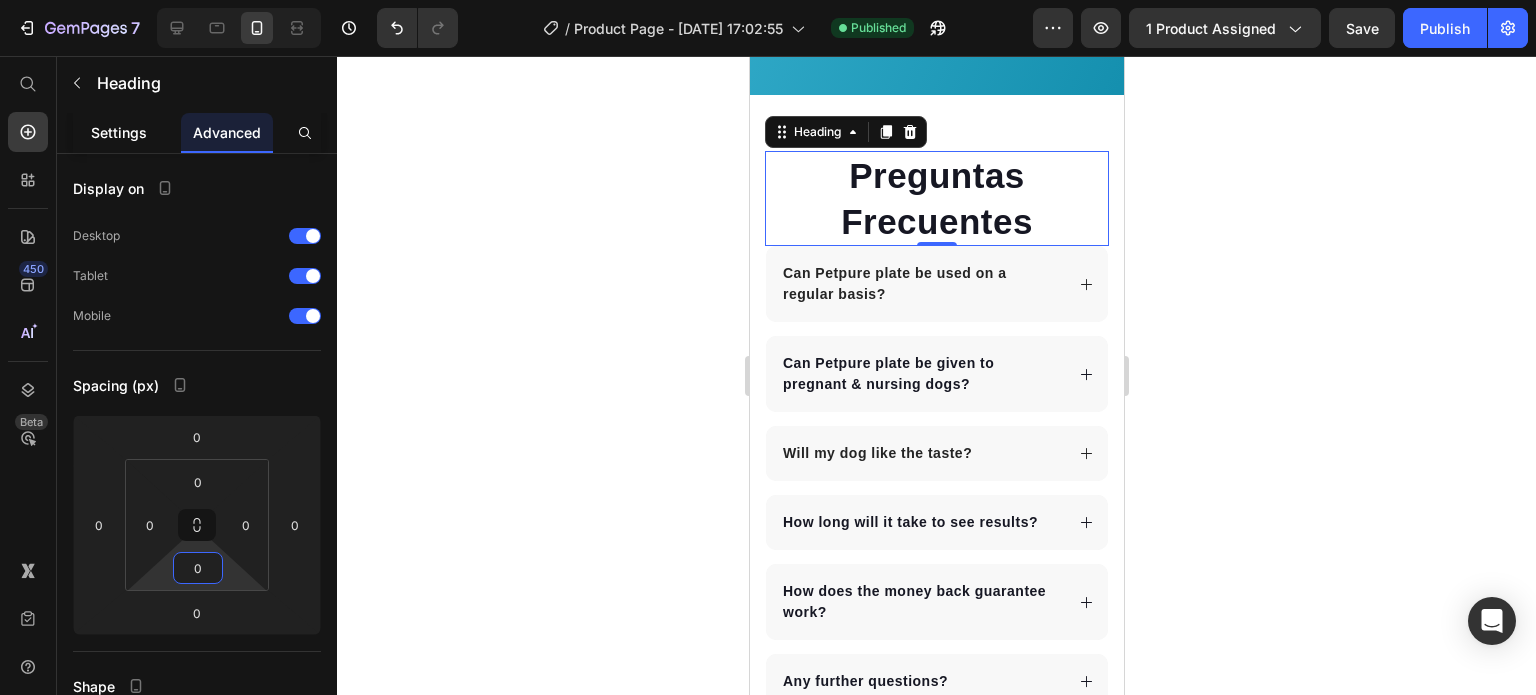 click on "Settings" 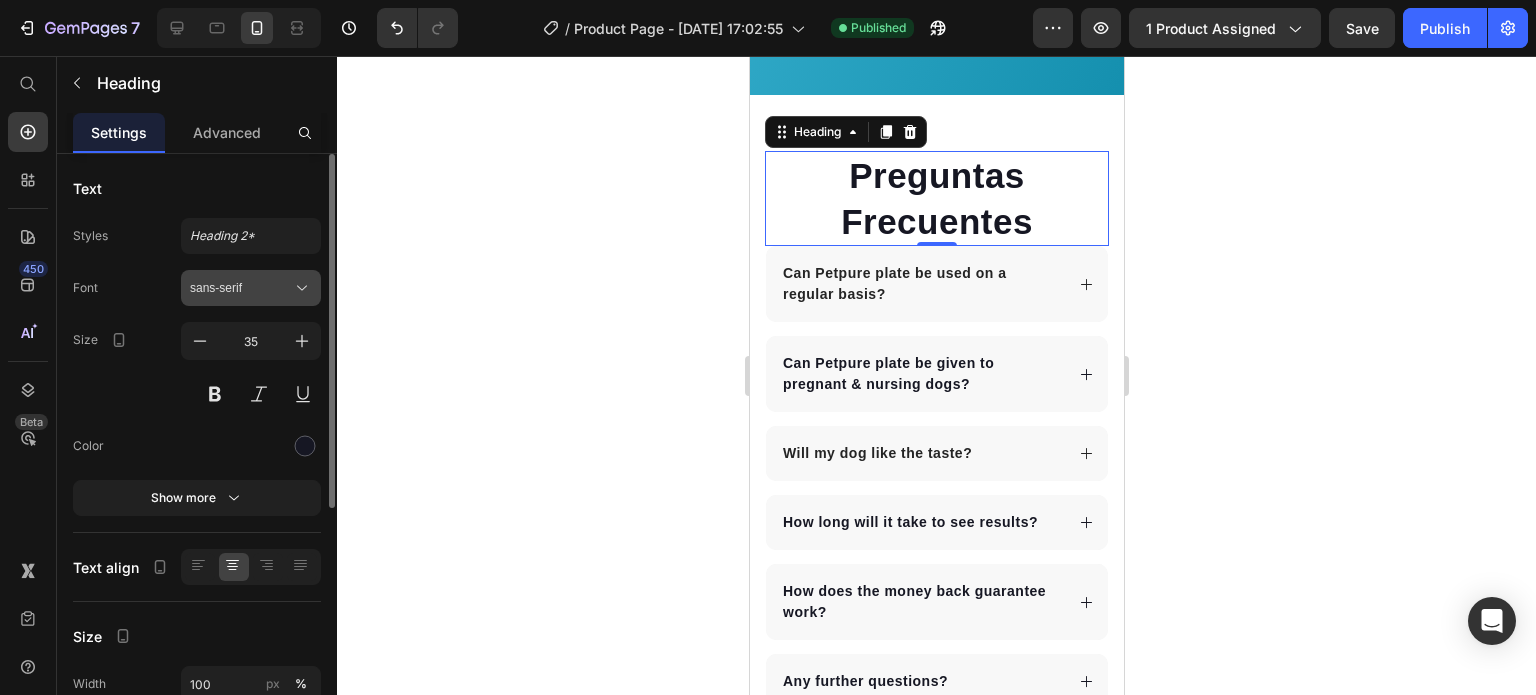 click on "sans-serif" at bounding box center (241, 288) 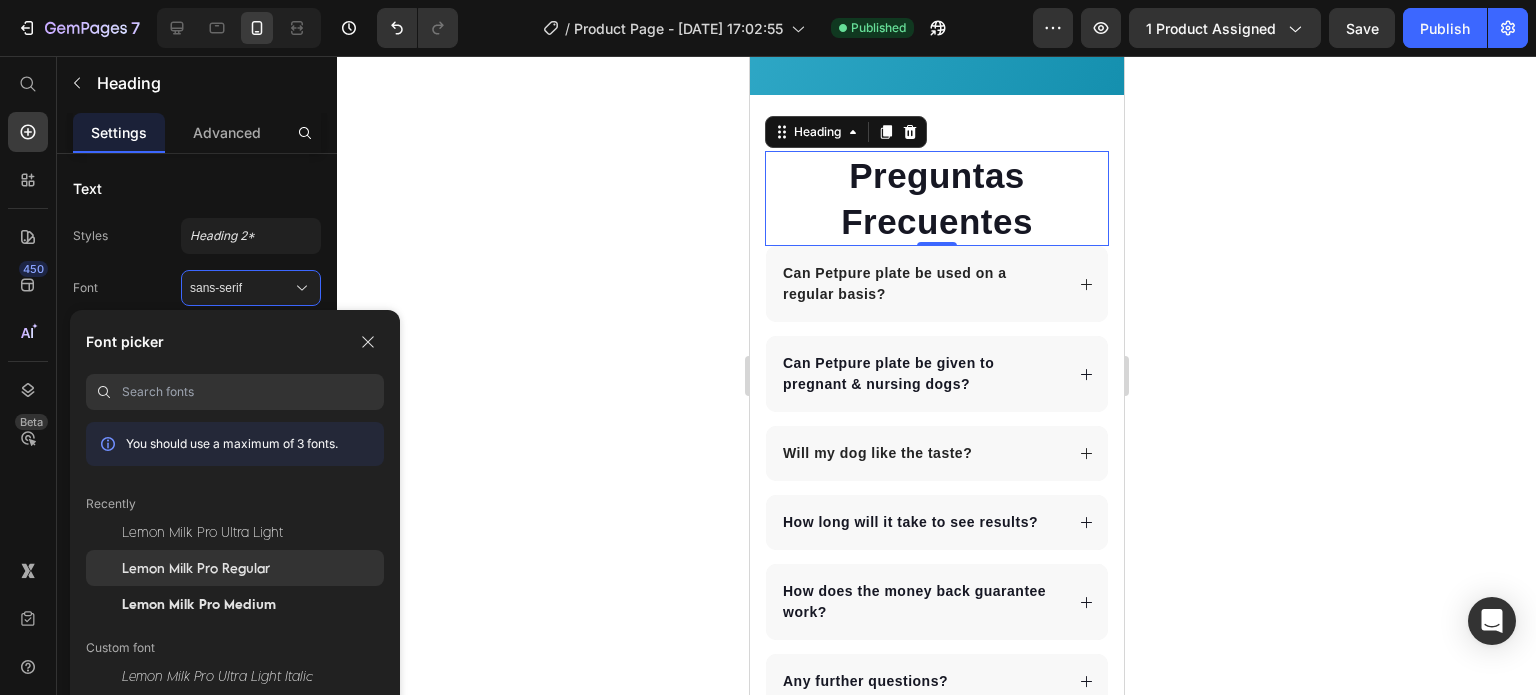 click on "Lemon Milk Pro Regular" at bounding box center (196, 568) 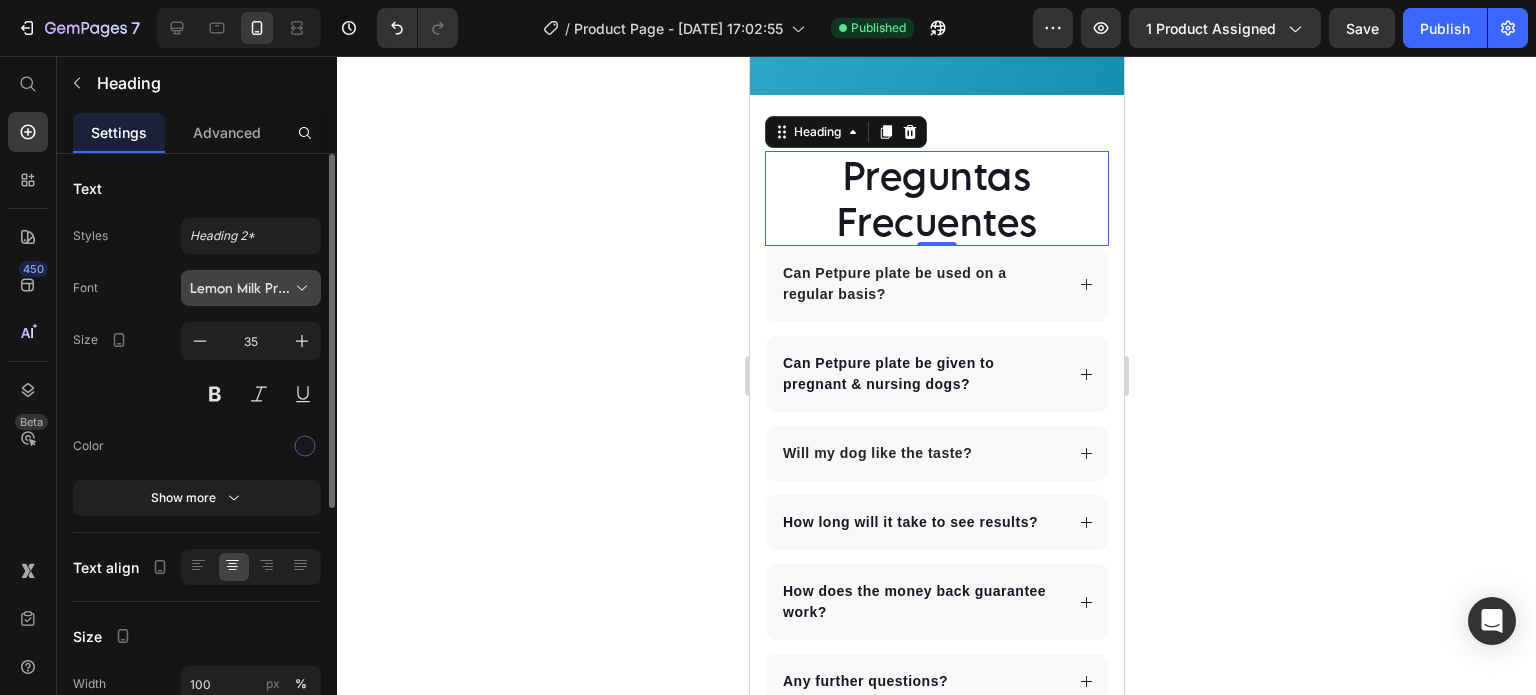 click on "Lemon Milk Pro Regular" at bounding box center [241, 288] 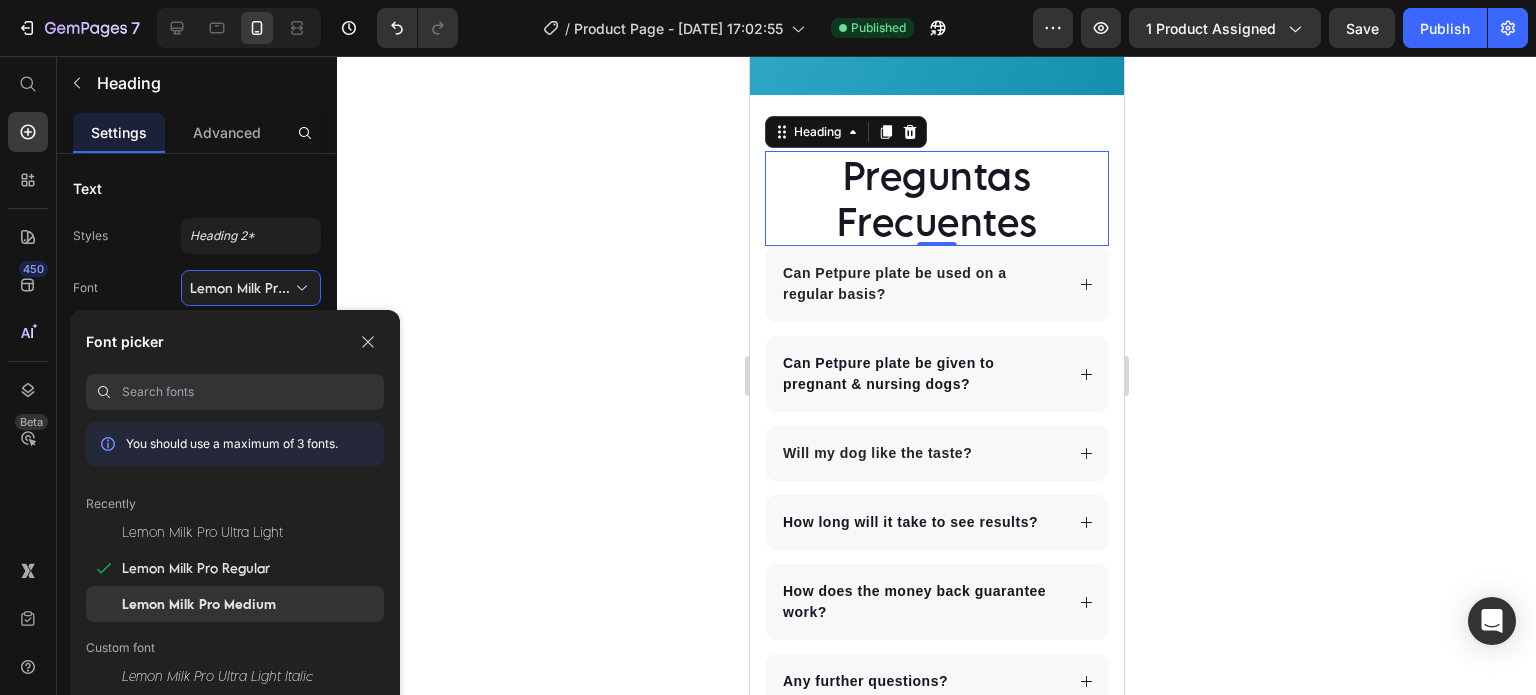 click on "Lemon Milk Pro Medium" at bounding box center [199, 604] 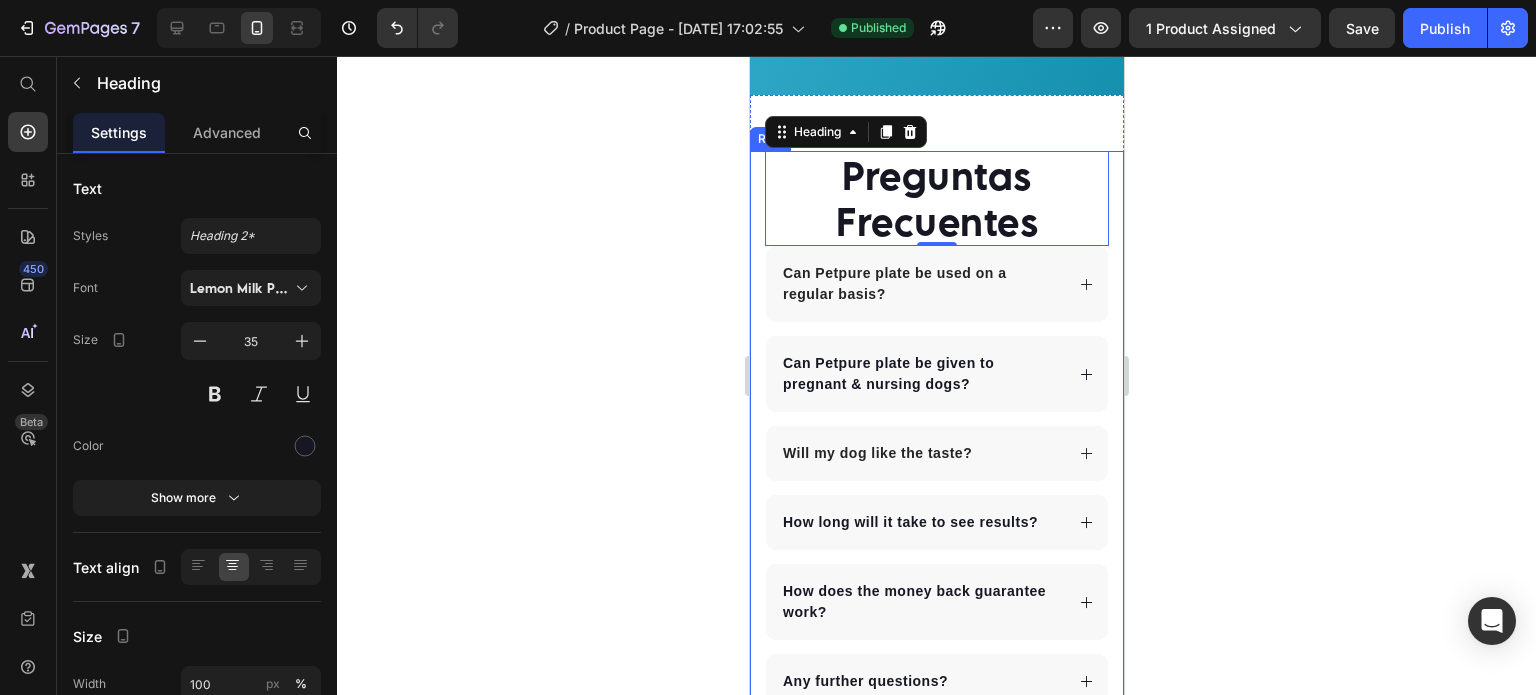 click on "Preguntas Frecuentes Heading   0
Can Petpure plate be used on a regular basis?
Can Petpure plate be given to pregnant & nursing dogs?
Will my dog like the taste?
How long will it take to see results?
How does the money back guarantee work?
Any further questions? Accordion Row" at bounding box center [936, 430] 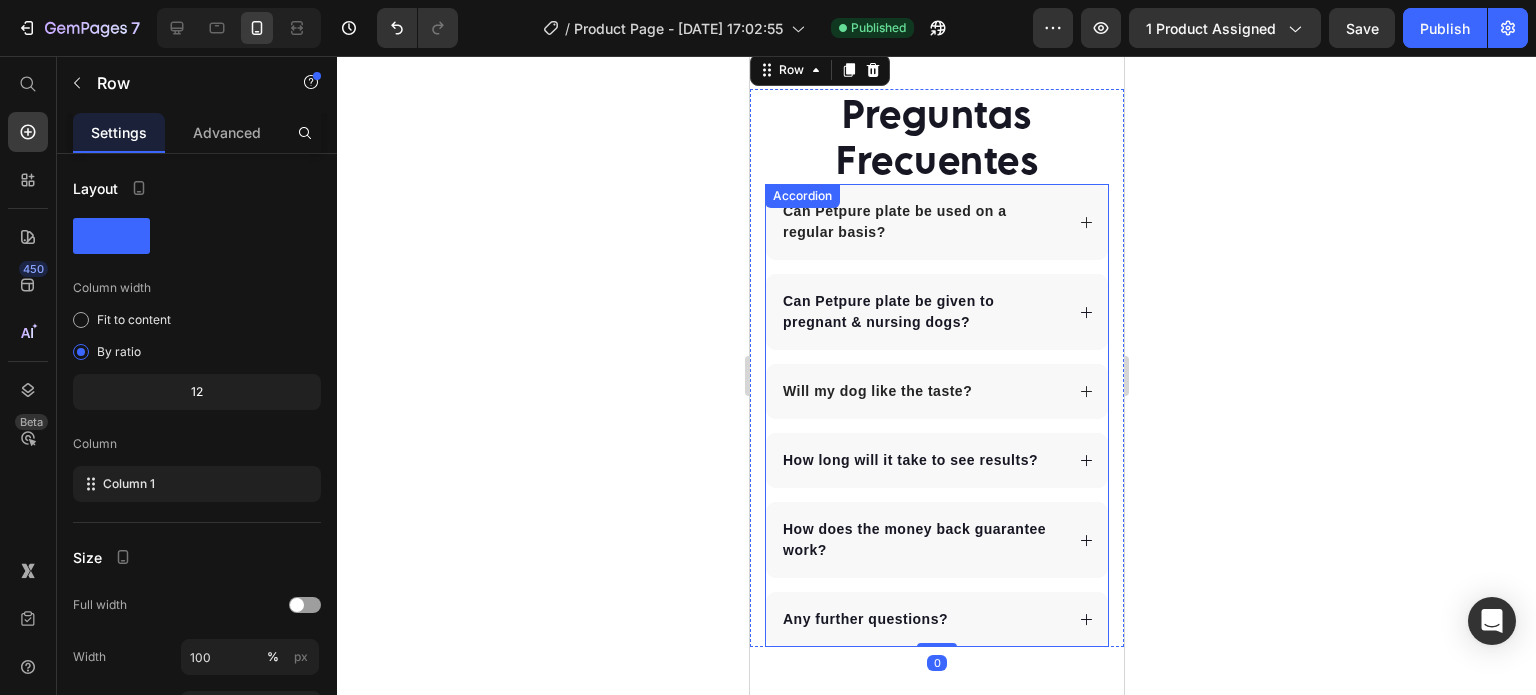 scroll, scrollTop: 4662, scrollLeft: 0, axis: vertical 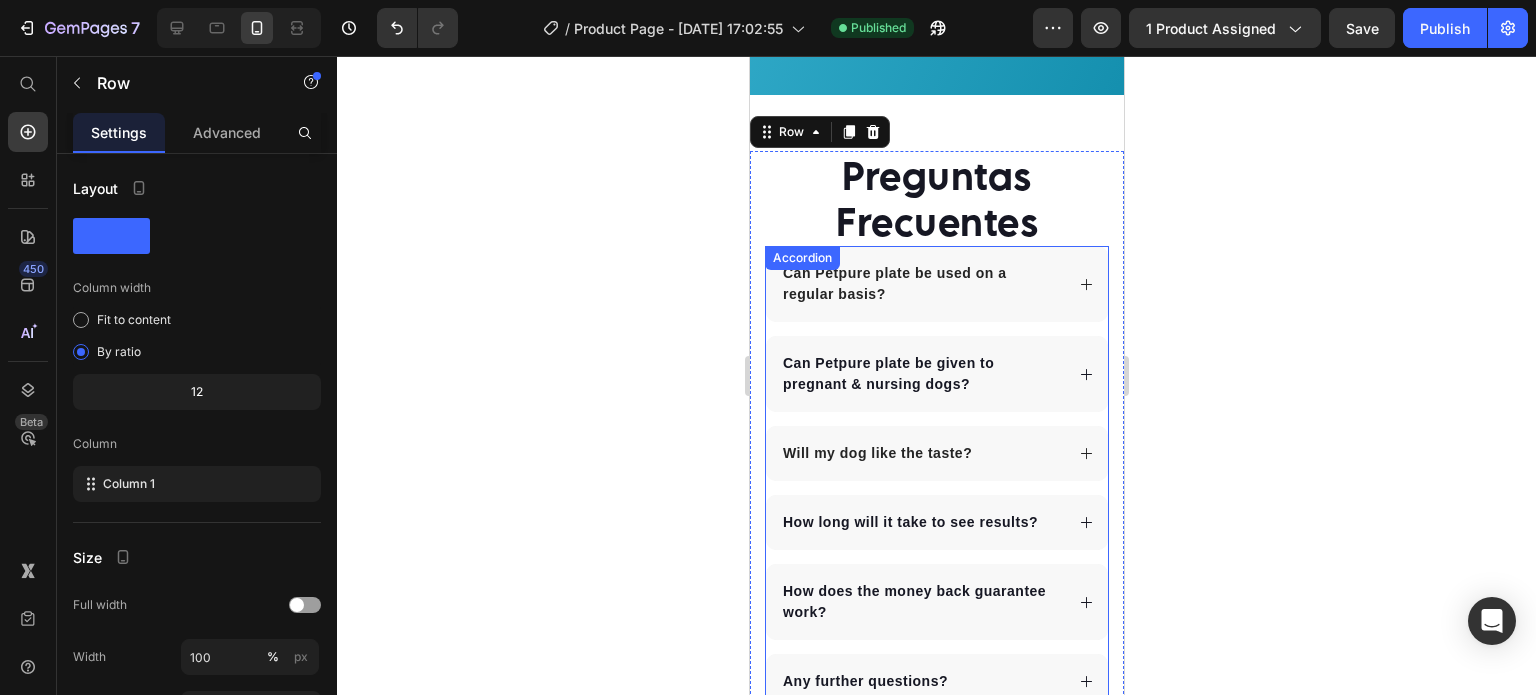click on "Can Petpure plate be used on a regular basis?" at bounding box center (920, 284) 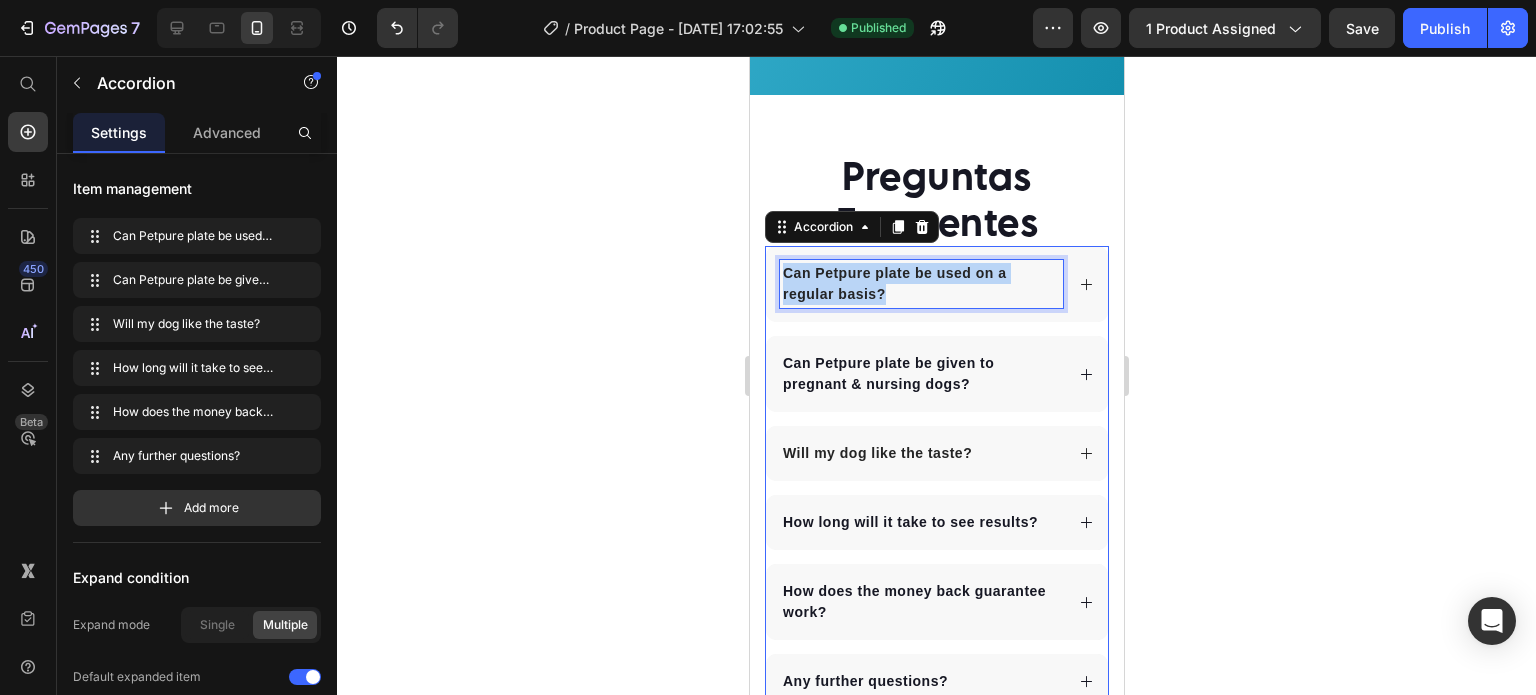 click on "Can Petpure plate be used on a regular basis?" at bounding box center [920, 284] 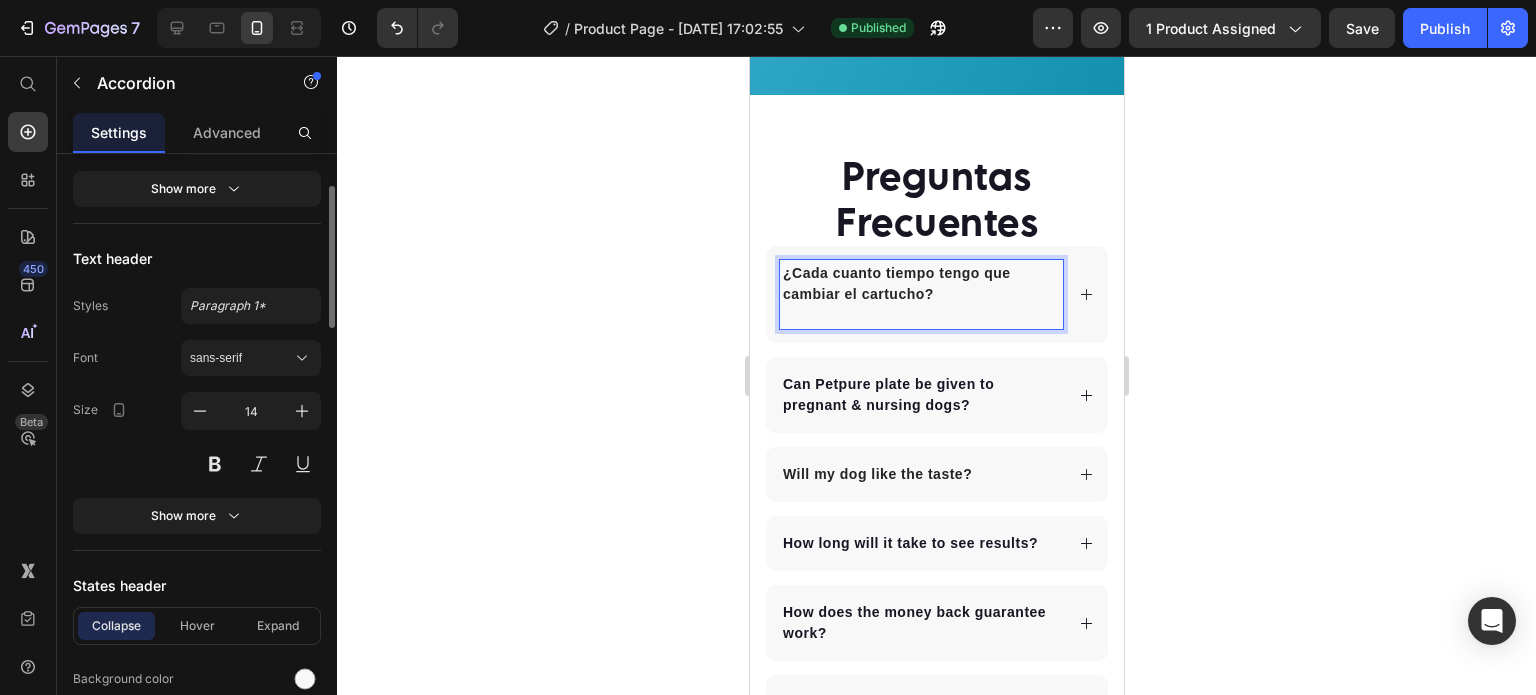 scroll, scrollTop: 1164, scrollLeft: 0, axis: vertical 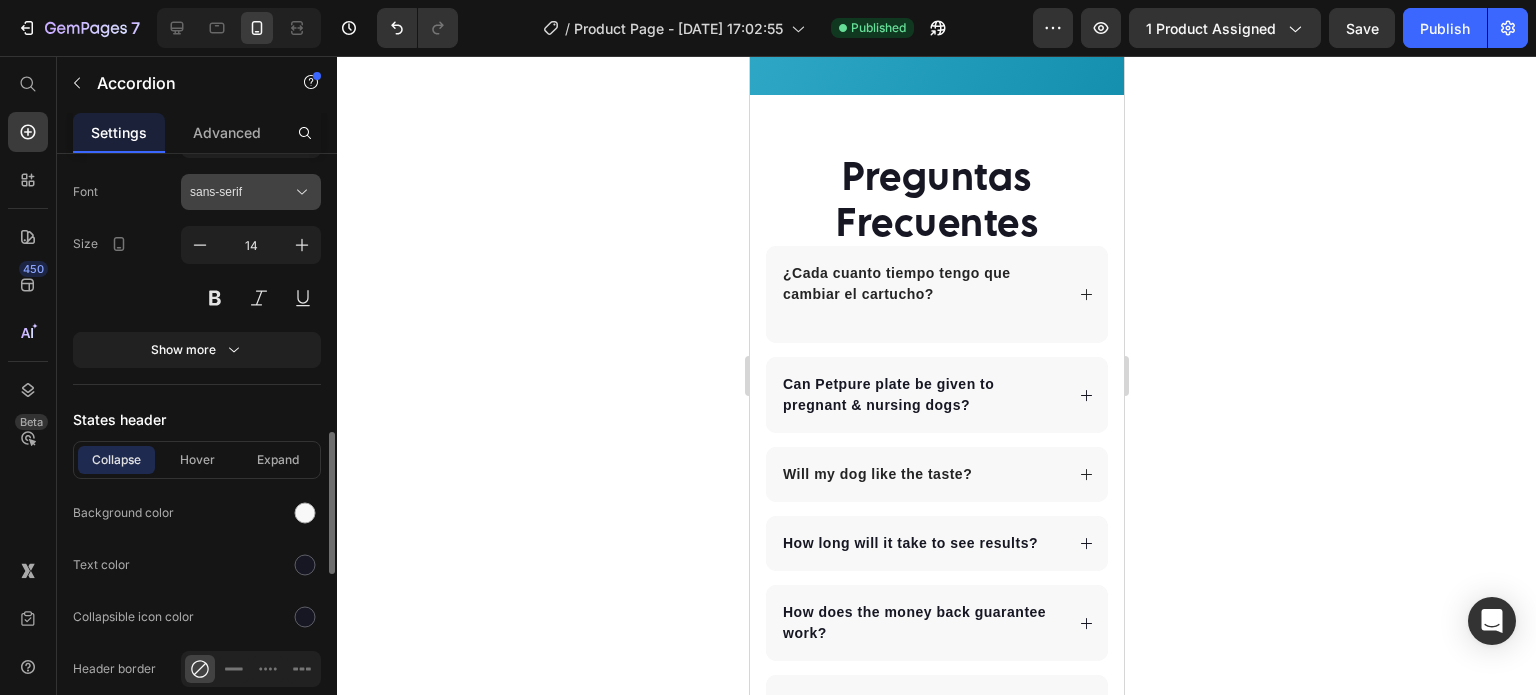 click 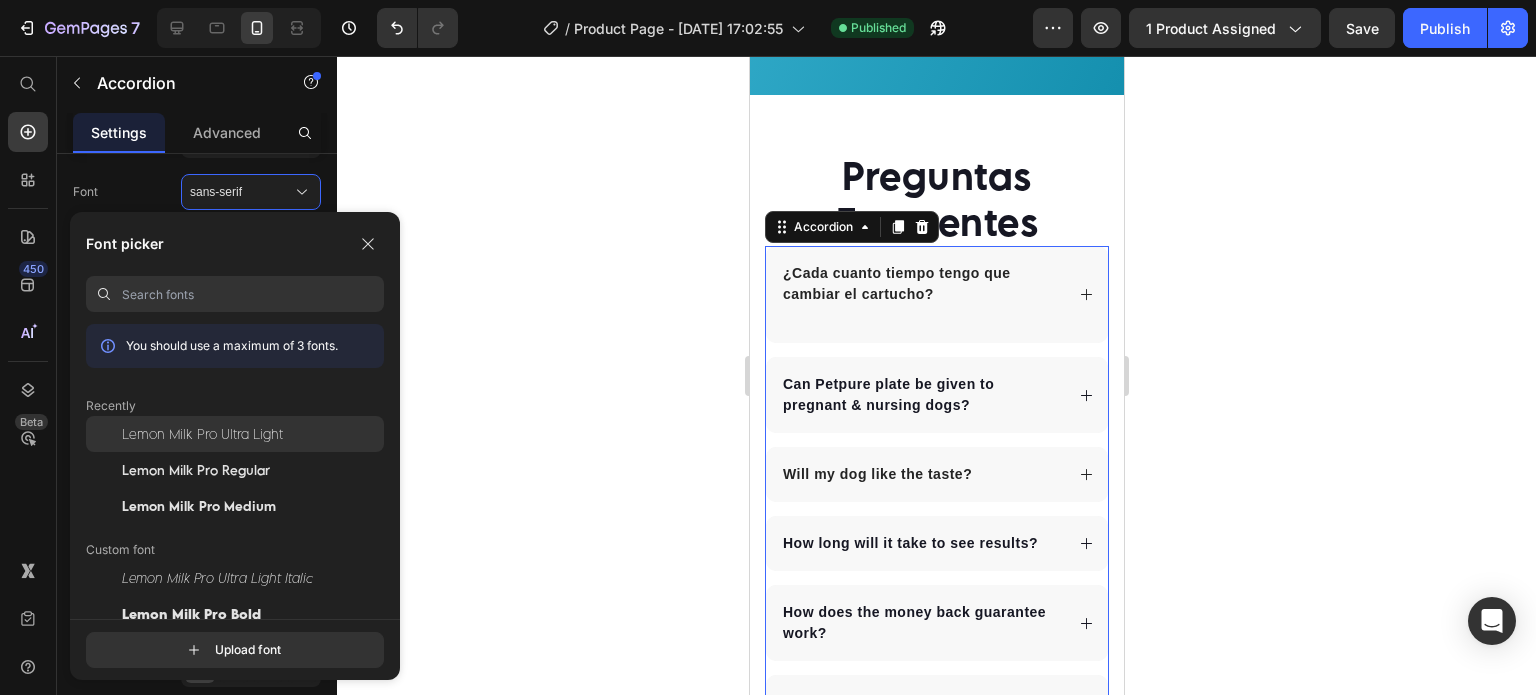 click on "Lemon Milk Pro Ultra Light" 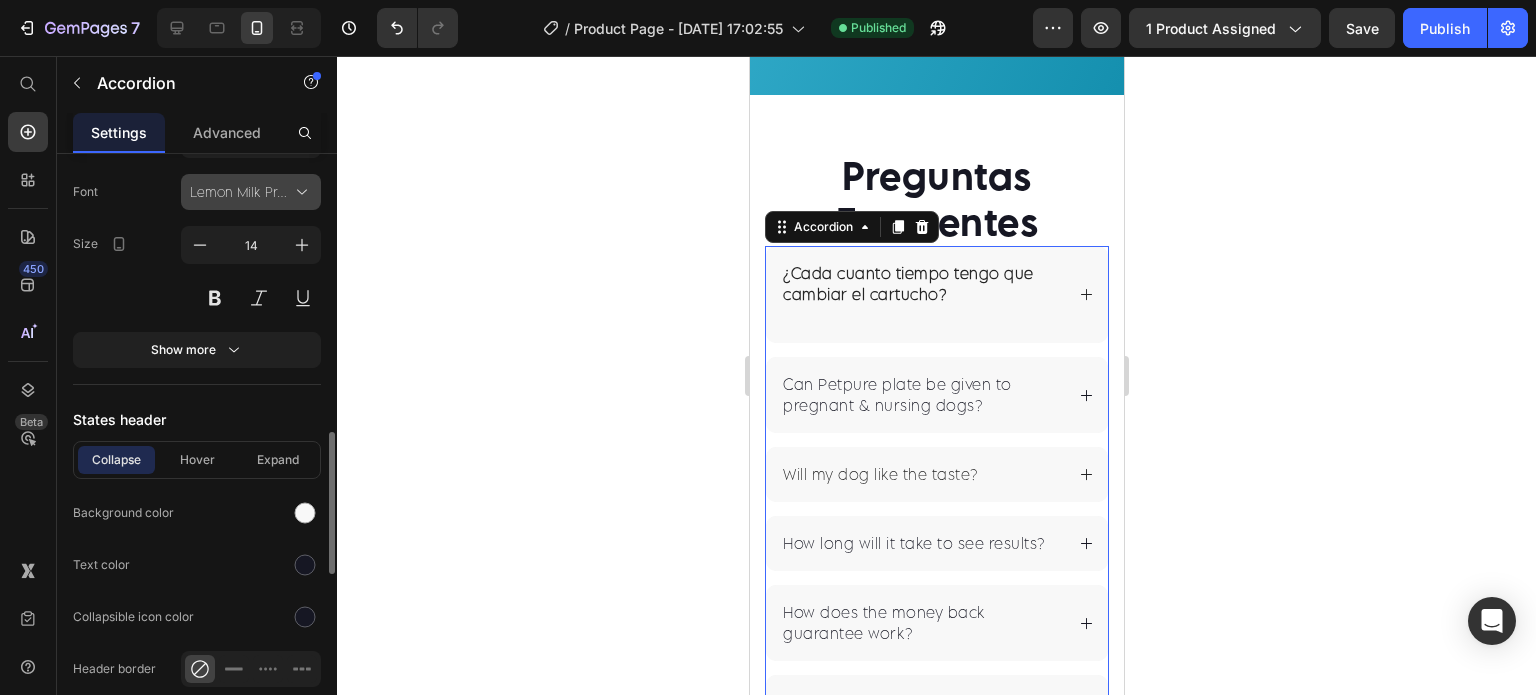 click on "Lemon Milk Pro Ultra Light" at bounding box center (251, 192) 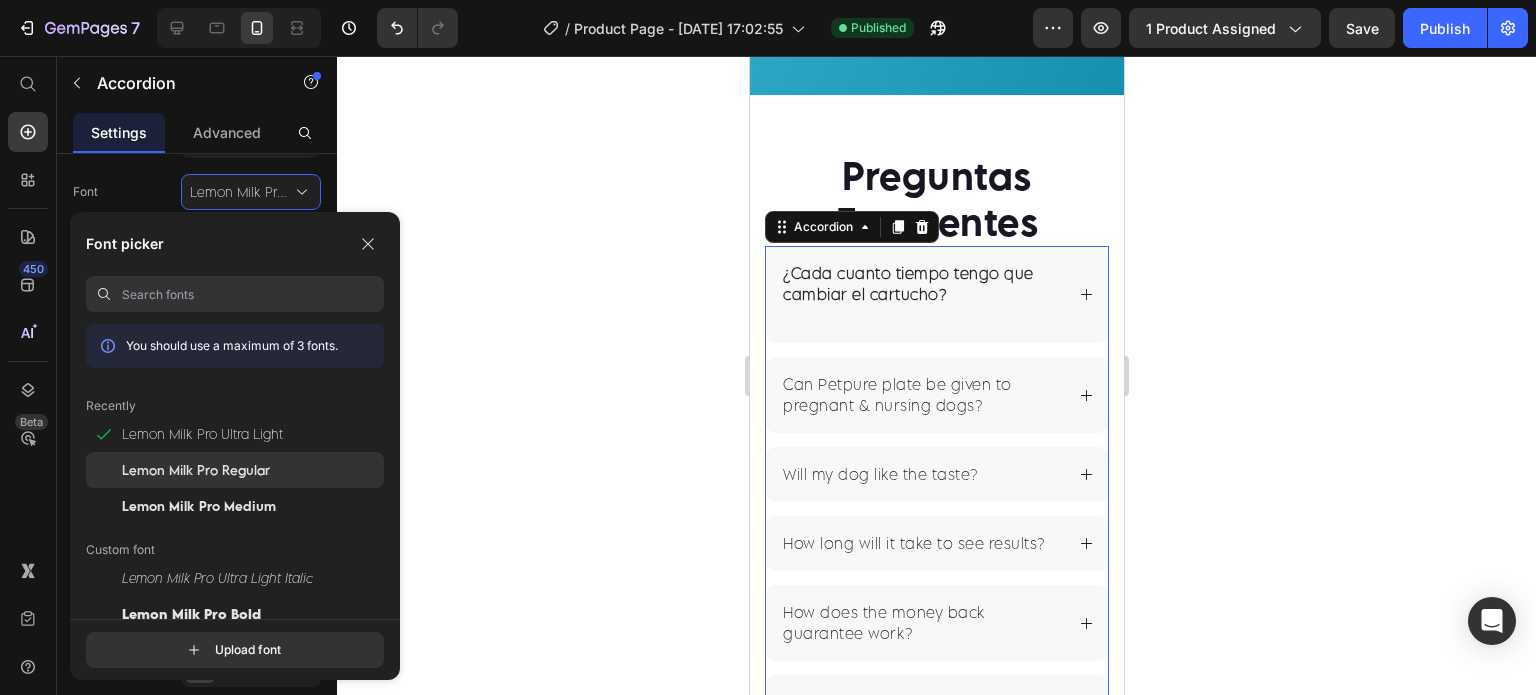 click on "Lemon Milk Pro Regular" 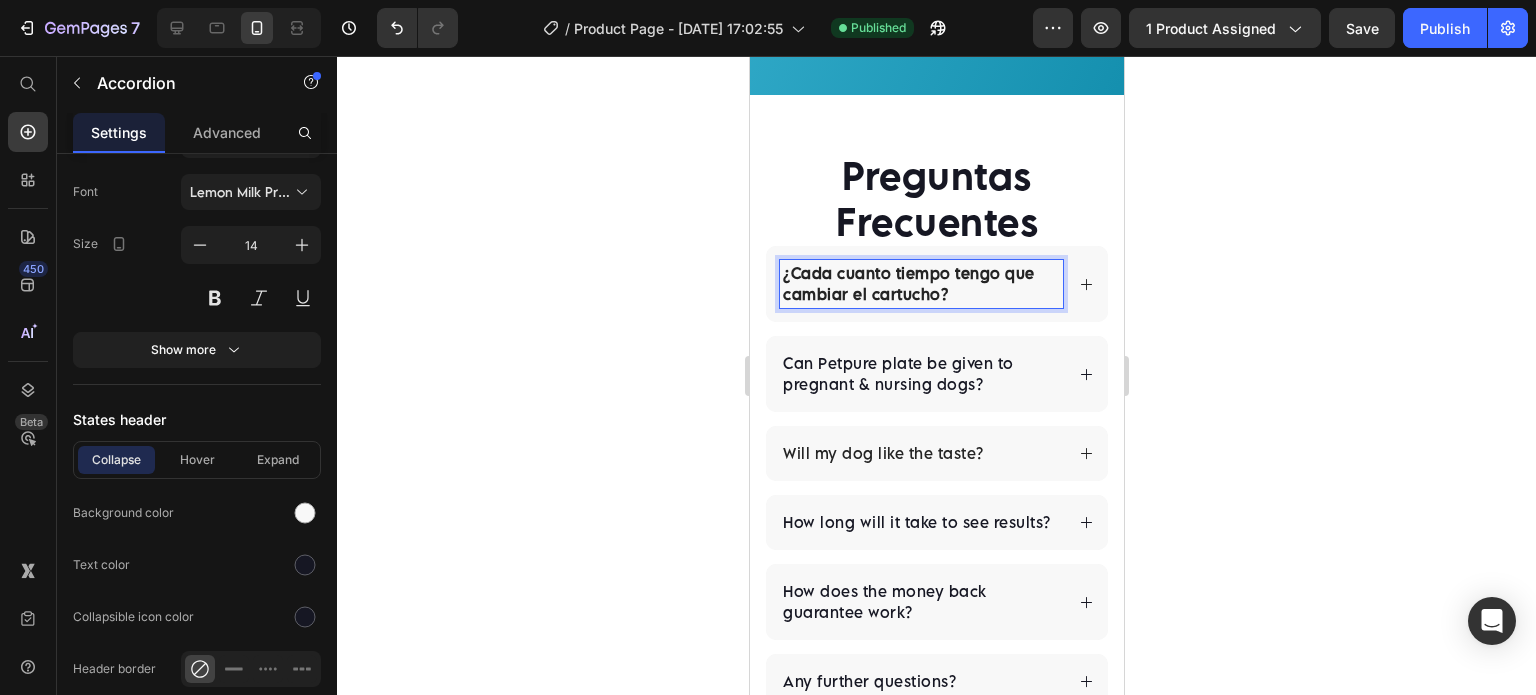 click on "¿Cada cuanto tiempo tengo que cambiar el cartucho?" at bounding box center (936, 284) 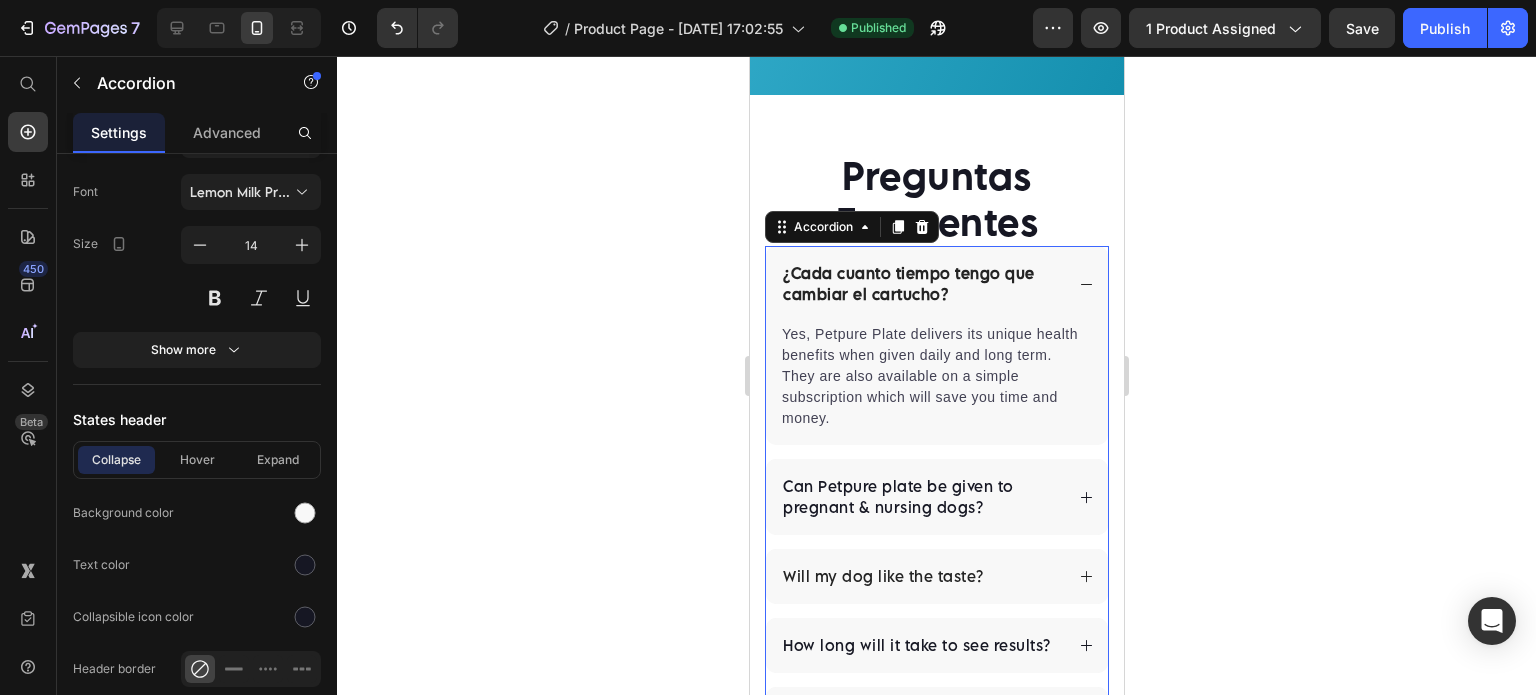 click on "¿Cada cuanto tiempo tengo que cambiar el cartucho?" at bounding box center [936, 284] 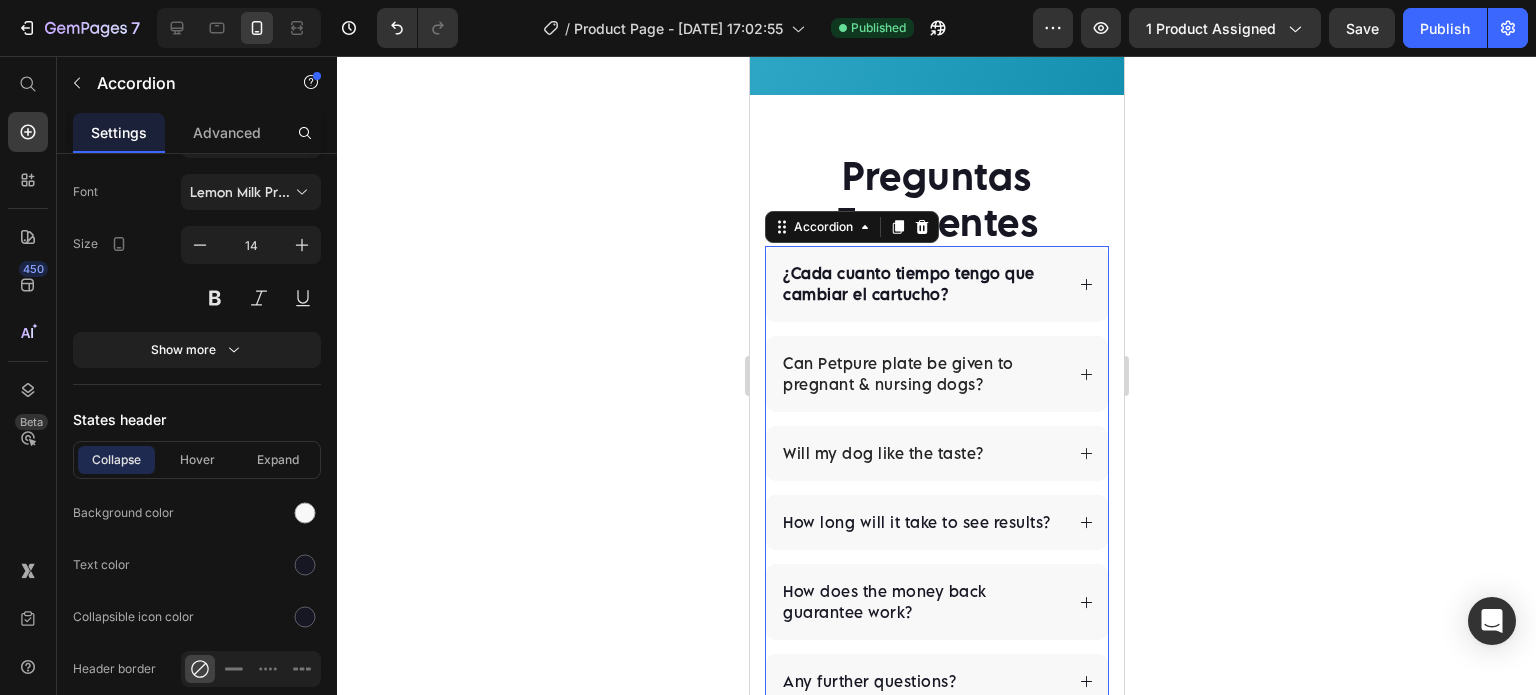 click on "Can Petpure plate be given to pregnant & nursing dogs?" at bounding box center [920, 374] 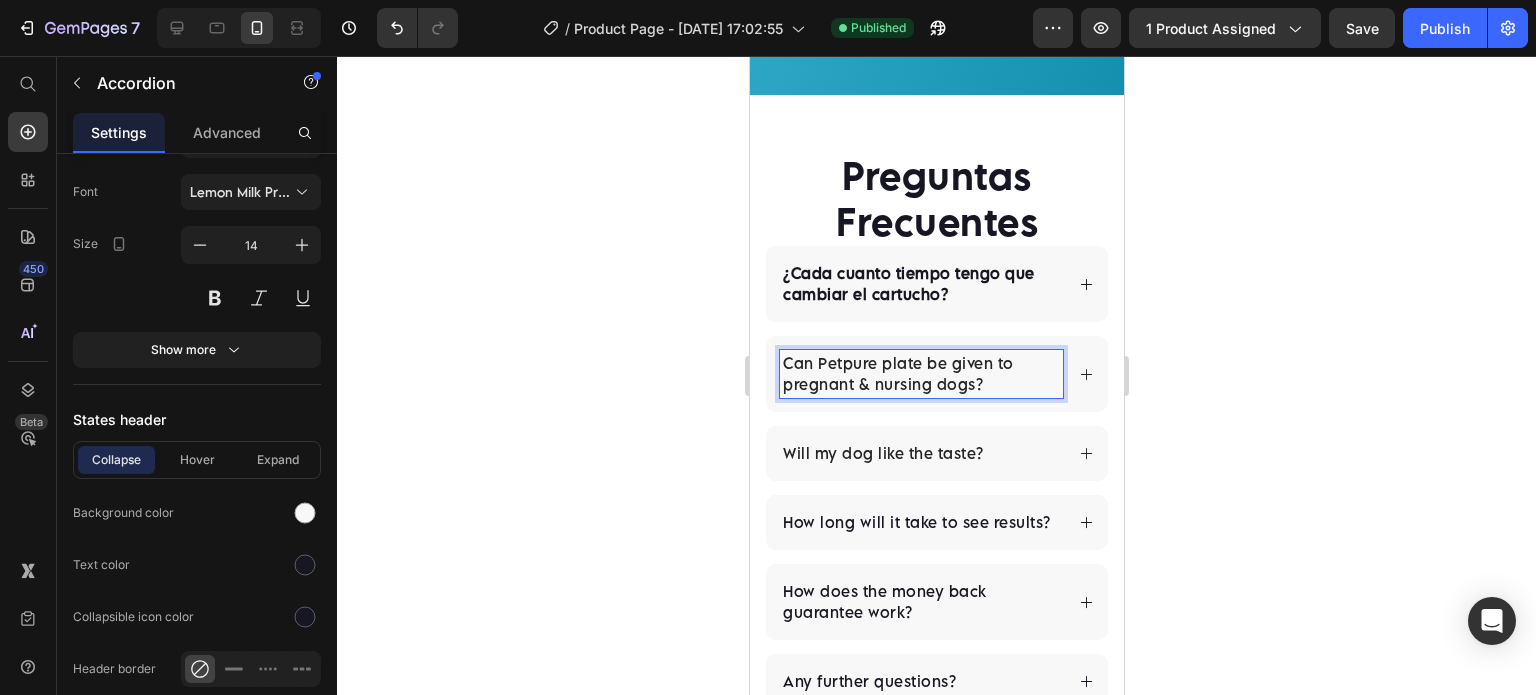 click on "Can Petpure plate be given to pregnant & nursing dogs?" at bounding box center [920, 374] 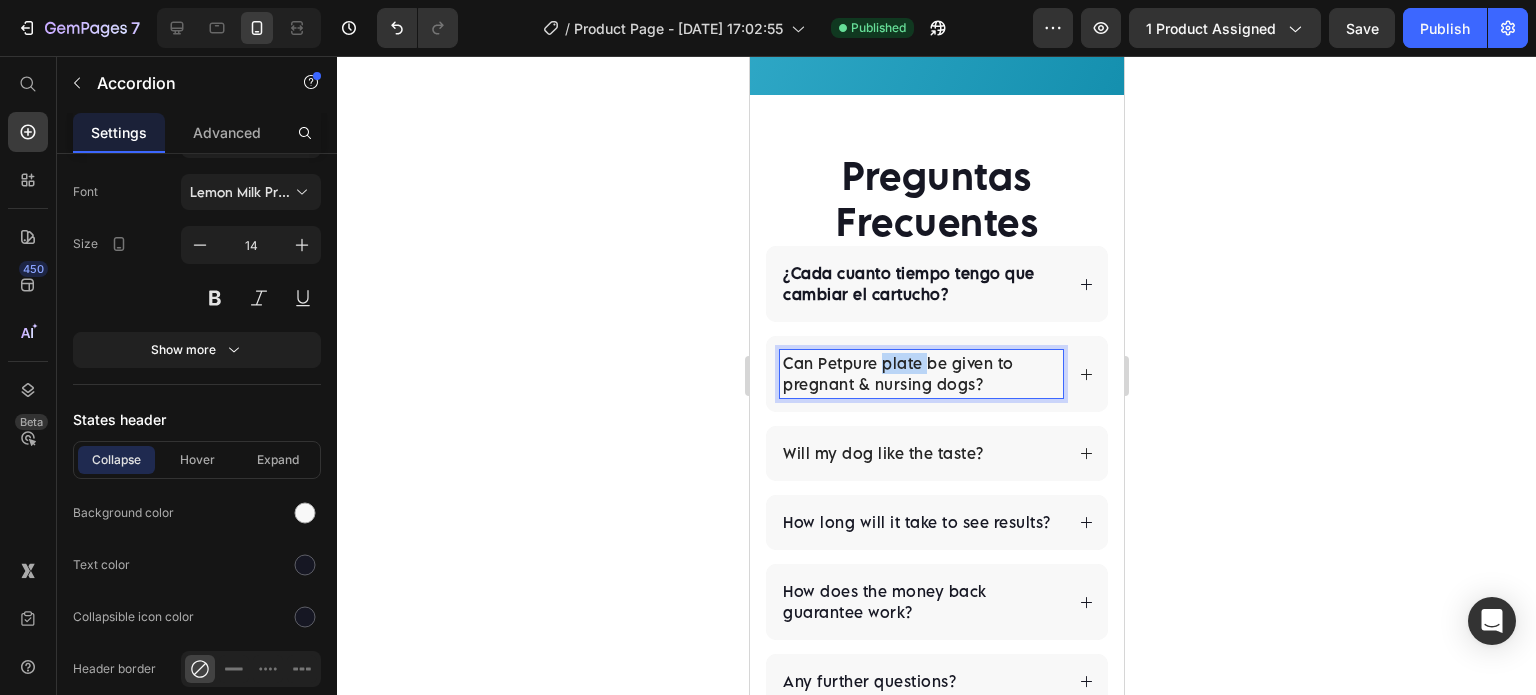 click on "Can Petpure plate be given to pregnant & nursing dogs?" at bounding box center (920, 374) 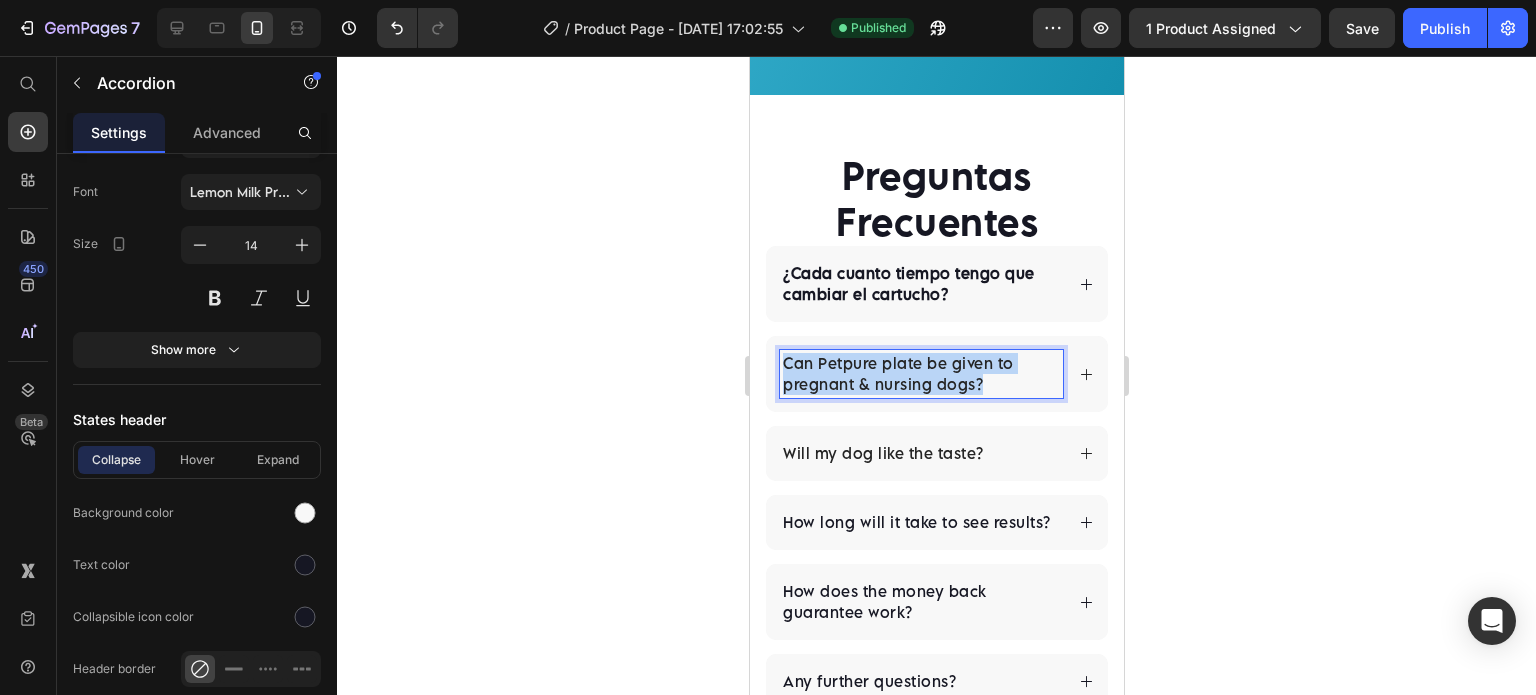 click on "Can Petpure plate be given to pregnant & nursing dogs?" at bounding box center [920, 374] 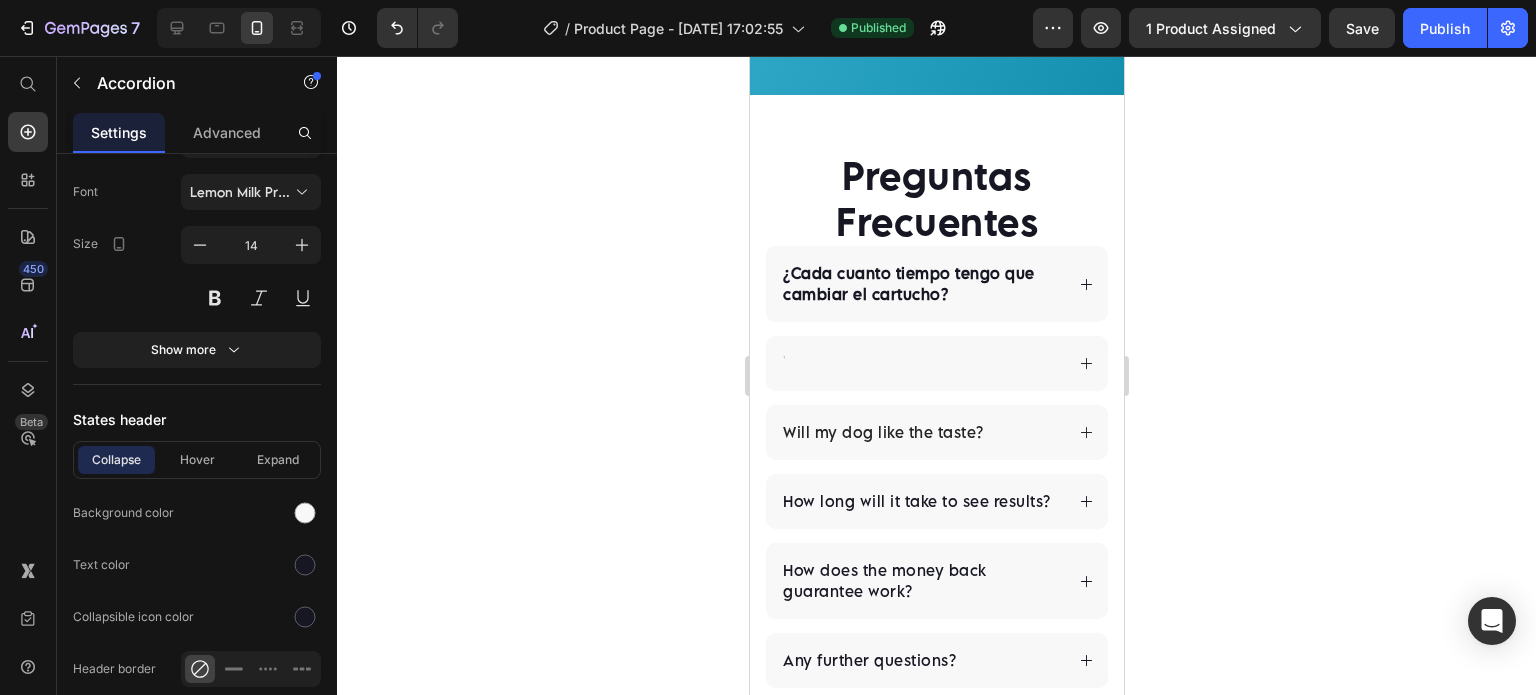 scroll, scrollTop: 4657, scrollLeft: 0, axis: vertical 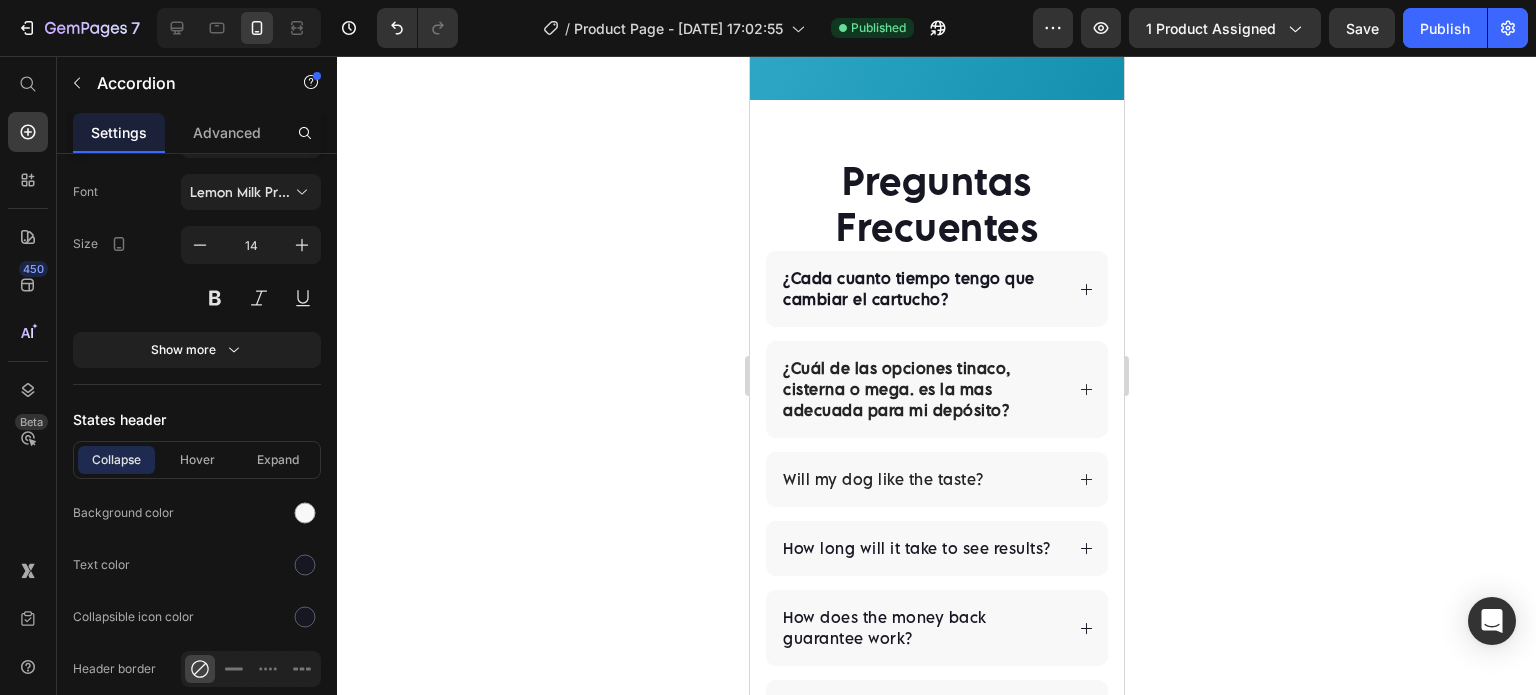 click on "¿Cuál de las opciones tinaco, cisterna o mega. es la mas adecuada para mi depósito?" at bounding box center [896, 389] 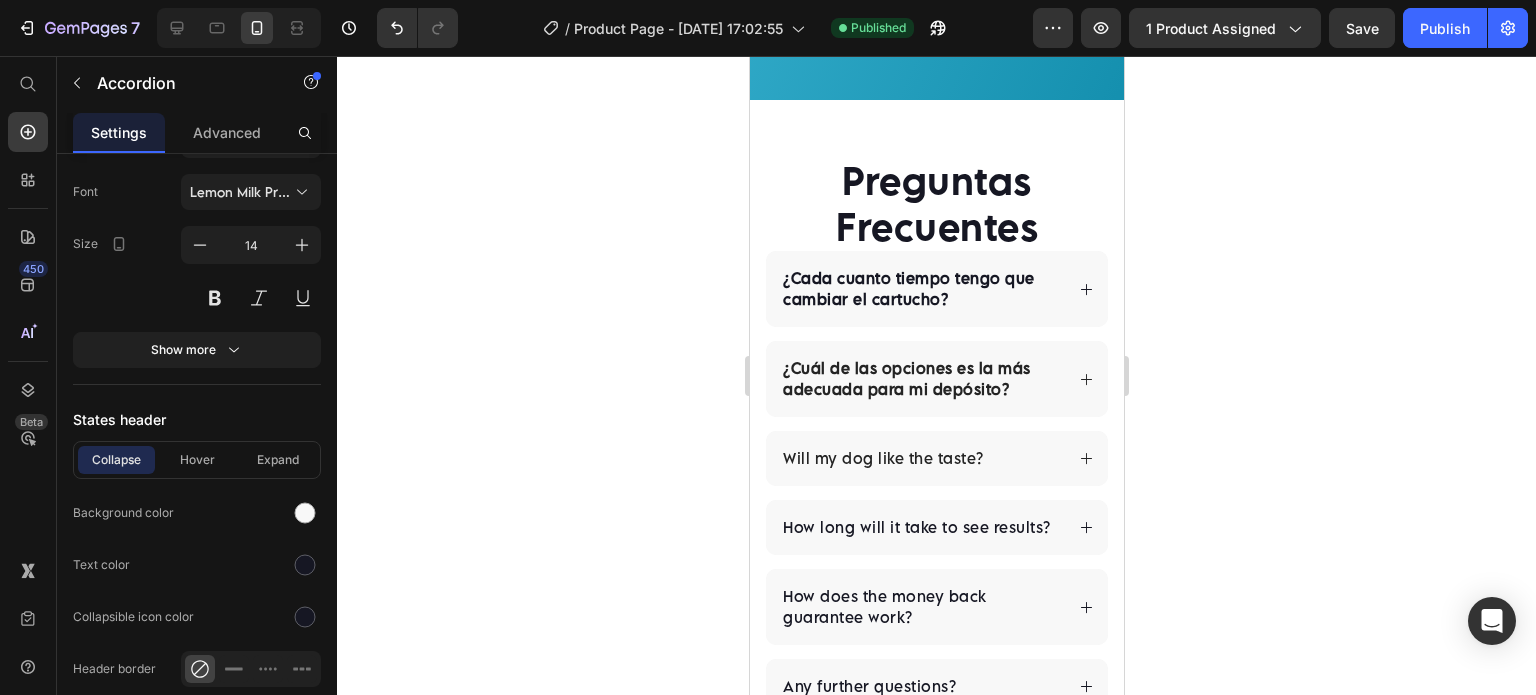 click on "¿Cuál de las opciones es la más adecuada para mi depósito?" at bounding box center (906, 378) 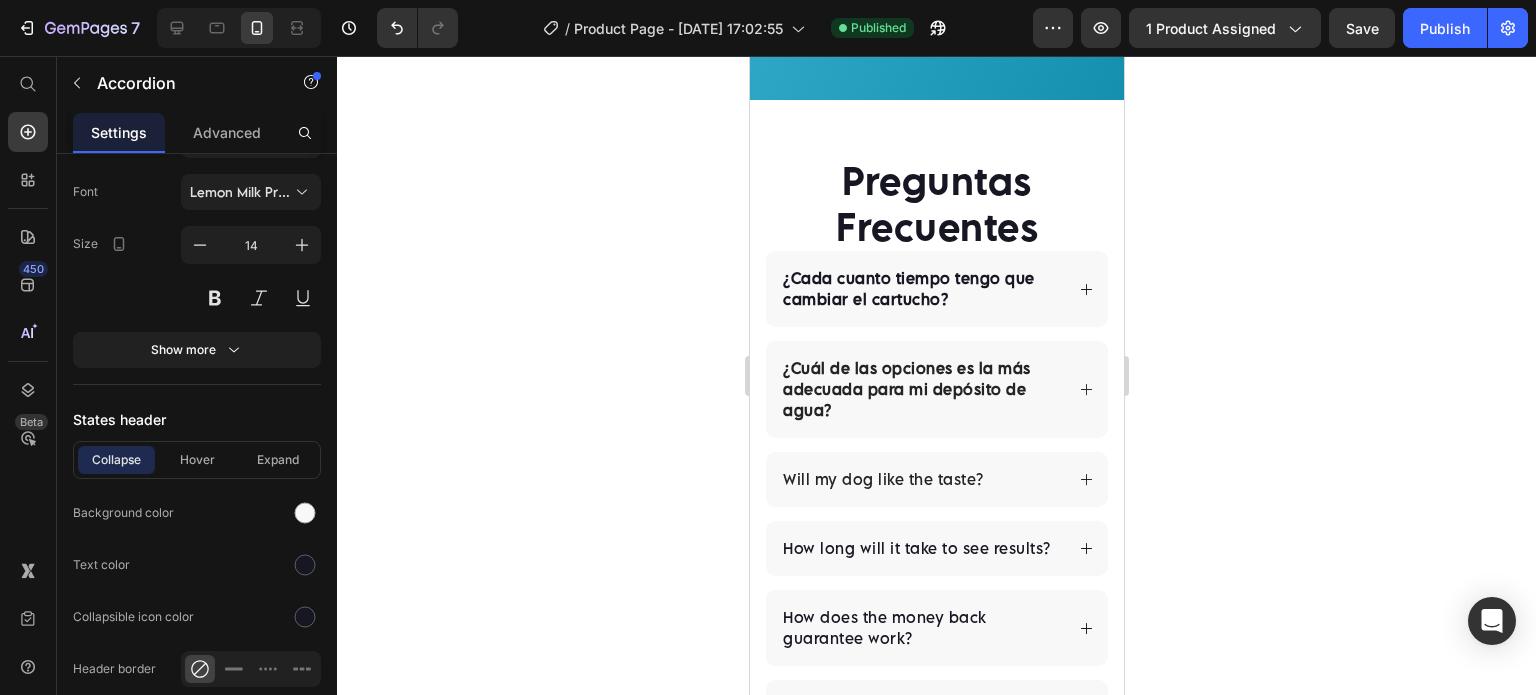 click on "Will my dog like the taste?" at bounding box center (882, 479) 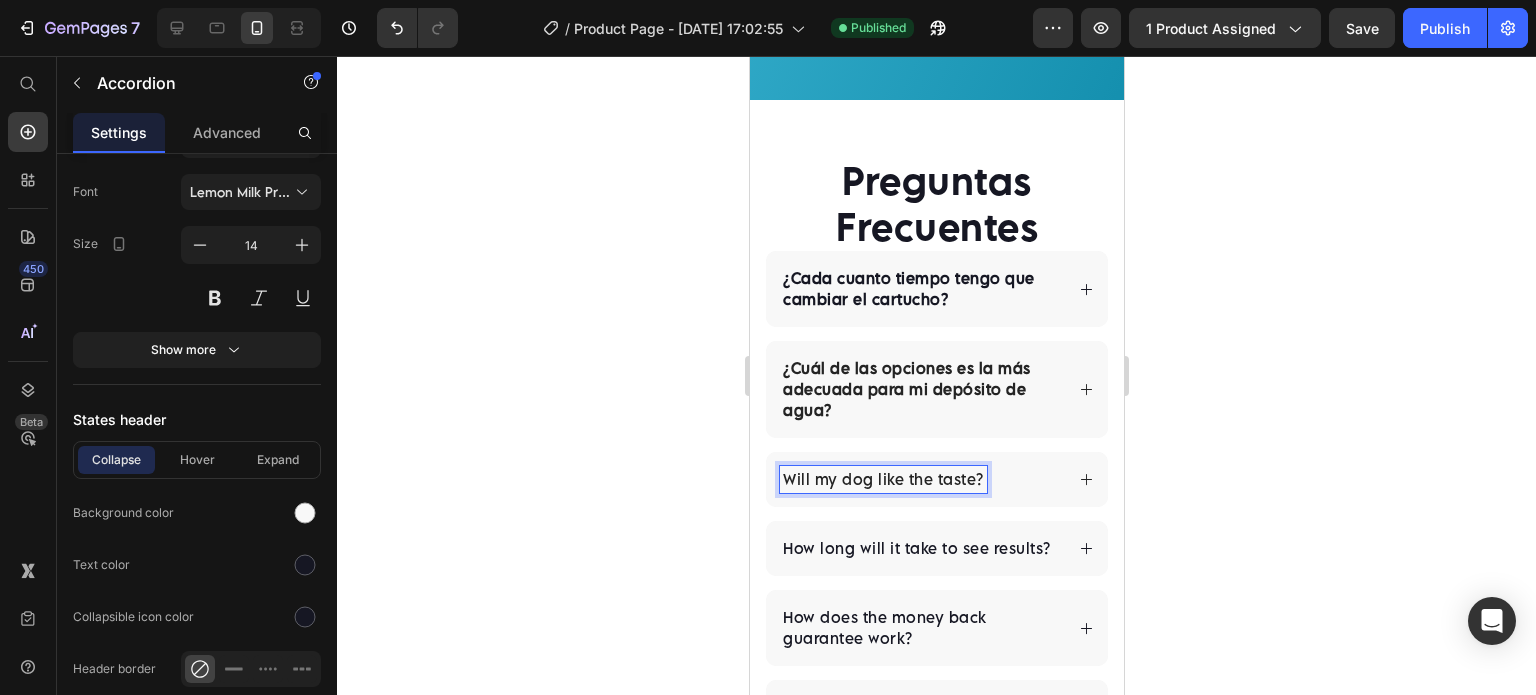 click on "Will my dog like the taste?" at bounding box center [882, 479] 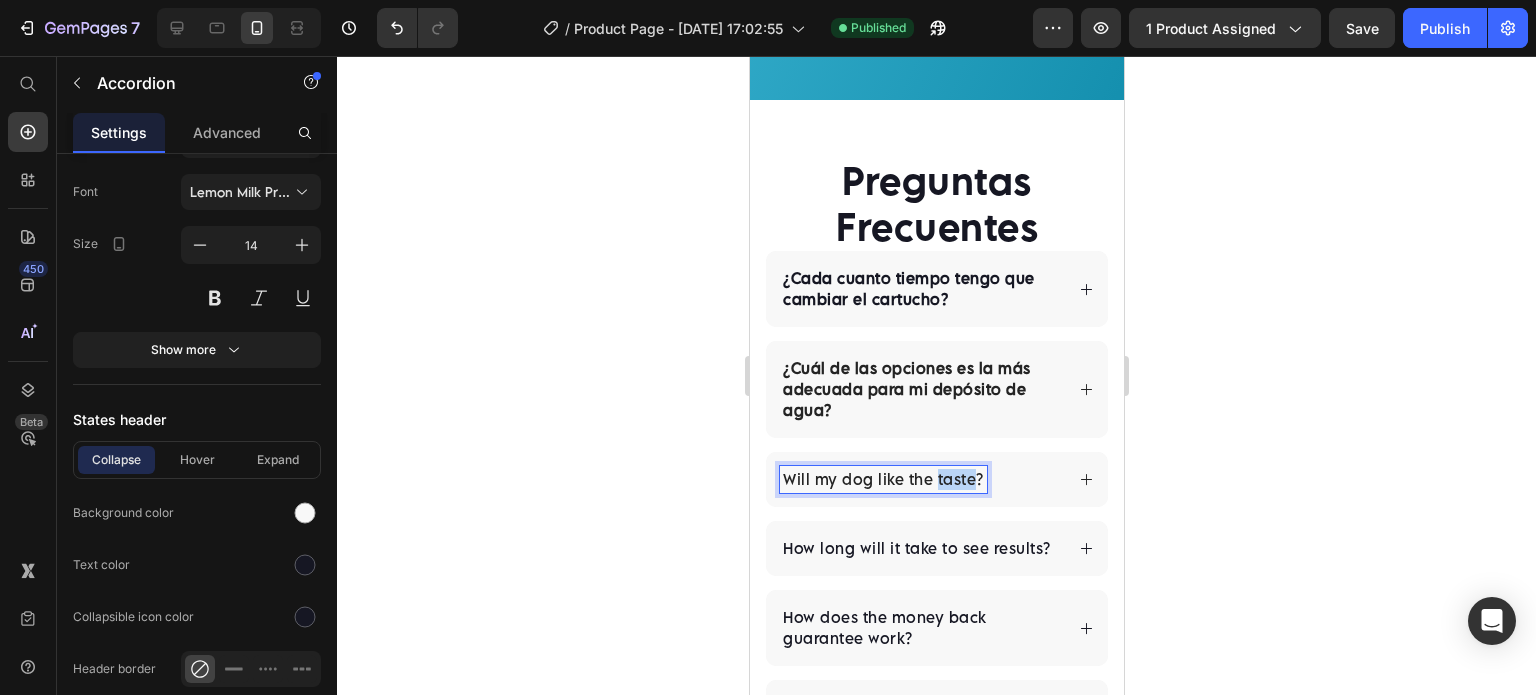 click on "Will my dog like the taste?" at bounding box center [882, 479] 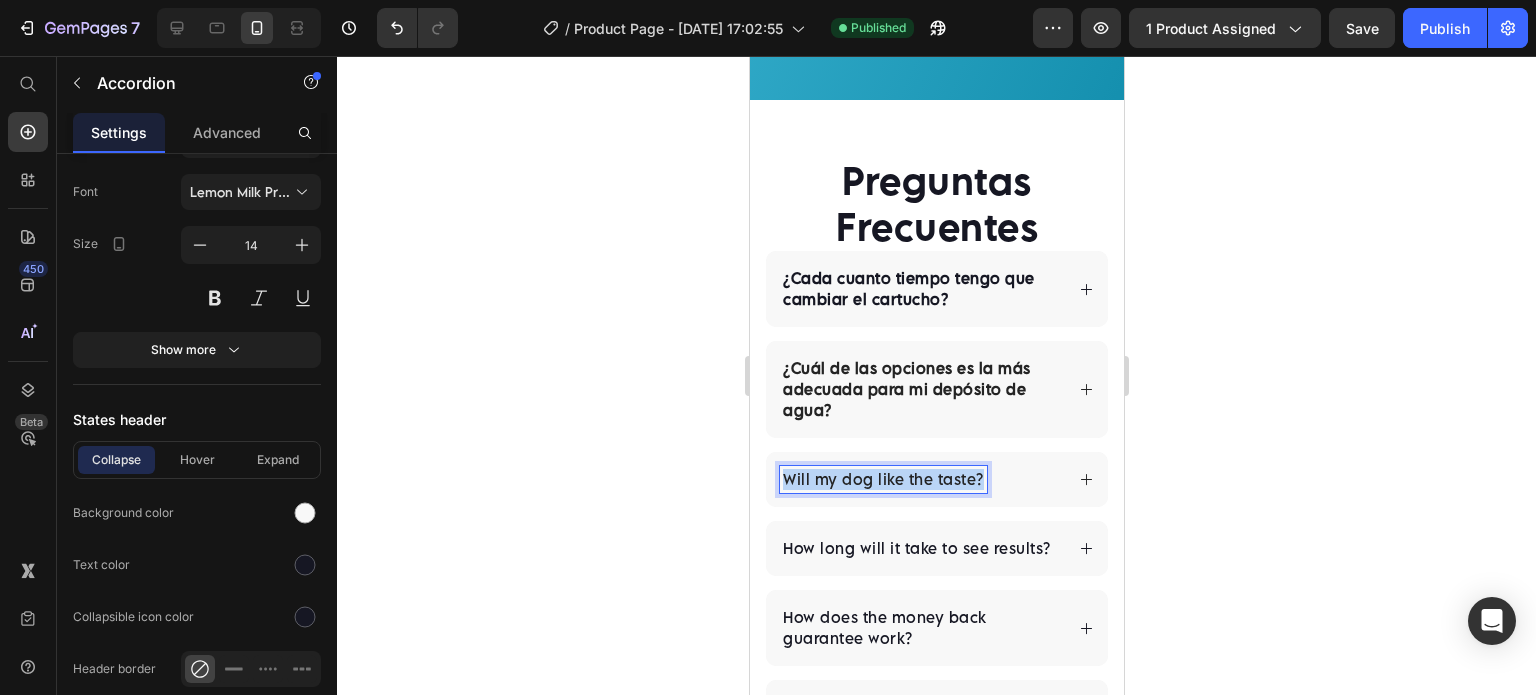 click on "Will my dog like the taste?" at bounding box center [882, 479] 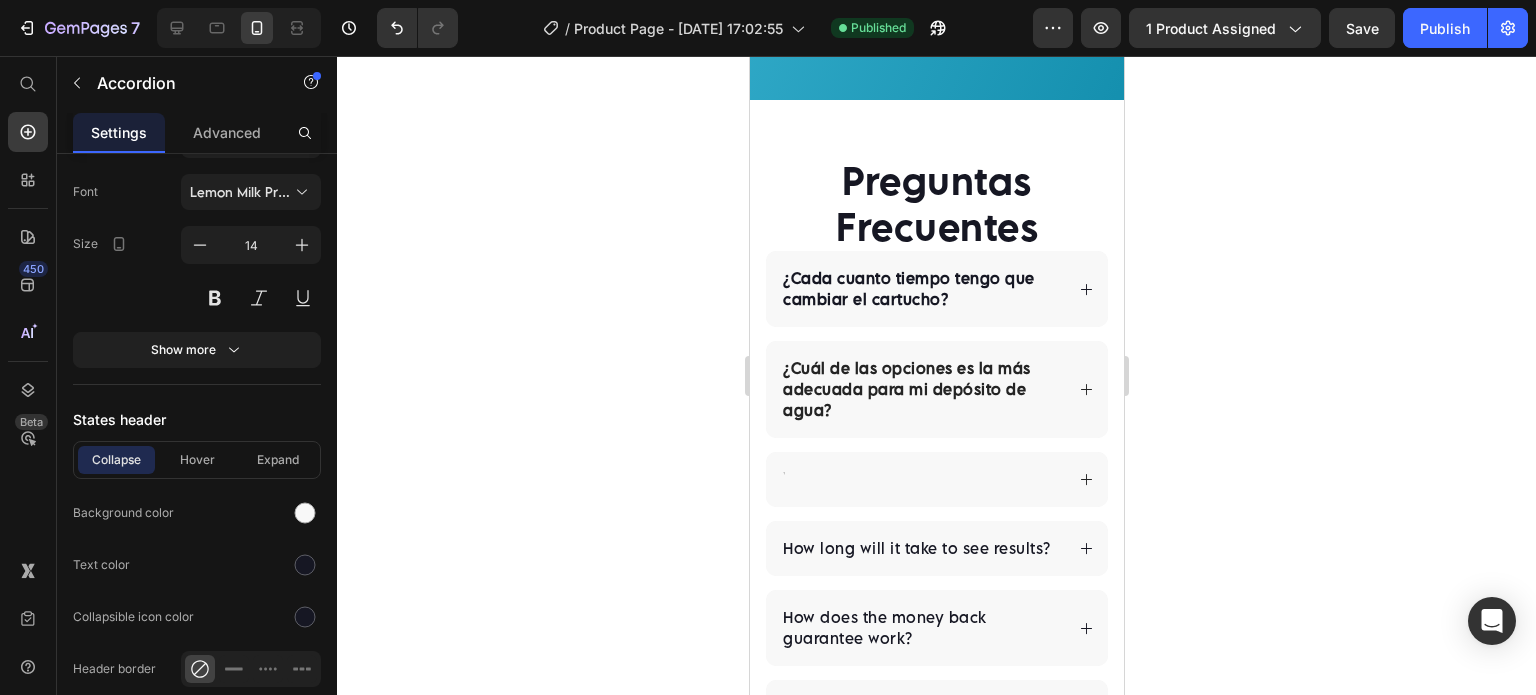 scroll, scrollTop: 4652, scrollLeft: 0, axis: vertical 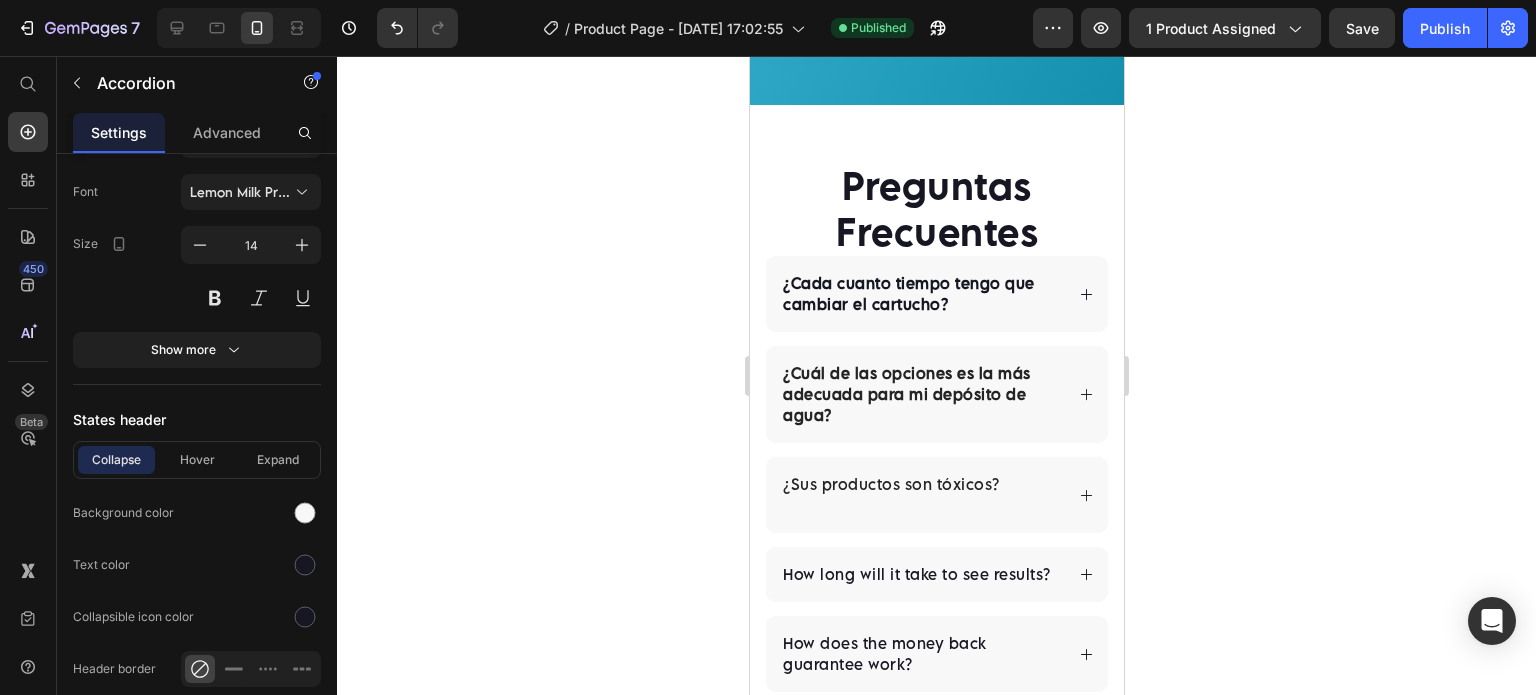 click on "¿Sus productos son tóxicos?" at bounding box center [890, 495] 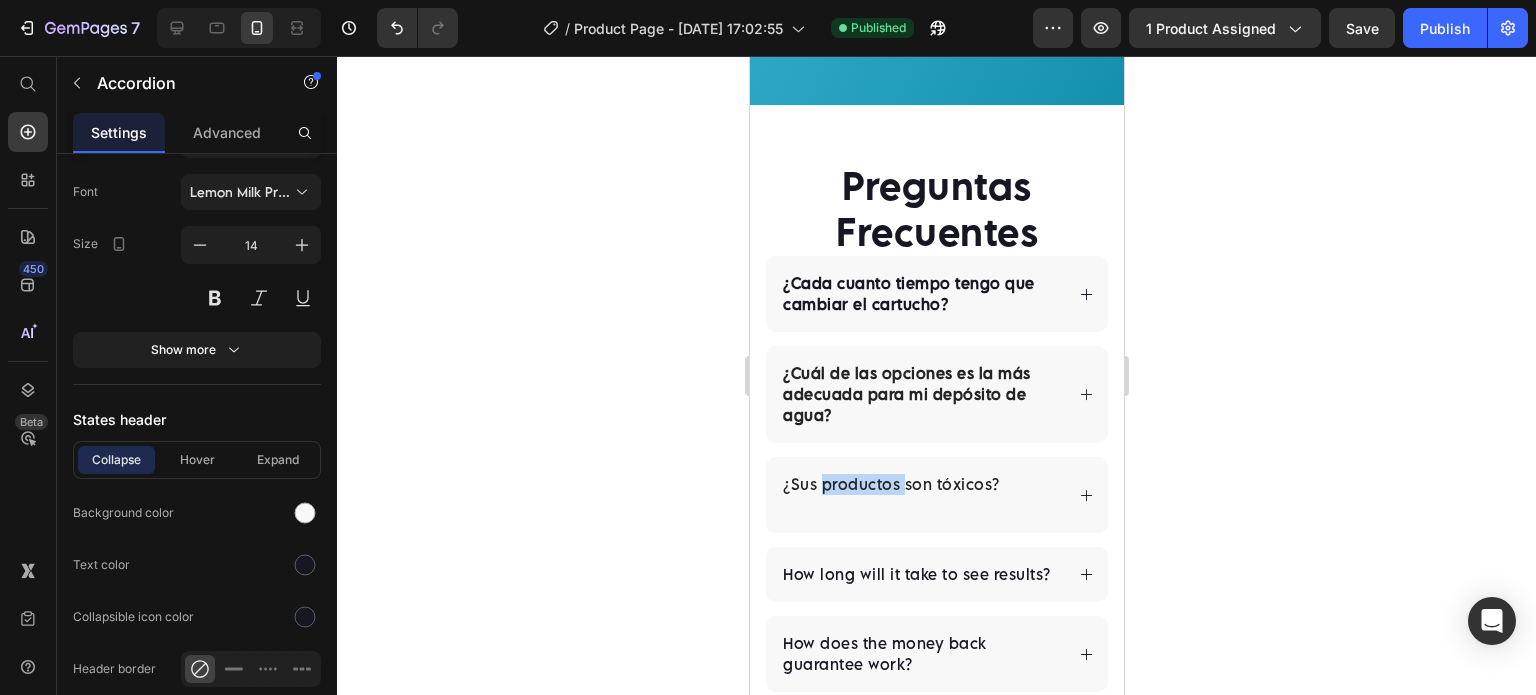 click on "¿Sus productos son tóxicos?" at bounding box center [890, 495] 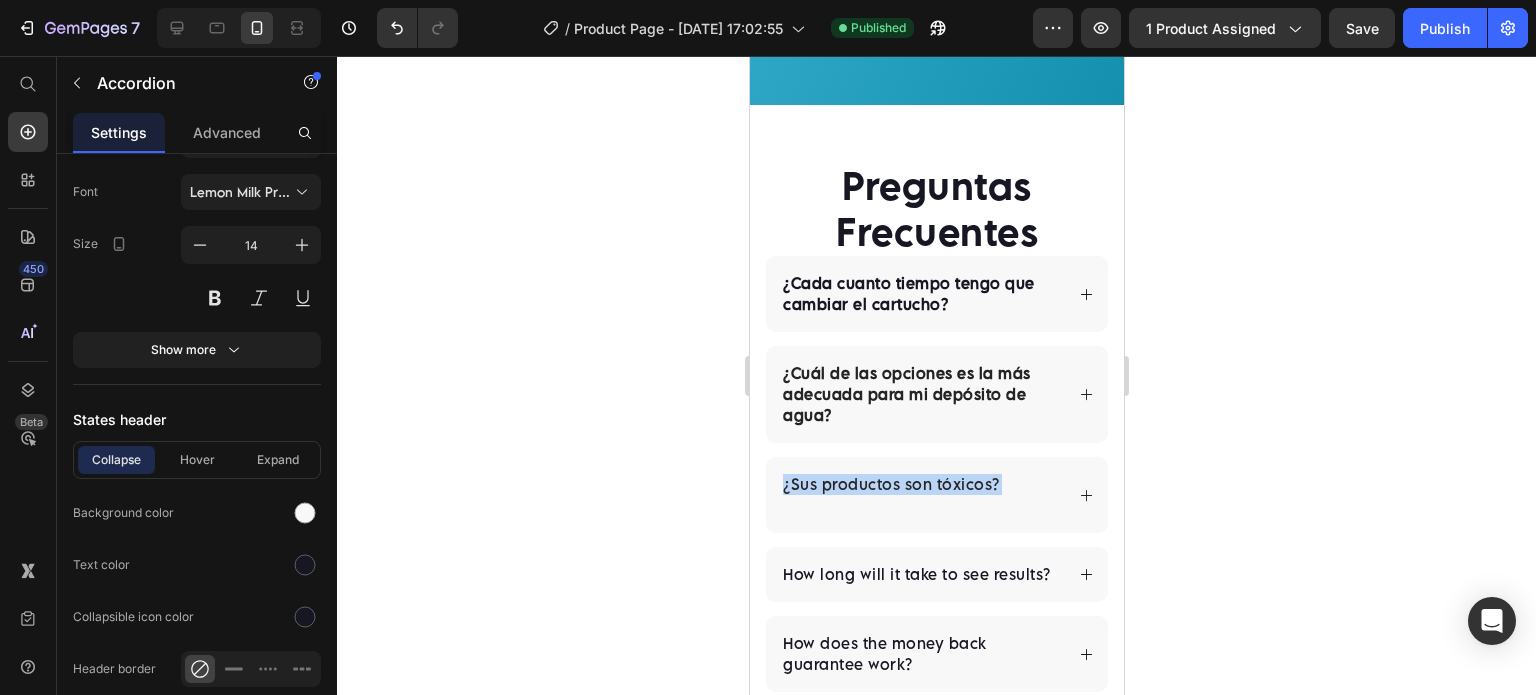 click on "¿Sus productos son tóxicos?" at bounding box center (890, 495) 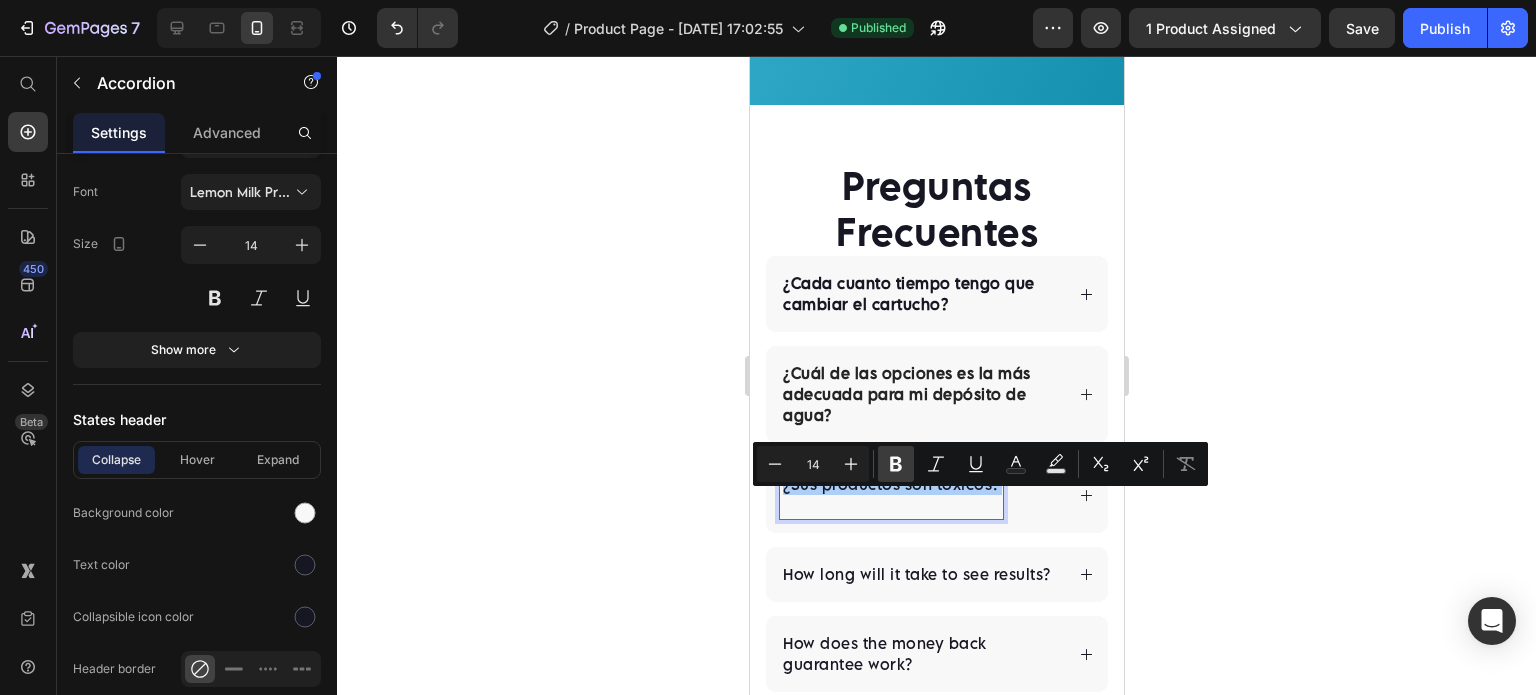click 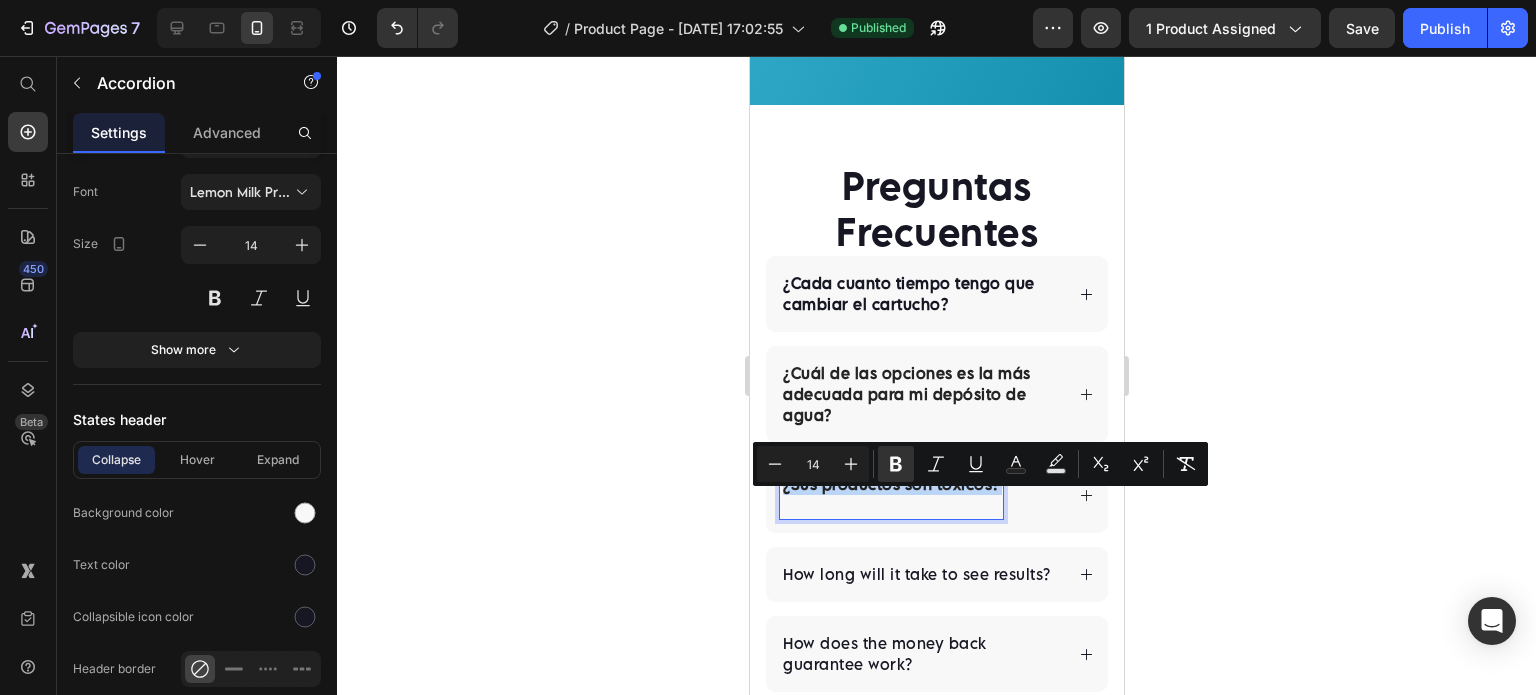 click on "¿Sus productos son tóxicos?" at bounding box center (936, 495) 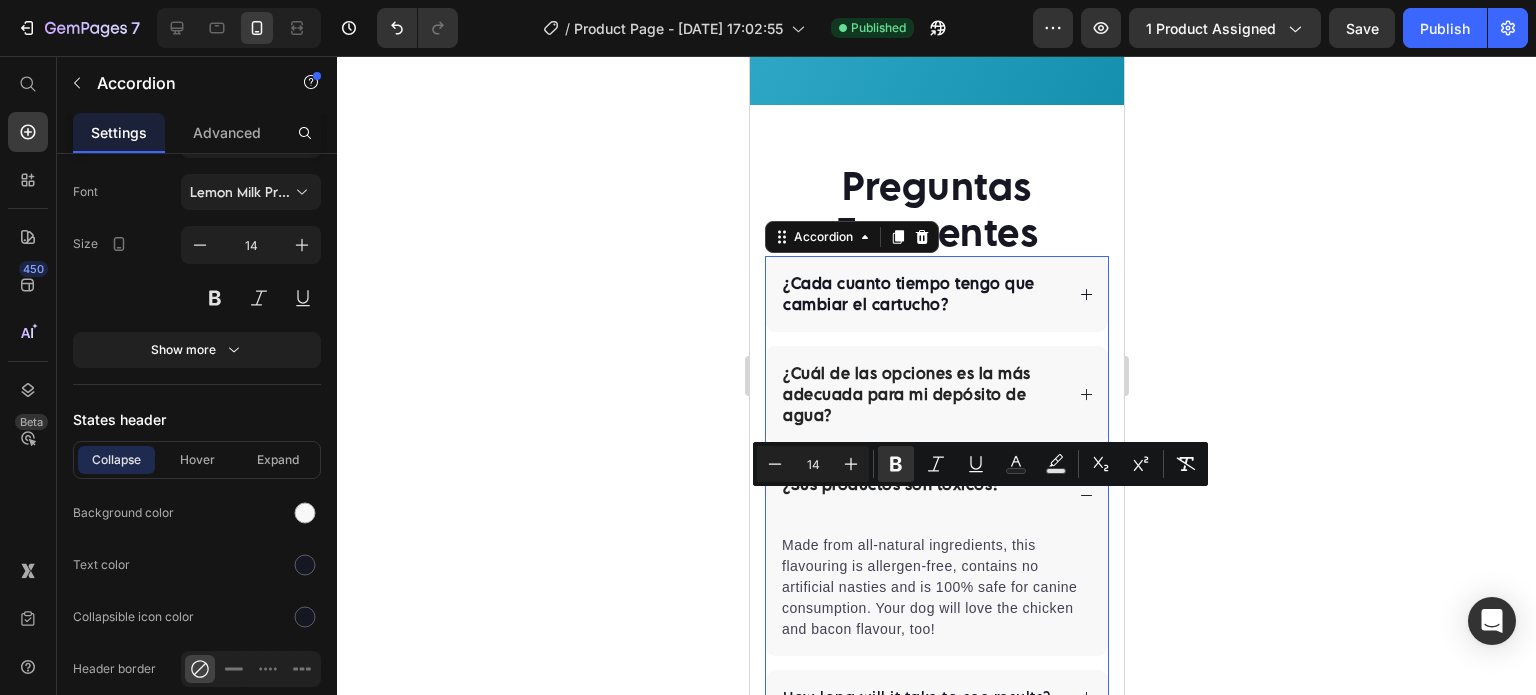 click on "¿Cuál de las opciones es la más adecuada para mi depósito de agua?" at bounding box center (906, 394) 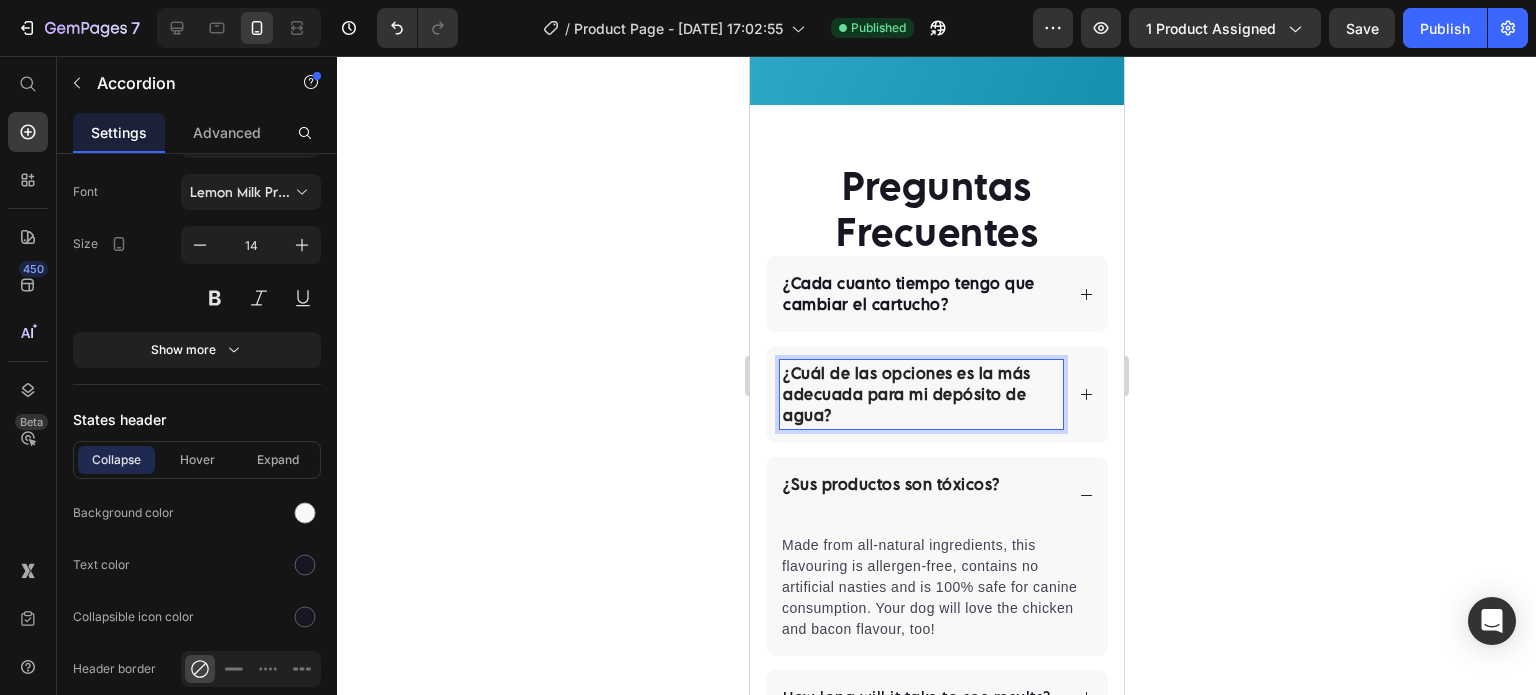 click on "¿Cuál de las opciones es la más adecuada para mi depósito de agua?" at bounding box center [906, 394] 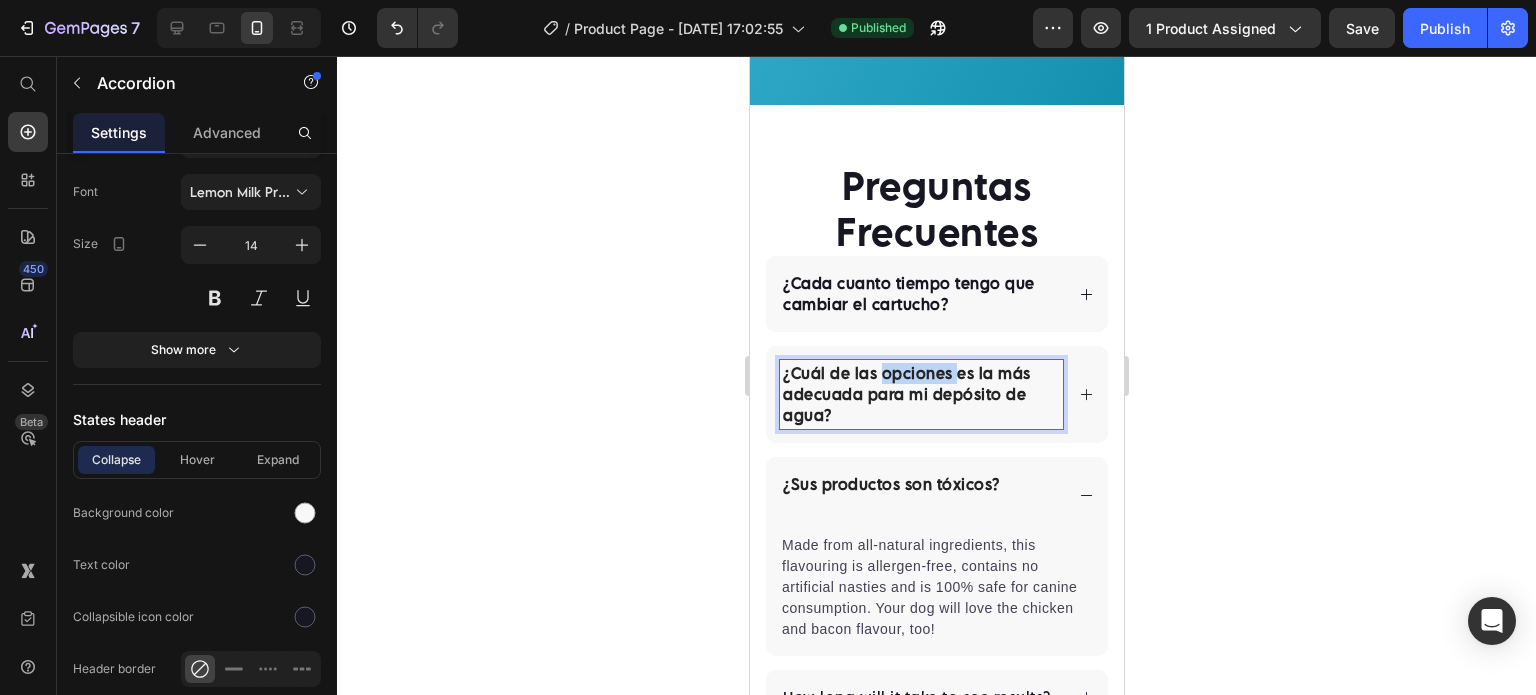 click on "¿Cuál de las opciones es la más adecuada para mi depósito de agua?" at bounding box center (906, 394) 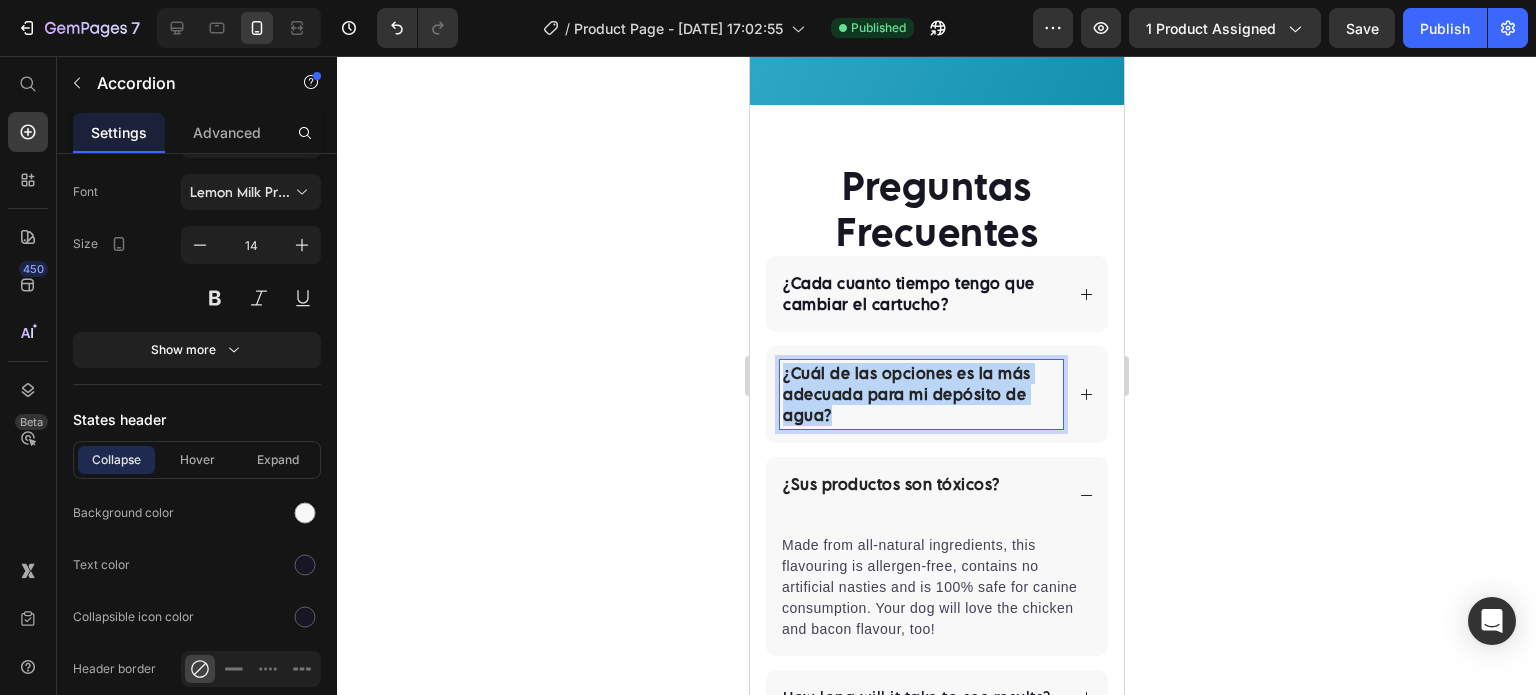 click on "¿Cuál de las opciones es la más adecuada para mi depósito de agua?" at bounding box center [906, 394] 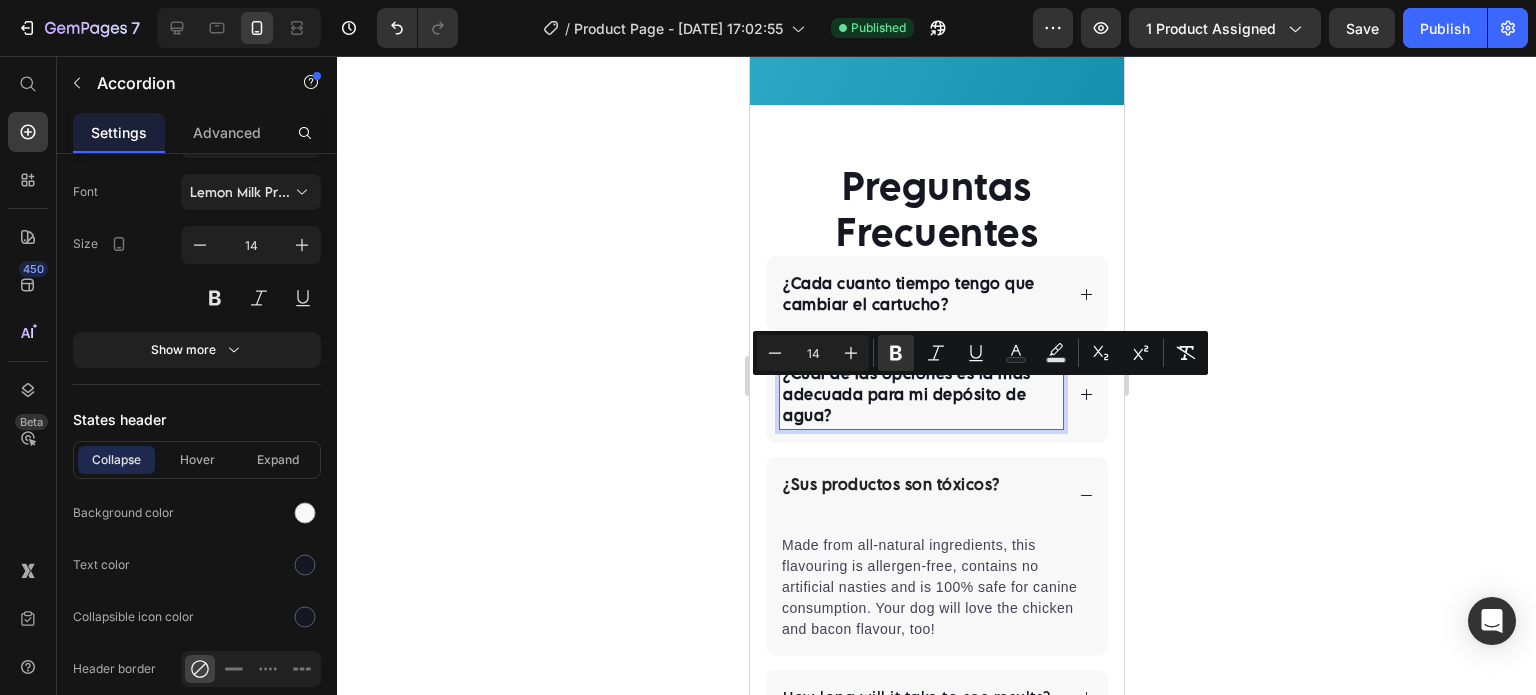 click on "¿Sus productos son tóxicos?" at bounding box center [890, 484] 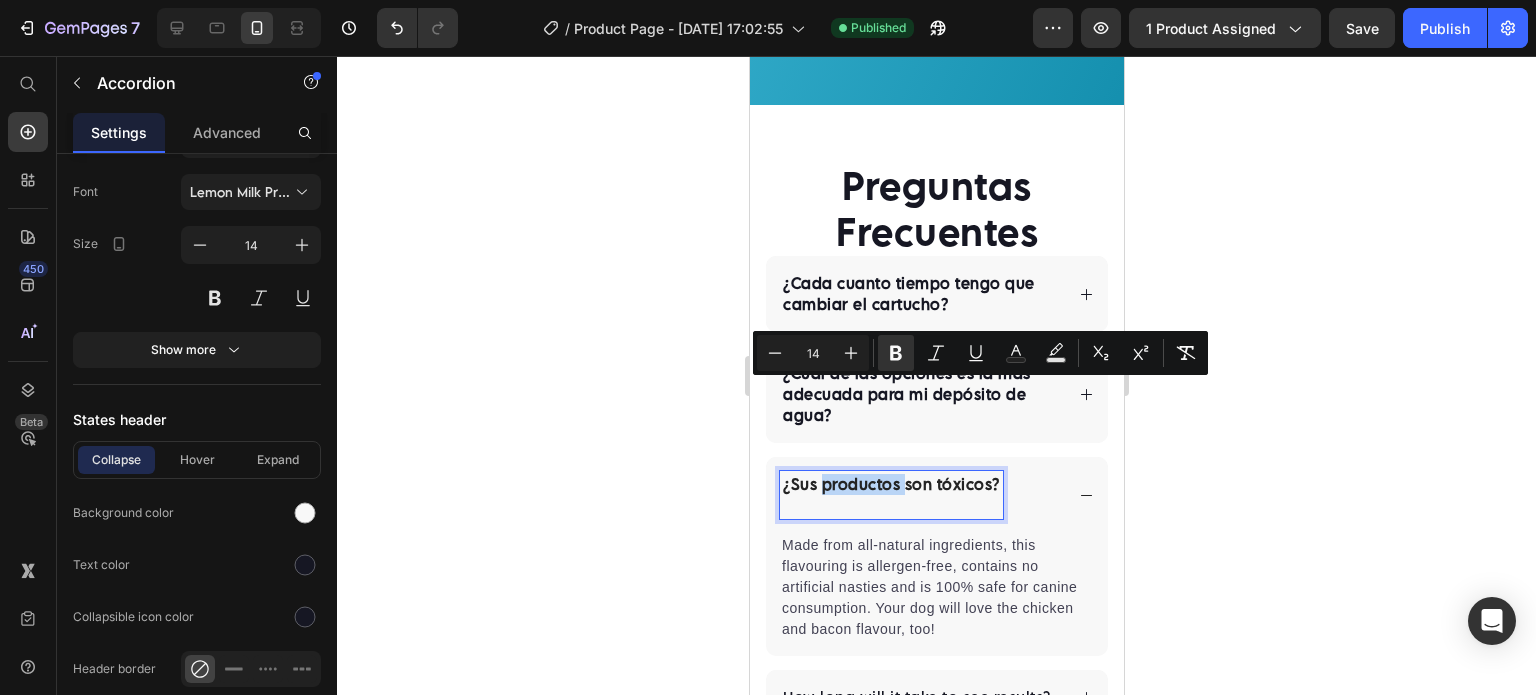 click on "¿Sus productos son tóxicos?" at bounding box center (890, 484) 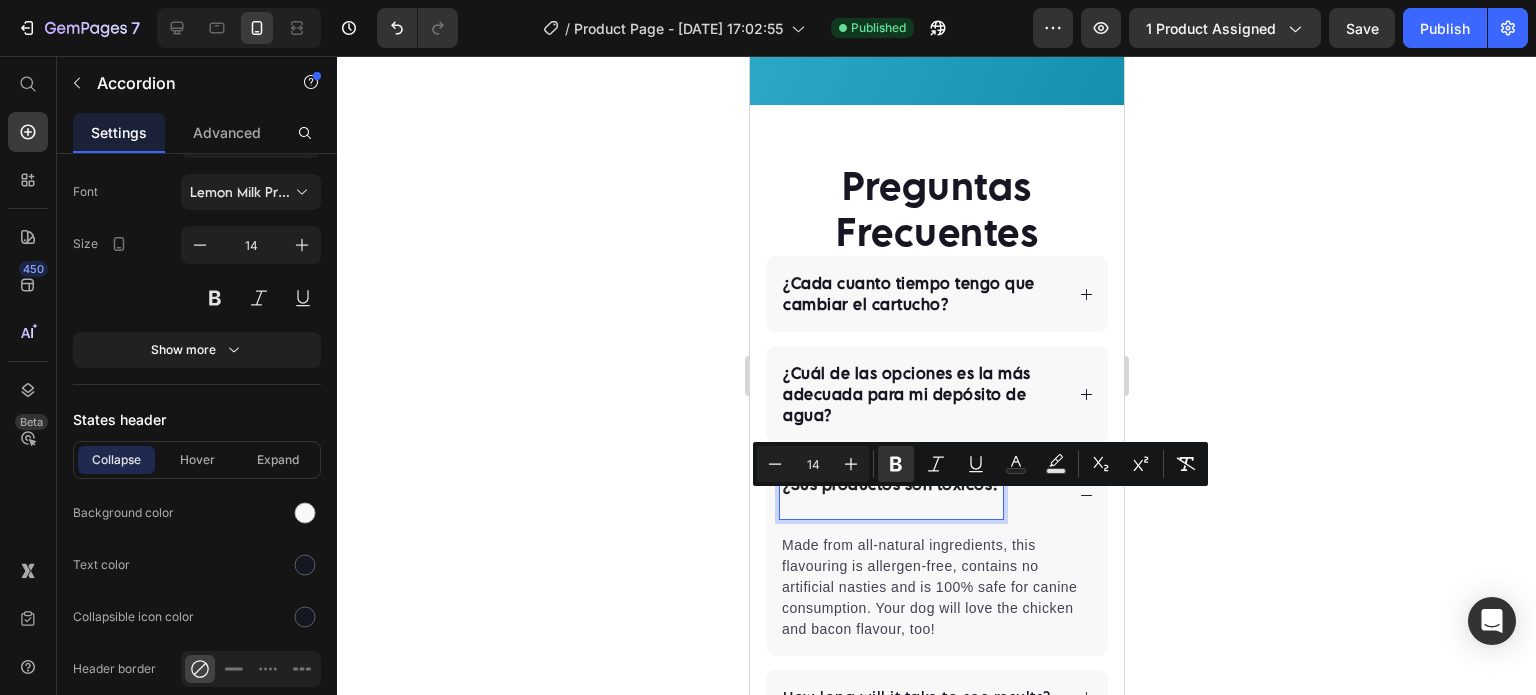 click on "¿Sus productos son tóxicos?" at bounding box center (890, 495) 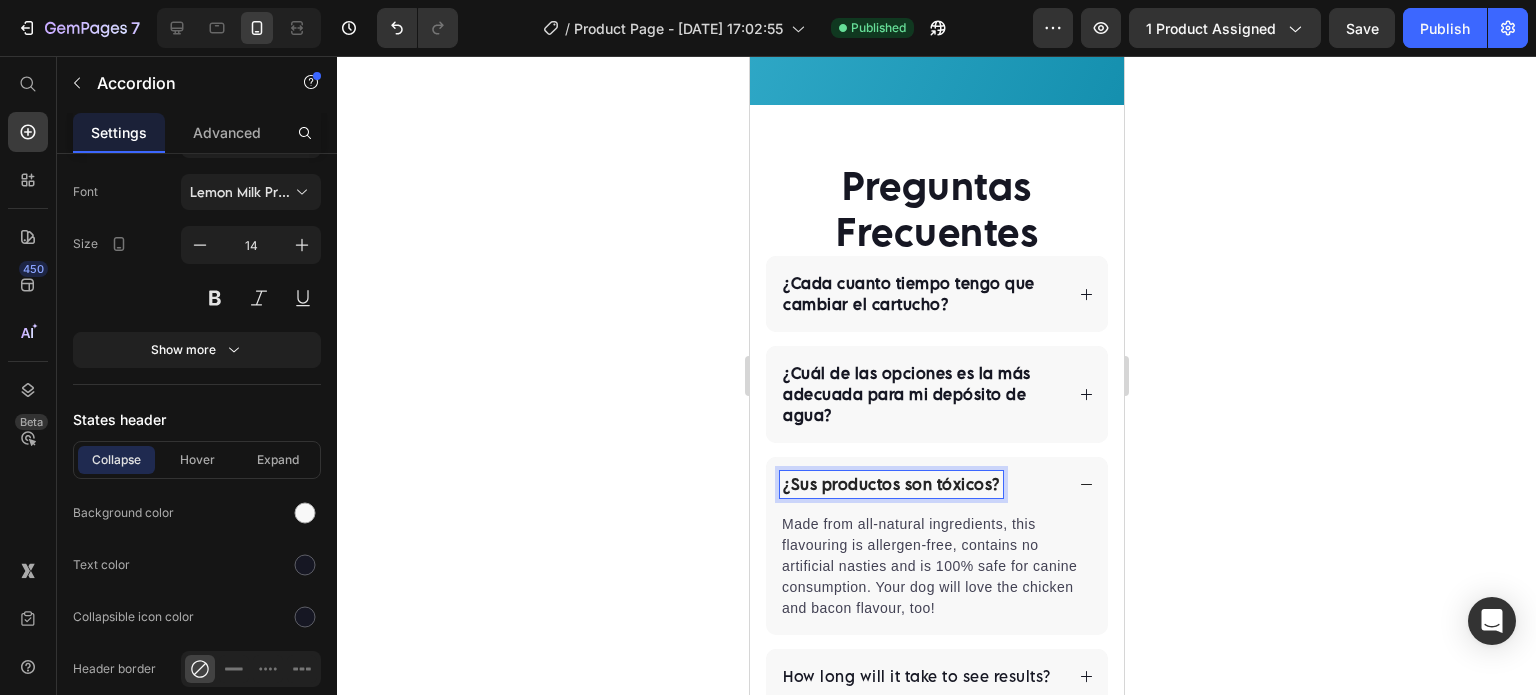 click on "¿Cada cuanto tiempo tengo que cambiar el cartucho?" at bounding box center (908, 293) 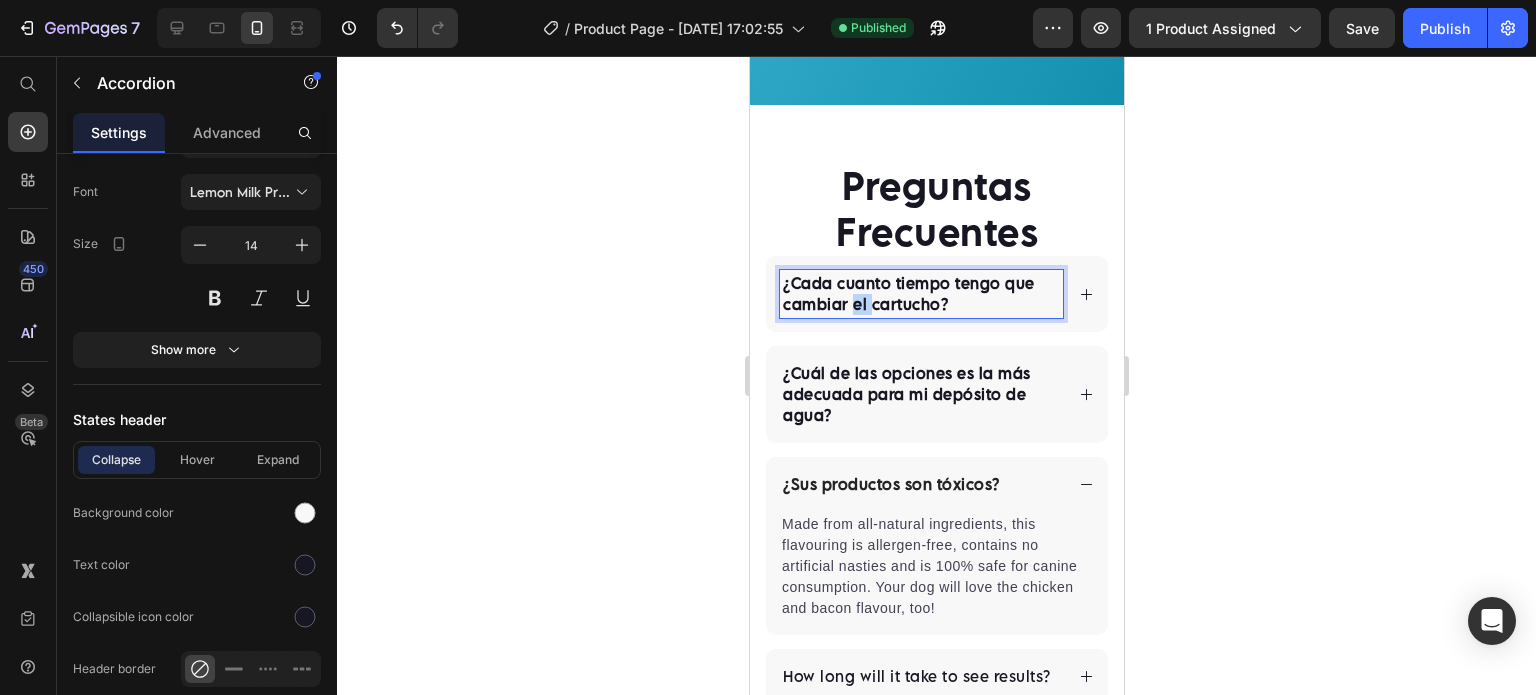 click on "¿Cada cuanto tiempo tengo que cambiar el cartucho?" at bounding box center (908, 293) 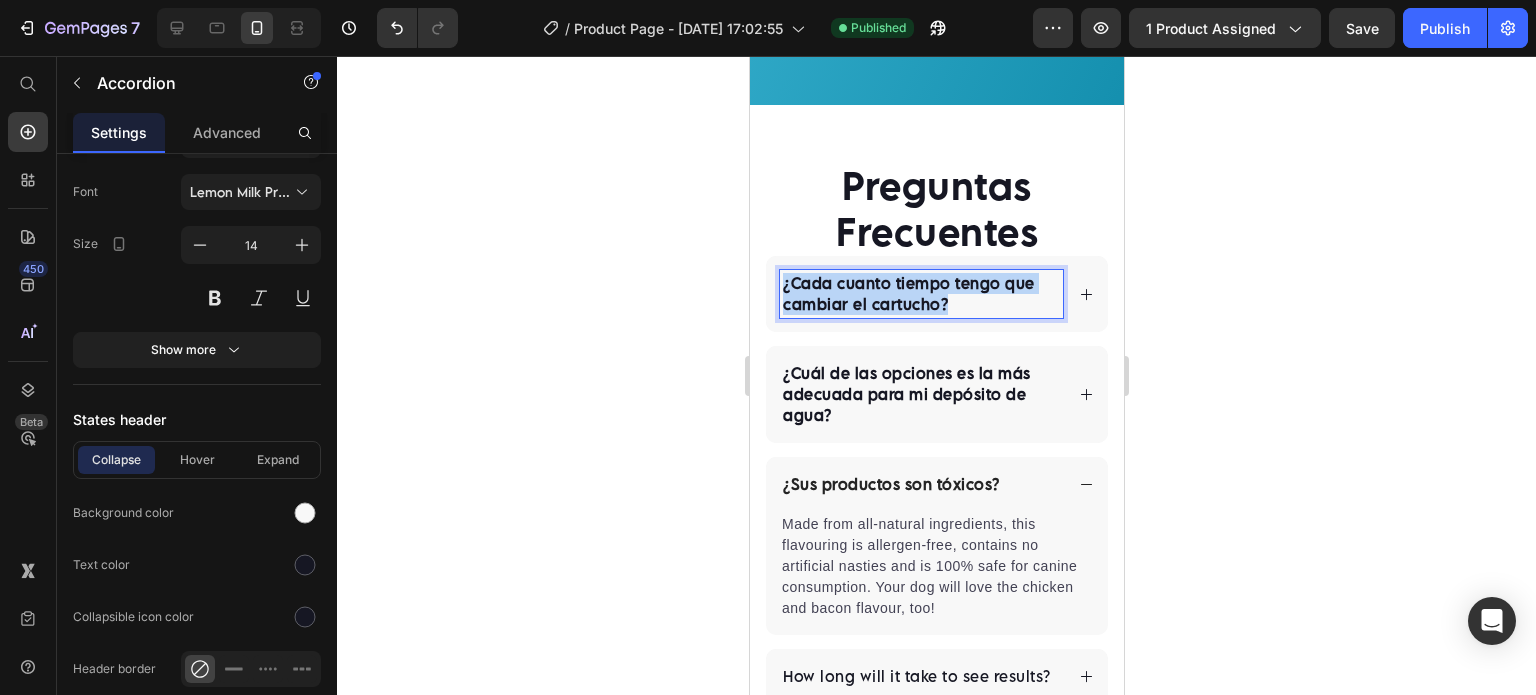 click on "¿Cada cuanto tiempo tengo que cambiar el cartucho?" at bounding box center (908, 293) 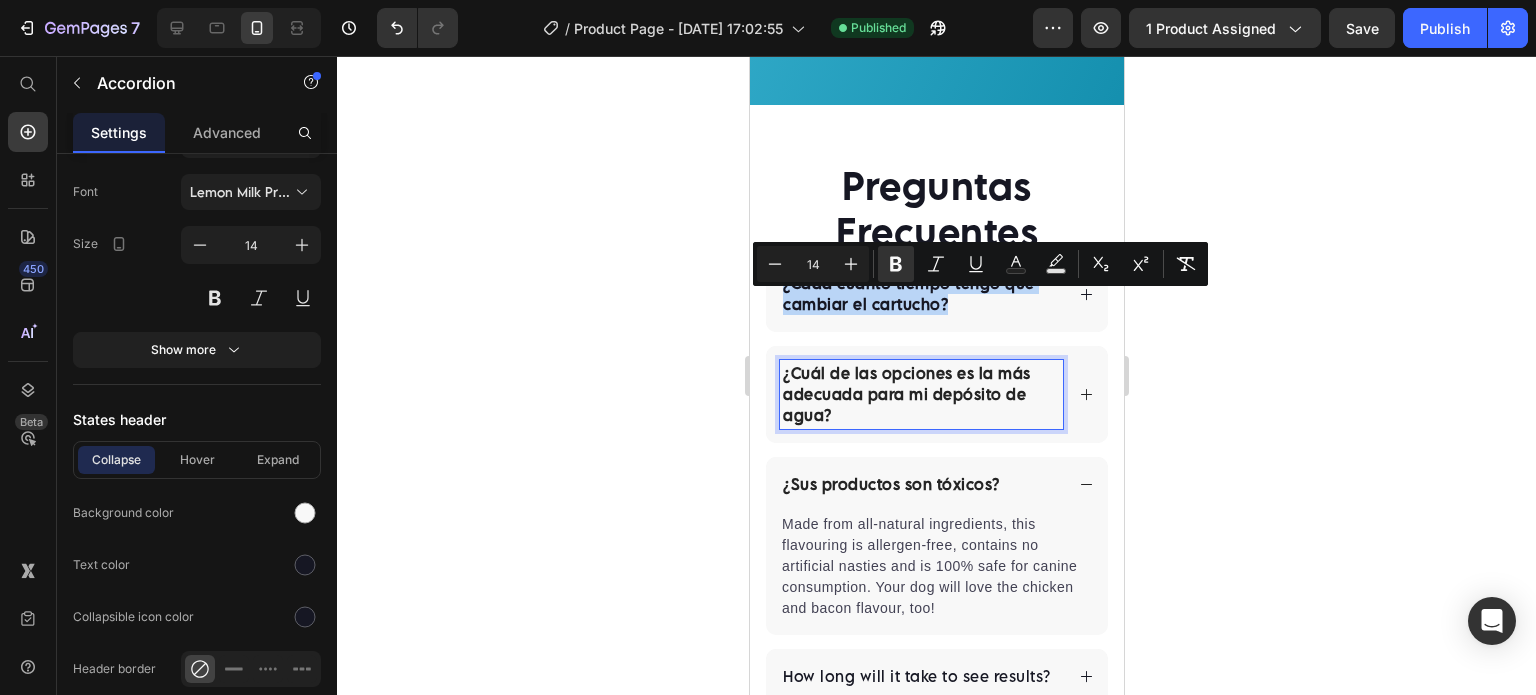 click on "¿Cuál de las opciones es la más adecuada para mi depósito de agua?" at bounding box center (906, 394) 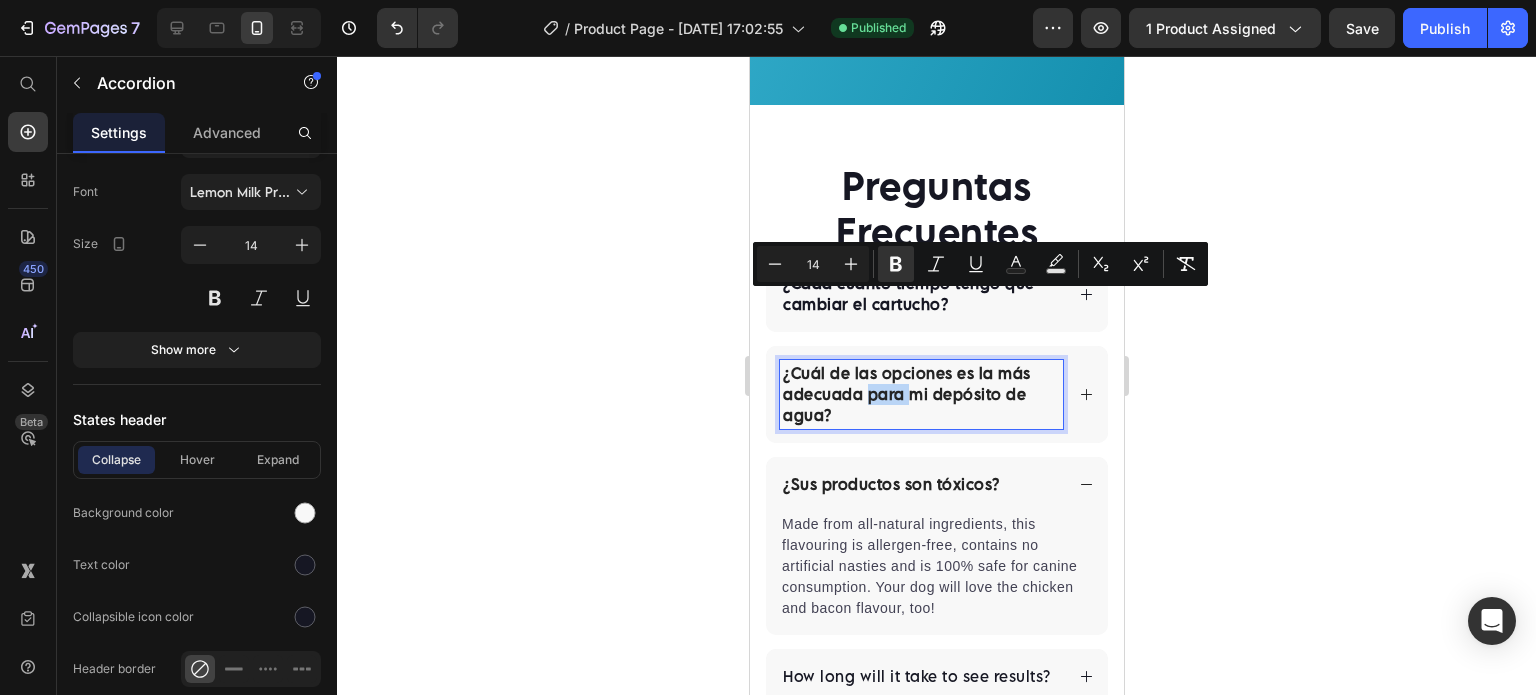 click on "¿Cuál de las opciones es la más adecuada para mi depósito de agua?" at bounding box center [906, 394] 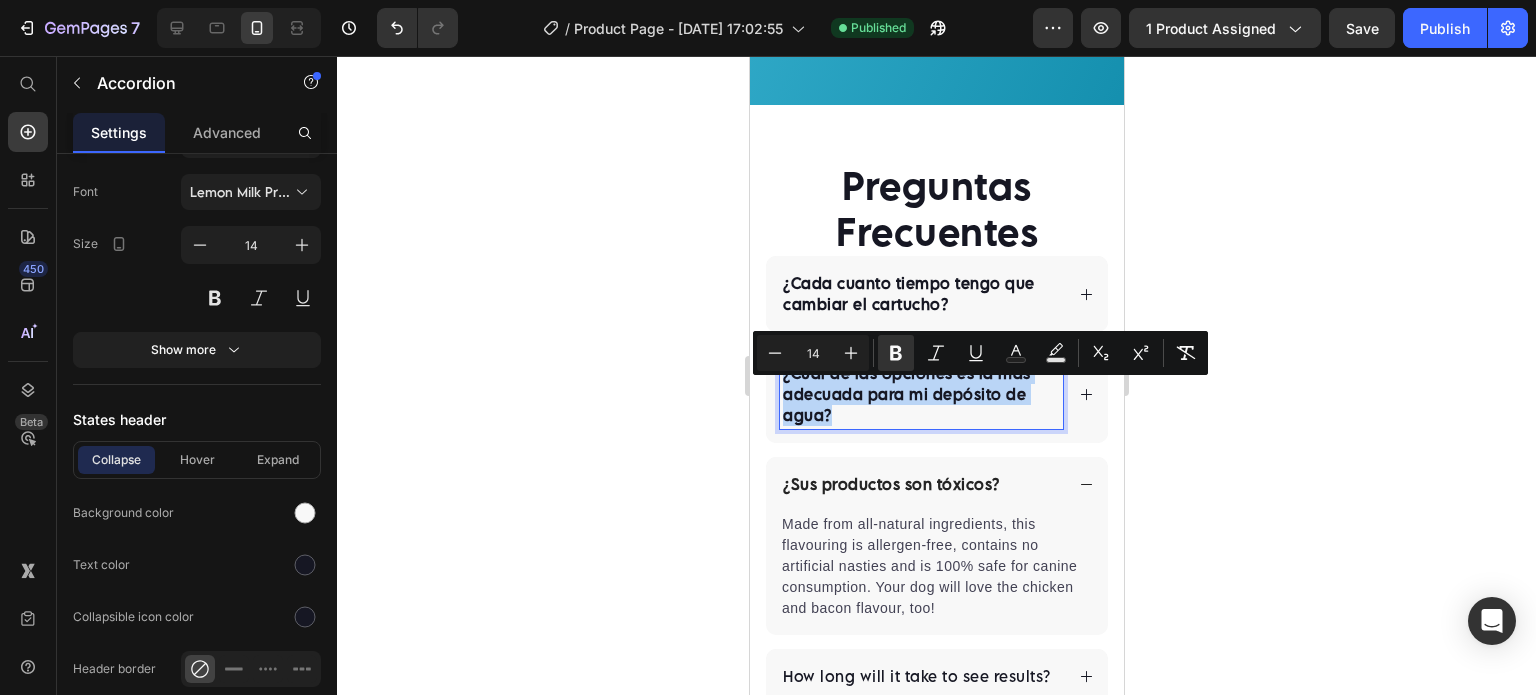 click on "¿Sus productos son tóxicos?" at bounding box center [936, 484] 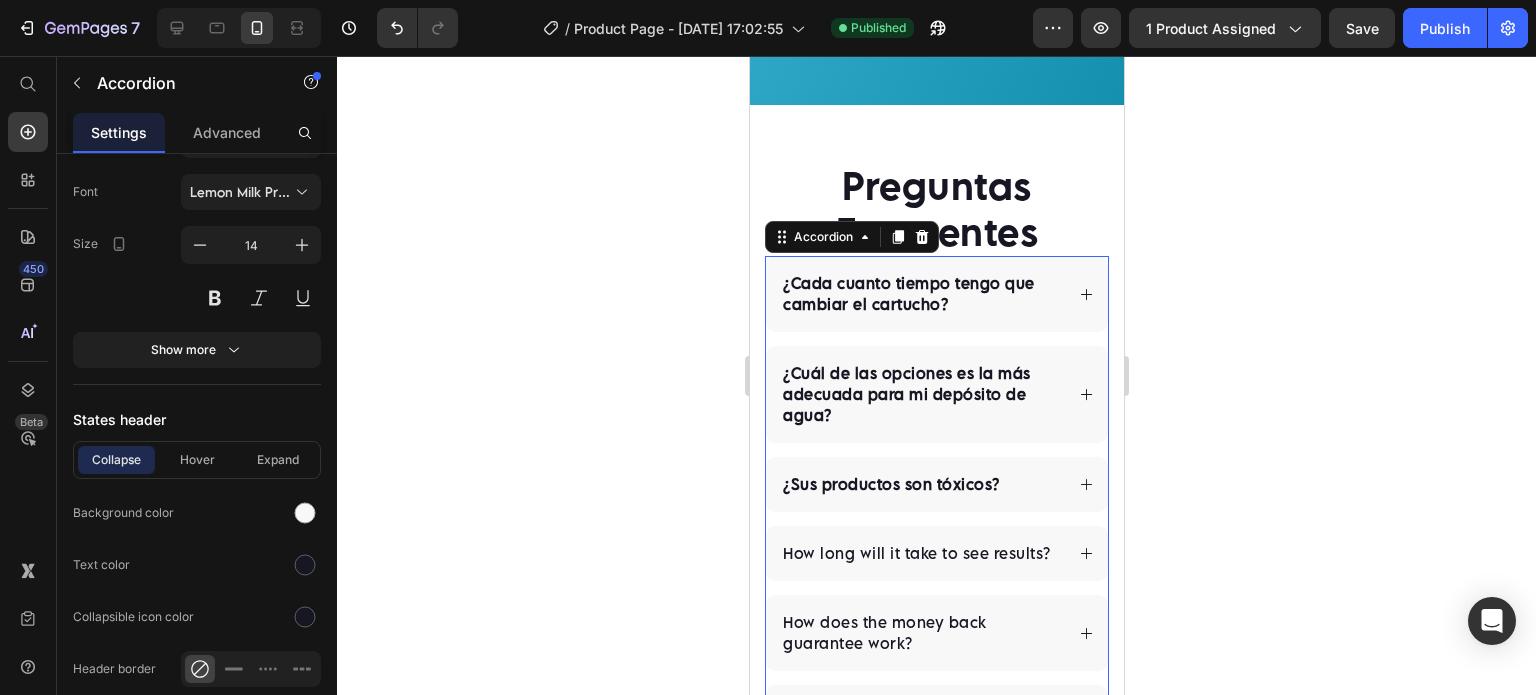 click on "¿Sus productos son tóxicos?" at bounding box center [890, 484] 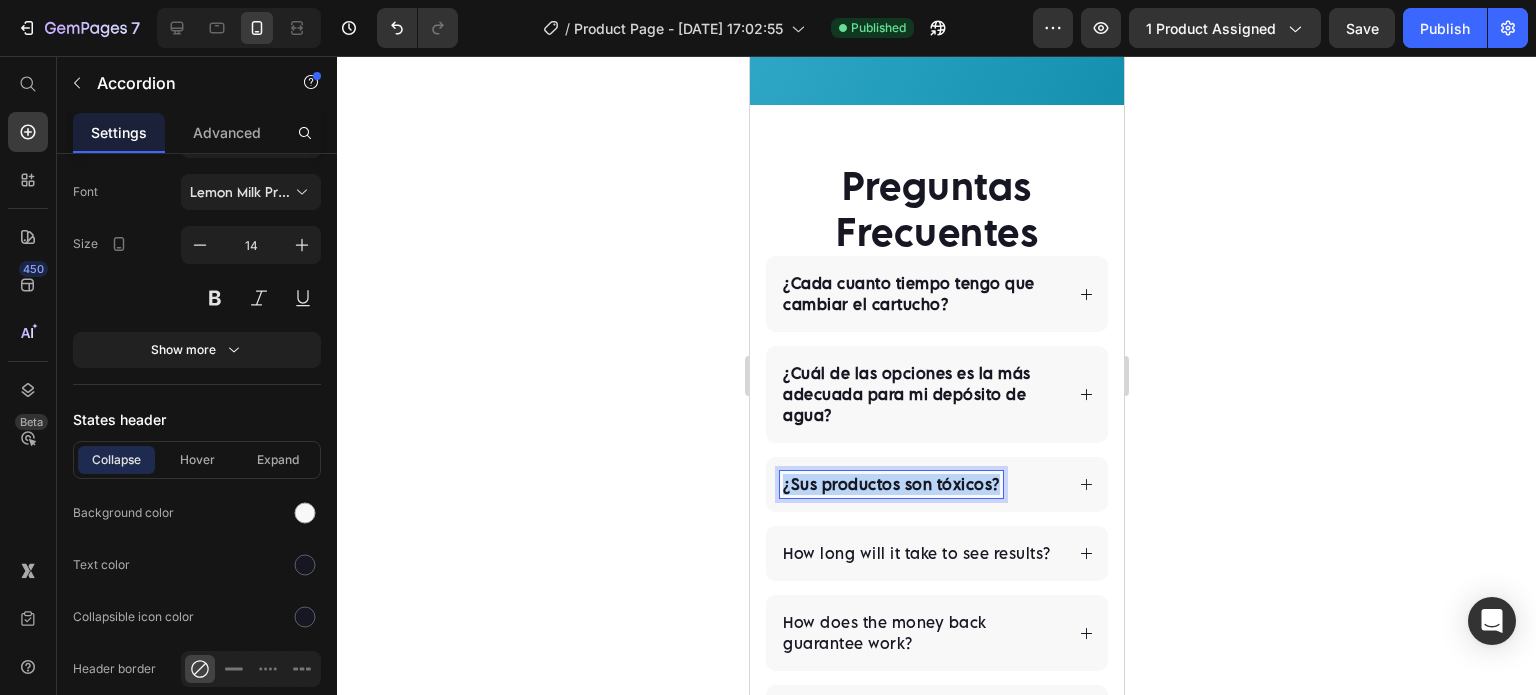 click on "¿Sus productos son tóxicos?" at bounding box center (890, 484) 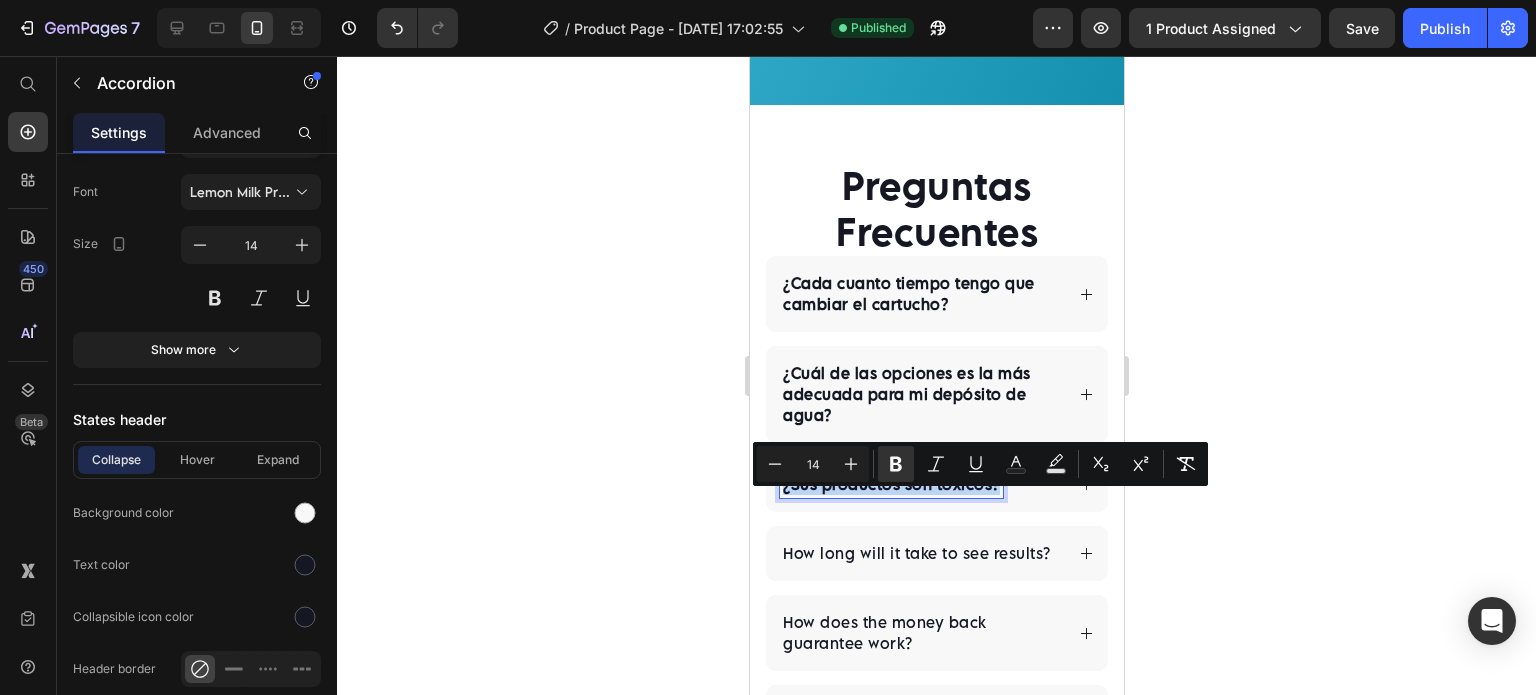 click on "¿Sus productos son tóxicos?" at bounding box center (920, 484) 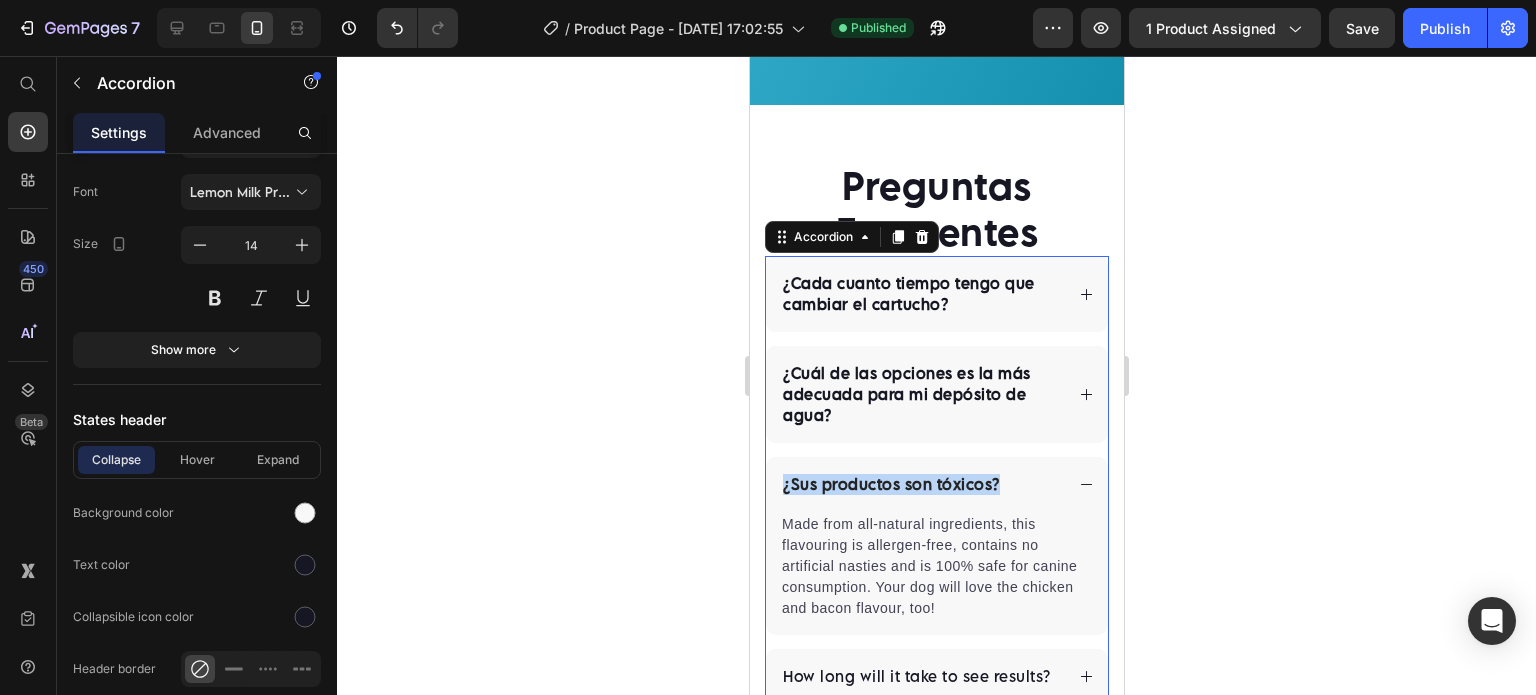 click on "¿Sus productos son tóxicos?" at bounding box center (936, 484) 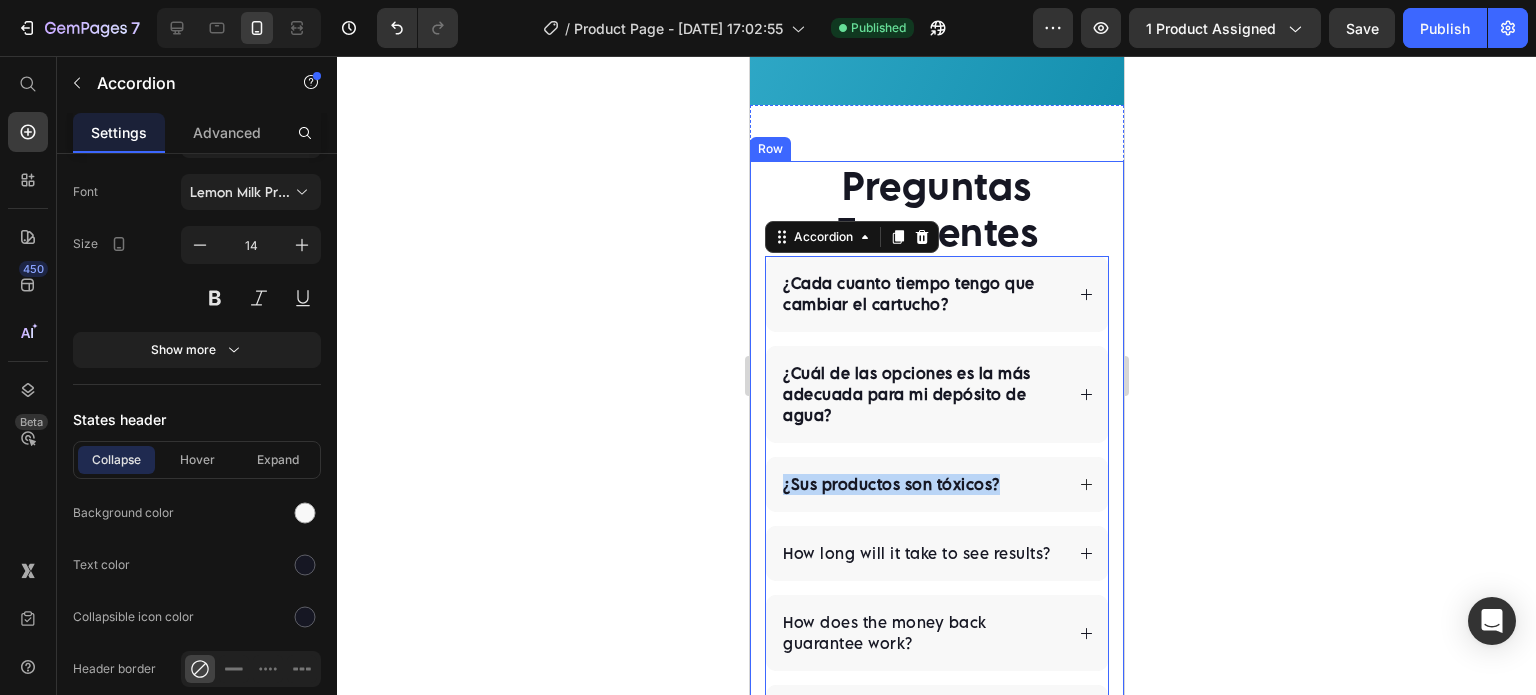click on "Preguntas Frecuentes Heading
¿Cada cuanto tiempo tengo que cambiar el cartucho?
¿Cuál de las opciones es la más adecuada para mi depósito de agua?
¿Sus productos son tóxicos?
How long will it take to see results?
How does the money back guarantee work?
Any further questions? Accordion   0 Row" at bounding box center [936, 450] 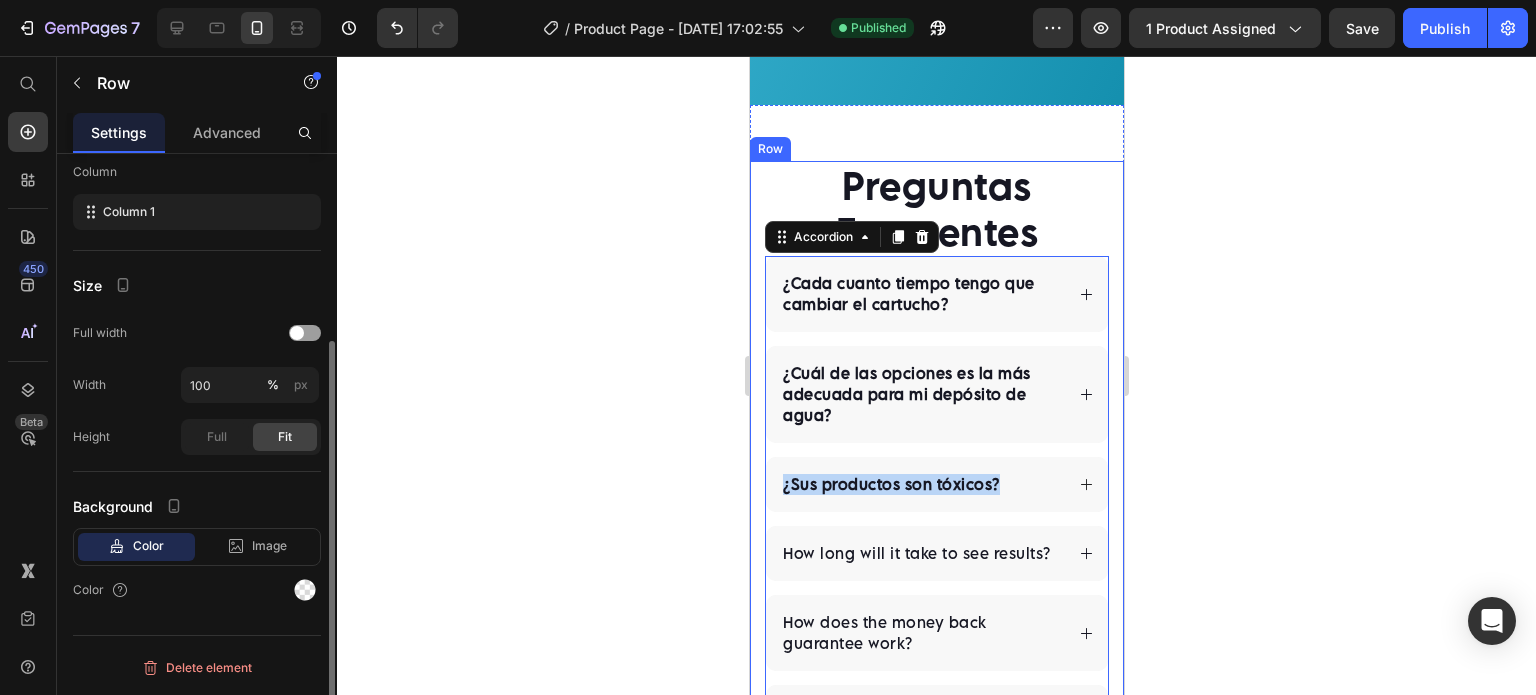 scroll, scrollTop: 0, scrollLeft: 0, axis: both 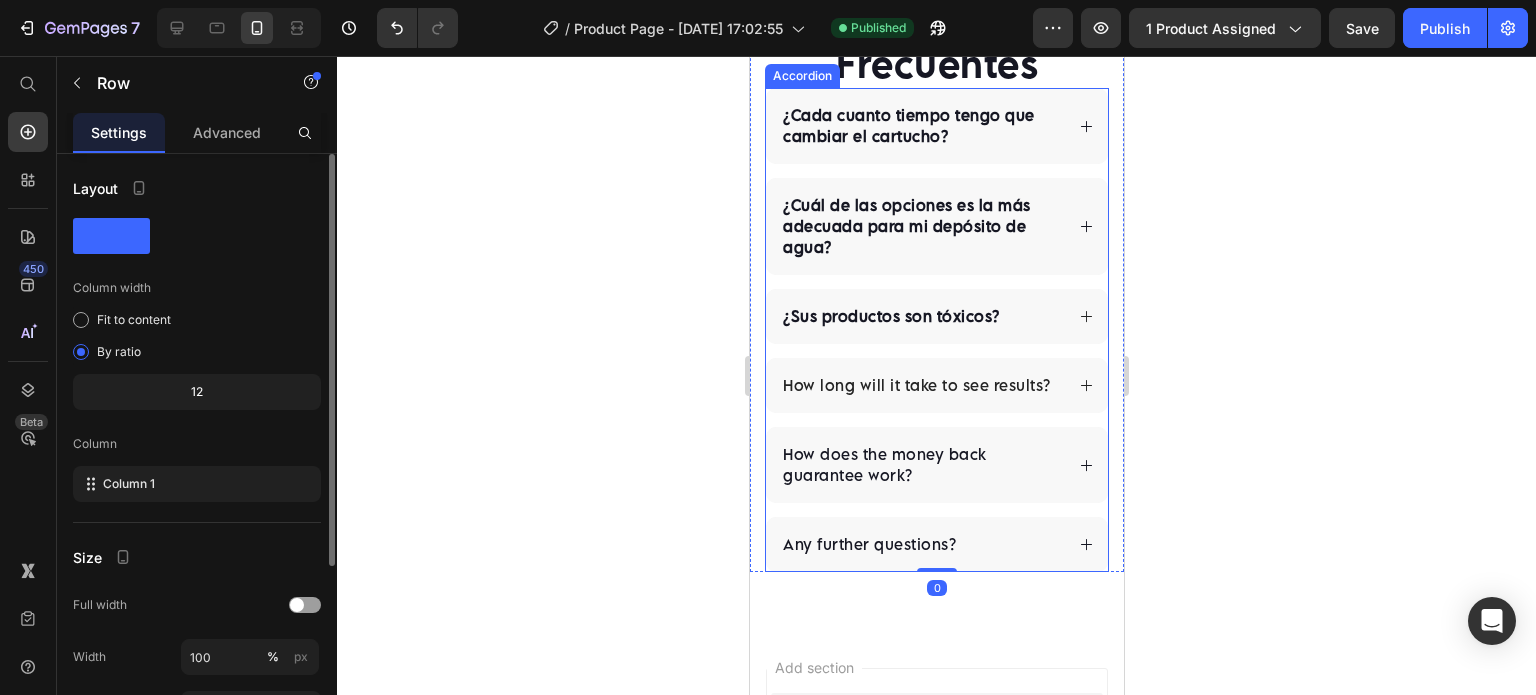 click on "How long will it take to see results?" at bounding box center (916, 385) 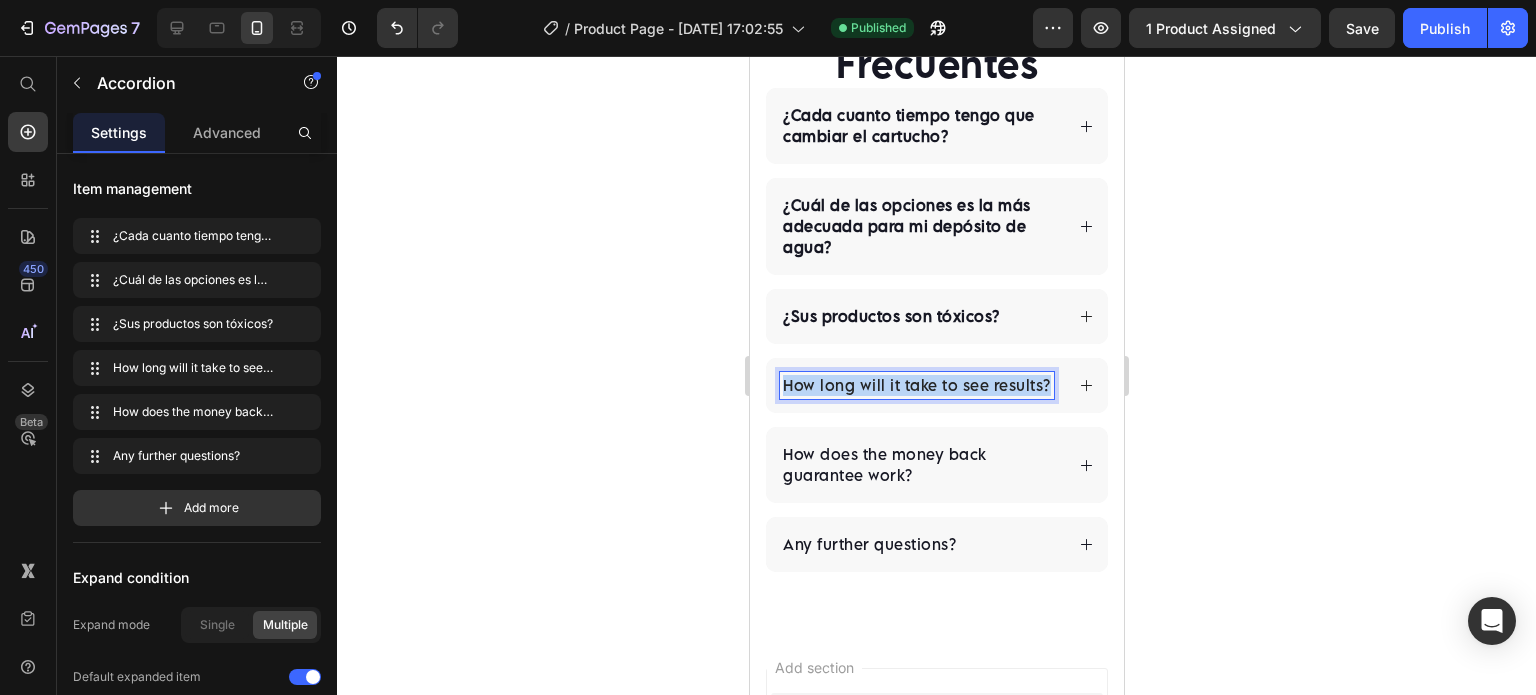 click on "How long will it take to see results?" at bounding box center (916, 385) 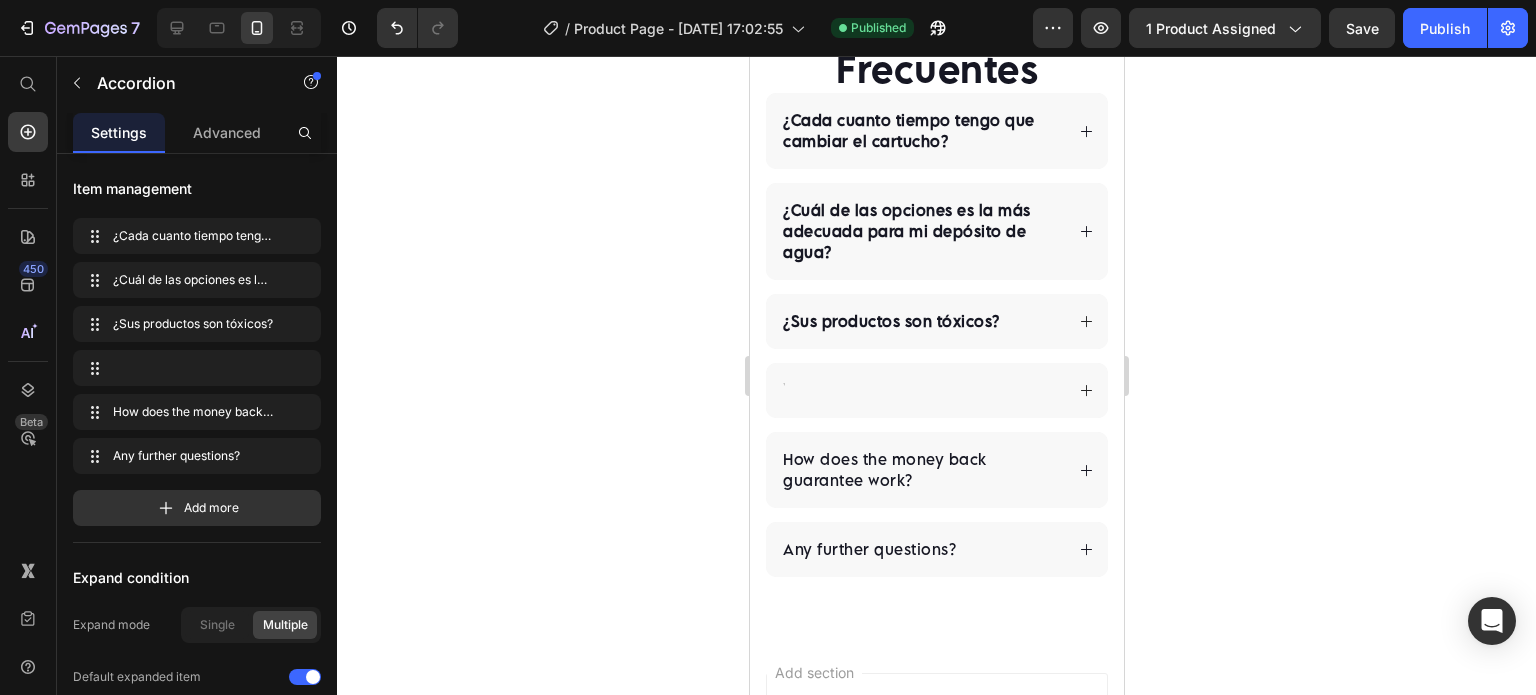 scroll, scrollTop: 4810, scrollLeft: 0, axis: vertical 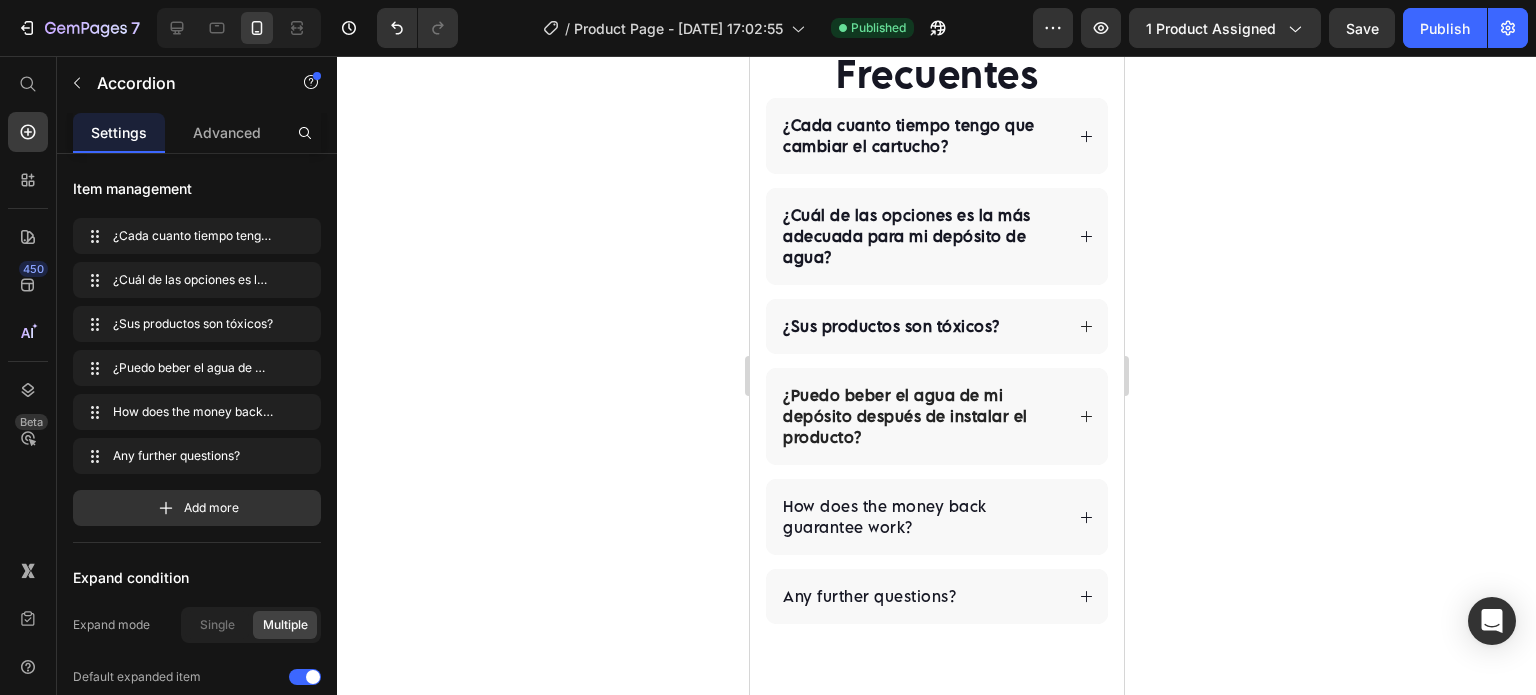 click on "¿Puedo beber el agua de mi depósito después de instalar el producto?" at bounding box center [936, 416] 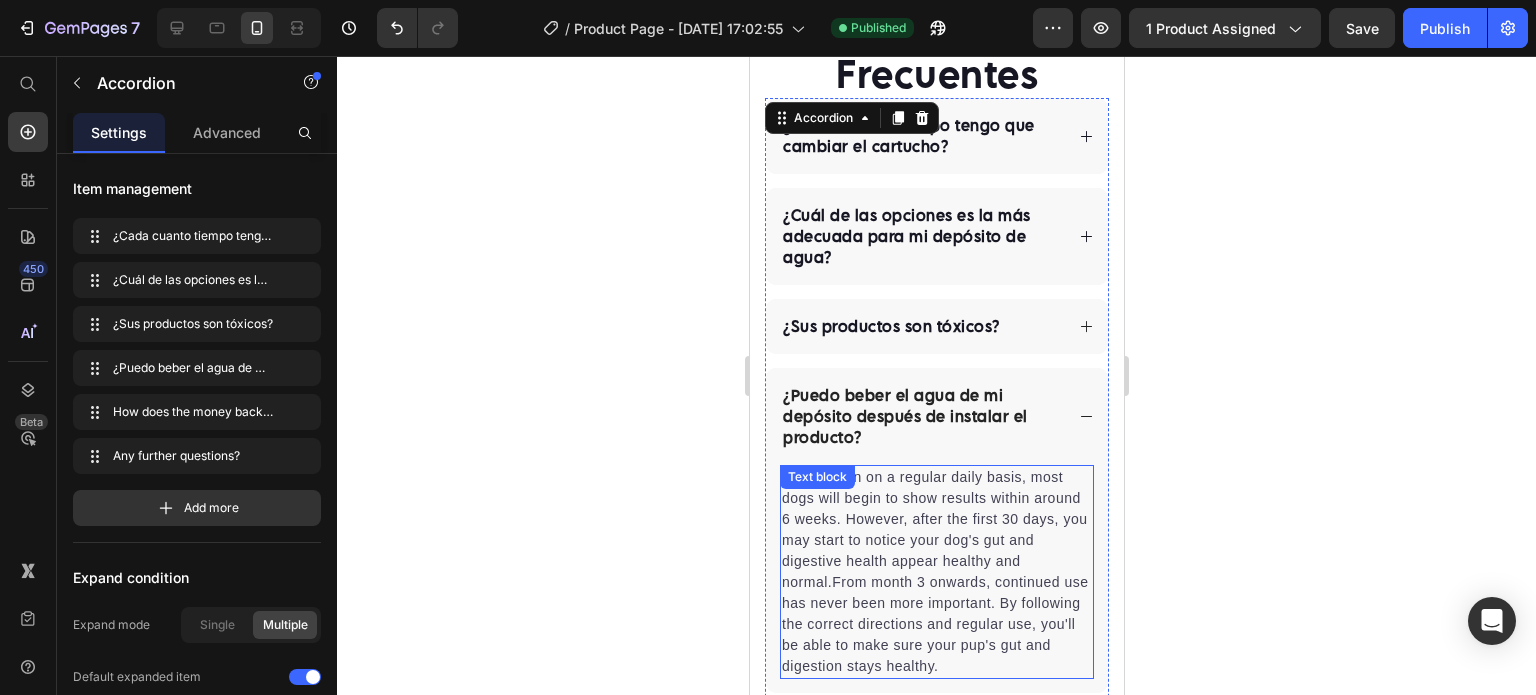 click on "When taken on a regular daily basis, most dogs will begin to show results within around 6 weeks. However, after the first 30 days, you may start to notice your dog's gut and digestive health appear healthy and normal.From month 3 onwards, continued use has never been more important. By following the correct directions and regular use, you'll be able to make sure your pup's gut and digestion stays healthy." at bounding box center [936, 572] 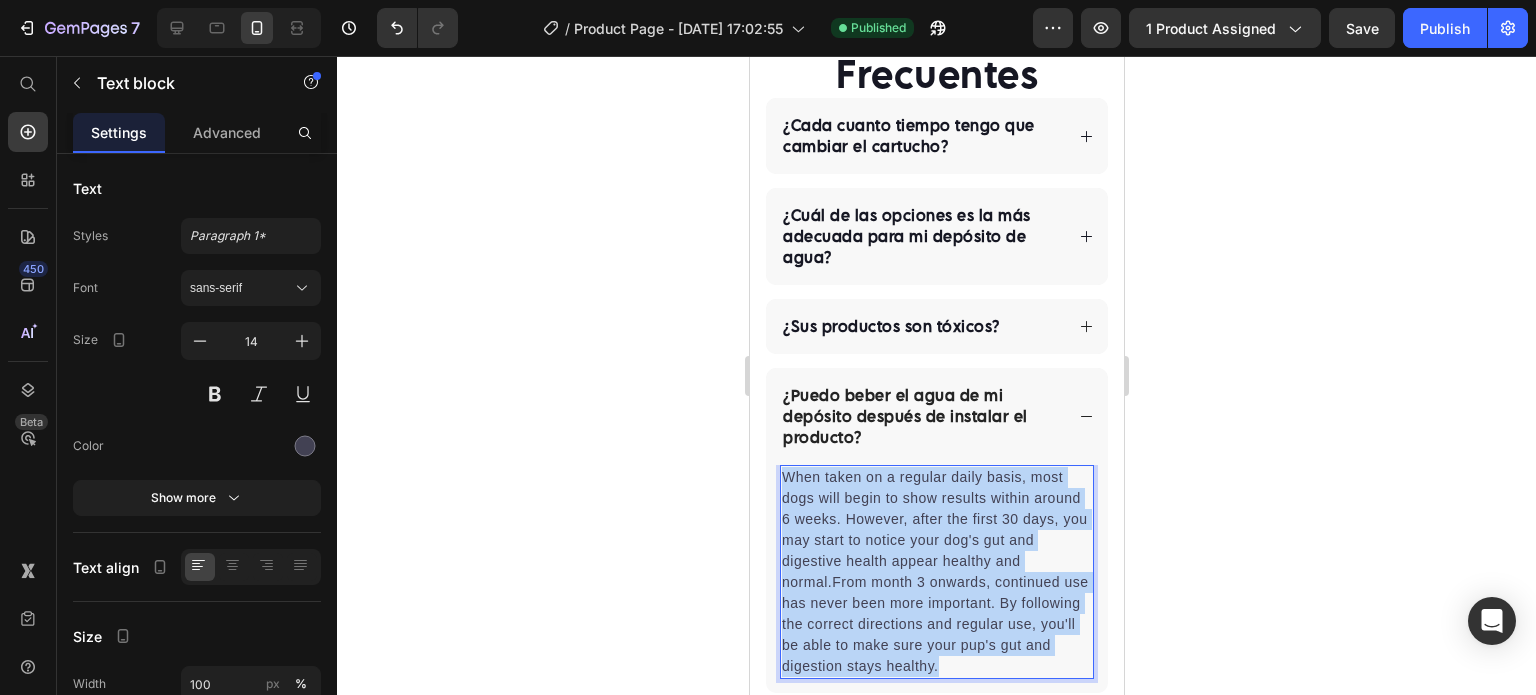 click on "When taken on a regular daily basis, most dogs will begin to show results within around 6 weeks. However, after the first 30 days, you may start to notice your dog's gut and digestive health appear healthy and normal.From month 3 onwards, continued use has never been more important. By following the correct directions and regular use, you'll be able to make sure your pup's gut and digestion stays healthy." at bounding box center (936, 572) 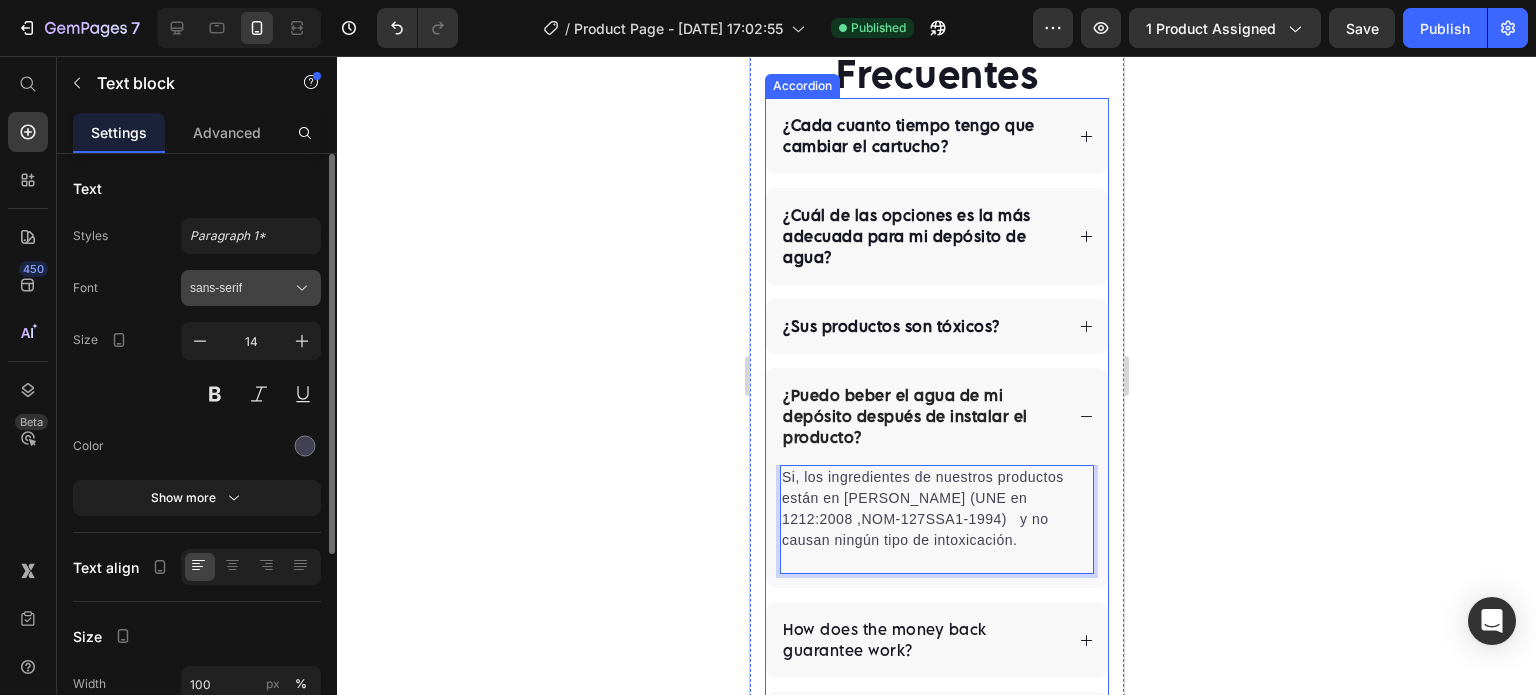 click on "sans-serif" at bounding box center (241, 288) 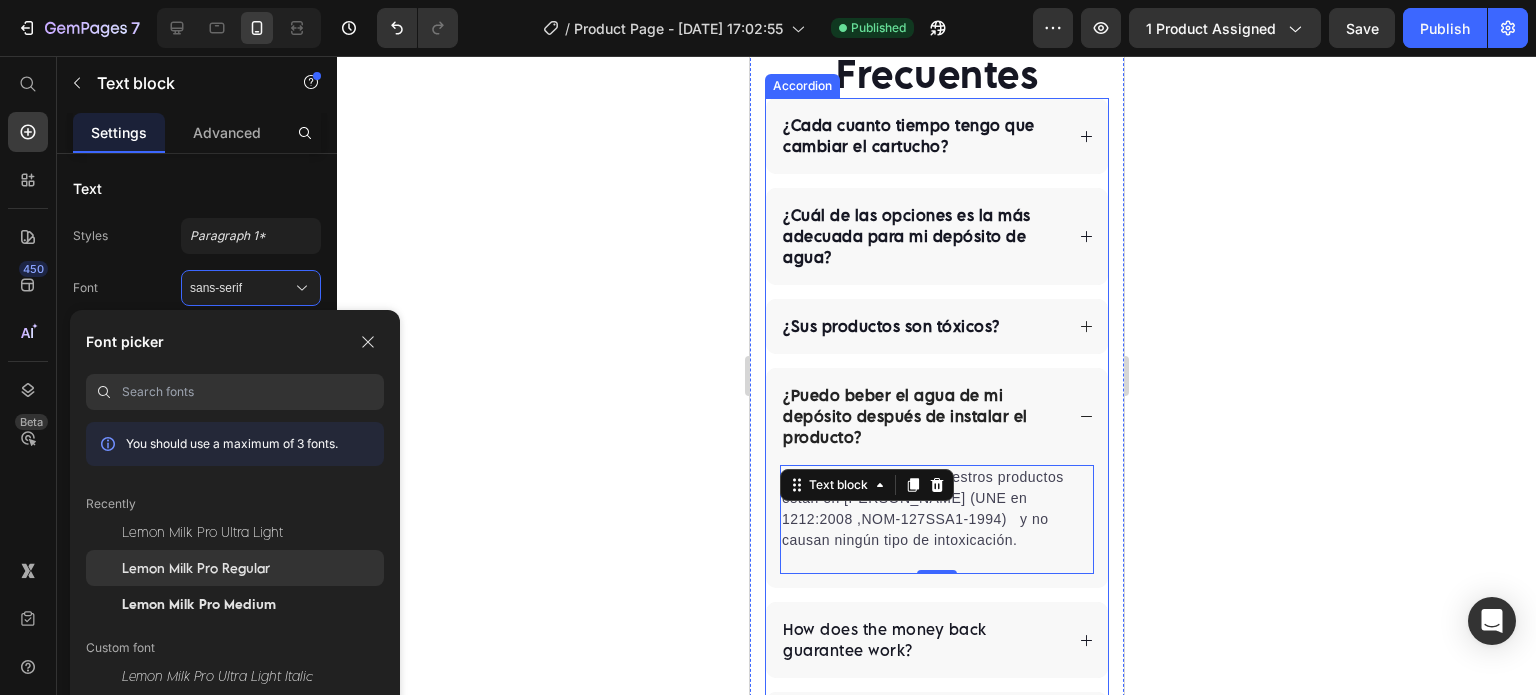 click on "Lemon Milk Pro Regular" at bounding box center [196, 568] 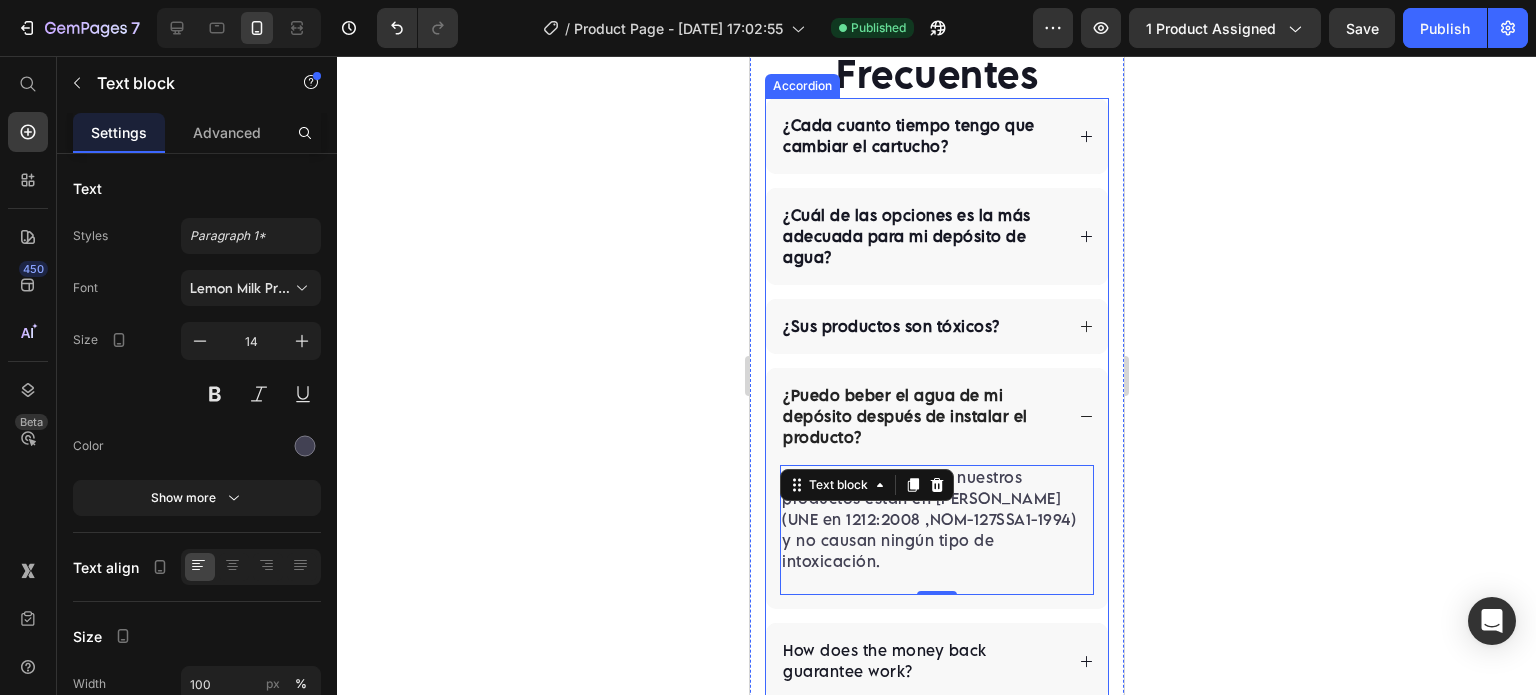 click on "¿Puedo beber el agua de mi depósito después de instalar el producto?" at bounding box center [936, 416] 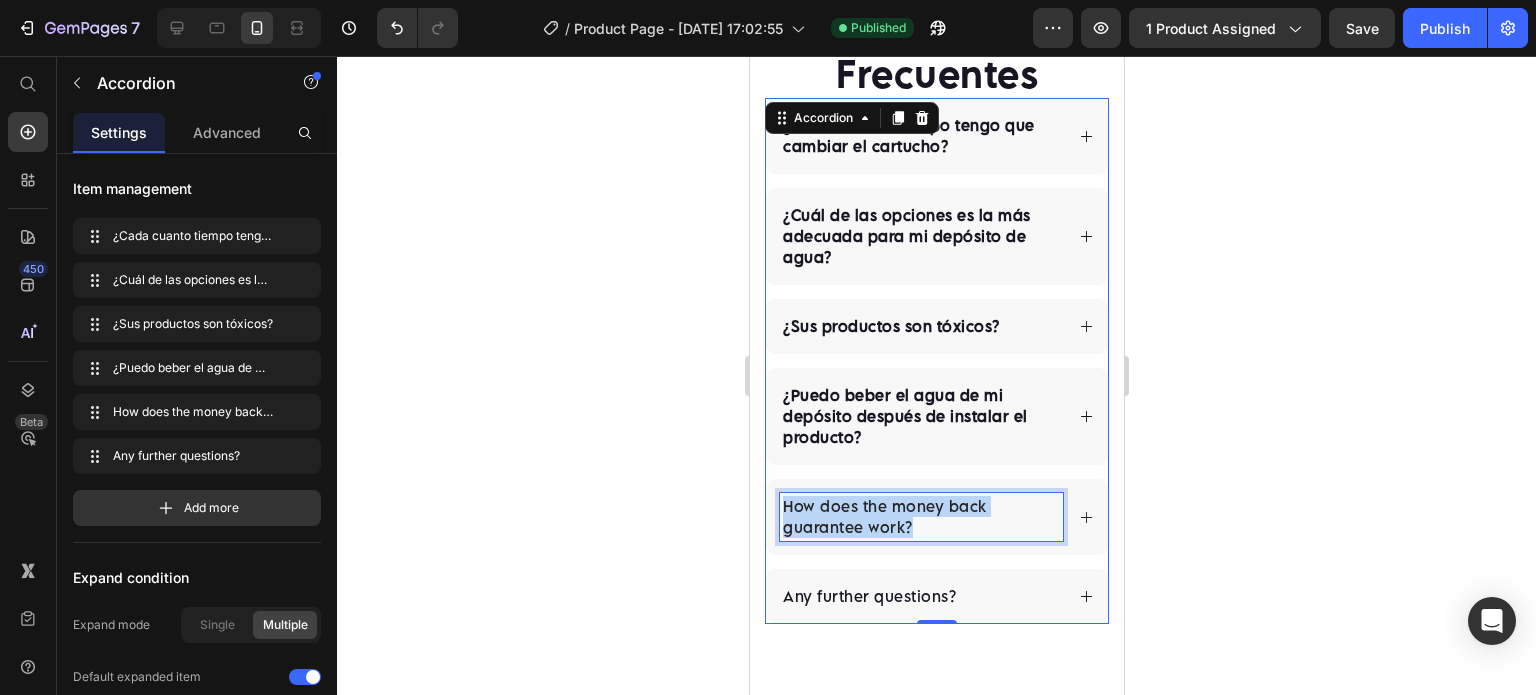 click on "How does the money back guarantee work?" at bounding box center (920, 517) 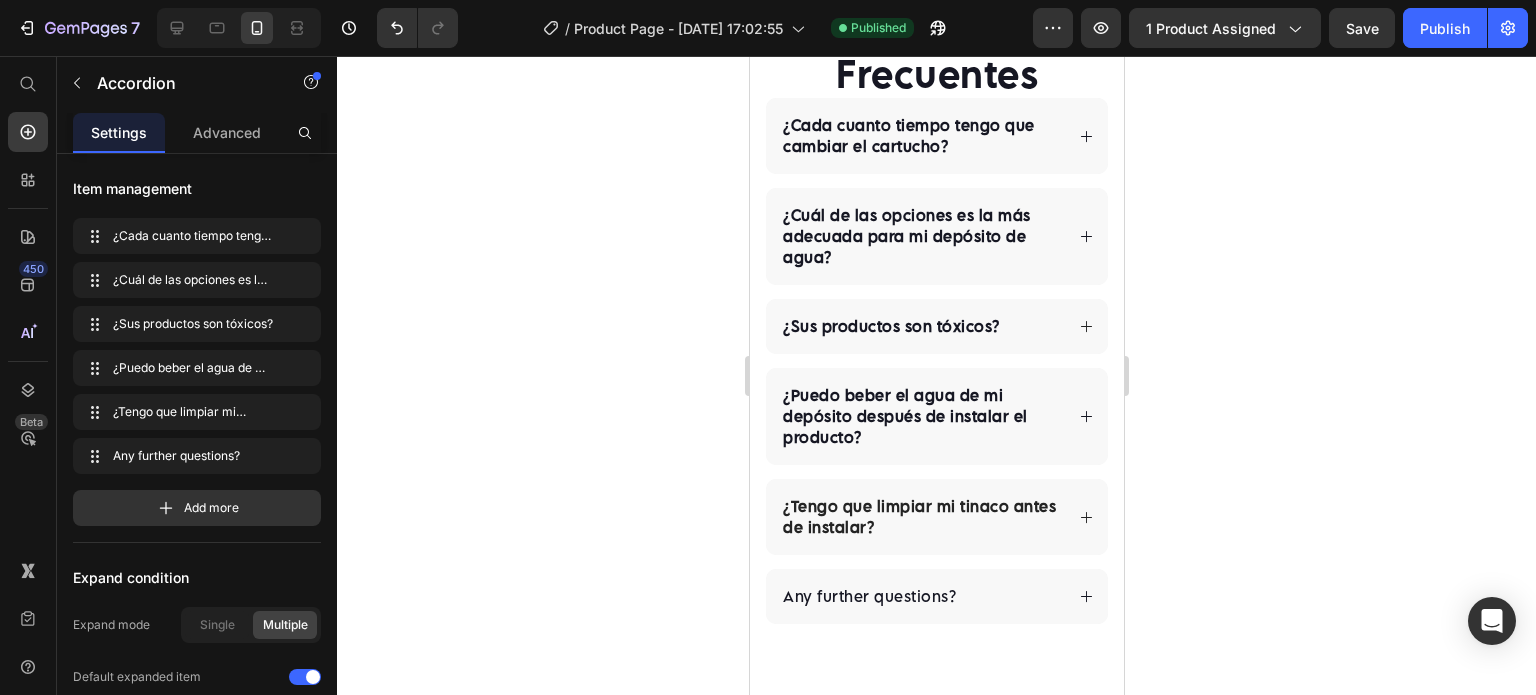 click 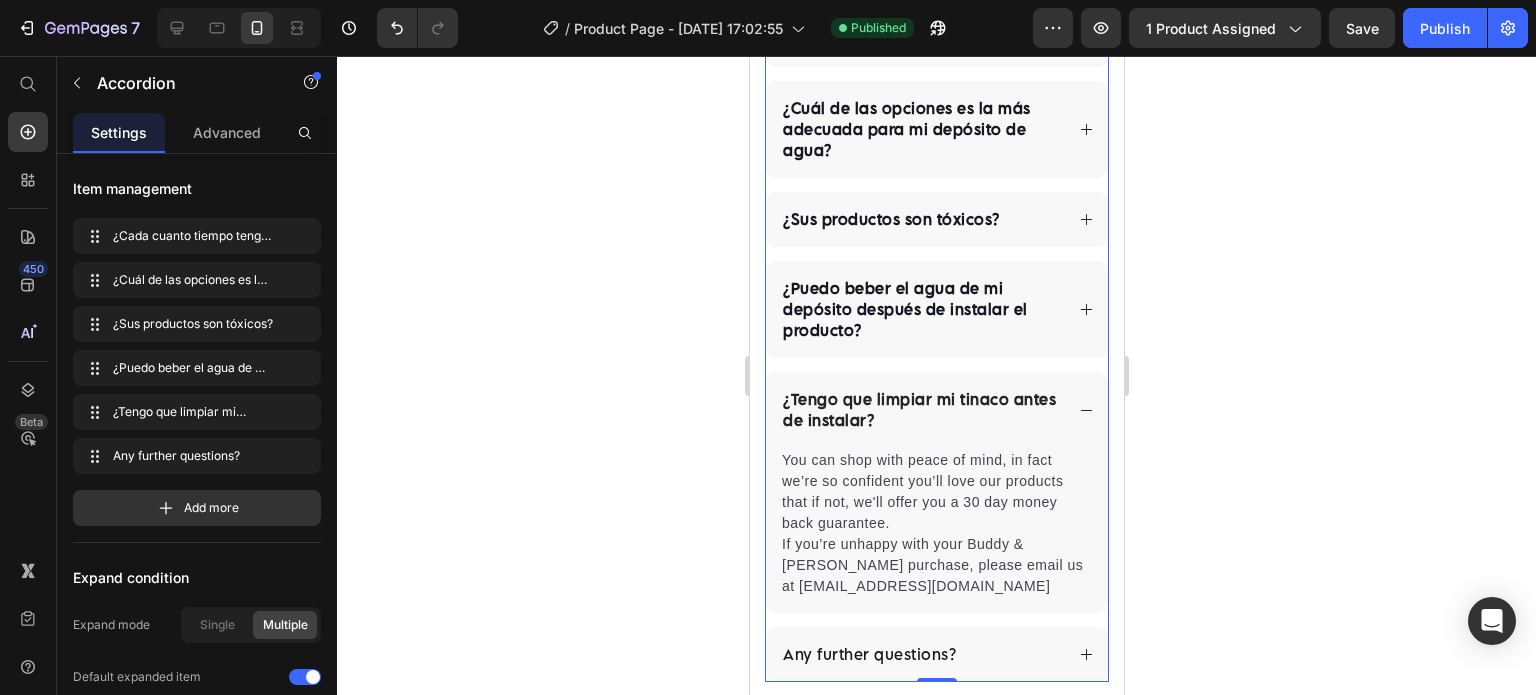 scroll, scrollTop: 4976, scrollLeft: 0, axis: vertical 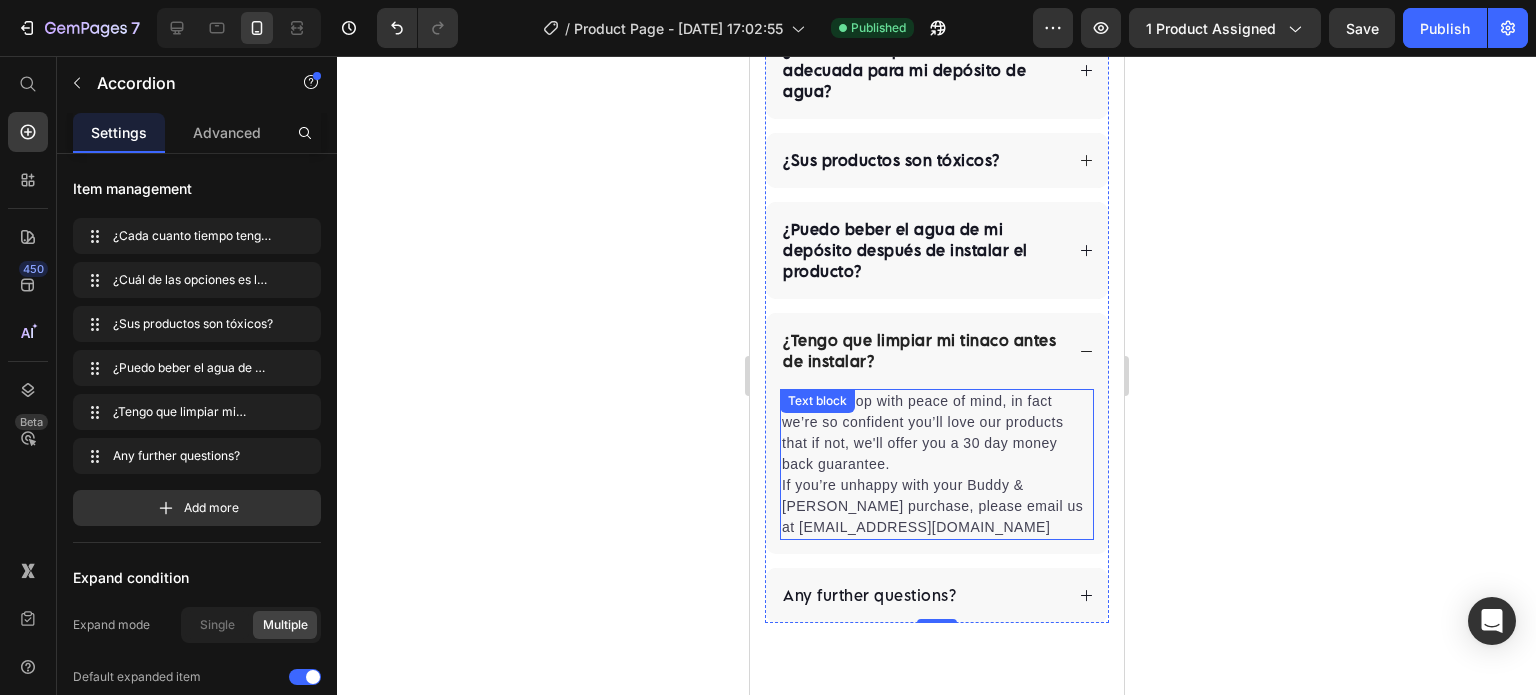 click on "You can shop with peace of mind, in fact we’re so confident you’ll love our products that if not, we'll offer you a 30 day money back guarantee. If you’re unhappy with your Buddy & Lola purchase, please email us at Support@gempet.com" at bounding box center [936, 464] 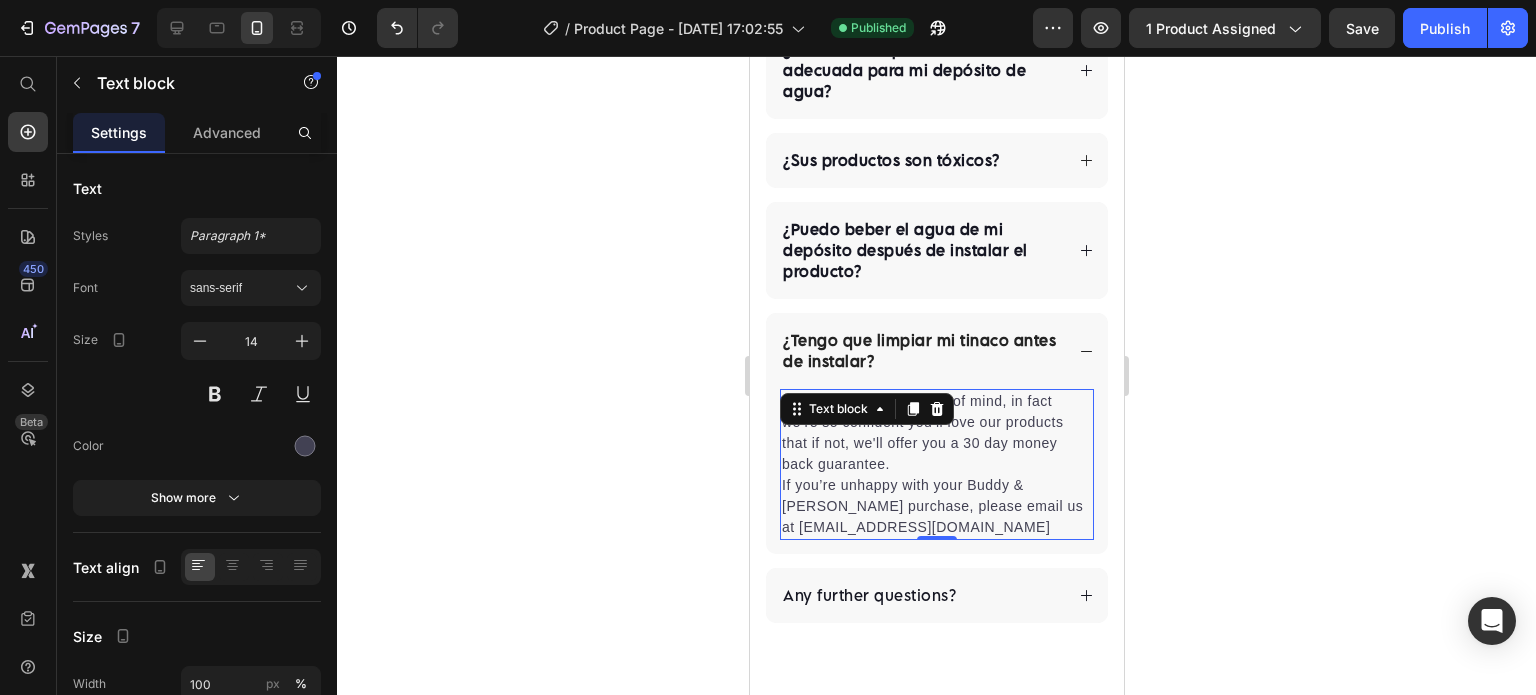 click on "You can shop with peace of mind, in fact we’re so confident you’ll love our products that if not, we'll offer you a 30 day money back guarantee. If you’re unhappy with your Buddy & Lola purchase, please email us at Support@gempet.com" at bounding box center [936, 464] 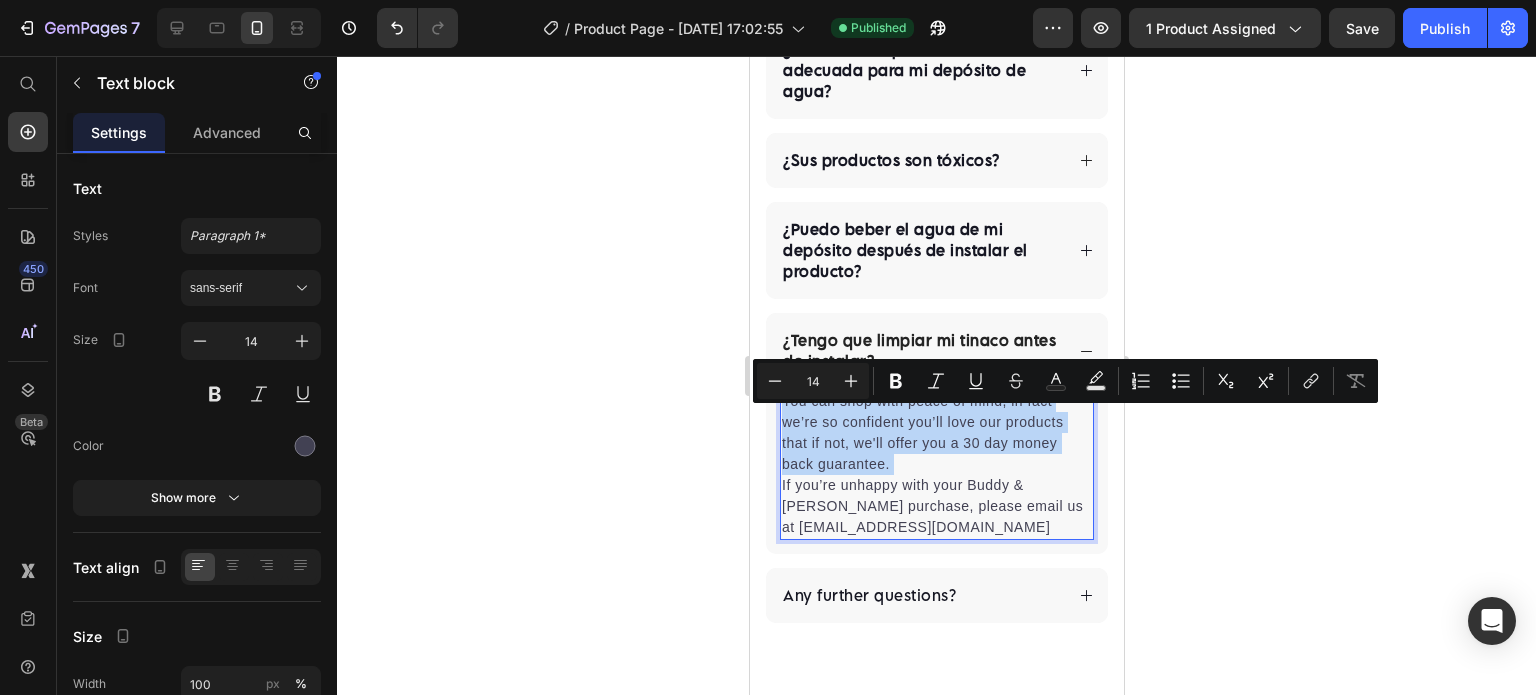 click on "You can shop with peace of mind, in fact we’re so confident you’ll love our products that if not, we'll offer you a 30 day money back guarantee. If you’re unhappy with your Buddy & Lola purchase, please email us at Support@gempet.com" at bounding box center [936, 464] 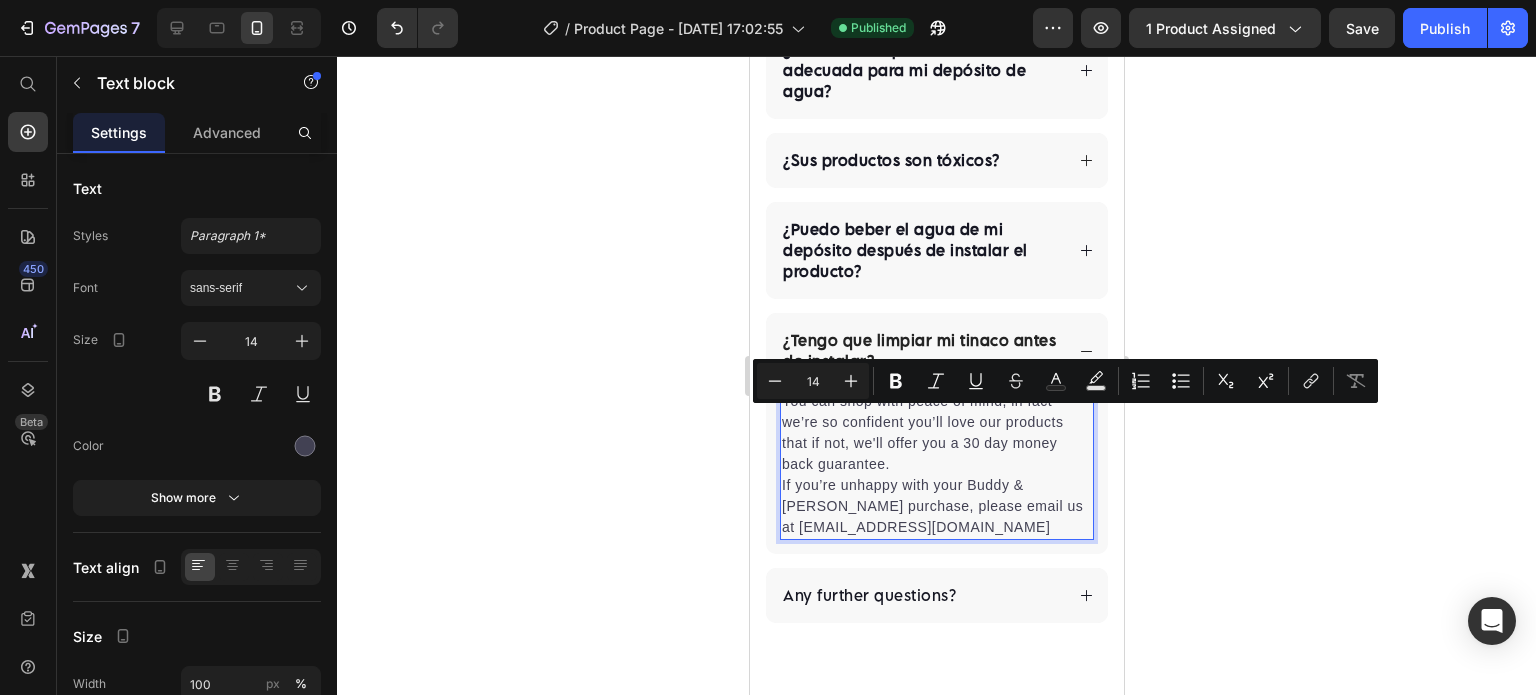 click on "You can shop with peace of mind, in fact we’re so confident you’ll love our products that if not, we'll offer you a 30 day money back guarantee. If you’re unhappy with your Buddy & Lola purchase, please email us at Support@gempet.com" at bounding box center (936, 464) 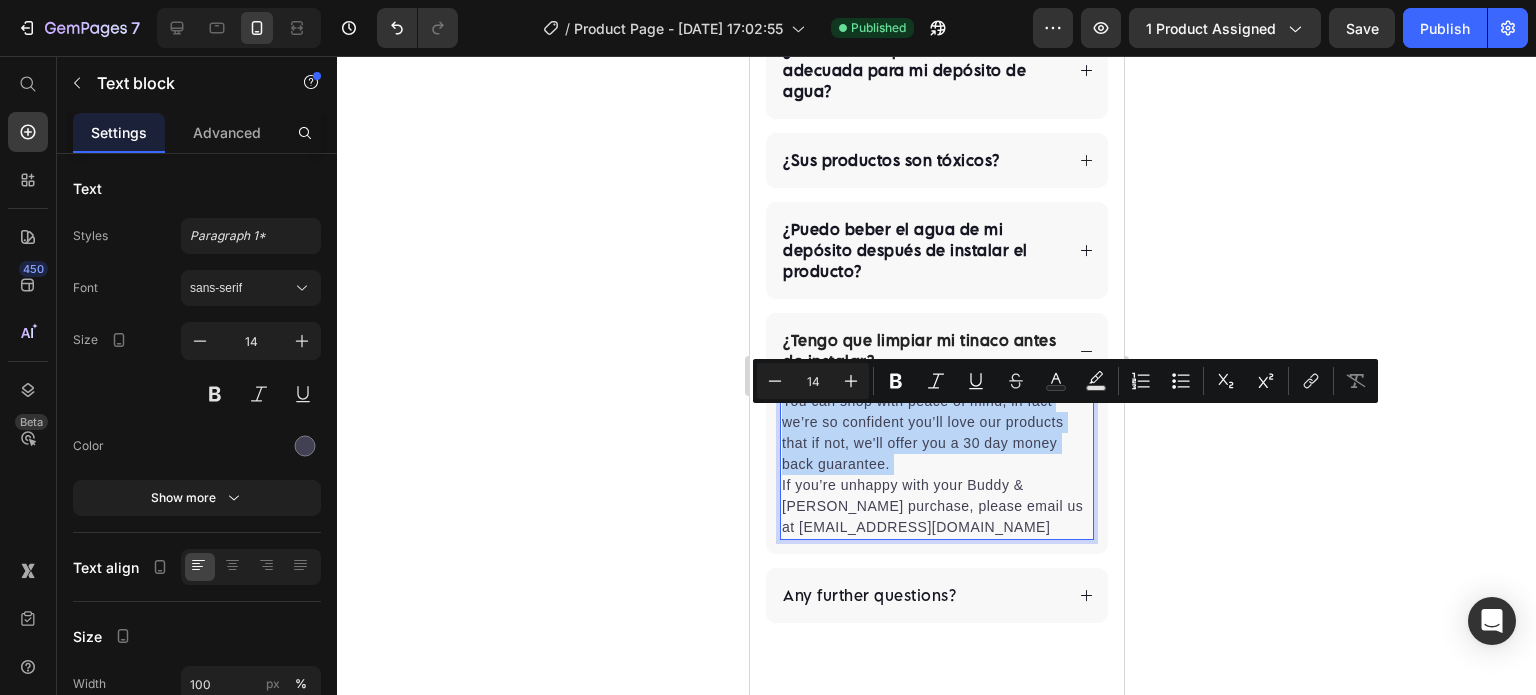 click on "You can shop with peace of mind, in fact we’re so confident you’ll love our products that if not, we'll offer you a 30 day money back guarantee. If you’re unhappy with your Buddy & Lola purchase, please email us at Support@gempet.com" at bounding box center [936, 464] 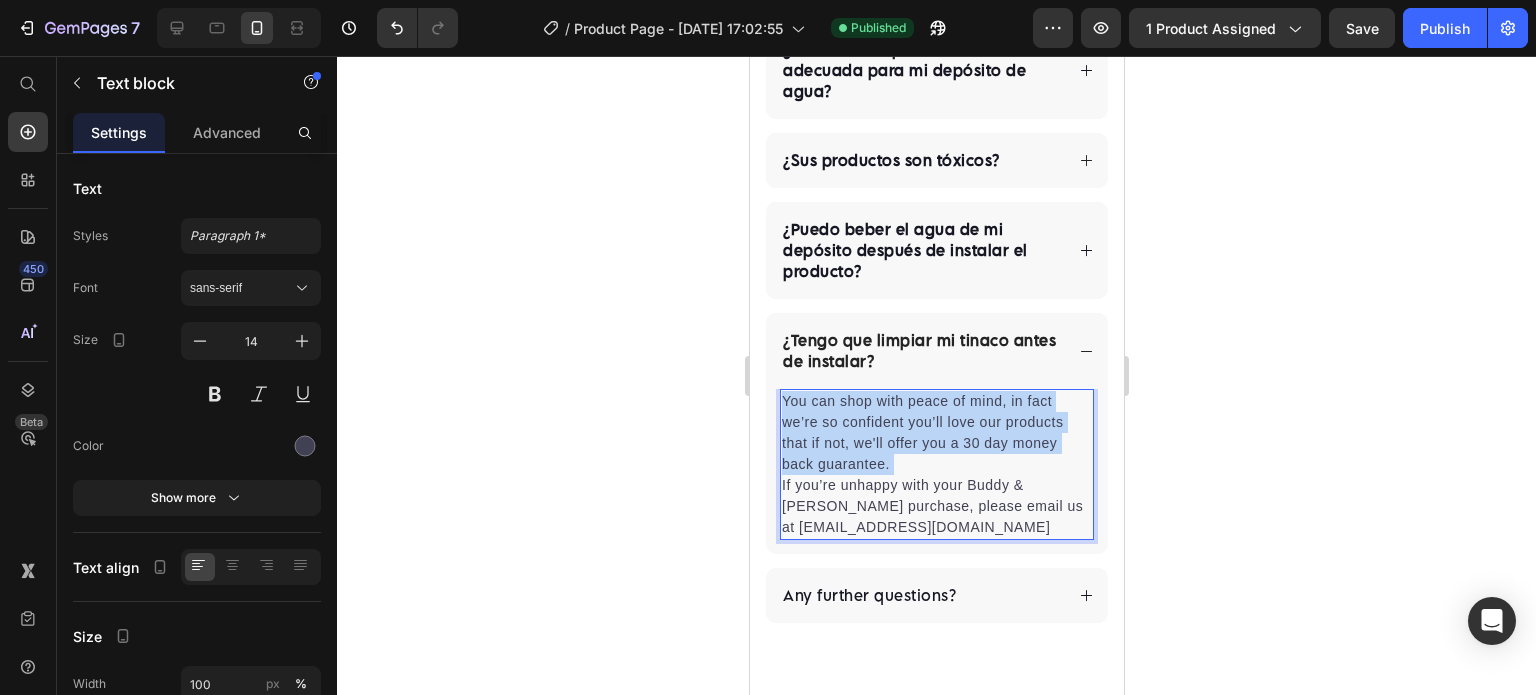 click on "You can shop with peace of mind, in fact we’re so confident you’ll love our products that if not, we'll offer you a 30 day money back guarantee. If you’re unhappy with your Buddy & Lola purchase, please email us at Support@gempet.com" at bounding box center (936, 464) 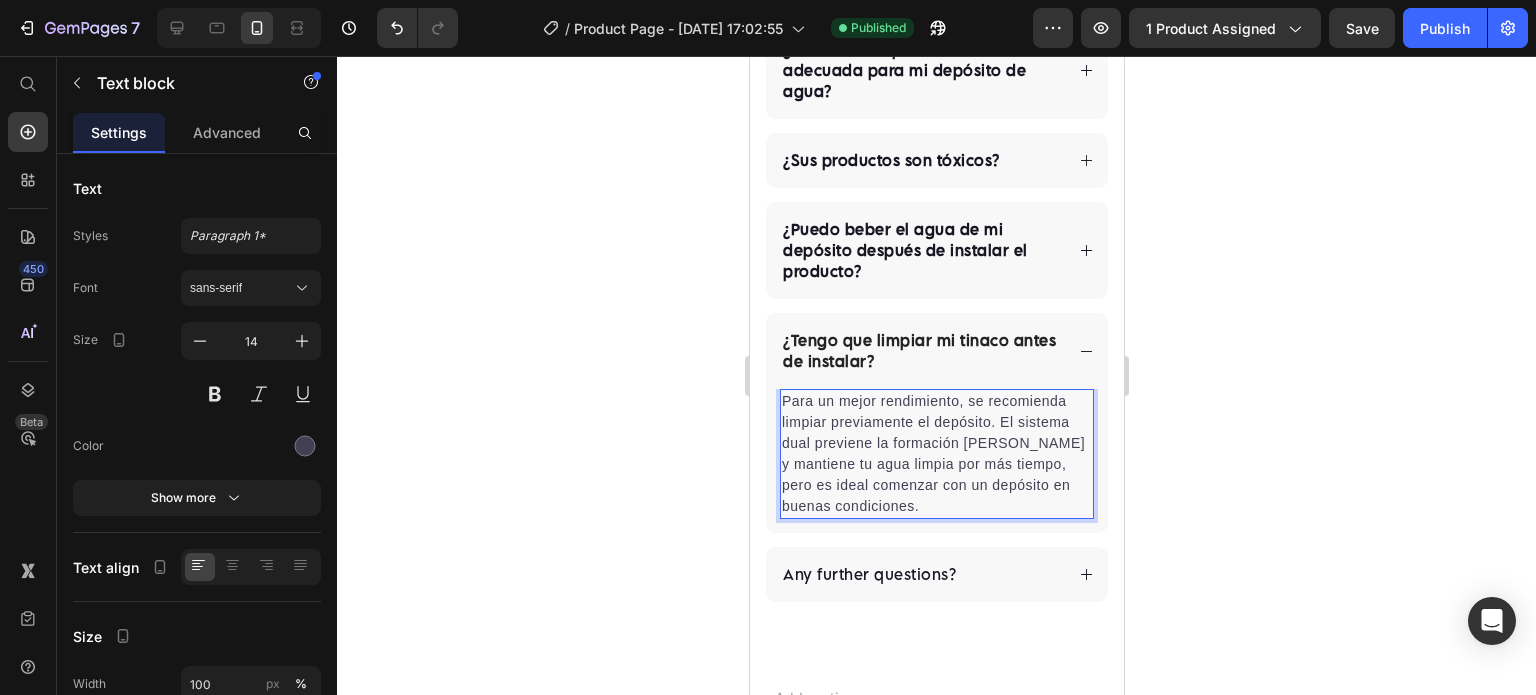 click on "Para un mejor rendimiento, se recomienda limpiar previamente el depósito. El sistema dual previene la formación de sarro y mantiene tu agua limpia por más tiempo, pero es ideal comenzar con un depósito en buenas condiciones." at bounding box center (936, 454) 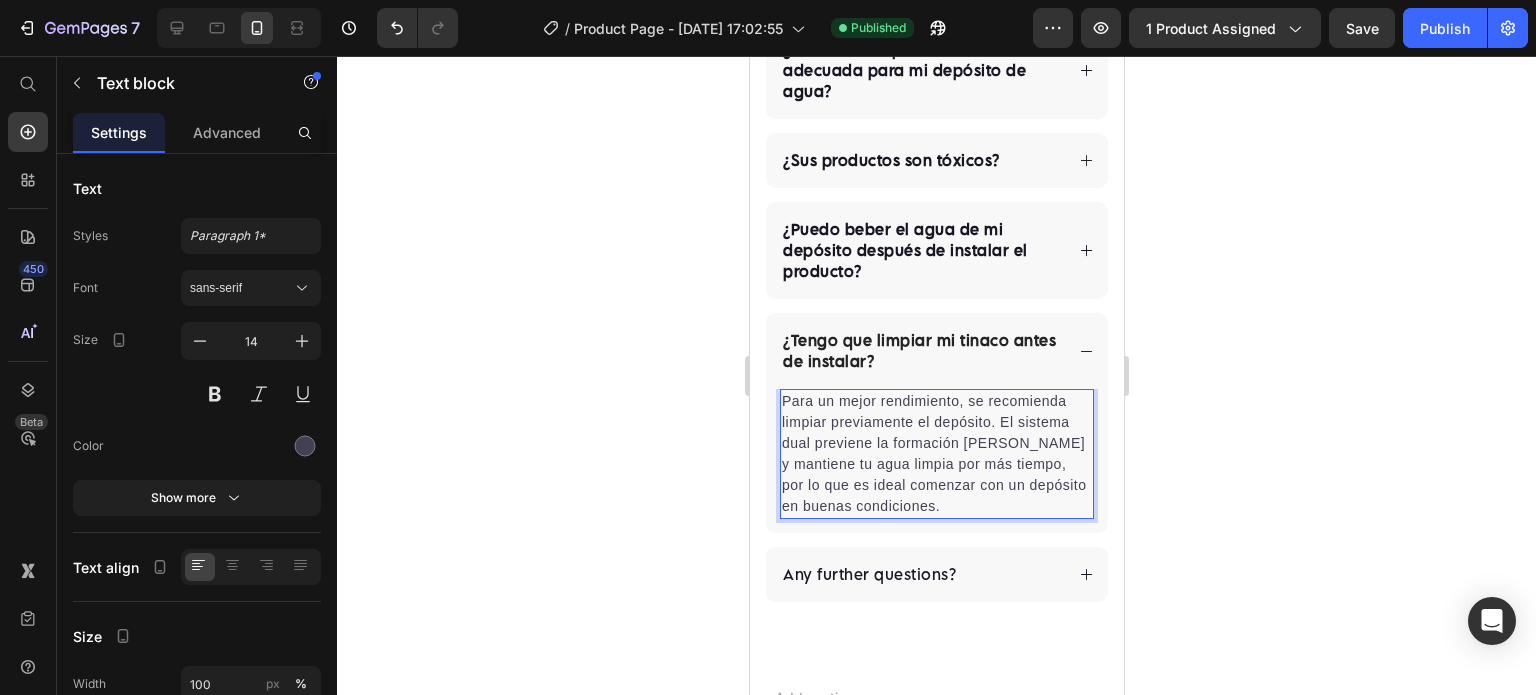click on "Para un mejor rendimiento, se recomienda limpiar previamente el depósito. El sistema dual previene la formación de sarro y mantiene tu agua limpia por más tiempo, por lo que es ideal comenzar con un depósito en buenas condiciones." at bounding box center (936, 454) 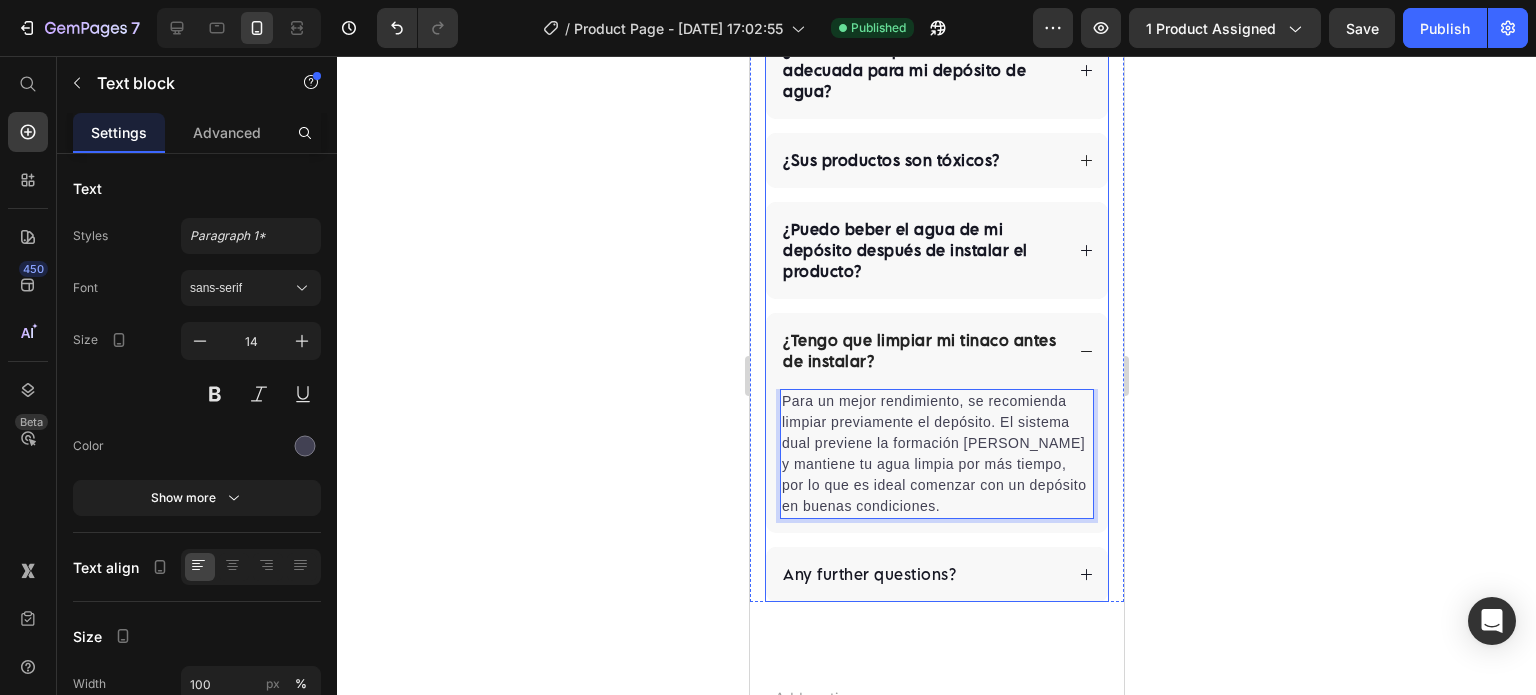 click on "¿Tengo que limpiar mi tinaco antes de instalar?" at bounding box center [936, 351] 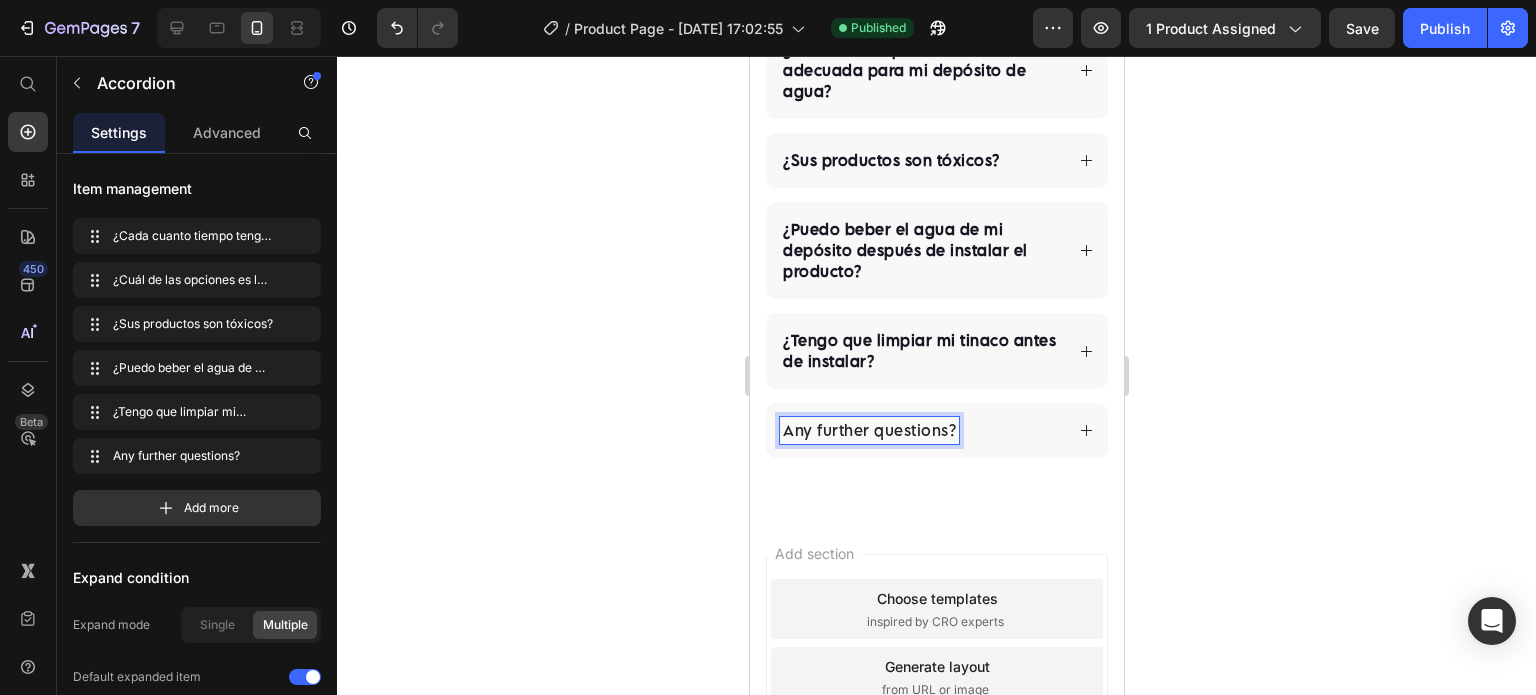 click on "Any further questions?" at bounding box center (868, 430) 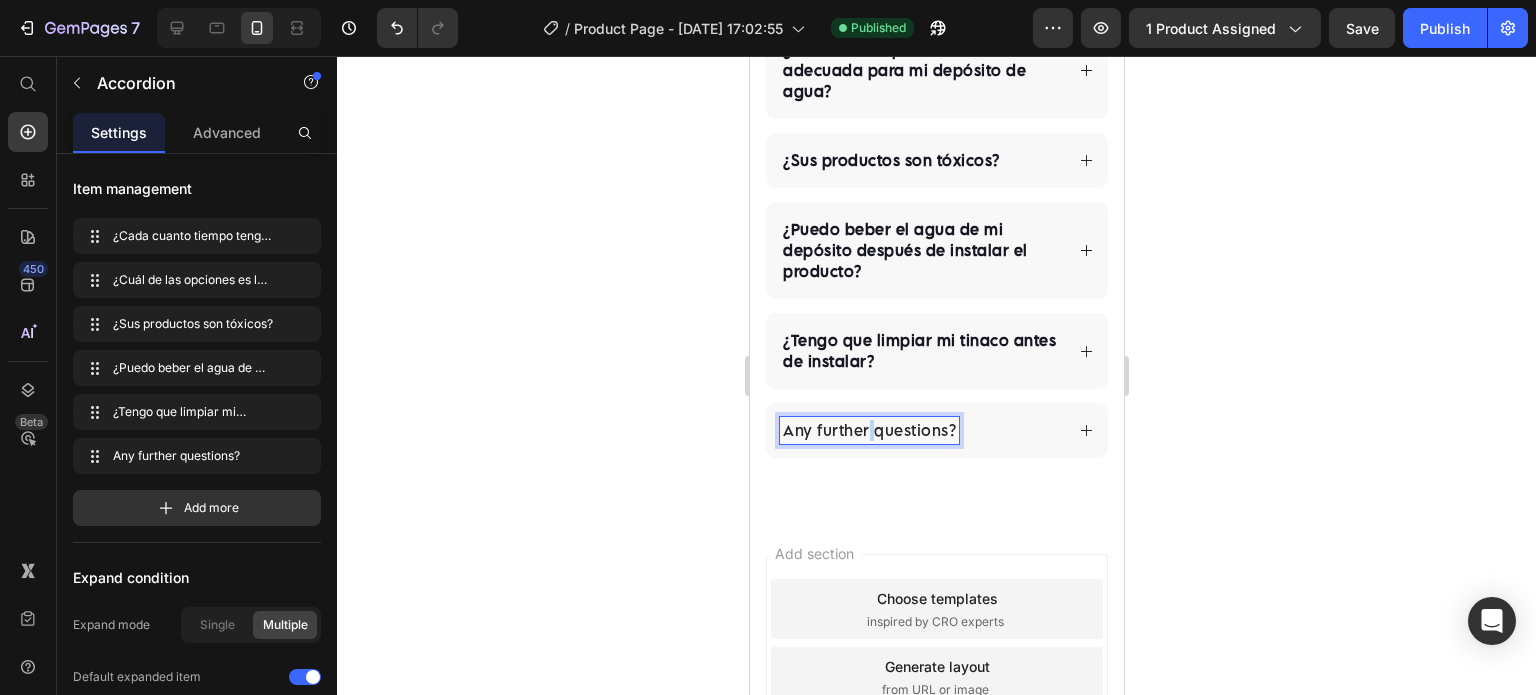click on "Any further questions?" at bounding box center (868, 430) 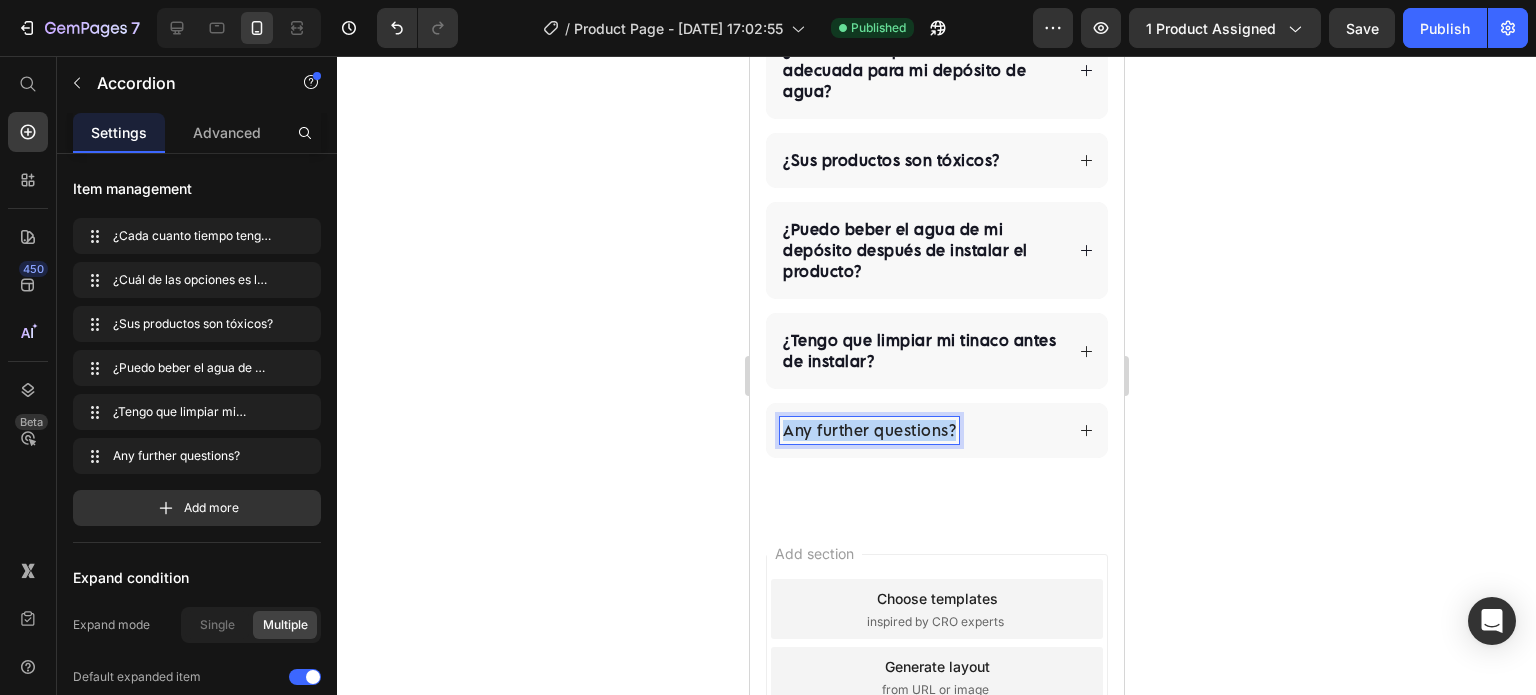 click on "Any further questions?" at bounding box center (868, 430) 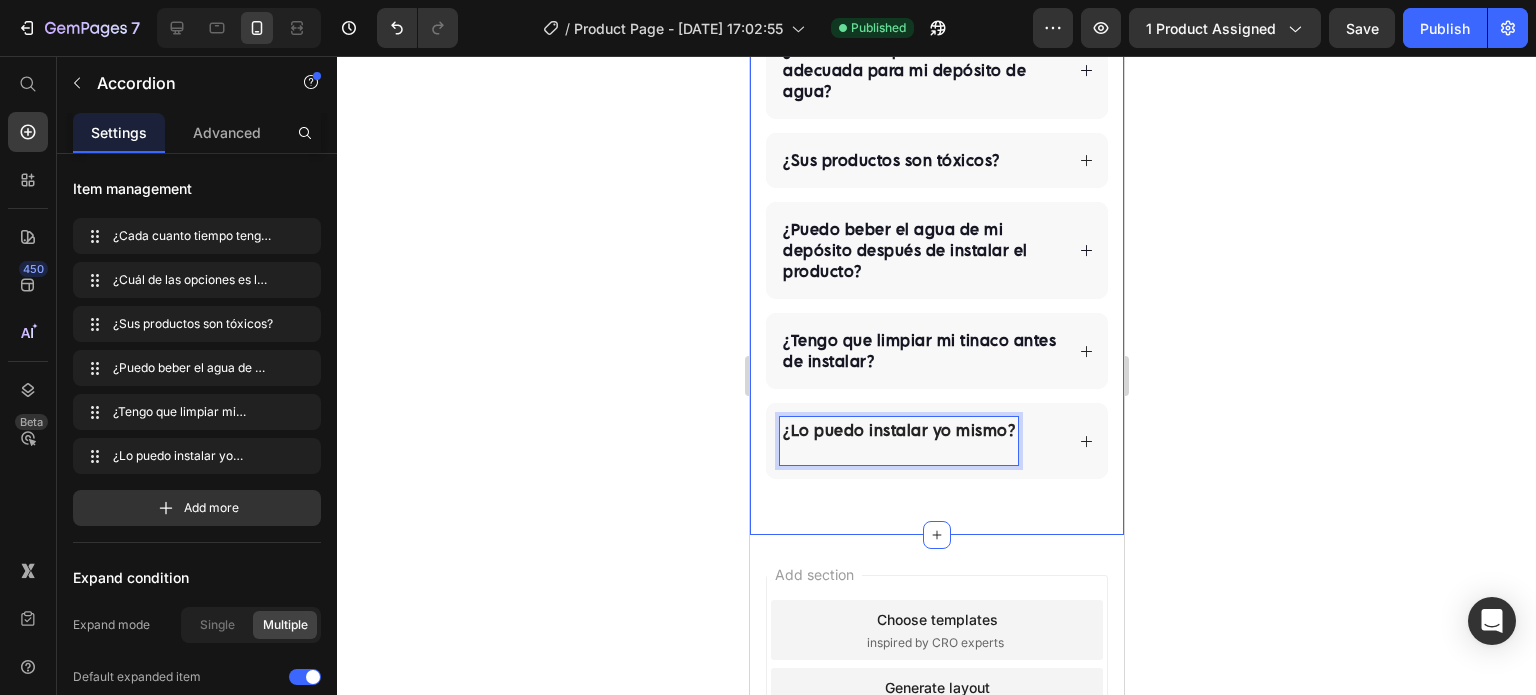 click on "Preguntas Frecuentes Heading
¿Cada cuanto tiempo tengo que cambiar el cartucho?
¿Cuál de las opciones es la más adecuada para mi depósito de agua?
¿Sus productos son tóxicos?
¿Puedo beber el agua de mi depósito después de instalar el producto?
¿Tengo que limpiar mi tinaco antes de instalar?
¿Lo puedo instalar yo mismo? Accordion   0 Row FAQ" at bounding box center [936, 158] 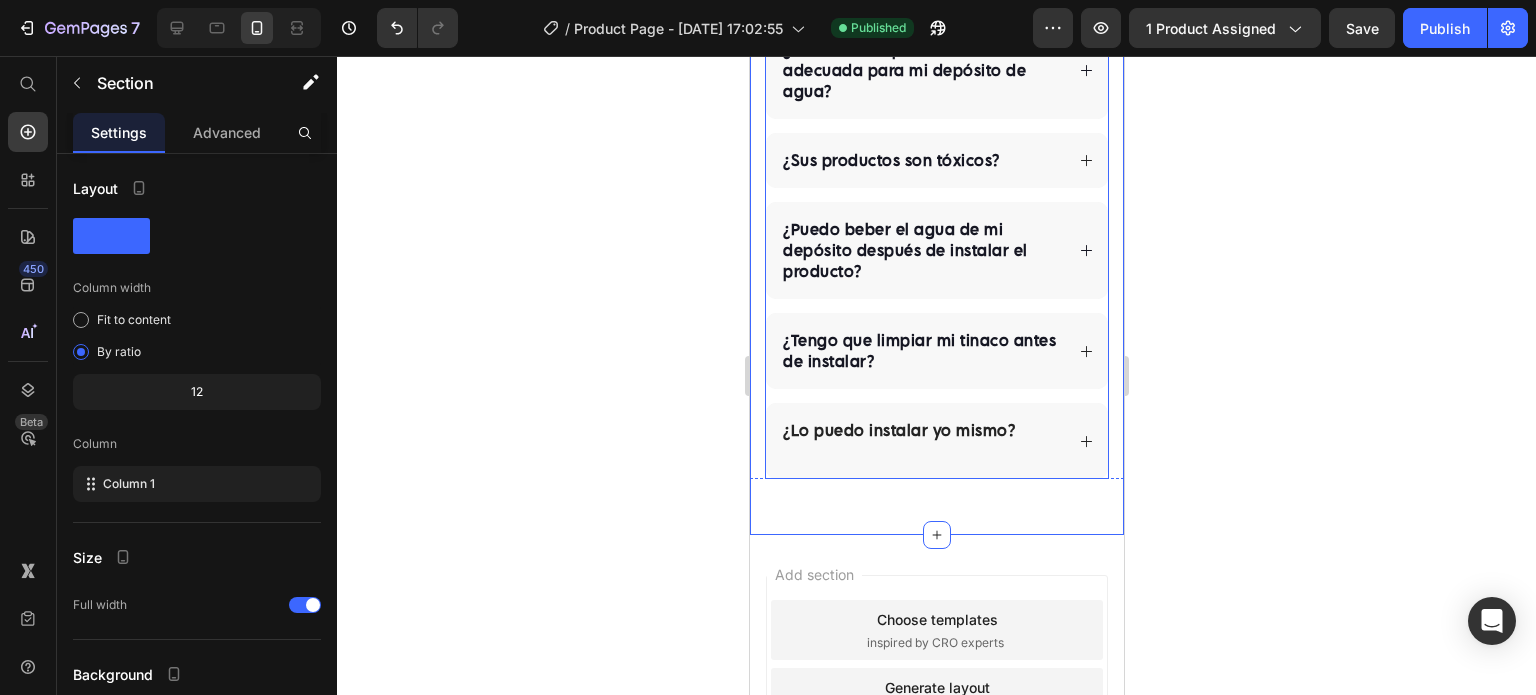 click on "¿Lo puedo instalar yo mismo?" at bounding box center [898, 441] 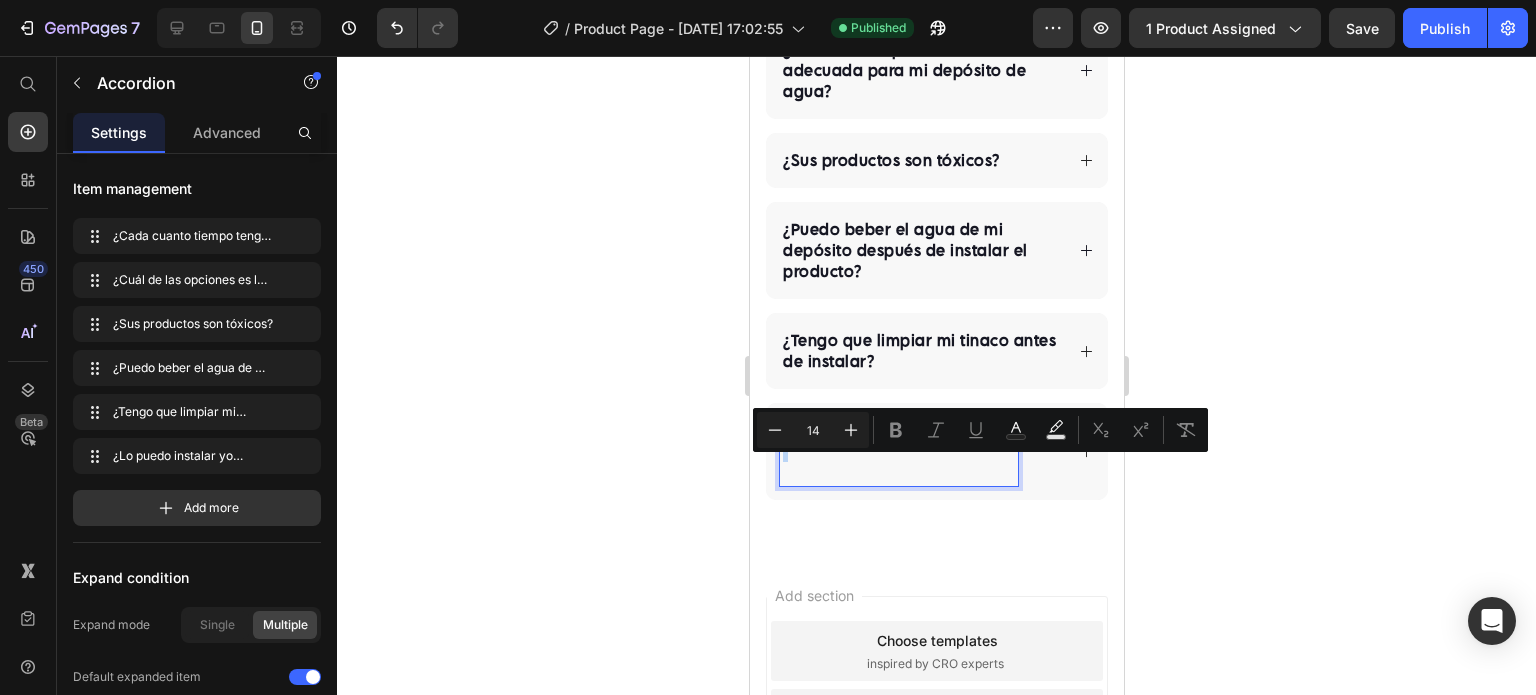 click on "¿Lo puedo instalar yo mismo?" at bounding box center [898, 451] 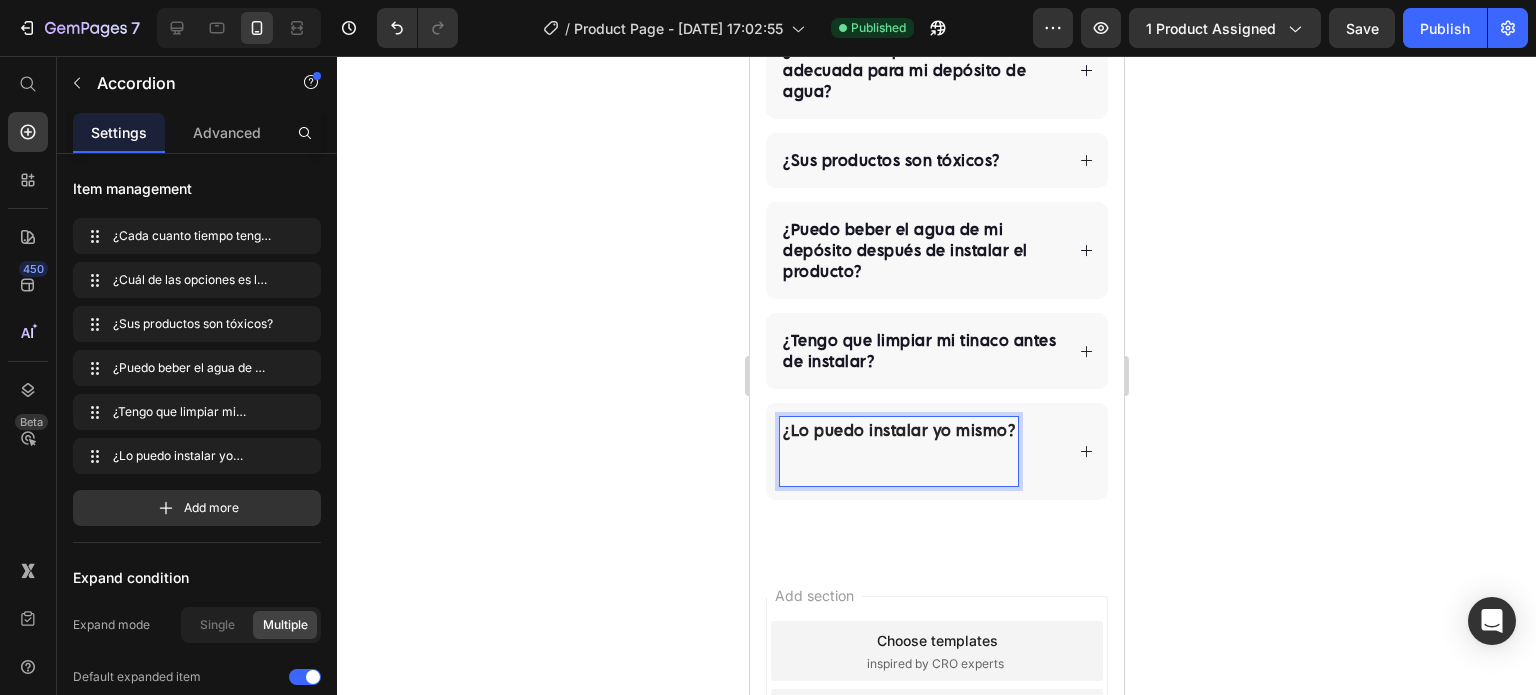 click on "¿Lo puedo instalar yo mismo? ⁠⁠⁠⁠⁠⁠⁠" at bounding box center (898, 451) 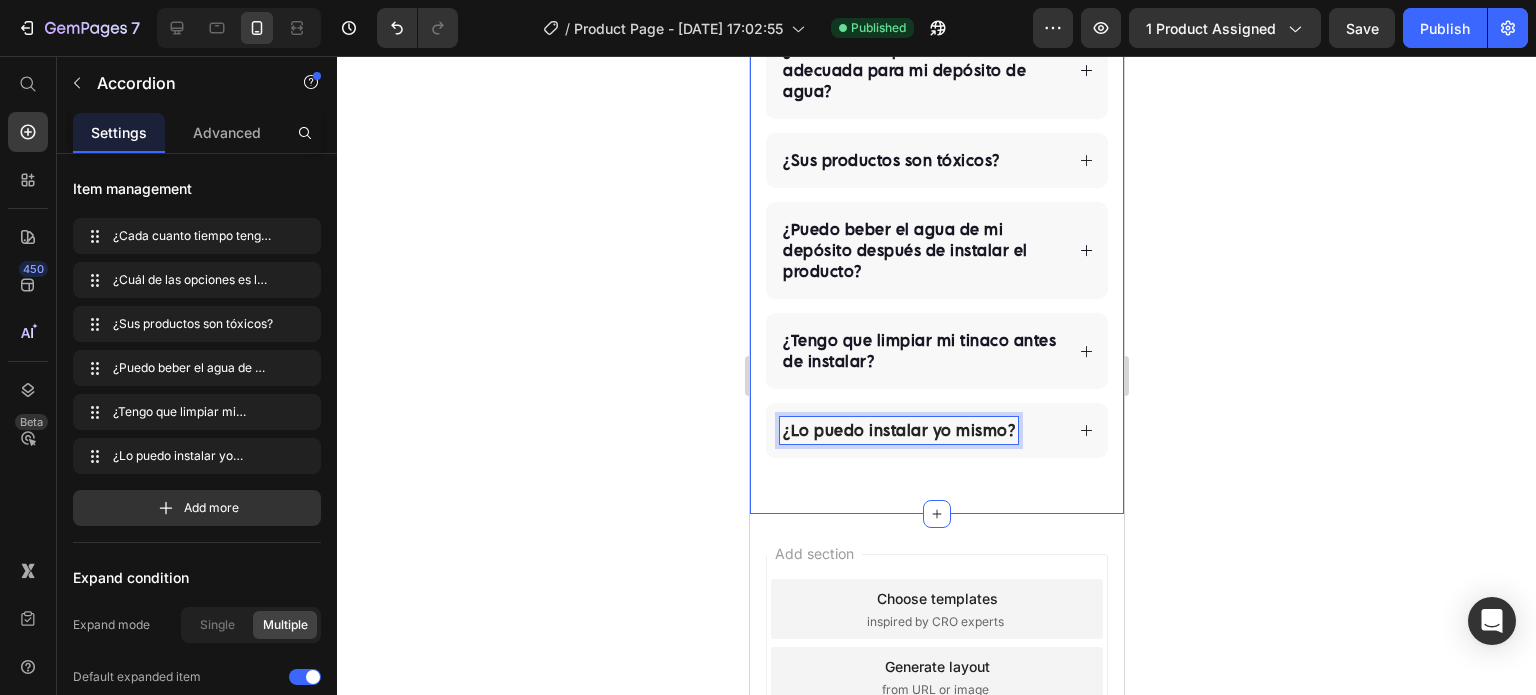 click on "Preguntas Frecuentes Heading
¿Cada cuanto tiempo tengo que cambiar el cartucho?
¿Cuál de las opciones es la más adecuada para mi depósito de agua?
¿Sus productos son tóxicos?
¿Puedo beber el agua de mi depósito después de instalar el producto?
¿Tengo que limpiar mi tinaco antes de instalar?
¿Lo puedo instalar yo mismo? Accordion   0 Row FAQ" at bounding box center (936, 147) 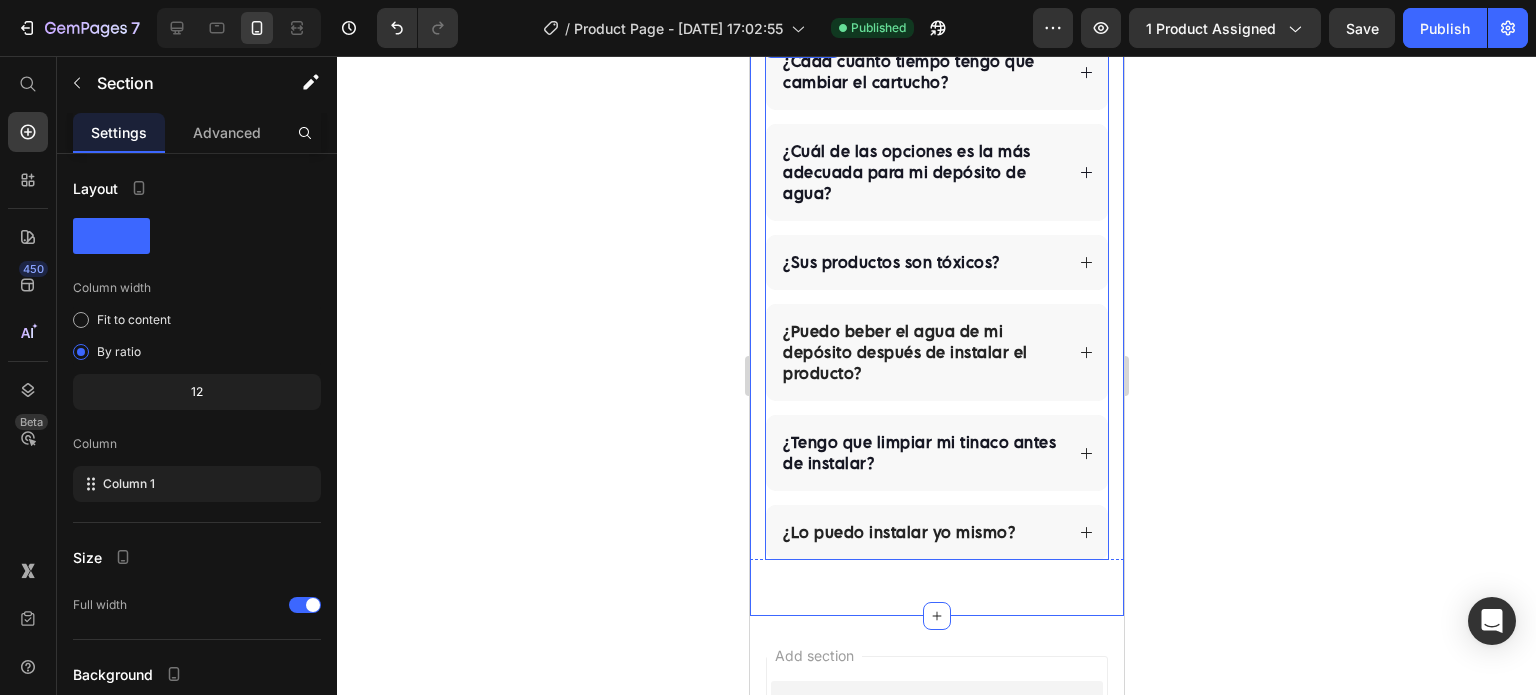 scroll, scrollTop: 4976, scrollLeft: 0, axis: vertical 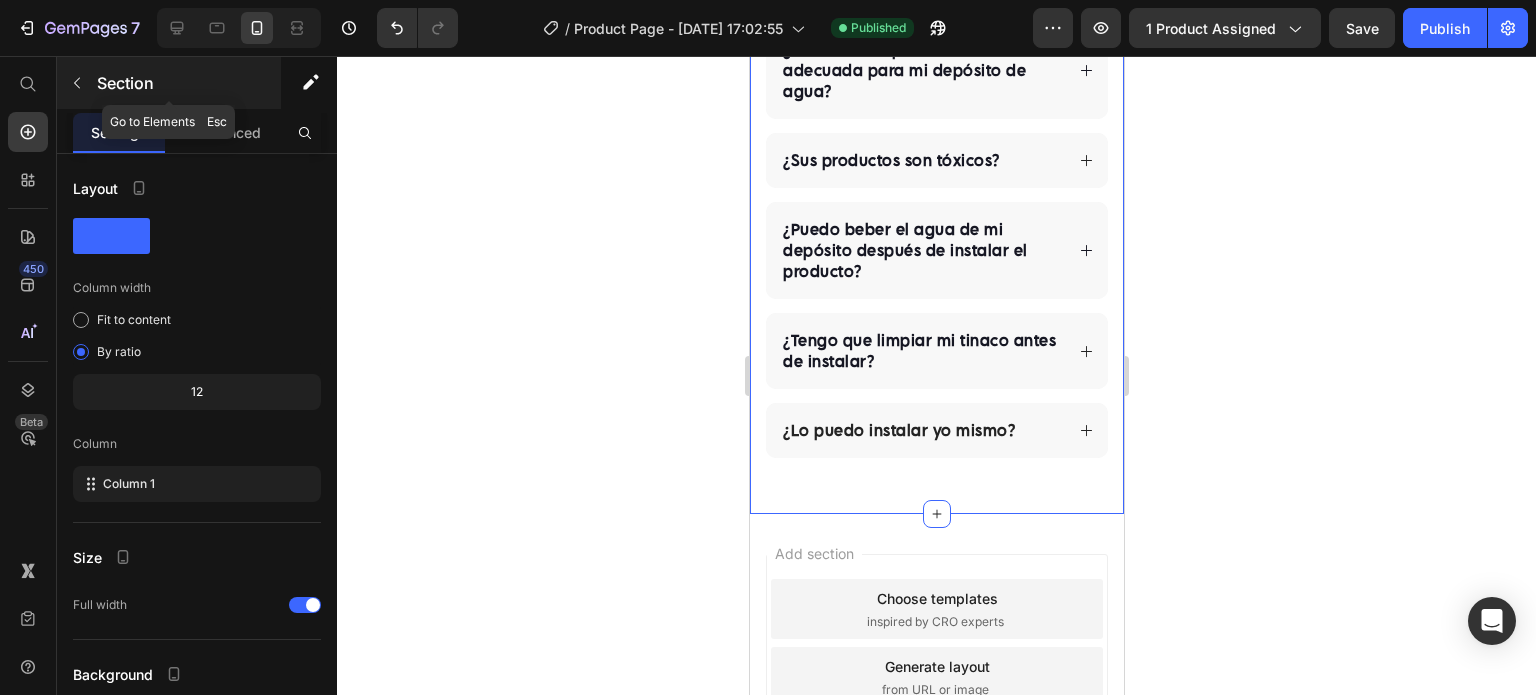 click on "Section" at bounding box center (187, 83) 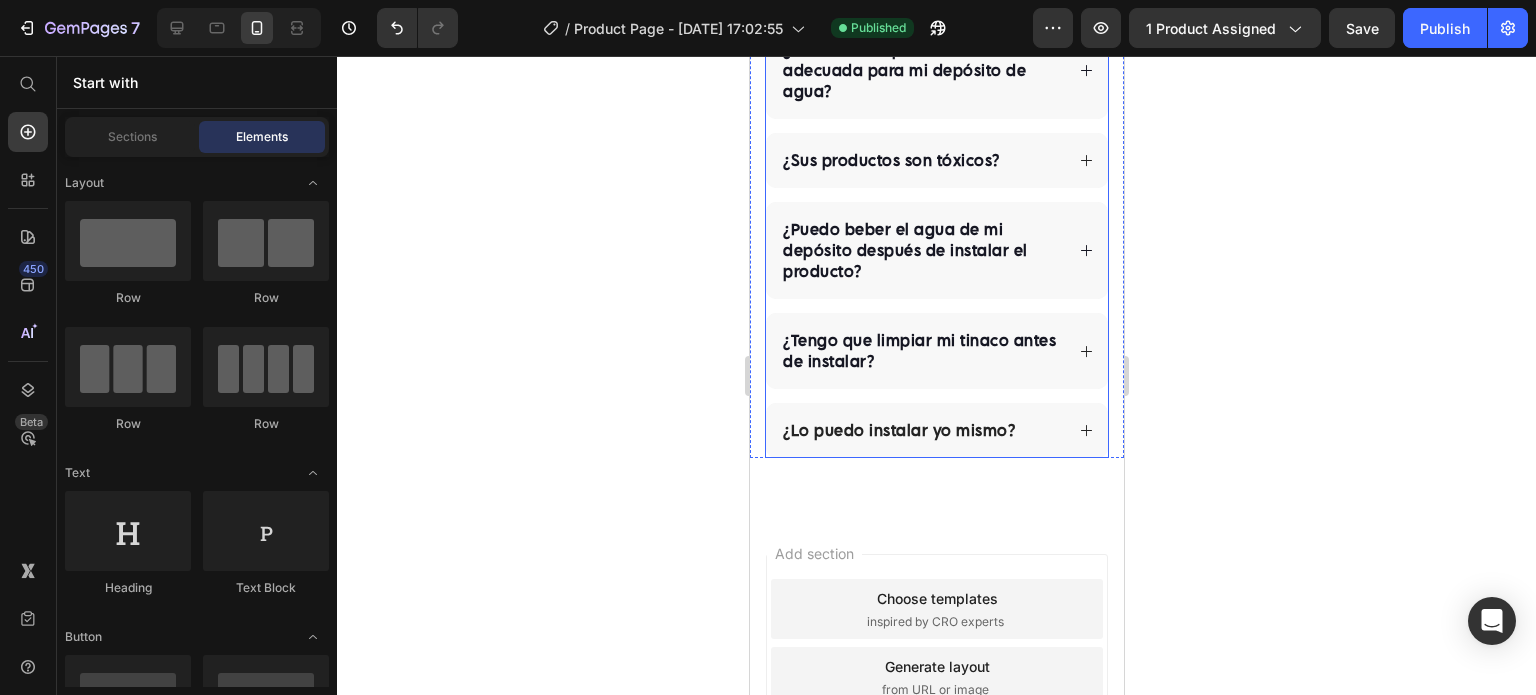 click on "¿Cada cuanto tiempo tengo que cambiar el cartucho?
¿Cuál de las opciones es la más adecuada para mi depósito de agua?
¿Sus productos son tóxicos?
¿Puedo beber el agua de mi depósito después de instalar el producto?
¿Tengo que limpiar mi tinaco antes de instalar?
¿Lo puedo instalar yo mismo?" at bounding box center [936, 195] 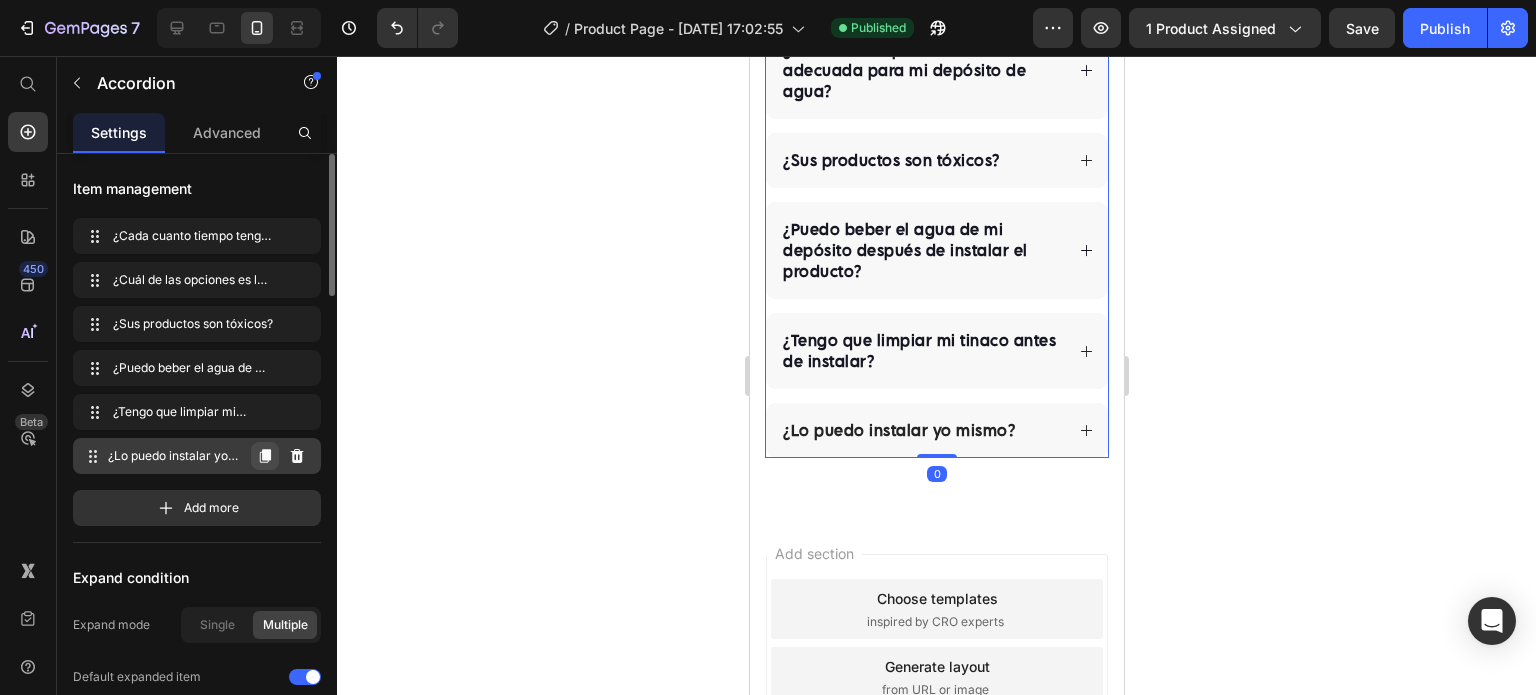 click 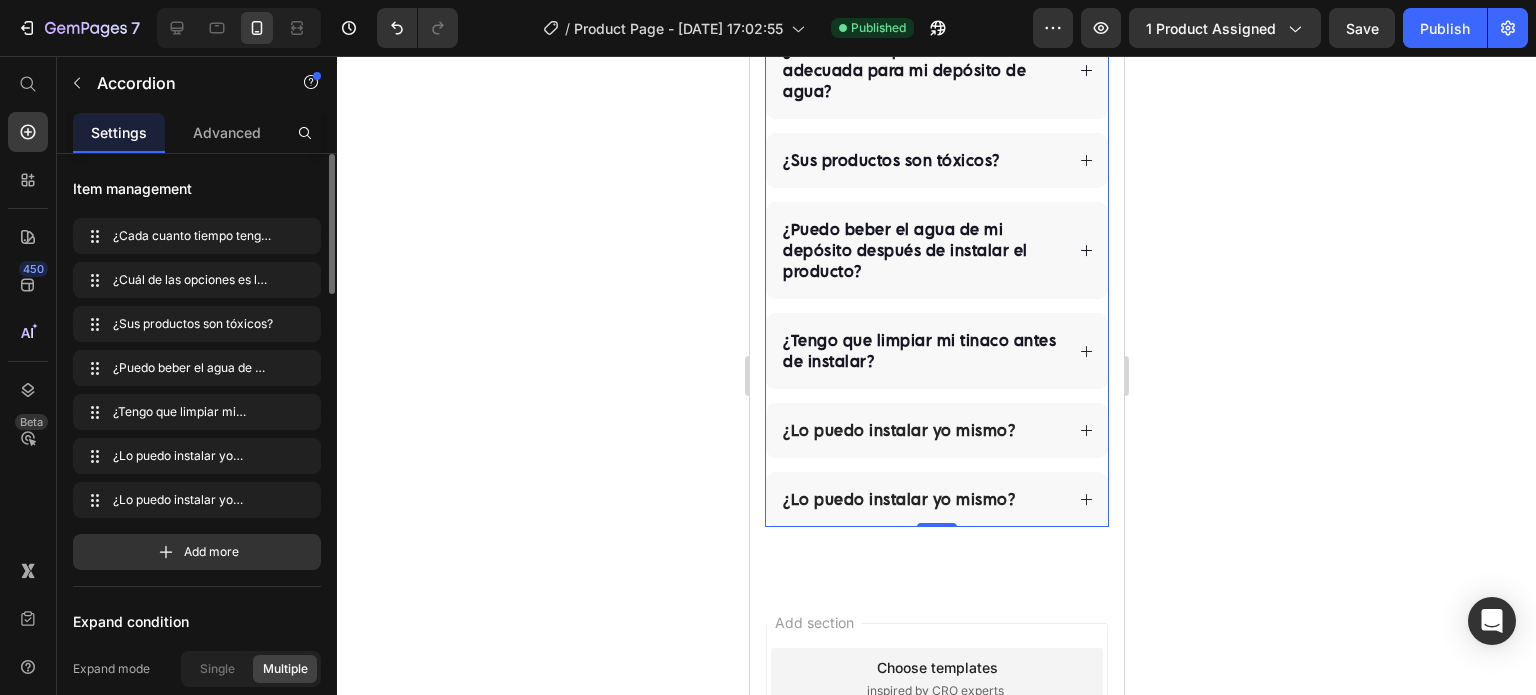 click on "¿Lo puedo instalar yo mismo?" at bounding box center [898, 499] 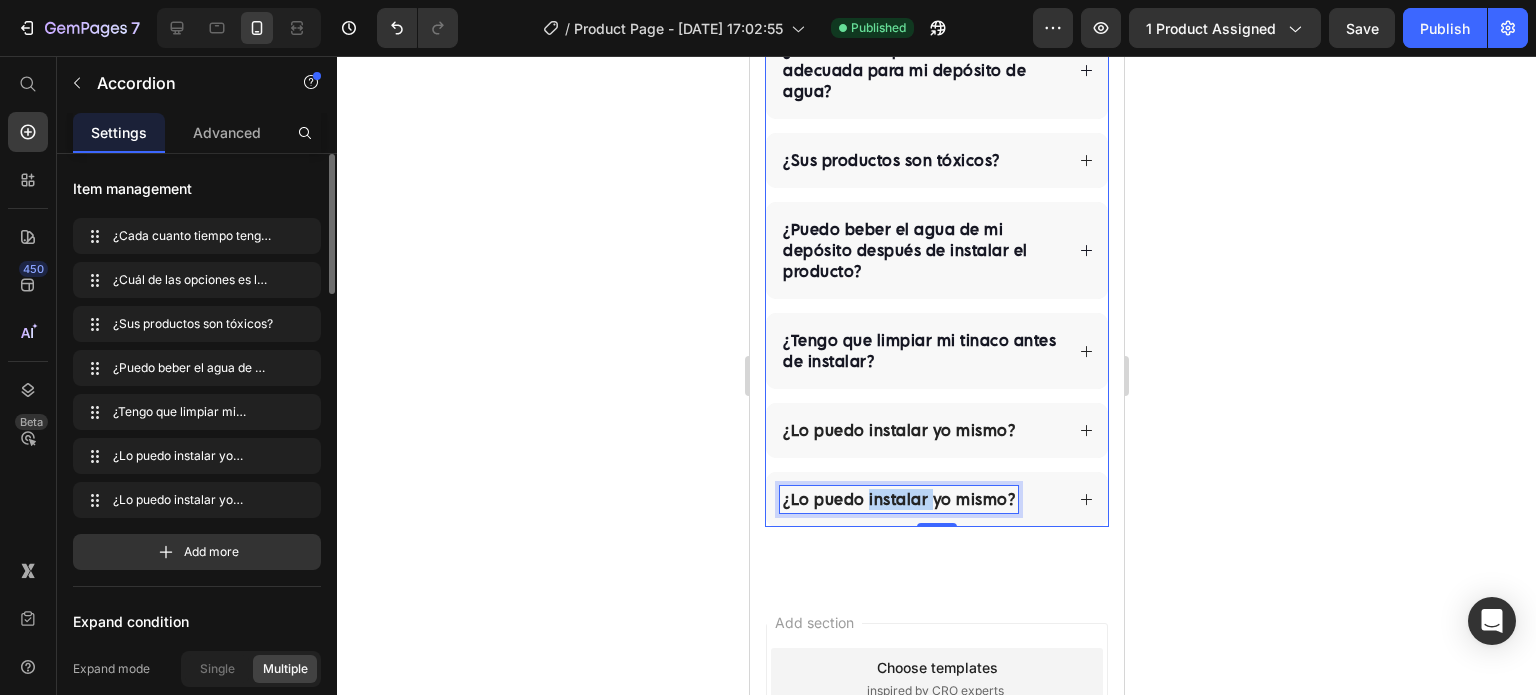 click on "¿Lo puedo instalar yo mismo?" at bounding box center [898, 499] 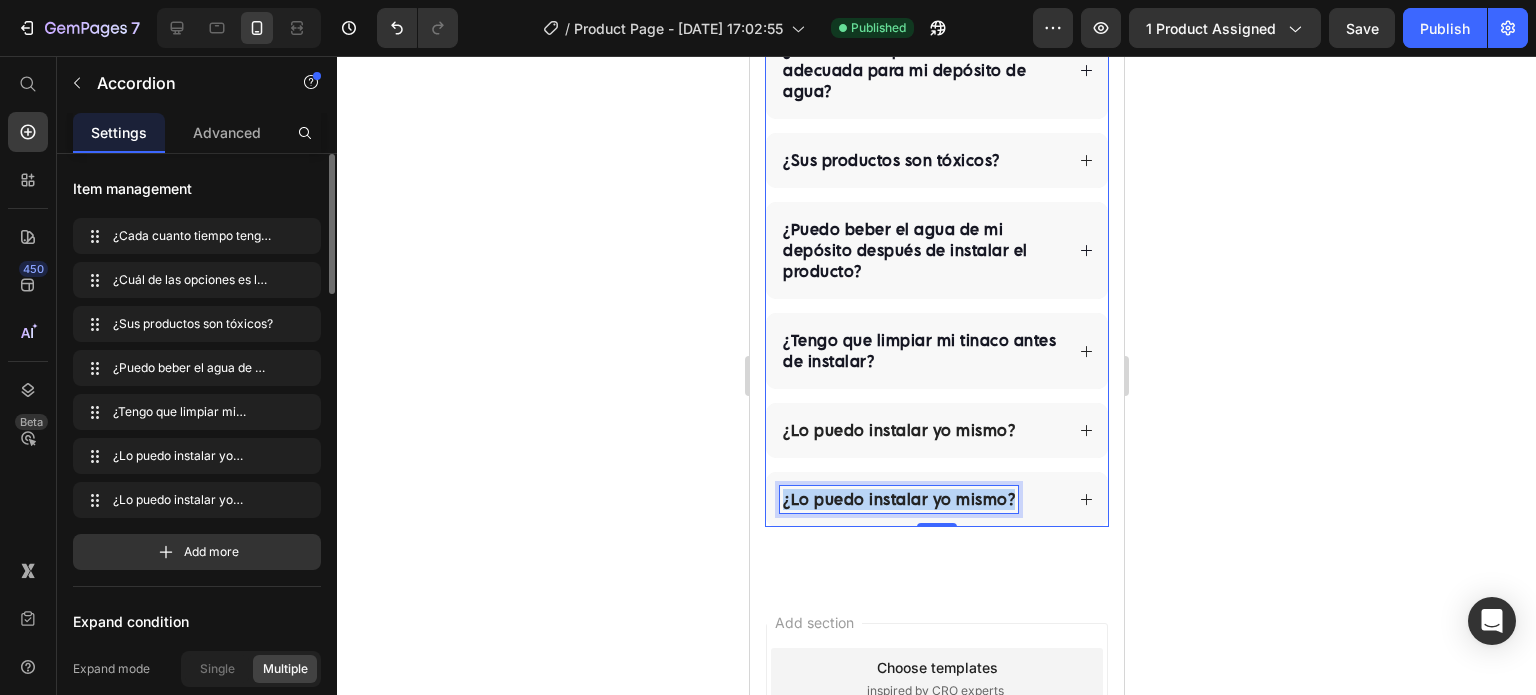 click on "¿Lo puedo instalar yo mismo?" at bounding box center [898, 499] 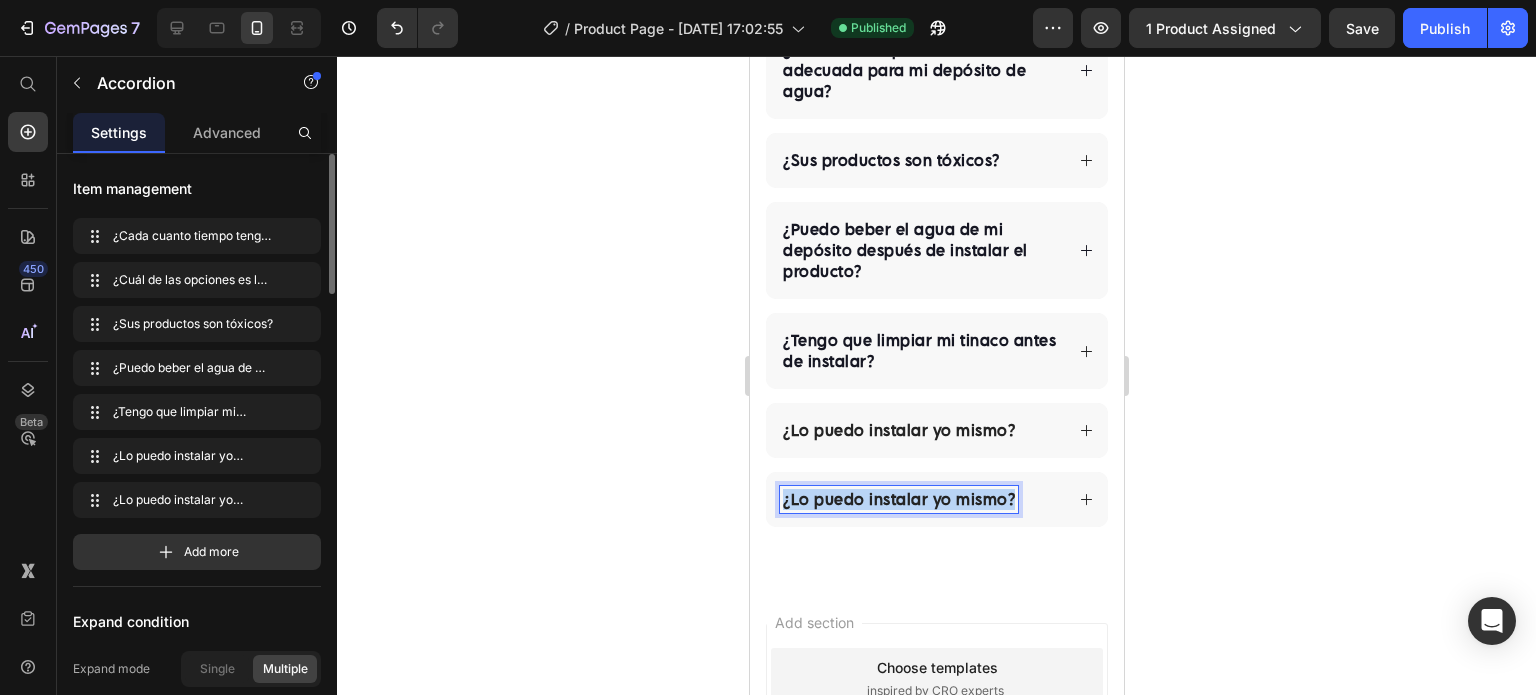 click on "¿Lo puedo instalar yo mismo?" at bounding box center [898, 499] 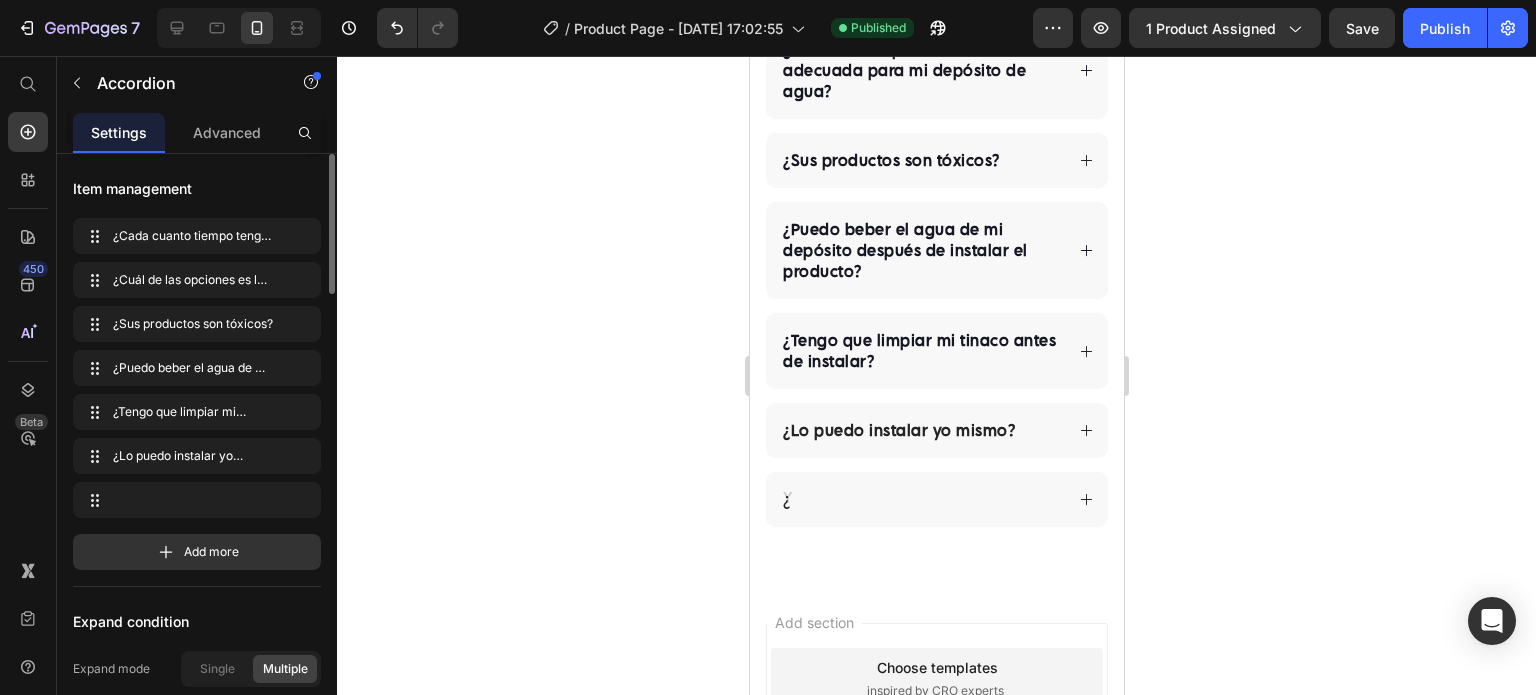 scroll, scrollTop: 4972, scrollLeft: 0, axis: vertical 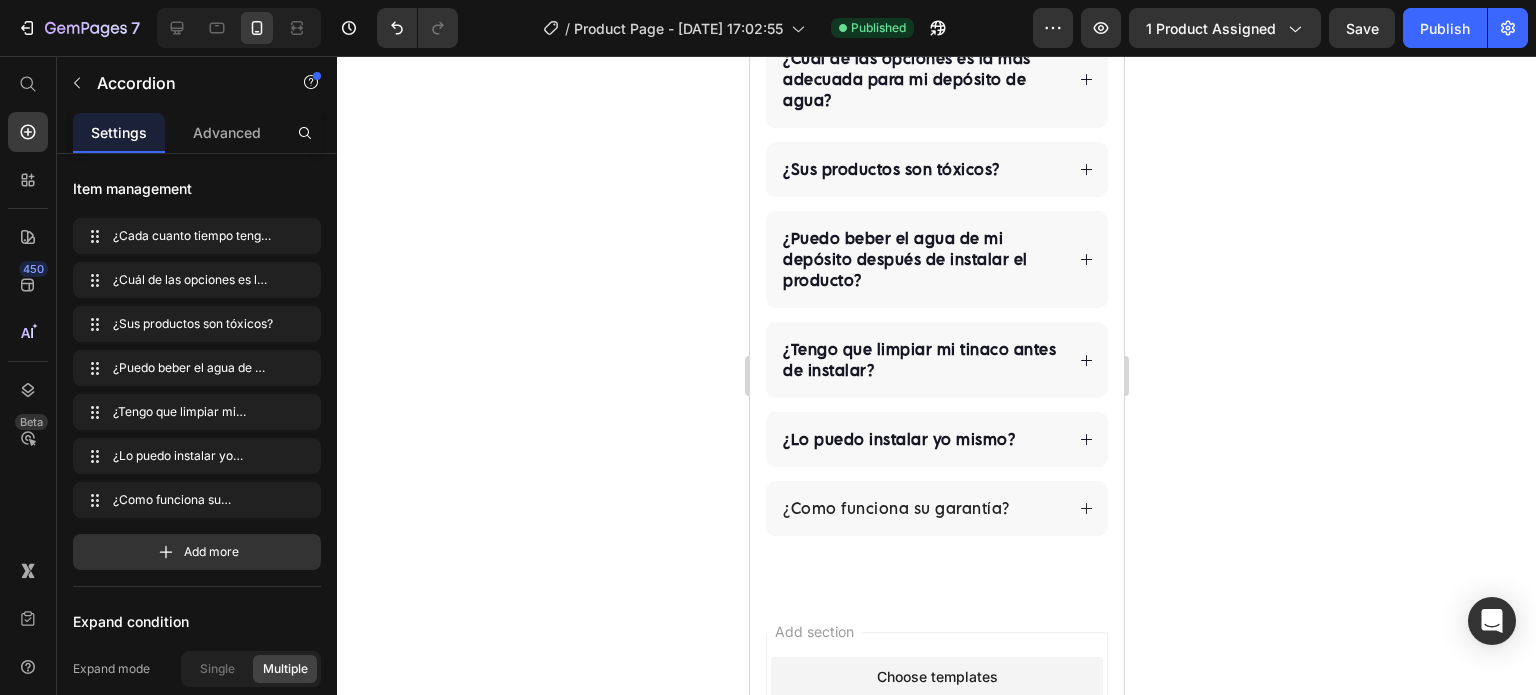 click on "¿Como funciona su garantía?" at bounding box center [895, 508] 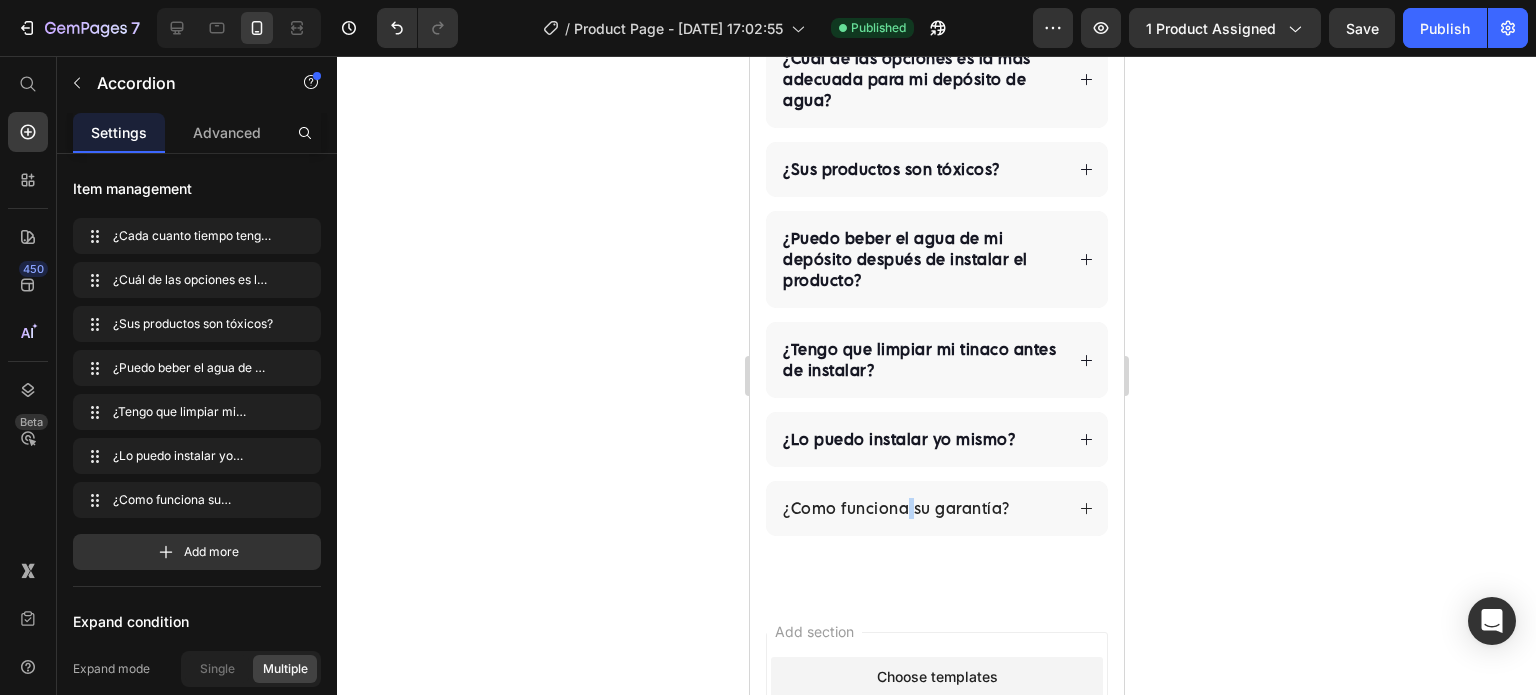 click on "¿Como funciona su garantía?" at bounding box center (895, 508) 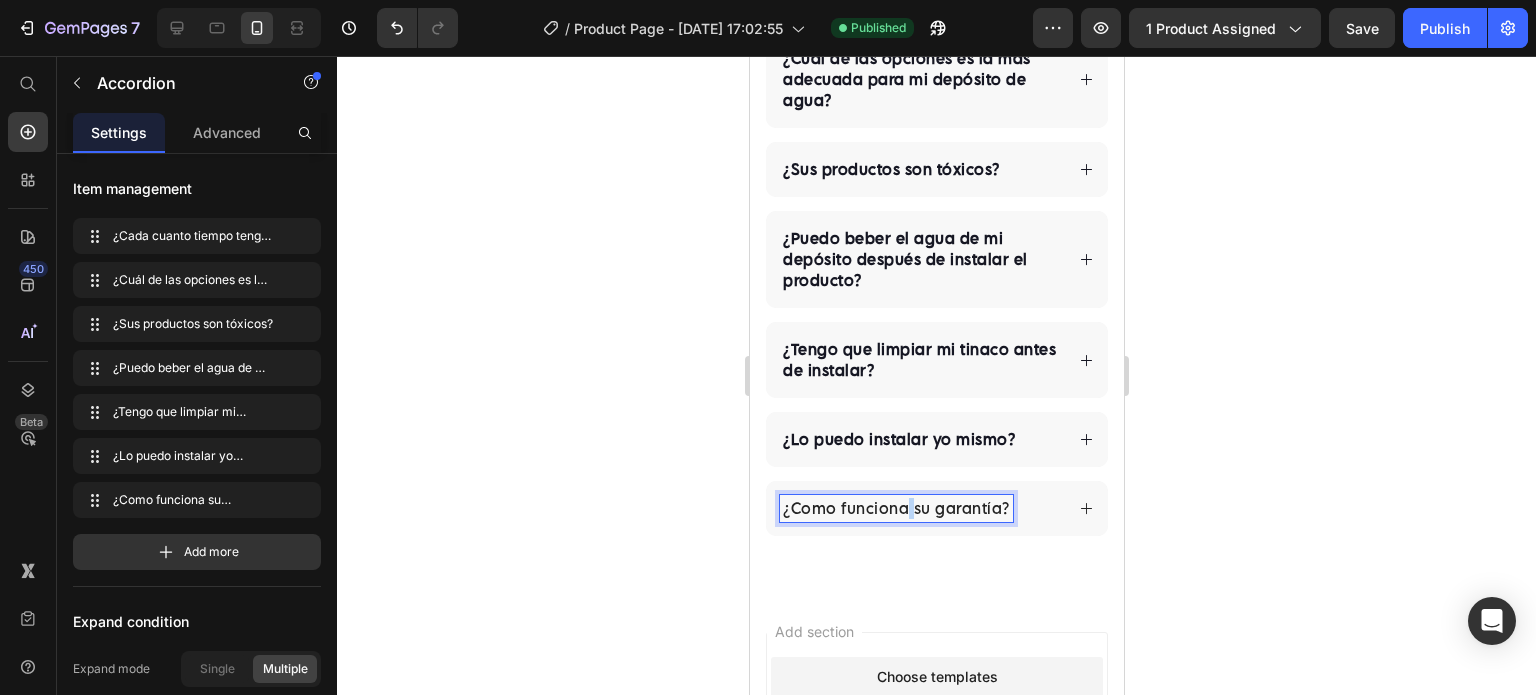 click on "¿Como funciona su garantía?" at bounding box center (895, 508) 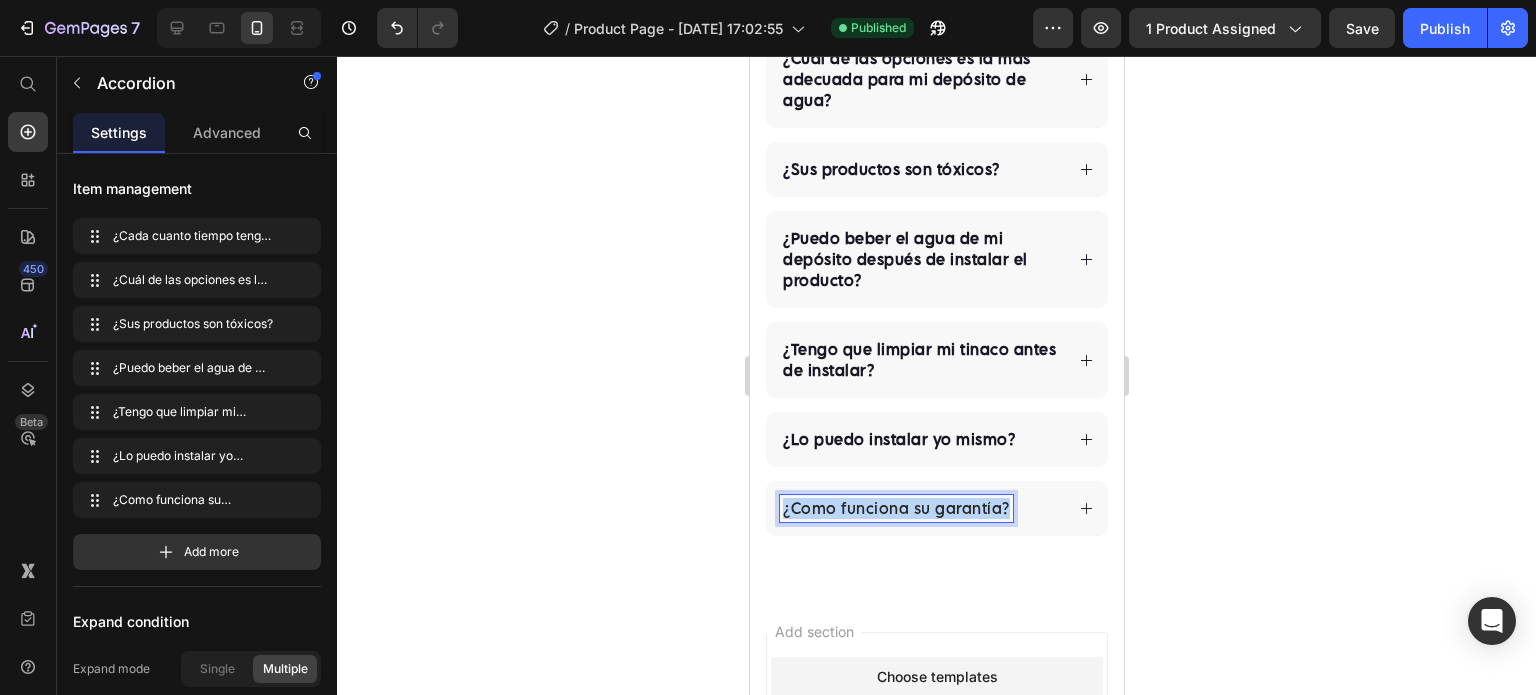 click on "¿Como funciona su garantía?" at bounding box center [895, 508] 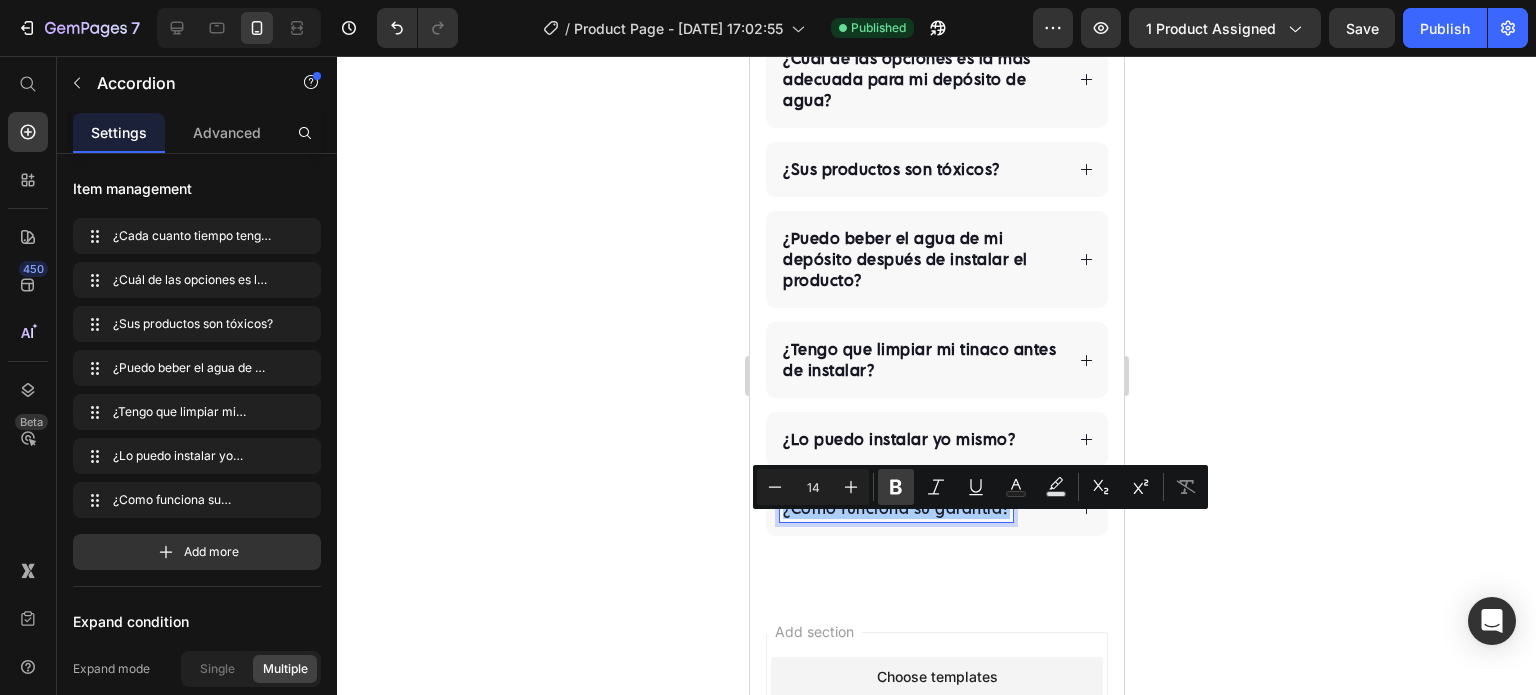 click on "Bold" at bounding box center [896, 487] 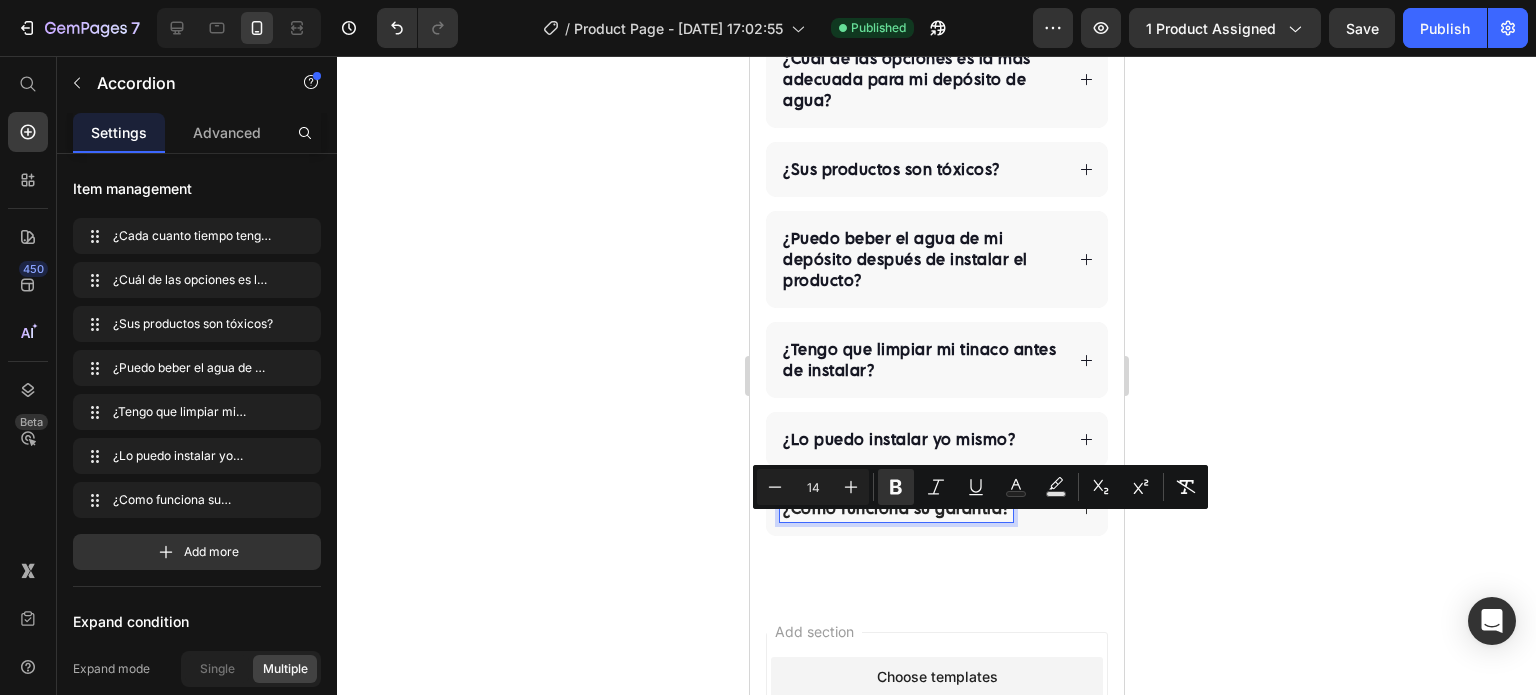 click on "Preguntas Frecuentes Heading
¿Cada cuanto tiempo tengo que cambiar el cartucho?
¿Cuál de las opciones es la más adecuada para mi depósito de agua?
¿Sus productos son tóxicos?
¿Puedo beber el agua de mi depósito después de instalar el producto?
¿Tengo que limpiar mi tinaco antes de instalar?
¿Lo puedo instalar yo mismo?
¿Como funciona su garantía? Accordion   0 Row FAQ" at bounding box center (936, 191) 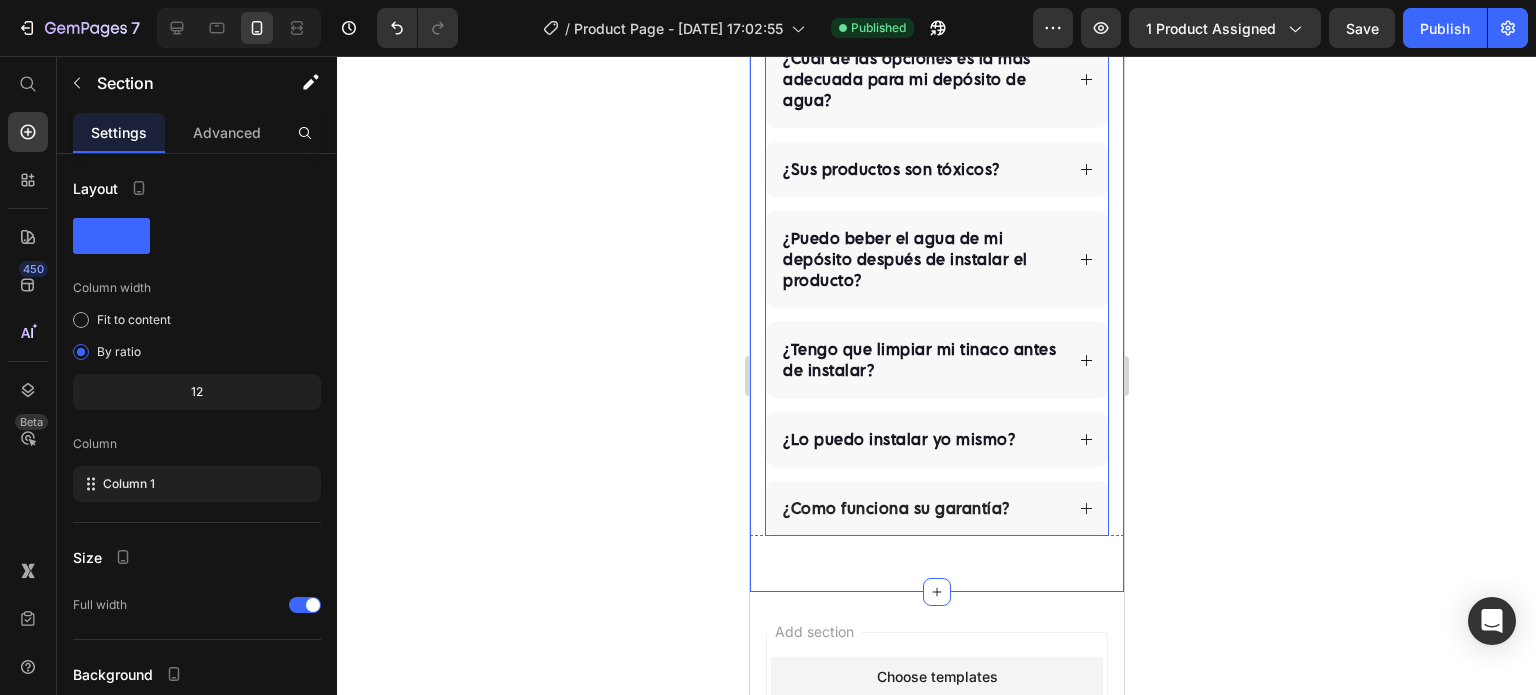 click on "¿Como funciona su garantía?" at bounding box center (936, 508) 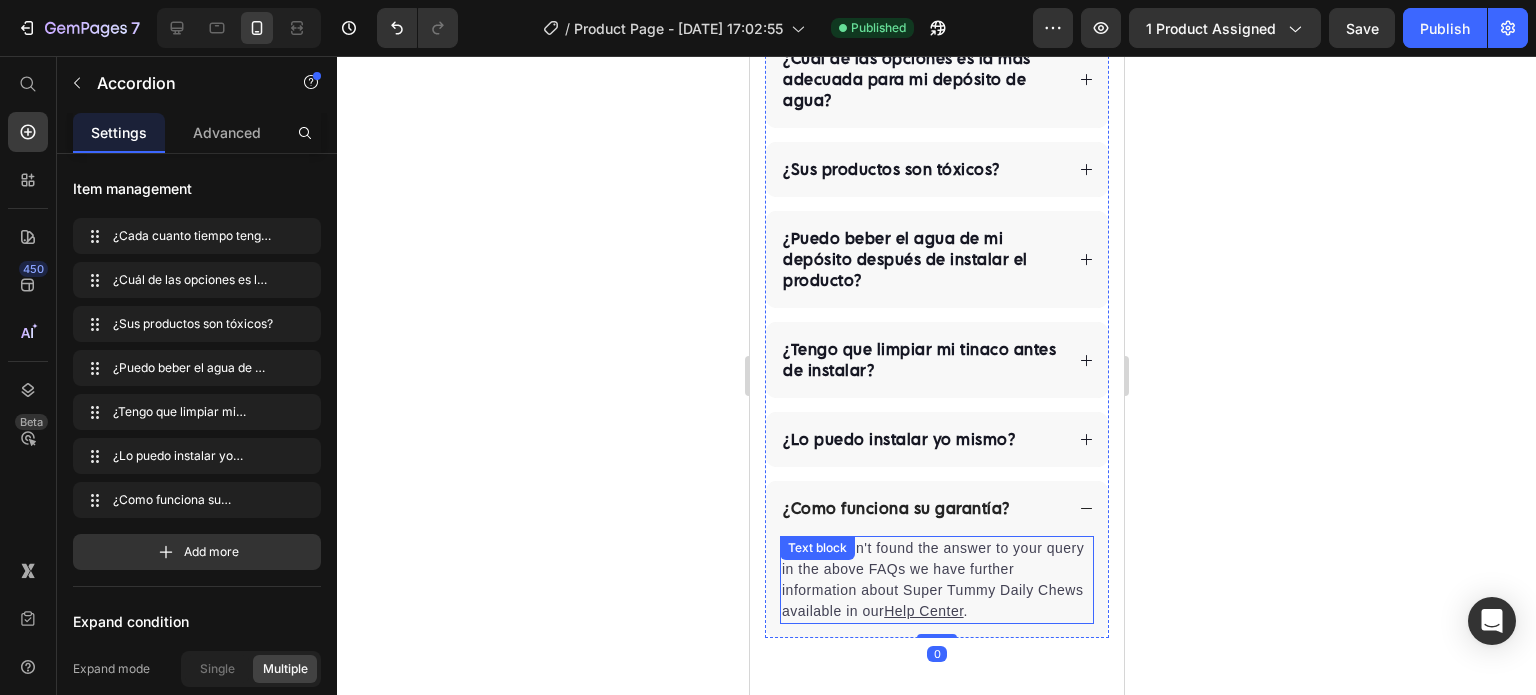click on "If you haven't found the answer to your query in the above FAQs we have further information about Super Tummy Daily Chews available in our  Help Center ." at bounding box center (936, 580) 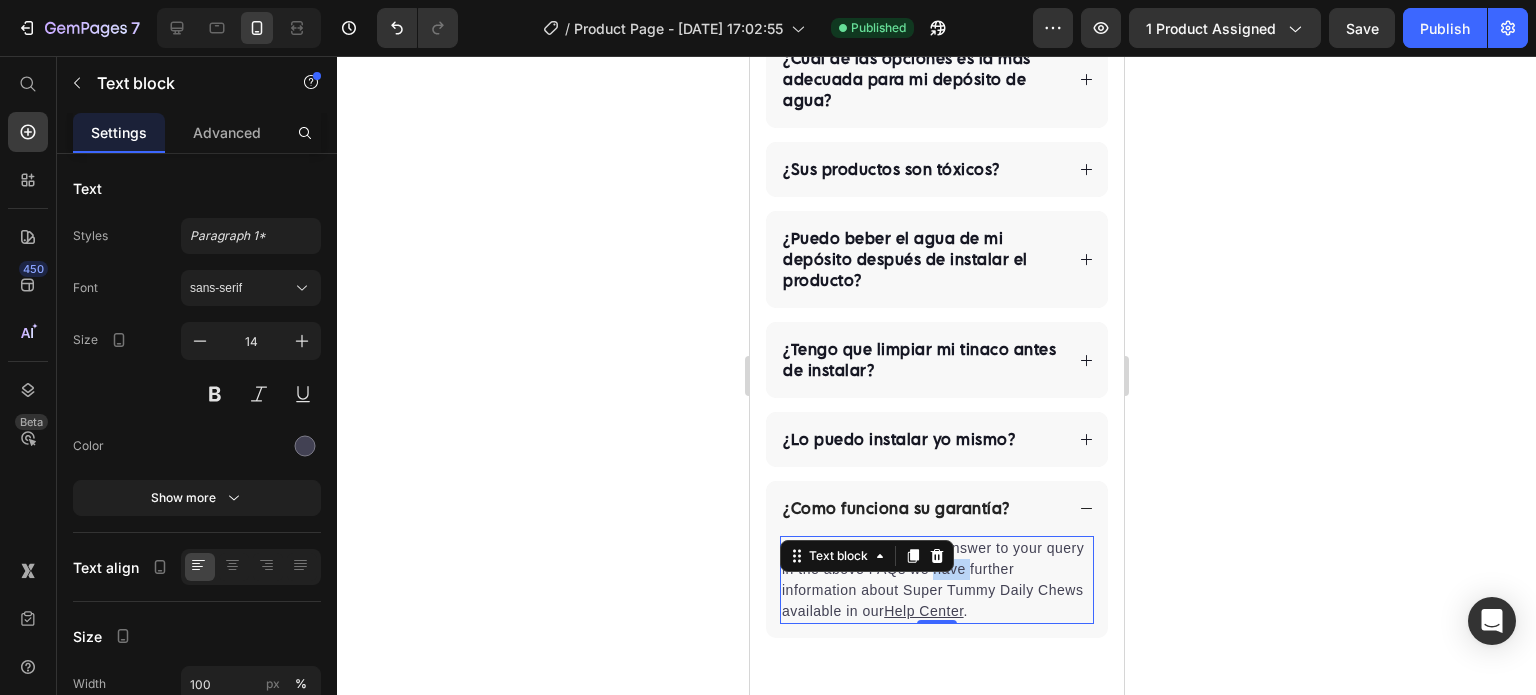click on "If you haven't found the answer to your query in the above FAQs we have further information about Super Tummy Daily Chews available in our  Help Center ." at bounding box center (936, 580) 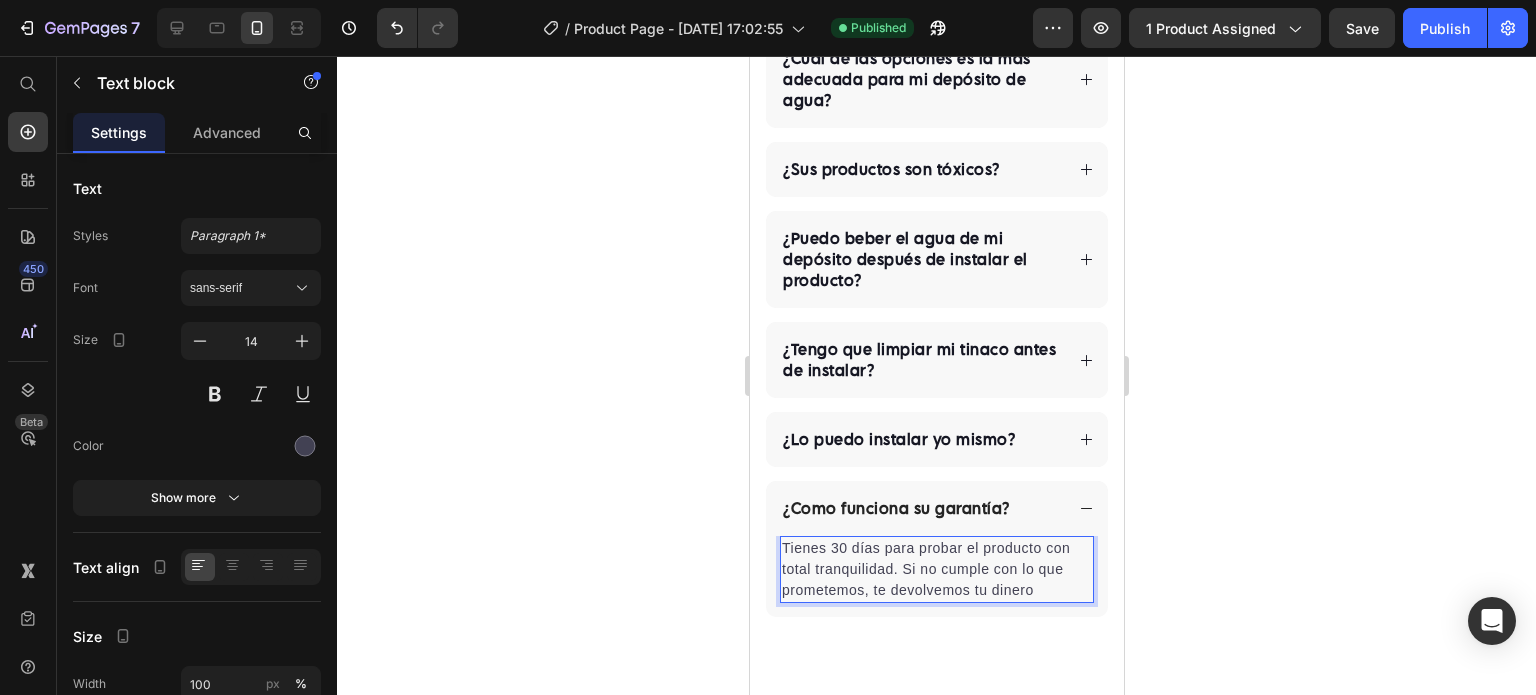 click on "Tienes 30 días para probar el producto con total tranquilidad. Si no cumple con lo que prometemos, te devolvemos tu dinero" at bounding box center (936, 569) 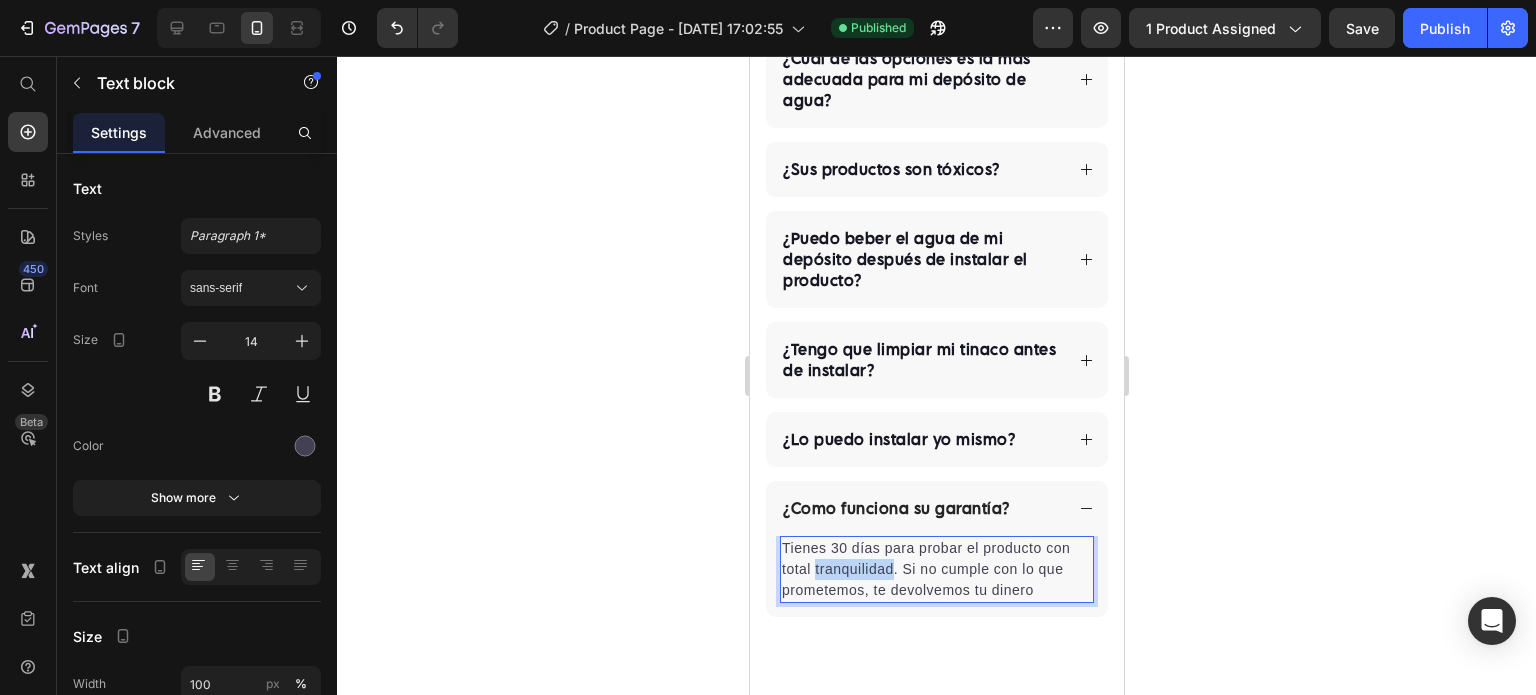 click on "Tienes 30 días para probar el producto con total tranquilidad. Si no cumple con lo que prometemos, te devolvemos tu dinero" at bounding box center (936, 569) 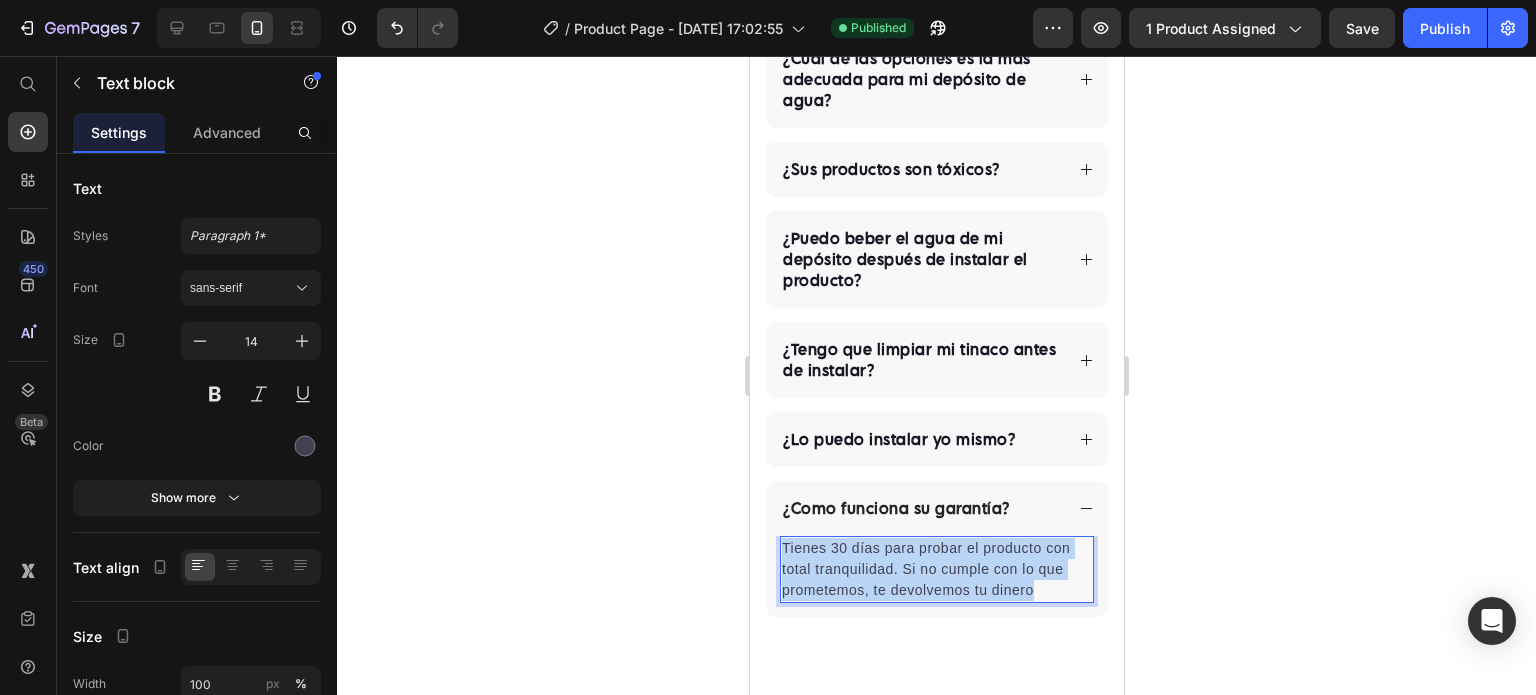 click on "Tienes 30 días para probar el producto con total tranquilidad. Si no cumple con lo que prometemos, te devolvemos tu dinero" at bounding box center [936, 569] 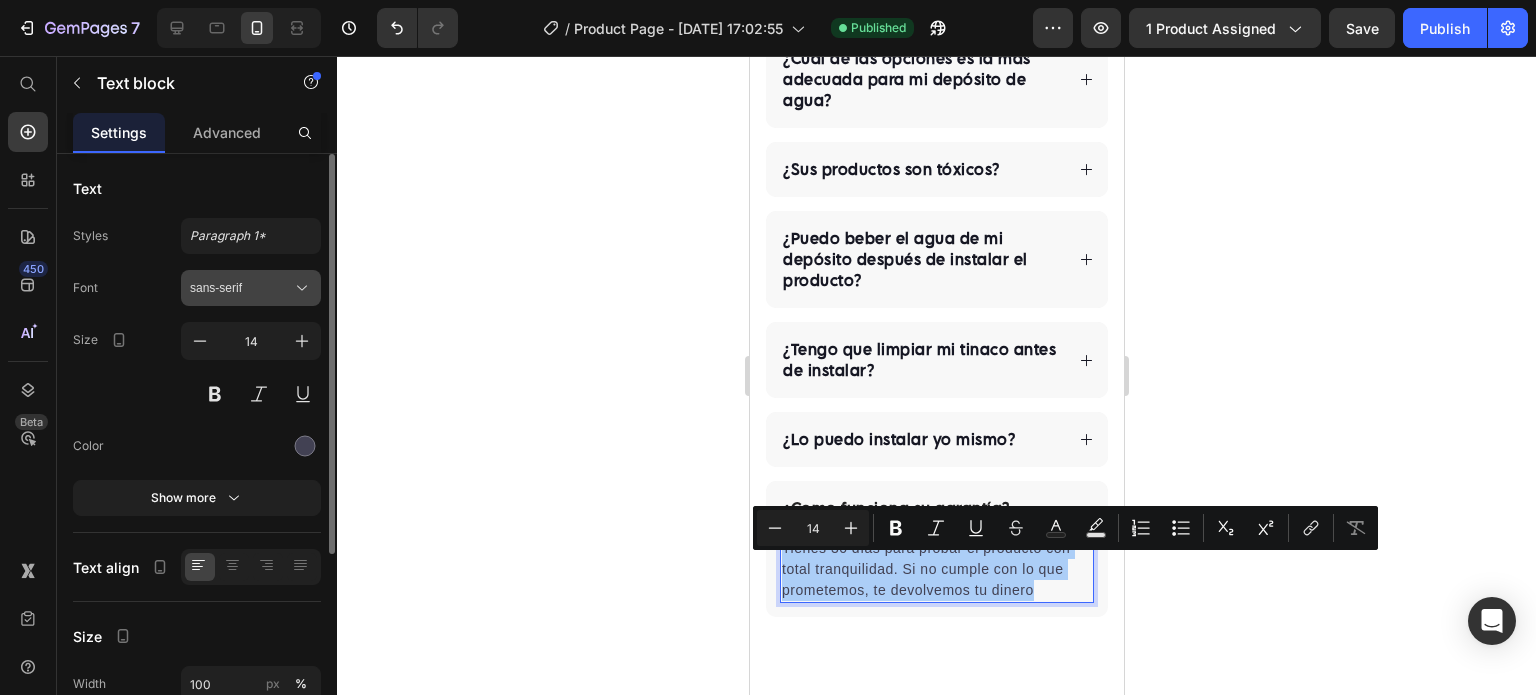 click on "sans-serif" at bounding box center (251, 288) 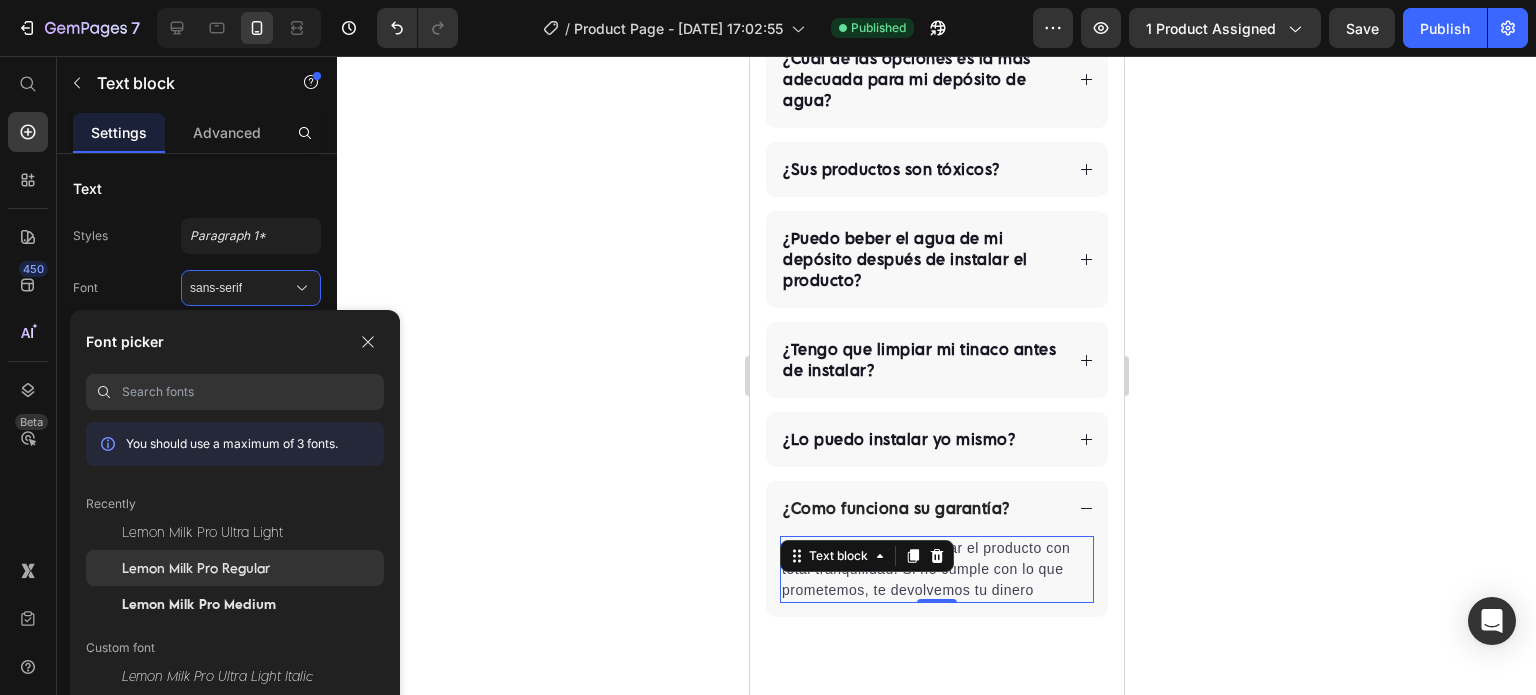 click on "Lemon Milk Pro Regular" at bounding box center (196, 568) 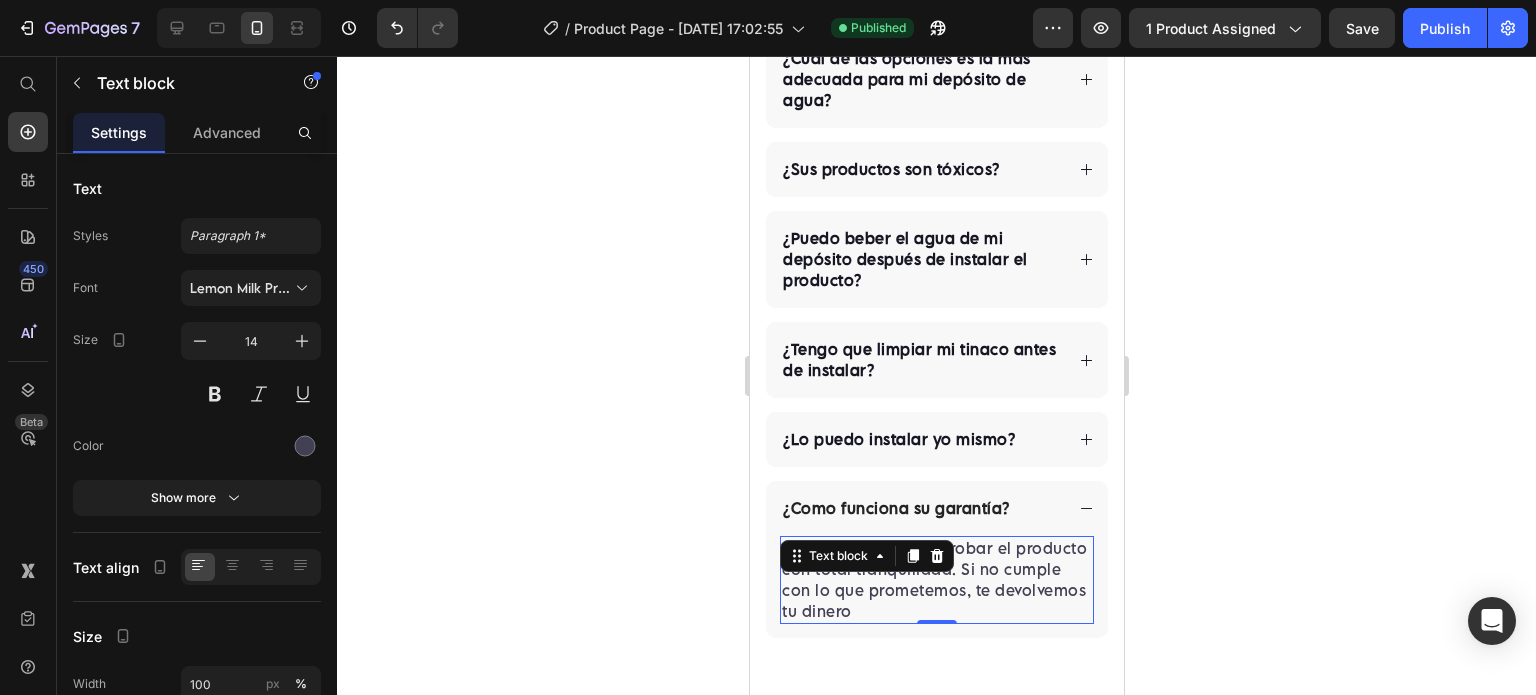 click 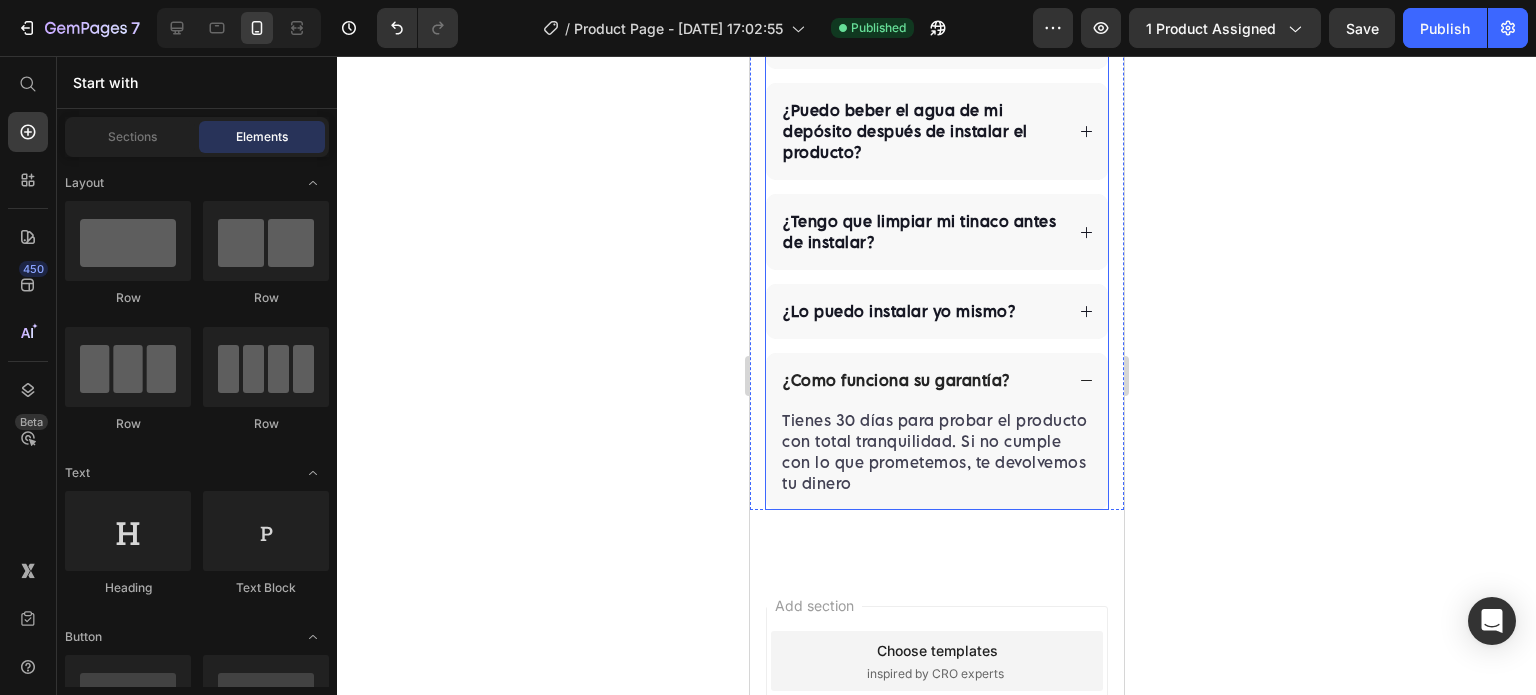 scroll, scrollTop: 5133, scrollLeft: 0, axis: vertical 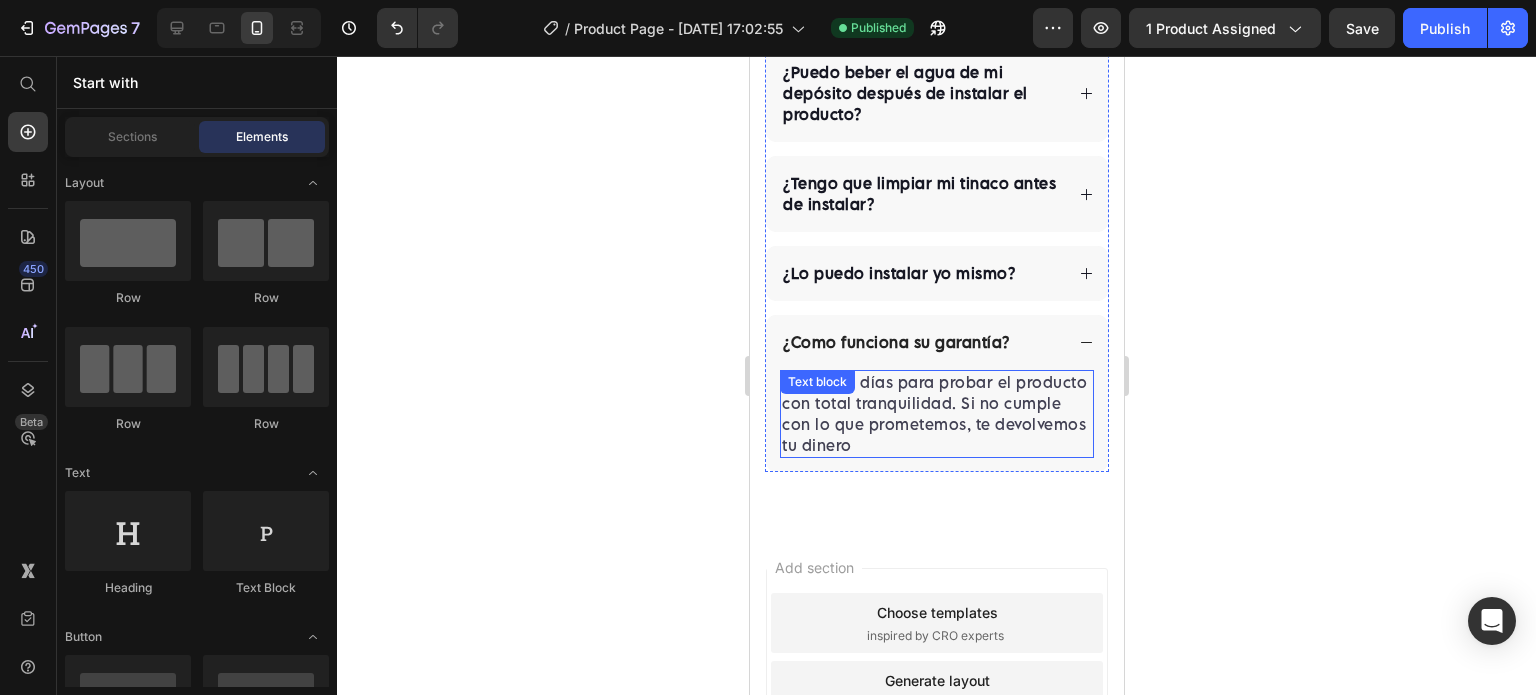 click on "Tienes 30 días para probar el producto con total tranquilidad. Si no cumple con lo que prometemos, te devolvemos tu dinero" at bounding box center (936, 414) 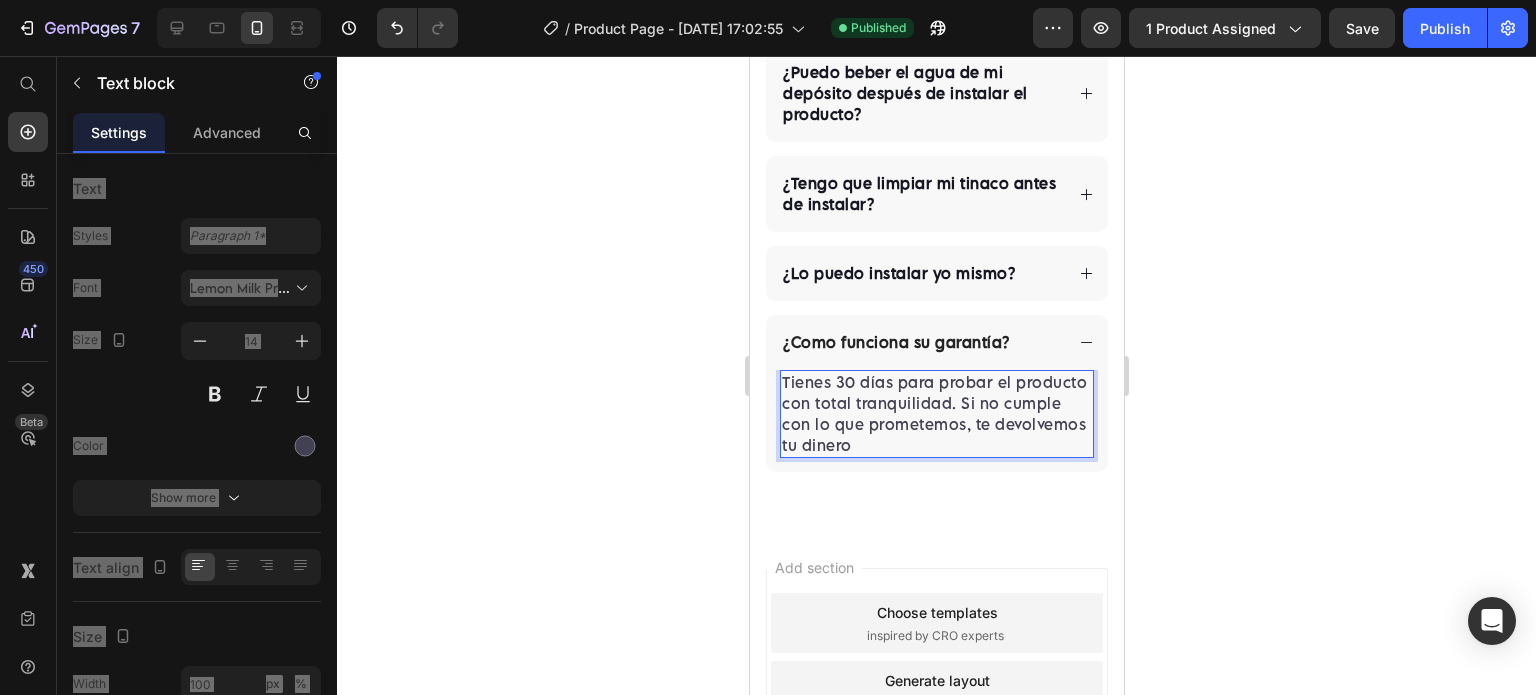 click on "Tienes 30 días para probar el producto con total tranquilidad. Si no cumple con lo que prometemos, te devolvemos tu dinero" at bounding box center (936, 414) 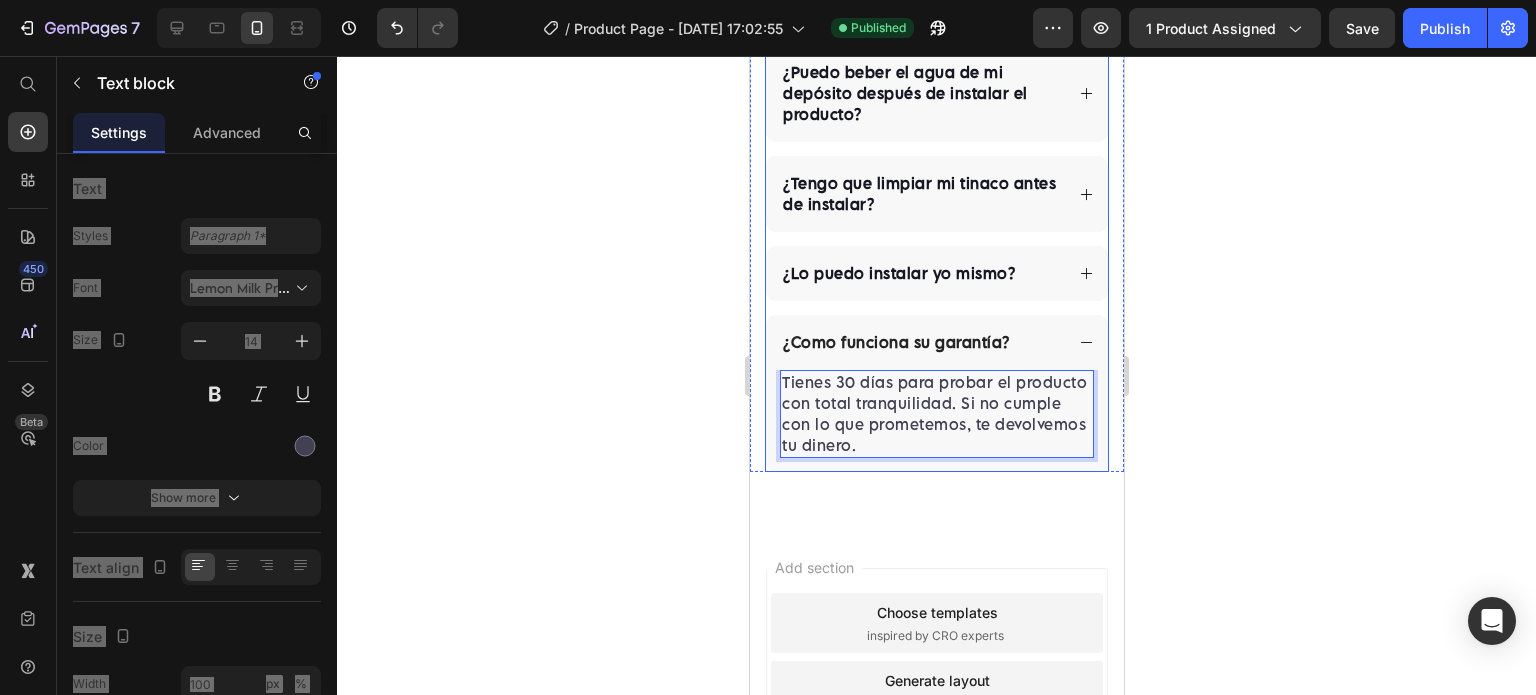 click on "¿Como funciona su garantía?" at bounding box center (936, 342) 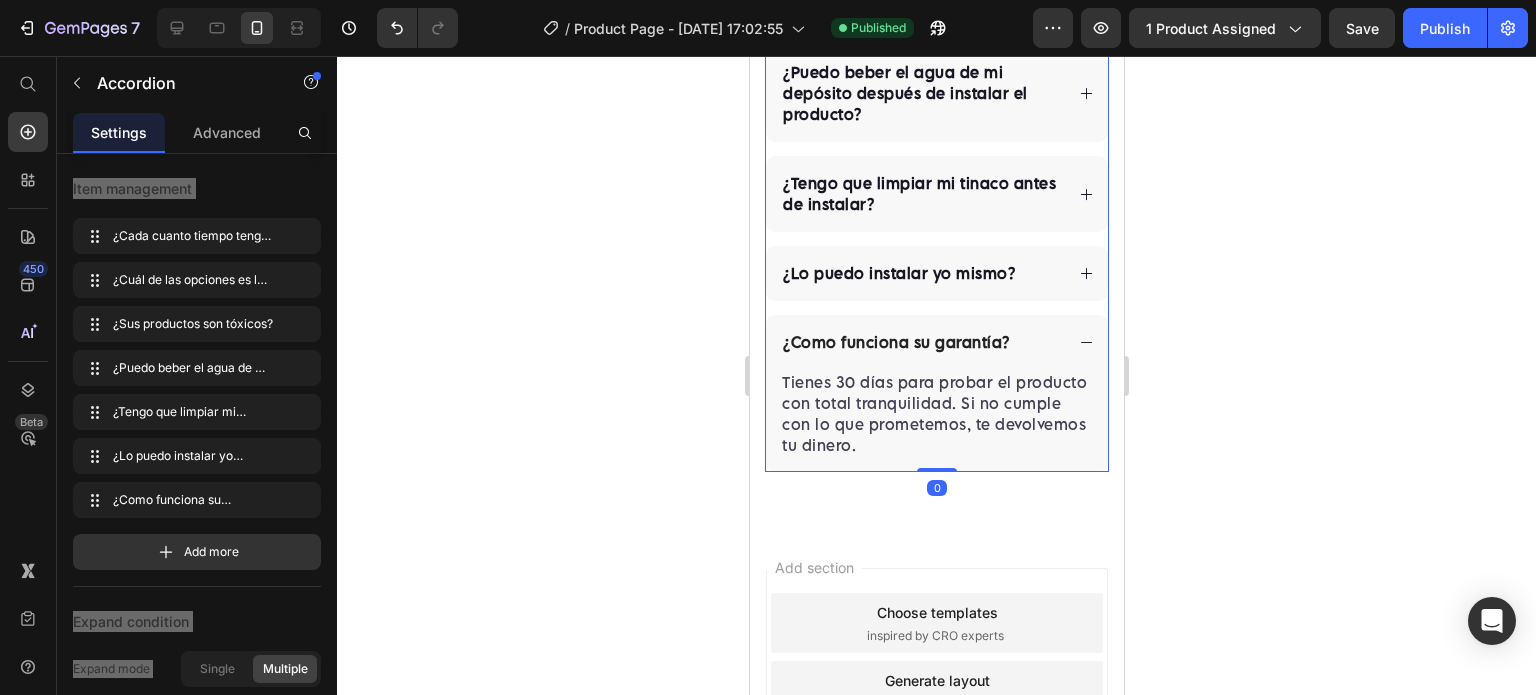 click on "¿Como funciona su garantía?" at bounding box center (936, 342) 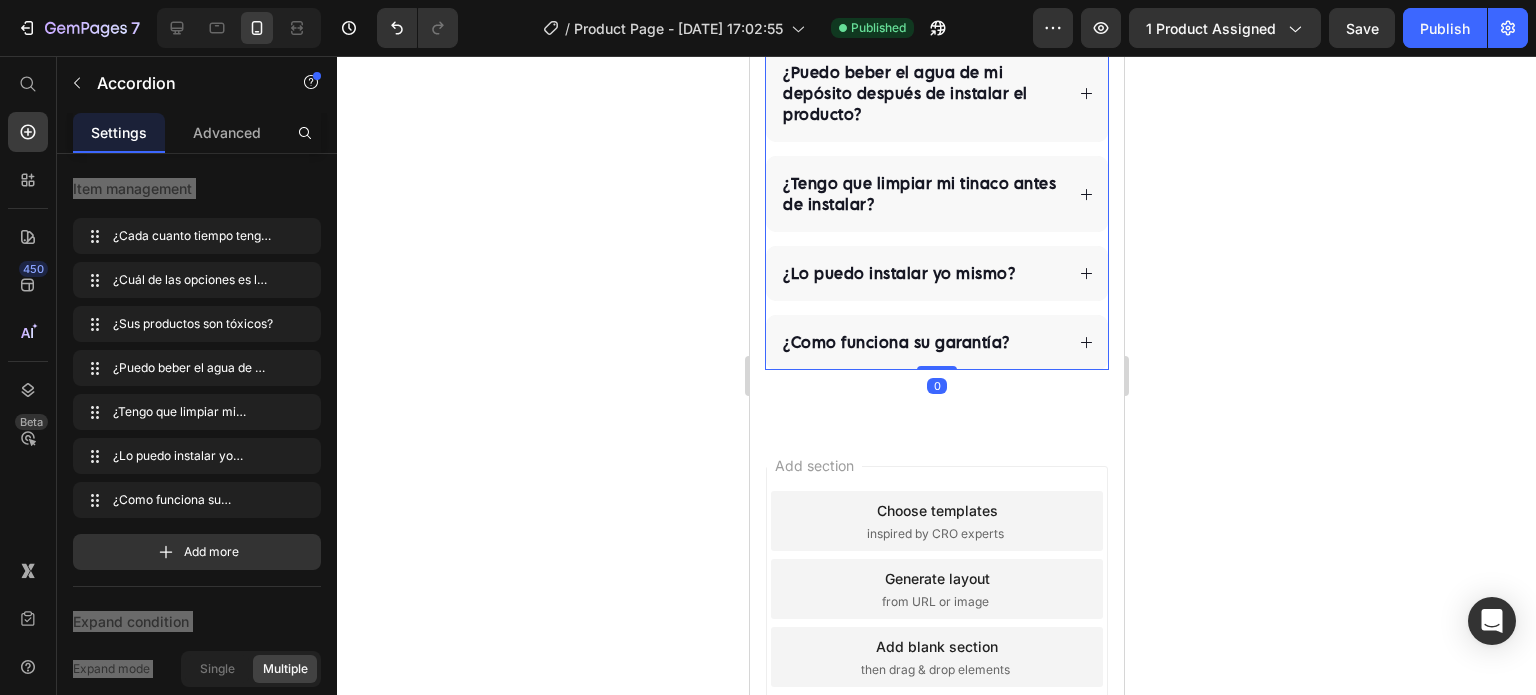 click on "Add section Choose templates inspired by CRO experts Generate layout from URL or image Add blank section then drag & drop elements" at bounding box center [936, 617] 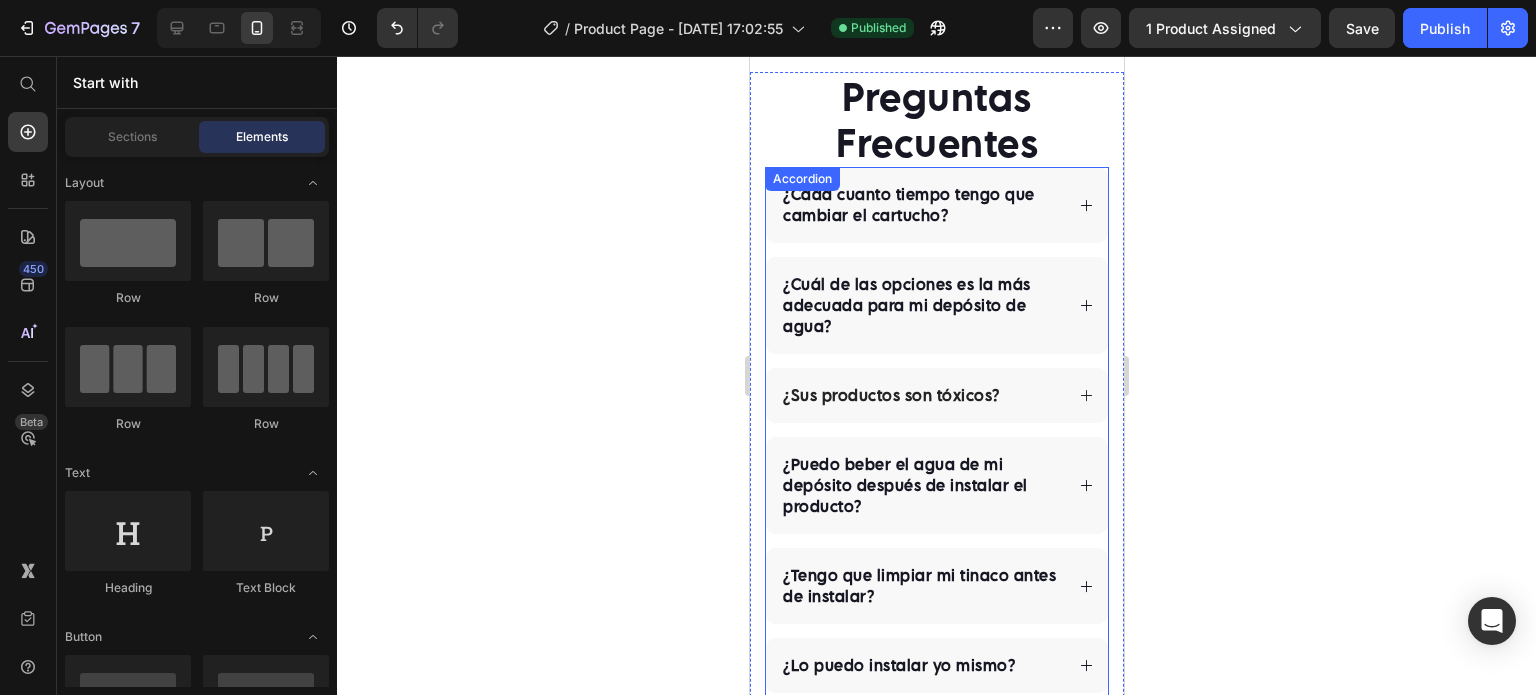 scroll, scrollTop: 4800, scrollLeft: 0, axis: vertical 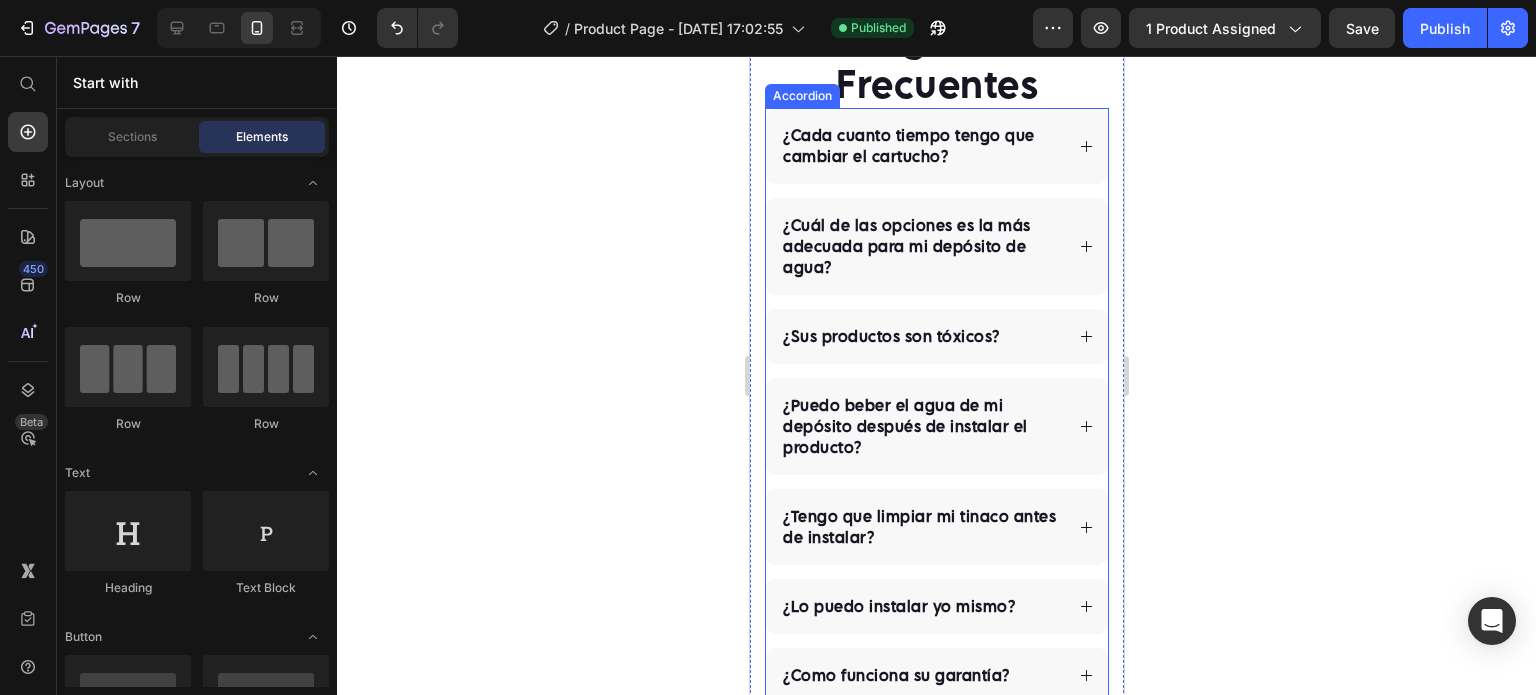 click on "¿Cada cuanto tiempo tengo que cambiar el cartucho?
¿Cuál de las opciones es la más adecuada para mi depósito de agua?
¿Sus productos son tóxicos?
¿Puedo beber el agua de mi depósito después de instalar el producto?
¿Tengo que limpiar mi tinaco antes de instalar?
¿Lo puedo instalar yo mismo?
¿Como funciona su garantía?" at bounding box center [936, 405] 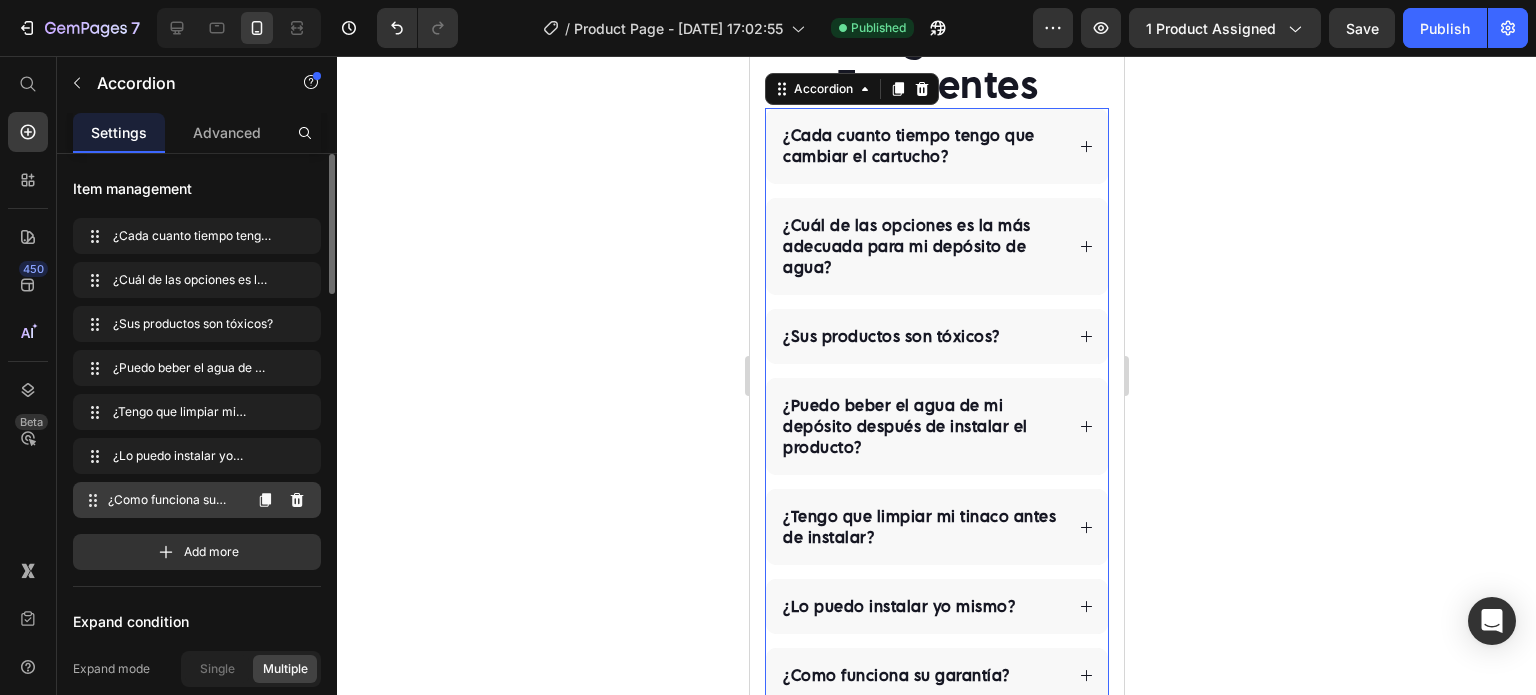click on "¿Como funciona su garantía?" at bounding box center [174, 500] 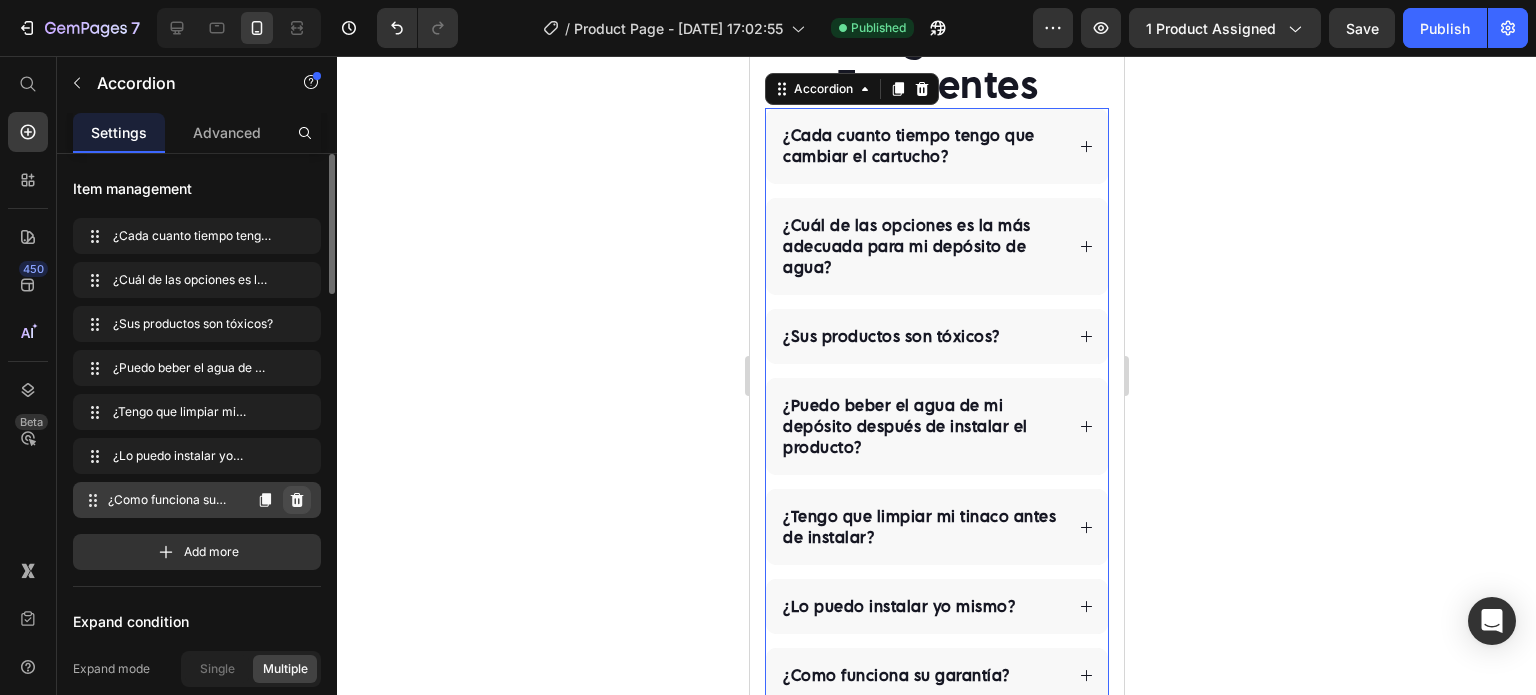 click 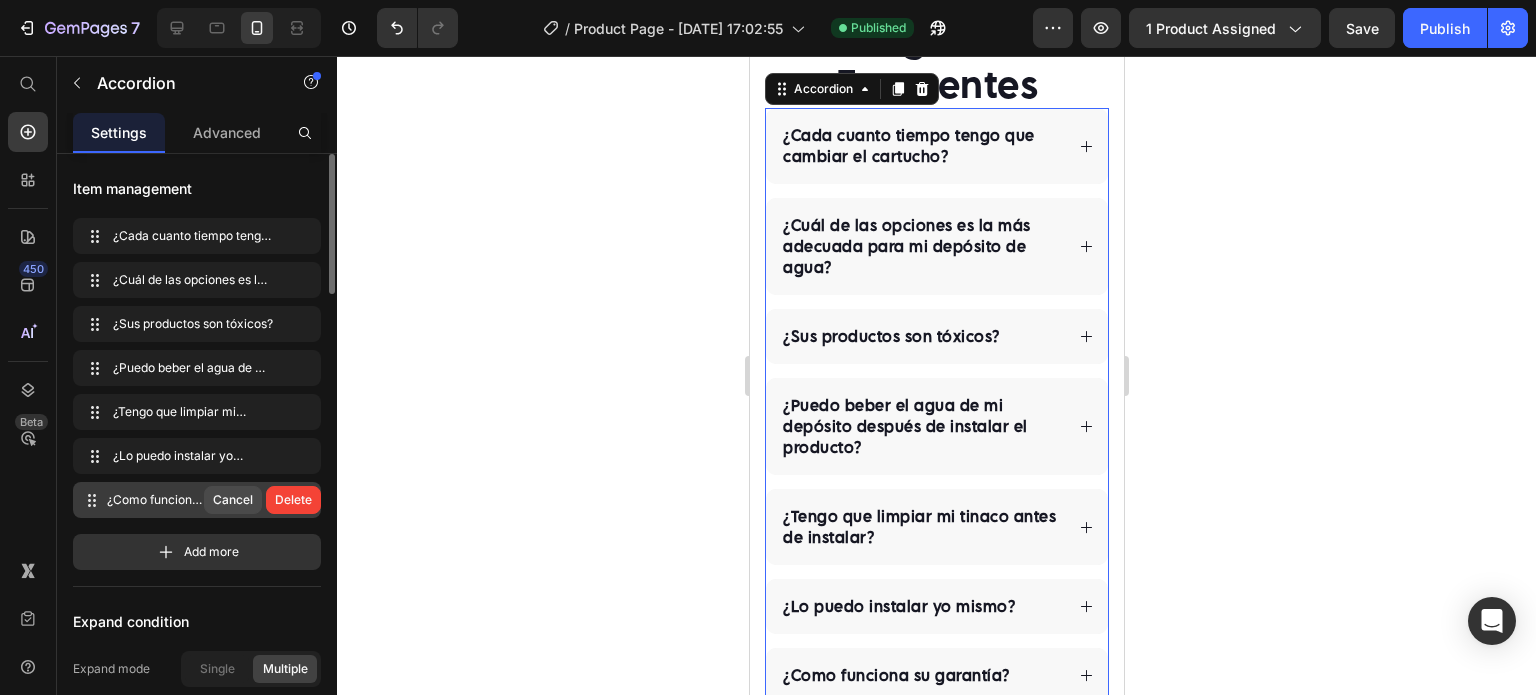 click on "Cancel" at bounding box center (233, 500) 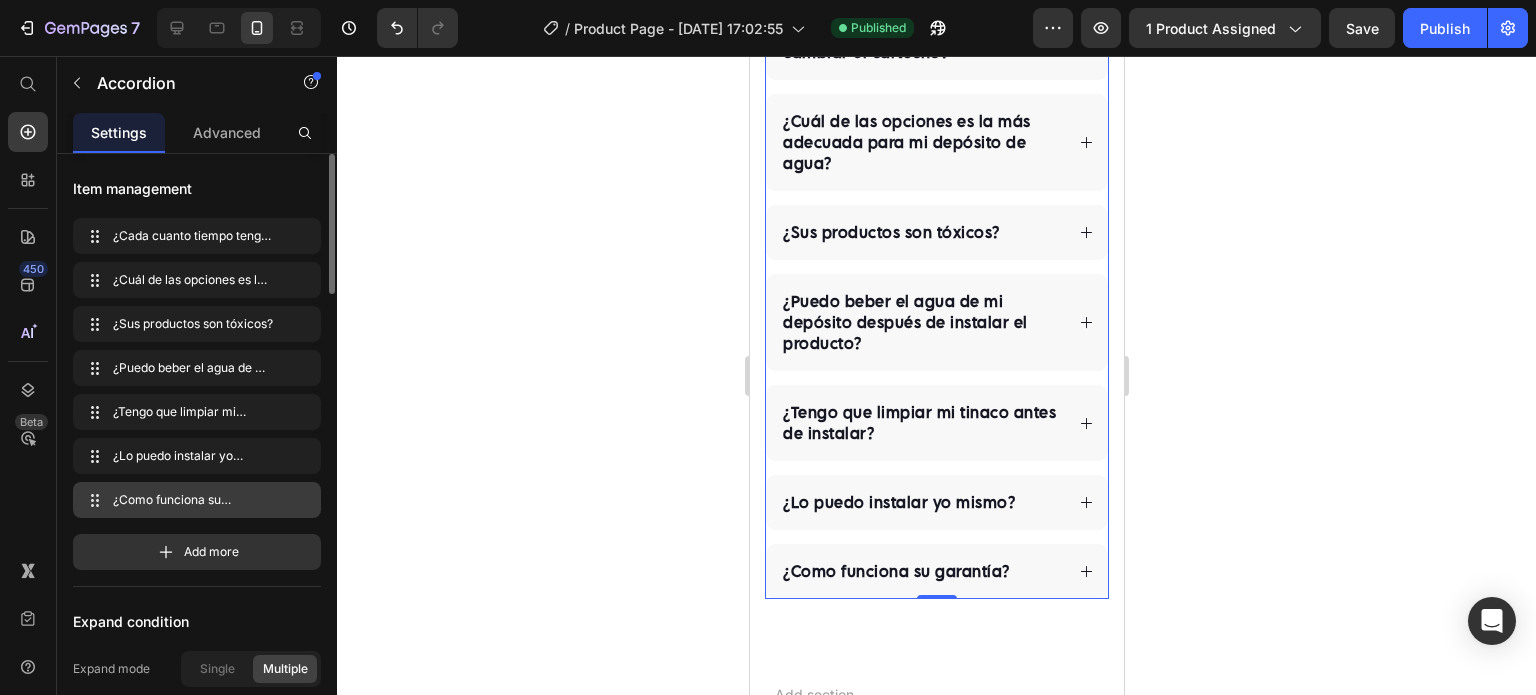 scroll, scrollTop: 4967, scrollLeft: 0, axis: vertical 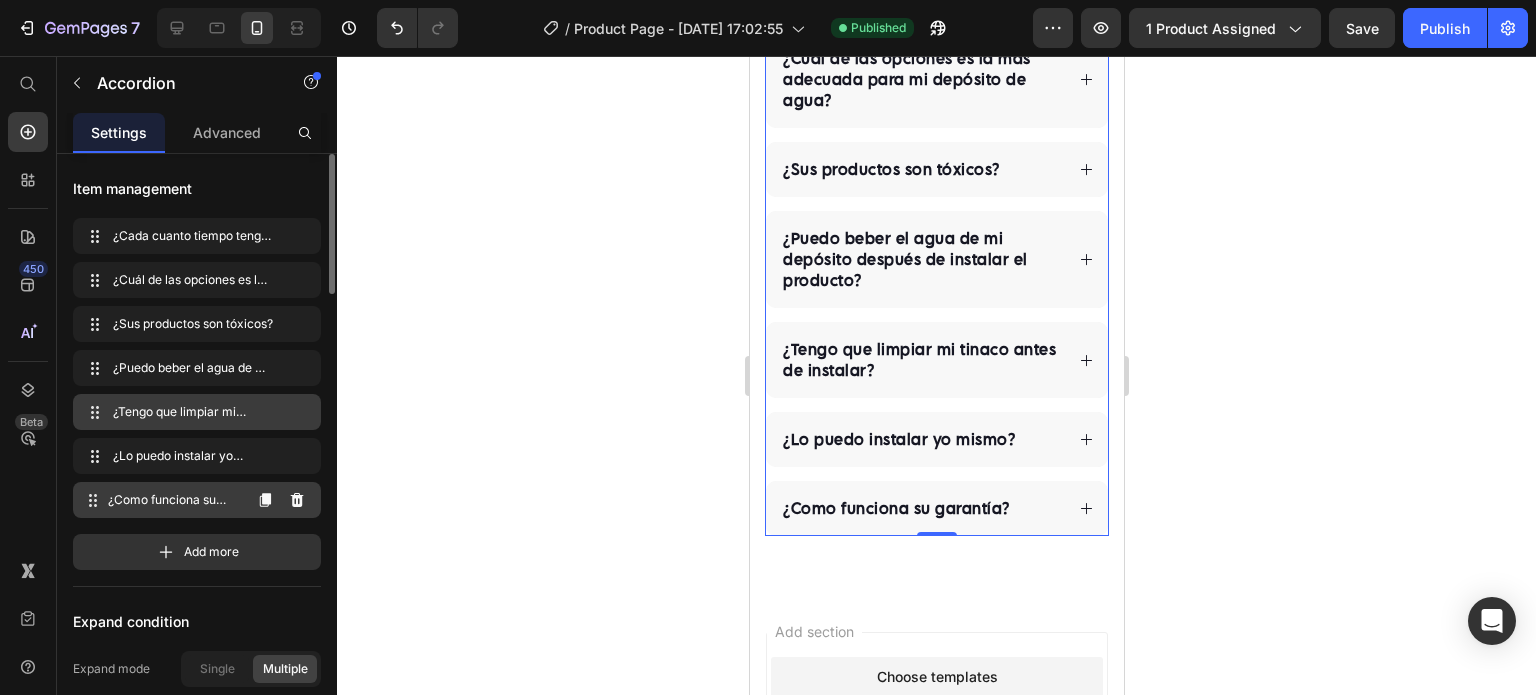 type 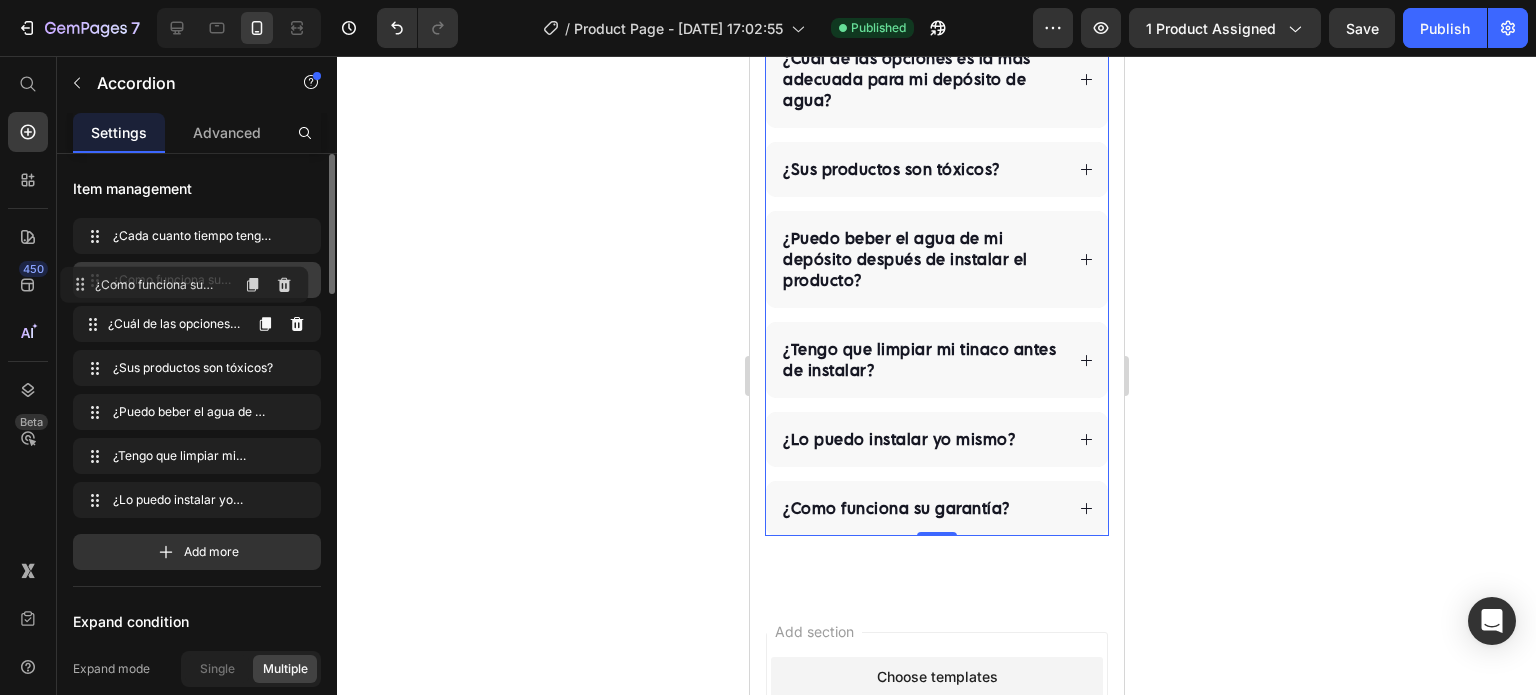 drag, startPoint x: 182, startPoint y: 503, endPoint x: 172, endPoint y: 287, distance: 216.23135 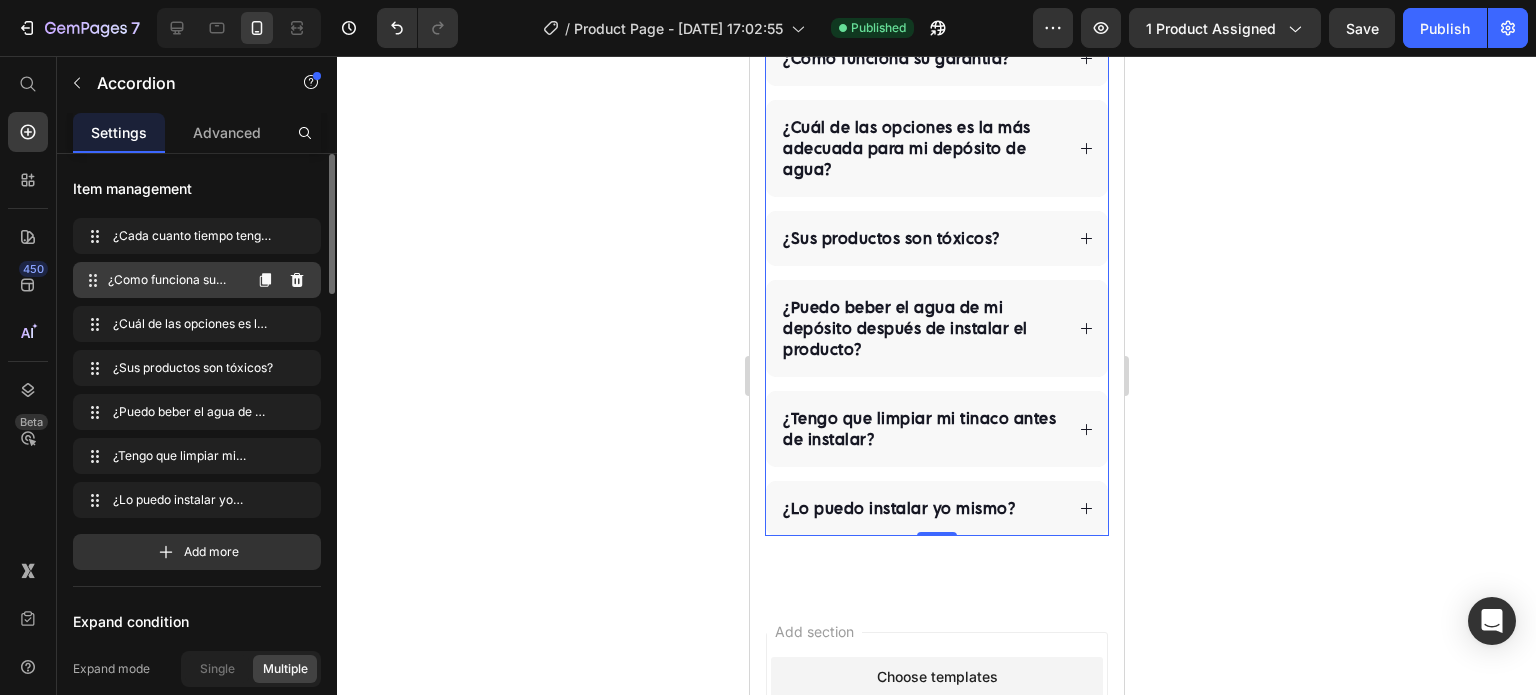 scroll, scrollTop: 4519, scrollLeft: 0, axis: vertical 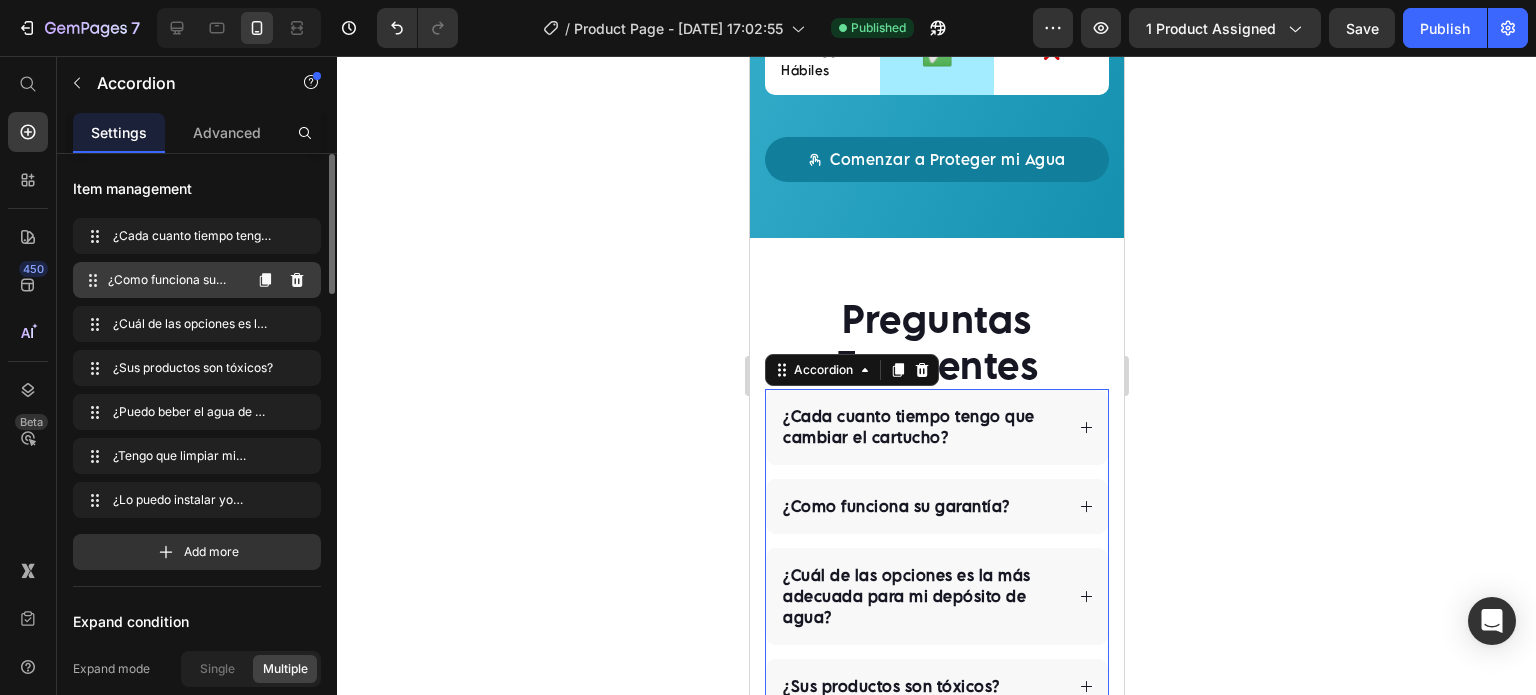 click on "¿Como funciona su garantía? ¿Como funciona su garantía?" at bounding box center [161, 280] 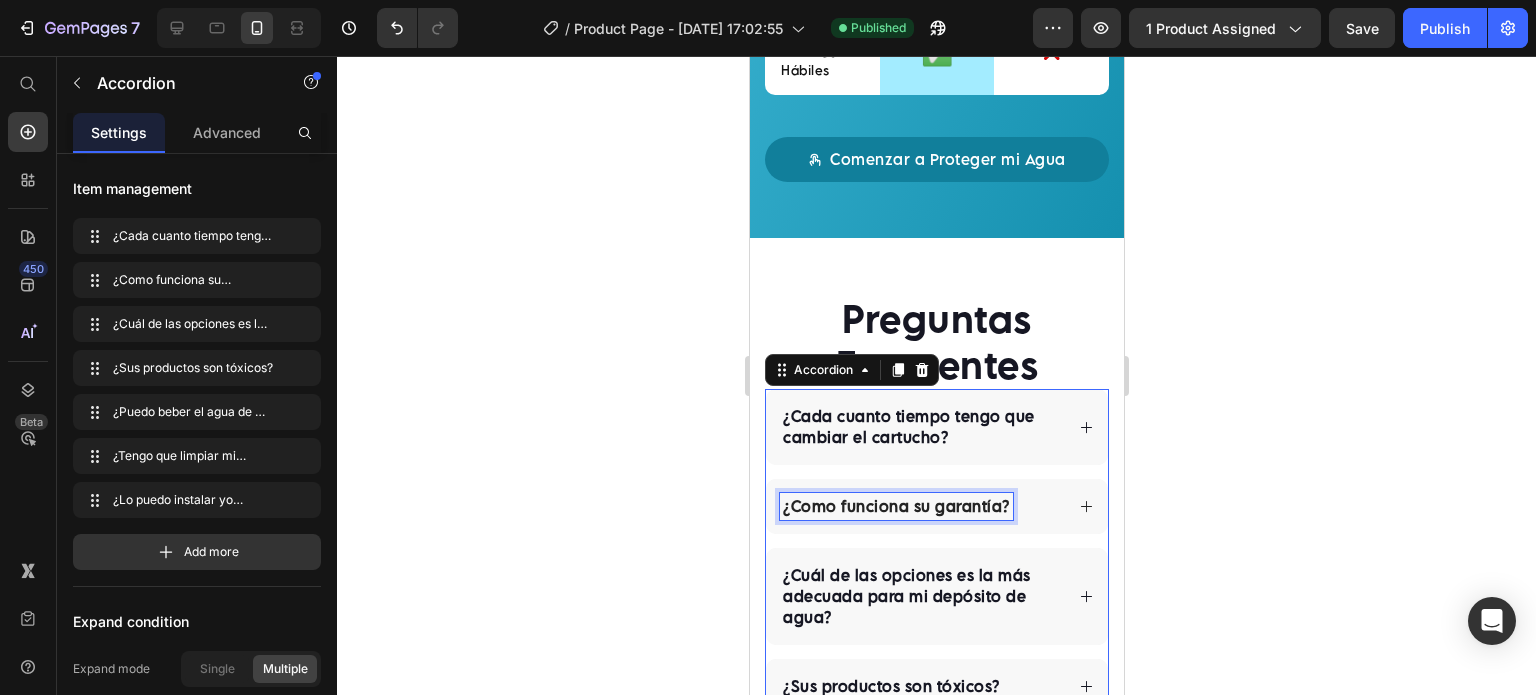 click on "¿Como funciona su garantía?" at bounding box center [895, 506] 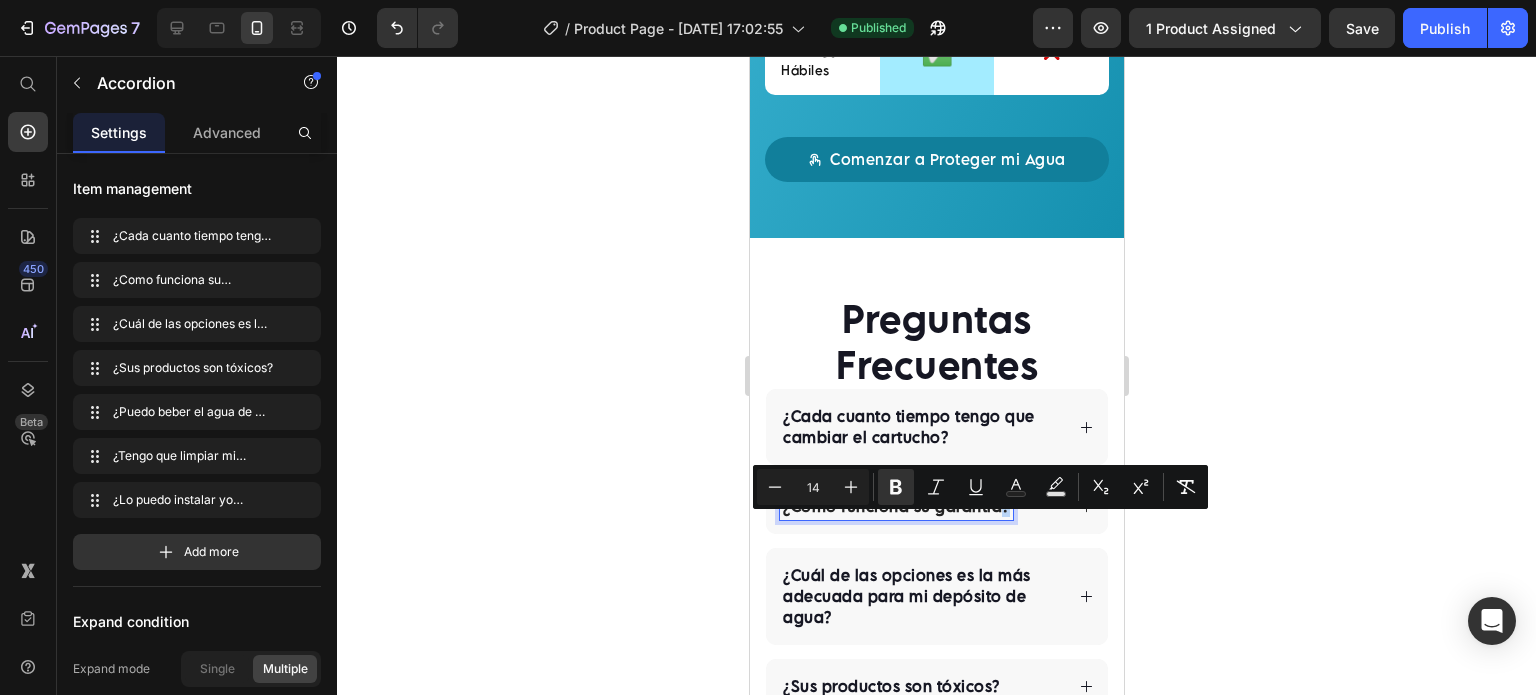 click on "¿Como funciona su garantía?" at bounding box center [895, 506] 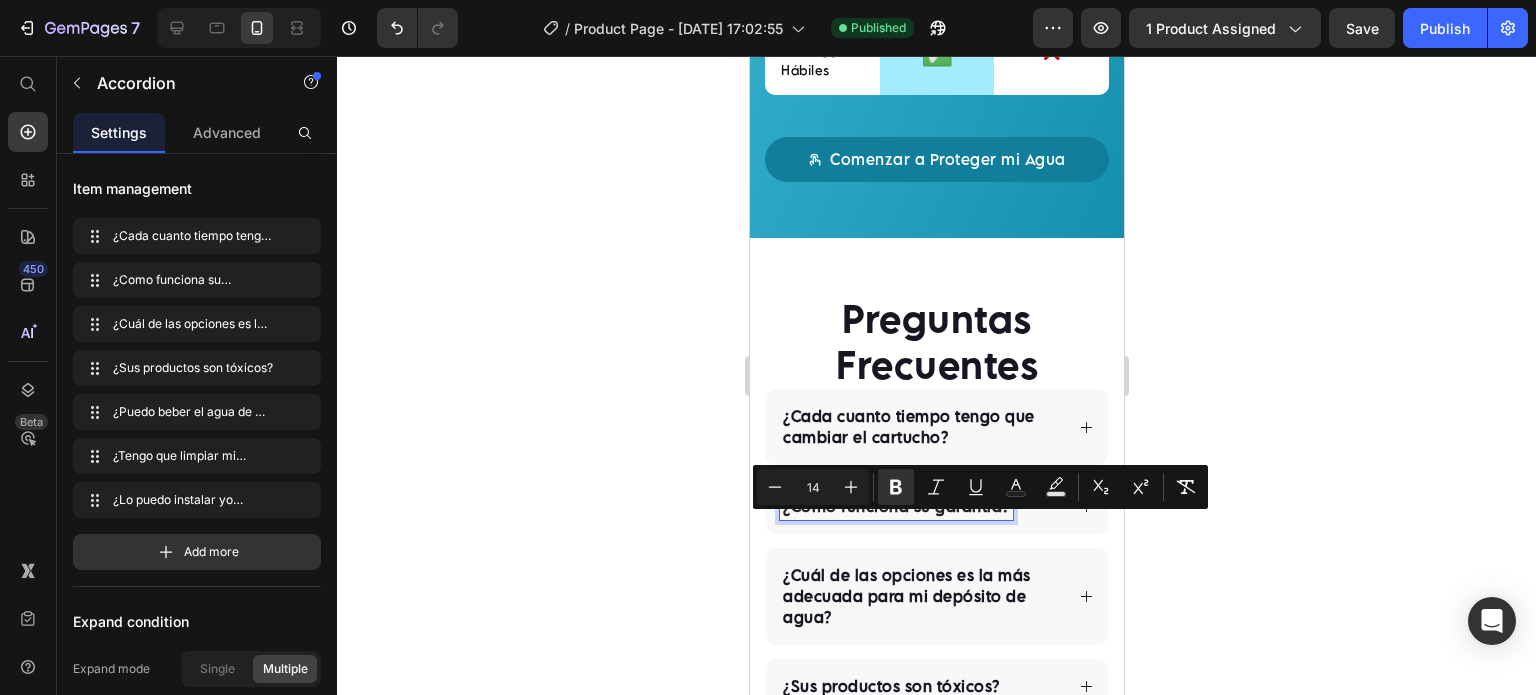 click on "¿Como funciona su garantía?" at bounding box center (895, 506) 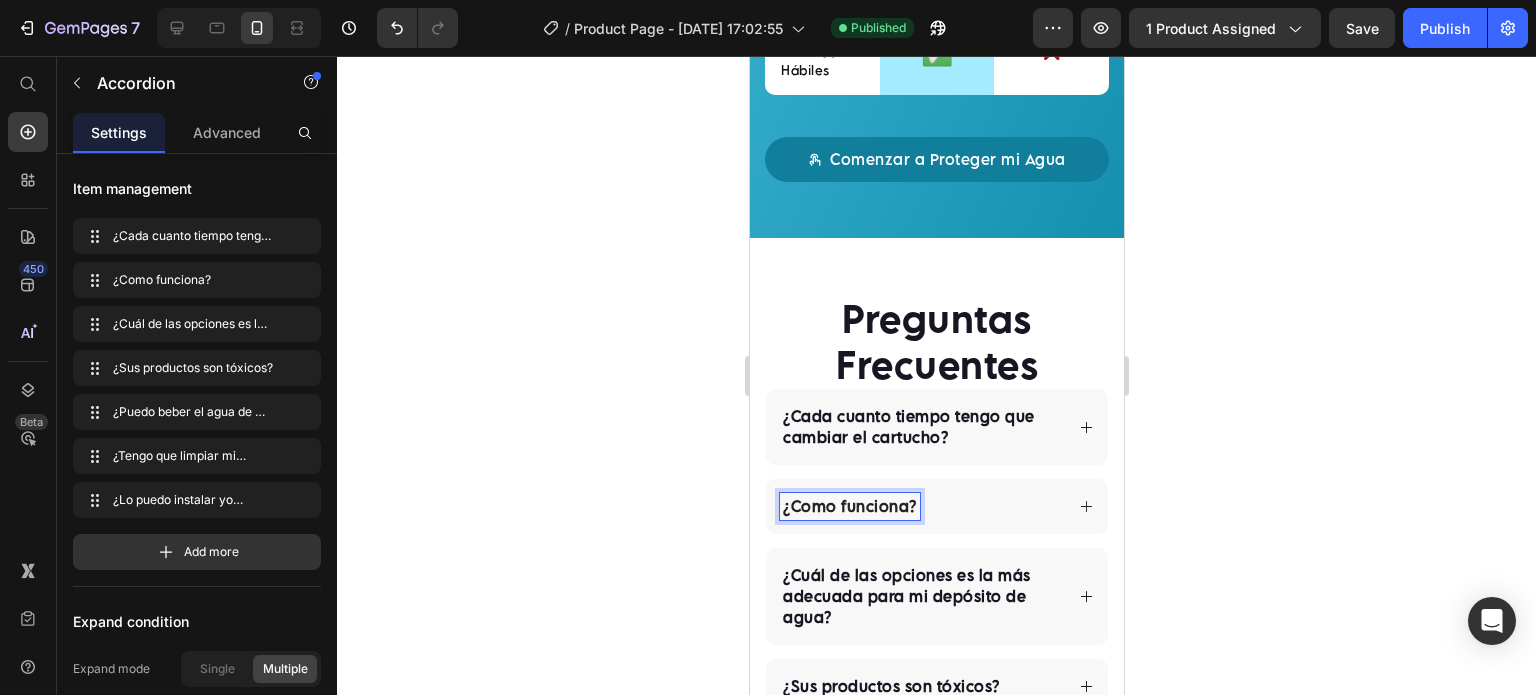 click on "¿Como funciona?" at bounding box center (920, 506) 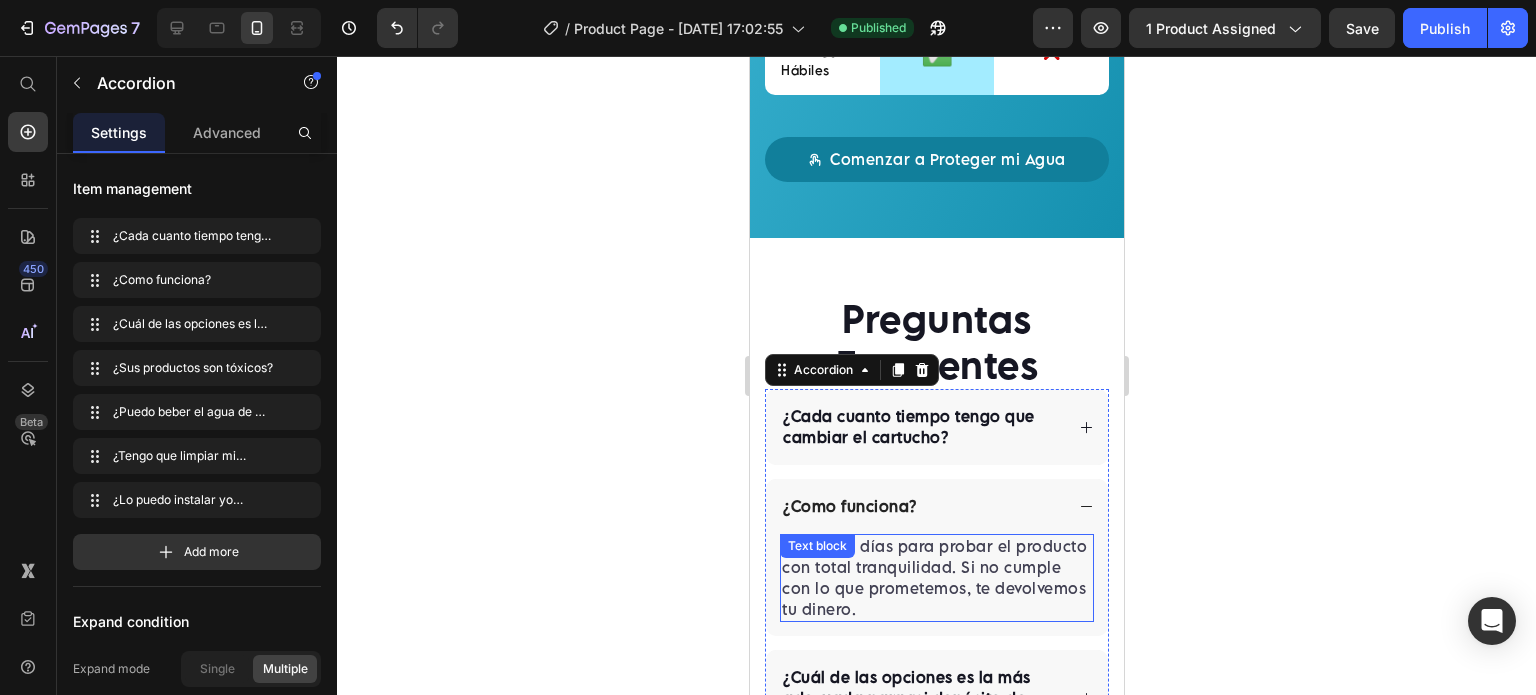click on "Tienes 30 días para probar el producto con total tranquilidad. Si no cumple con lo que prometemos, te devolvemos tu dinero." at bounding box center (936, 578) 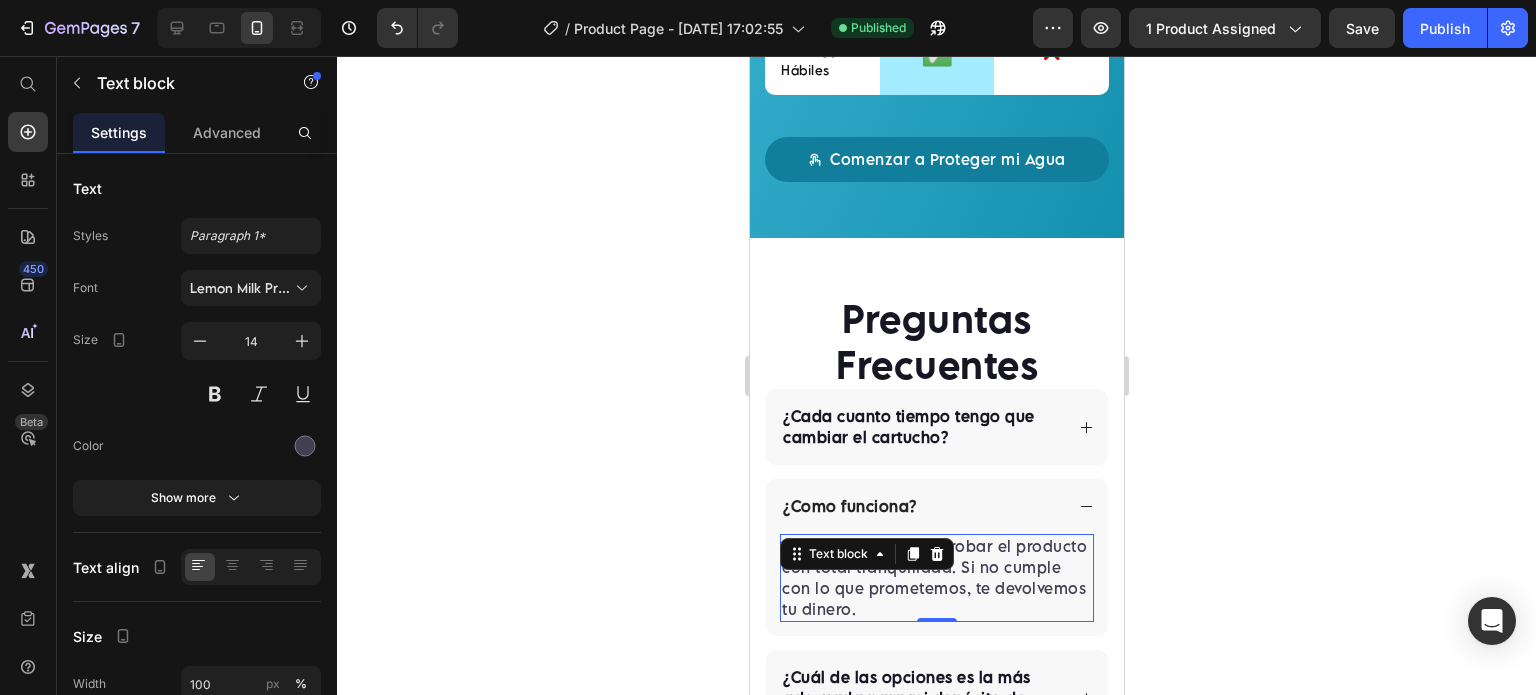 click on "Tienes 30 días para probar el producto con total tranquilidad. Si no cumple con lo que prometemos, te devolvemos tu dinero." at bounding box center [936, 578] 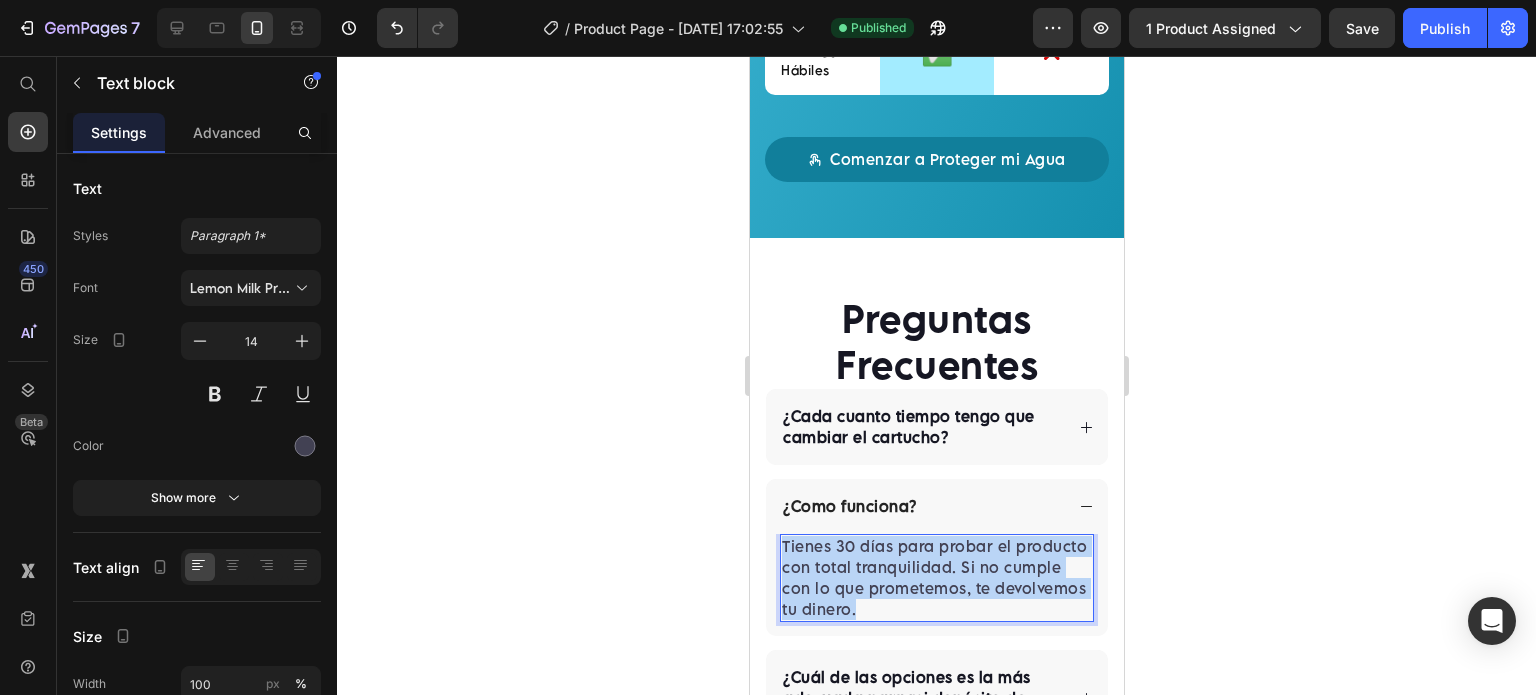 click on "Tienes 30 días para probar el producto con total tranquilidad. Si no cumple con lo que prometemos, te devolvemos tu dinero." at bounding box center [936, 578] 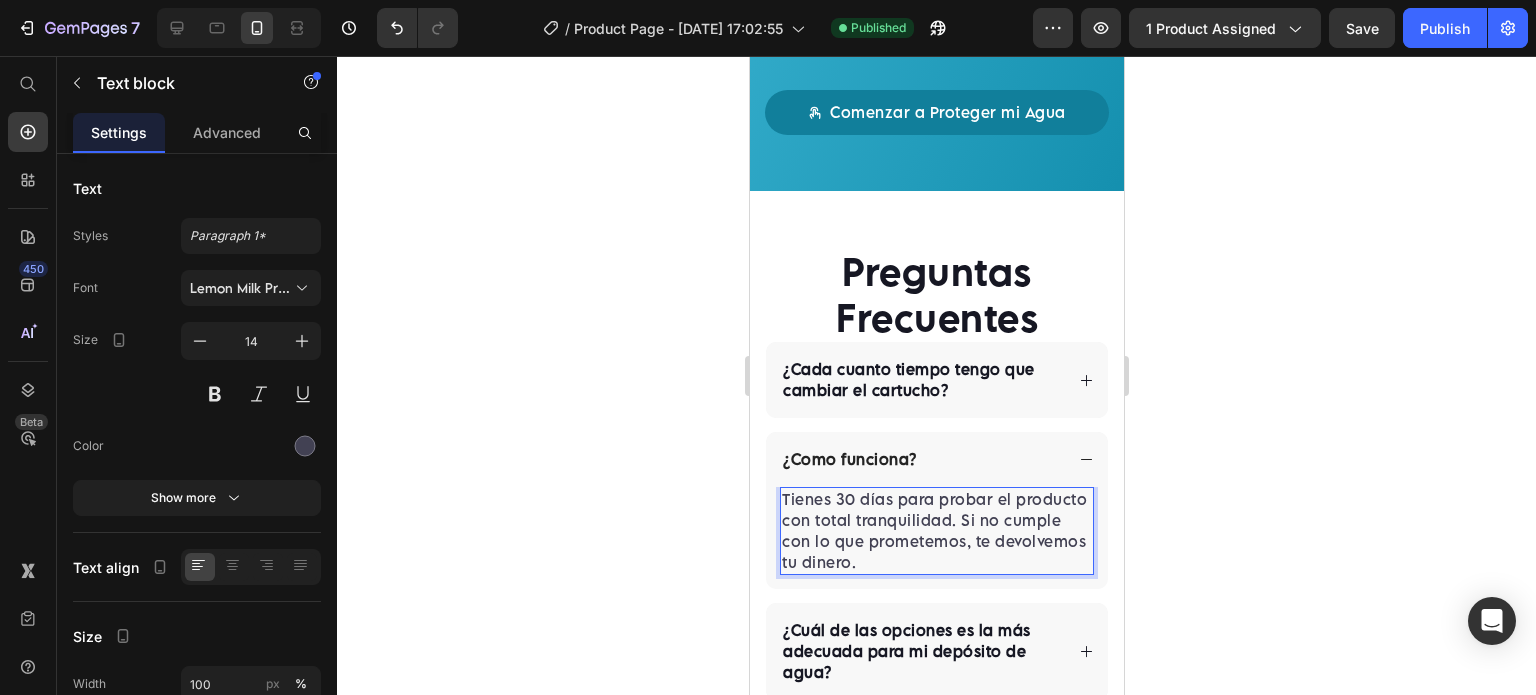scroll, scrollTop: 4589, scrollLeft: 0, axis: vertical 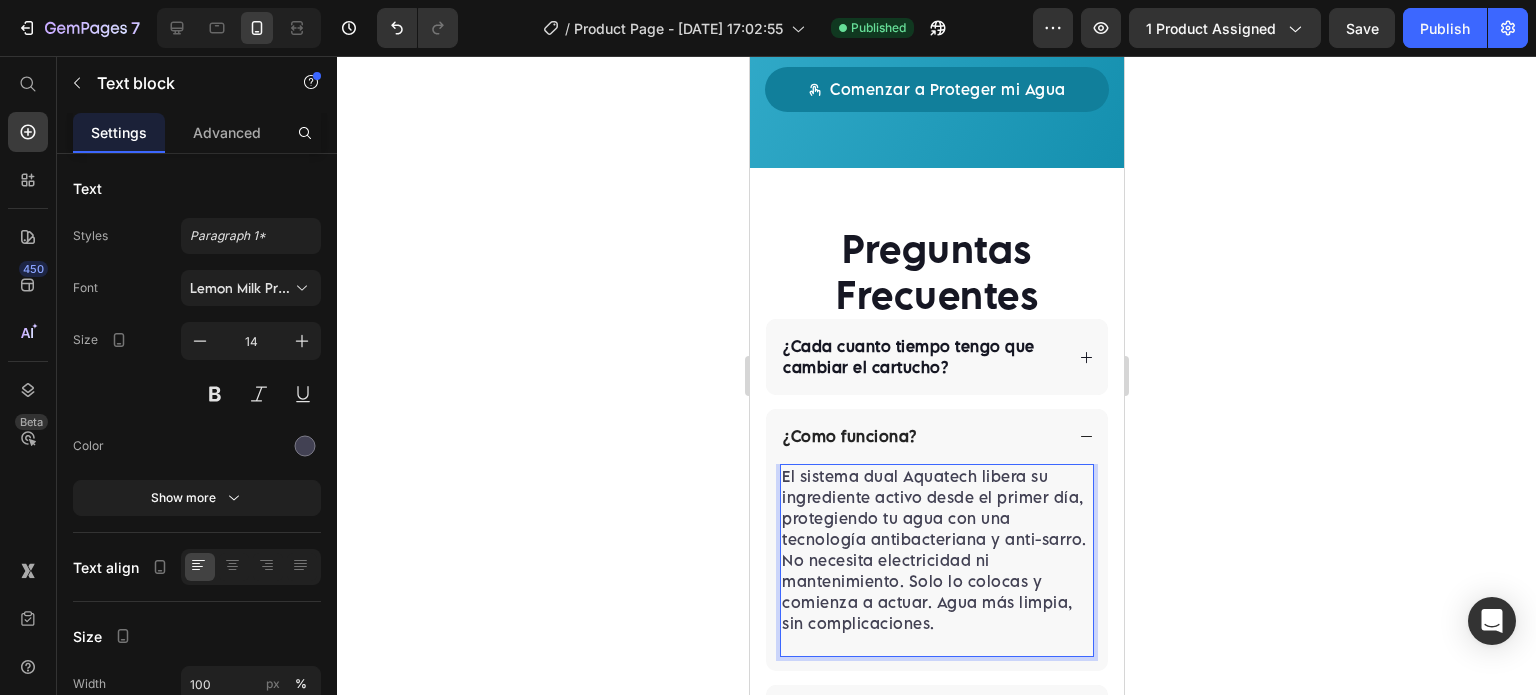click on "El sistema dual Aquatech libera su ingrediente activo desde el primer día, protegiendo tu agua con una tecnología antibacteriana y anti-sarro. No necesita electricidad ni mantenimiento. Solo lo colocas y comienza a actuar. Agua más limpia, sin complicaciones." at bounding box center [936, 550] 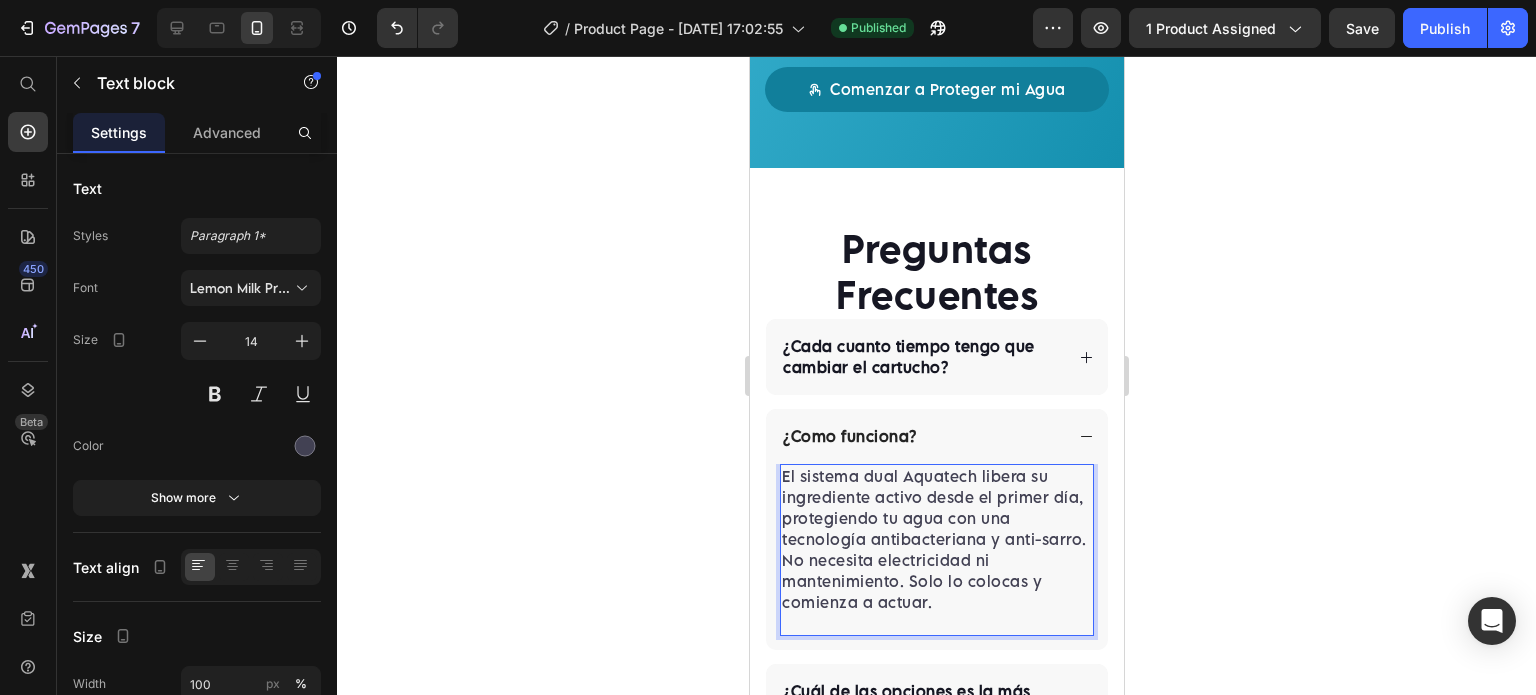 click on "El sistema dual Aquatech libera su ingrediente activo desde el primer día, protegiendo tu agua con una tecnología antibacteriana y anti-sarro. No necesita electricidad ni mantenimiento. Solo lo colocas y comienza a actuar." at bounding box center [936, 539] 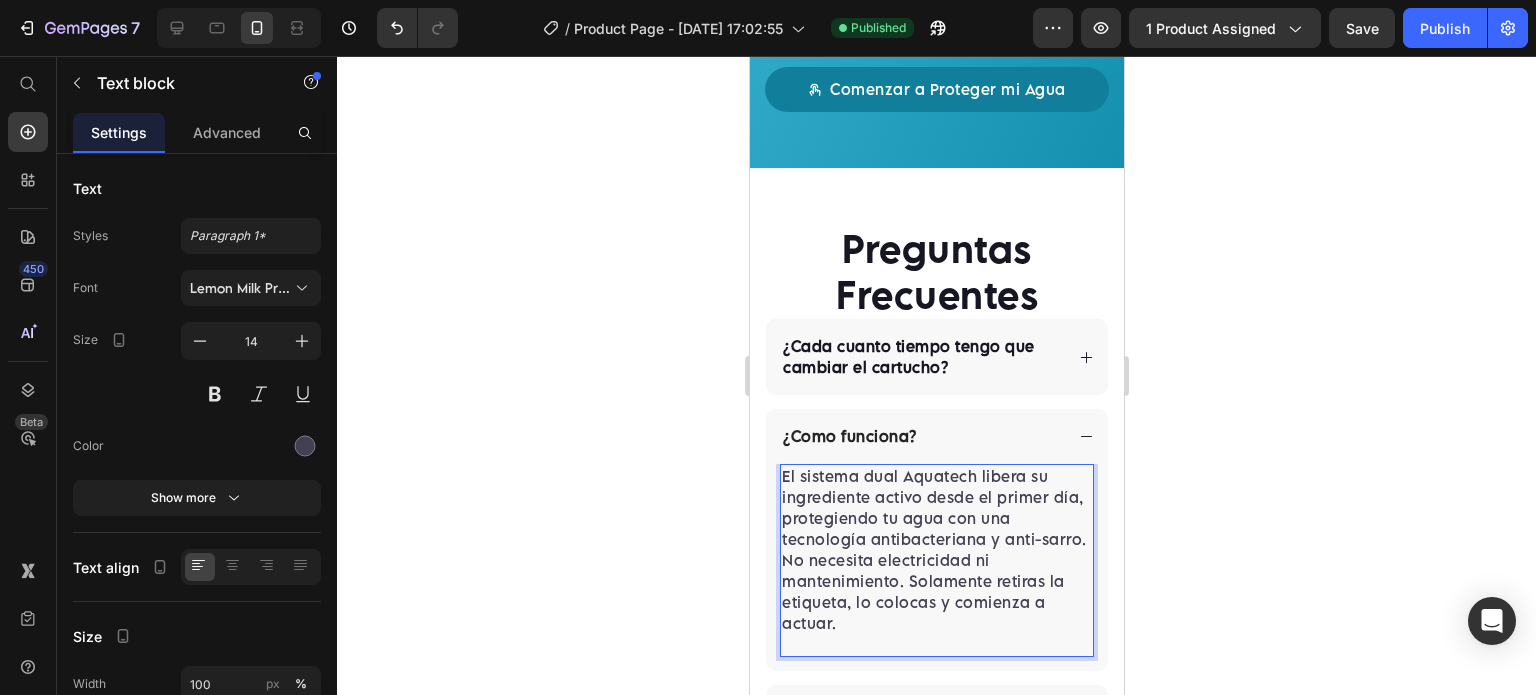 click on "El sistema dual Aquatech libera su ingrediente activo desde el primer día, protegiendo tu agua con una tecnología antibacteriana y anti-sarro. No necesita electricidad ni mantenimiento. Solamente retiras la etiqueta, lo colocas y comienza a actuar." at bounding box center (936, 550) 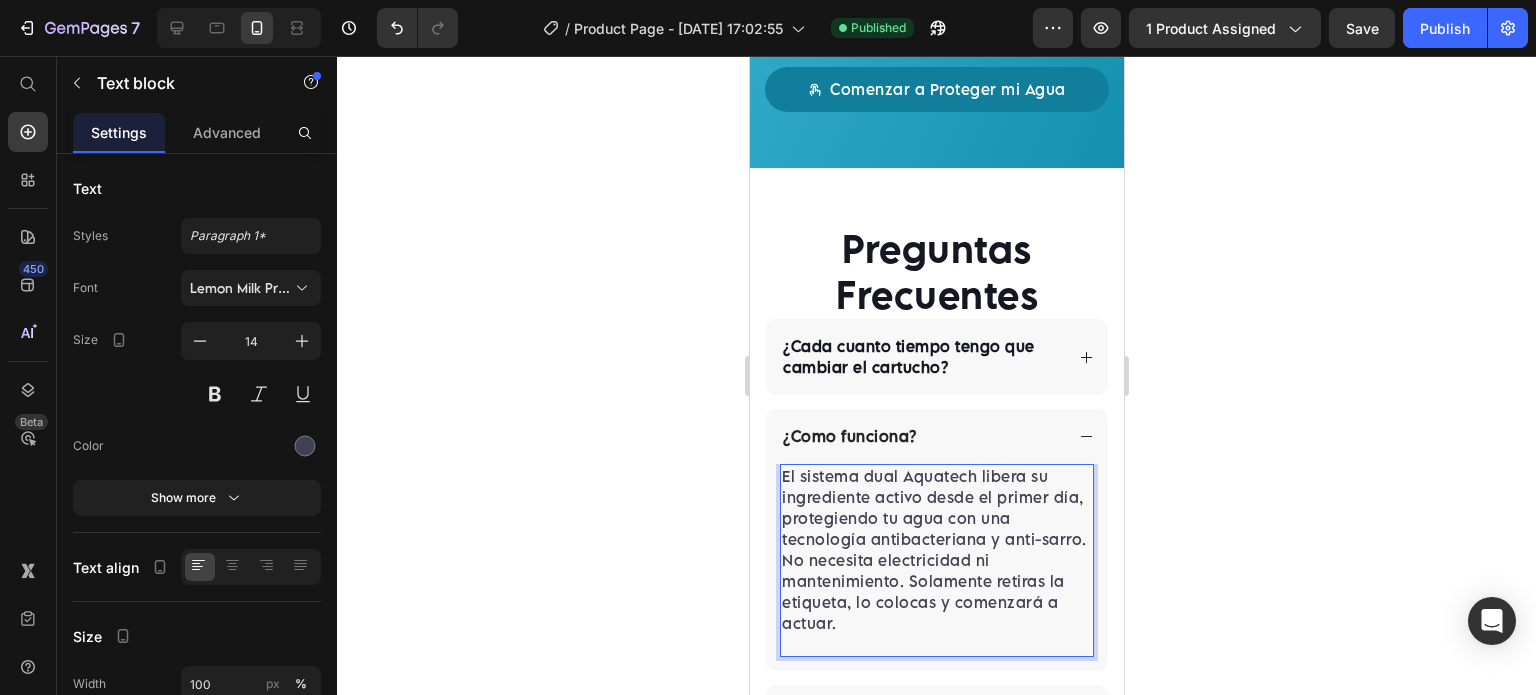 click on "El sistema dual Aquatech libera su ingrediente activo desde el primer día, protegiendo tu agua con una tecnología antibacteriana y anti-sarro. No necesita electricidad ni mantenimiento. Solamente retiras la etiqueta, lo colocas y comenzará a actuar." at bounding box center [936, 550] 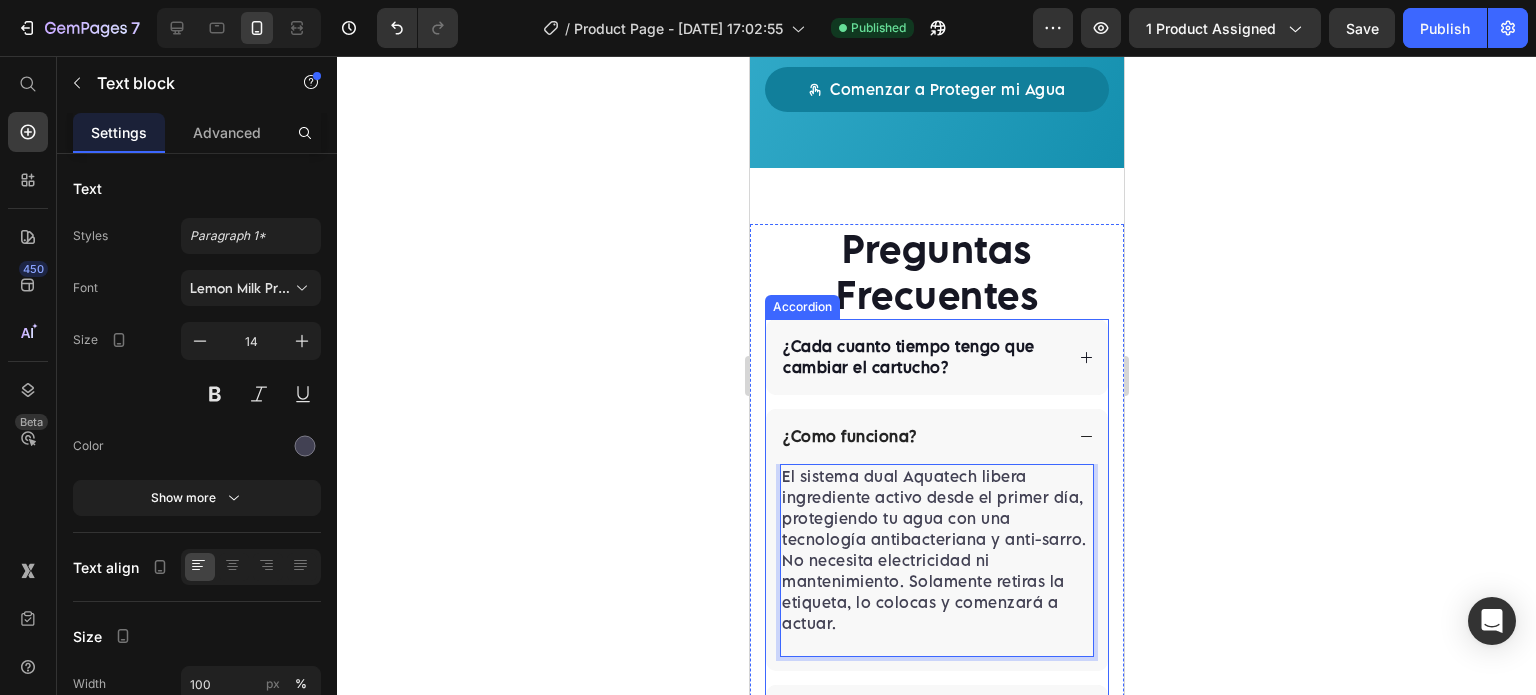click on "¿Como funciona?" at bounding box center (936, 436) 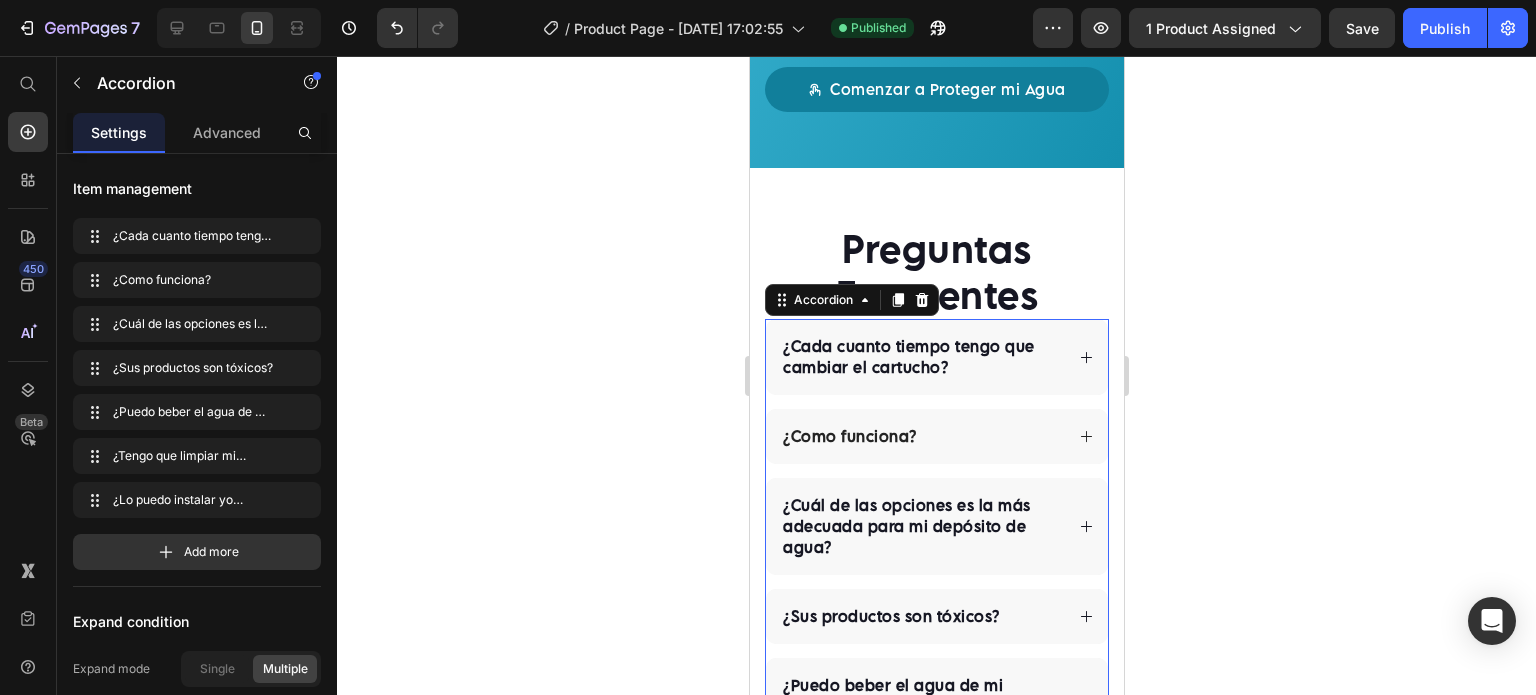 scroll, scrollTop: 0, scrollLeft: 0, axis: both 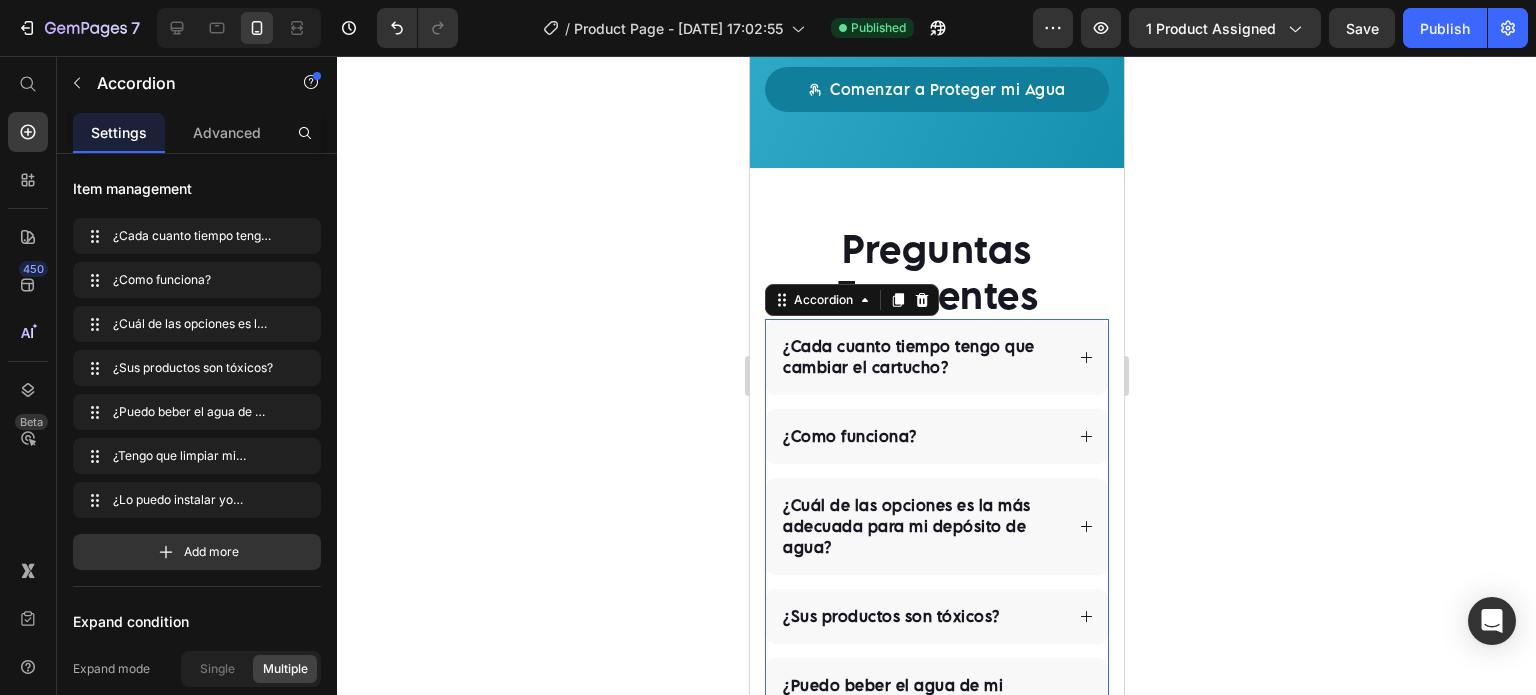 click on "Preguntas Frecuentes Heading
¿Cada cuanto tiempo tengo que cambiar el cartucho?
¿Como funciona?
¿Cuál de las opciones es la más adecuada para mi depósito de agua?
¿Sus productos son tóxicos?
¿Puedo beber el agua de mi depósito después de instalar el producto?
¿Tengo que limpiar mi tinaco antes de instalar?
¿Lo puedo instalar yo mismo? Accordion   0 Row" at bounding box center (936, 569) 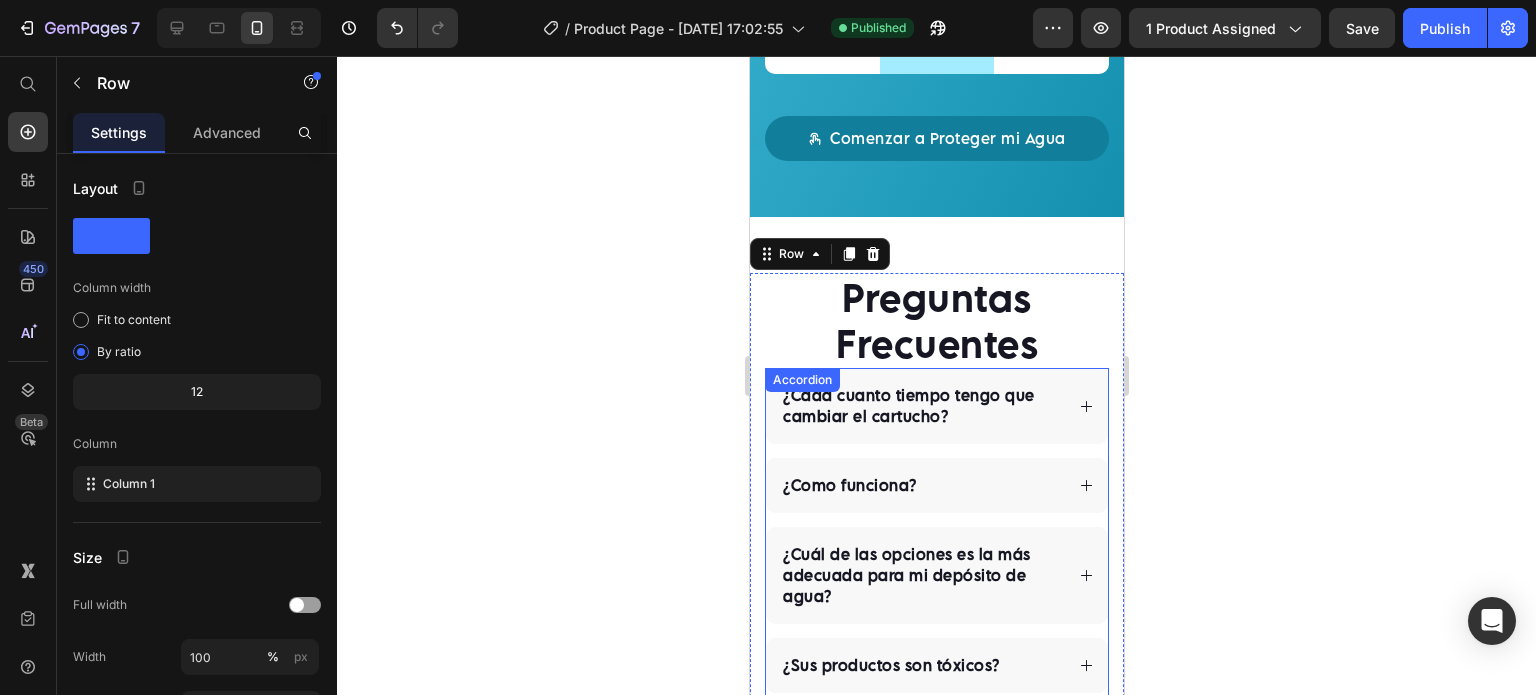 scroll, scrollTop: 4423, scrollLeft: 0, axis: vertical 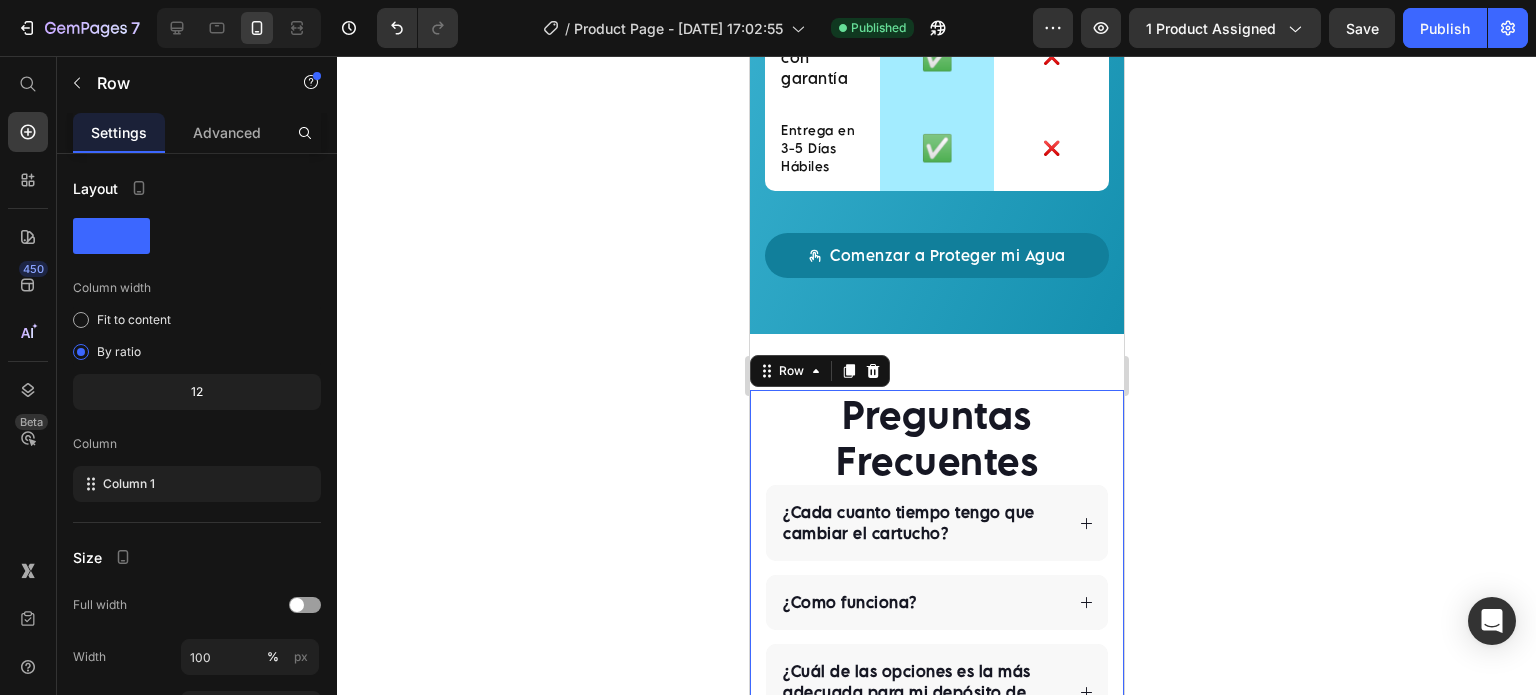 click on "Preguntas Frecuentes Heading
¿Cada cuanto tiempo tengo que cambiar el cartucho?
¿Como funciona?
¿Cuál de las opciones es la más adecuada para mi depósito de agua?
¿Sus productos son tóxicos?
¿Puedo beber el agua de mi depósito después de instalar el producto?
¿Tengo que limpiar mi tinaco antes de instalar?
¿Lo puedo instalar yo mismo? Accordion Row   0" at bounding box center (936, 735) 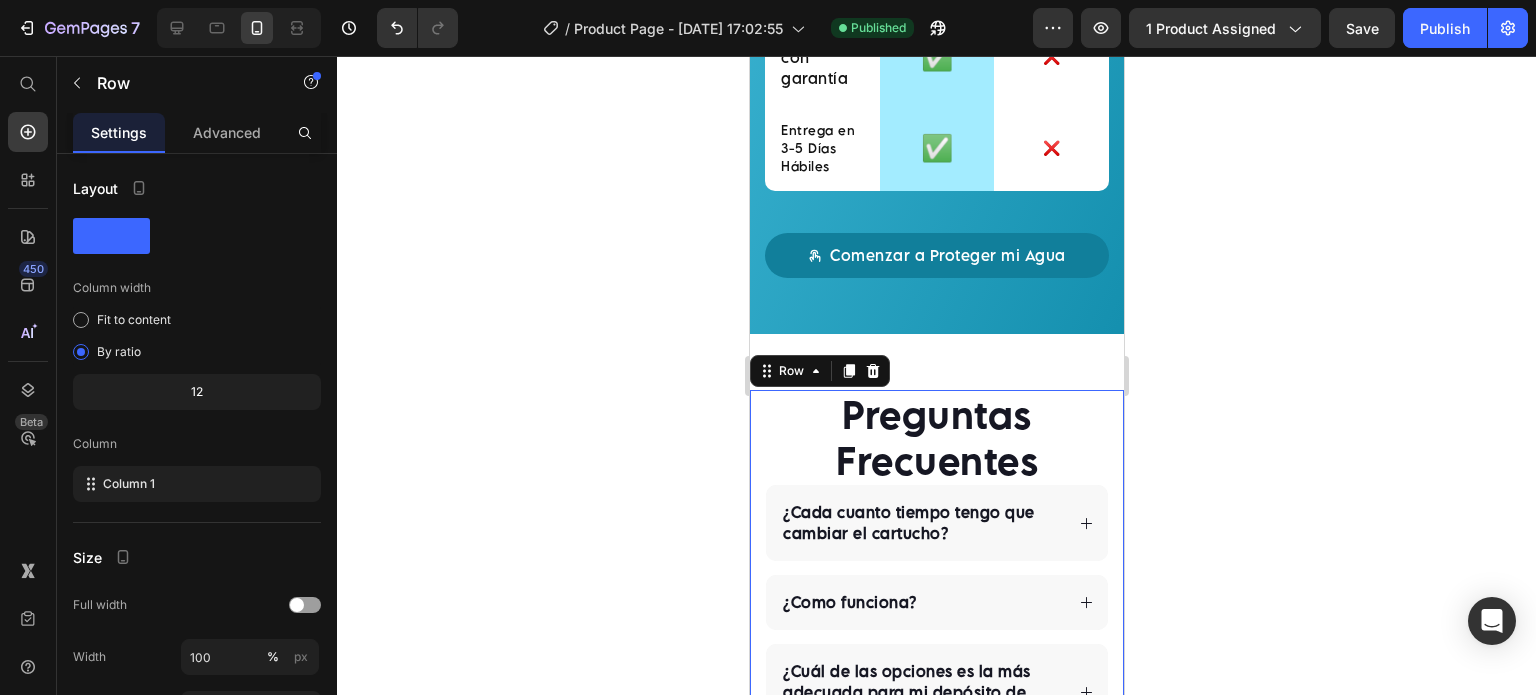 click 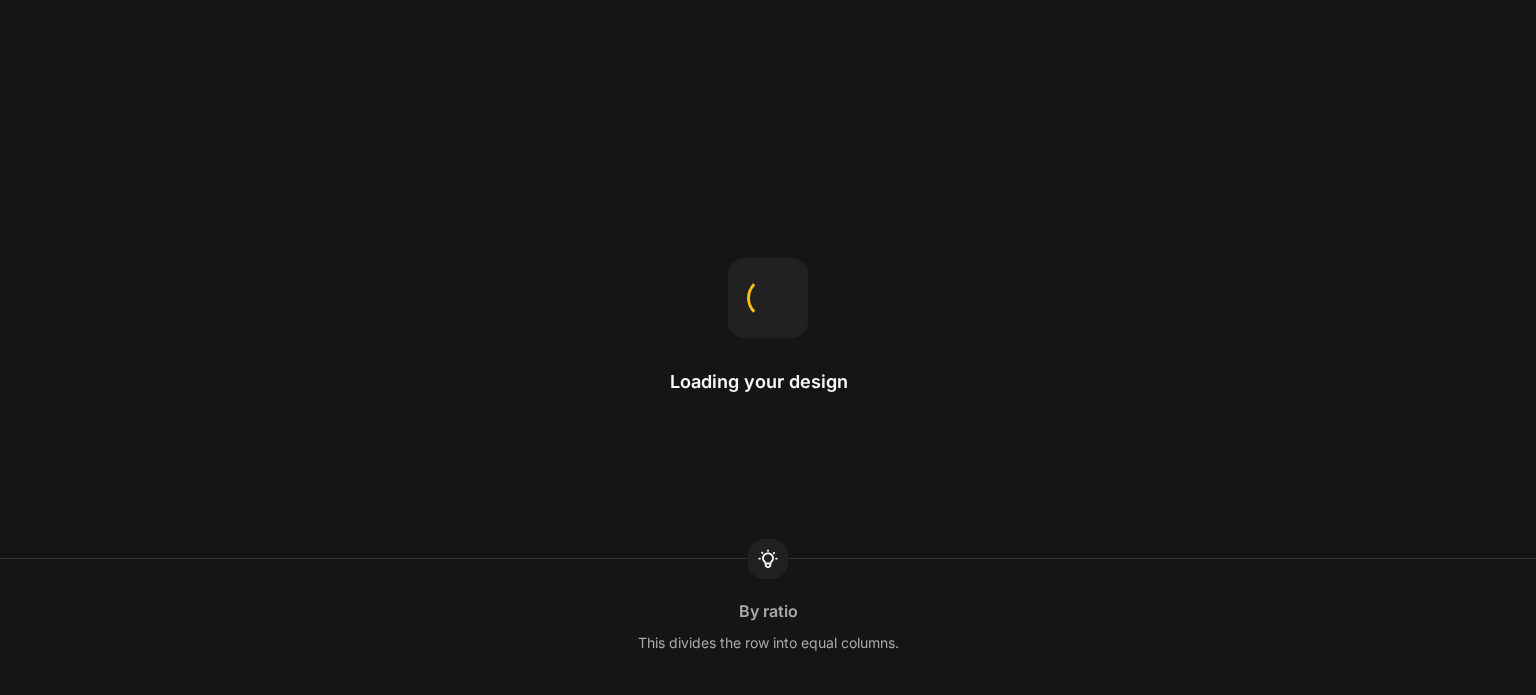 scroll, scrollTop: 0, scrollLeft: 0, axis: both 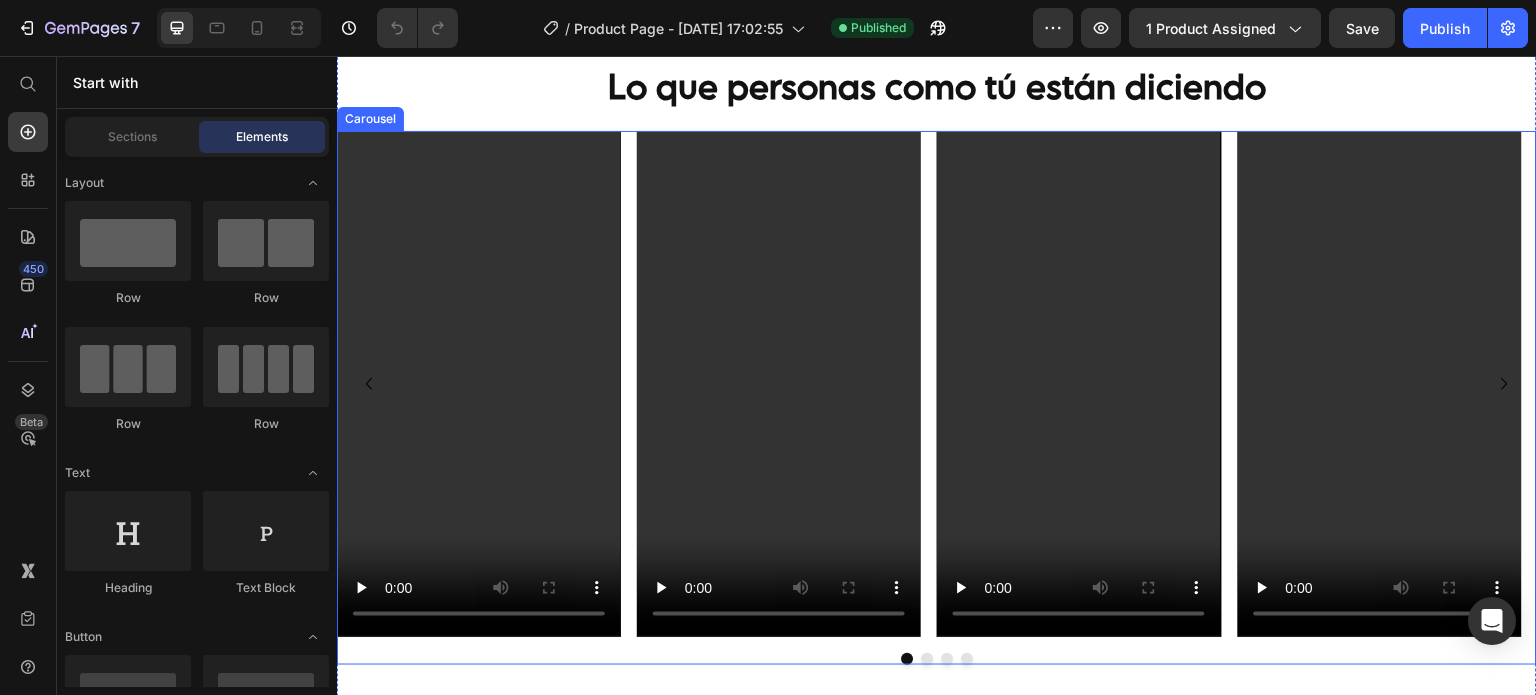 click on "Video Video Video Video" at bounding box center (937, 383) 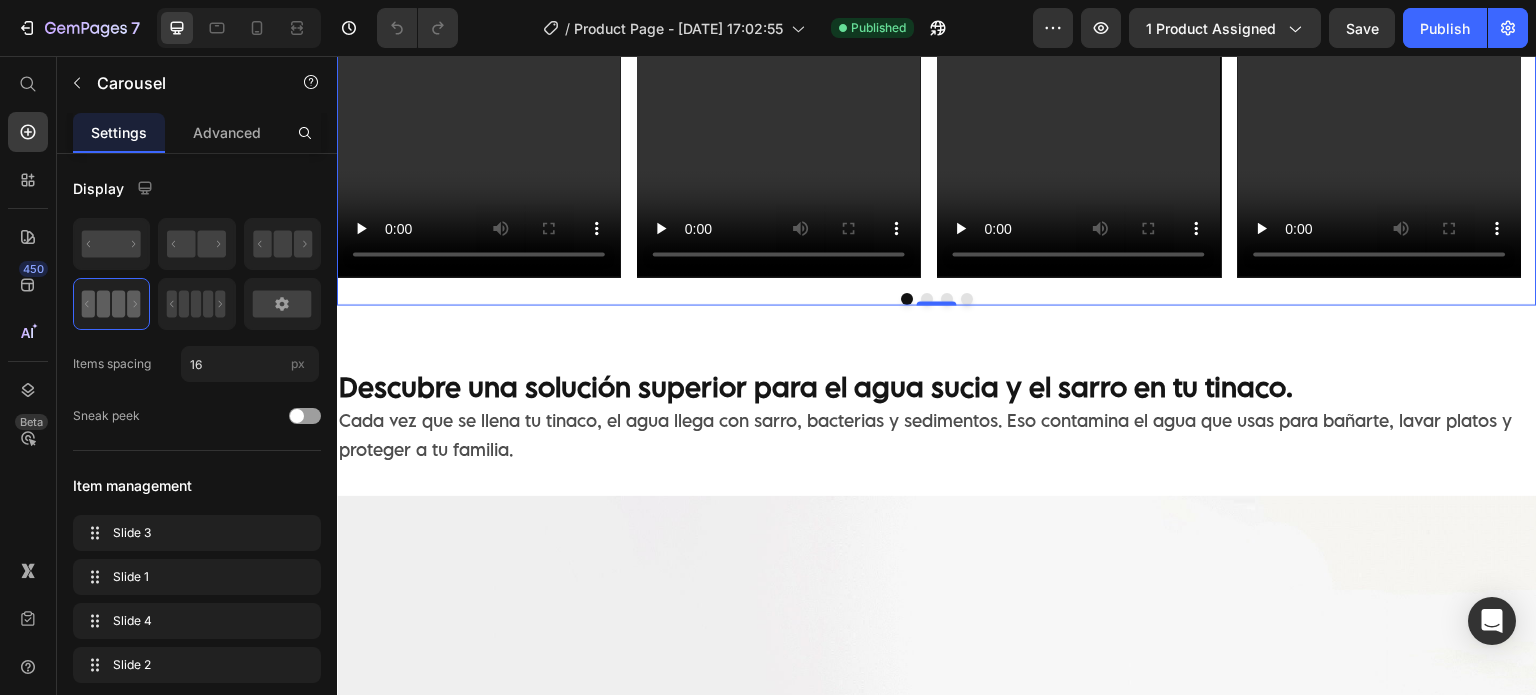 scroll, scrollTop: 1666, scrollLeft: 0, axis: vertical 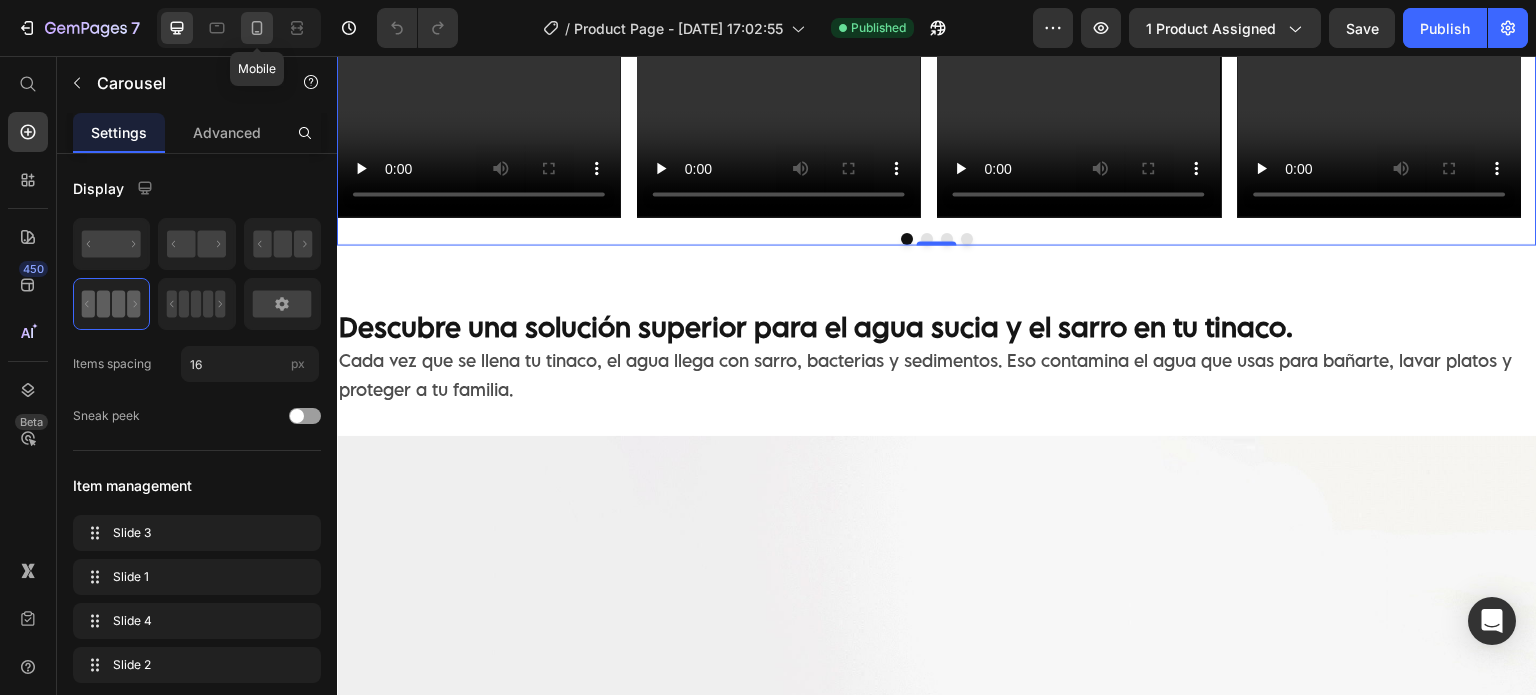 click 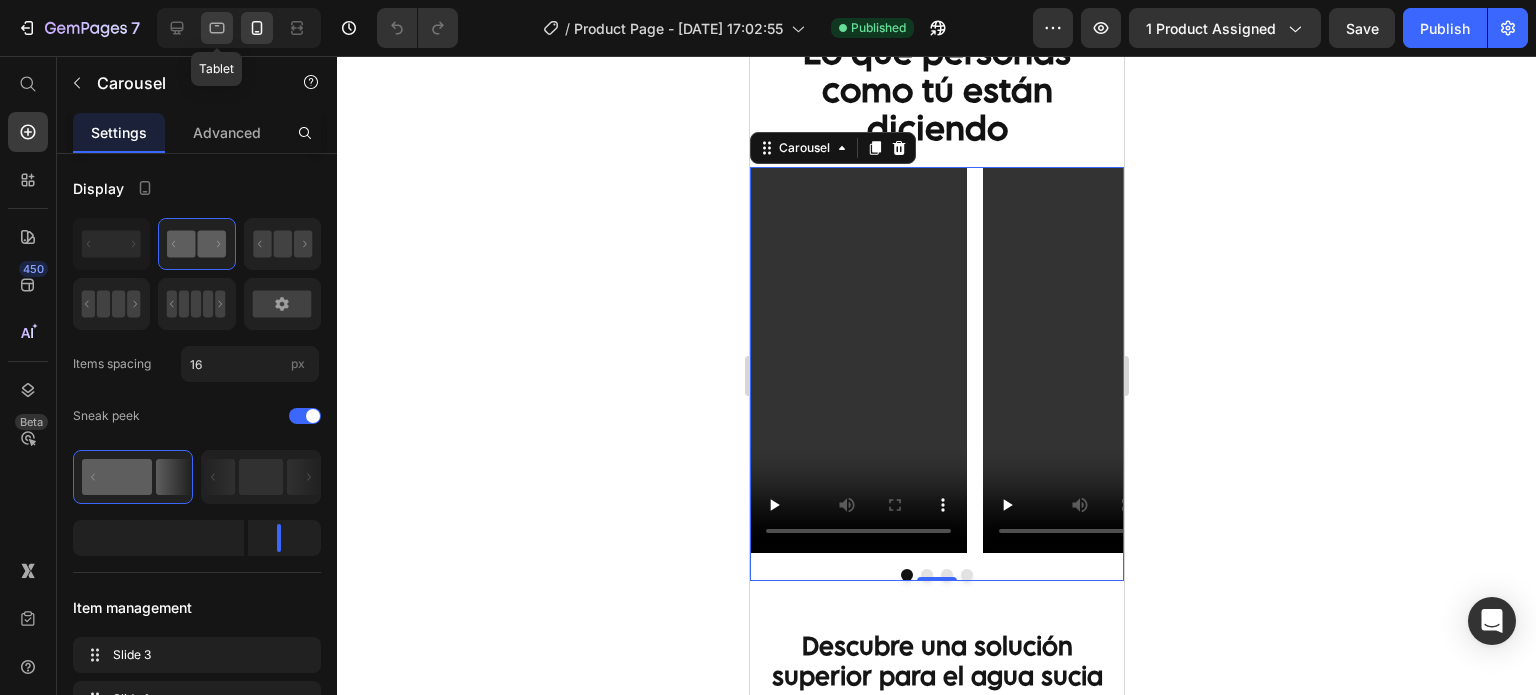 click 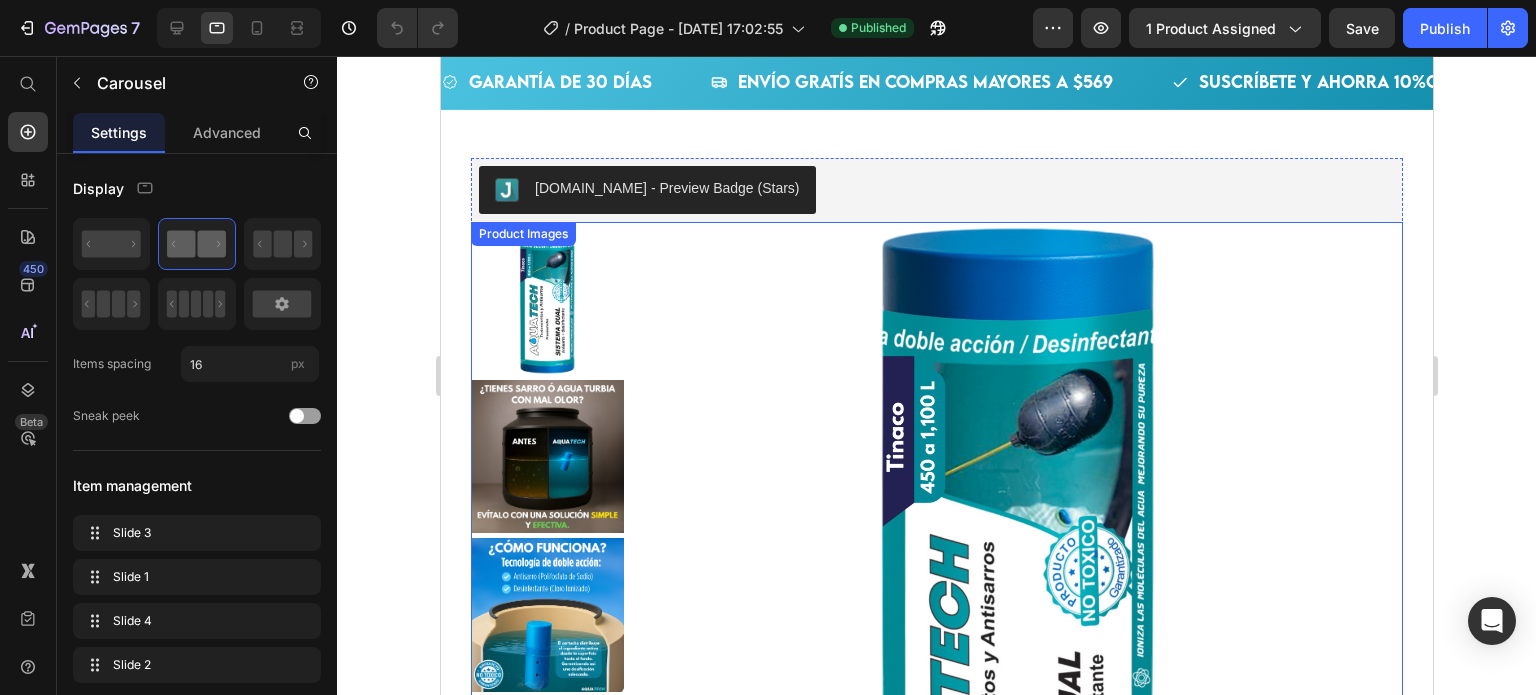 scroll, scrollTop: 0, scrollLeft: 0, axis: both 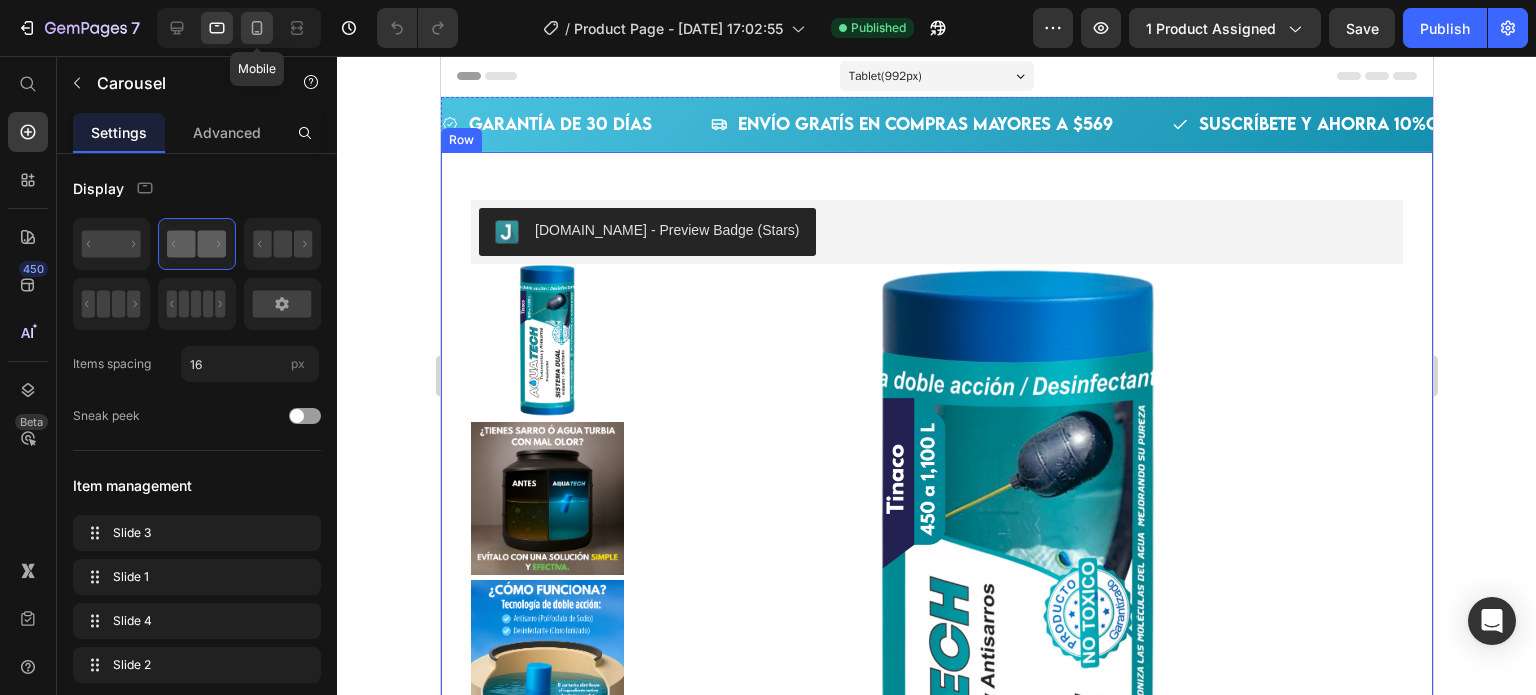 click 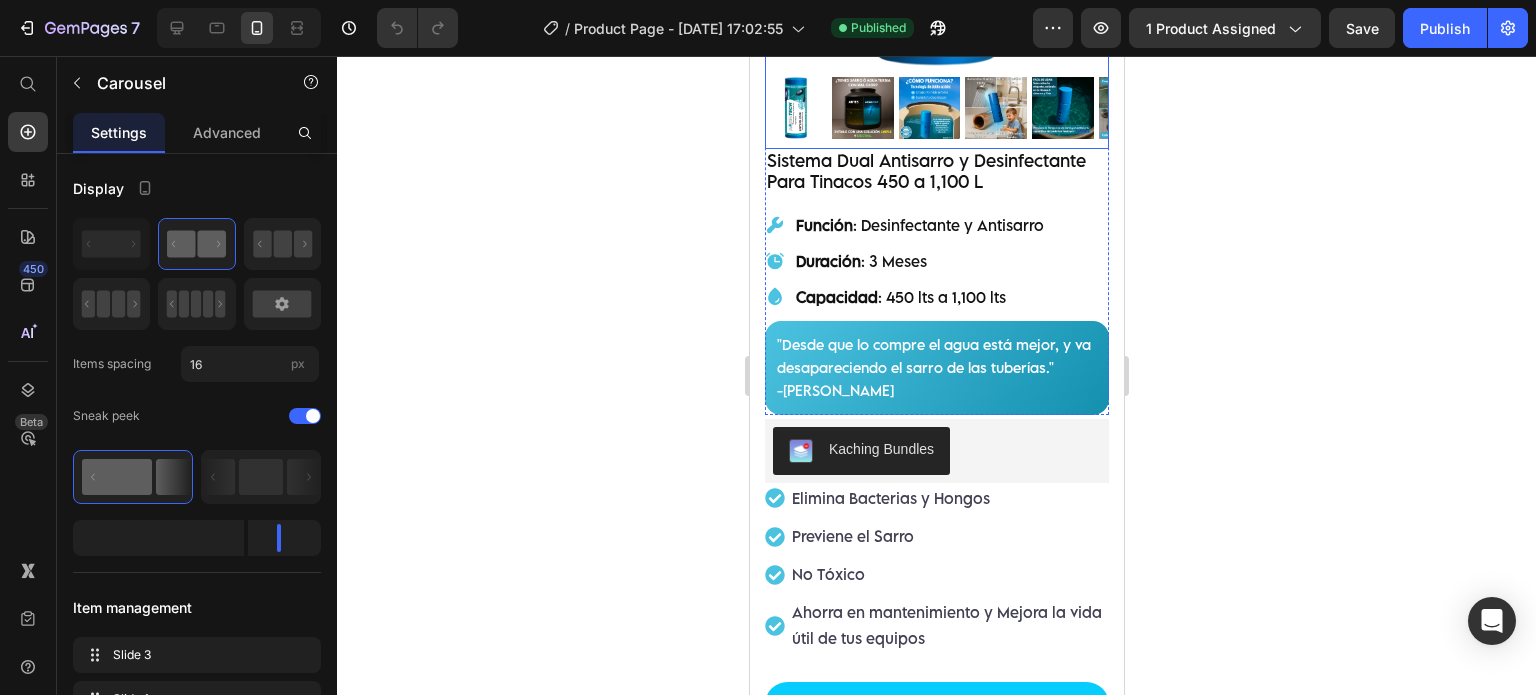 scroll, scrollTop: 666, scrollLeft: 0, axis: vertical 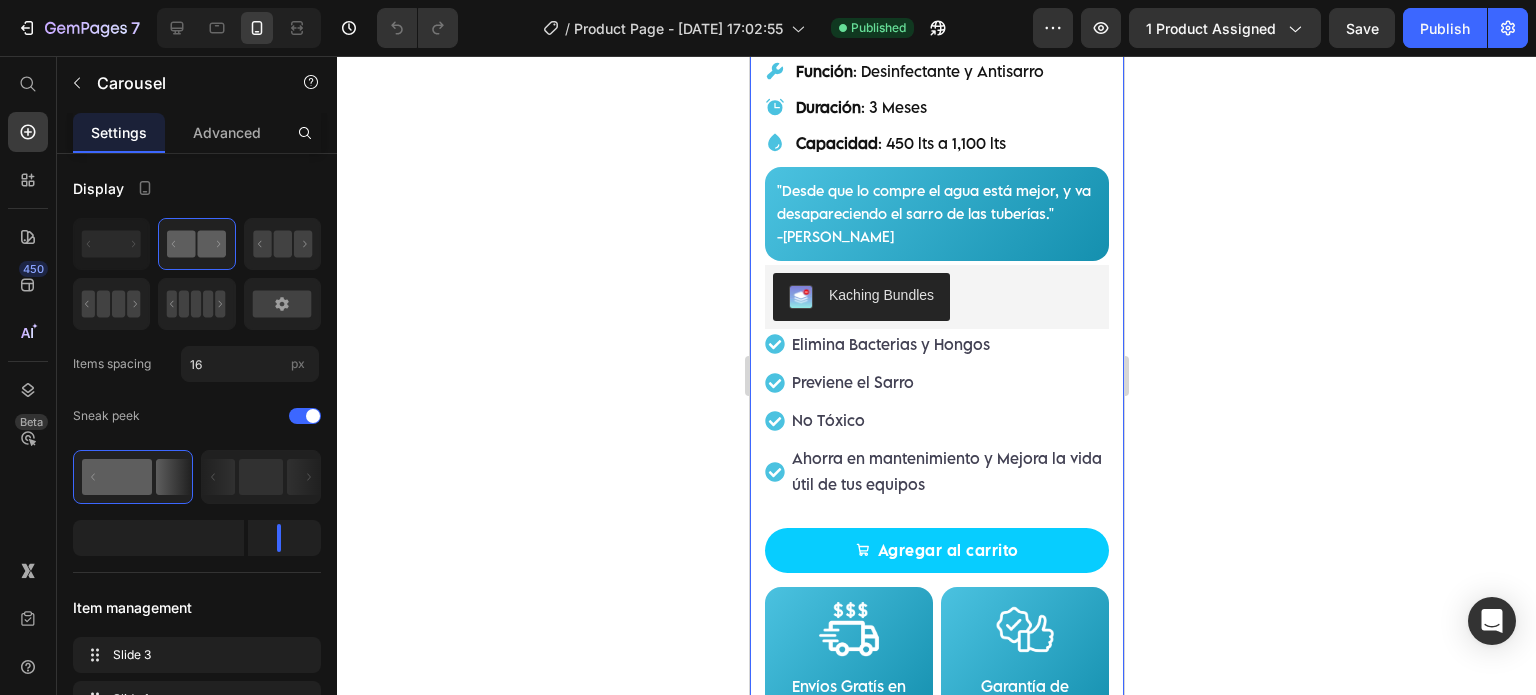 click on "[DOMAIN_NAME] - Preview Badge (Stars) [DOMAIN_NAME]
Product Images "The transformation in my dog's overall health since switching to this food has been remarkable. Their coat is shinier, their energy levels have increased, and they seem happier than ever before." Text block -[PERSON_NAME] Text block
Verified buyer Item list Row Row Sistema Dual Antisarro y Desinfectante Para Tinacos 450 a 1,100 L Product Title
Función : Desinfectante y Antisarro
Duración : 3 Meses
Capacidad : 450 lts a 1,100 lts Item List "Desde que lo compre el agua está mejor, y va desapareciendo el sarro de las tuberías."  -[PERSON_NAME] Text block Row Row Happy Dog Bites - Contains Vitamin C, [MEDICAL_DATA], Vitamin B2, Vitamin B1, [MEDICAL_DATA] and [MEDICAL_DATA] Text block Perfect for sensitive tummies Supercharge immunity System Bursting with protein, vitamins, and minerals Supports strong muscles, increases bone strength Item list Kaching Bundles Kaching Bundles Previene el Sarro Image" at bounding box center [936, 216] 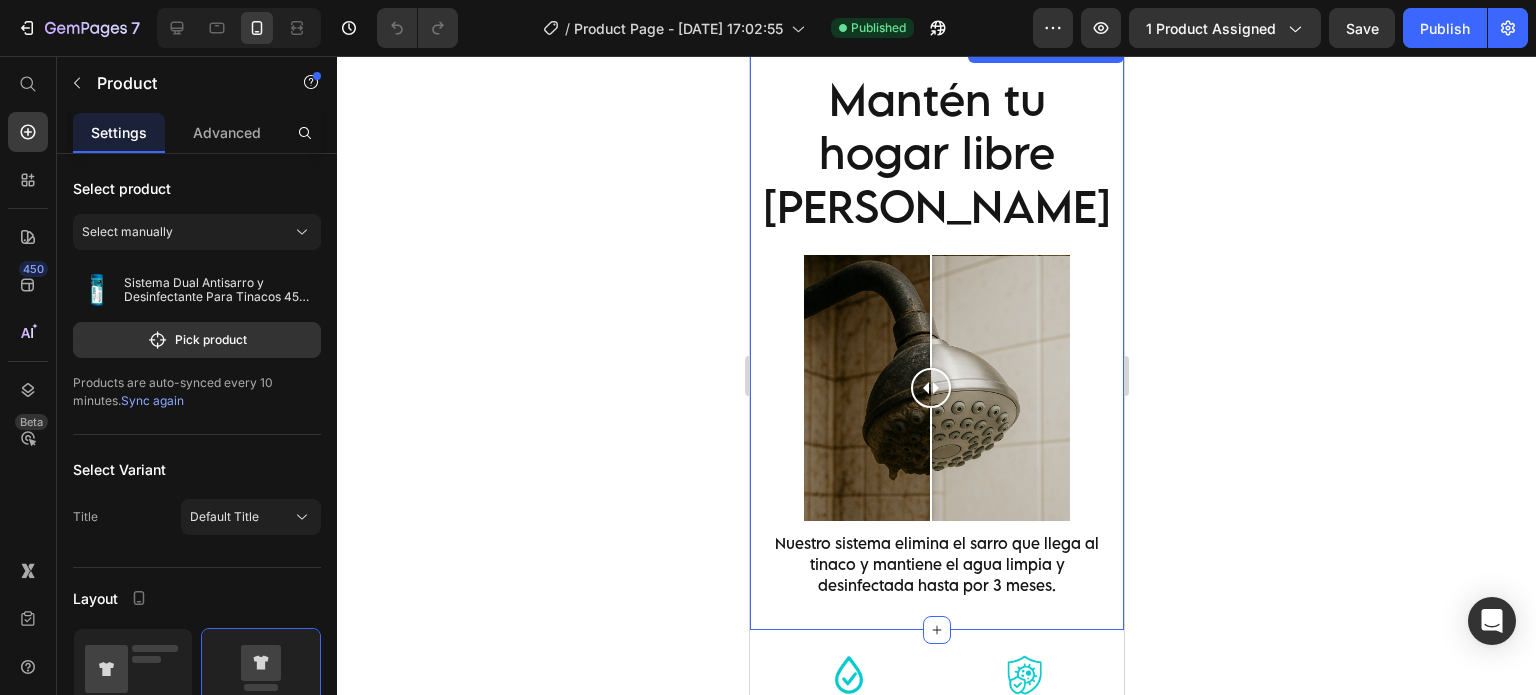 scroll, scrollTop: 2833, scrollLeft: 0, axis: vertical 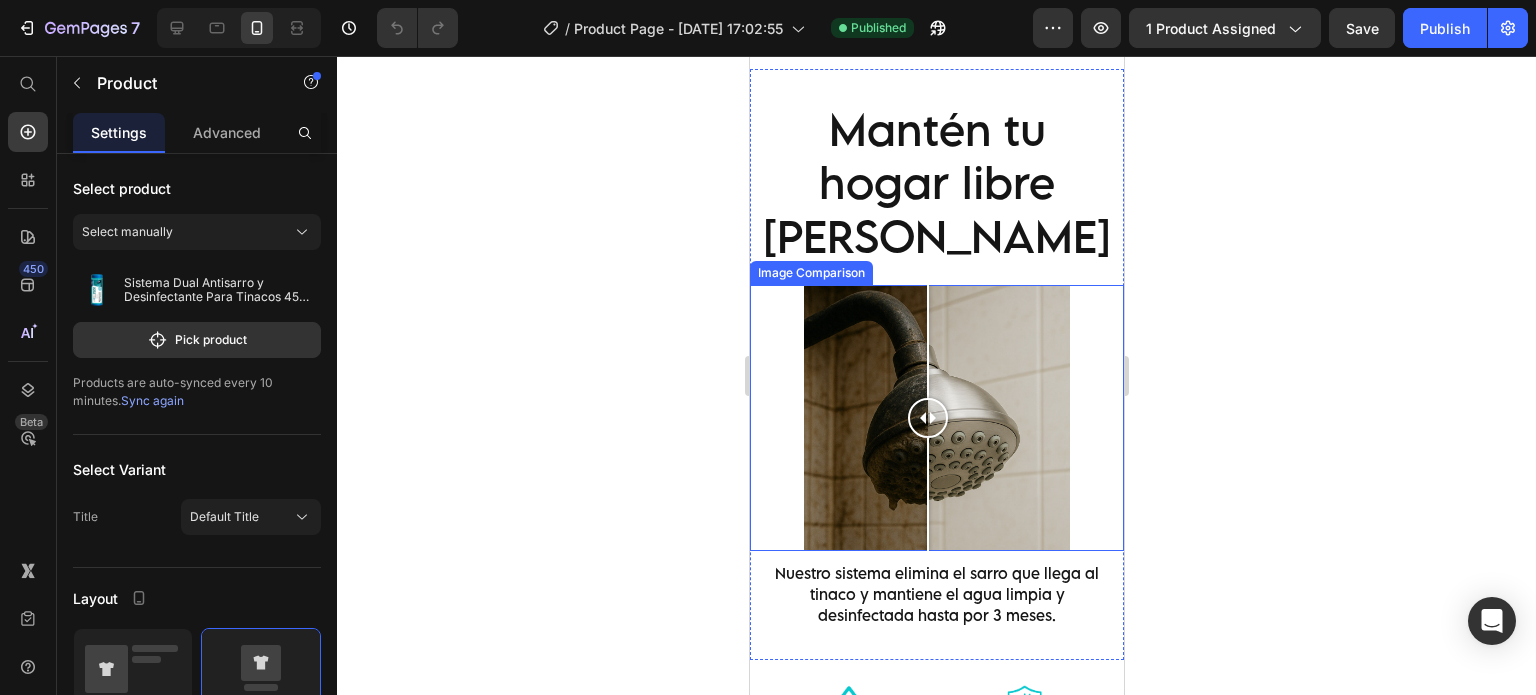 drag, startPoint x: 928, startPoint y: 396, endPoint x: 938, endPoint y: 407, distance: 14.866069 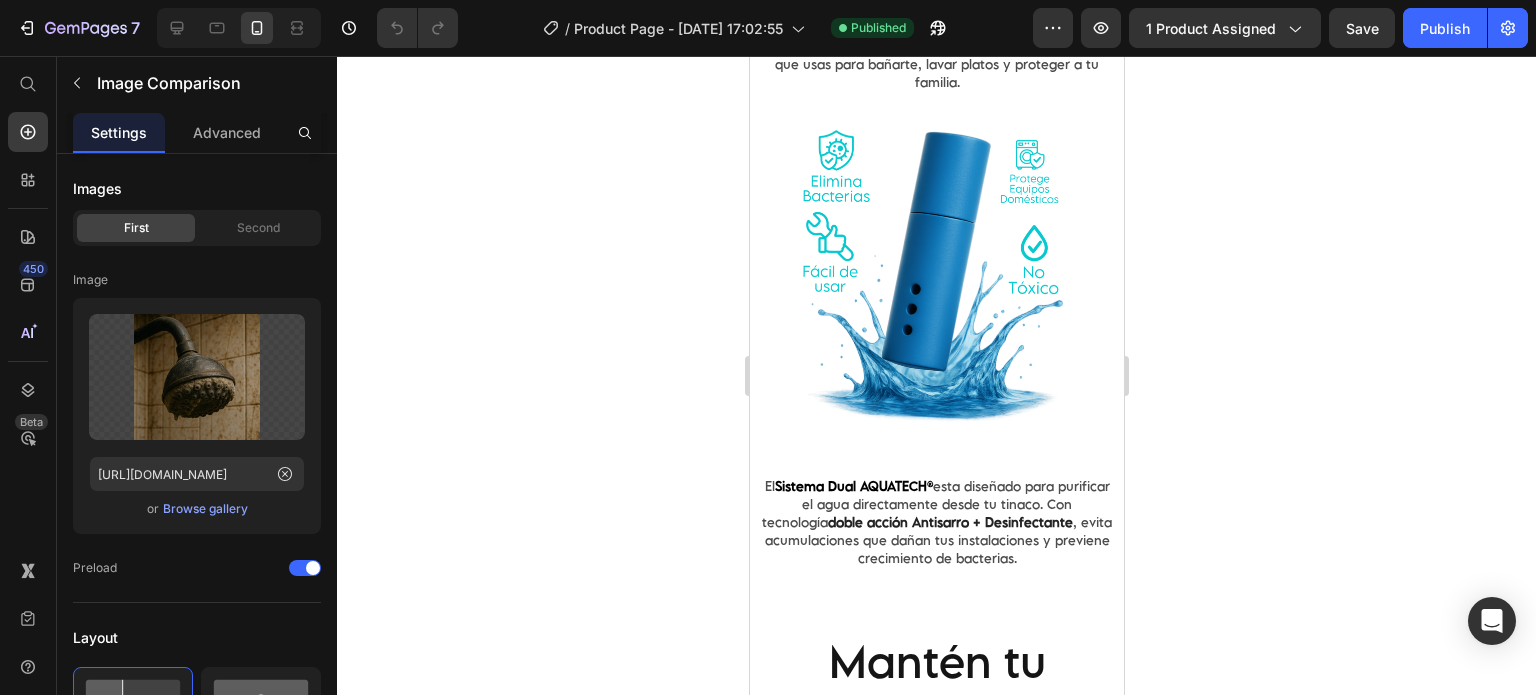 scroll, scrollTop: 2166, scrollLeft: 0, axis: vertical 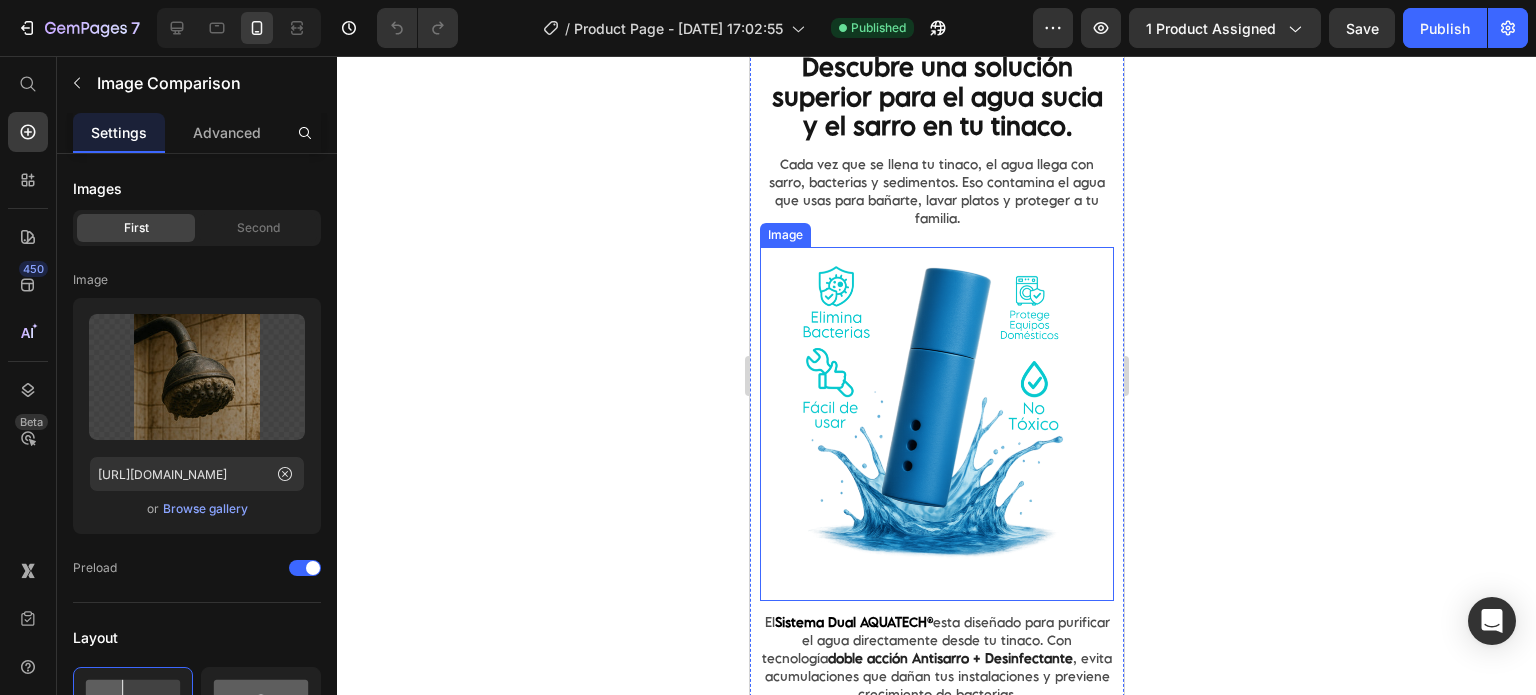 click at bounding box center (936, 424) 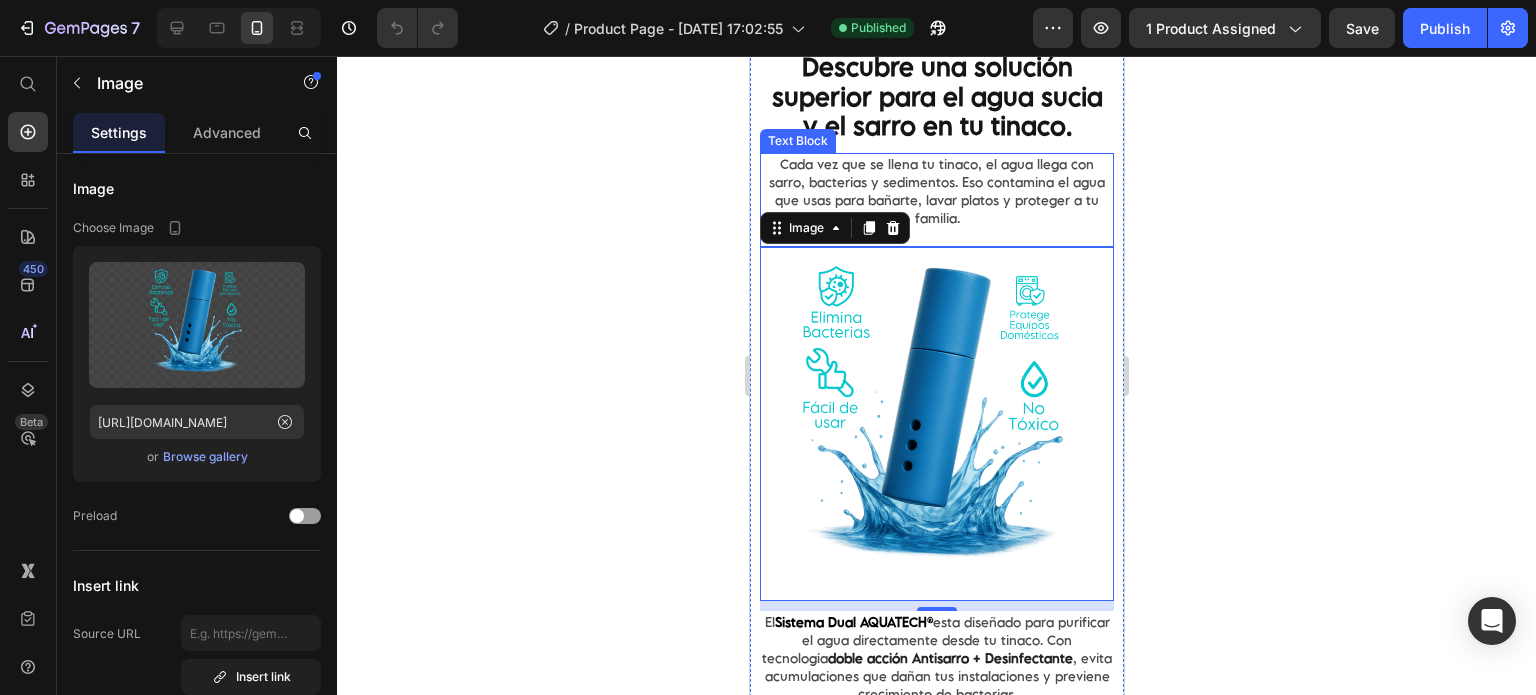click on "Cada vez que se llena tu tinaco, el agua llega con sarro, bacterias y sedimentos. Eso contamina el agua que usas para bañarte, lavar platos y proteger a tu familia." at bounding box center [936, 191] 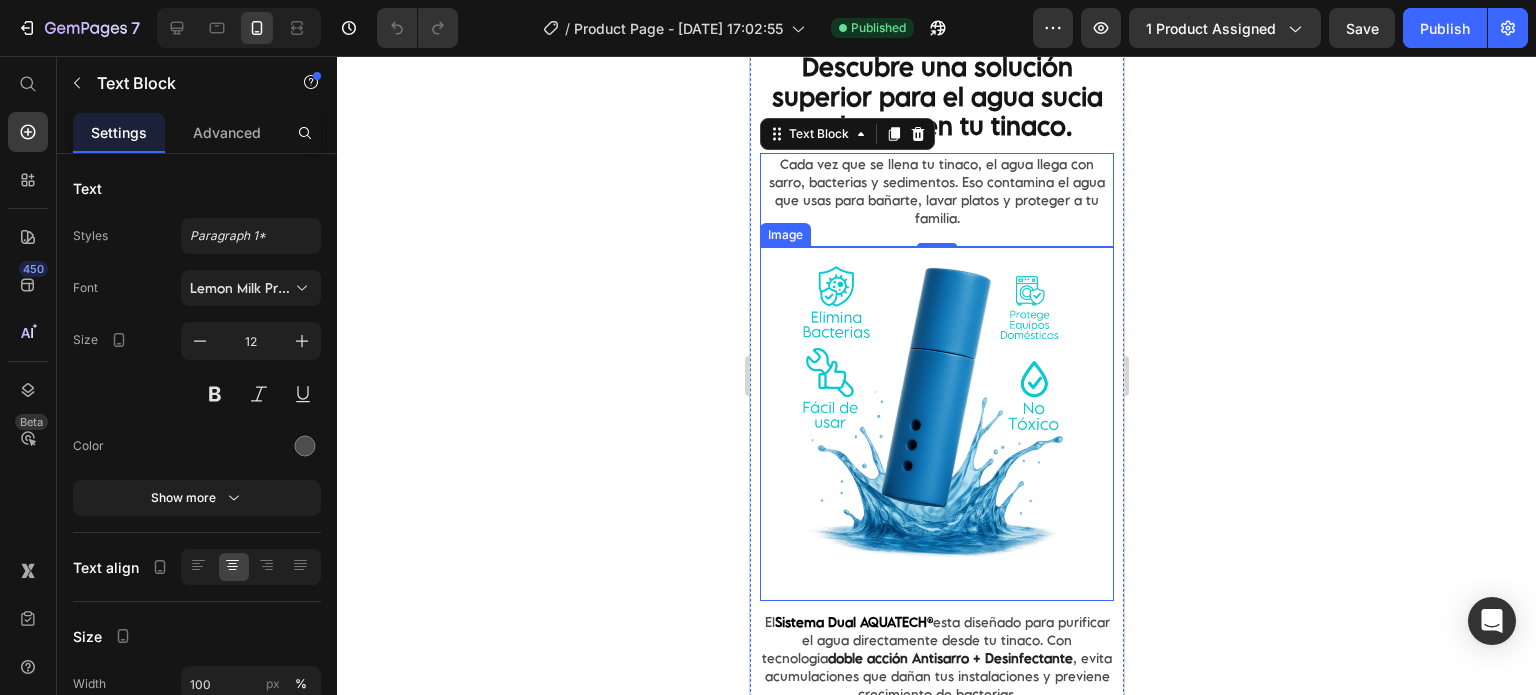 click at bounding box center (936, 424) 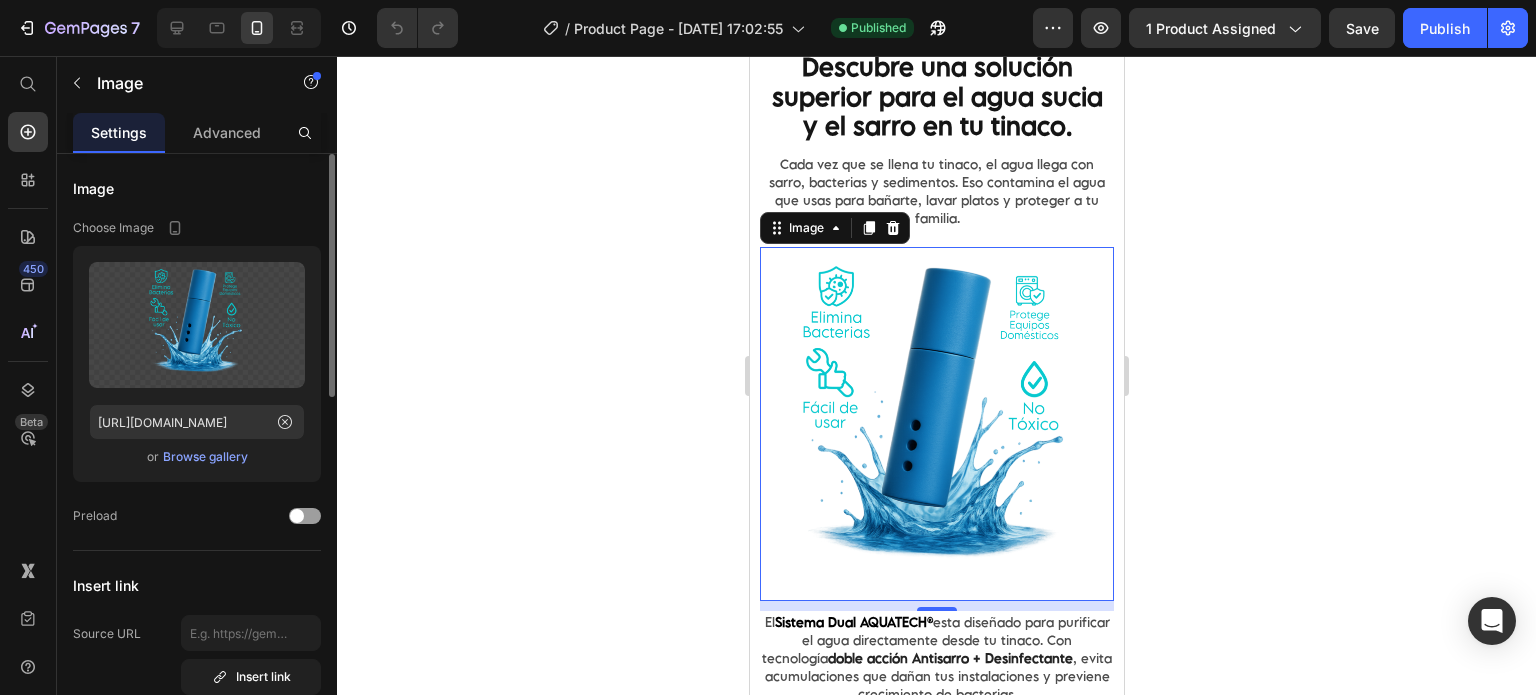 click on "Browse gallery" at bounding box center [205, 457] 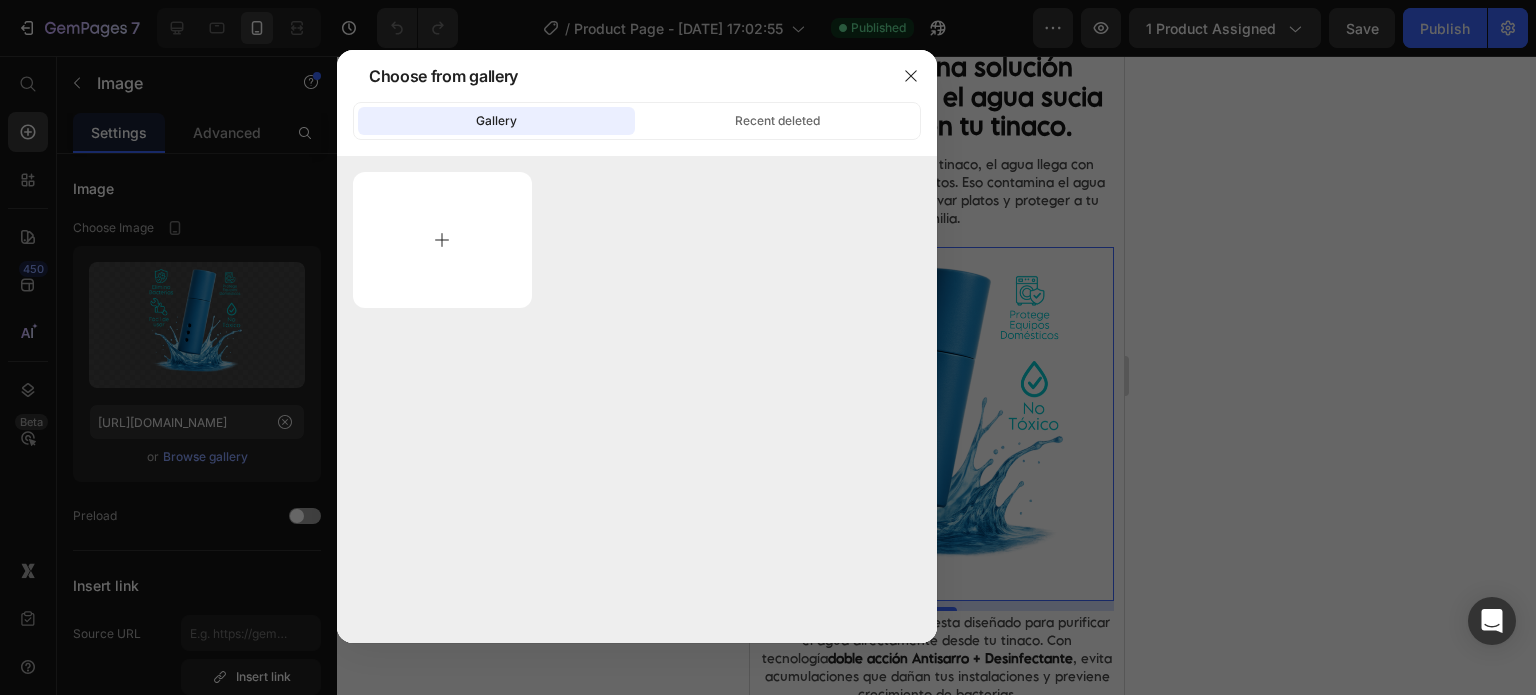 click at bounding box center (442, 240) 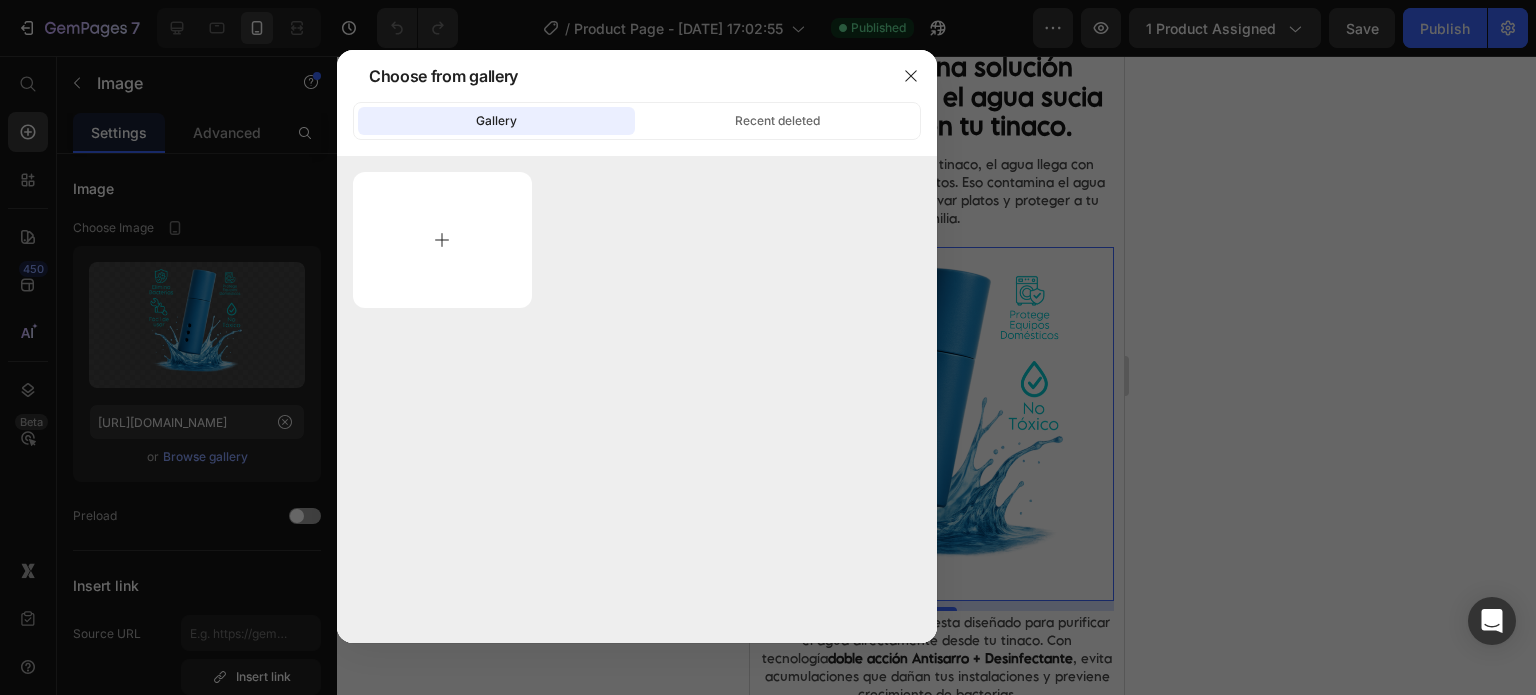 type on "C:\fakepath\B9CDEB33-2D92-4D3C-956A-51E581923D61.png" 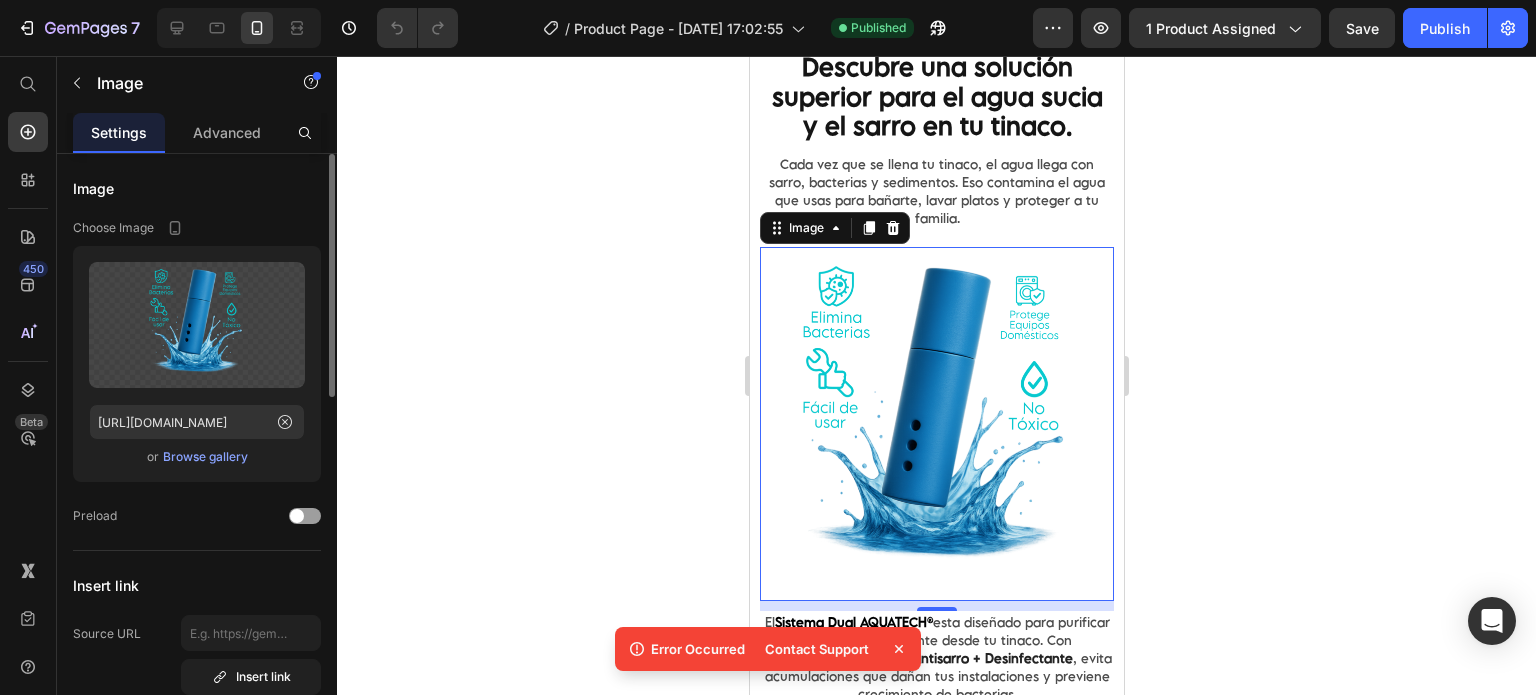 click on "Browse gallery" at bounding box center [205, 457] 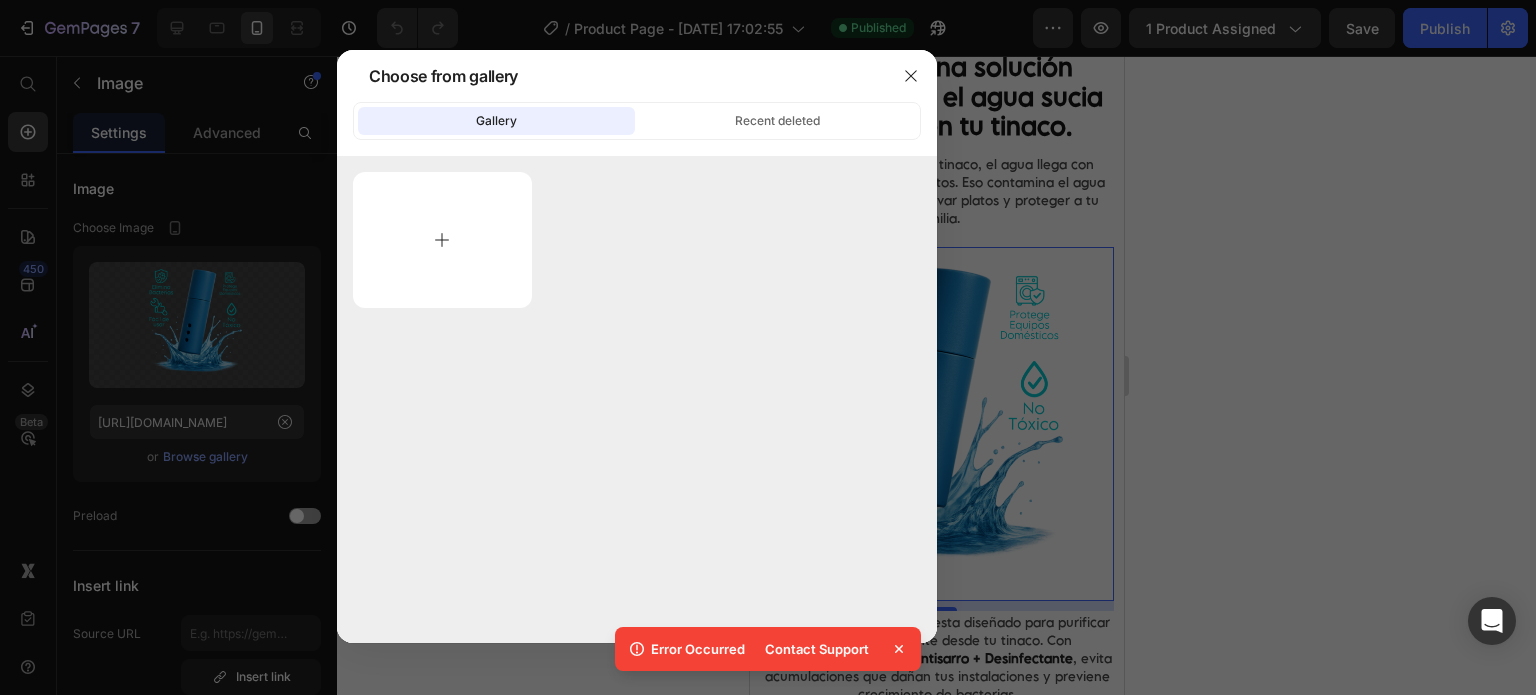 click at bounding box center (442, 240) 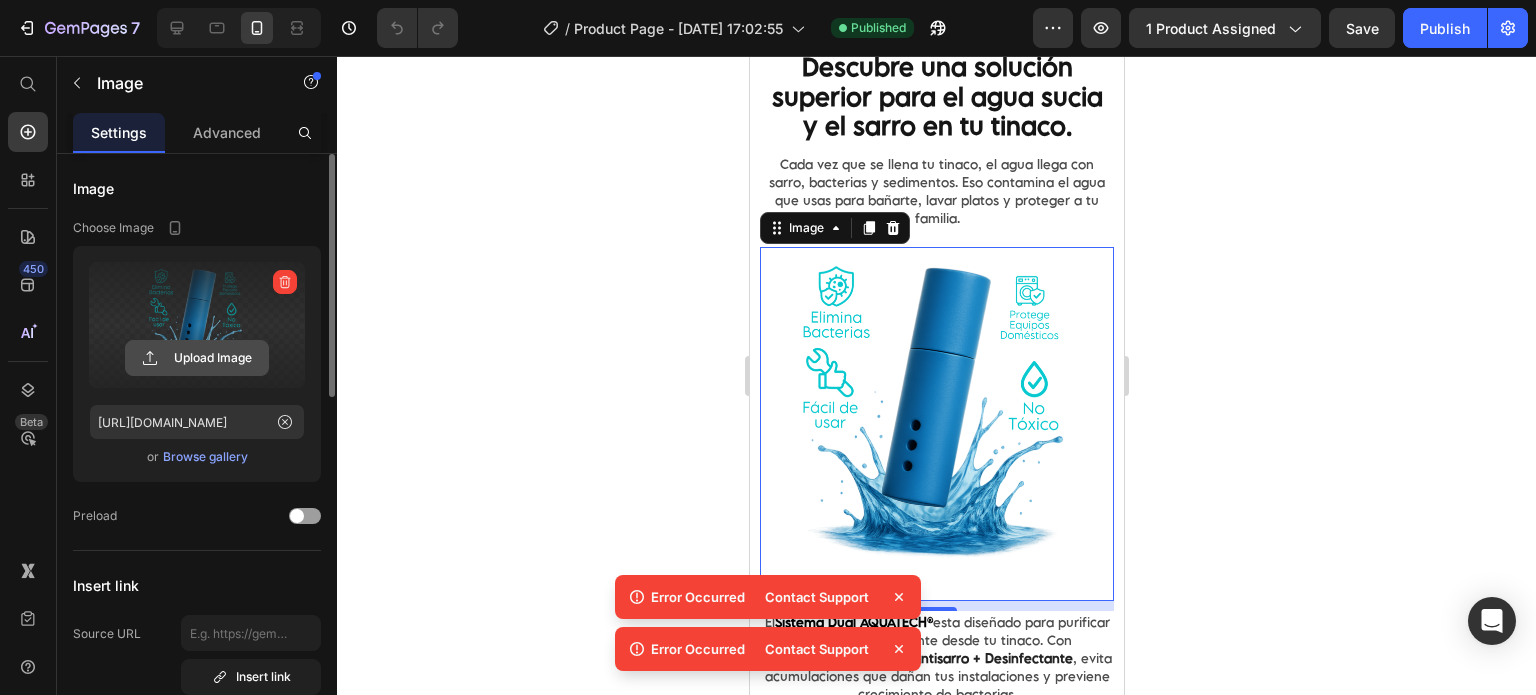 click 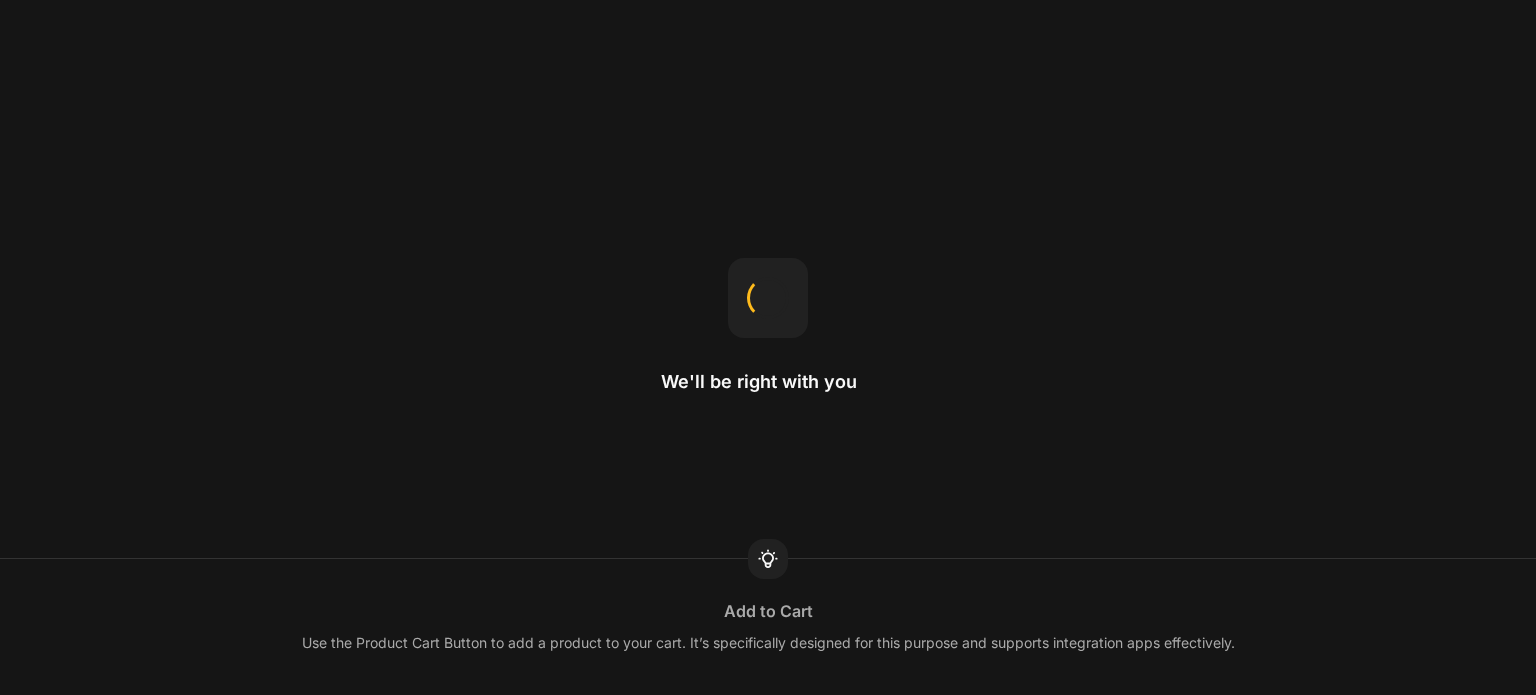 scroll, scrollTop: 0, scrollLeft: 0, axis: both 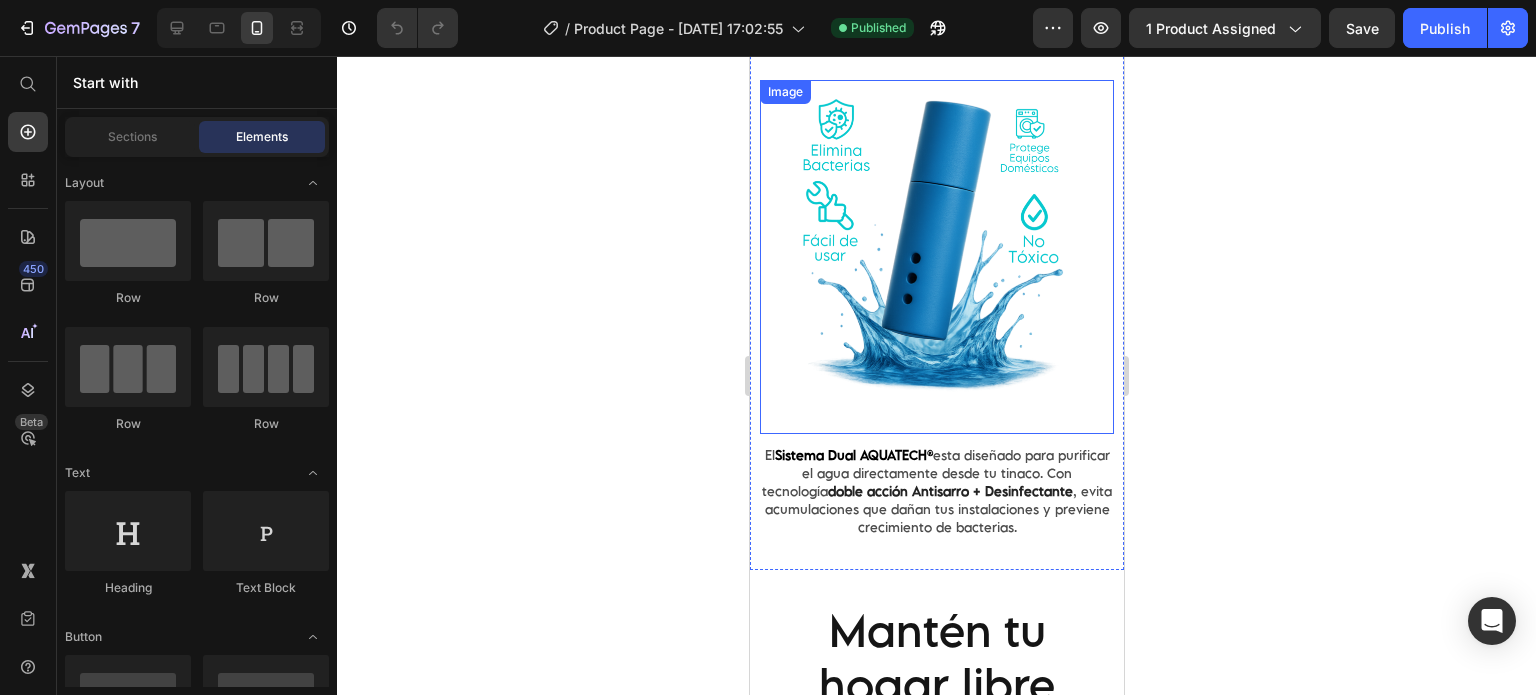 click at bounding box center (936, 257) 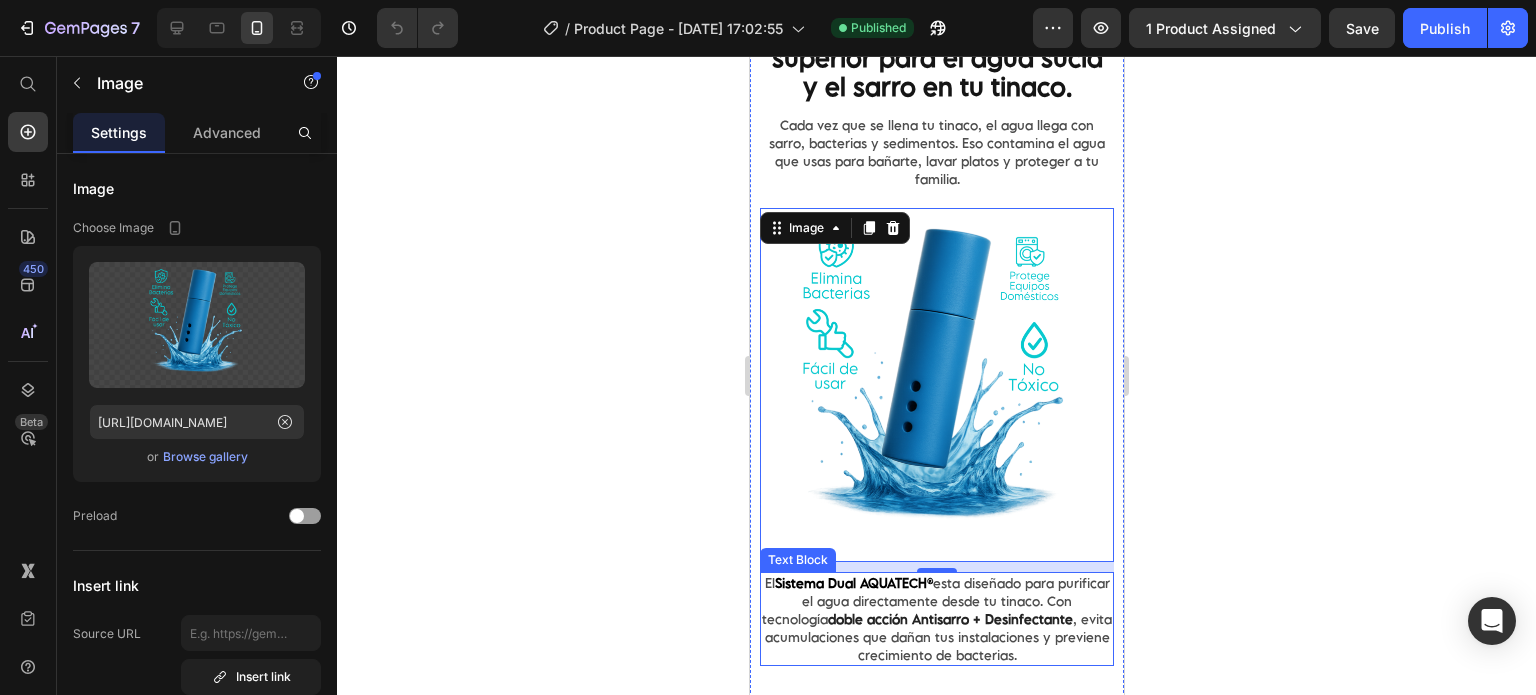 scroll, scrollTop: 2166, scrollLeft: 0, axis: vertical 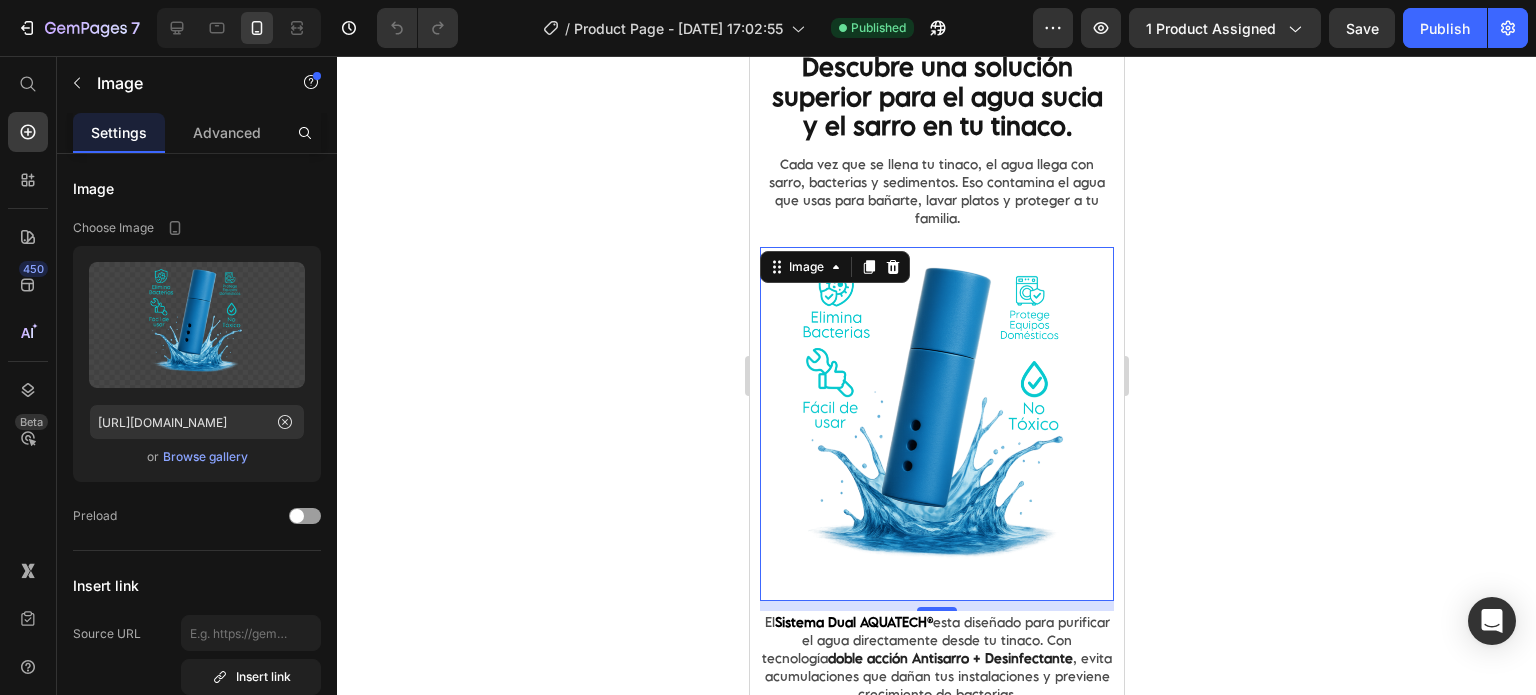 click on "Sistema Dual AQUATECH®" at bounding box center [853, 622] 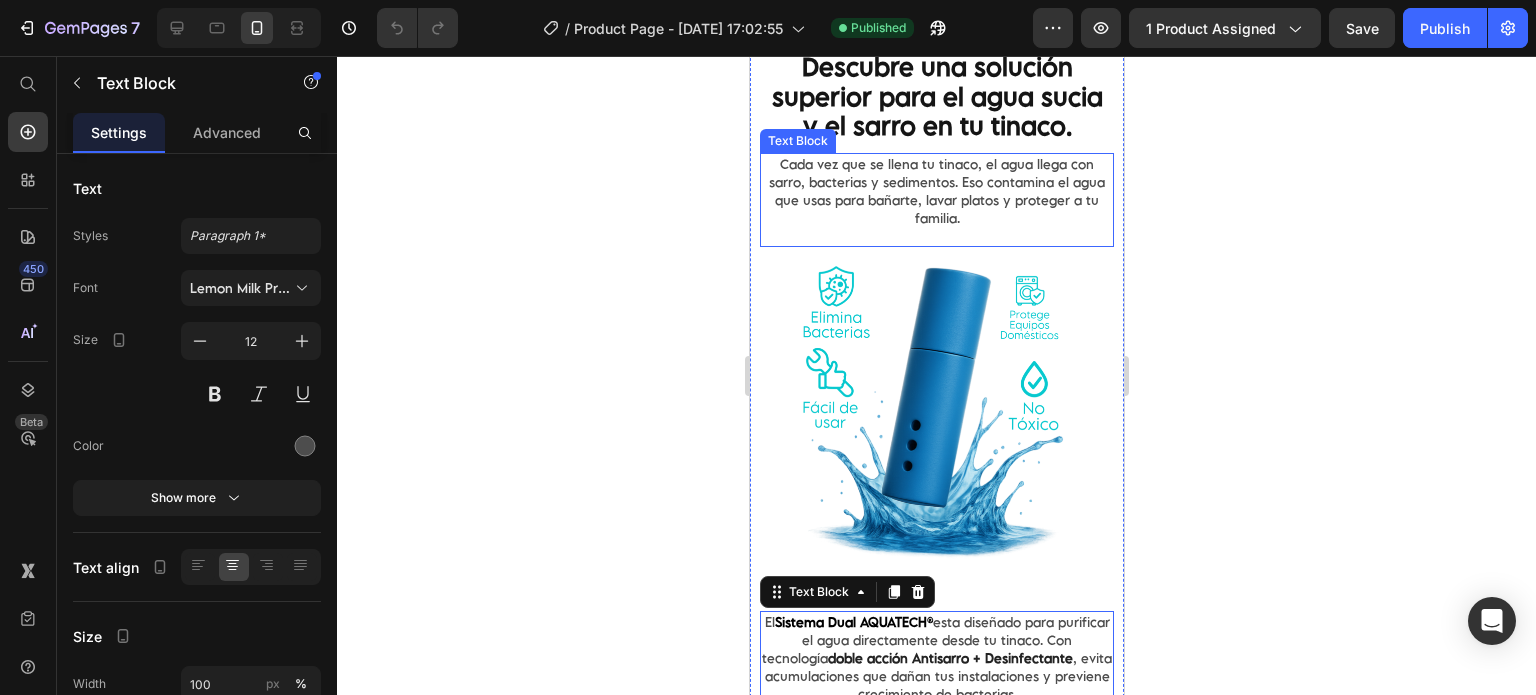 click on "Cada vez que se llena tu tinaco, el agua llega con sarro, bacterias y sedimentos. Eso contamina el agua que usas para bañarte, lavar platos y proteger a tu familia." at bounding box center (936, 191) 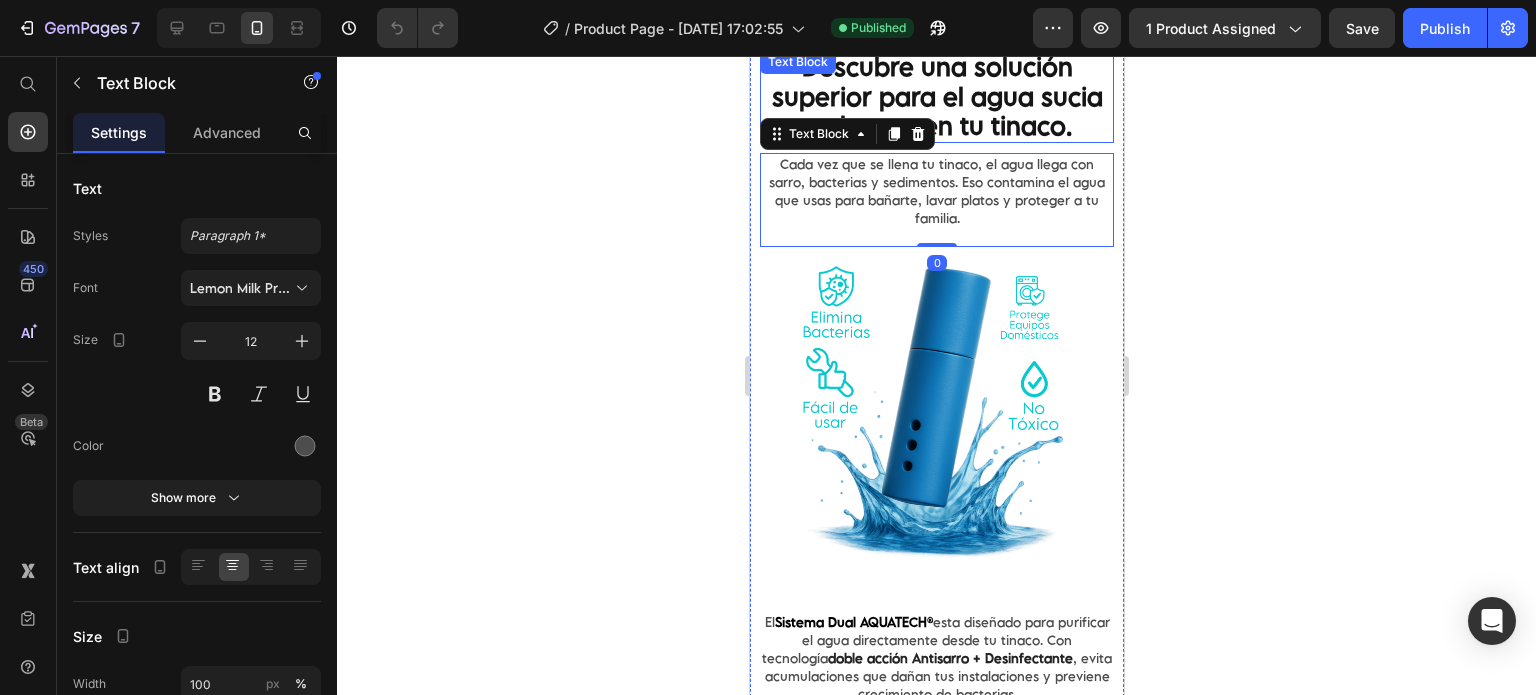 click on "Descubre una solución superior para el agua sucia y el sarro en tu tinaco." at bounding box center (936, 97) 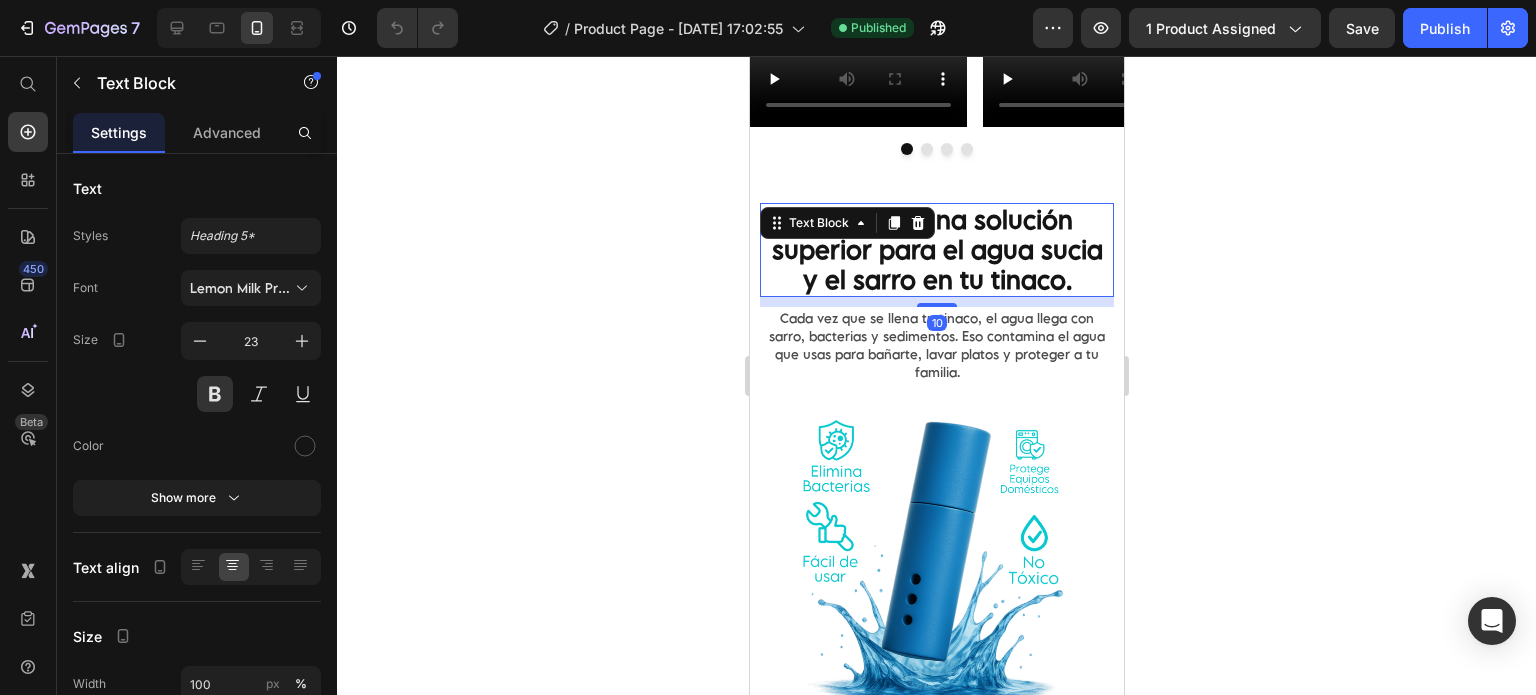 scroll, scrollTop: 2000, scrollLeft: 0, axis: vertical 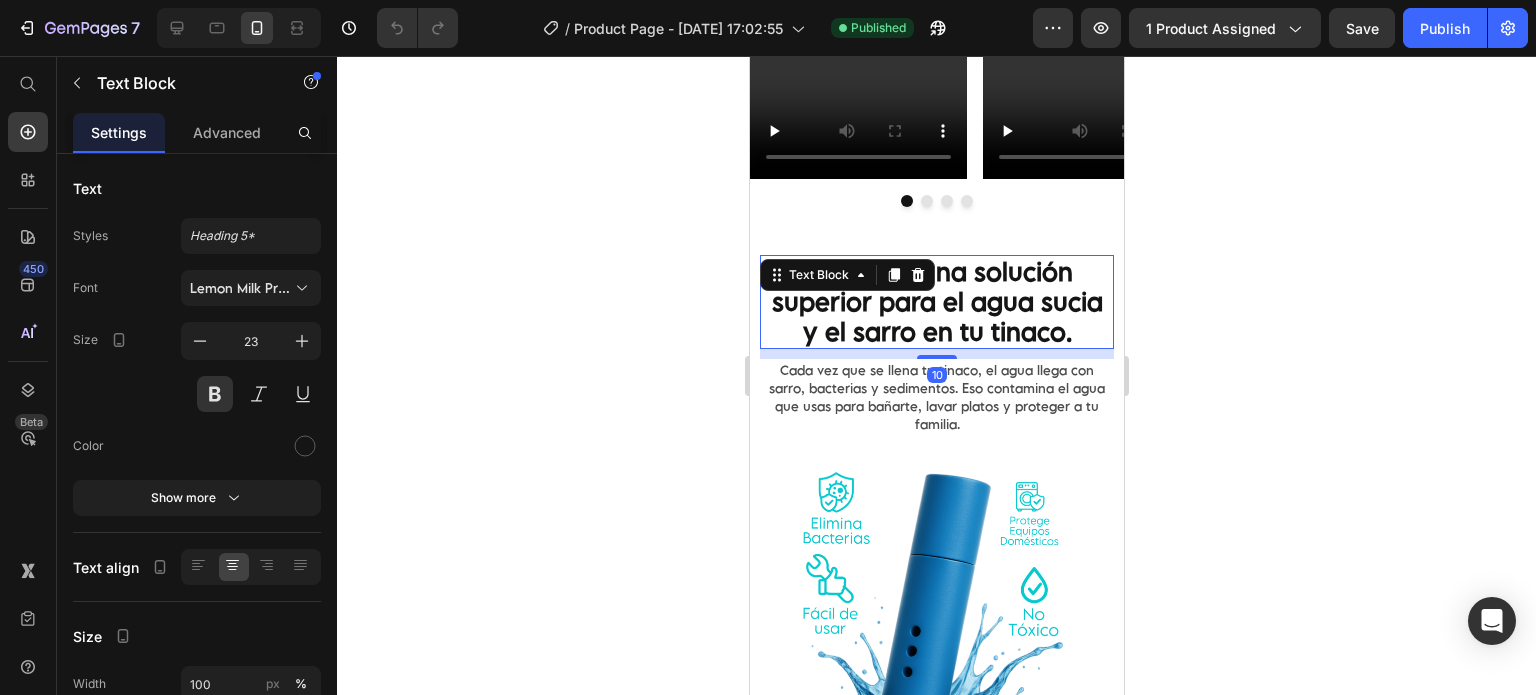 click on "Video Video Video Video" at bounding box center (936, 0) 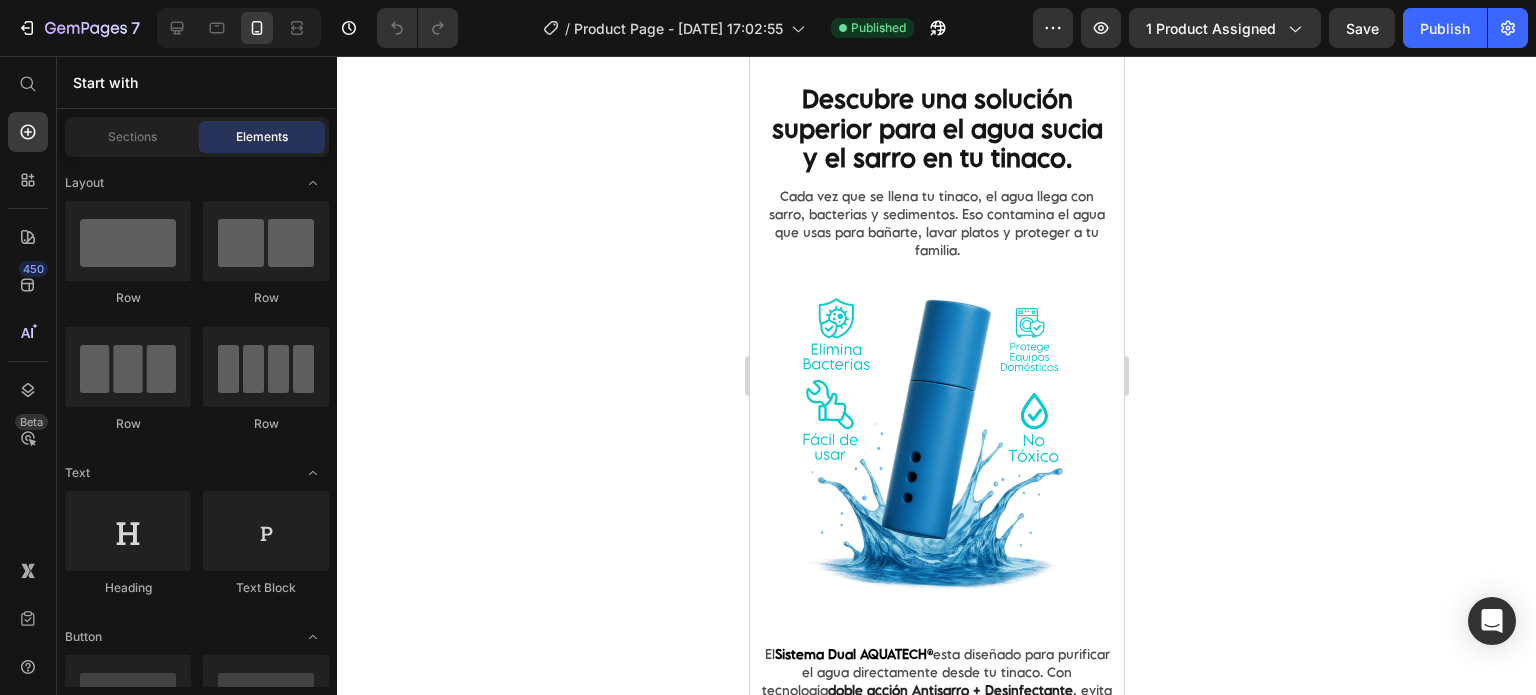 scroll, scrollTop: 2157, scrollLeft: 0, axis: vertical 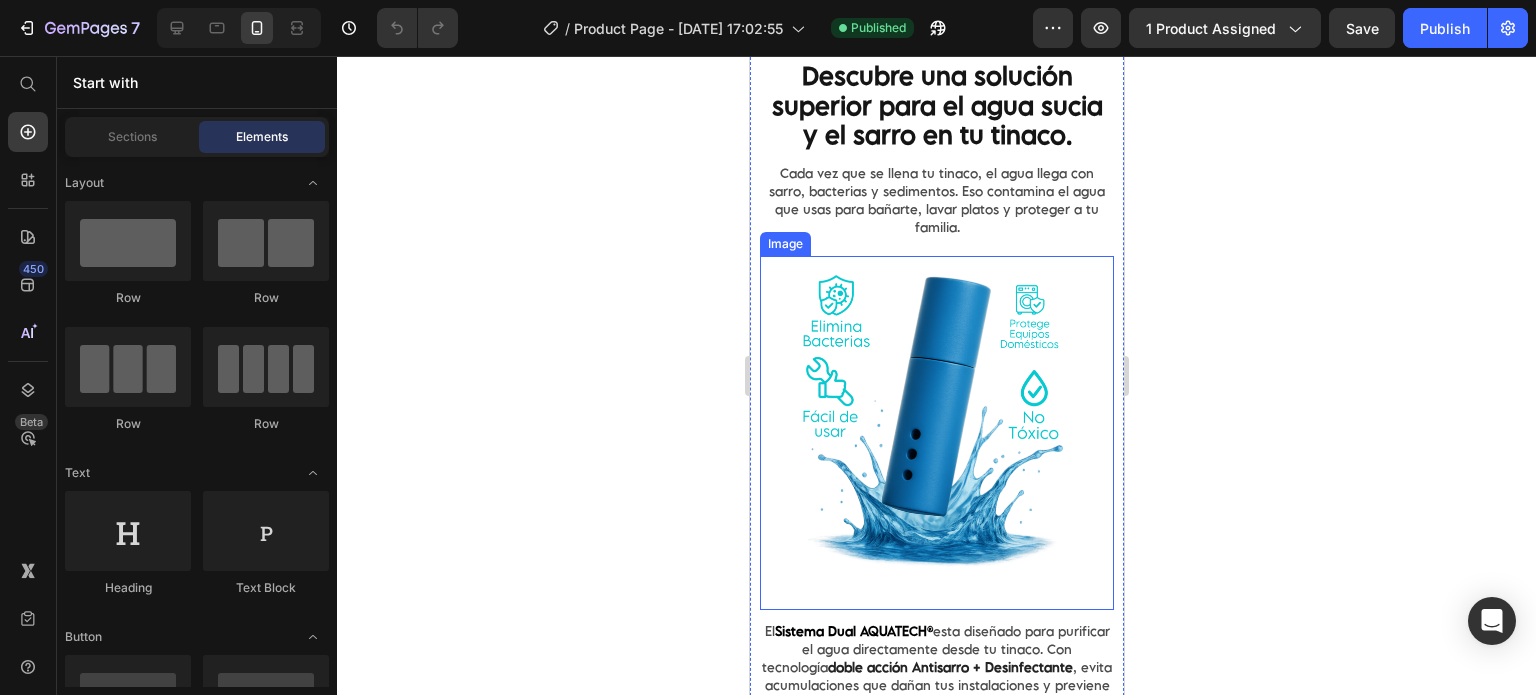 click at bounding box center (936, 433) 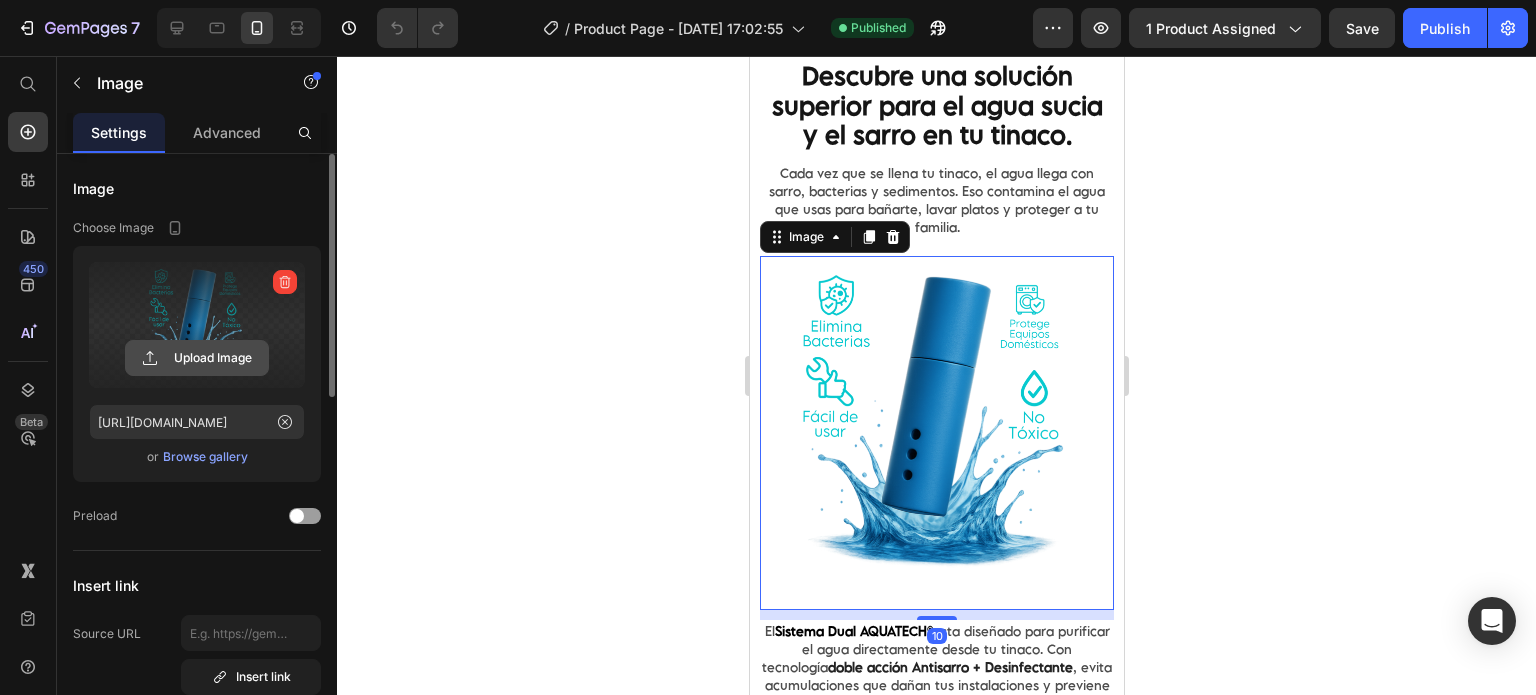 click 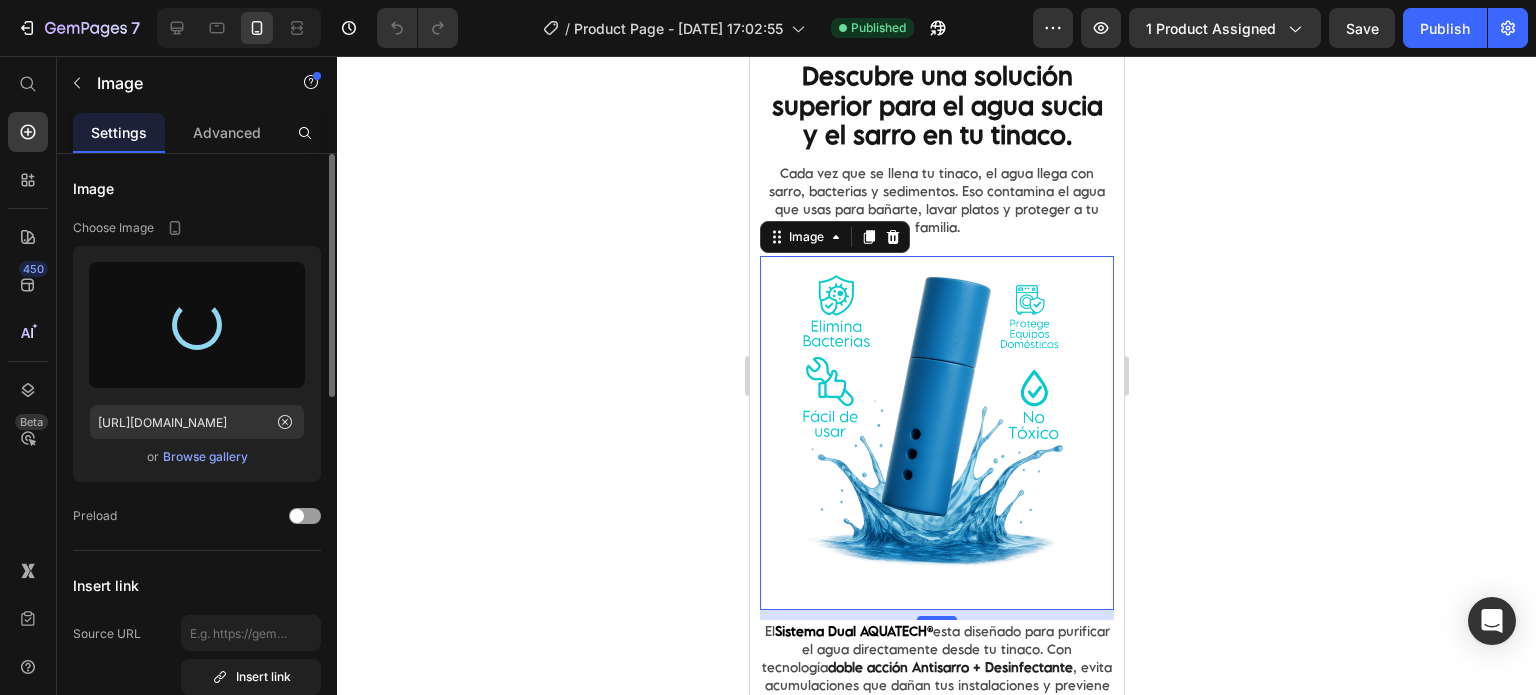 type on "[URL][DOMAIN_NAME]" 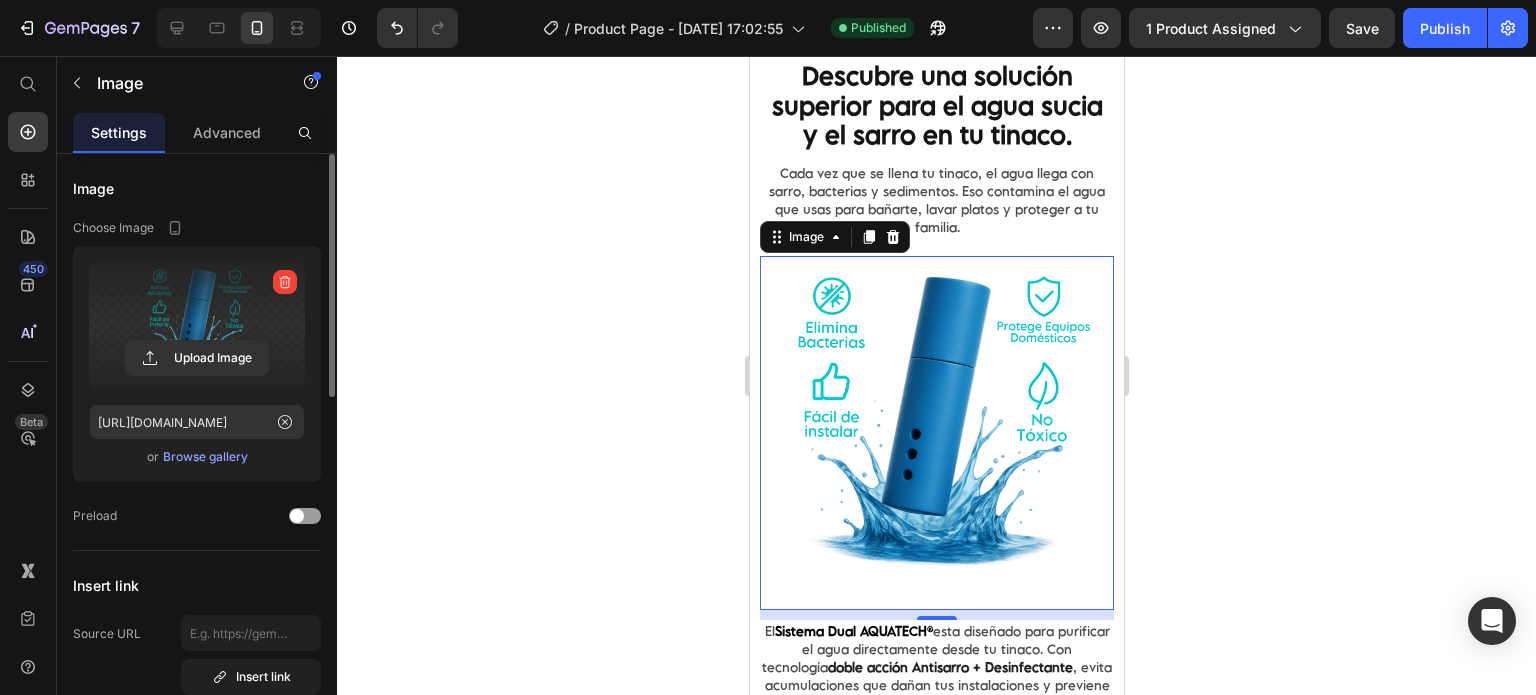click 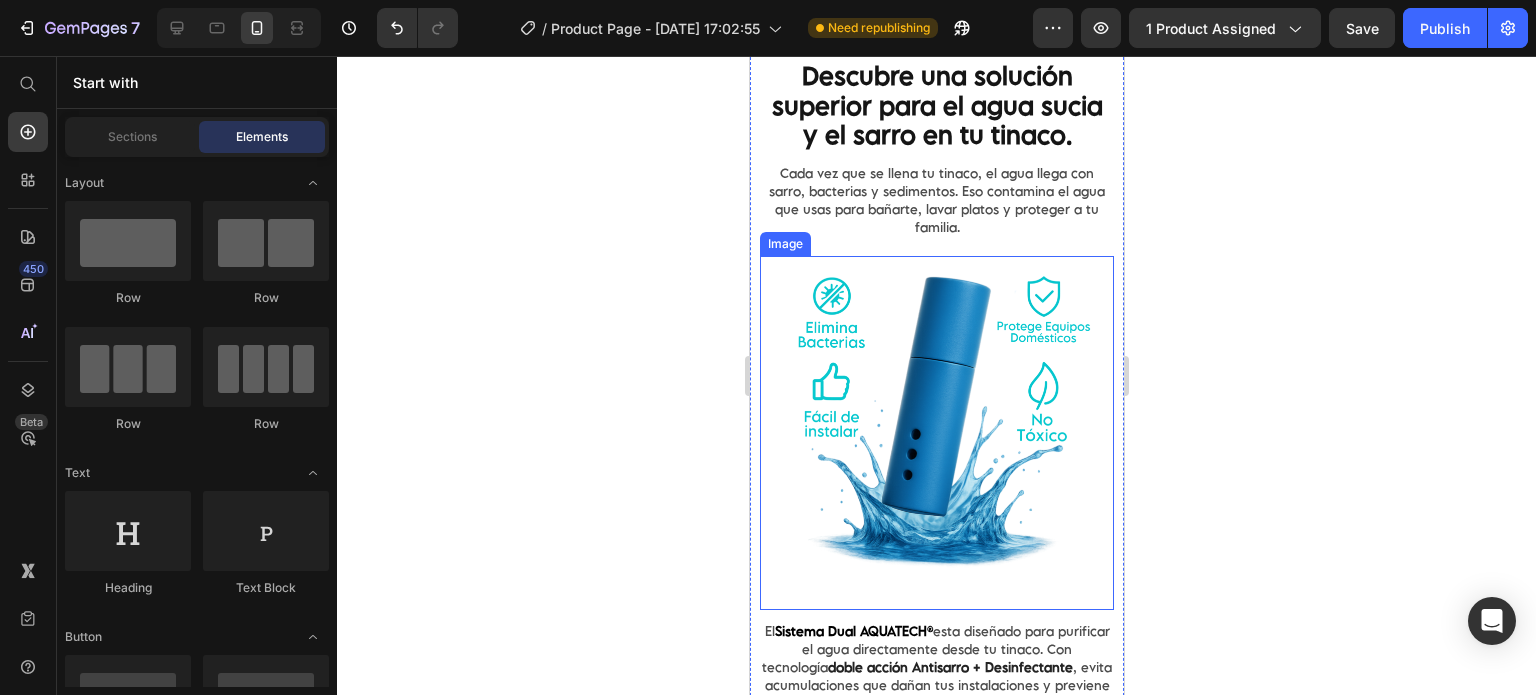 click at bounding box center [936, 433] 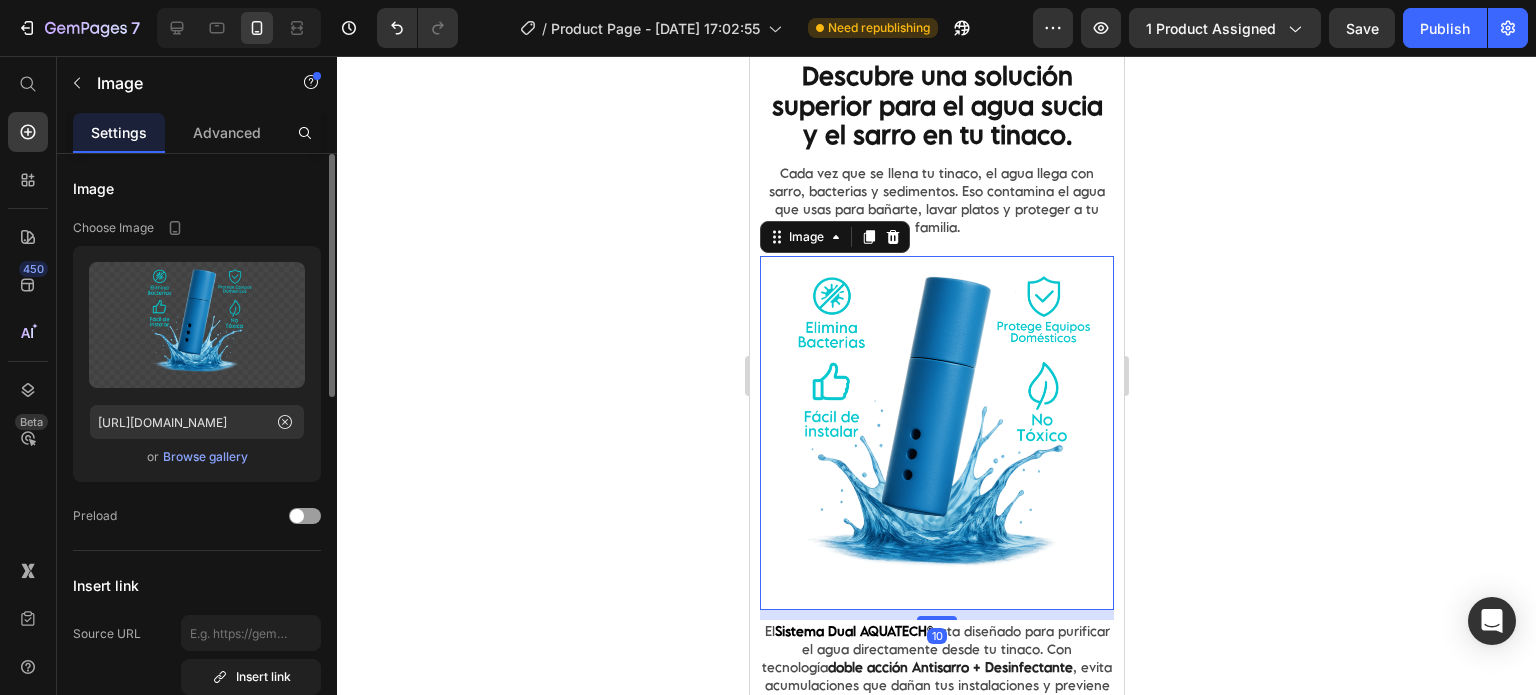 click on "Browse gallery" at bounding box center [205, 457] 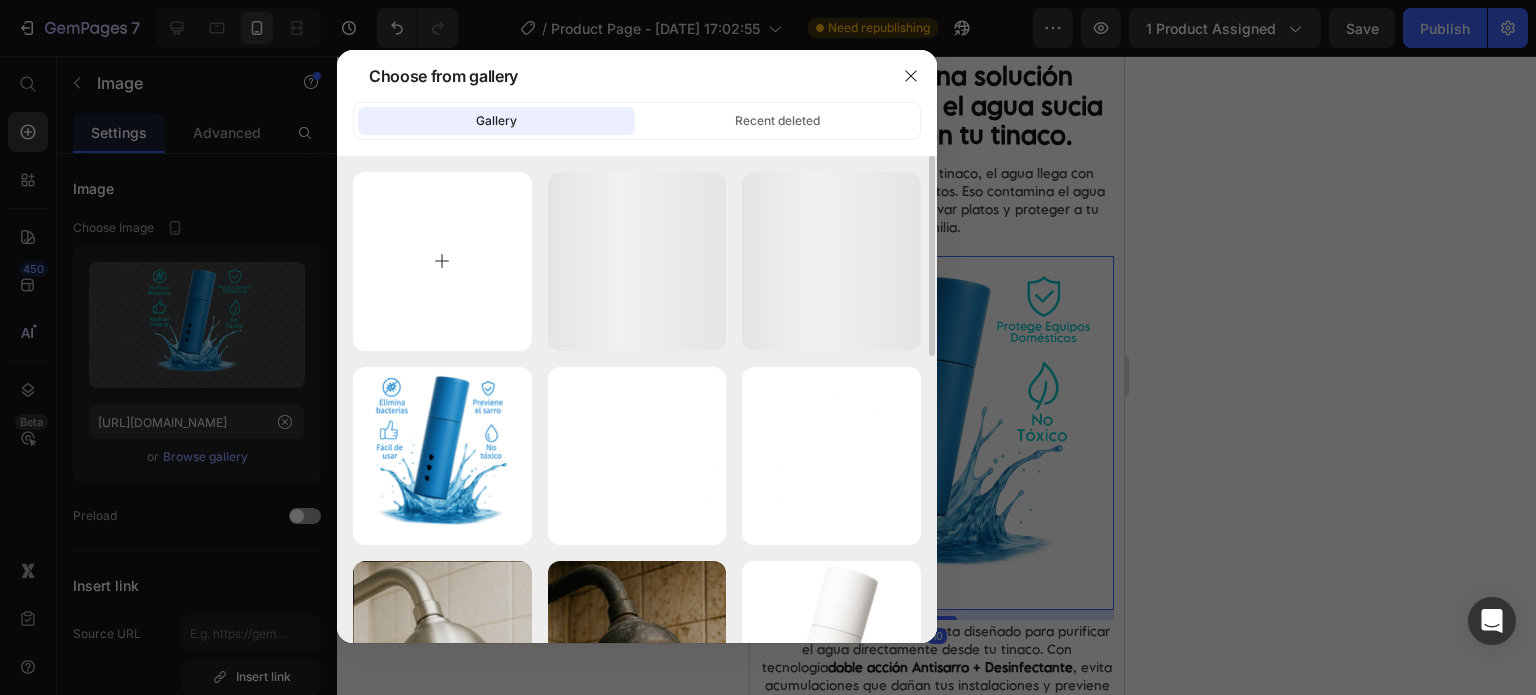 click at bounding box center [442, 261] 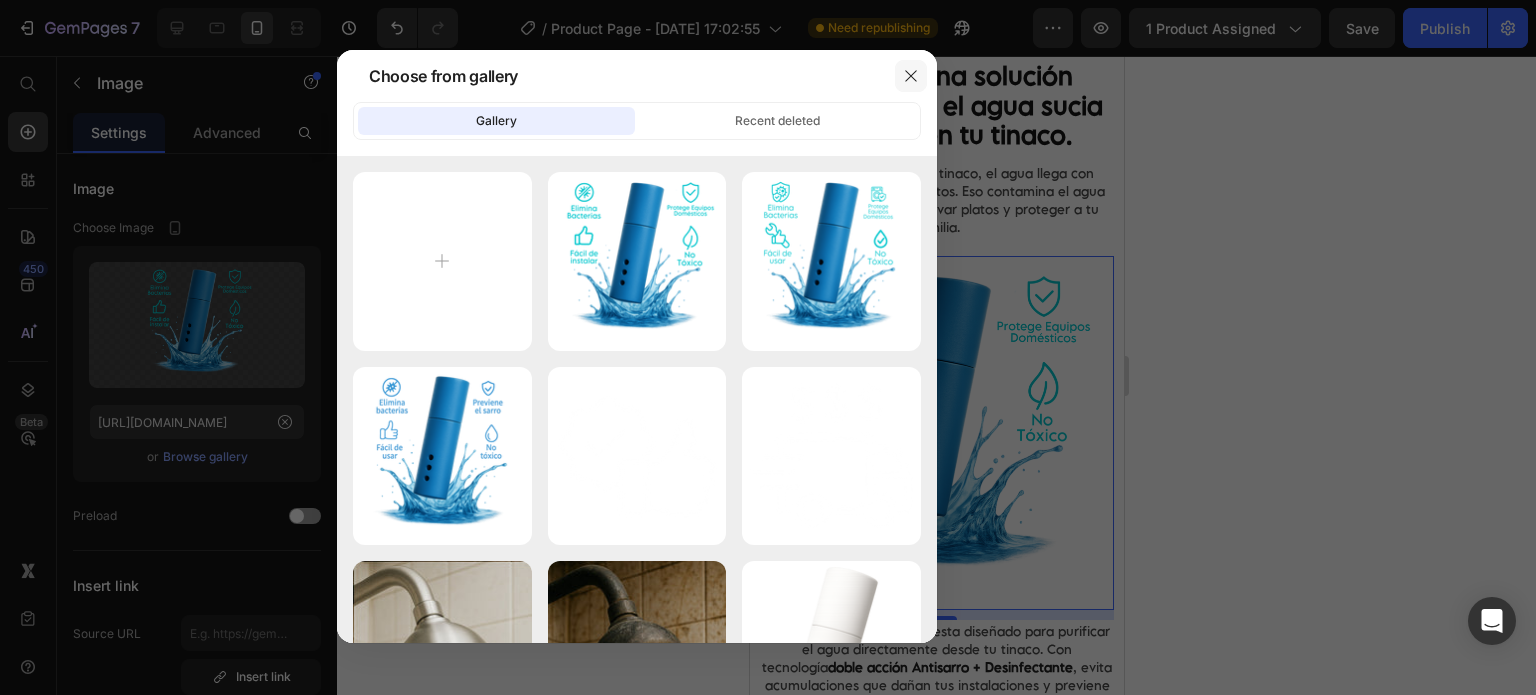 click at bounding box center [911, 76] 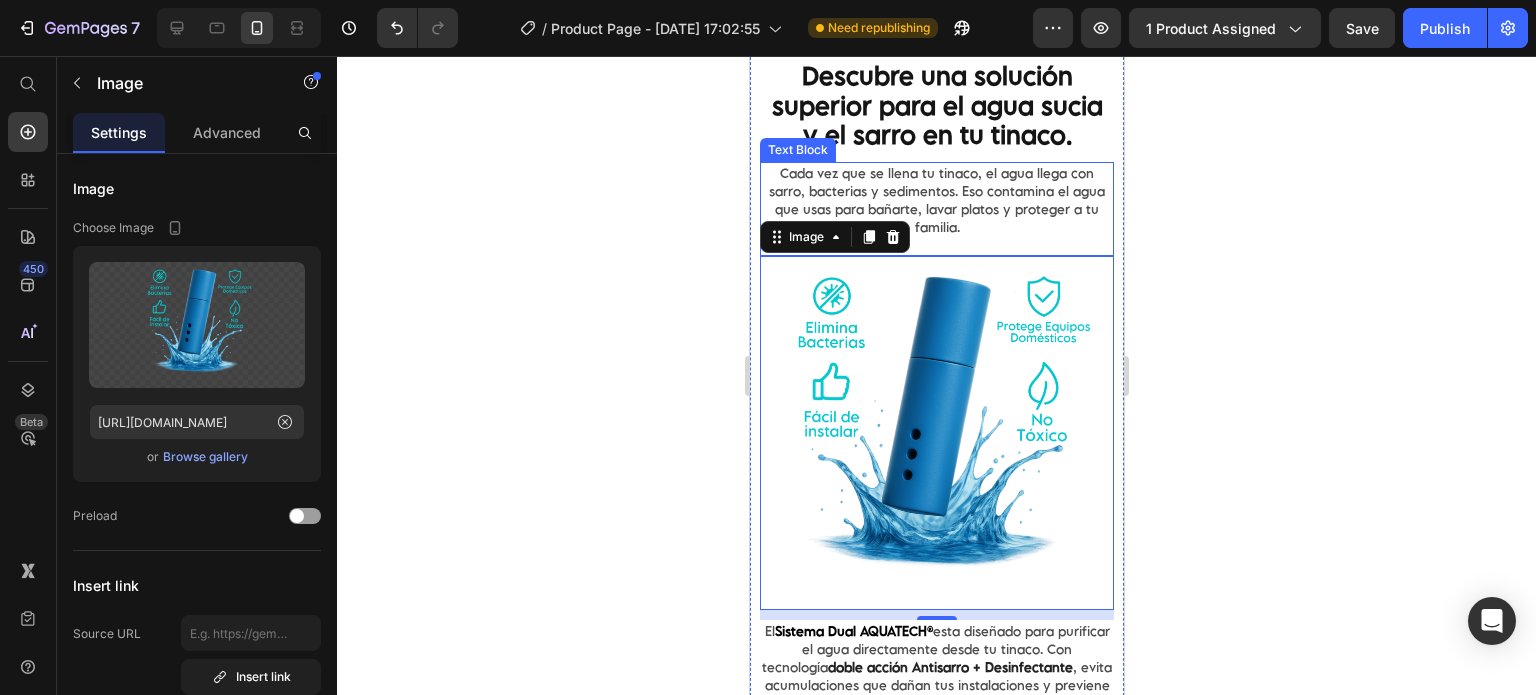 click on "Cada vez que se llena tu tinaco, el agua llega con sarro, bacterias y sedimentos. Eso contamina el agua que usas para bañarte, lavar platos y proteger a tu familia." at bounding box center (936, 200) 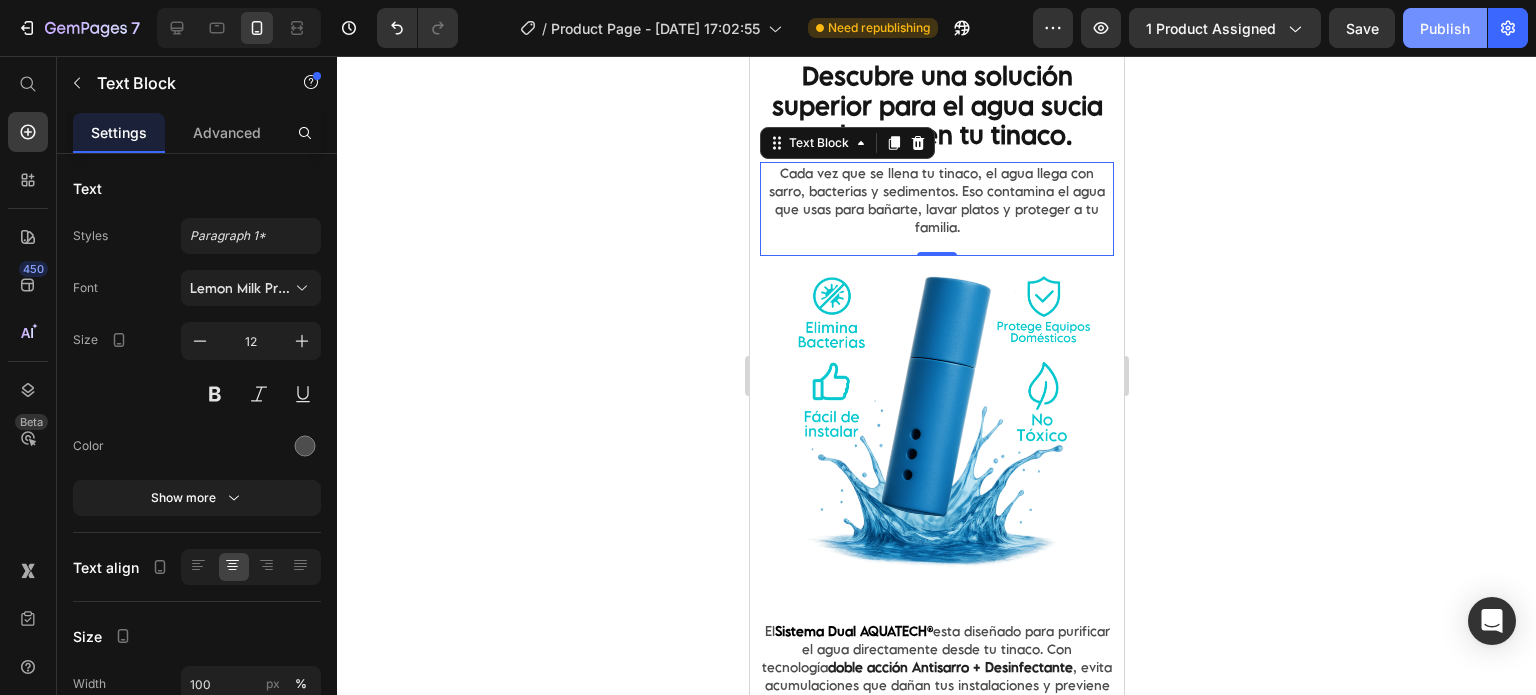click on "Publish" at bounding box center (1445, 28) 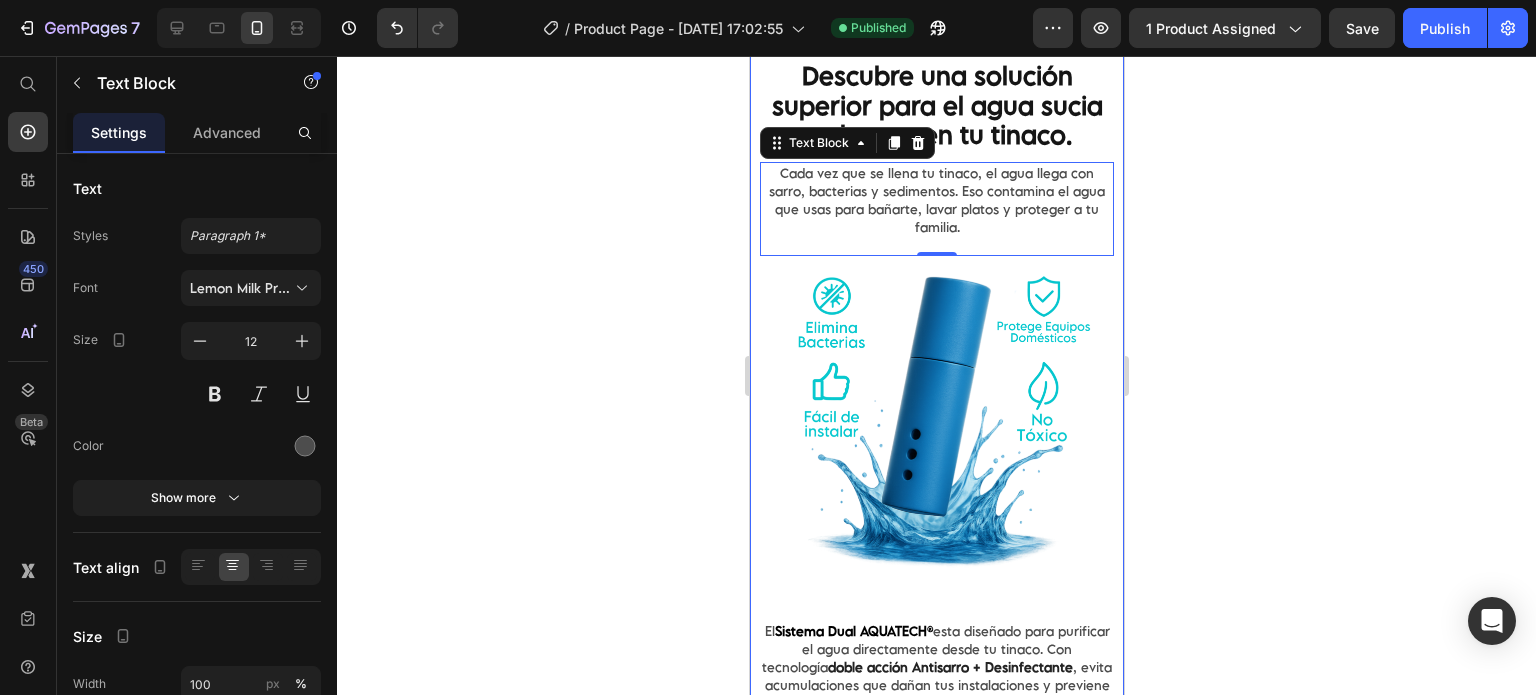 click on "Descubre una solución superior para el agua sucia y el sarro en tu tinaco. Text Block Cada vez que se llena tu tinaco, el agua llega con sarro, bacterias y sedimentos. Eso contamina el agua que usas para bañarte, lavar platos y proteger a tu familia.   Text Block   0 Image El  Sistema Dual AQUATECH®  esta diseñado para purificar el agua directamente desde tu tinaco. Con tecnología  doble acción Antisarro + Desinfectante , evita acumulaciones que dañan tus instalaciones y previene crecimiento de bacterias. Text Block Value Proposition" at bounding box center (936, 387) 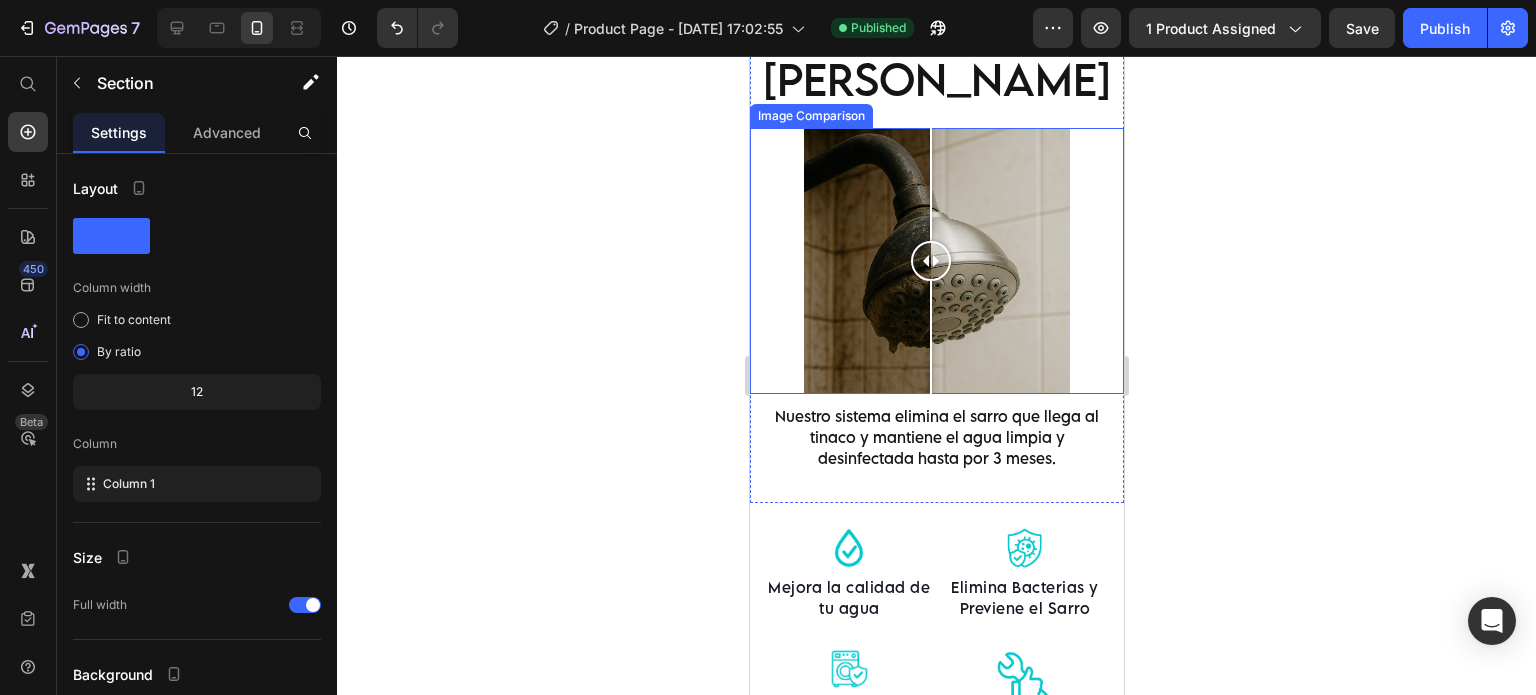 scroll, scrollTop: 2824, scrollLeft: 0, axis: vertical 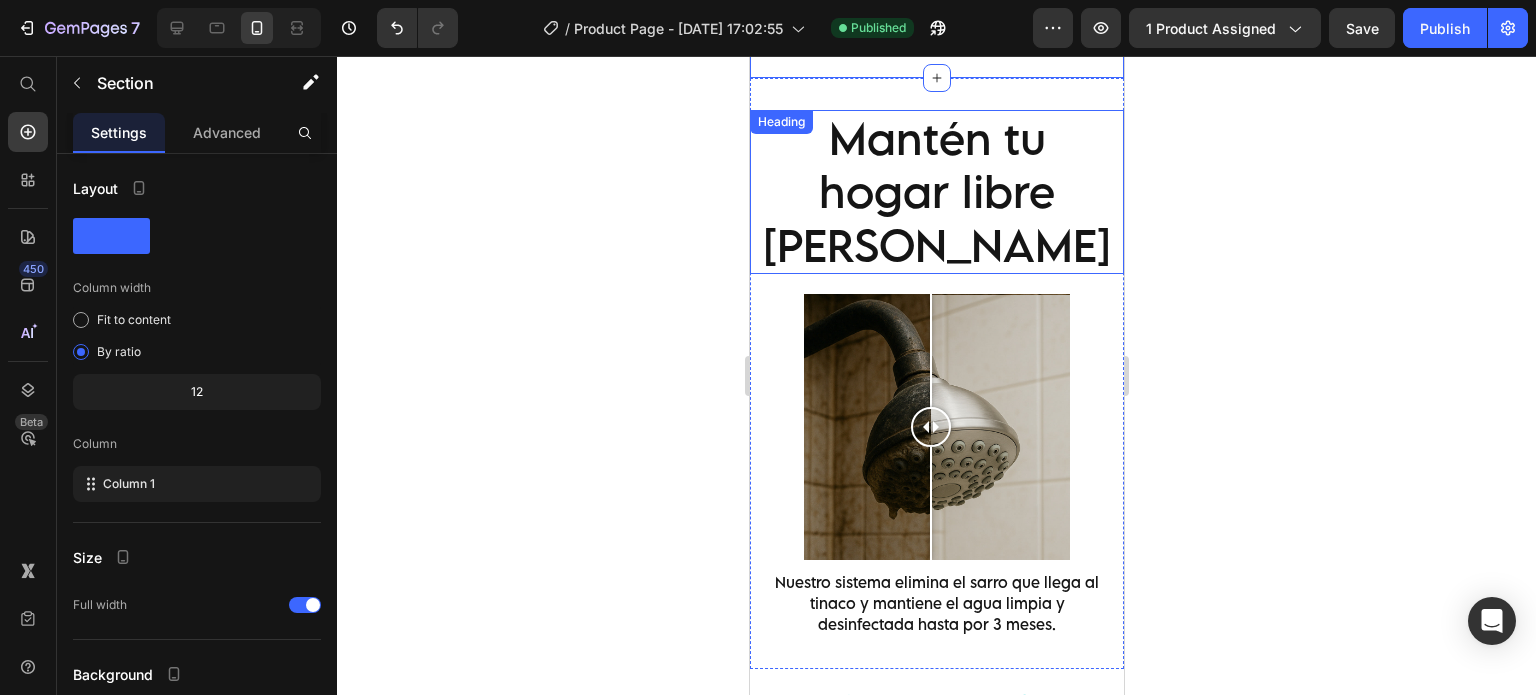click on "Mantén tu hogar libre [PERSON_NAME]" at bounding box center [936, 192] 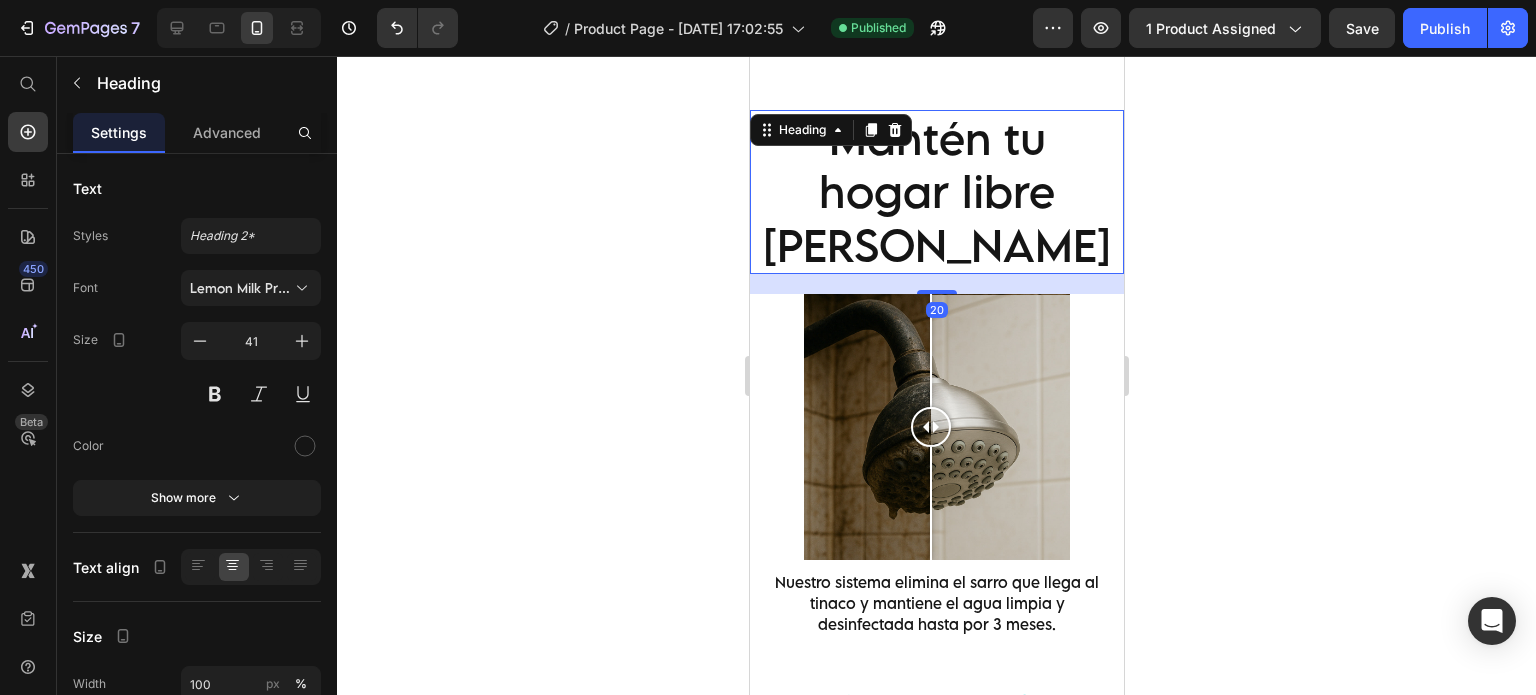 click on "Mantén tu hogar libre [PERSON_NAME]" at bounding box center [936, 192] 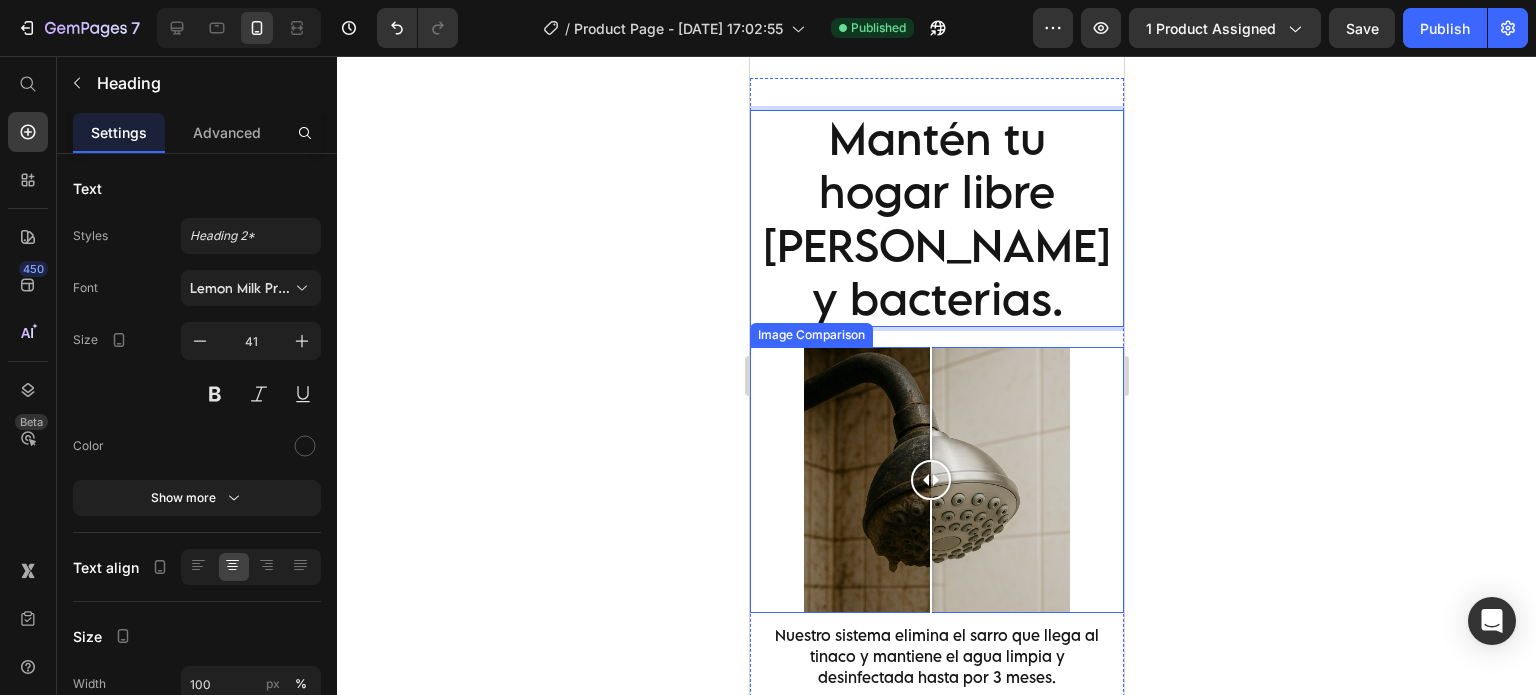 click at bounding box center [936, 480] 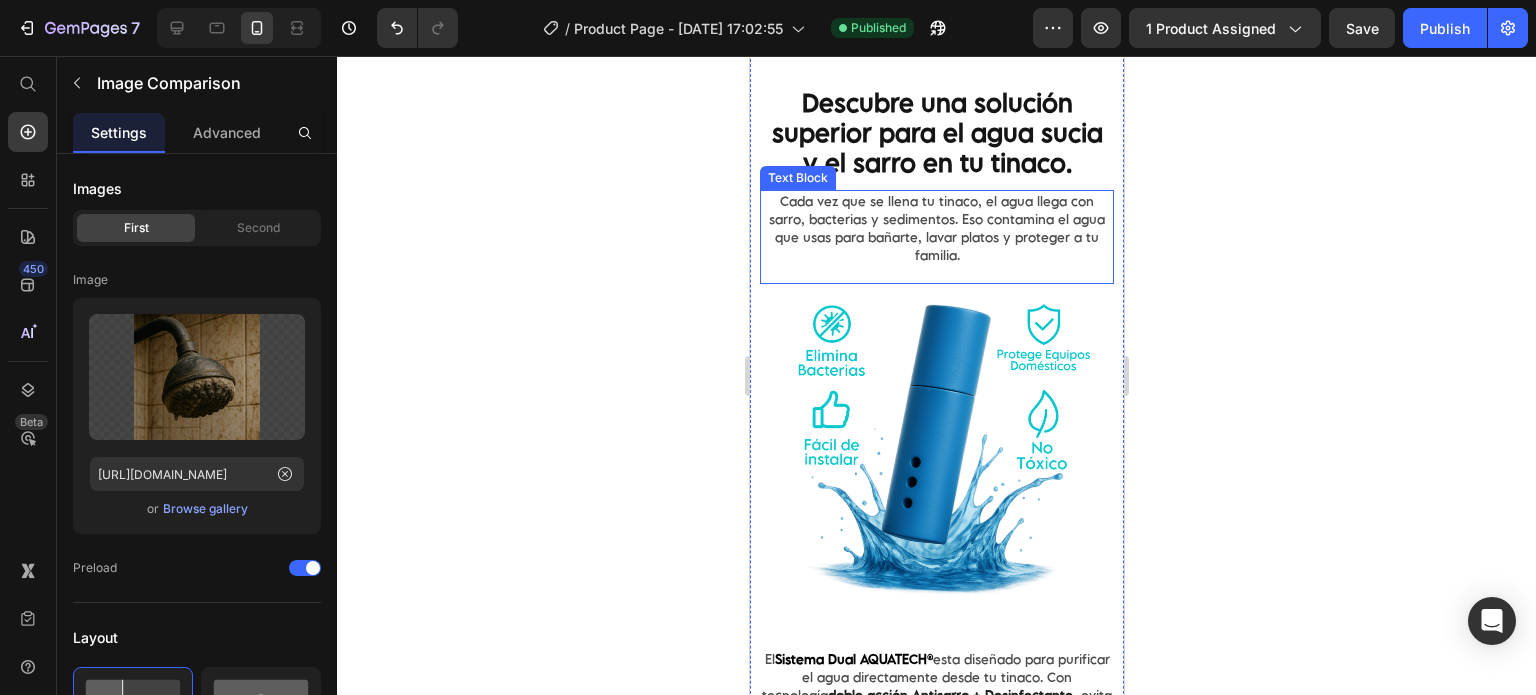 scroll, scrollTop: 1990, scrollLeft: 0, axis: vertical 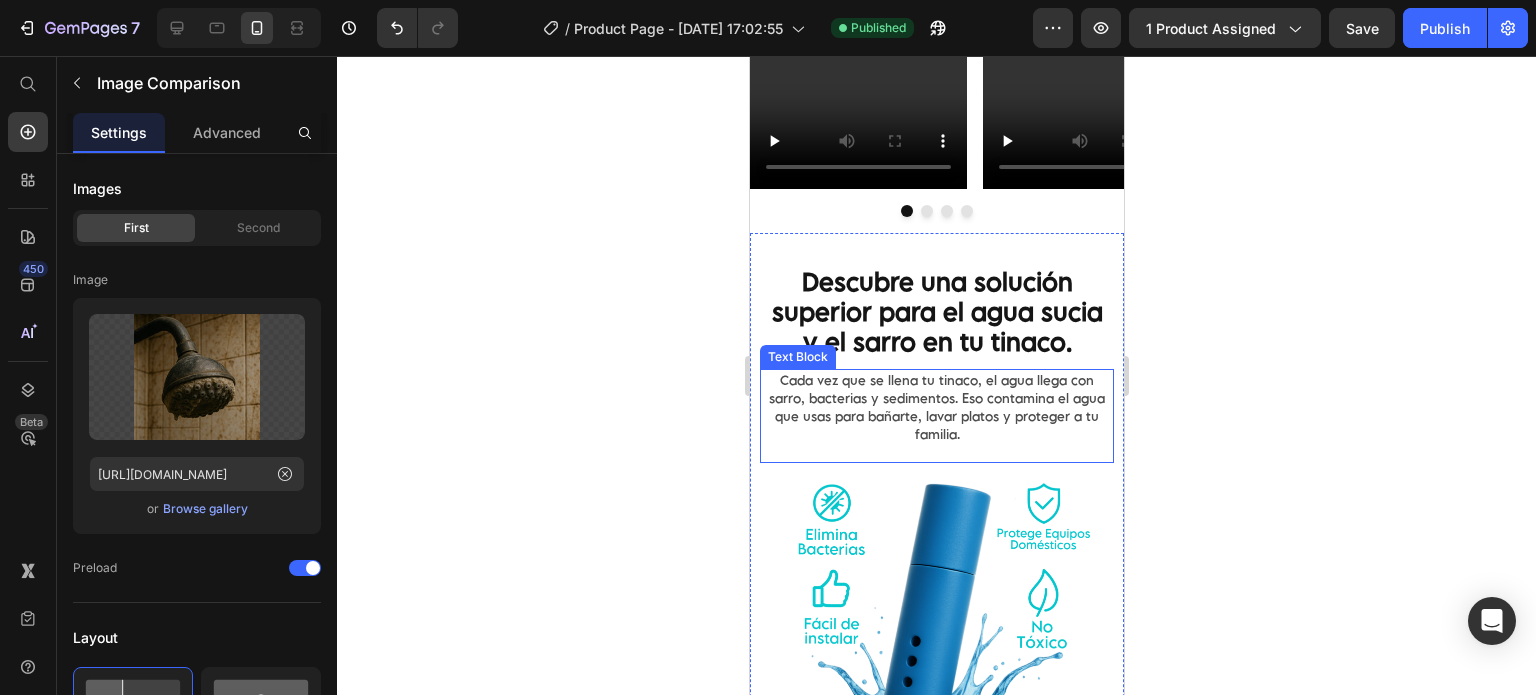 click on "Cada vez que se llena tu tinaco, el agua llega con sarro, bacterias y sedimentos. Eso contamina el agua que usas para bañarte, lavar platos y proteger a tu familia." at bounding box center (936, 407) 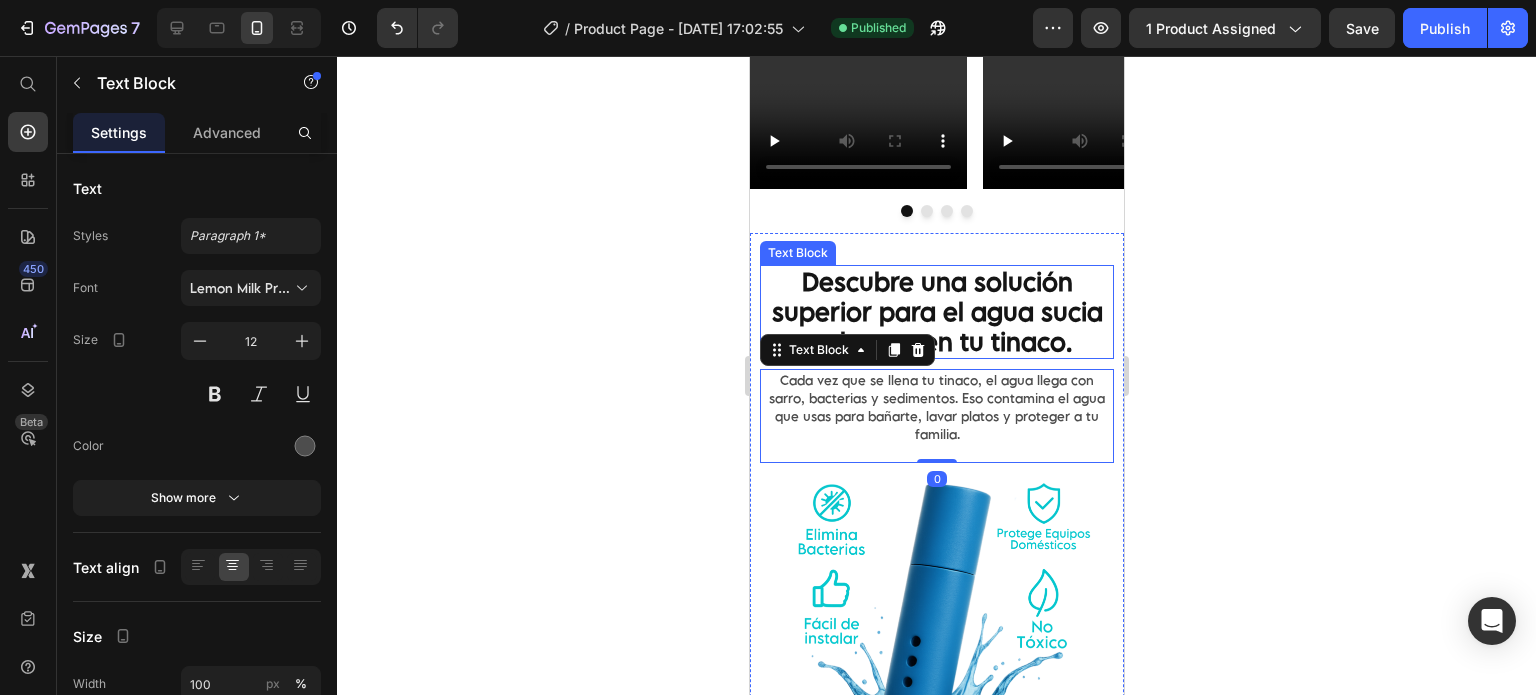 click on "Descubre una solución superior para el agua sucia y el sarro en tu tinaco." at bounding box center (936, 312) 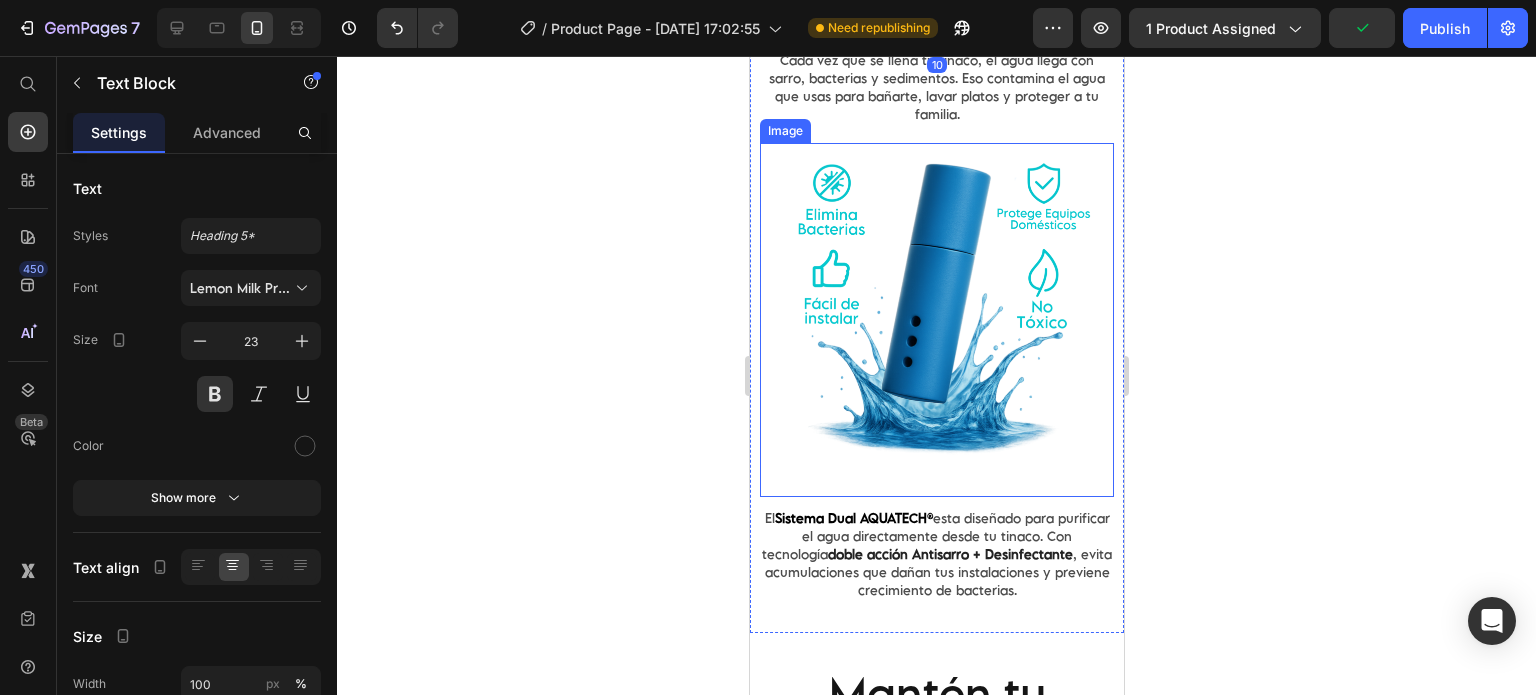 scroll, scrollTop: 2324, scrollLeft: 0, axis: vertical 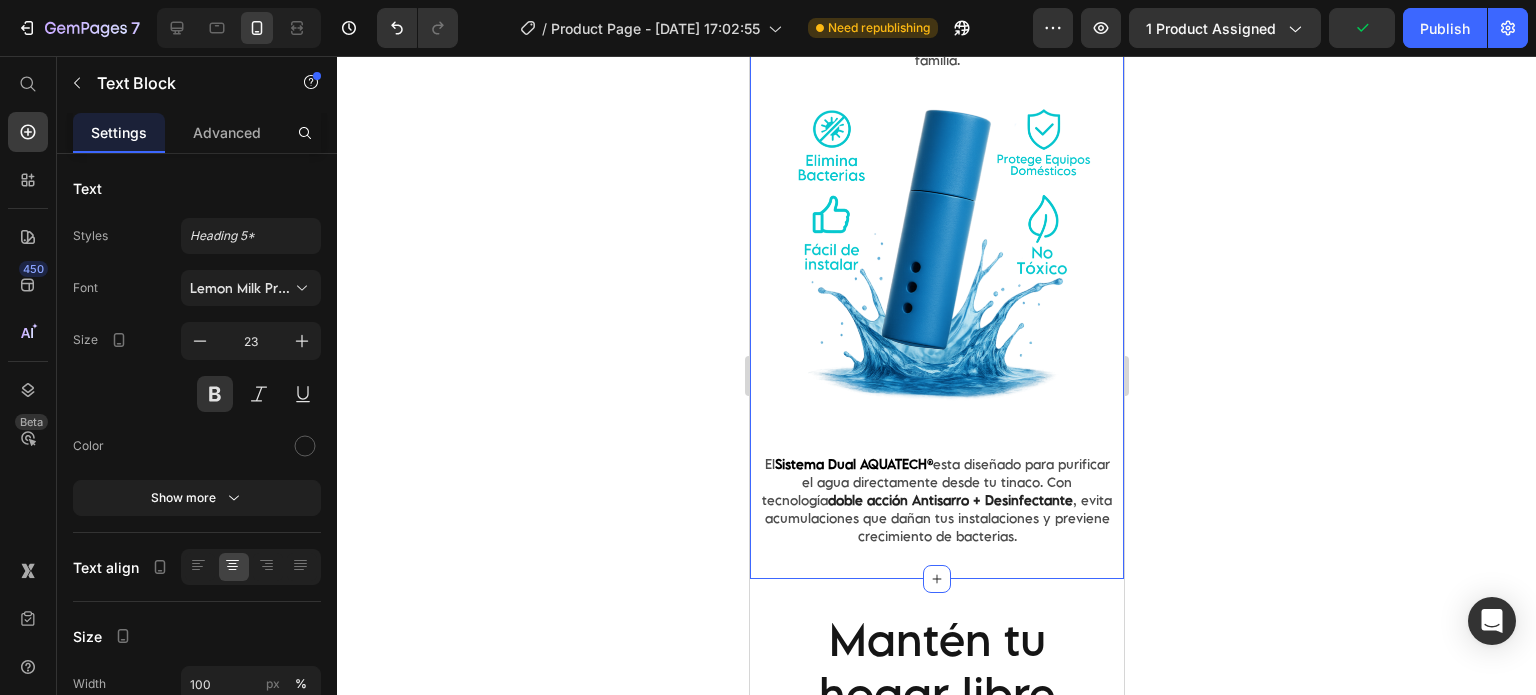 click on "Descubre una solución superior para el agua sucia y el sarro en tu tinaco. Text Block   10 Cada vez que se llena tu tinaco, el agua llega con sarro, bacterias y sedimentos. Eso contamina el agua que usas para bañarte, lavar platos y proteger a tu familia.   Text Block Image El  Sistema Dual AQUATECH®  esta diseñado para purificar el agua directamente desde tu tinaco. Con tecnología  doble acción Antisarro + Desinfectante , evita acumulaciones que dañan tus instalaciones y previene crecimiento de bacterias. Text Block Value Proposition" at bounding box center [936, 220] 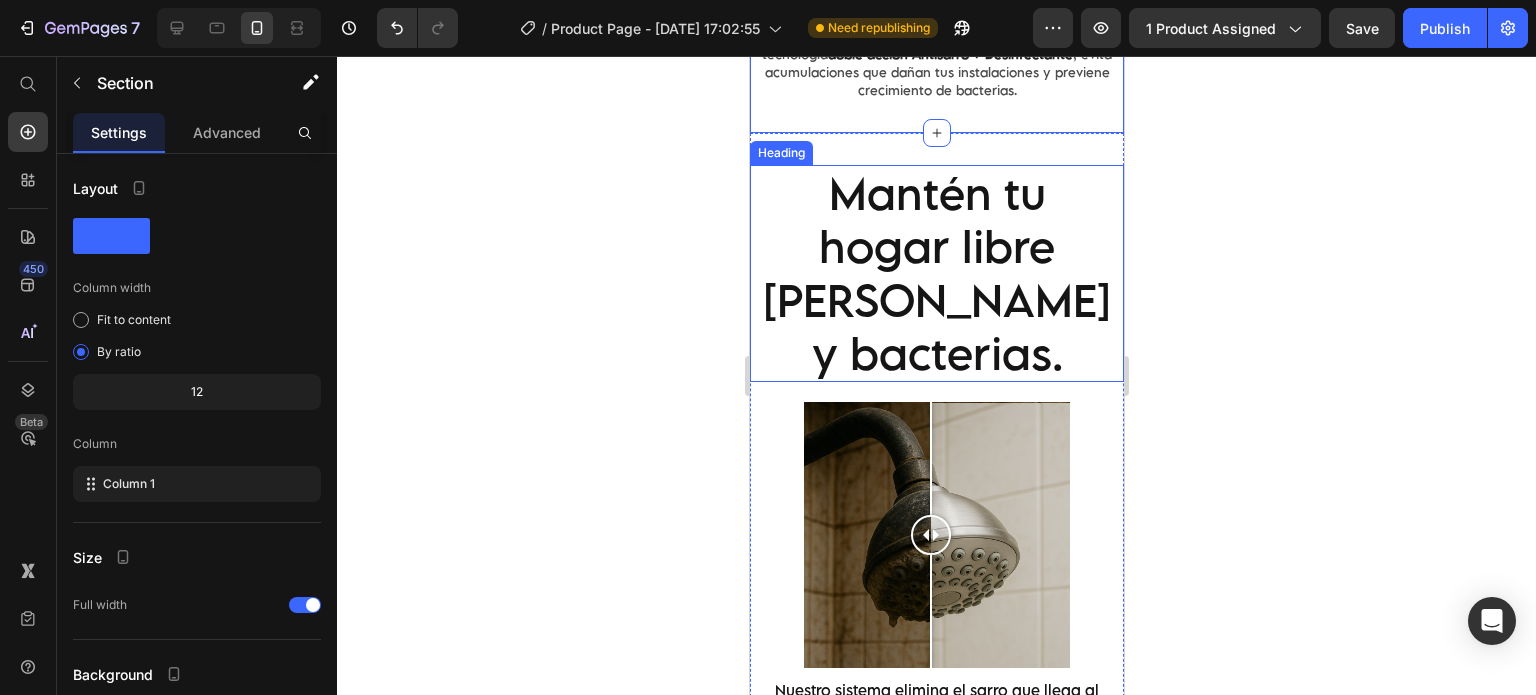 scroll, scrollTop: 2824, scrollLeft: 0, axis: vertical 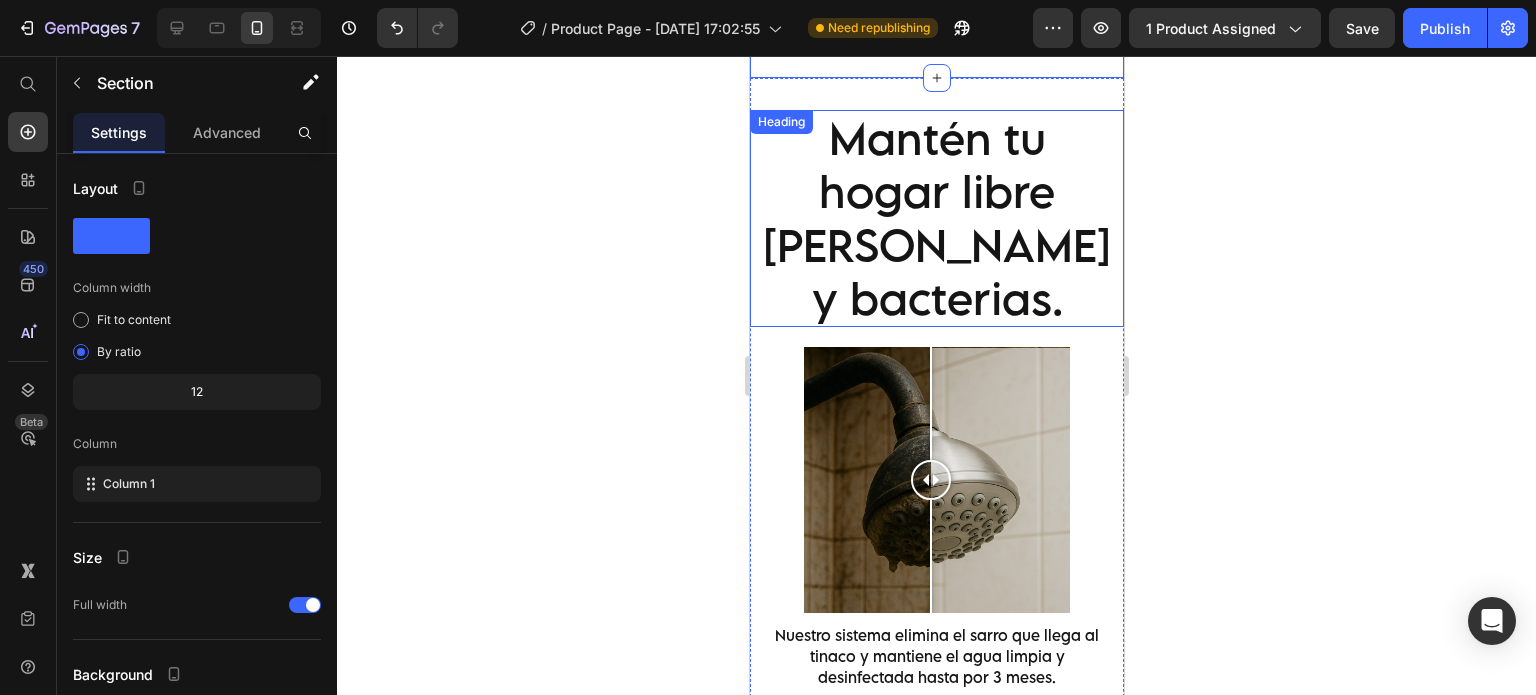 click on "Mantén tu hogar libre del sarro y bacterias." at bounding box center [936, 218] 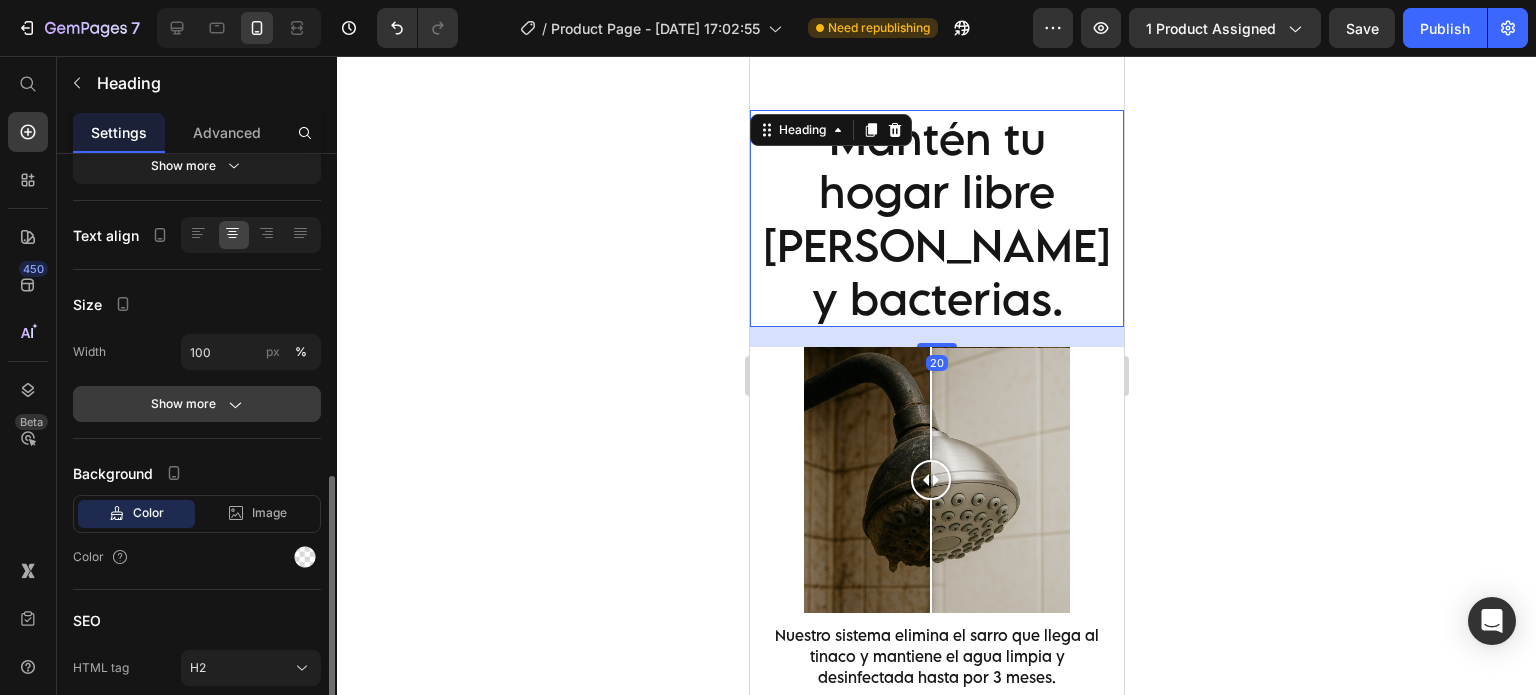 scroll, scrollTop: 411, scrollLeft: 0, axis: vertical 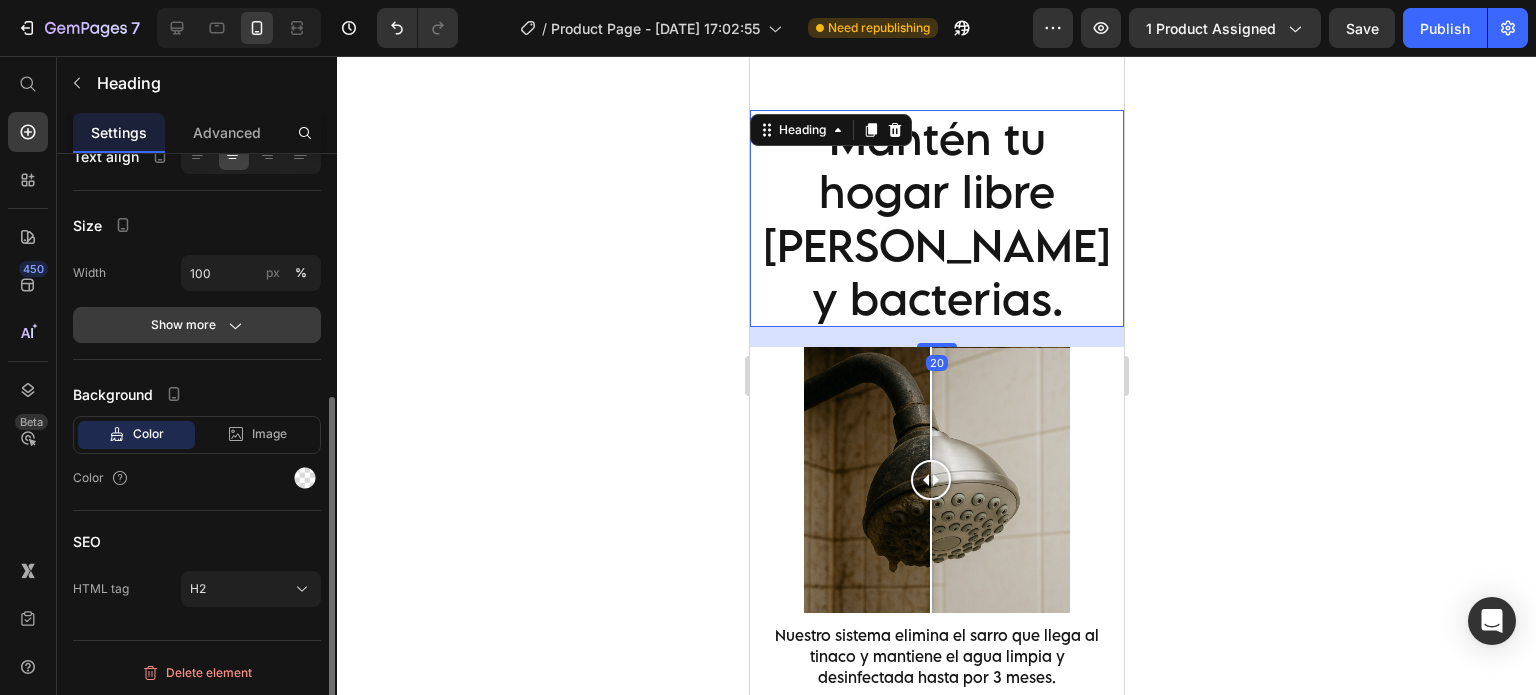 click 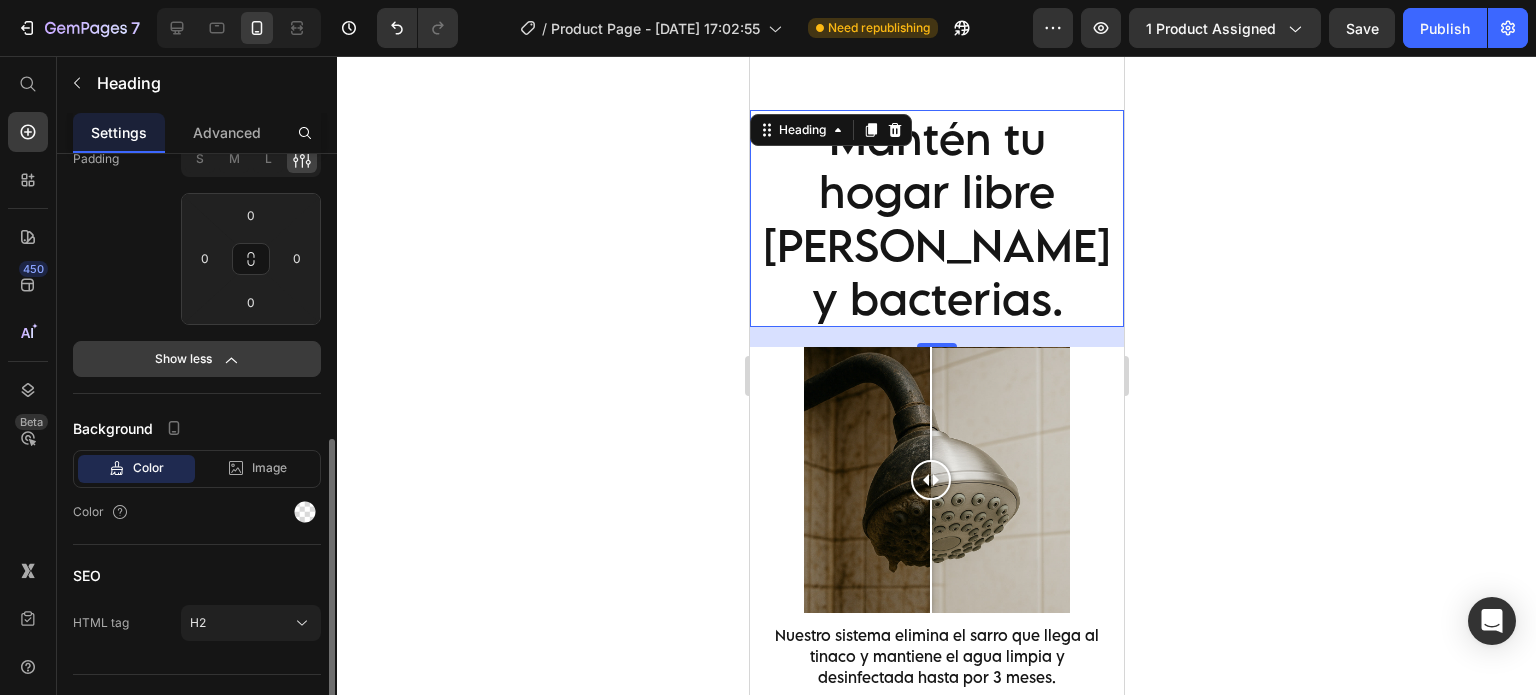 click 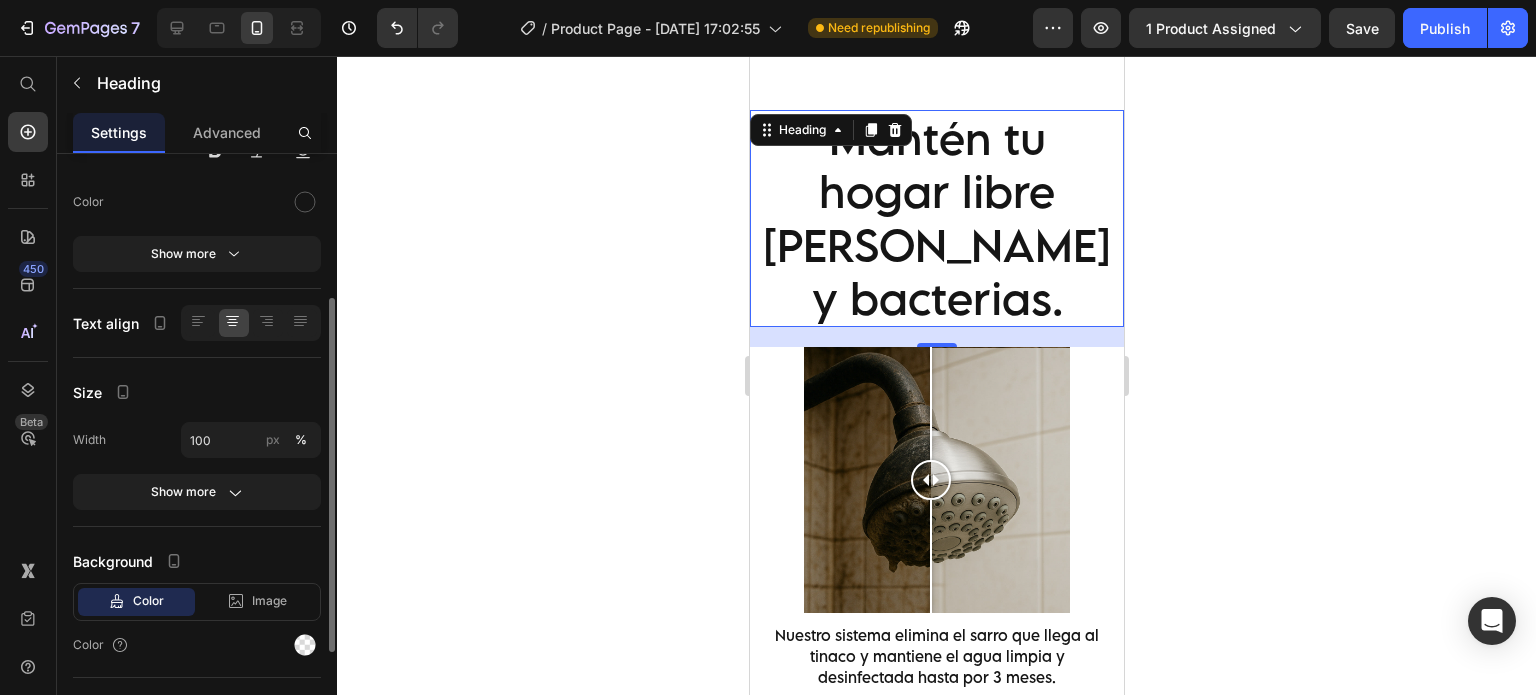 scroll, scrollTop: 78, scrollLeft: 0, axis: vertical 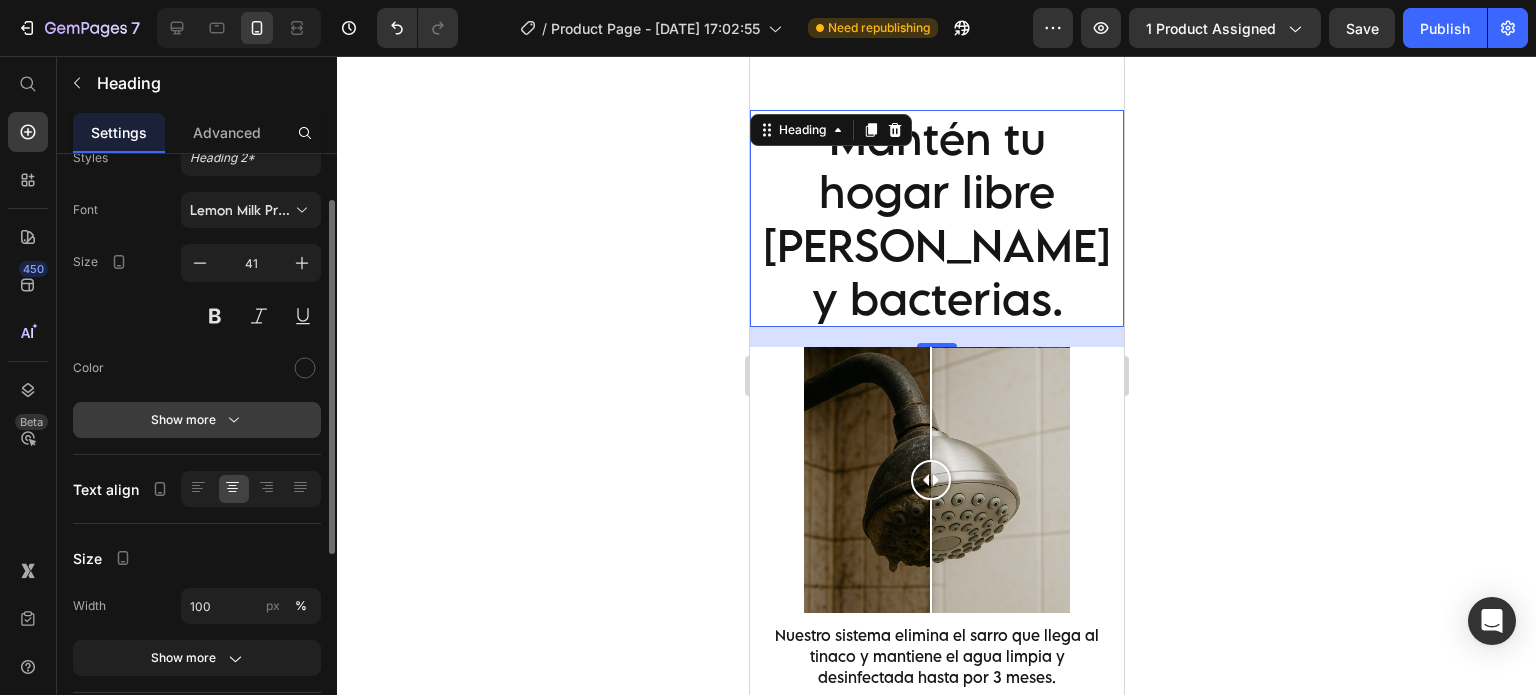click on "Show more" at bounding box center [197, 420] 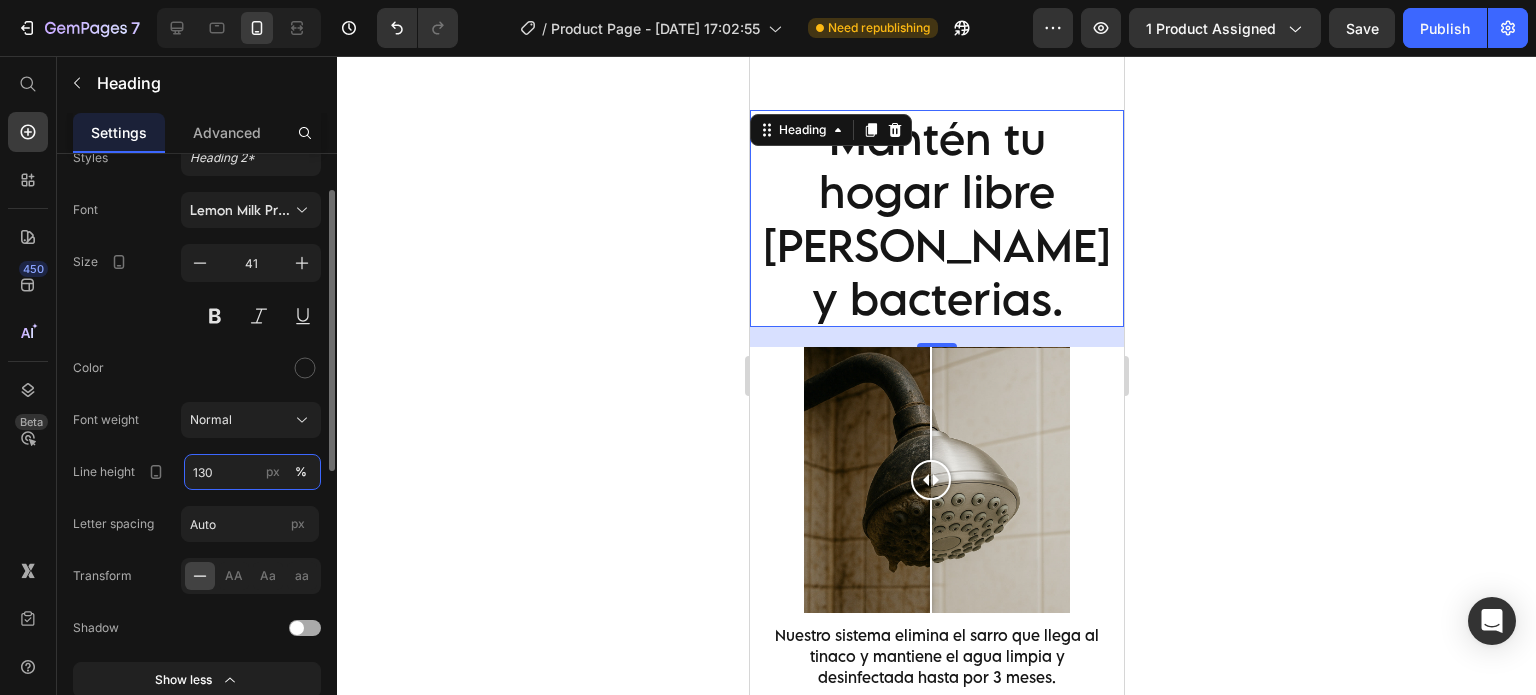 click on "130" at bounding box center [252, 472] 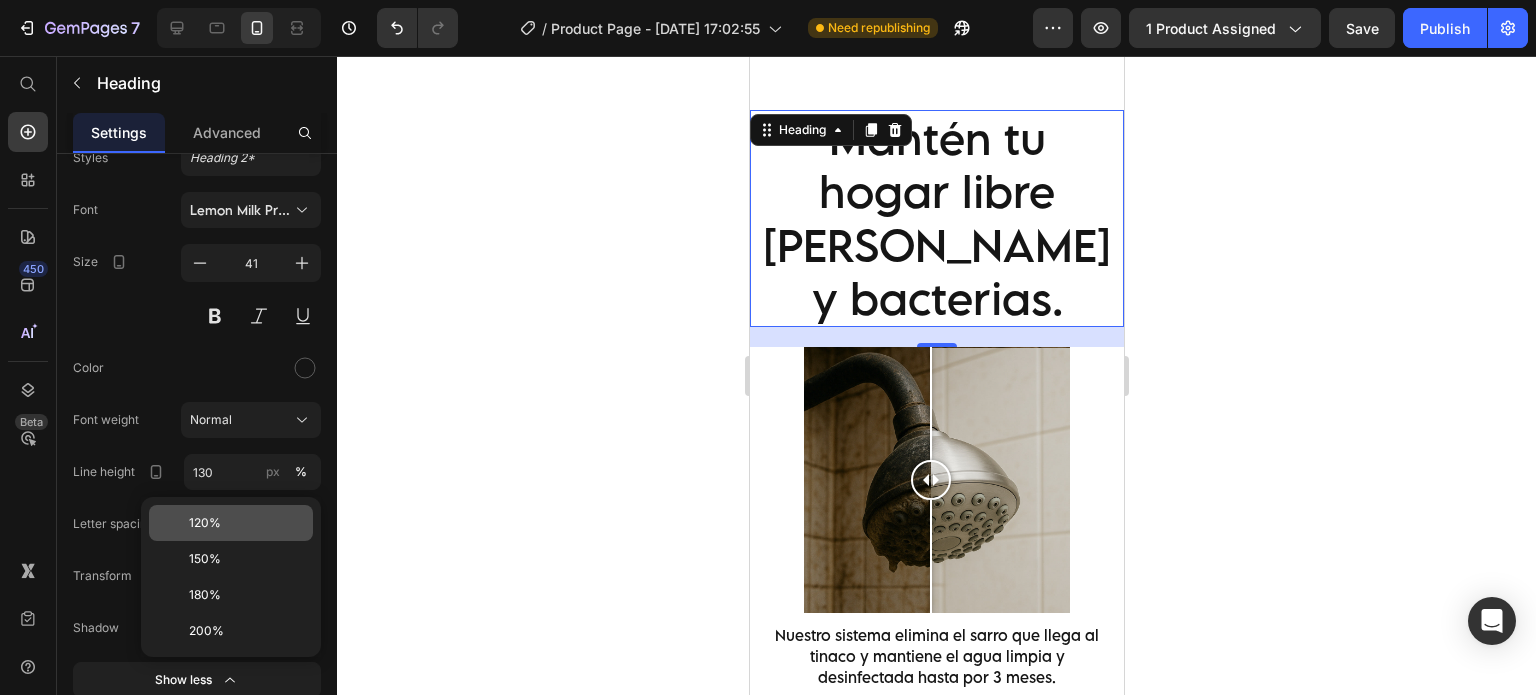 click on "120%" at bounding box center (247, 523) 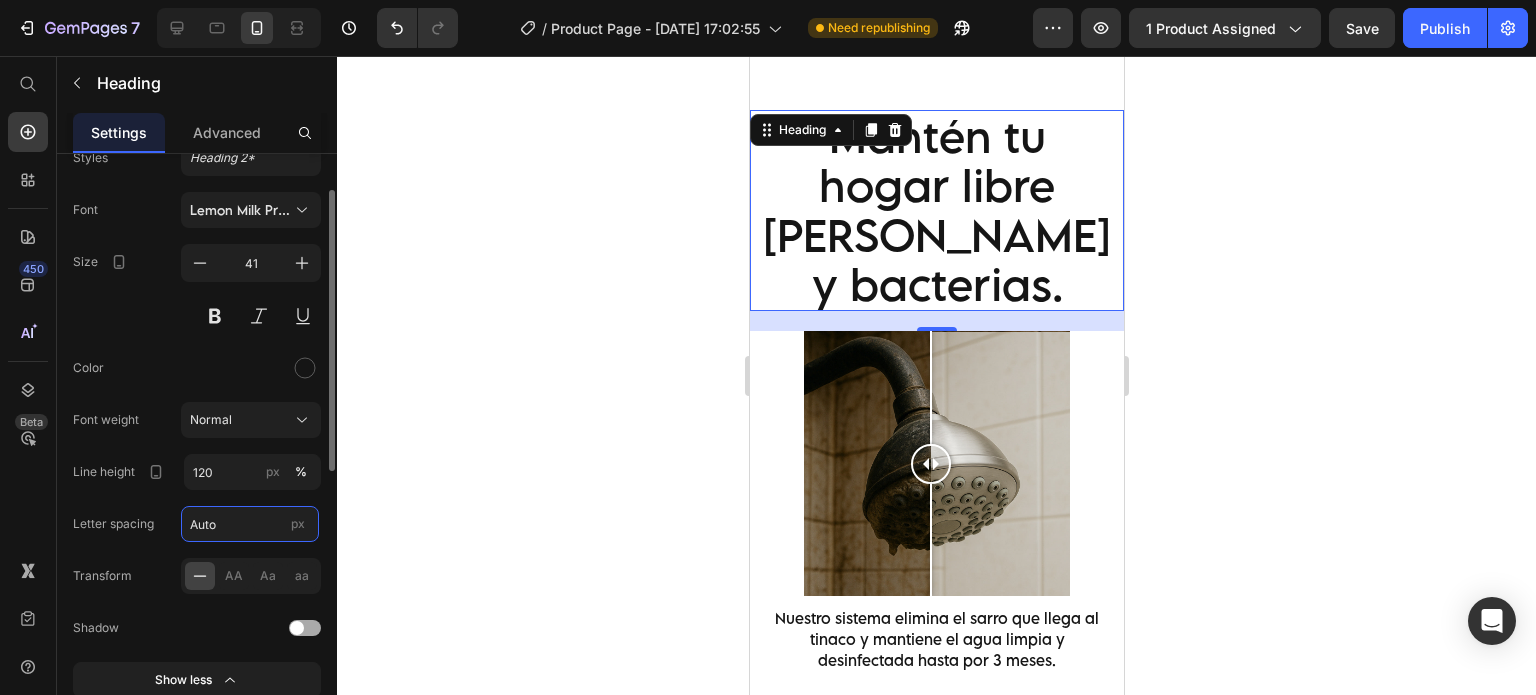 click on "Auto" at bounding box center [250, 524] 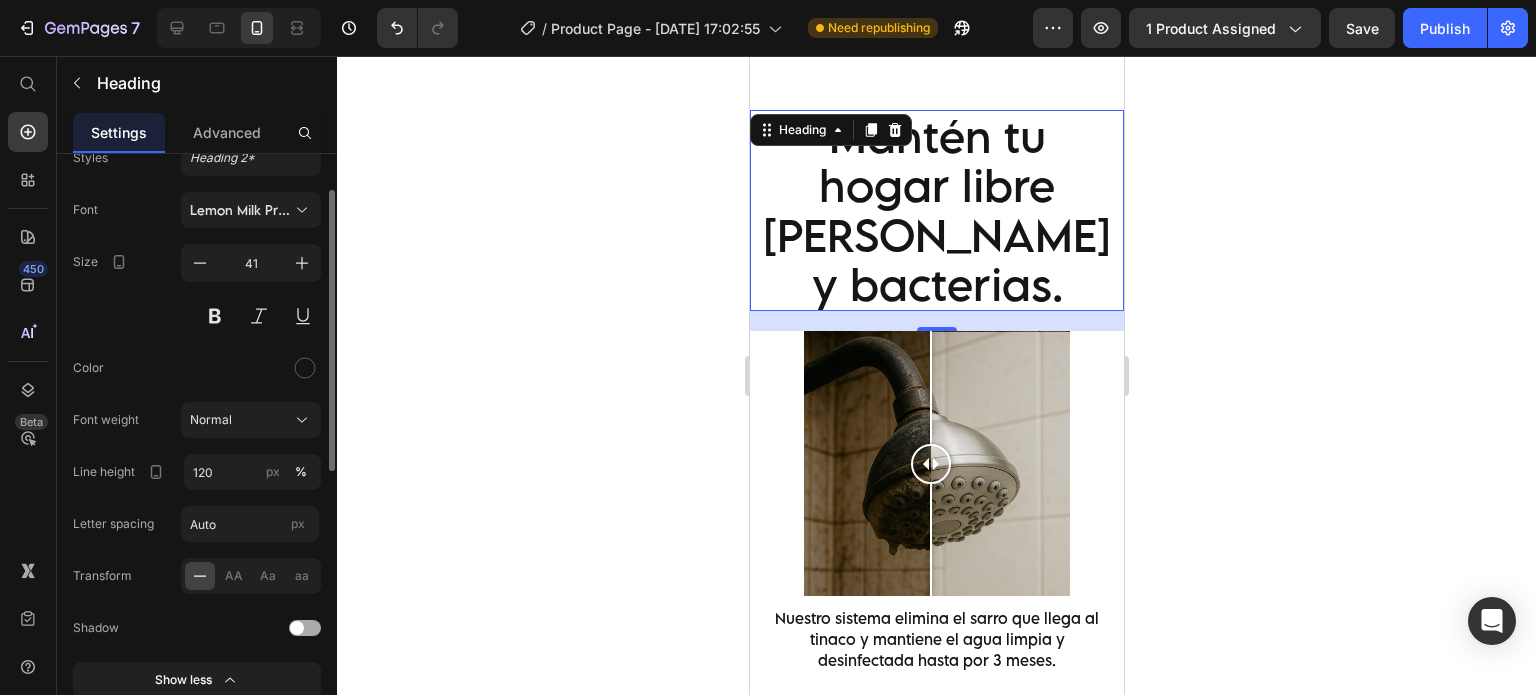 click on "Letter spacing Auto px" 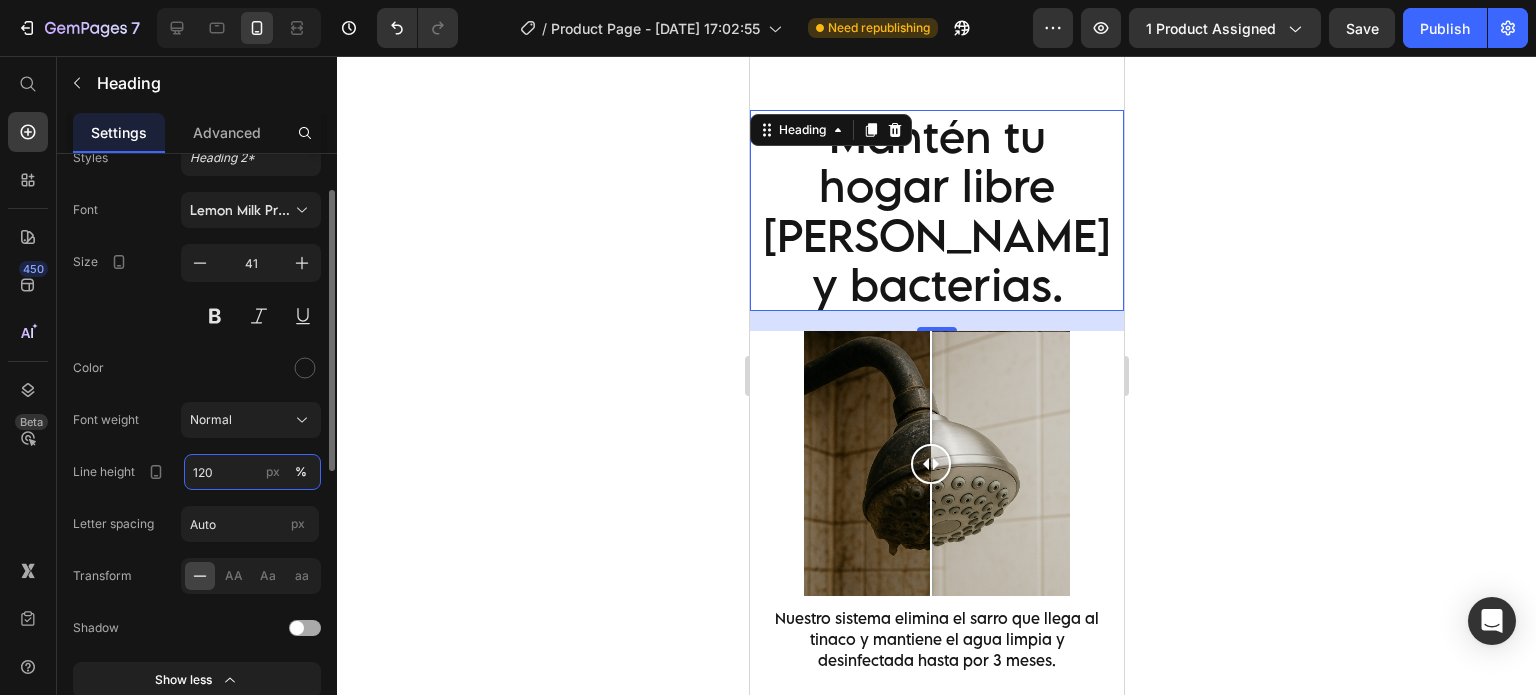 click on "120" at bounding box center [252, 472] 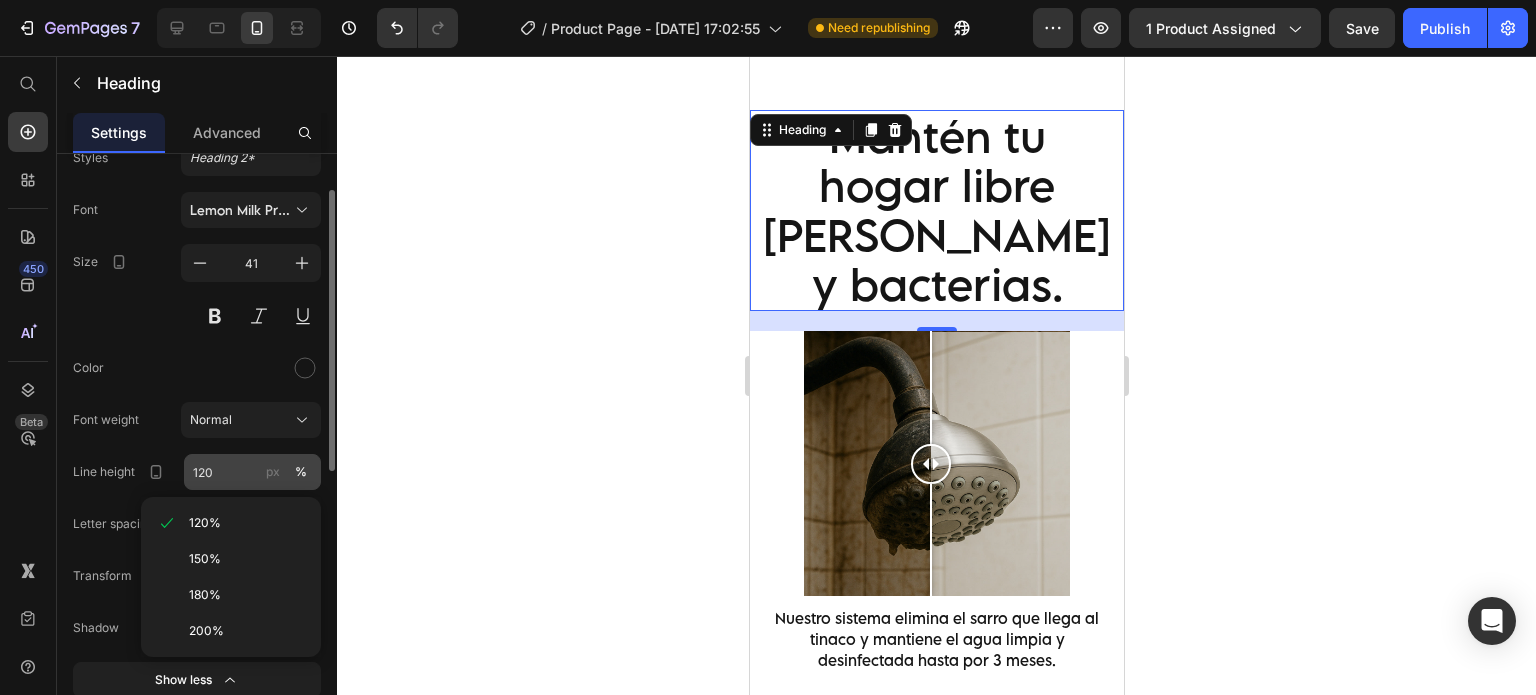 click on "px" at bounding box center (273, 472) 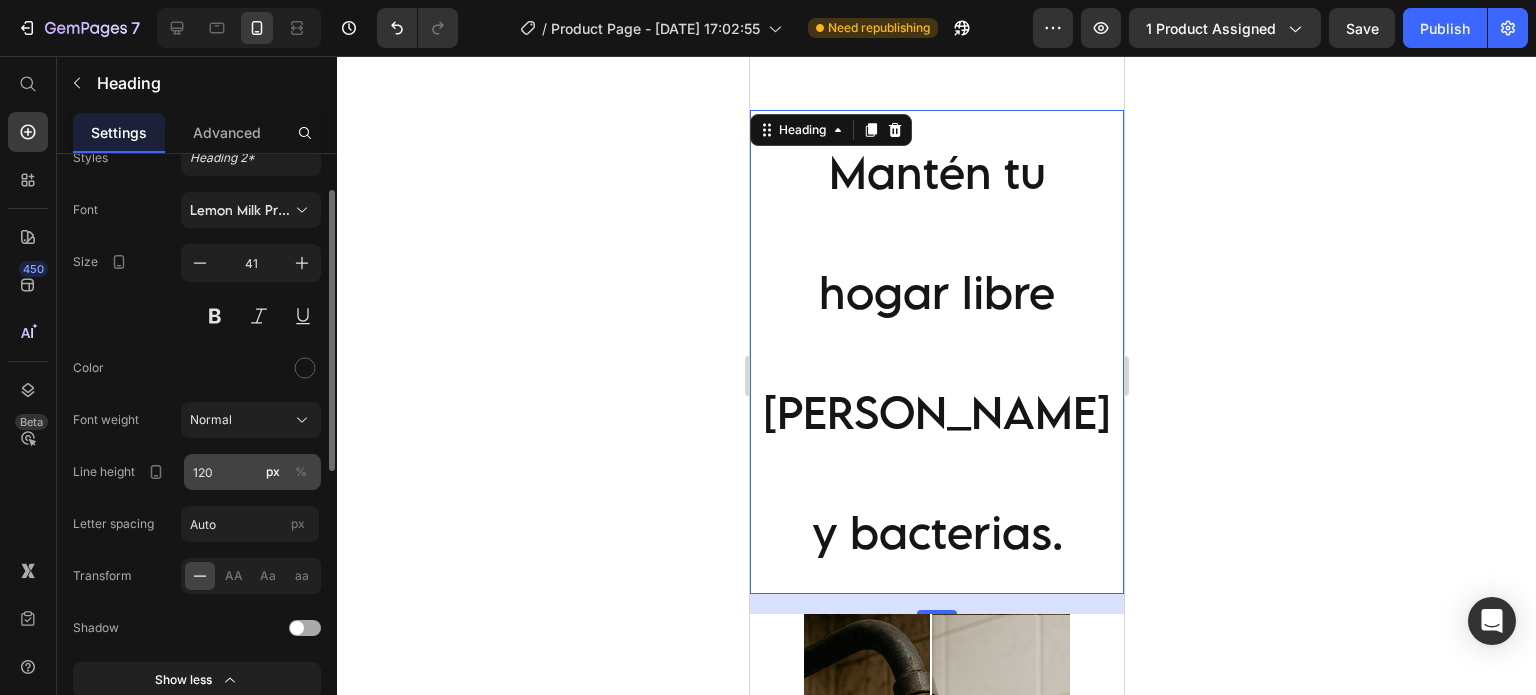 click on "%" at bounding box center (301, 472) 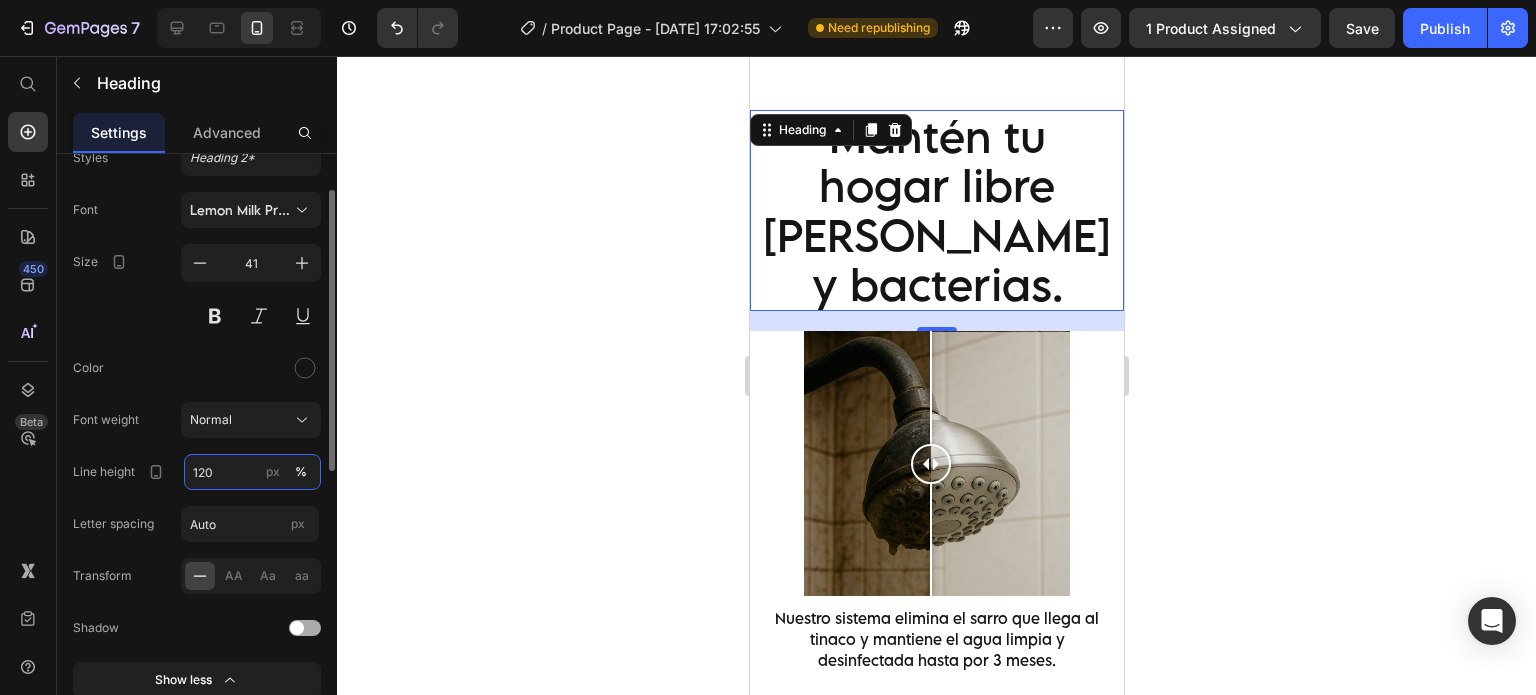 click on "120" at bounding box center [252, 472] 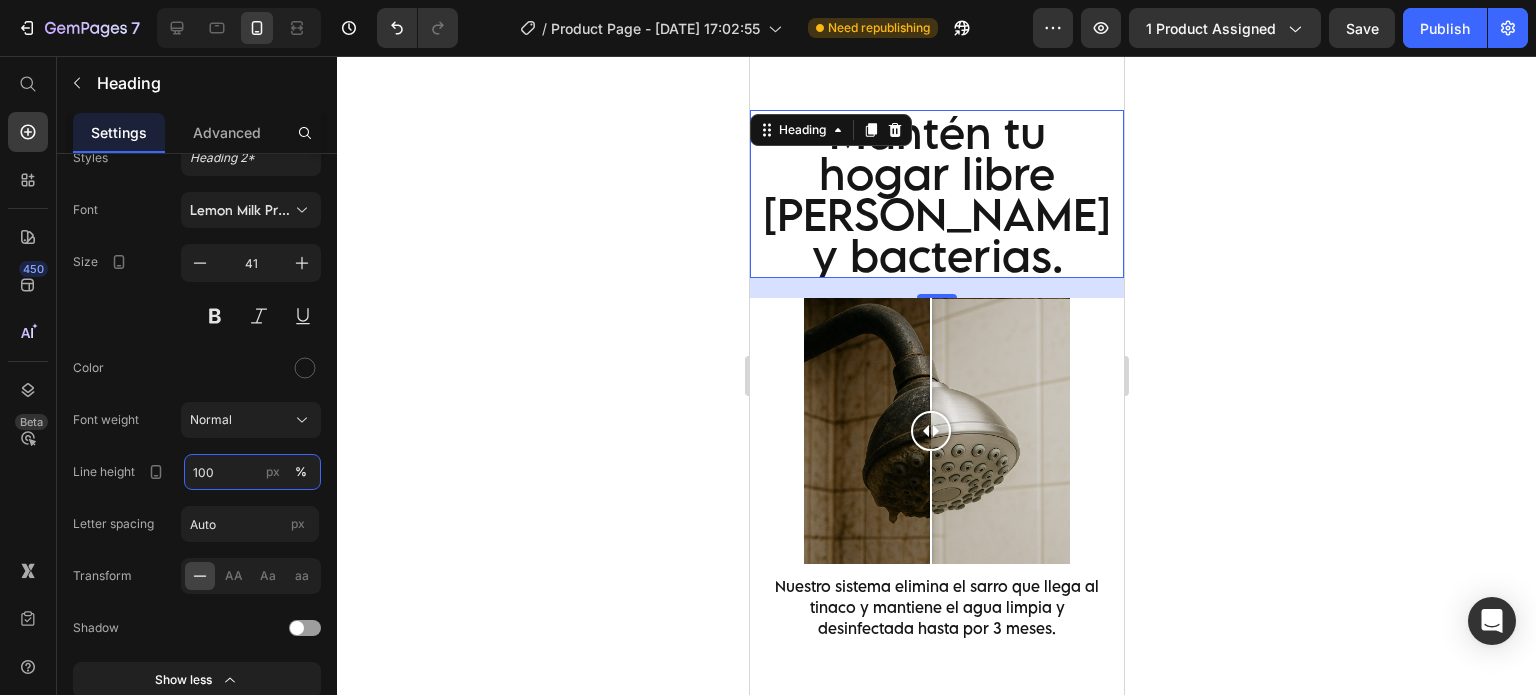 type on "100" 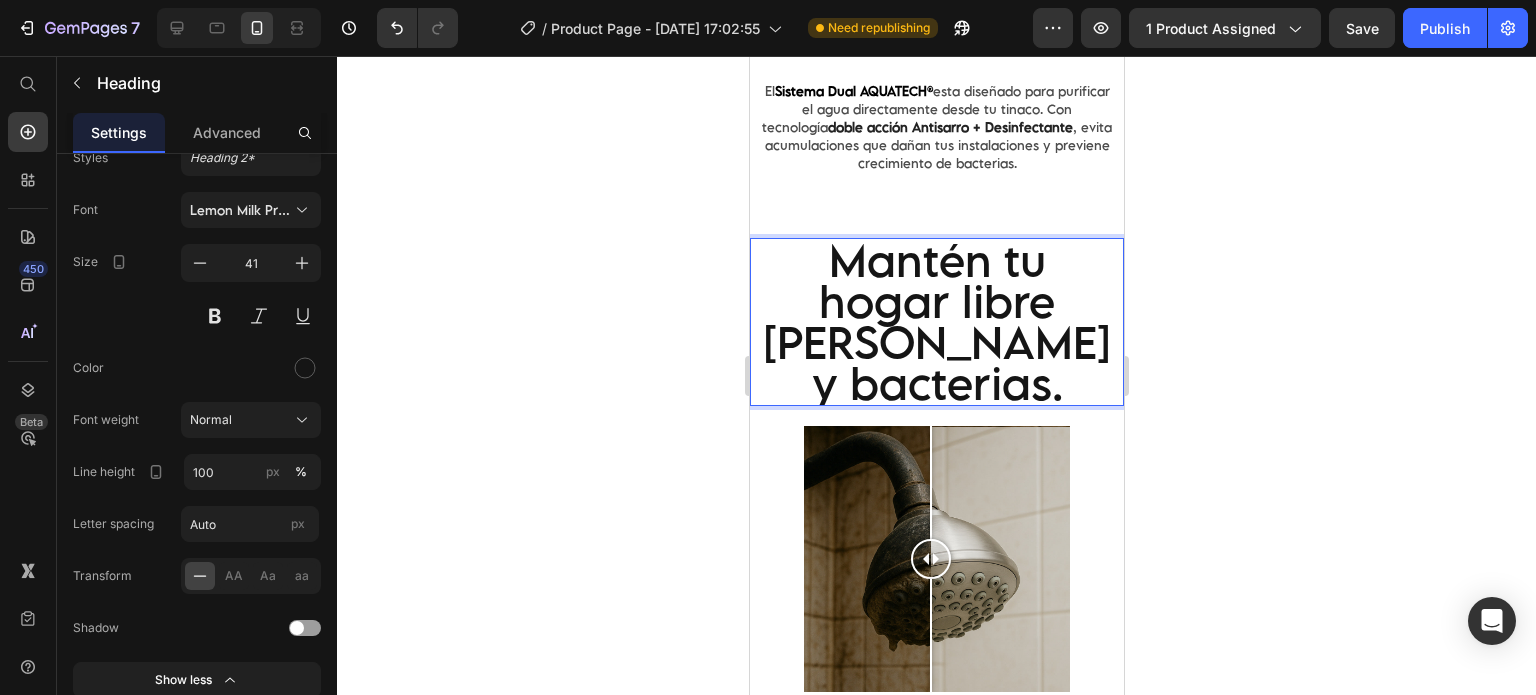 scroll, scrollTop: 2657, scrollLeft: 0, axis: vertical 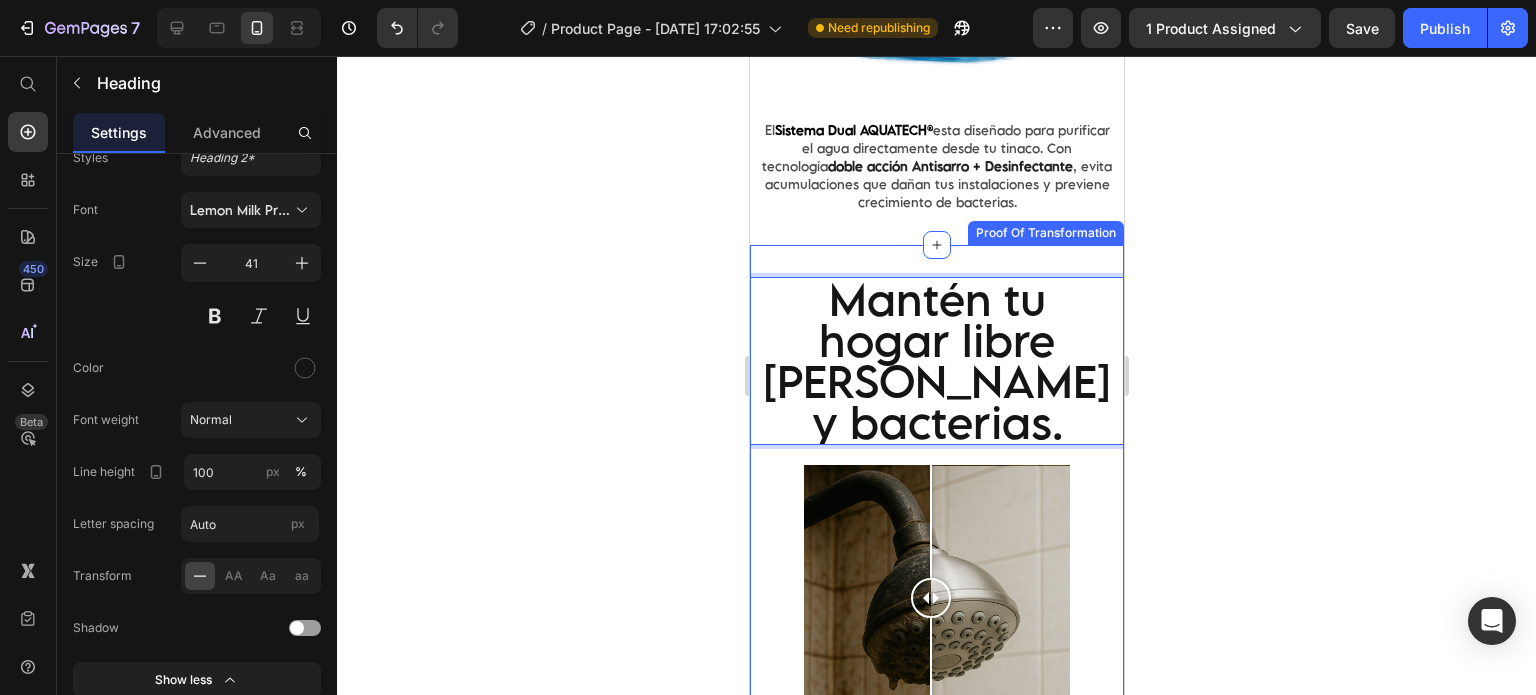 click on "Mantén tu hogar libre del sarro y bacterias. Heading   20 Image Comparison Nuestro sistema elimina el sarro que llega al tinaco y mantiene el agua limpia y desinfectada hasta por 3 meses. Text Block Proof Of Transformation" at bounding box center [936, 542] 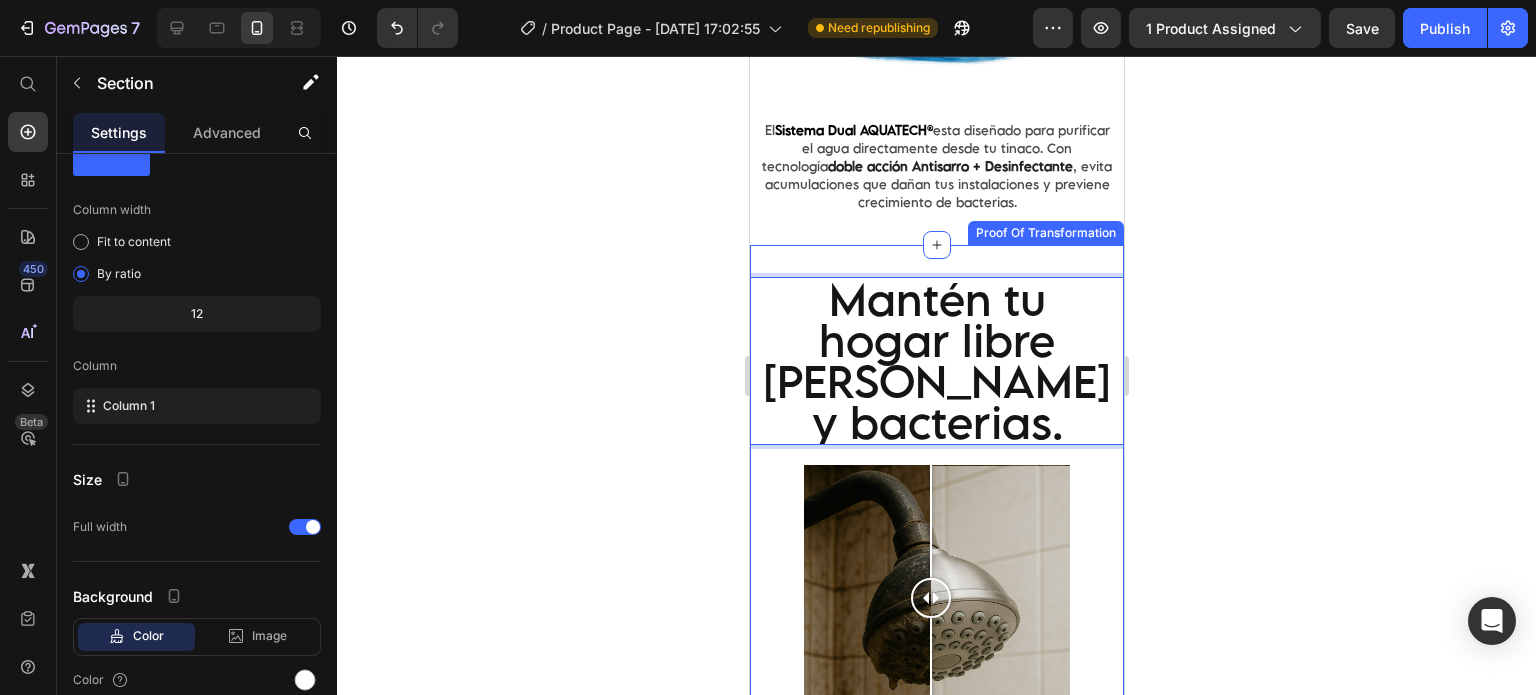 scroll, scrollTop: 0, scrollLeft: 0, axis: both 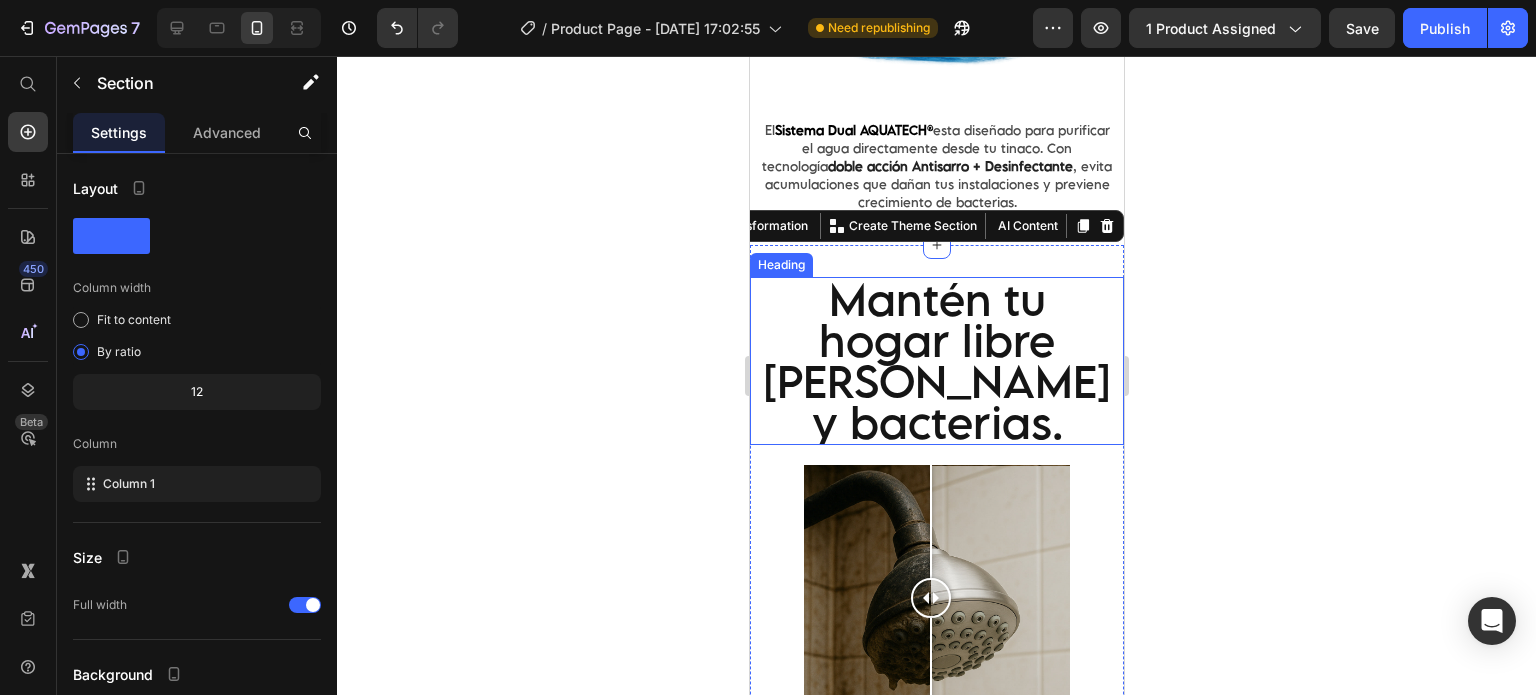 click on "Mantén tu hogar libre del sarro y bacterias." at bounding box center (936, 361) 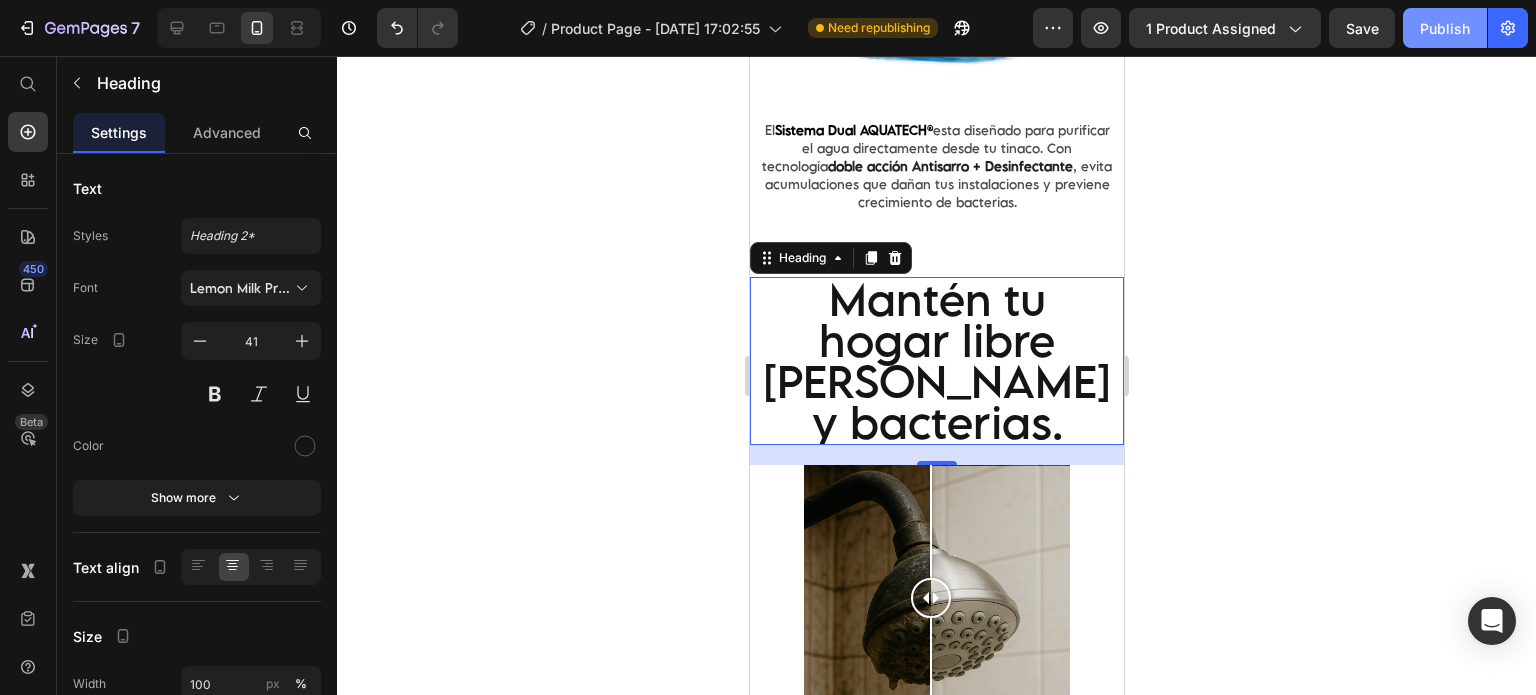 click on "Publish" 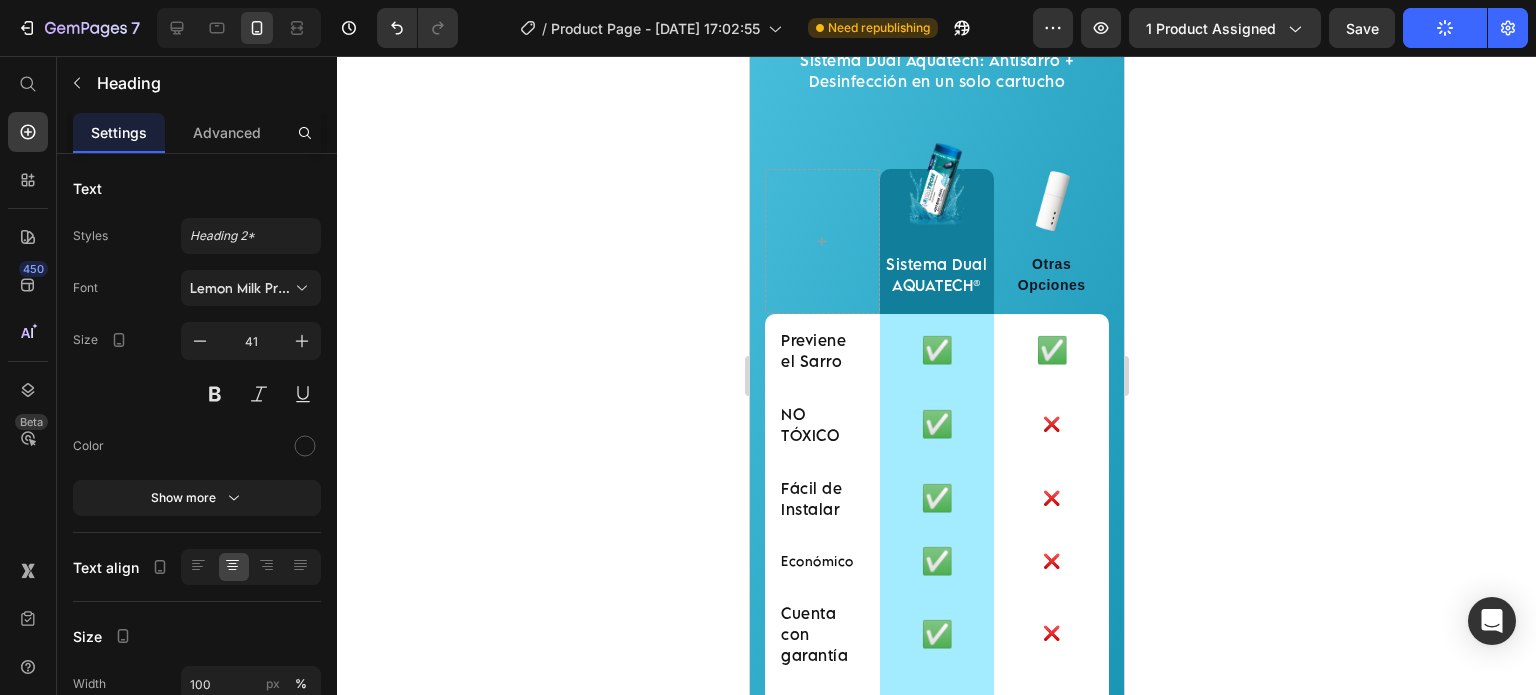 scroll, scrollTop: 3824, scrollLeft: 0, axis: vertical 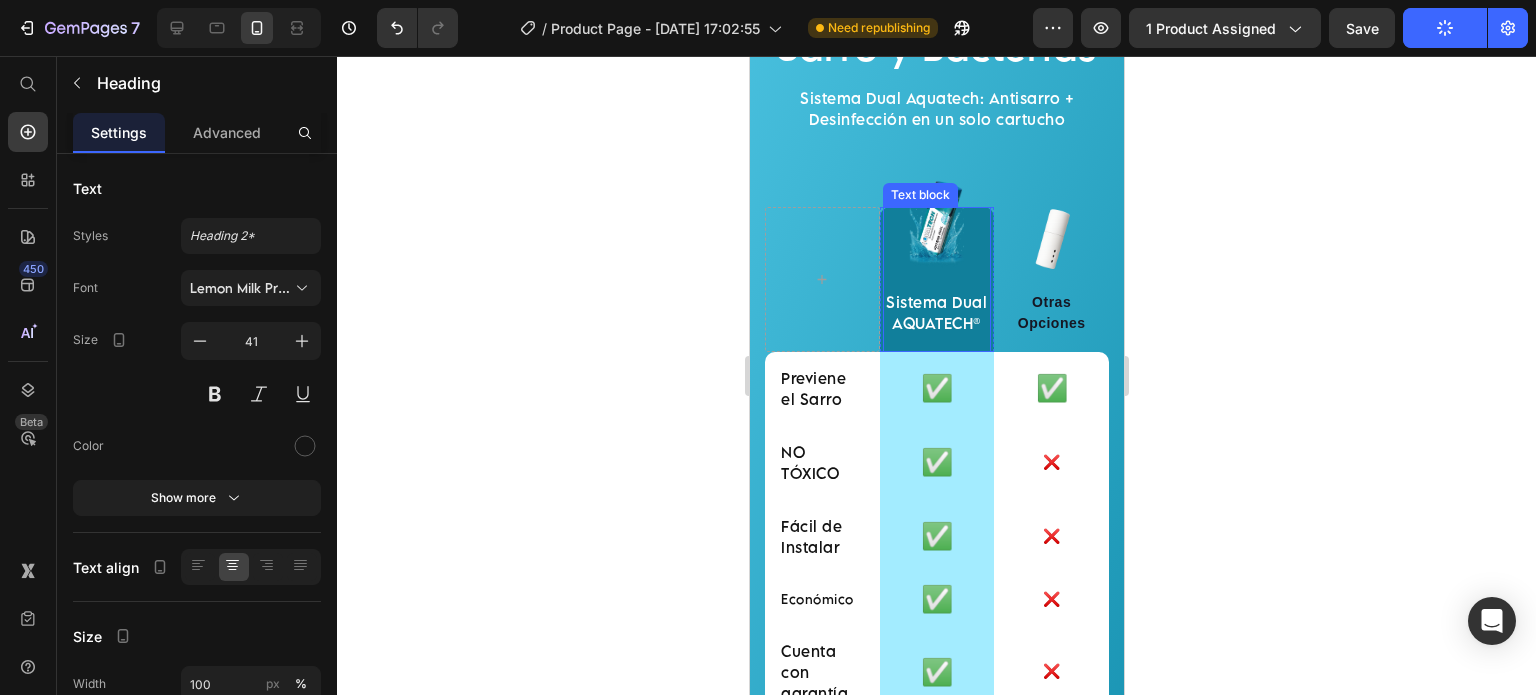 click on "Sistema Dual AQUATECH® Text block" at bounding box center (936, 279) 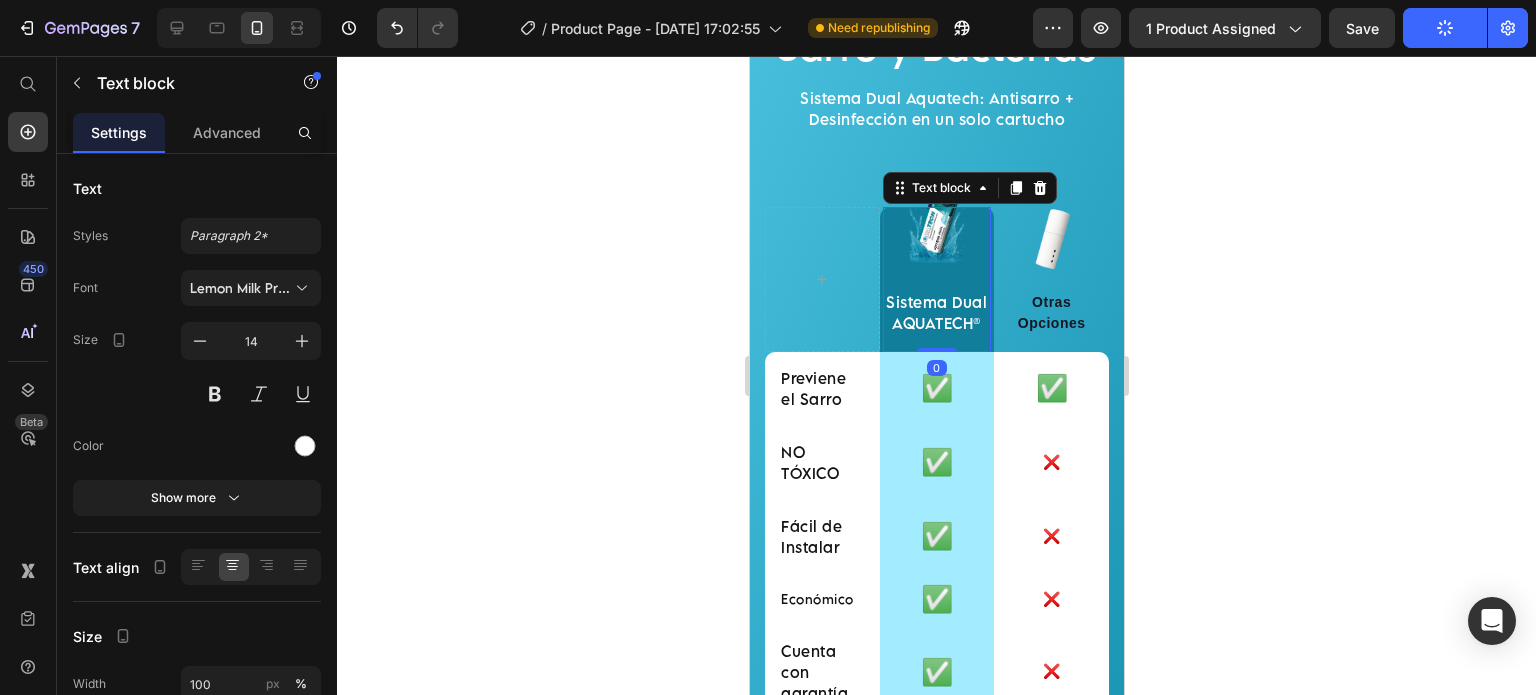 click on "Sistema Dual AQUATECH® Text block   0" at bounding box center [936, 279] 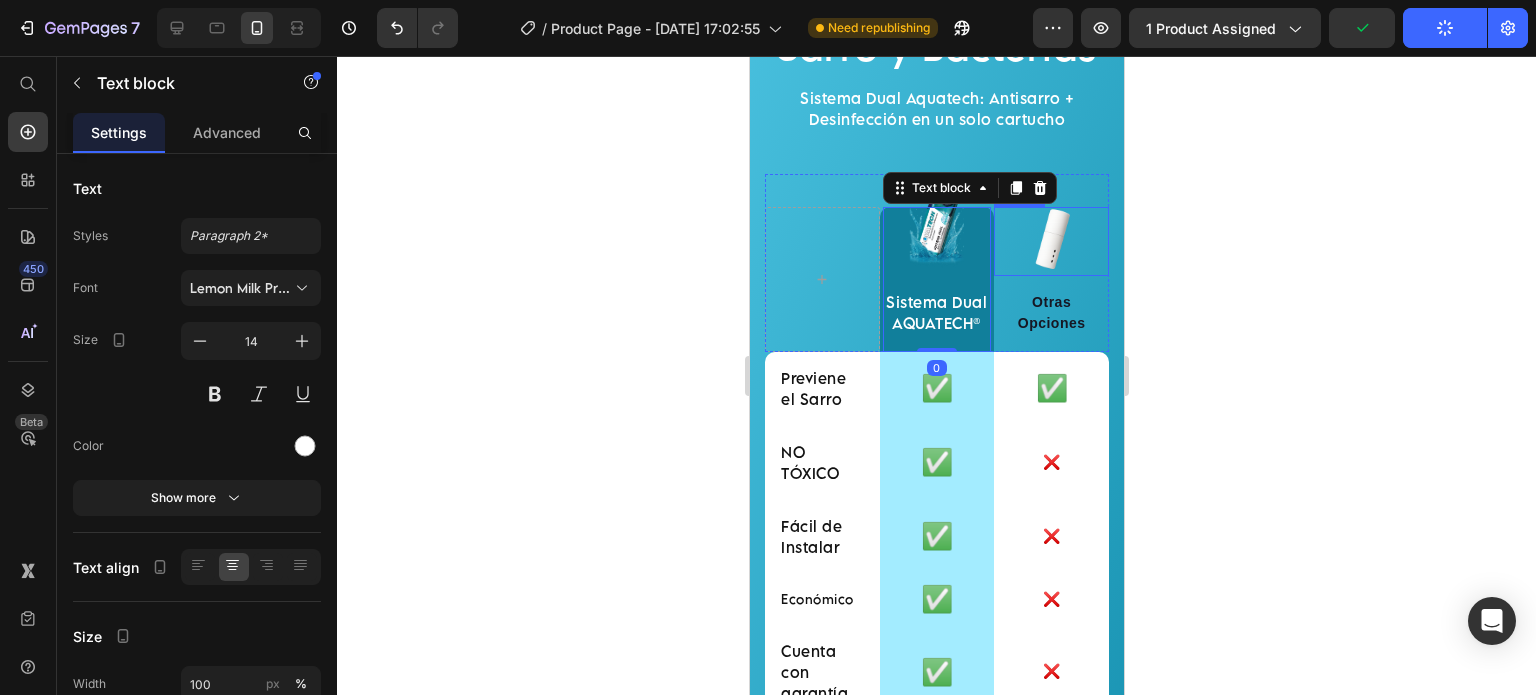 click at bounding box center (1050, 241) 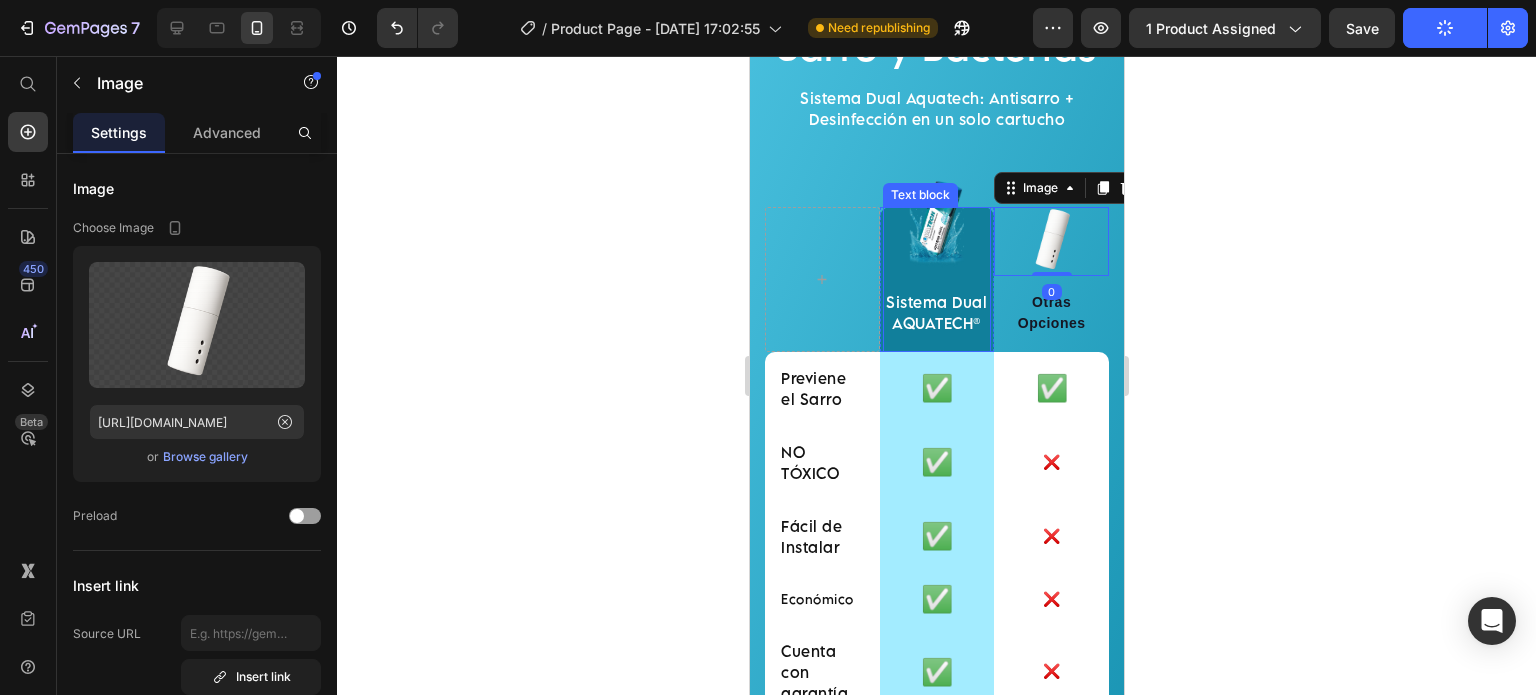 click on "Sistema Dual AQUATECH® Text block" at bounding box center (936, 279) 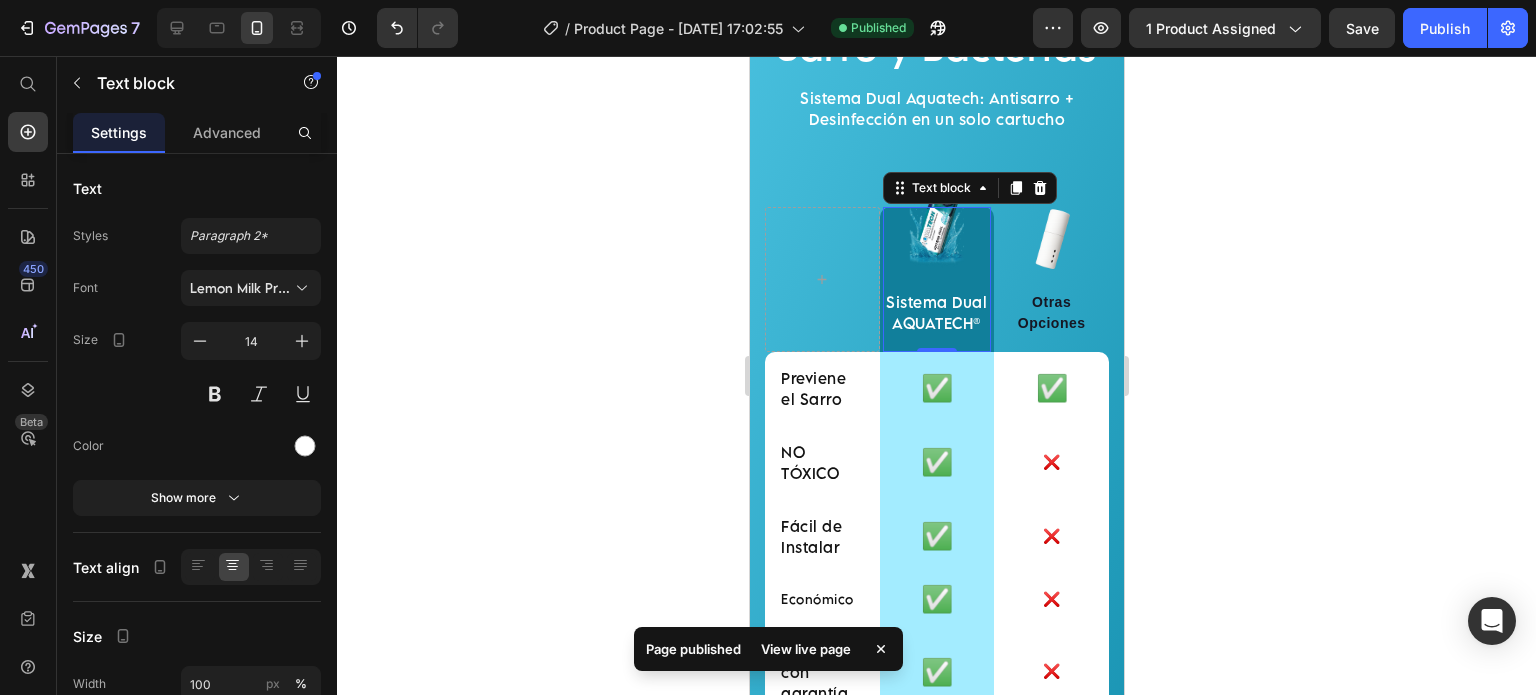 click on "Sistema Dual AQUATECH® Text block   0" at bounding box center [936, 279] 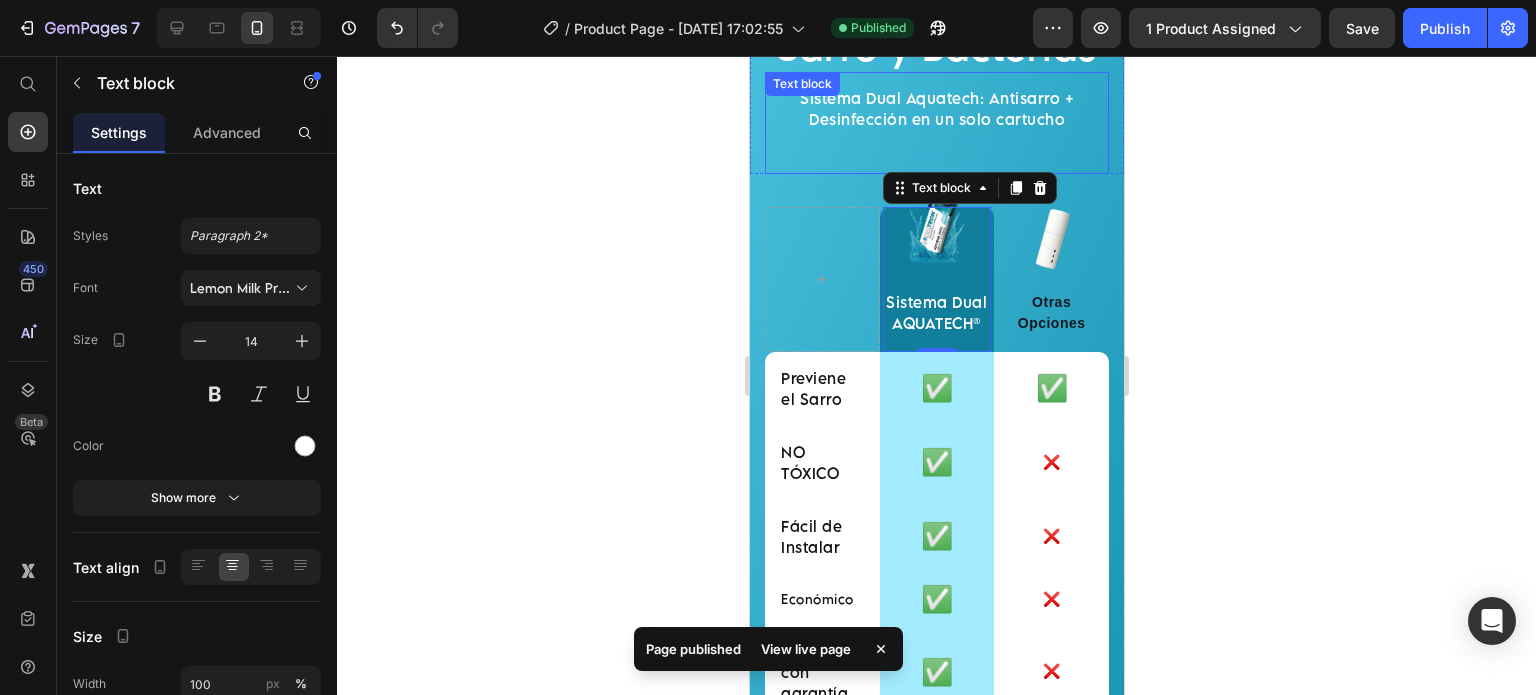 click on "Sistema Dual Aquatech: Antisarro + Desinfección en un solo cartucho" at bounding box center (936, 119) 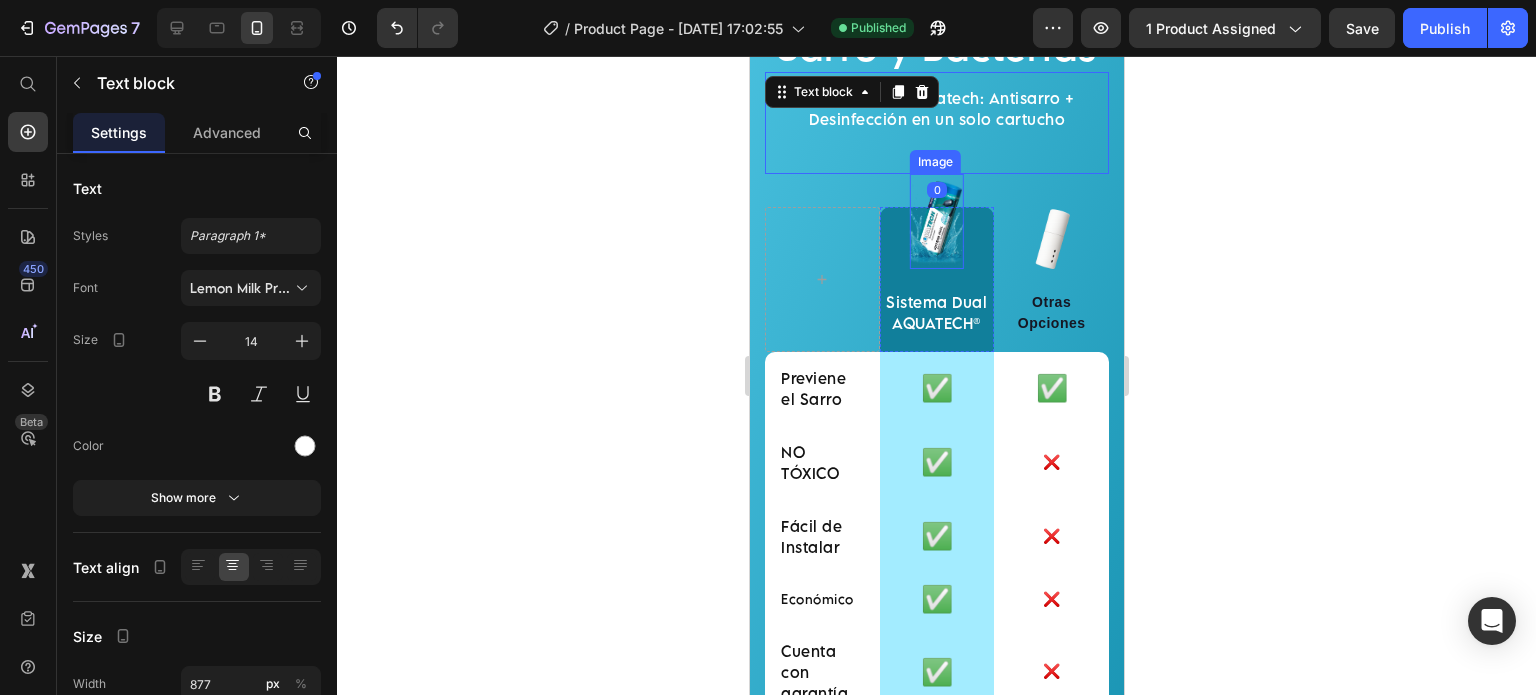 click at bounding box center [936, 221] 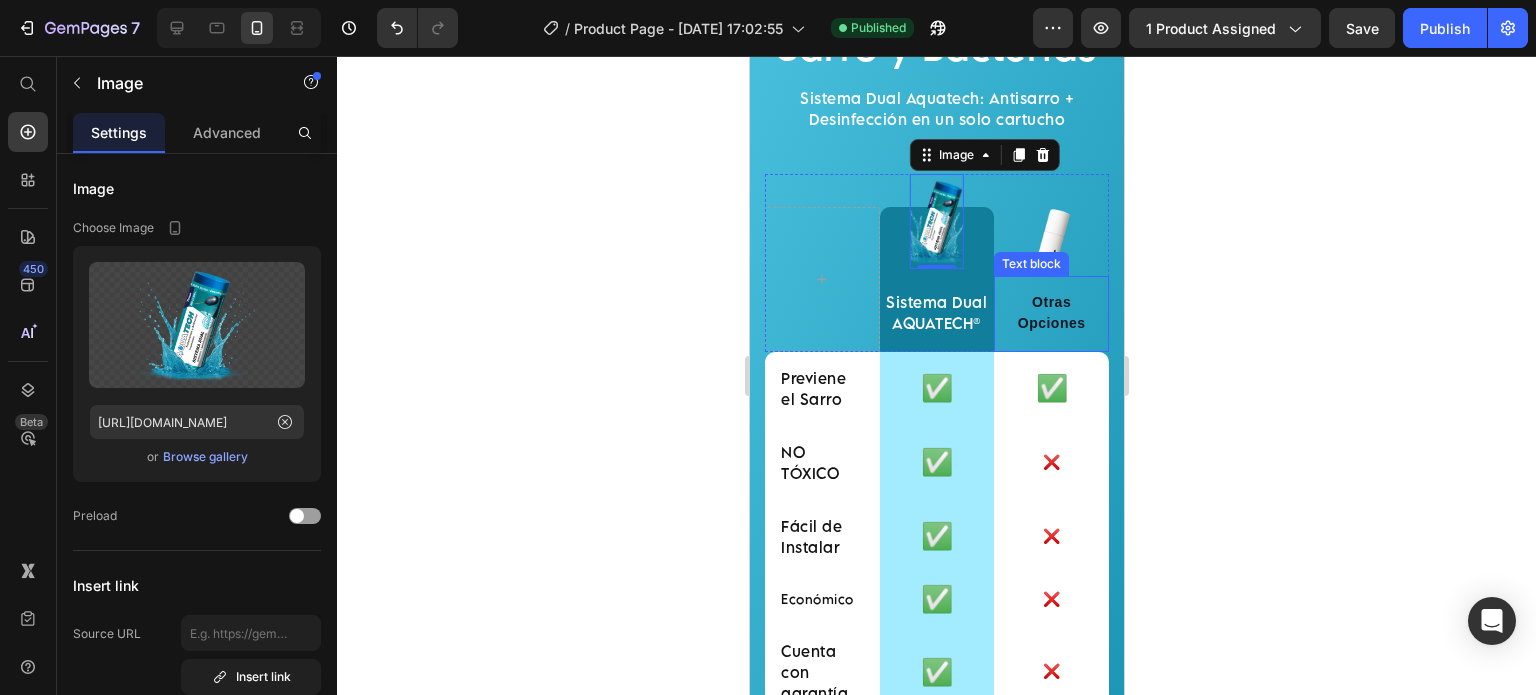 click on "Otras Opciones" at bounding box center (1050, 313) 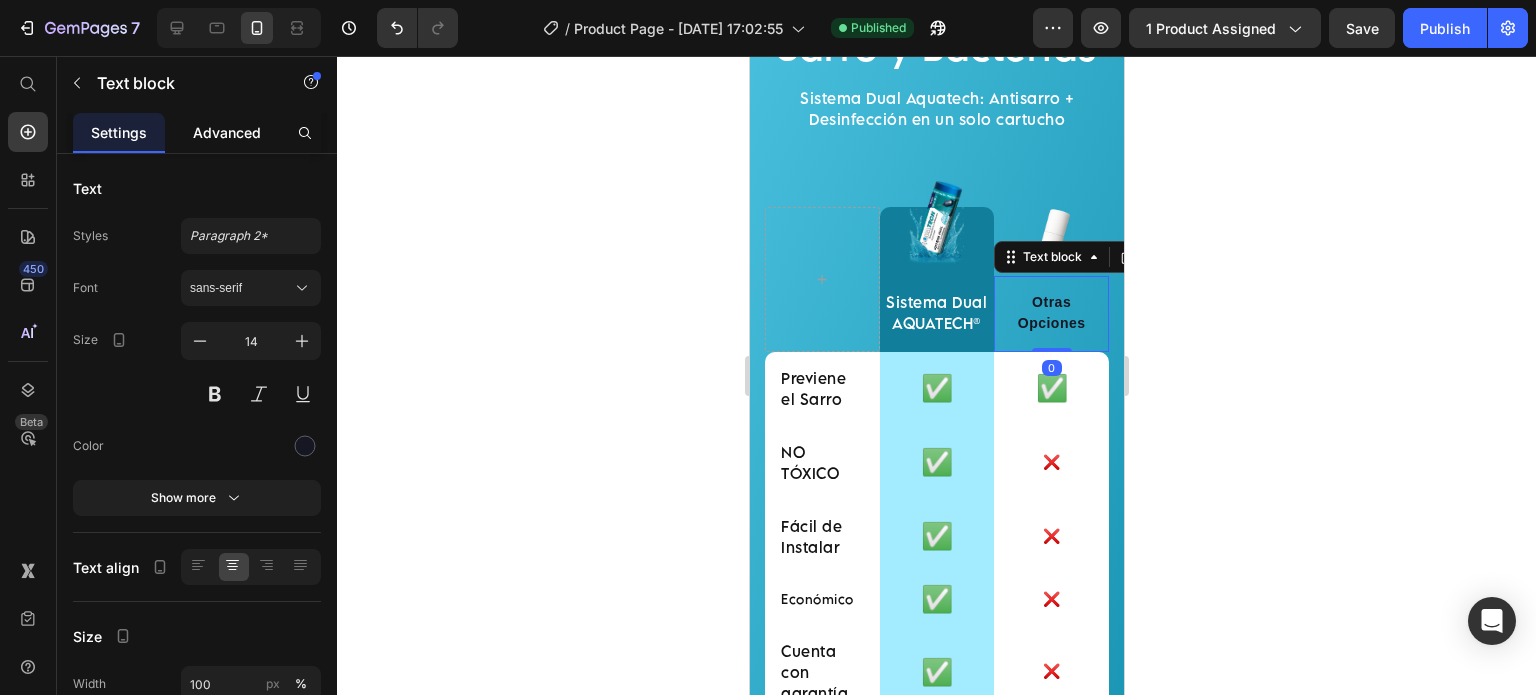 click on "Advanced" at bounding box center [227, 132] 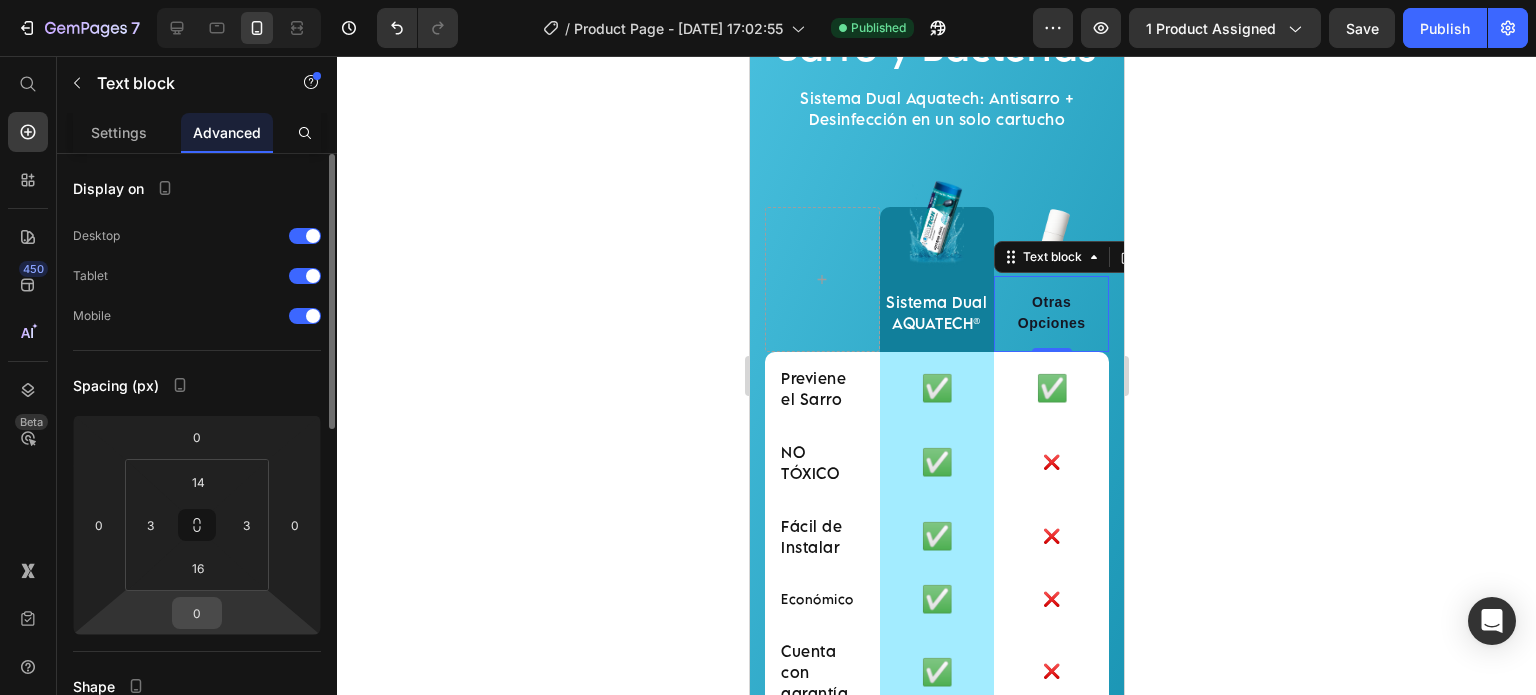 click on "0" at bounding box center (197, 613) 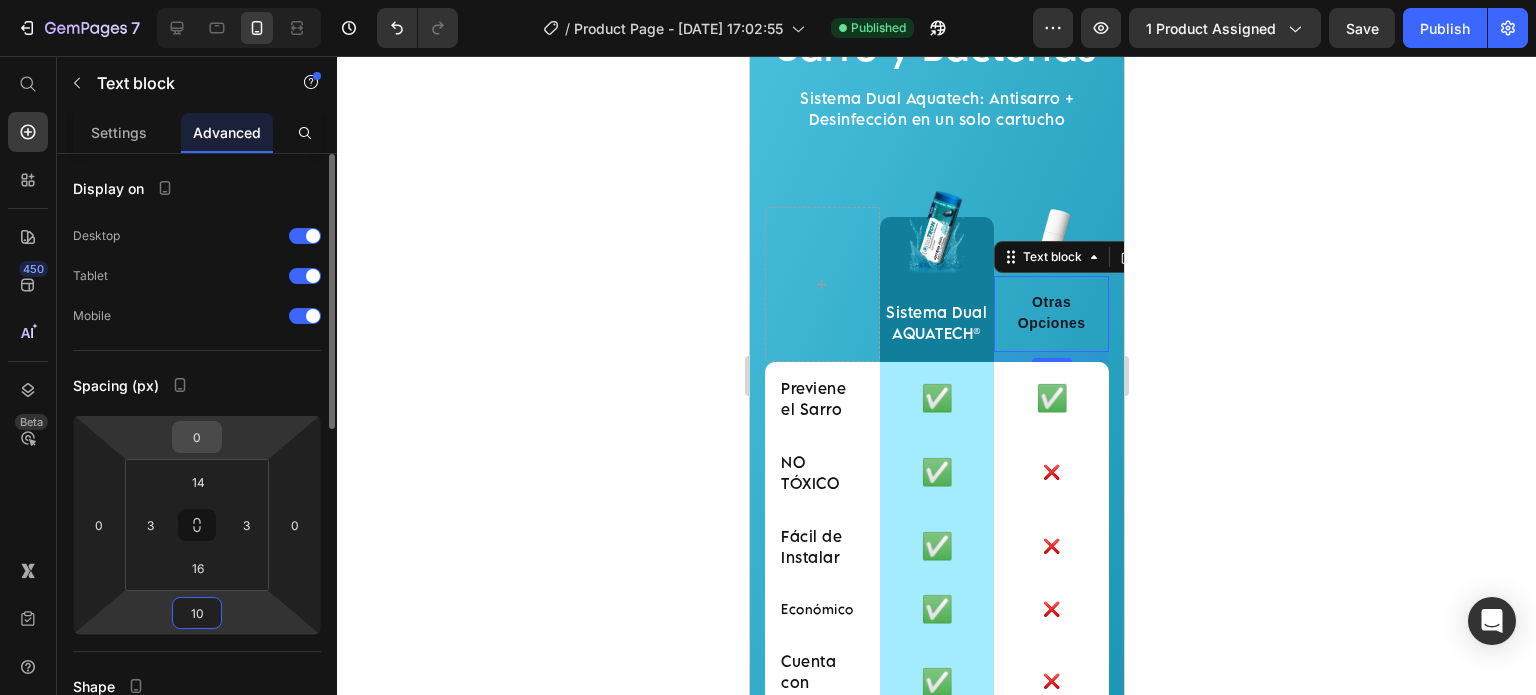 type on "10" 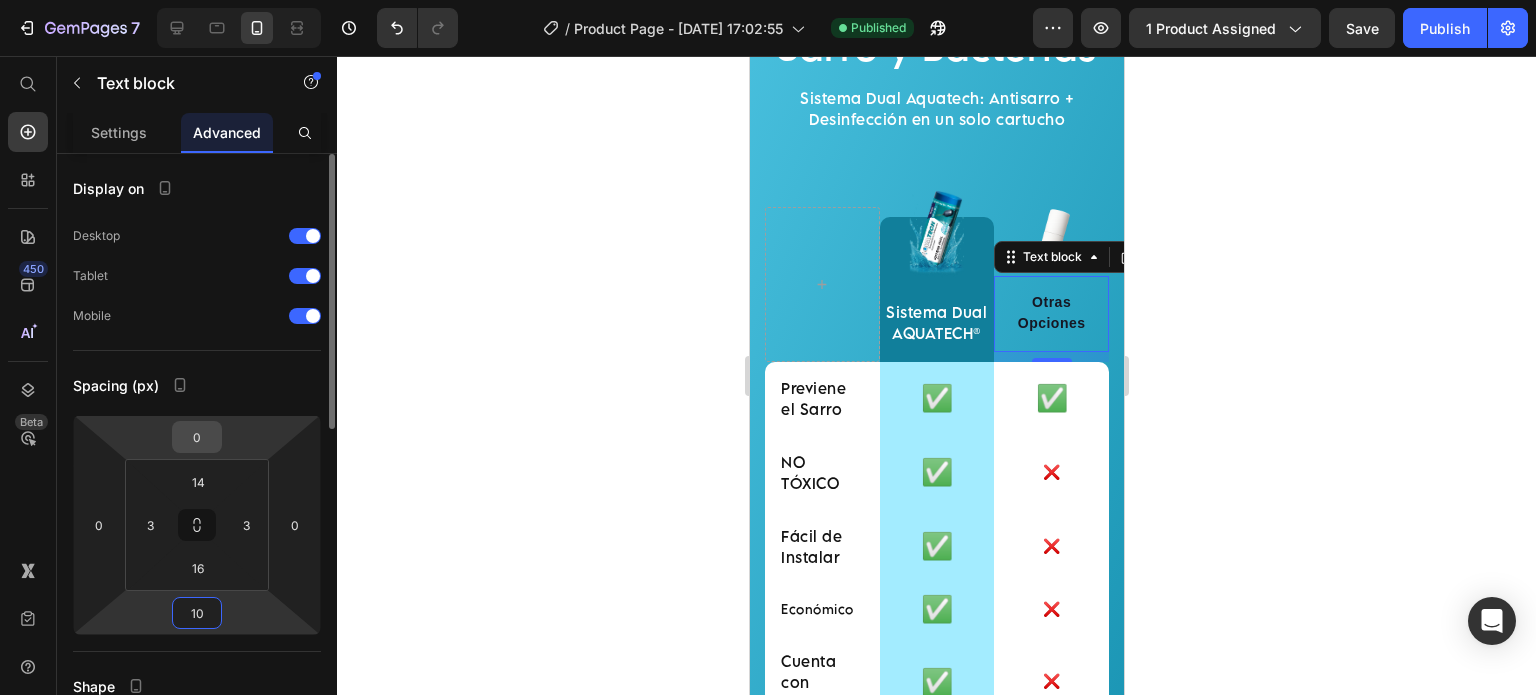 click on "0" at bounding box center (197, 437) 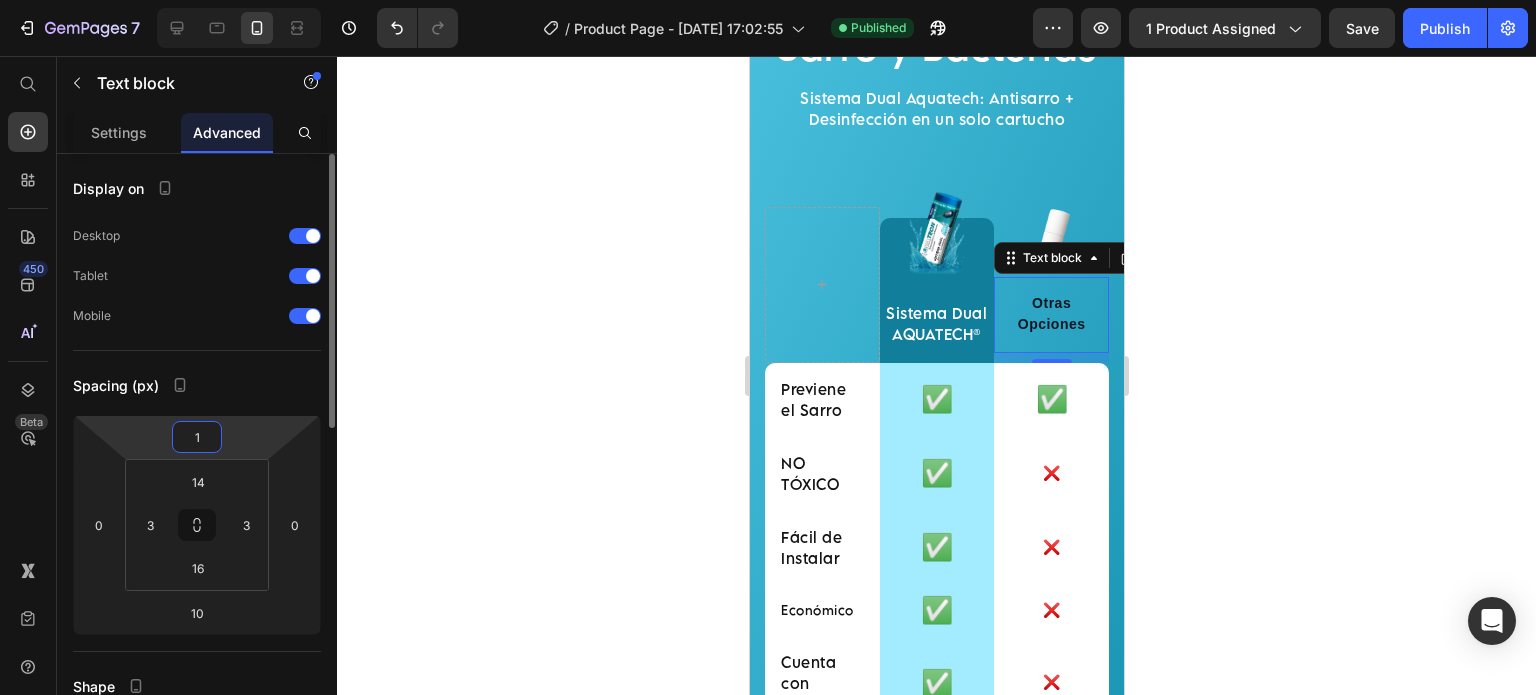 type on "15" 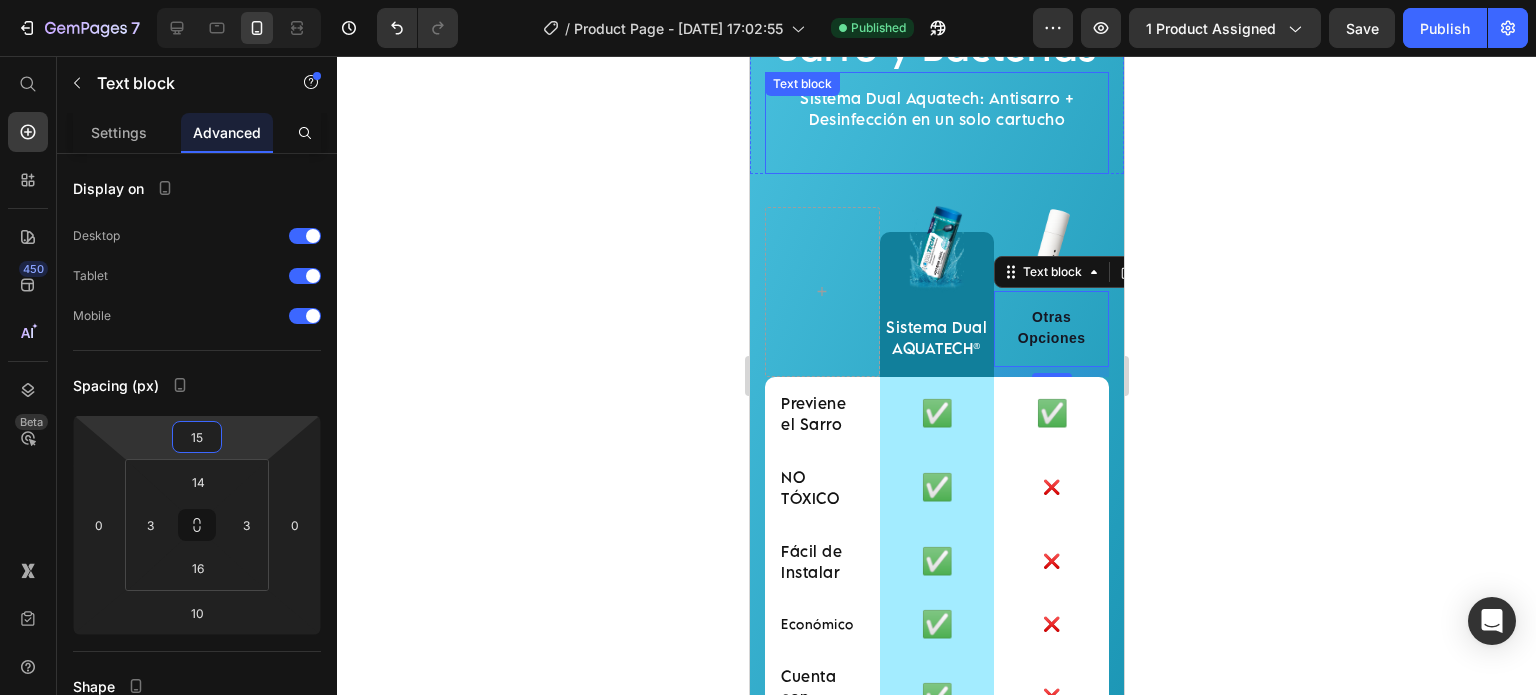 click on "Sistema Dual Aquatech: Antisarro + Desinfección en un solo cartucho" at bounding box center [936, 119] 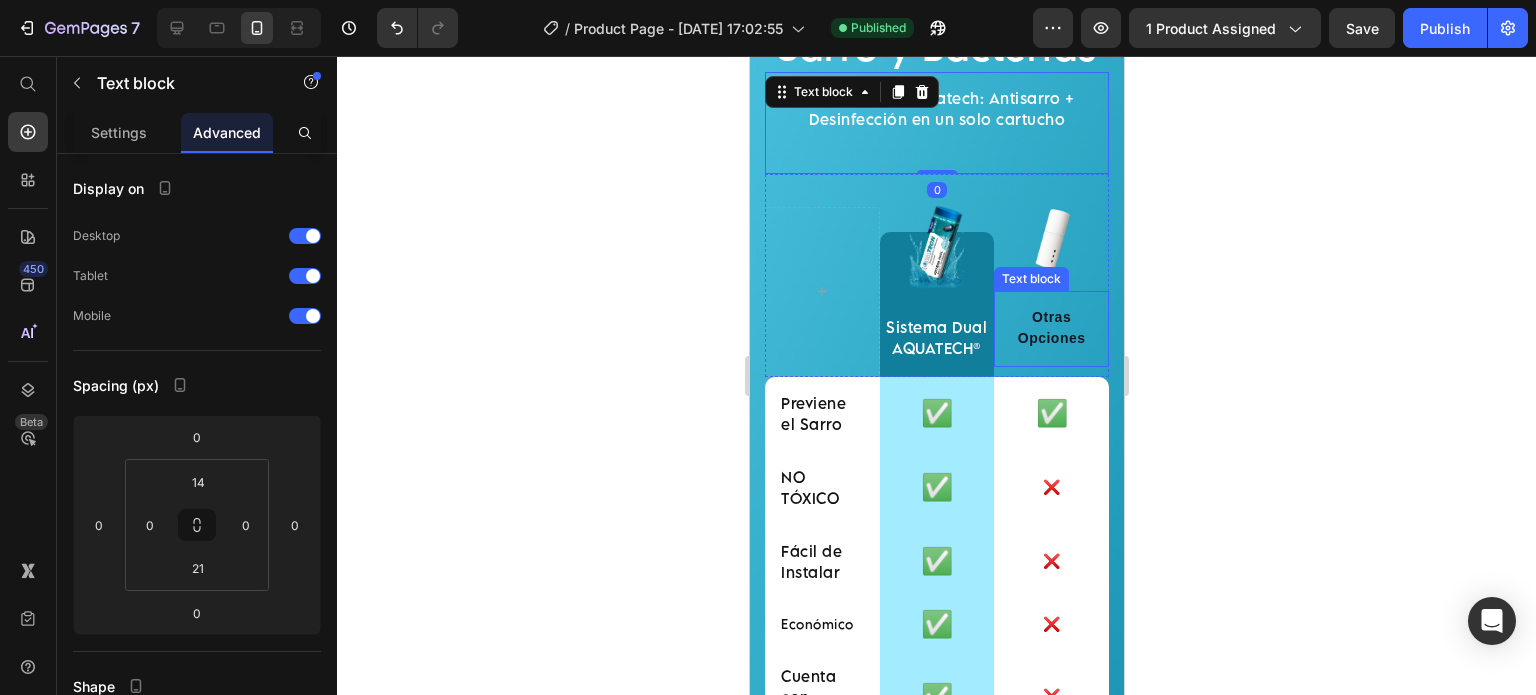 click on "Otras Opciones" at bounding box center (1050, 328) 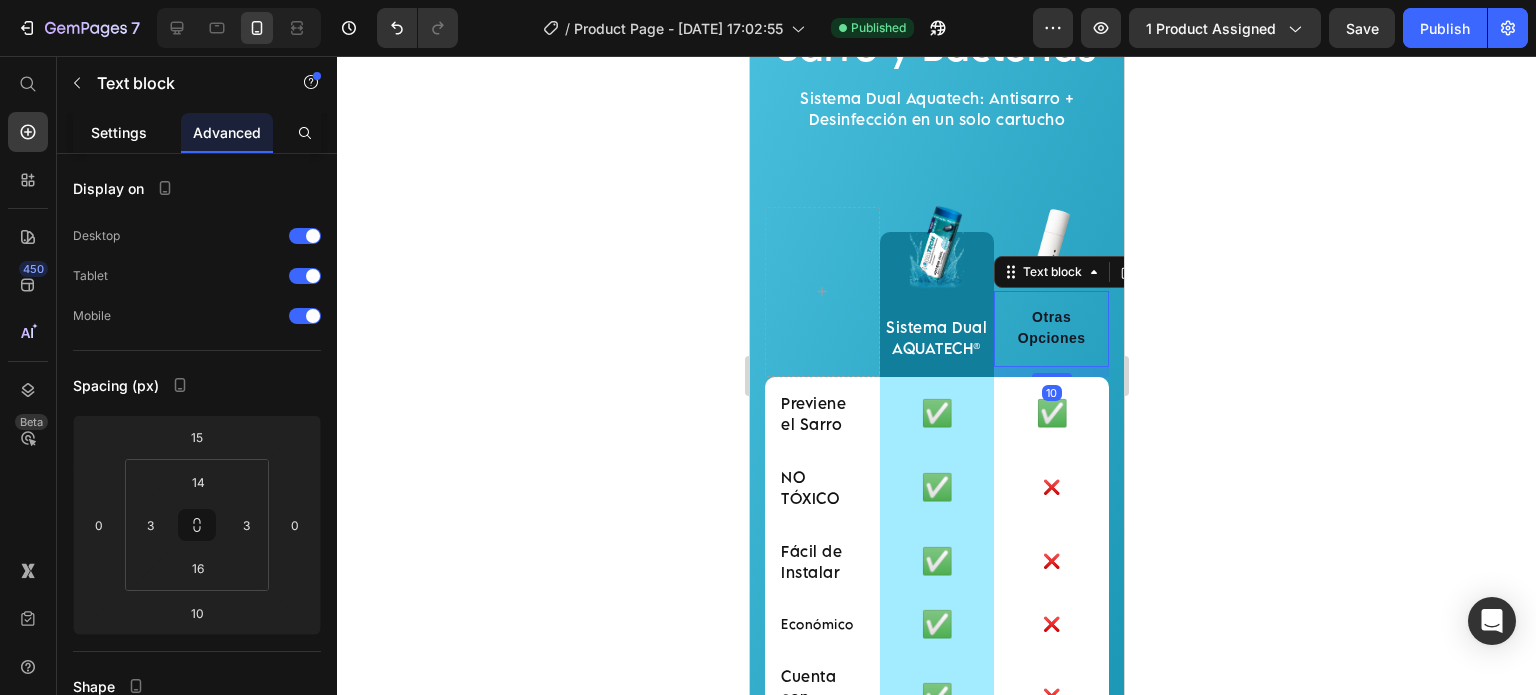 click on "Settings" at bounding box center [119, 132] 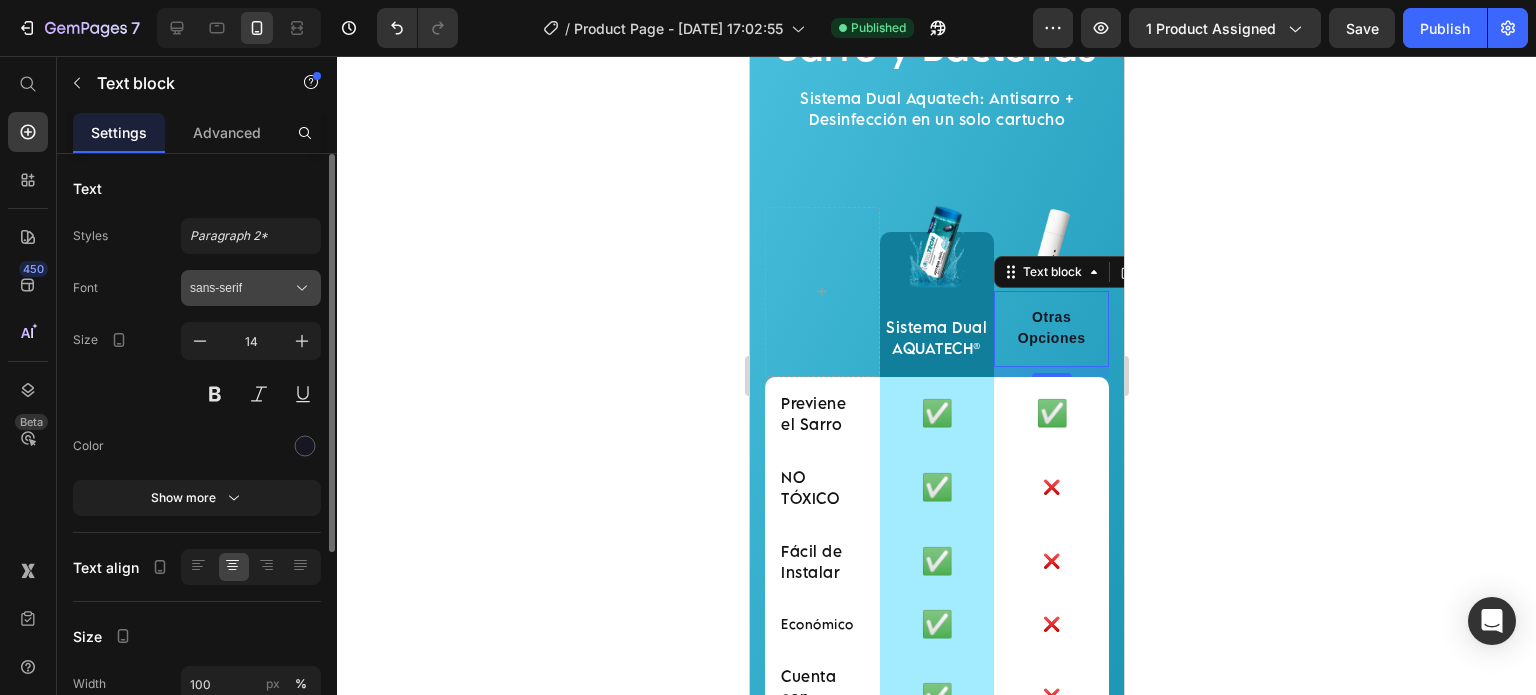 click on "sans-serif" at bounding box center [241, 288] 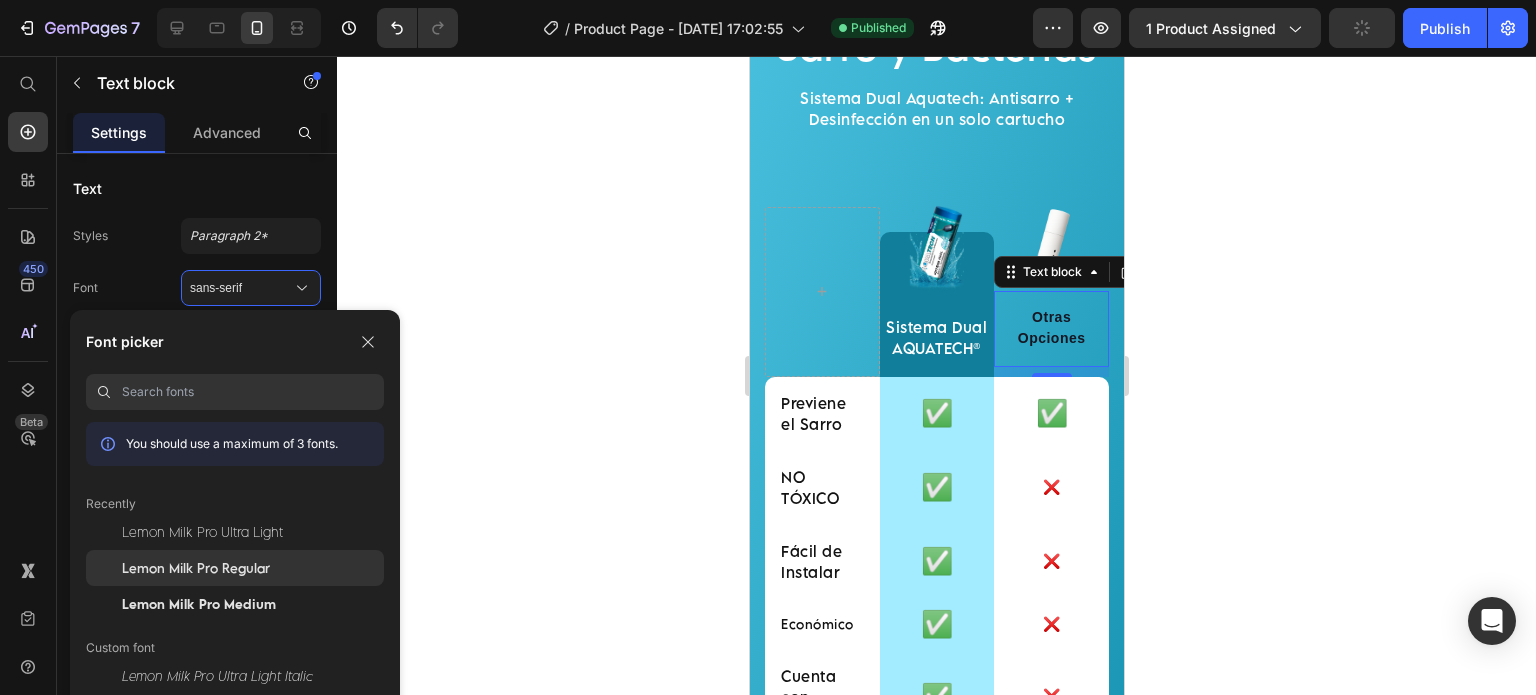 click on "Lemon Milk Pro Regular" at bounding box center (196, 568) 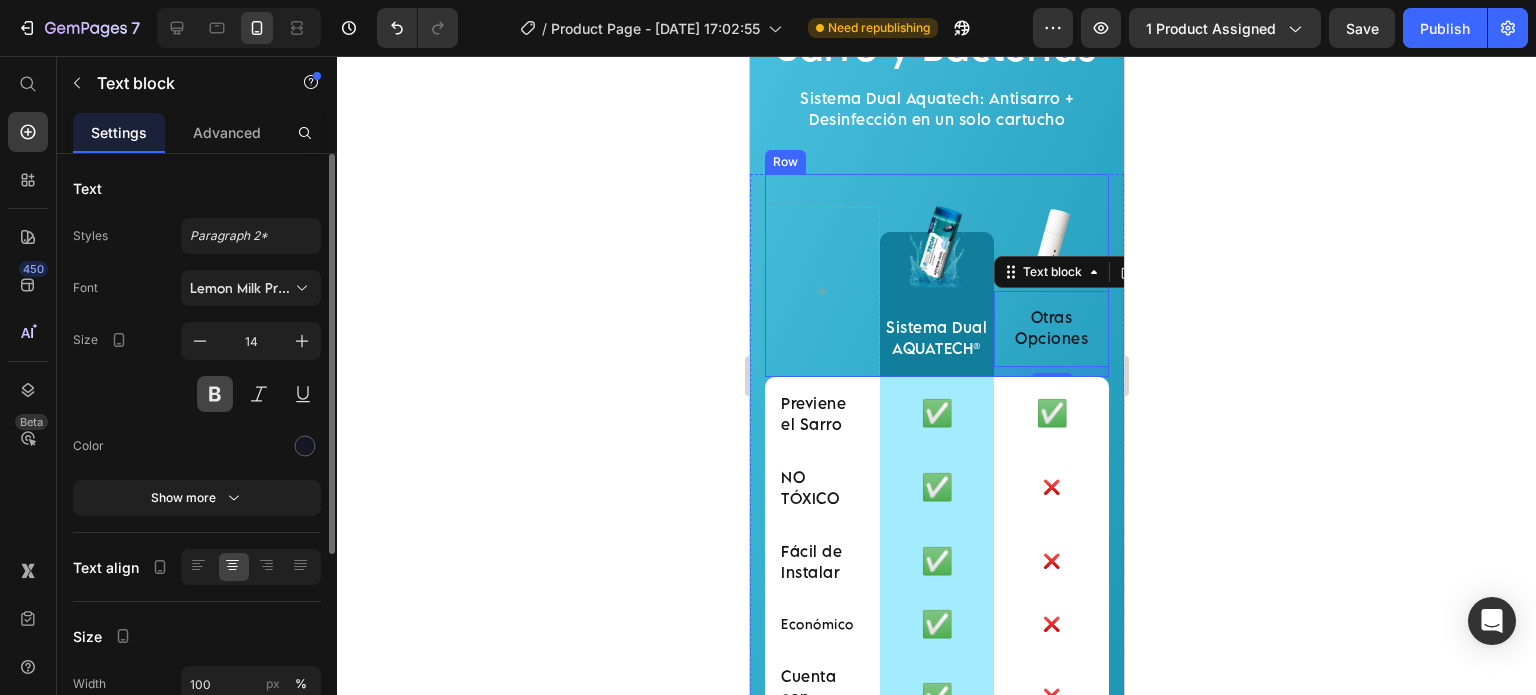 click at bounding box center (215, 394) 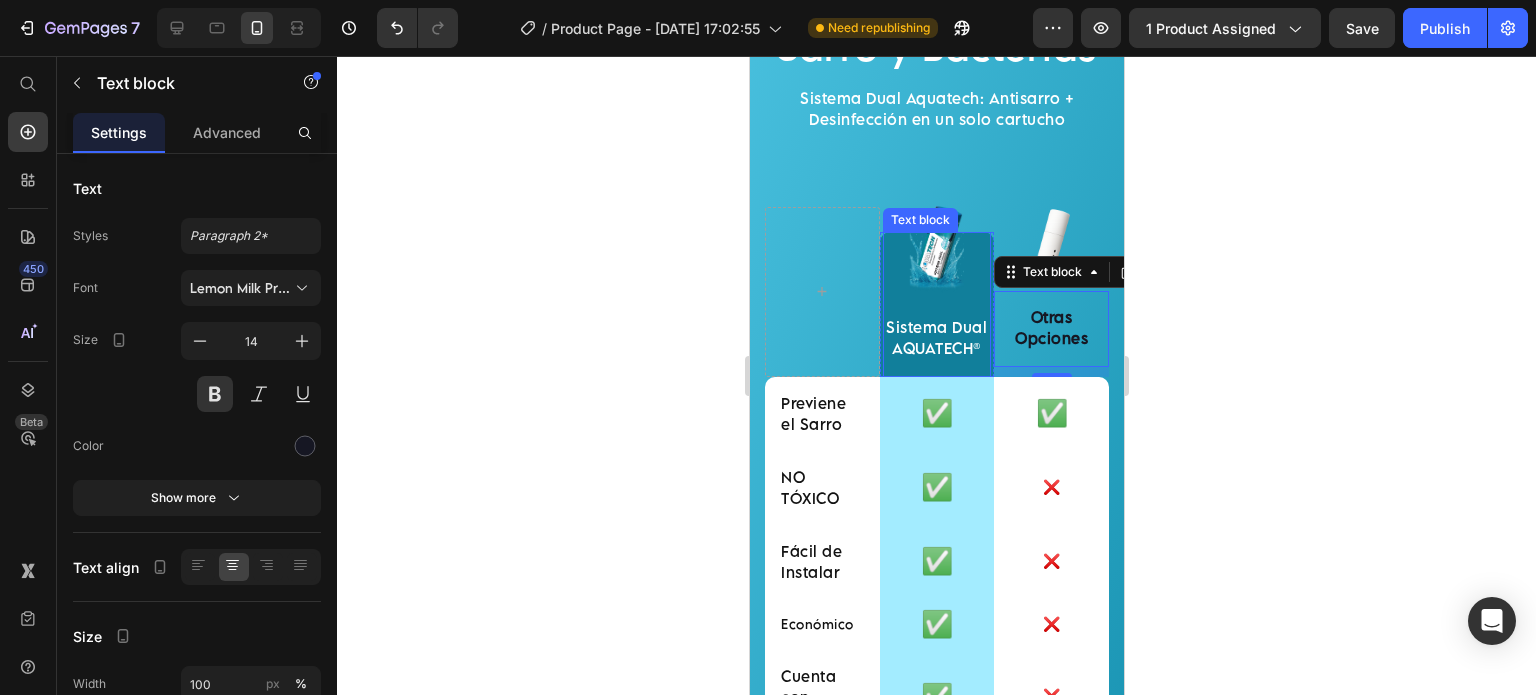click on "Sistema Dual AQUATECH®" at bounding box center (936, 338) 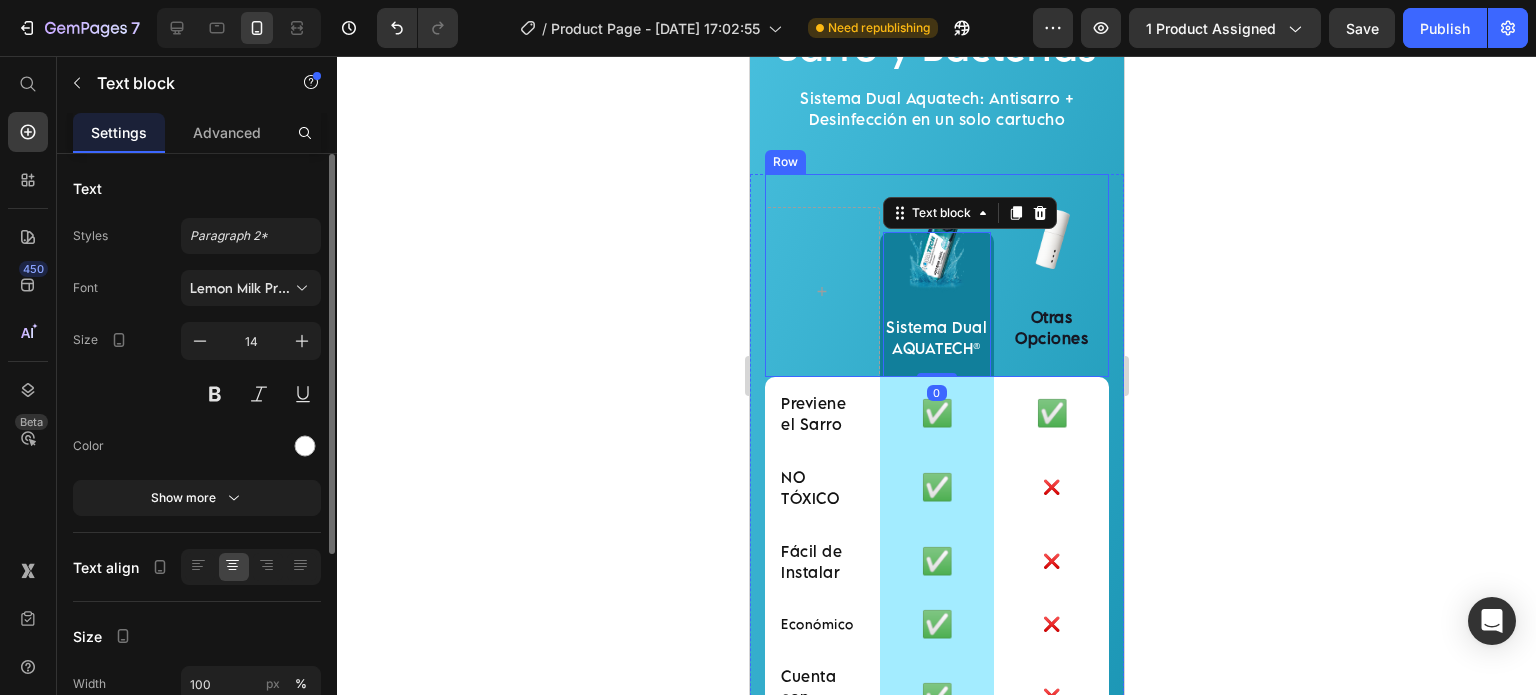scroll, scrollTop: 166, scrollLeft: 0, axis: vertical 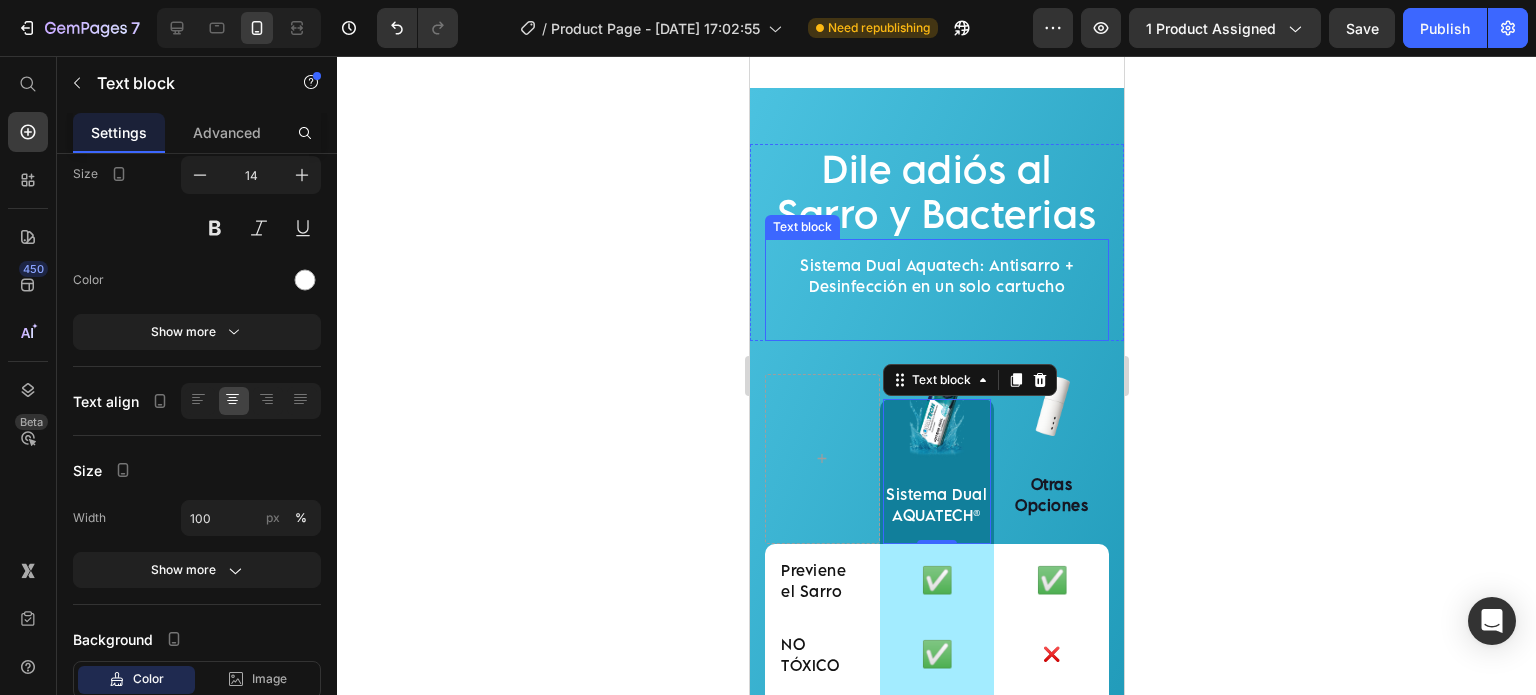 click on "Sistema Dual Aquatech: Antisarro + Desinfección en un solo cartucho" at bounding box center [936, 286] 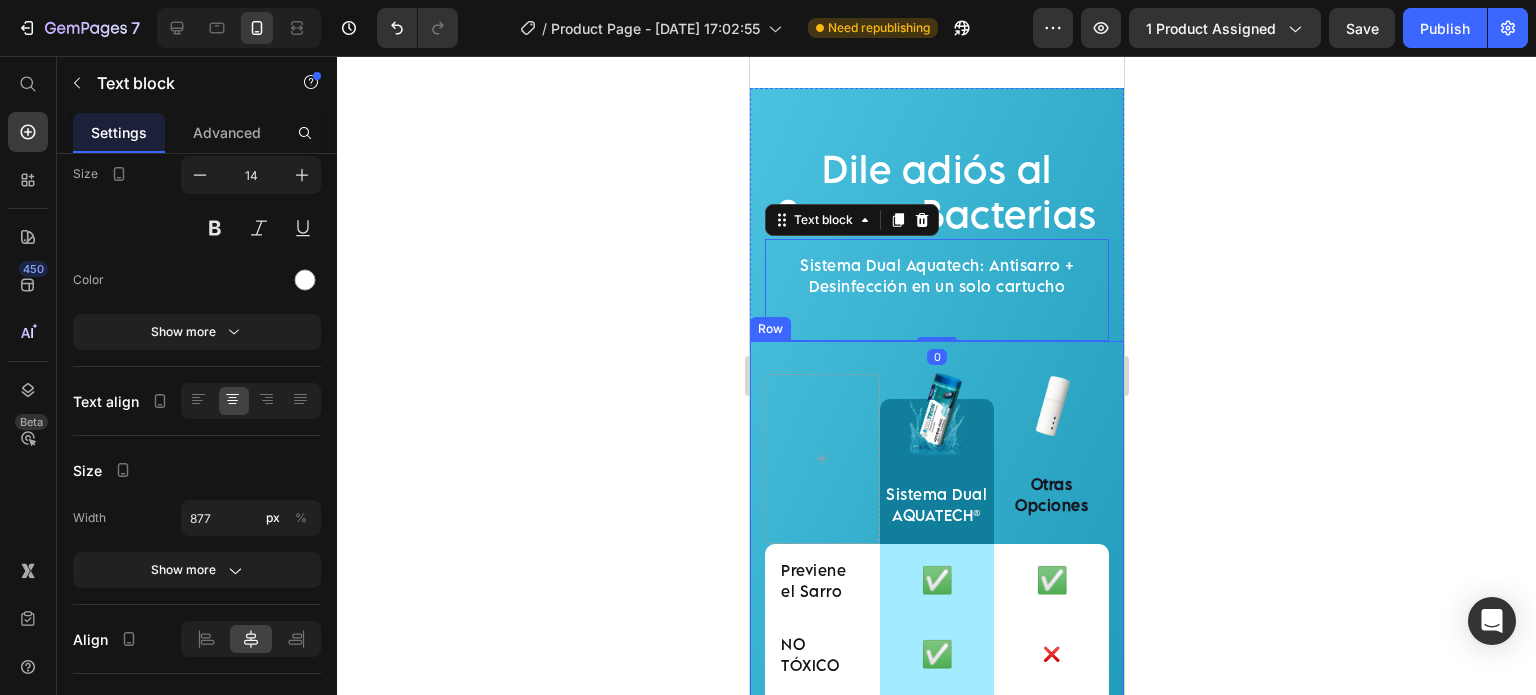 click on "Image Sistema Dual AQUATECH® Text block Row Image Otras Opciones Text block Row Previene el Sarro Text block ✅ Text Block Row ✅ Text Block Row NO TÓXICO Text block ✅ Text Block Row ❌ Text Block Row Fácil de Instalar Text block ✅ Text Block Row ❌ Text Block Row Económico Text block ✅ Text Block Row ❌ Text Block Row Cuenta con garantía  Text block ✅ Text Block Row ❌ Text Block Row Entrega en 3-5 Días Hábiles Text block ✅ Text Block Row ❌ Text Block Row Row" at bounding box center [936, 669] 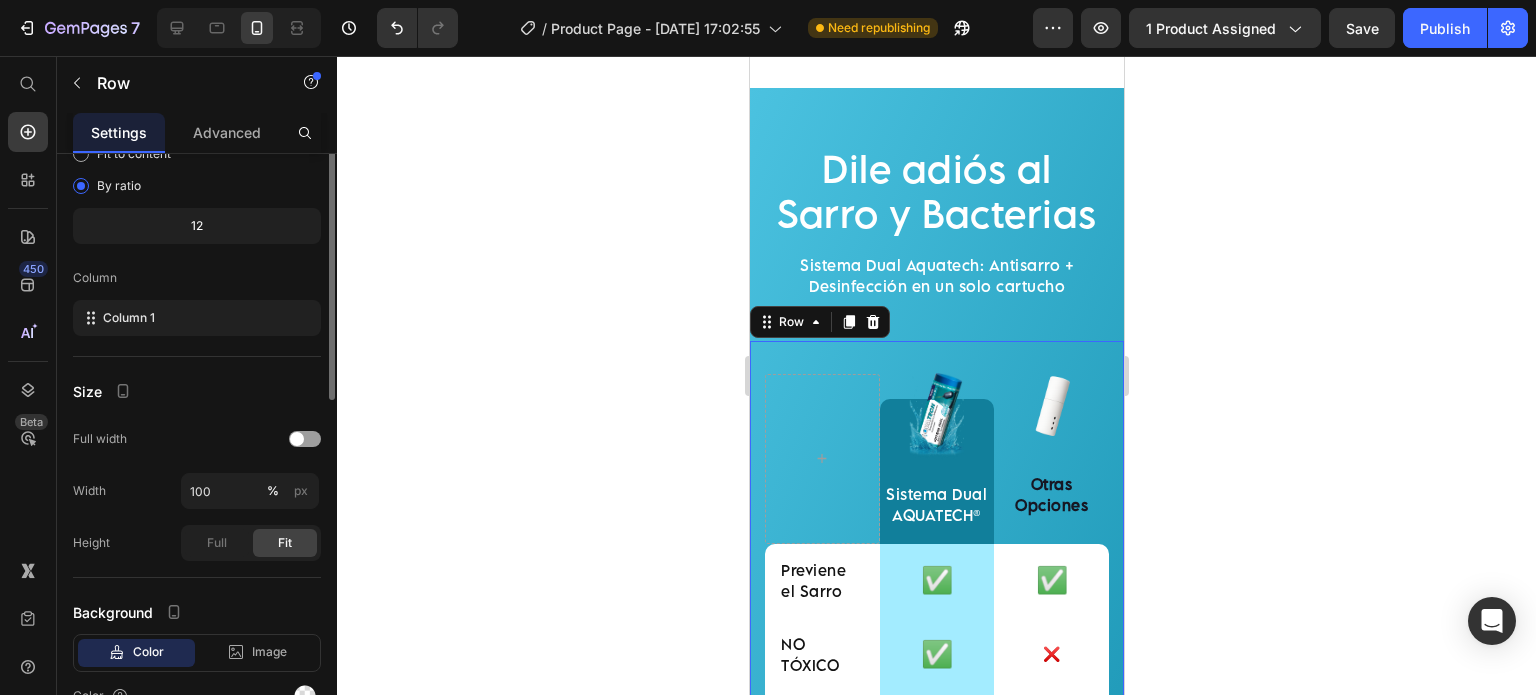 scroll, scrollTop: 0, scrollLeft: 0, axis: both 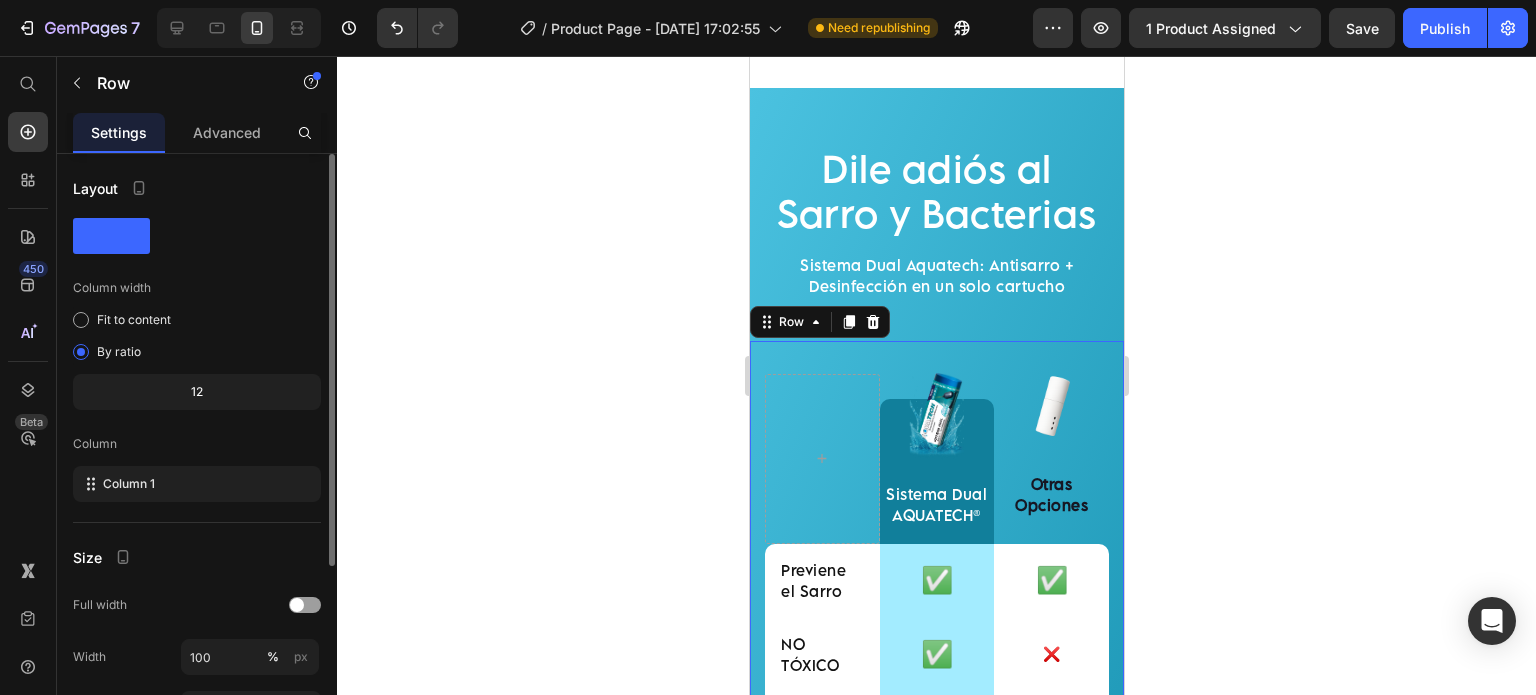 click on "Dile adiós al Sarro y Bacterias Heading Sistema Dual Aquatech: Antisarro + Desinfección en un solo cartucho   Text block Row" at bounding box center (936, 242) 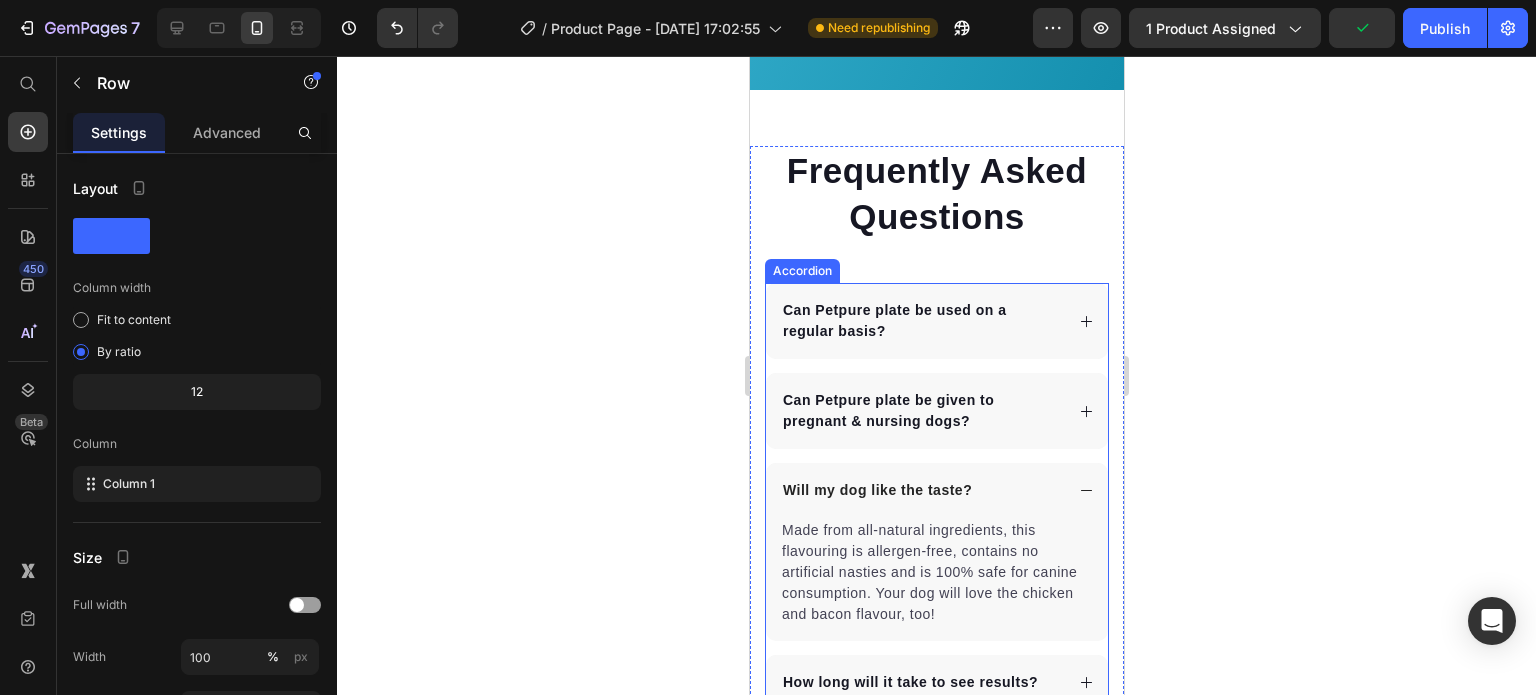 scroll, scrollTop: 4657, scrollLeft: 0, axis: vertical 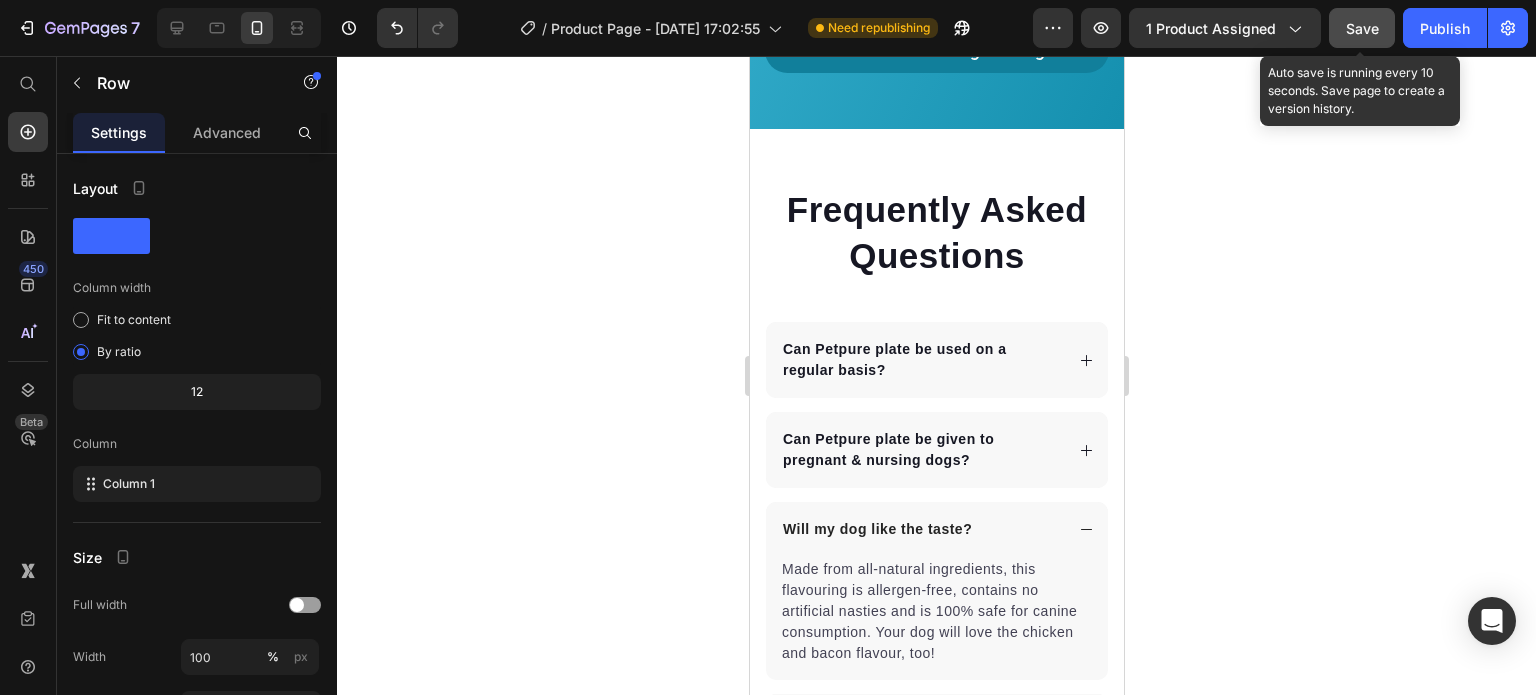 click on "Save" 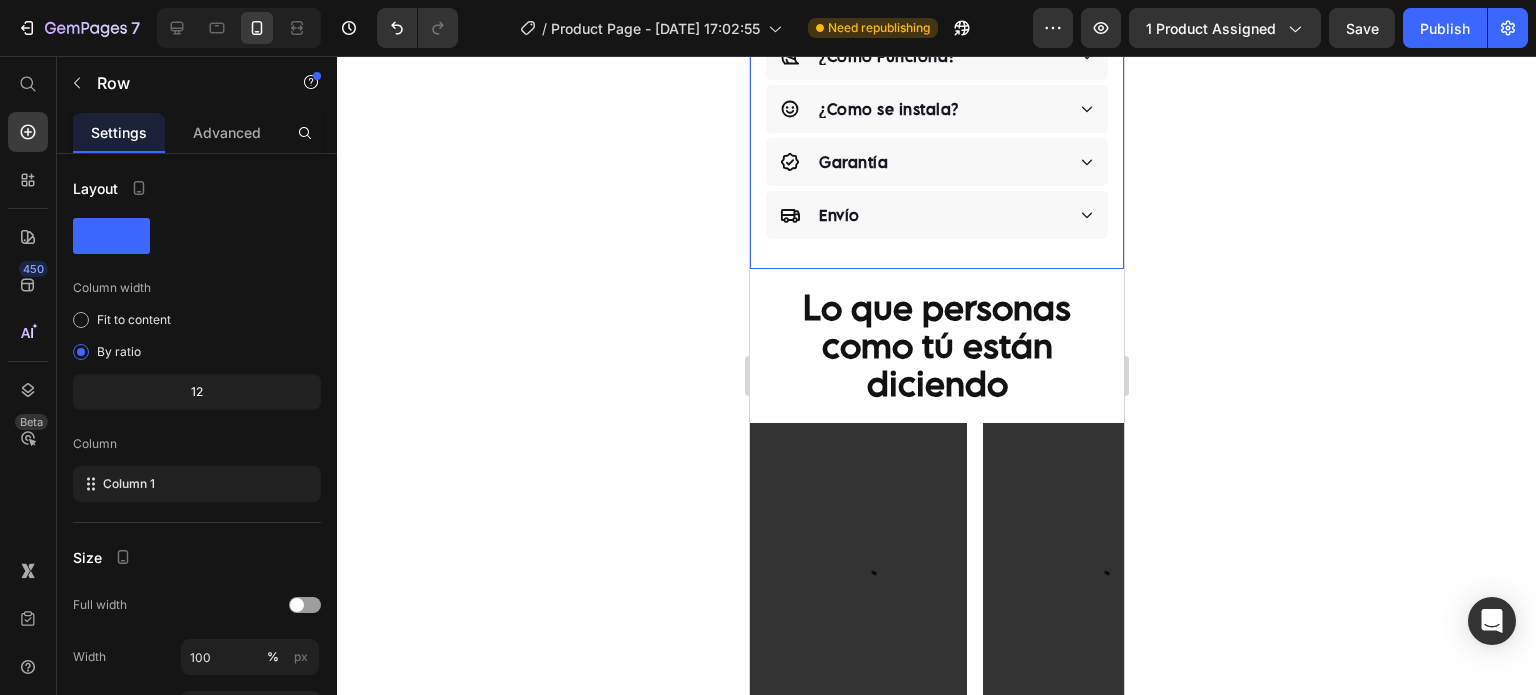 scroll, scrollTop: 1013, scrollLeft: 0, axis: vertical 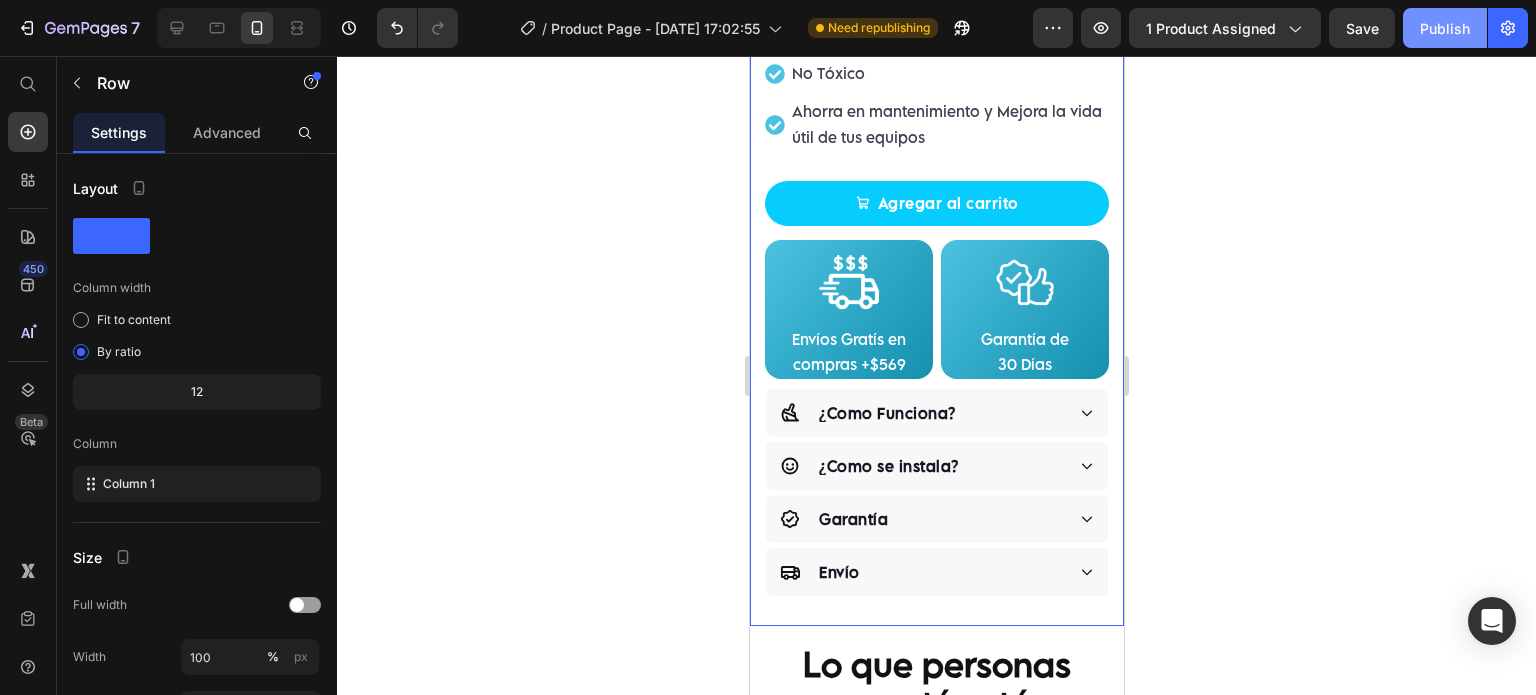 click on "Publish" 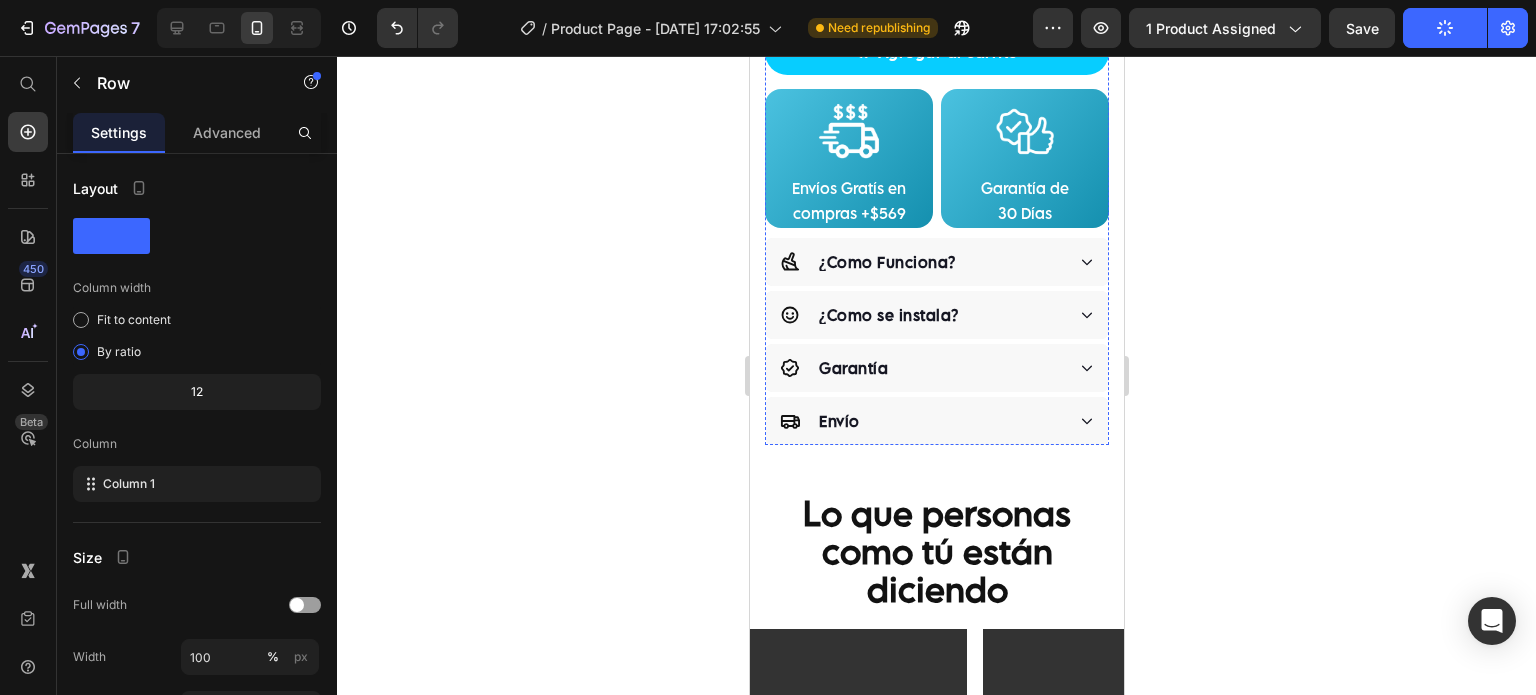 scroll, scrollTop: 1180, scrollLeft: 0, axis: vertical 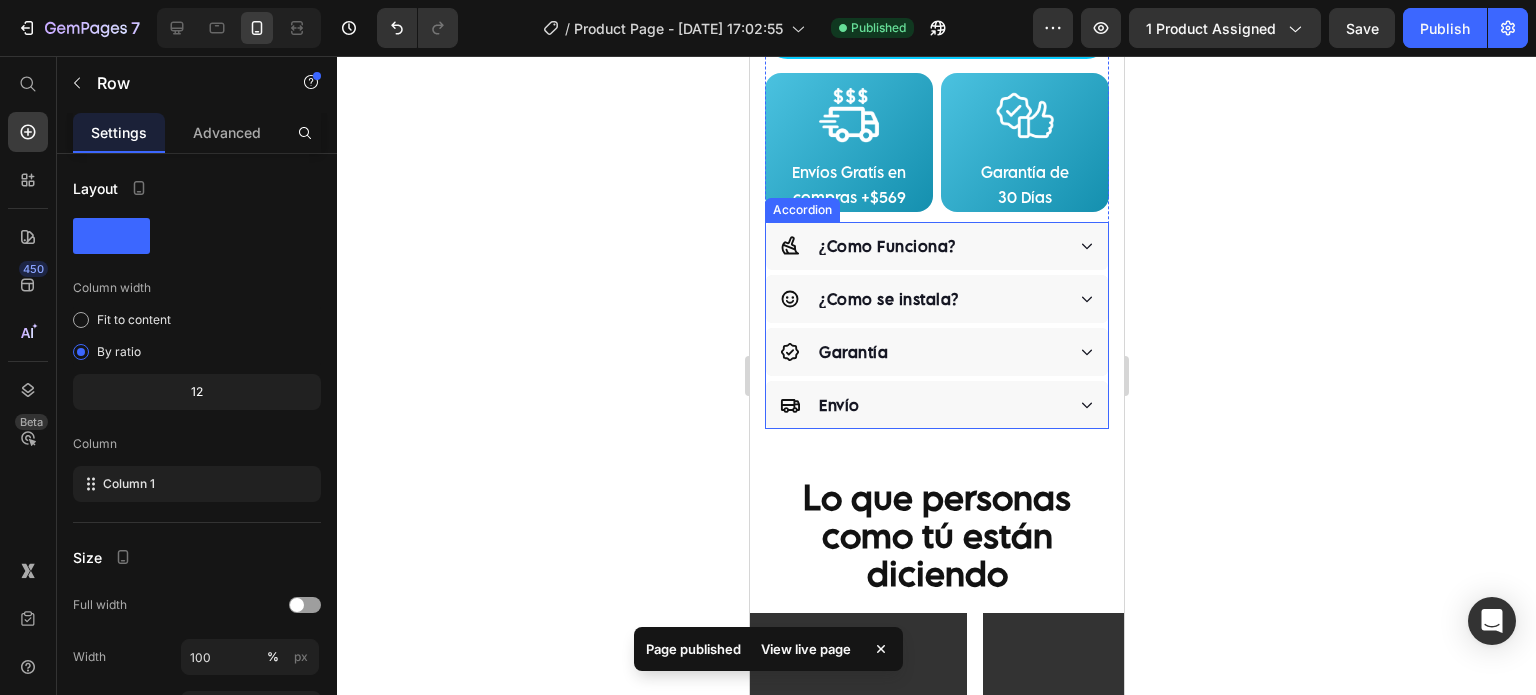 click on "¿Como Funciona?" at bounding box center [936, 246] 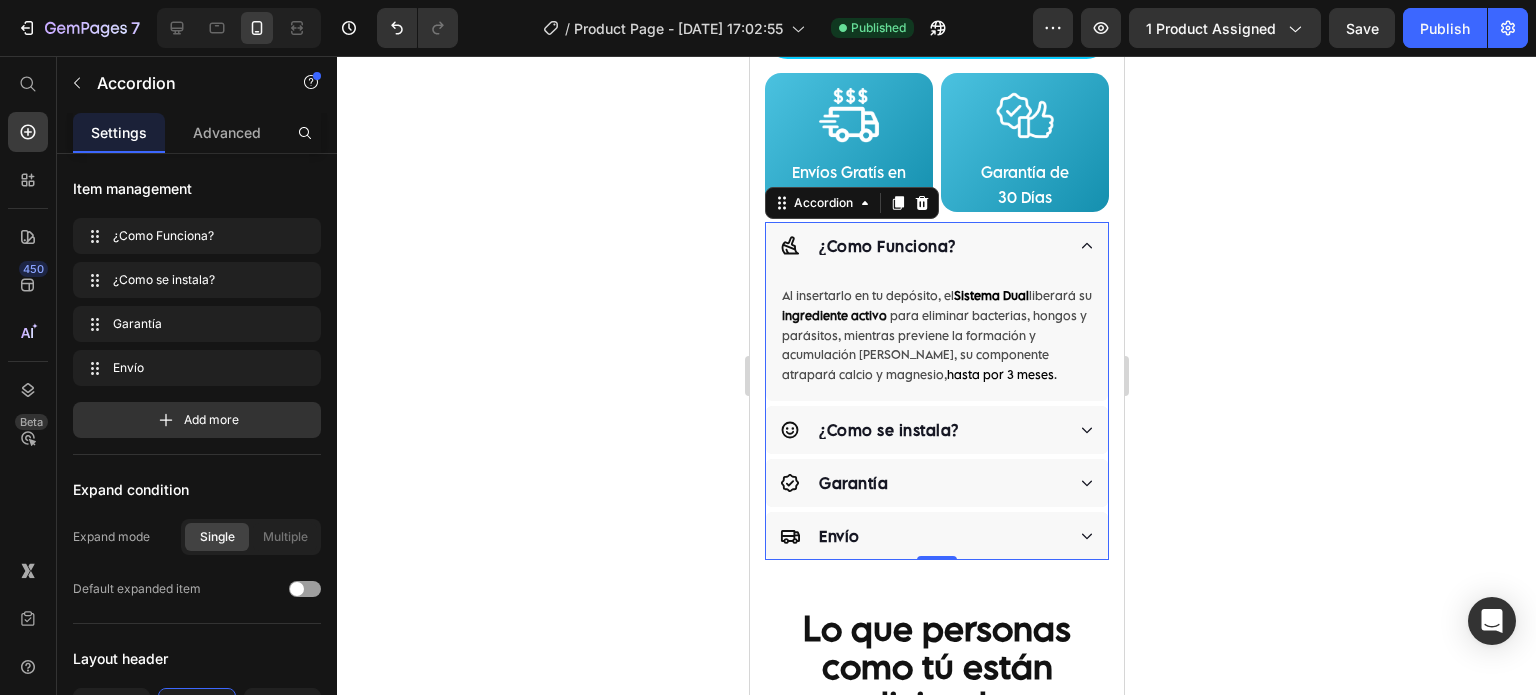 click 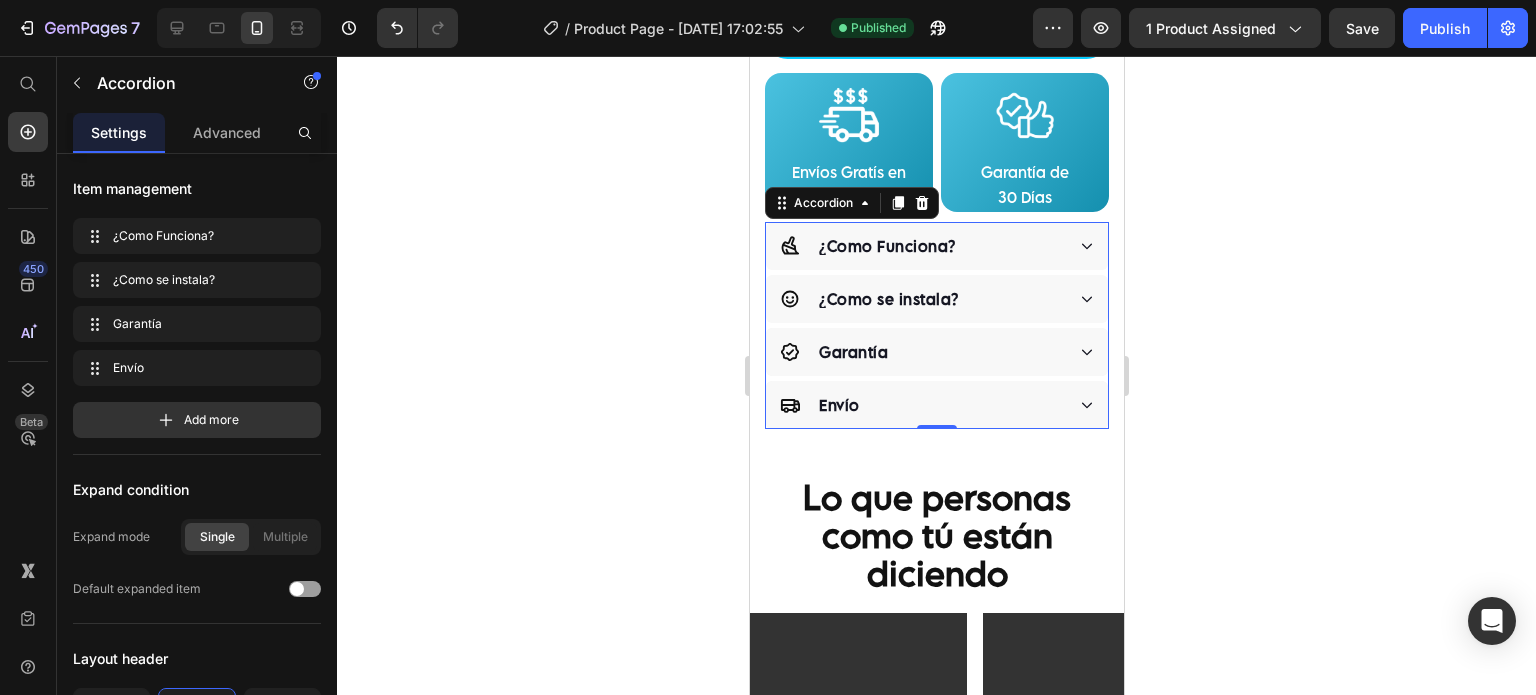 click on "¿Como se instala?" at bounding box center (936, 299) 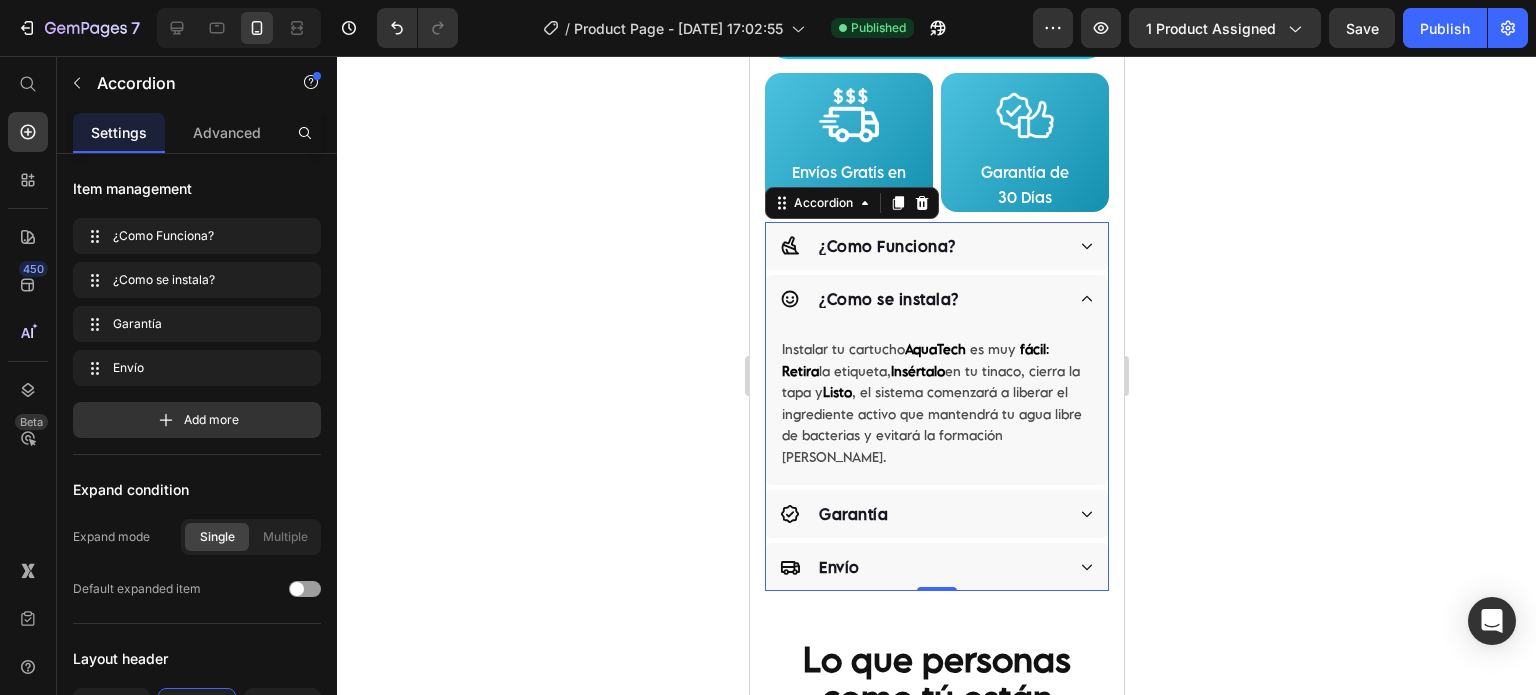click on "¿Como se instala?" at bounding box center [936, 299] 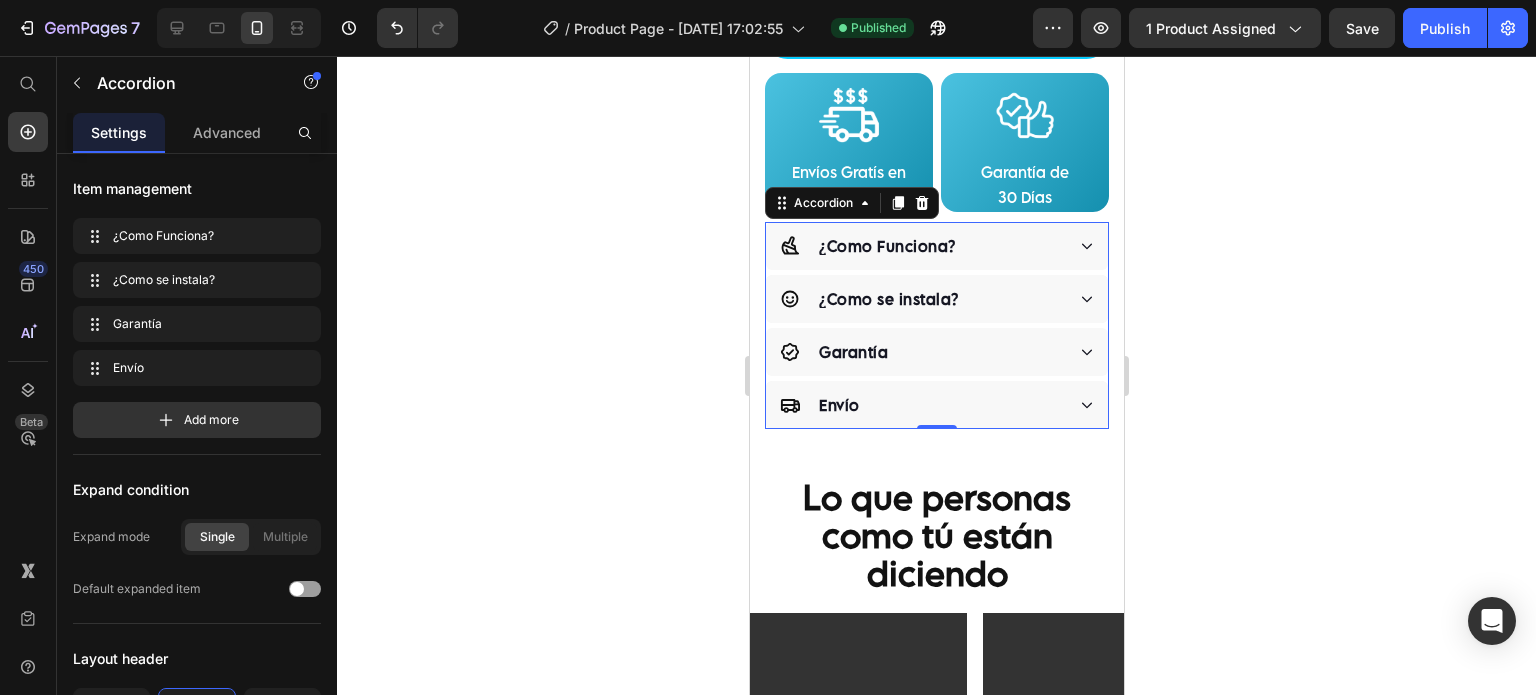 click on "Garantía" at bounding box center (921, 352) 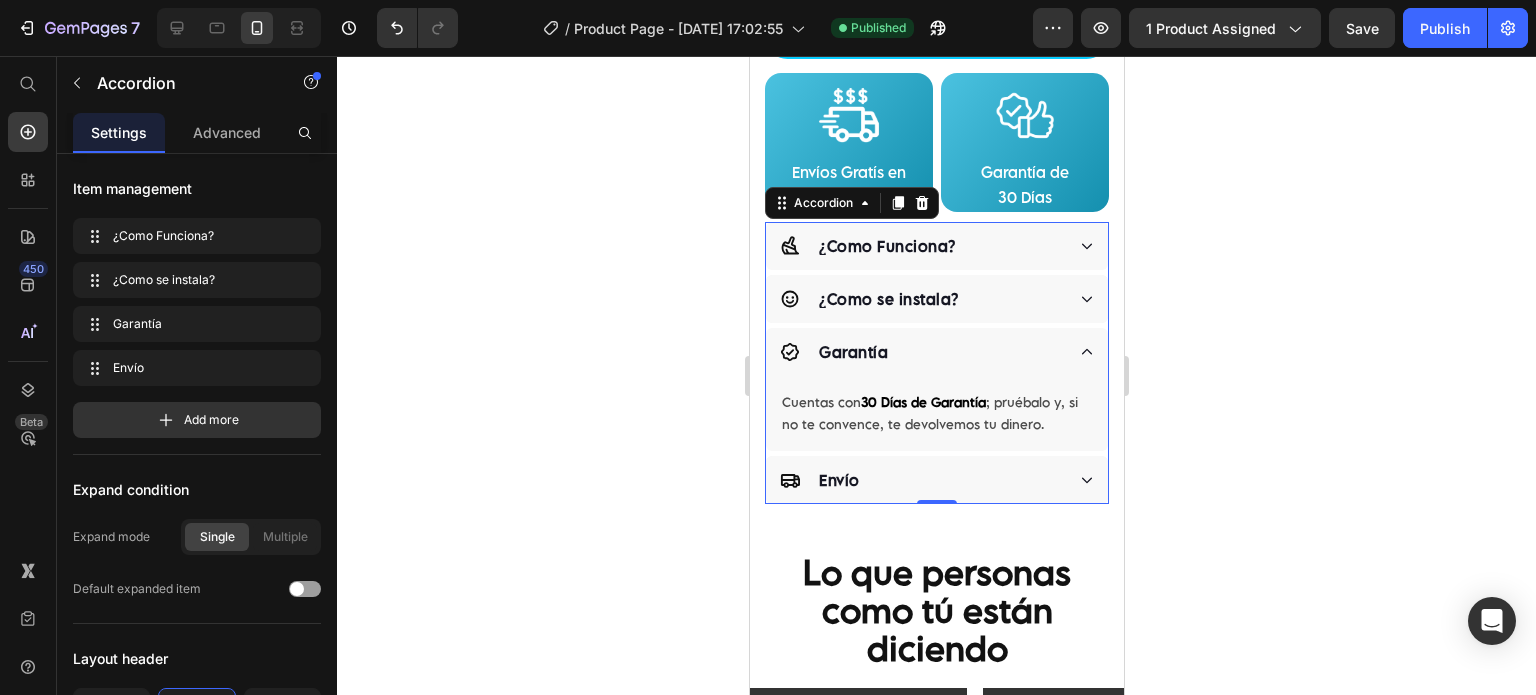 click on "Garantía" at bounding box center (921, 352) 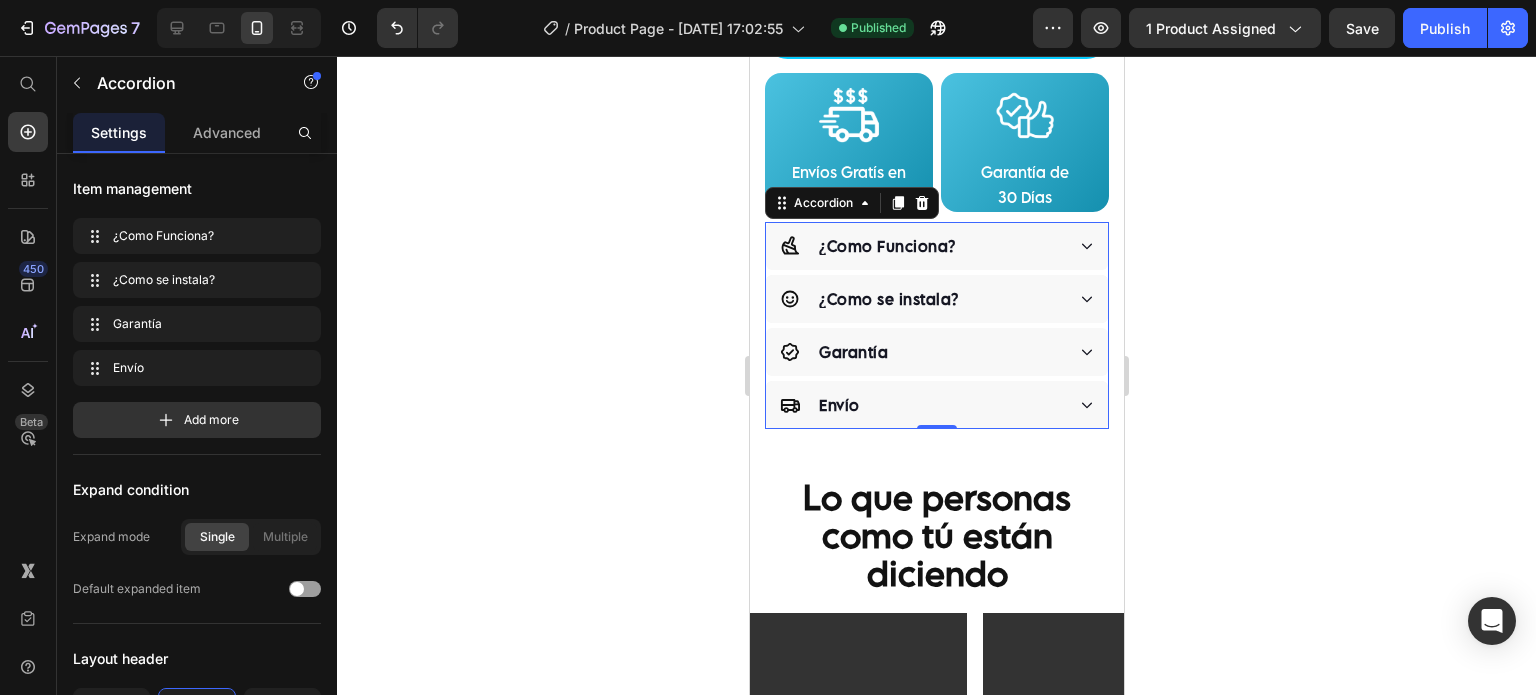 click on "Garantía" at bounding box center [936, 352] 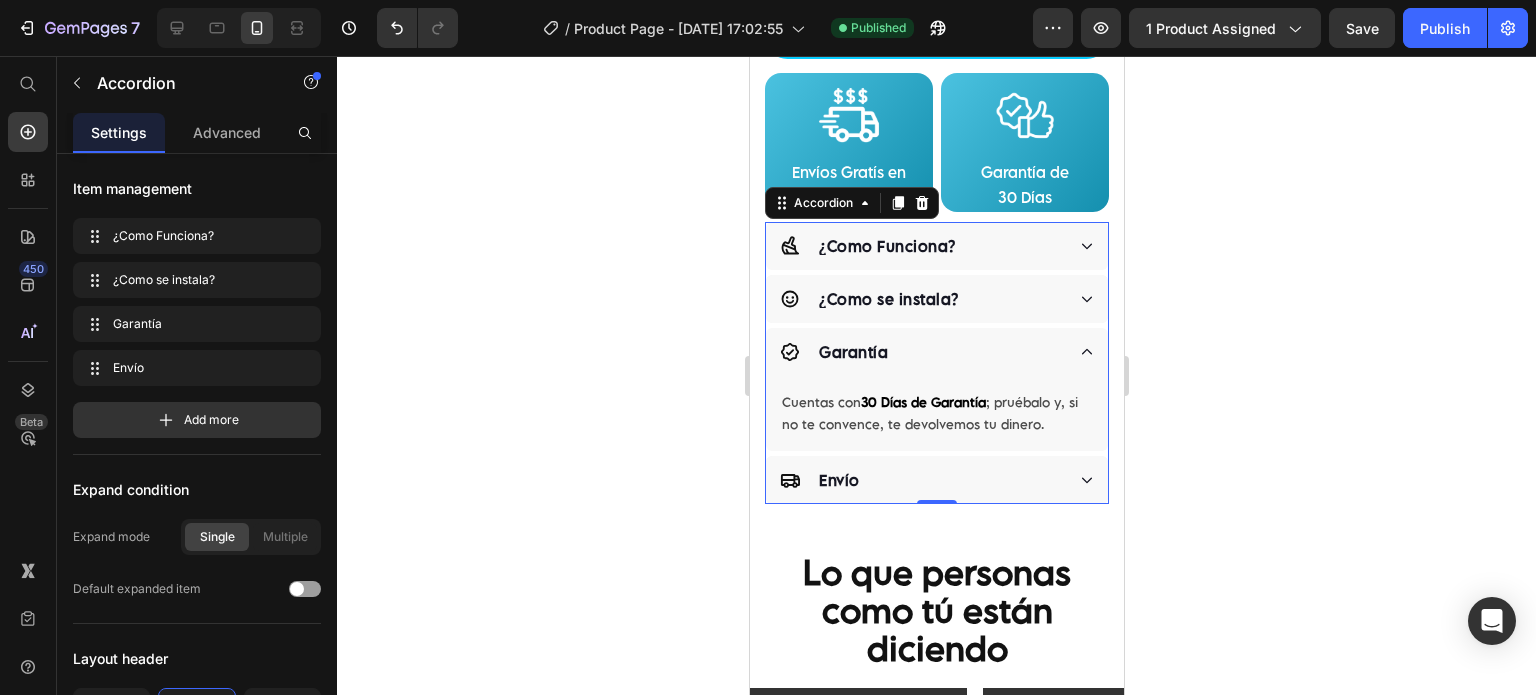 click on "Garantía" at bounding box center (936, 352) 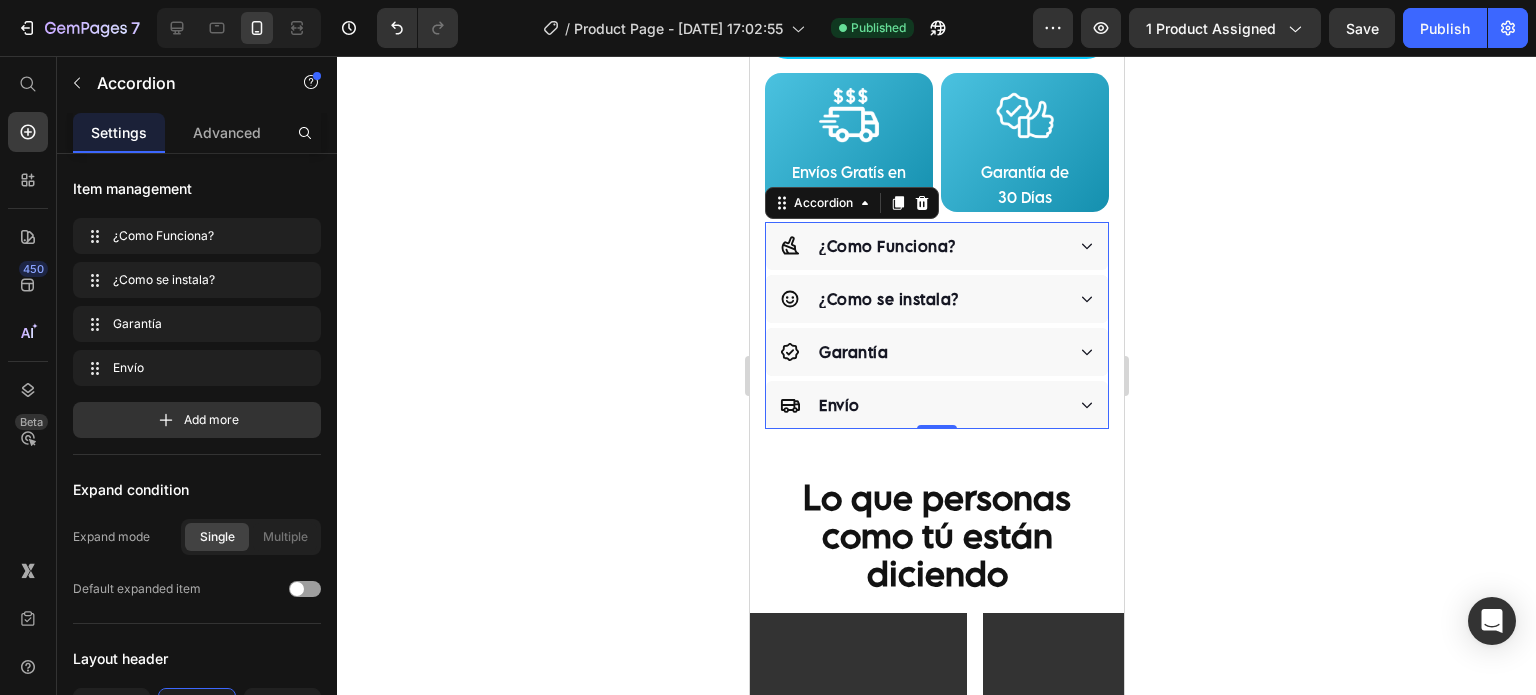click on "Envío" at bounding box center [921, 405] 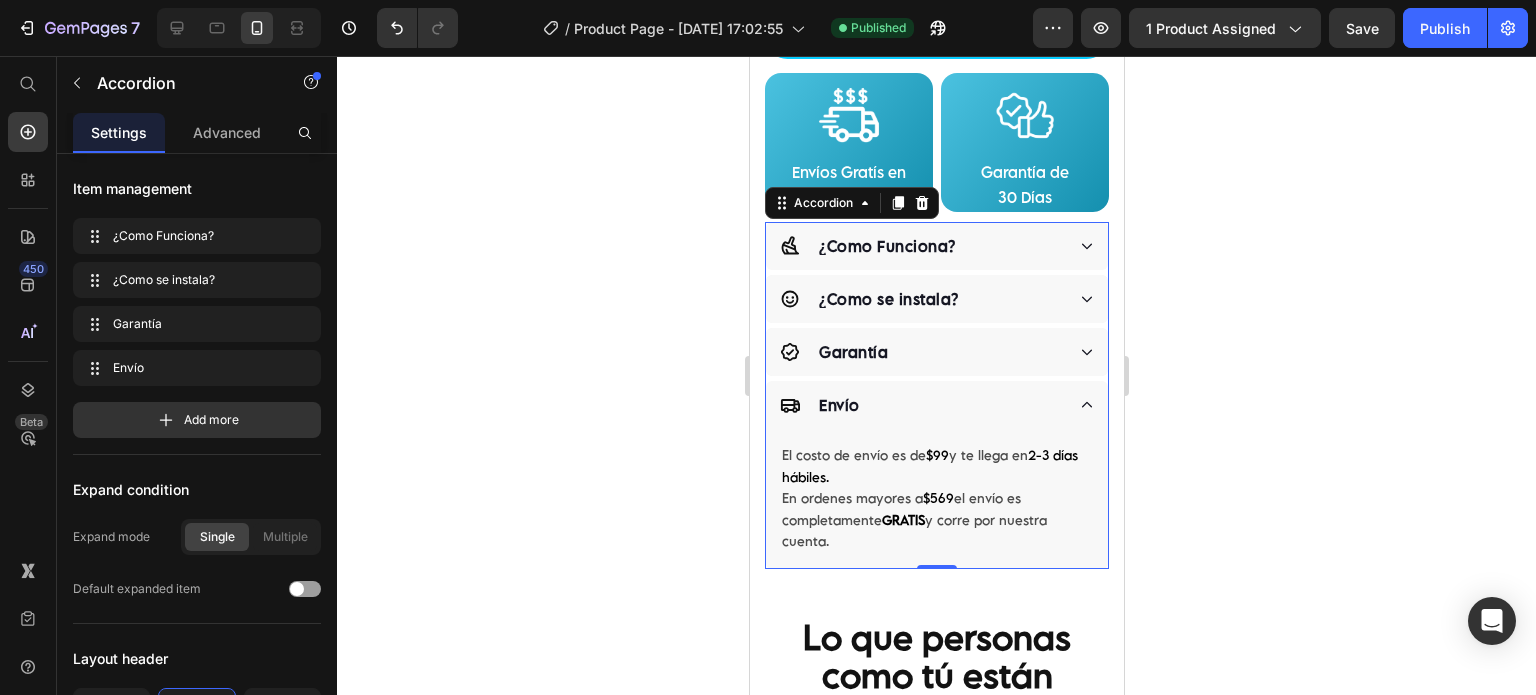 click on "Envío" at bounding box center [921, 405] 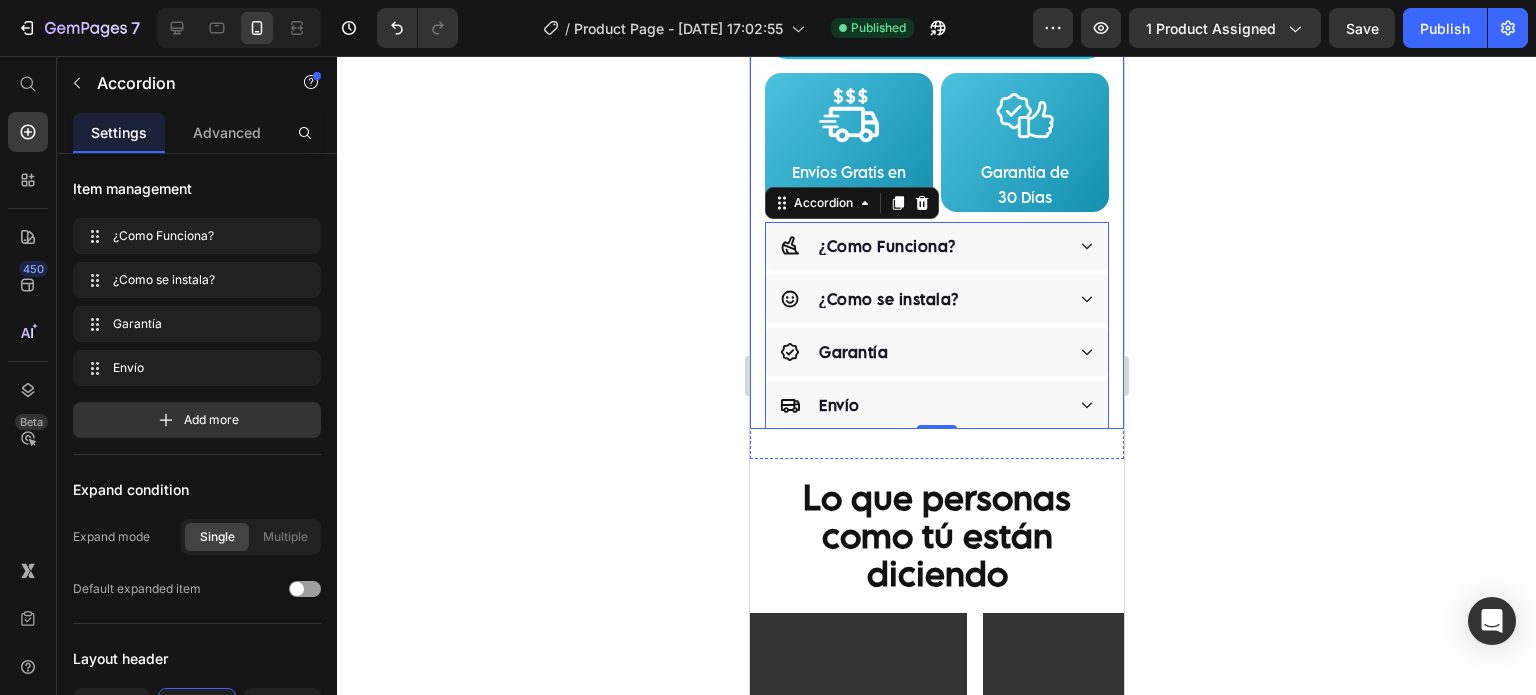 click on "Judge.me - Preview Badge (Stars) Judge.me
Product Images "The transformation in my dog's overall health since switching to this food has been remarkable. Their coat is shinier, their energy levels have increased, and they seem happier than ever before." Text block -Daisy Text block
Verified buyer Item list Row Row Sistema Dual Antisarro y Desinfectante Para Tinacos 450 a 1,100 L Product Title
Función : Desinfectante y Antisarro
Duración : 3 Meses
Capacidad : 450 lts a 1,100 lts Item List "Desde que lo compre el agua está mejor, y va desapareciendo el sarro de las tuberías."  -Jose Antonio Text block Row Row Happy Dog Bites - Contains Vitamin C, Vitamin E, Vitamin B2, Vitamin B1, Vitamin D and Vitamin K Text block Perfect for sensitive tummies Supercharge immunity System Bursting with protein, vitamins, and minerals Supports strong muscles, increases bone strength Item list Kaching Bundles Kaching Bundles Previene el Sarro Image" at bounding box center [936, -298] 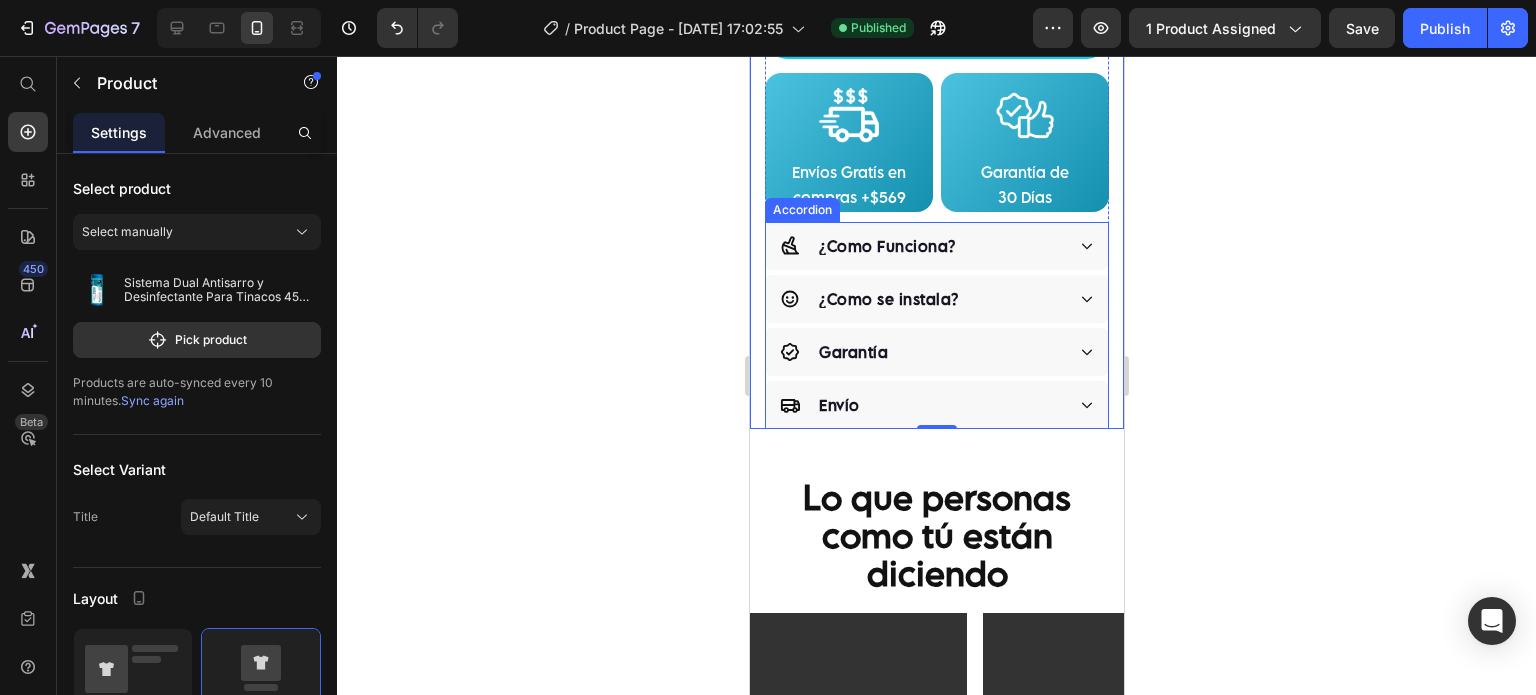 scroll, scrollTop: 1347, scrollLeft: 0, axis: vertical 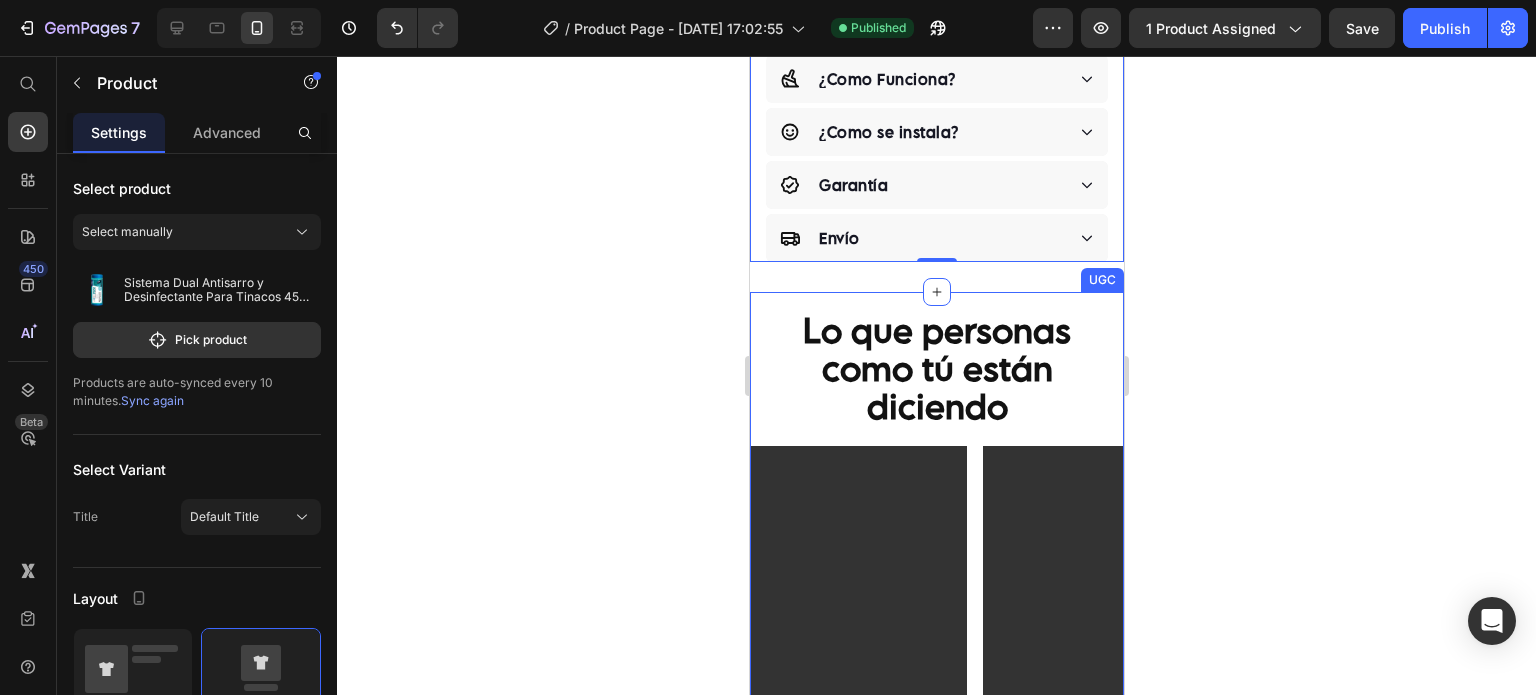 click on "Lo que personas como tú están diciendo Heading Video Video Video Video Carousel UGC" at bounding box center (936, 584) 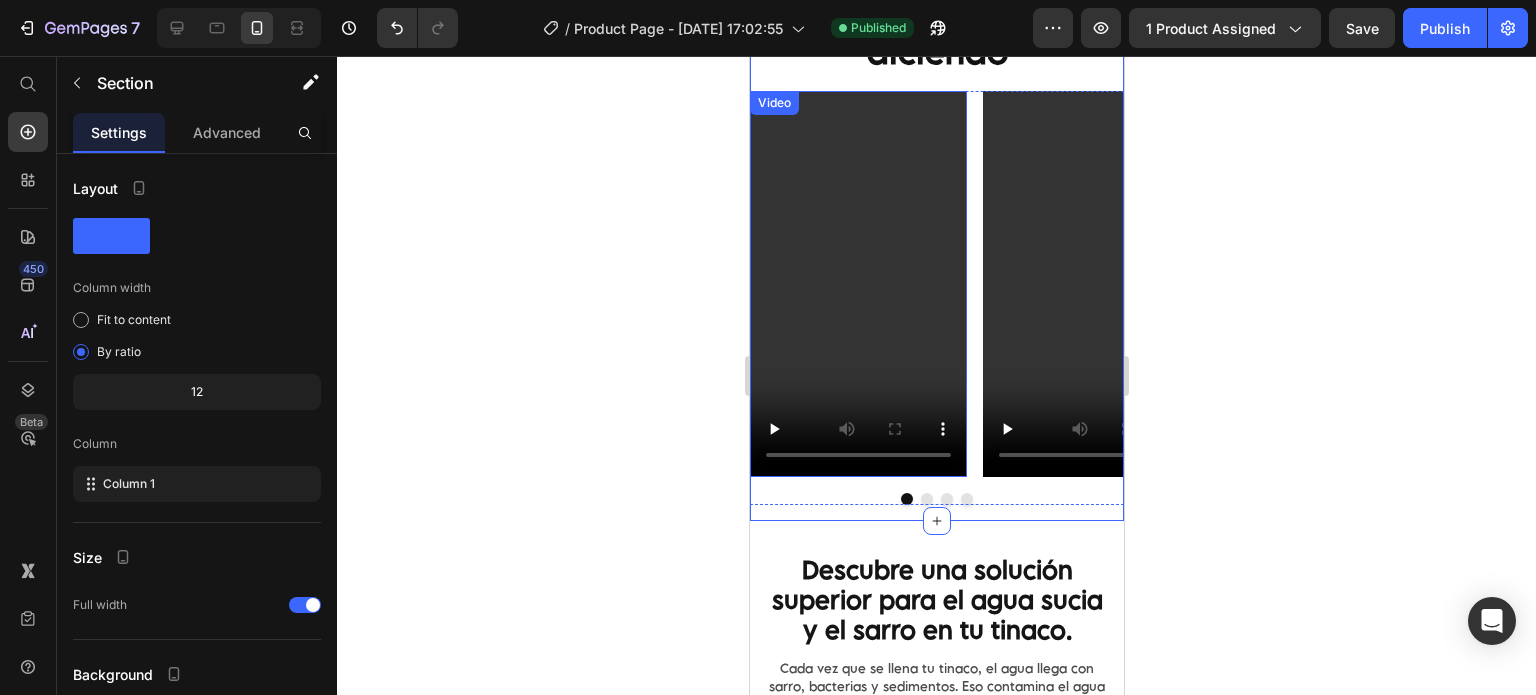 scroll, scrollTop: 1847, scrollLeft: 0, axis: vertical 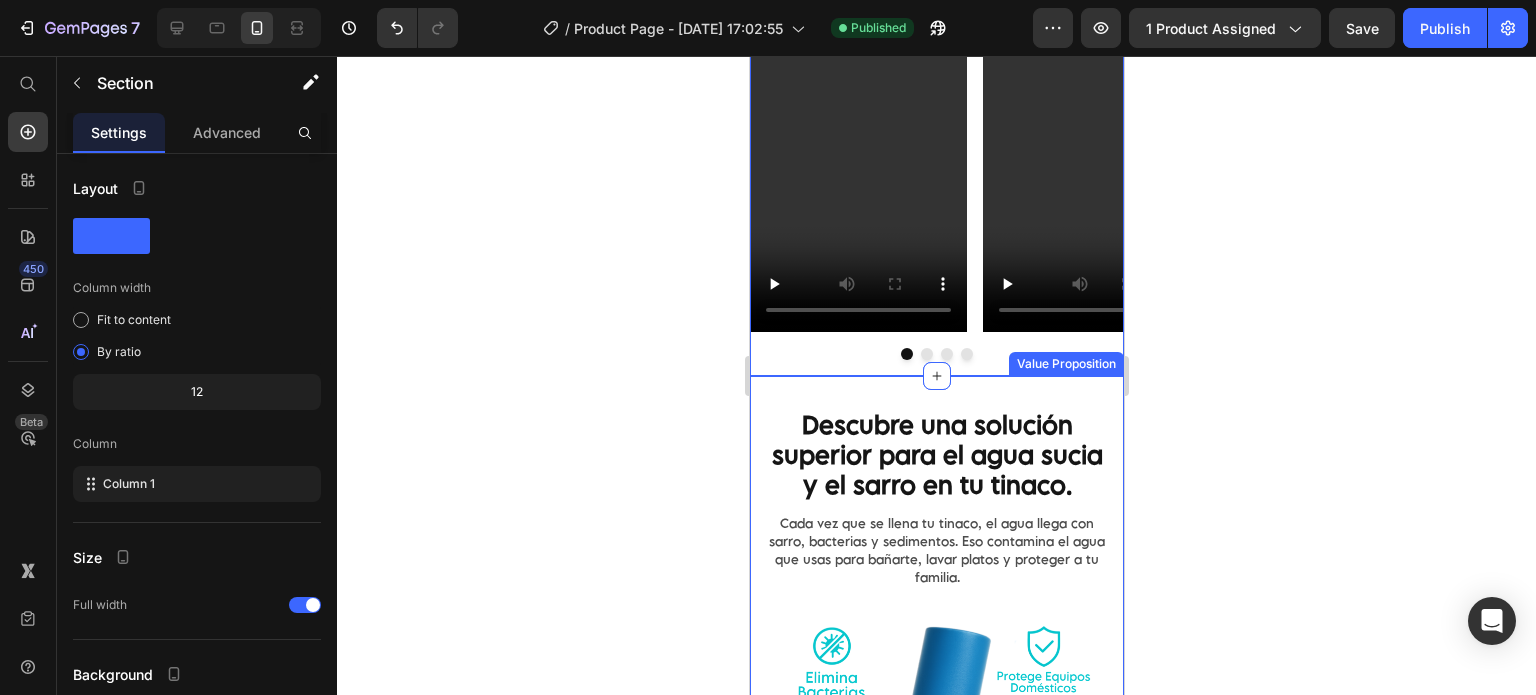 click on "Descubre una solución superior para el agua sucia y el sarro en tu tinaco. Text Block Cada vez que se llena tu tinaco, el agua llega con sarro, bacterias y sedimentos. Eso contamina el agua que usas para bañarte, lavar platos y proteger a tu familia.   Text Block Image El  Sistema Dual AQUATECH®  esta diseñado para purificar el agua directamente desde tu tinaco. Con tecnología  doble acción Antisarro + Desinfectante , evita acumulaciones que dañan tus instalaciones y previene crecimiento de bacterias. Text Block Value Proposition" at bounding box center [936, 736] 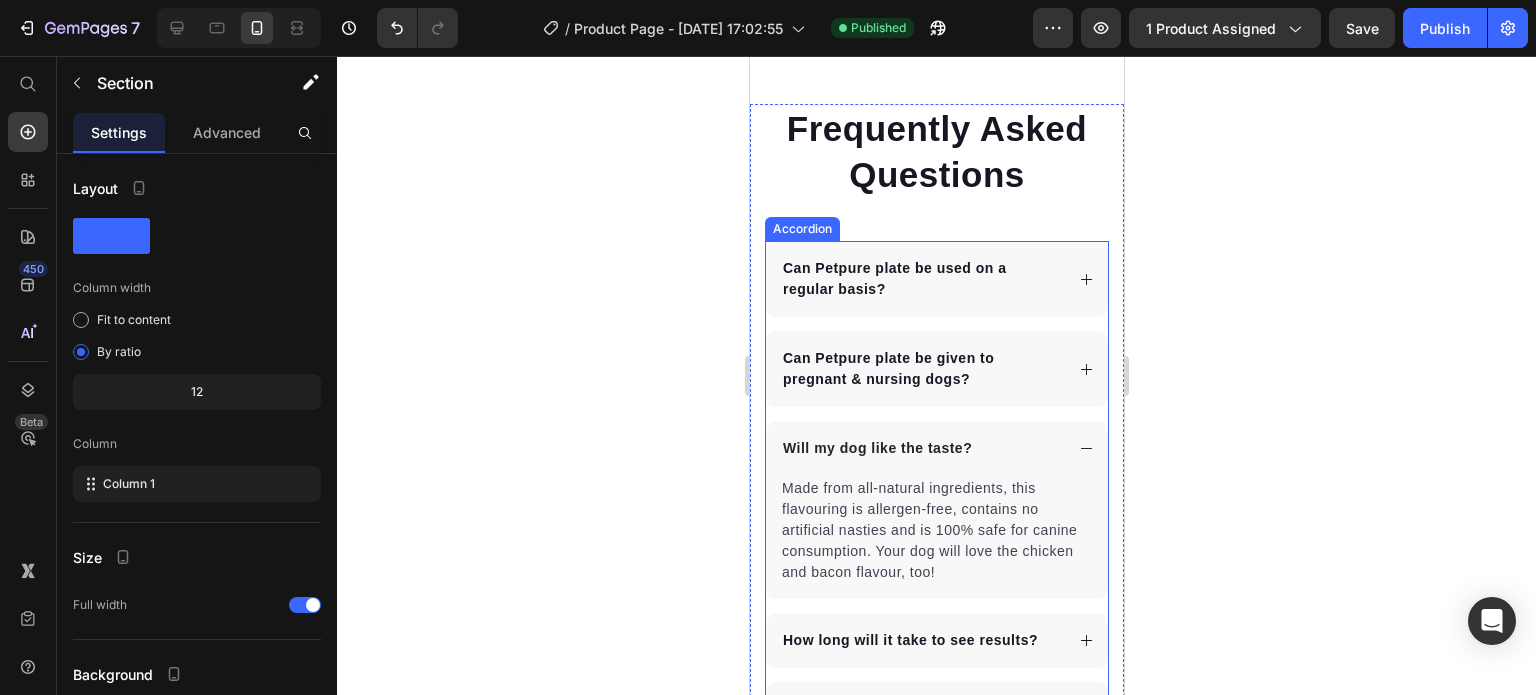 scroll, scrollTop: 4680, scrollLeft: 0, axis: vertical 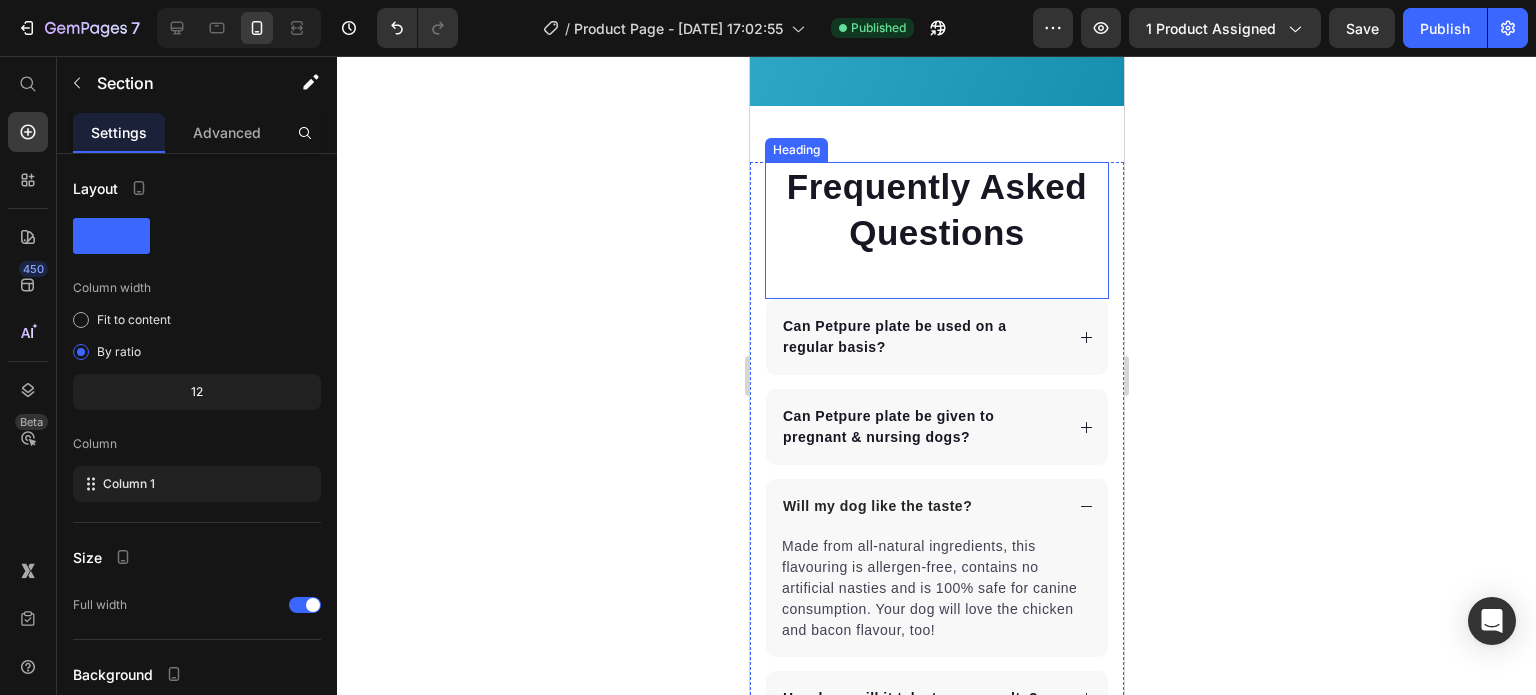 click on "Frequently Asked Questions" at bounding box center (936, 209) 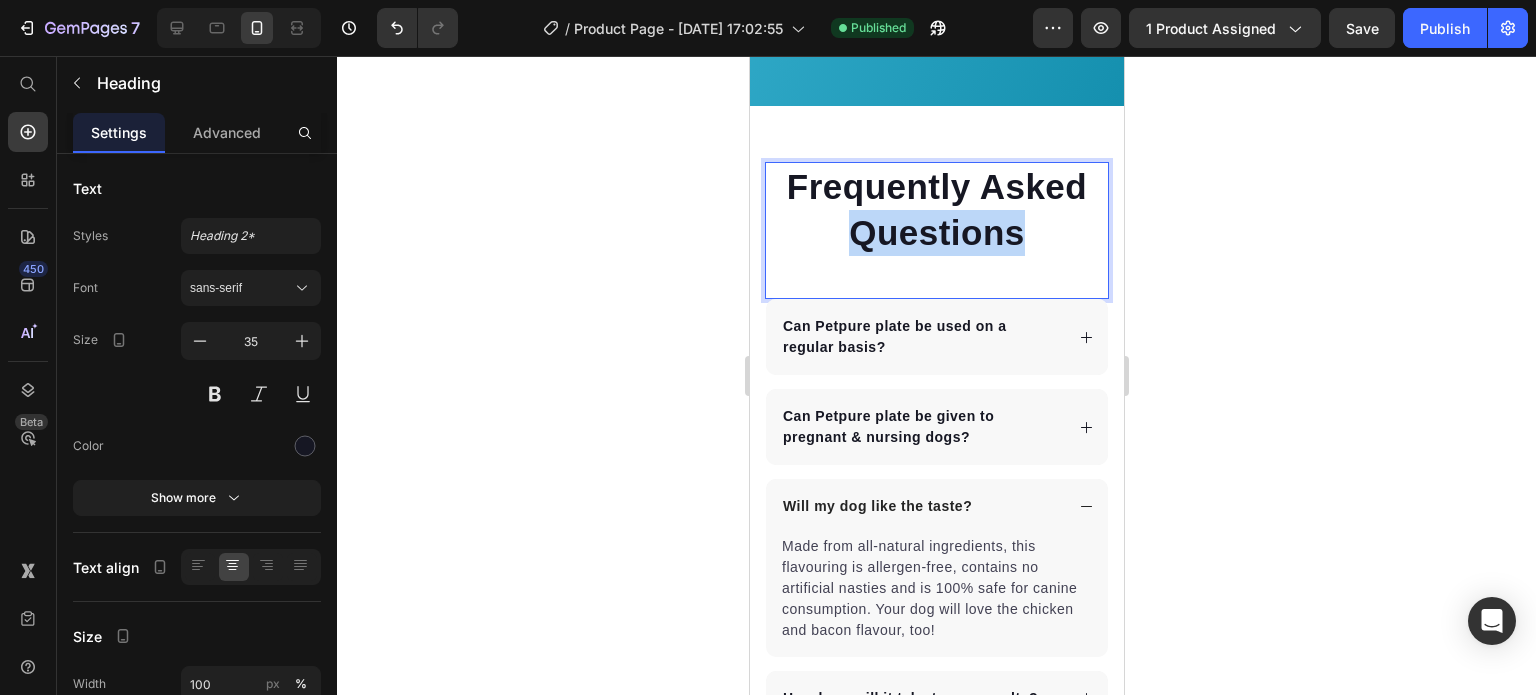click on "Frequently Asked Questions" at bounding box center (936, 209) 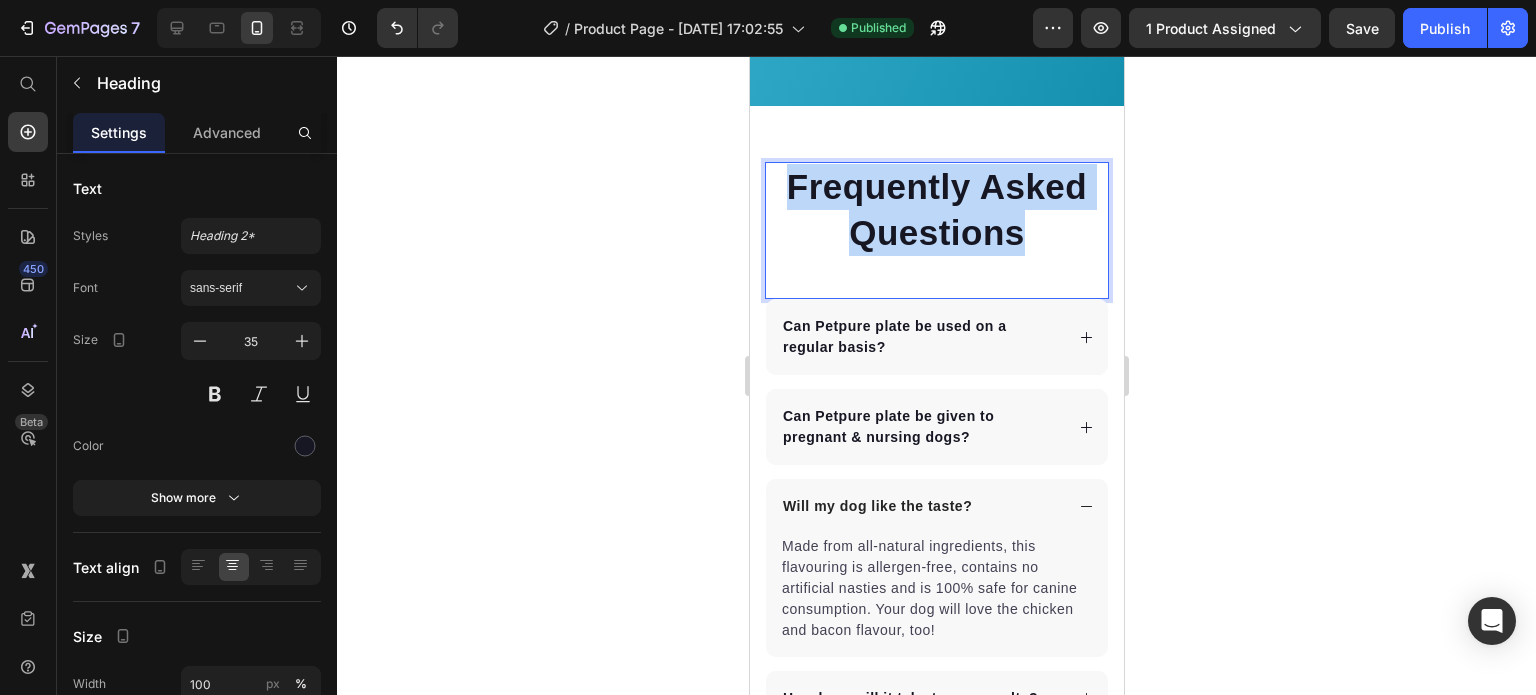 click on "Frequently Asked Questions" at bounding box center (936, 209) 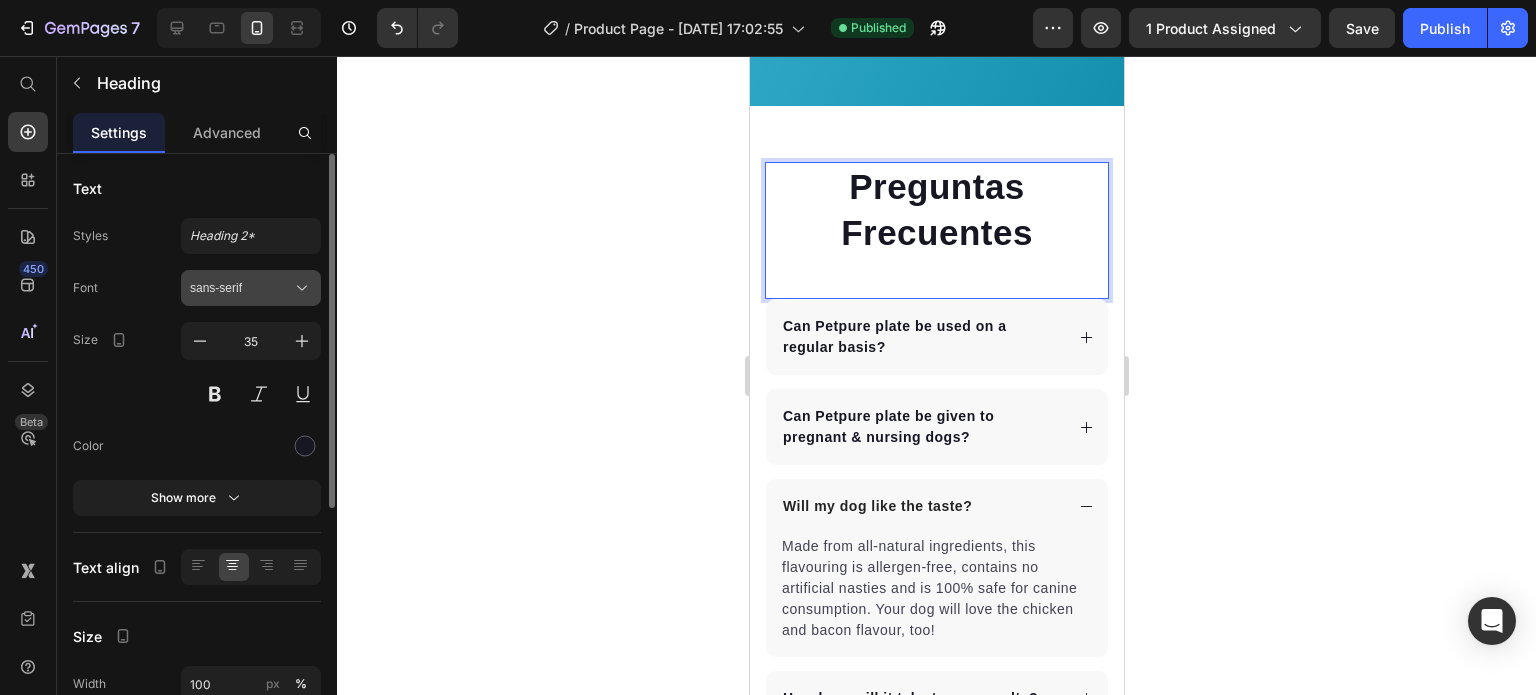 click on "sans-serif" at bounding box center [251, 288] 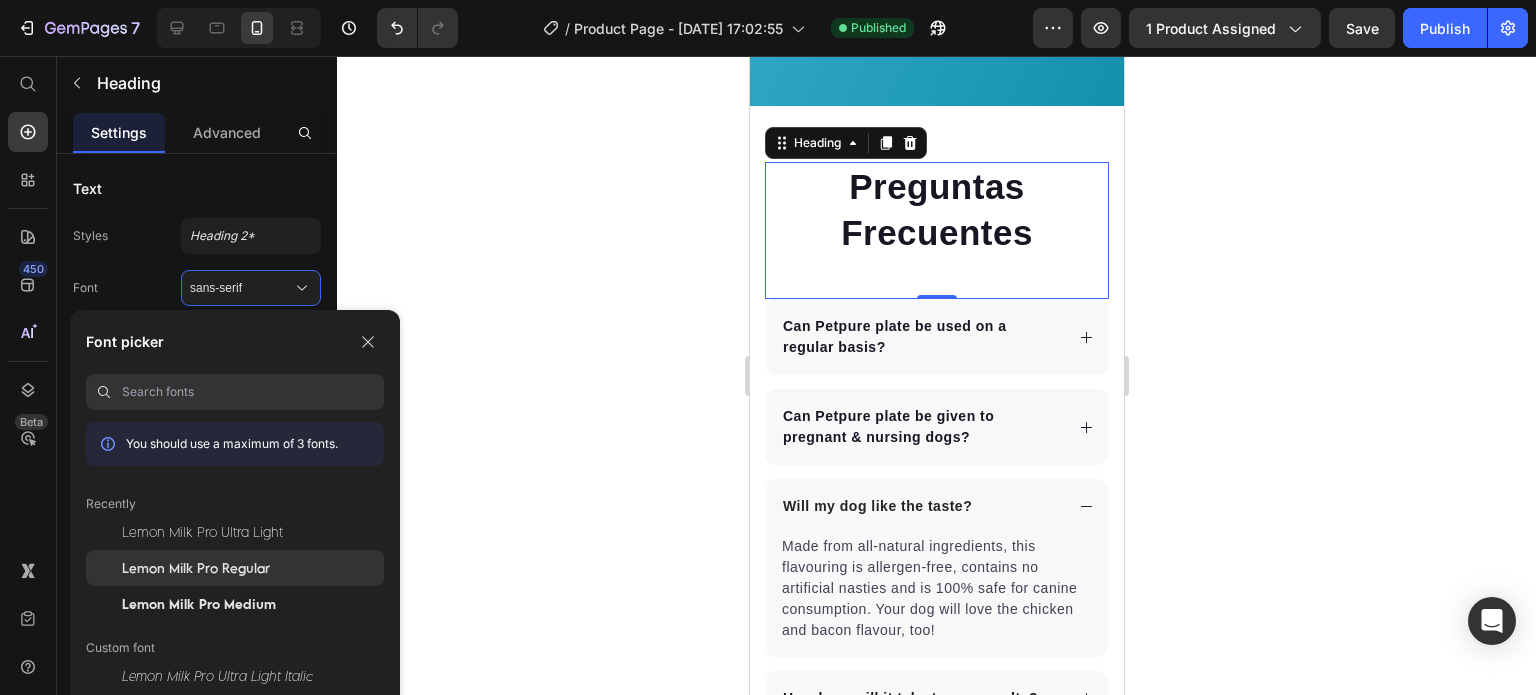 click on "Lemon Milk Pro Regular" at bounding box center (196, 568) 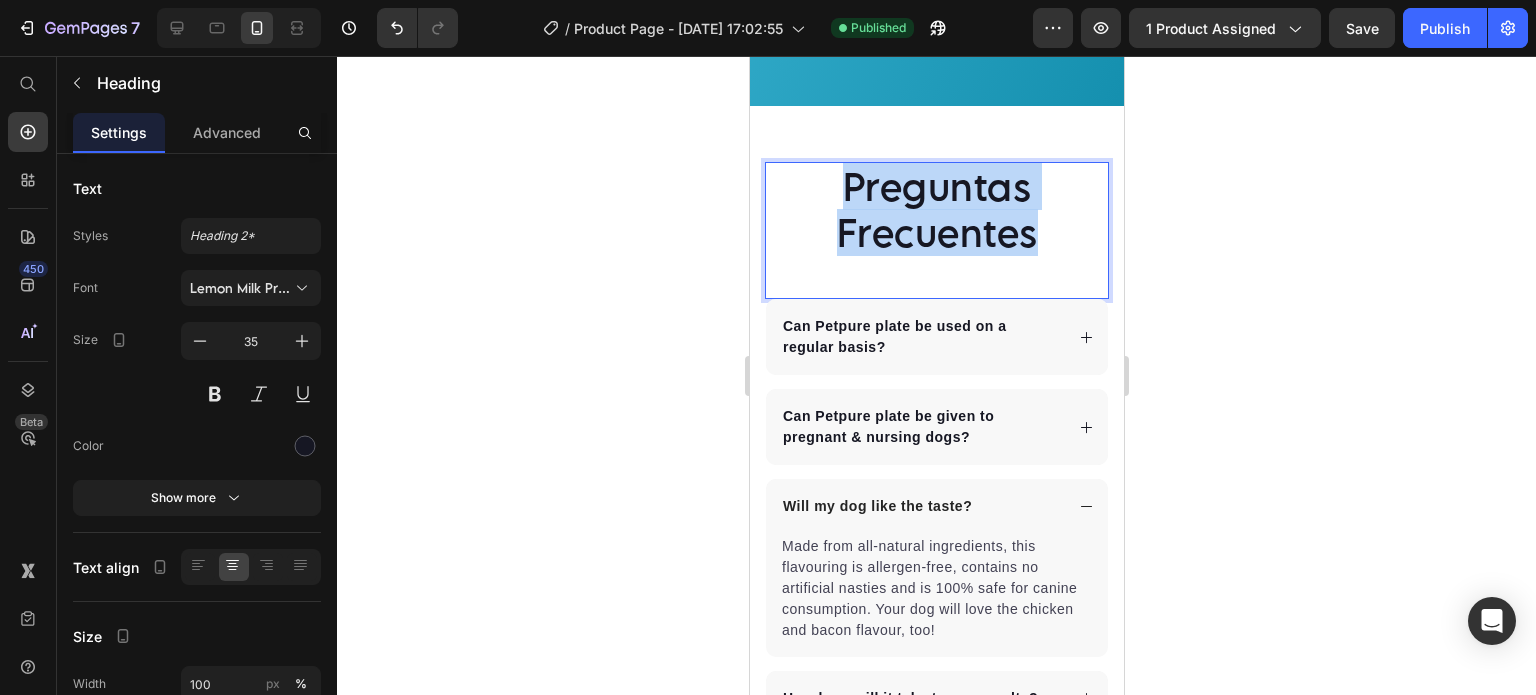 click on "Preguntas Frecuentes" at bounding box center [936, 209] 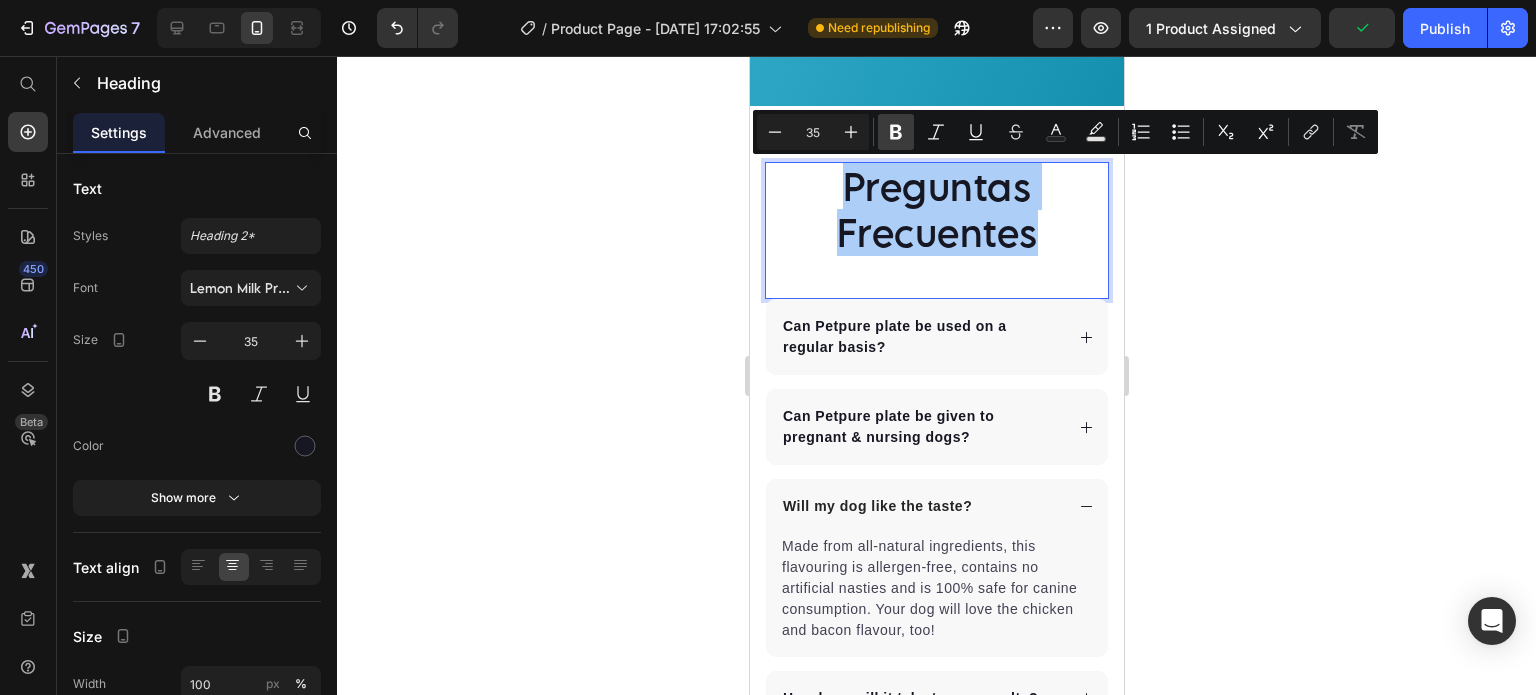 click on "Bold" at bounding box center [896, 132] 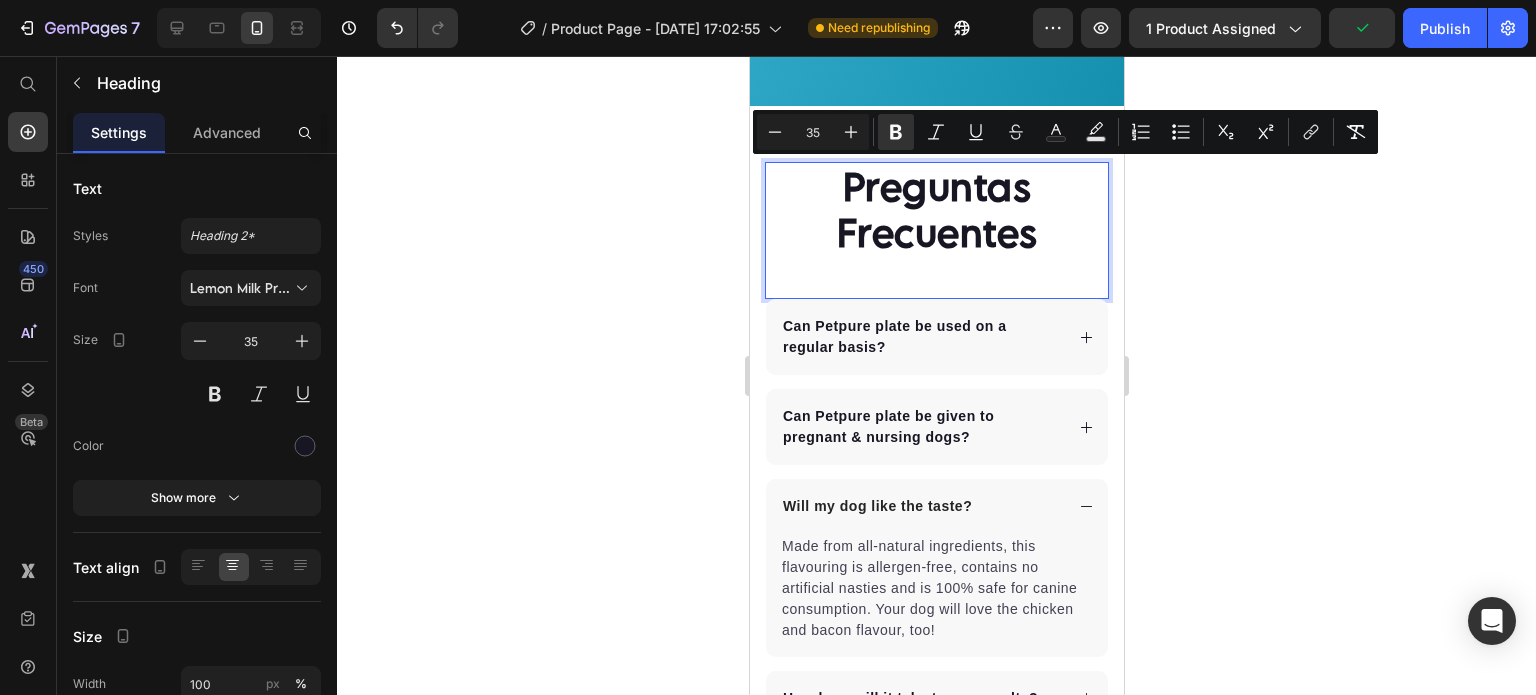 click on "Preguntas Frecuentes" at bounding box center (936, 209) 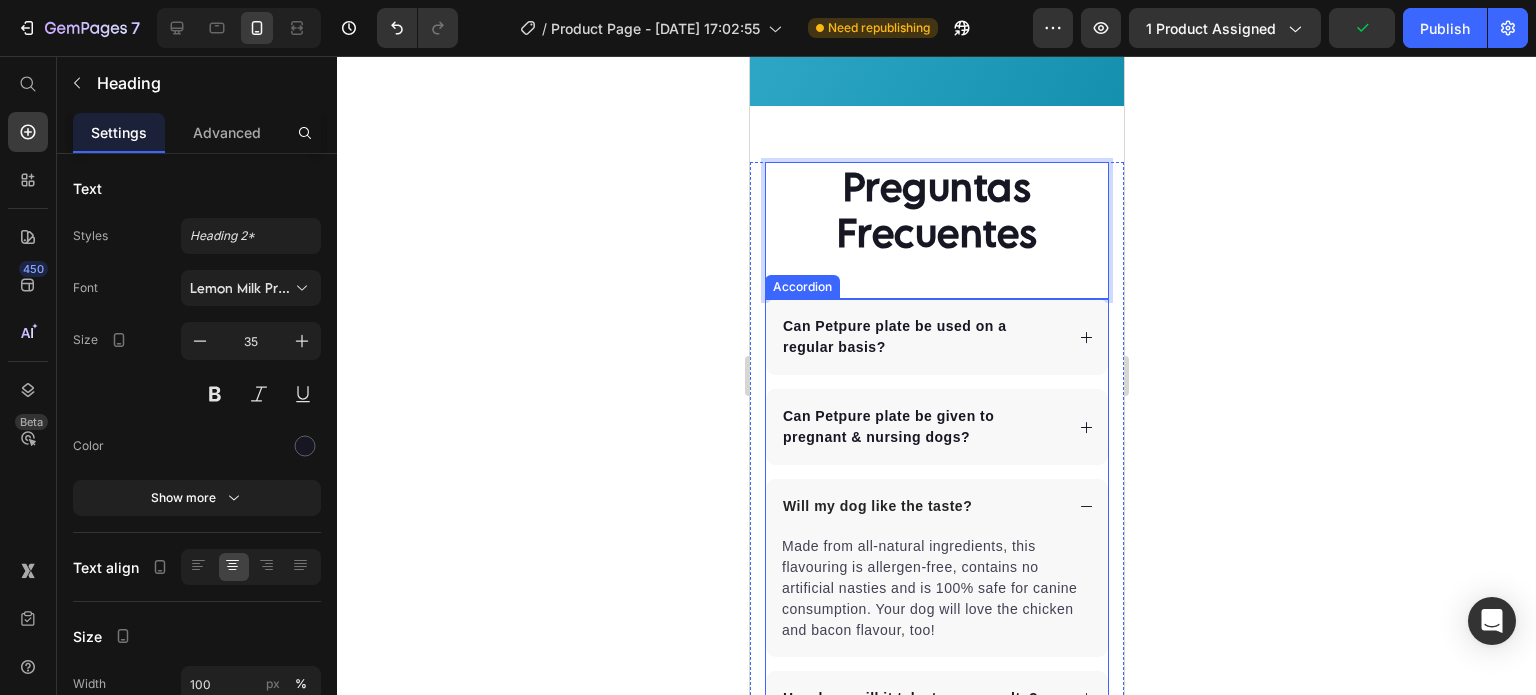 click on "Can Petpure plate be used on a regular basis?" at bounding box center [936, 337] 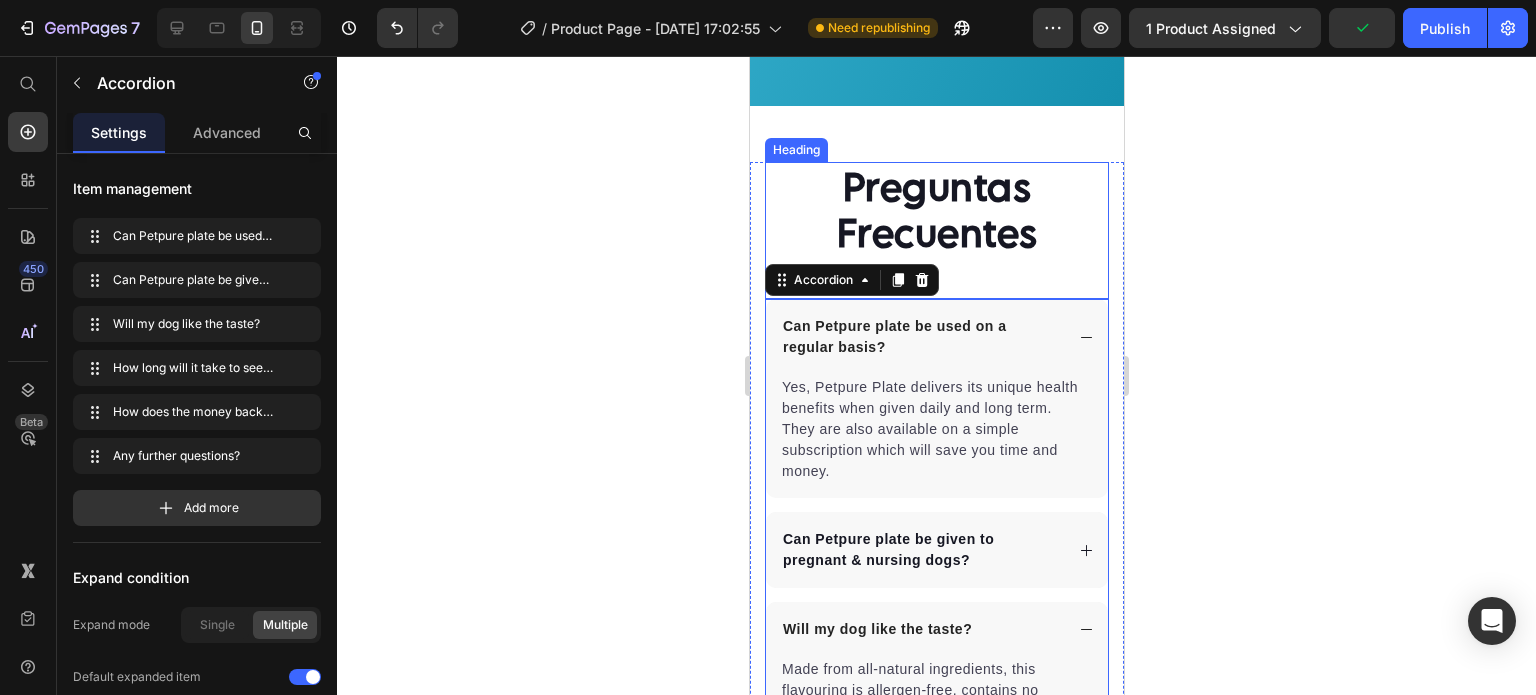 click on "⁠⁠⁠⁠⁠⁠⁠ Preguntas Frecuentes Heading" at bounding box center (936, 230) 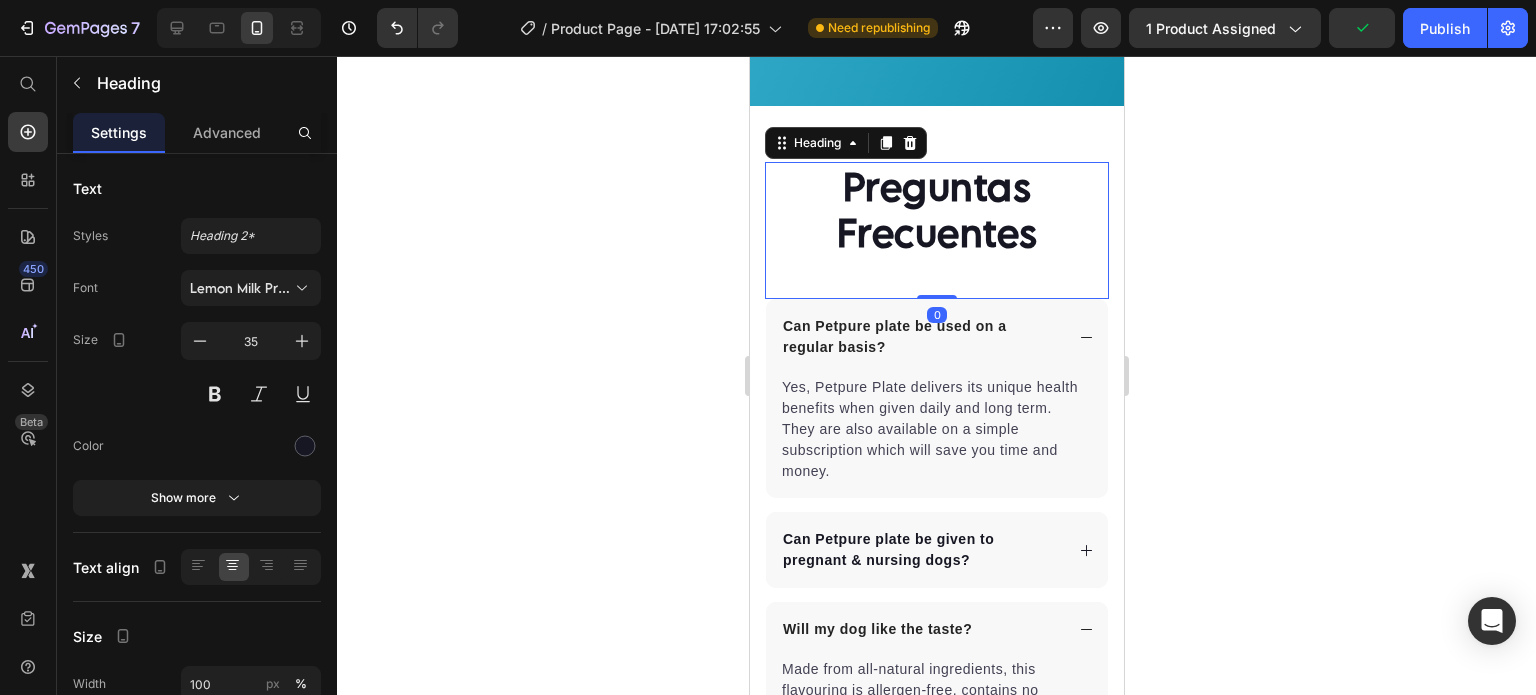 click on "⁠⁠⁠⁠⁠⁠⁠ Preguntas Frecuentes Heading   0" at bounding box center [936, 230] 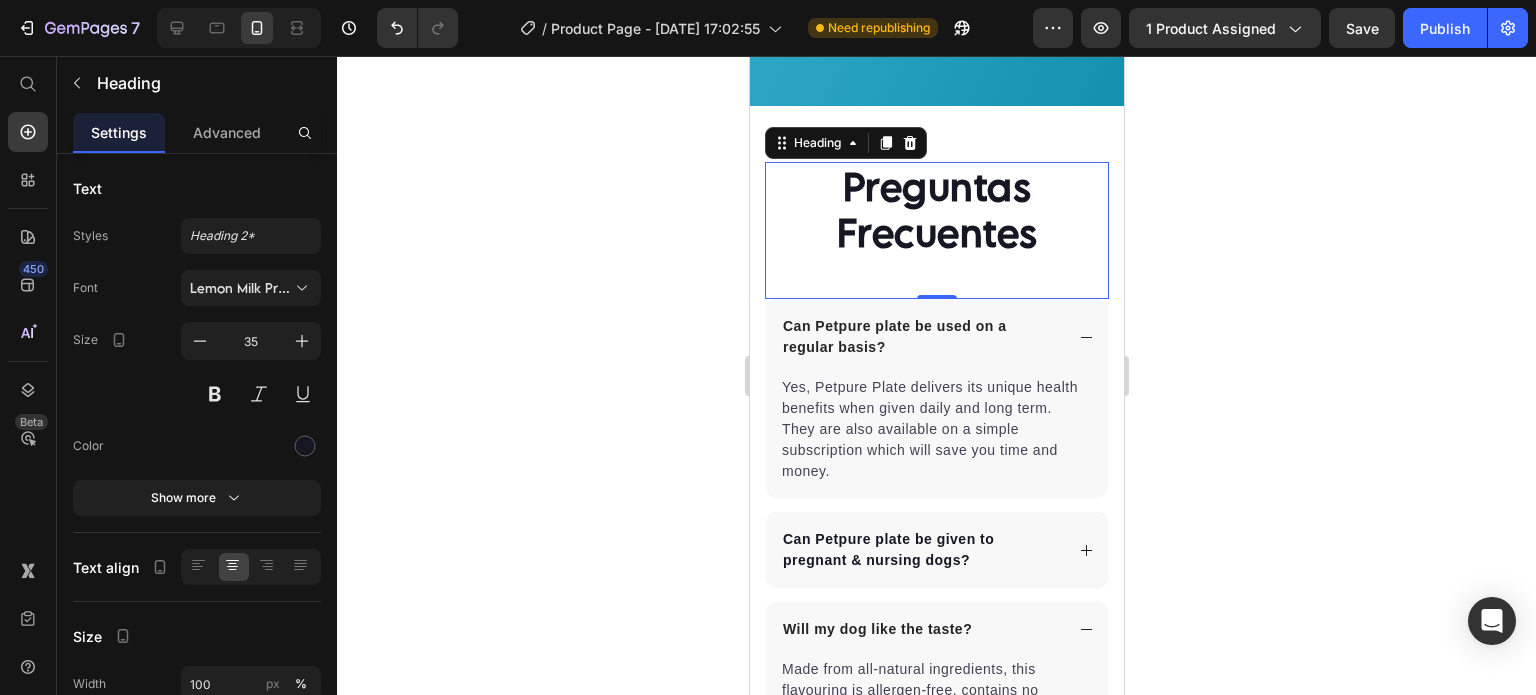 click on "Preguntas Frecuentes Heading   0" at bounding box center (936, 230) 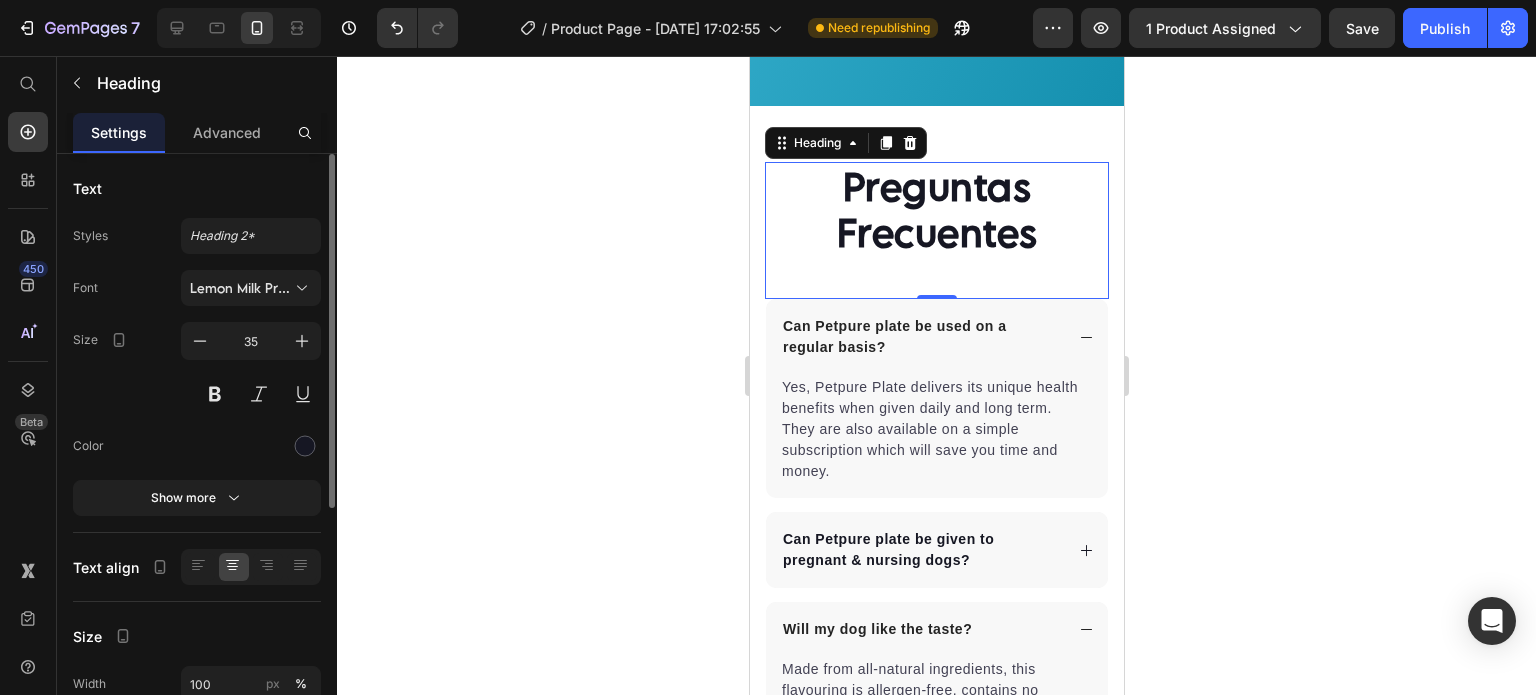 click on "Text Styles Heading 2* Font Lemon Milk Pro Regular Size 35 Color Show more Text align Size Width 100 px % Show more Background Color Image Video  Color  SEO HTML tag H2  Delete element" at bounding box center [197, 660] 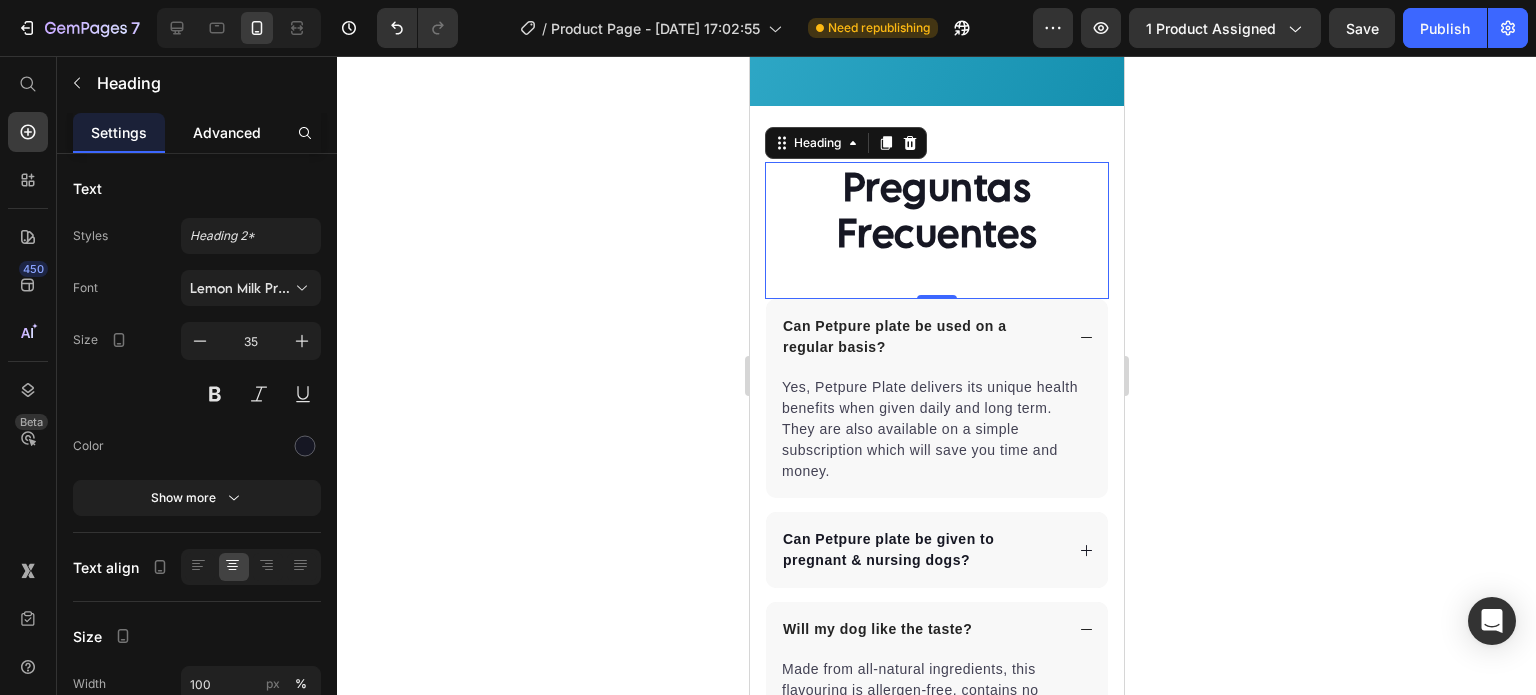 click on "Advanced" at bounding box center (227, 132) 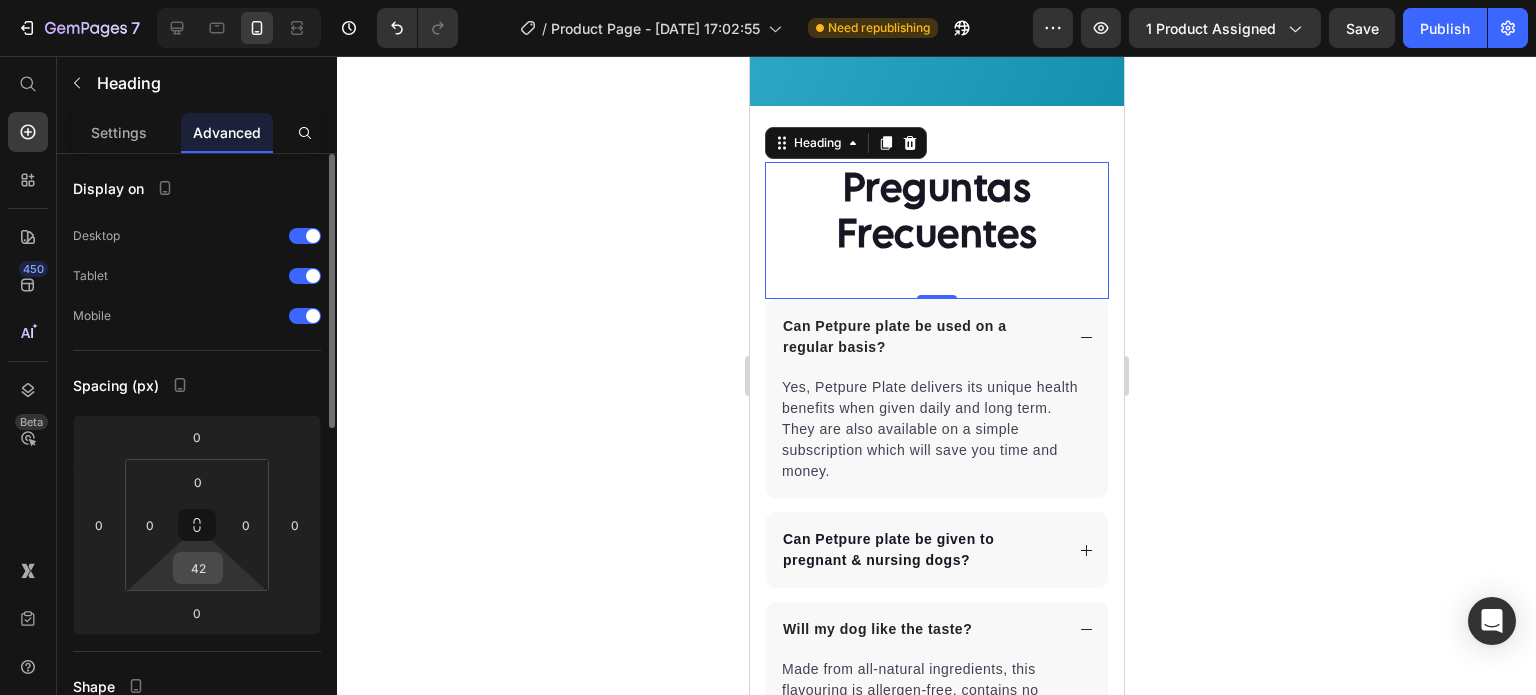 click on "42" at bounding box center (198, 568) 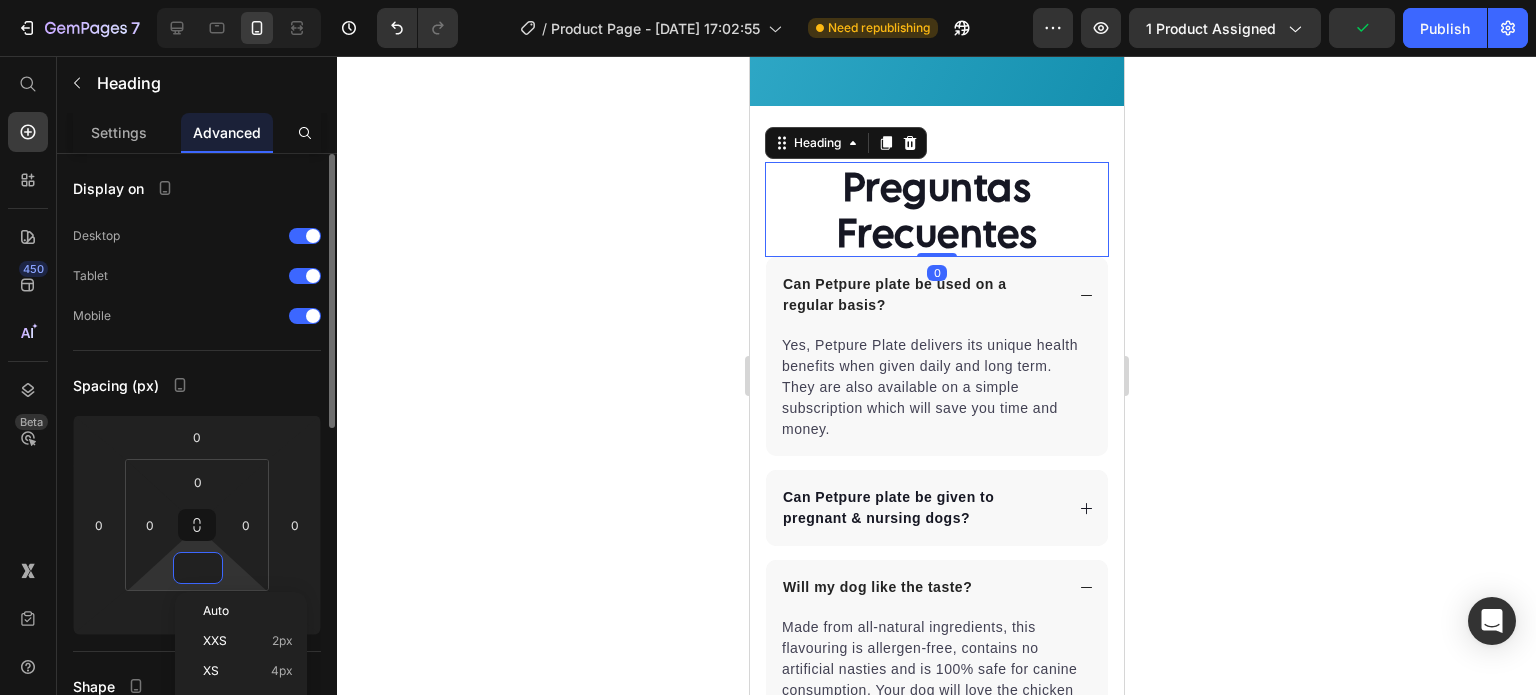 type on "0" 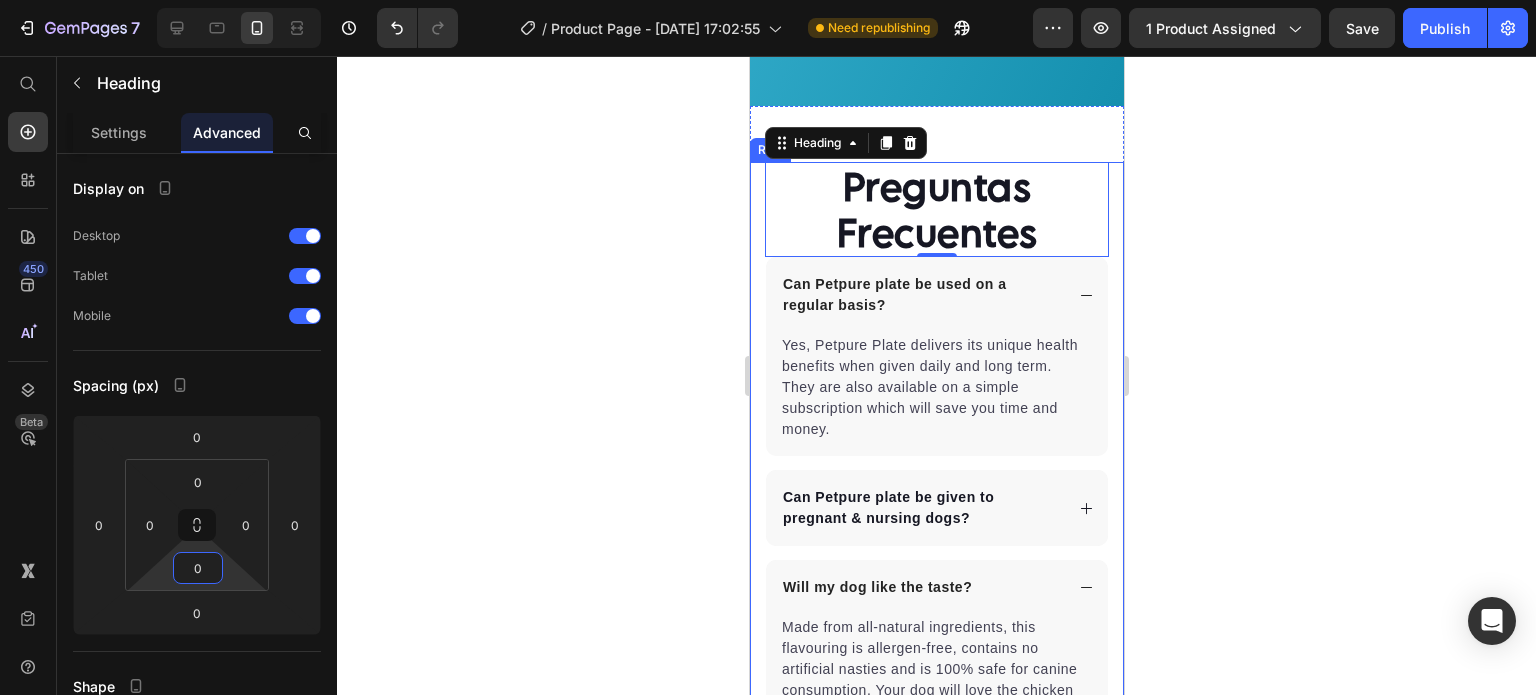 click on "⁠⁠⁠⁠⁠⁠⁠ Preguntas Frecuentes Heading   0
Can Petpure plate be used on a regular basis? Yes, Petpure Plate delivers its unique health benefits when given daily and long term. They are also available on a simple subscription which will save you time and money. Text block
Can Petpure plate be given to pregnant & nursing dogs?
Will my dog like the taste? Made from all-natural ingredients, this flavouring is allergen-free, contains no artificial nasties and is 100% safe for canine consumption. Your dog will love the chicken and bacon flavour, too! Text block
How long will it take to see results?
How does the money back guarantee work?
Any further questions? Accordion Row" at bounding box center [936, 564] 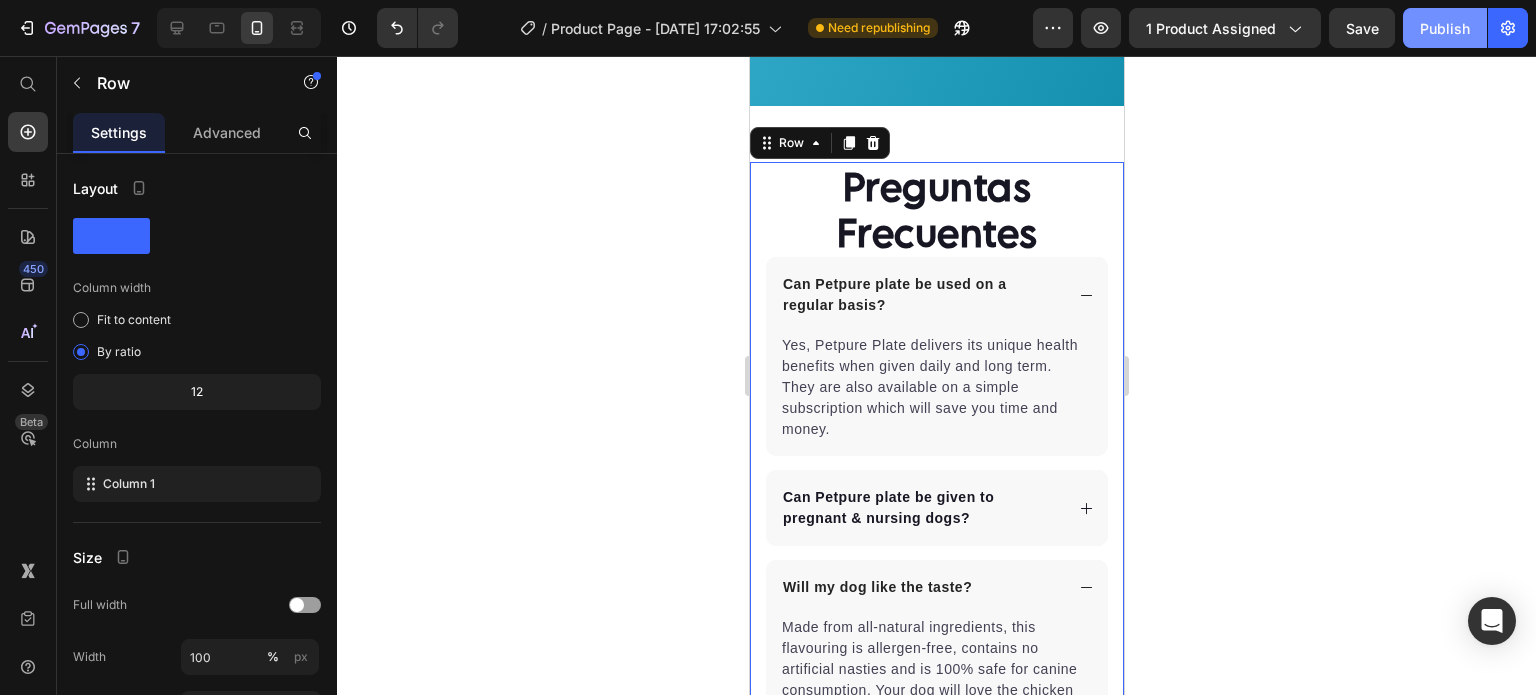 click on "Publish" 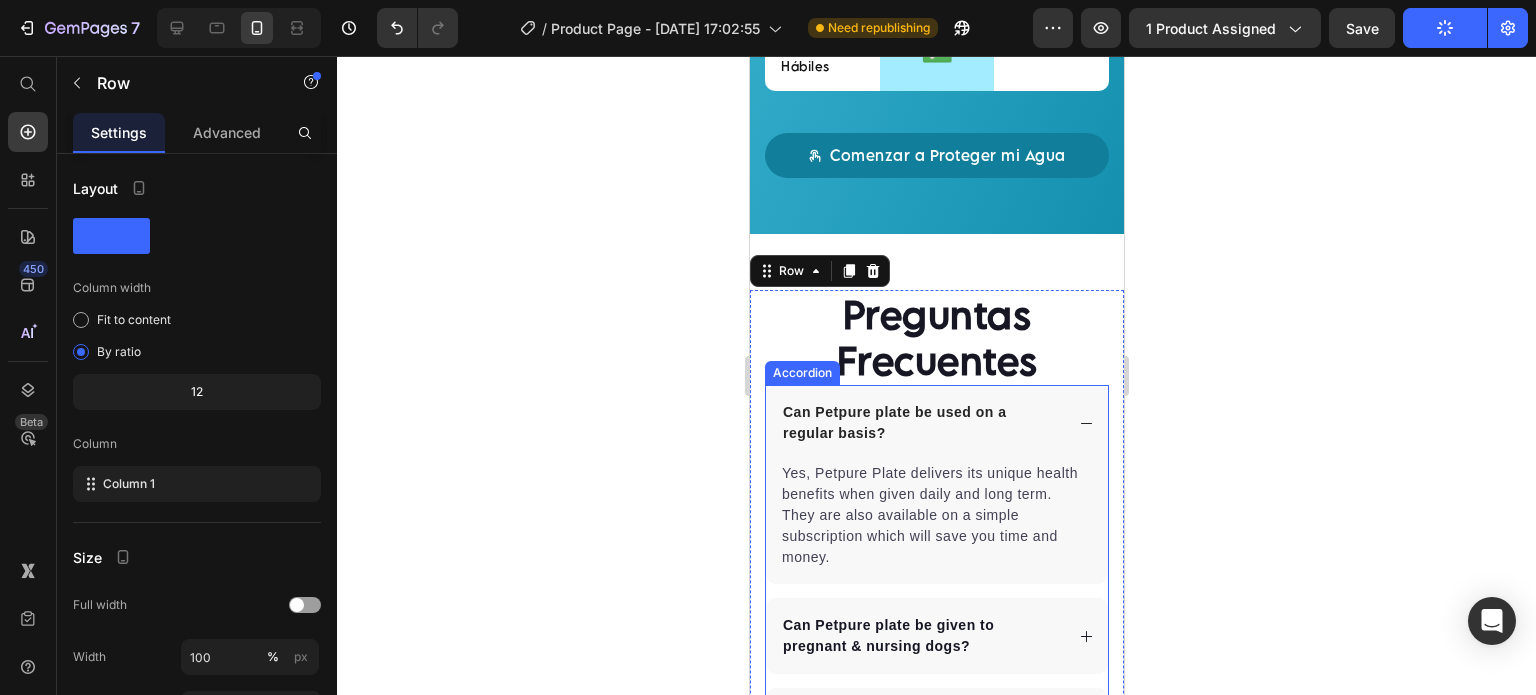 scroll, scrollTop: 4513, scrollLeft: 0, axis: vertical 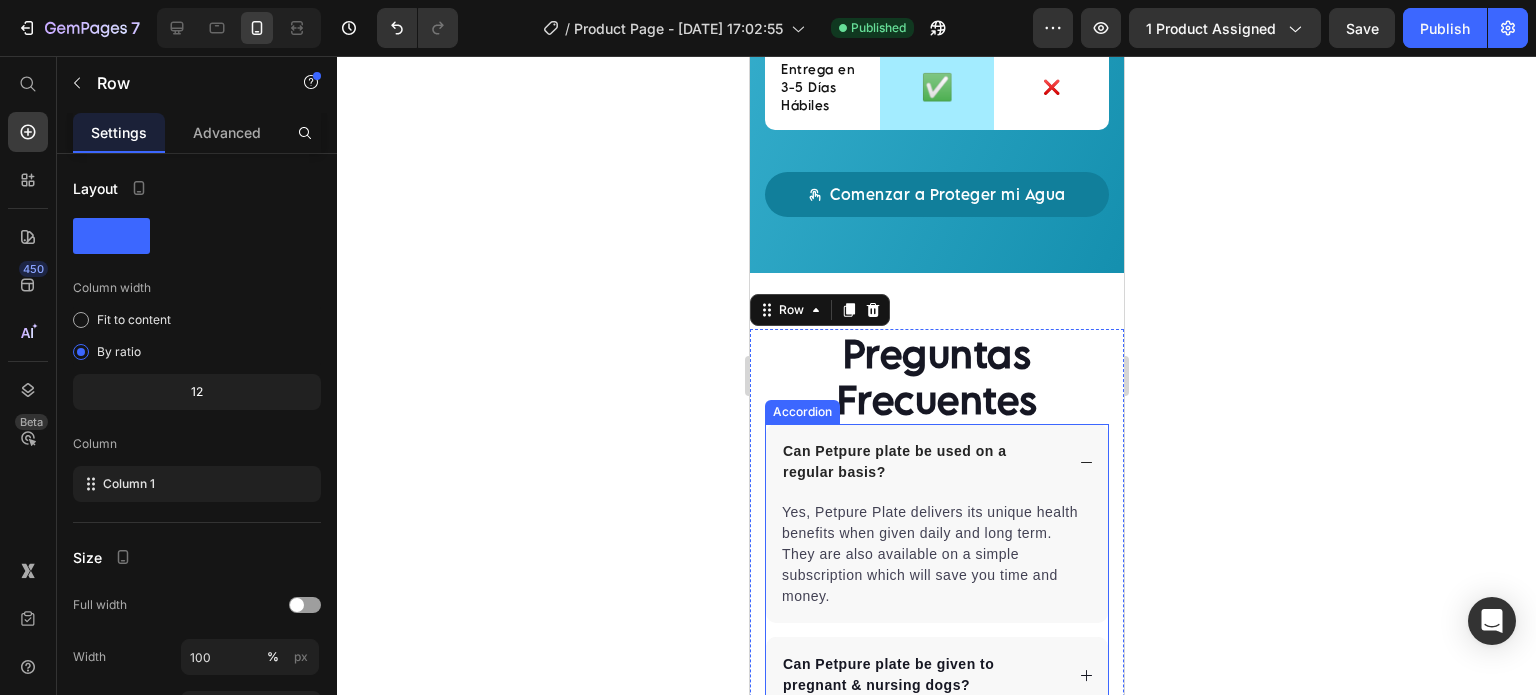click on "Can Petpure plate be used on a regular basis?" at bounding box center (920, 462) 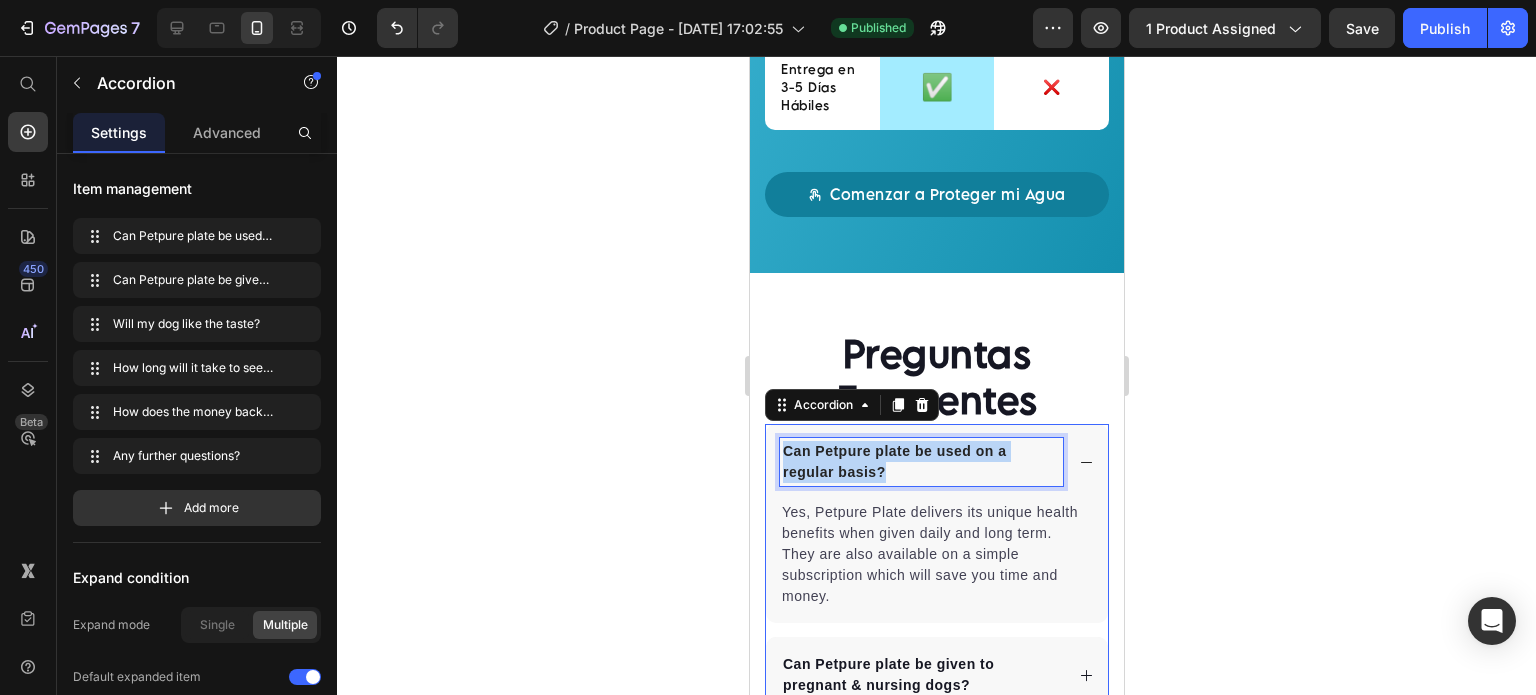 click on "Can Petpure plate be used on a regular basis?" at bounding box center [920, 462] 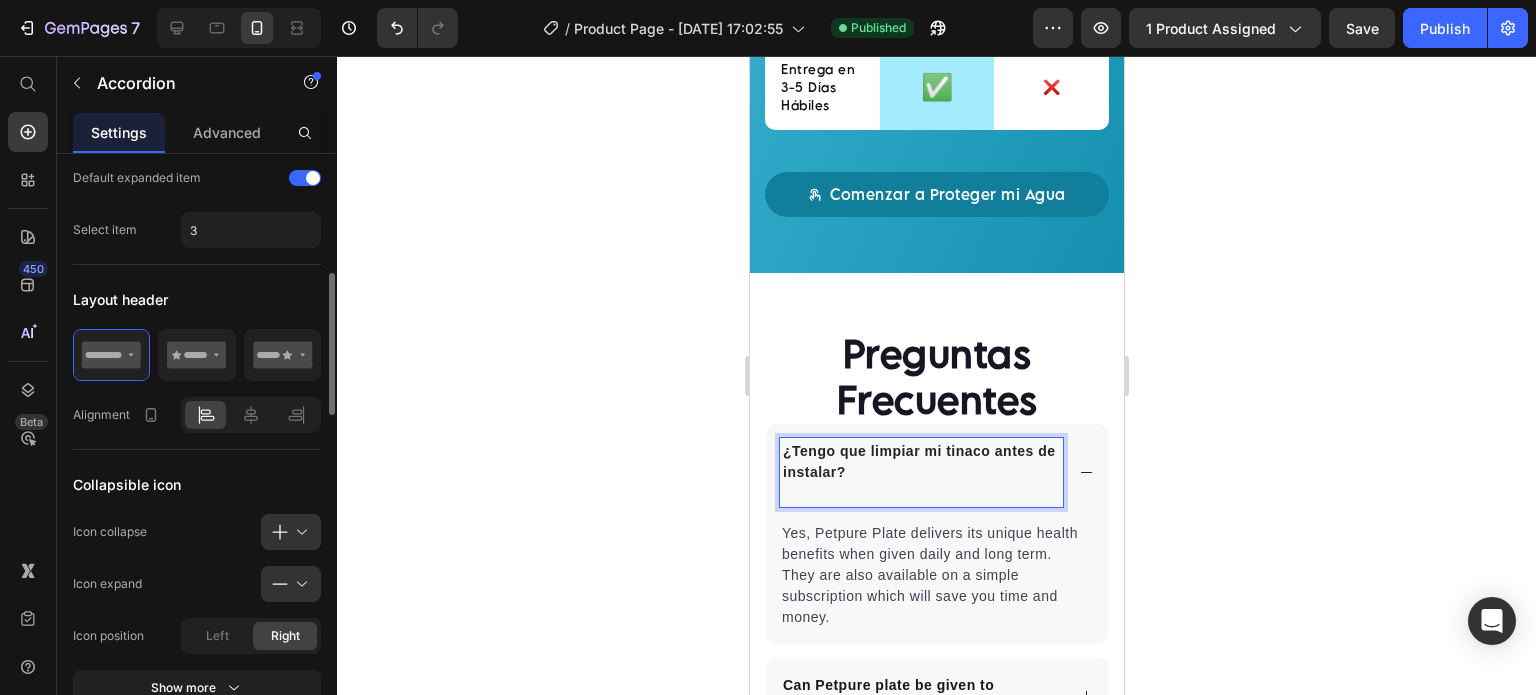 scroll, scrollTop: 998, scrollLeft: 0, axis: vertical 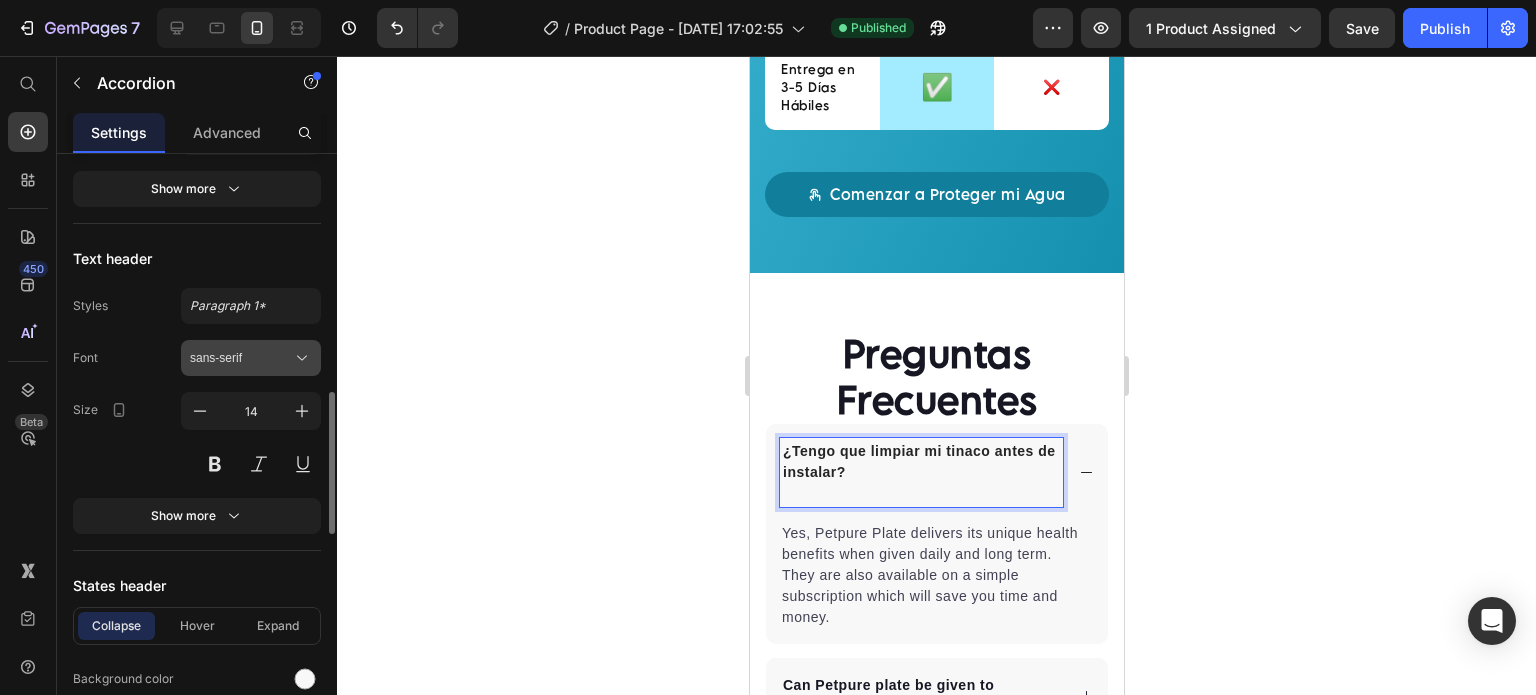 click on "sans-serif" at bounding box center (251, 358) 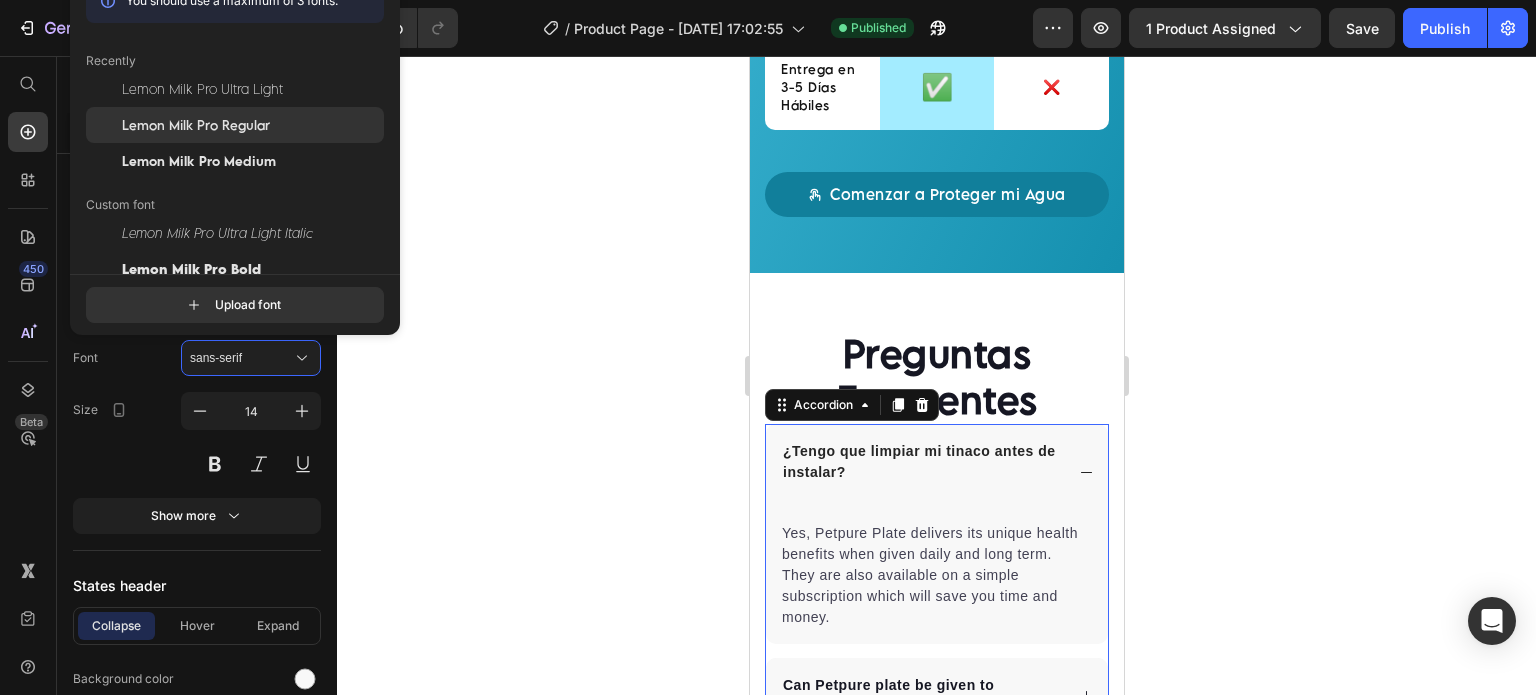 click on "Lemon Milk Pro Regular" at bounding box center (196, 125) 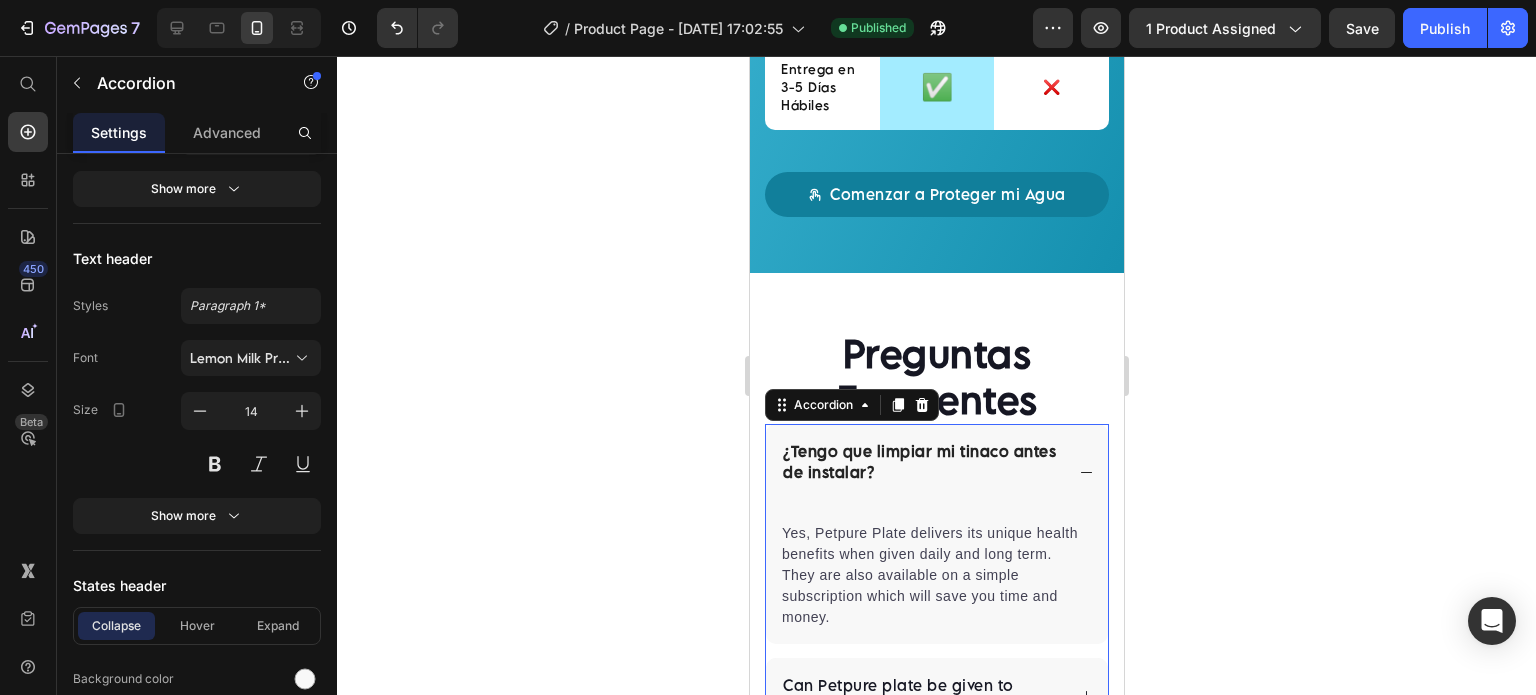 click on "¿Tengo que limpiar mi tinaco antes de instalar?" at bounding box center (936, 472) 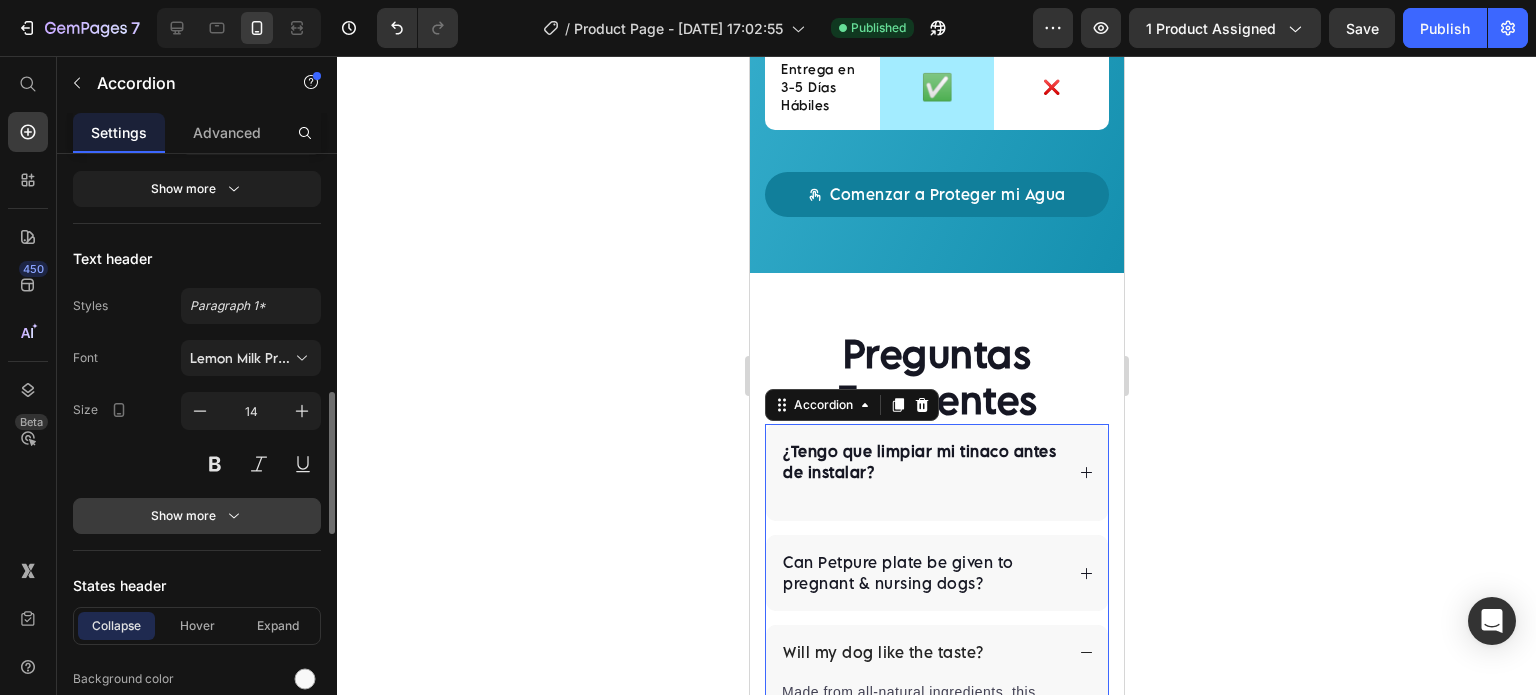 click on "Show more" at bounding box center (197, 516) 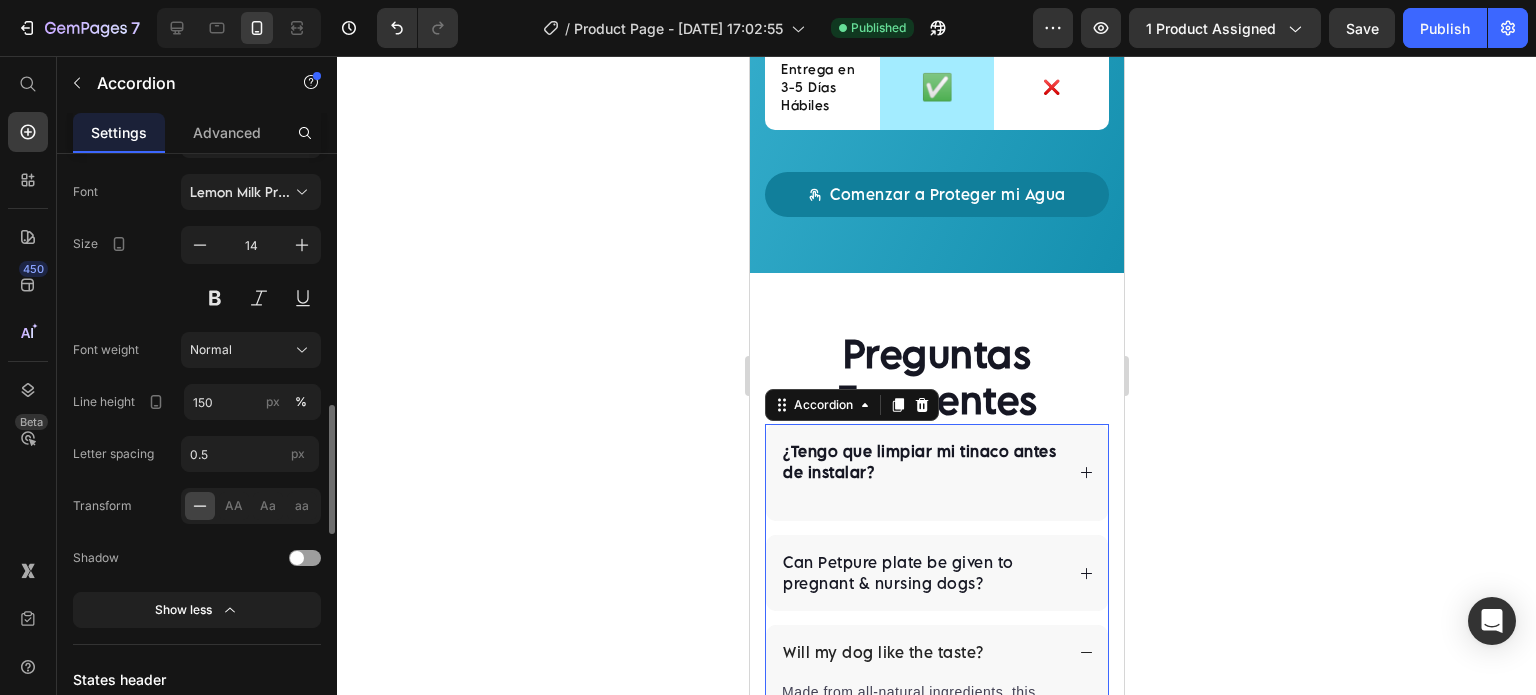 scroll, scrollTop: 1331, scrollLeft: 0, axis: vertical 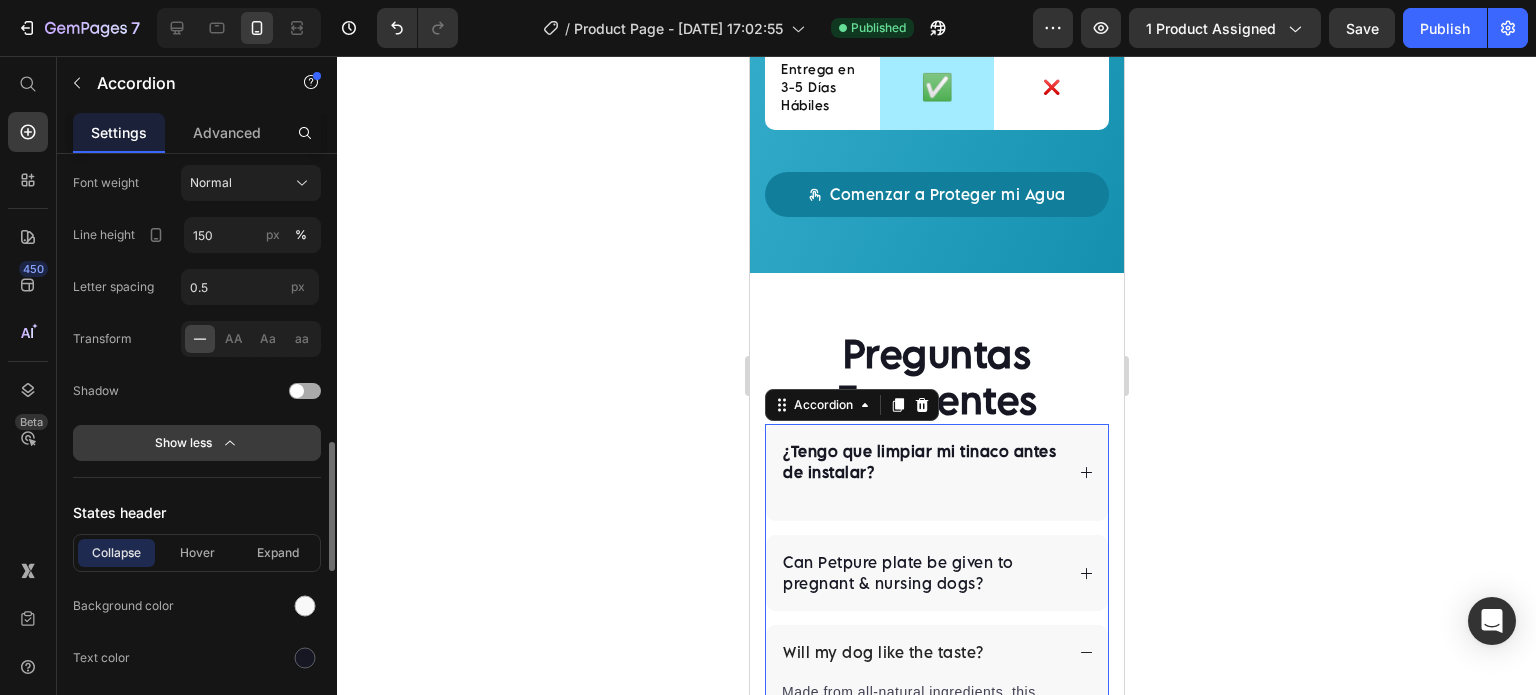 click on "Show less" at bounding box center [197, 443] 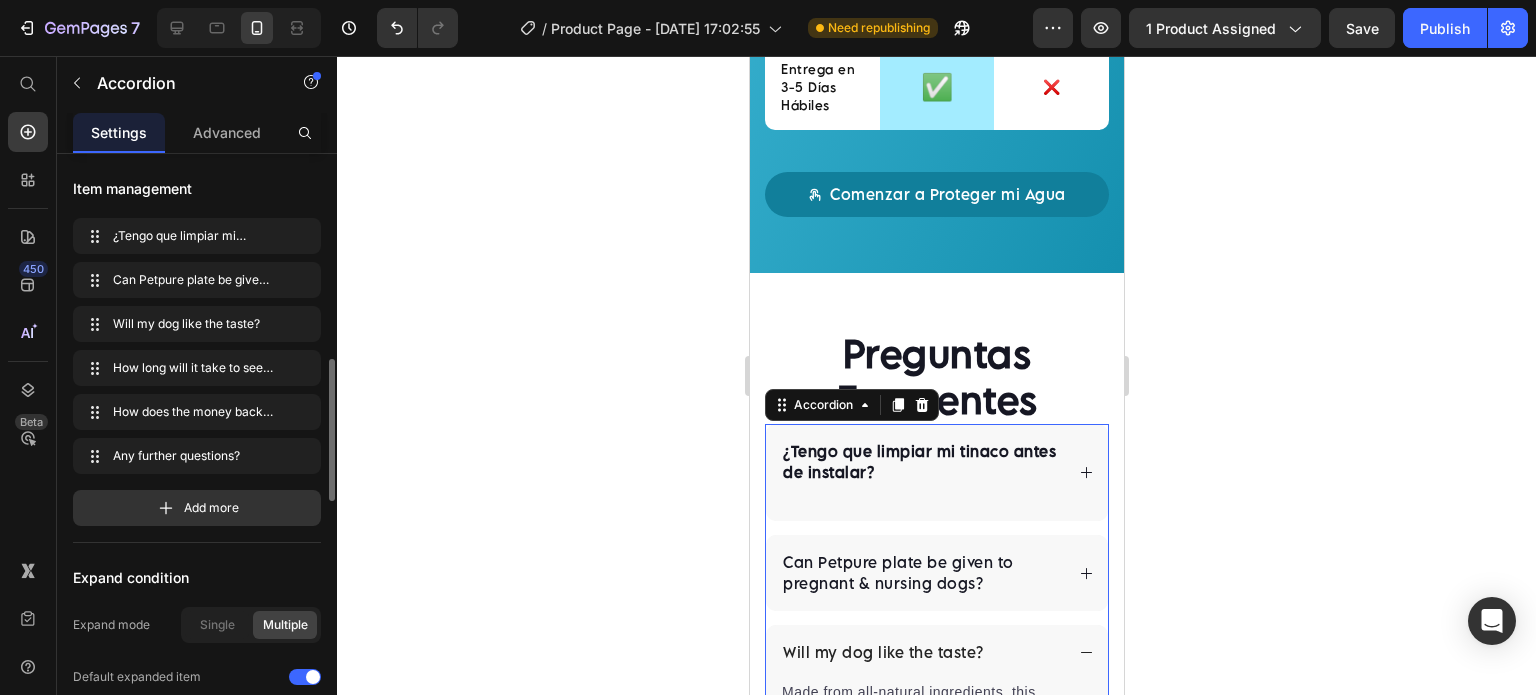 scroll, scrollTop: 166, scrollLeft: 0, axis: vertical 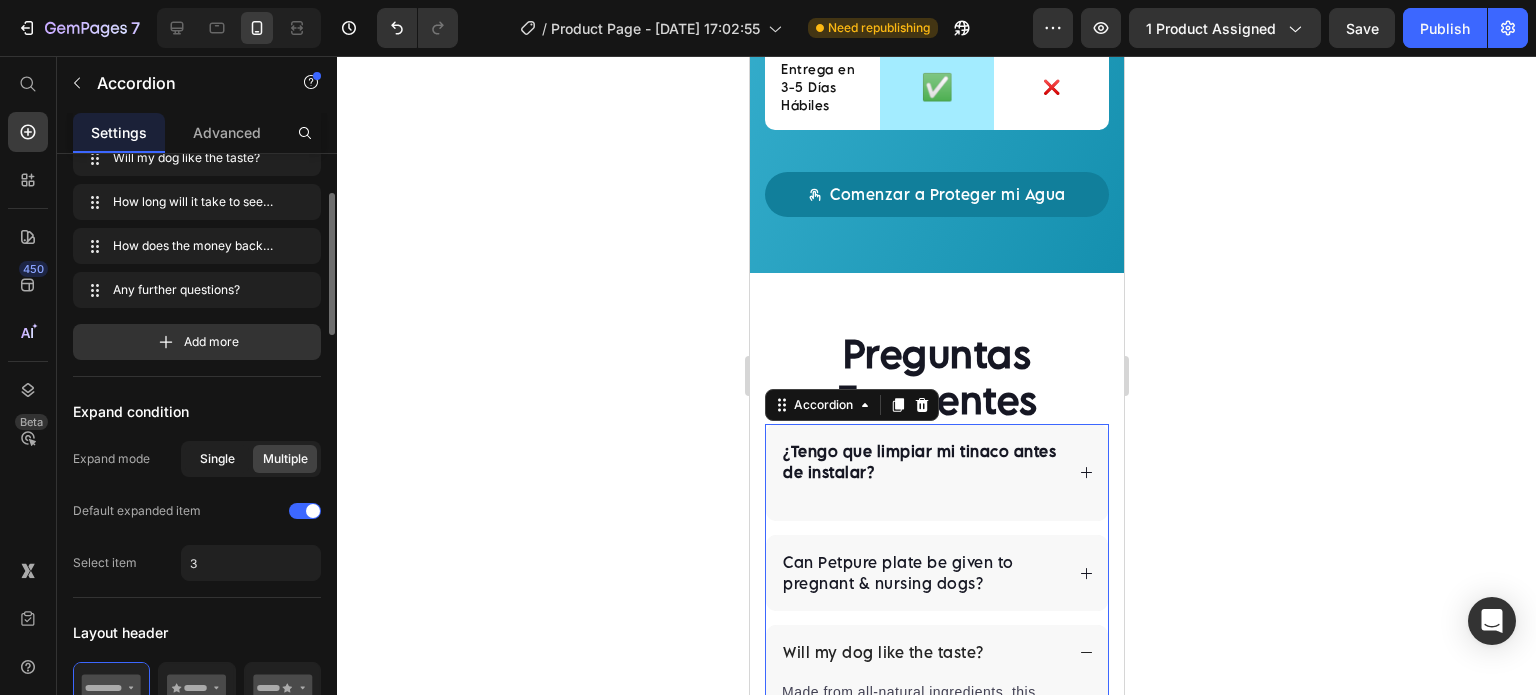 click on "Single" 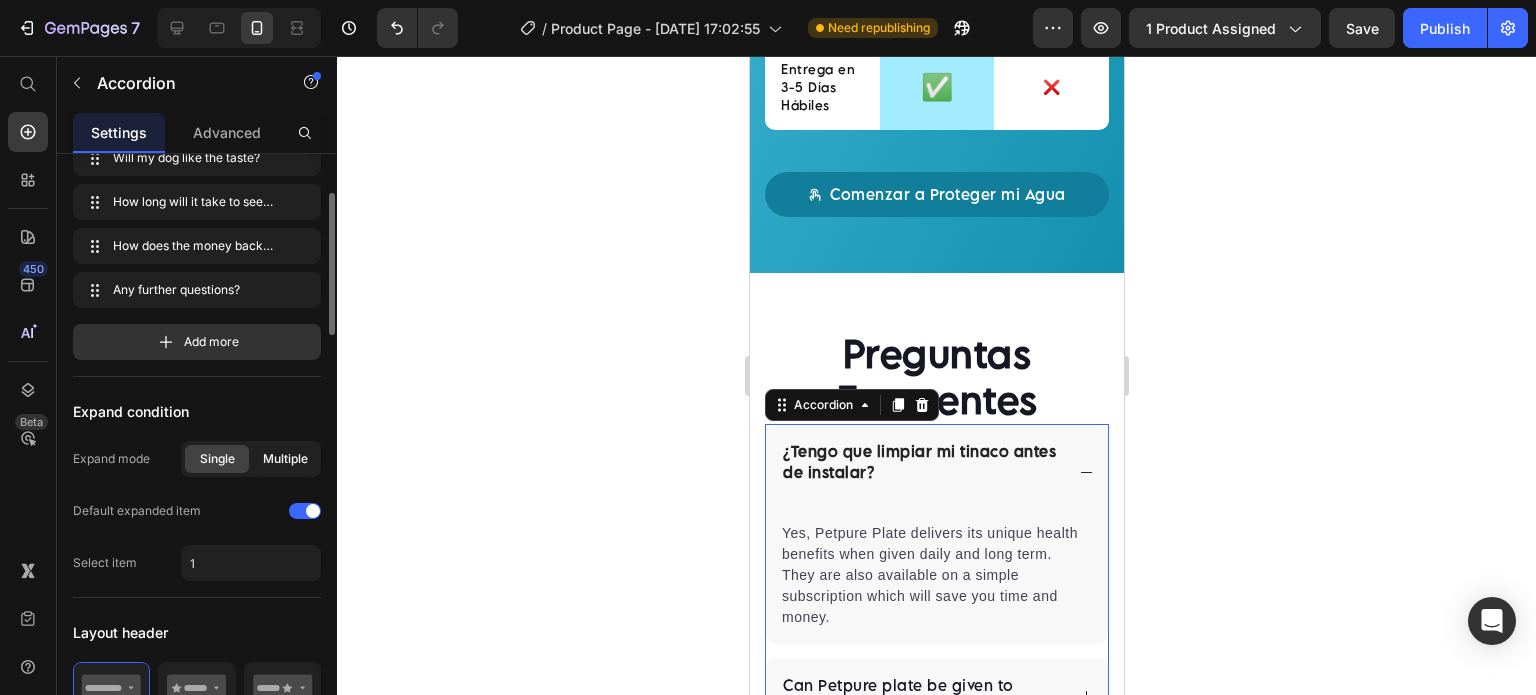 click on "Multiple" 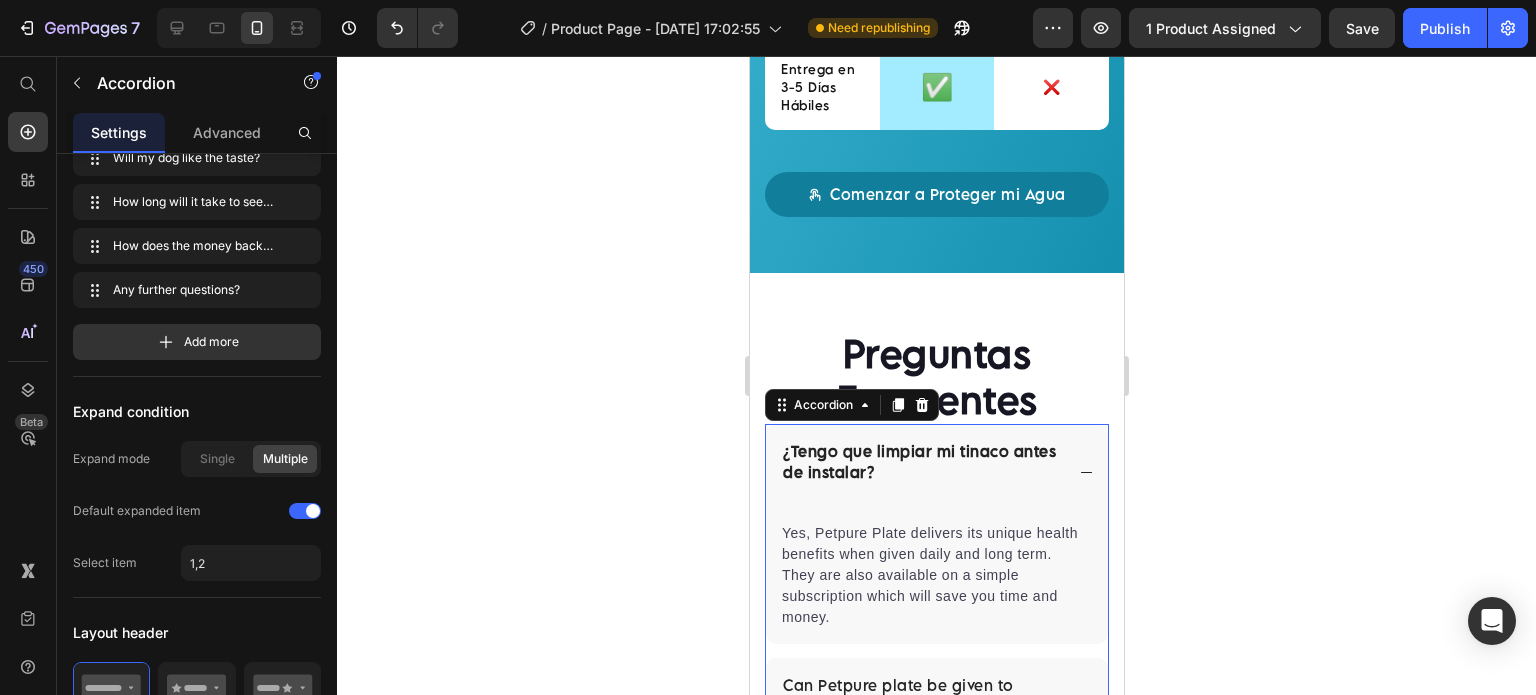 click on "¿Tengo que limpiar mi tinaco antes de instalar?" at bounding box center [936, 472] 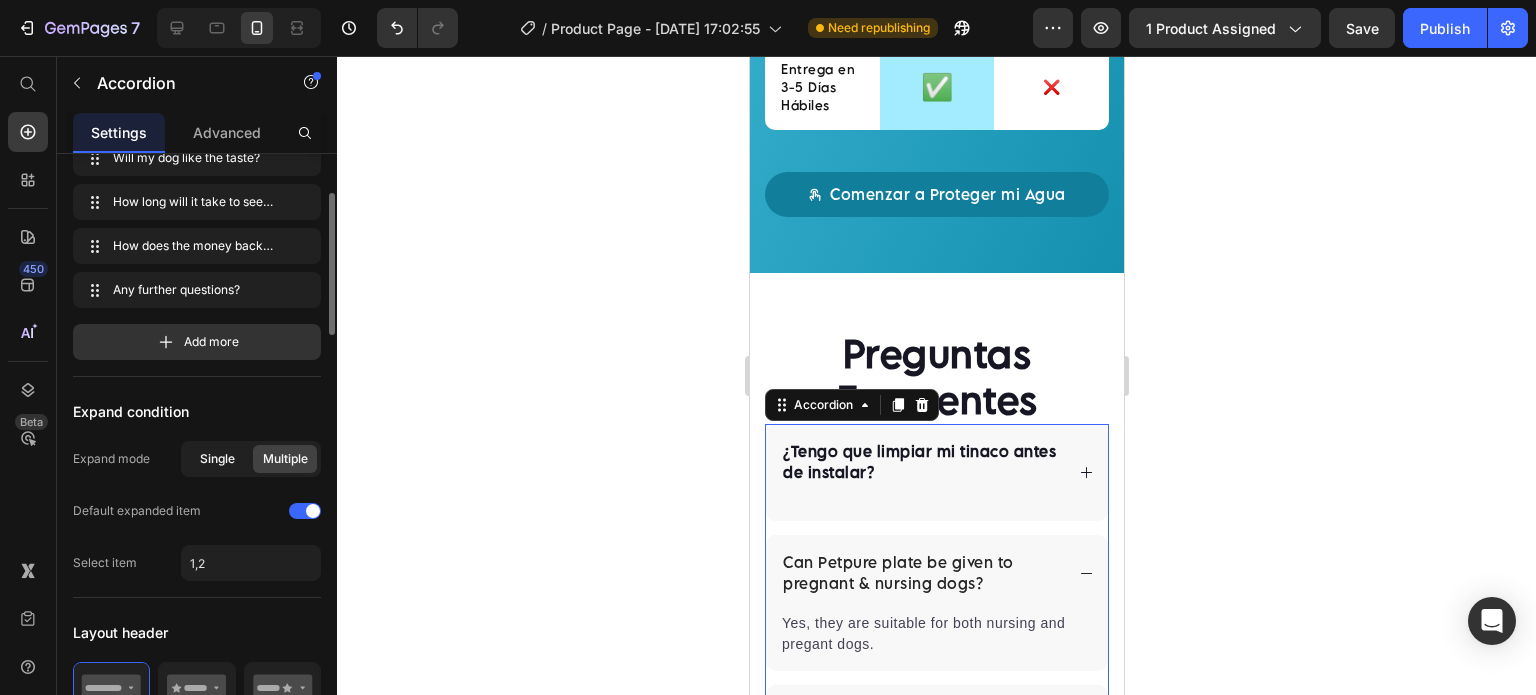 click on "Single" 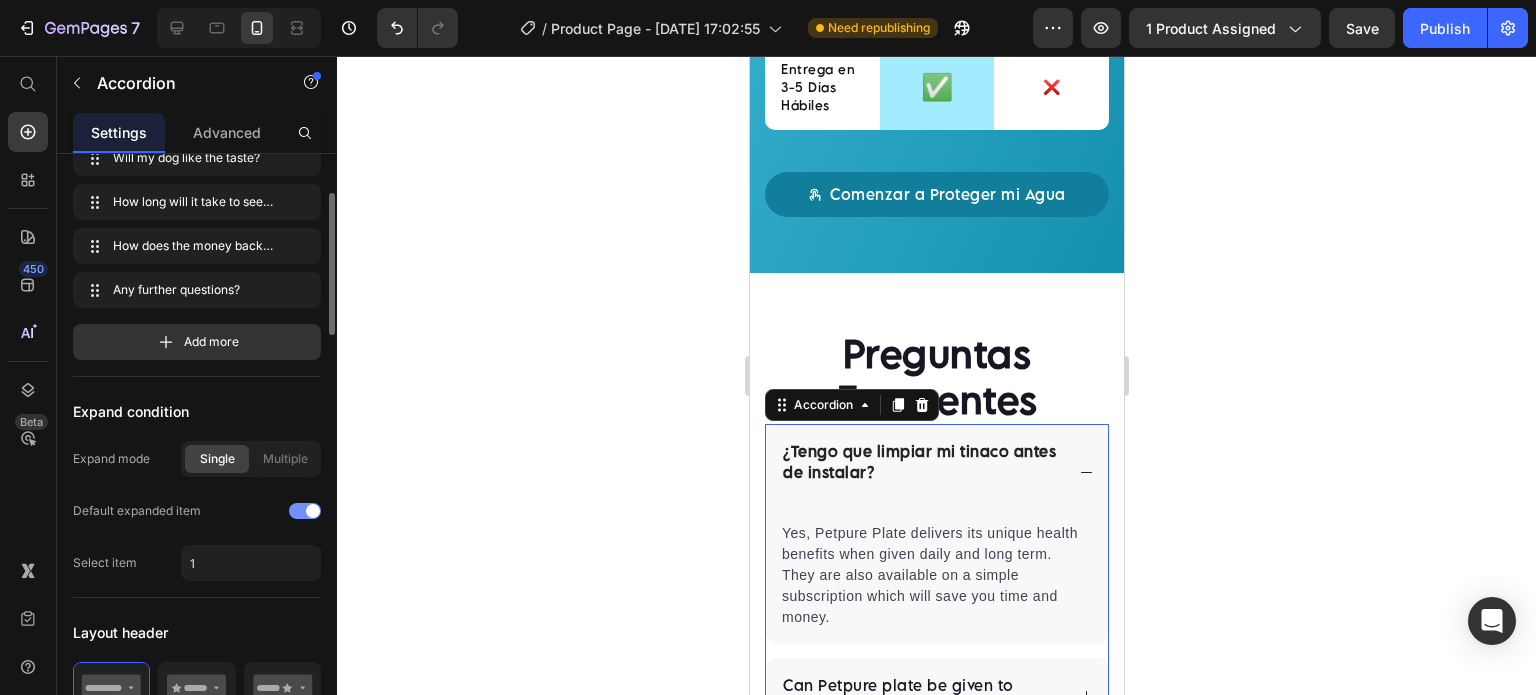 click at bounding box center (313, 511) 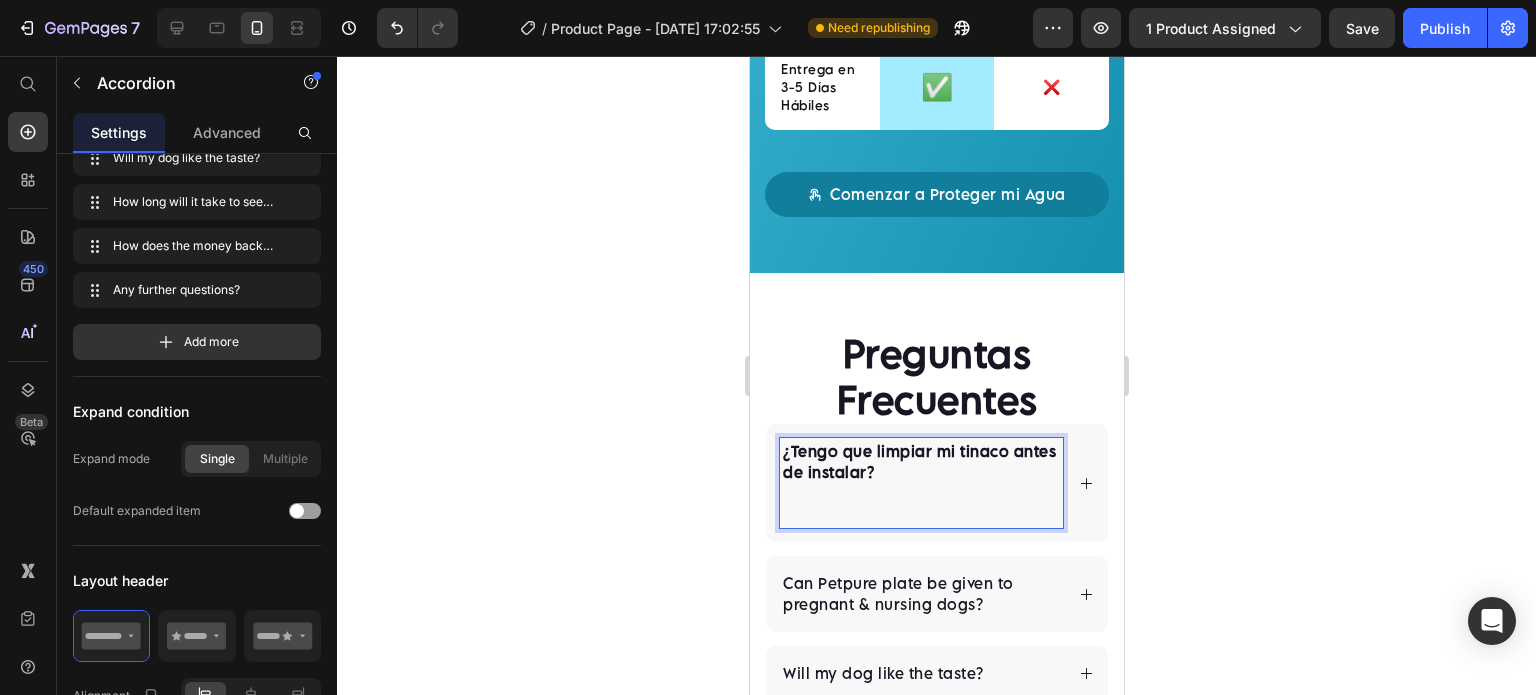 click on "¿Tengo que limpiar mi tinaco antes de instalar?" at bounding box center (920, 483) 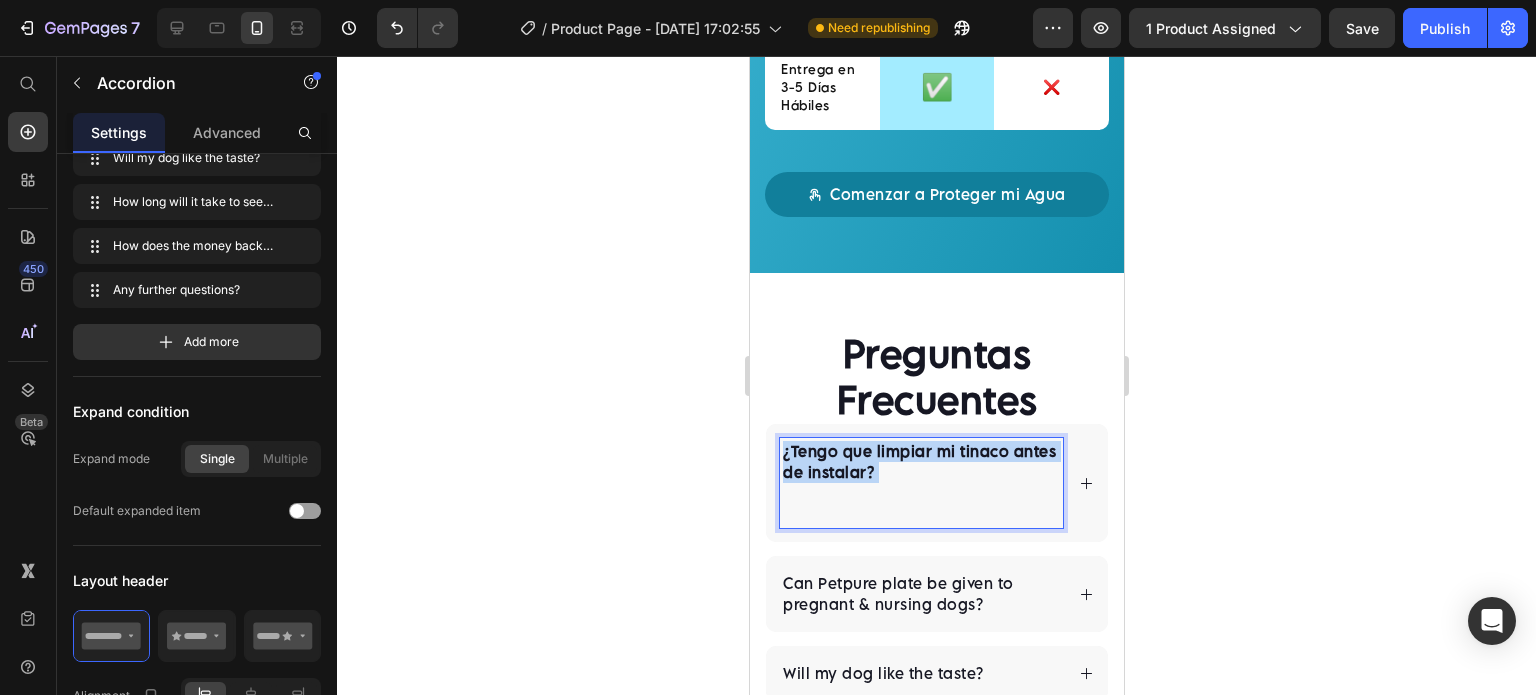 click on "¿Tengo que limpiar mi tinaco antes de instalar?" at bounding box center [920, 483] 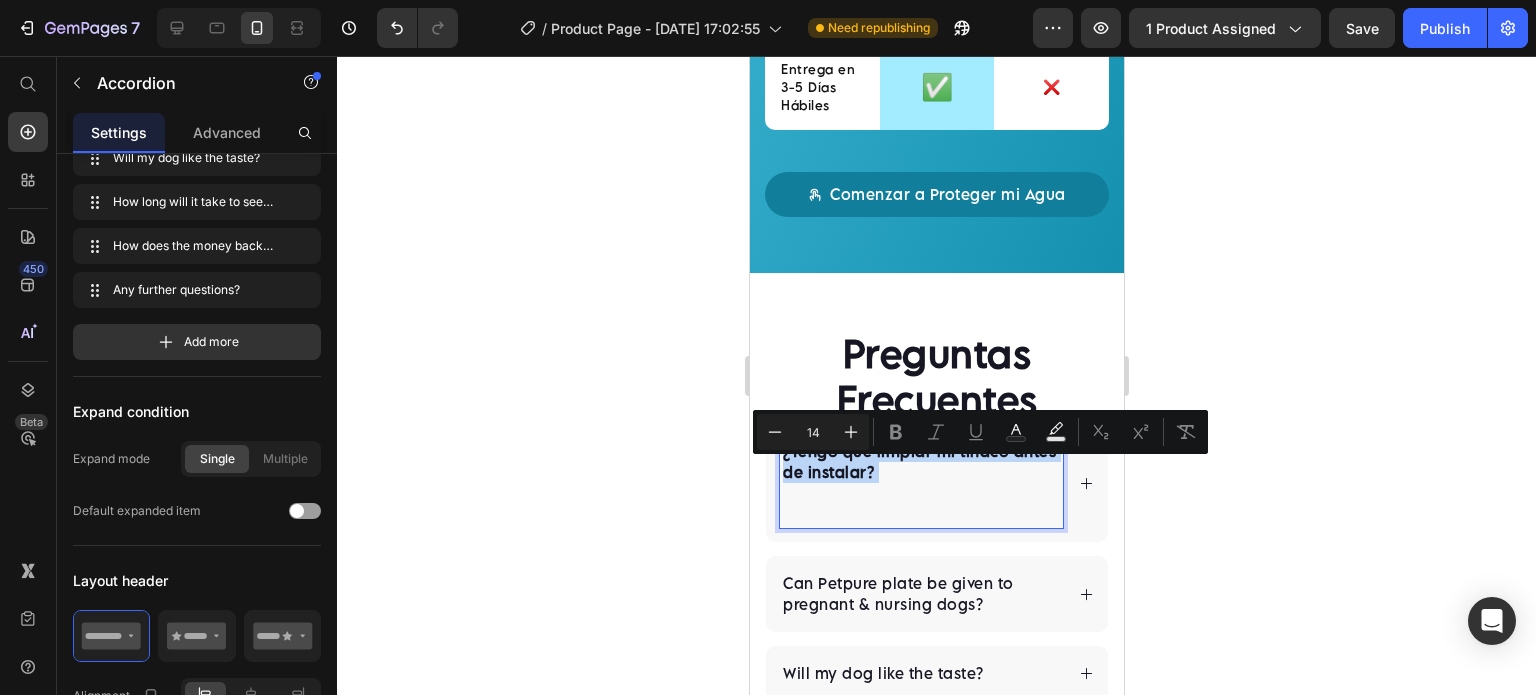 click on "¿Tengo que limpiar mi tinaco antes de instalar?" at bounding box center (920, 483) 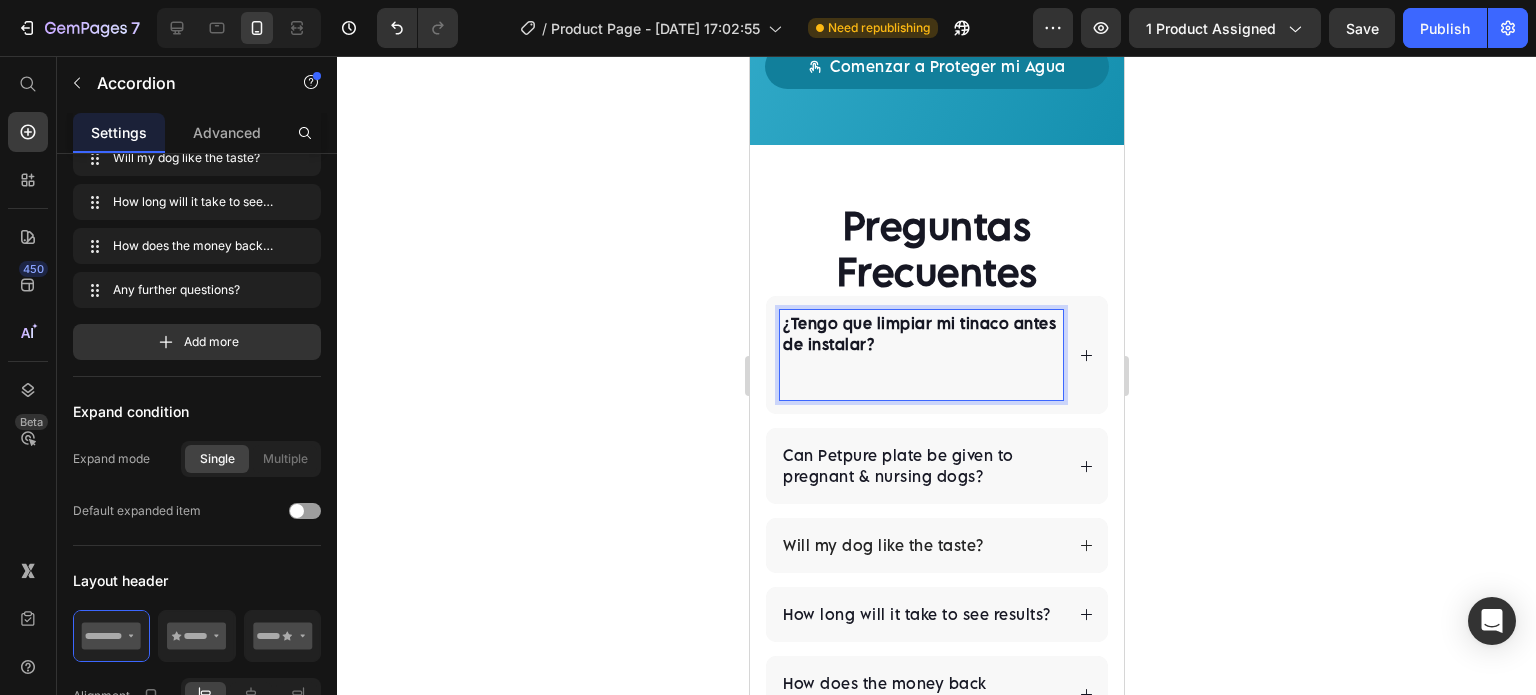 scroll, scrollTop: 4680, scrollLeft: 0, axis: vertical 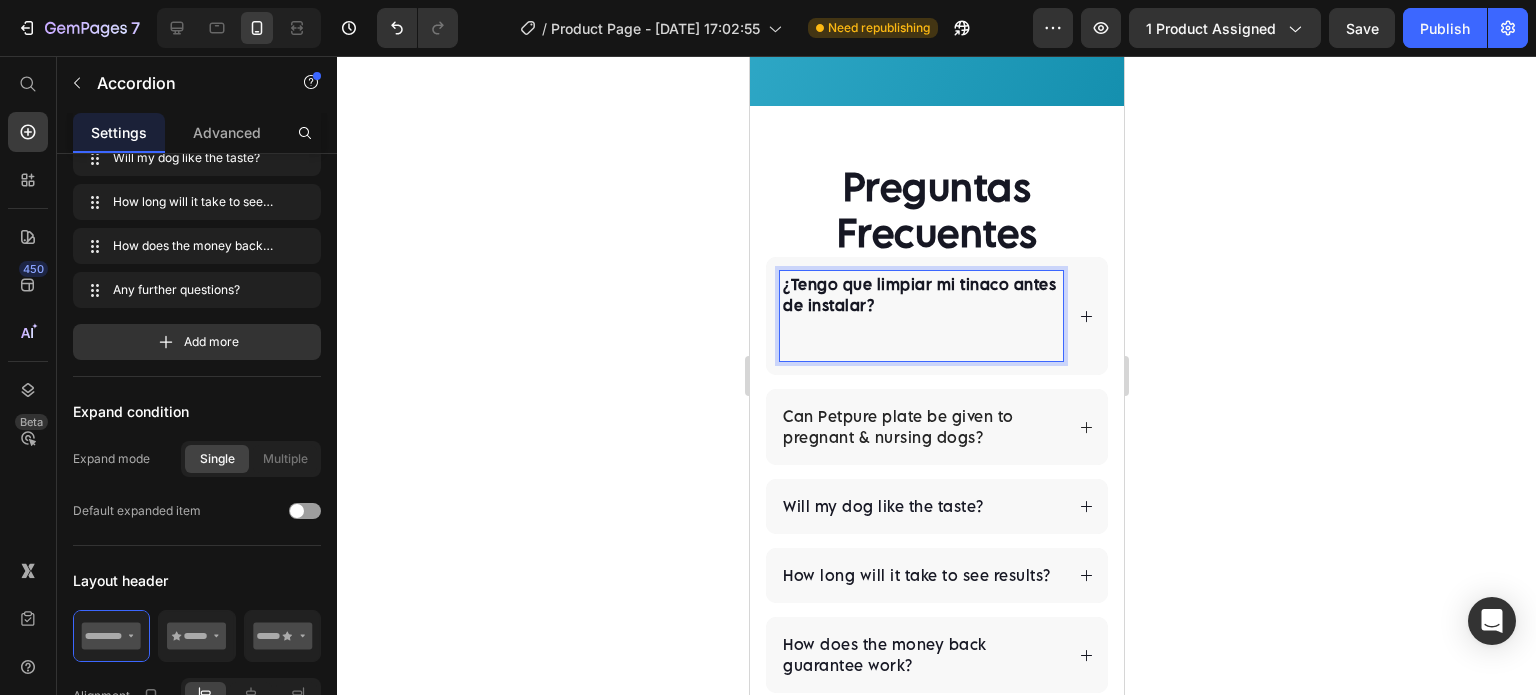 click on "Can Petpure plate be given to pregnant & nursing dogs?" at bounding box center [920, 427] 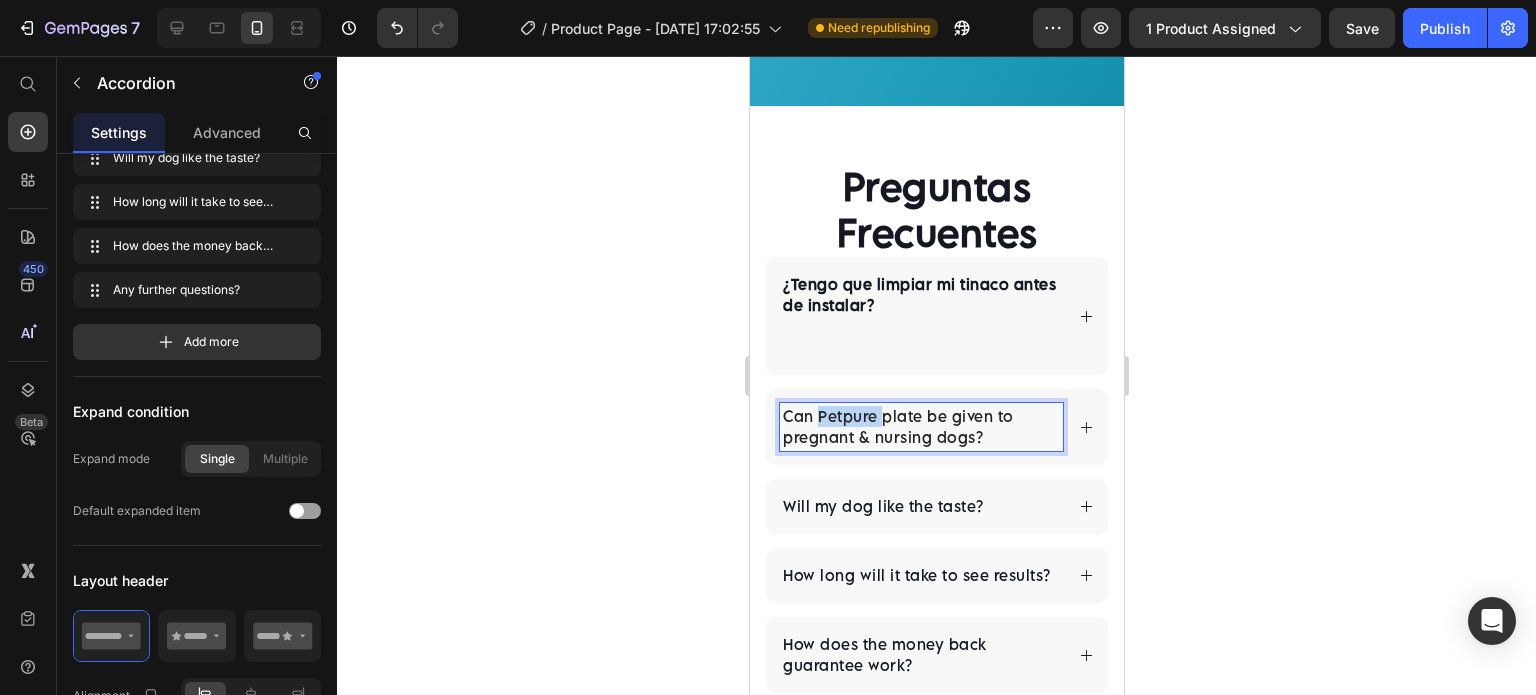 click on "Can Petpure plate be given to pregnant & nursing dogs?" at bounding box center [920, 427] 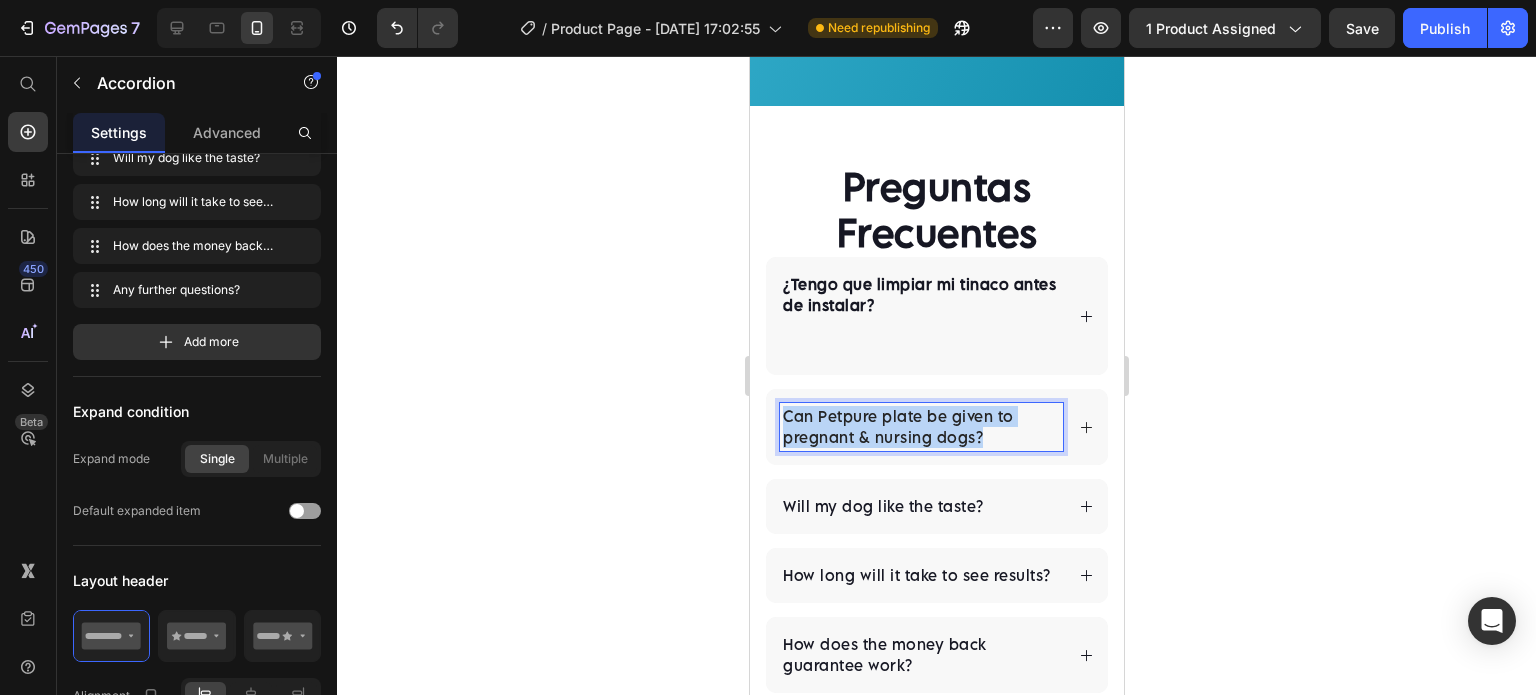 click on "Can Petpure plate be given to pregnant & nursing dogs?" at bounding box center (920, 427) 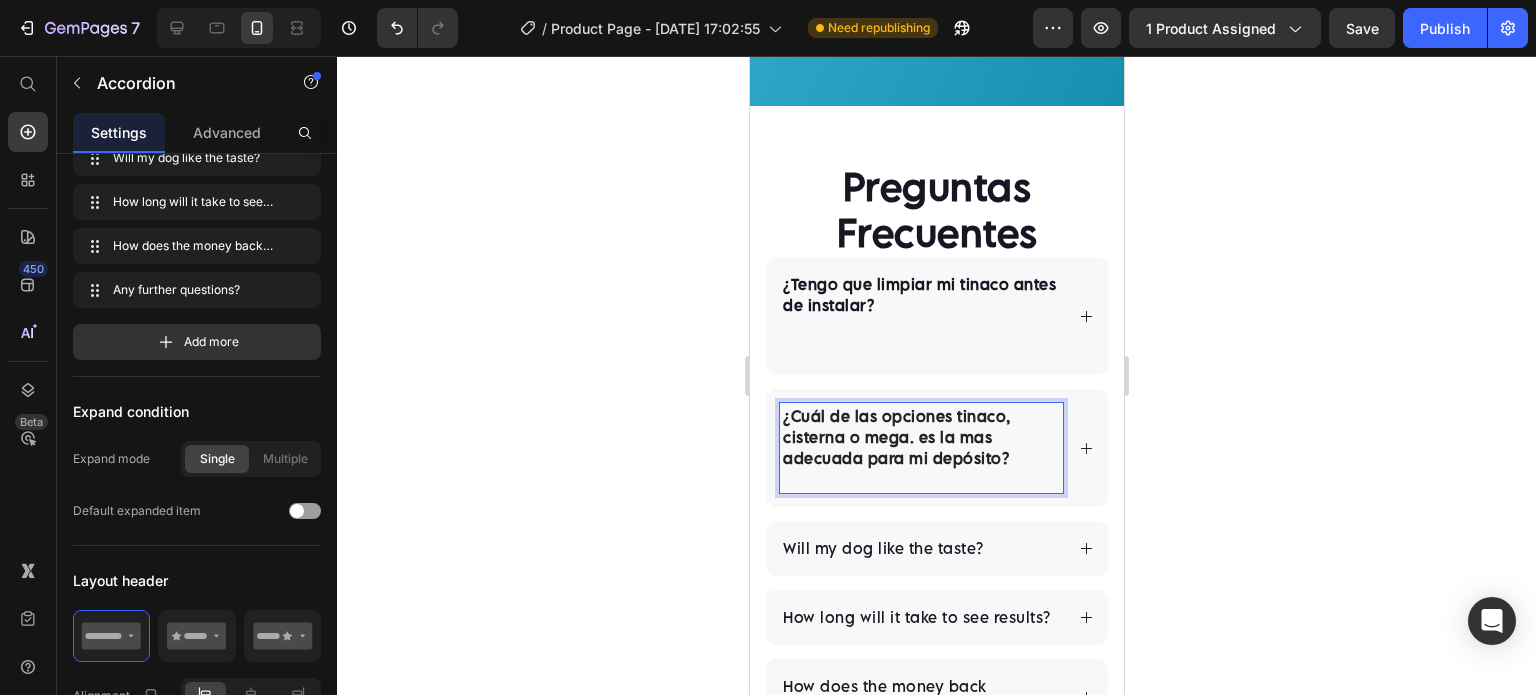 click on "¿Cuál de las opciones tinaco, cisterna o mega. es la mas adecuada para mi depósito?" at bounding box center [896, 437] 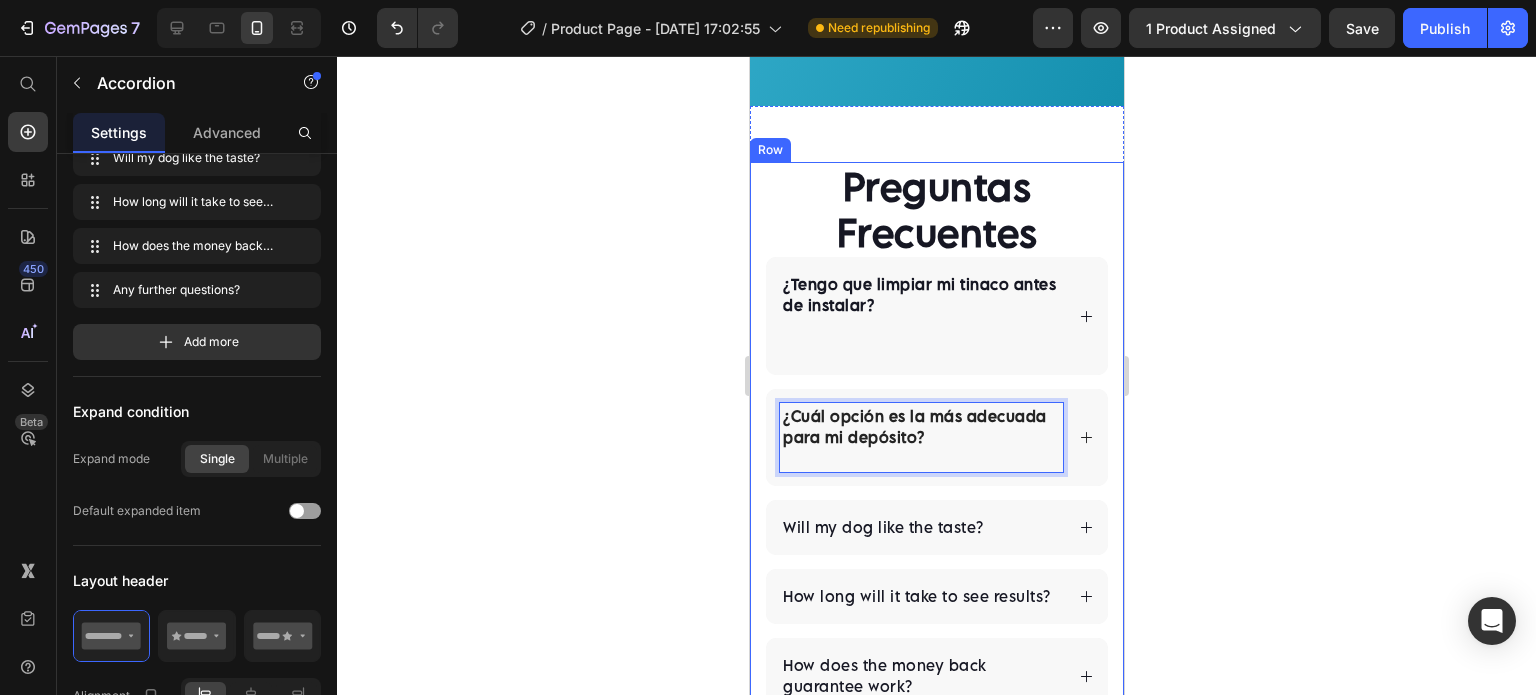 click on "⁠⁠⁠⁠⁠⁠⁠ Preguntas Frecuentes Heading
¿Tengo que limpiar mi tinaco antes de instalar? ⁠⁠⁠⁠⁠⁠⁠
¿Cuál opción es la más adecuada para mi depósito?
Will my dog like the taste?
How long will it take to see results?
How does the money back guarantee work?
Any further questions? Accordion   0 Row" at bounding box center [936, 472] 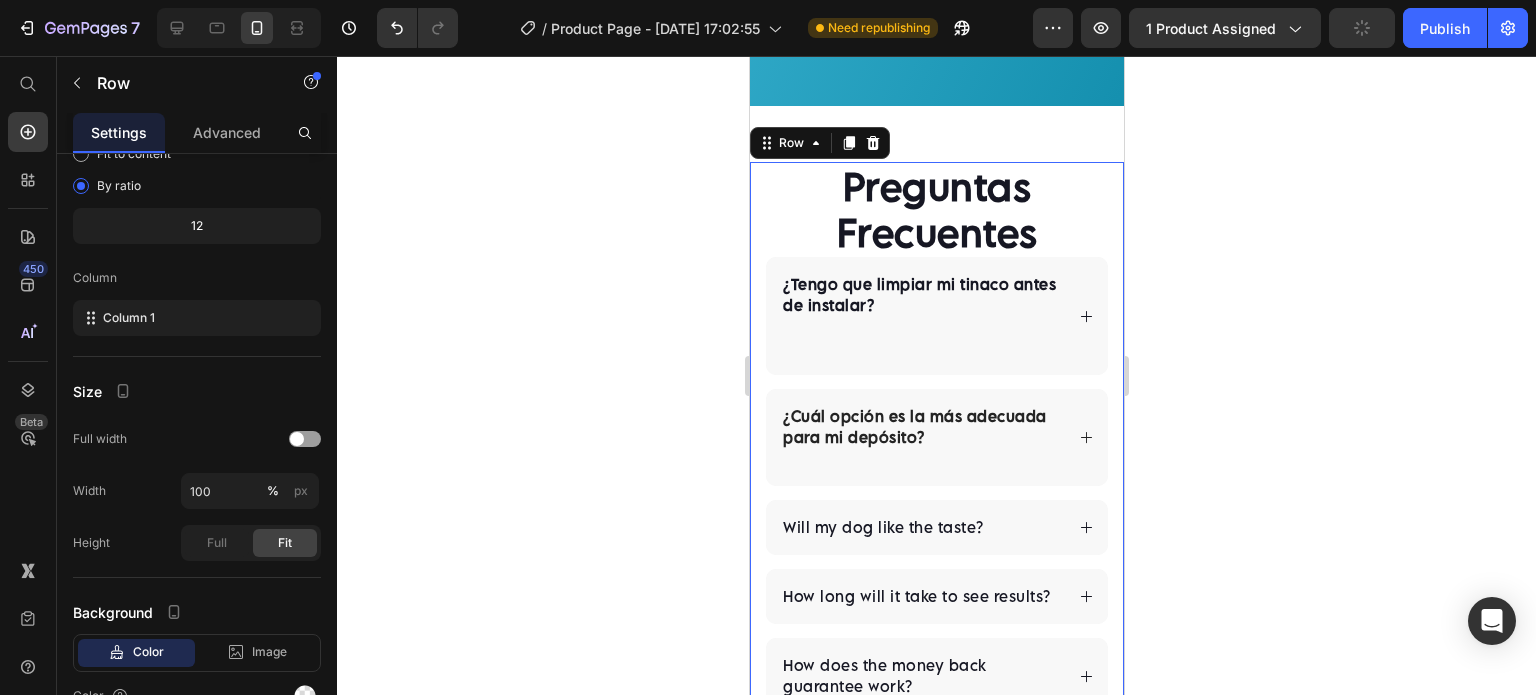 scroll, scrollTop: 0, scrollLeft: 0, axis: both 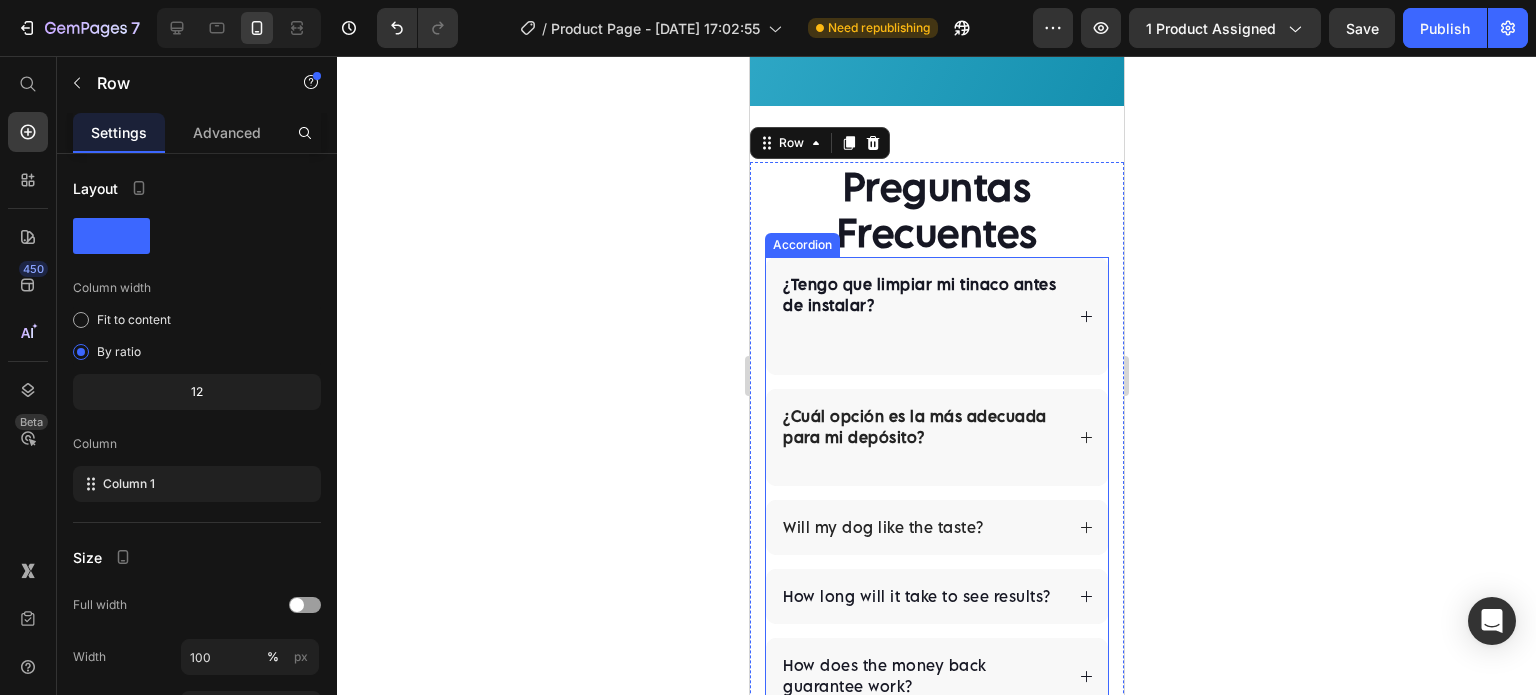 click on "Will my dog like the taste?" at bounding box center (882, 527) 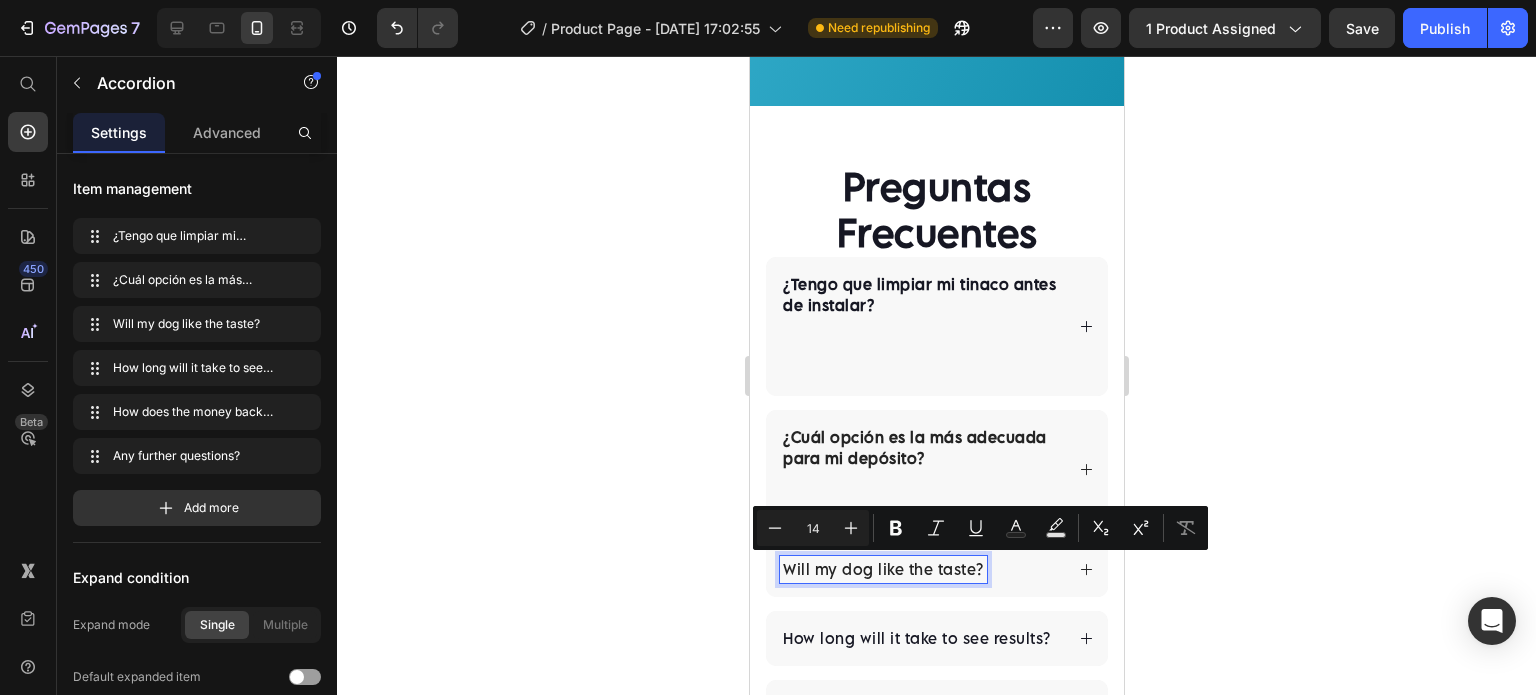click on "Will my dog like the taste?" at bounding box center [882, 569] 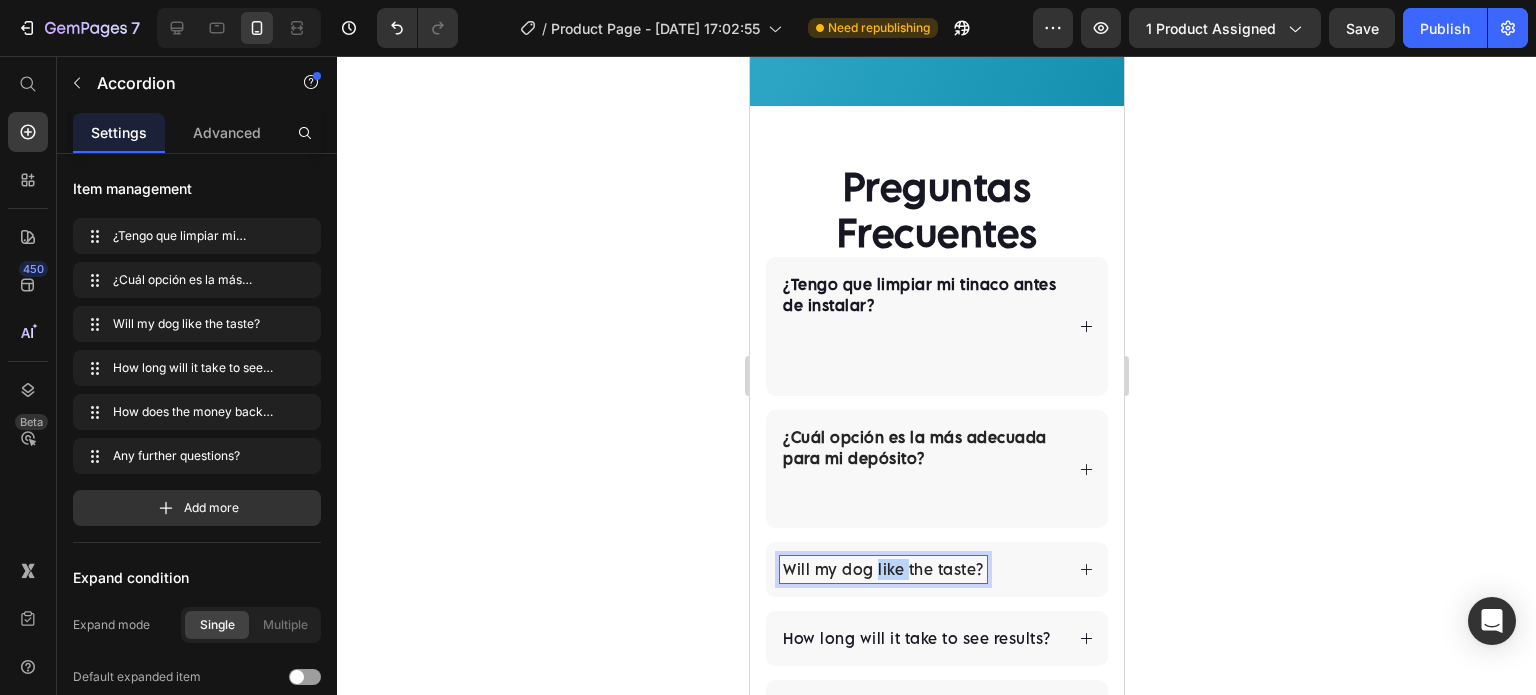 click on "Will my dog like the taste?" at bounding box center (882, 569) 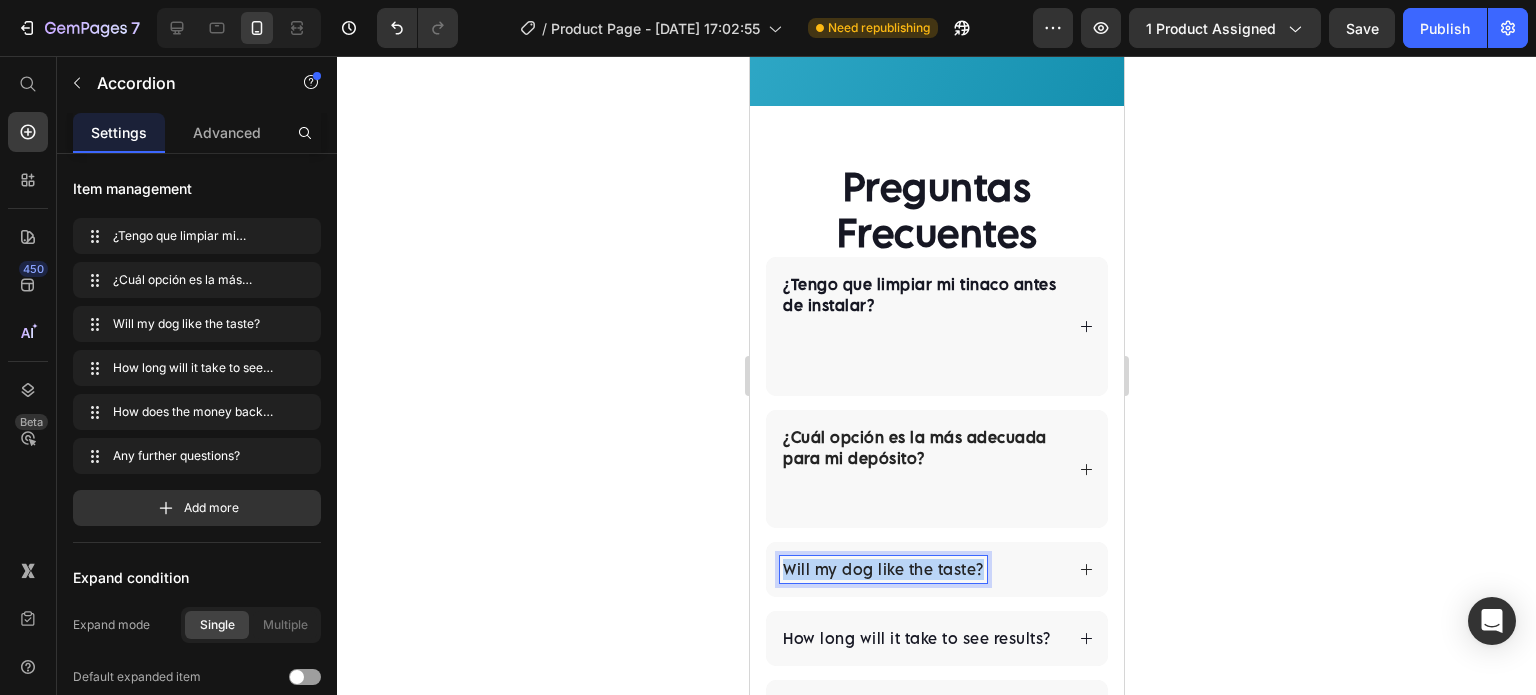 click on "Will my dog like the taste?" at bounding box center [882, 569] 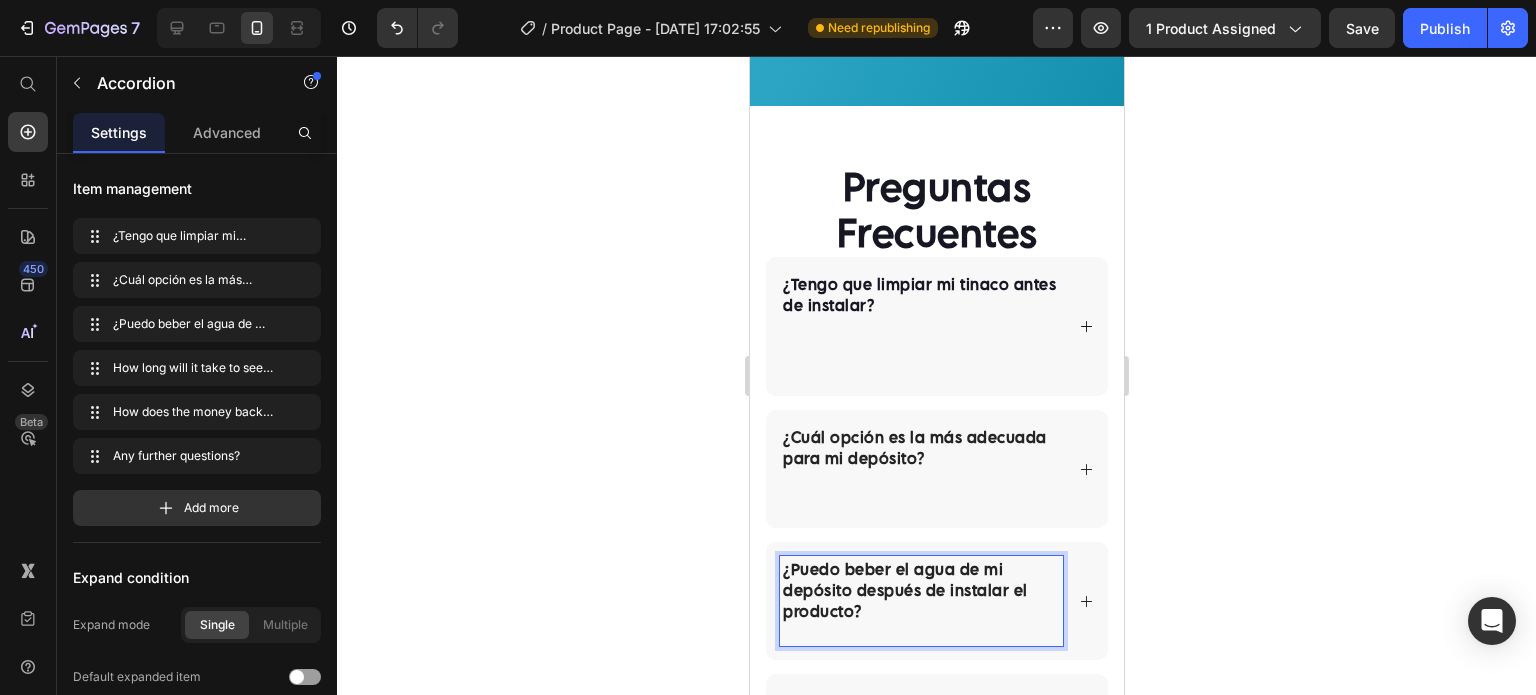 scroll, scrollTop: 4847, scrollLeft: 0, axis: vertical 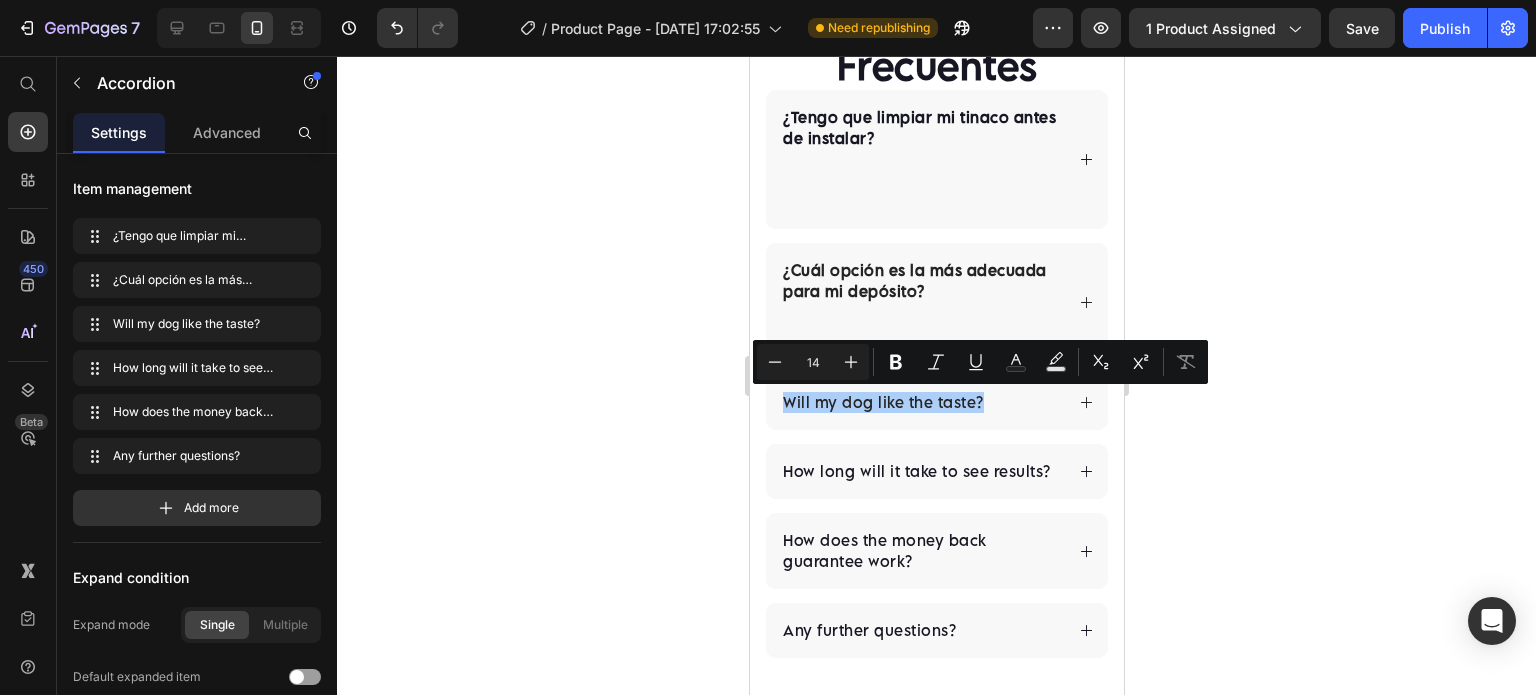 click 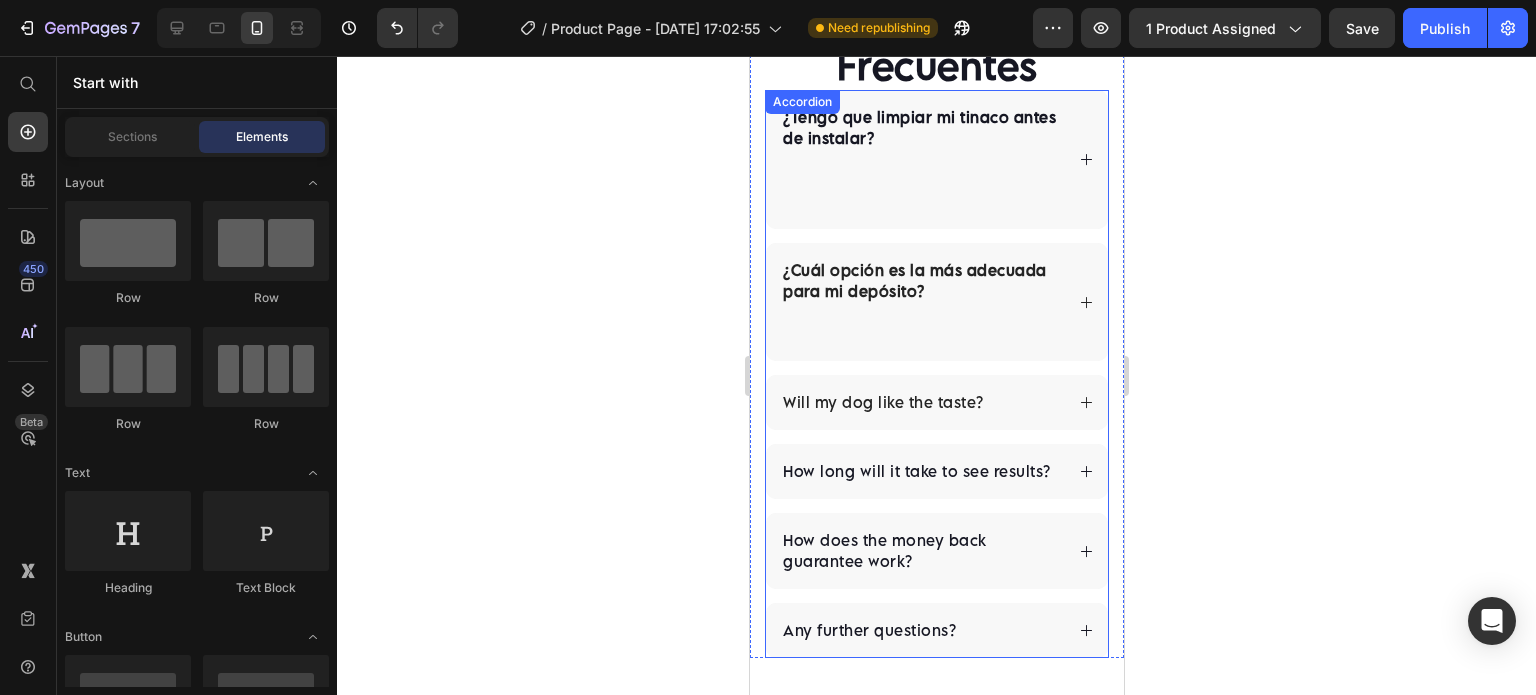 click on "Will my dog like the taste?" at bounding box center (882, 402) 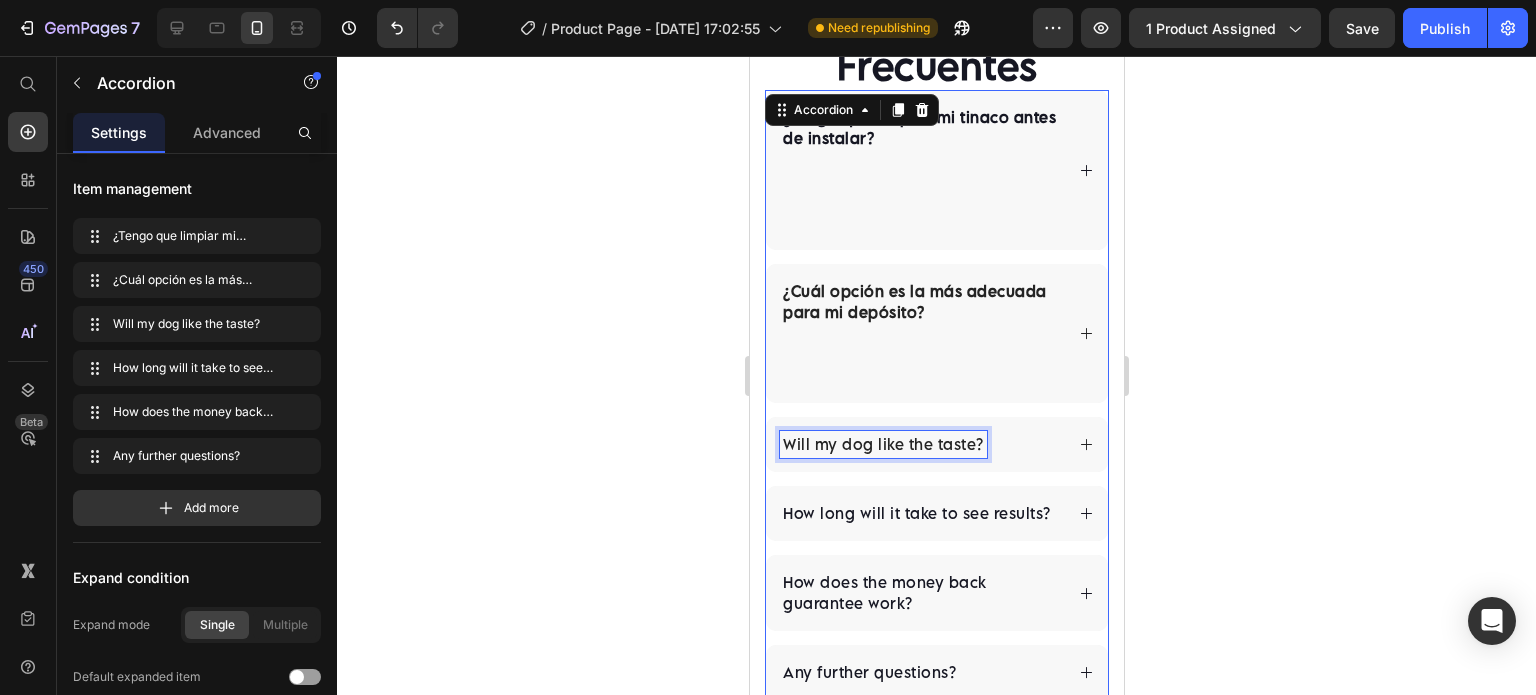 click on "¿Tengo que limpiar mi tinaco antes de instalar?
¿Cuál opción es la más adecuada para mi depósito?
Will my dog like the taste?
How long will it take to see results?
How does the money back guarantee work?
Any further questions?" at bounding box center (936, 395) 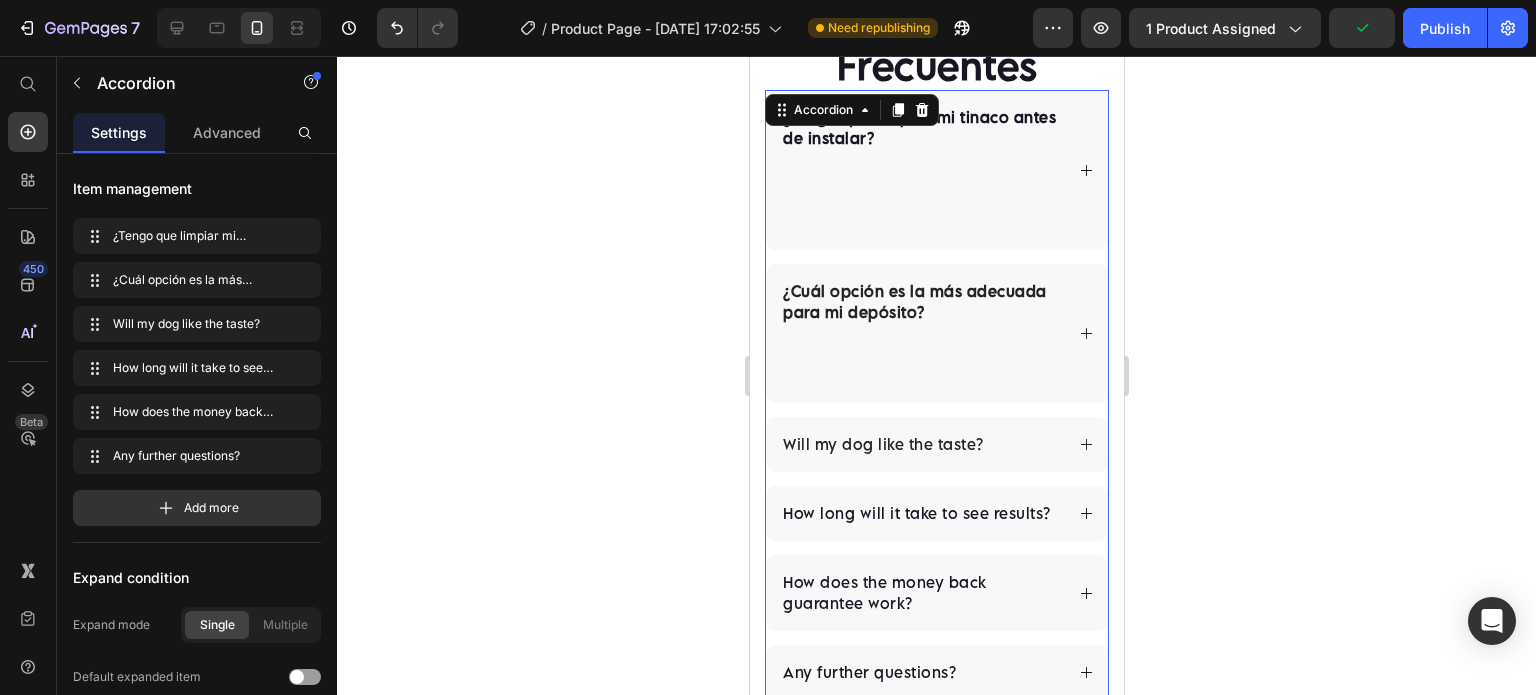 click on "Will my dog like the taste?" at bounding box center (882, 444) 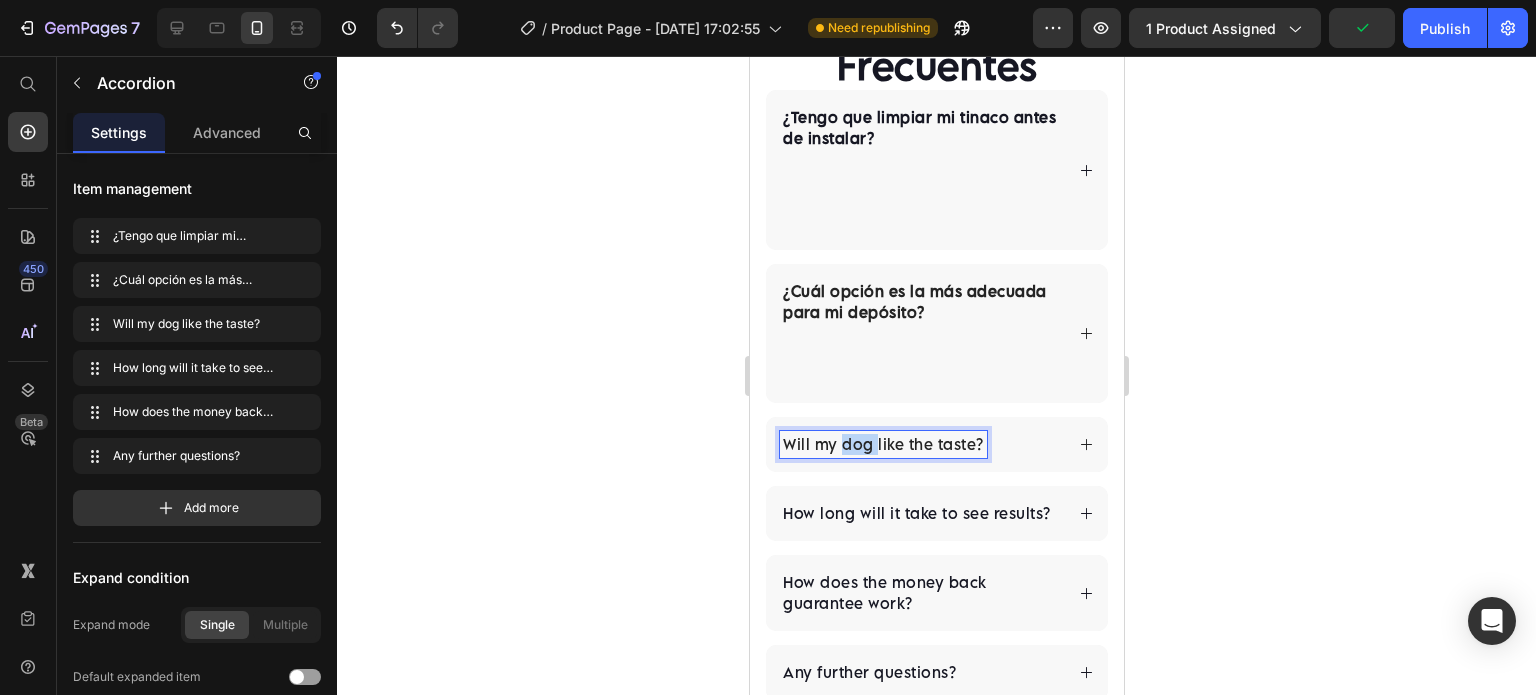 click on "Will my dog like the taste?" at bounding box center (882, 444) 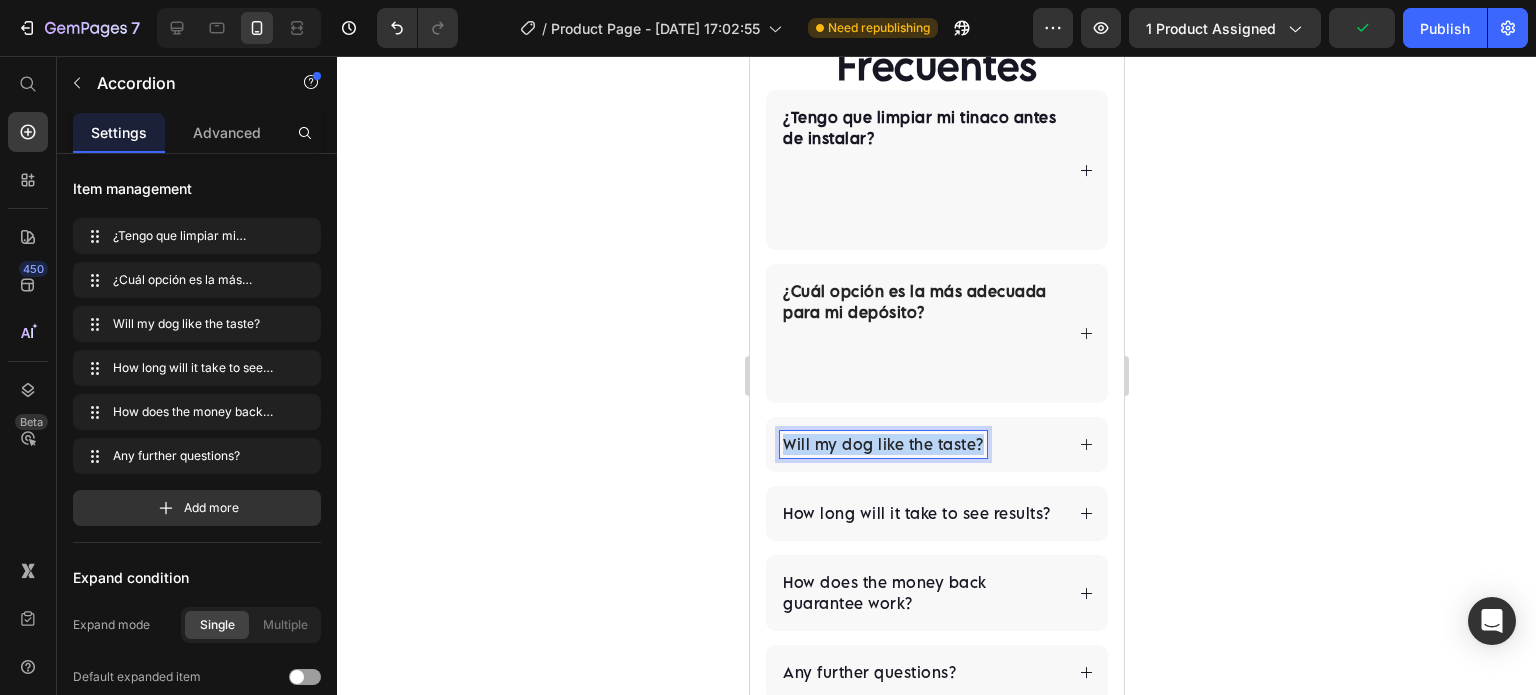 click on "Will my dog like the taste?" at bounding box center [882, 444] 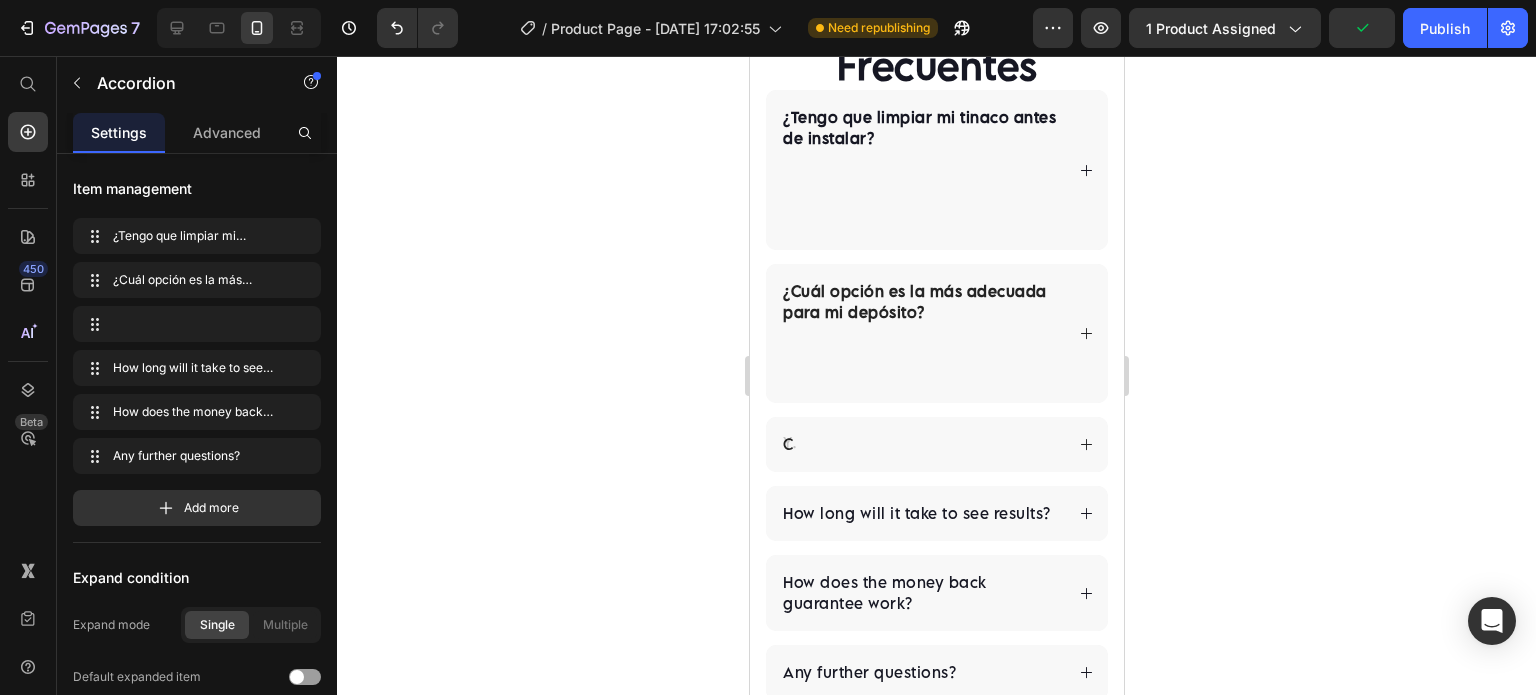 scroll, scrollTop: 4842, scrollLeft: 0, axis: vertical 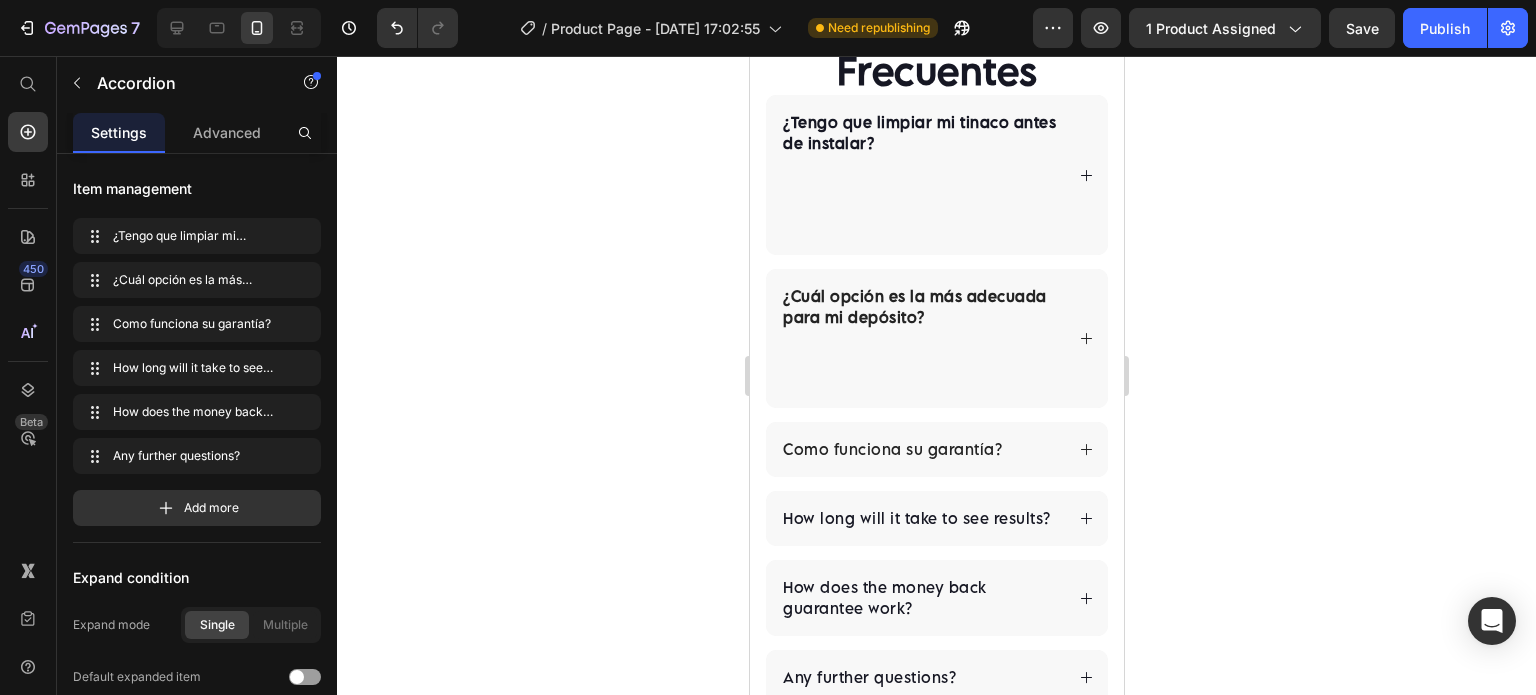 click on "Como funciona su garantía?" at bounding box center [891, 449] 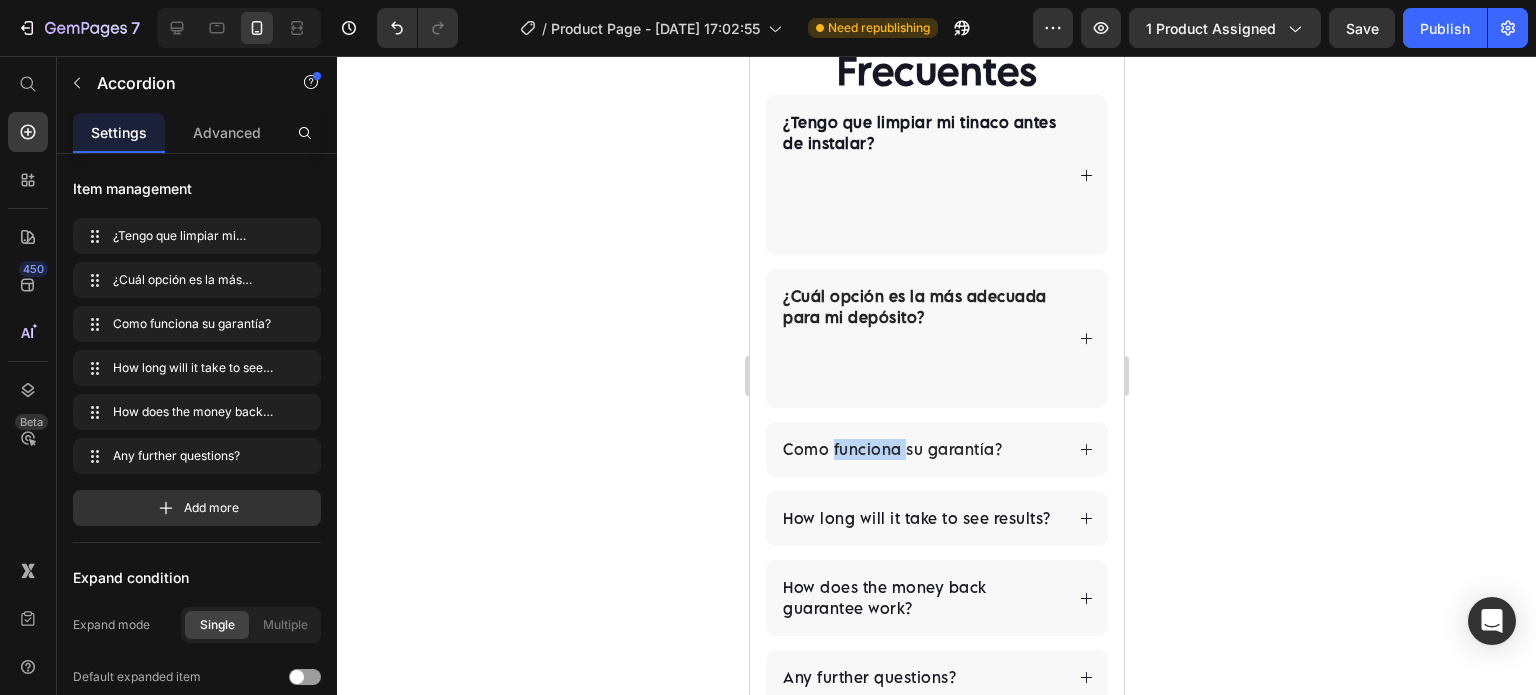 click on "Como funciona su garantía?" at bounding box center [891, 449] 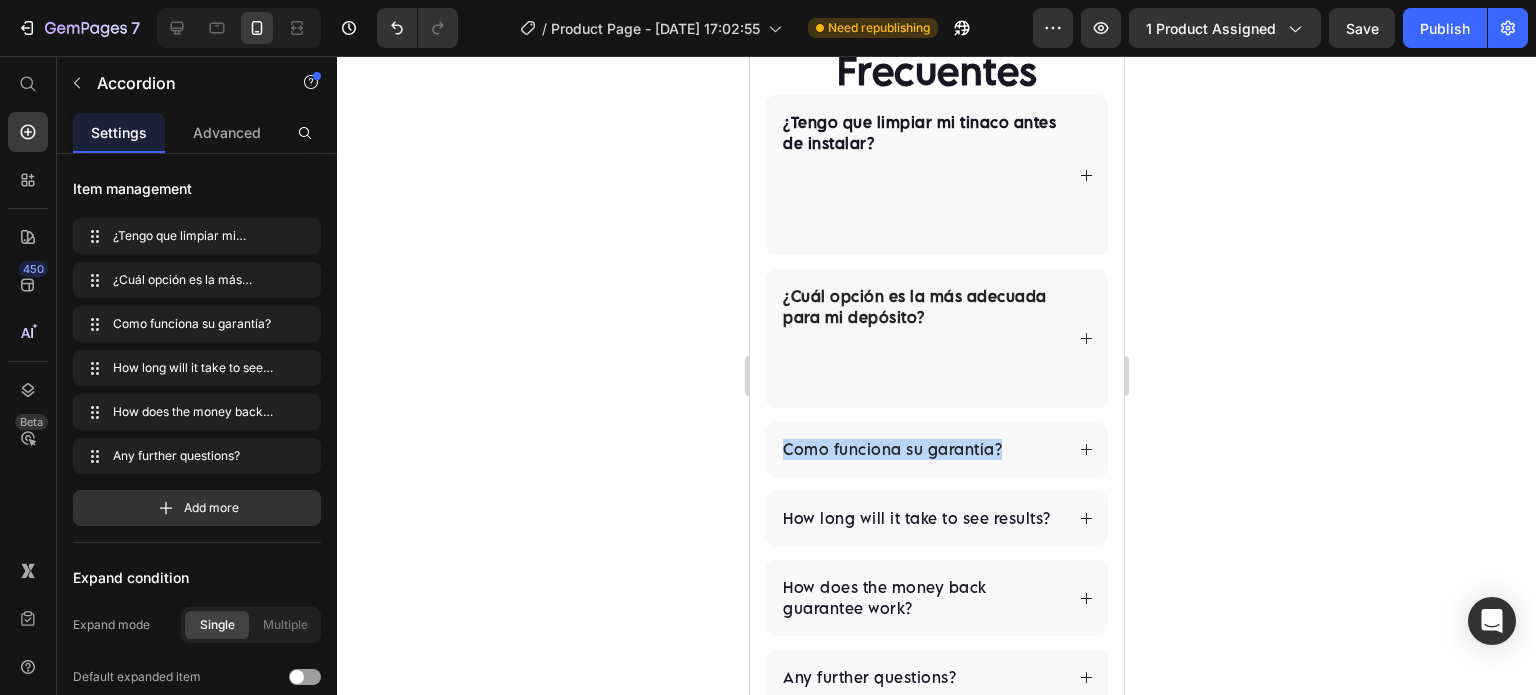 click on "Como funciona su garantía?" at bounding box center (891, 449) 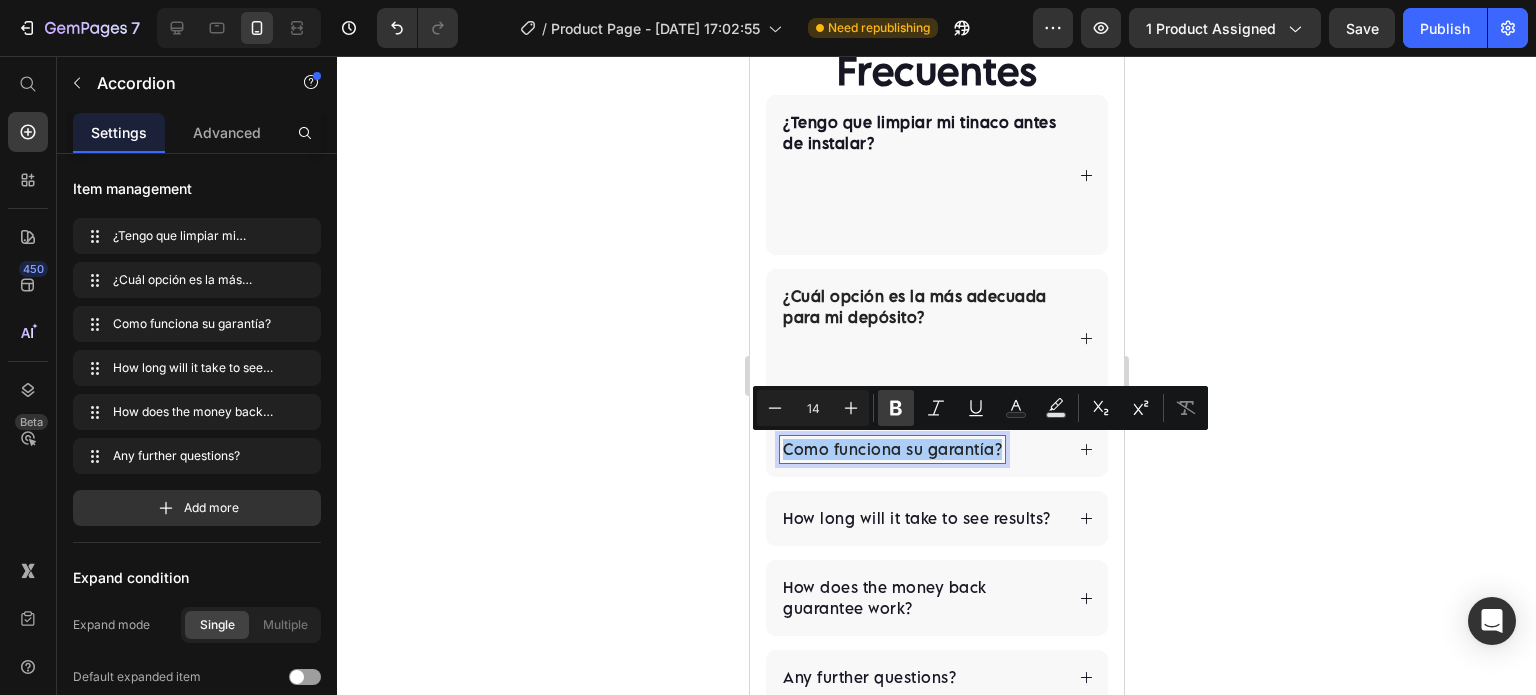 click 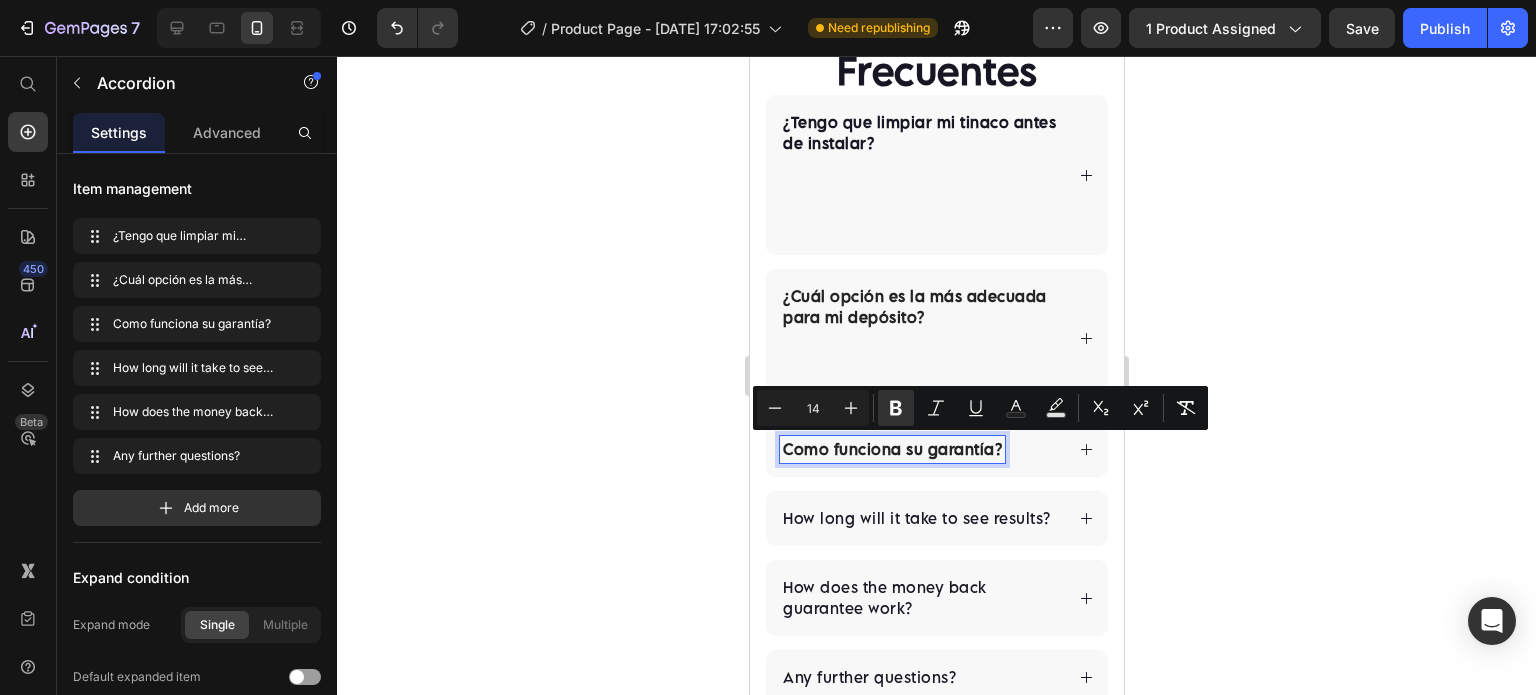 click on "¿Tengo que limpiar mi tinaco antes de instalar?
¿Cuál opción es la más adecuada para mi depósito?
Como funciona su garantía?
How long will it take to see results?
How does the money back guarantee work?
Any further questions?" at bounding box center [936, 400] 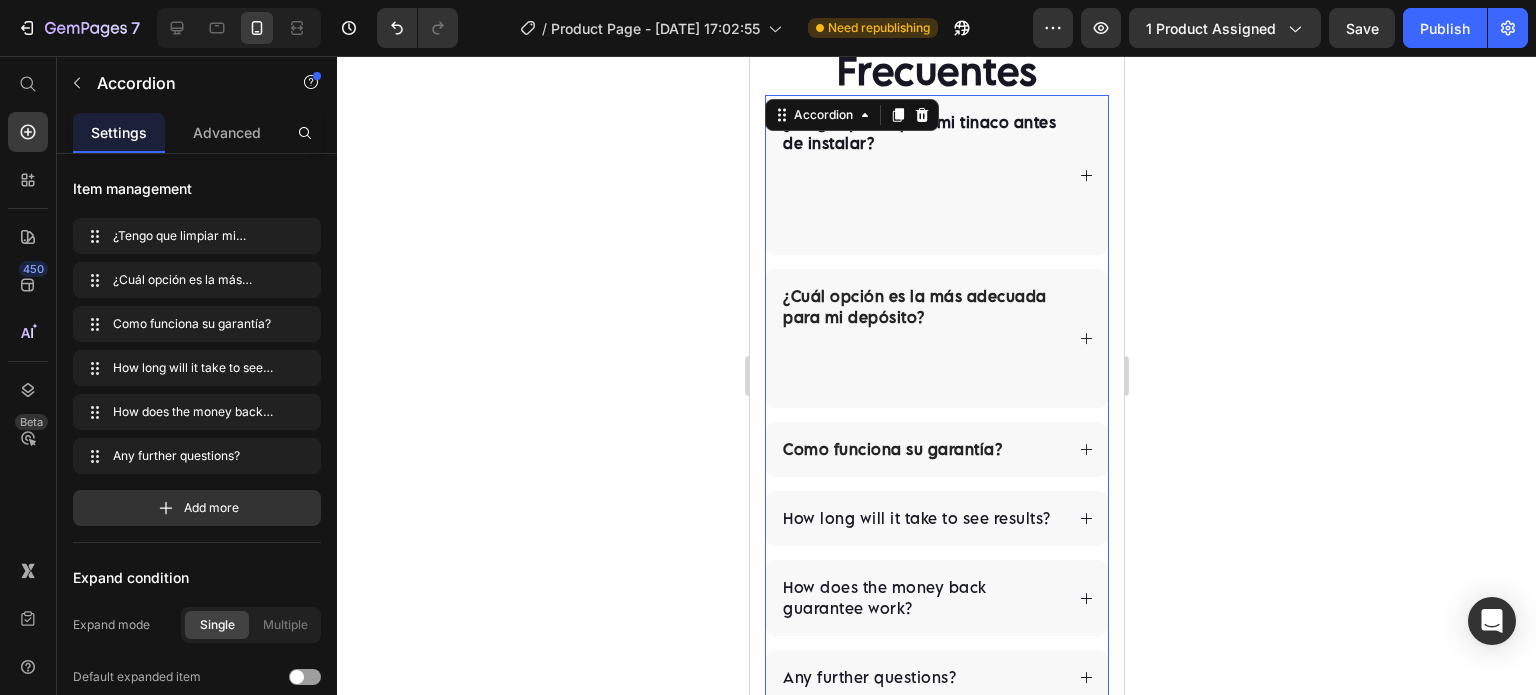 click on "Como funciona su garantía?" at bounding box center (891, 449) 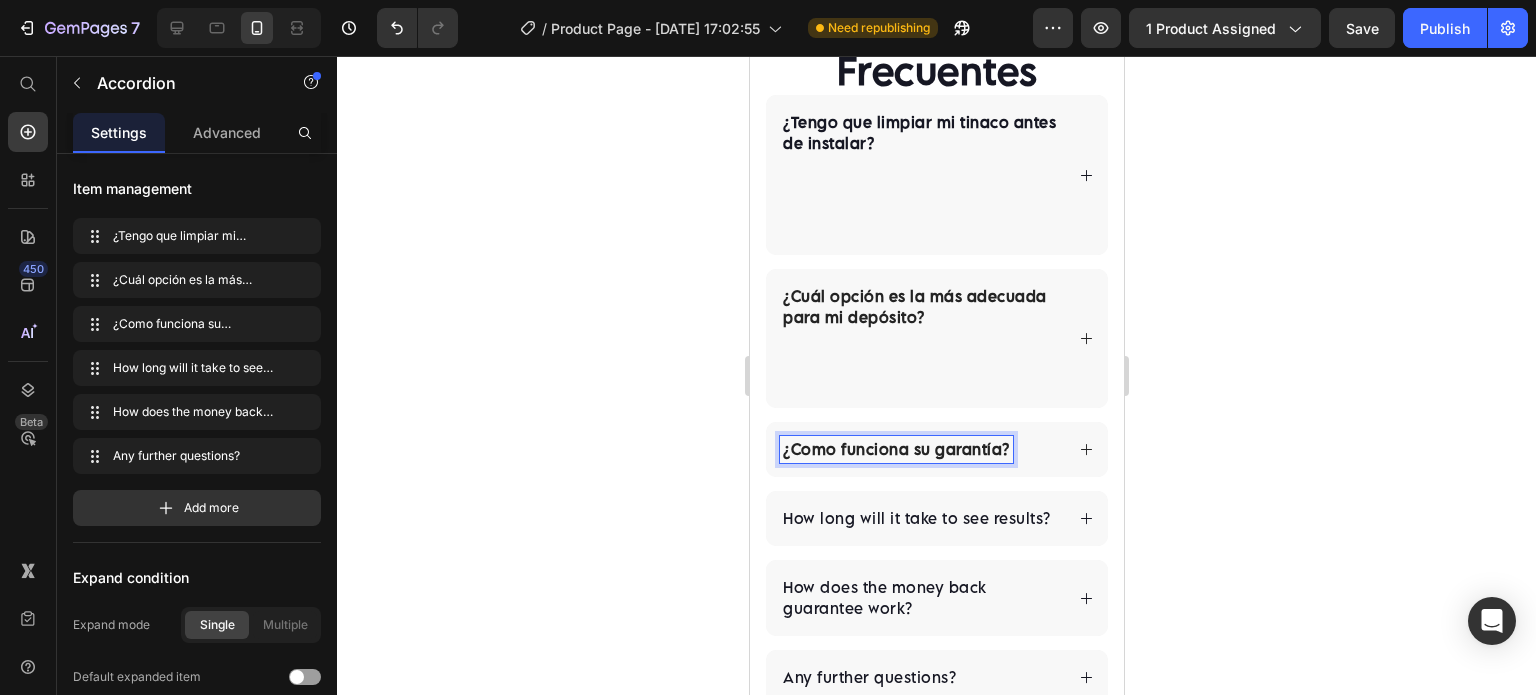 click on "⁠⁠⁠⁠⁠⁠⁠ Preguntas Frecuentes Heading
¿Tengo que limpiar mi tinaco antes de instalar?
¿Cuál opción es la más adecuada para mi depósito?
¿Como funciona su garantía?
How long will it take to see results?
How does the money back guarantee work?
Any further questions? Accordion   0 Row" at bounding box center [936, 352] 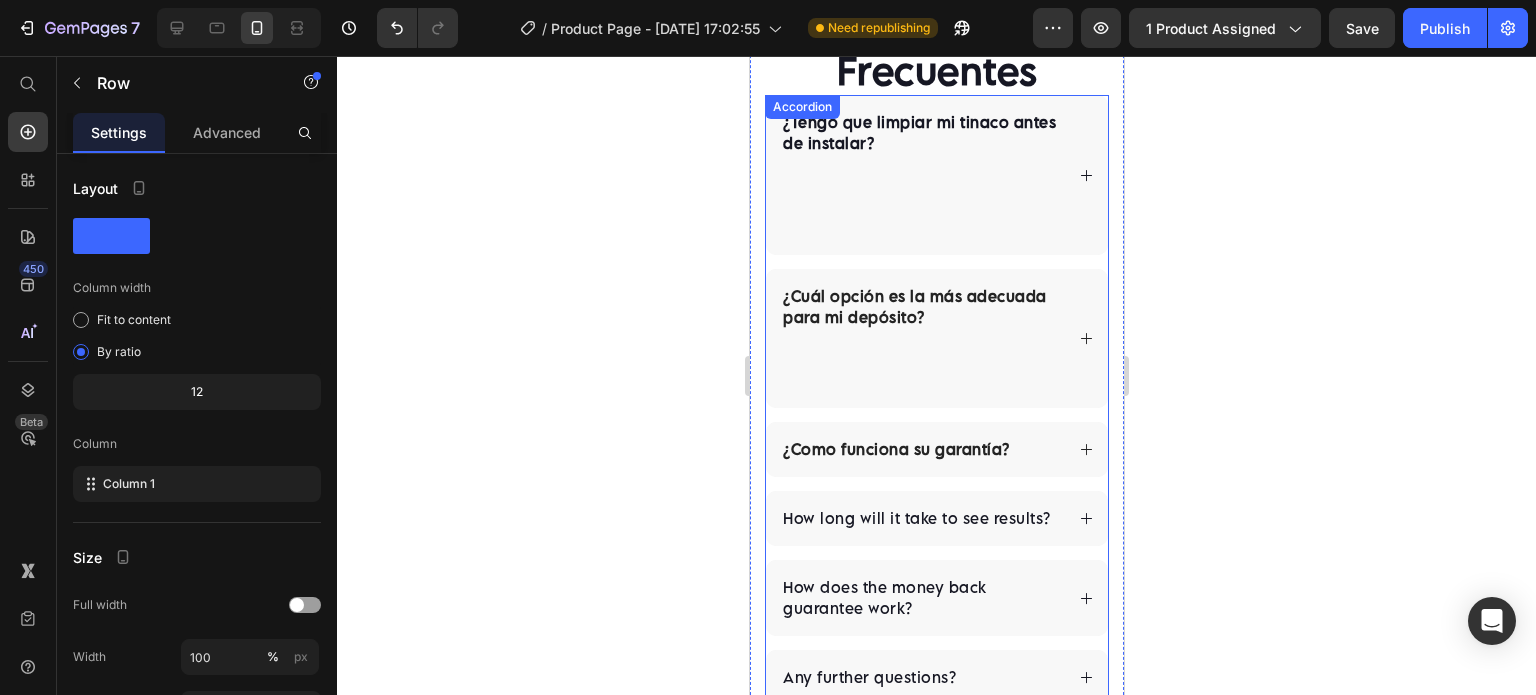 scroll, scrollTop: 5008, scrollLeft: 0, axis: vertical 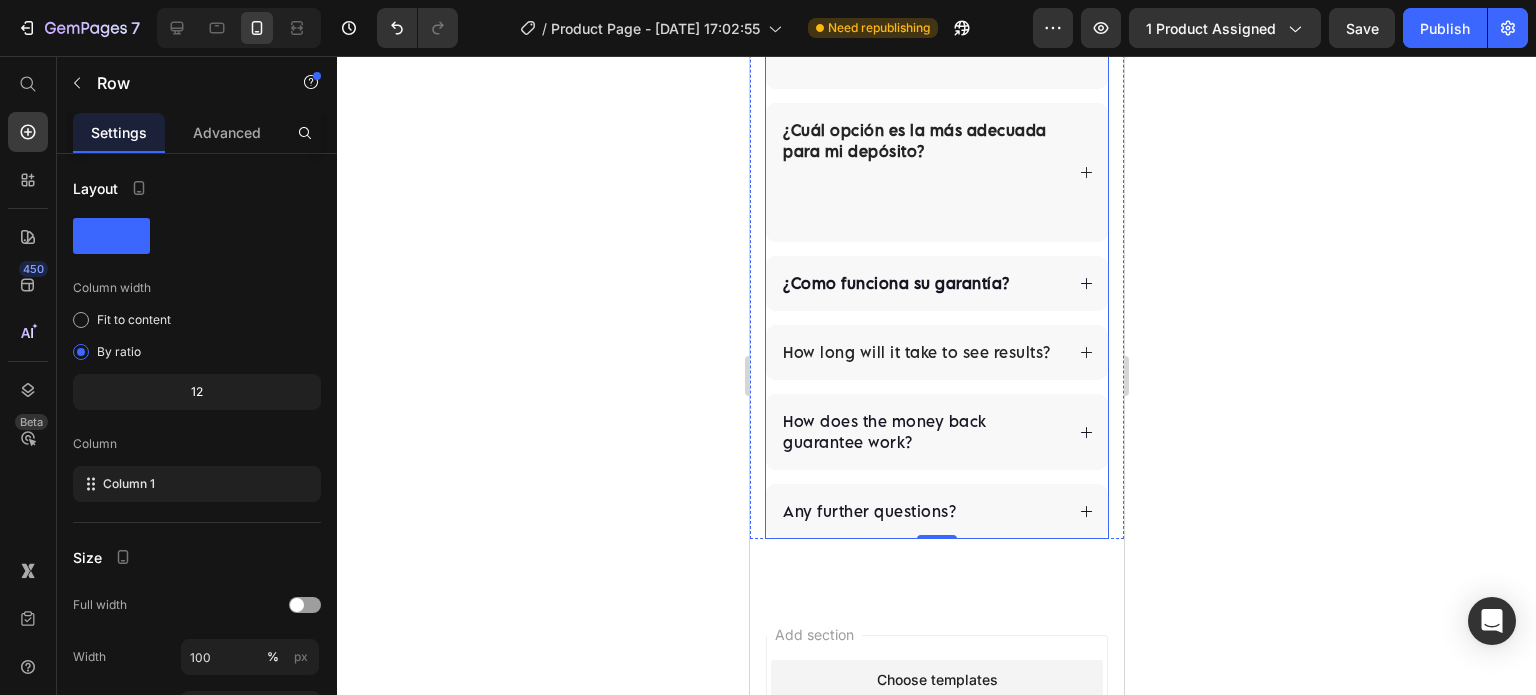 click on "How long will it take to see results?" at bounding box center (916, 352) 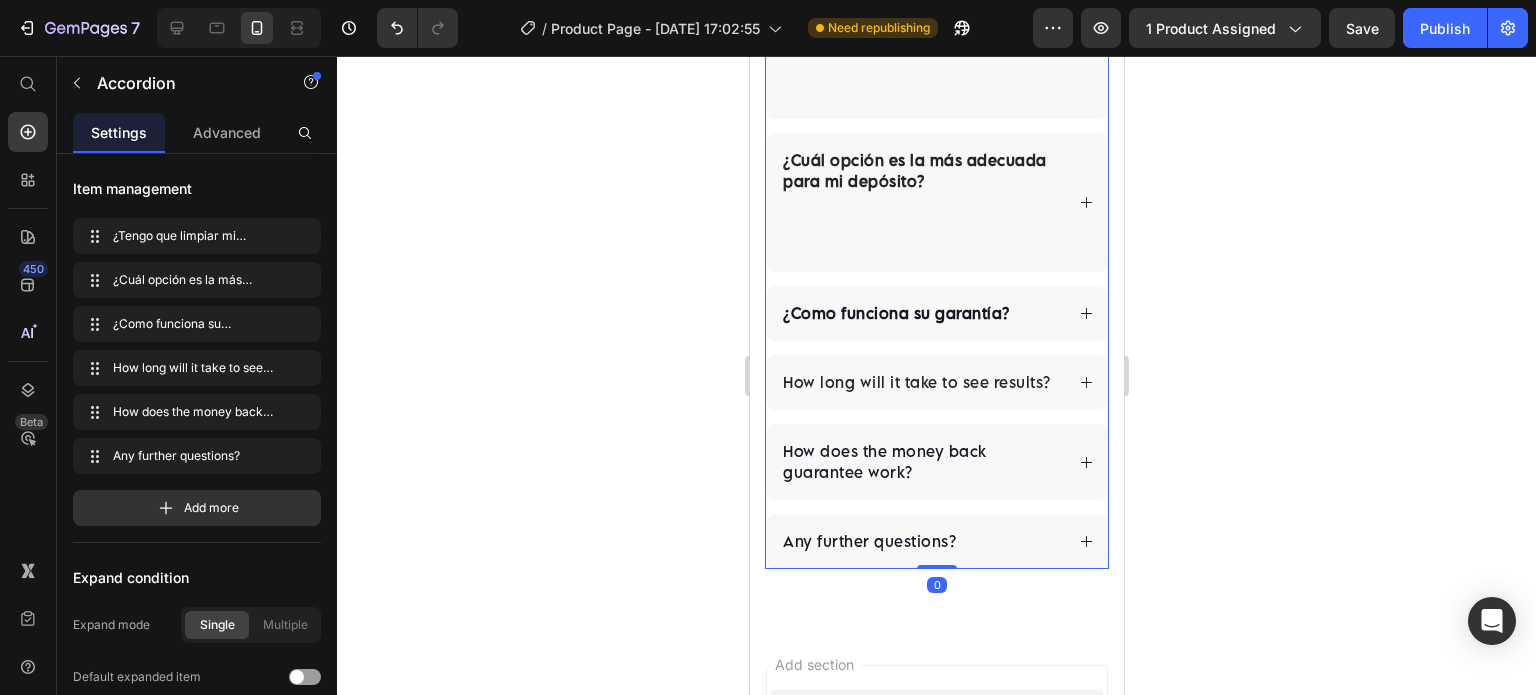 scroll, scrollTop: 4842, scrollLeft: 0, axis: vertical 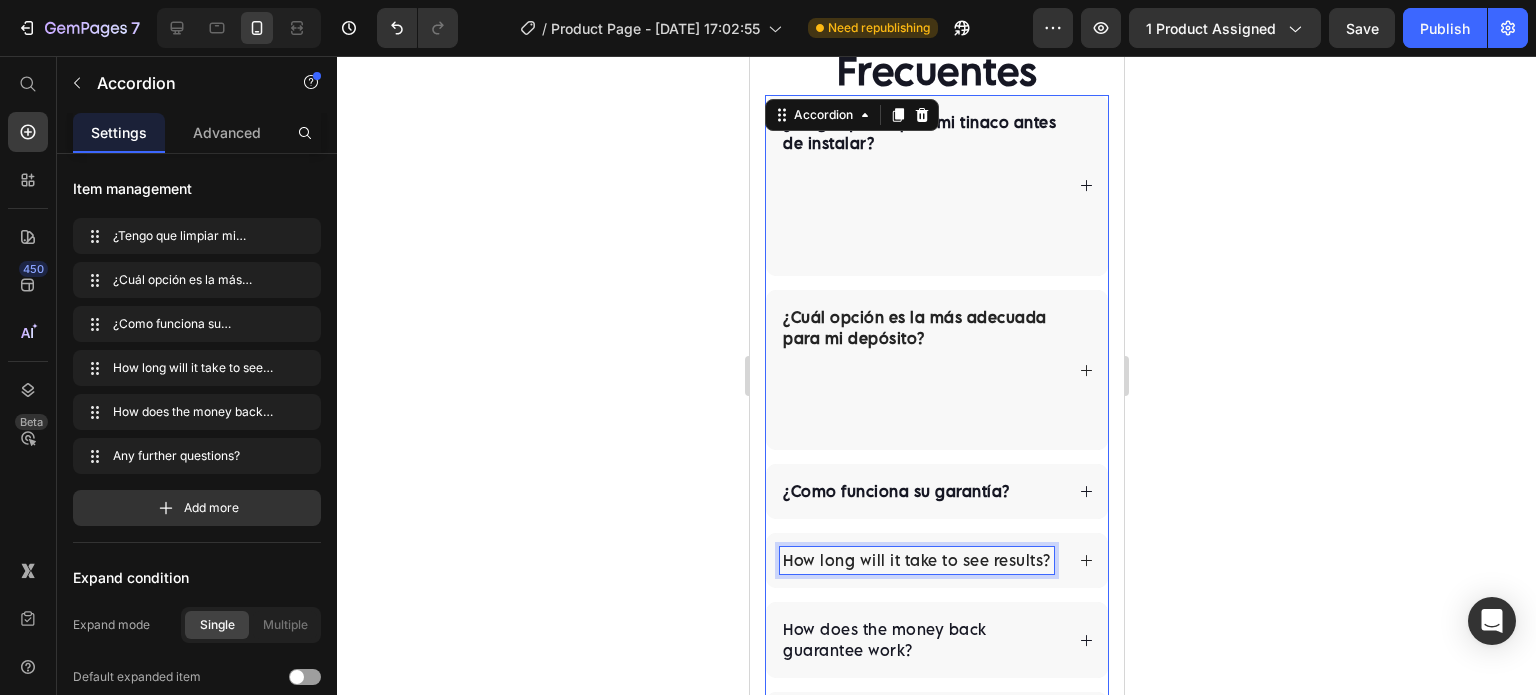 click on "¿Tengo que limpiar mi tinaco antes de instalar?
¿Cuál opción es la más adecuada para mi depósito?
¿Como funciona su garantía?
How long will it take to see results?
How does the money back guarantee work?
Any further questions?" at bounding box center (936, 421) 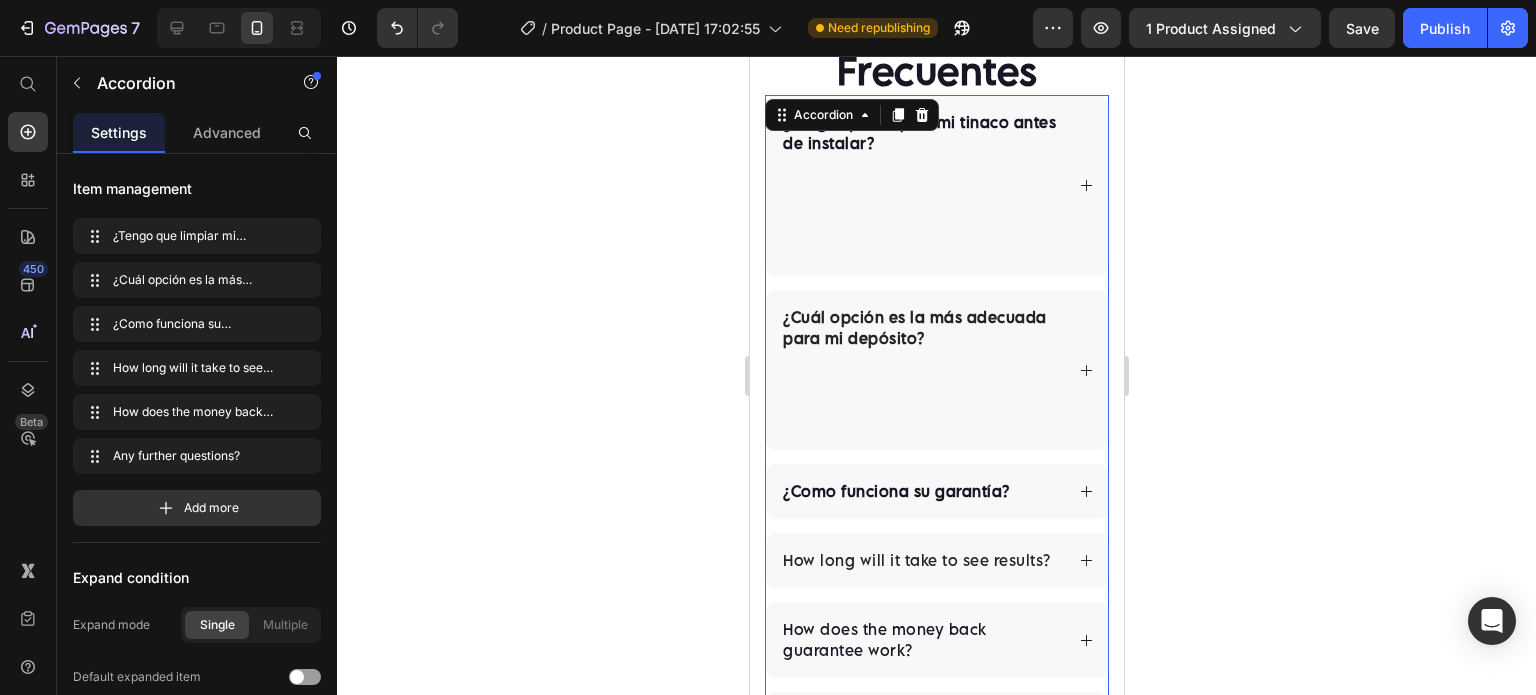 click on "How long will it take to see results?" at bounding box center (916, 560) 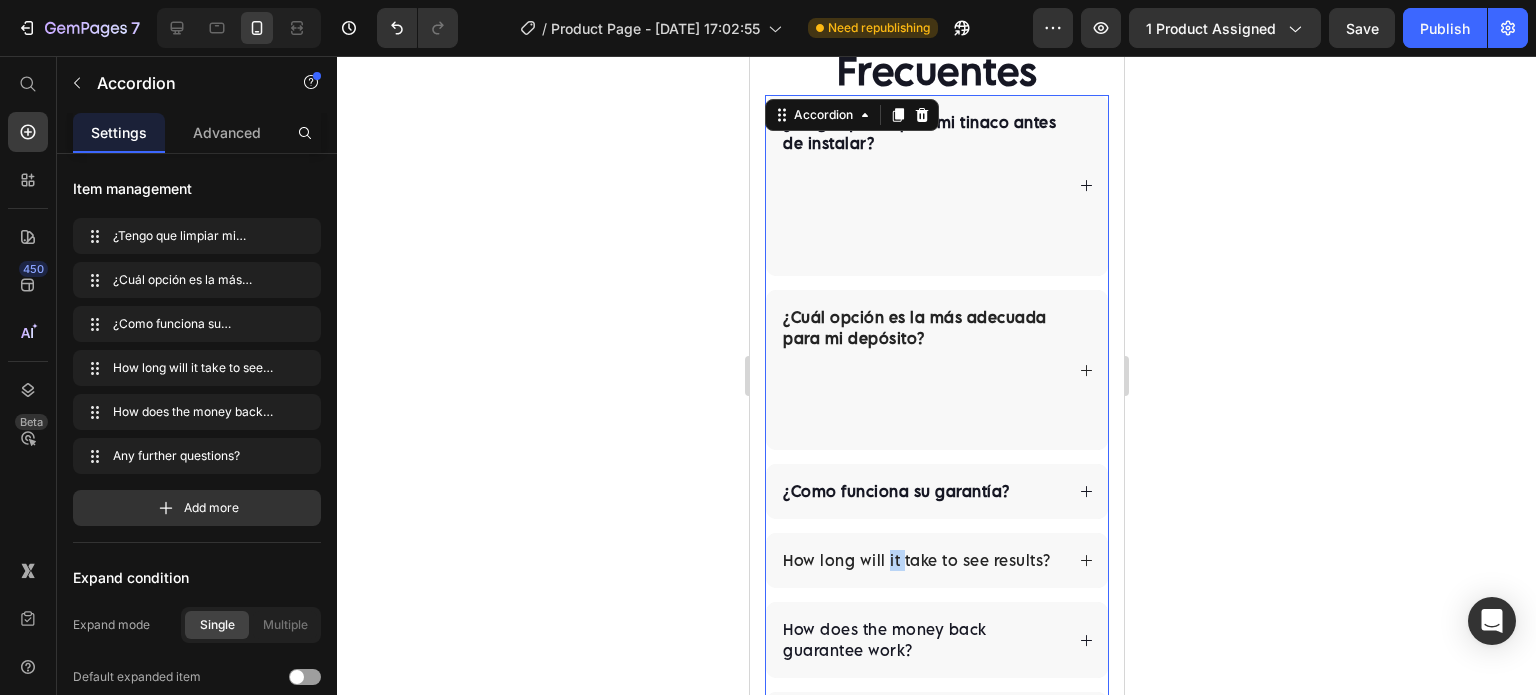 click on "How long will it take to see results?" at bounding box center (916, 560) 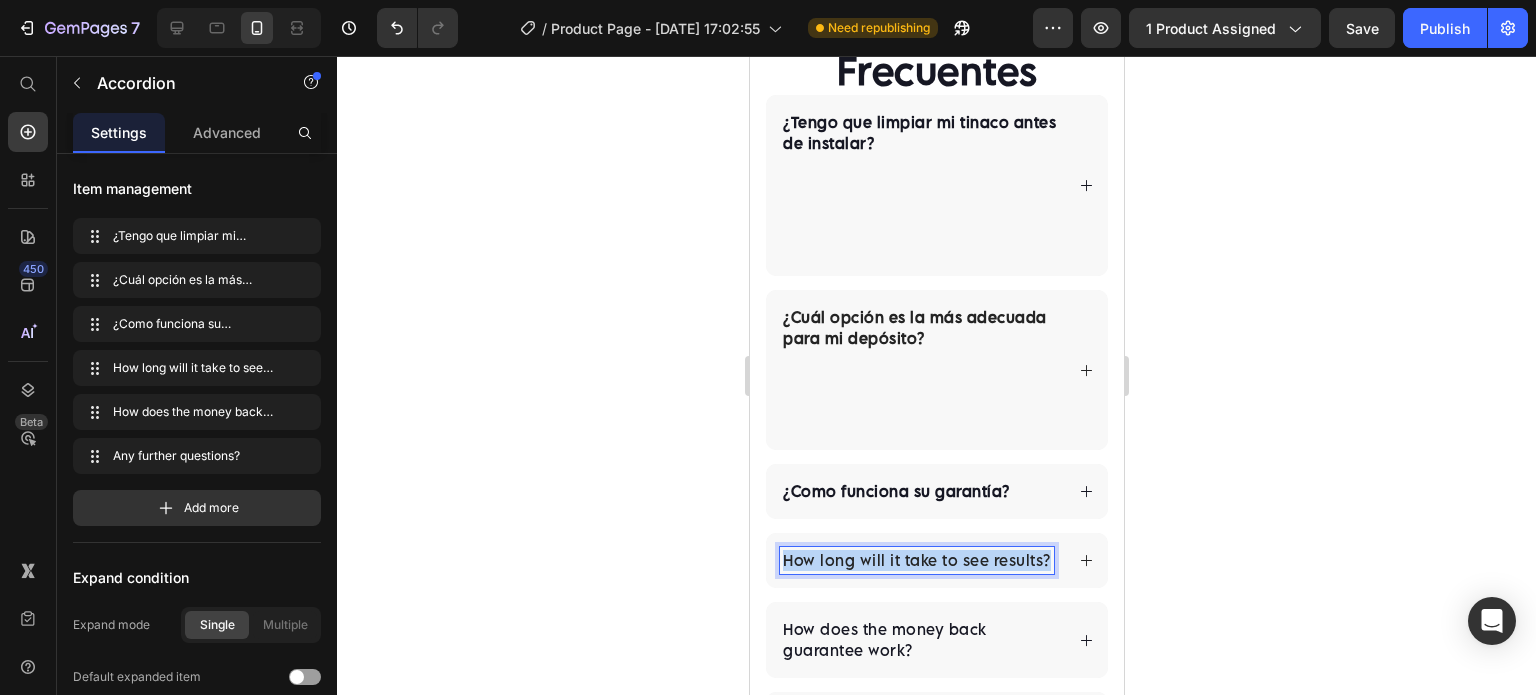 click on "How long will it take to see results?" at bounding box center [916, 560] 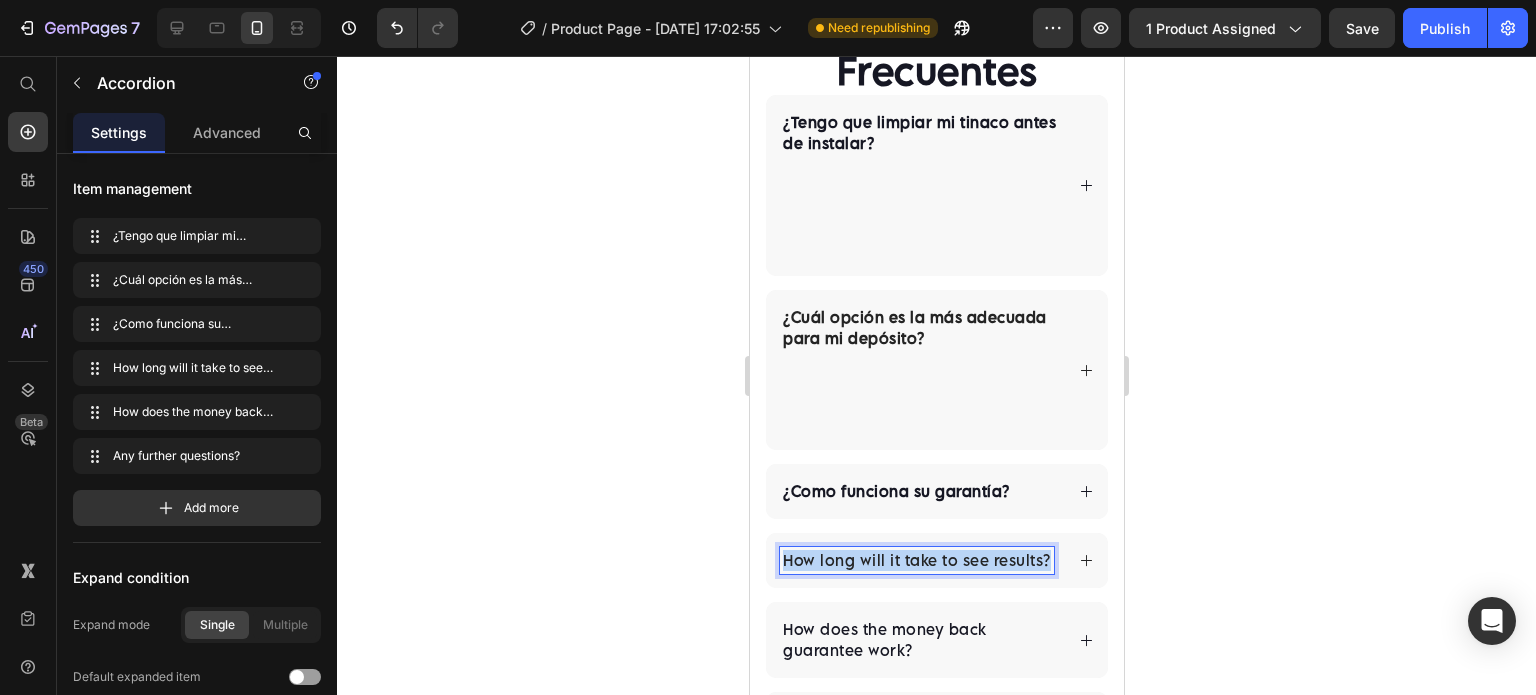 click on "How long will it take to see results?" at bounding box center (916, 560) 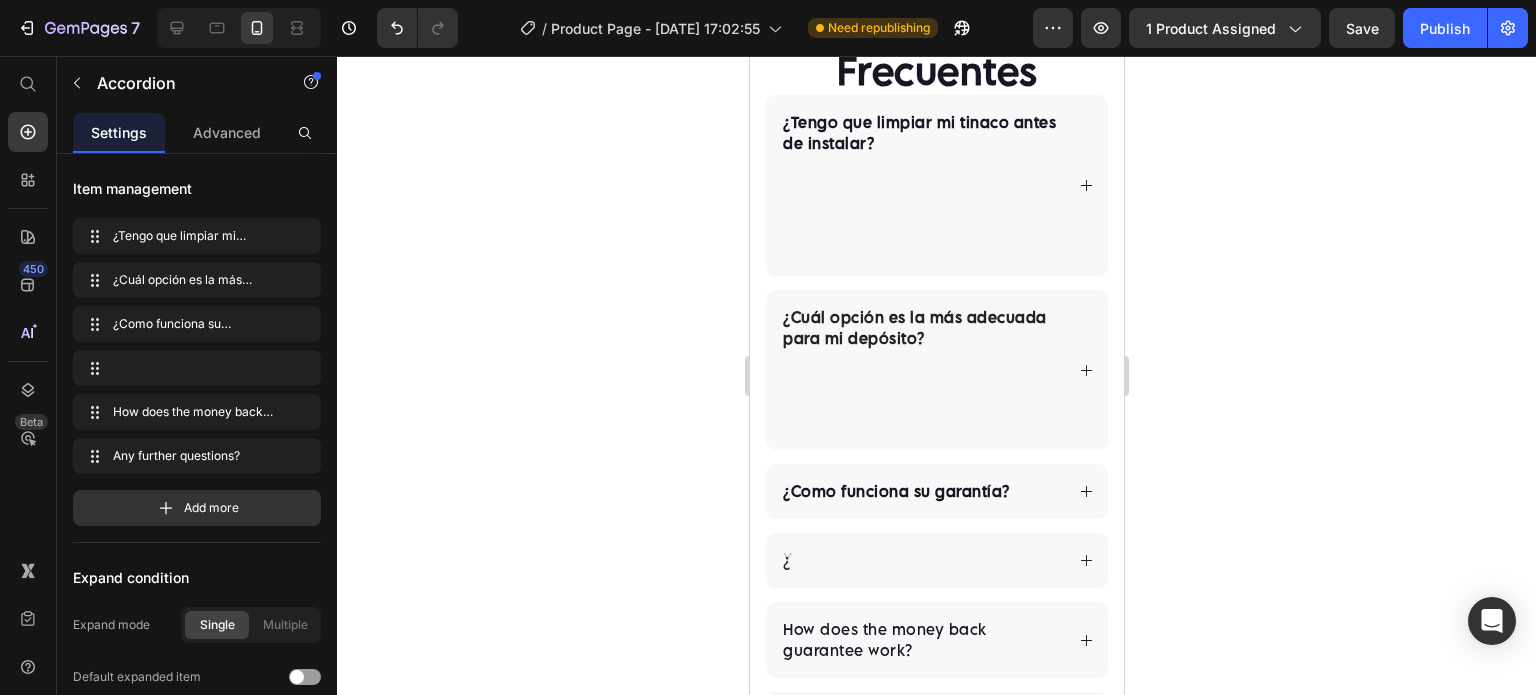 scroll, scrollTop: 4837, scrollLeft: 0, axis: vertical 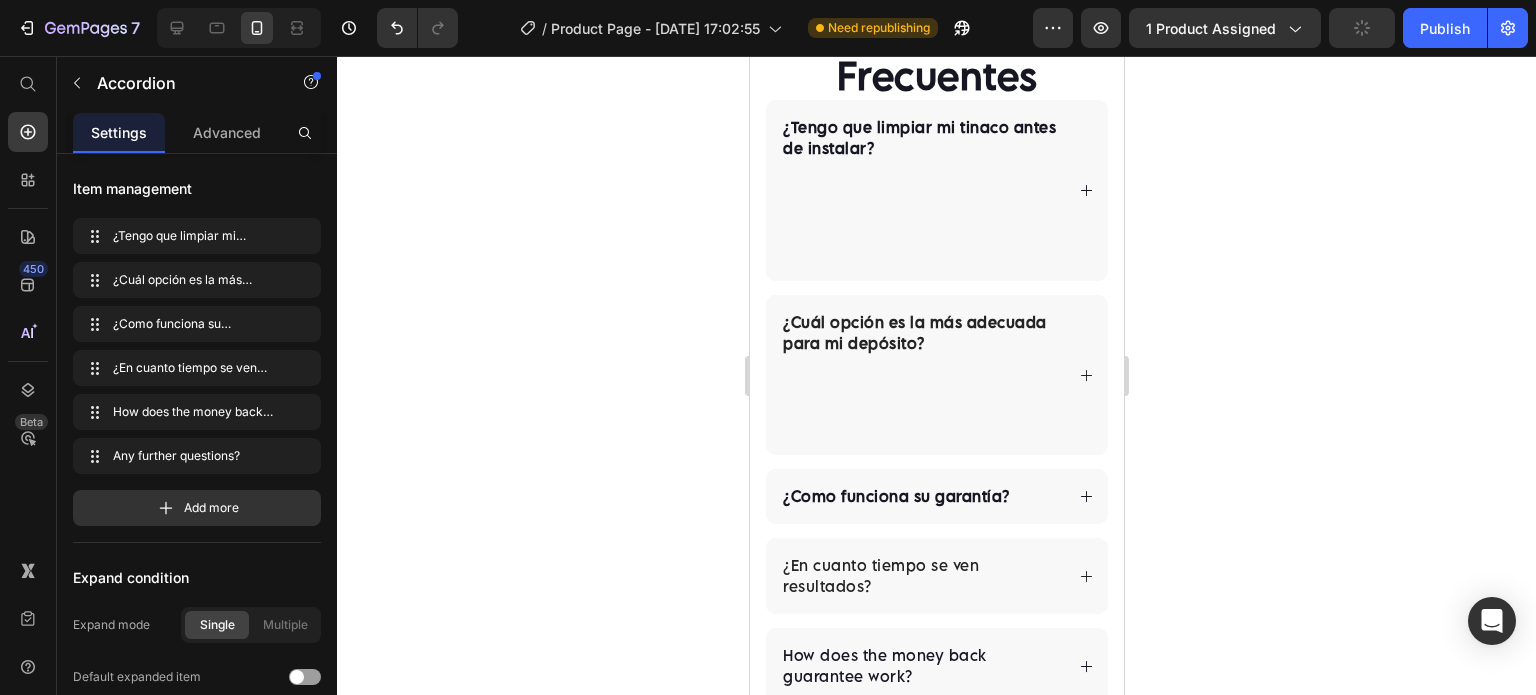 click on "¿En cuanto tiempo se ven resultados?" at bounding box center [920, 576] 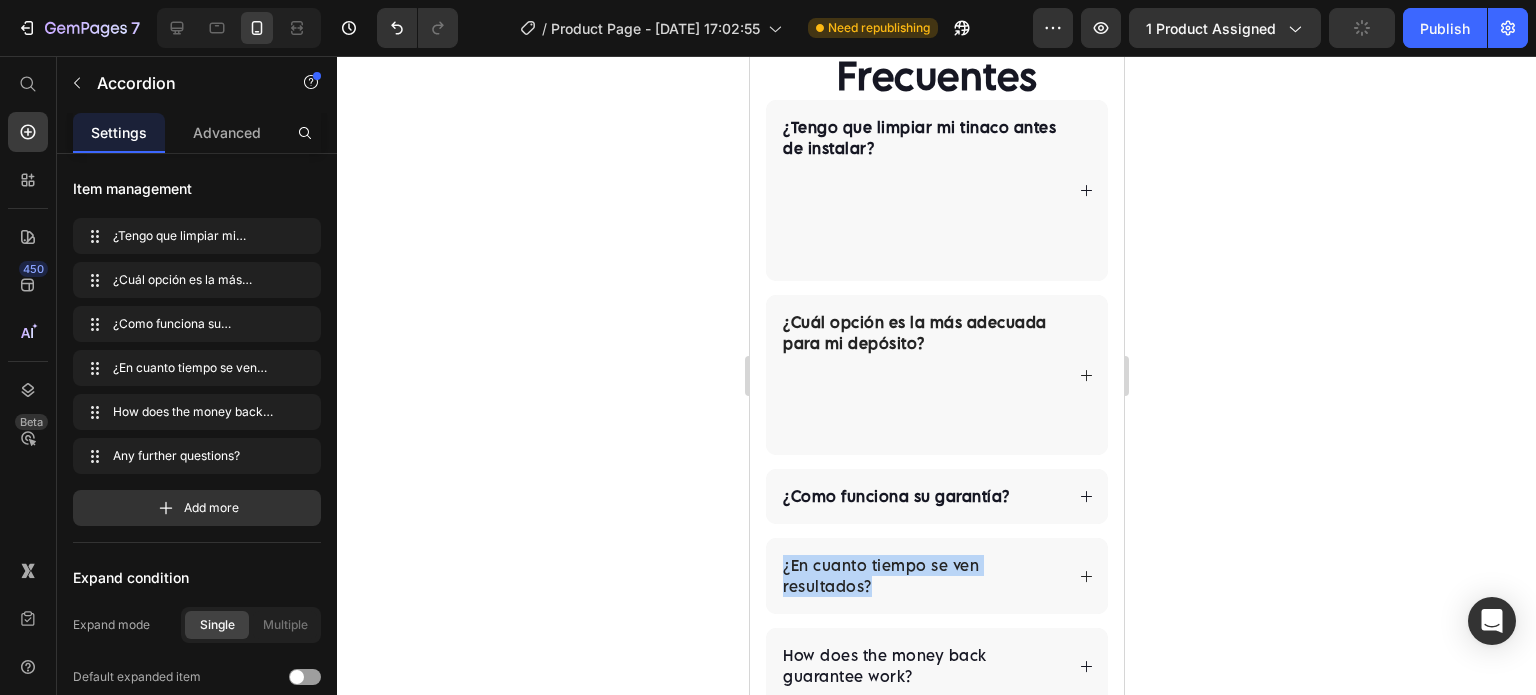 click on "¿En cuanto tiempo se ven resultados?" at bounding box center [920, 576] 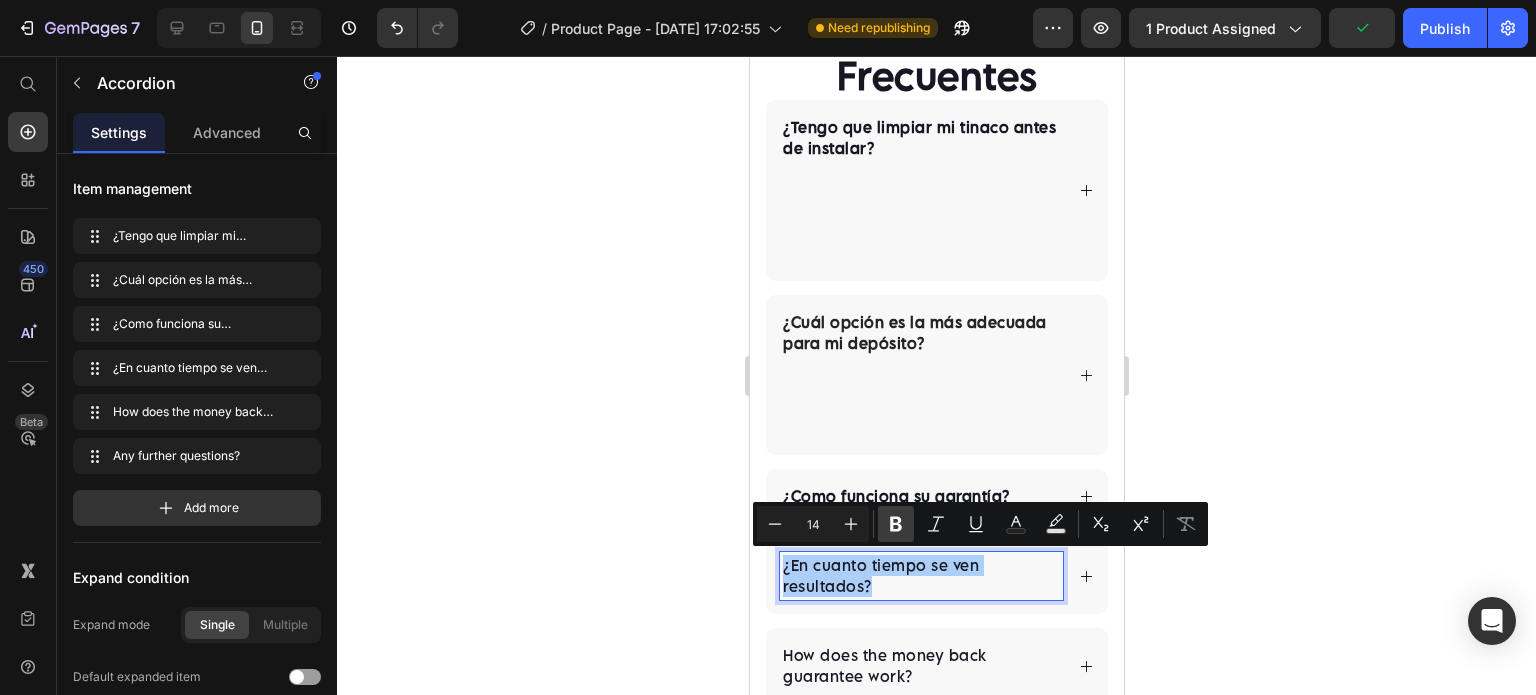 click 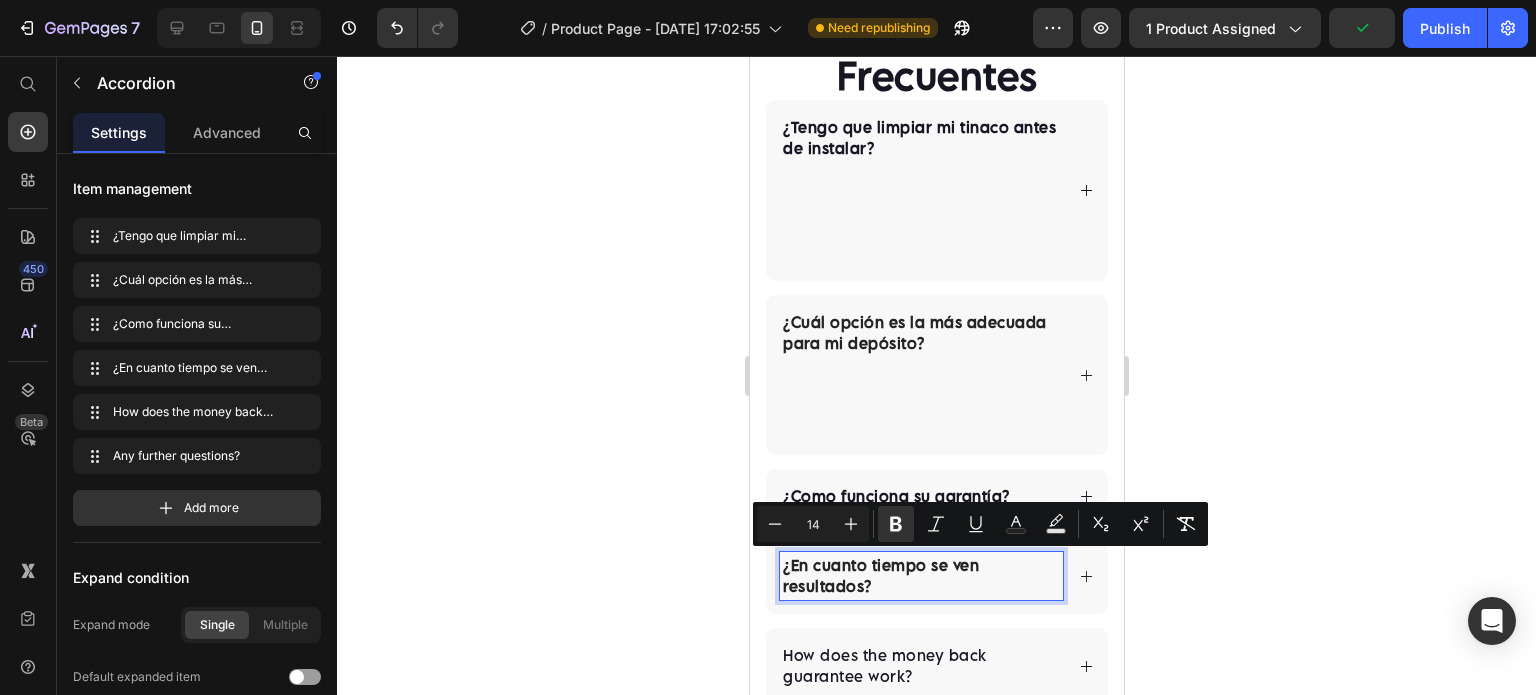 click on "¿En cuanto tiempo se ven resultados?" at bounding box center [936, 576] 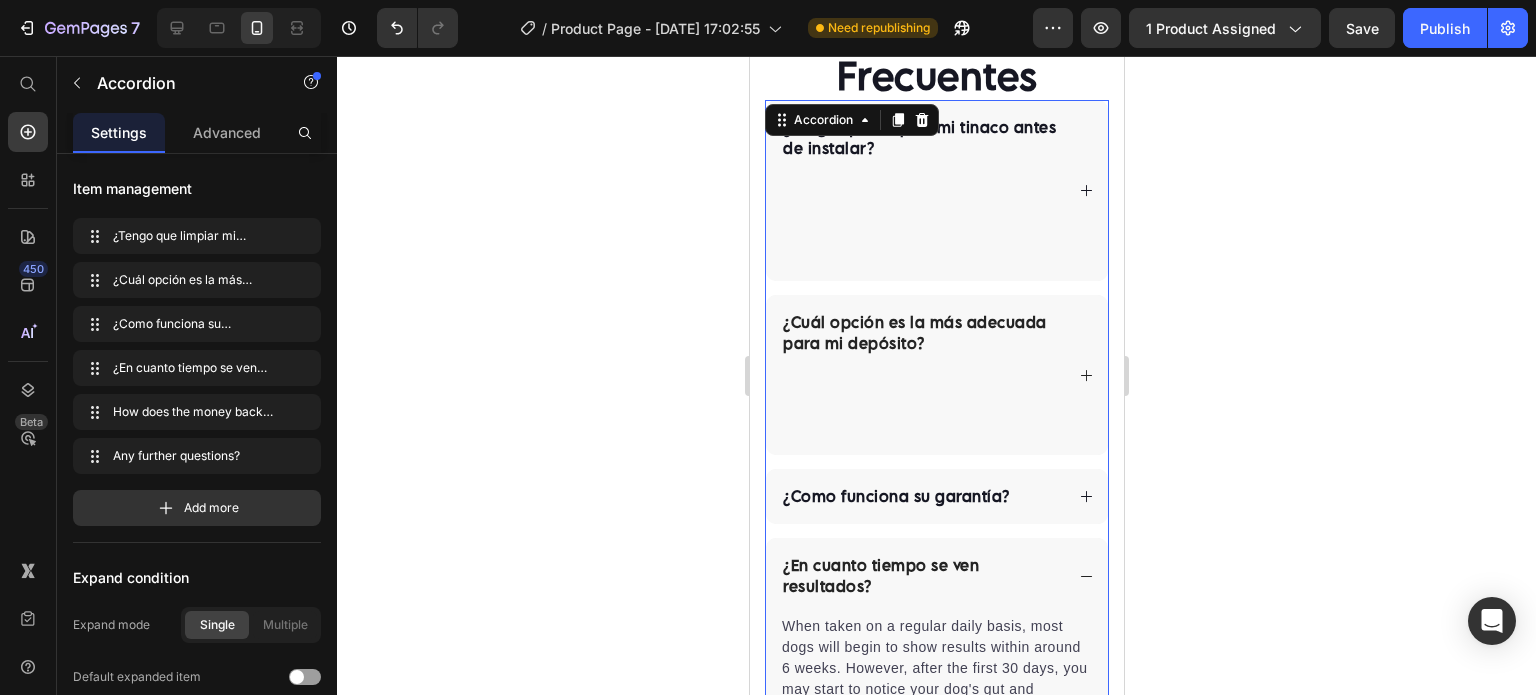 click on "¿En cuanto tiempo se ven resultados?" at bounding box center (936, 576) 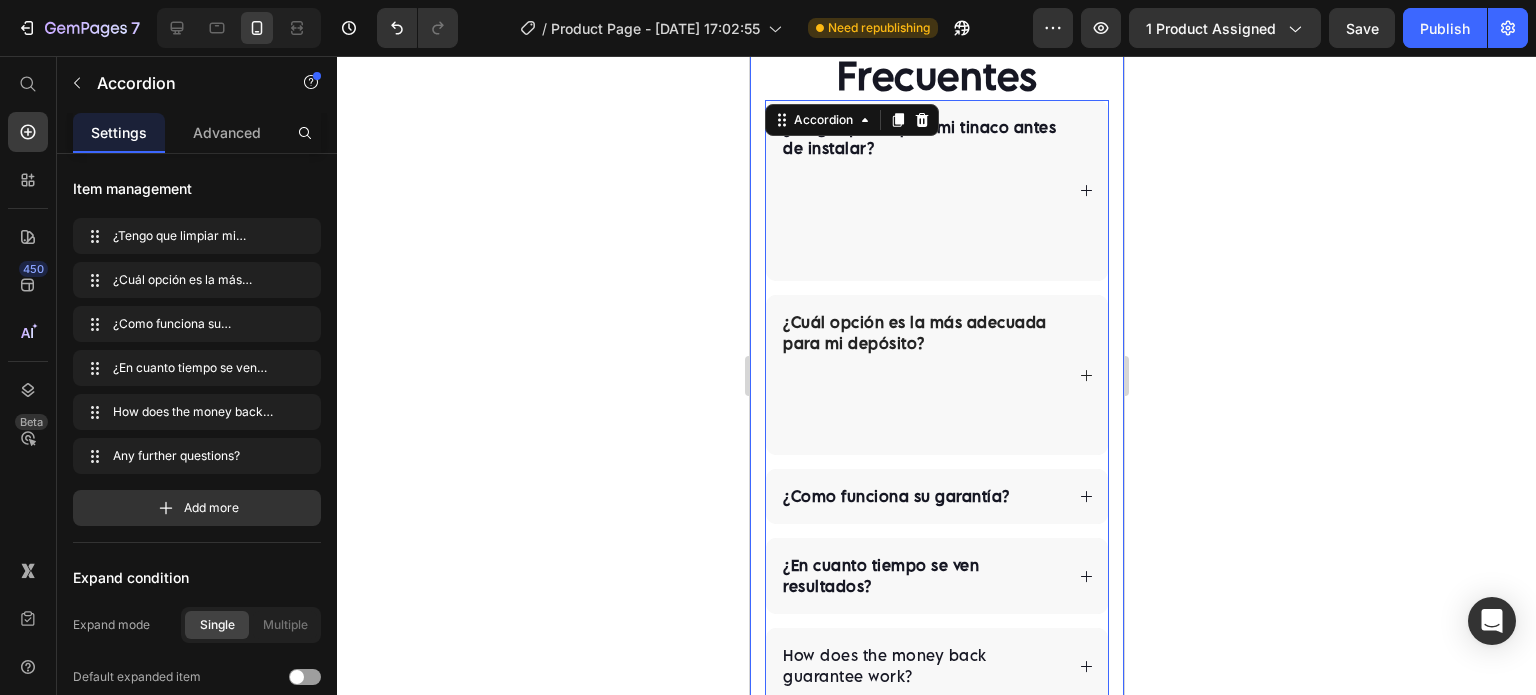 click on "⁠⁠⁠⁠⁠⁠⁠ Preguntas Frecuentes Heading
¿Tengo que limpiar mi tinaco antes de instalar?
¿Cuál opción es la más adecuada para mi depósito?
¿Como funciona su garantía?
¿En cuanto tiempo se ven resultados?
How does the money back guarantee work?
Any further questions? Accordion   0 Row" at bounding box center [936, 389] 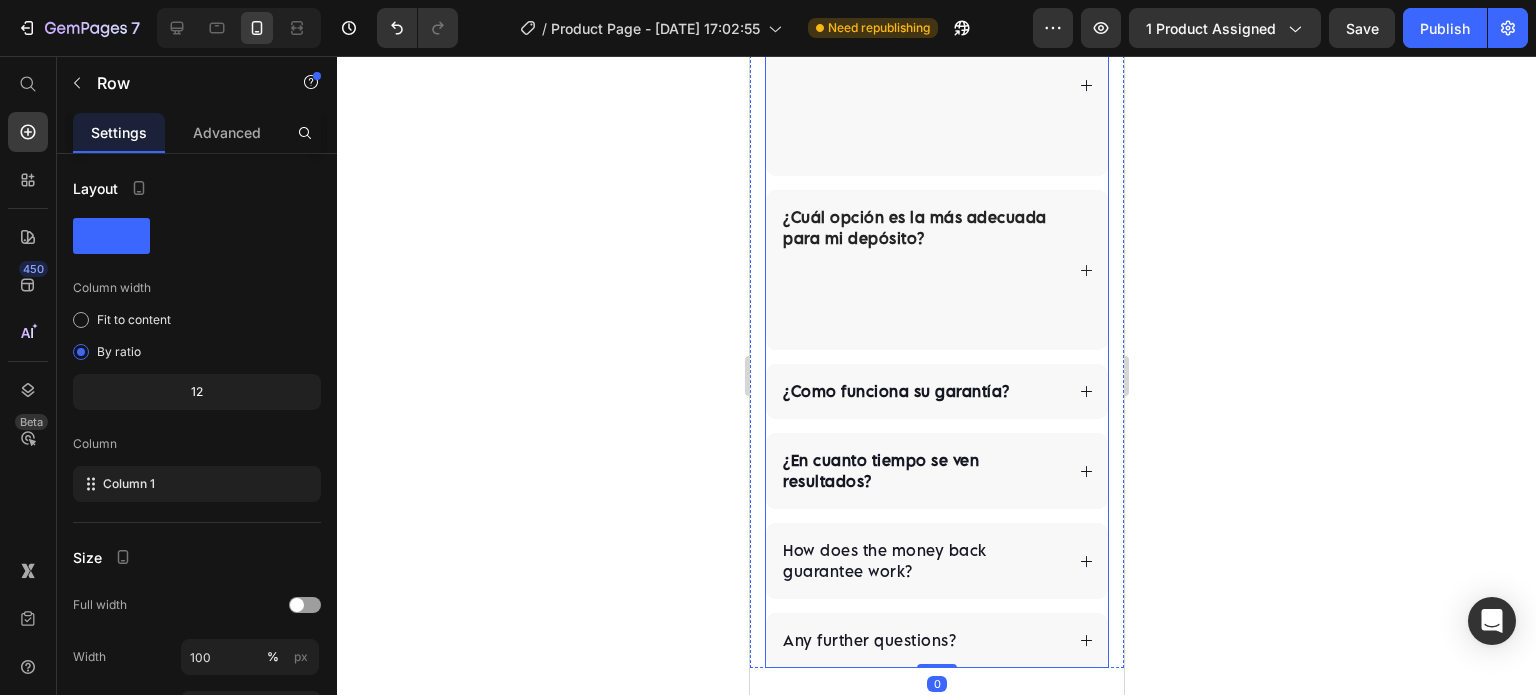 scroll, scrollTop: 5004, scrollLeft: 0, axis: vertical 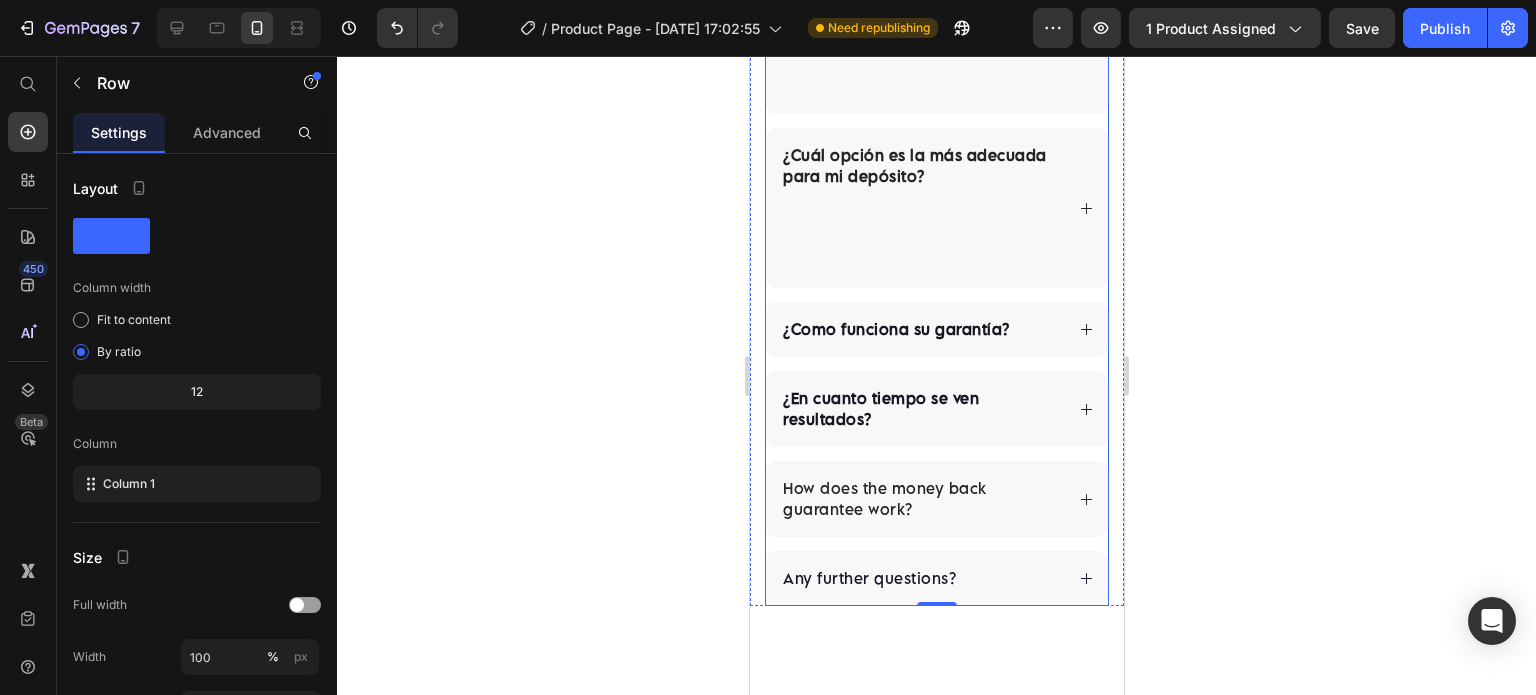 click on "How does the money back guarantee work?" at bounding box center [936, 499] 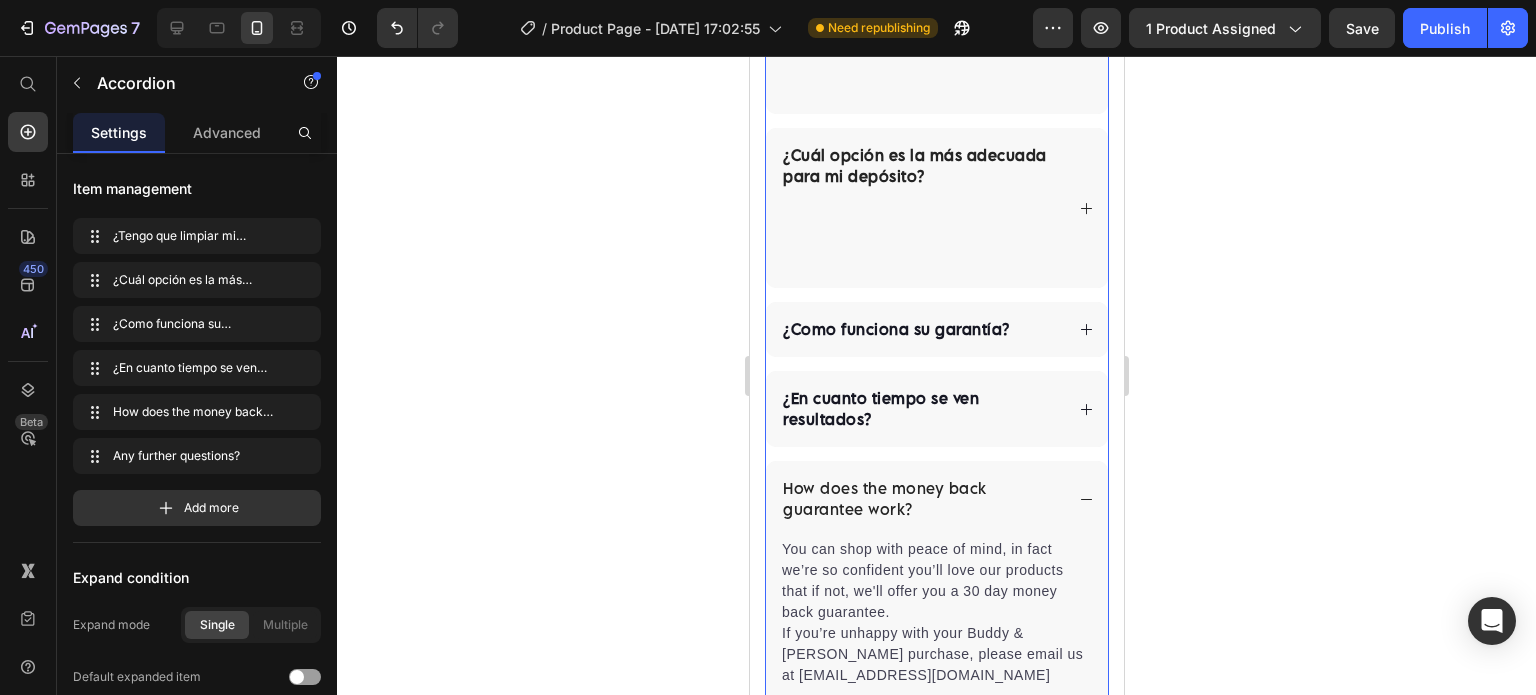 click on "How does the money back guarantee work?" at bounding box center (936, 499) 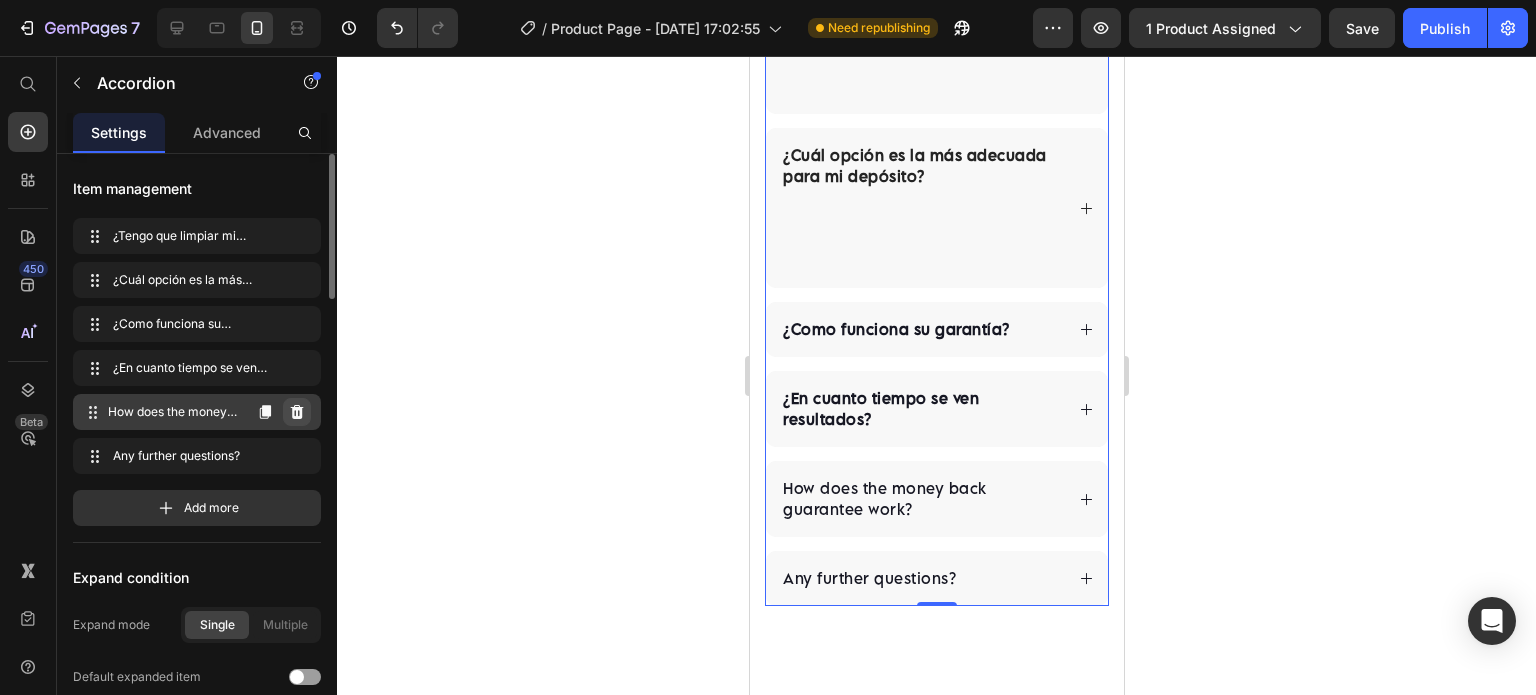 click 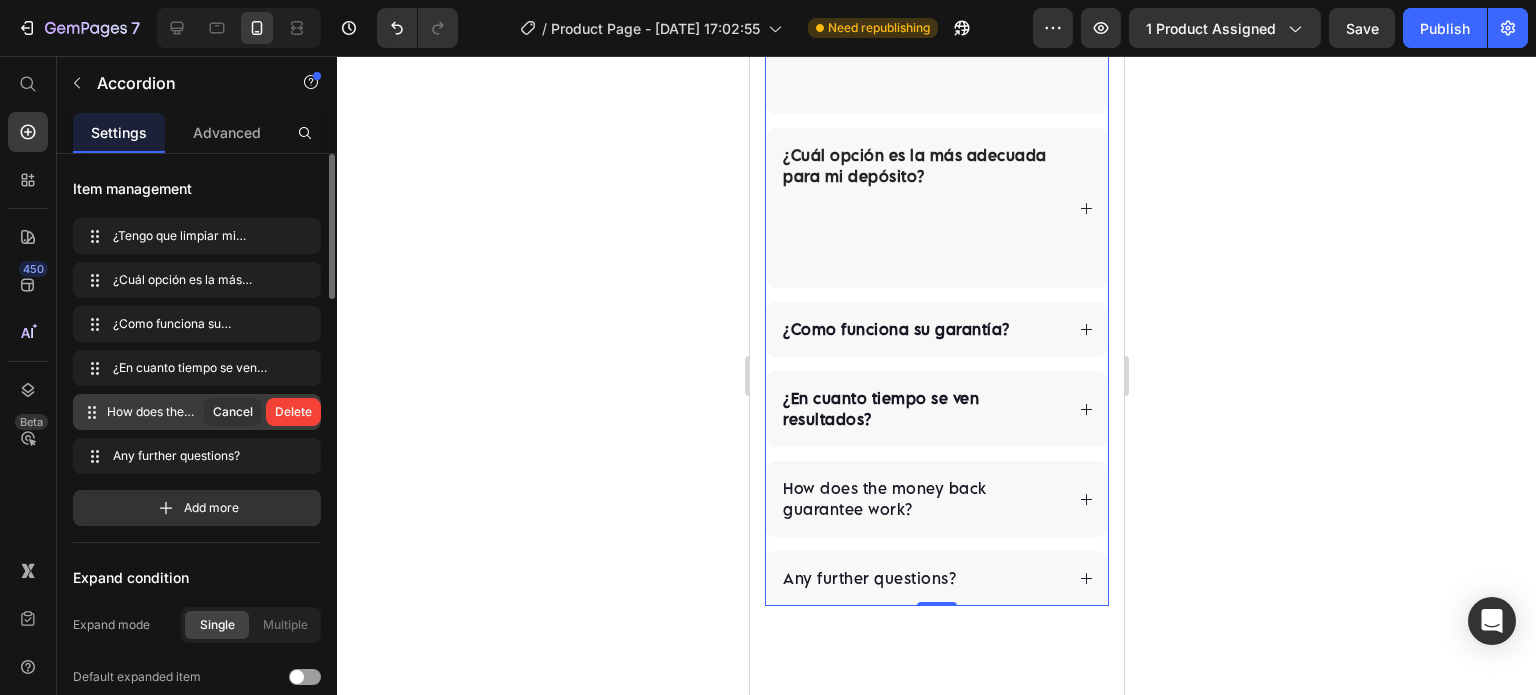 click on "Delete" at bounding box center (293, 412) 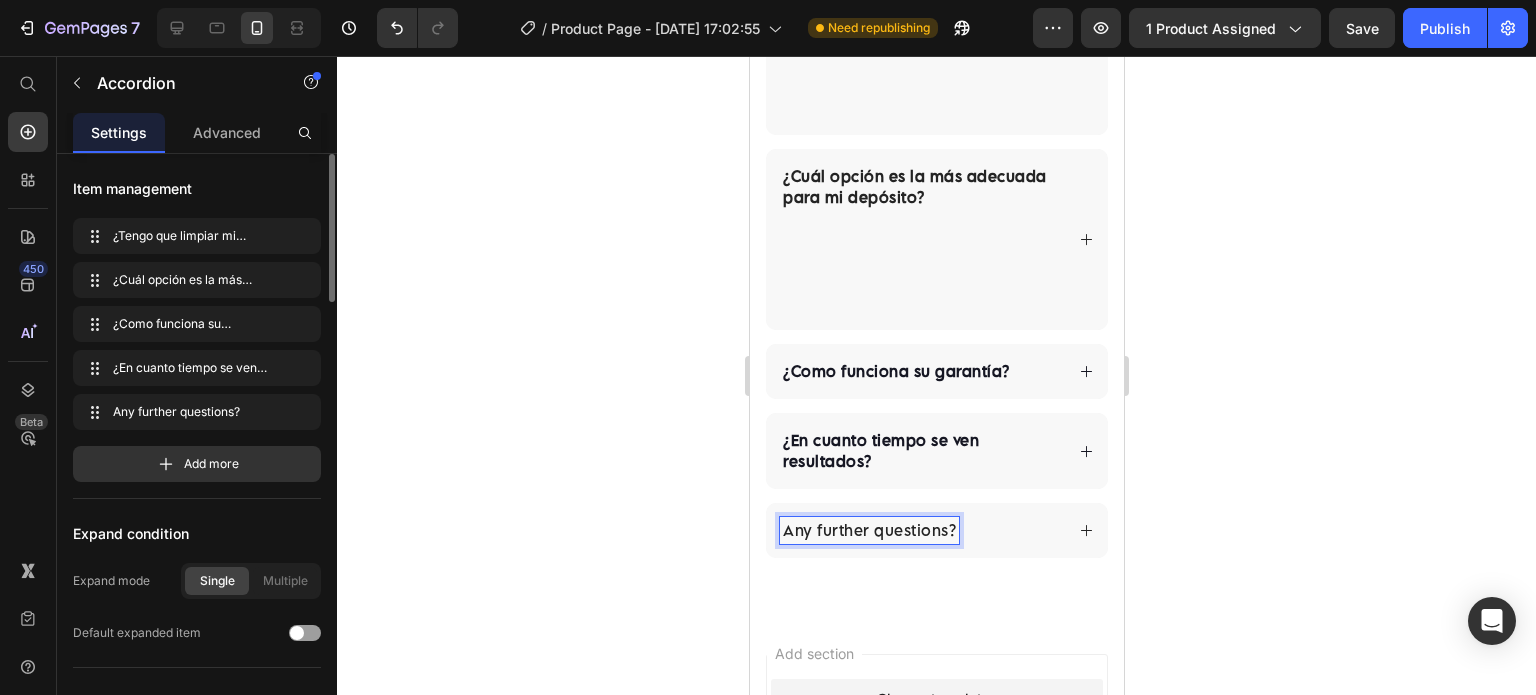 click on "Any further questions?" at bounding box center [936, 530] 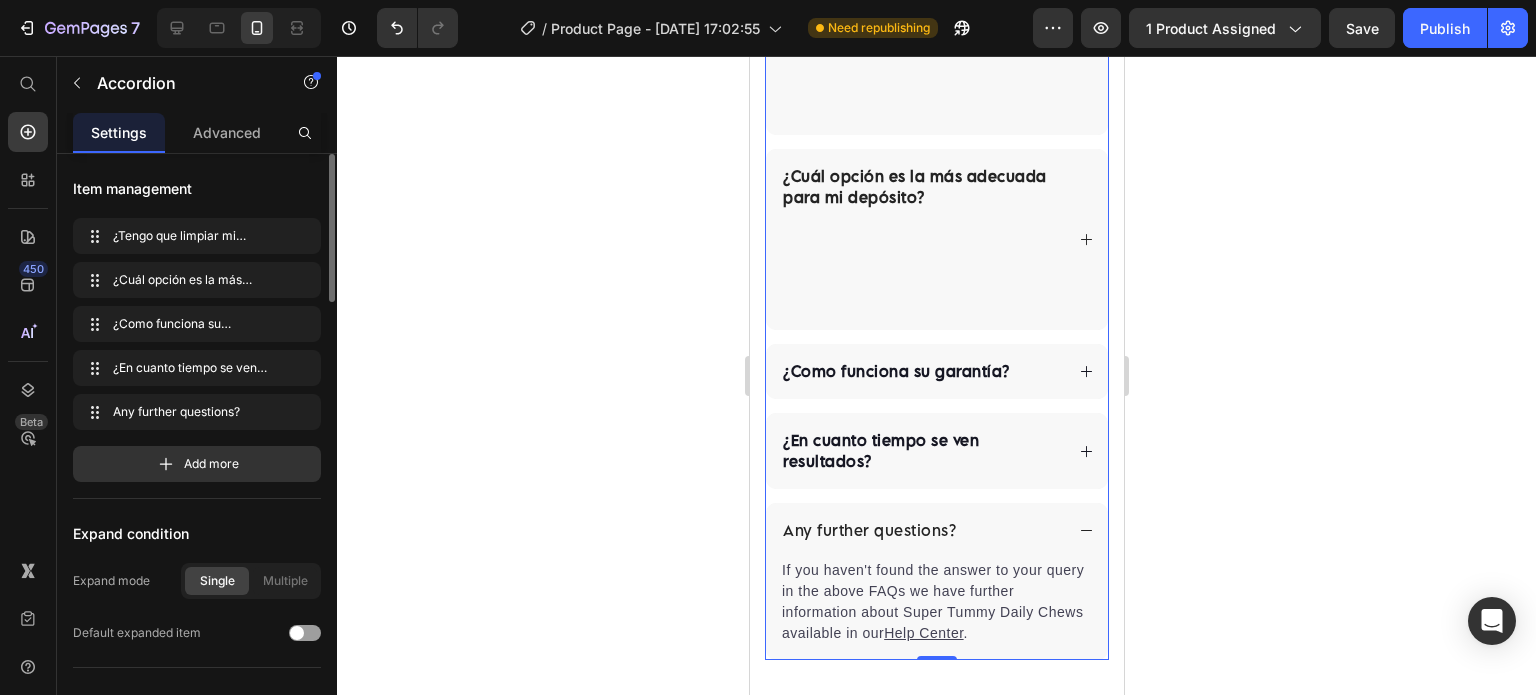 click on "Any further questions?" at bounding box center [936, 530] 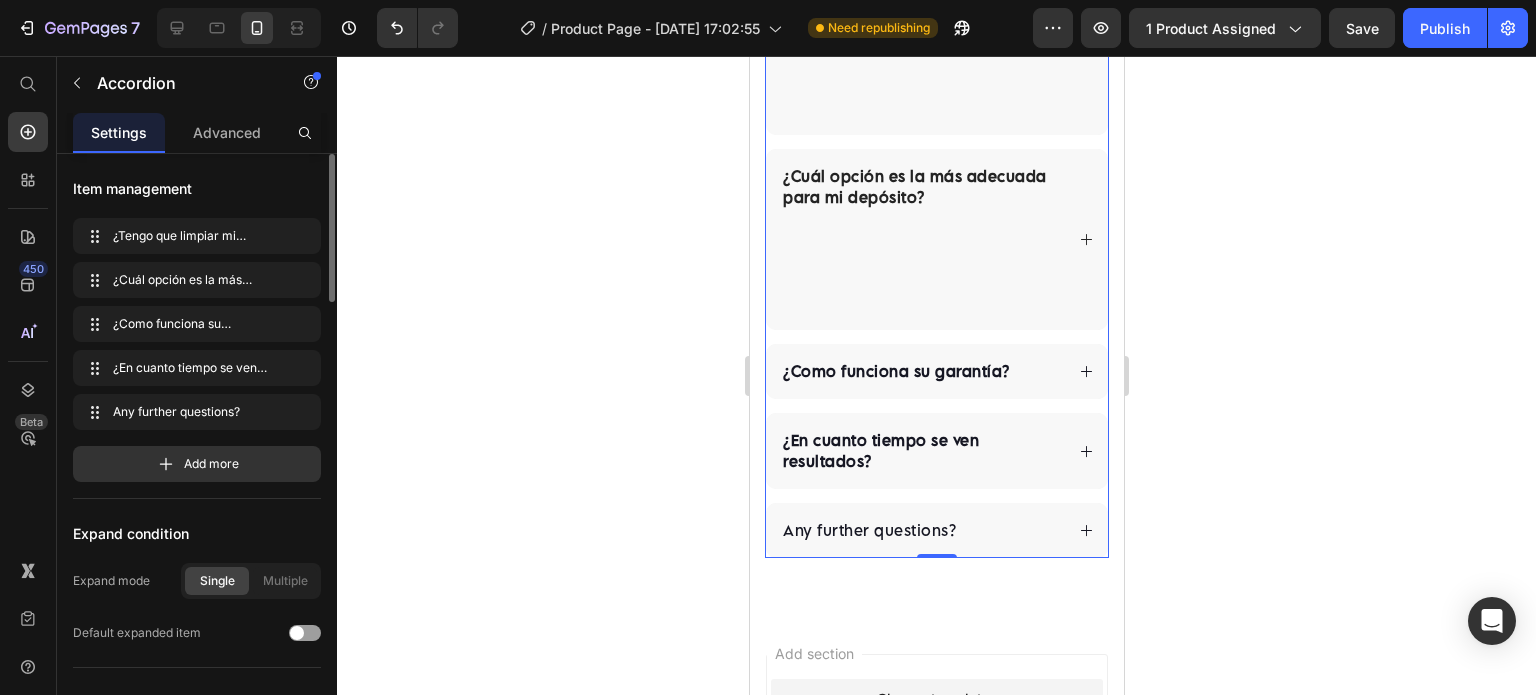 click on "Any further questions?" at bounding box center (868, 530) 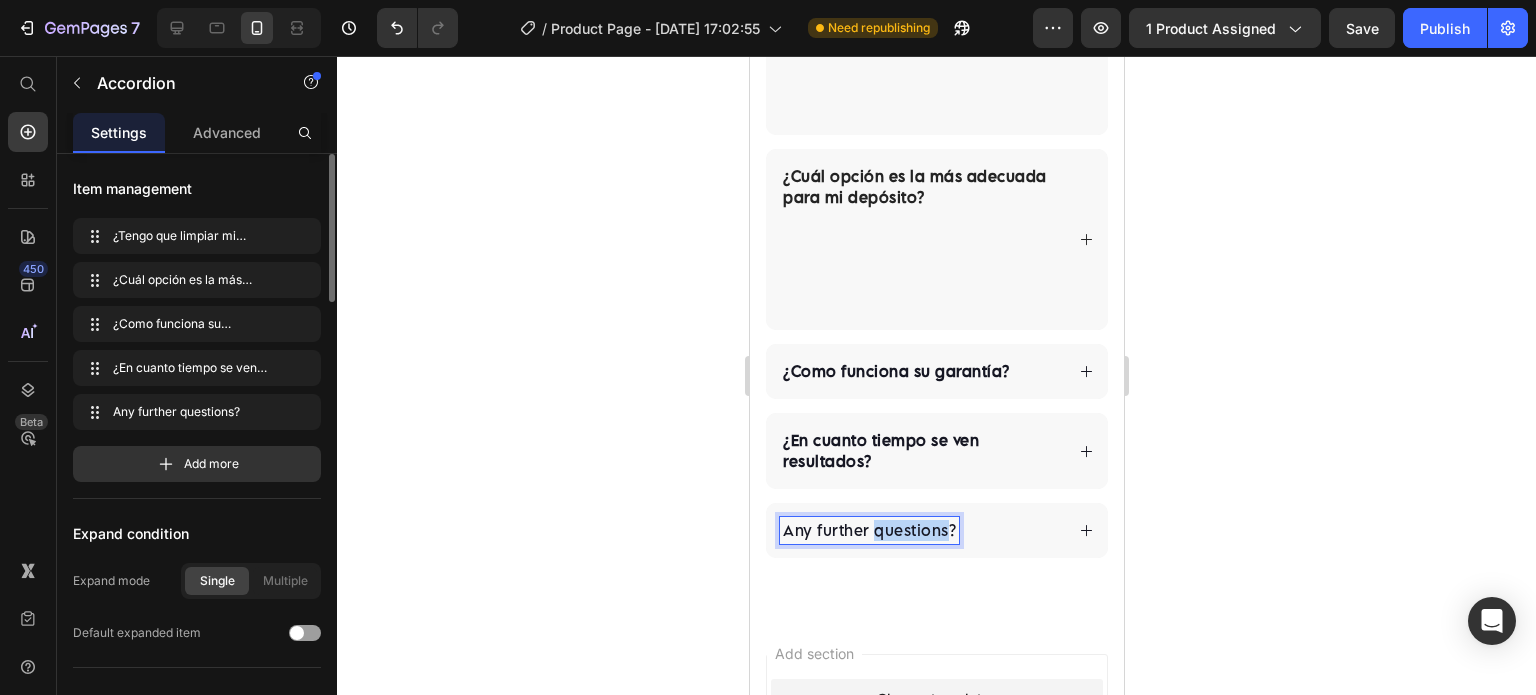 click on "Any further questions?" at bounding box center [868, 530] 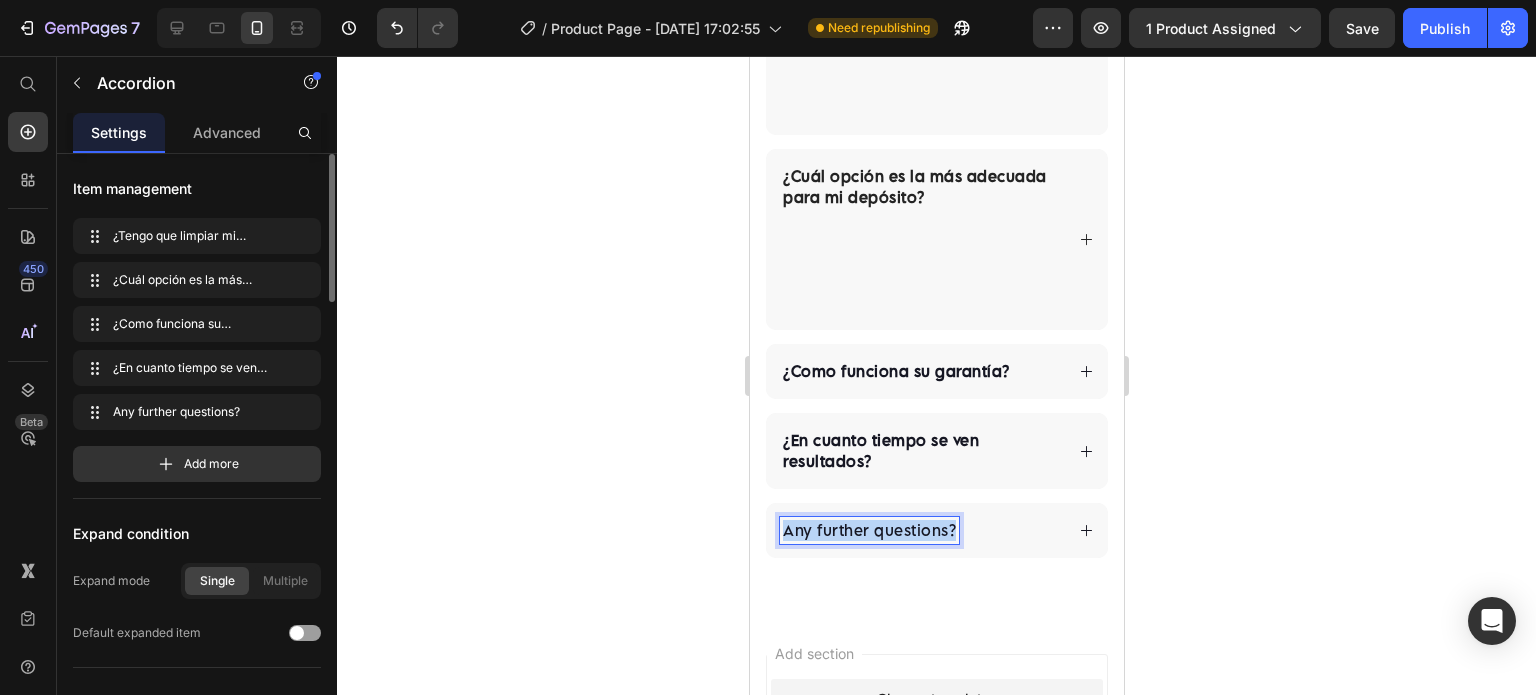 click on "Any further questions?" at bounding box center (868, 530) 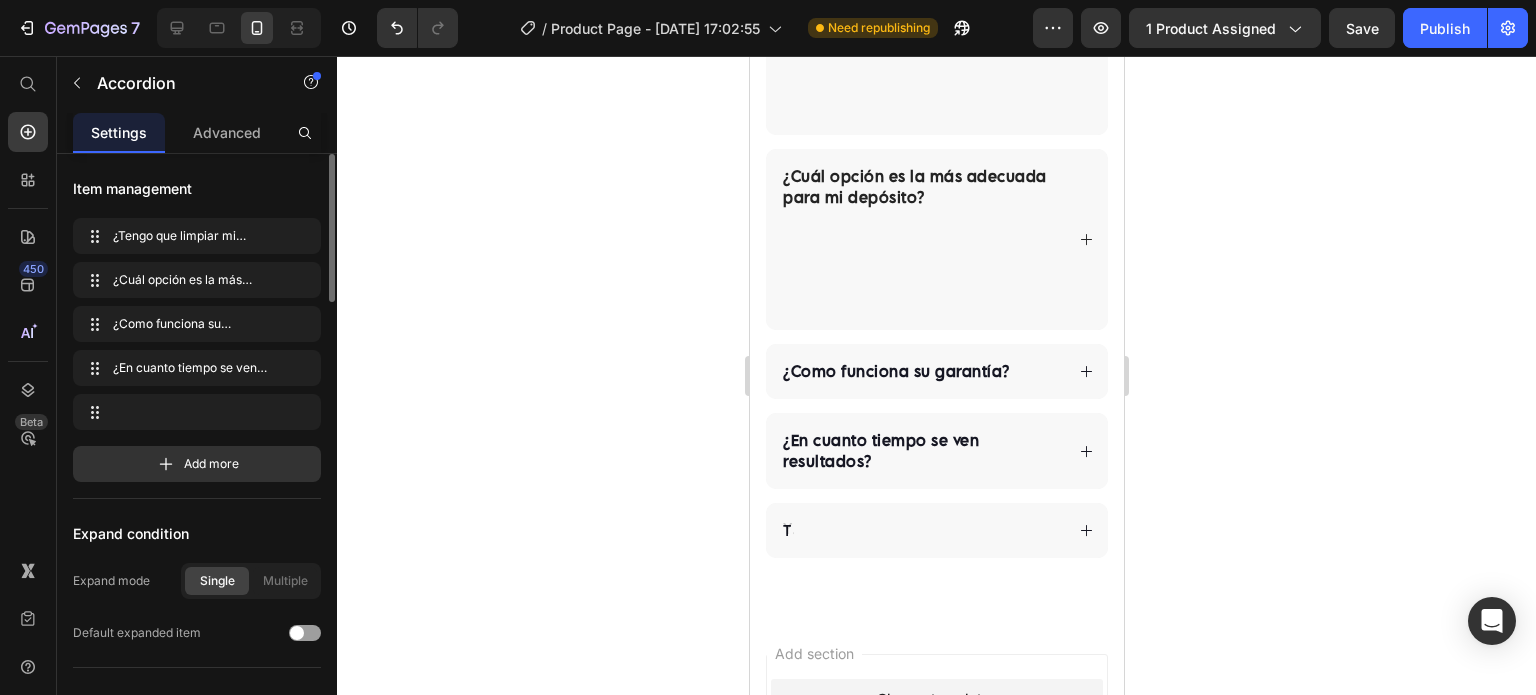 scroll, scrollTop: 4999, scrollLeft: 0, axis: vertical 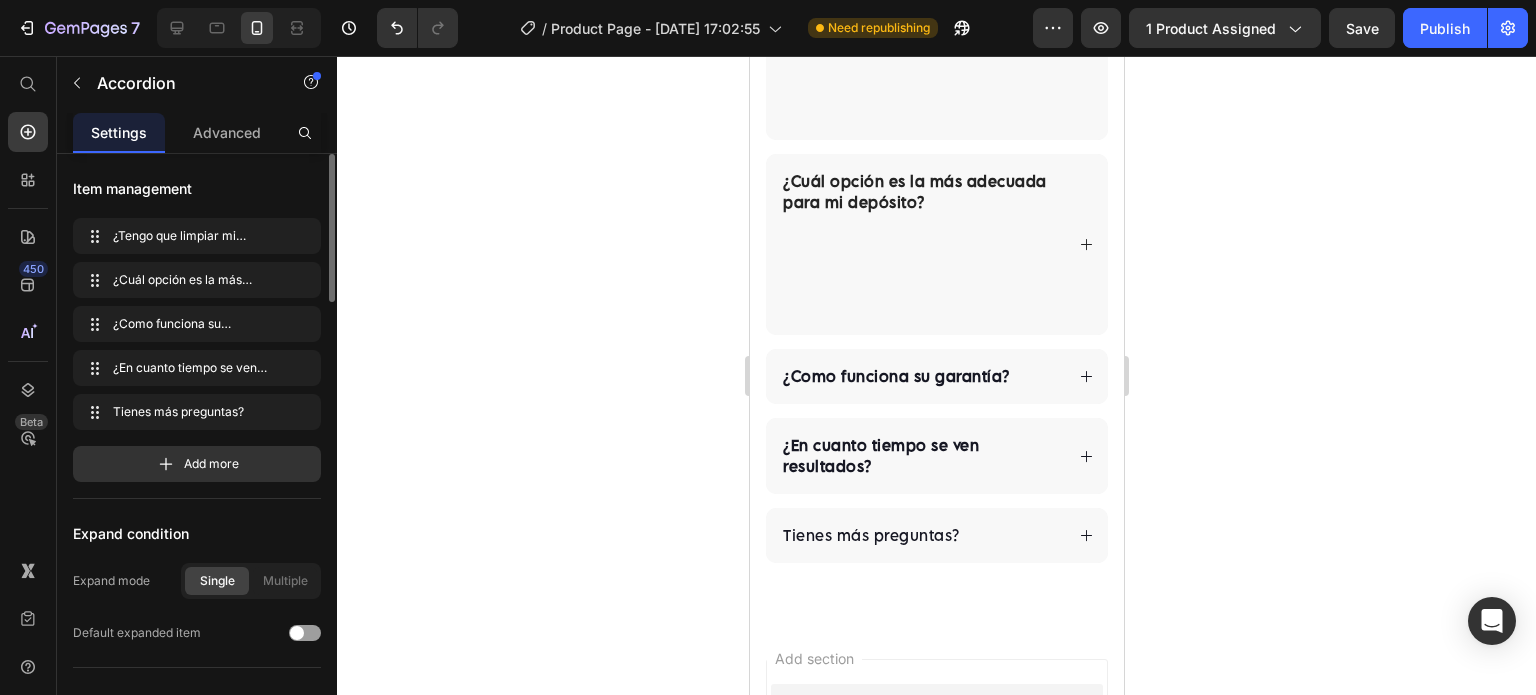 click on "Tienes más preguntas?" at bounding box center (870, 535) 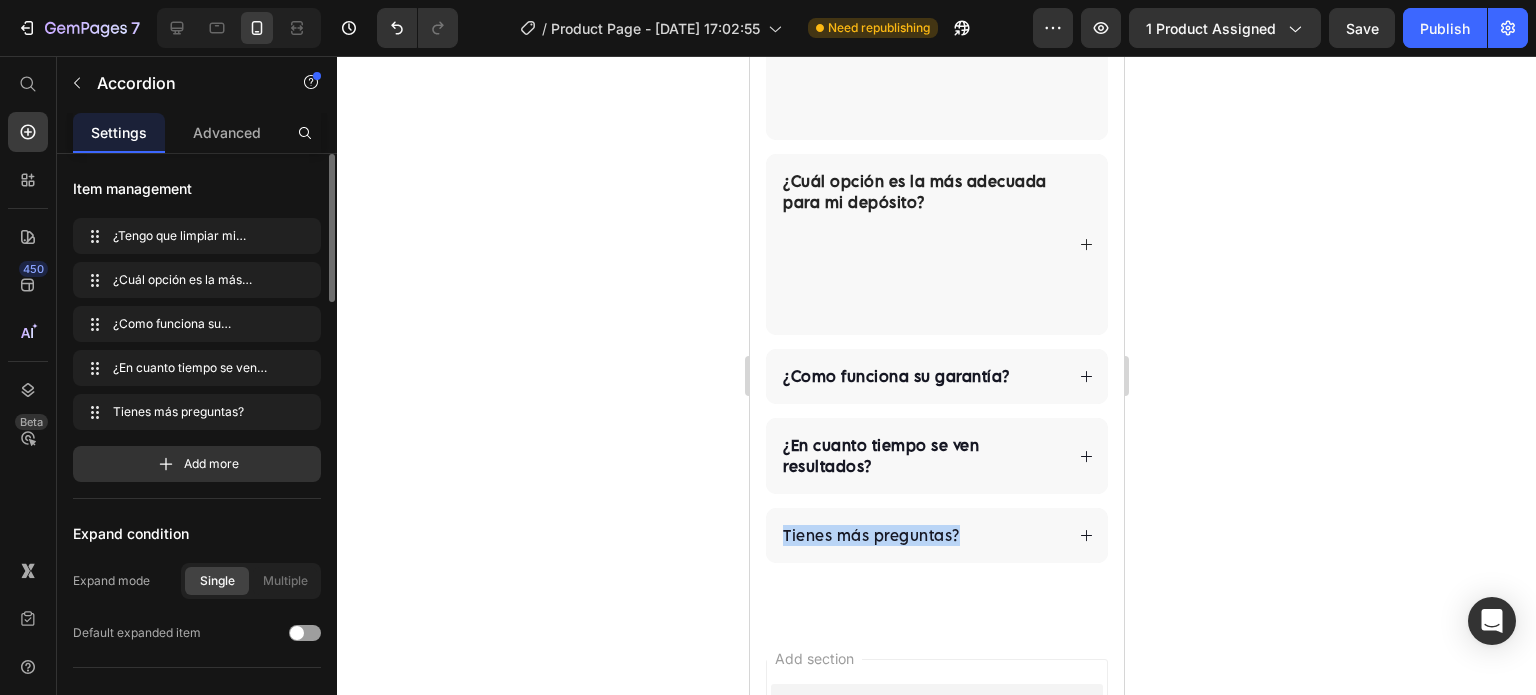 click on "Tienes más preguntas?" at bounding box center (870, 535) 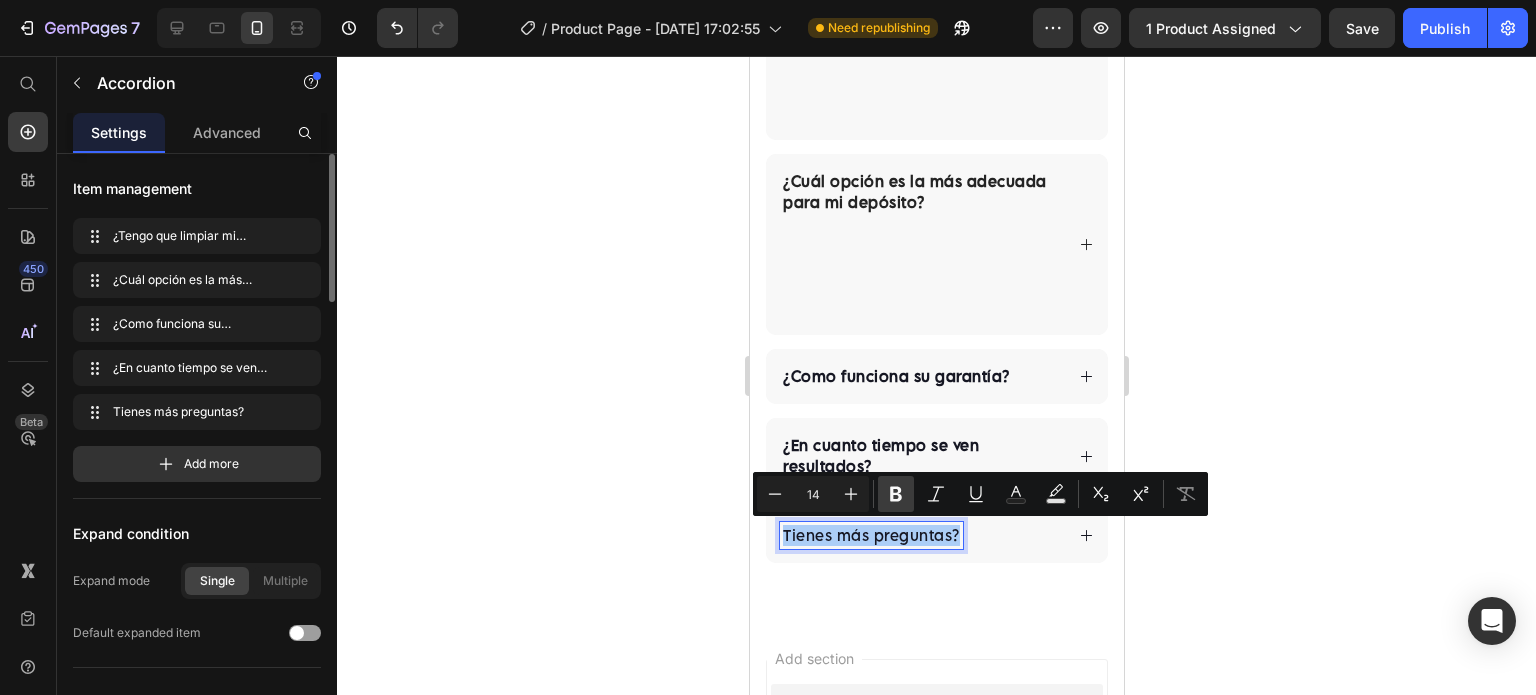 click 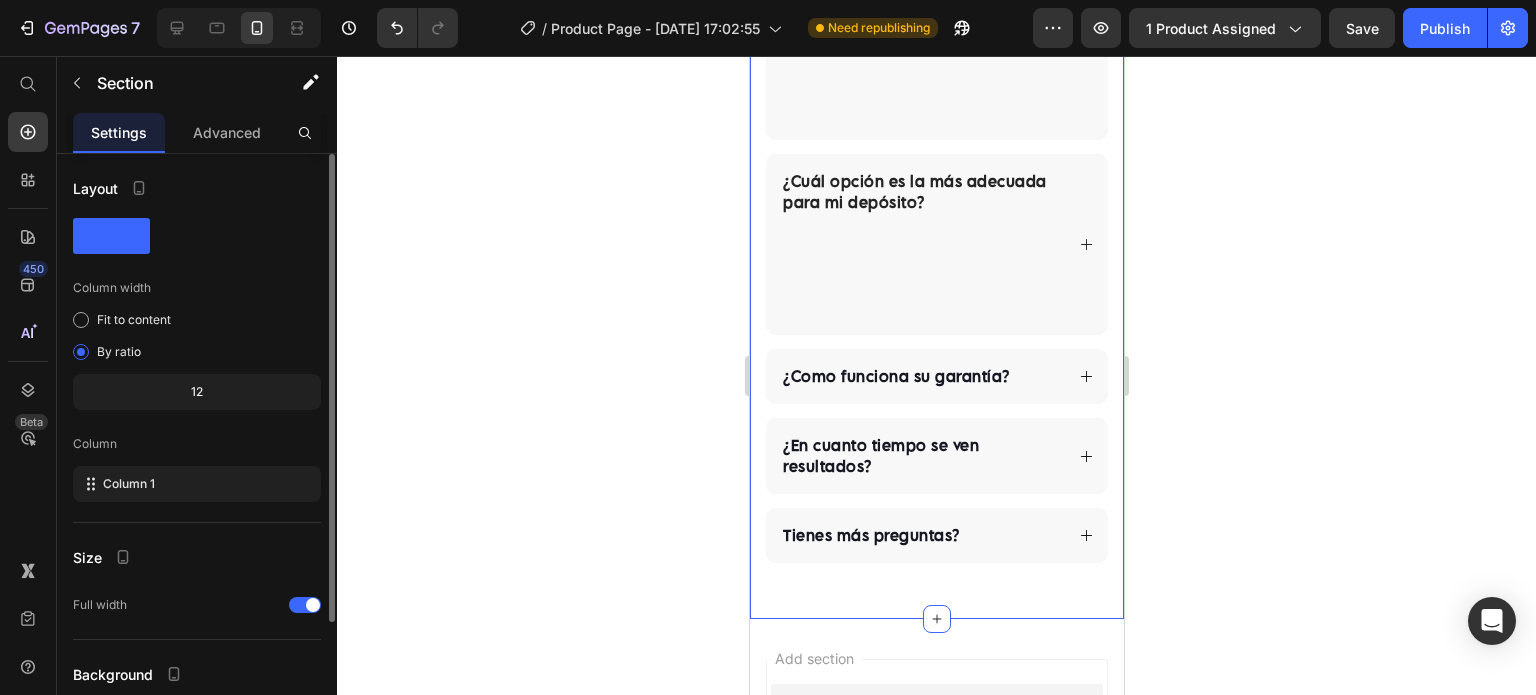 click on "⁠⁠⁠⁠⁠⁠⁠ Preguntas Frecuentes Heading
¿Tengo que limpiar mi tinaco antes de instalar?
¿Cuál opción es la más adecuada para mi depósito?
¿Como funciona su garantía?
¿En cuanto tiempo se ven resultados?
Tienes más preguntas? Accordion   0 Row FAQ" at bounding box center [936, 203] 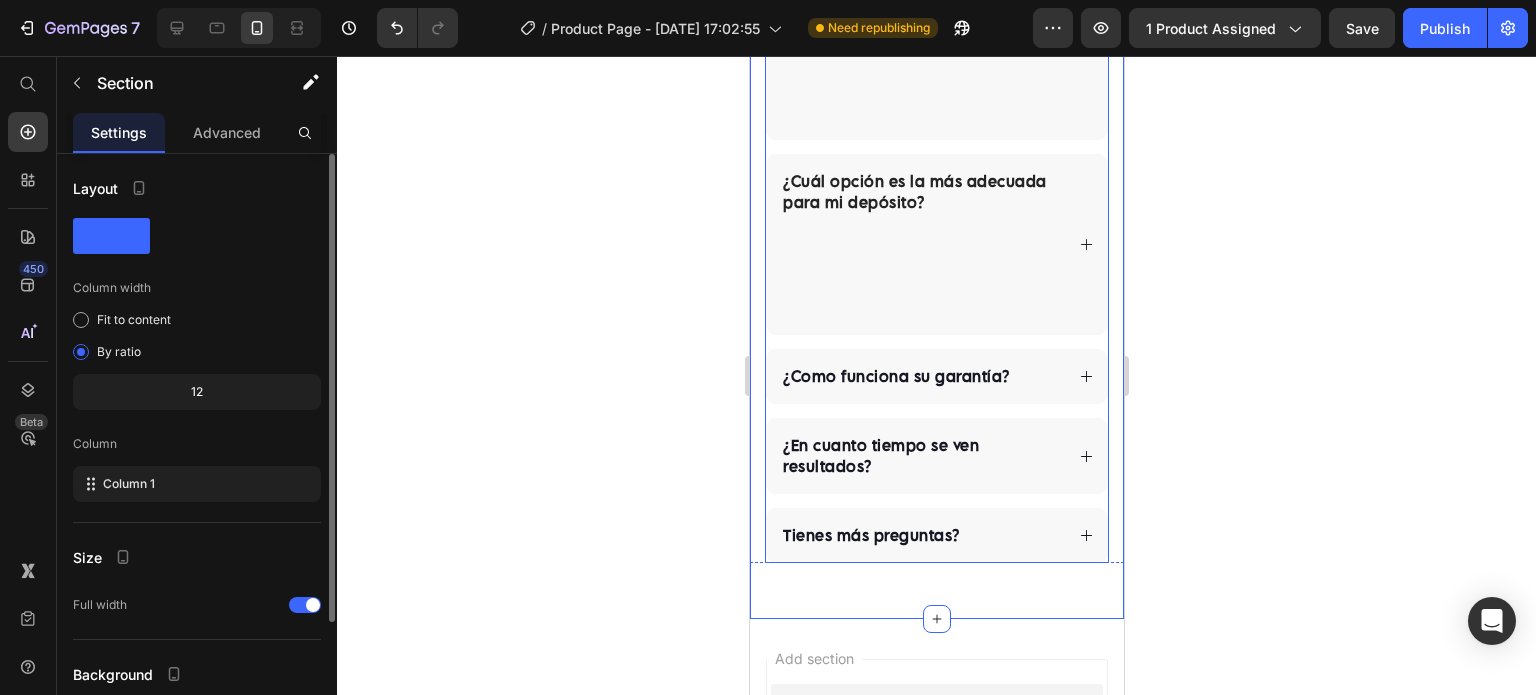 scroll, scrollTop: 4832, scrollLeft: 0, axis: vertical 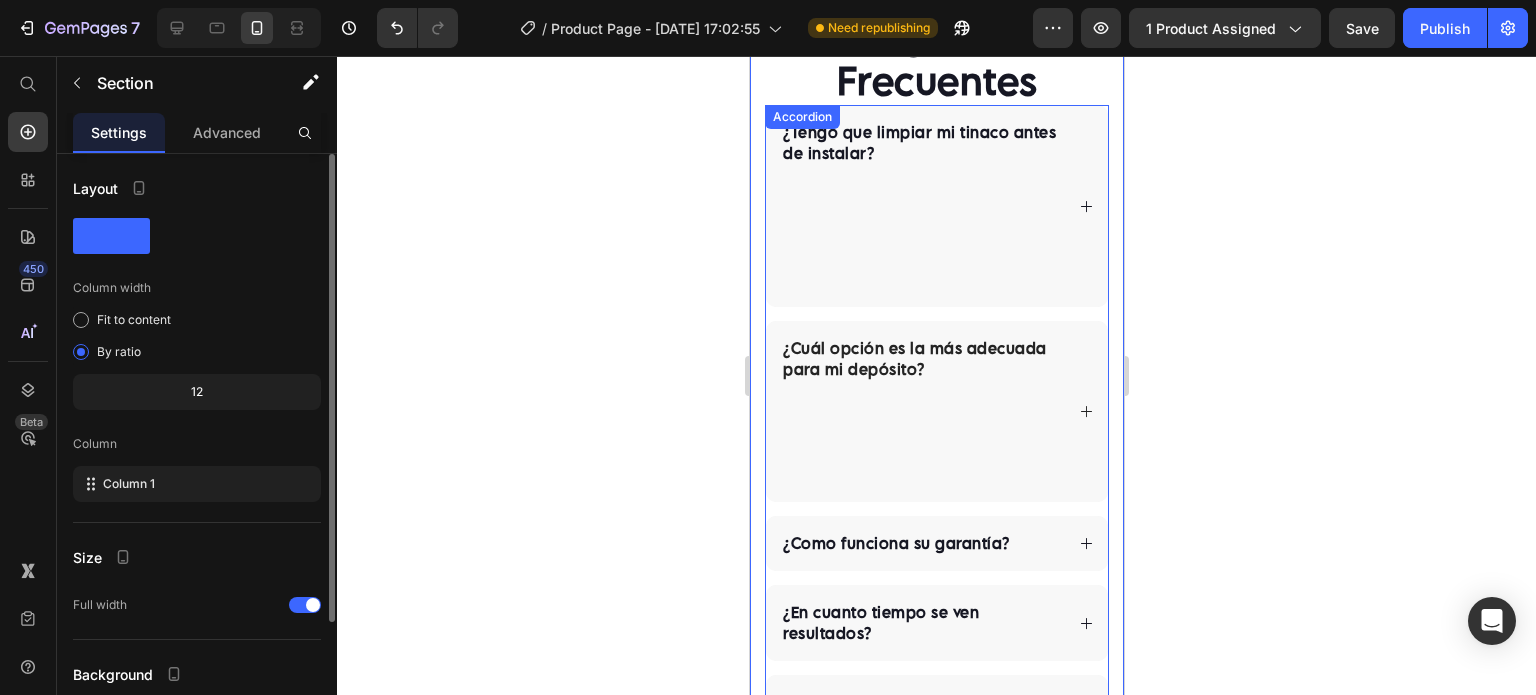 click on "¿Cuál opción es la más adecuada para mi depósito?" at bounding box center (936, 411) 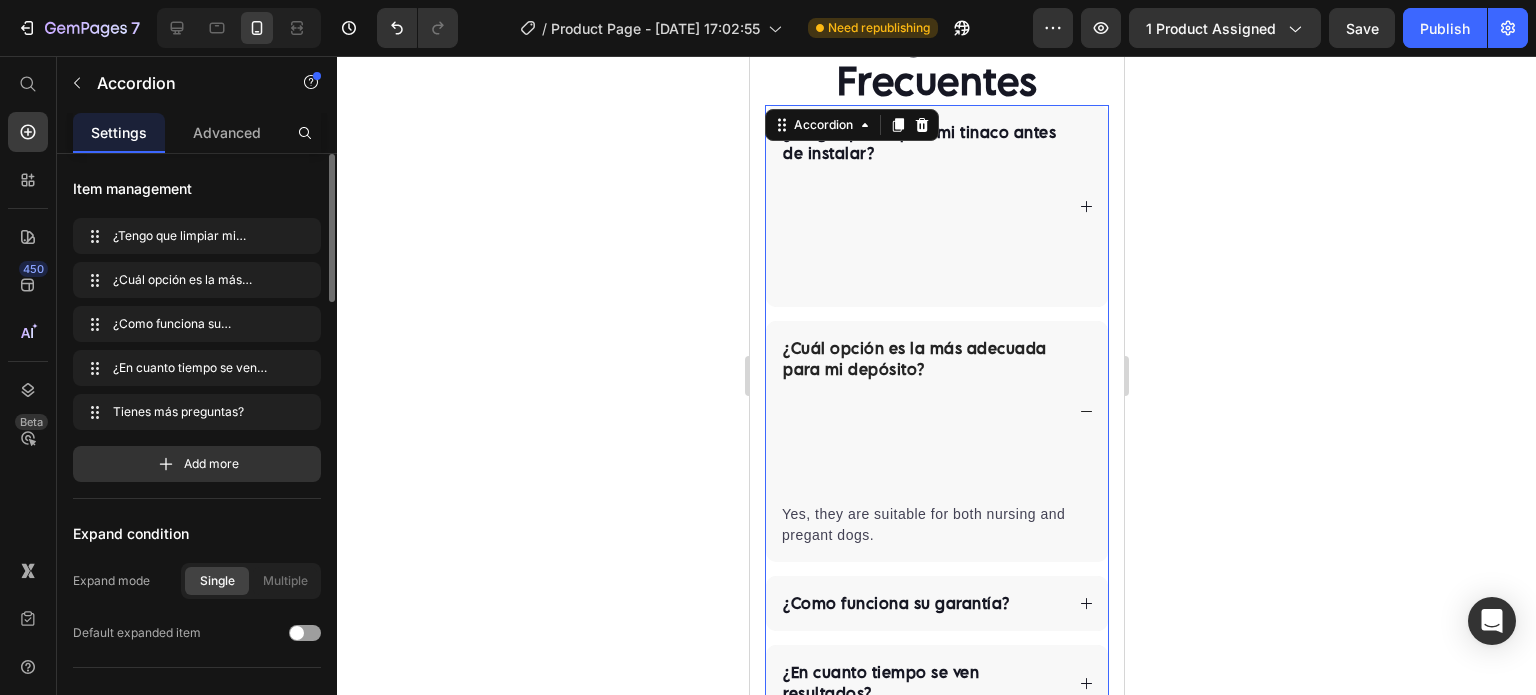 click on "¿Cuál opción es la más adecuada para mi depósito?" at bounding box center (936, 411) 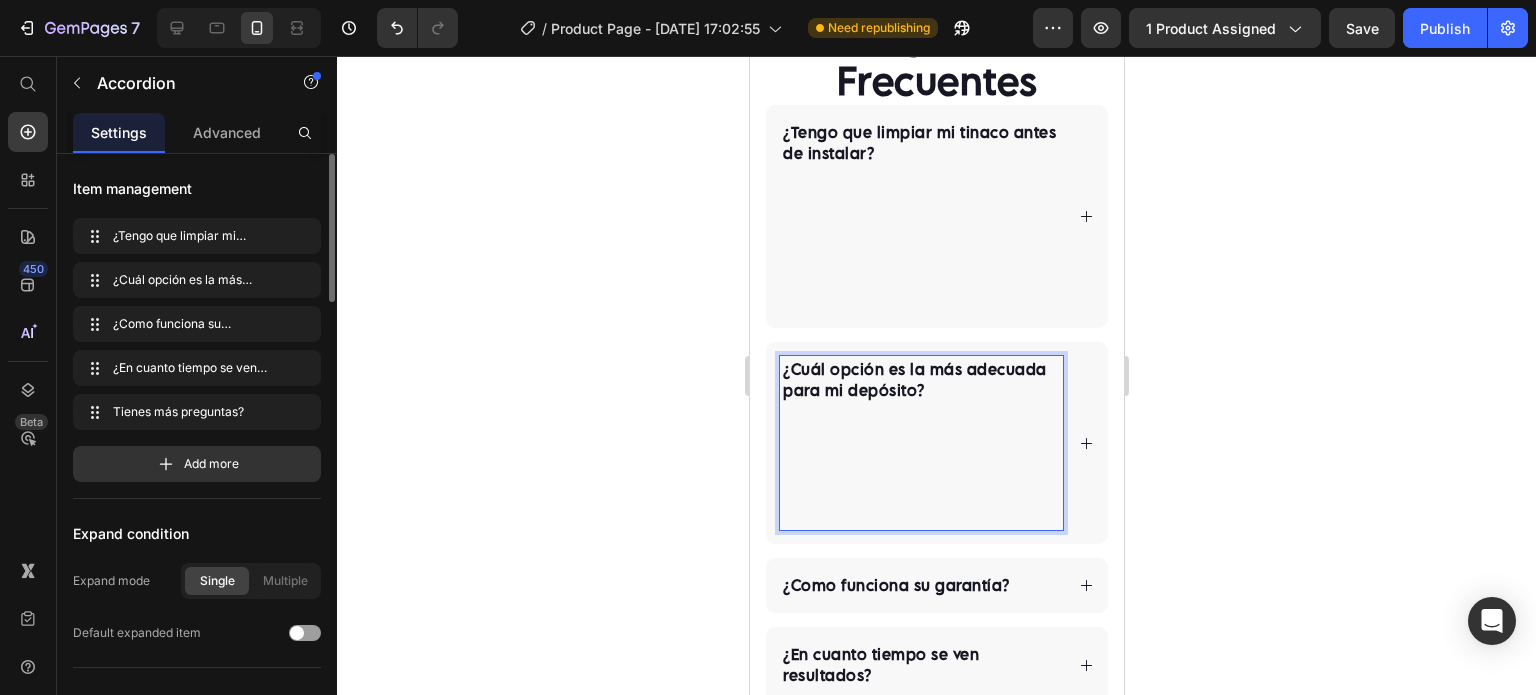 click on "¿Cuál opción es la más adecuada para mi depósito? ⁠⁠⁠⁠⁠⁠⁠" at bounding box center [920, 443] 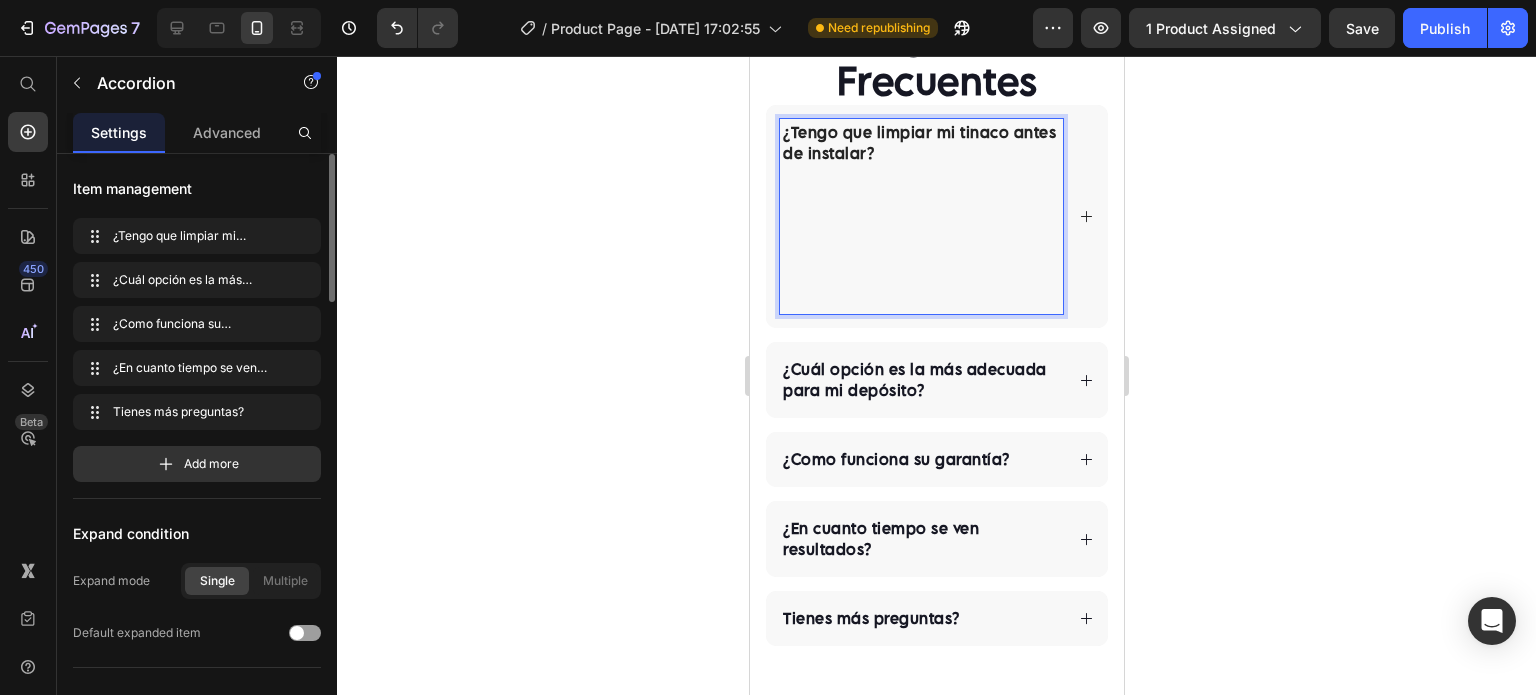 click on "¿Tengo que limpiar mi tinaco antes de instalar?" at bounding box center (920, 216) 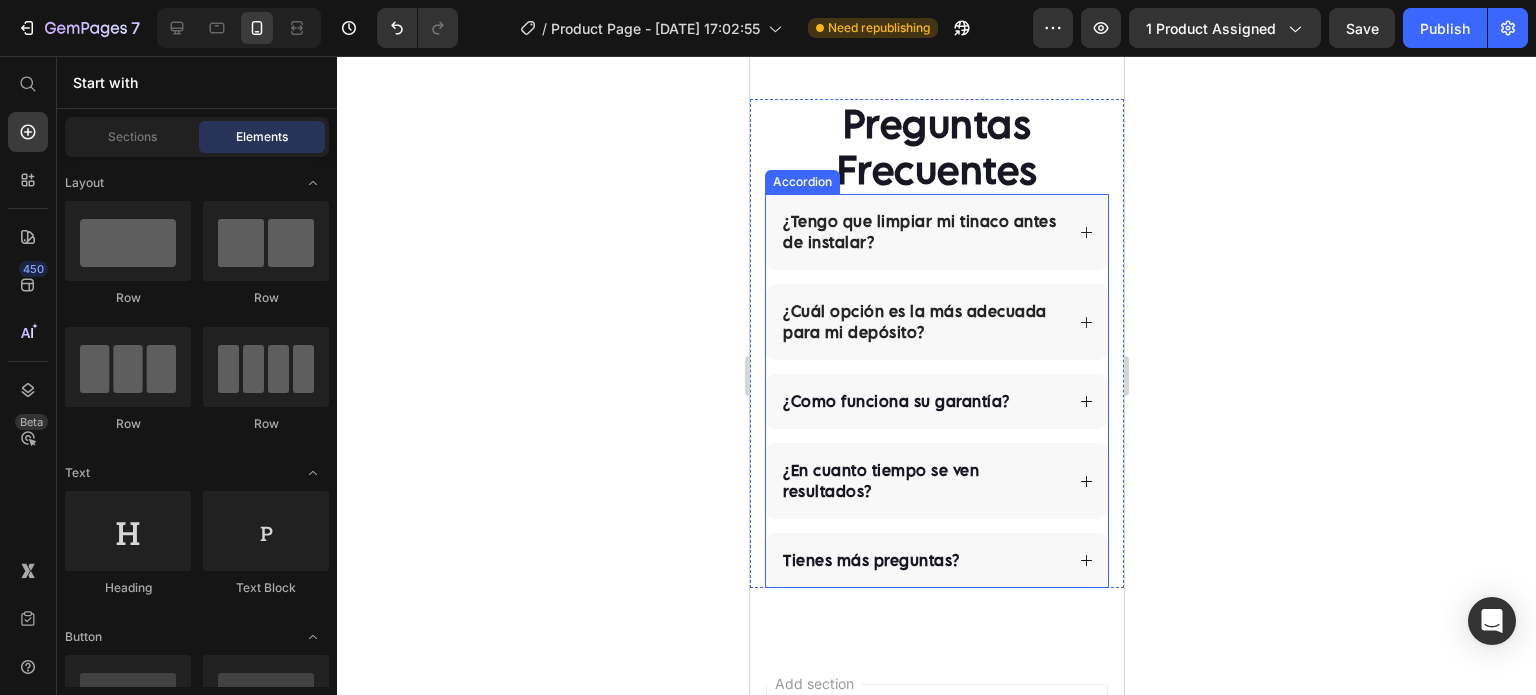 scroll, scrollTop: 4773, scrollLeft: 0, axis: vertical 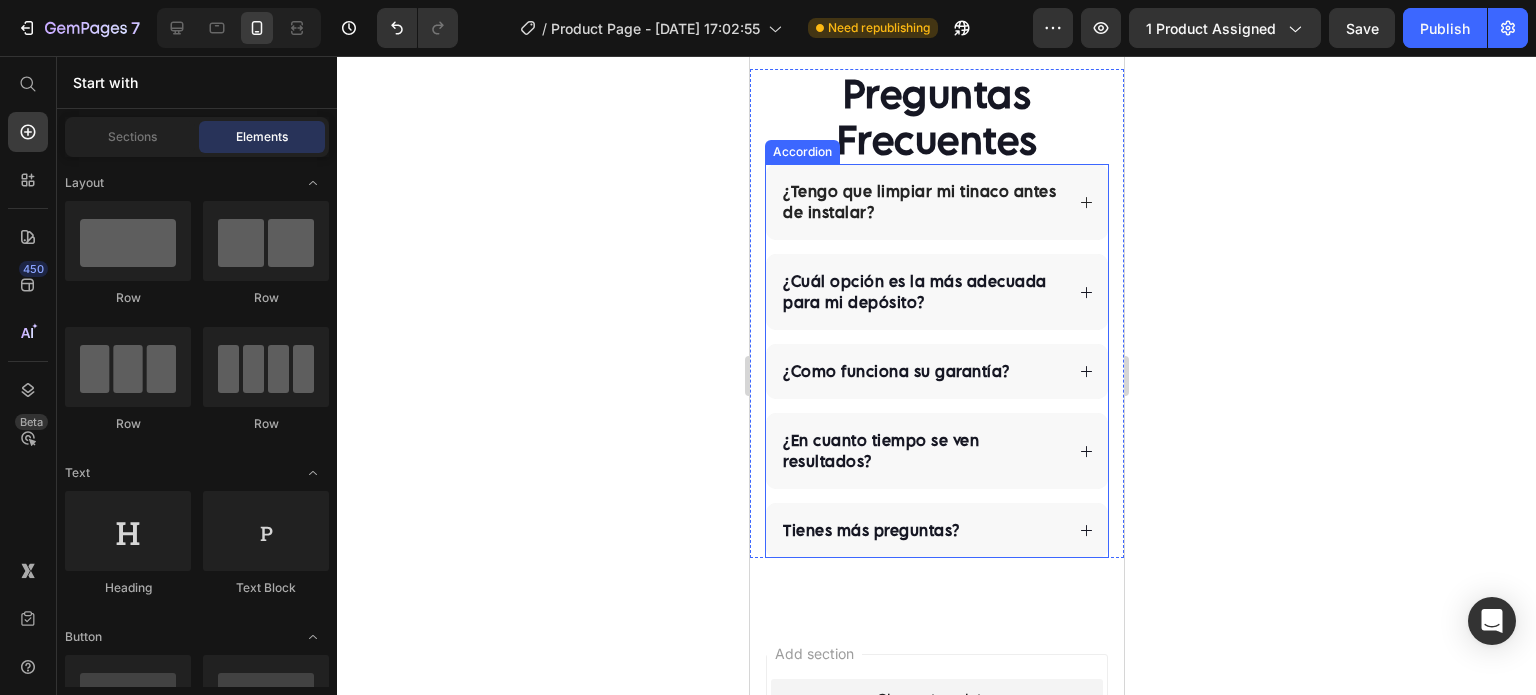 click on "Tienes más preguntas?" at bounding box center [870, 530] 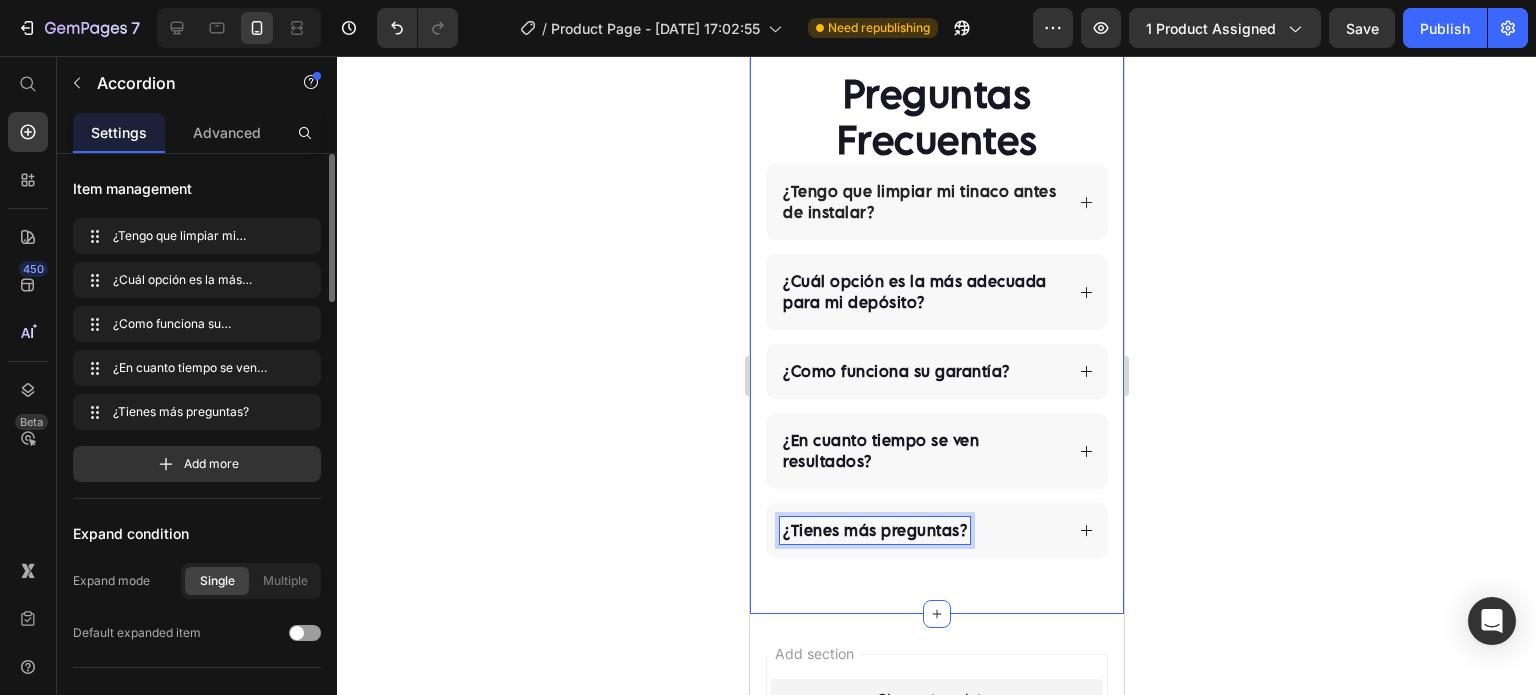 click on "⁠⁠⁠⁠⁠⁠⁠ Preguntas Frecuentes Heading
¿Tengo que limpiar mi tinaco antes de instalar?
¿Cuál opción es la más adecuada para mi depósito?
¿Como funciona su garantía?
¿En cuanto tiempo se ven resultados?
¿Tienes más preguntas? Accordion   0 Row FAQ" at bounding box center [936, 313] 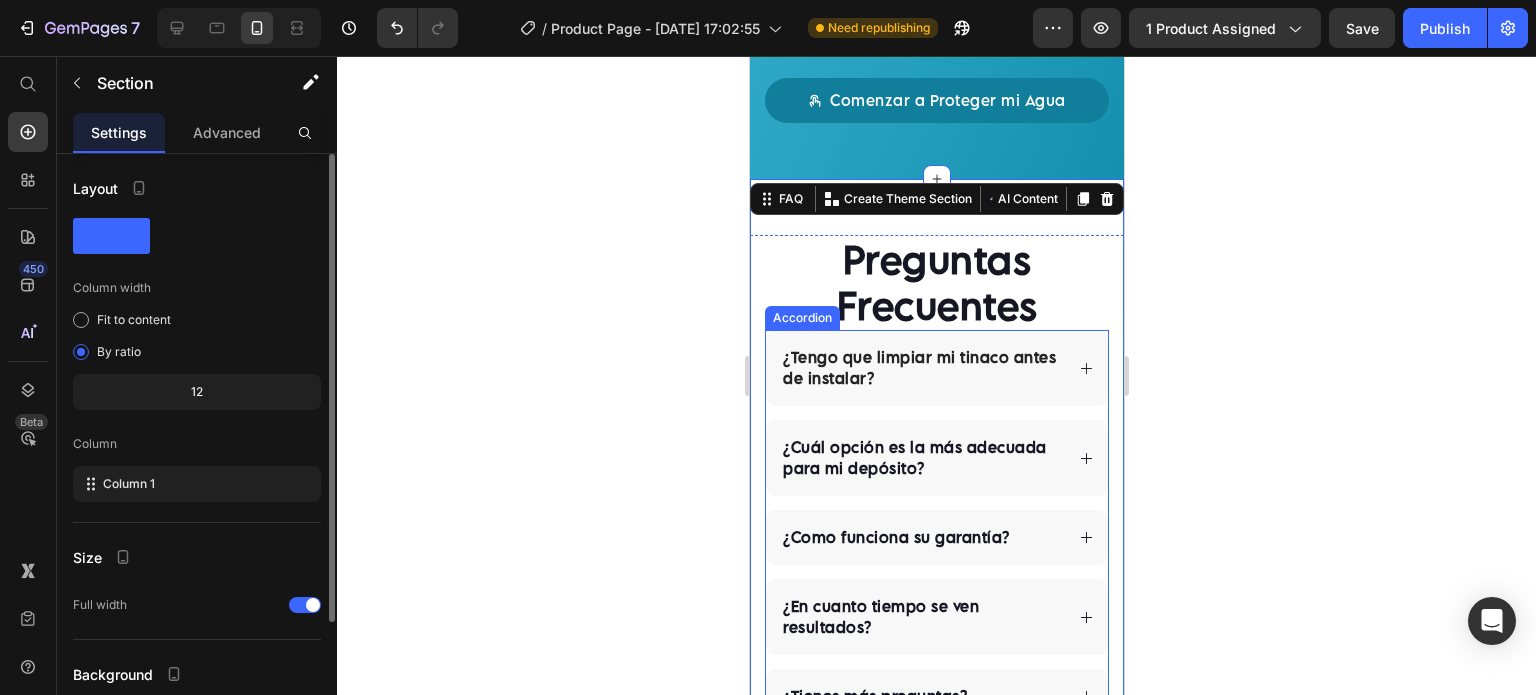 scroll, scrollTop: 4440, scrollLeft: 0, axis: vertical 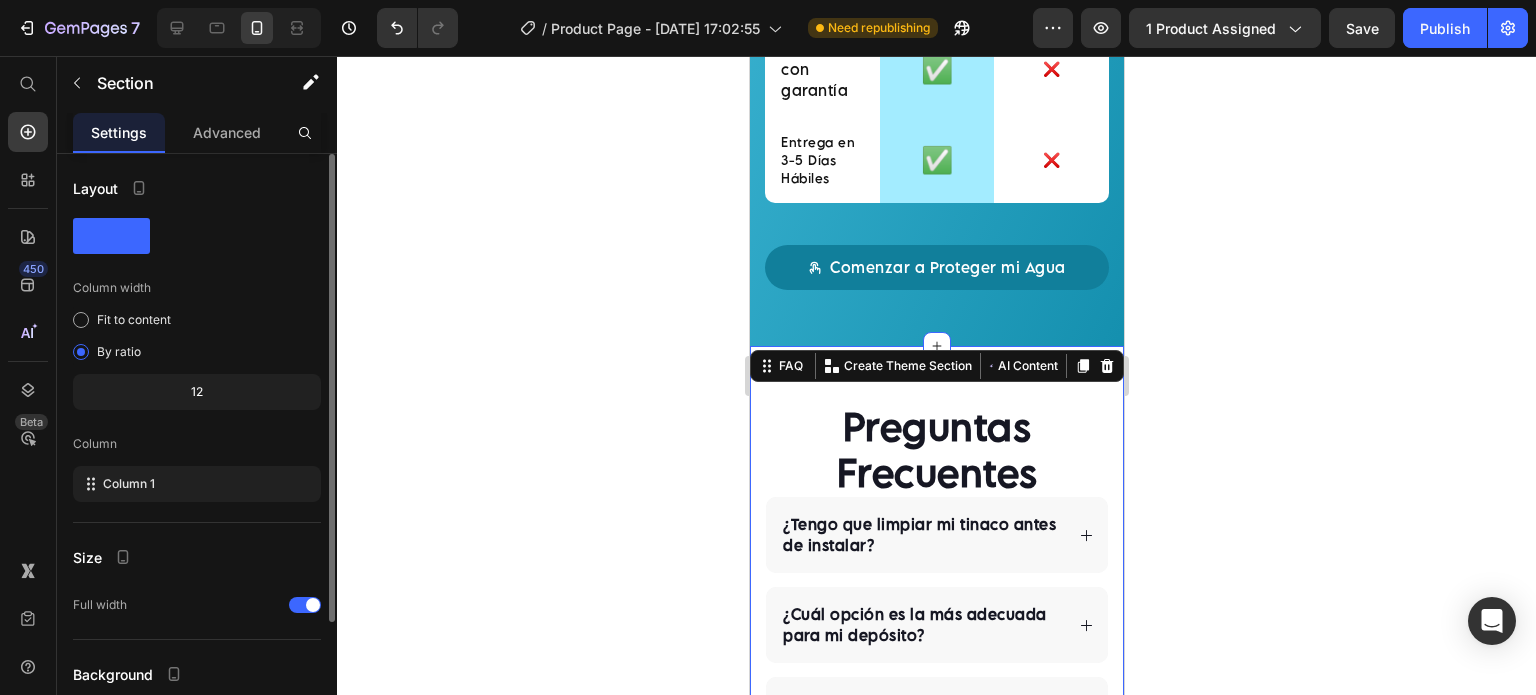 click on "⁠⁠⁠⁠⁠⁠⁠ Preguntas Frecuentes Heading
¿Tengo que limpiar mi tinaco antes de instalar?
¿Cuál opción es la más adecuada para mi depósito?
¿Como funciona su garantía?
¿En cuanto tiempo se ven resultados?
¿Tienes más preguntas? Accordion Row FAQ   You can create reusable sections Create Theme Section AI Content Write with GemAI What would you like to describe here? Tone and Voice Persuasive Product A/C Limpio Sistema Antisarro para Aire Lavado Duración 6 meses. Show more Generate" at bounding box center [936, 646] 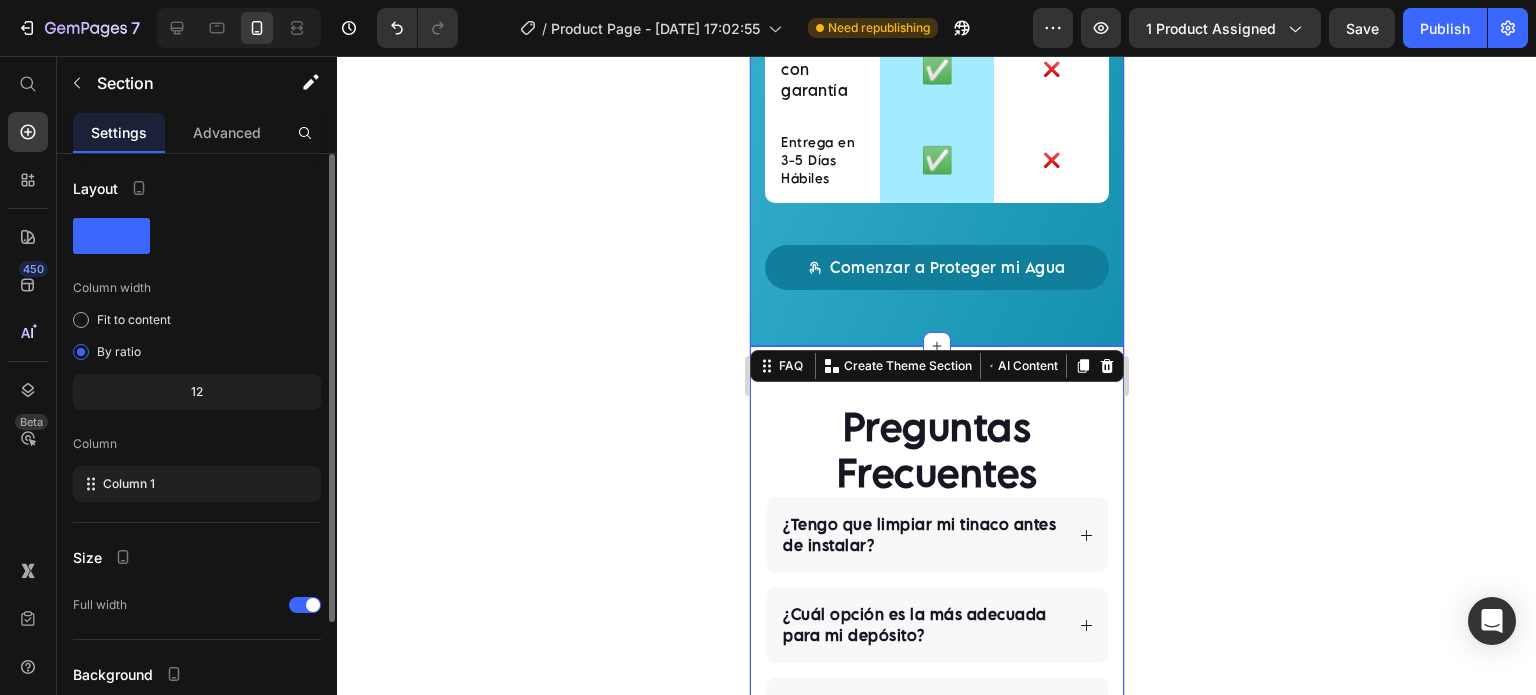 click on "Dile adiós al Sarro y Bacterias Heading Sistema Dual Aquatech: Antisarro + Desinfección en un solo cartucho   Text block Row
Image Sistema Dual AQUATECH® Text block Row Image Otras Opciones Text block Row Previene el Sarro Text block ✅ Text Block Row ✅ Text Block Row NO TÓXICO Text block ✅ Text Block Row ❌ Text Block Row Fácil de Instalar Text block ✅ Text Block Row ❌ Text Block Row Económico Text block ✅ Text Block Row ❌ Text Block Row Cuenta con garantía  Text block ✅ Text Block Row ❌ Text Block Row Entrega en 3-5 Días Hábiles Text block ✅ Text Block Row ❌ Text Block Row Row
Comenzar a Proteger mi Agua Button Row Comparison Table" at bounding box center (936, -180) 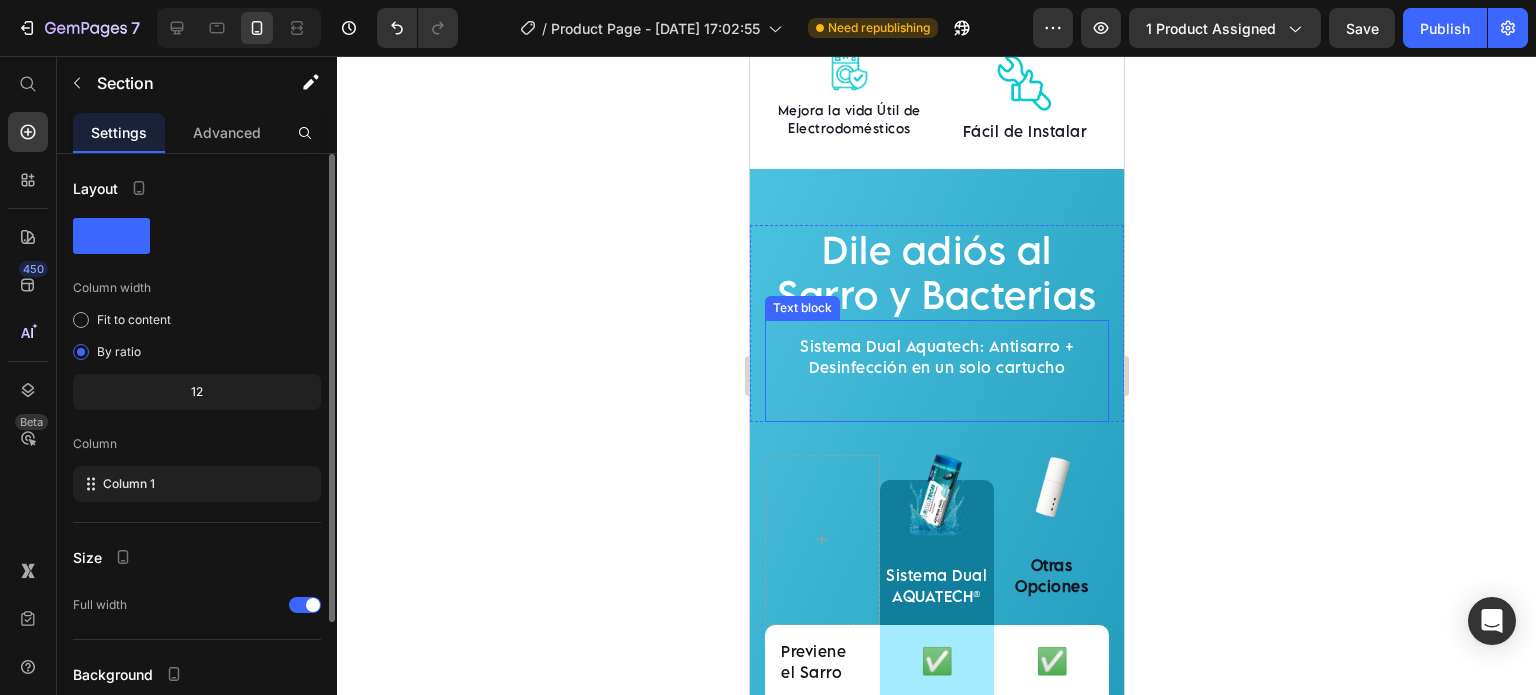 scroll, scrollTop: 3613, scrollLeft: 0, axis: vertical 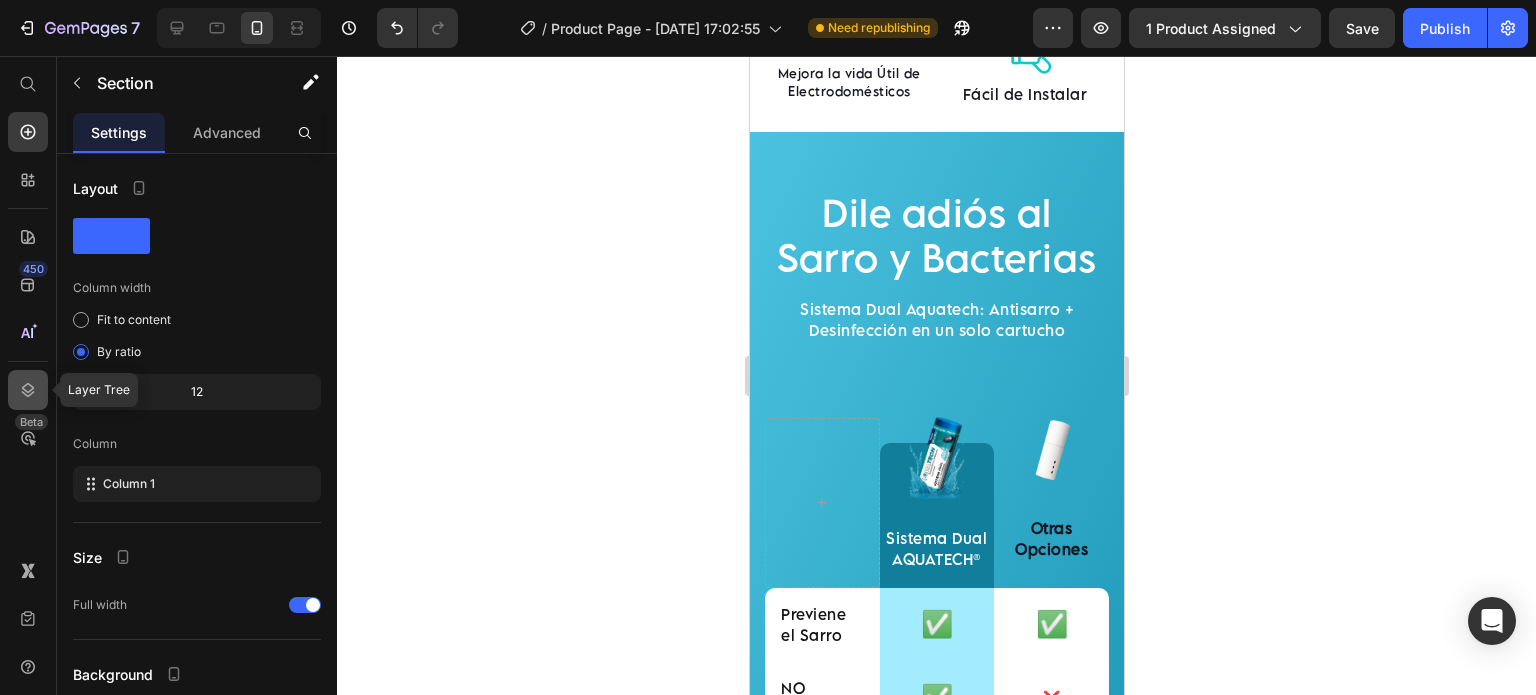 click 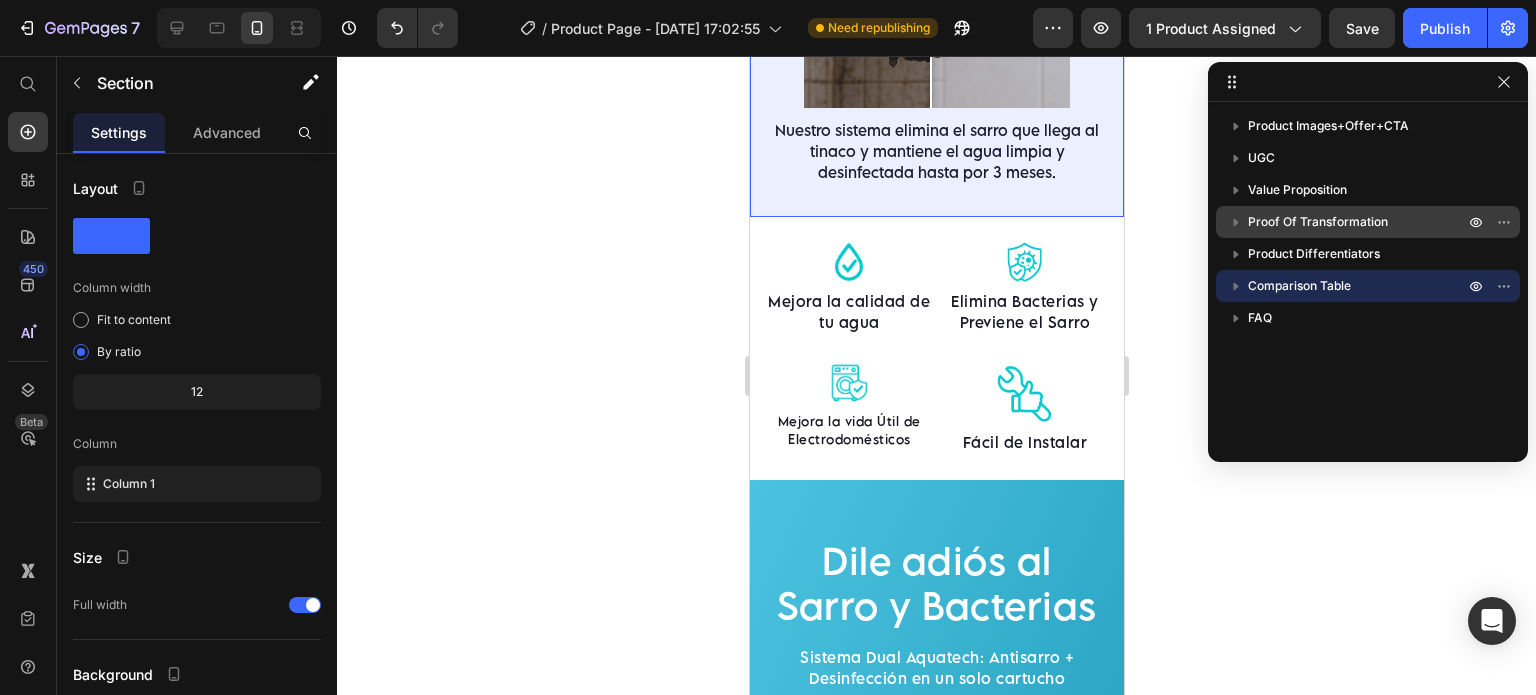 click on "Proof Of Transformation" at bounding box center (1318, 222) 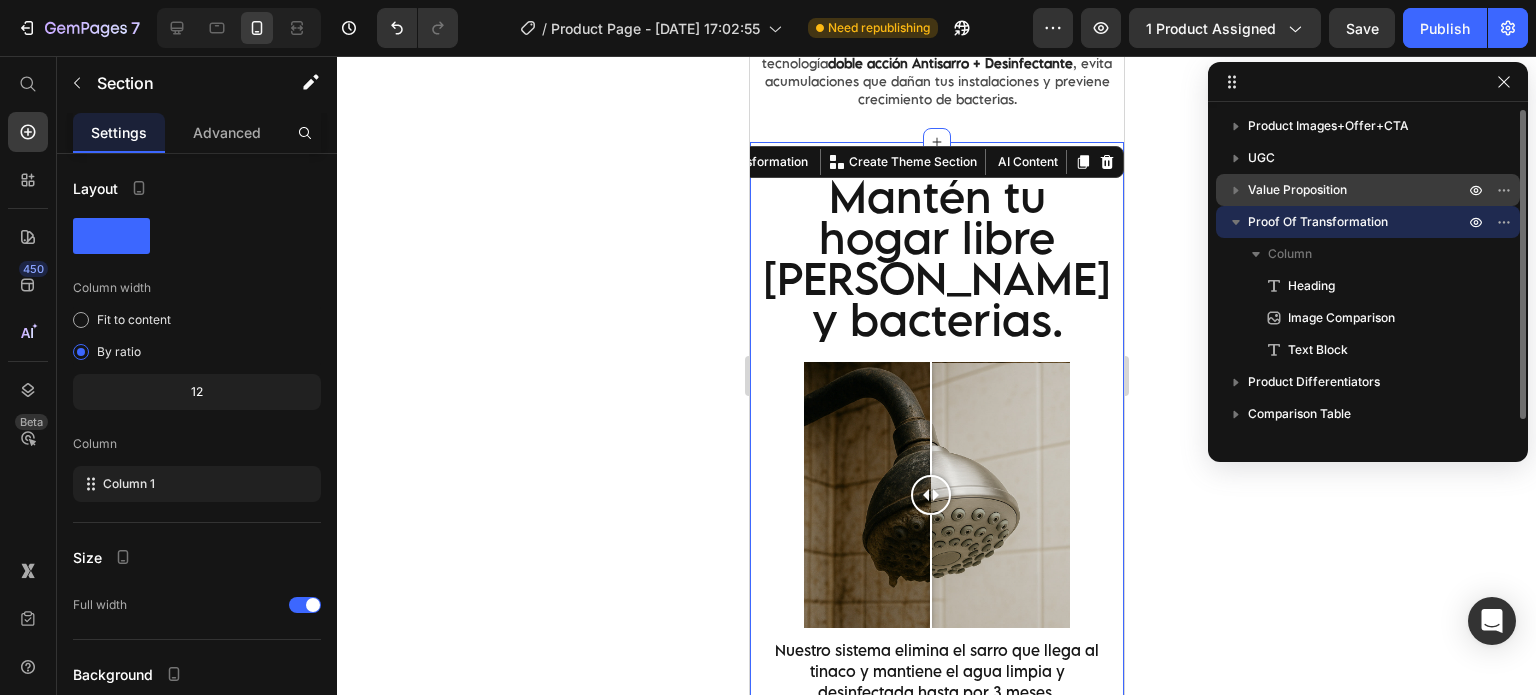click on "Value Proposition" at bounding box center (1297, 190) 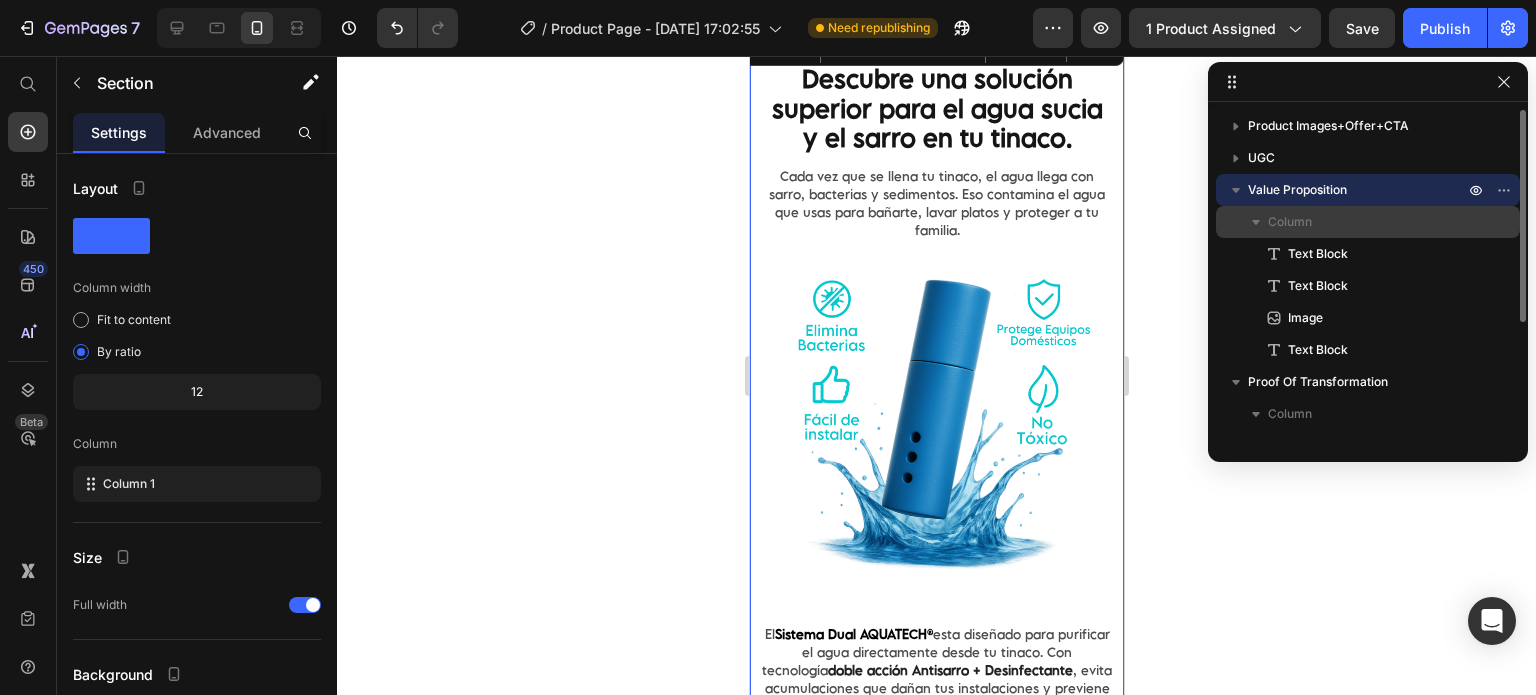 scroll, scrollTop: 2056, scrollLeft: 0, axis: vertical 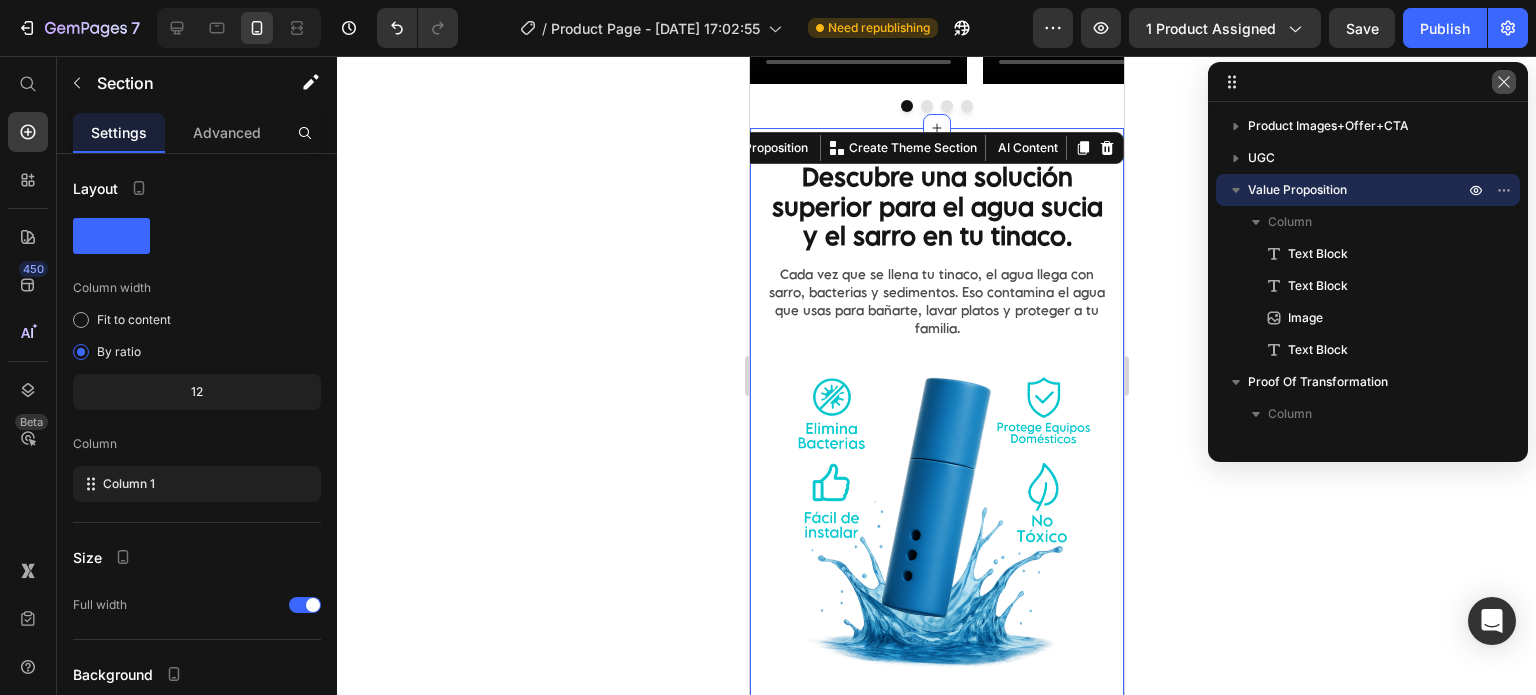 click 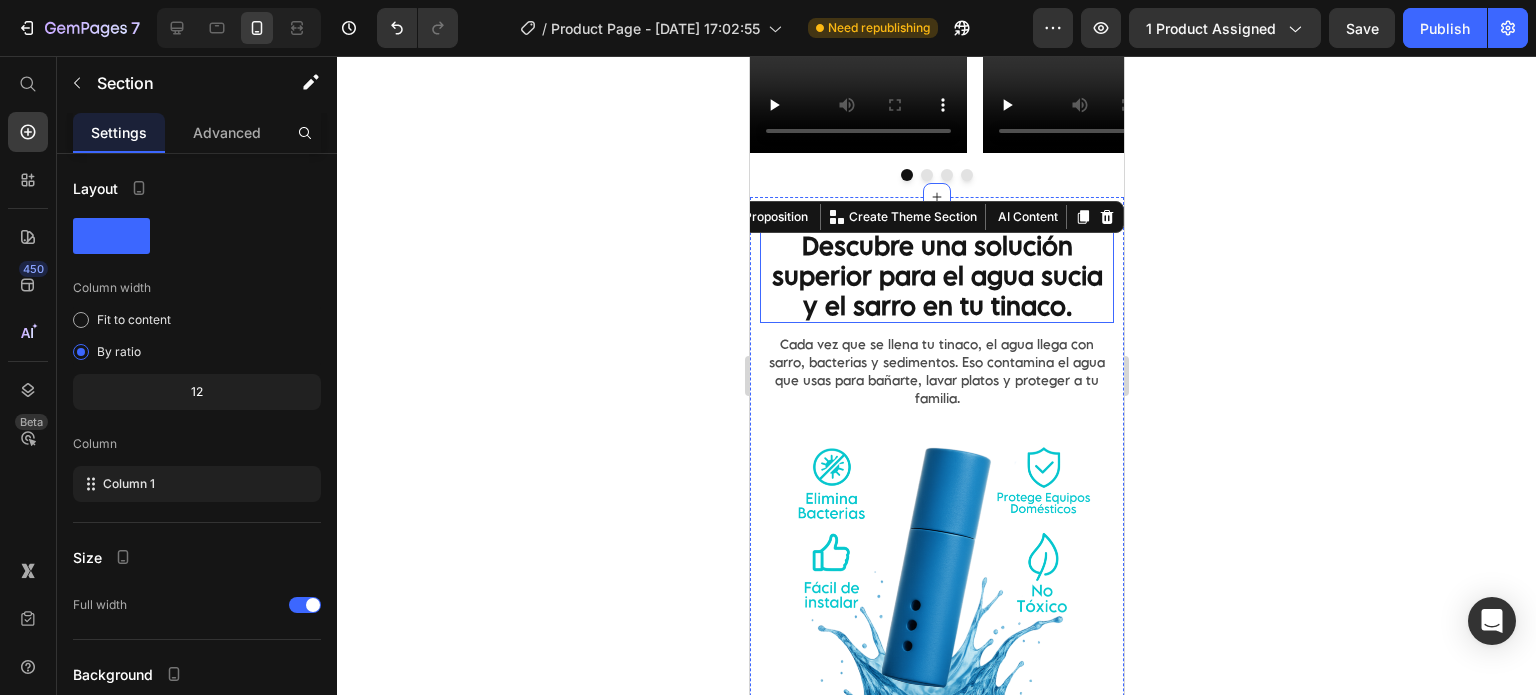 scroll, scrollTop: 1889, scrollLeft: 0, axis: vertical 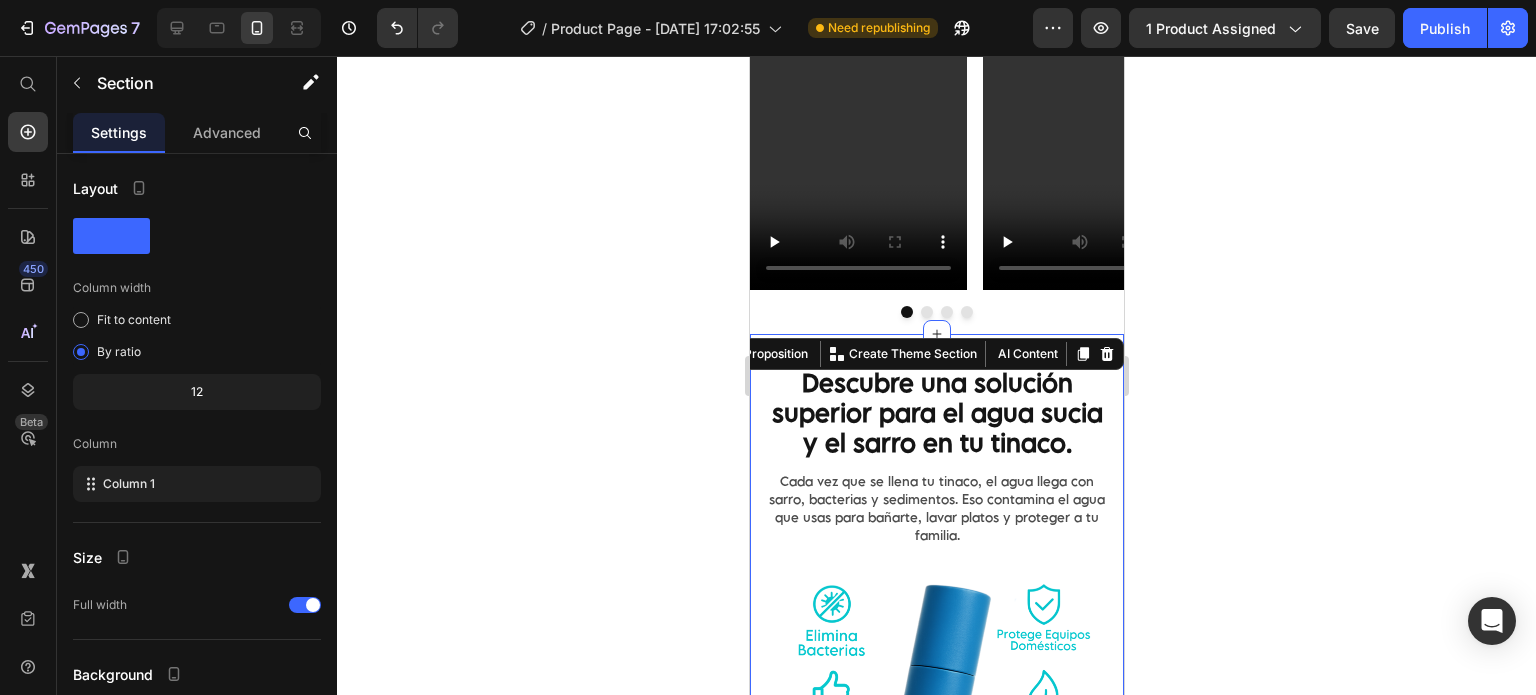 click at bounding box center (936, 312) 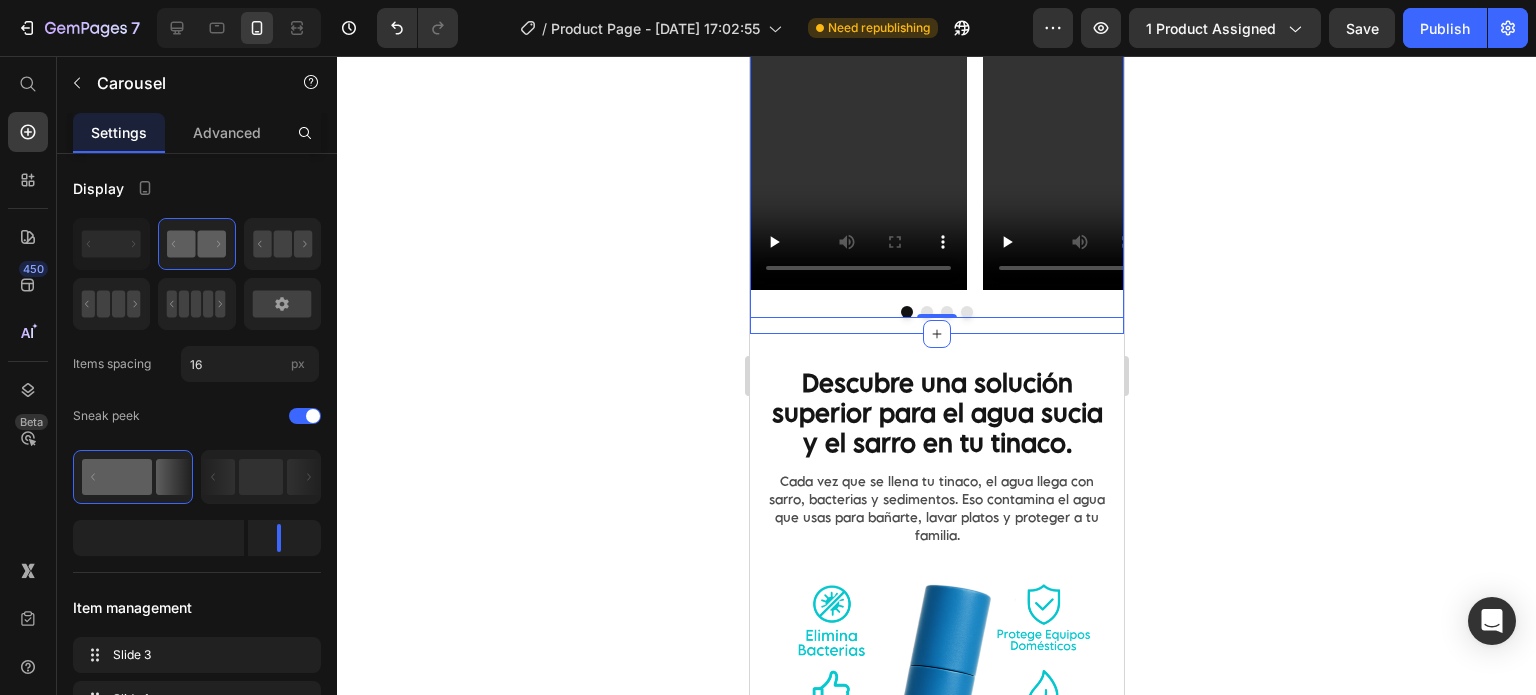 click on "Lo que personas como tú están diciendo Heading Video Video Video Video Carousel   0 UGC" at bounding box center [936, 42] 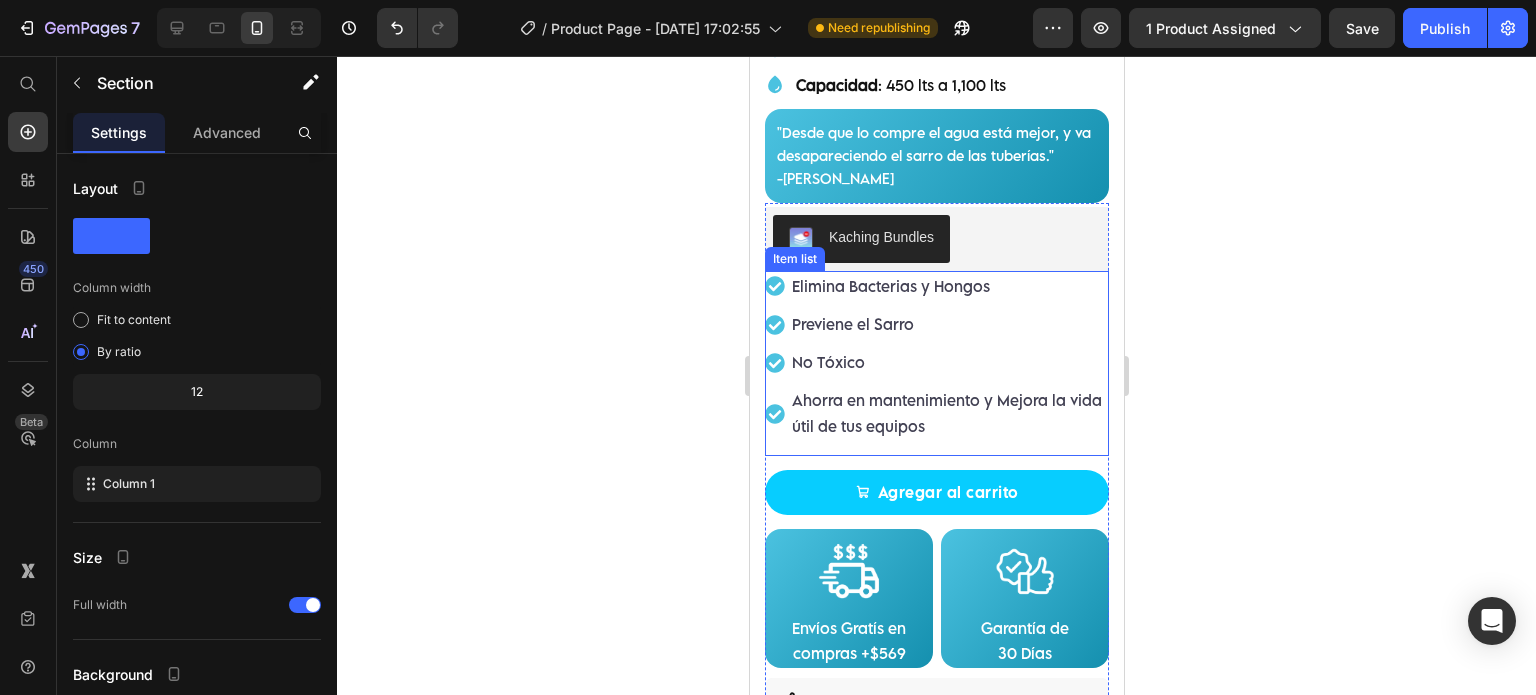 scroll, scrollTop: 723, scrollLeft: 0, axis: vertical 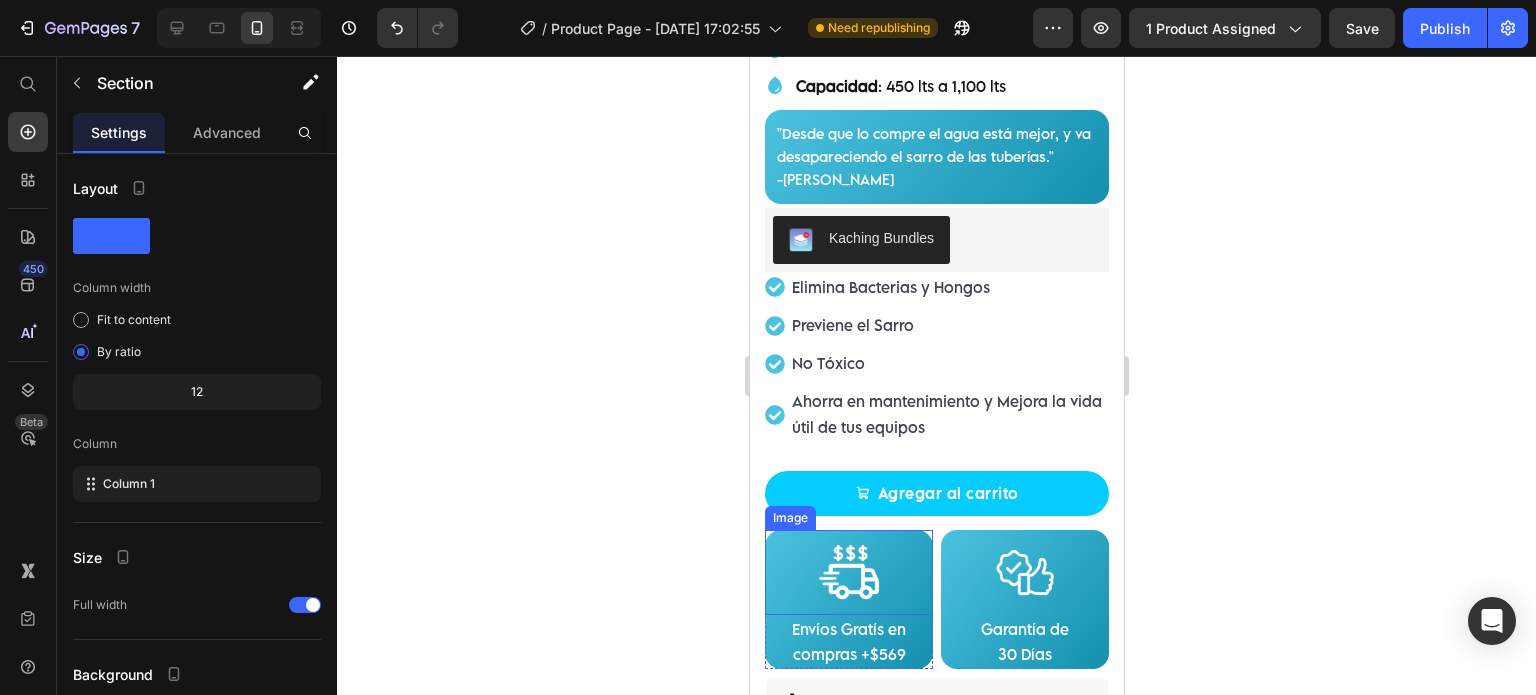 click at bounding box center (848, 572) 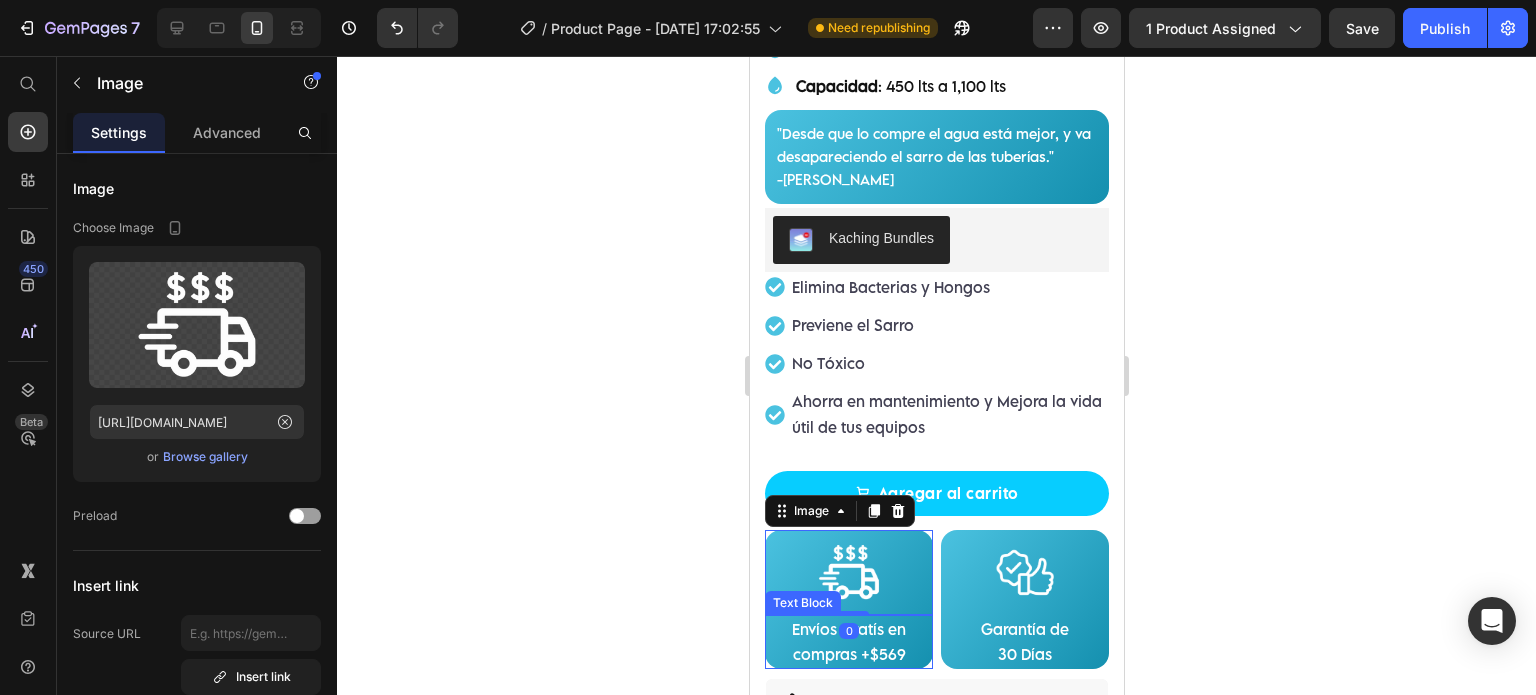 click on "Envíos Gratís en compras +$569" at bounding box center [848, 642] 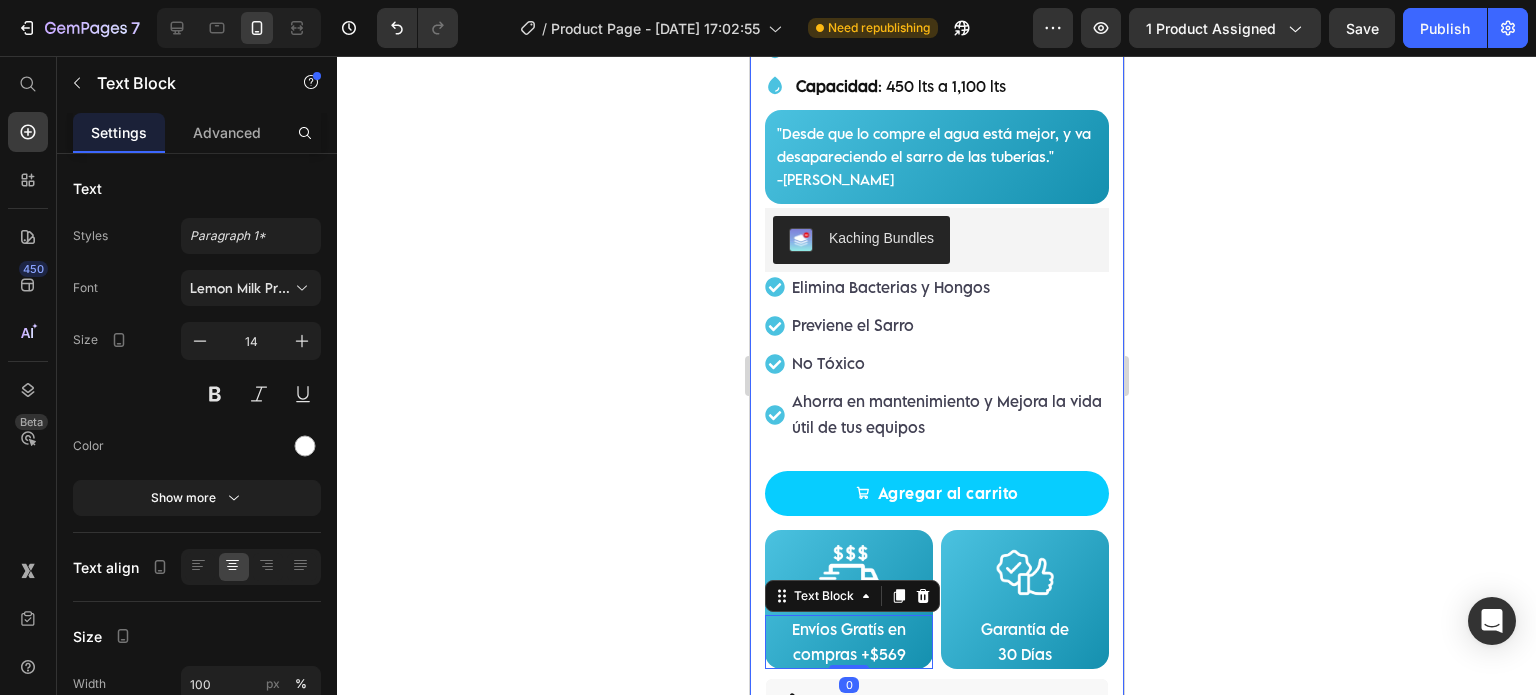 click on "Judge.me - Preview Badge (Stars) Judge.me
Product Images "The transformation in my dog's overall health since switching to this food has been remarkable. Their coat is shinier, their energy levels have increased, and they seem happier than ever before." Text block -Daisy Text block
Verified buyer Item list Row Row Sistema Dual Antisarro y Desinfectante Para Tinacos 450 a 1,100 L Product Title
Función : Desinfectante y Antisarro
Duración : 3 Meses
Capacidad : 450 lts a 1,100 lts Item List "Desde que lo compre el agua está mejor, y va desapareciendo el sarro de las tuberías."  -Jose Antonio Text block Row Row Happy Dog Bites - Contains Vitamin C, Vitamin E, Vitamin B2, Vitamin B1, Vitamin D and Vitamin K Text block Perfect for sensitive tummies Supercharge immunity System Bursting with protein, vitamins, and minerals Supports strong muscles, increases bone strength Item list Kaching Bundles Kaching Bundles Previene el Sarro Image" at bounding box center [936, 159] 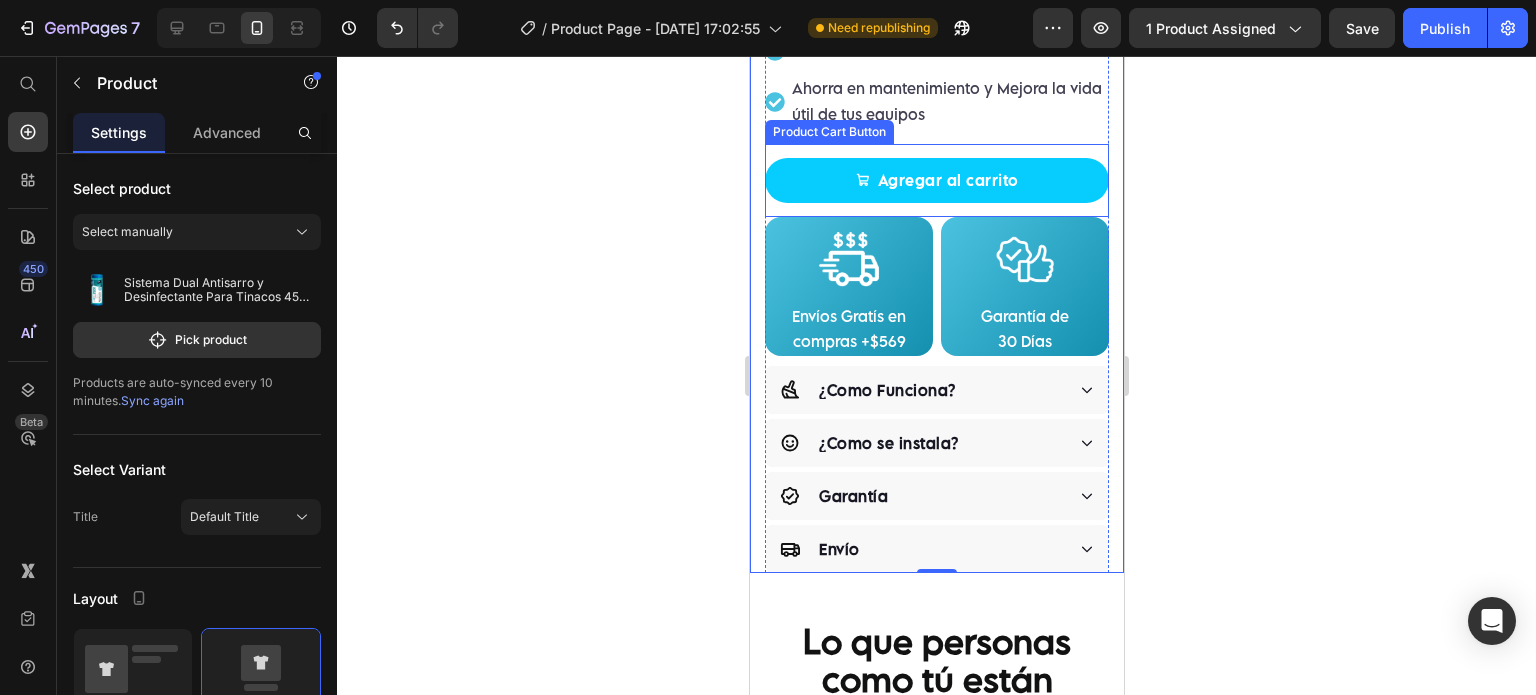 scroll, scrollTop: 1056, scrollLeft: 0, axis: vertical 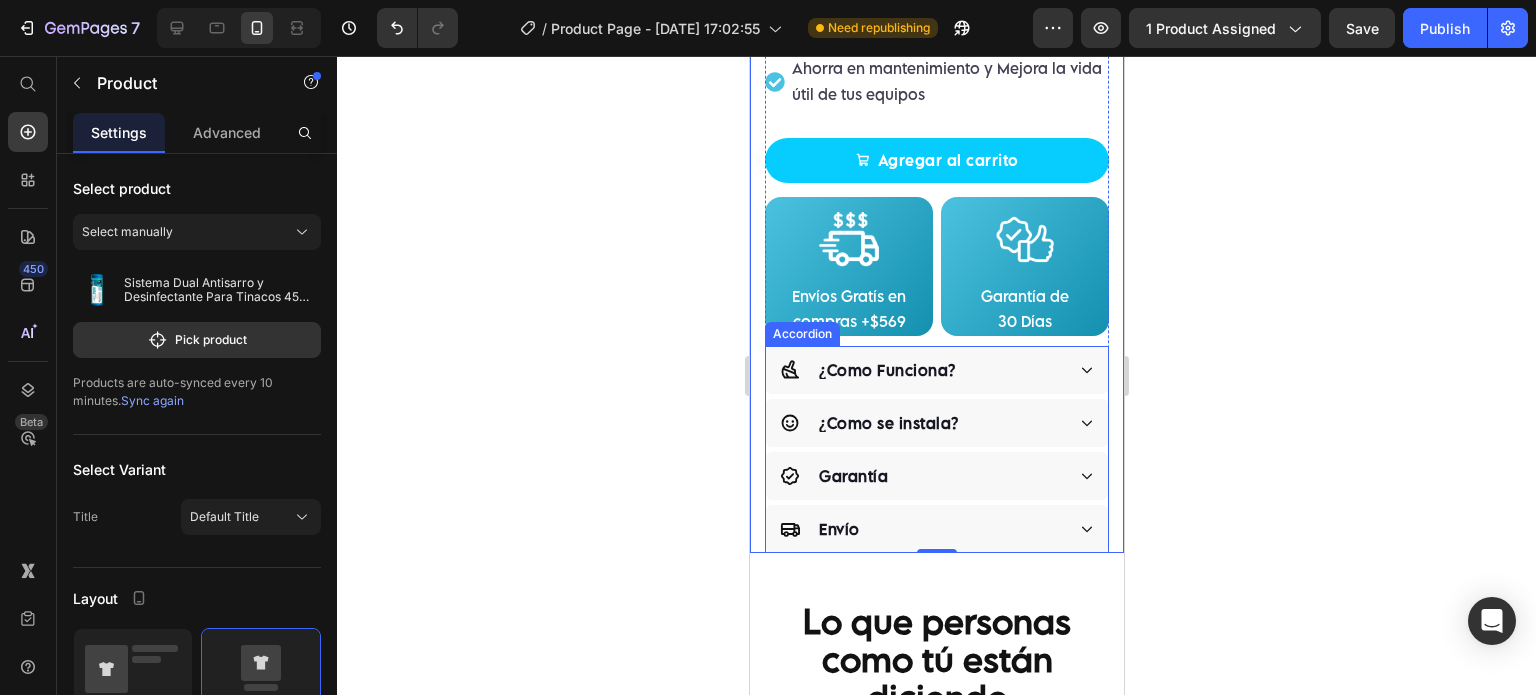 click 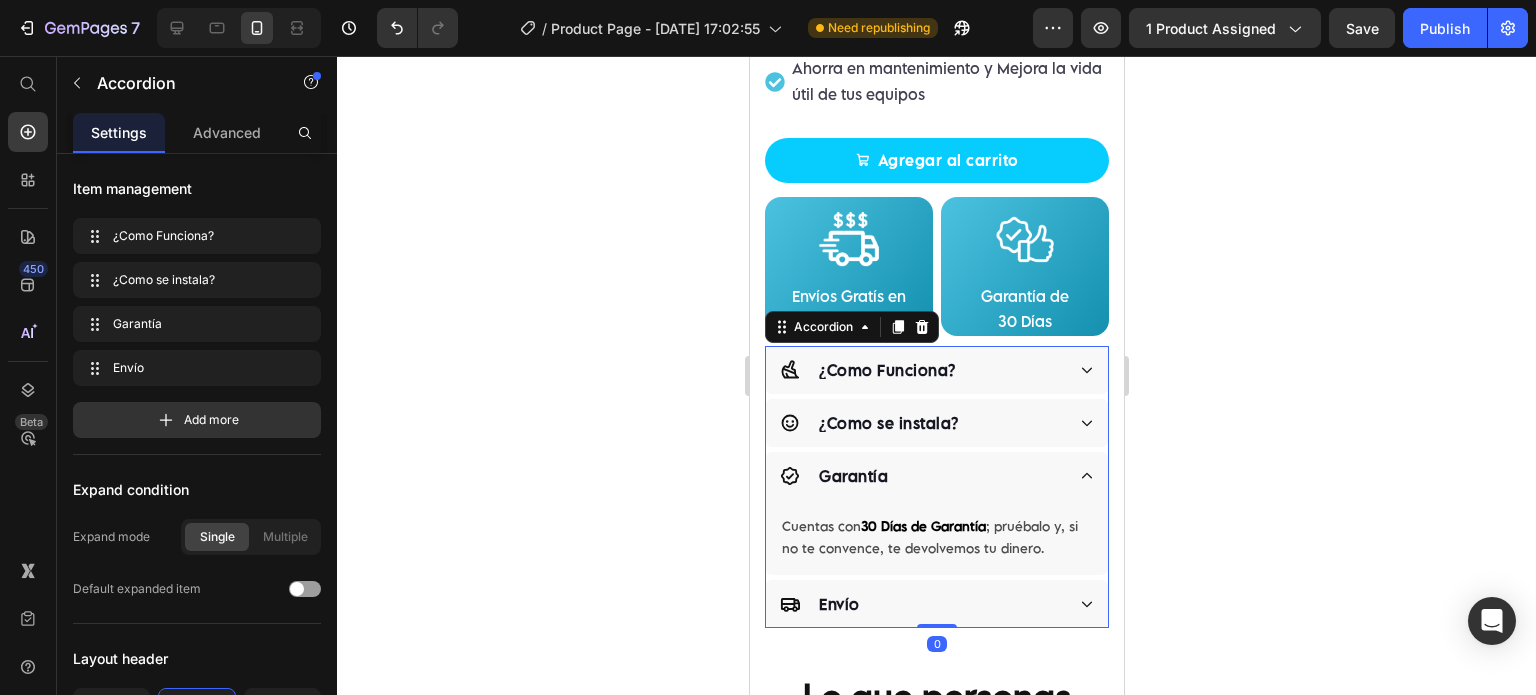 click 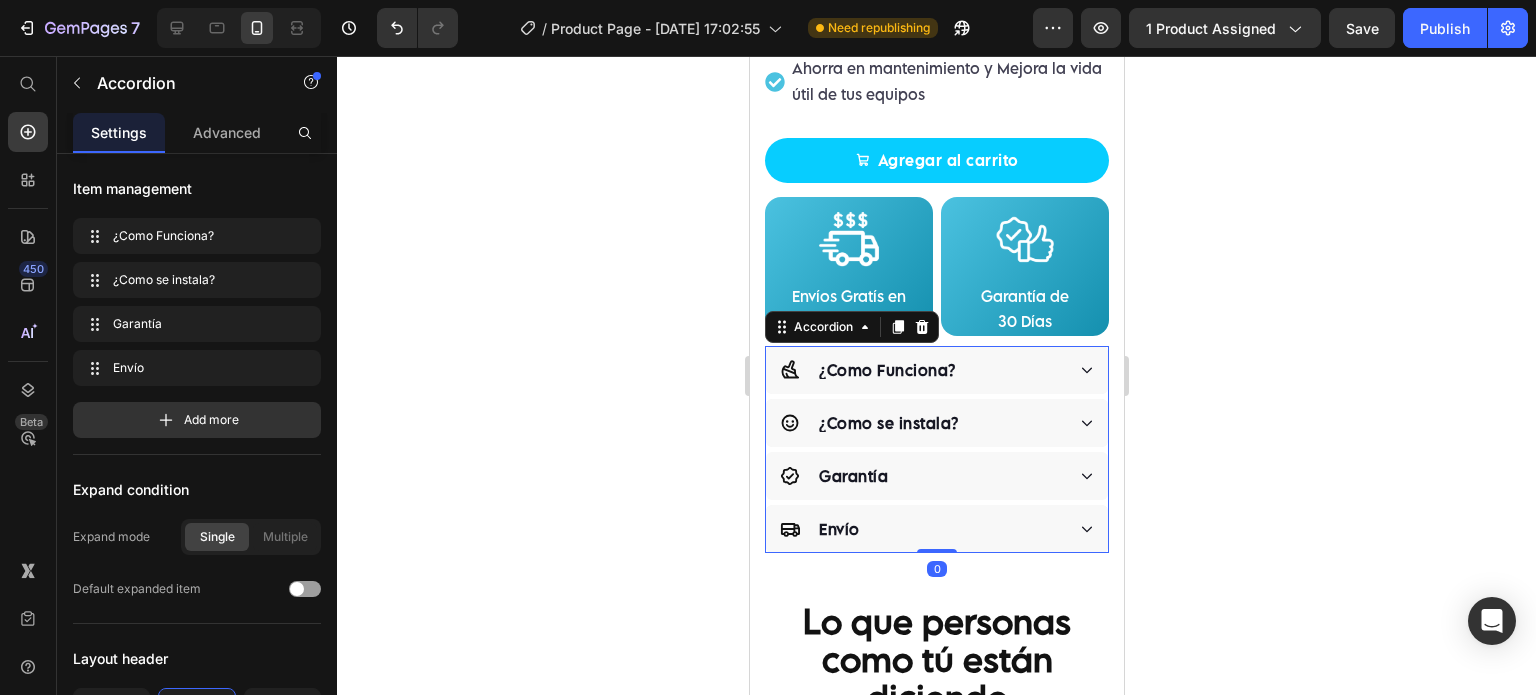 click 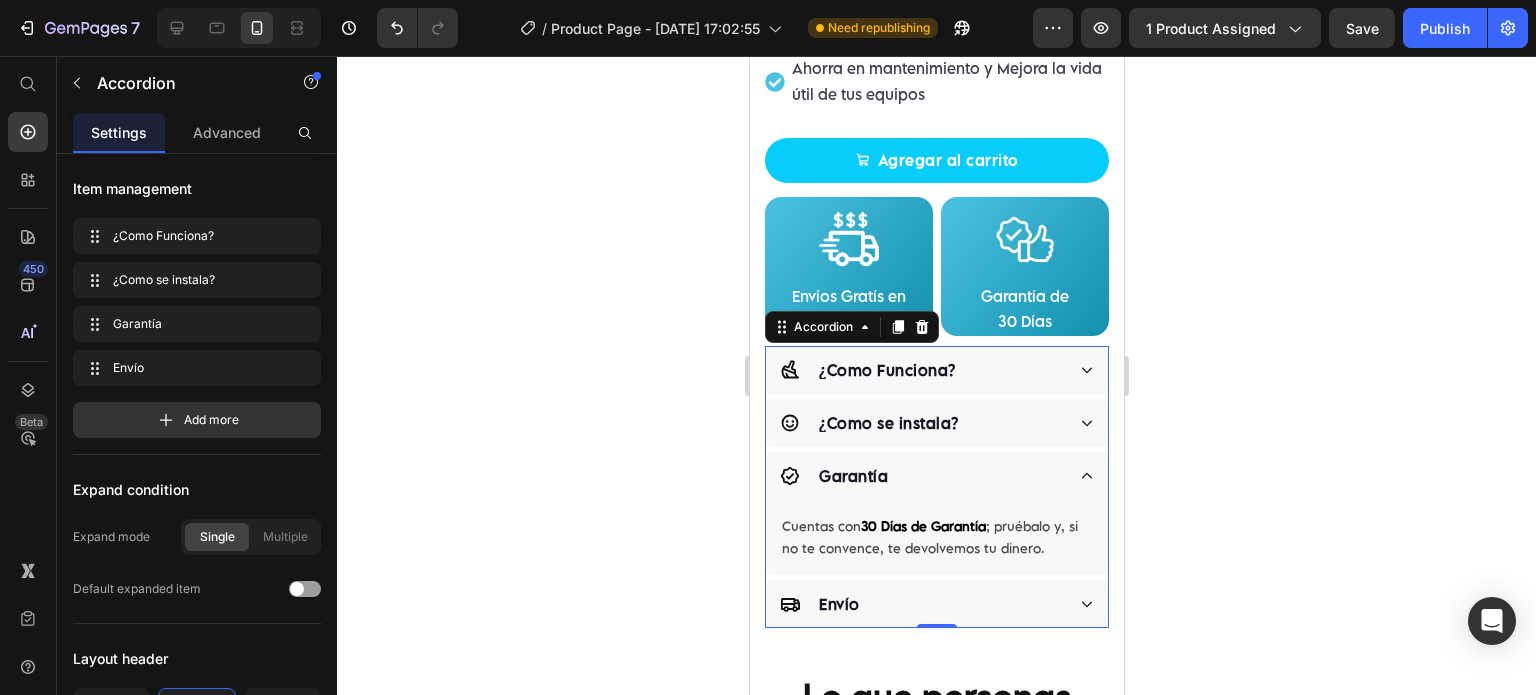 click 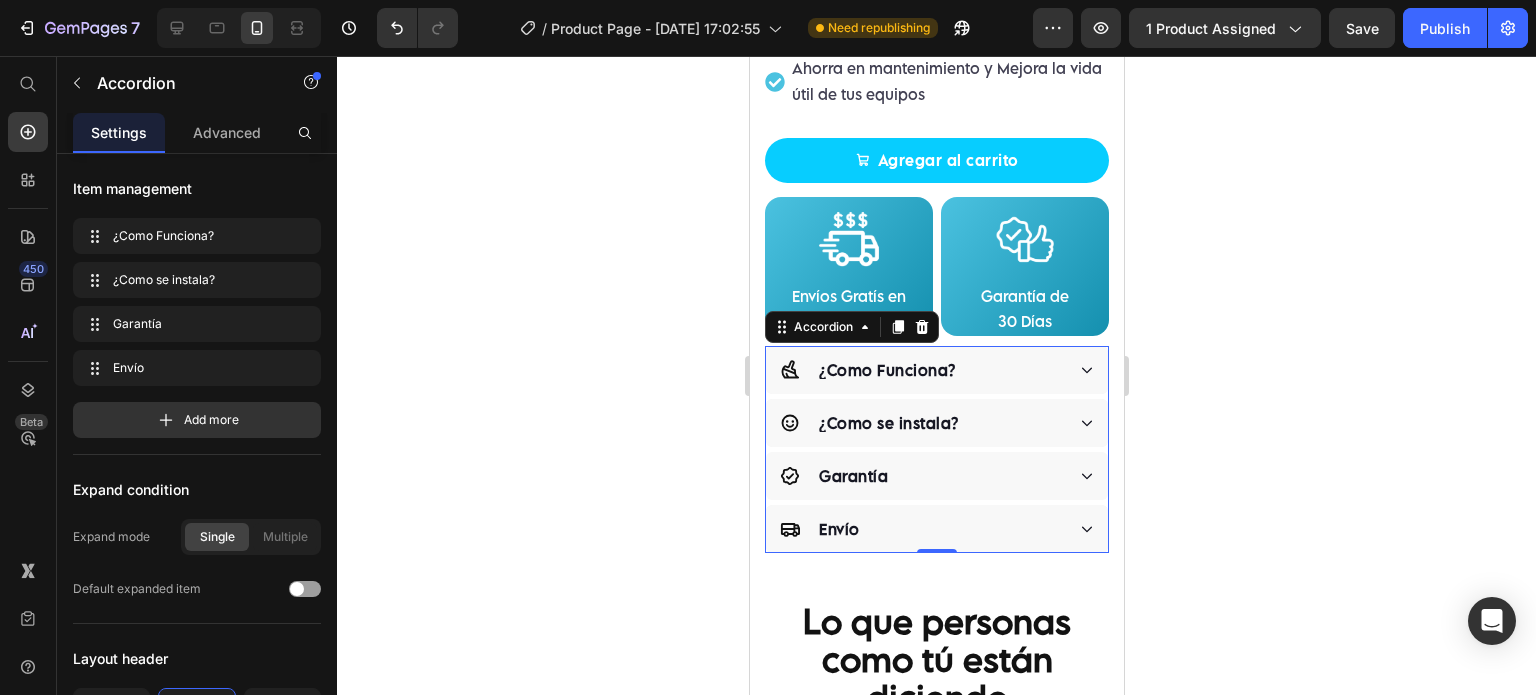 click 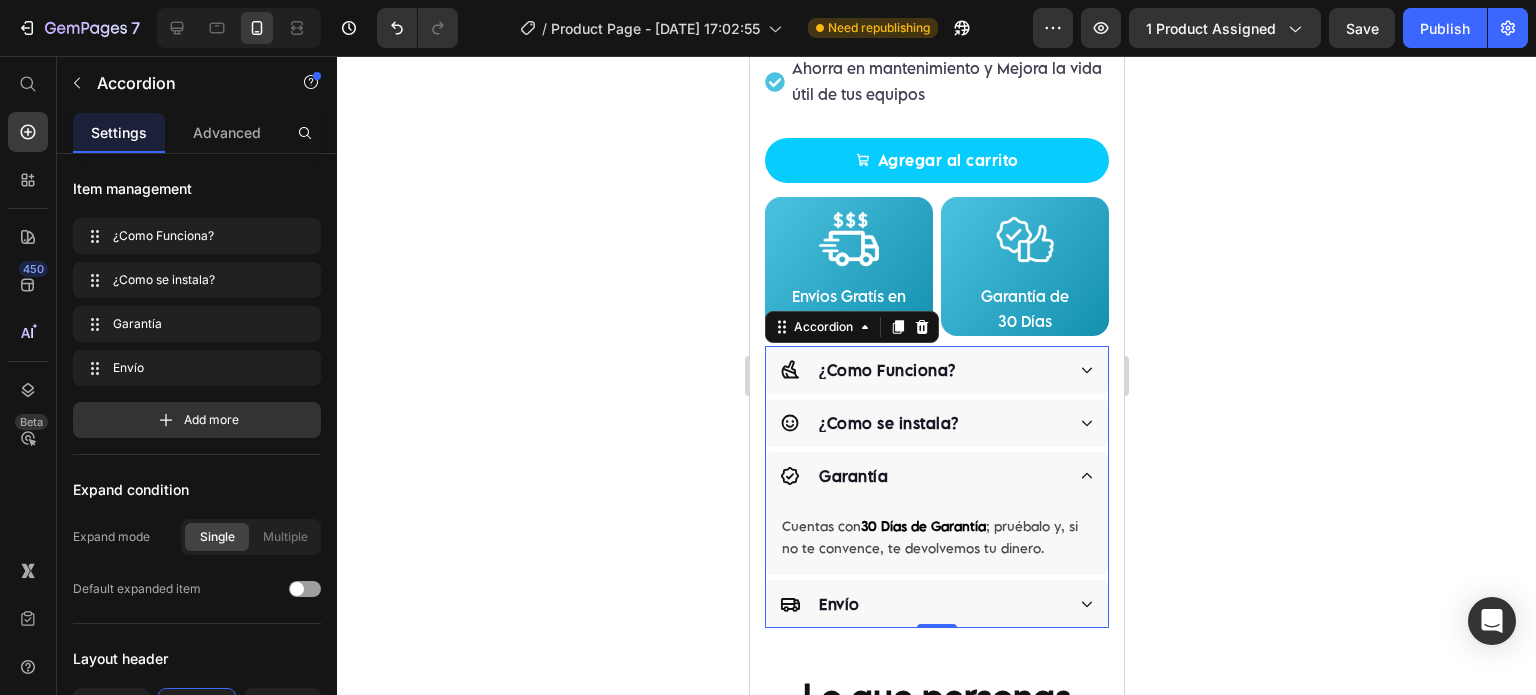 click 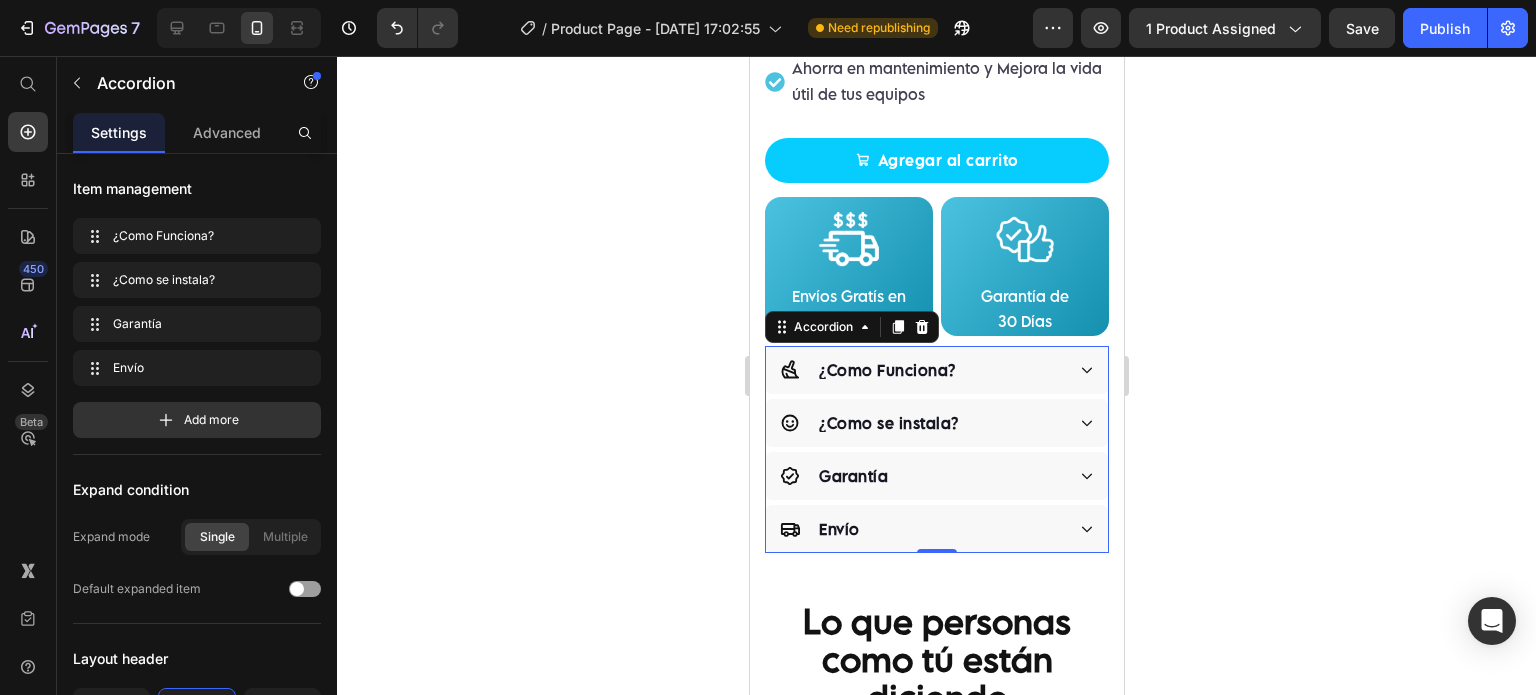 click on "¿Como se instala?" at bounding box center (936, 423) 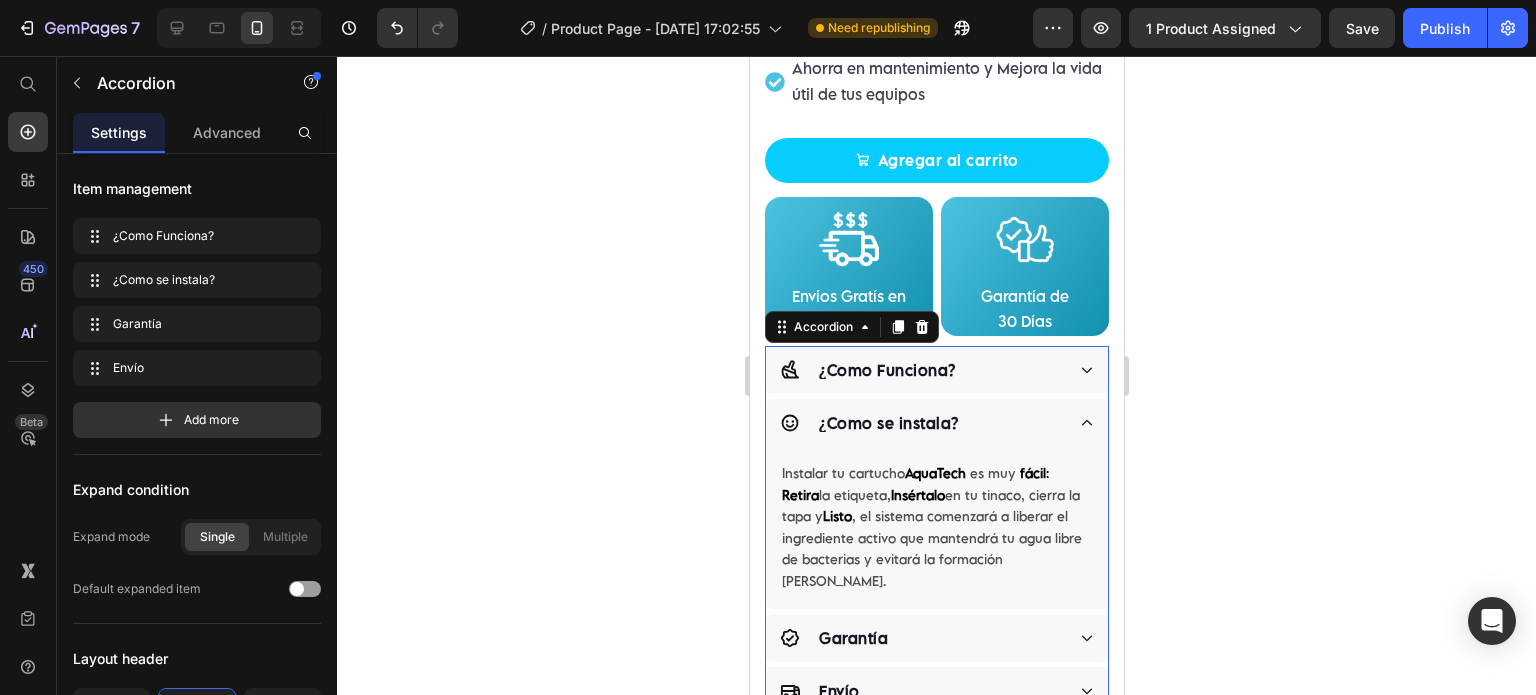 click on "¿Como se instala?" at bounding box center (936, 423) 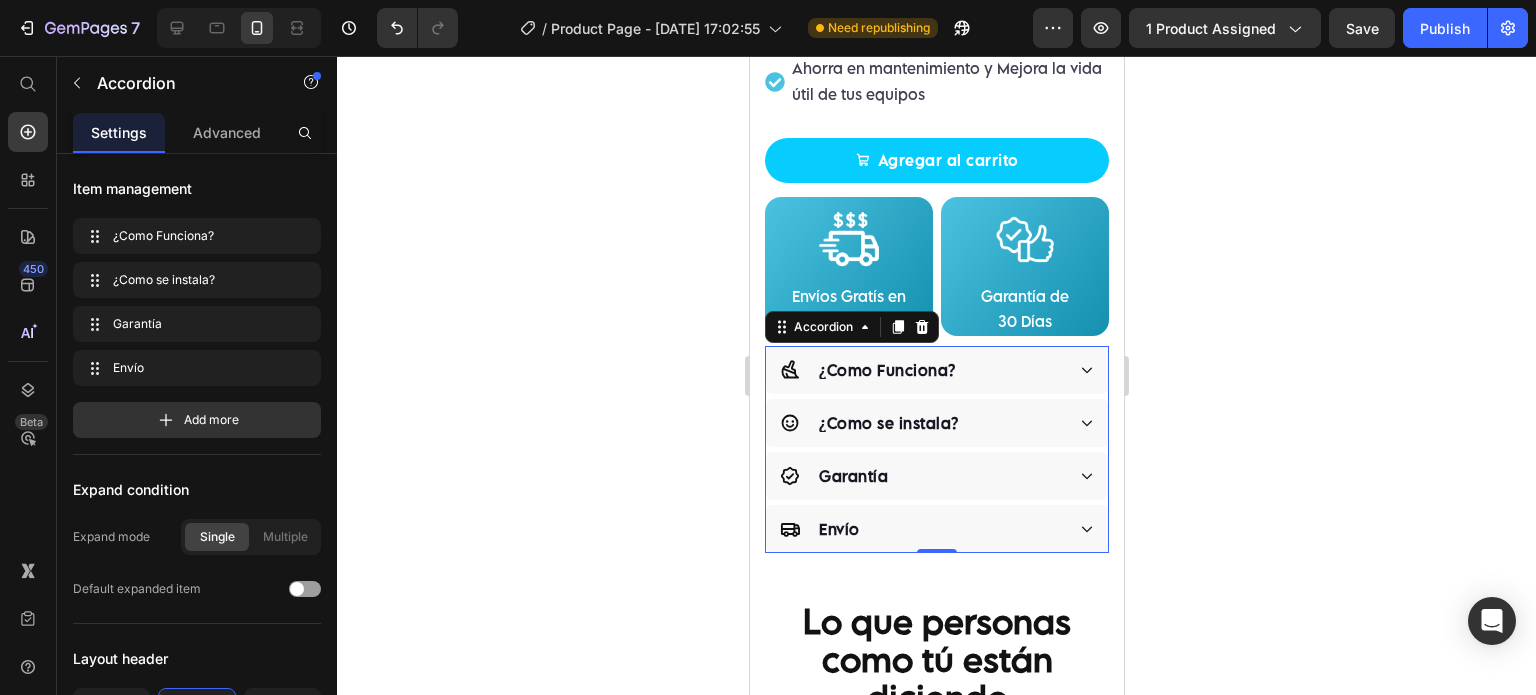 click on "¿Como se instala?" at bounding box center (936, 423) 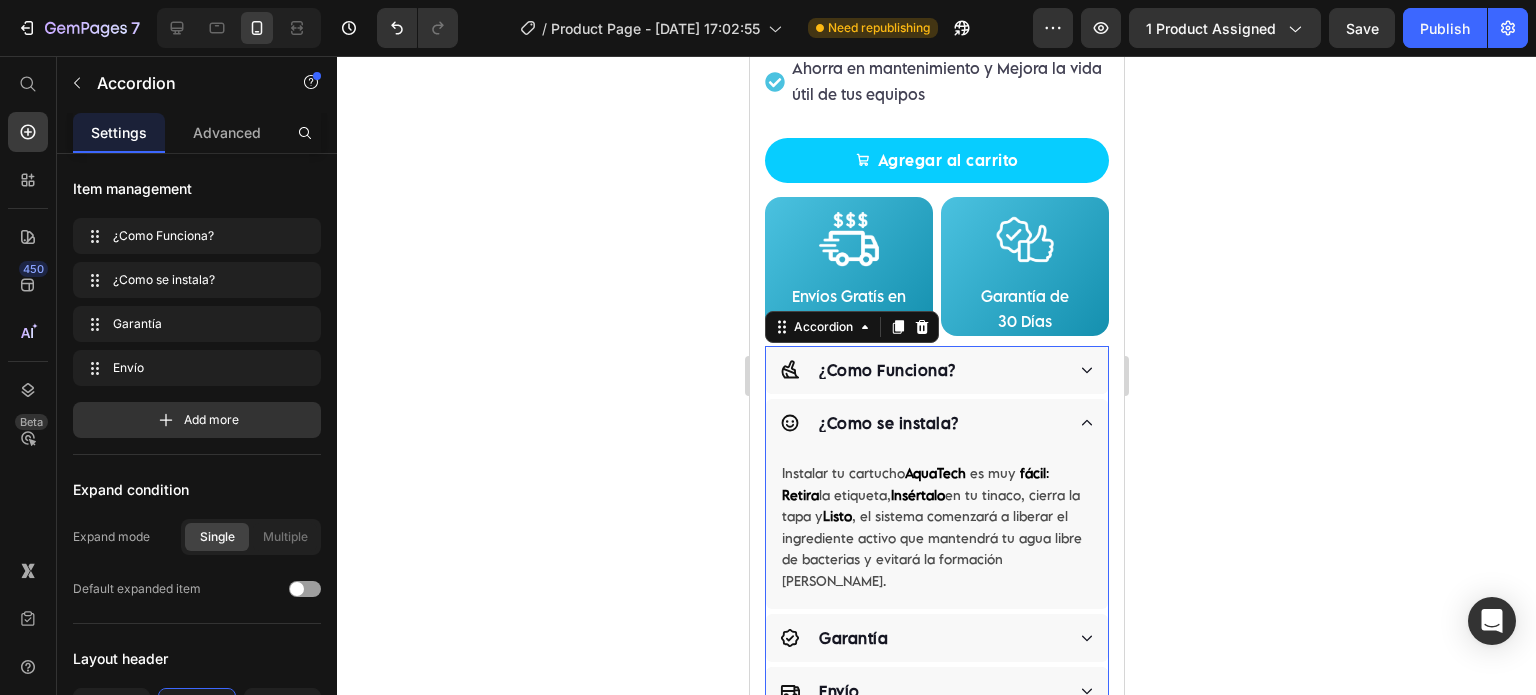 click on "¿Como se instala?" at bounding box center (936, 423) 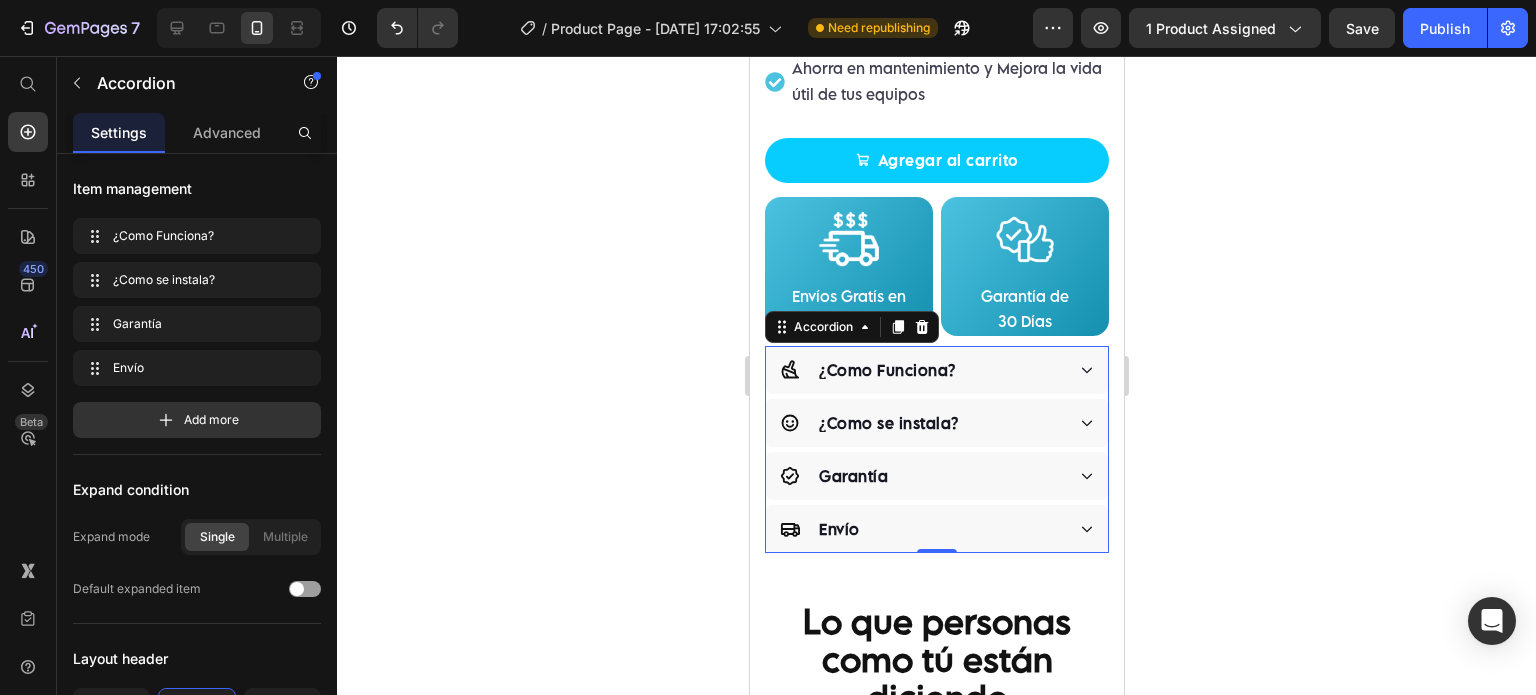 click 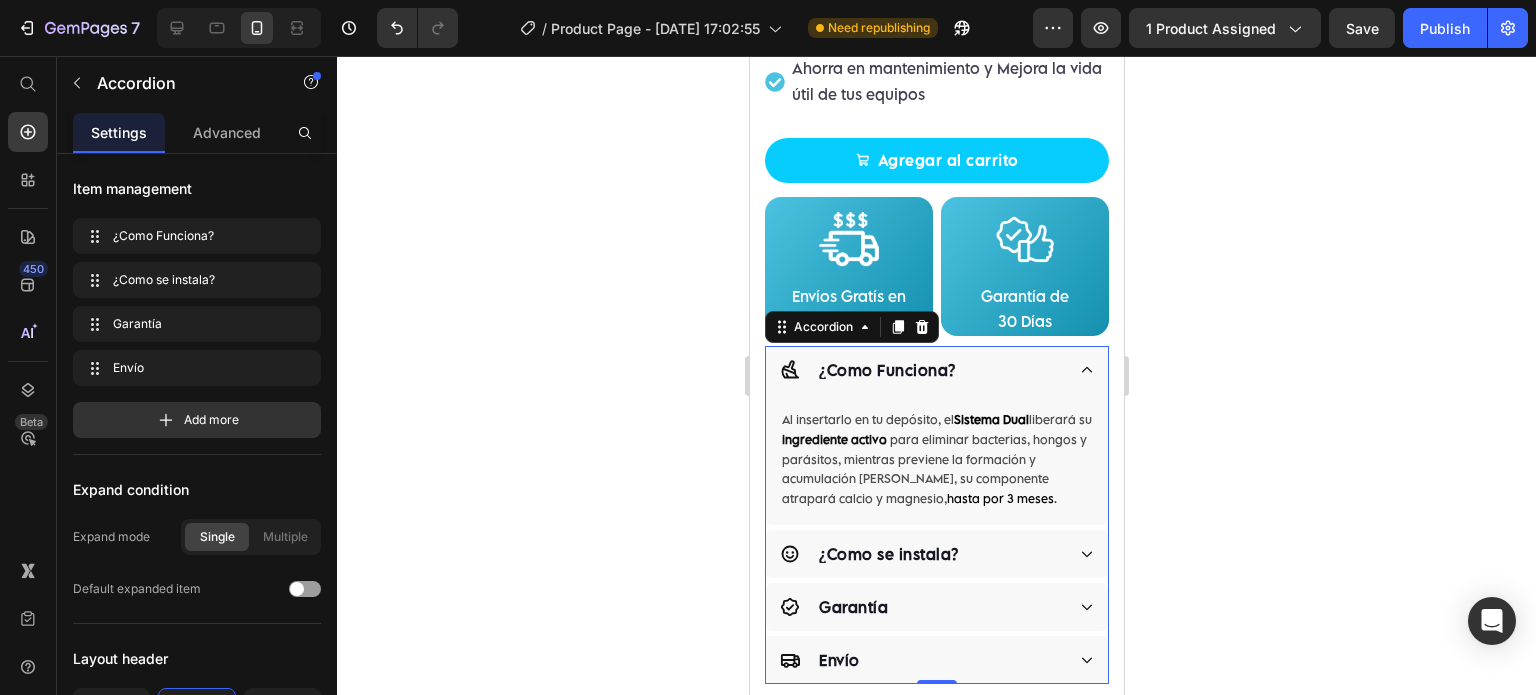 click on "¿Como Funciona?" at bounding box center (936, 370) 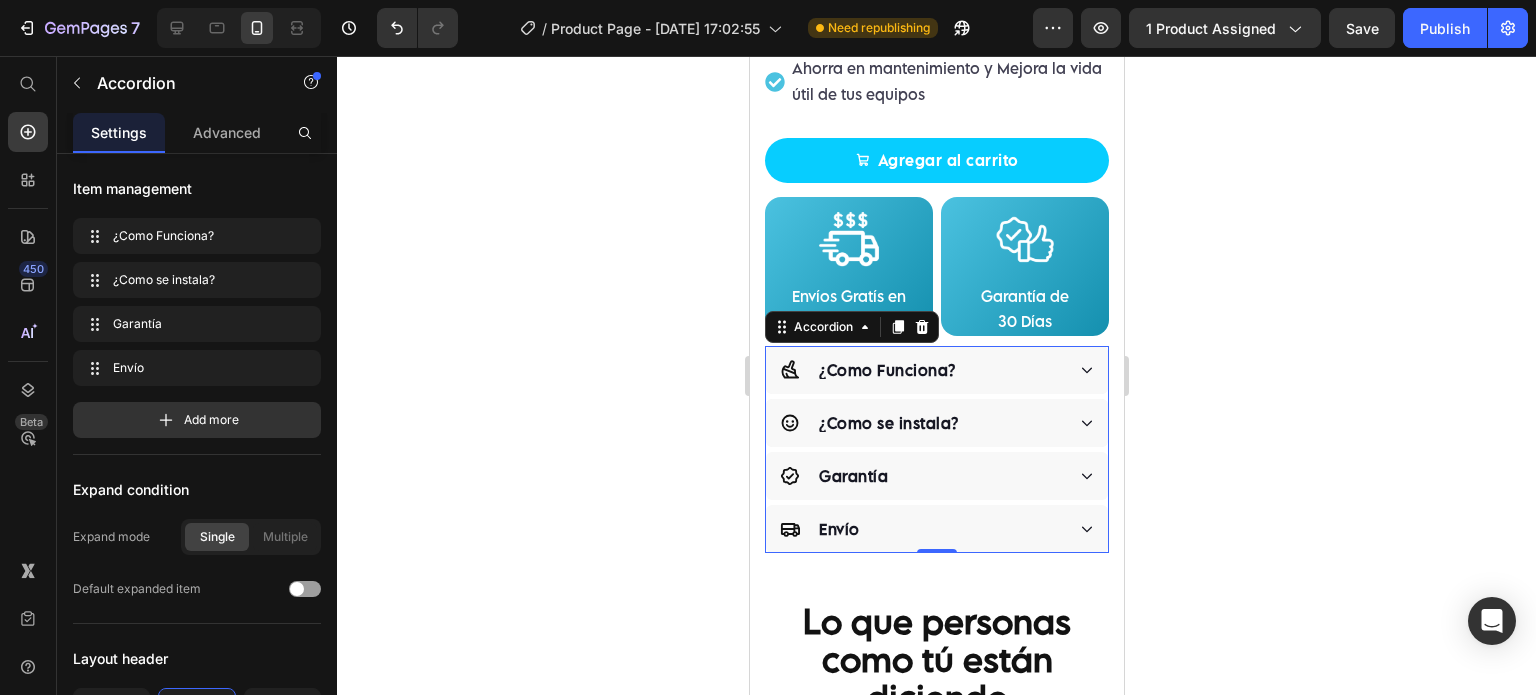 click on "Envío" at bounding box center [936, 529] 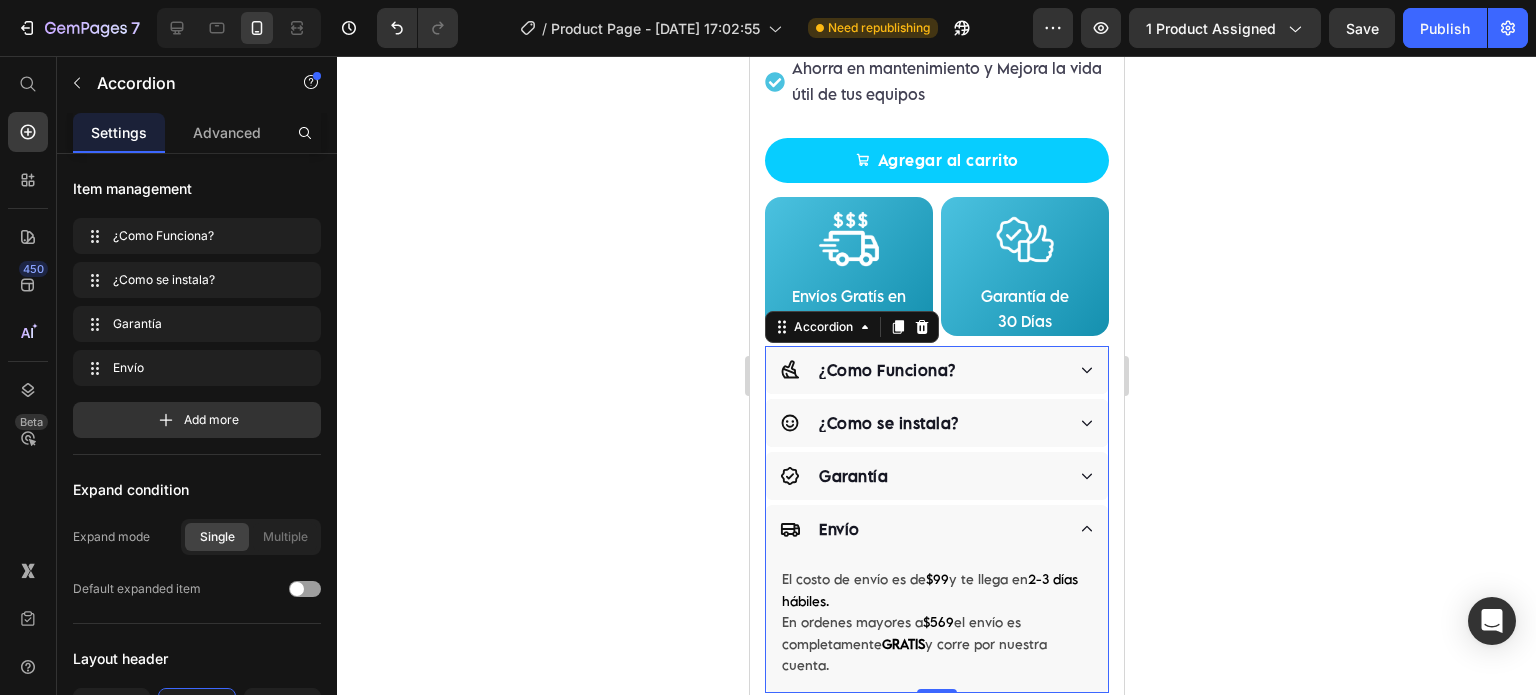 click on "Envío" at bounding box center [936, 529] 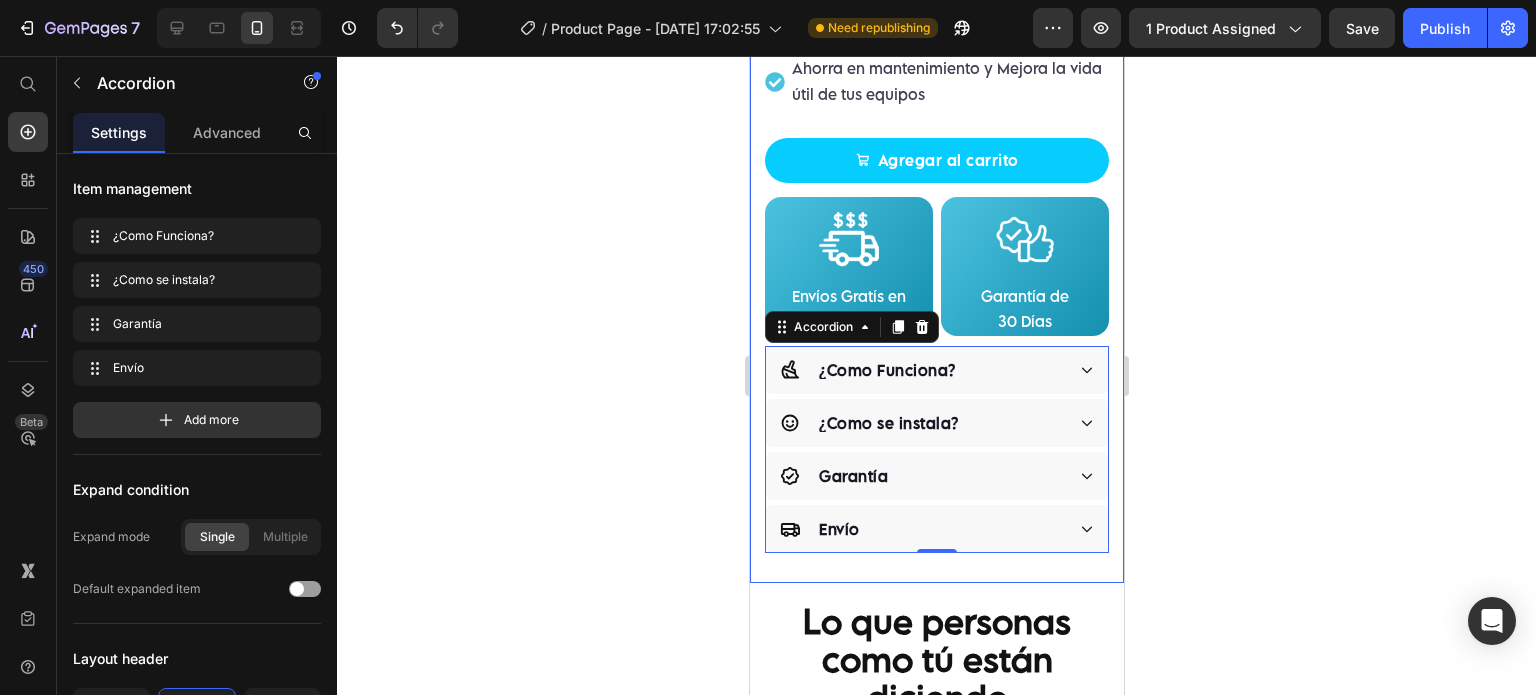 click on "Judge.me - Preview Badge (Stars) Judge.me
Product Images "The transformation in my dog's overall health since switching to this food has been remarkable. Their coat is shinier, their energy levels have increased, and they seem happier than ever before." Text block -Daisy Text block
Verified buyer Item list Row Row Sistema Dual Antisarro y Desinfectante Para Tinacos 450 a 1,100 L Product Title
Función : Desinfectante y Antisarro
Duración : 3 Meses
Capacidad : 450 lts a 1,100 lts Item List "Desde que lo compre el agua está mejor, y va desapareciendo el sarro de las tuberías."  -Jose Antonio Text block Row Row Happy Dog Bites - Contains Vitamin C, Vitamin E, Vitamin B2, Vitamin B1, Vitamin D and Vitamin K Text block Perfect for sensitive tummies Supercharge immunity System Bursting with protein, vitamins, and minerals Supports strong muscles, increases bone strength Item list Kaching Bundles Kaching Bundles Previene el Sarro Image" at bounding box center (936, -163) 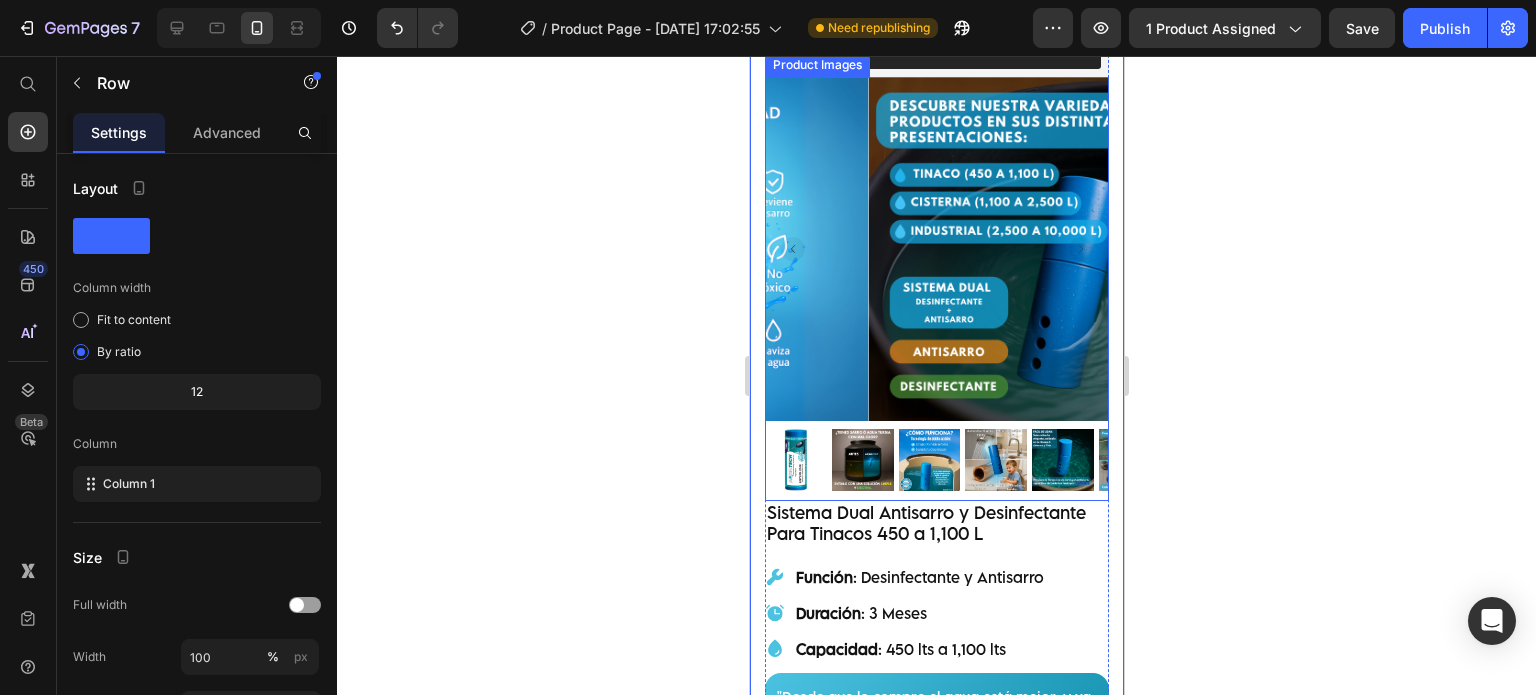 scroll, scrollTop: 223, scrollLeft: 0, axis: vertical 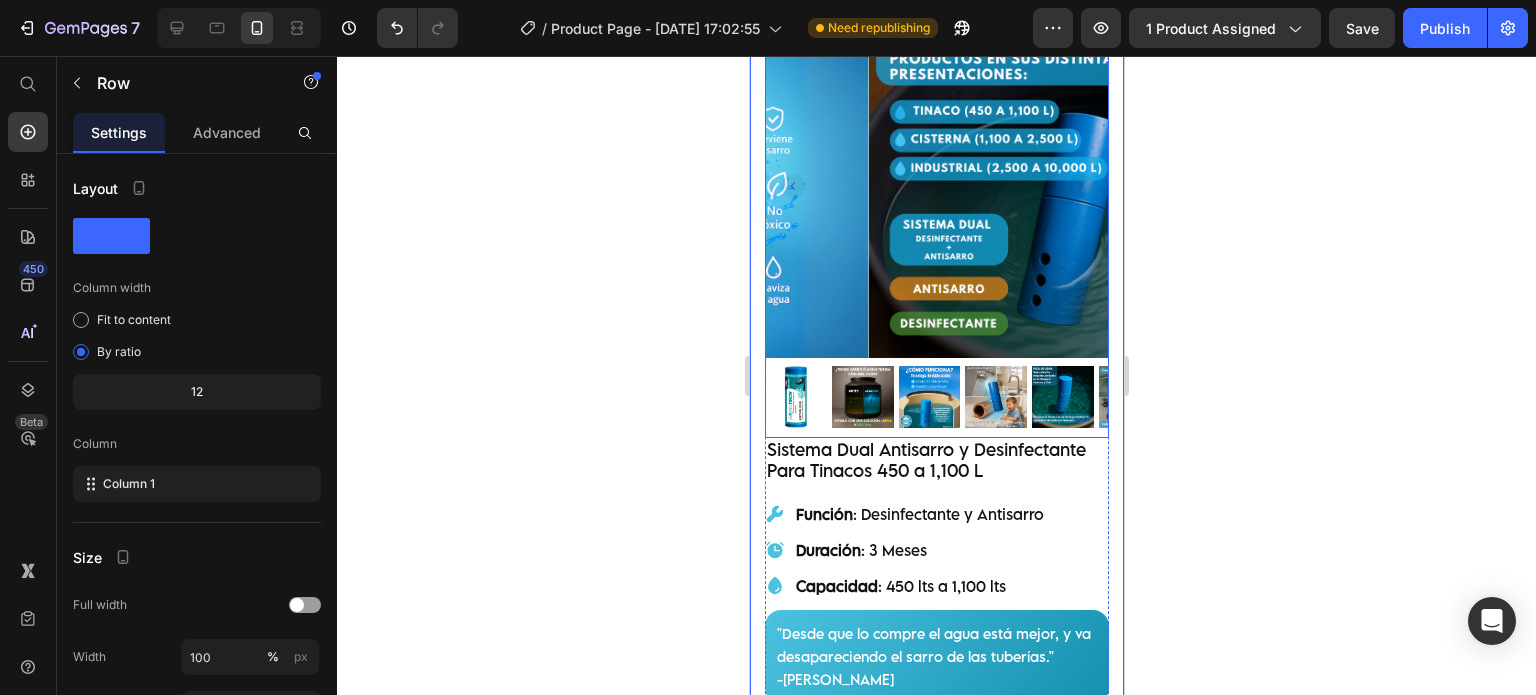 click at bounding box center [862, 397] 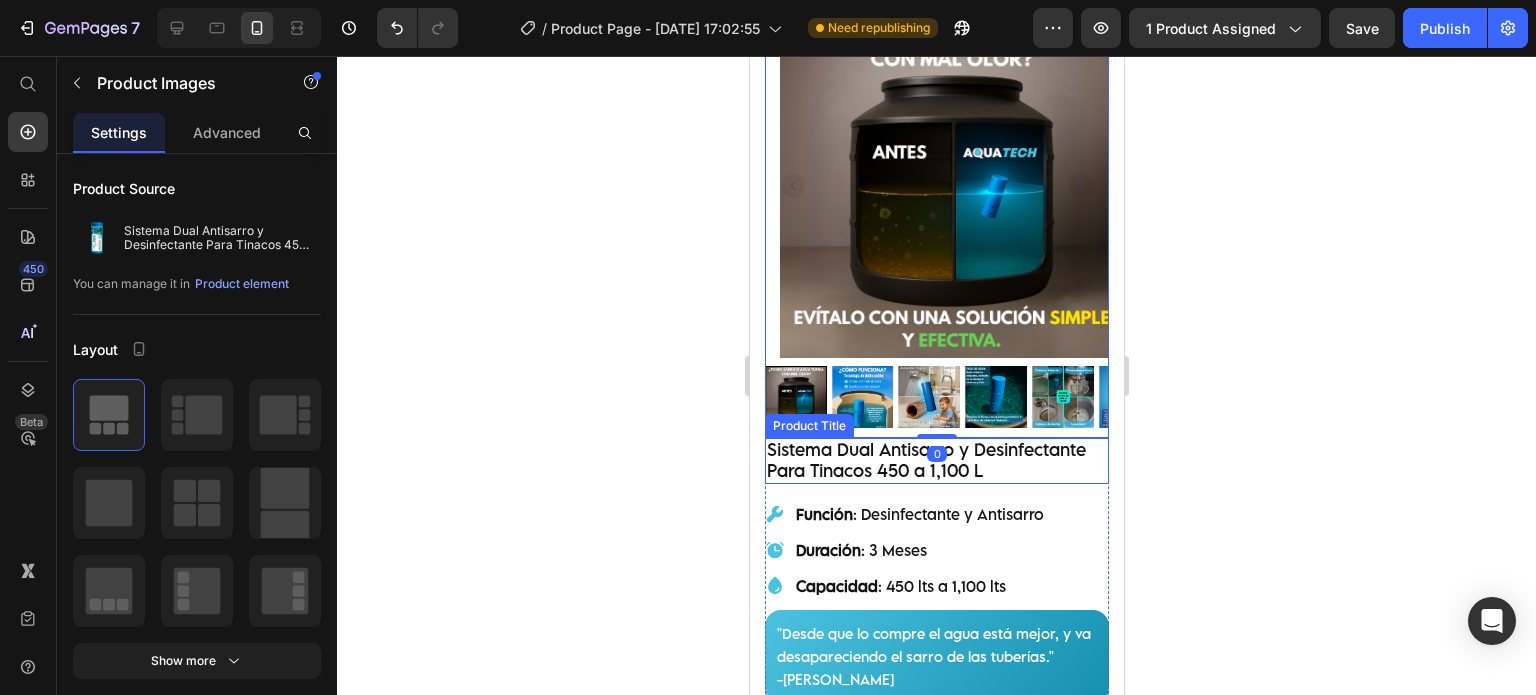 scroll, scrollTop: 56, scrollLeft: 0, axis: vertical 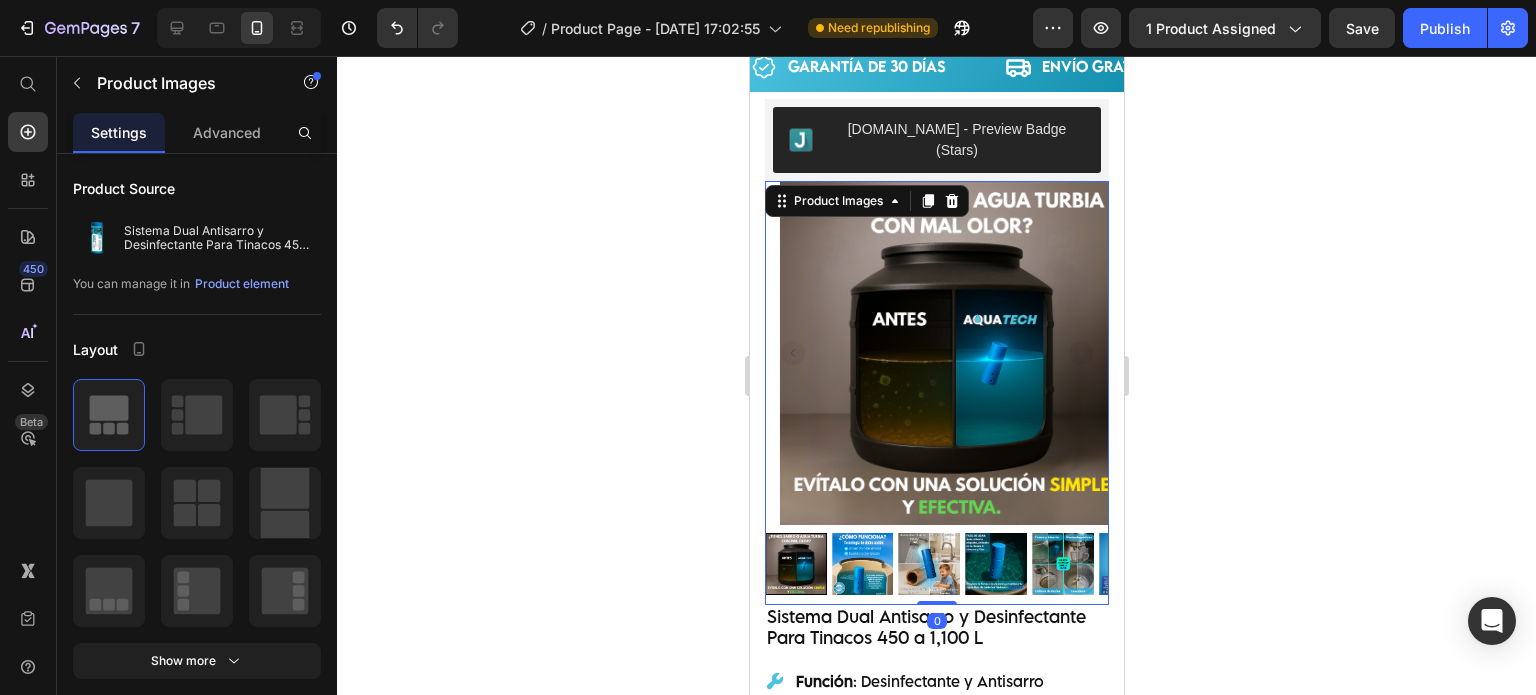click at bounding box center (862, 564) 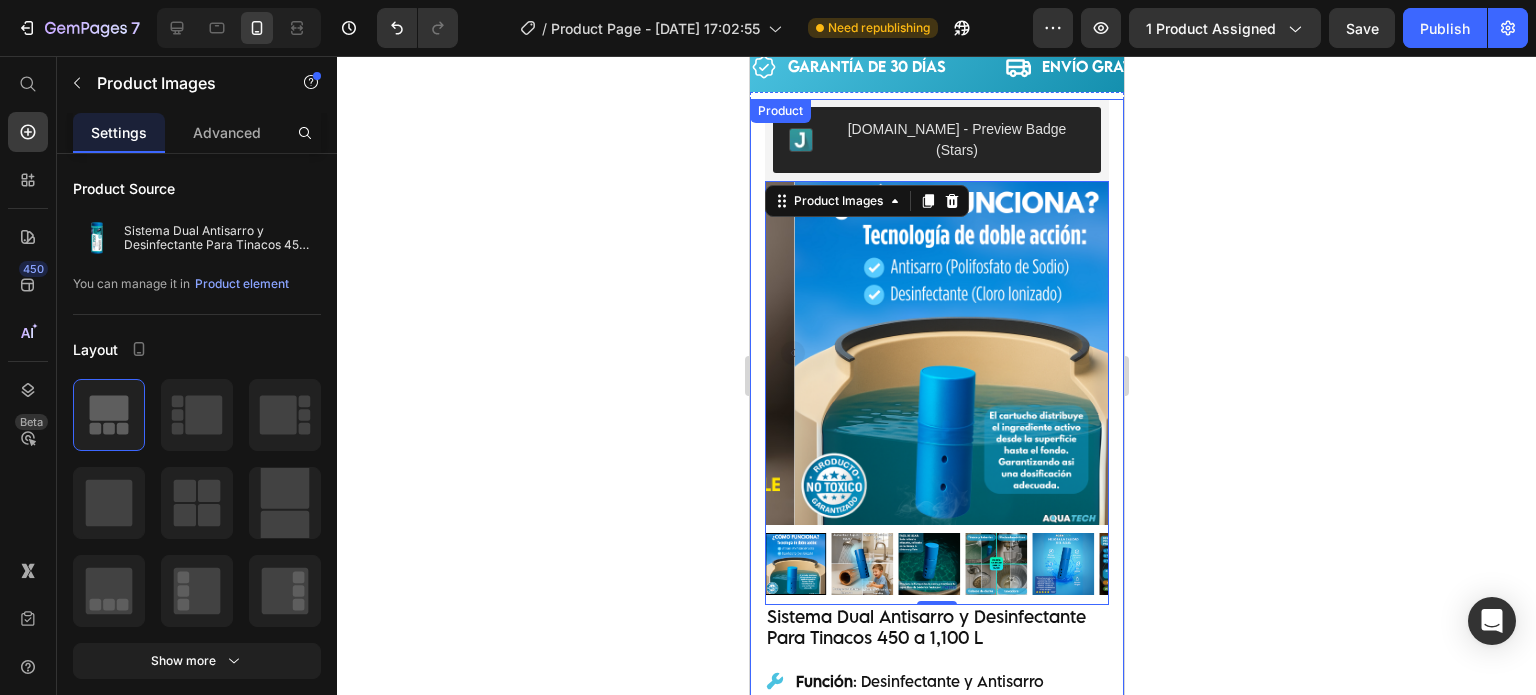 click on "Judge.me - Preview Badge (Stars) Judge.me
Product Images   0 "The transformation in my dog's overall health since switching to this food has been remarkable. Their coat is shinier, their energy levels have increased, and they seem happier than ever before." Text block -Daisy Text block
Verified buyer Item list Row Row Sistema Dual Antisarro y Desinfectante Para Tinacos 450 a 1,100 L Product Title
Función : Desinfectante y Antisarro
Duración : 3 Meses
Capacidad : 450 lts a 1,100 lts Item List "Desde que lo compre el agua está mejor, y va desapareciendo el sarro de las tuberías."  -Jose Antonio Text block Row Row Happy Dog Bites - Contains Vitamin C, Vitamin E, Vitamin B2, Vitamin B1, Vitamin D and Vitamin K Text block Perfect for sensitive tummies Supercharge immunity System Bursting with protein, vitamins, and minerals Supports strong muscles, increases bone strength Item list Kaching Bundles Kaching Bundles Previene el Sarro Row" at bounding box center [936, 826] 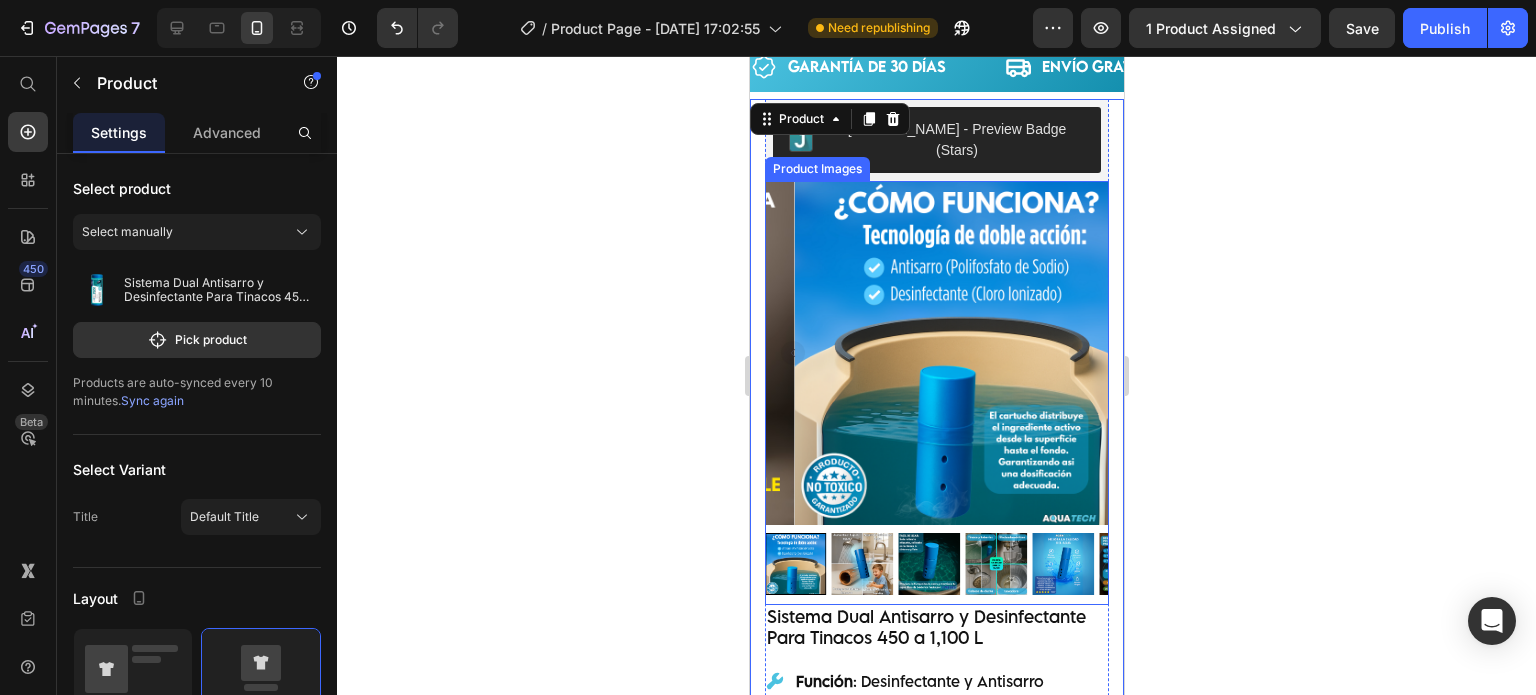 click at bounding box center (862, 564) 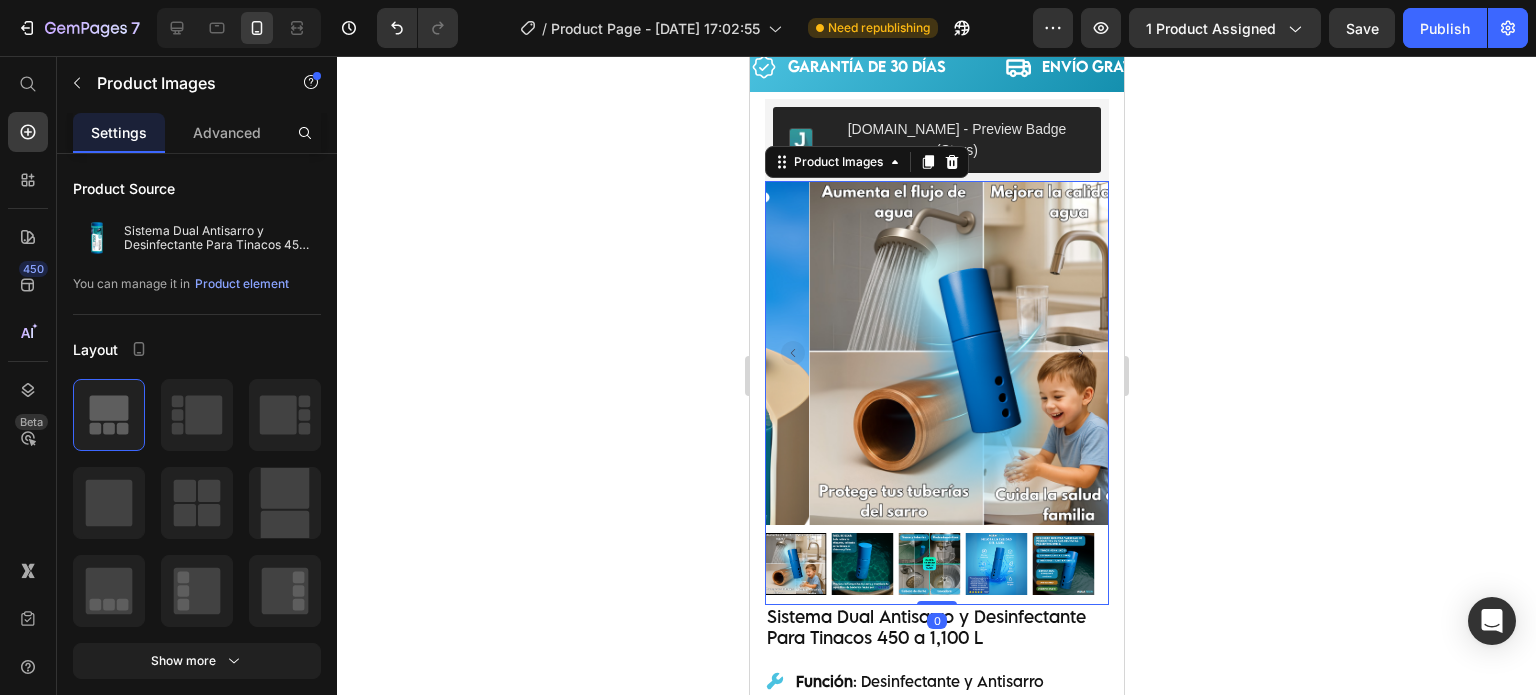 click at bounding box center (862, 564) 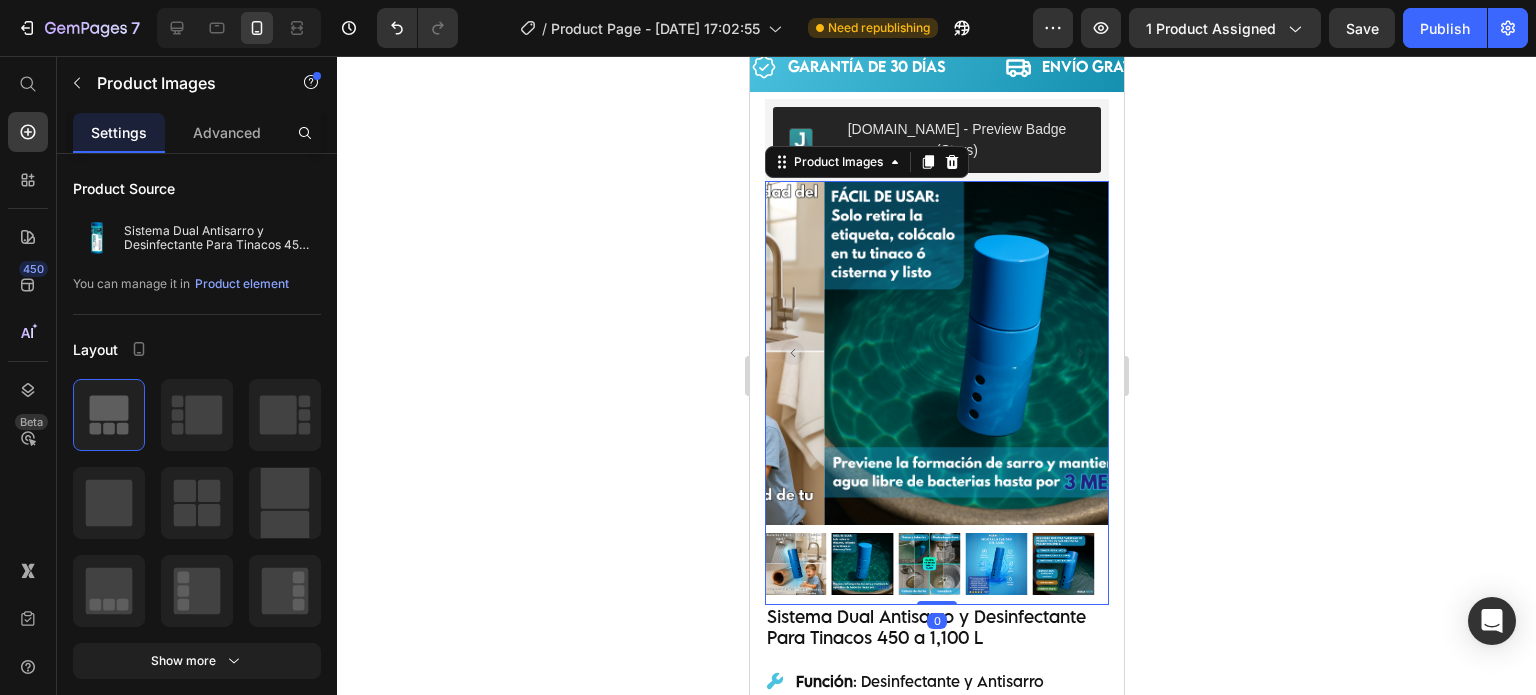click at bounding box center [936, 564] 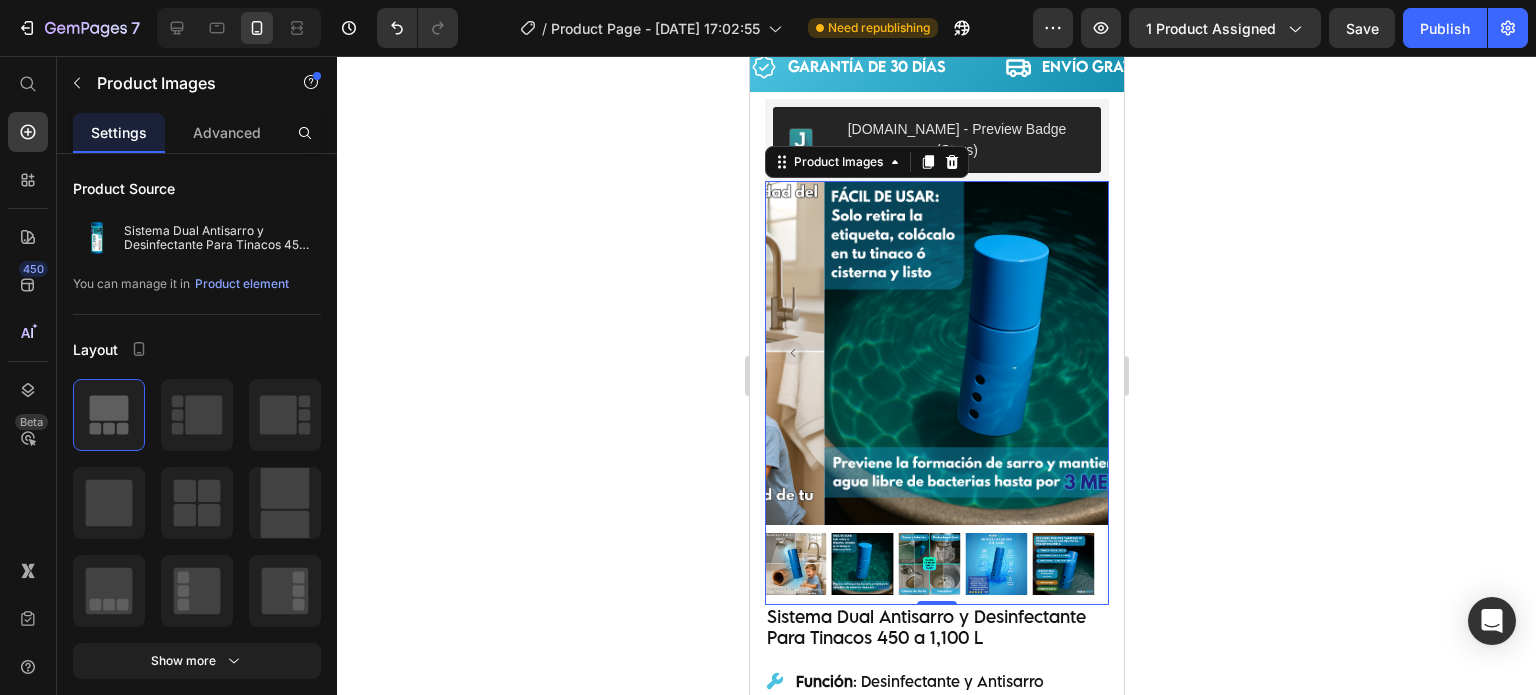 click at bounding box center (929, 564) 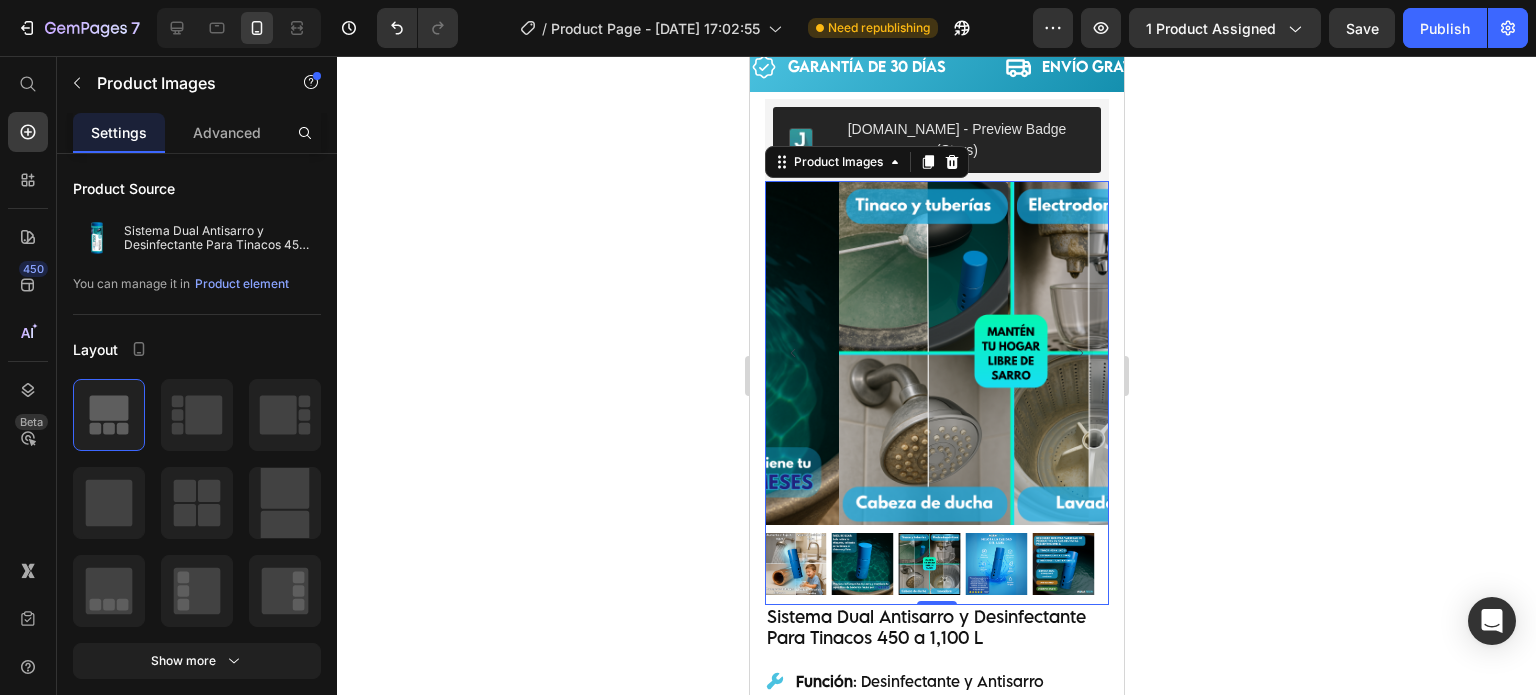 click at bounding box center [995, 564] 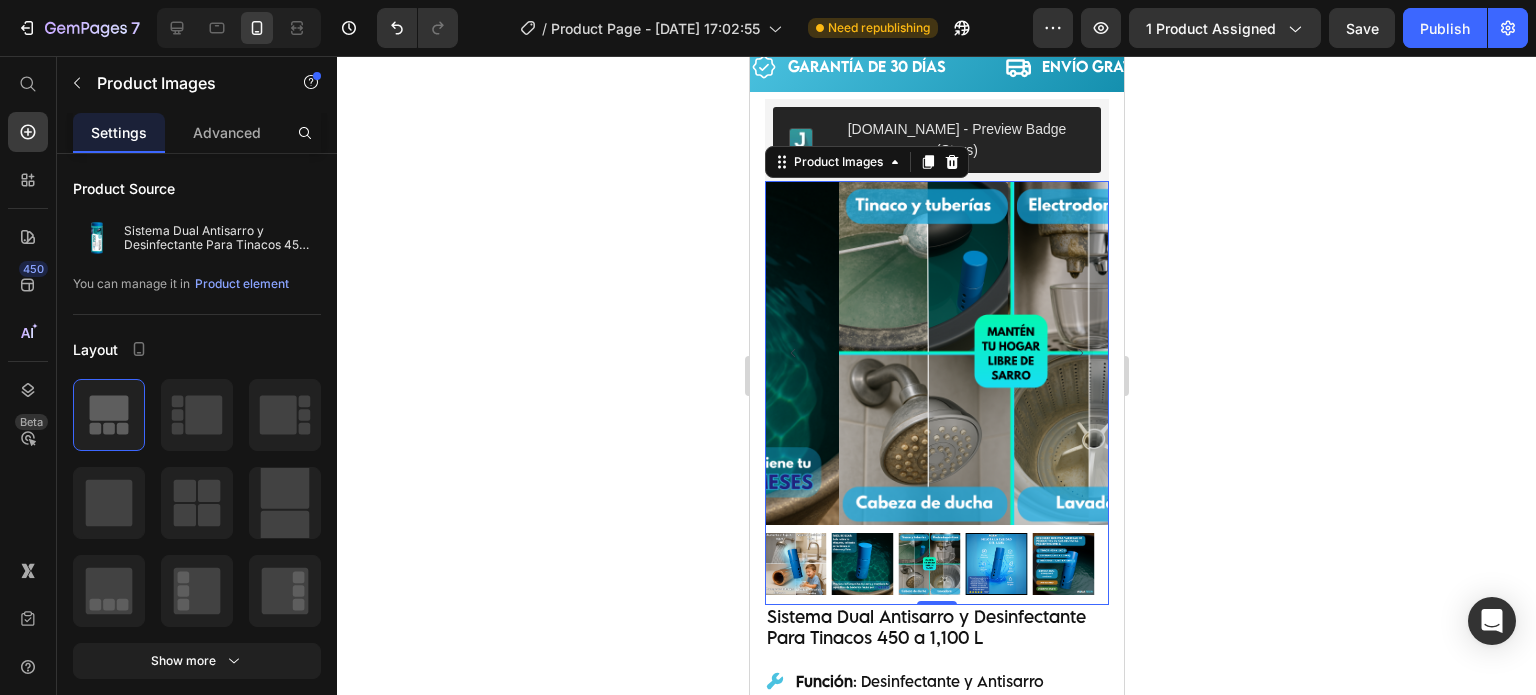 click at bounding box center [1062, 564] 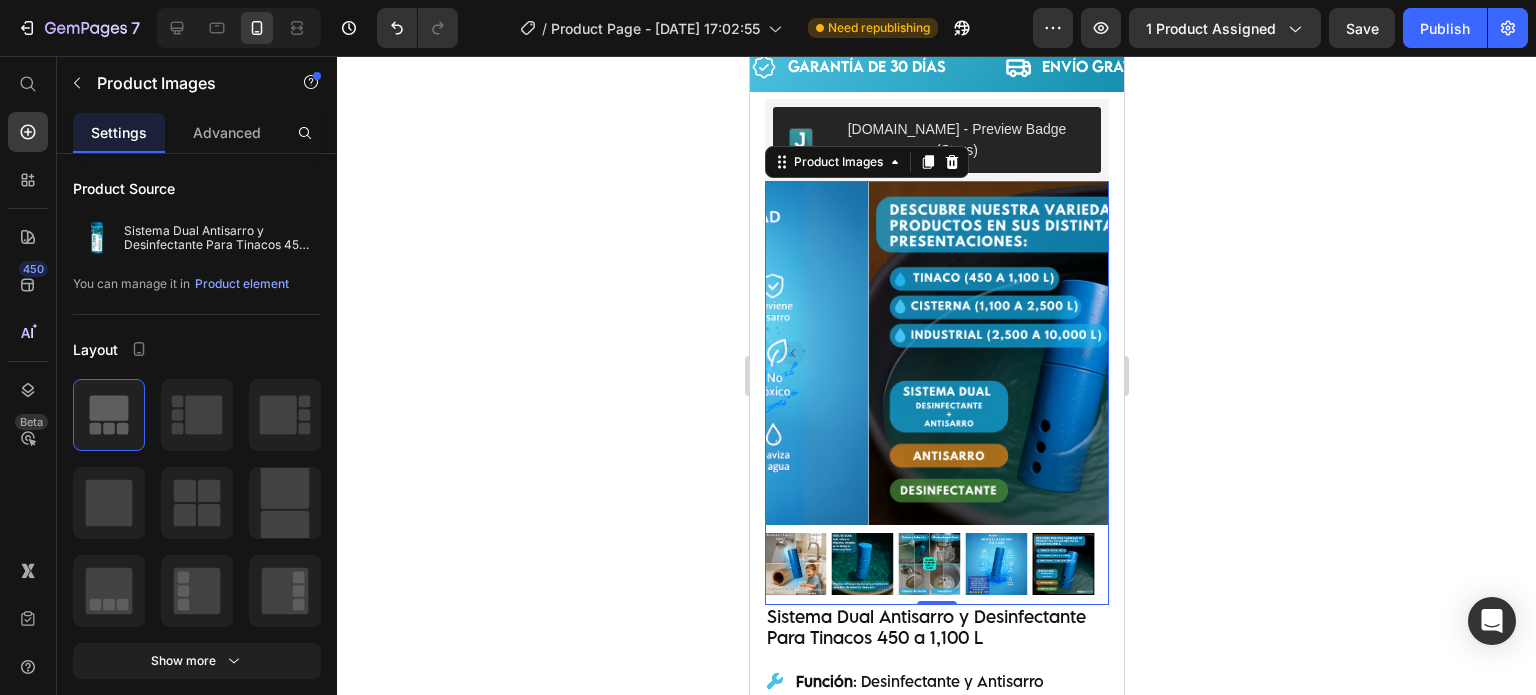 click on "Judge.me - Preview Badge (Stars) Judge.me
Product Images   0 "The transformation in my dog's overall health since switching to this food has been remarkable. Their coat is shinier, their energy levels have increased, and they seem happier than ever before." Text block -Daisy Text block
Verified buyer Item list Row Row Sistema Dual Antisarro y Desinfectante Para Tinacos 450 a 1,100 L Product Title
Función : Desinfectante y Antisarro
Duración : 3 Meses
Capacidad : 450 lts a 1,100 lts Item List "Desde que lo compre el agua está mejor, y va desapareciendo el sarro de las tuberías."  -Jose Antonio Text block Row Row Happy Dog Bites - Contains Vitamin C, Vitamin E, Vitamin B2, Vitamin B1, Vitamin D and Vitamin K Text block Perfect for sensitive tummies Supercharge immunity System Bursting with protein, vitamins, and minerals Supports strong muscles, increases bone strength Item list Kaching Bundles Kaching Bundles Previene el Sarro Row" at bounding box center [936, 826] 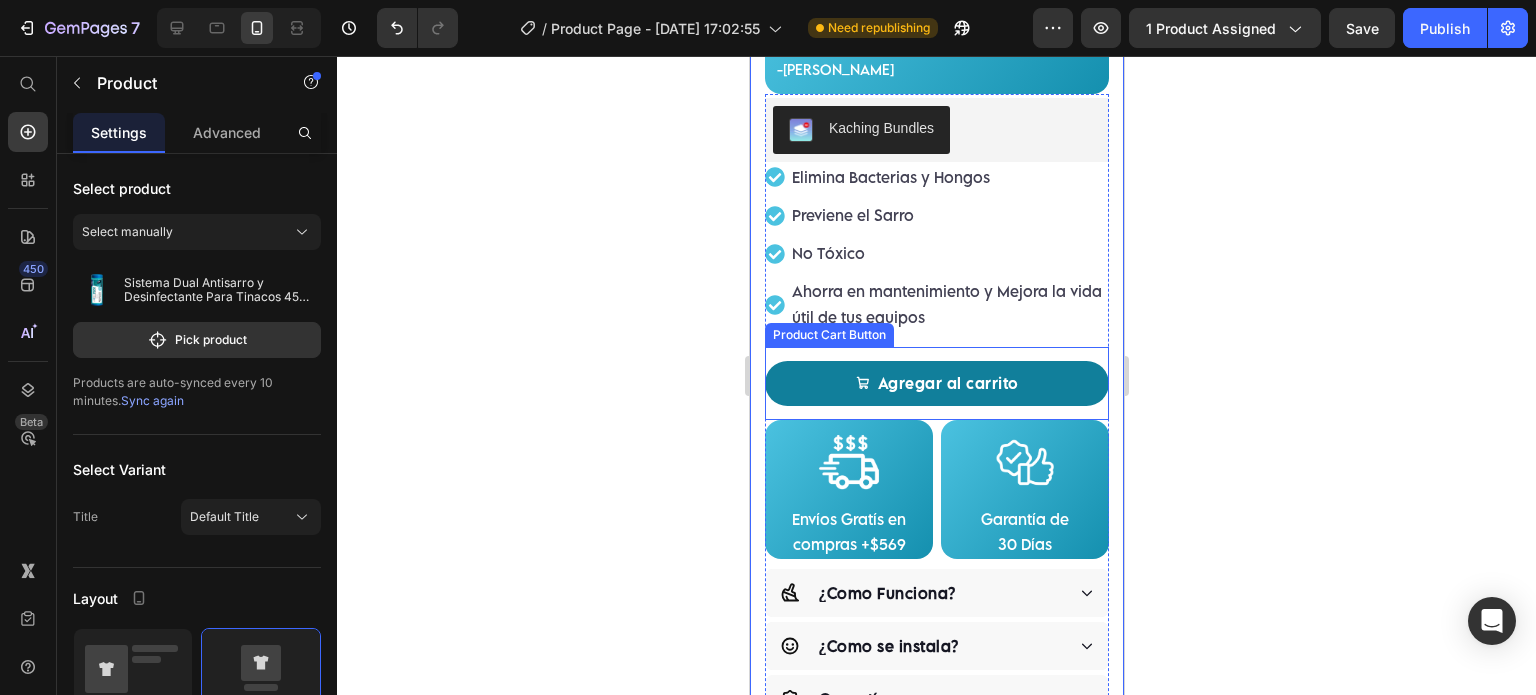 scroll, scrollTop: 666, scrollLeft: 0, axis: vertical 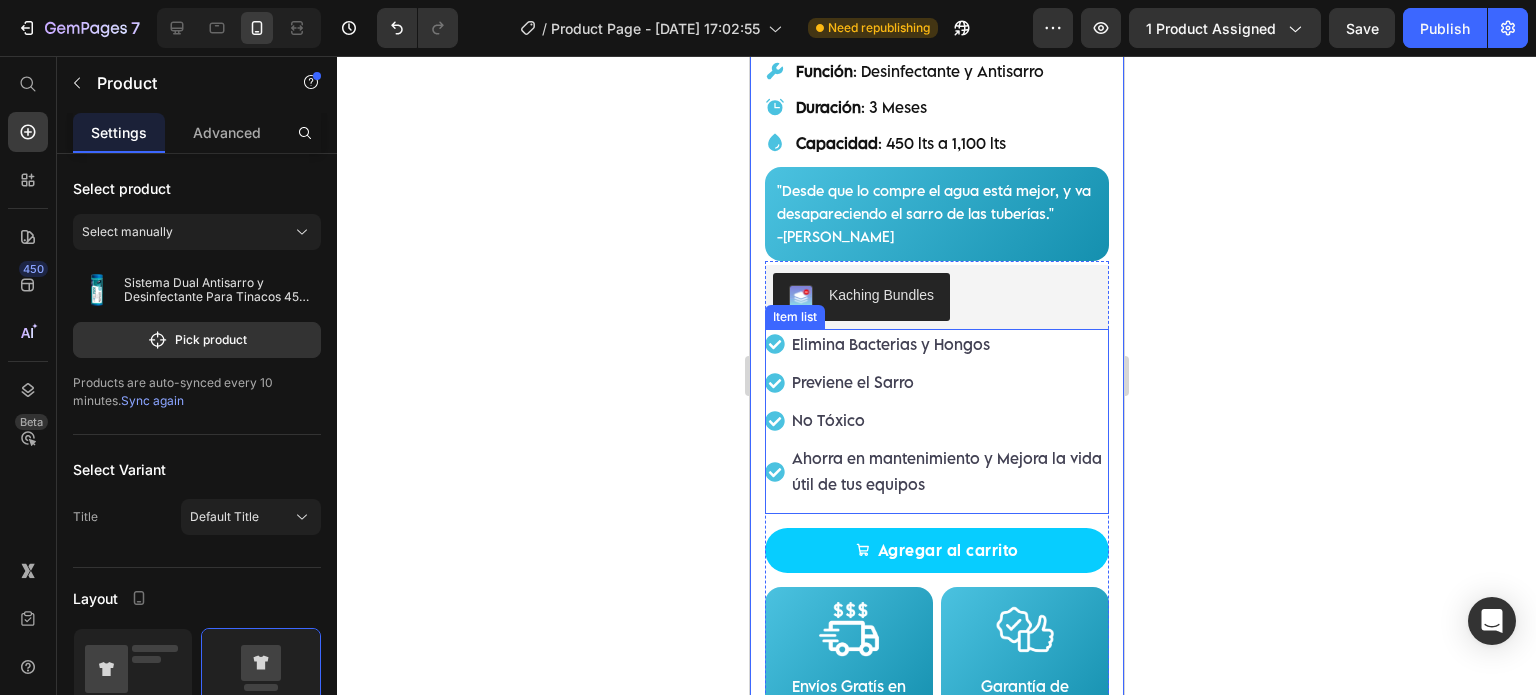 click on "Ahorra en mantenimiento y Mejora la vida útil de tus equipos" at bounding box center (936, 471) 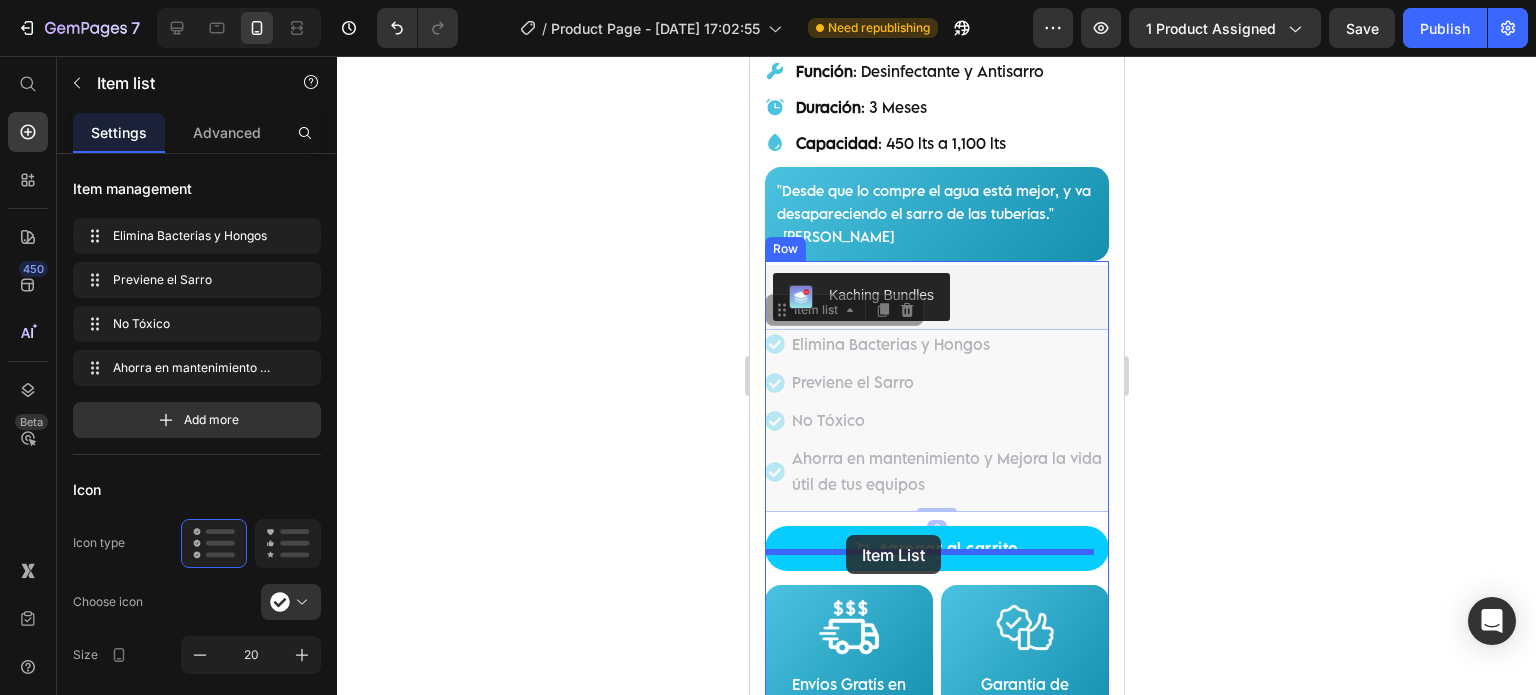 drag, startPoint x: 795, startPoint y: 279, endPoint x: 845, endPoint y: 535, distance: 260.83713 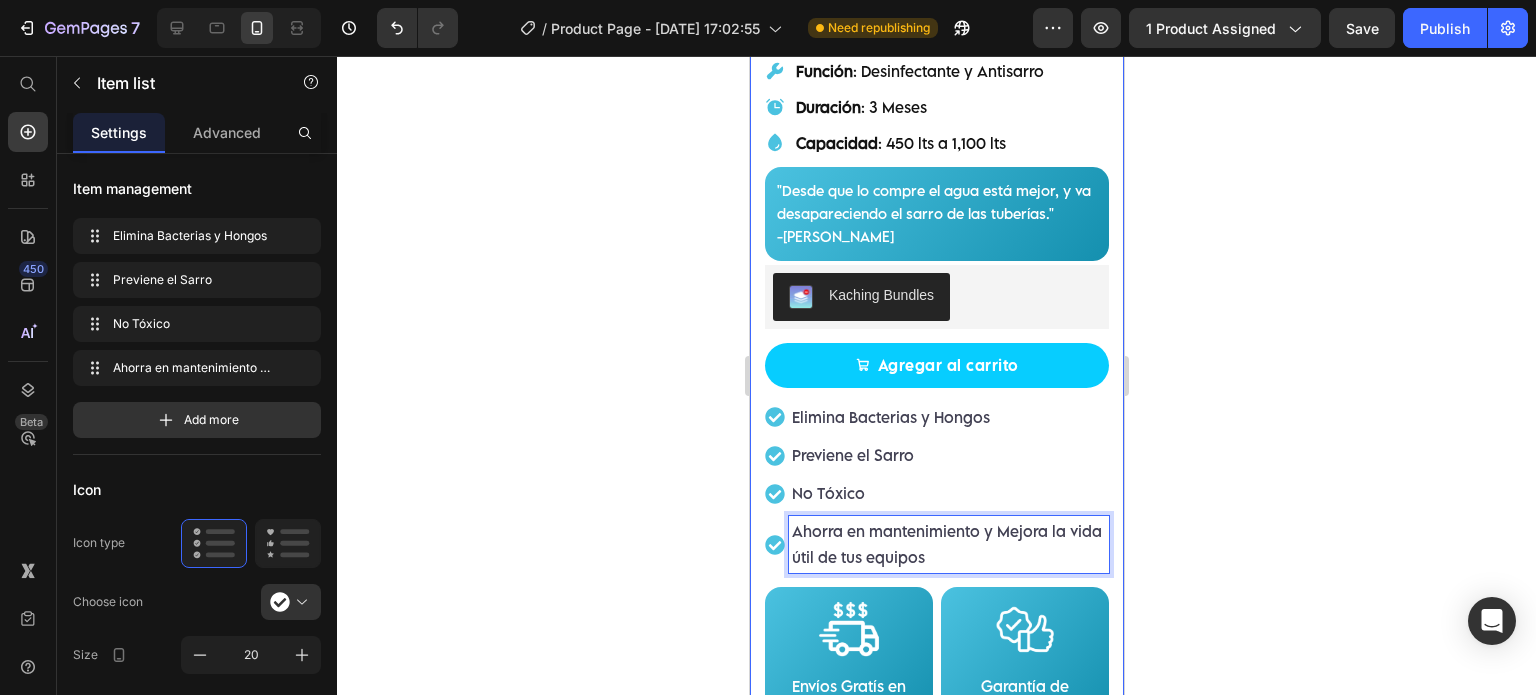 click on "Judge.me - Preview Badge (Stars) Judge.me
Product Images "The transformation in my dog's overall health since switching to this food has been remarkable. Their coat is shinier, their energy levels have increased, and they seem happier than ever before." Text block -Daisy Text block
Verified buyer Item list Row Row Sistema Dual Antisarro y Desinfectante Para Tinacos 450 a 1,100 L Product Title
Función : Desinfectante y Antisarro
Duración : 3 Meses
Capacidad : 450 lts a 1,100 lts Item List "Desde que lo compre el agua está mejor, y va desapareciendo el sarro de las tuberías."  -Jose Antonio Text block Row Row Happy Dog Bites - Contains Vitamin C, Vitamin E, Vitamin B2, Vitamin B1, Vitamin D and Vitamin K Text block Perfect for sensitive tummies Supercharge immunity System Bursting with protein, vitamins, and minerals Supports strong muscles, increases bone strength Item list Kaching Bundles Kaching Bundles
Item list" at bounding box center [936, 216] 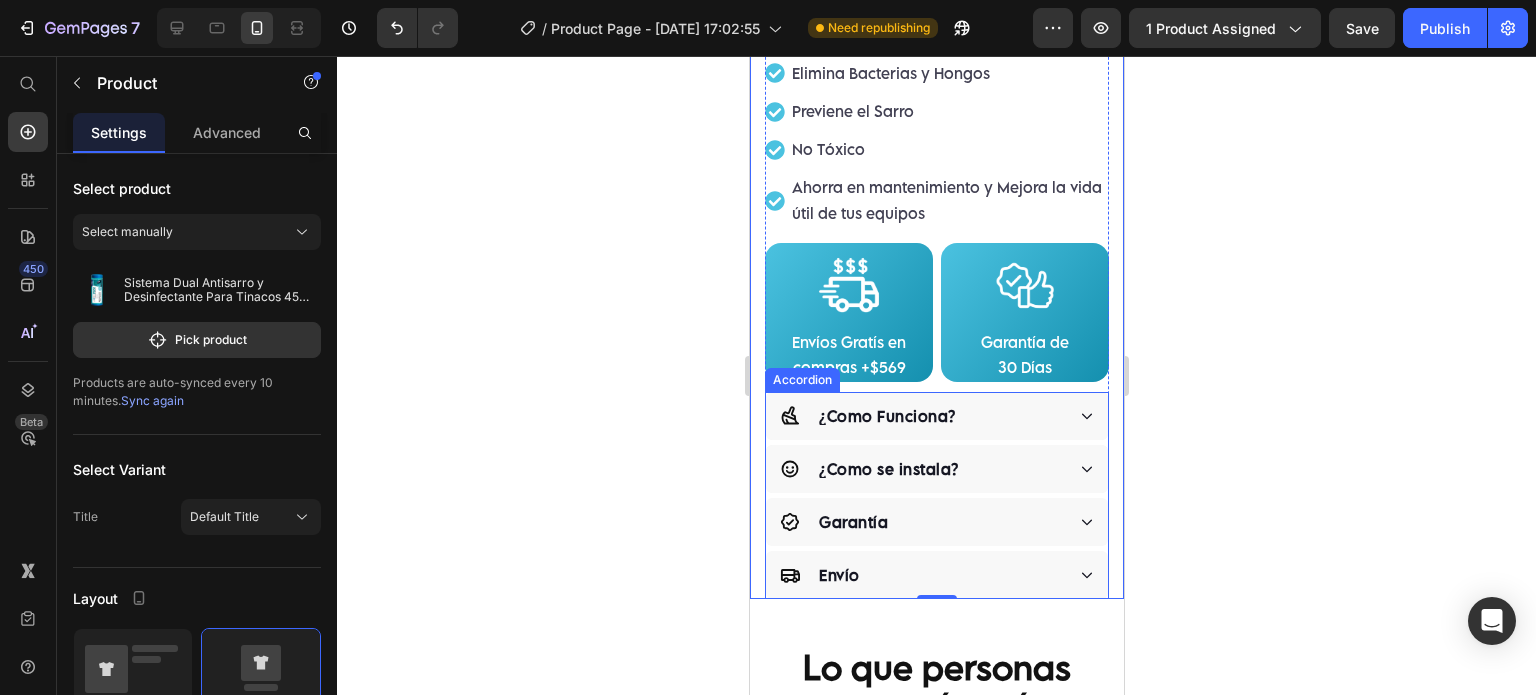 scroll, scrollTop: 1166, scrollLeft: 0, axis: vertical 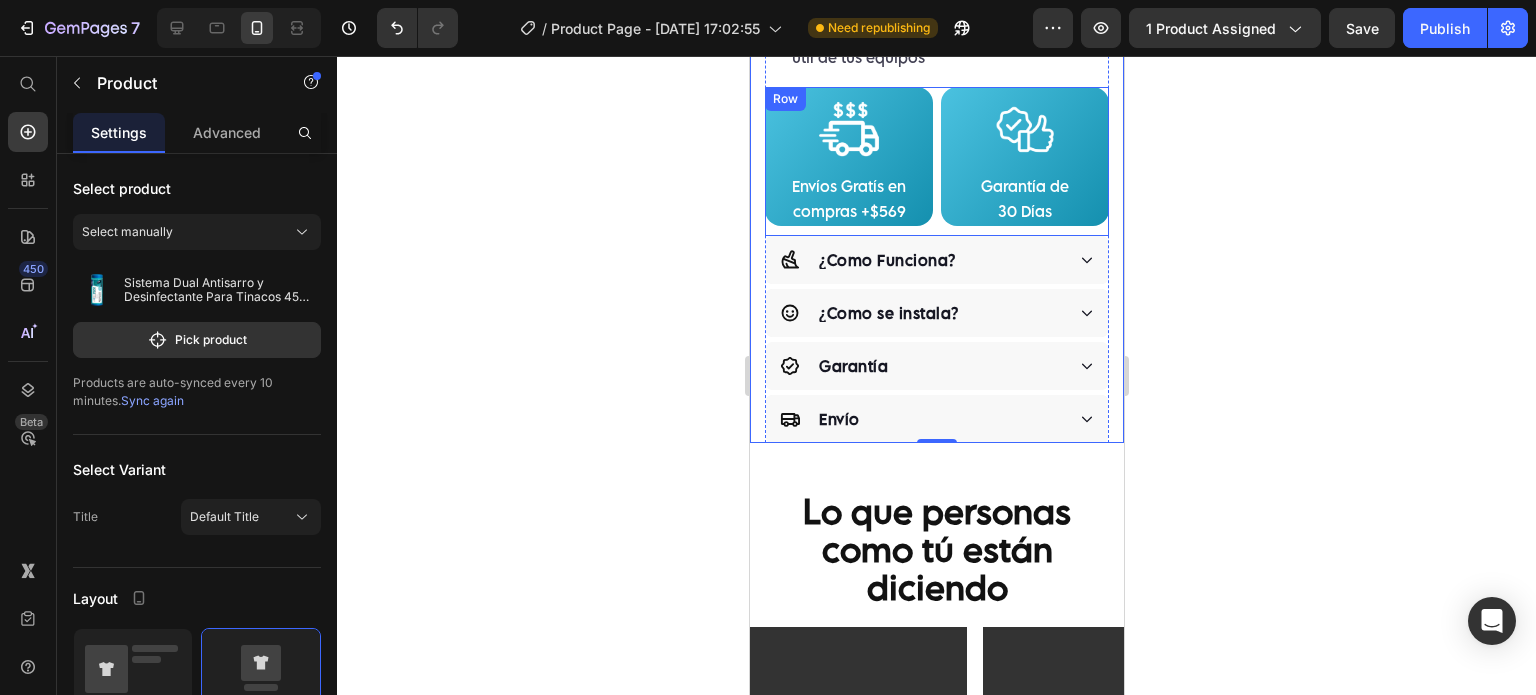click on "Image Envíos Gratís en compras +$569 Text Block Row Image Garantía de  30 Días Text Block Row Row" at bounding box center (936, 161) 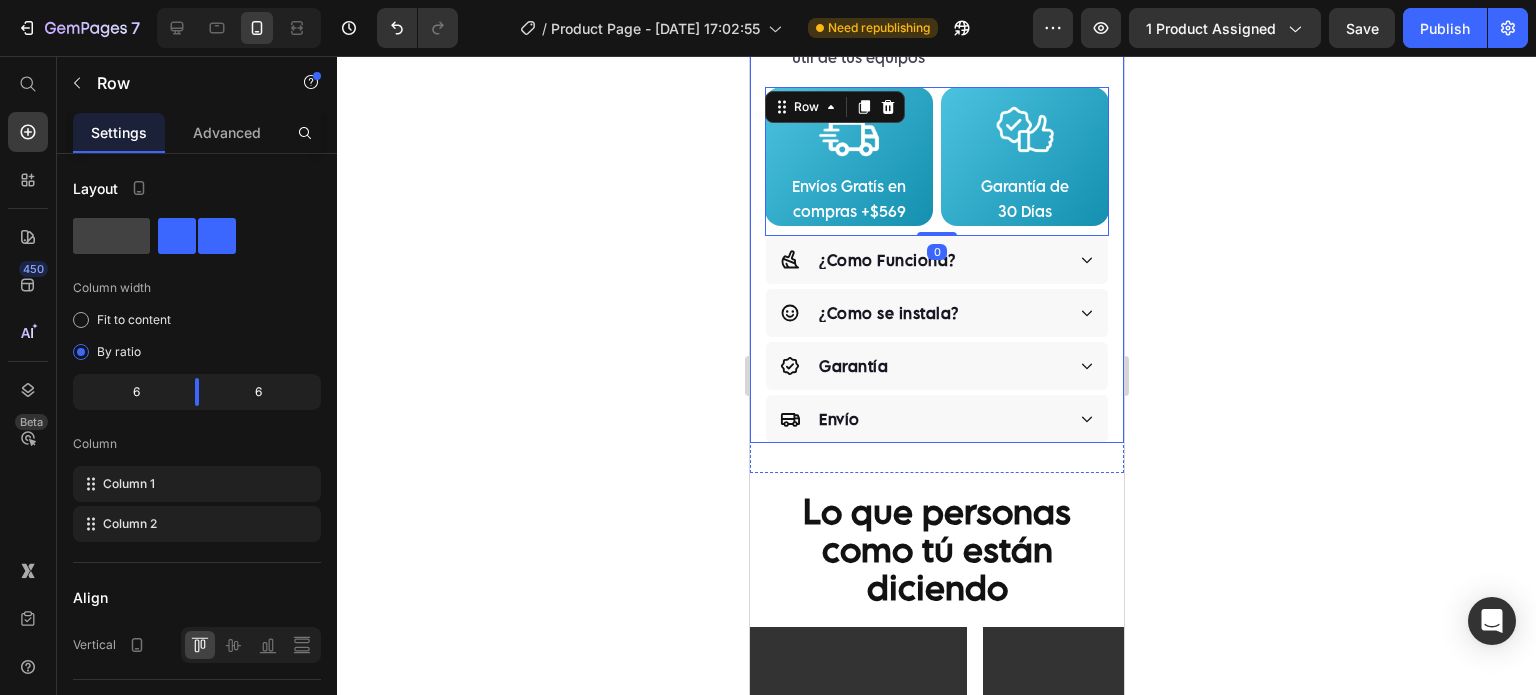 click on "Judge.me - Preview Badge (Stars) Judge.me
Product Images "The transformation in my dog's overall health since switching to this food has been remarkable. Their coat is shinier, their energy levels have increased, and they seem happier than ever before." Text block -Daisy Text block
Verified buyer Item list Row Row Sistema Dual Antisarro y Desinfectante Para Tinacos 450 a 1,100 L Product Title
Función : Desinfectante y Antisarro
Duración : 3 Meses
Capacidad : 450 lts a 1,100 lts Item List "Desde que lo compre el agua está mejor, y va desapareciendo el sarro de las tuberías."  -Jose Antonio Text block Row Row Happy Dog Bites - Contains Vitamin C, Vitamin E, Vitamin B2, Vitamin B1, Vitamin D and Vitamin K Text block Perfect for sensitive tummies Supercharge immunity System Bursting with protein, vitamins, and minerals Supports strong muscles, increases bone strength Item list Kaching Bundles Kaching Bundles
Item list" at bounding box center [936, -284] 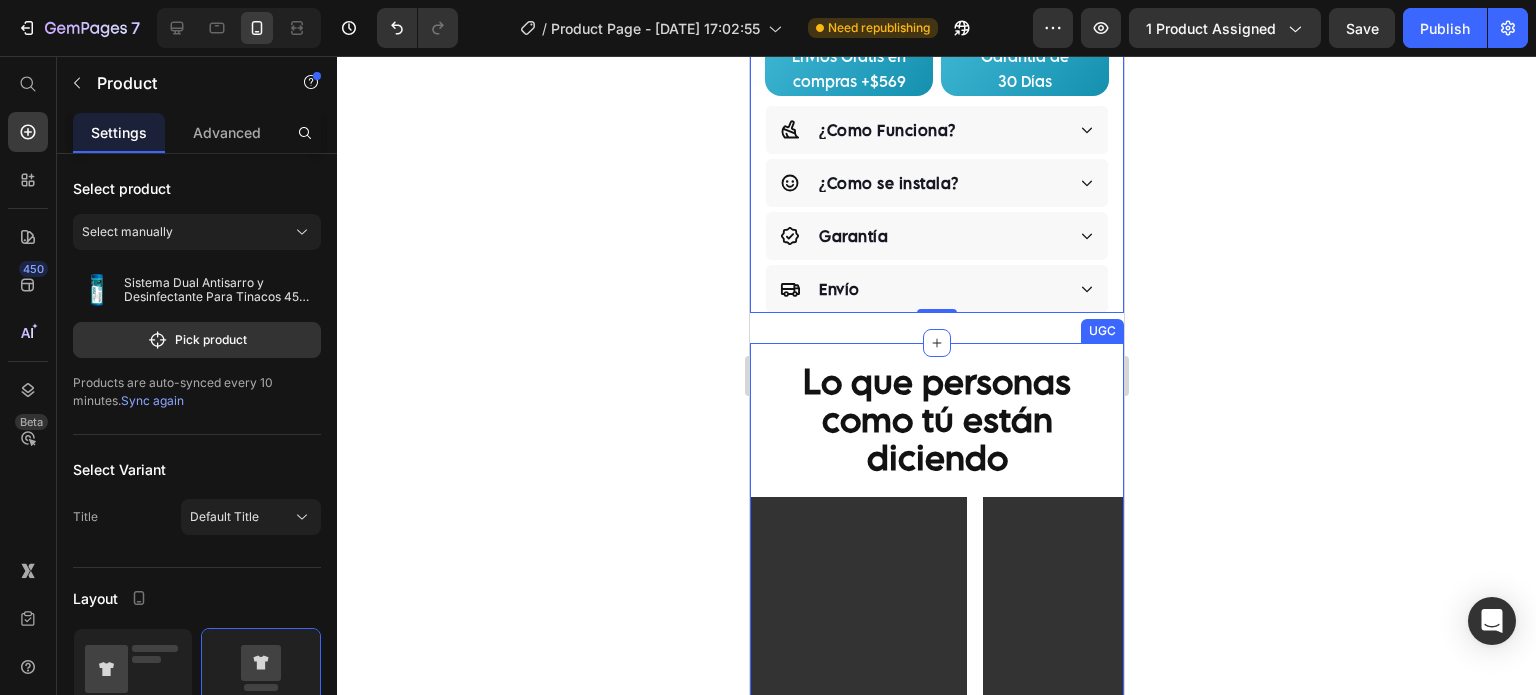 scroll, scrollTop: 1333, scrollLeft: 0, axis: vertical 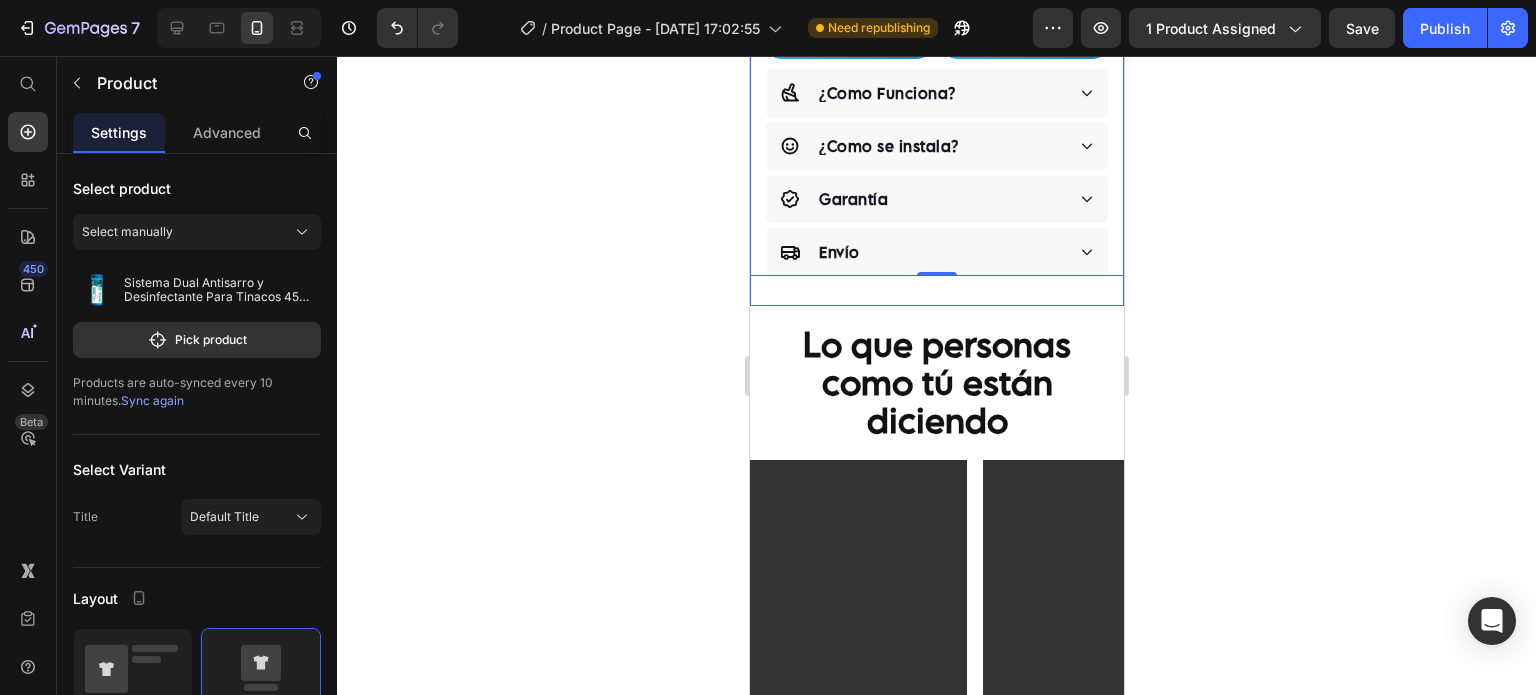 click on "Judge.me - Preview Badge (Stars) Judge.me
Product Images "The transformation in my dog's overall health since switching to this food has been remarkable. Their coat is shinier, their energy levels have increased, and they seem happier than ever before." Text block -Daisy Text block
Verified buyer Item list Row Row Sistema Dual Antisarro y Desinfectante Para Tinacos 450 a 1,100 L Product Title
Función : Desinfectante y Antisarro
Duración : 3 Meses
Capacidad : 450 lts a 1,100 lts Item List "Desde que lo compre el agua está mejor, y va desapareciendo el sarro de las tuberías."  -Jose Antonio Text block Row Row Happy Dog Bites - Contains Vitamin C, Vitamin E, Vitamin B2, Vitamin B1, Vitamin D and Vitamin K Text block Perfect for sensitive tummies Supercharge immunity System Bursting with protein, vitamins, and minerals Supports strong muscles, increases bone strength Item list Kaching Bundles Kaching Bundles
Item list" at bounding box center [936, -440] 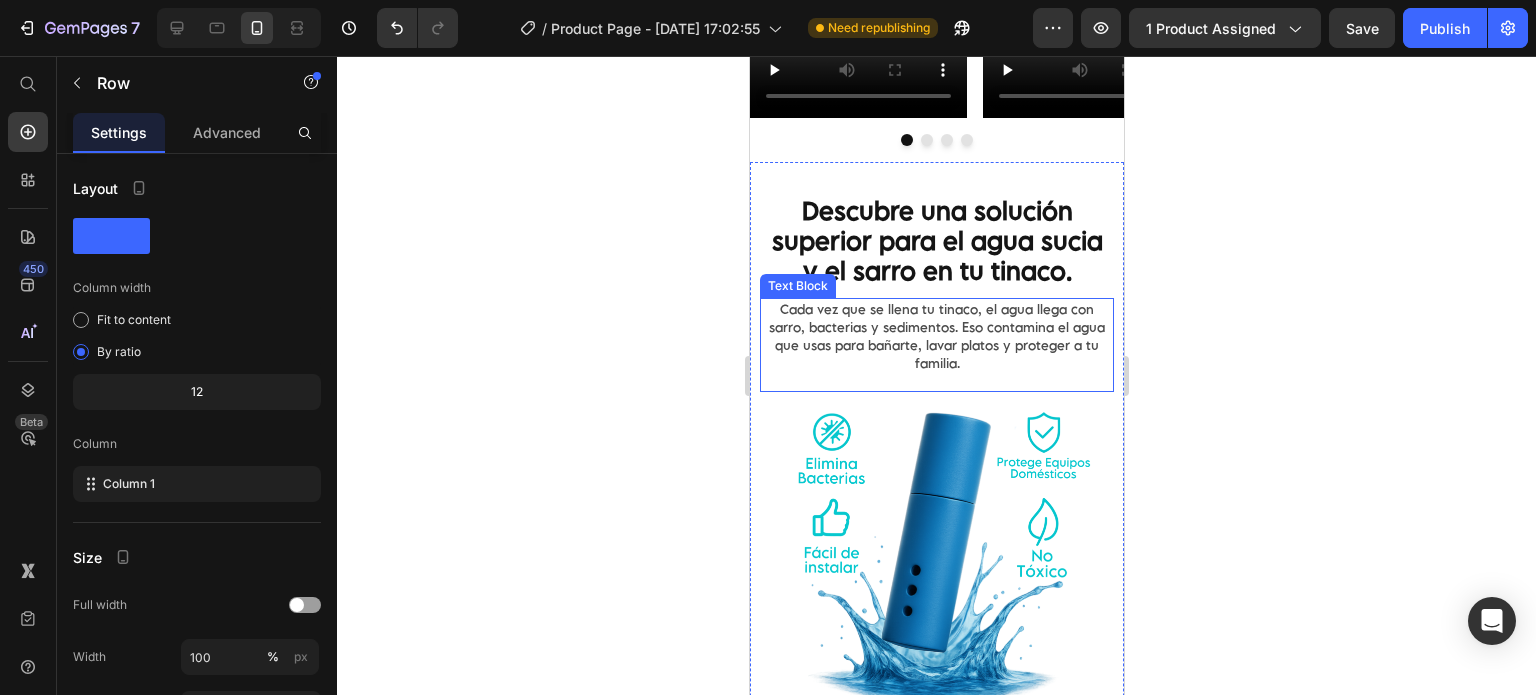scroll, scrollTop: 2000, scrollLeft: 0, axis: vertical 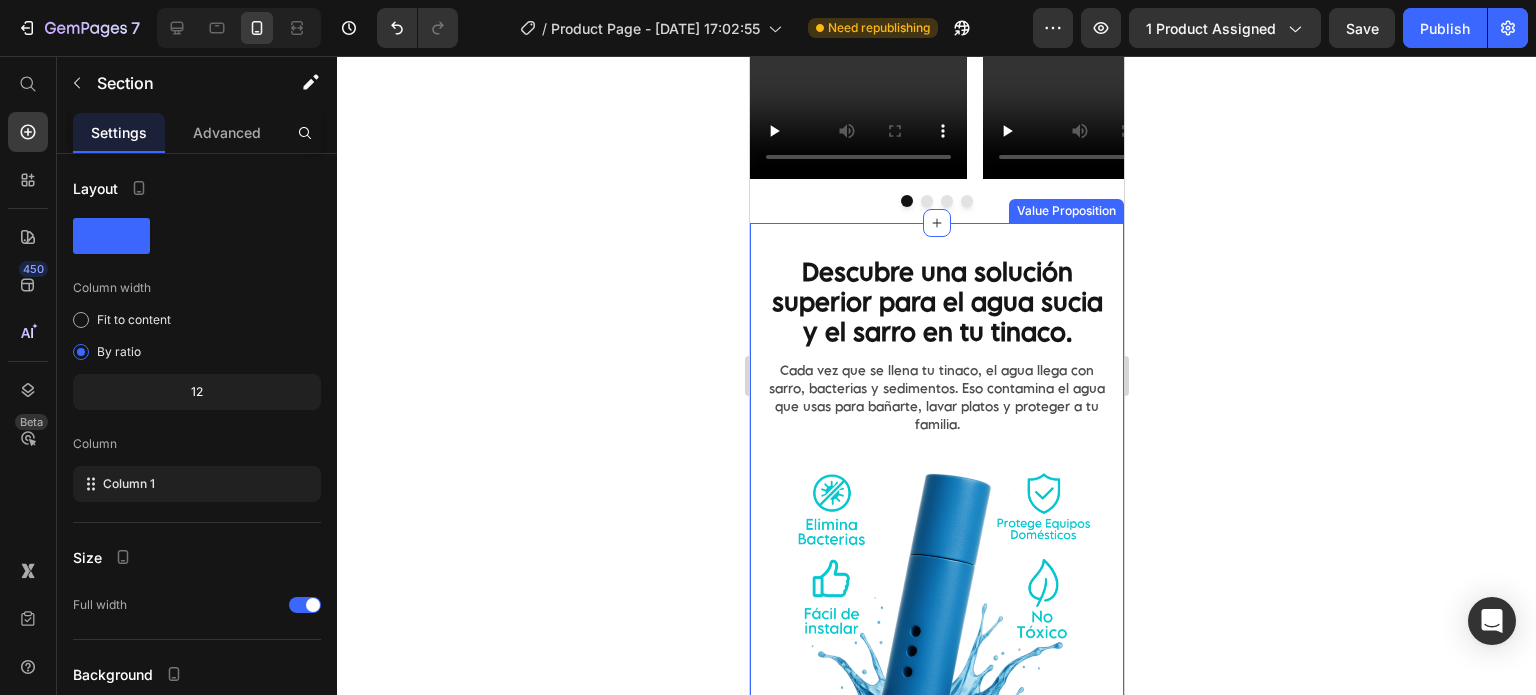 click on "Descubre una solución superior para el agua sucia y el sarro en tu tinaco. Text Block Cada vez que se llena tu tinaco, el agua llega con sarro, bacterias y sedimentos. Eso contamina el agua que usas para bañarte, lavar platos y proteger a tu familia.   Text Block Image El  Sistema Dual AQUATECH®  esta diseñado para purificar el agua directamente desde tu tinaco. Con tecnología  doble acción Antisarro + Desinfectante , evita acumulaciones que dañan tus instalaciones y previene crecimiento de bacterias. Text Block Value Proposition" at bounding box center (936, 583) 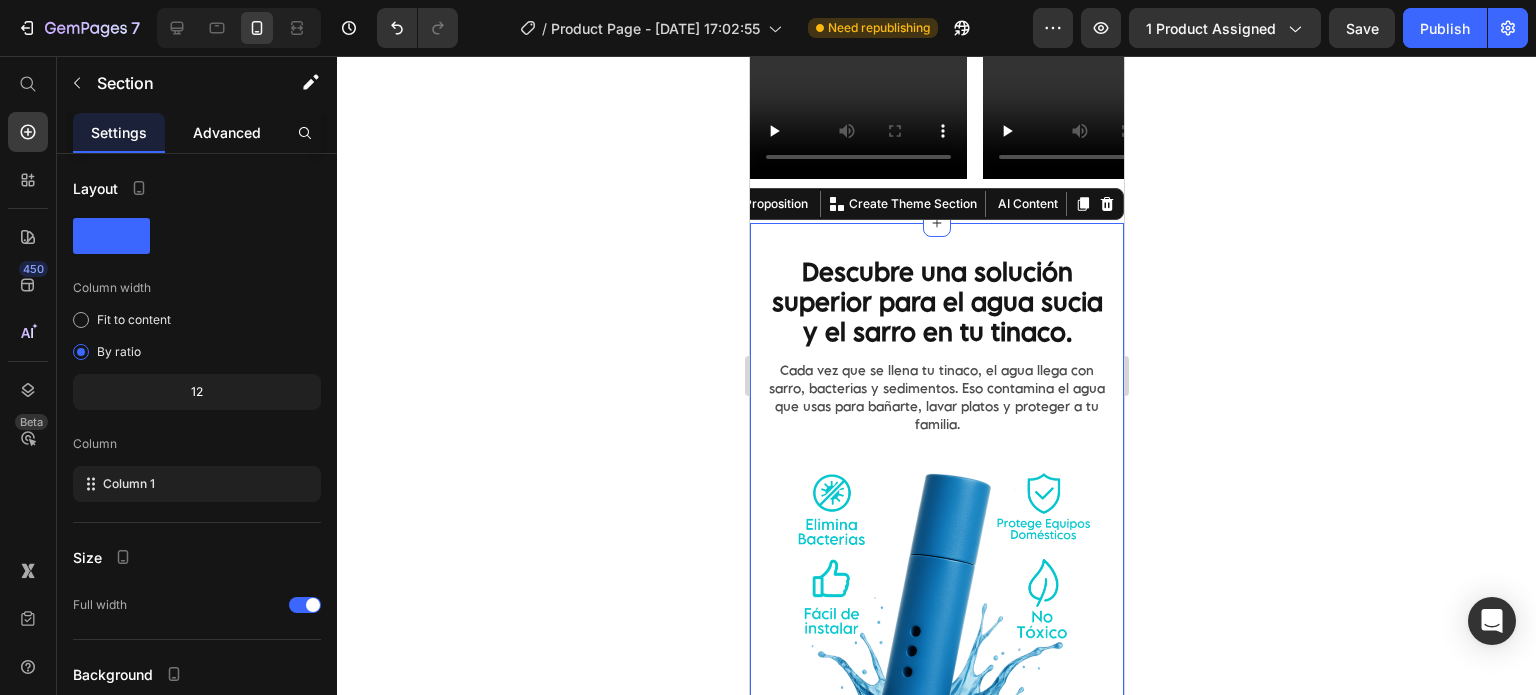 click on "Advanced" 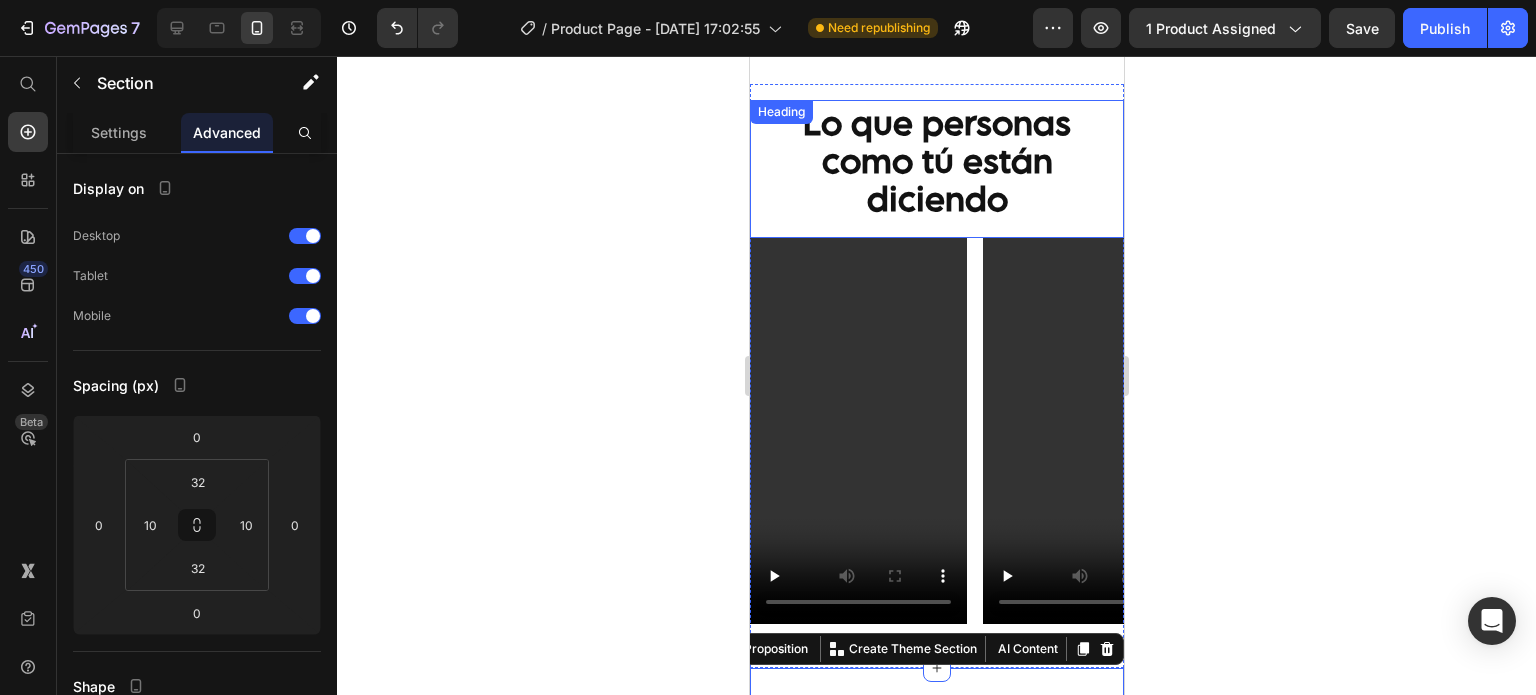 scroll, scrollTop: 1500, scrollLeft: 0, axis: vertical 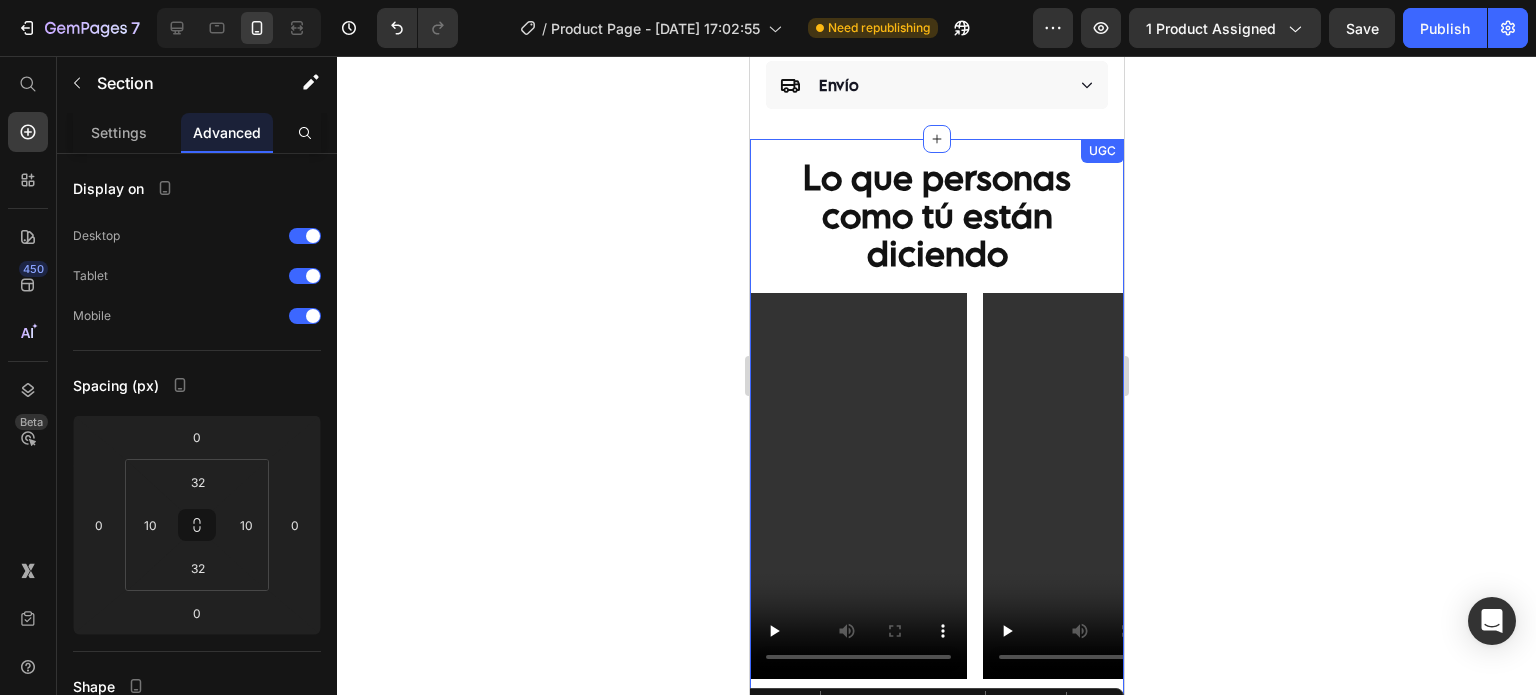 click on "Lo que personas como tú están diciendo Heading Video Video Video Video Carousel UGC" at bounding box center [936, 431] 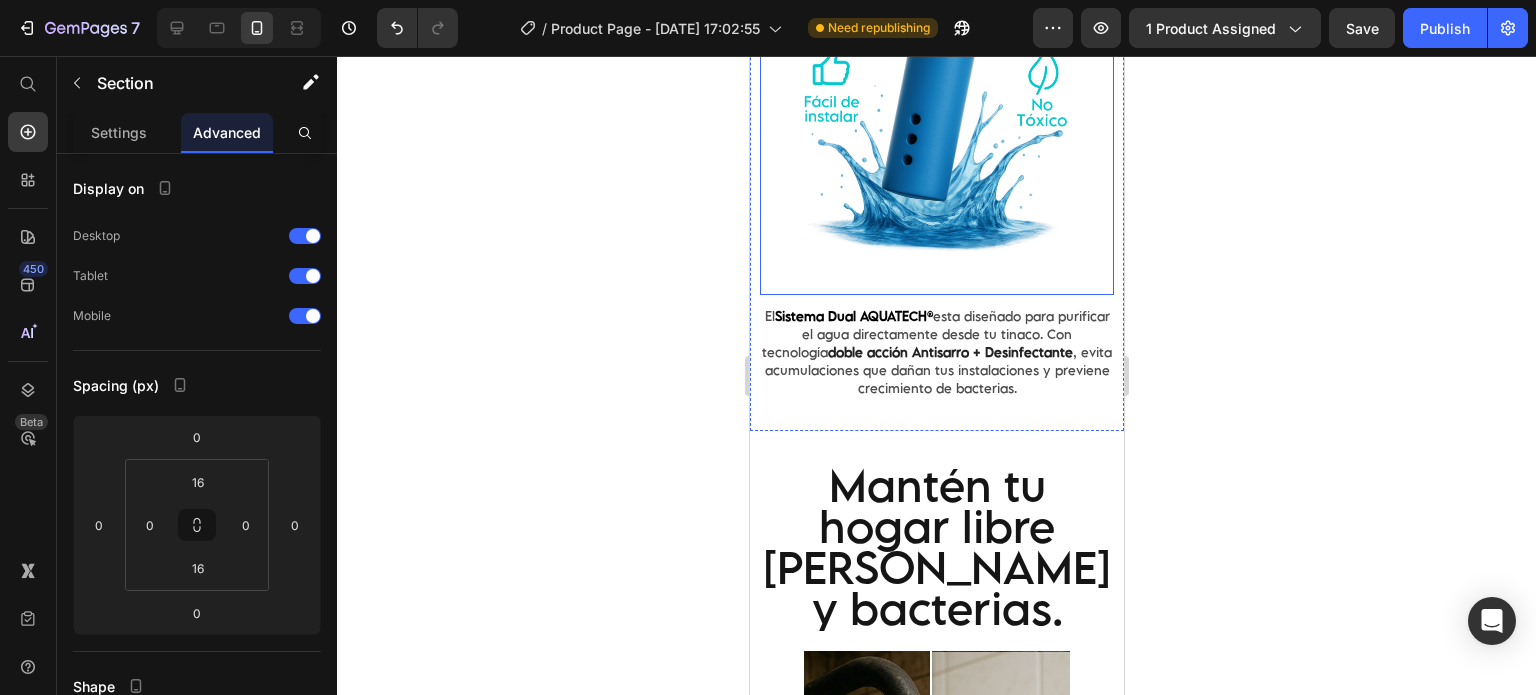 scroll, scrollTop: 2500, scrollLeft: 0, axis: vertical 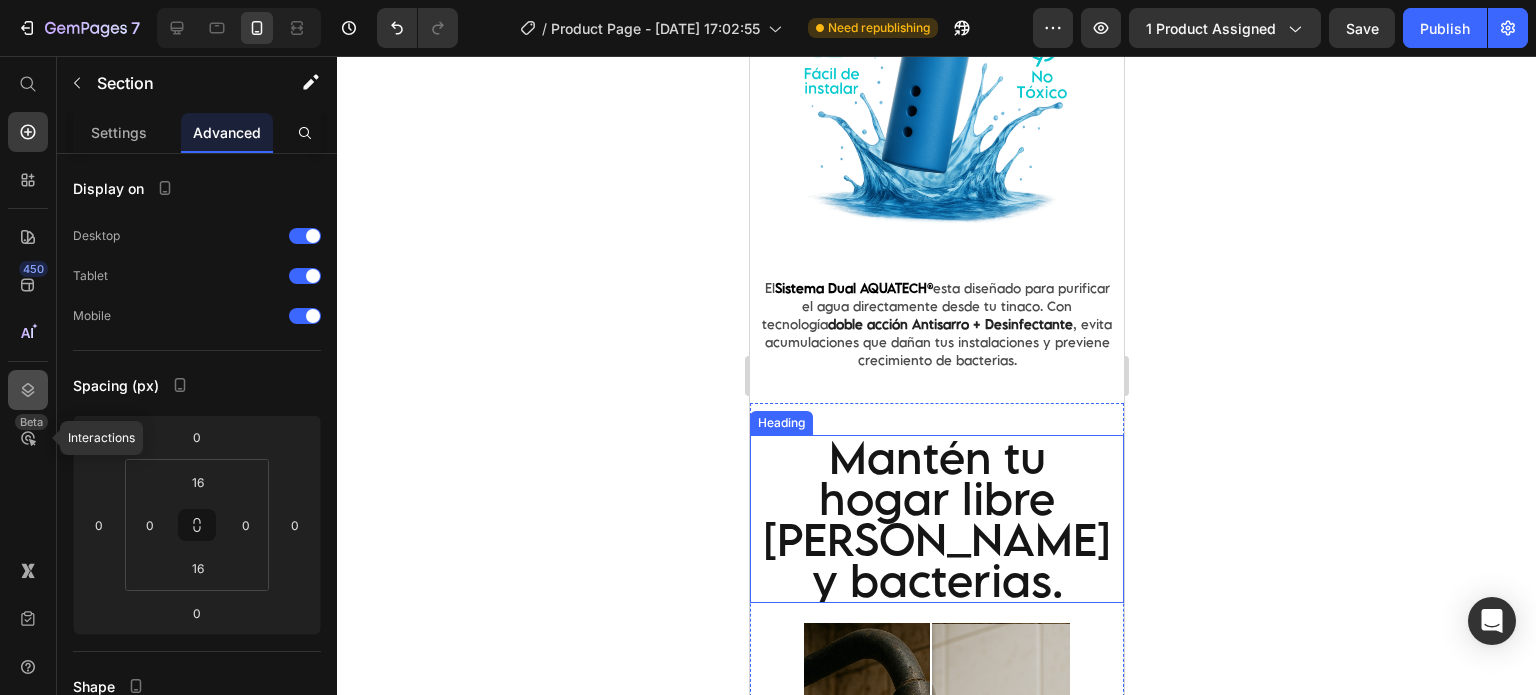 click 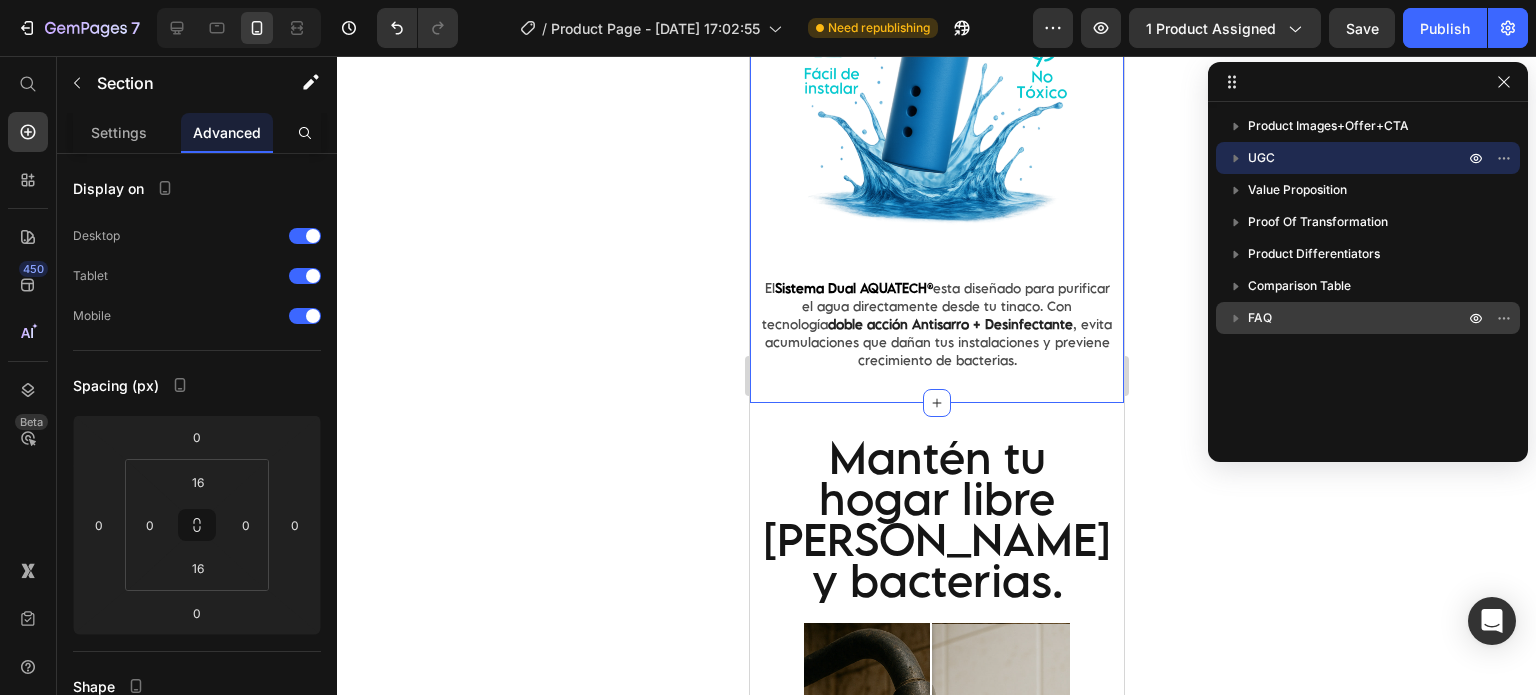 click on "FAQ" at bounding box center (1358, 318) 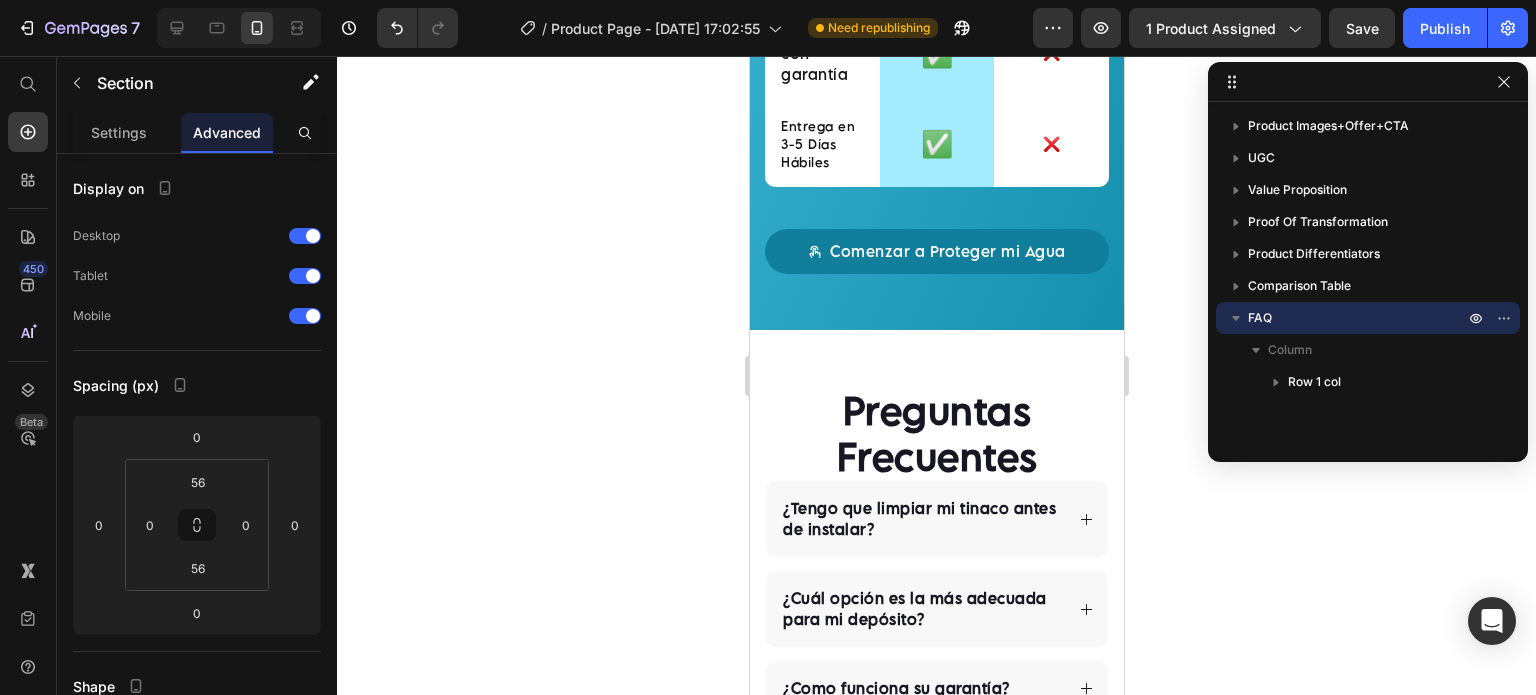 scroll, scrollTop: 4660, scrollLeft: 0, axis: vertical 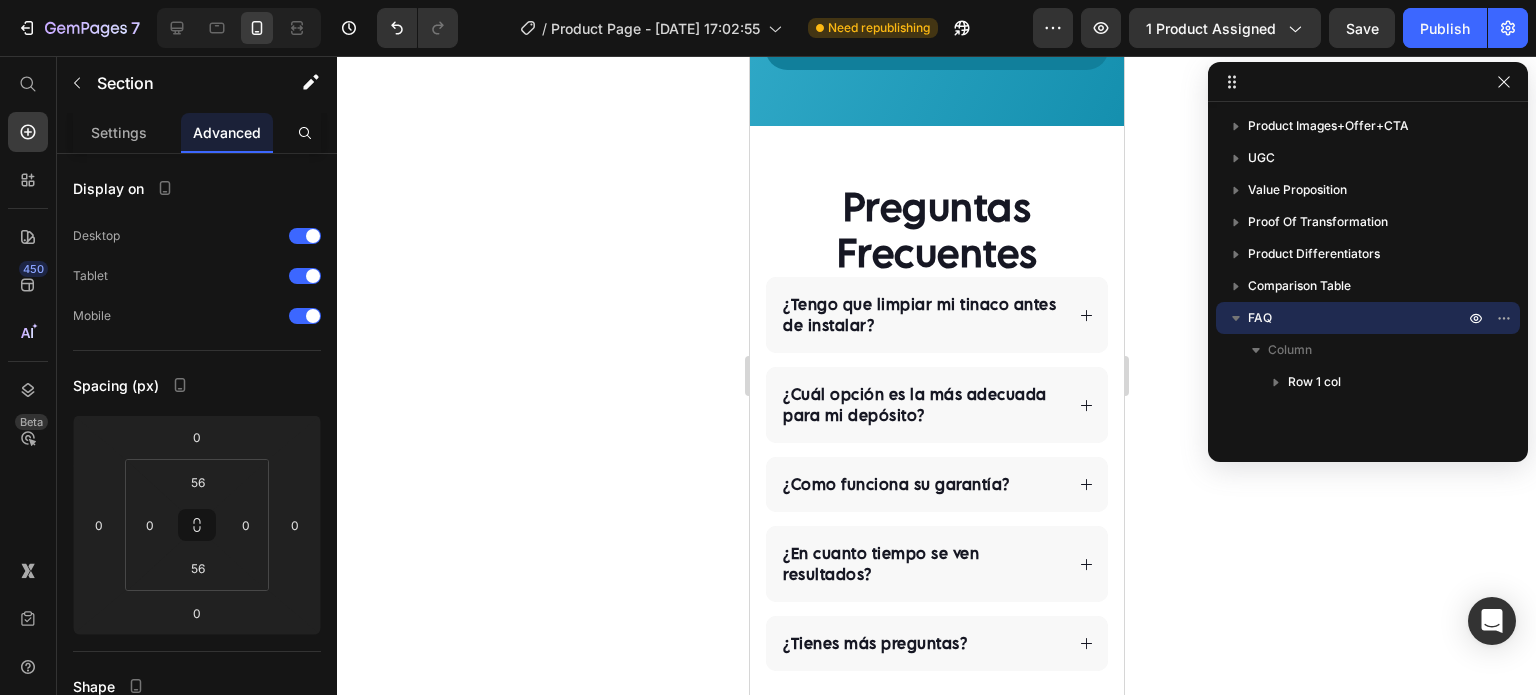 drag, startPoint x: 1240, startPoint y: 318, endPoint x: 1194, endPoint y: 326, distance: 46.69047 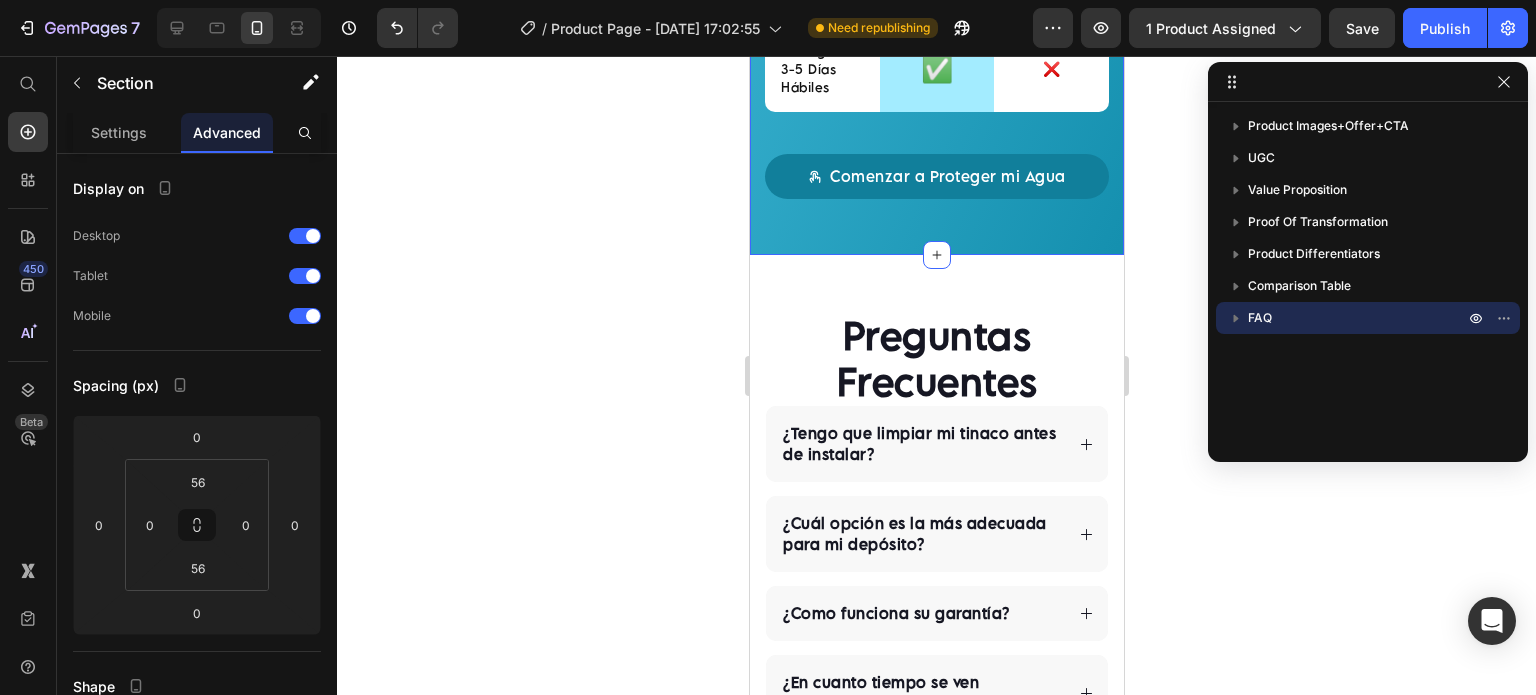 scroll, scrollTop: 4493, scrollLeft: 0, axis: vertical 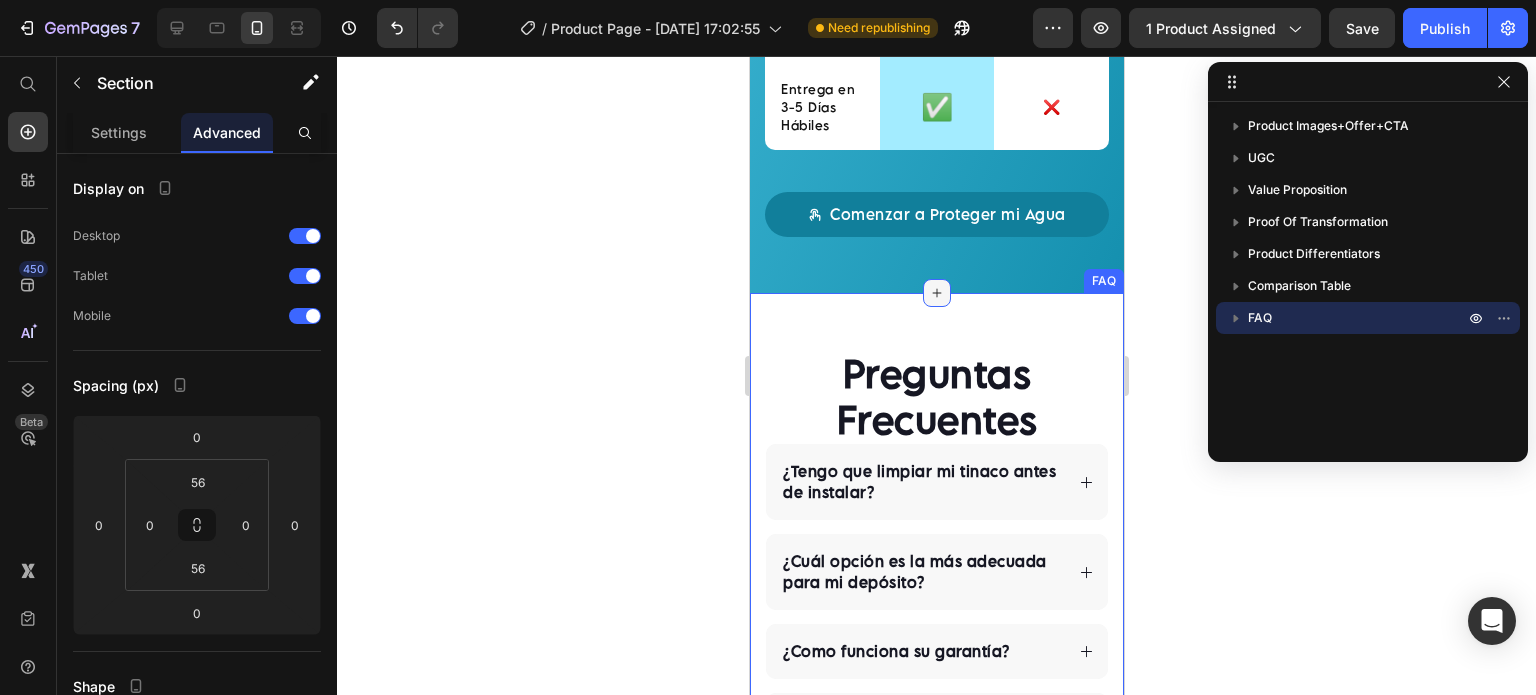 click 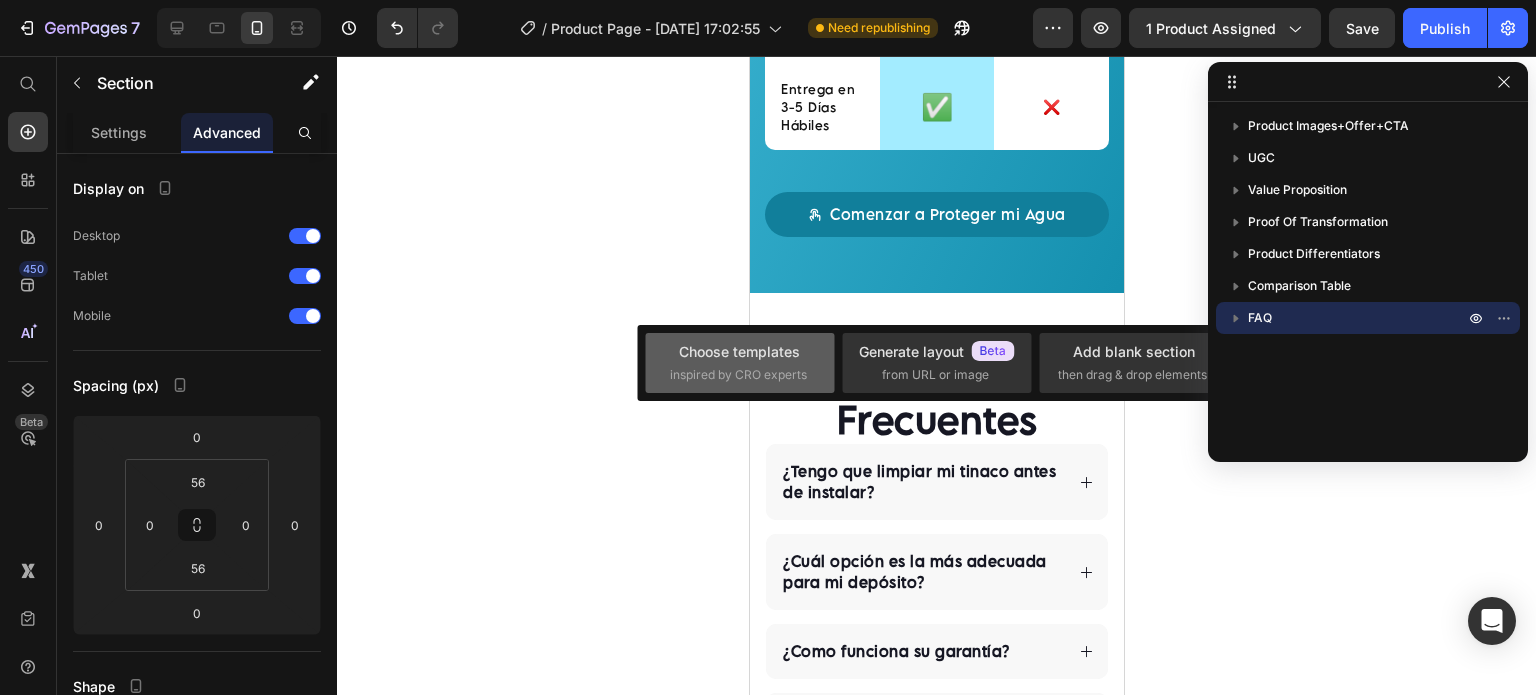 click on "Choose templates" at bounding box center [739, 351] 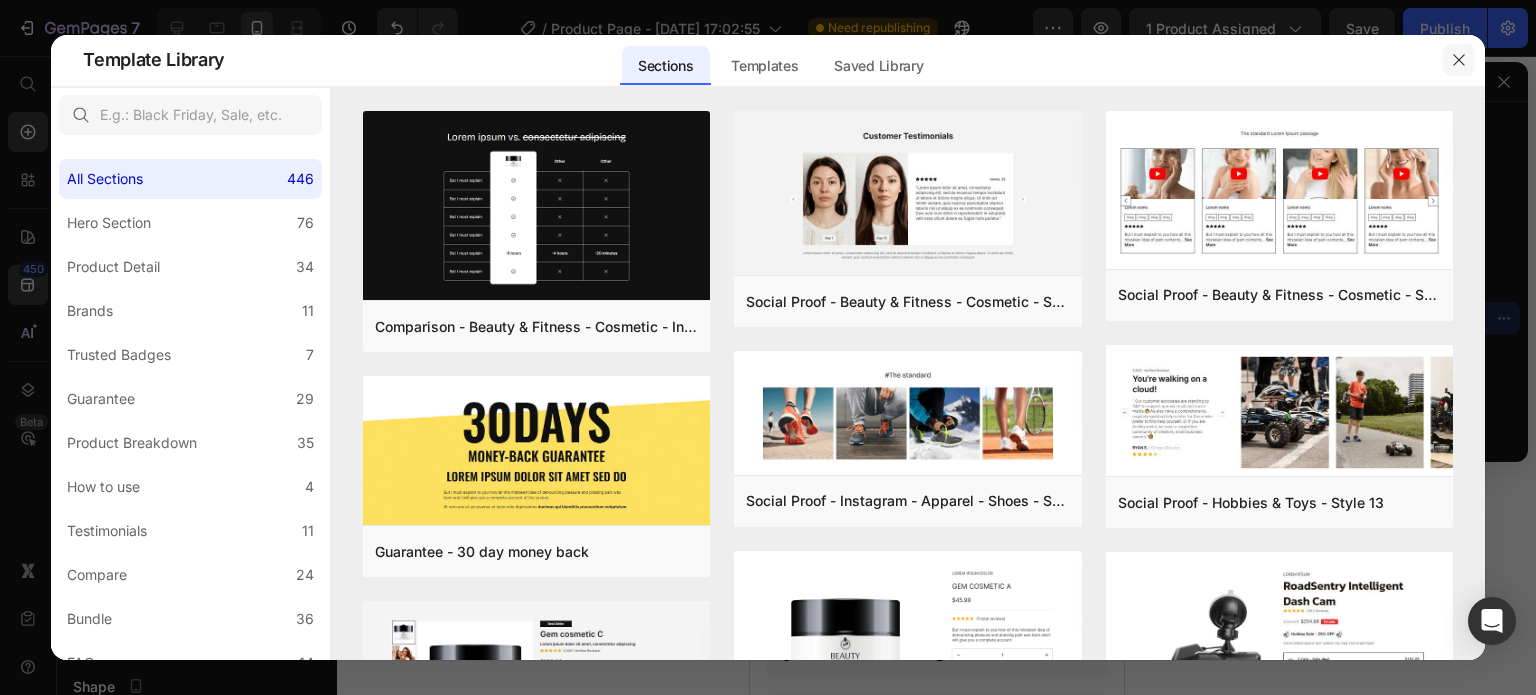 click 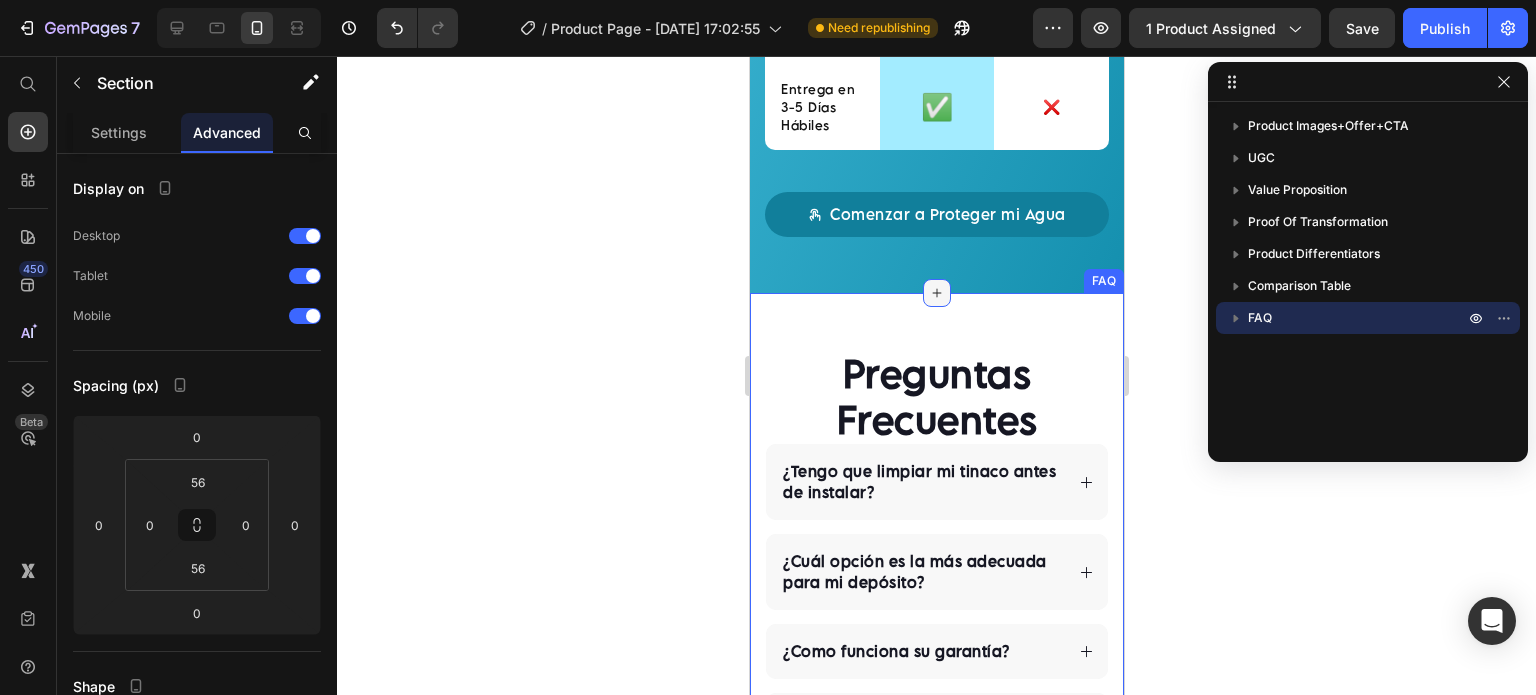 click 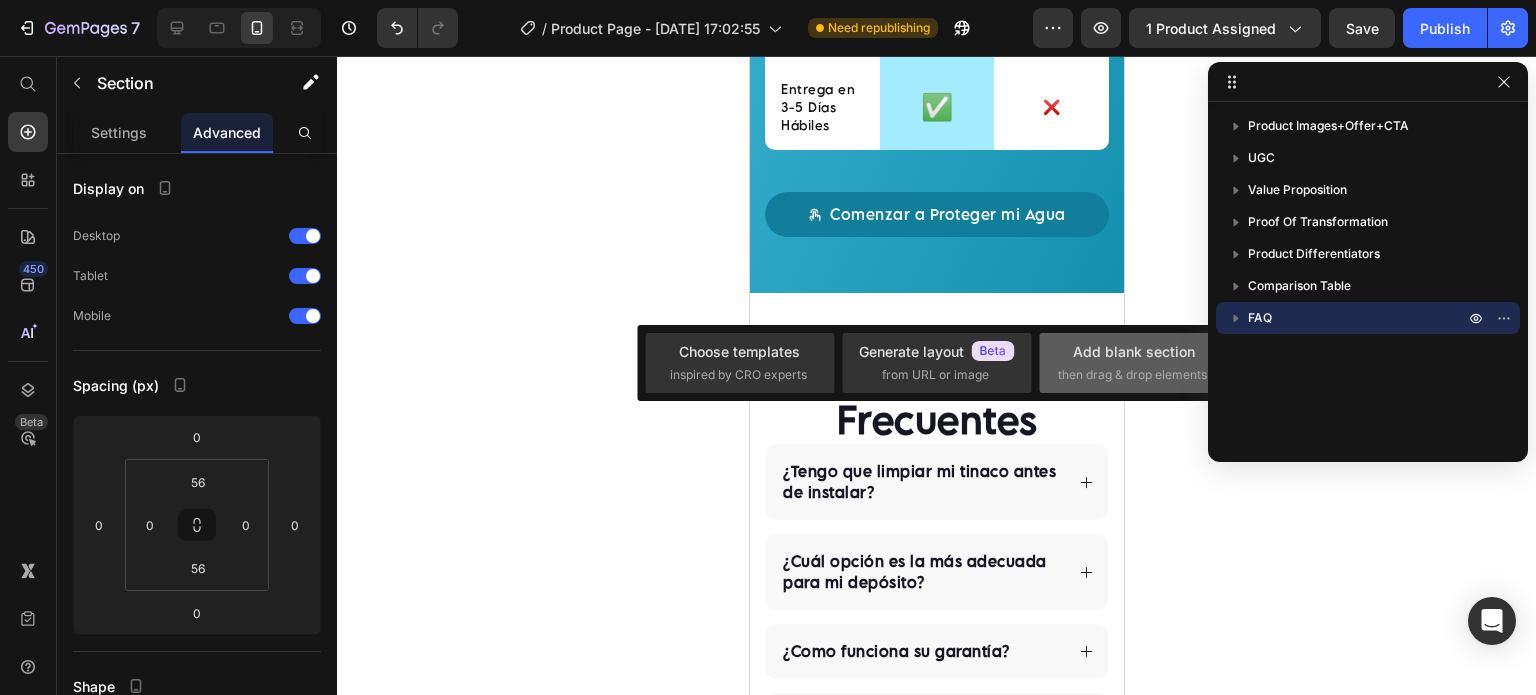 click on "Add blank section" at bounding box center [1134, 351] 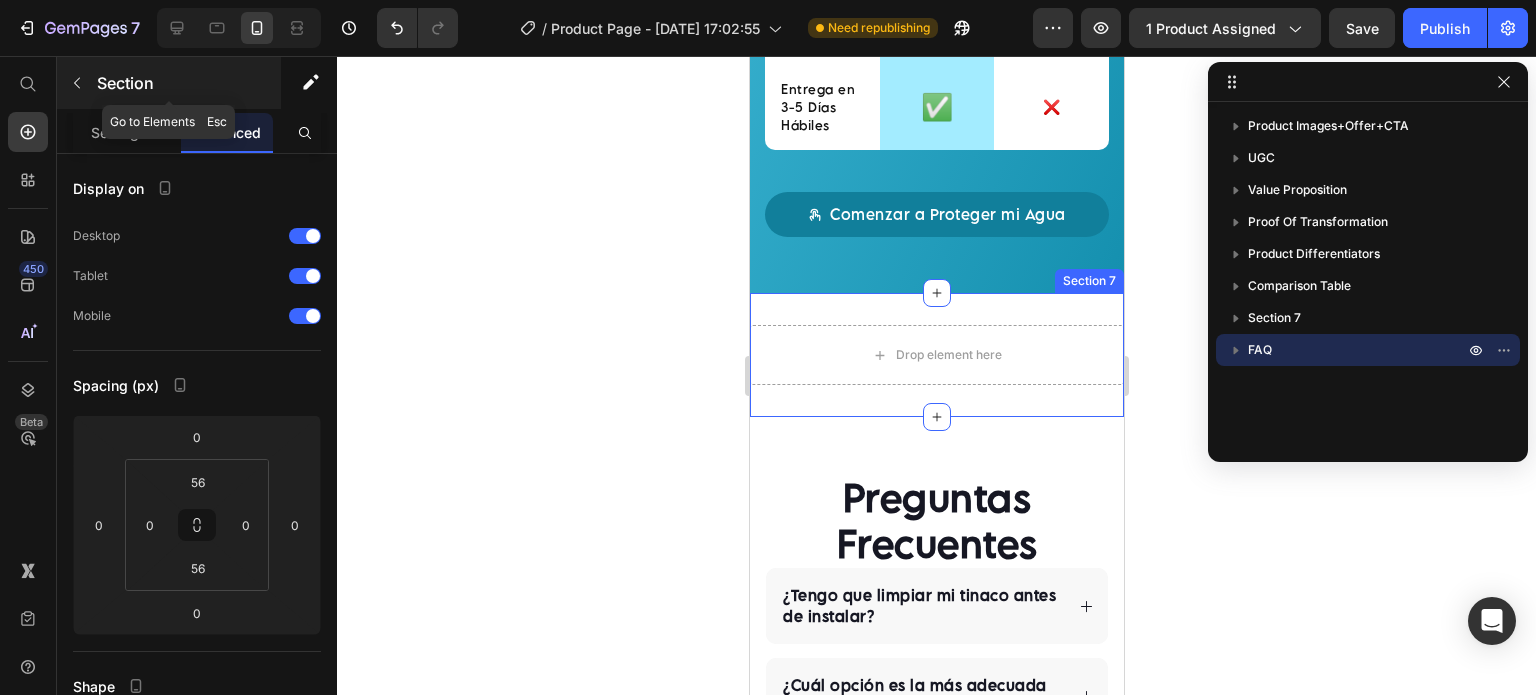 click 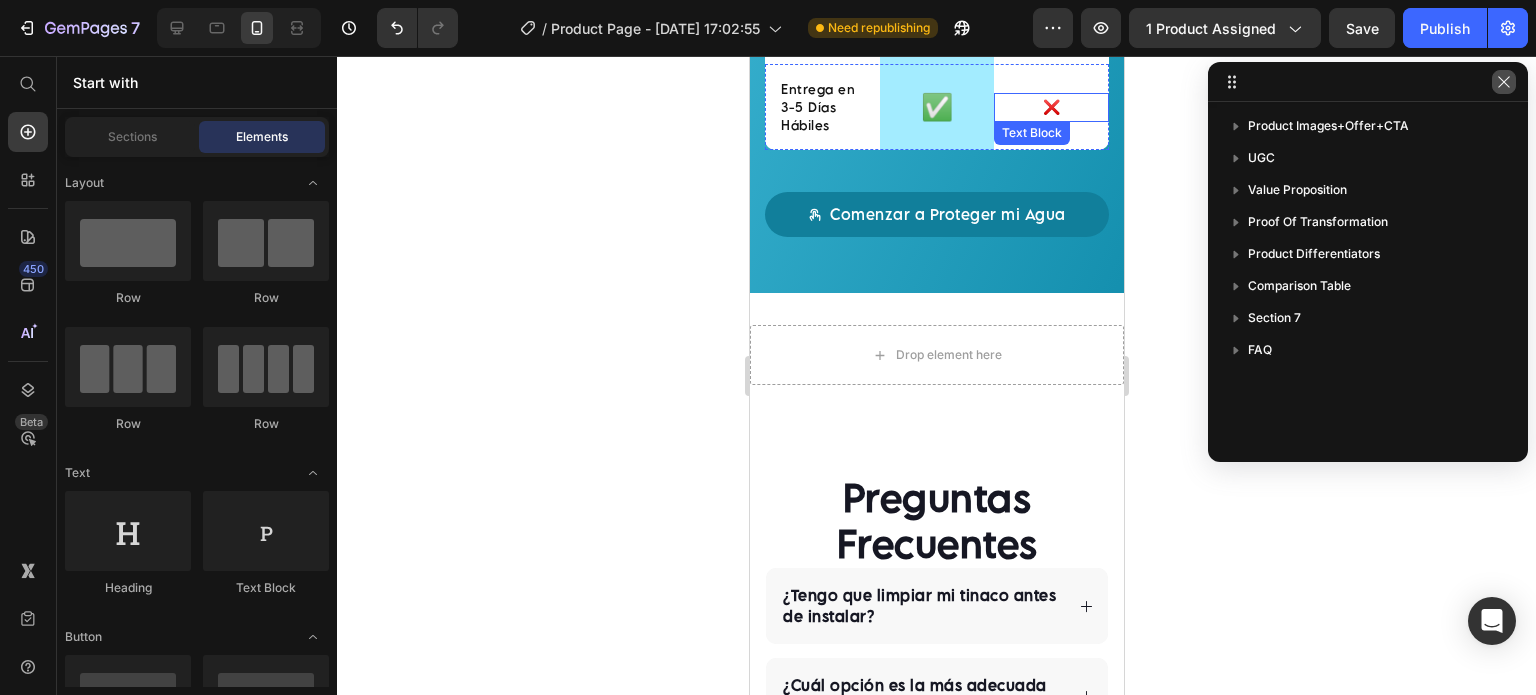 click at bounding box center [1504, 82] 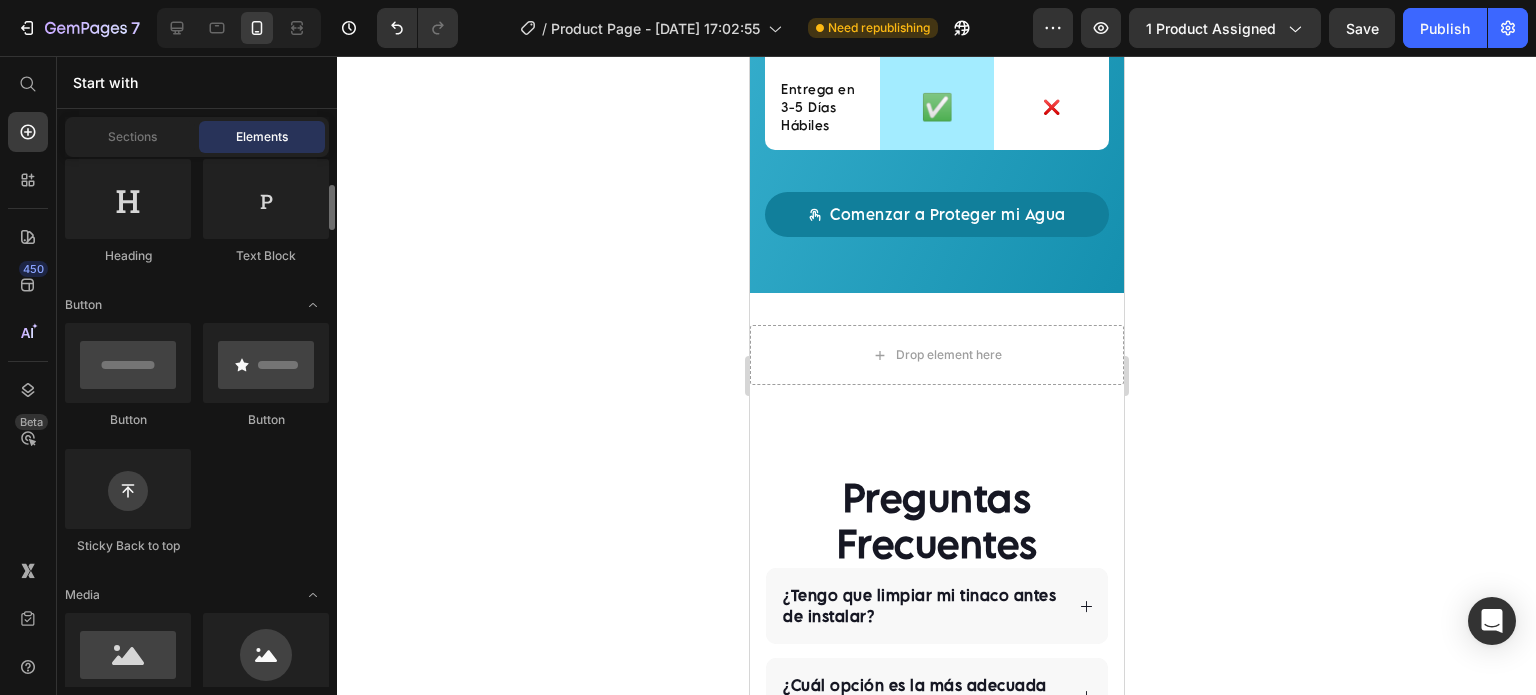scroll, scrollTop: 499, scrollLeft: 0, axis: vertical 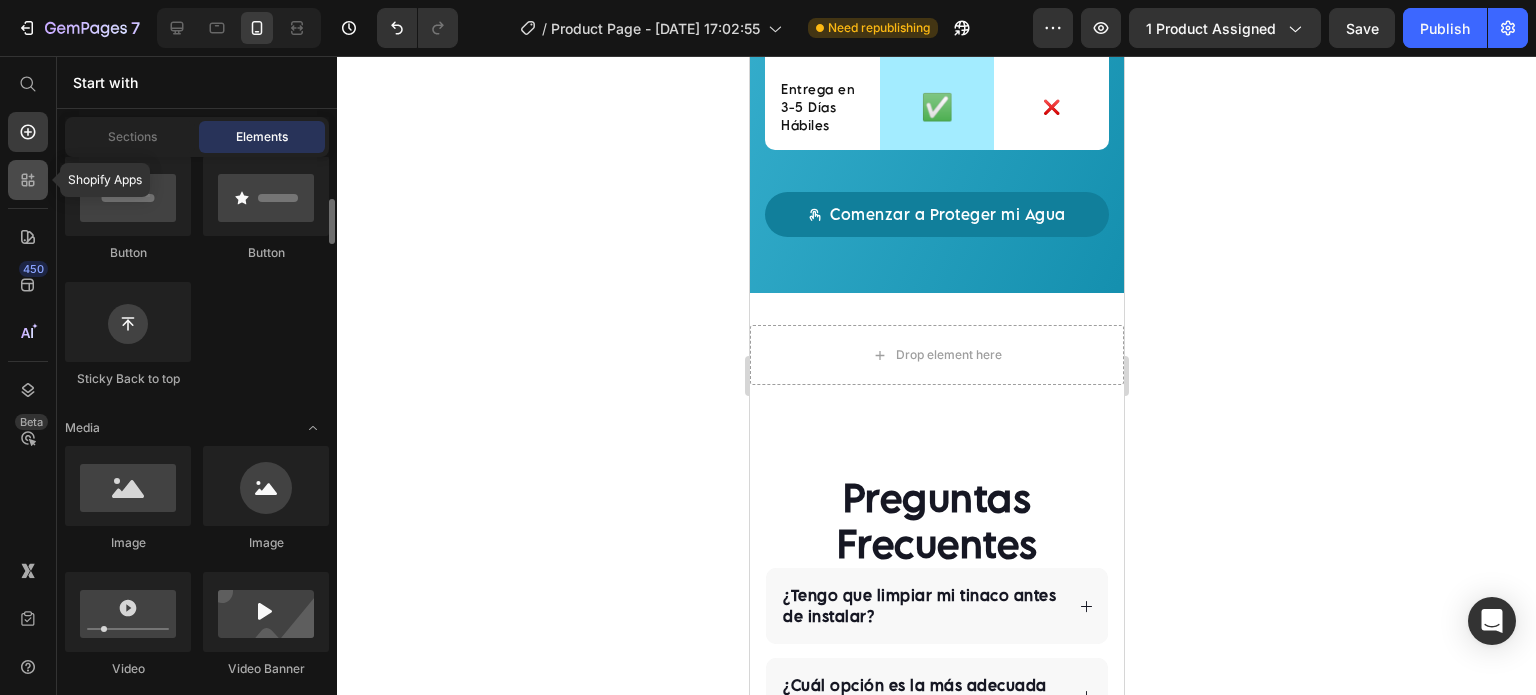click 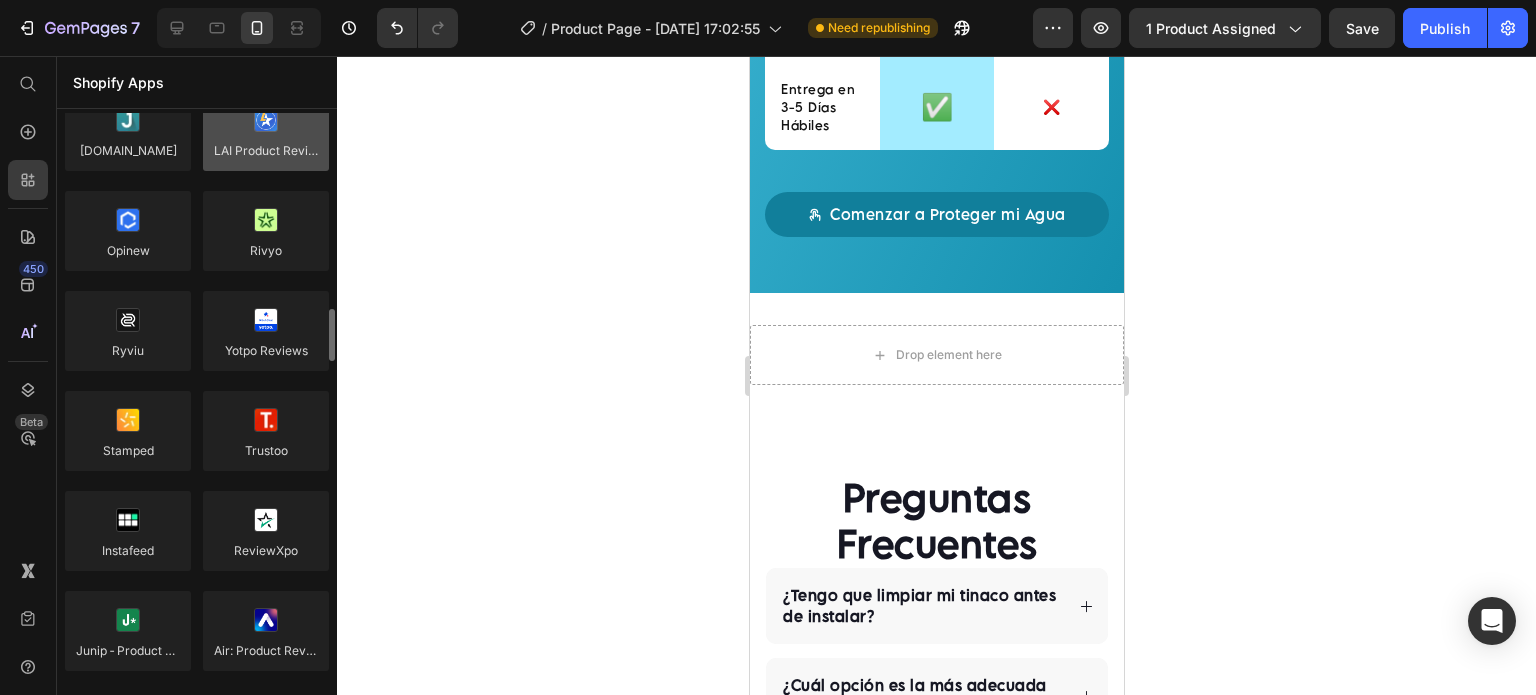 scroll, scrollTop: 0, scrollLeft: 0, axis: both 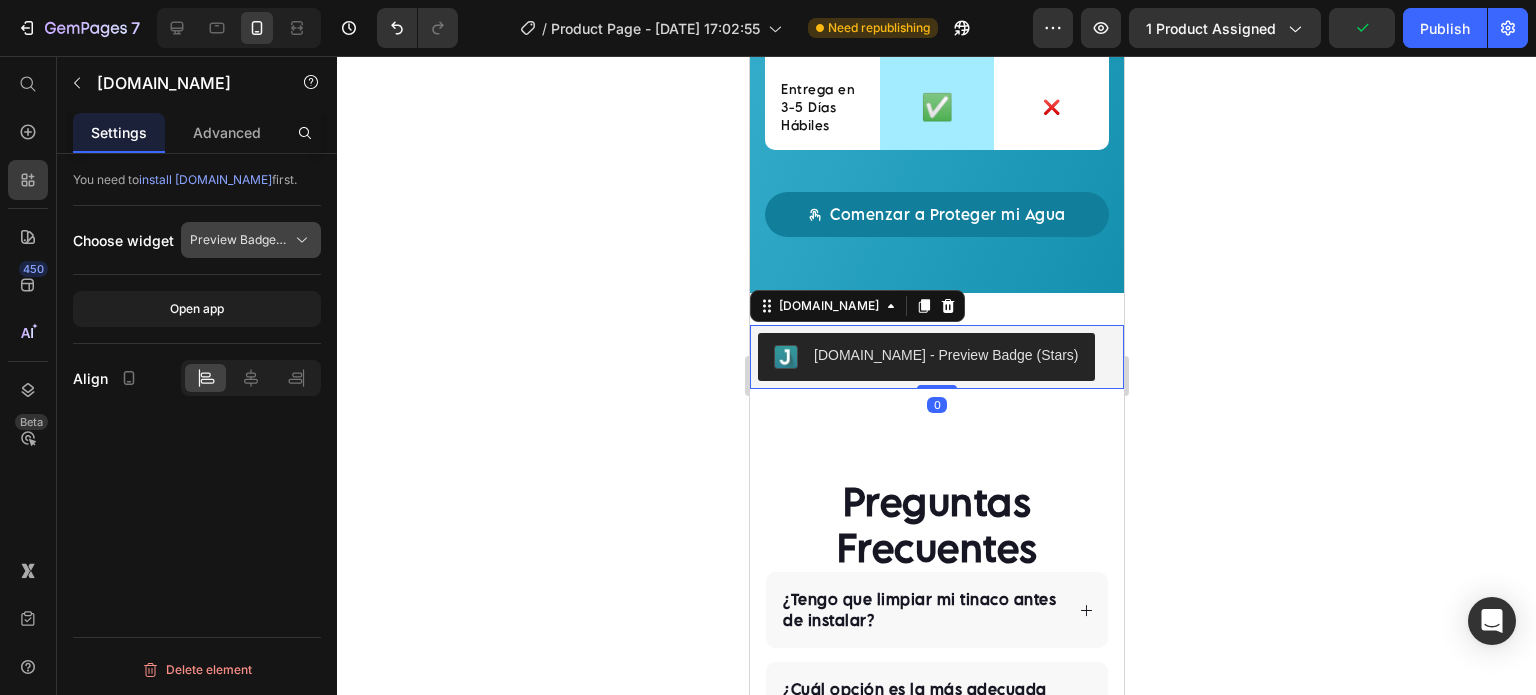 click on "Preview Badge (Stars)" at bounding box center [239, 240] 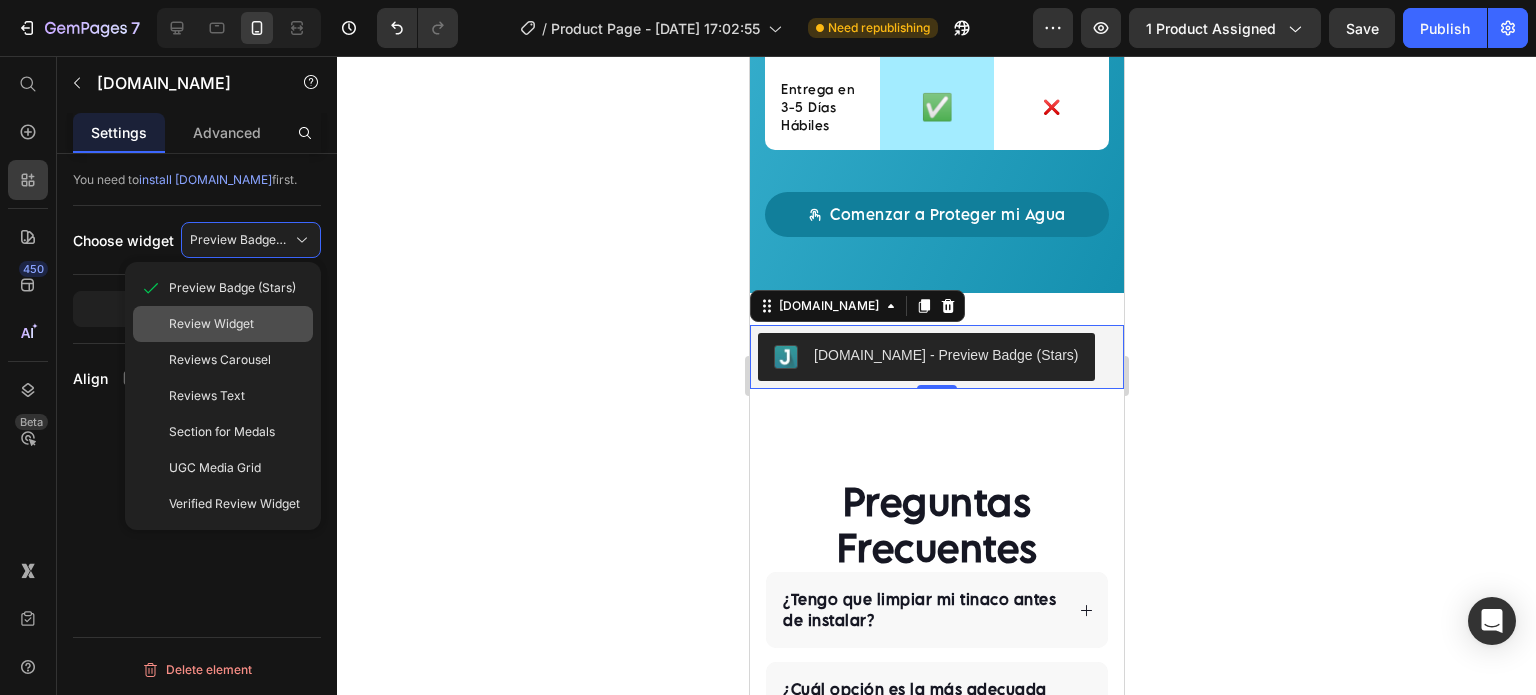 click on "Review Widget" at bounding box center (237, 324) 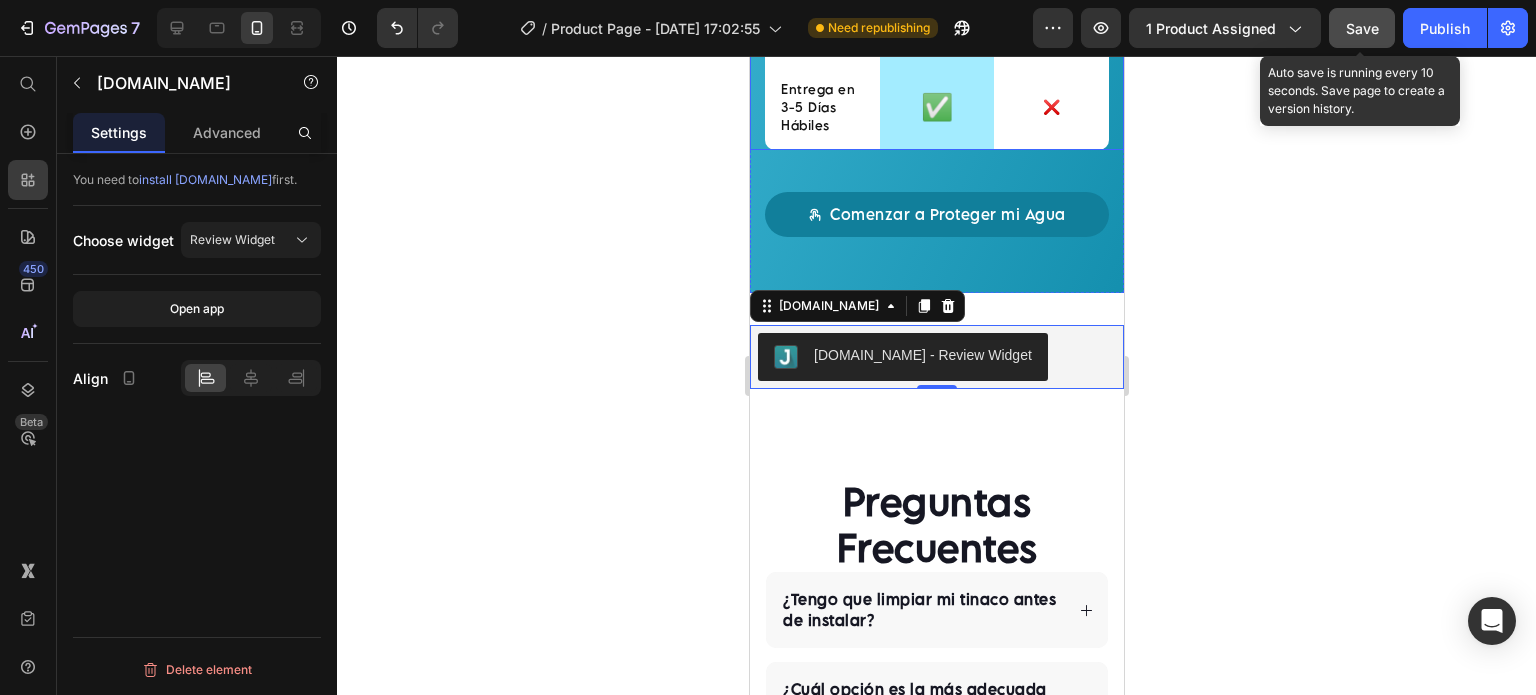 click on "Save" at bounding box center (1362, 28) 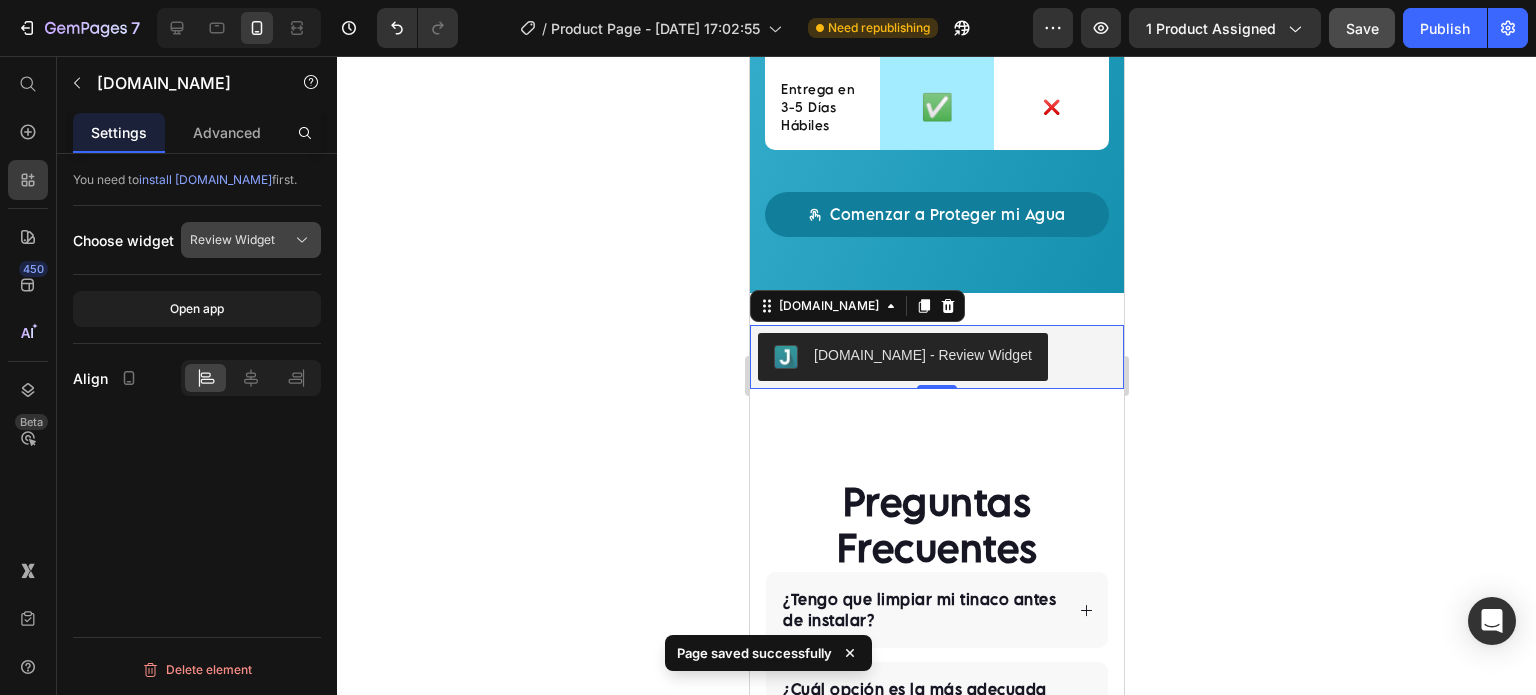click on "Review Widget" at bounding box center [251, 240] 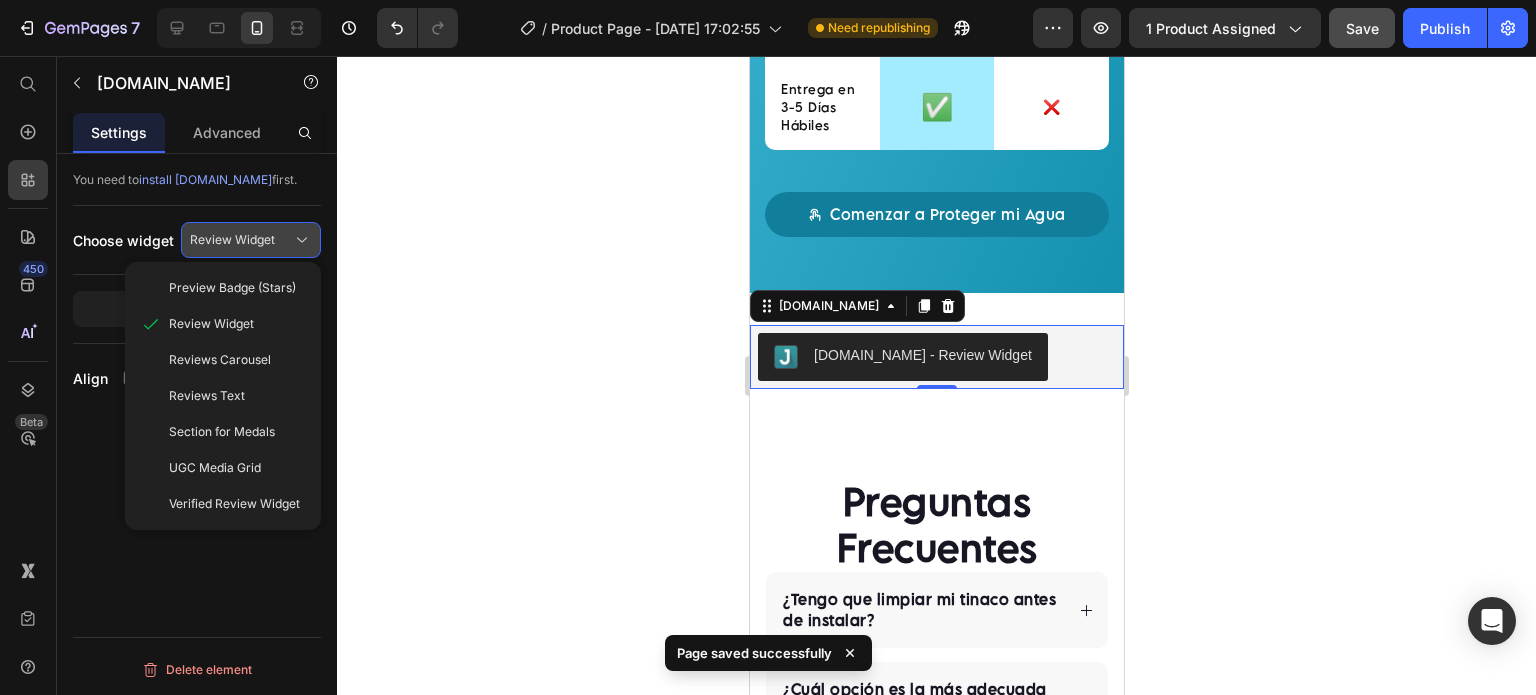 click on "Review Widget" at bounding box center [251, 240] 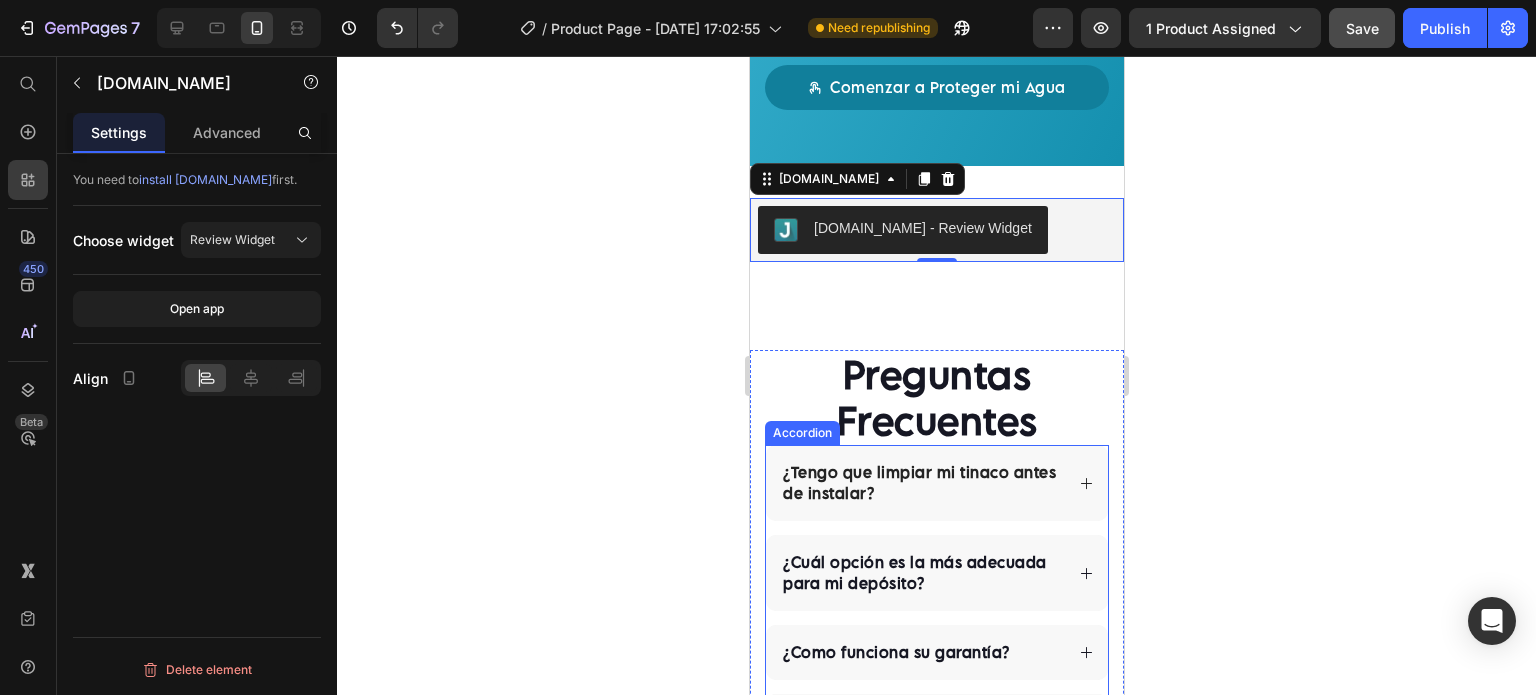 scroll, scrollTop: 4660, scrollLeft: 0, axis: vertical 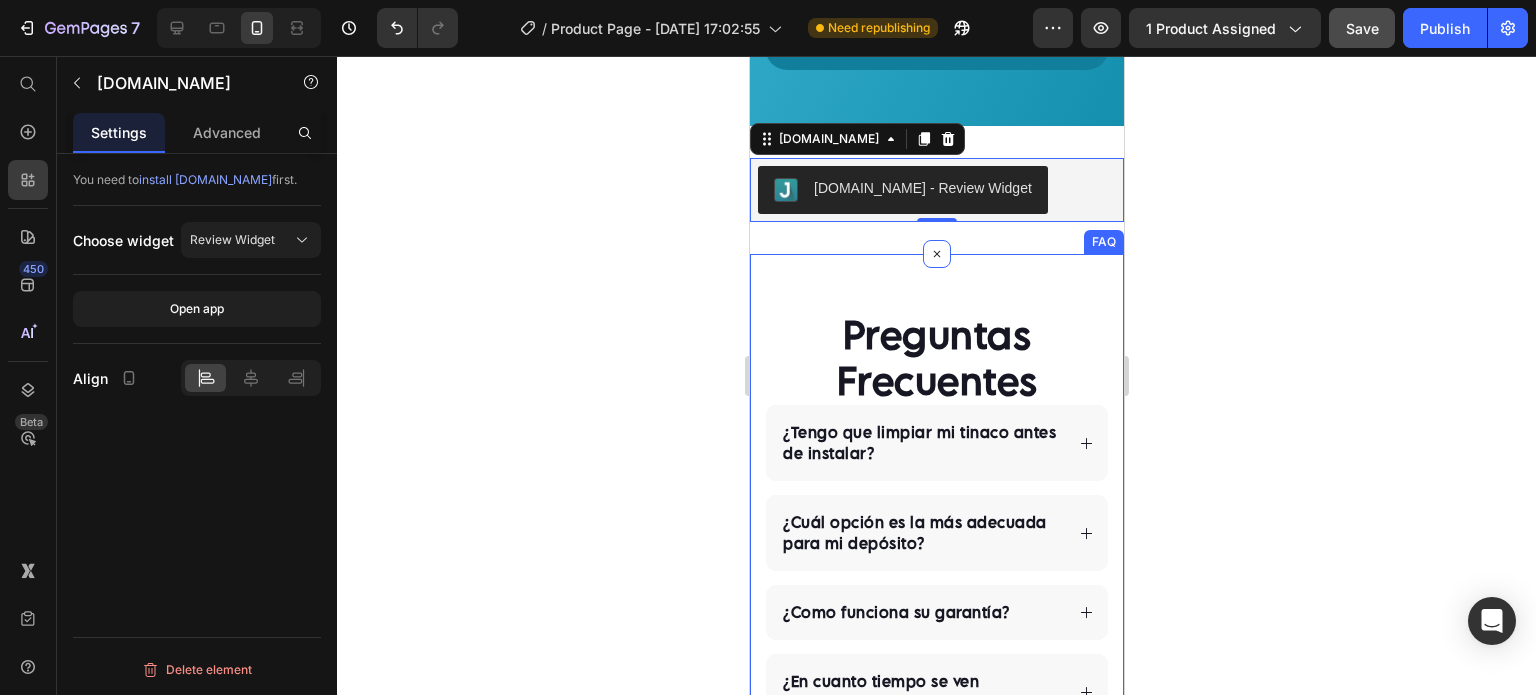 drag, startPoint x: 823, startPoint y: 274, endPoint x: 798, endPoint y: 289, distance: 29.15476 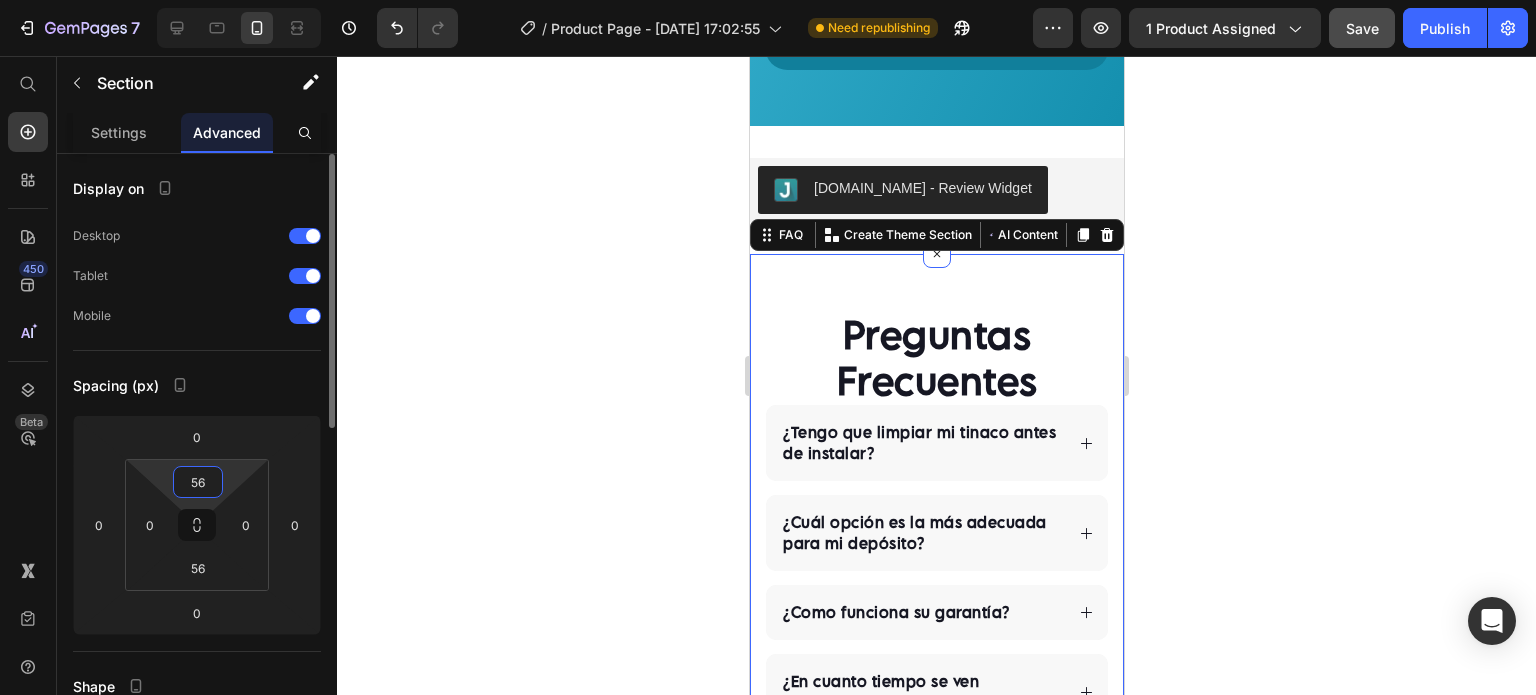 click on "56" at bounding box center (198, 482) 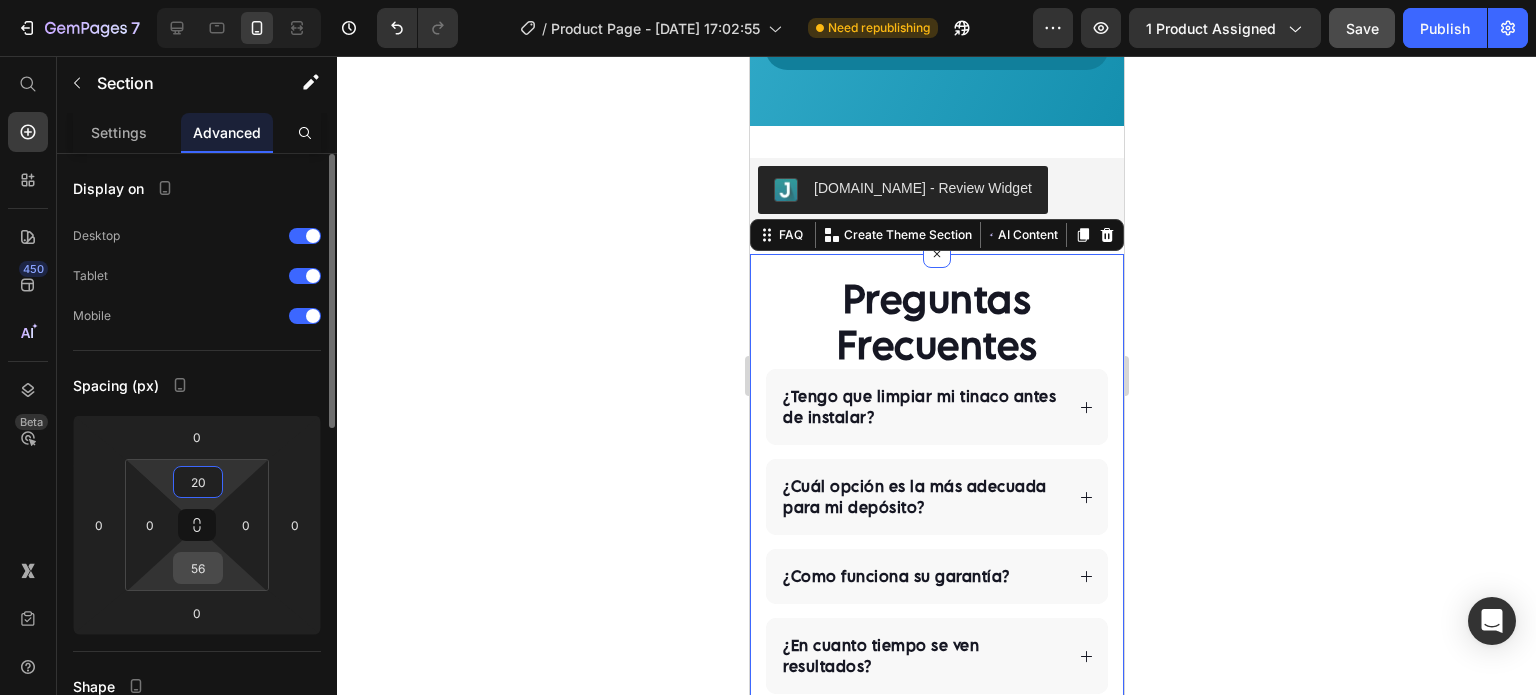 type on "20" 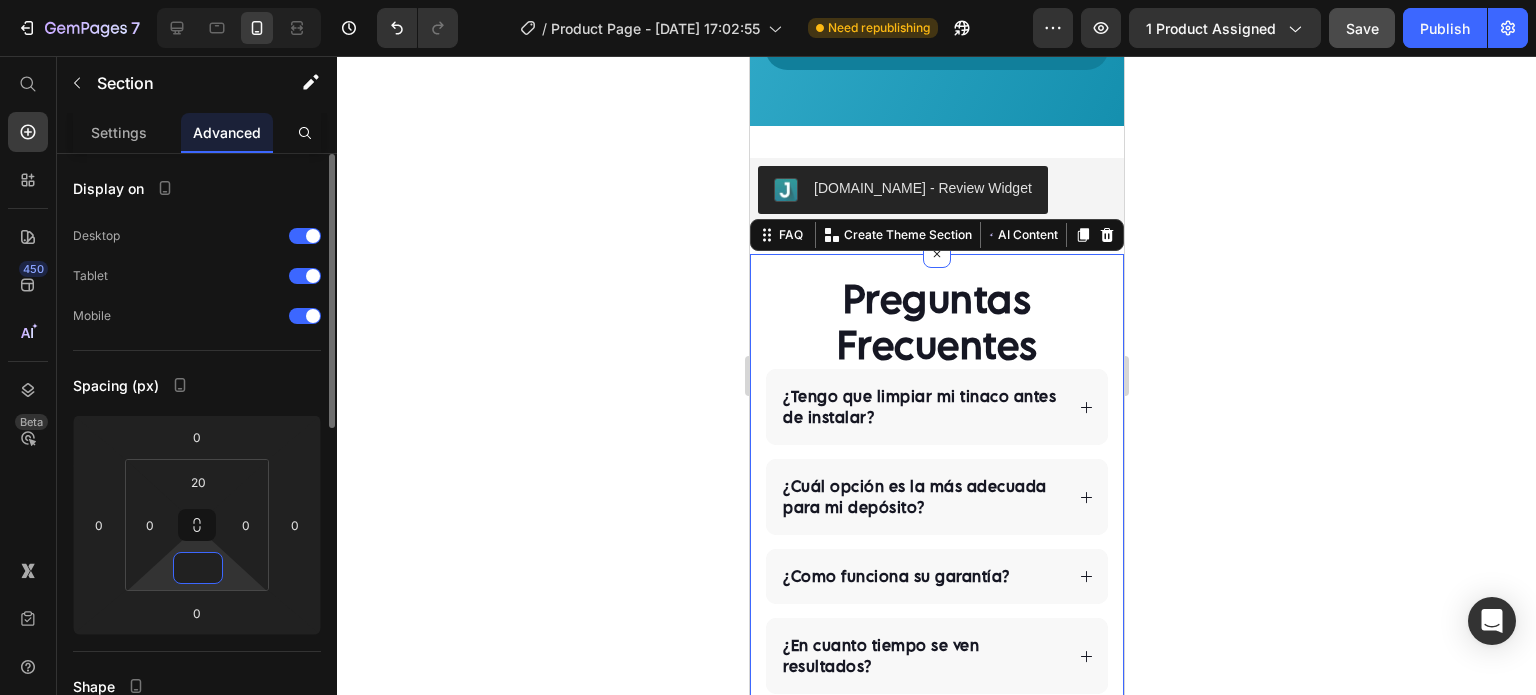 type on "1" 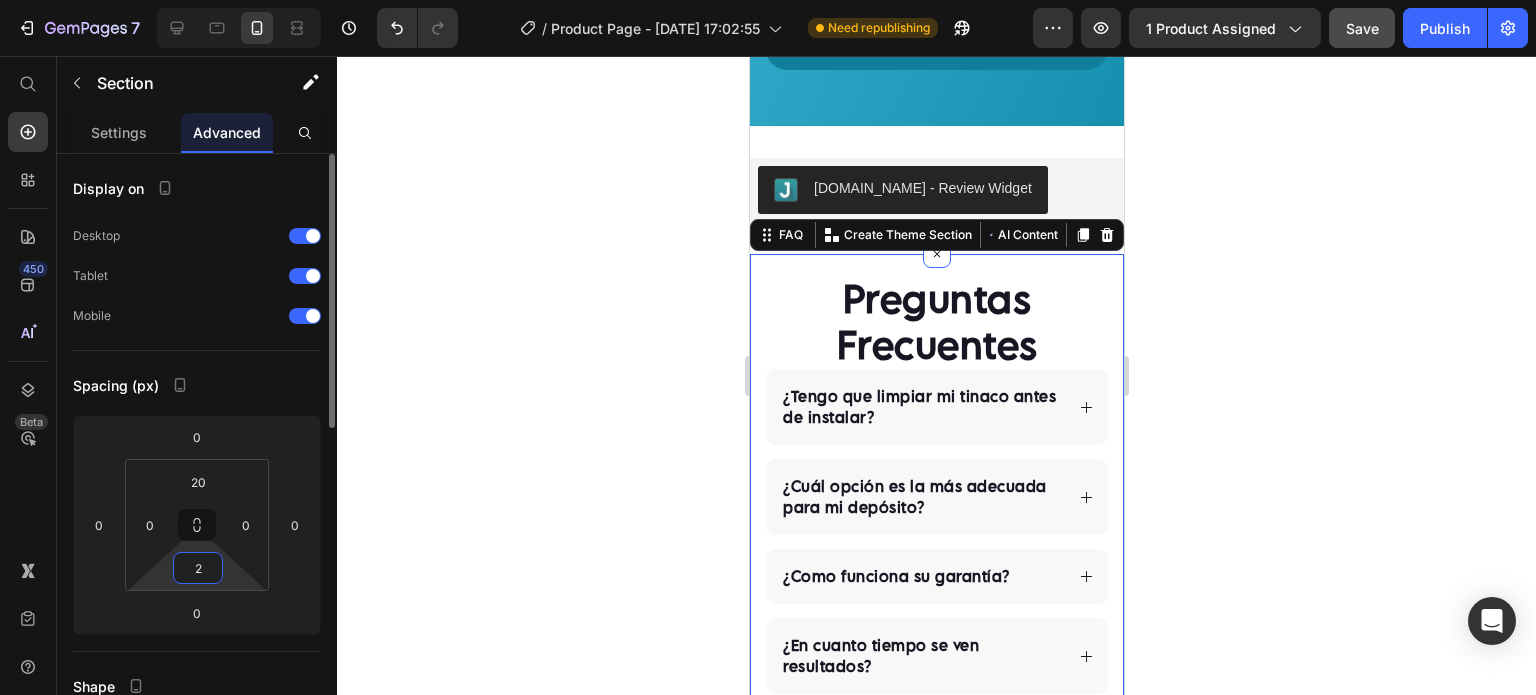 type on "20" 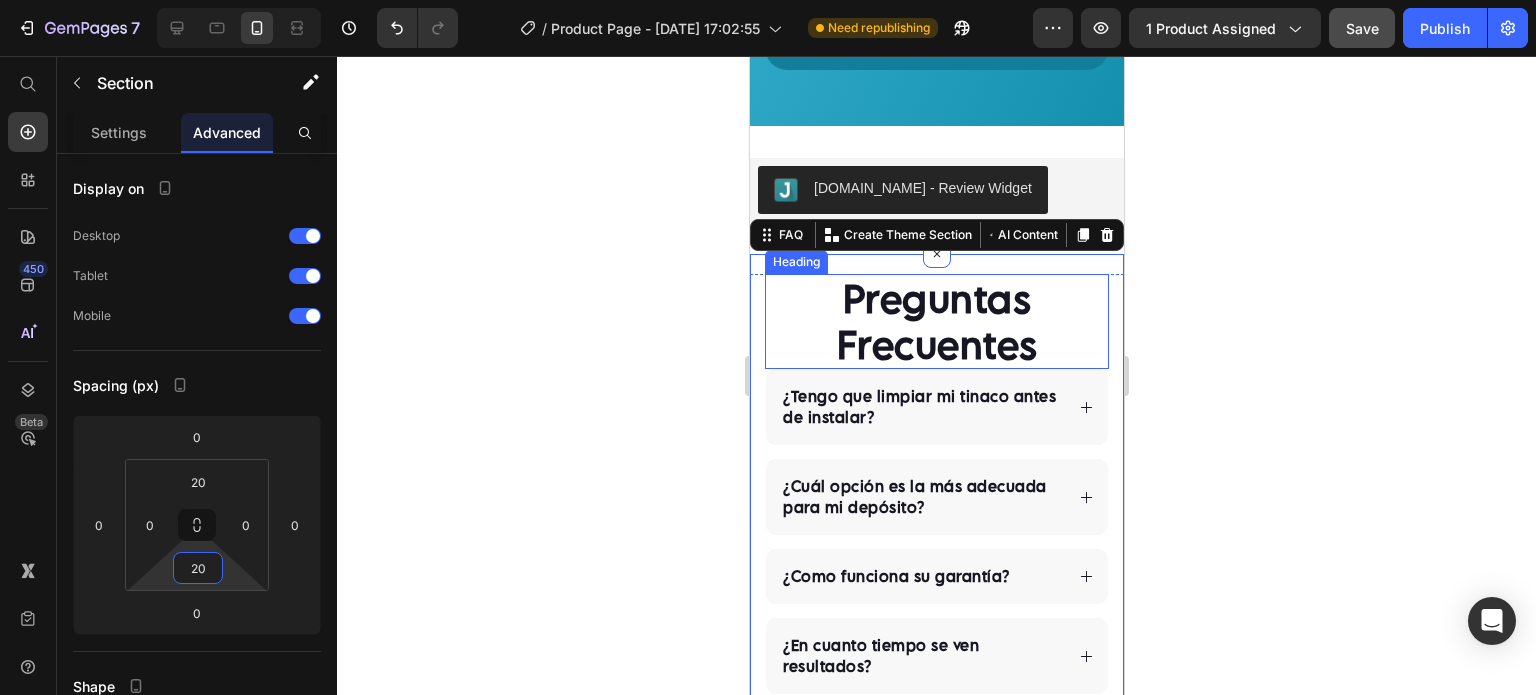 click on "Preguntas Frecuentes" at bounding box center (936, 321) 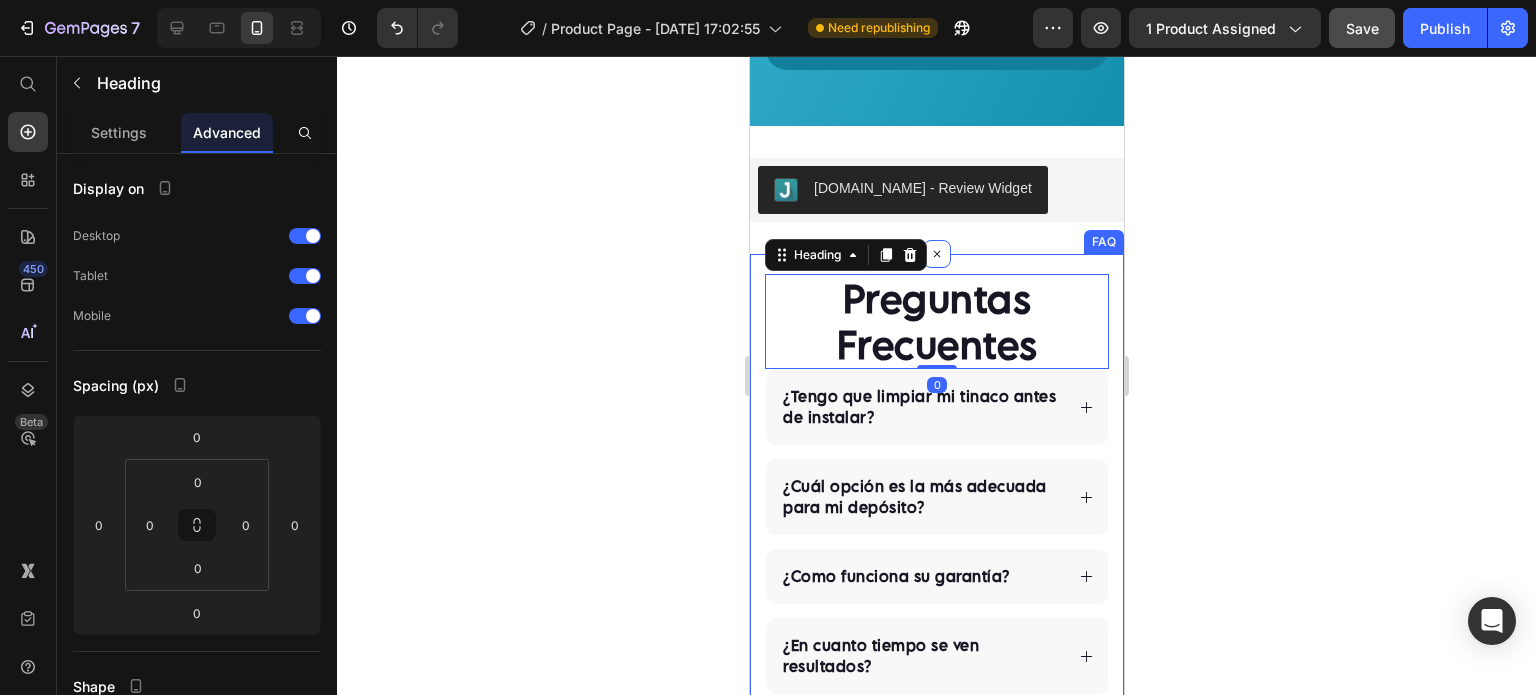 click on "Preguntas Frecuentes Heading   0
¿Tengo que limpiar mi tinaco antes de instalar?
¿Cuál opción es la más adecuada para mi depósito?
¿Como funciona su garantía?
¿En cuanto tiempo se ven resultados?
¿Tienes más preguntas? Accordion Row" at bounding box center (936, 518) 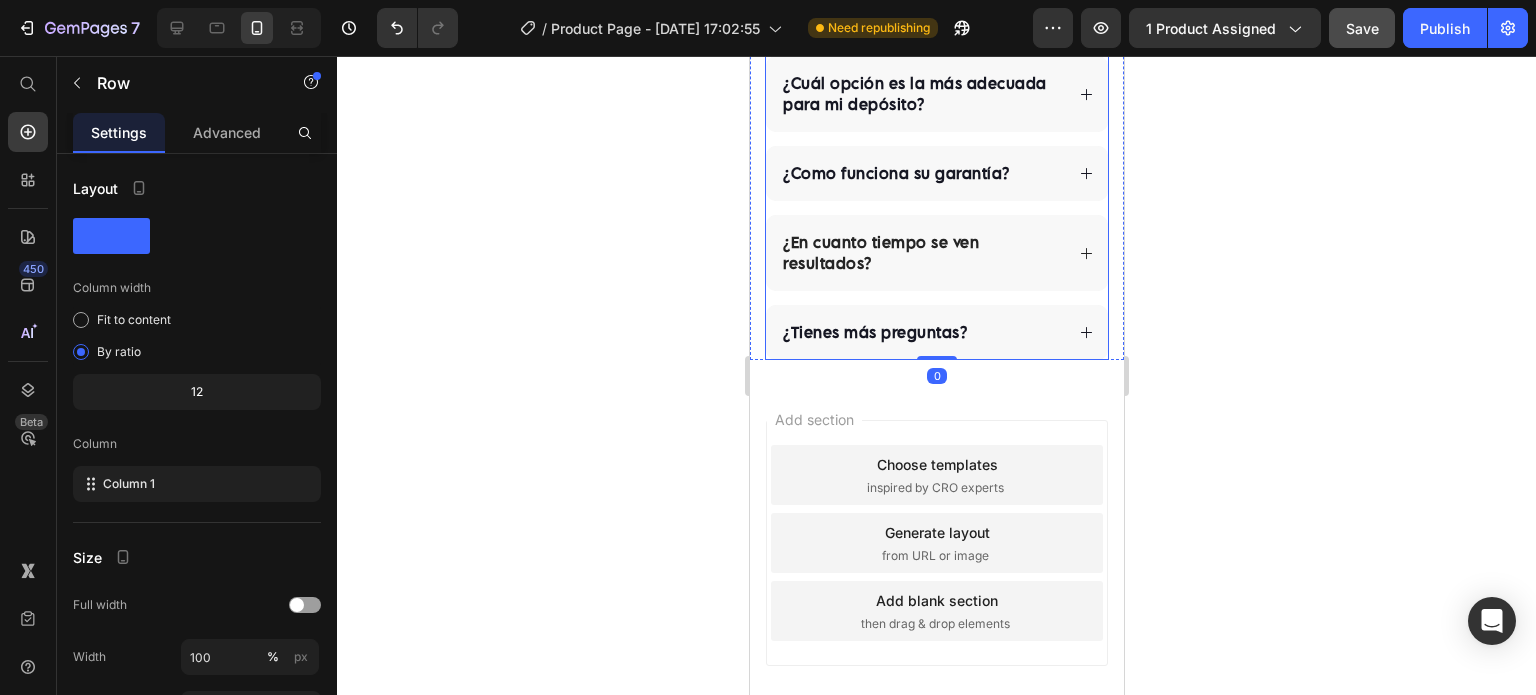 scroll, scrollTop: 5003, scrollLeft: 0, axis: vertical 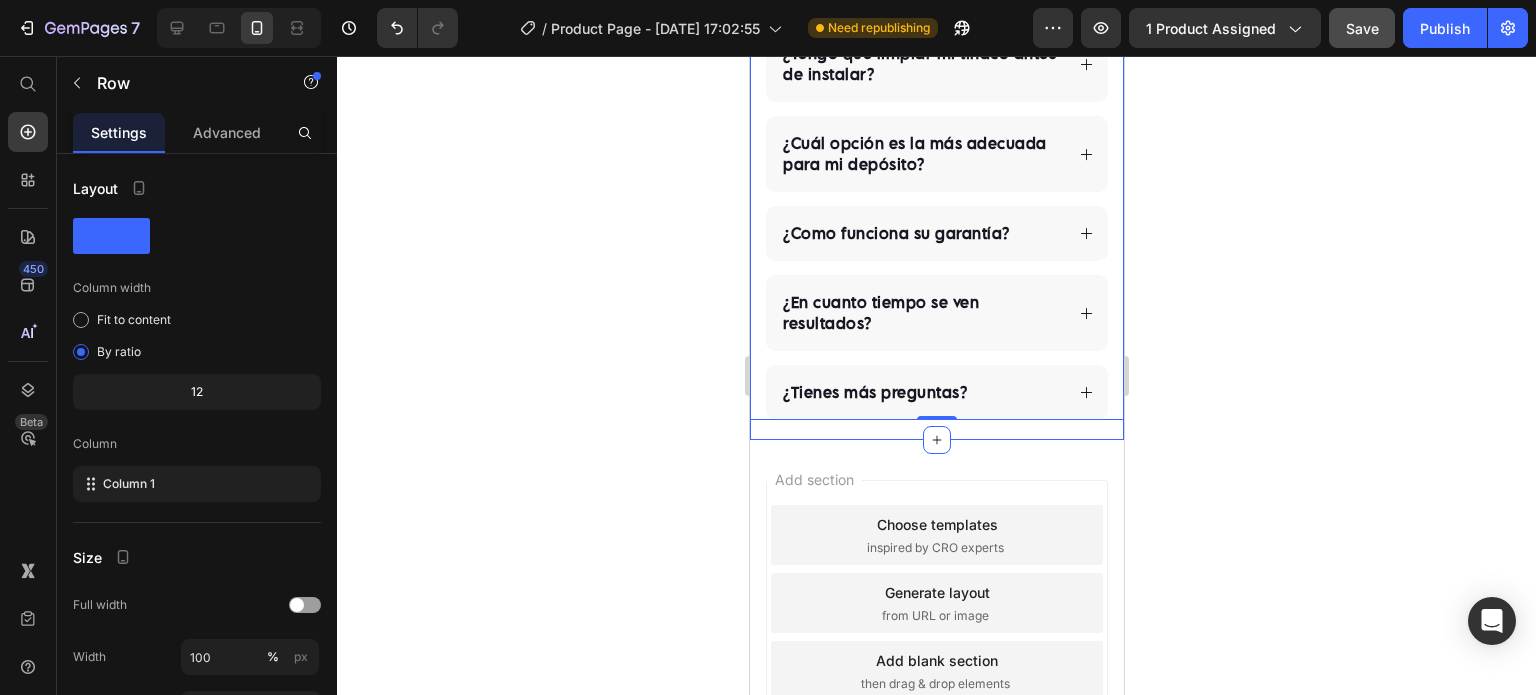 click on "Preguntas Frecuentes Heading
¿Tengo que limpiar mi tinaco antes de instalar?
¿Cuál opción es la más adecuada para mi depósito?
¿Como funciona su garantía?
¿En cuanto tiempo se ven resultados?
¿Tienes más preguntas? Accordion Row   0 FAQ" at bounding box center [936, 175] 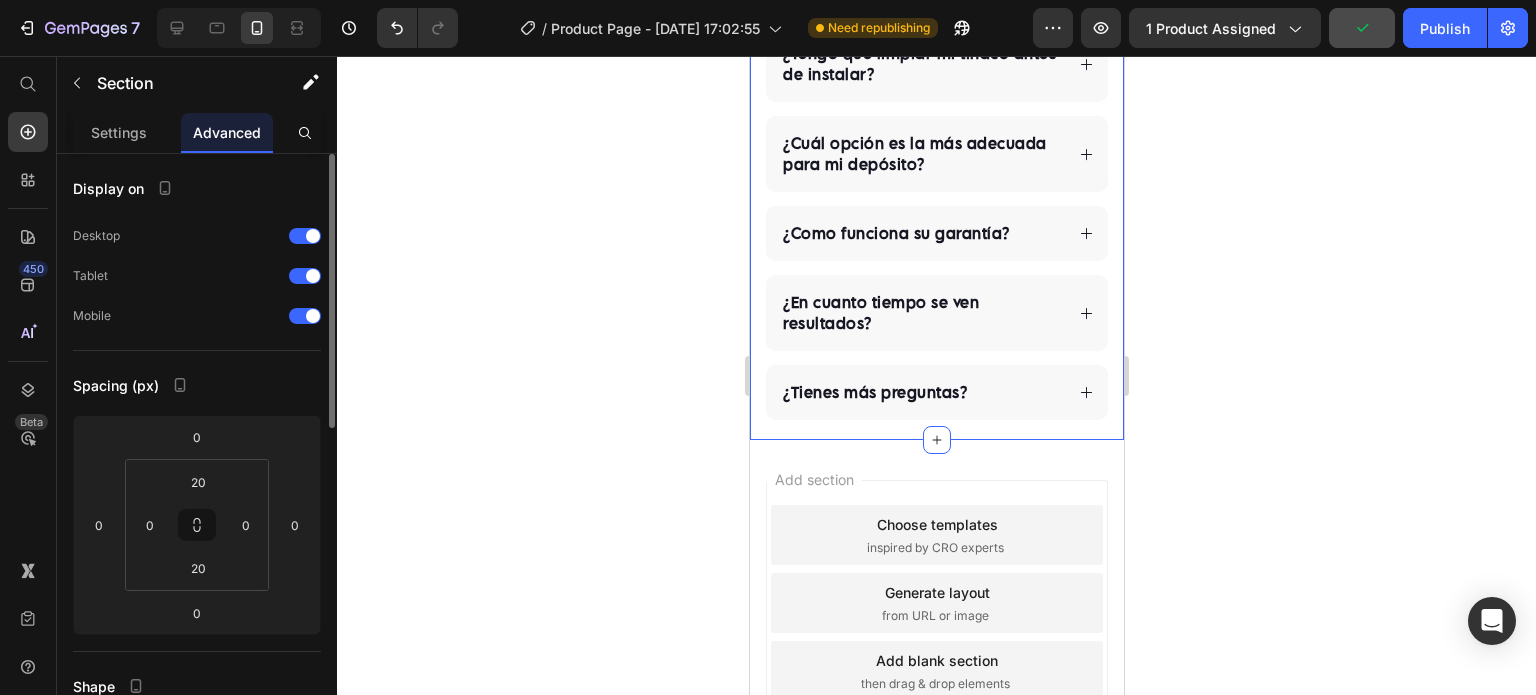 scroll, scrollTop: 166, scrollLeft: 0, axis: vertical 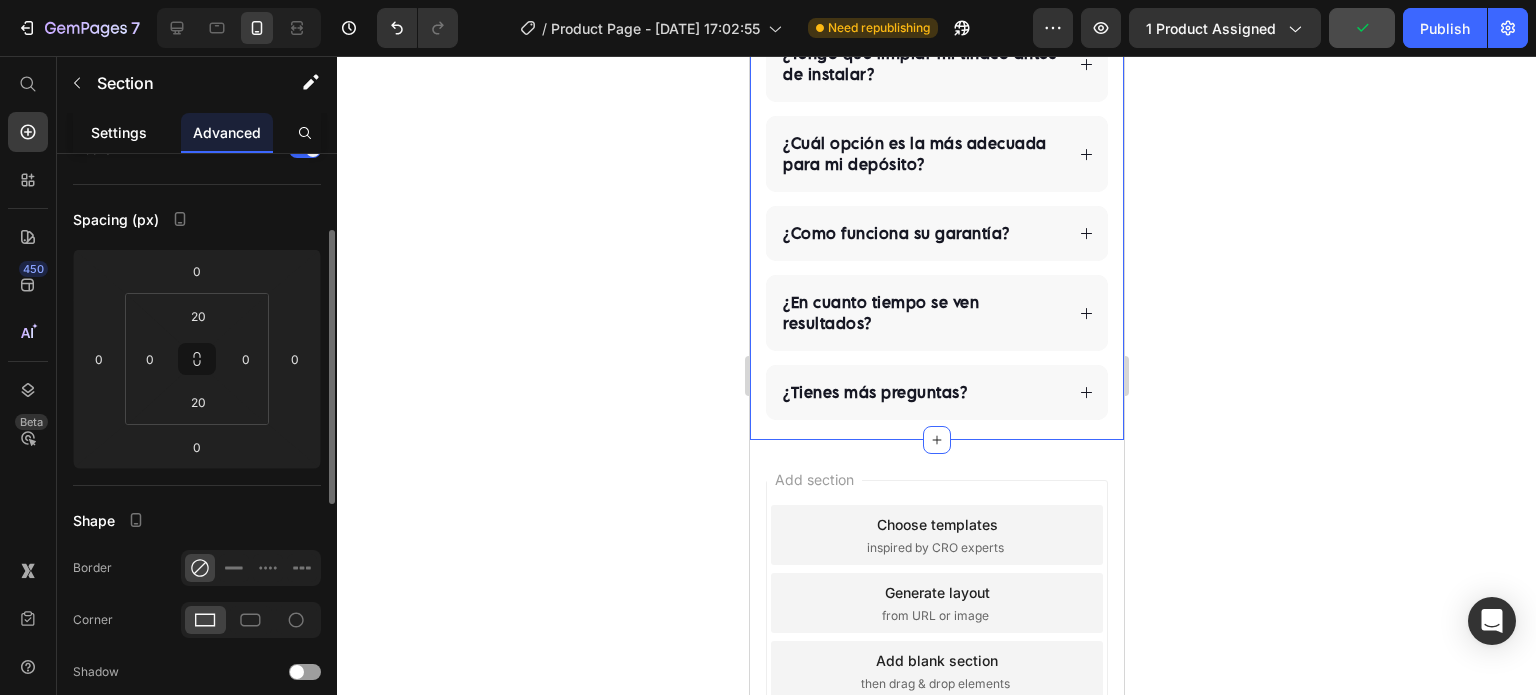 click on "Settings" at bounding box center [119, 132] 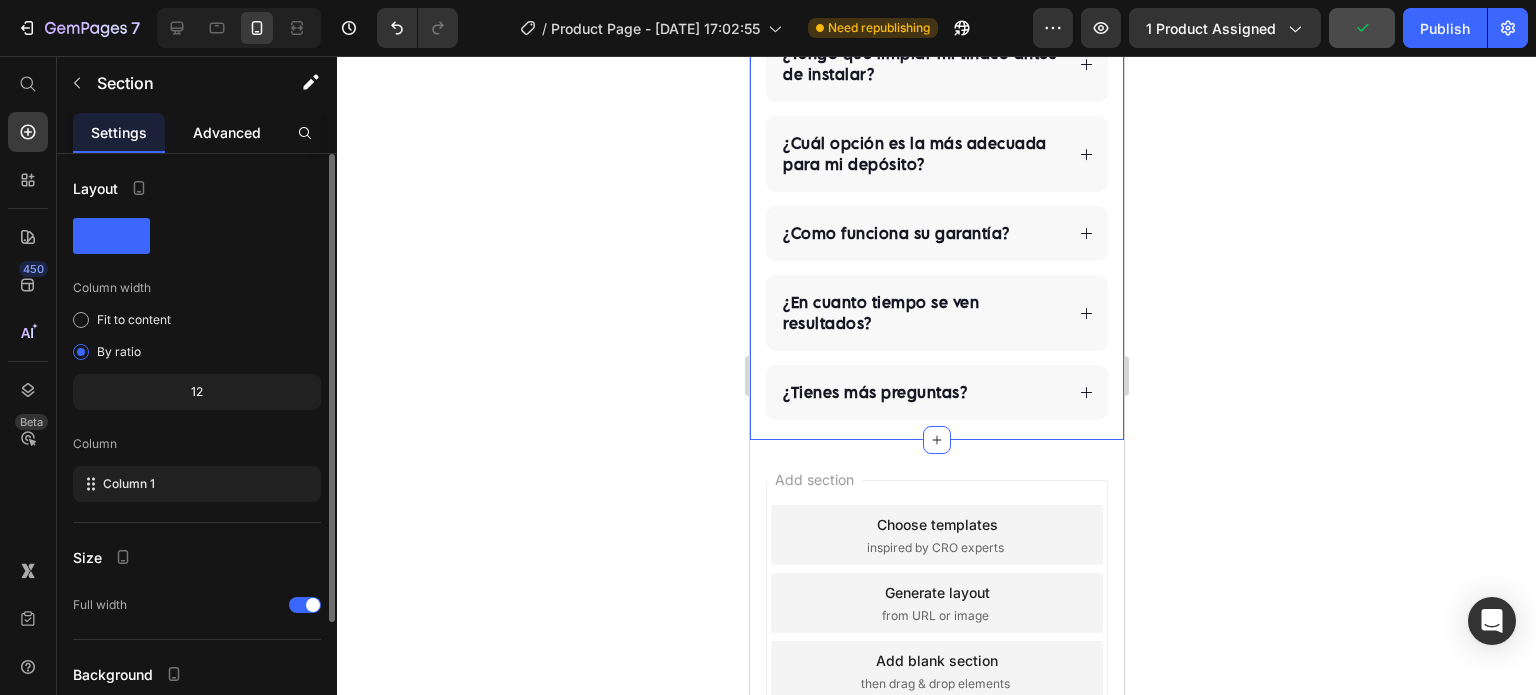 click on "Advanced" at bounding box center [227, 132] 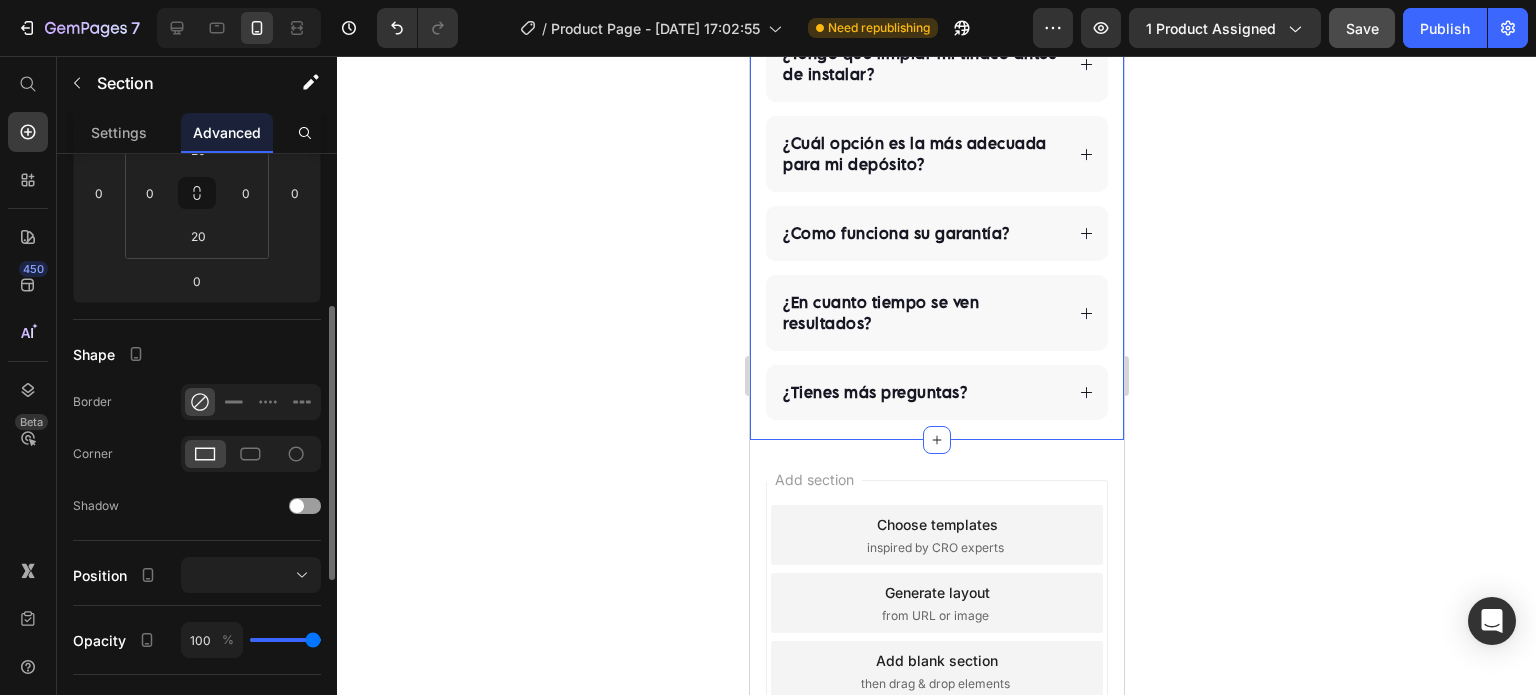 scroll, scrollTop: 499, scrollLeft: 0, axis: vertical 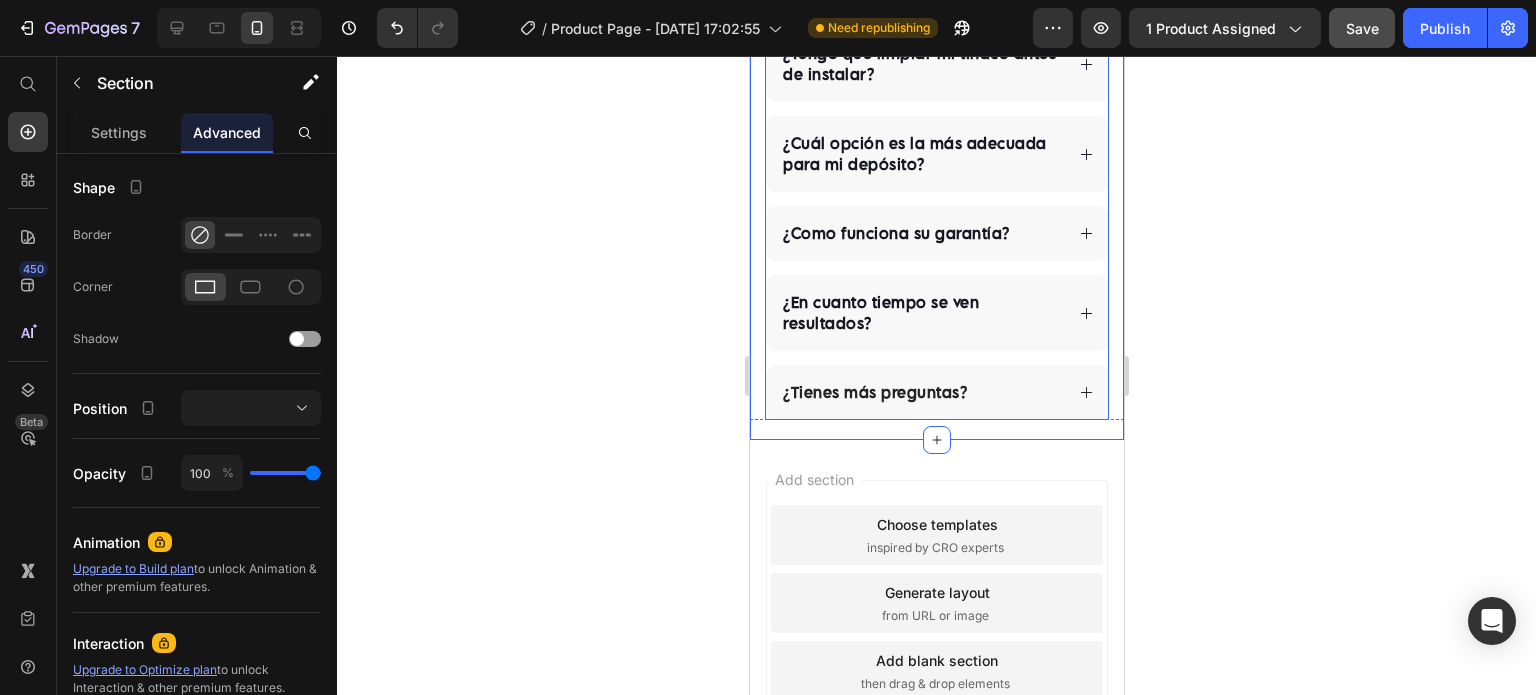 click on "¿Tienes más preguntas?" at bounding box center [936, 392] 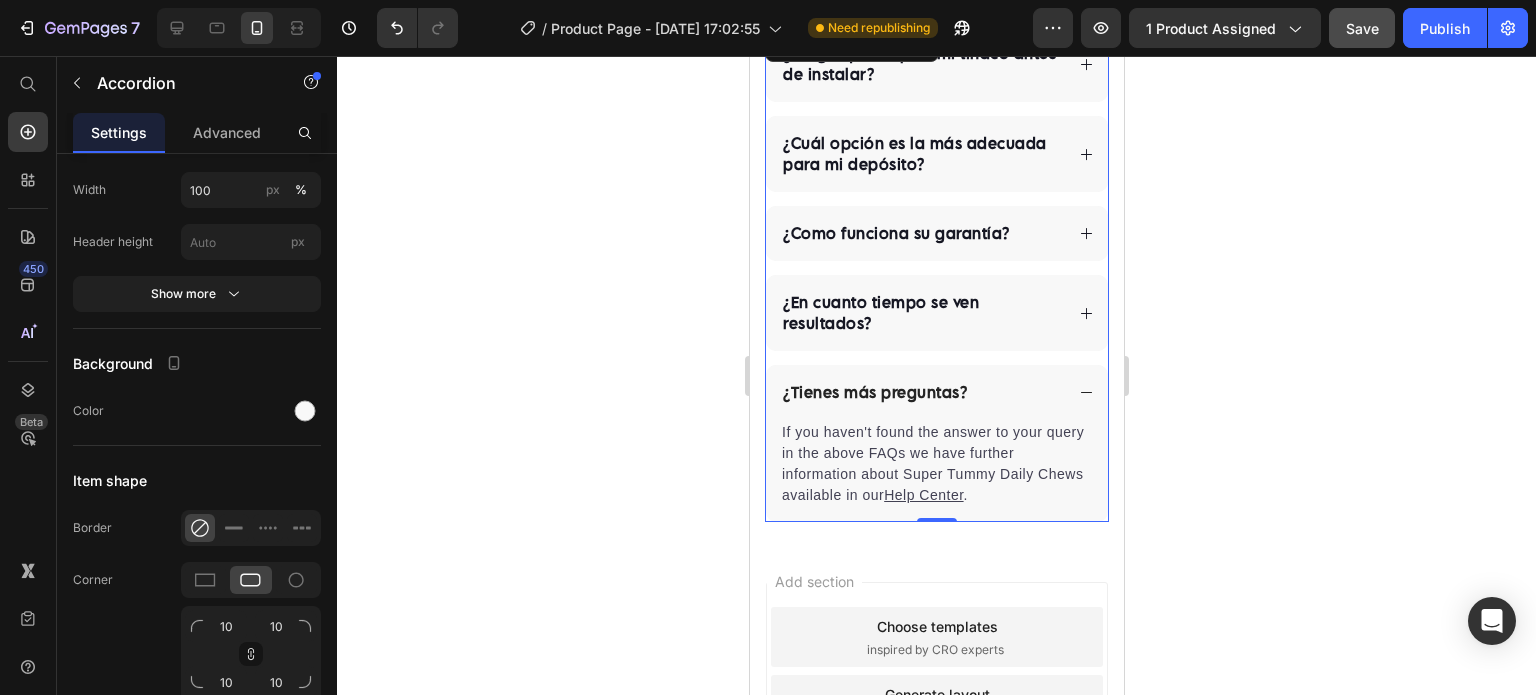 scroll, scrollTop: 1811, scrollLeft: 0, axis: vertical 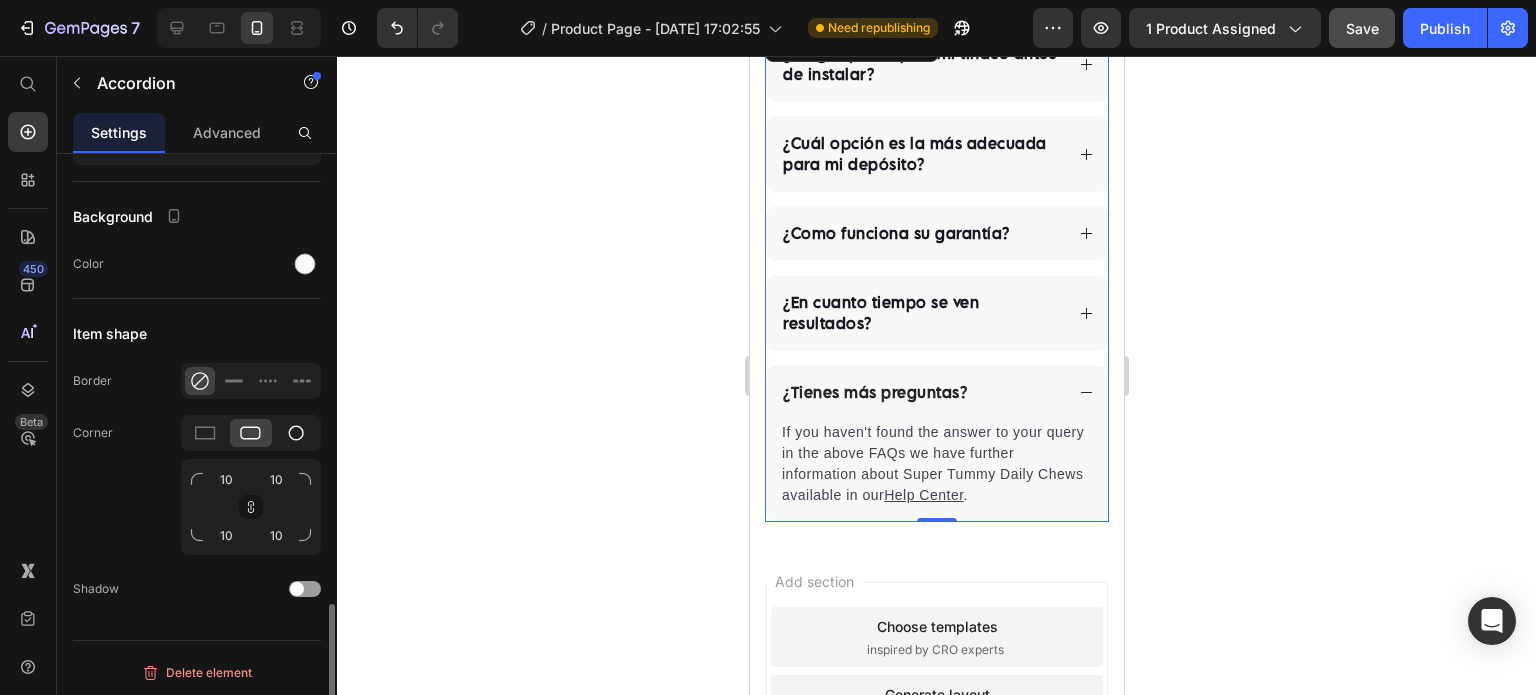click 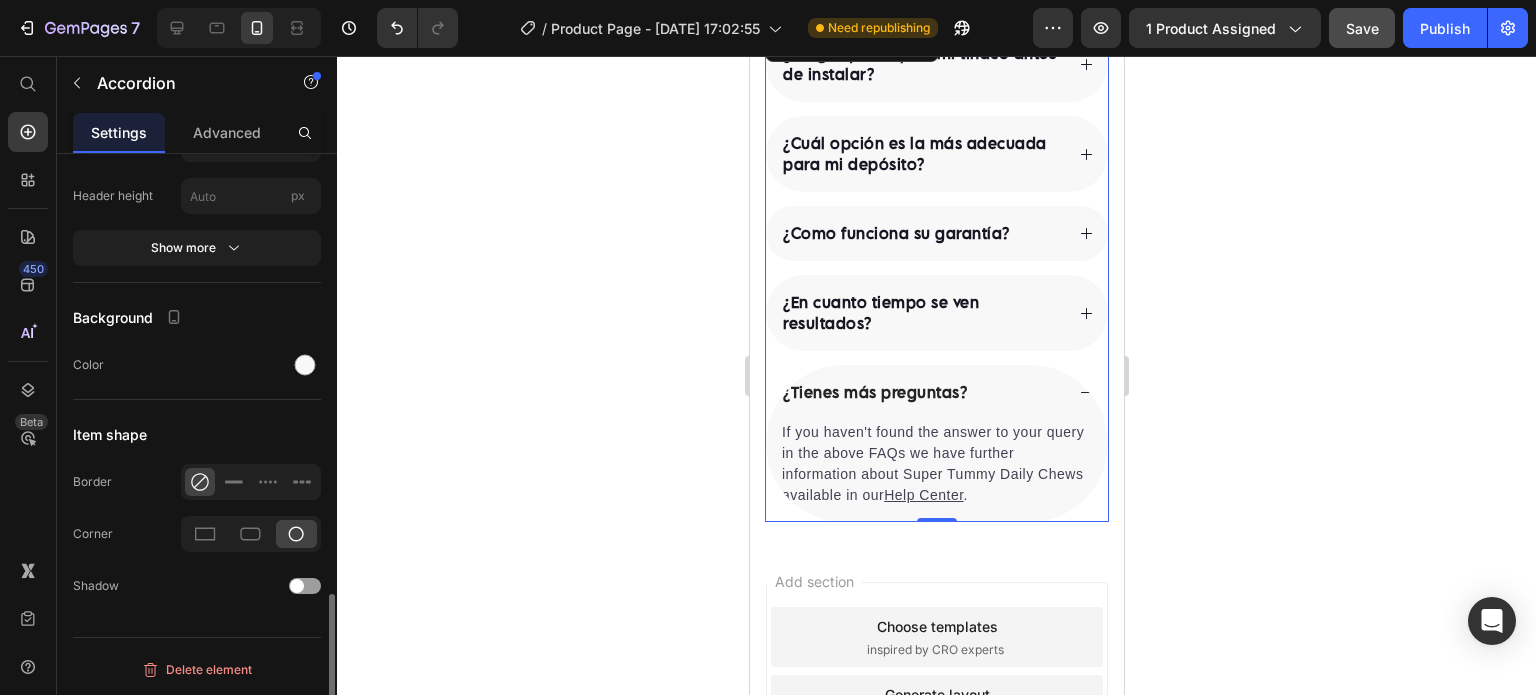 scroll, scrollTop: 1707, scrollLeft: 0, axis: vertical 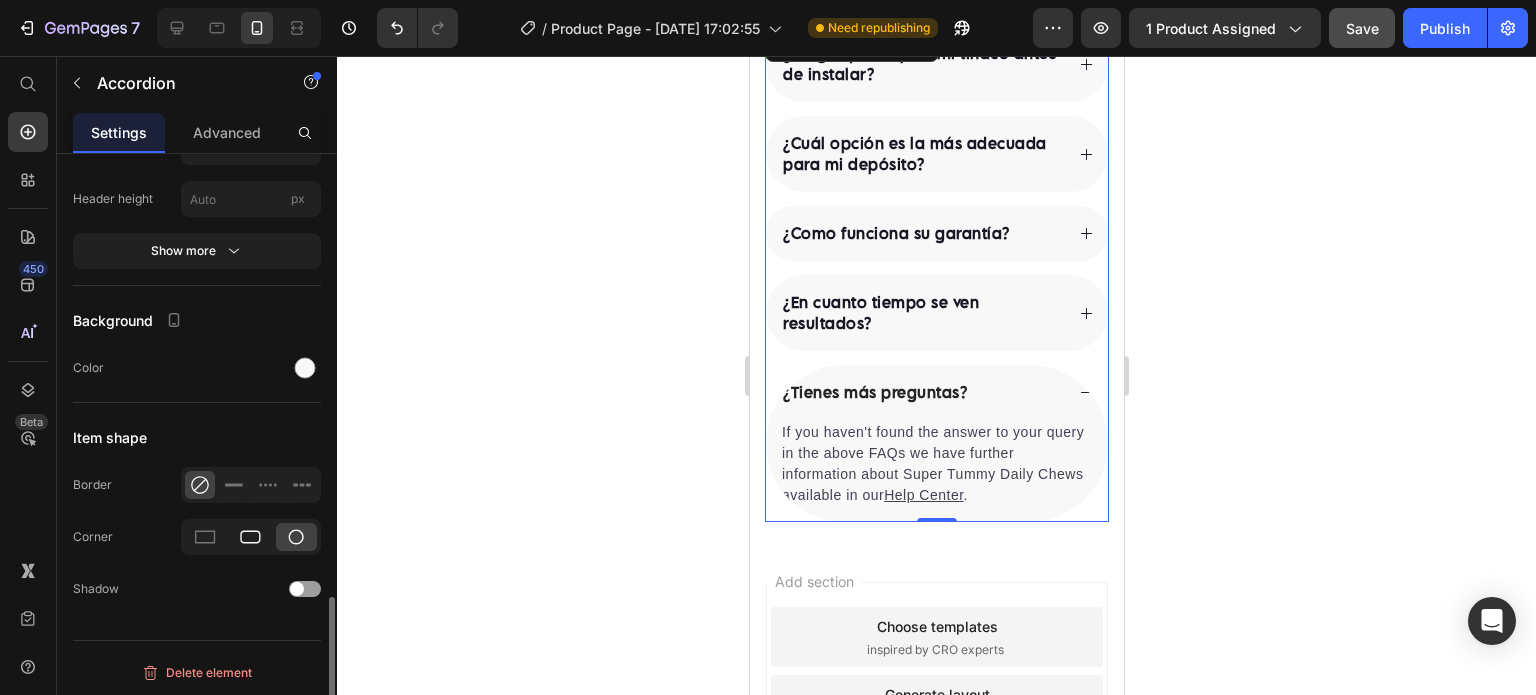 click 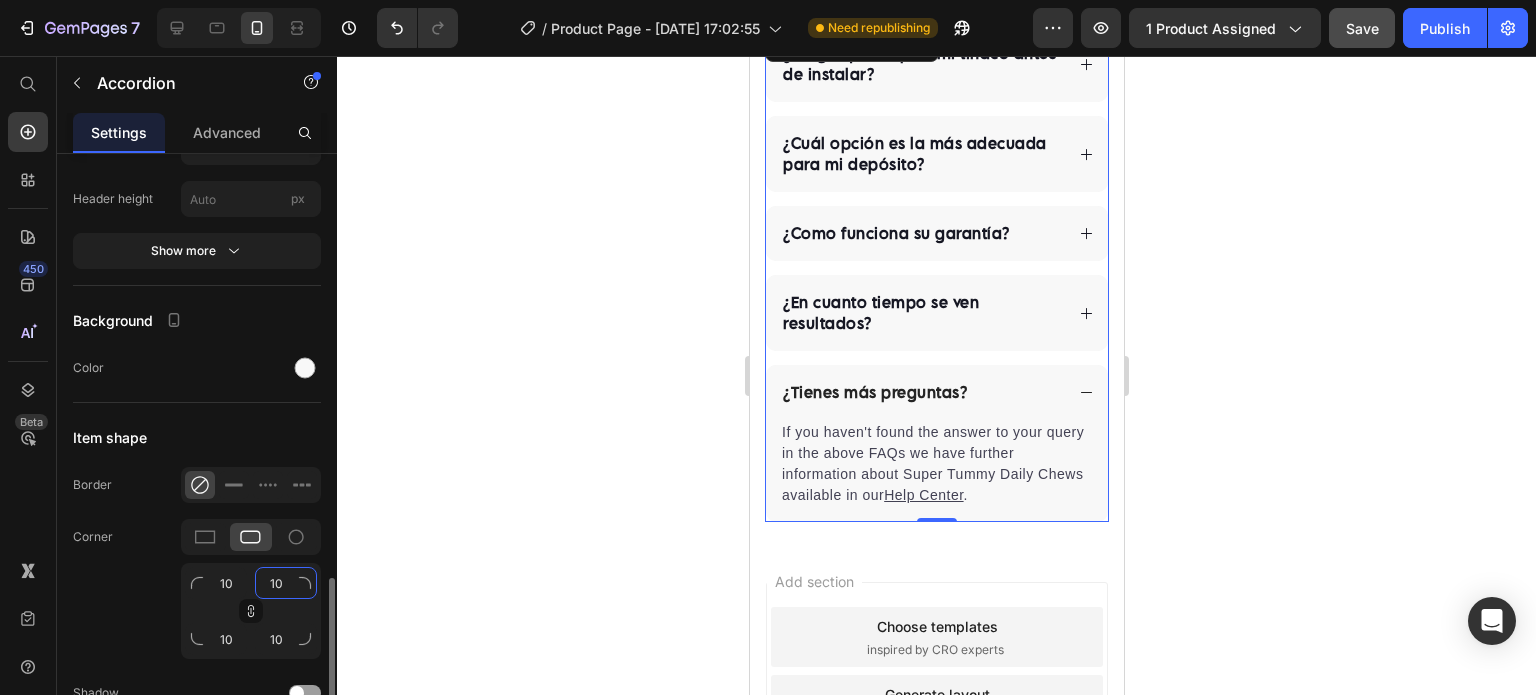 click on "10" 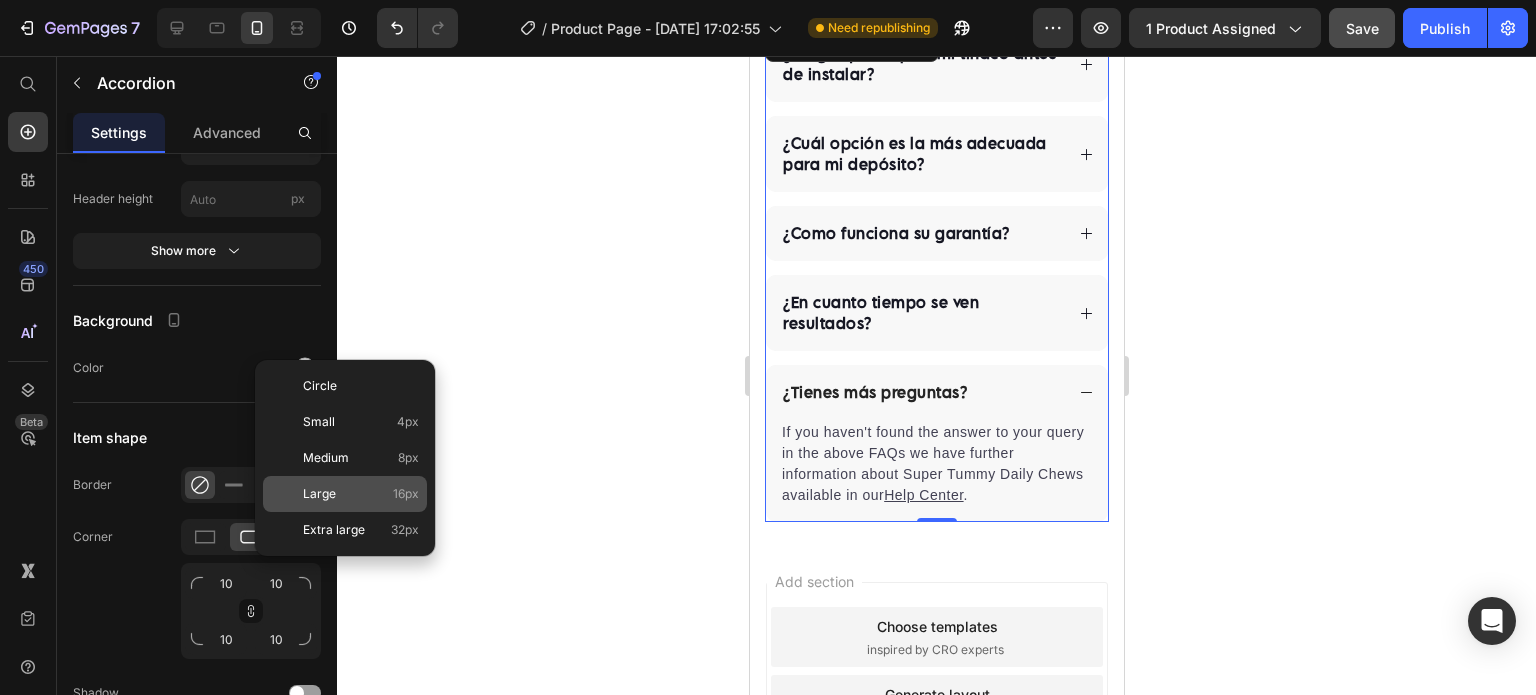 click on "Large" at bounding box center [319, 494] 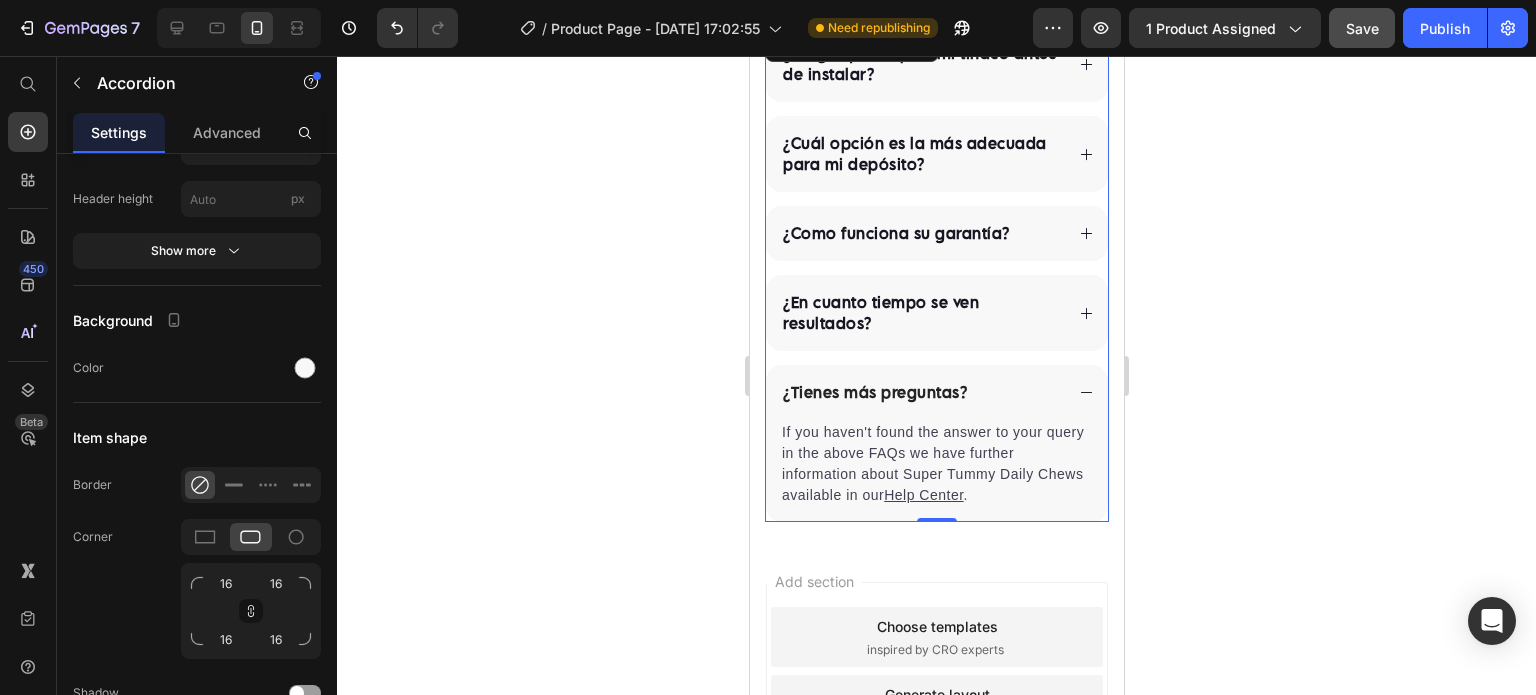 click on "¿Tienes más preguntas?" at bounding box center [936, 392] 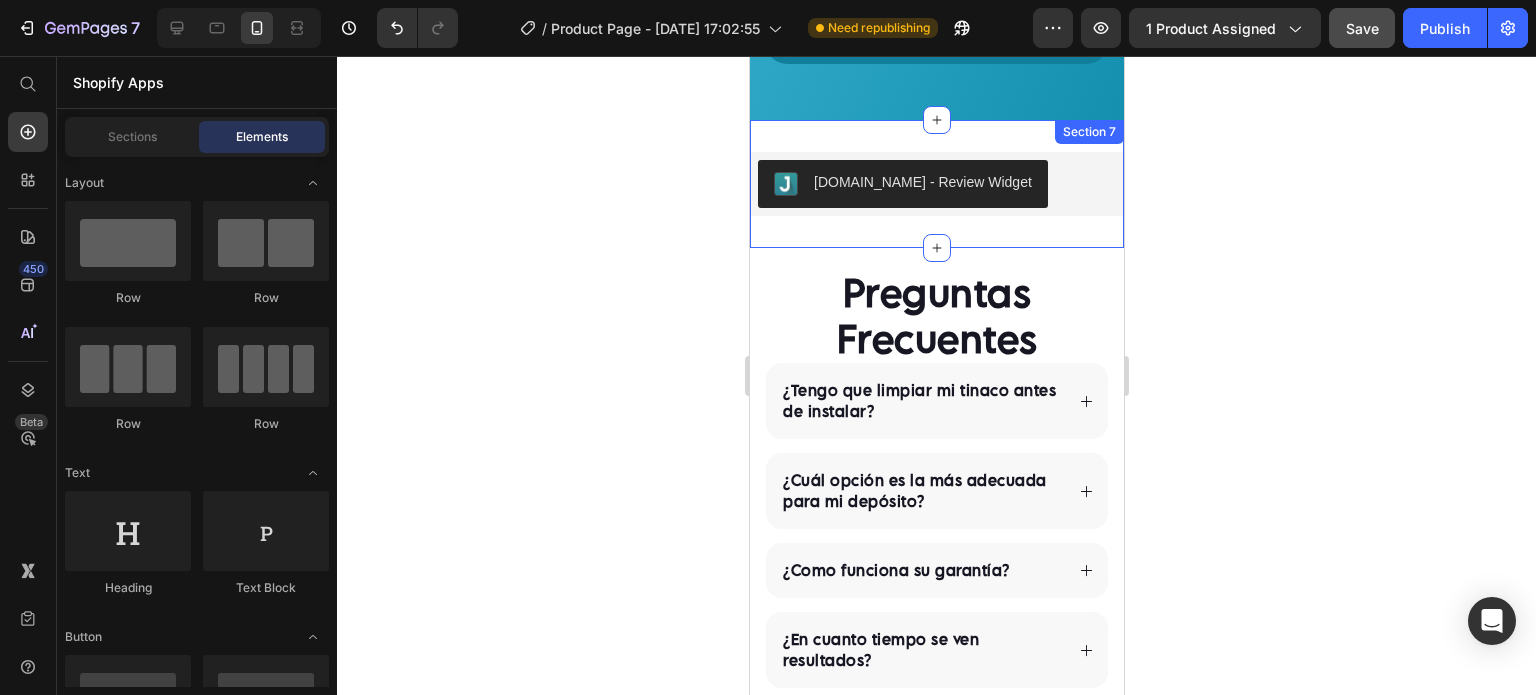 scroll, scrollTop: 4610, scrollLeft: 0, axis: vertical 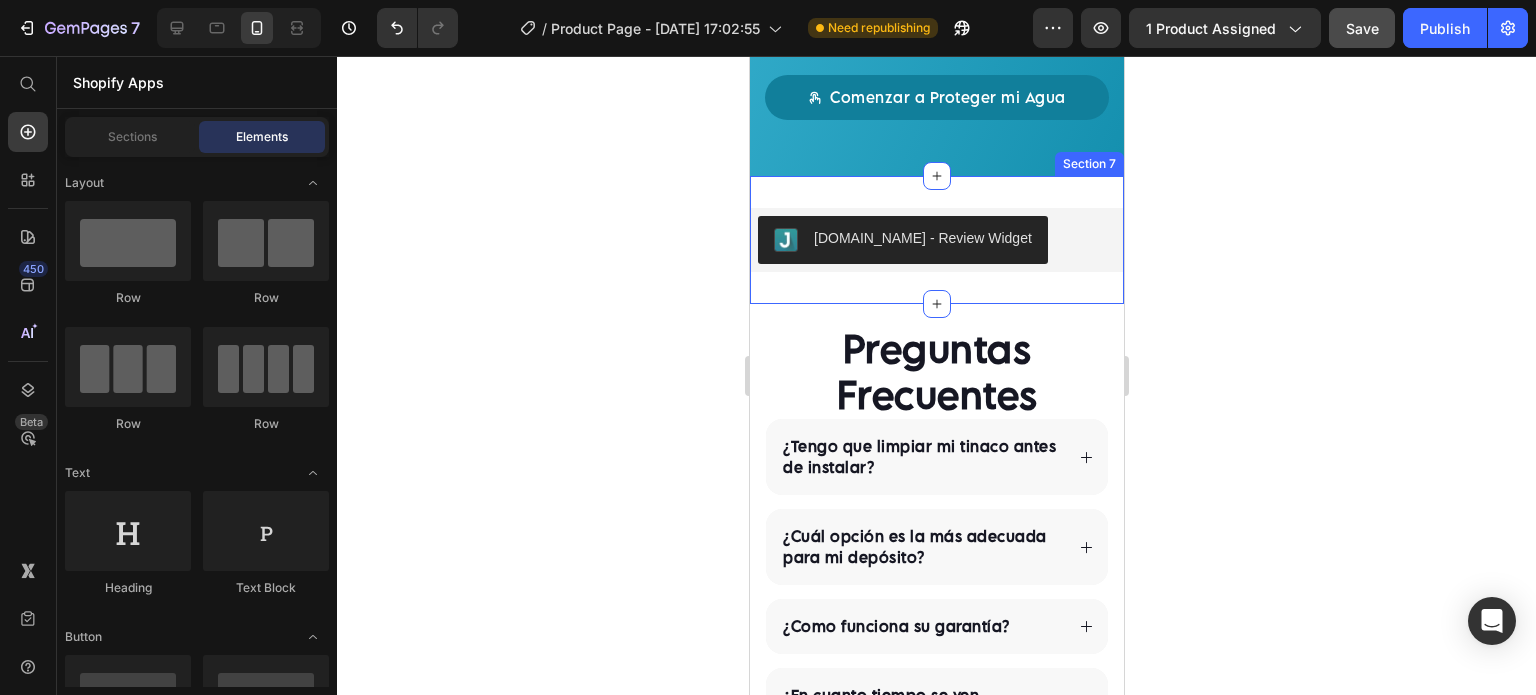 click on "Judge.me - Review Widget Judge.me Section 7" at bounding box center (936, 240) 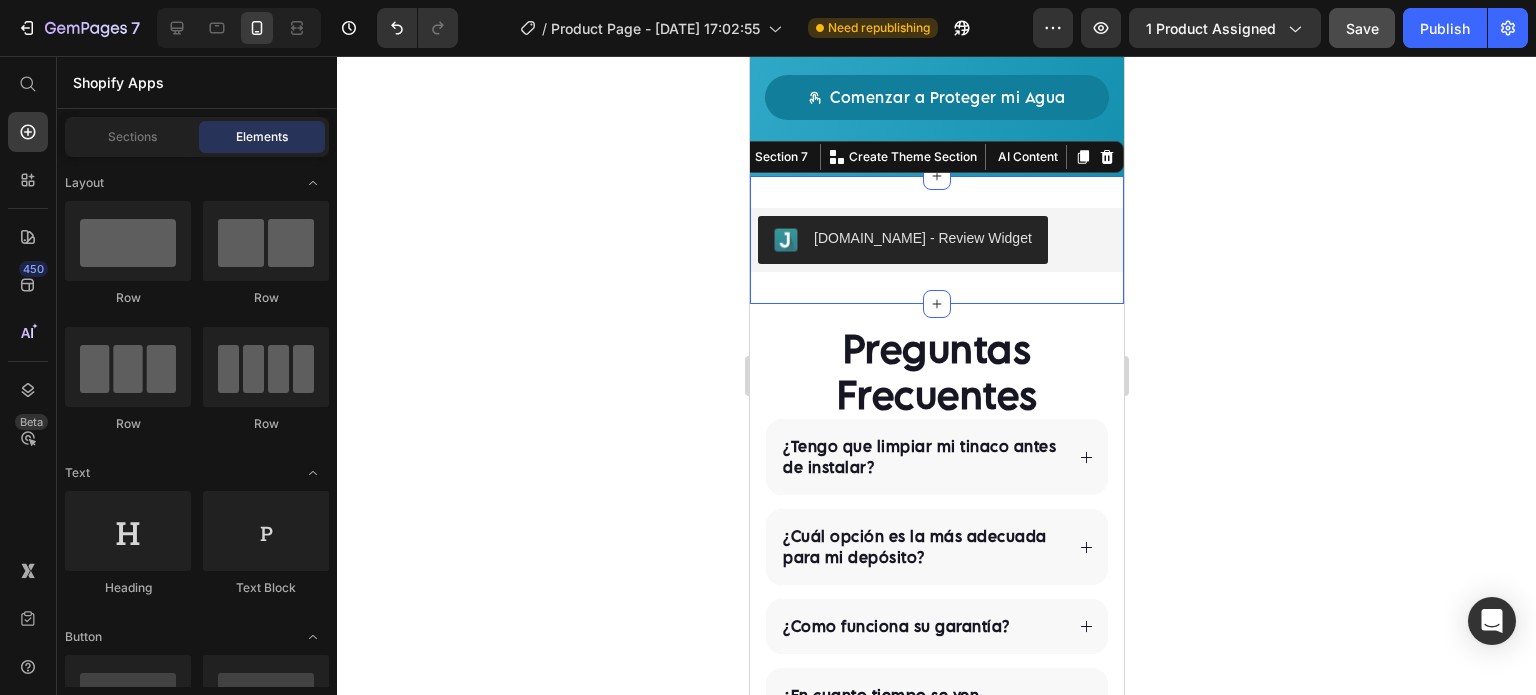 scroll, scrollTop: 0, scrollLeft: 0, axis: both 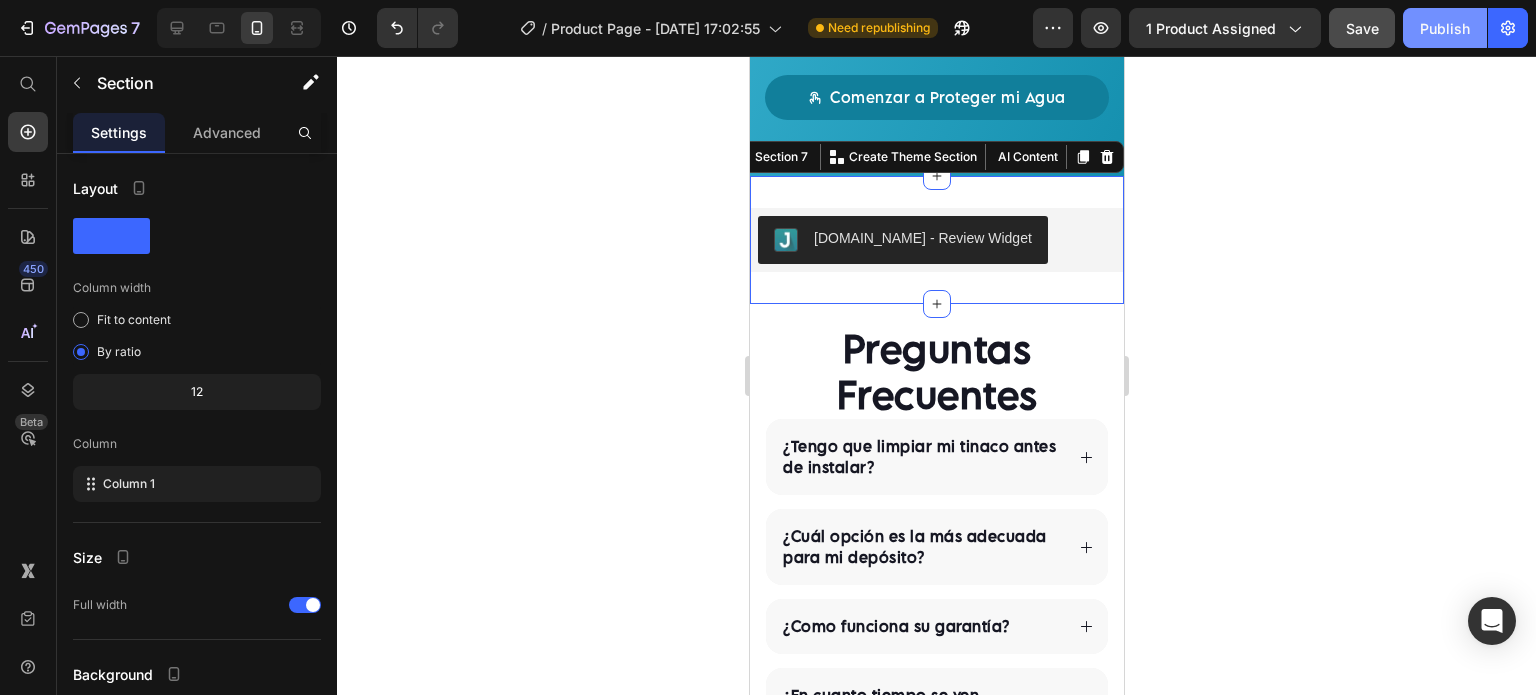 click on "Publish" 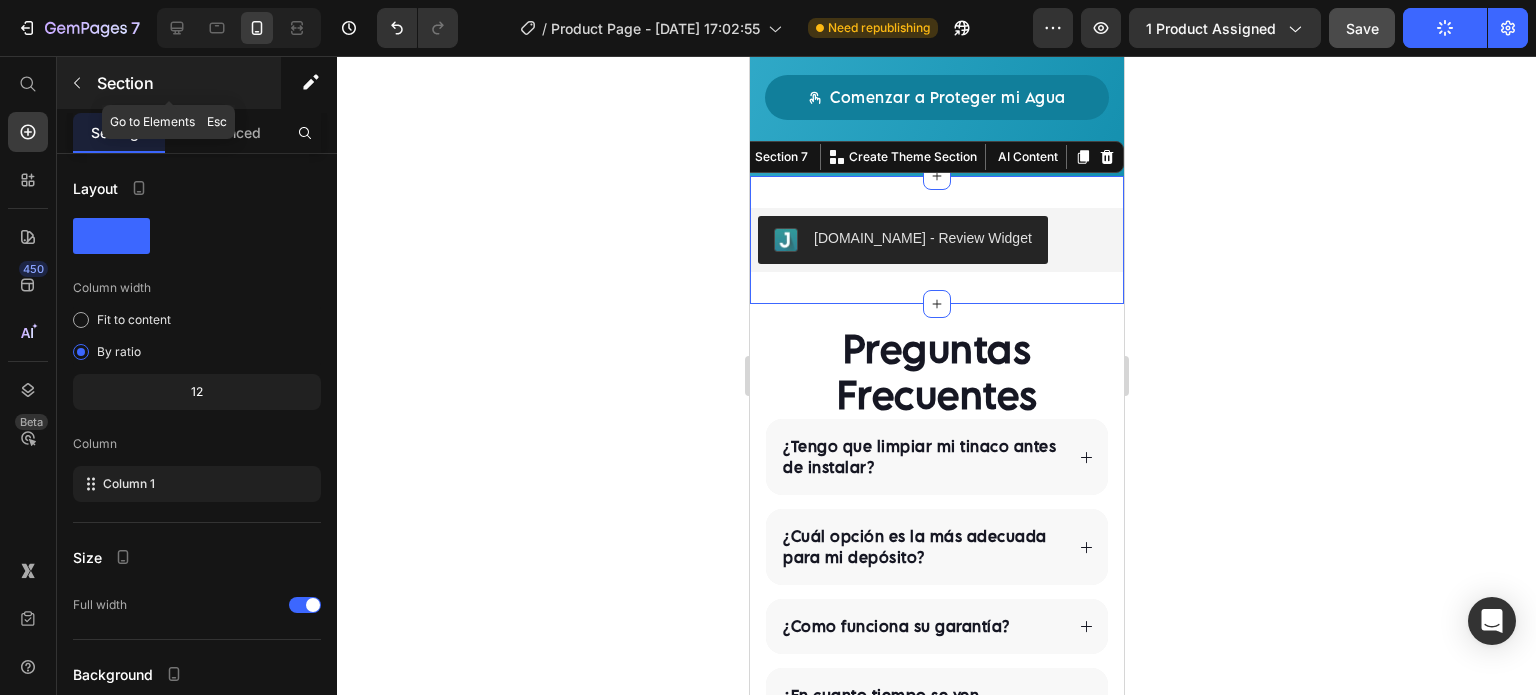 click on "Section" at bounding box center [187, 83] 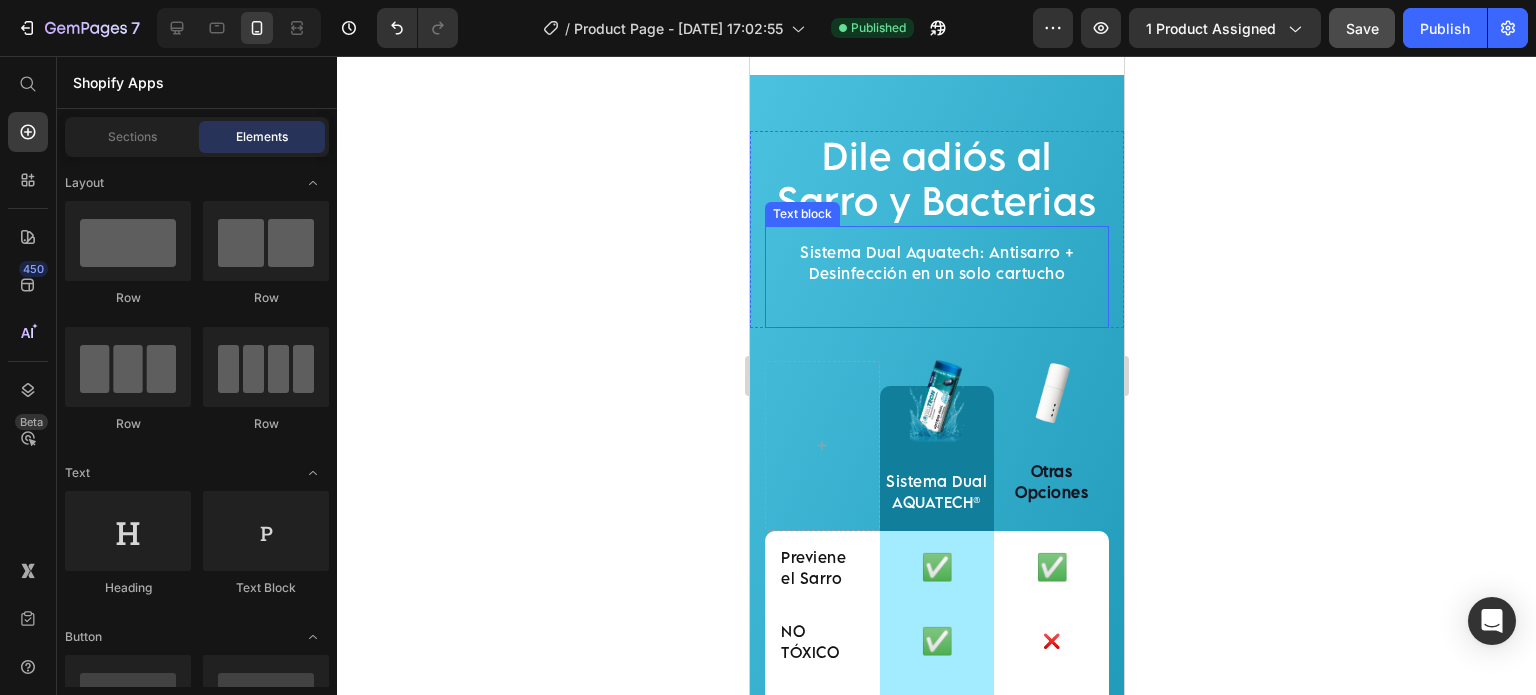 scroll, scrollTop: 3610, scrollLeft: 0, axis: vertical 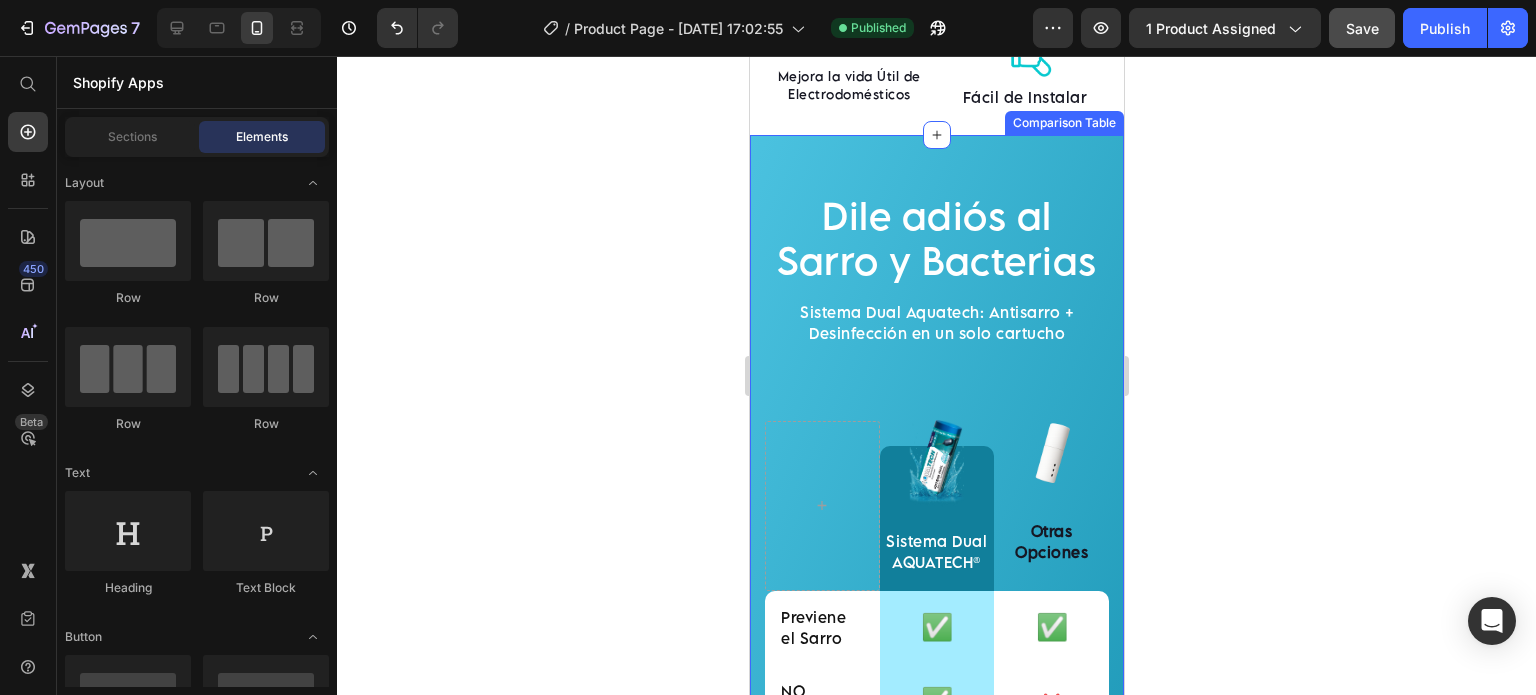 click on "Dile adiós al Sarro y Bacterias Heading Sistema Dual Aquatech: Antisarro + Desinfección en un solo cartucho   Text block Row
Image Sistema Dual AQUATECH® Text block Row Image Otras Opciones Text block Row Previene el Sarro Text block ✅ Text Block Row ✅ Text Block Row NO TÓXICO Text block ✅ Text Block Row ❌ Text Block Row Fácil de Instalar Text block ✅ Text Block Row ❌ Text Block Row Económico Text block ✅ Text Block Row ❌ Text Block Row Cuenta con garantía  Text block ✅ Text Block Row ❌ Text Block Row Entrega en 3-5 Días Hábiles Text block ✅ Text Block Row ❌ Text Block Row Row
Comenzar a Proteger mi Agua Button Row Comparison Table" at bounding box center (936, 661) 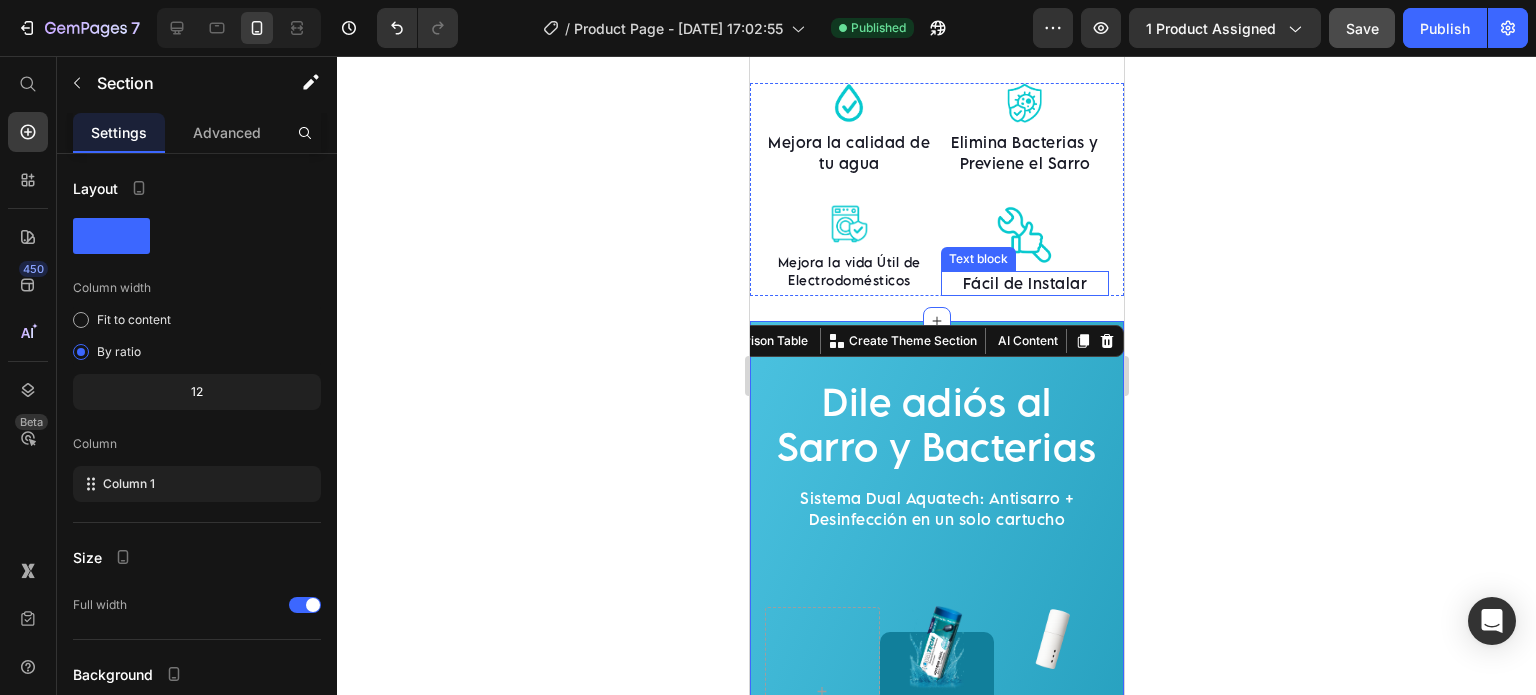scroll, scrollTop: 3276, scrollLeft: 0, axis: vertical 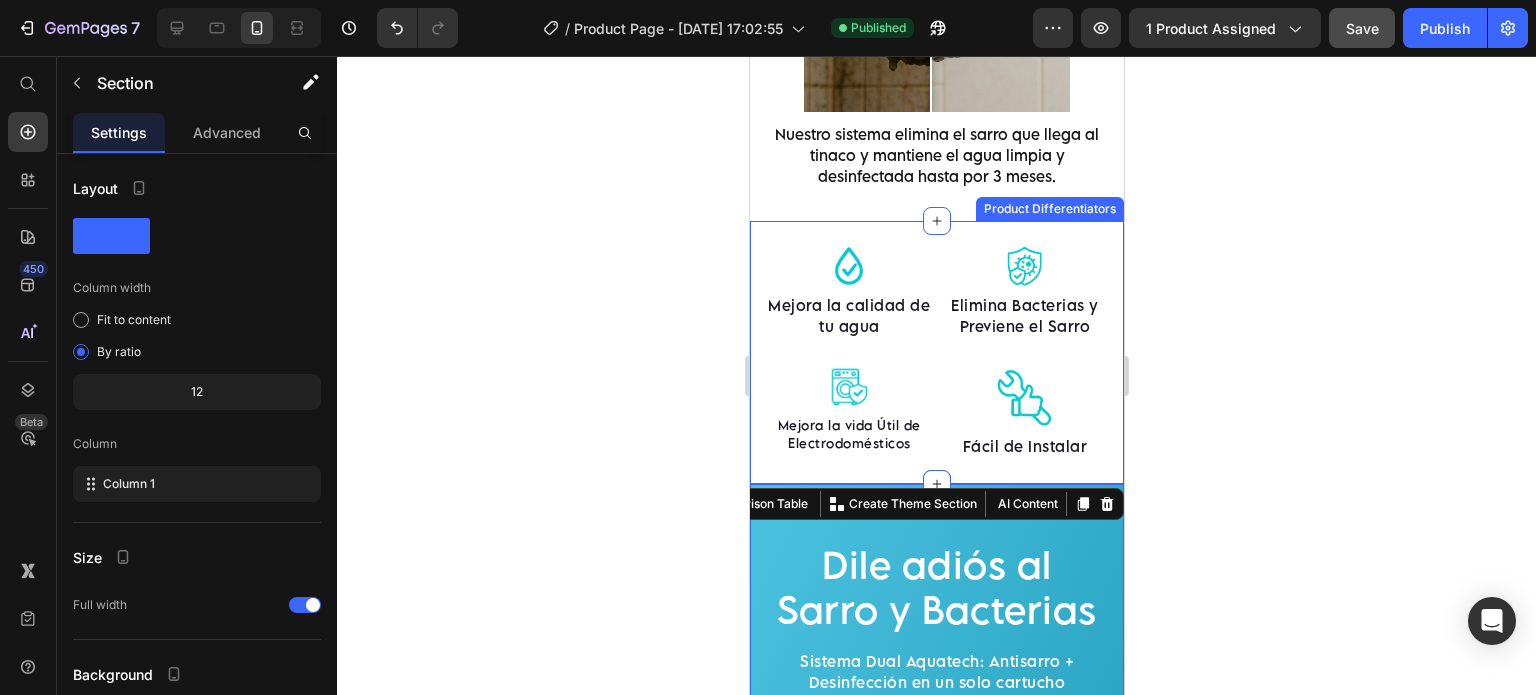 click on "Image Mejora la calidad de tu agua Text block Image Mejora la vida Útil de Electrodomésticos Text block Image Elimina Bacterias y Previene el Sarro Text block Image Fácil de Instalar Text block Row Product Differentiators" at bounding box center [936, 352] 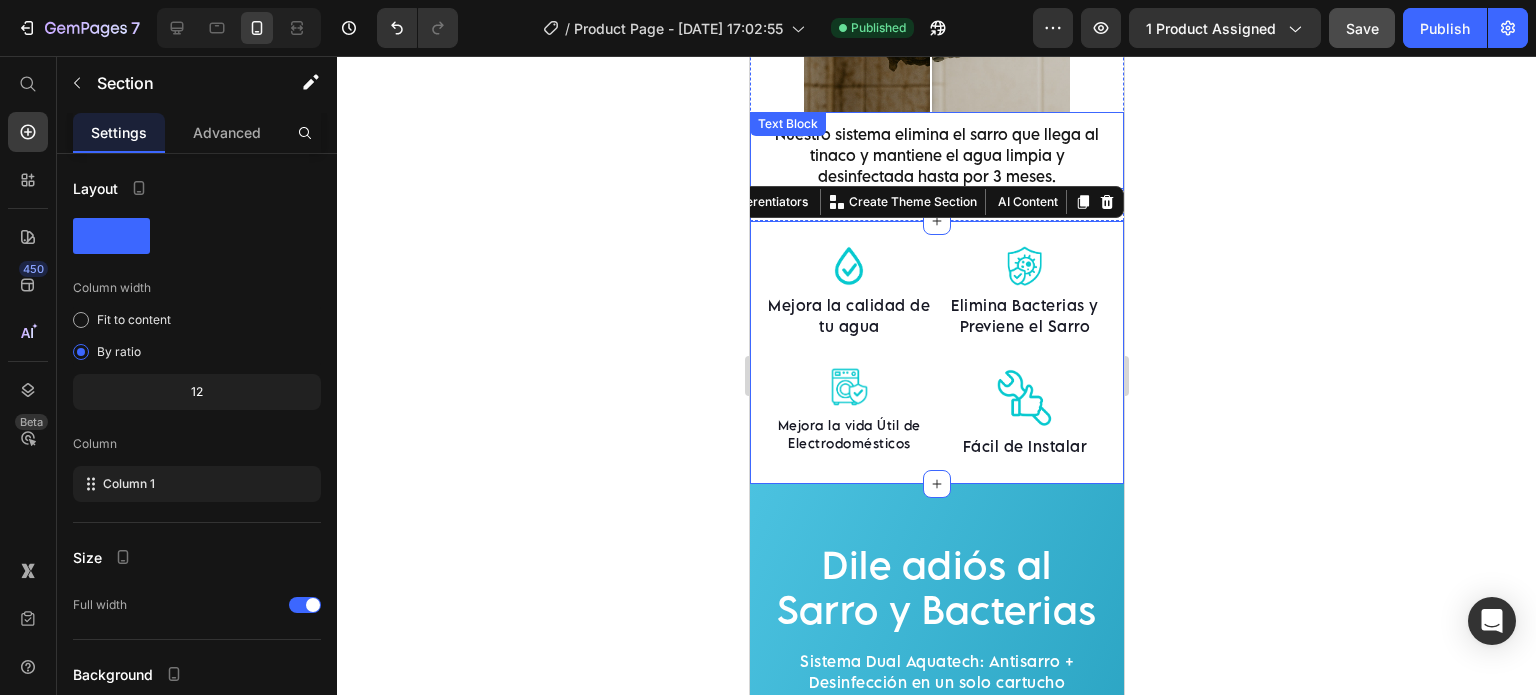 click on "Nuestro sistema elimina el sarro que llega al tinaco y mantiene el agua limpia y desinfectada hasta por 3 meses. Text Block" at bounding box center [936, 150] 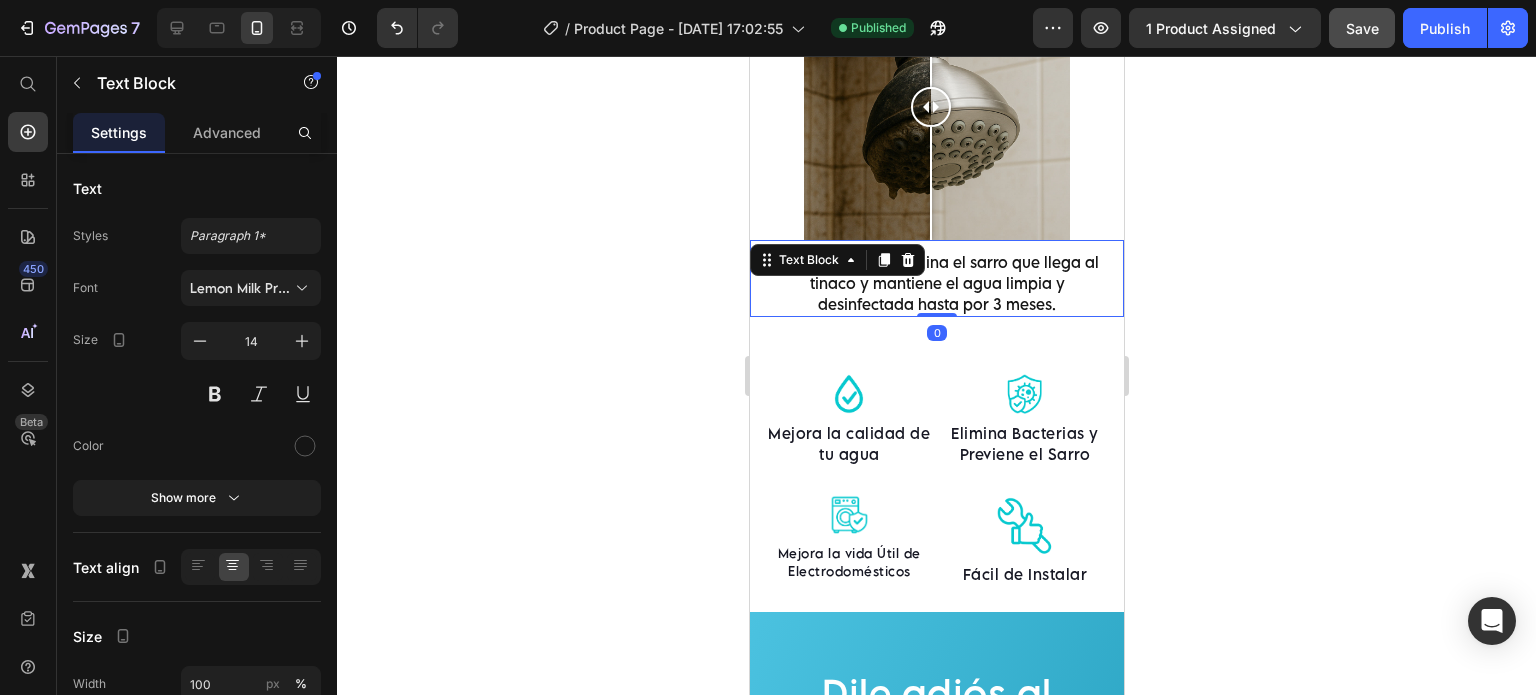 scroll, scrollTop: 3110, scrollLeft: 0, axis: vertical 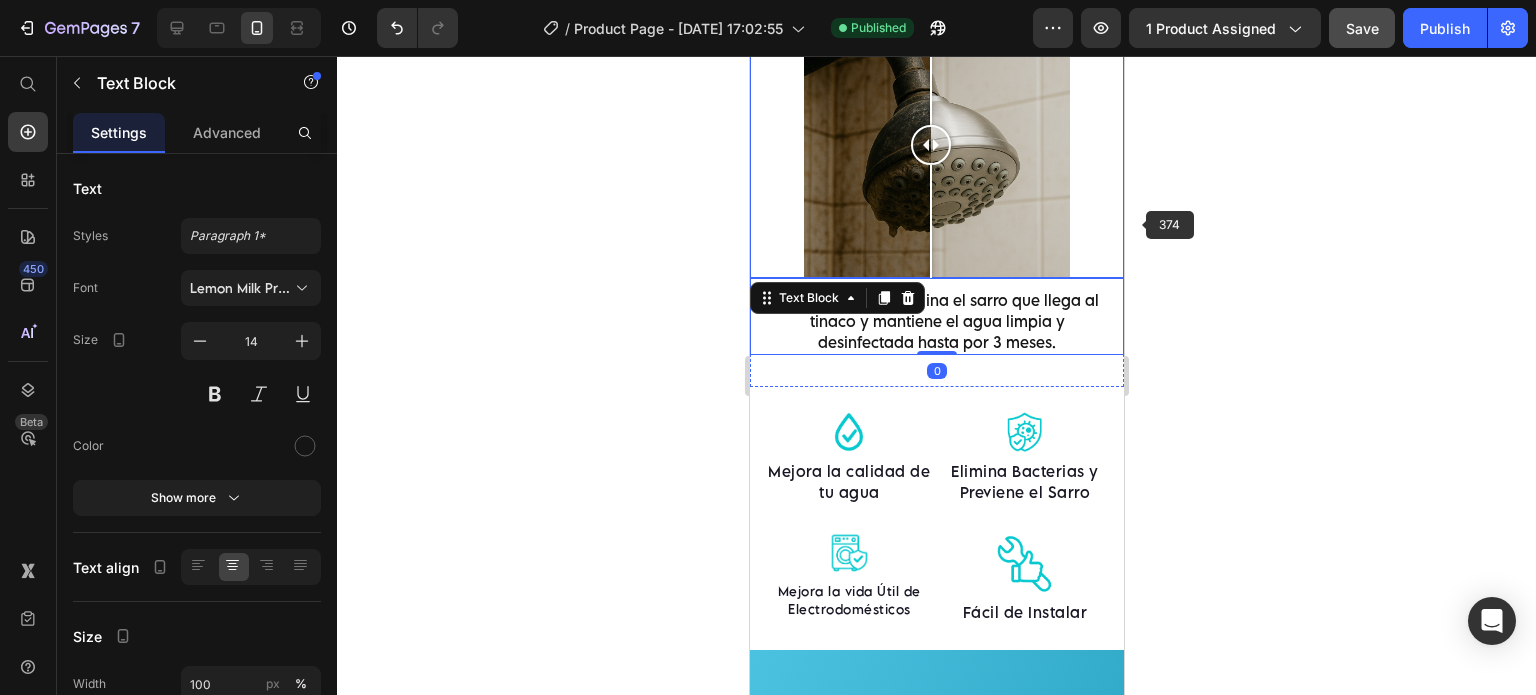 click at bounding box center (936, 145) 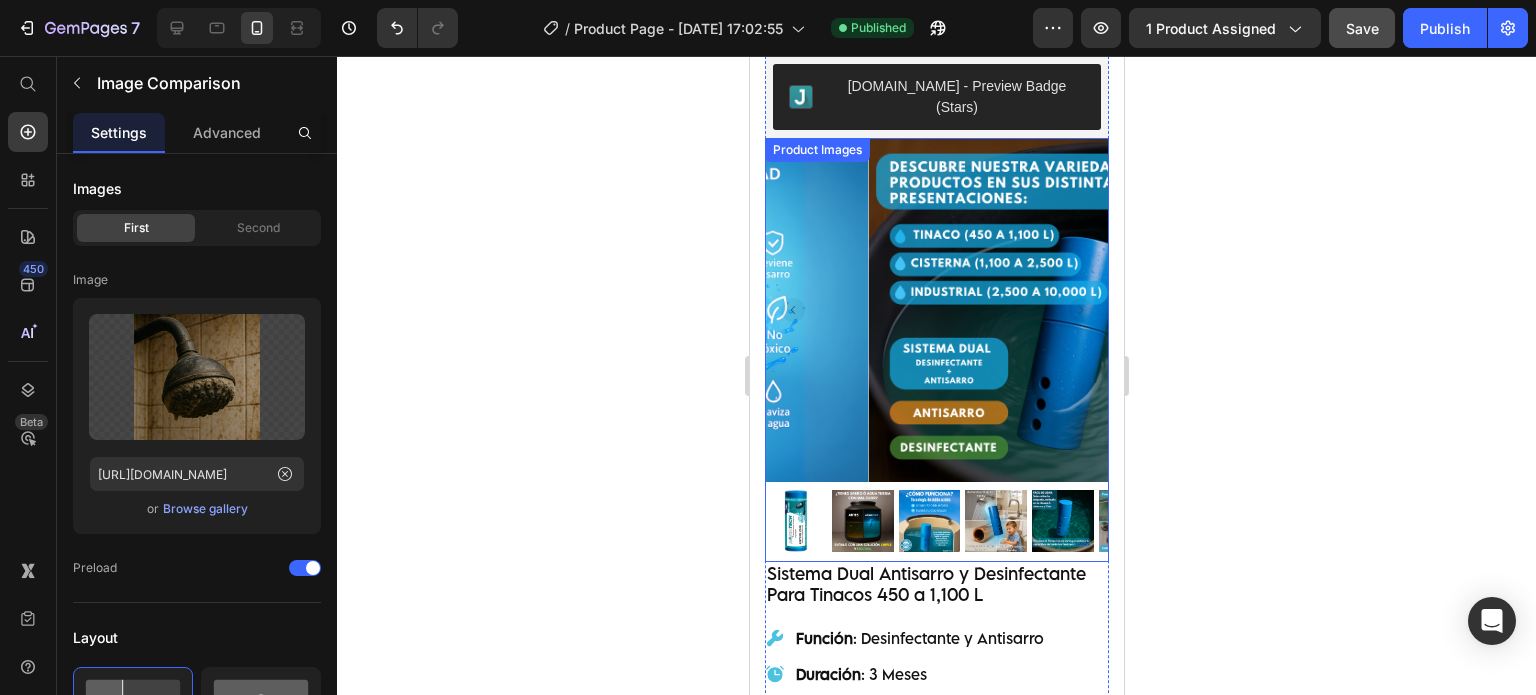 scroll, scrollTop: 0, scrollLeft: 0, axis: both 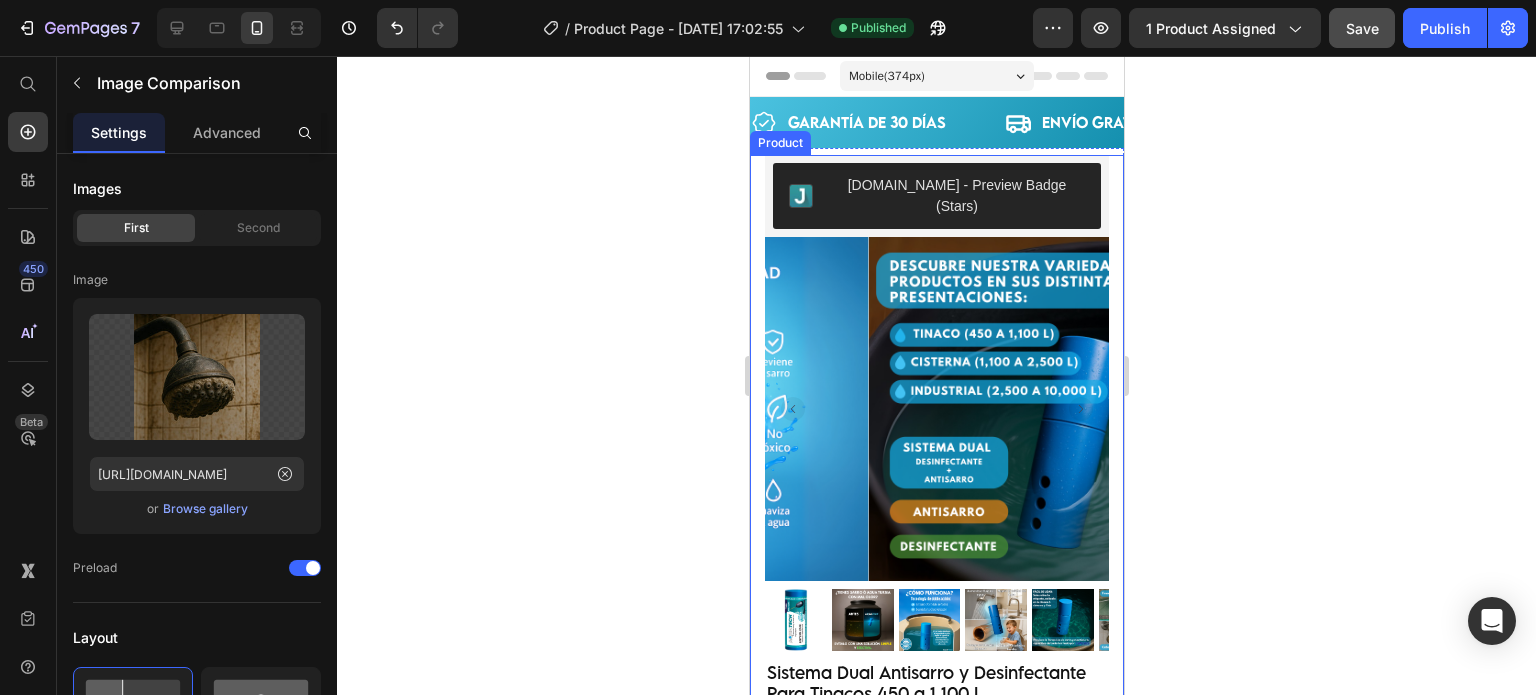 click on "Judge.me - Preview Badge (Stars) Judge.me
Product Images "The transformation in my dog's overall health since switching to this food has been remarkable. Their coat is shinier, their energy levels have increased, and they seem happier than ever before." Text block -Daisy Text block
Verified buyer Item list Row Row Sistema Dual Antisarro y Desinfectante Para Tinacos 450 a 1,100 L Product Title
Función : Desinfectante y Antisarro
Duración : 3 Meses
Capacidad : 450 lts a 1,100 lts Item List "Desde que lo compre el agua está mejor, y va desapareciendo el sarro de las tuberías."  -Jose Antonio Text block Row Row Happy Dog Bites - Contains Vitamin C, Vitamin E, Vitamin B2, Vitamin B1, Vitamin D and Vitamin K Text block Perfect for sensitive tummies Supercharge immunity System Bursting with protein, vitamins, and minerals Supports strong muscles, increases bone strength Item list Kaching Bundles Kaching Bundles
Item list" at bounding box center (936, 882) 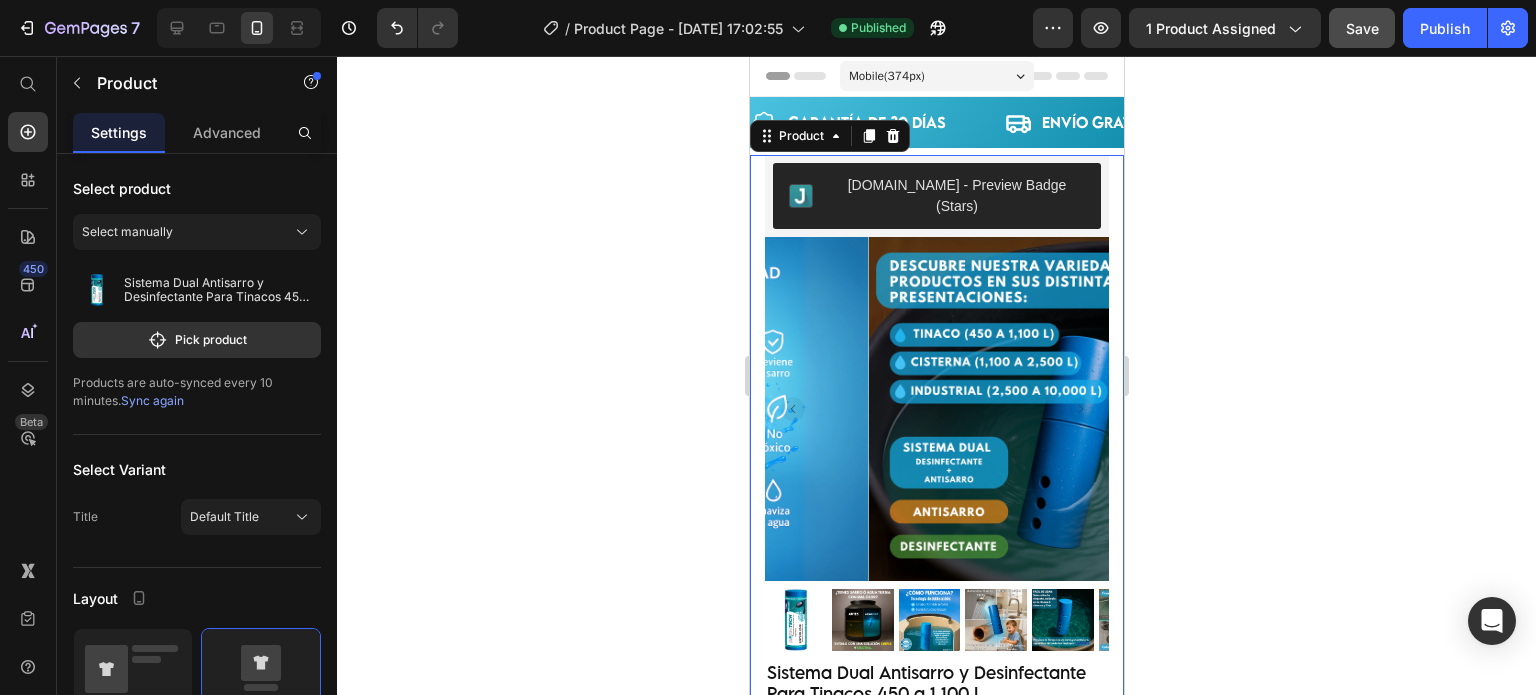 click on "Judge.me - Preview Badge (Stars) Judge.me
Product Images "The transformation in my dog's overall health since switching to this food has been remarkable. Their coat is shinier, their energy levels have increased, and they seem happier than ever before." Text block -Daisy Text block
Verified buyer Item list Row Row Sistema Dual Antisarro y Desinfectante Para Tinacos 450 a 1,100 L Product Title
Función : Desinfectante y Antisarro
Duración : 3 Meses
Capacidad : 450 lts a 1,100 lts Item List "Desde que lo compre el agua está mejor, y va desapareciendo el sarro de las tuberías."  -Jose Antonio Text block Row Row Happy Dog Bites - Contains Vitamin C, Vitamin E, Vitamin B2, Vitamin B1, Vitamin D and Vitamin K Text block Perfect for sensitive tummies Supercharge immunity System Bursting with protein, vitamins, and minerals Supports strong muscles, increases bone strength Item list Kaching Bundles Kaching Bundles
Item list" at bounding box center (936, 882) 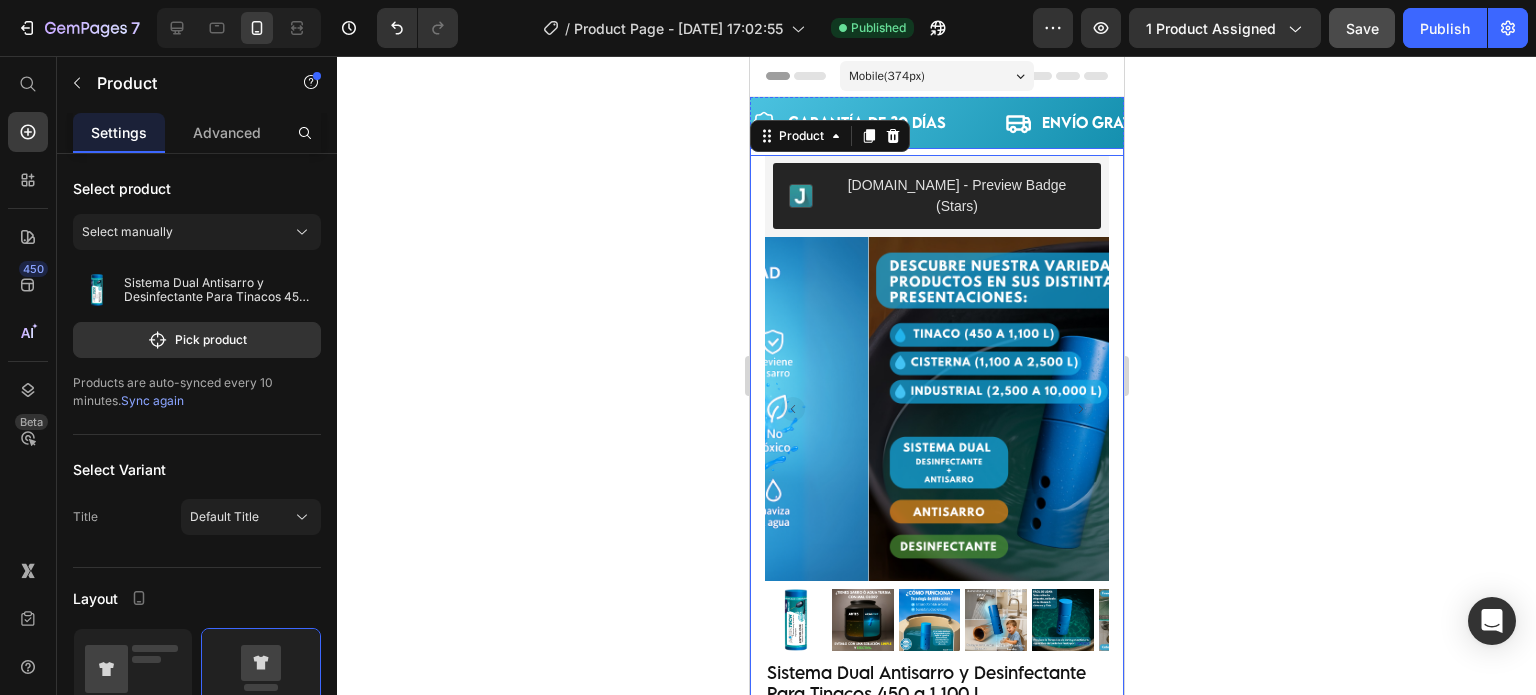 click on "Judge.me - Preview Badge (Stars) Judge.me
Product Images "The transformation in my dog's overall health since switching to this food has been remarkable. Their coat is shinier, their energy levels have increased, and they seem happier than ever before." Text block -Daisy Text block
Verified buyer Item list Row Row Sistema Dual Antisarro y Desinfectante Para Tinacos 450 a 1,100 L Product Title
Función : Desinfectante y Antisarro
Duración : 3 Meses
Capacidad : 450 lts a 1,100 lts Item List "Desde que lo compre el agua está mejor, y va desapareciendo el sarro de las tuberías."  -Jose Antonio Text block Row Row Happy Dog Bites - Contains Vitamin C, Vitamin E, Vitamin B2, Vitamin B1, Vitamin D and Vitamin K Text block Perfect for sensitive tummies Supercharge immunity System Bursting with protein, vitamins, and minerals Supports strong muscles, increases bone strength Item list Kaching Bundles Kaching Bundles
Item list" at bounding box center (936, 893) 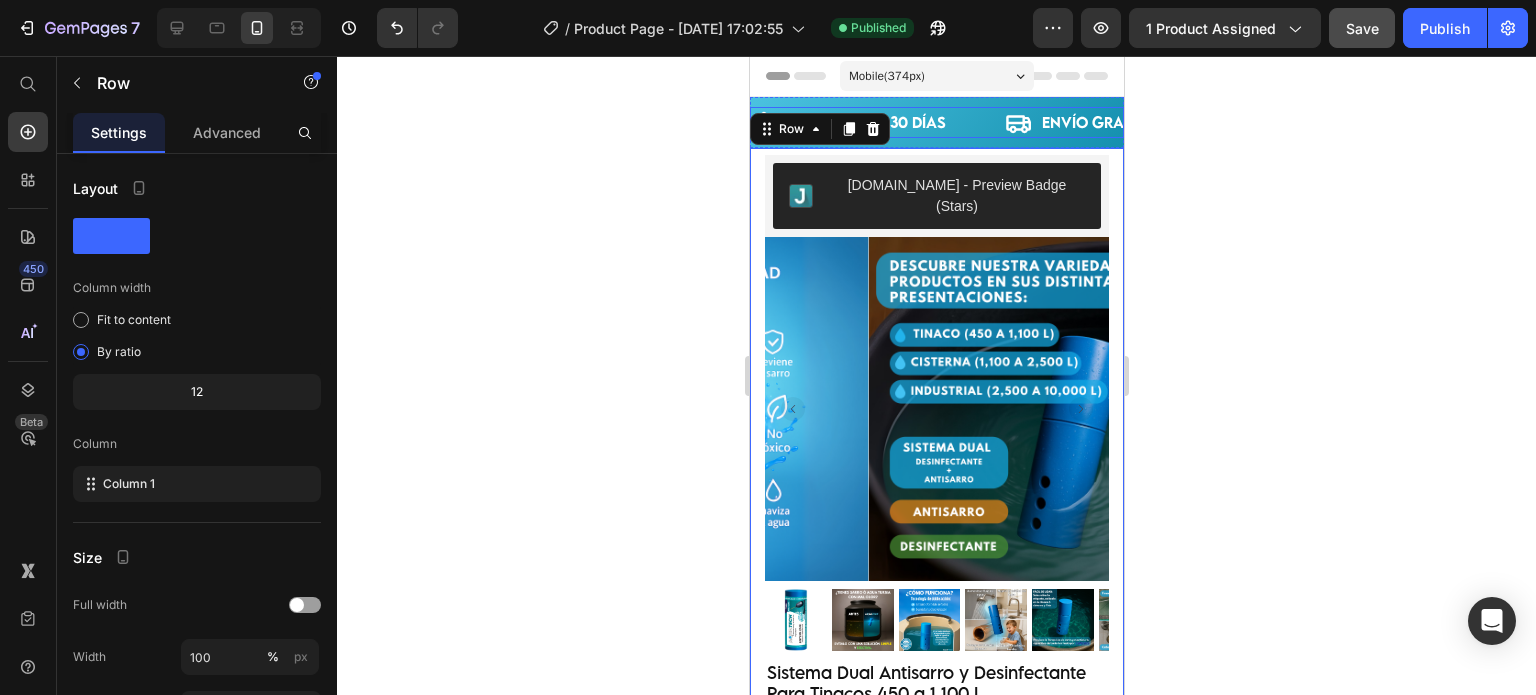 click on "GARANTÍA DE 30 DÍAS Item List" at bounding box center (877, 122) 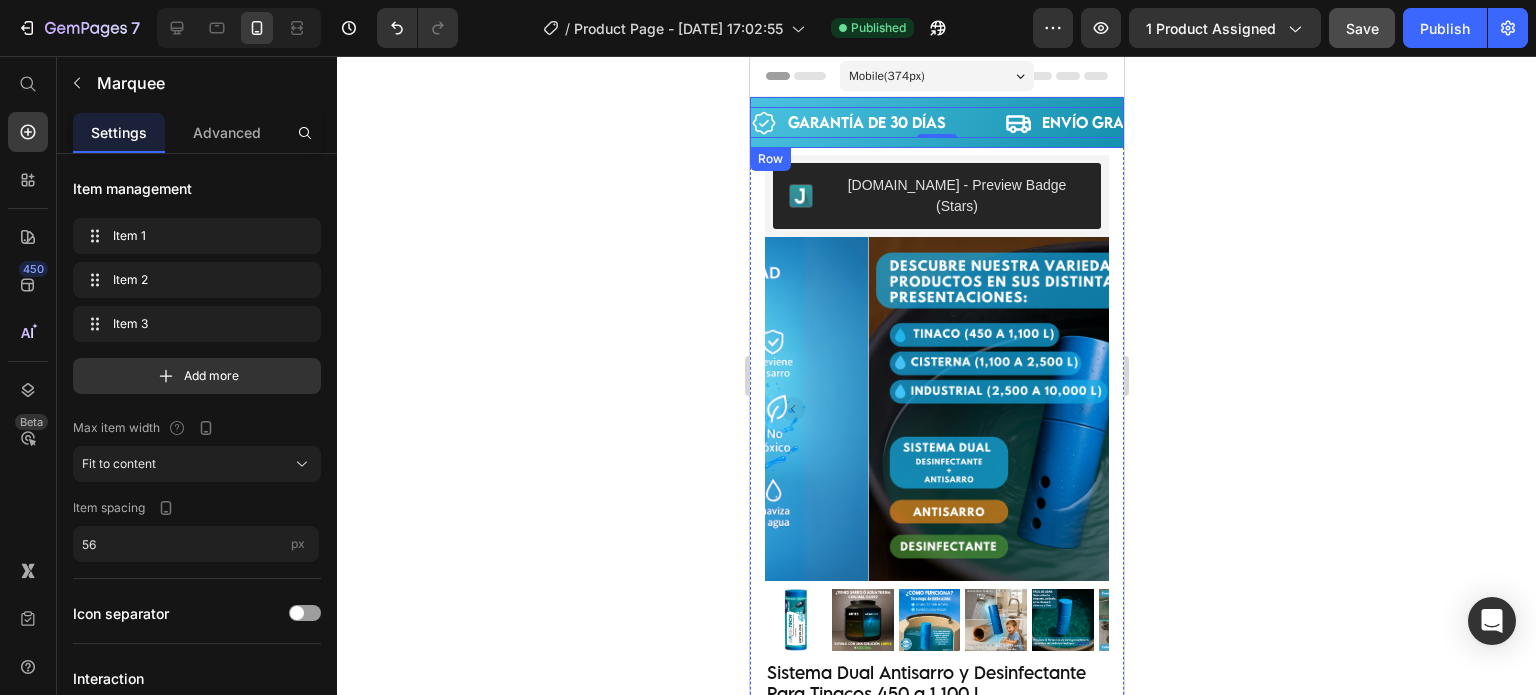click on "GARANTÍA DE 30 DÍAS Item List
ENVÍO GRATÍS EN COMPRAS MAYORES A $569 Item List
SUSCRÍBETE Y AHORRA 10%OFF Item List
GARANTÍA DE 30 DÍAS Item List
ENVÍO GRATÍS EN COMPRAS MAYORES A $569 Item List
SUSCRÍBETE Y AHORRA 10%OFF Item List Marquee   0 Row" at bounding box center (936, 122) 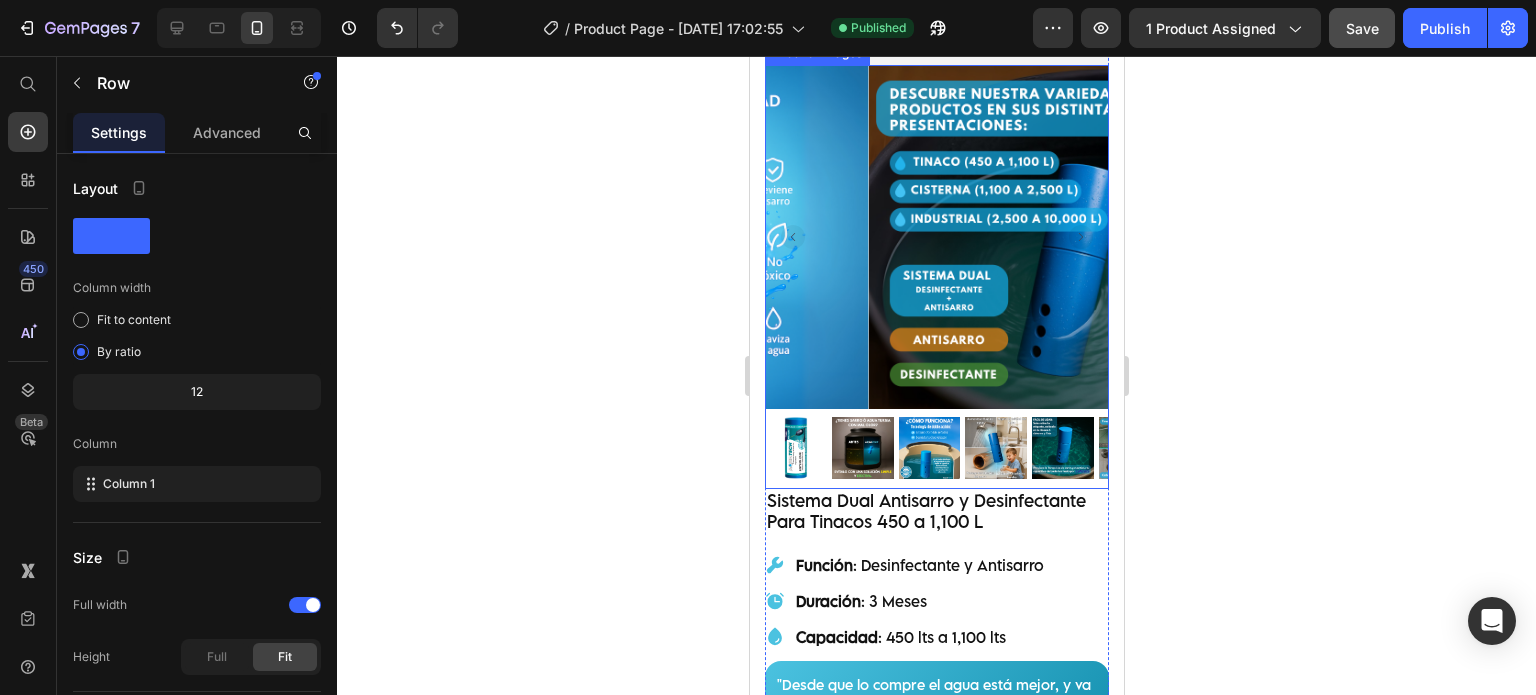 scroll, scrollTop: 333, scrollLeft: 0, axis: vertical 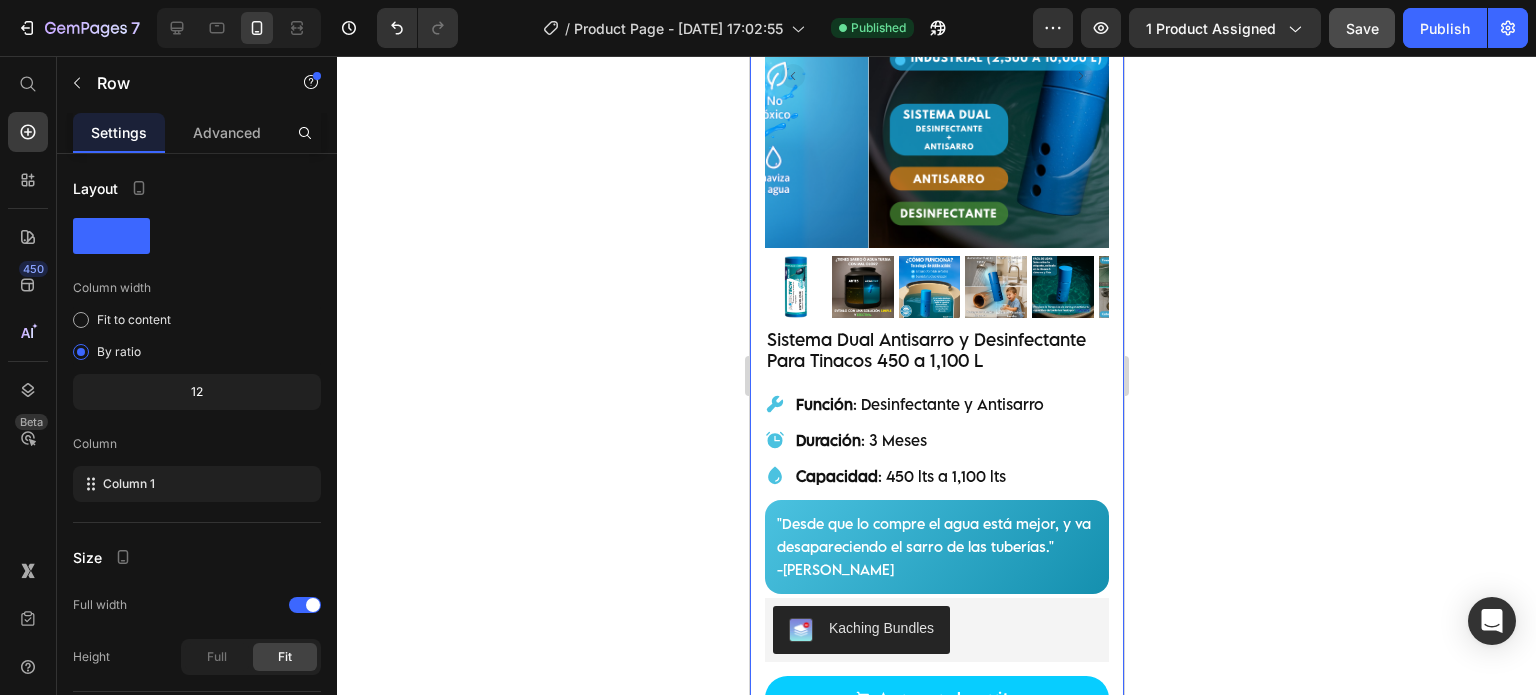 click on "Judge.me - Preview Badge (Stars) Judge.me
Product Images "The transformation in my dog's overall health since switching to this food has been remarkable. Their coat is shinier, their energy levels have increased, and they seem happier than ever before." Text block -Daisy Text block
Verified buyer Item list Row Row Sistema Dual Antisarro y Desinfectante Para Tinacos 450 a 1,100 L Product Title
Función : Desinfectante y Antisarro
Duración : 3 Meses
Capacidad : 450 lts a 1,100 lts Item List "Desde que lo compre el agua está mejor, y va desapareciendo el sarro de las tuberías."  -Jose Antonio Text block Row Row Happy Dog Bites - Contains Vitamin C, Vitamin E, Vitamin B2, Vitamin B1, Vitamin D and Vitamin K Text block Perfect for sensitive tummies Supercharge immunity System Bursting with protein, vitamins, and minerals Supports strong muscles, increases bone strength Item list Kaching Bundles Kaching Bundles
Item list" at bounding box center (936, 549) 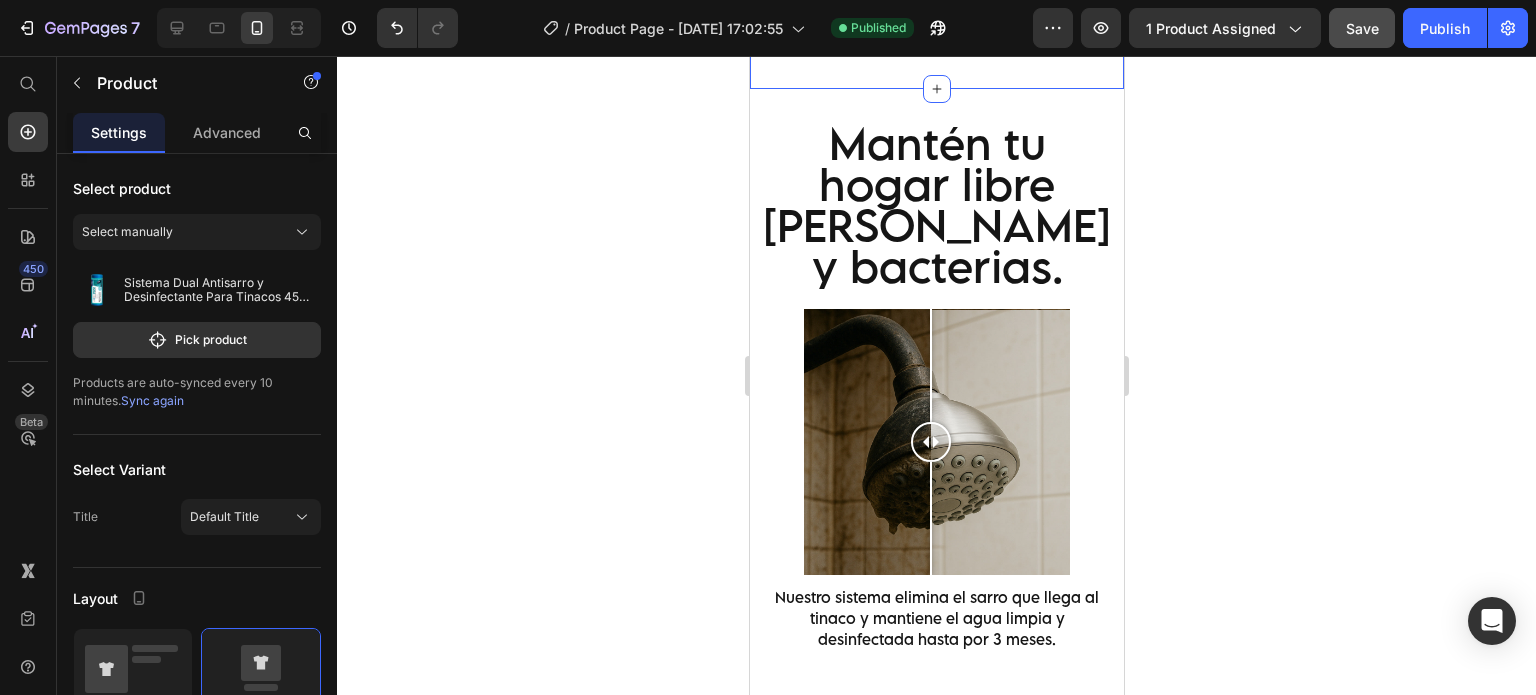 scroll, scrollTop: 2833, scrollLeft: 0, axis: vertical 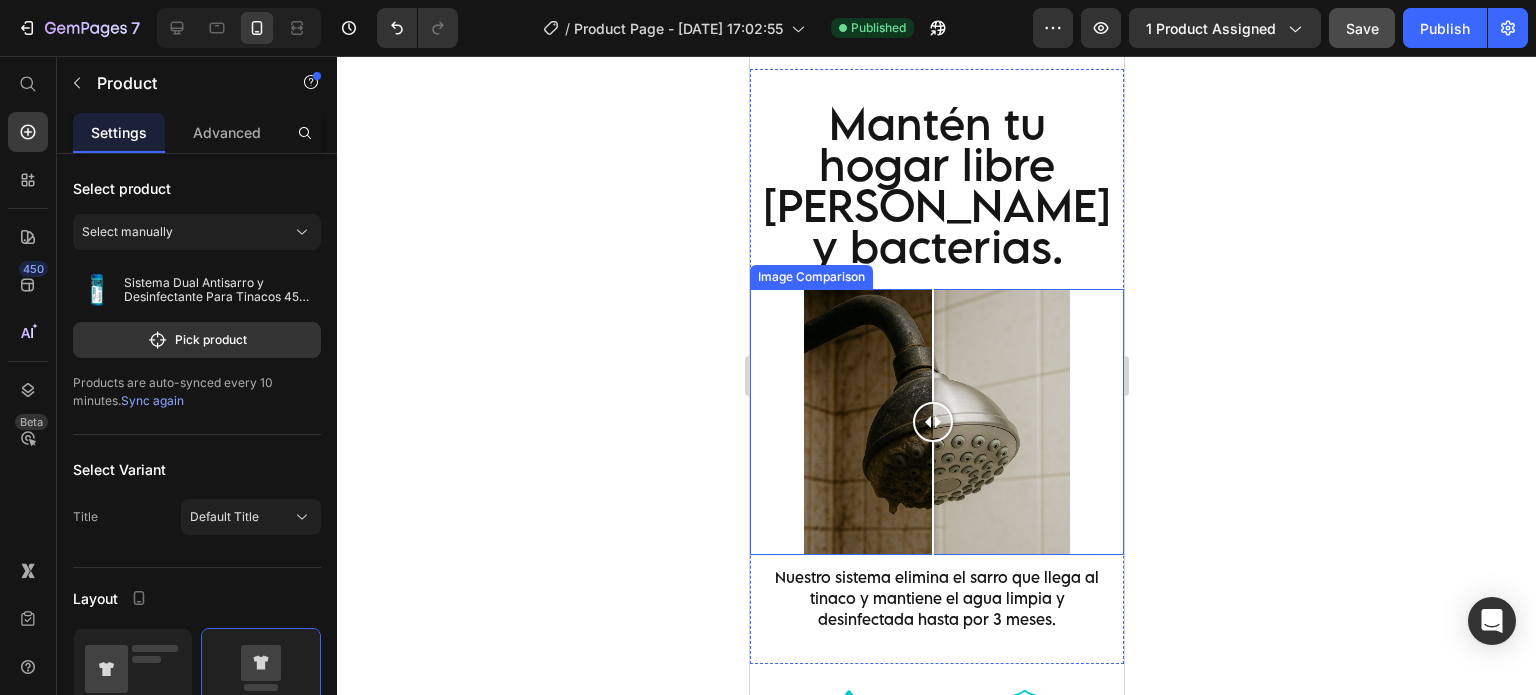 drag, startPoint x: 923, startPoint y: 402, endPoint x: 930, endPoint y: 411, distance: 11.401754 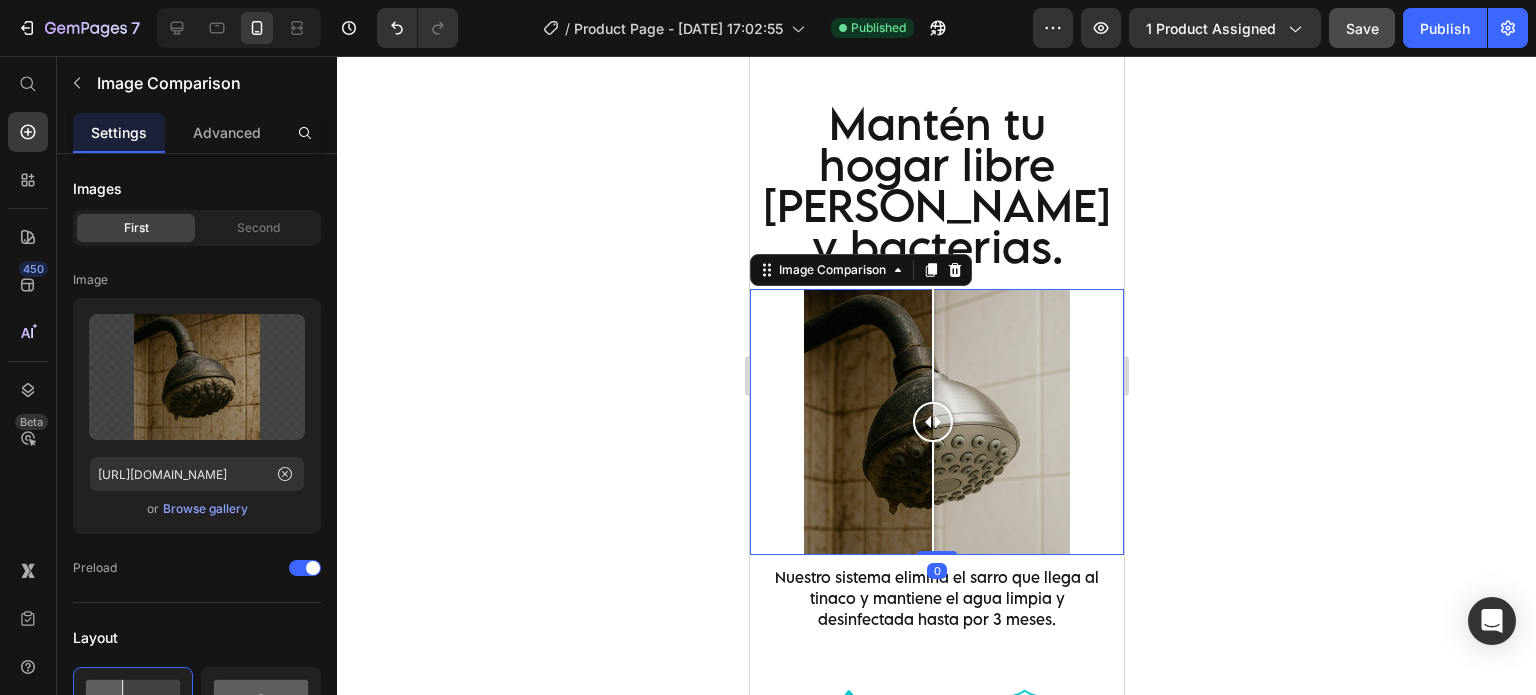 click on "Mantén tu hogar libre del sarro y bacterias. Heading Image Comparison   0 Nuestro sistema elimina el sarro que llega al tinaco y mantiene el agua limpia y desinfectada hasta por 3 meses. Text Block" at bounding box center [936, 366] 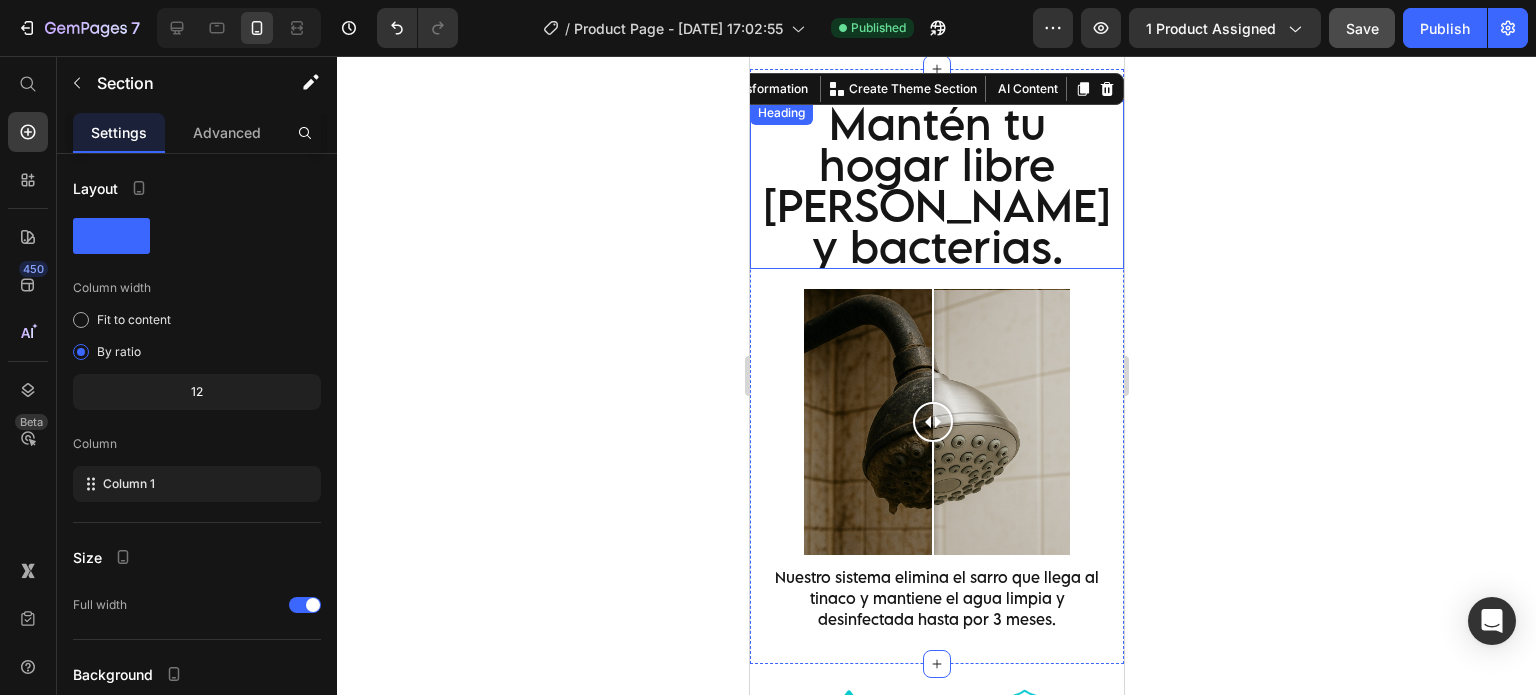 click on "Mantén tu hogar libre del sarro y bacterias." at bounding box center (936, 185) 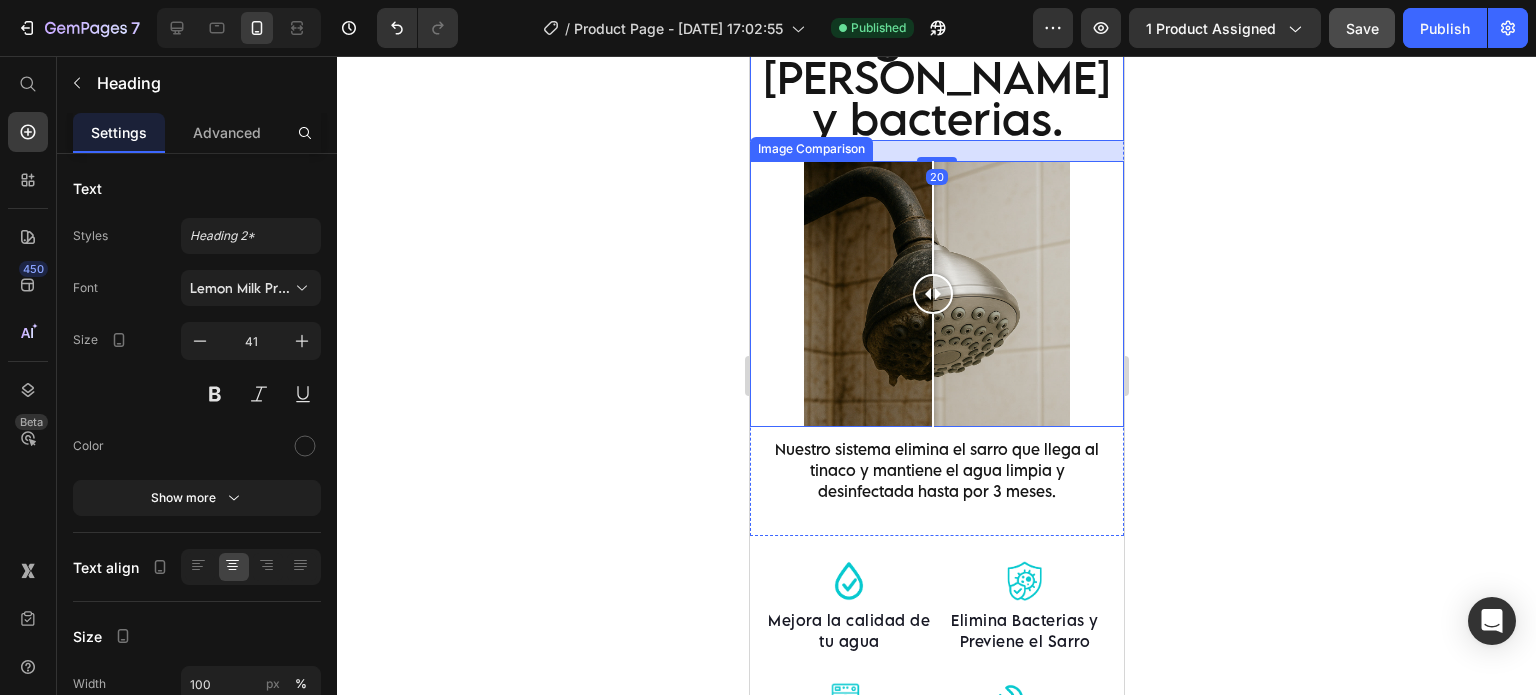 scroll, scrollTop: 3000, scrollLeft: 0, axis: vertical 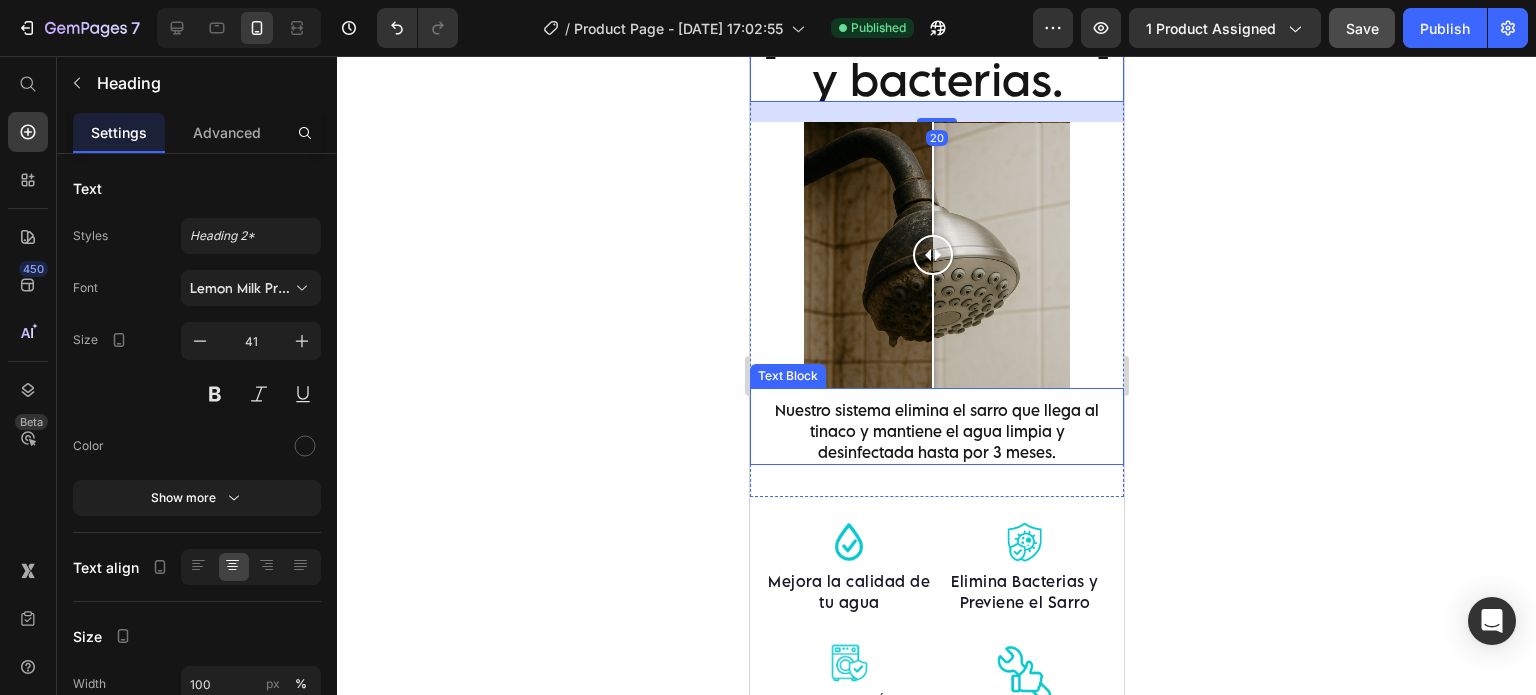 click on "Nuestro sistema elimina el sarro que llega al tinaco y mantiene el agua limpia y desinfectada hasta por 3 meses." at bounding box center (936, 431) 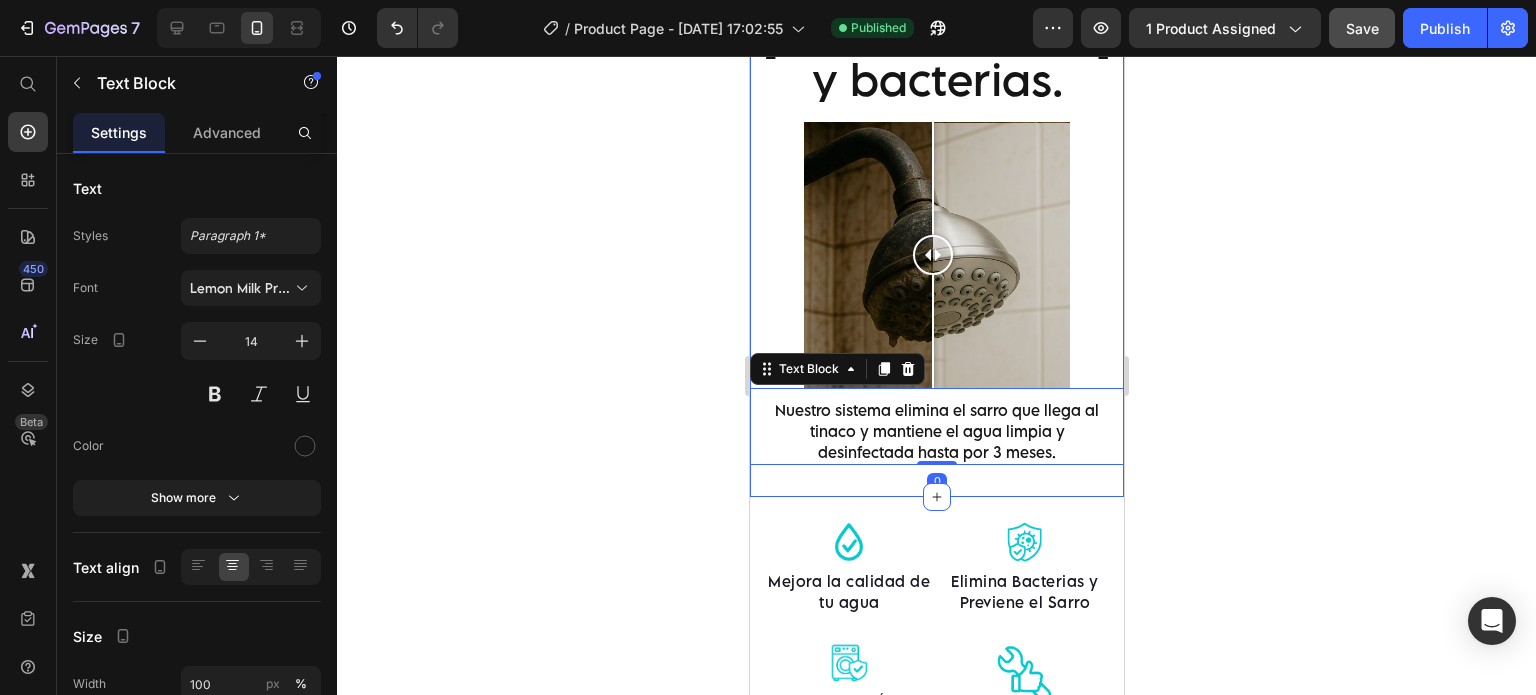 click on "Mantén tu hogar libre del sarro y bacterias. Heading Image Comparison Nuestro sistema elimina el sarro que llega al tinaco y mantiene el agua limpia y desinfectada hasta por 3 meses. Text Block   0 Proof Of Transformation" at bounding box center [936, 199] 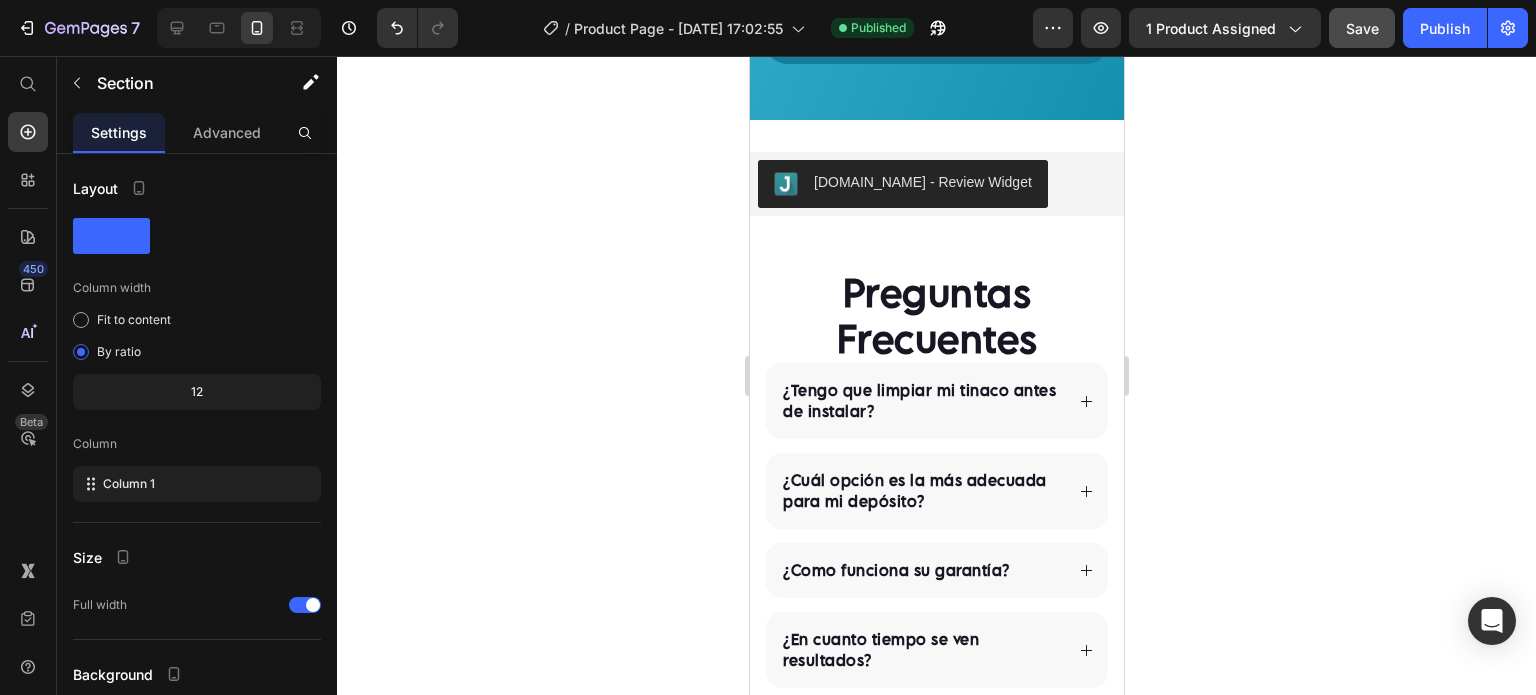 scroll, scrollTop: 5166, scrollLeft: 0, axis: vertical 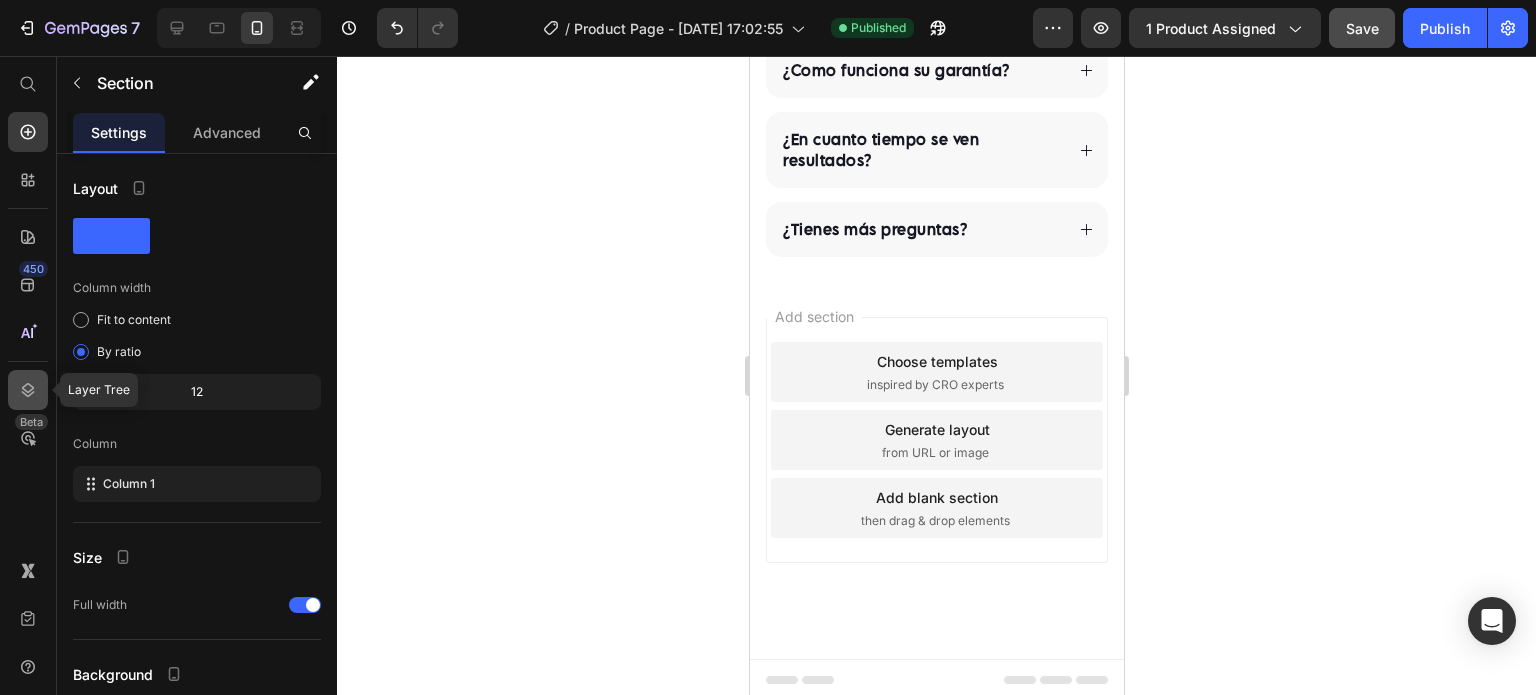 click 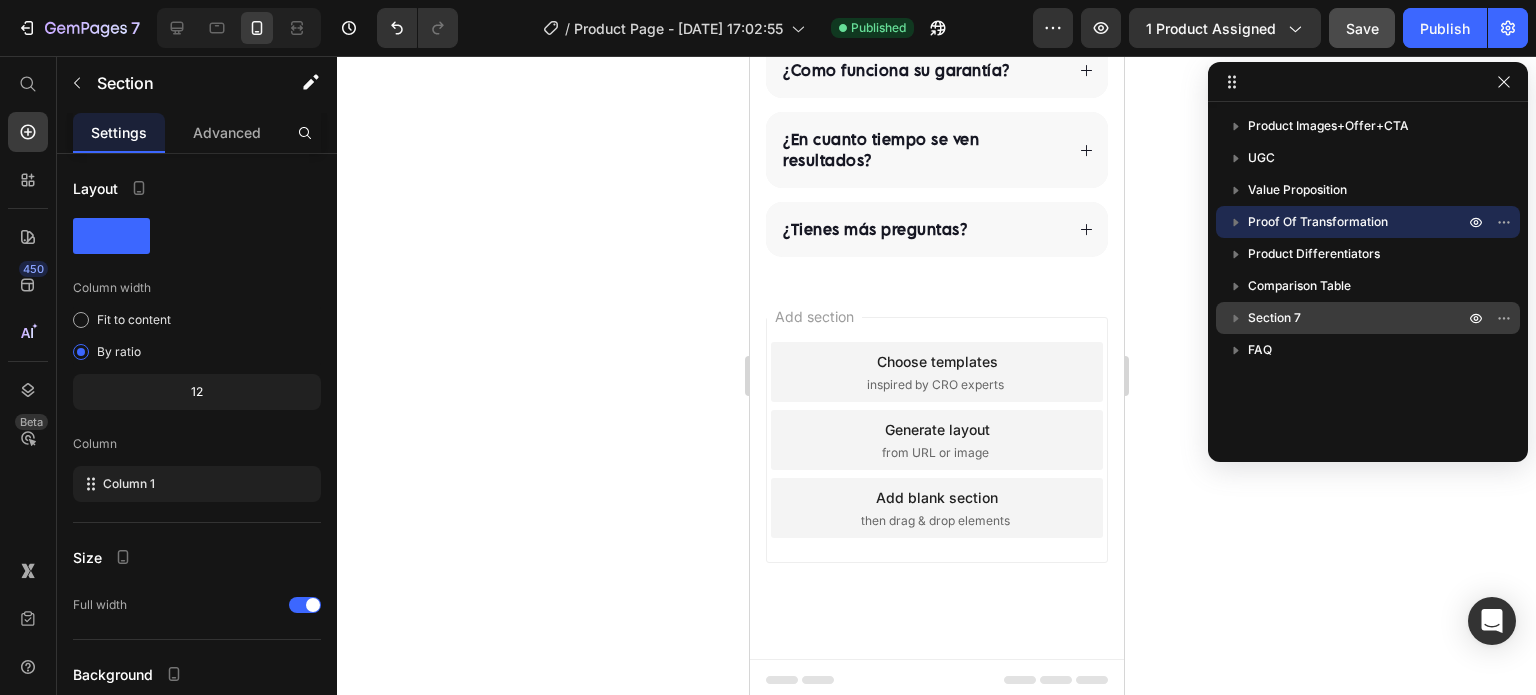 click on "Section 7" at bounding box center [1358, 318] 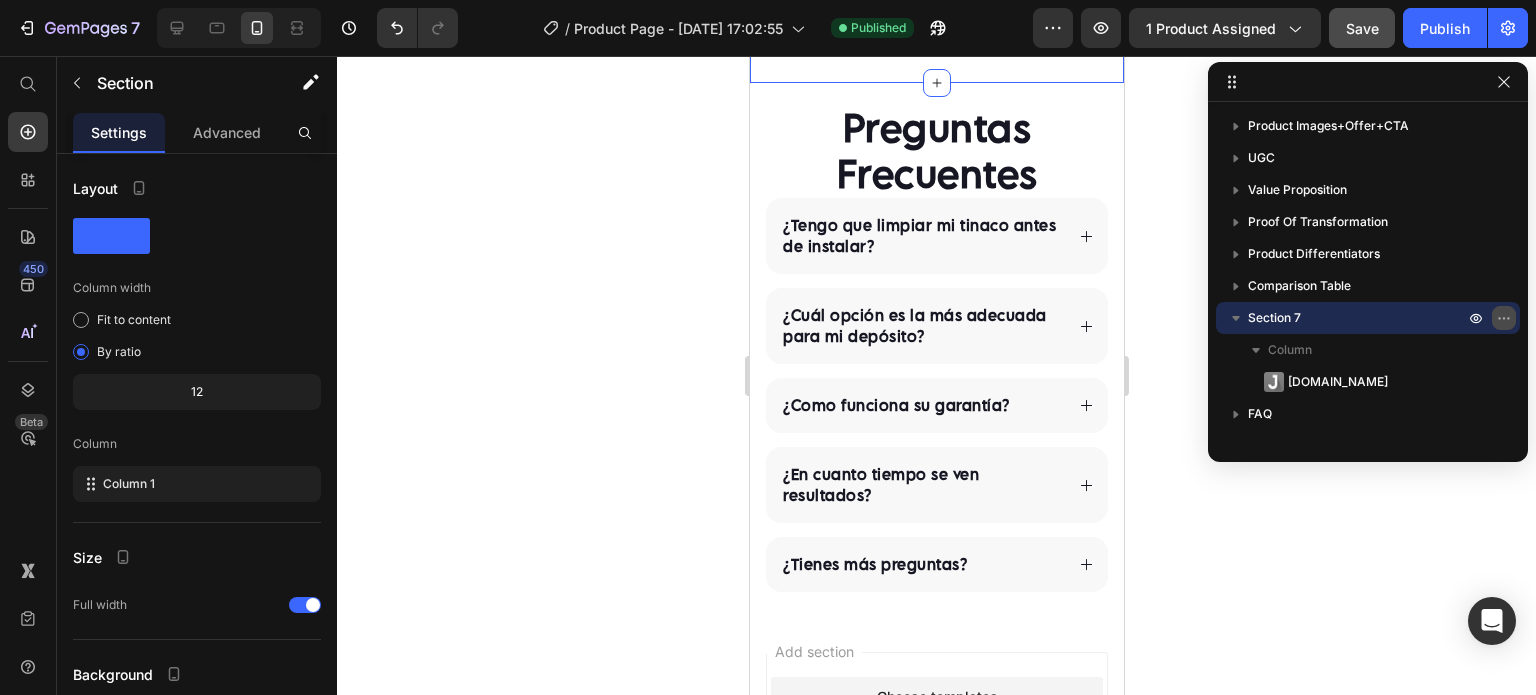 scroll, scrollTop: 4660, scrollLeft: 0, axis: vertical 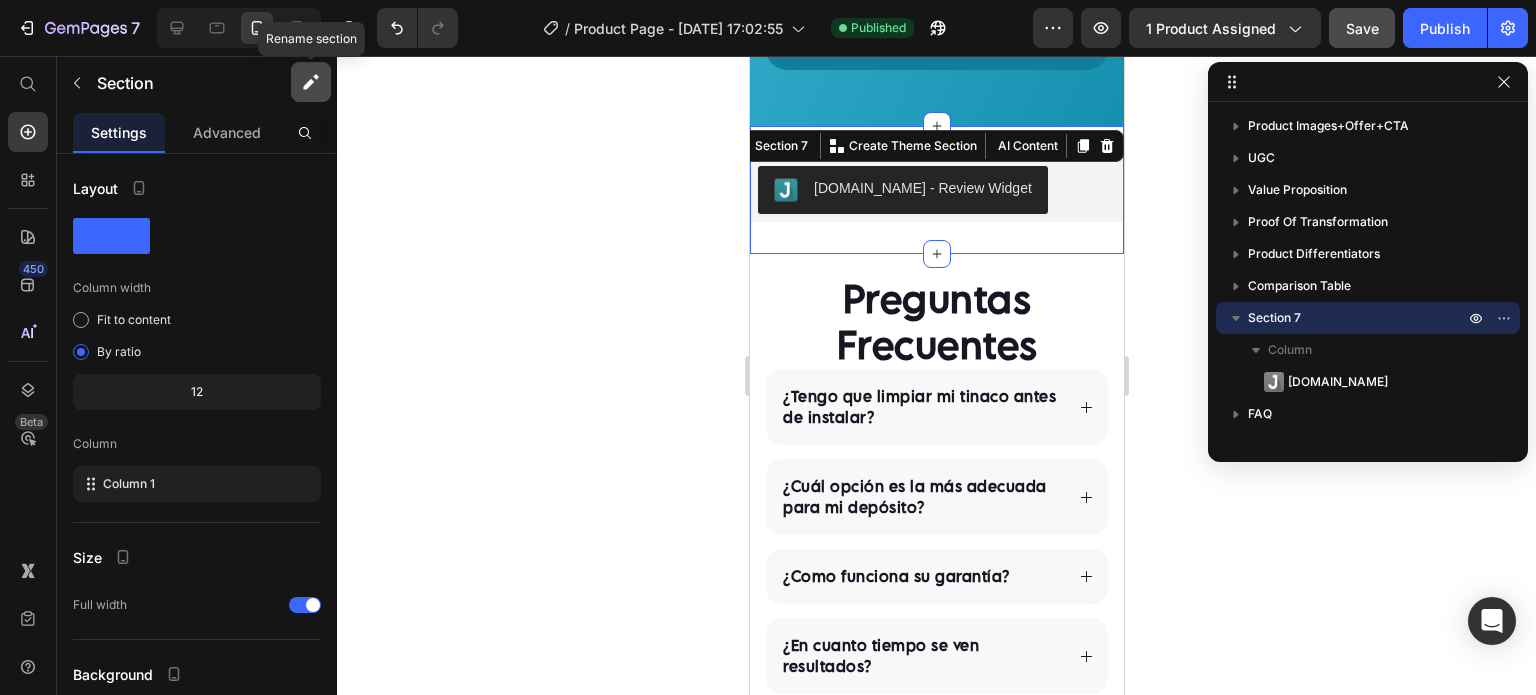 click at bounding box center (311, 82) 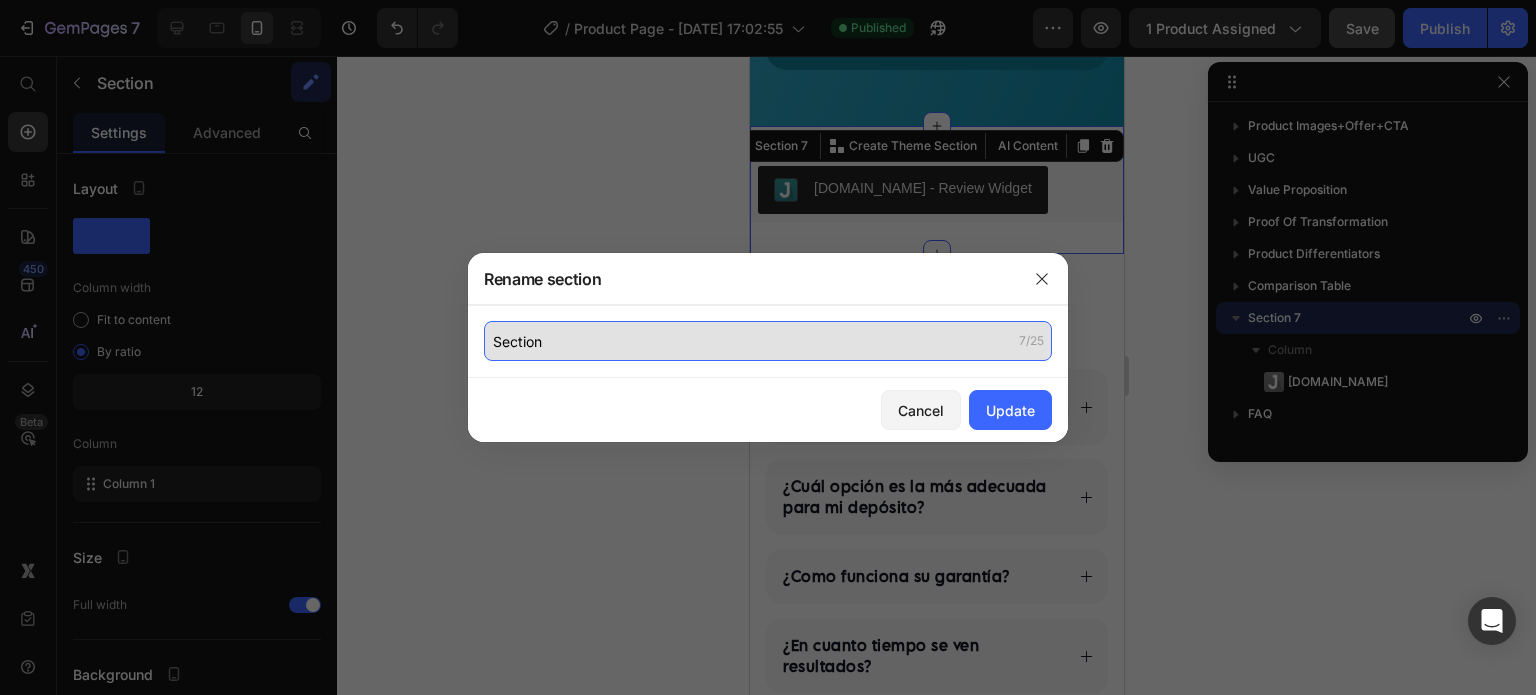 click on "Section" 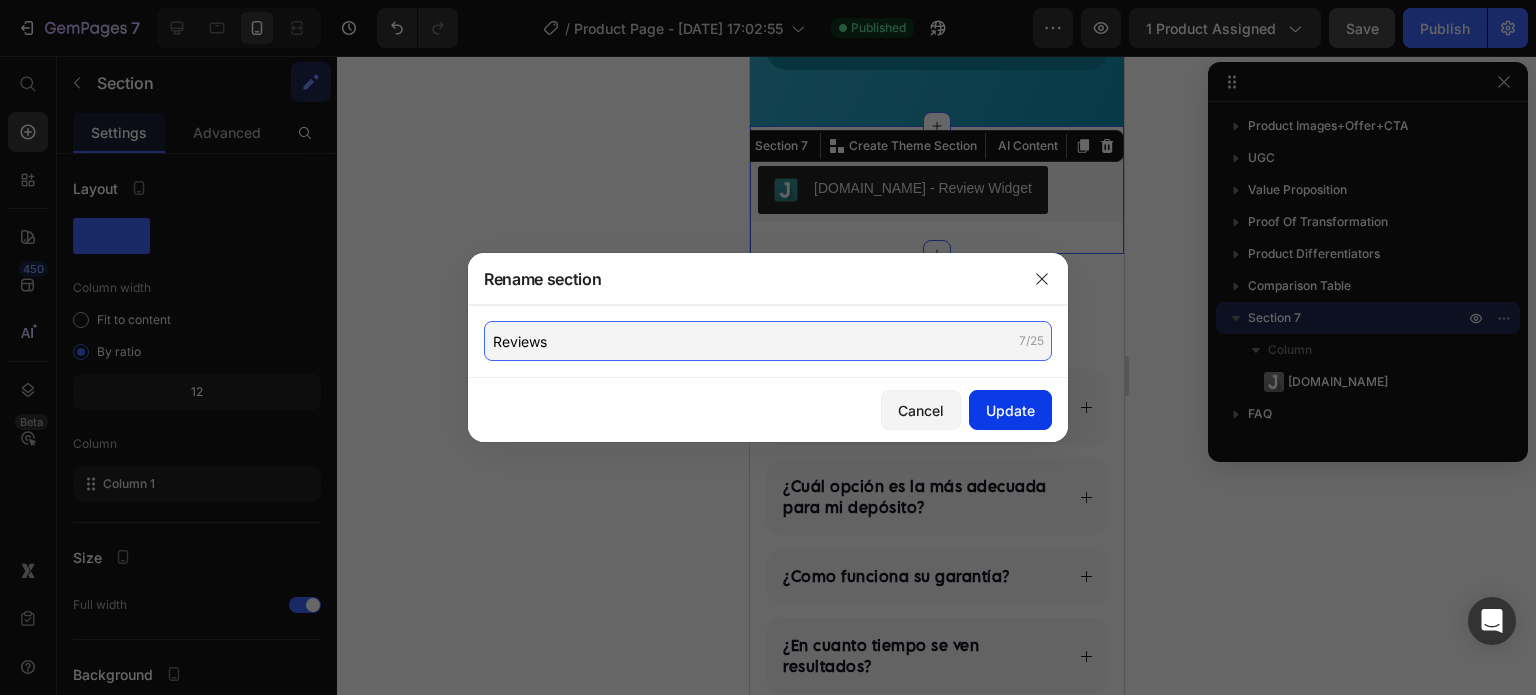 type on "Reviews" 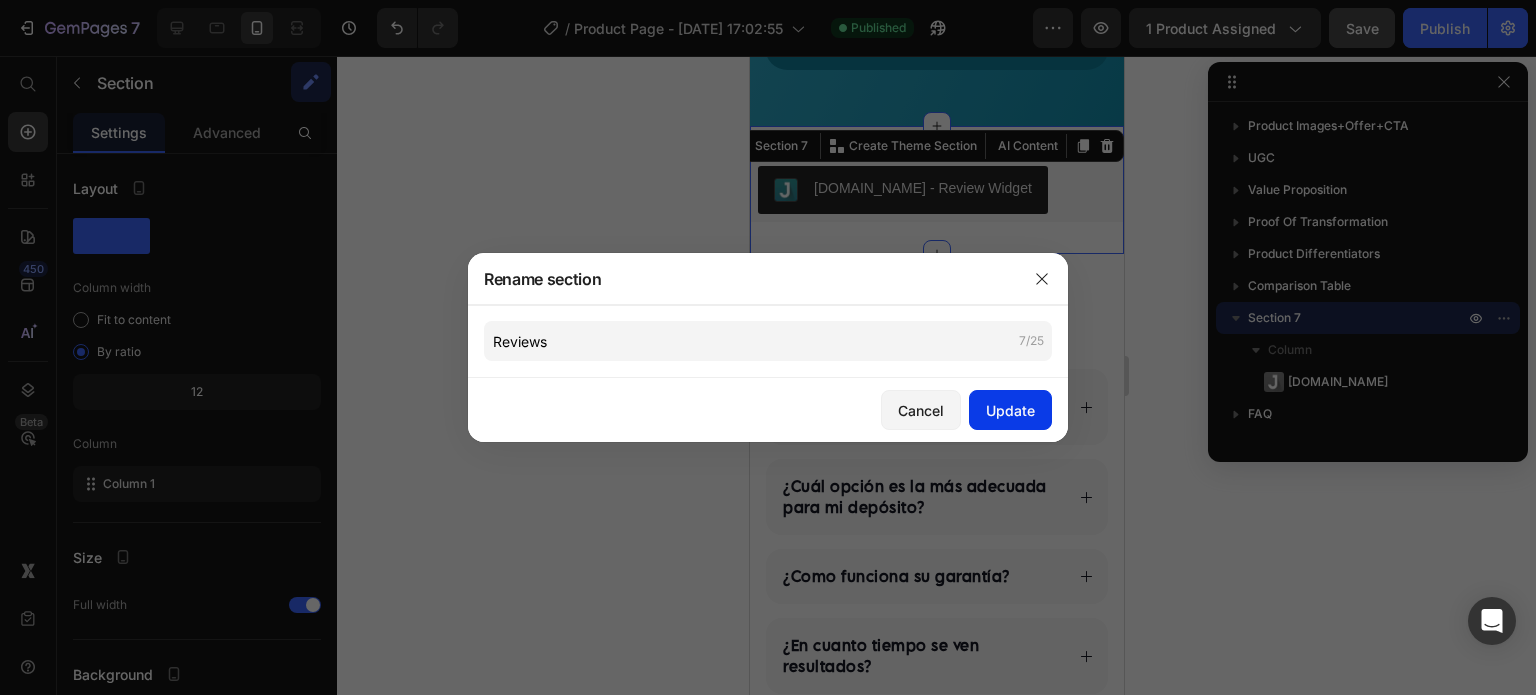click on "Update" 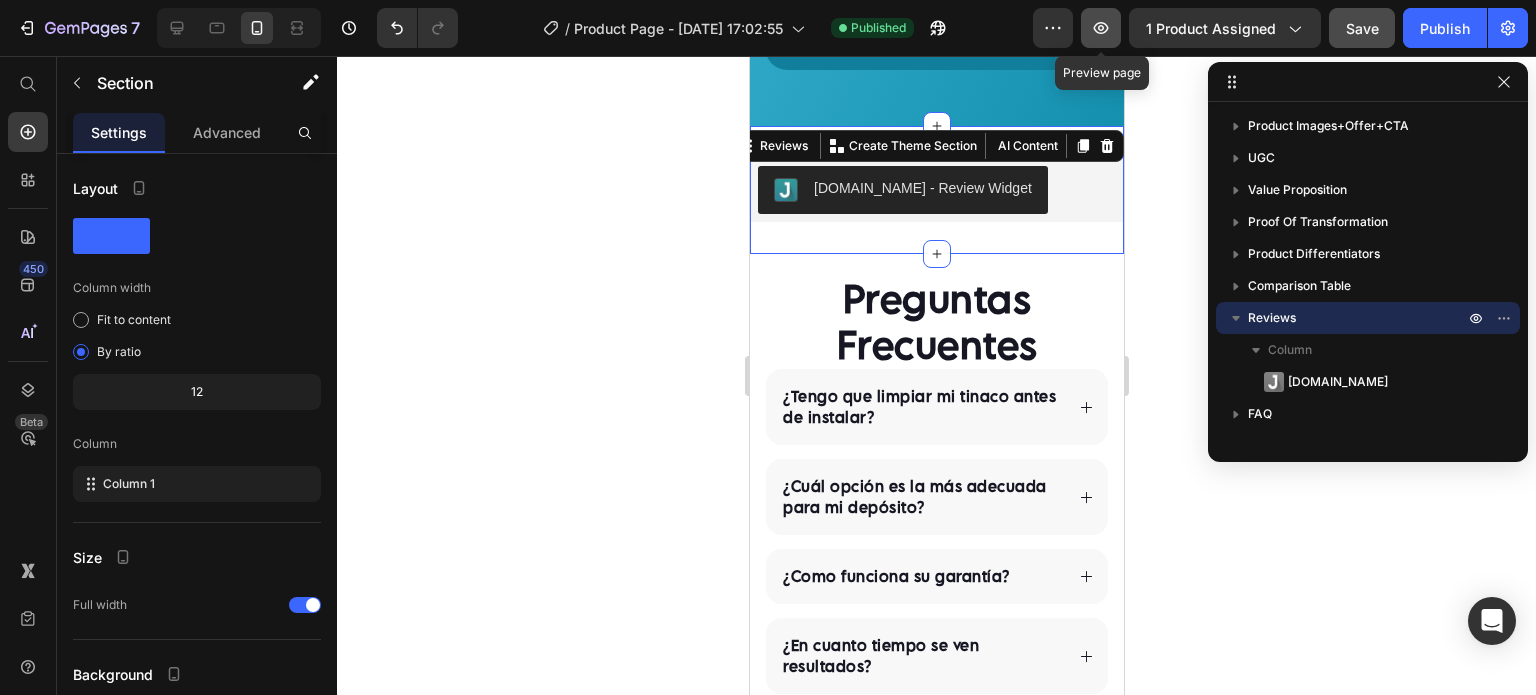 click 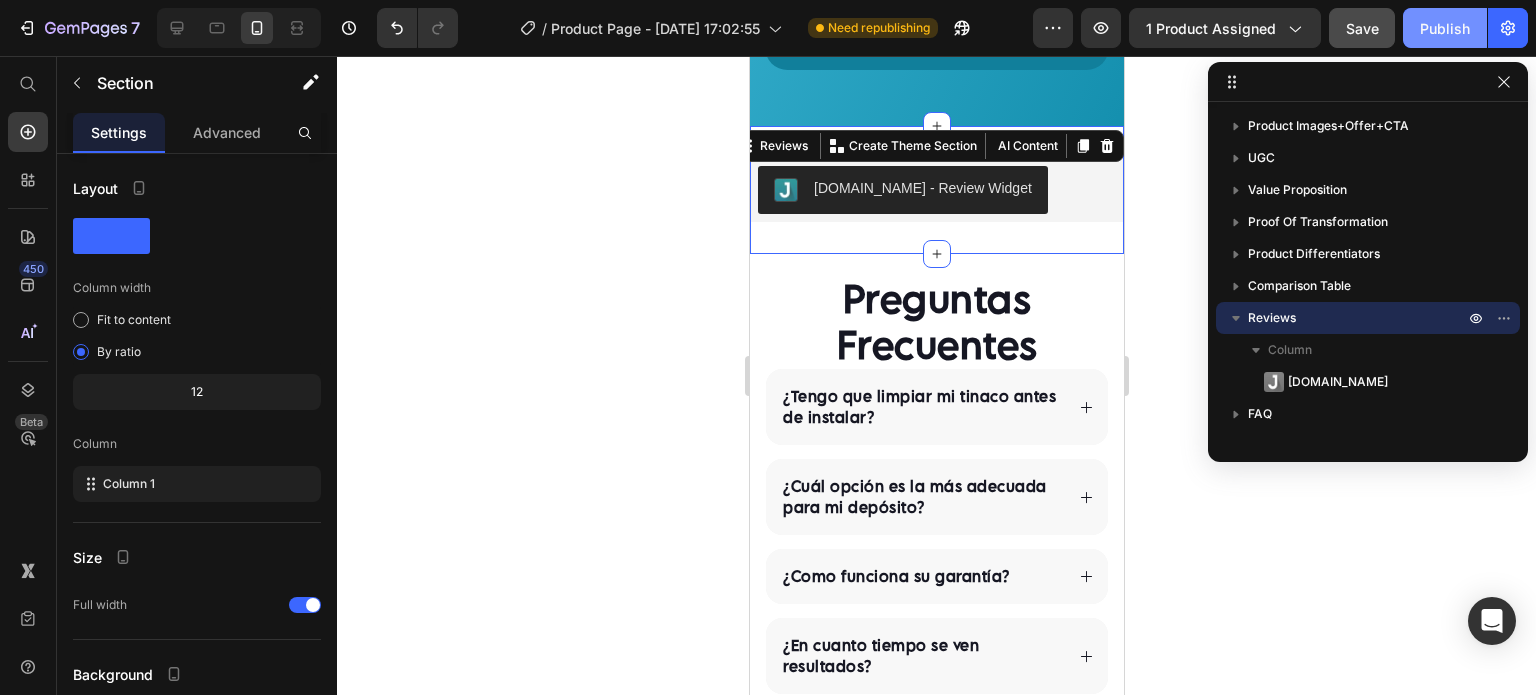 click on "Publish" 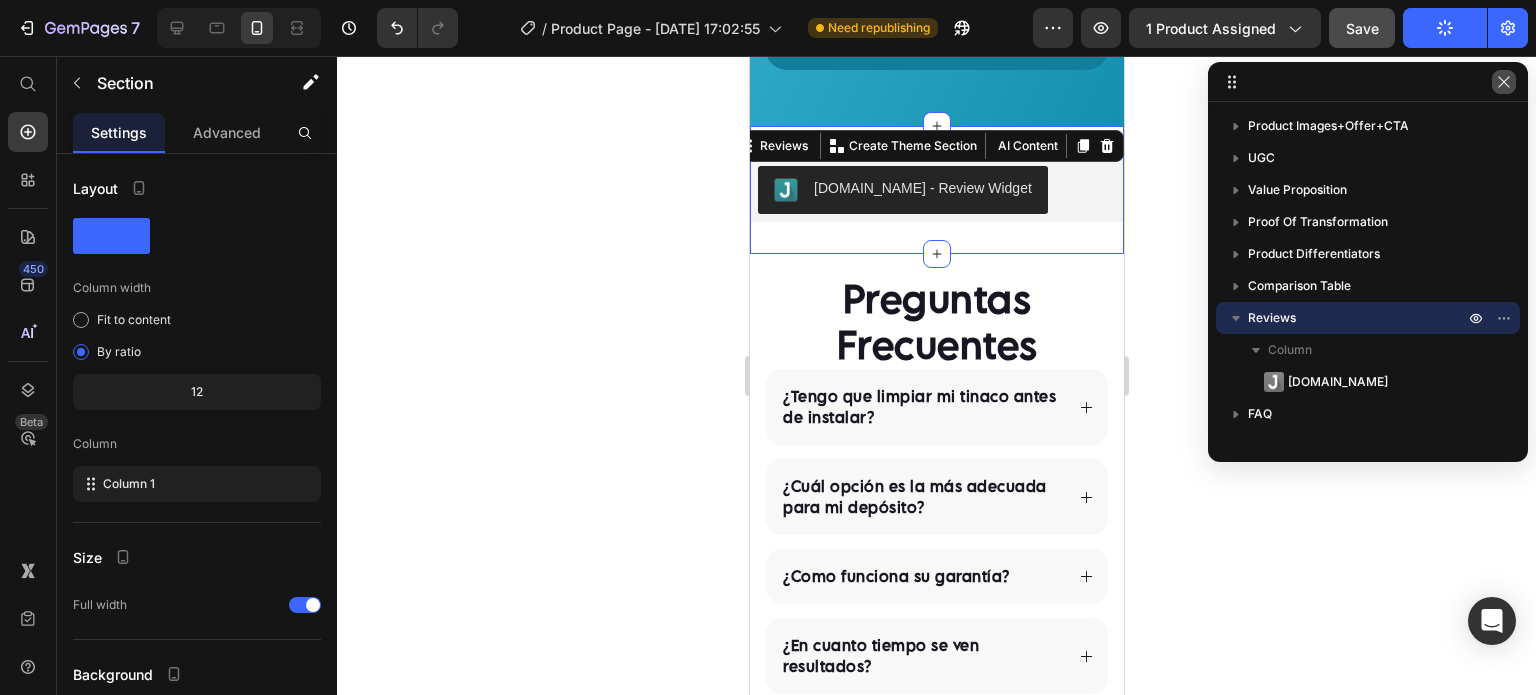 click 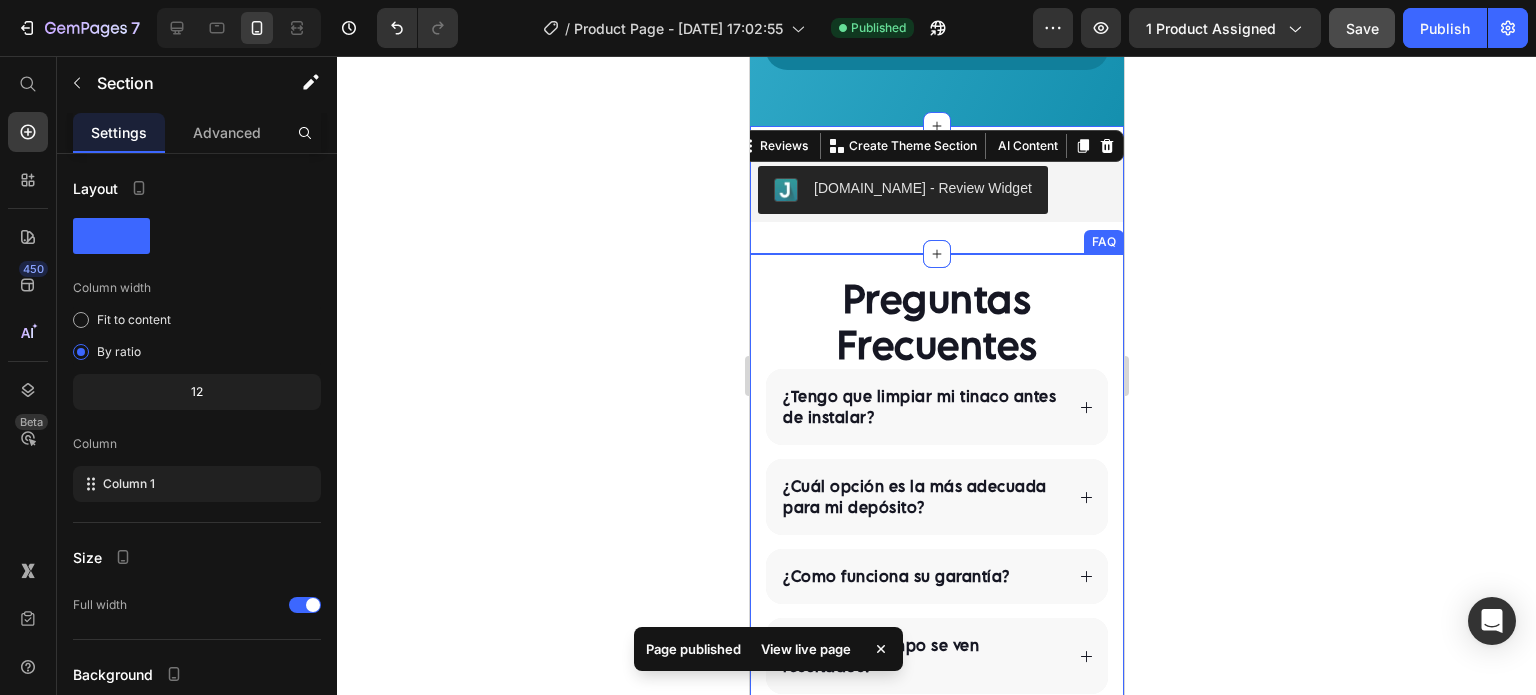 click on "Preguntas Frecuentes Heading
¿Tengo que limpiar mi tinaco antes de instalar?
¿Cuál opción es la más adecuada para mi depósito?
¿Como funciona su garantía?
¿En cuanto tiempo se ven resultados?
¿Tienes más preguntas? Accordion Row FAQ" at bounding box center (936, 518) 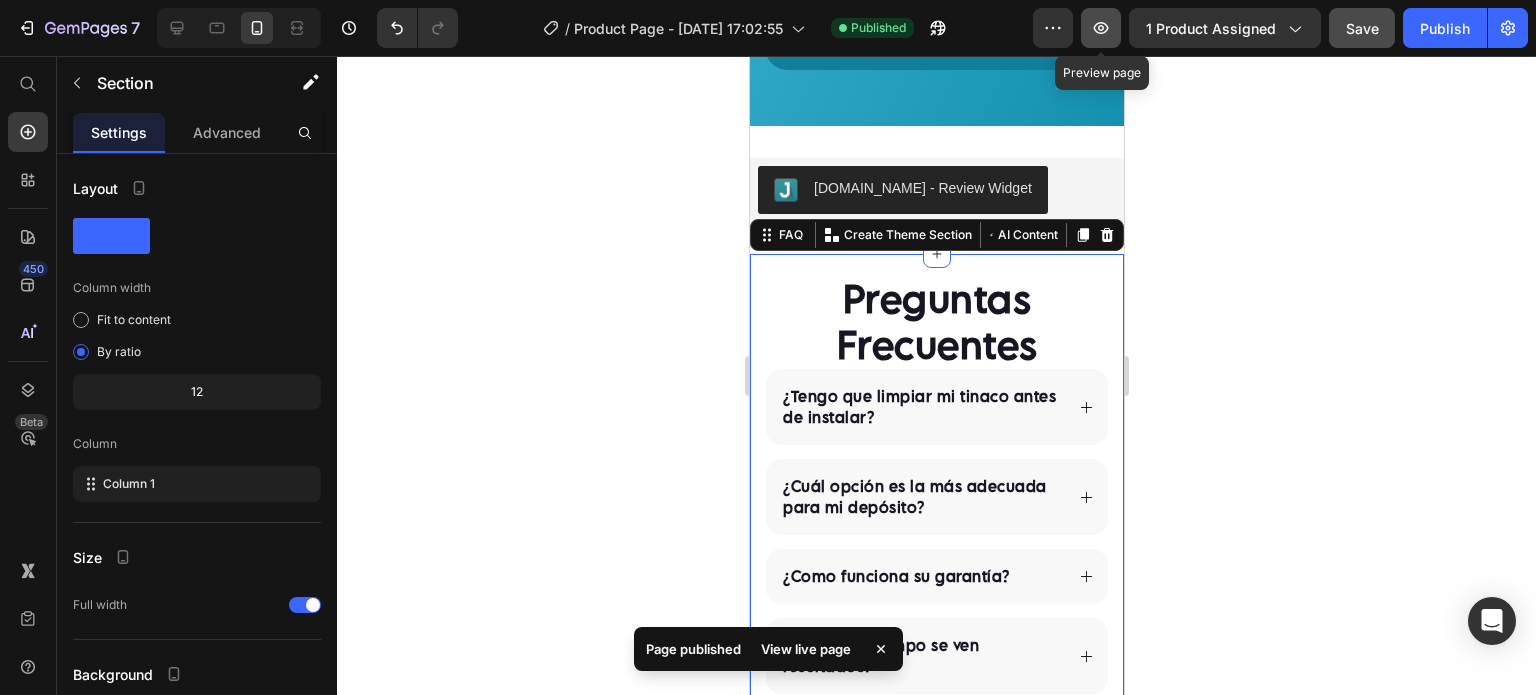 click 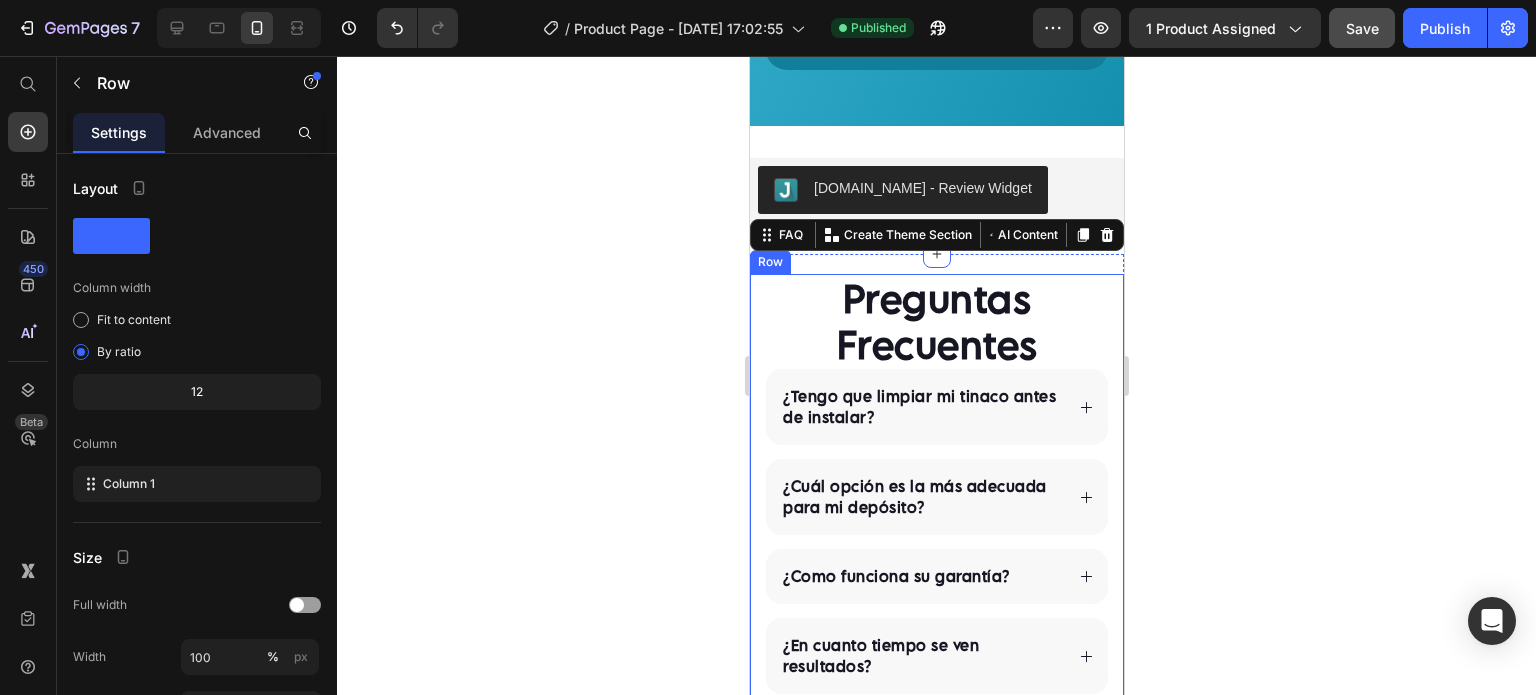 click on "Preguntas Frecuentes Heading
¿Tengo que limpiar mi tinaco antes de instalar?
¿Cuál opción es la más adecuada para mi depósito?
¿Como funciona su garantía?
¿En cuanto tiempo se ven resultados?
¿Tienes más preguntas? Accordion Row" at bounding box center (936, 518) 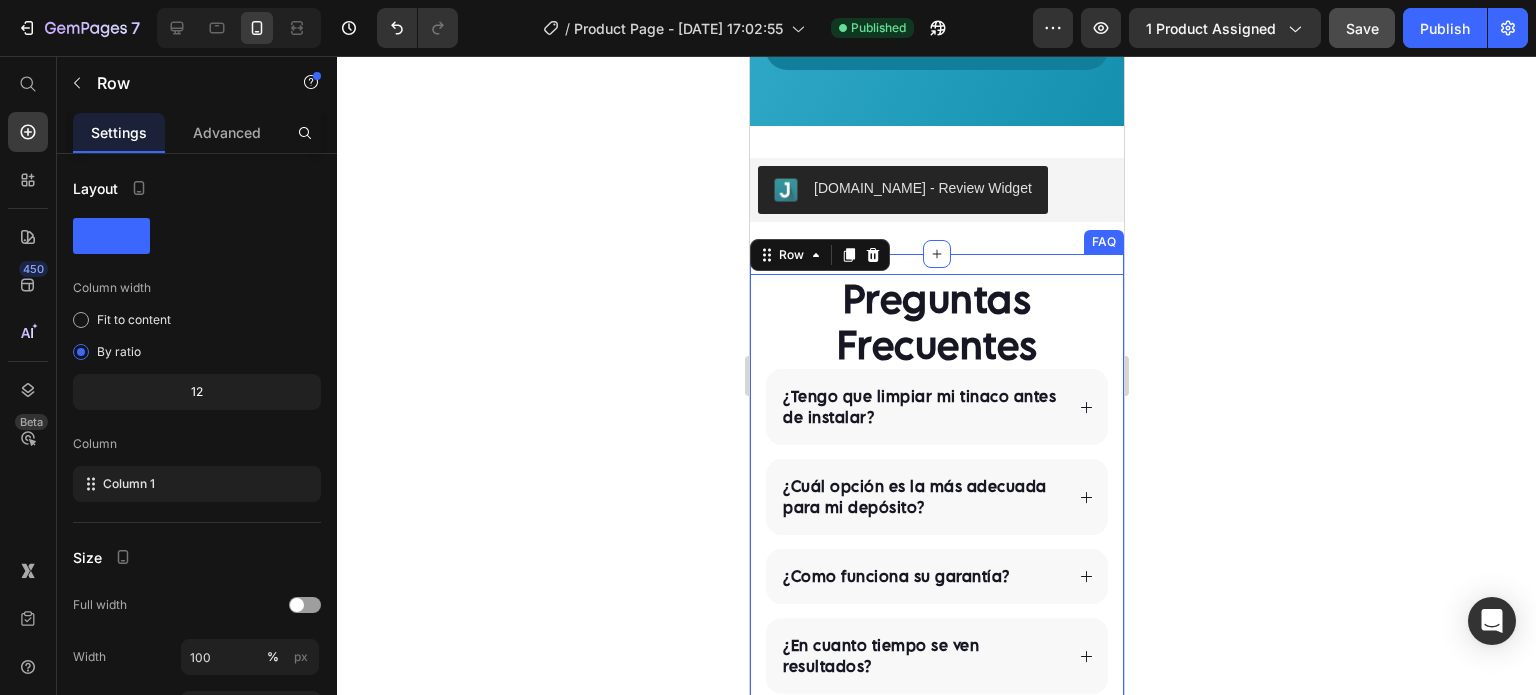 click on "Preguntas Frecuentes Heading
¿Tengo que limpiar mi tinaco antes de instalar?
¿Cuál opción es la más adecuada para mi depósito?
¿Como funciona su garantía?
¿En cuanto tiempo se ven resultados?
¿Tienes más preguntas? Accordion Row   0 FAQ" at bounding box center [936, 518] 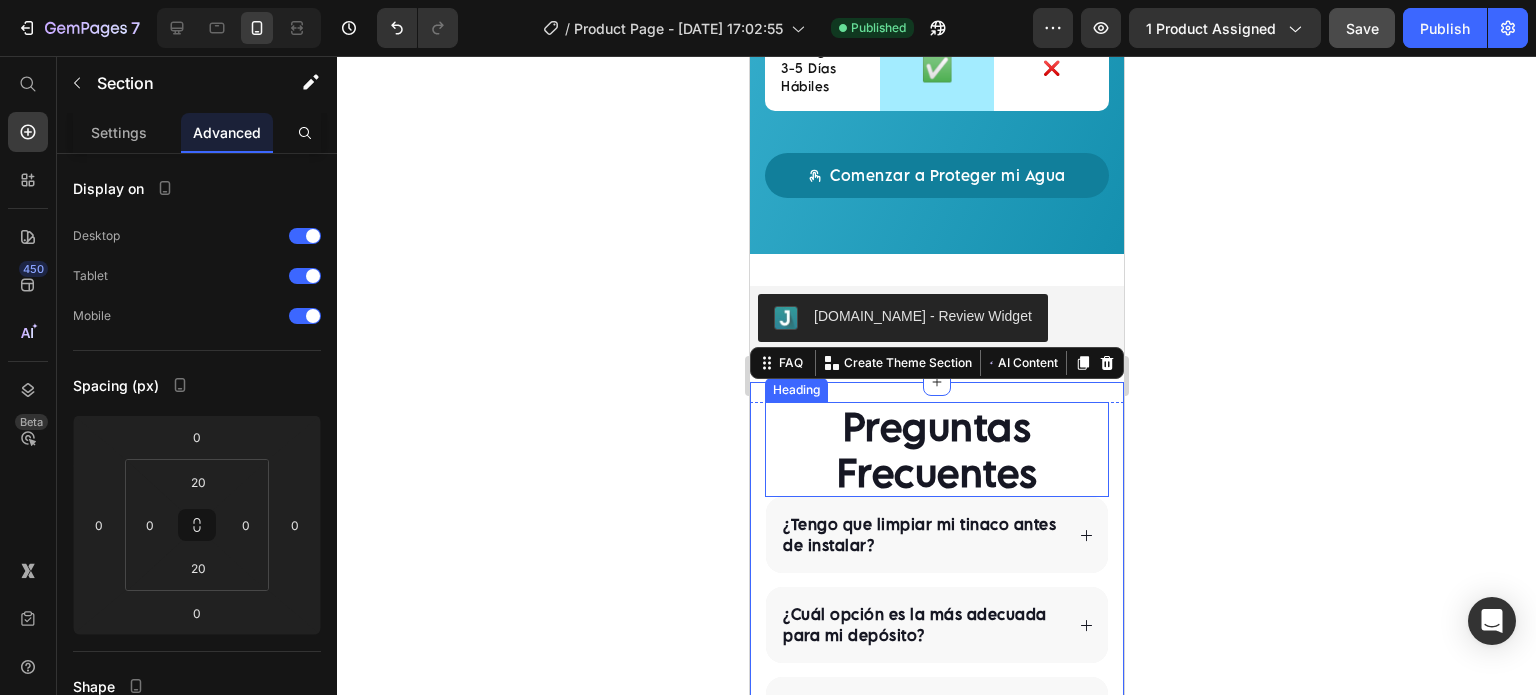 scroll, scrollTop: 4493, scrollLeft: 0, axis: vertical 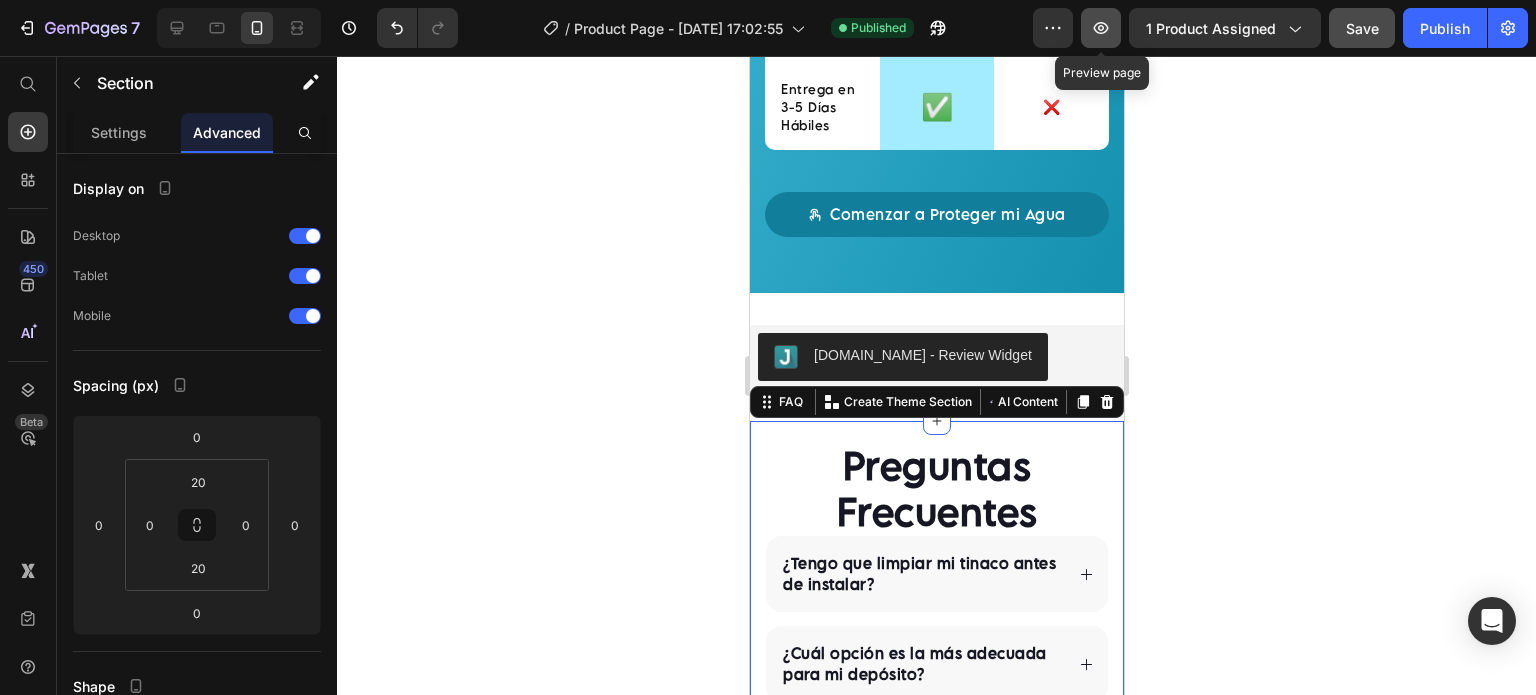 click 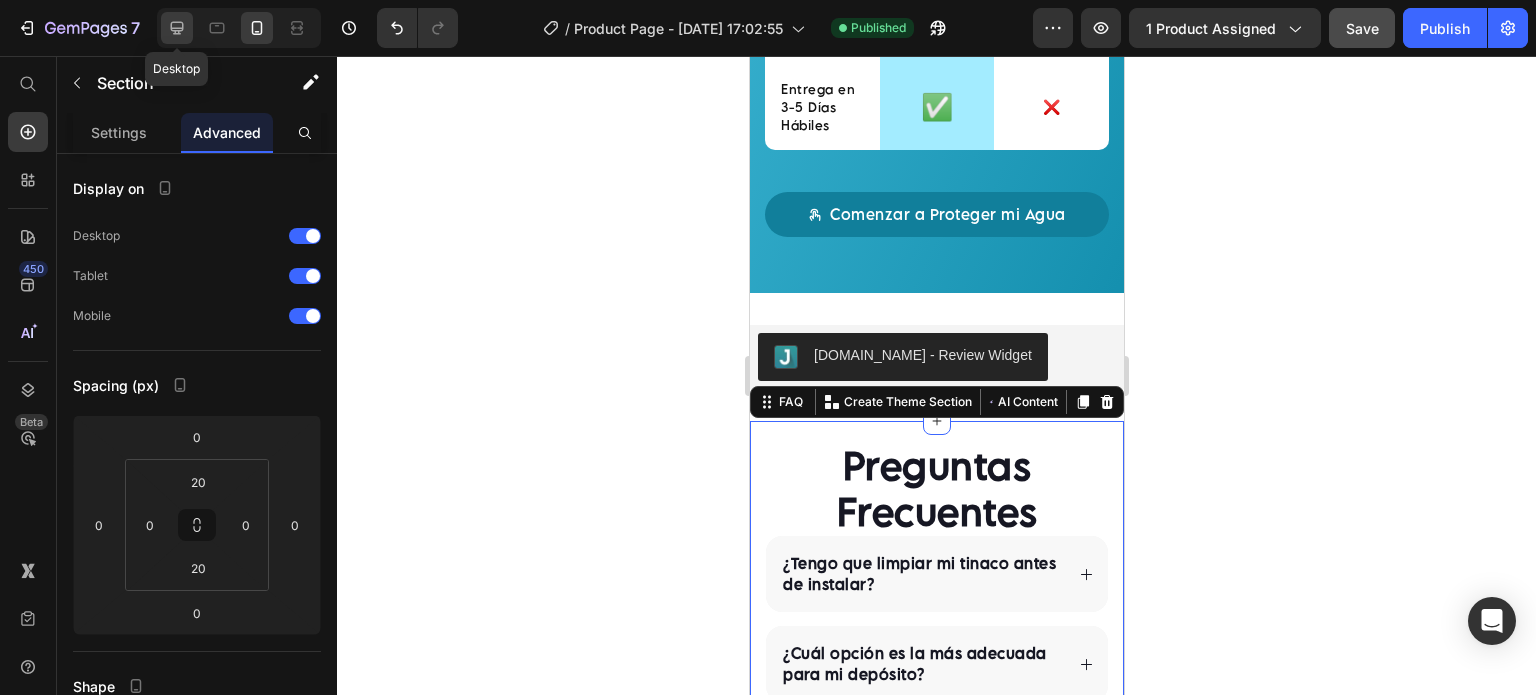 click 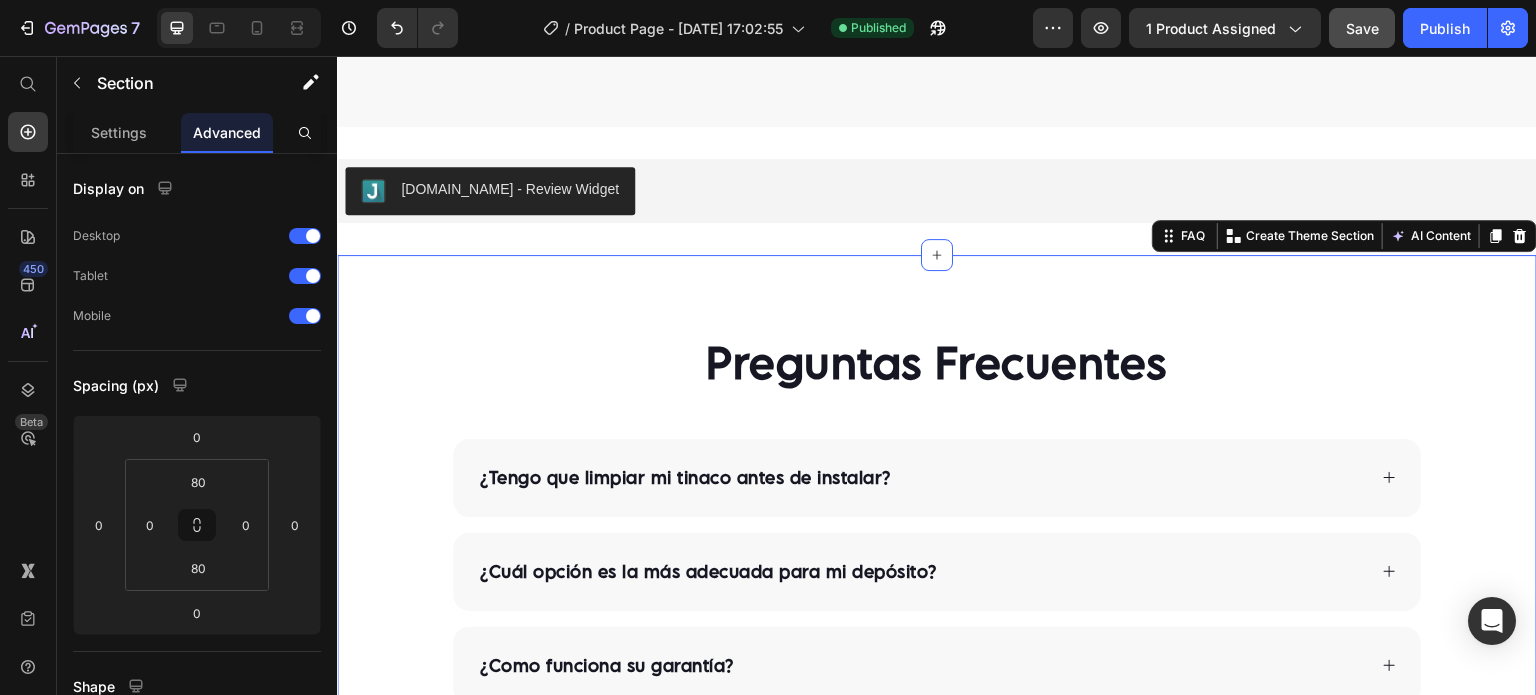 scroll, scrollTop: 4664, scrollLeft: 0, axis: vertical 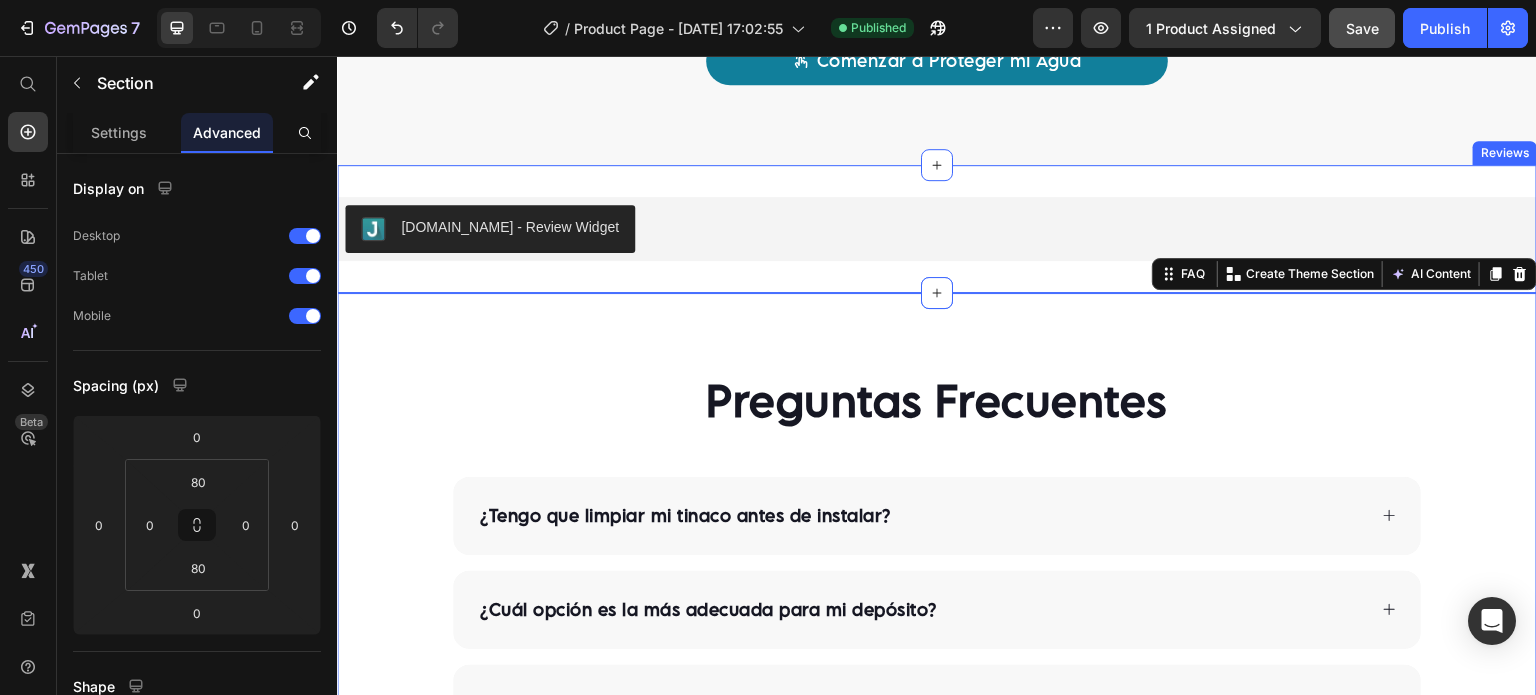 click on "Judge.me - Review Widget Judge.me Reviews" at bounding box center [937, 229] 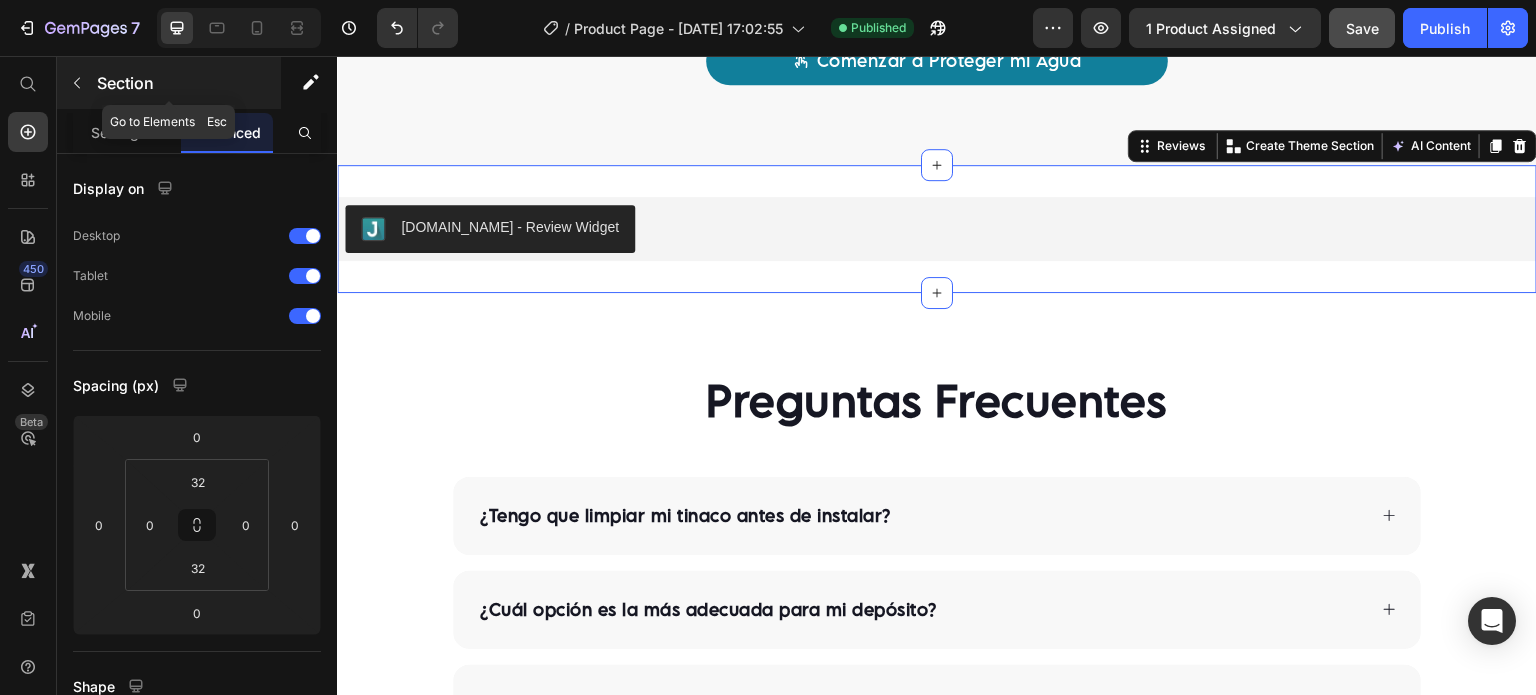 click on "Section" at bounding box center [169, 83] 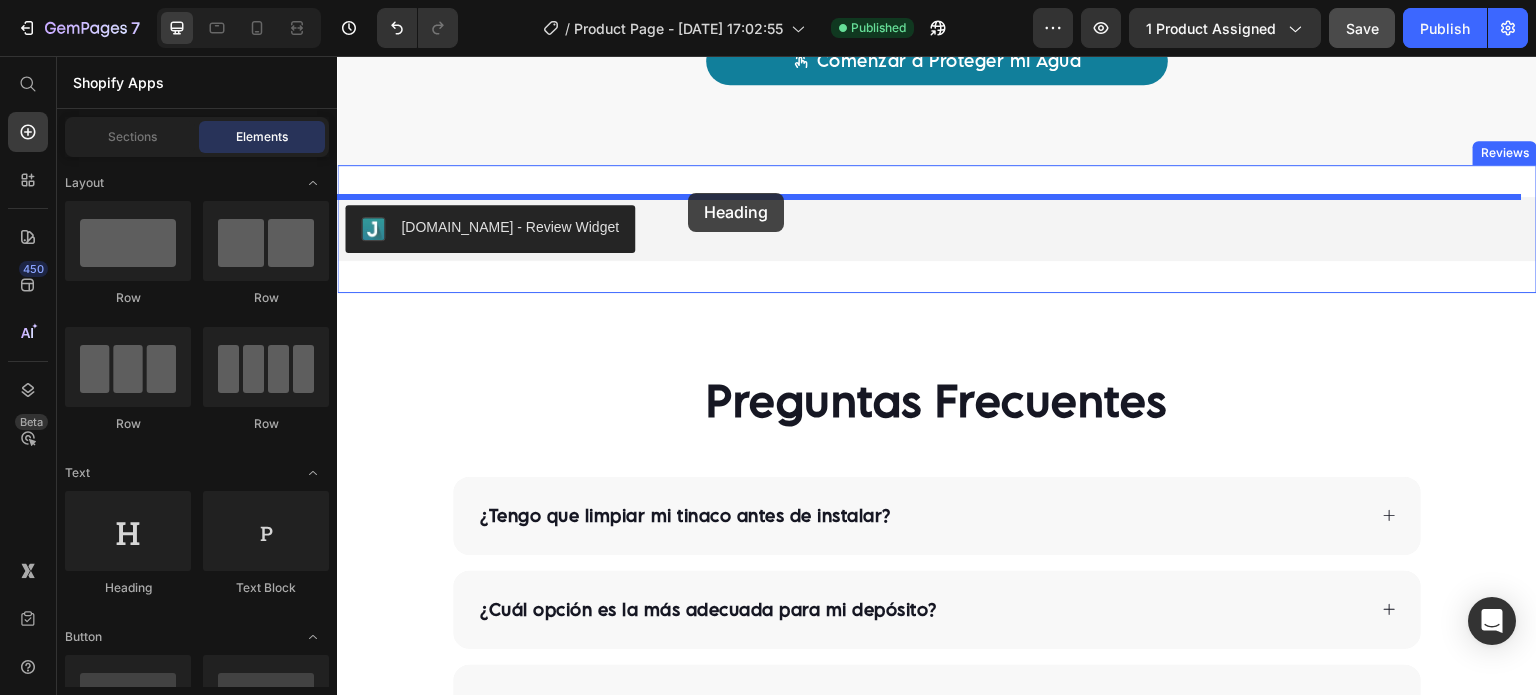 drag, startPoint x: 487, startPoint y: 591, endPoint x: 693, endPoint y: 191, distance: 449.9289 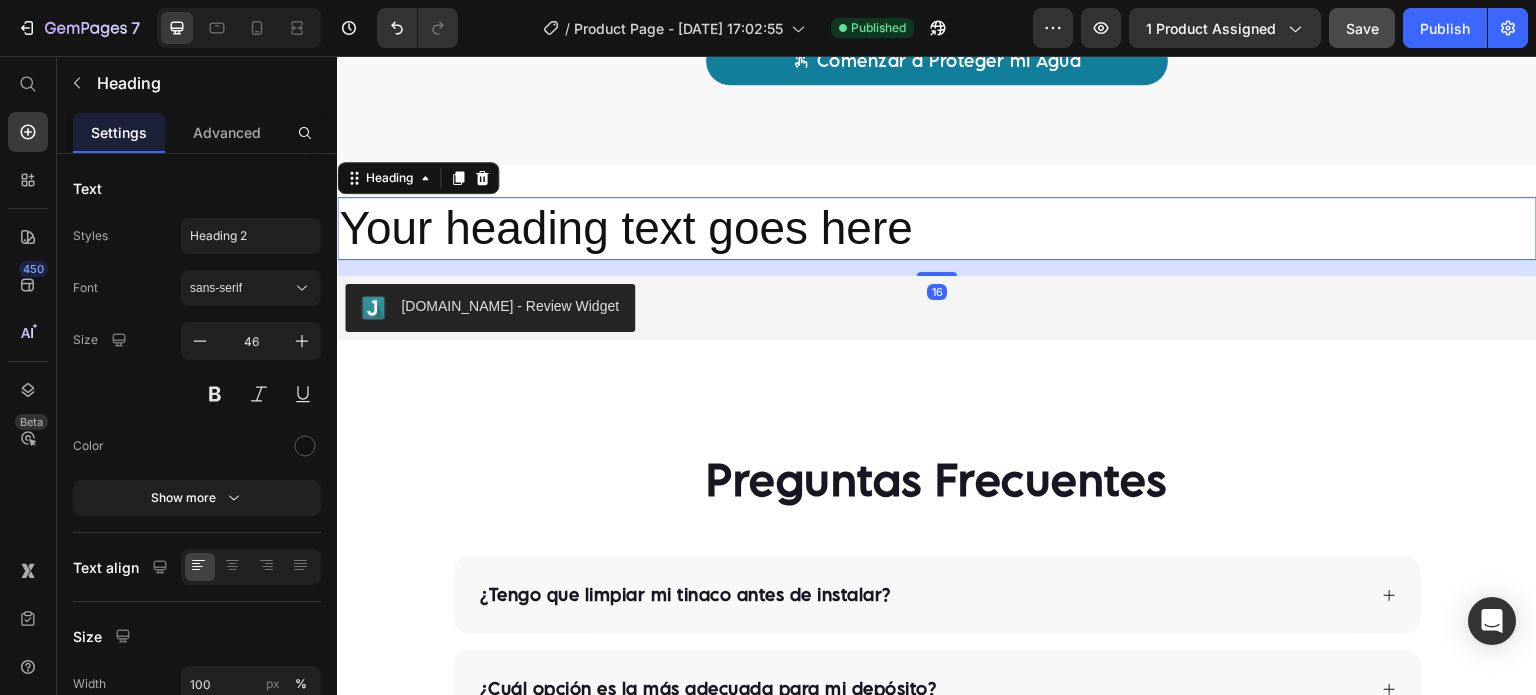 click on "Your heading text goes here" at bounding box center [937, 229] 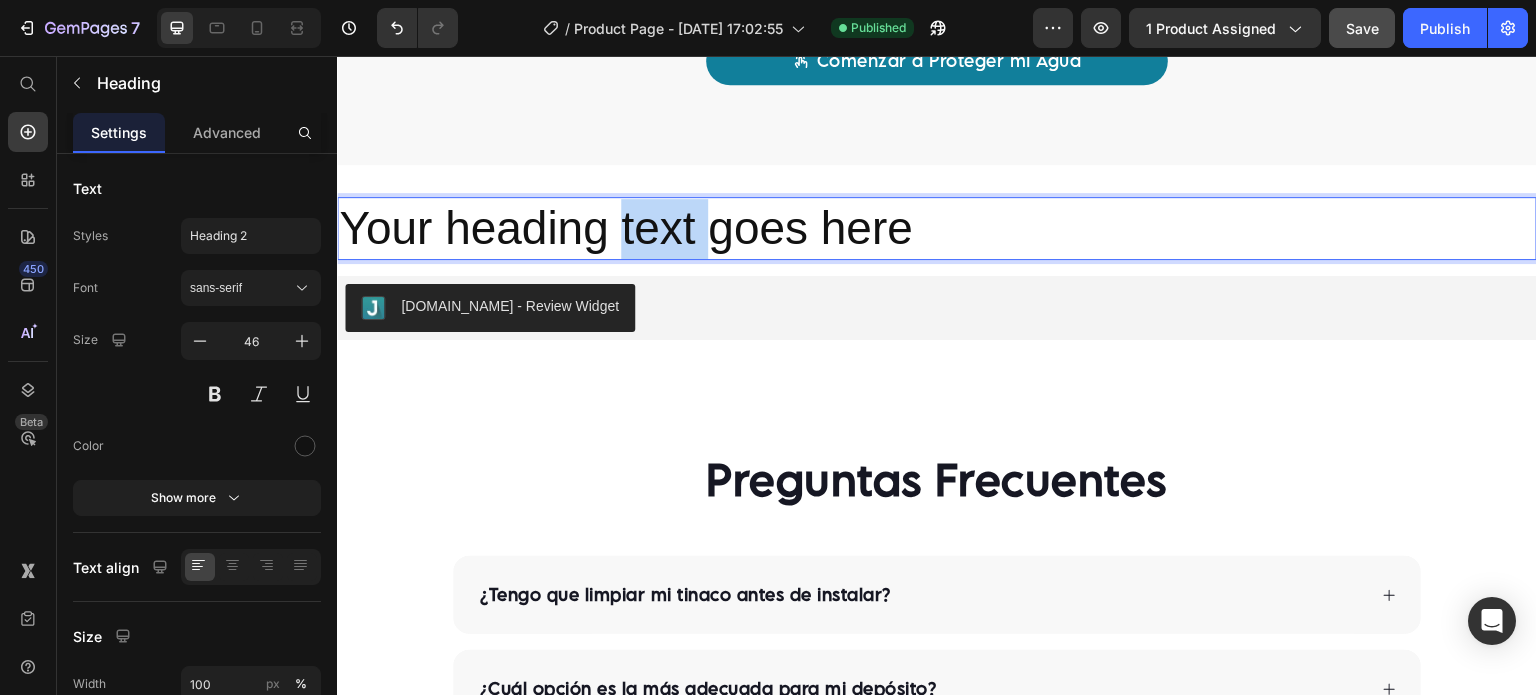 click on "Your heading text goes here" at bounding box center (937, 229) 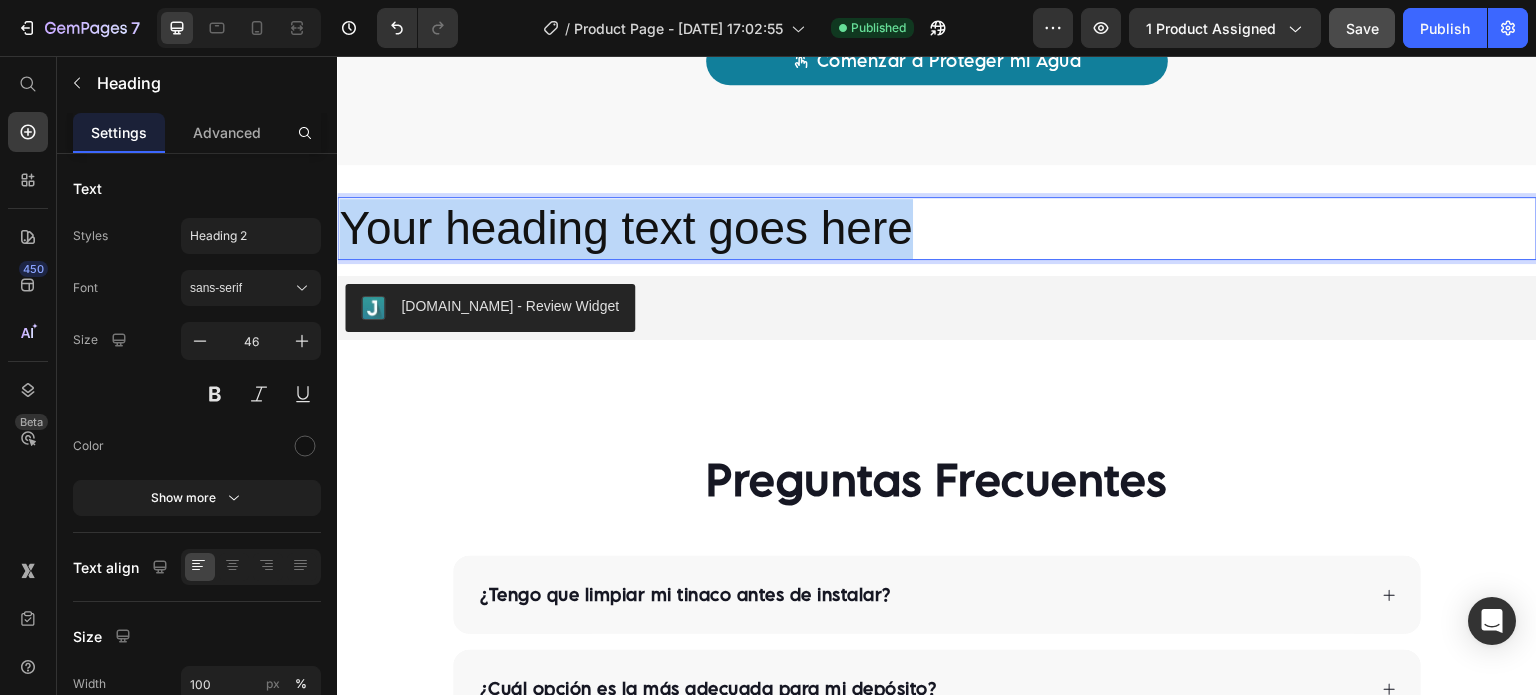 click on "Your heading text goes here" at bounding box center [937, 229] 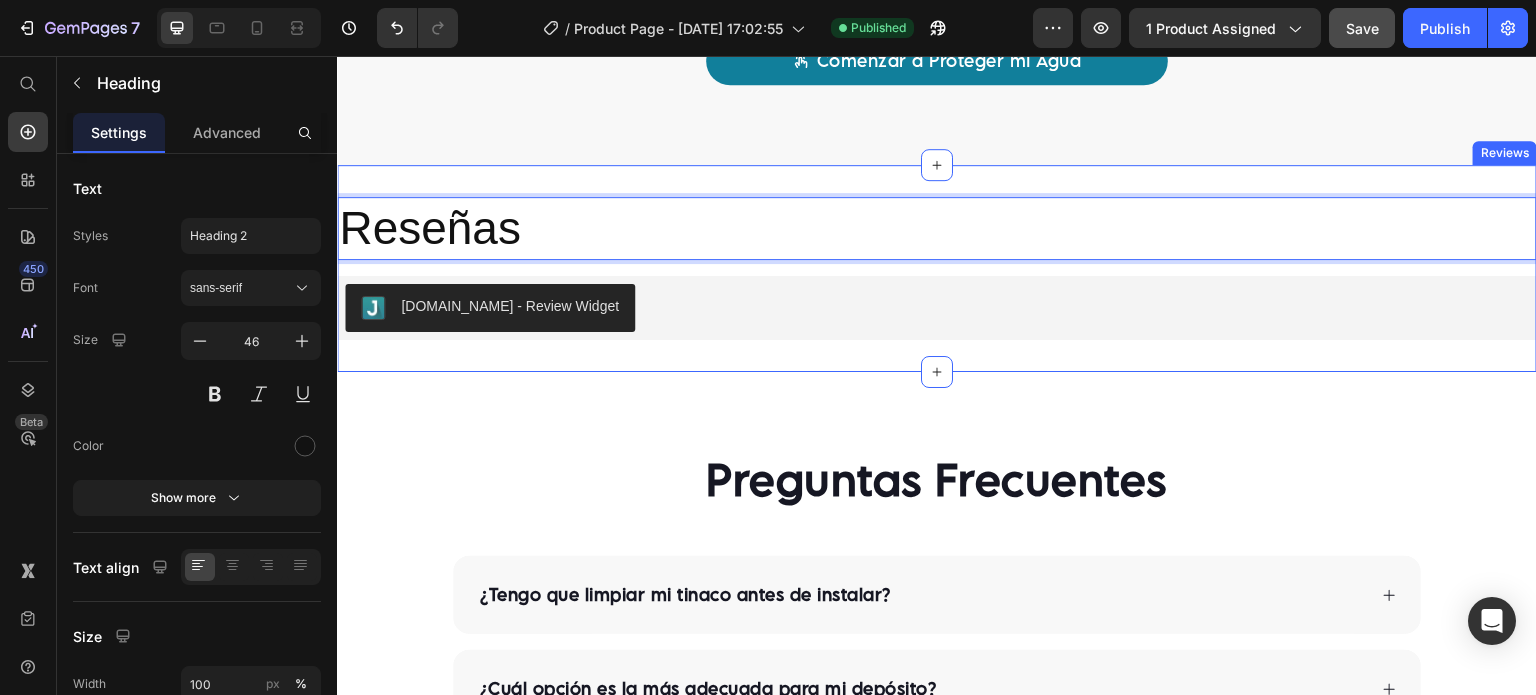 click on "Reseñas Heading   16 Judge.me - Review Widget Judge.me Reviews" at bounding box center [937, 269] 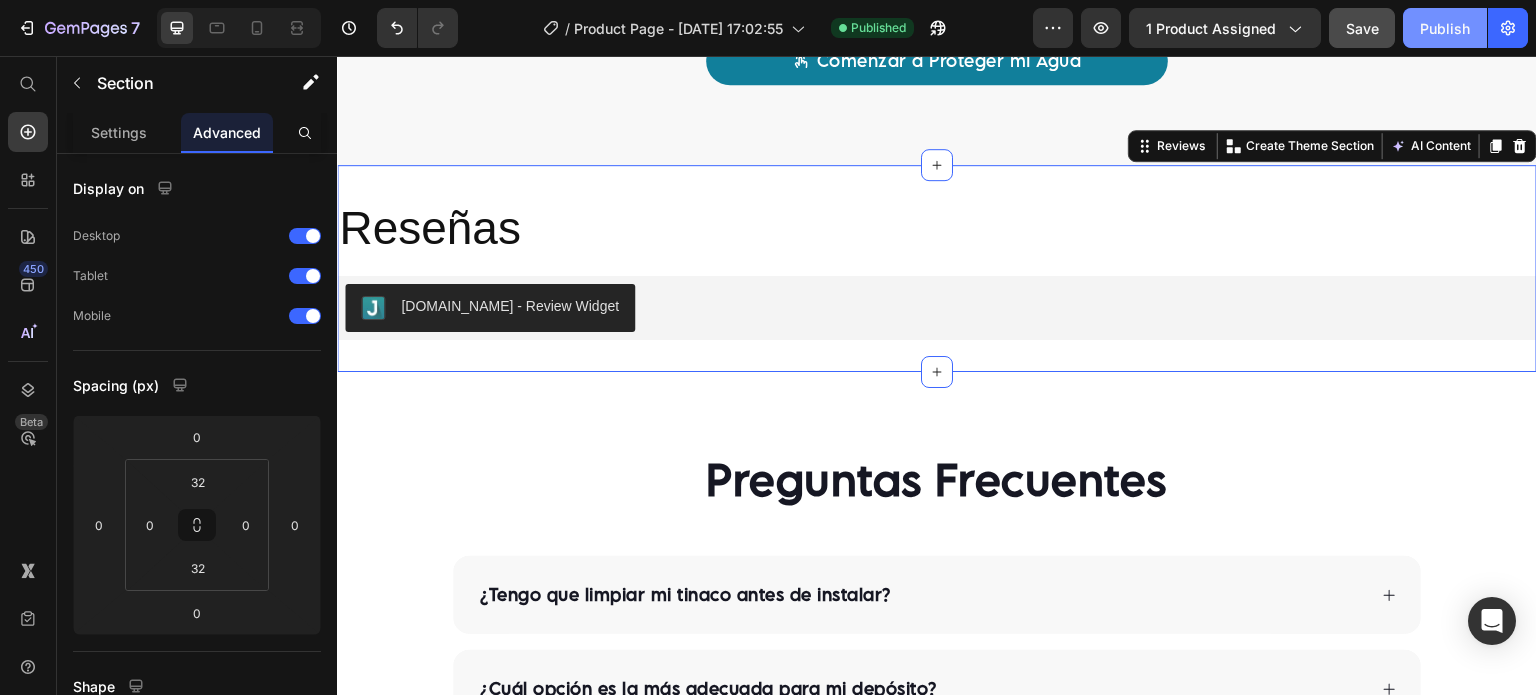 click on "Publish" 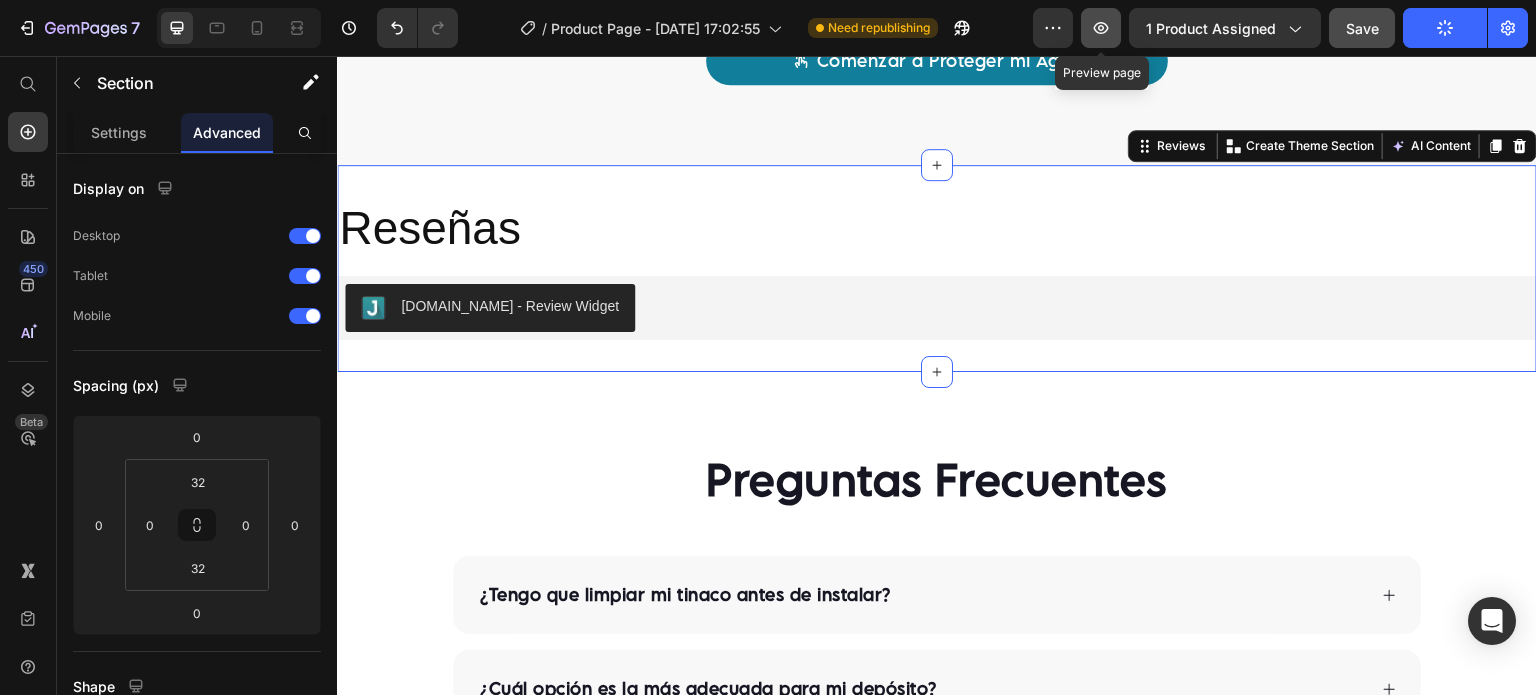 click 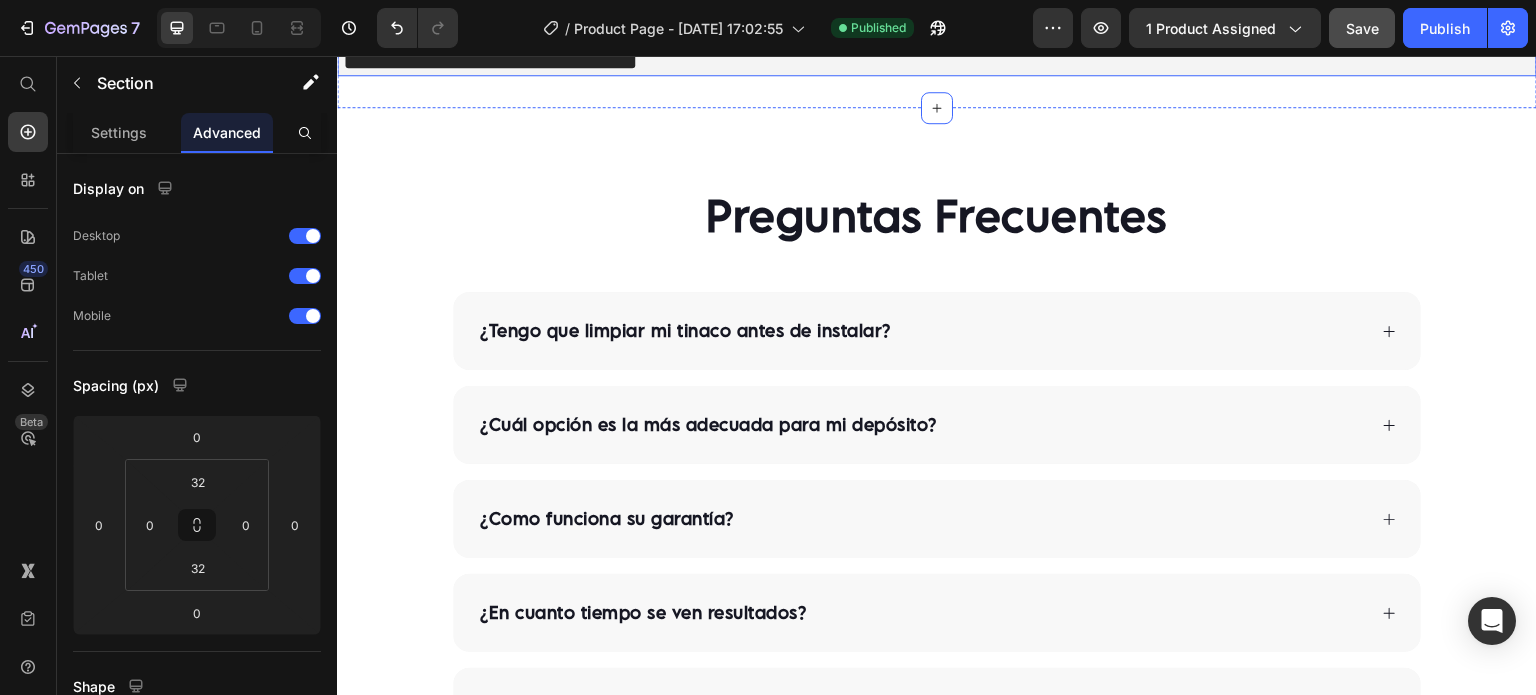 scroll, scrollTop: 4996, scrollLeft: 0, axis: vertical 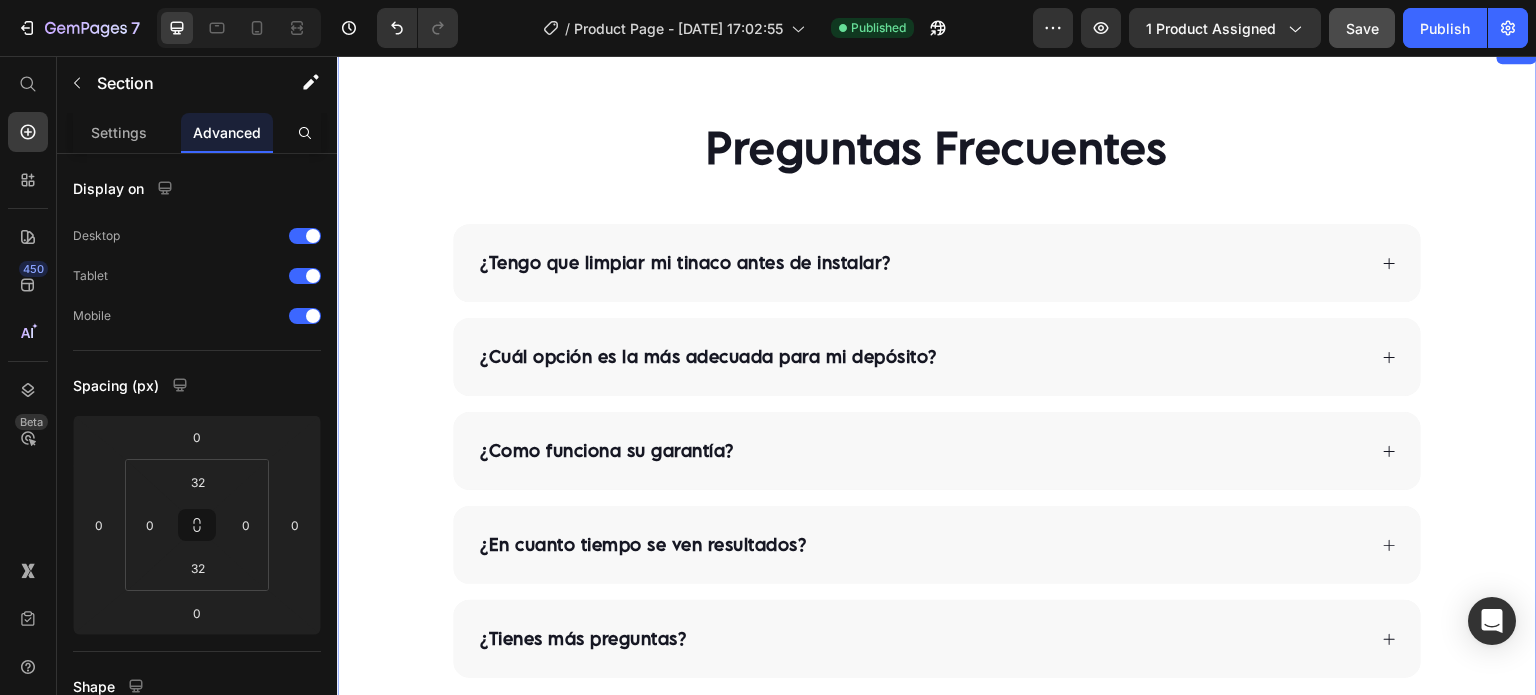 click on "Preguntas Frecuentes Heading
¿Tengo que limpiar mi tinaco antes de instalar?
¿Cuál opción es la más adecuada para mi depósito?
¿Como funciona su garantía?
¿En cuanto tiempo se ven resultados?
¿Tienes más preguntas? Accordion Row" at bounding box center (937, 399) 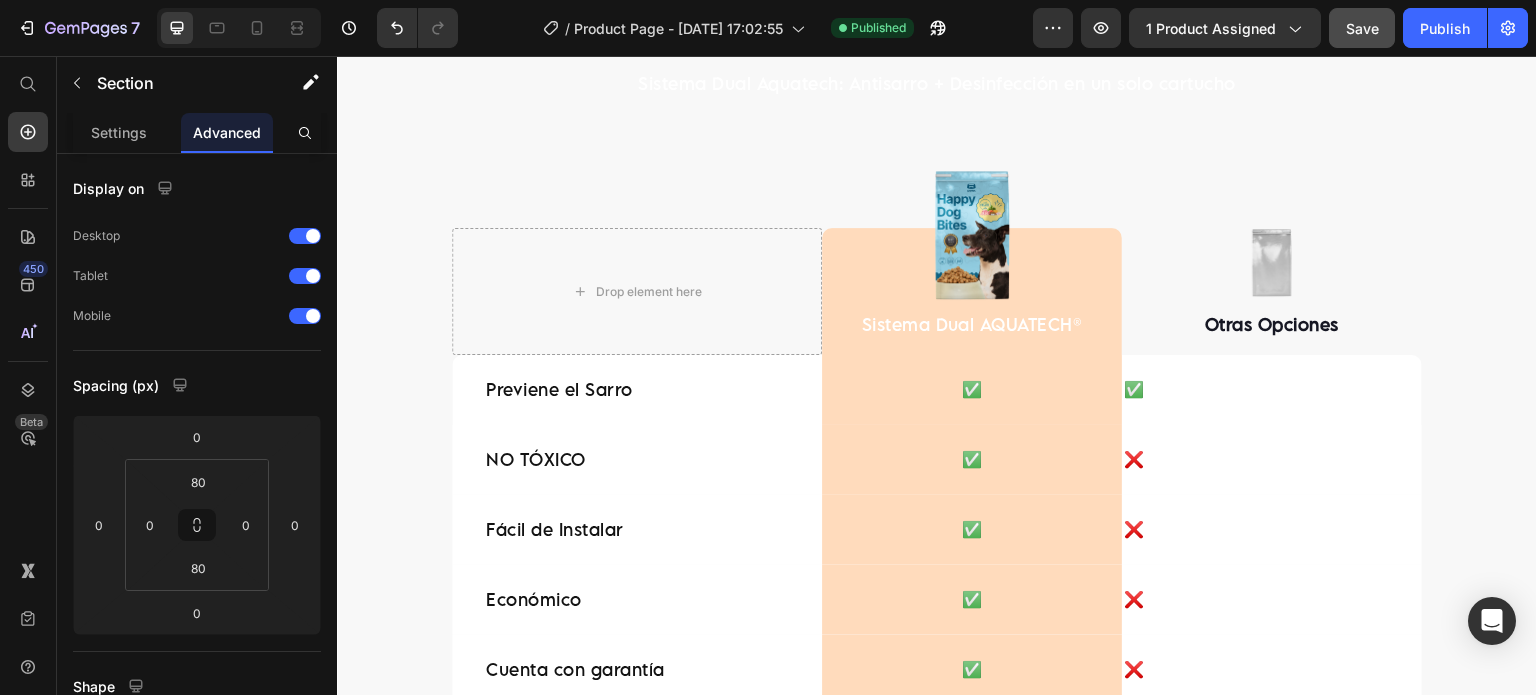scroll, scrollTop: 3435, scrollLeft: 0, axis: vertical 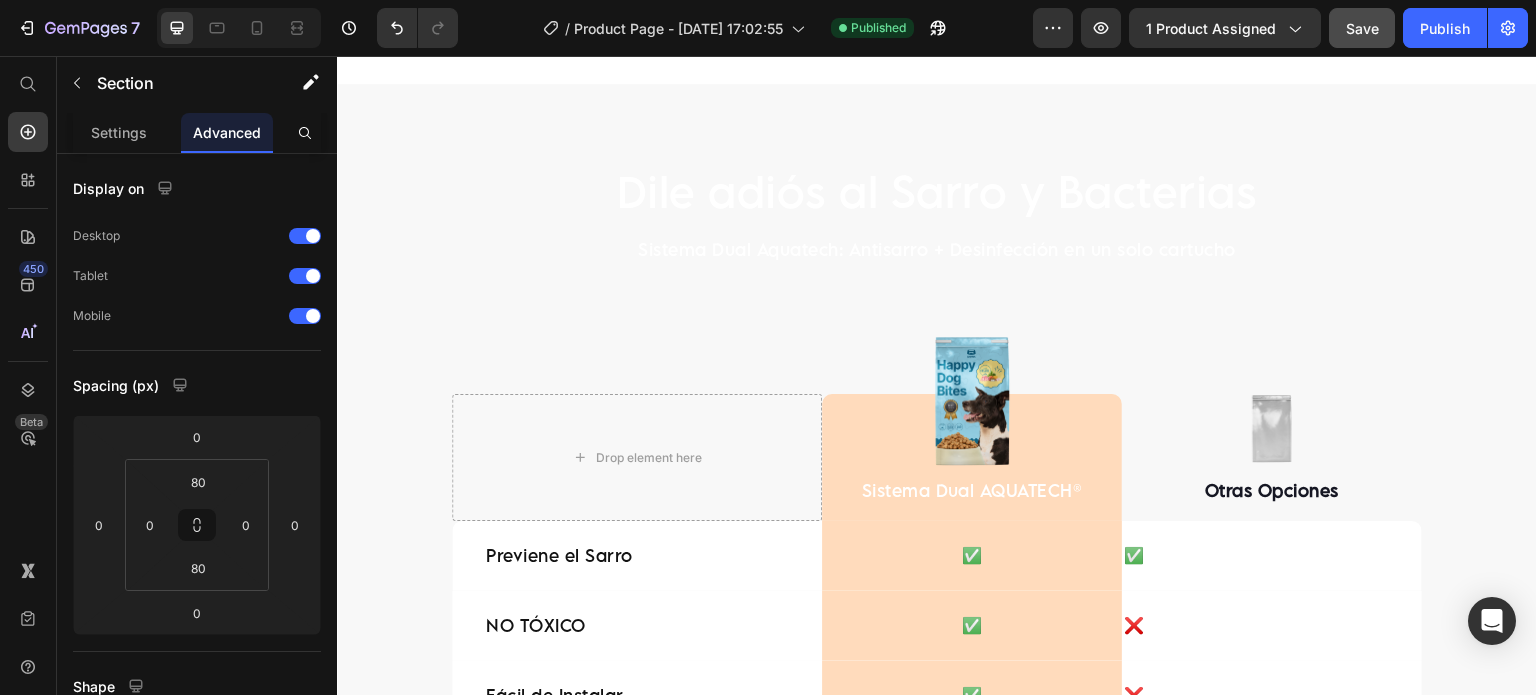 drag, startPoint x: 942, startPoint y: 349, endPoint x: 641, endPoint y: 376, distance: 302.20853 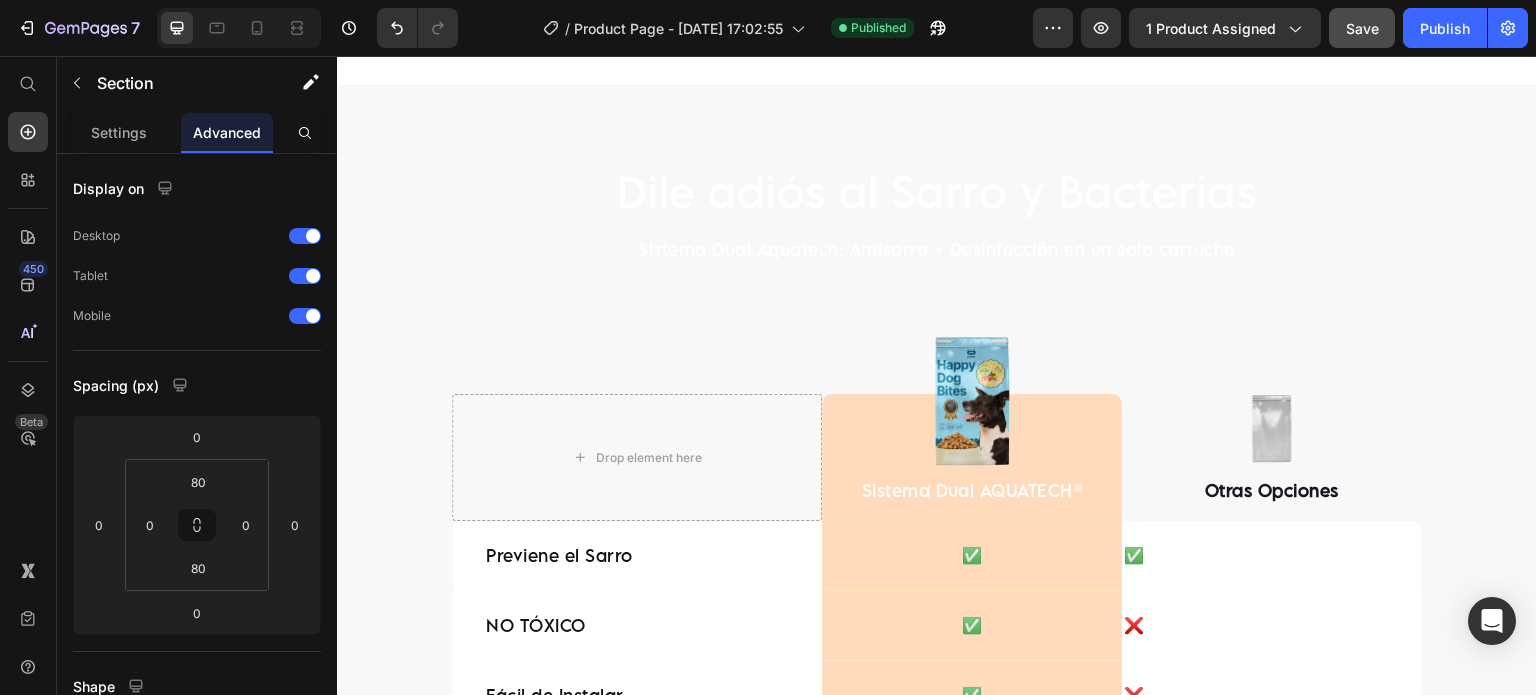 click at bounding box center [672, -476] 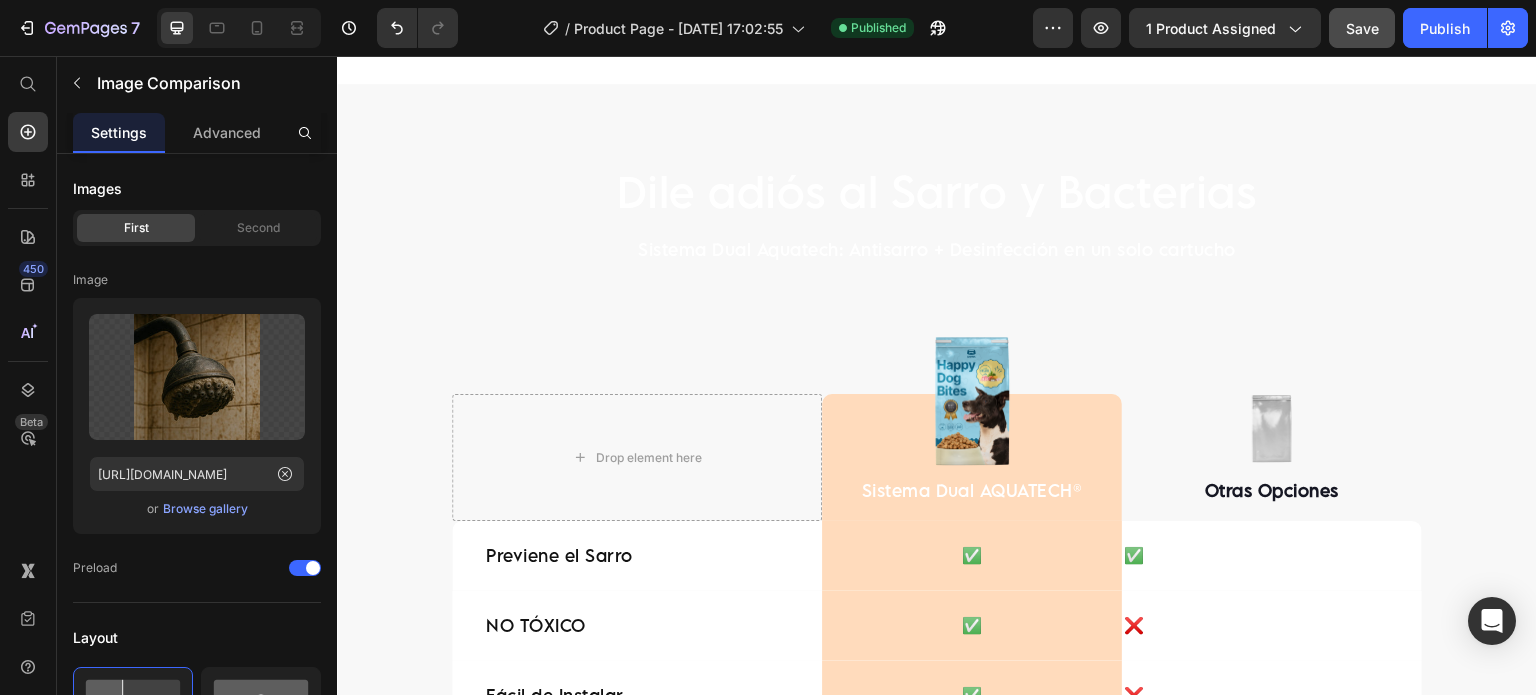 drag, startPoint x: 641, startPoint y: 376, endPoint x: 623, endPoint y: 372, distance: 18.439089 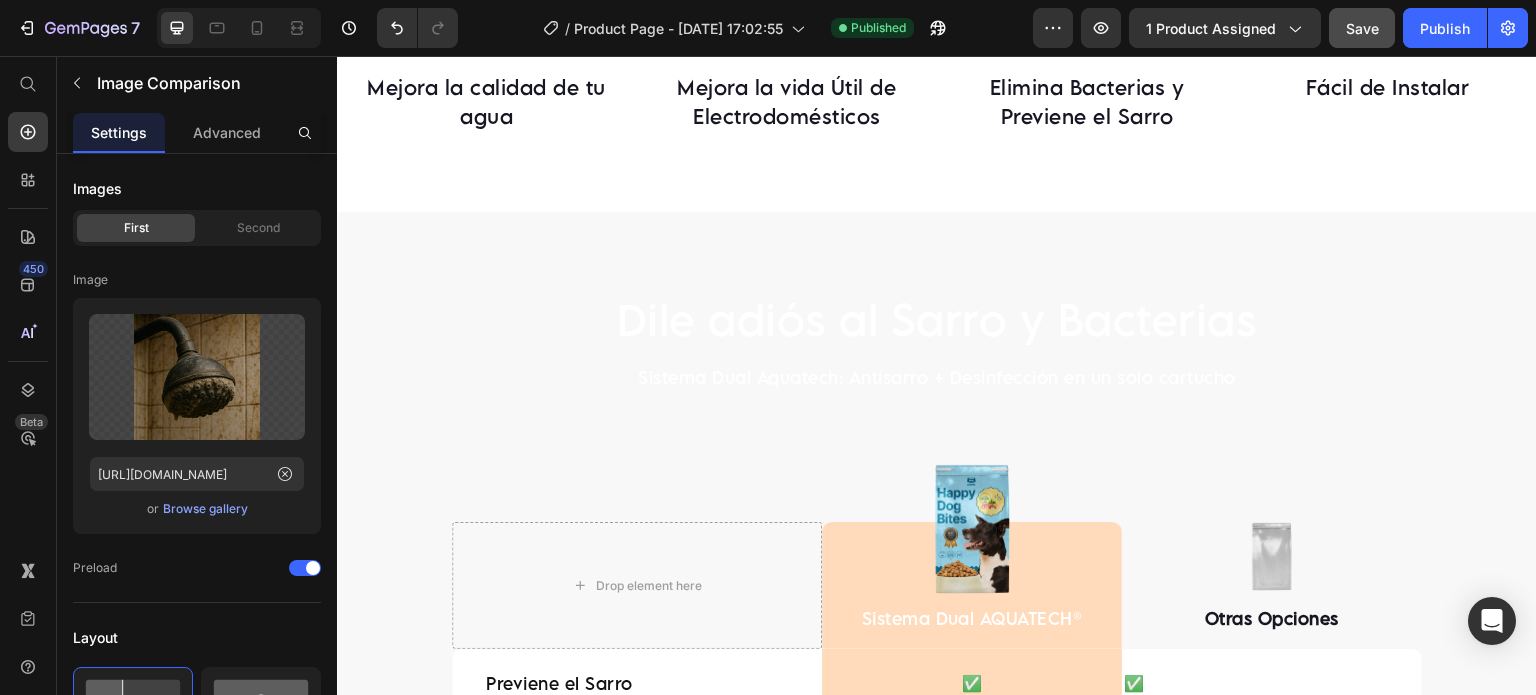 scroll, scrollTop: 3268, scrollLeft: 0, axis: vertical 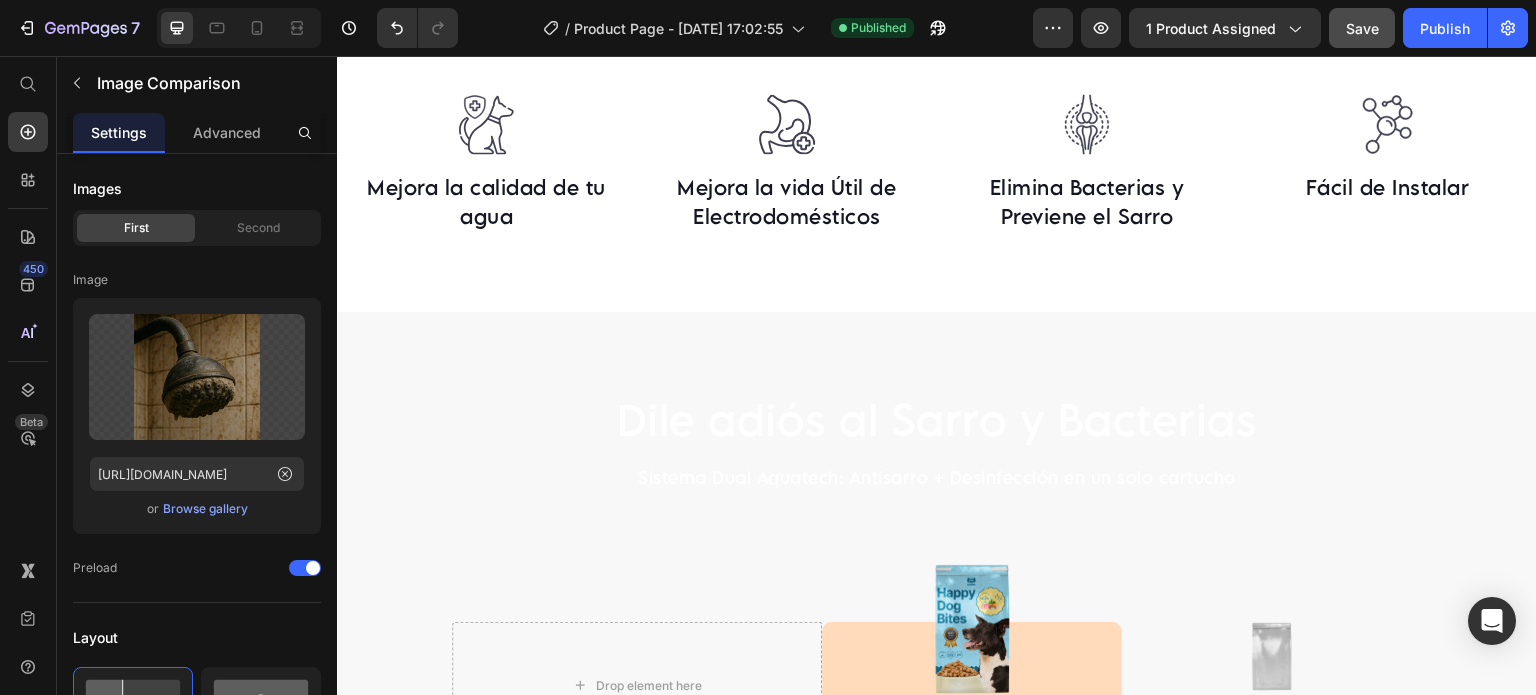 drag, startPoint x: 620, startPoint y: 509, endPoint x: 881, endPoint y: 503, distance: 261.06897 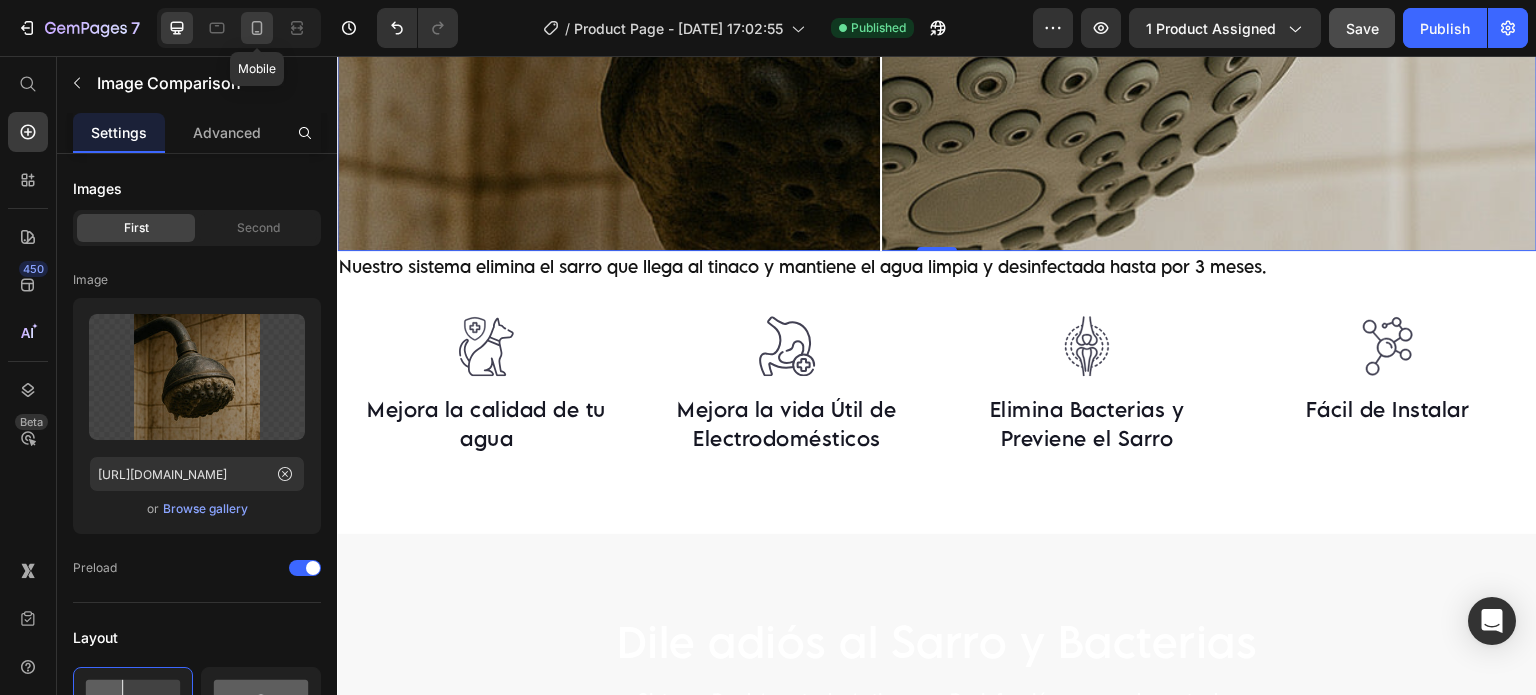 click 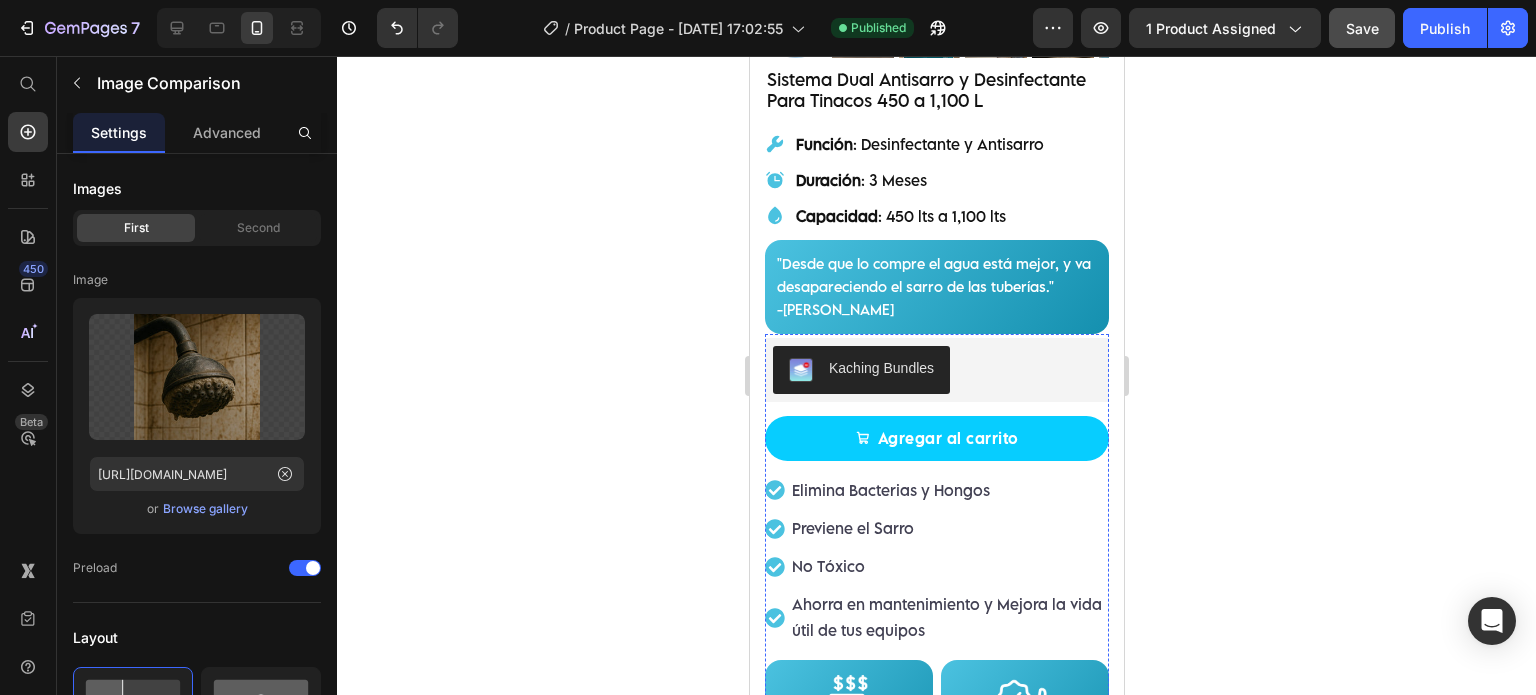 scroll, scrollTop: 427, scrollLeft: 0, axis: vertical 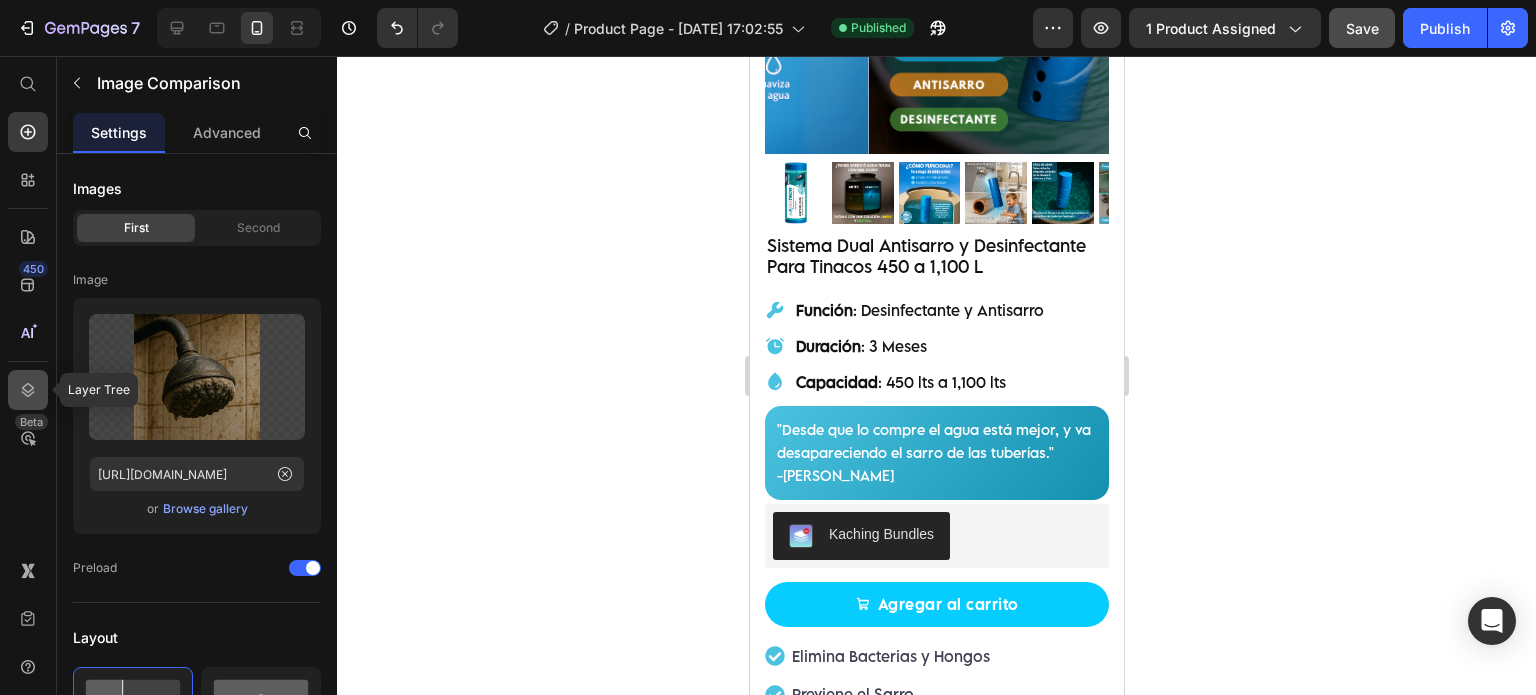 click 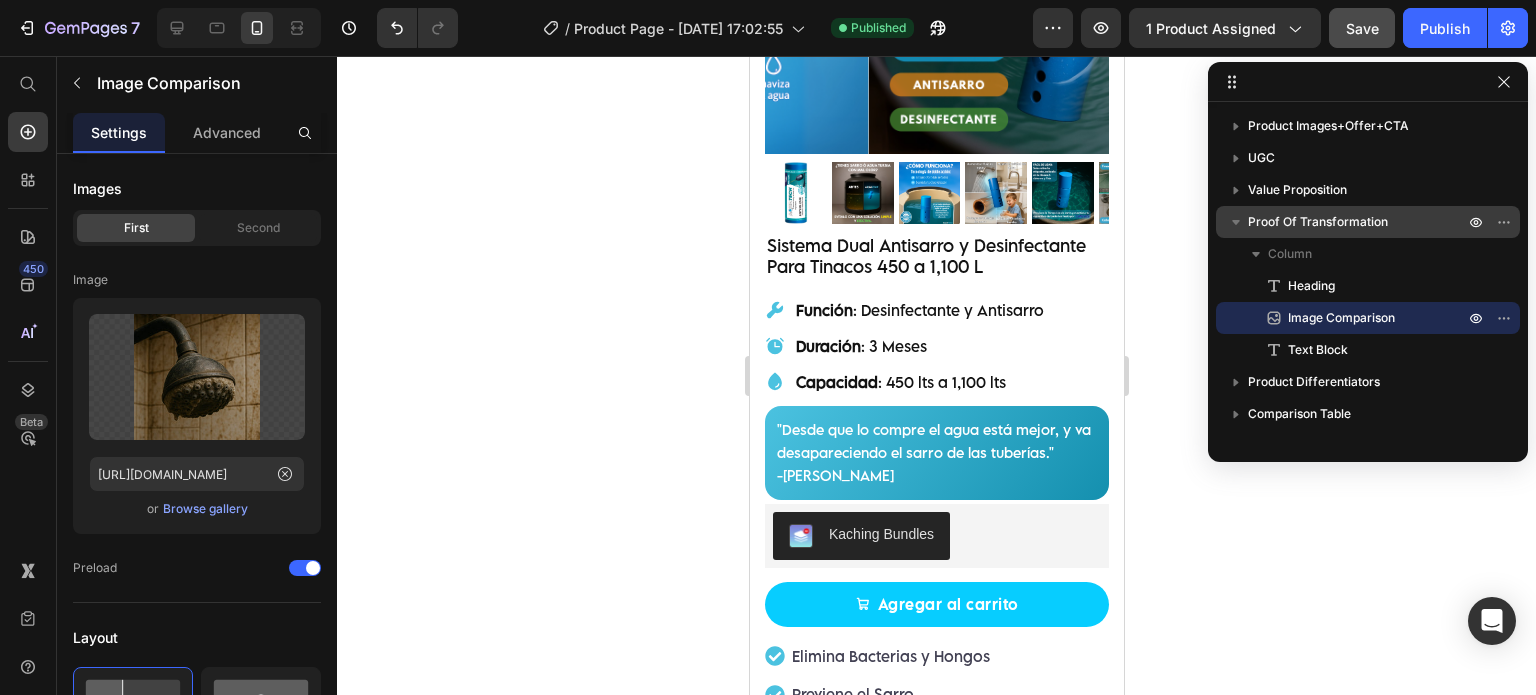 click on "Proof Of Transformation" at bounding box center [1318, 222] 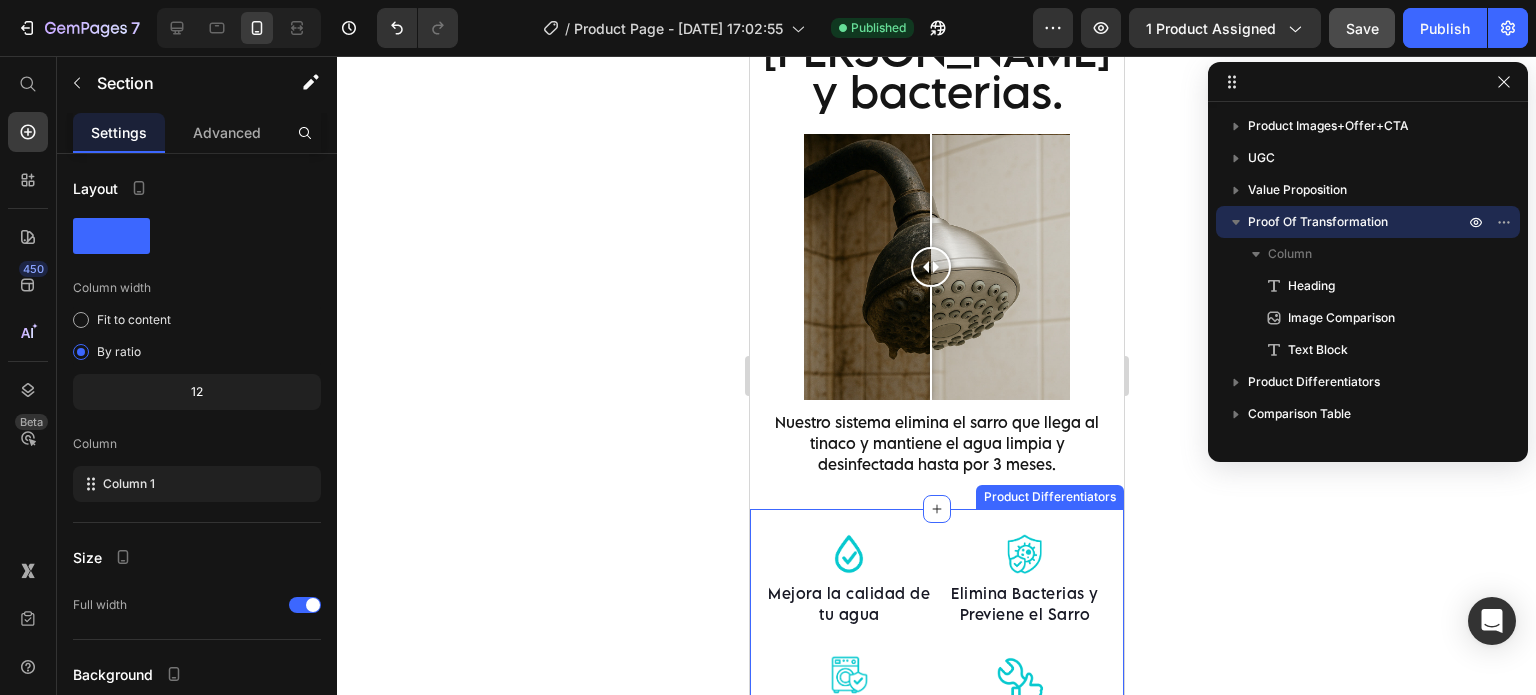 scroll, scrollTop: 2927, scrollLeft: 0, axis: vertical 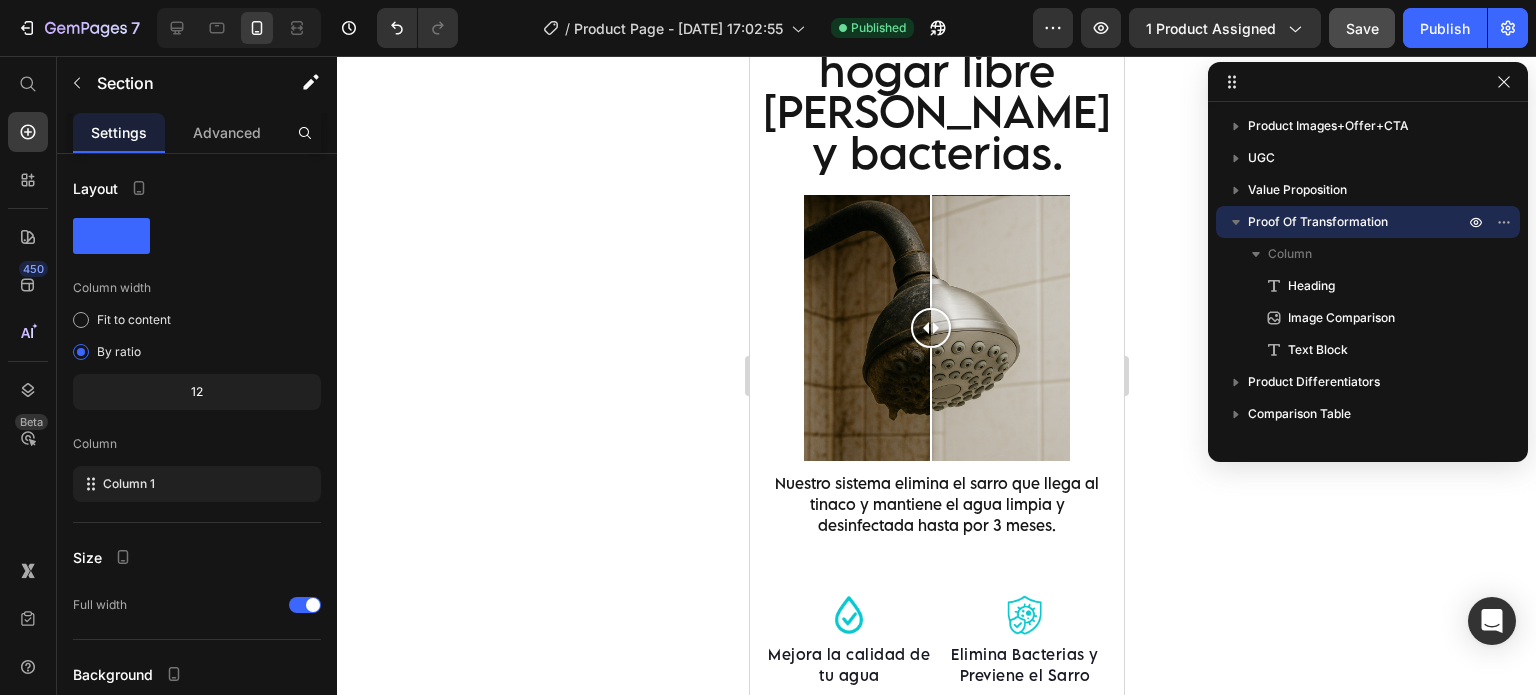click 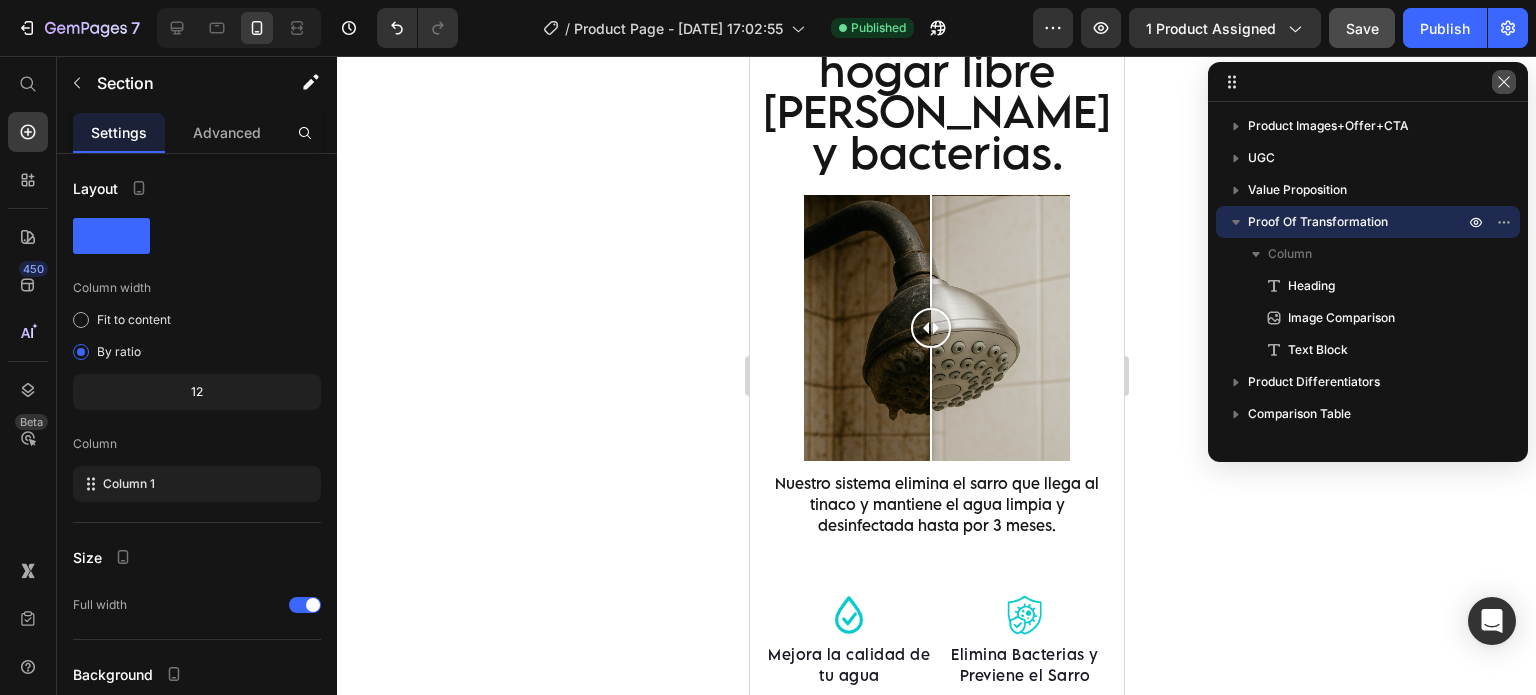 click 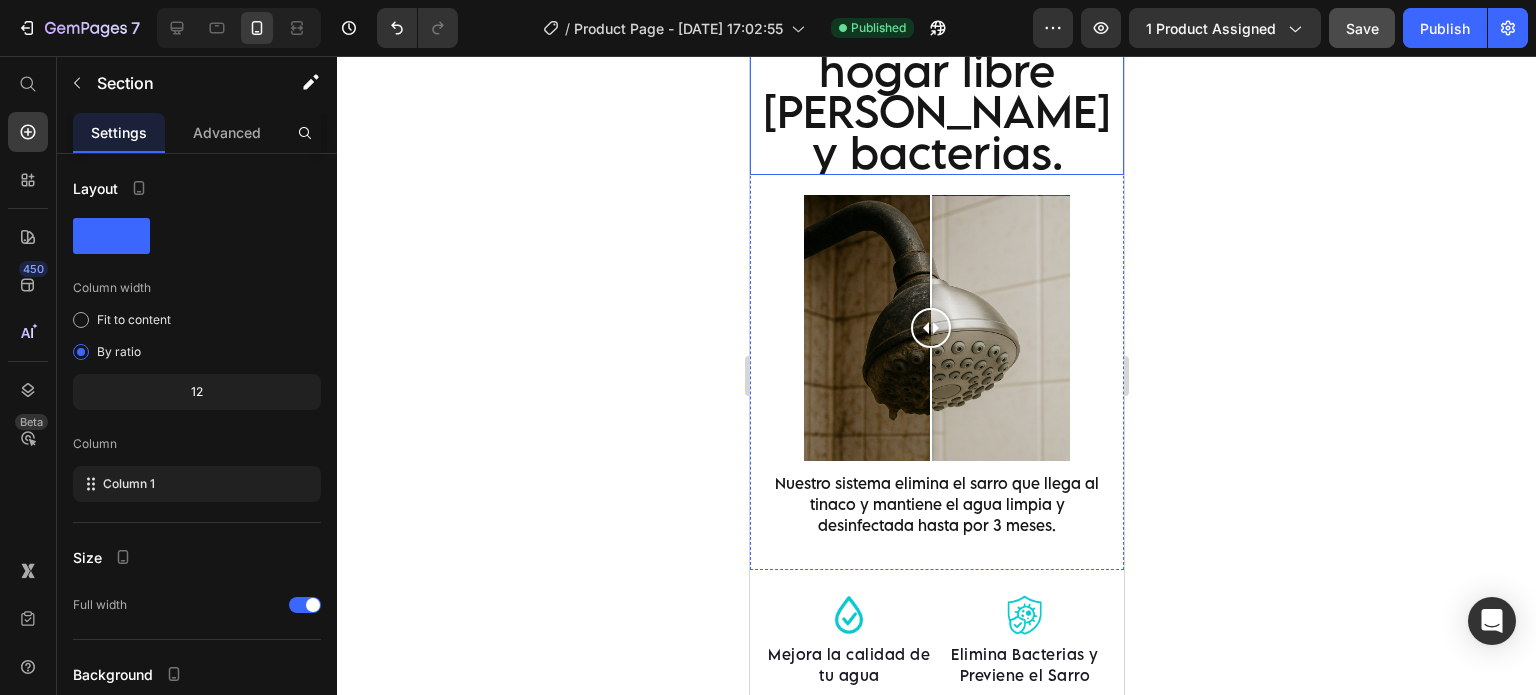 click on "Mantén tu hogar libre del sarro y bacterias." at bounding box center (936, 91) 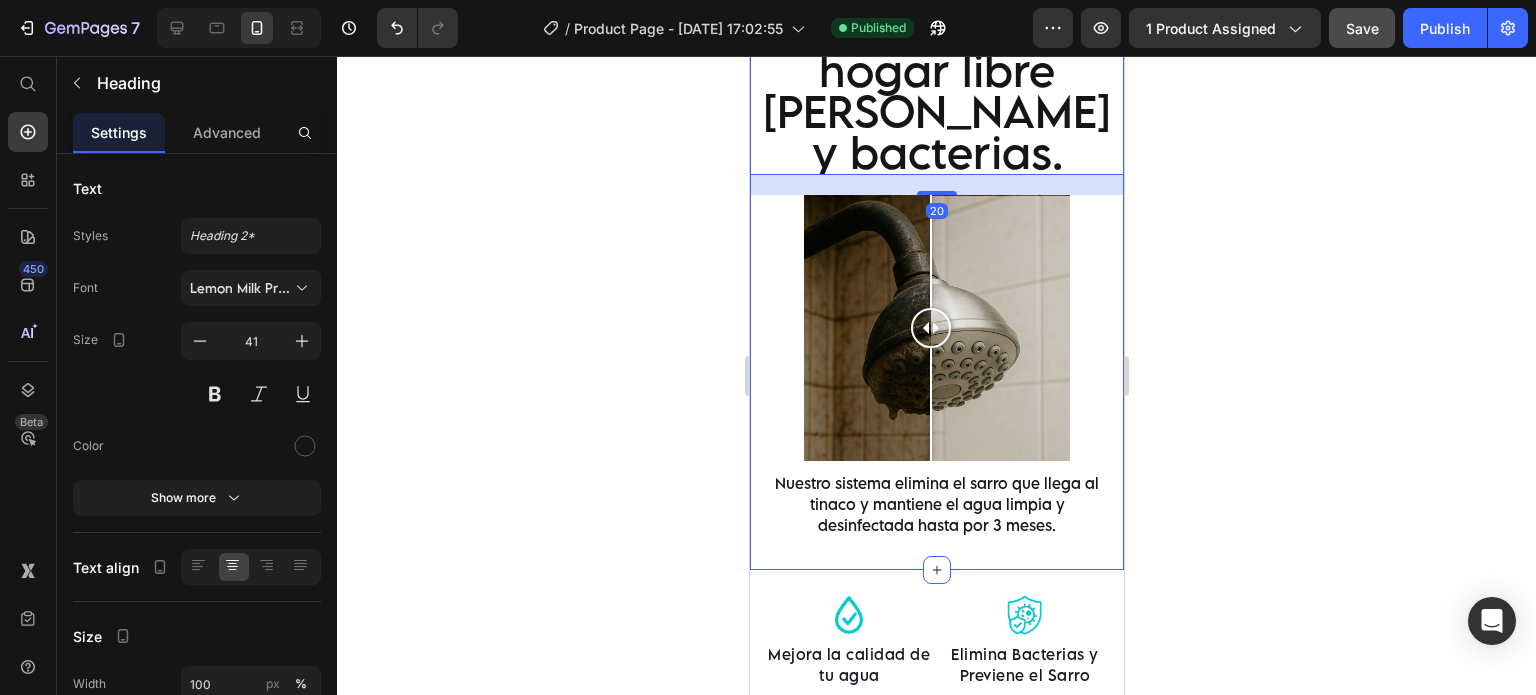 click on "Mantén tu hogar libre del sarro y bacterias. Heading   20 Image Comparison Nuestro sistema elimina el sarro que llega al tinaco y mantiene el agua limpia y desinfectada hasta por 3 meses. Text Block Proof Of Transformation" at bounding box center [936, 272] 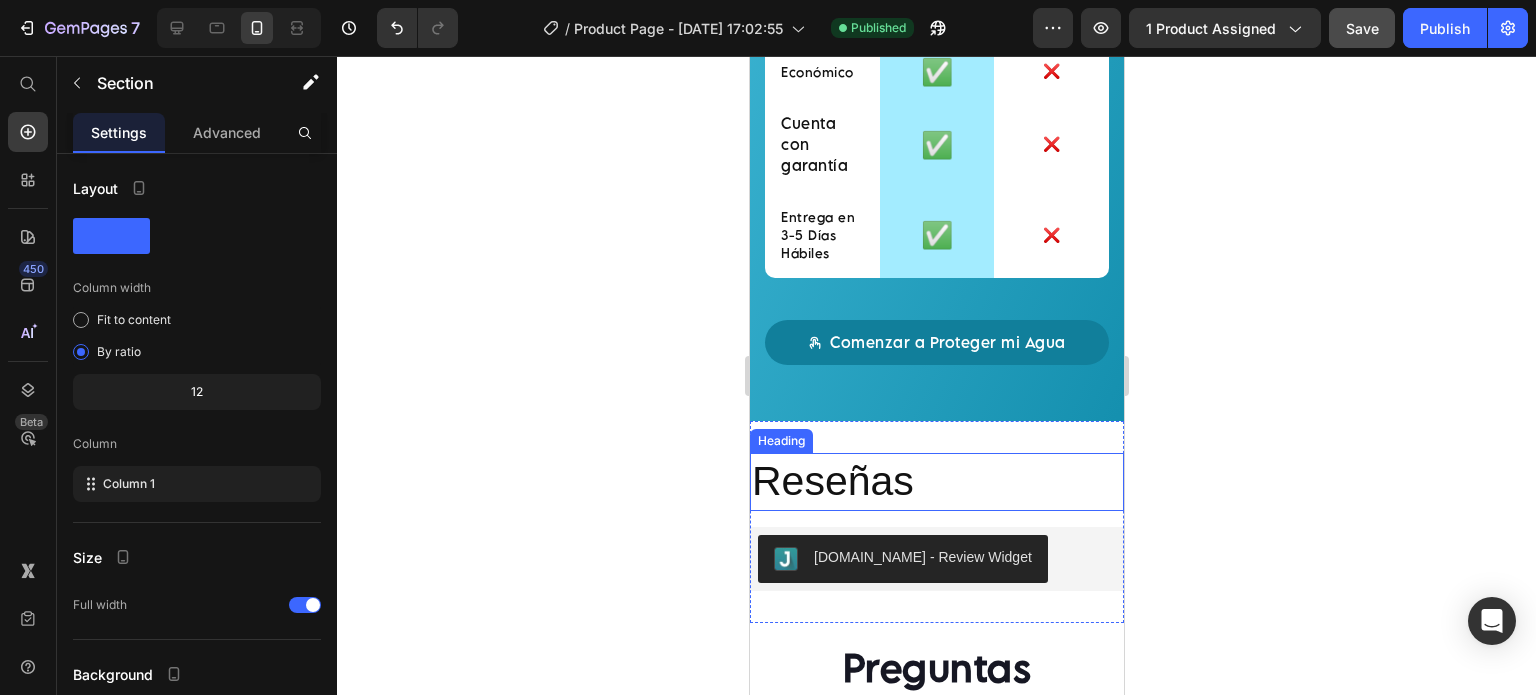 scroll, scrollTop: 4594, scrollLeft: 0, axis: vertical 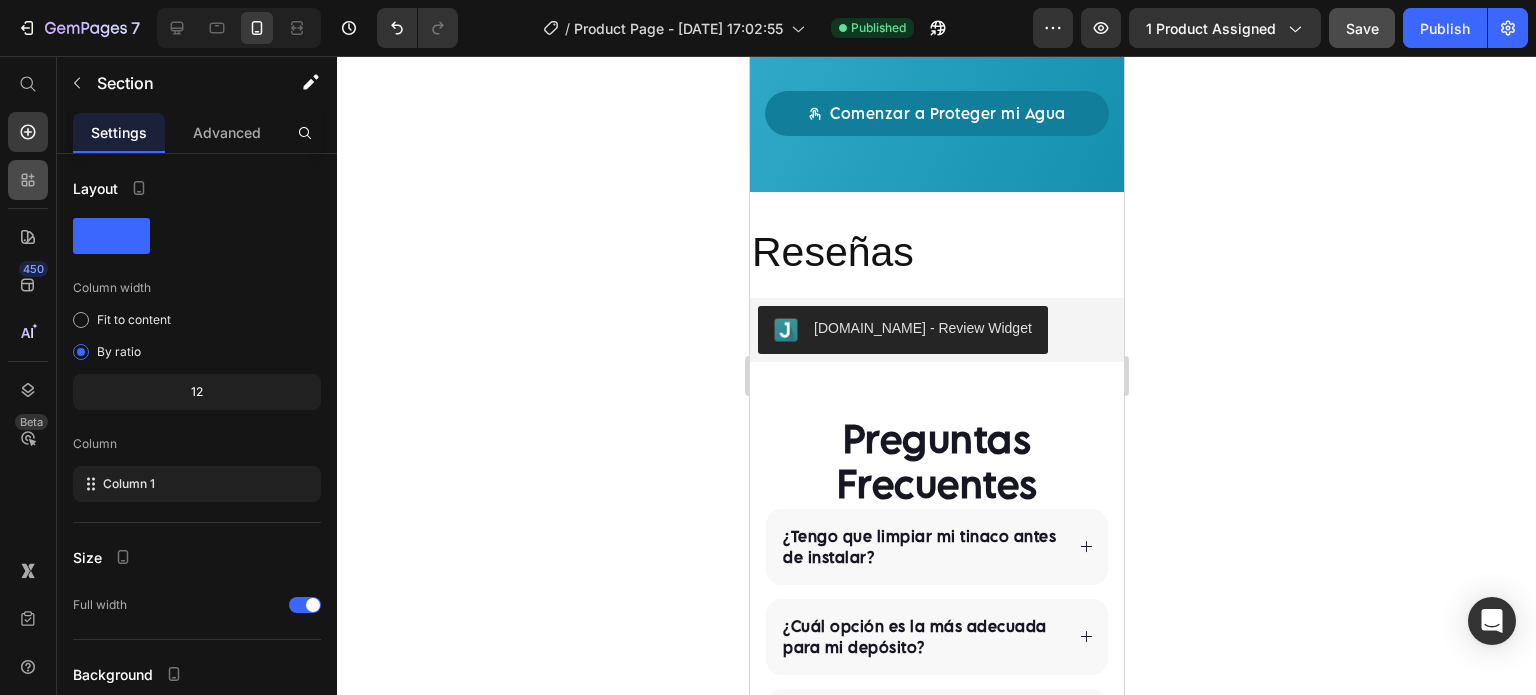 click 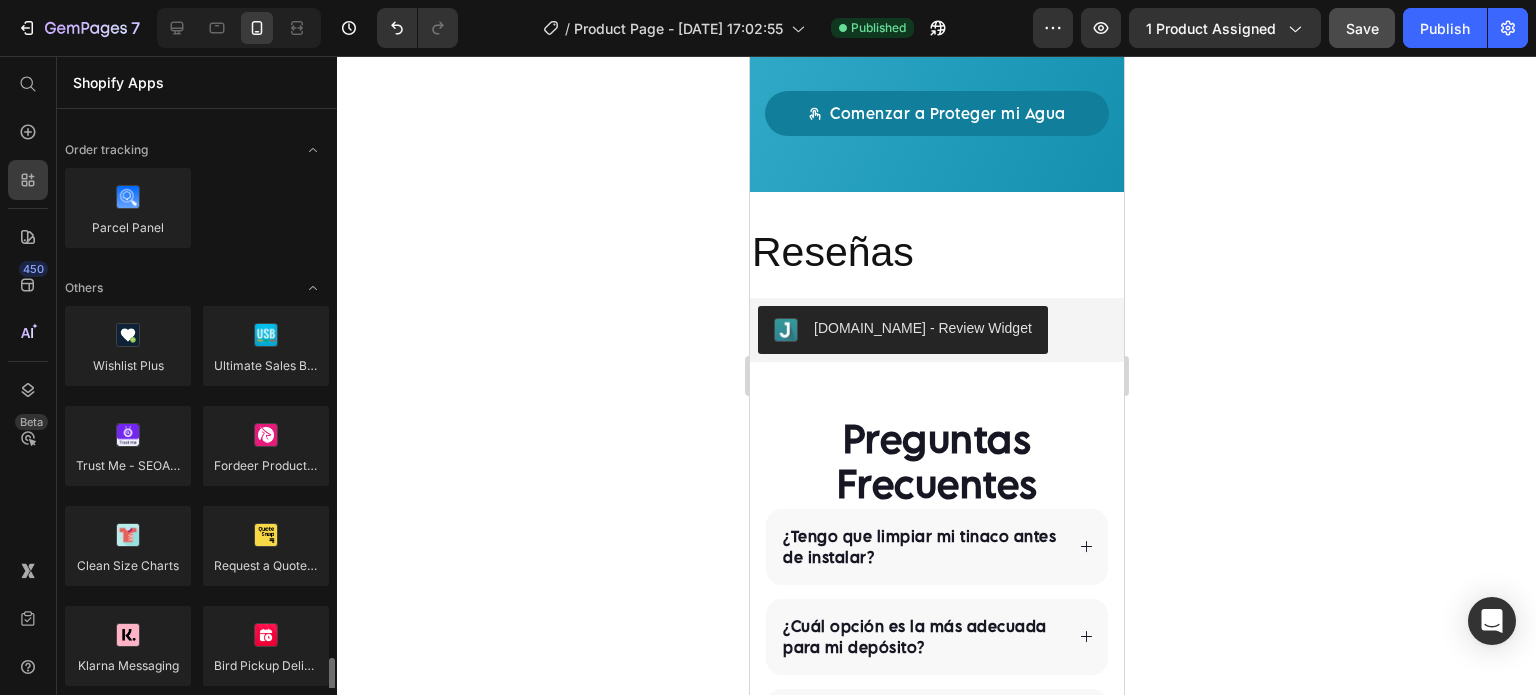 scroll, scrollTop: 4160, scrollLeft: 0, axis: vertical 